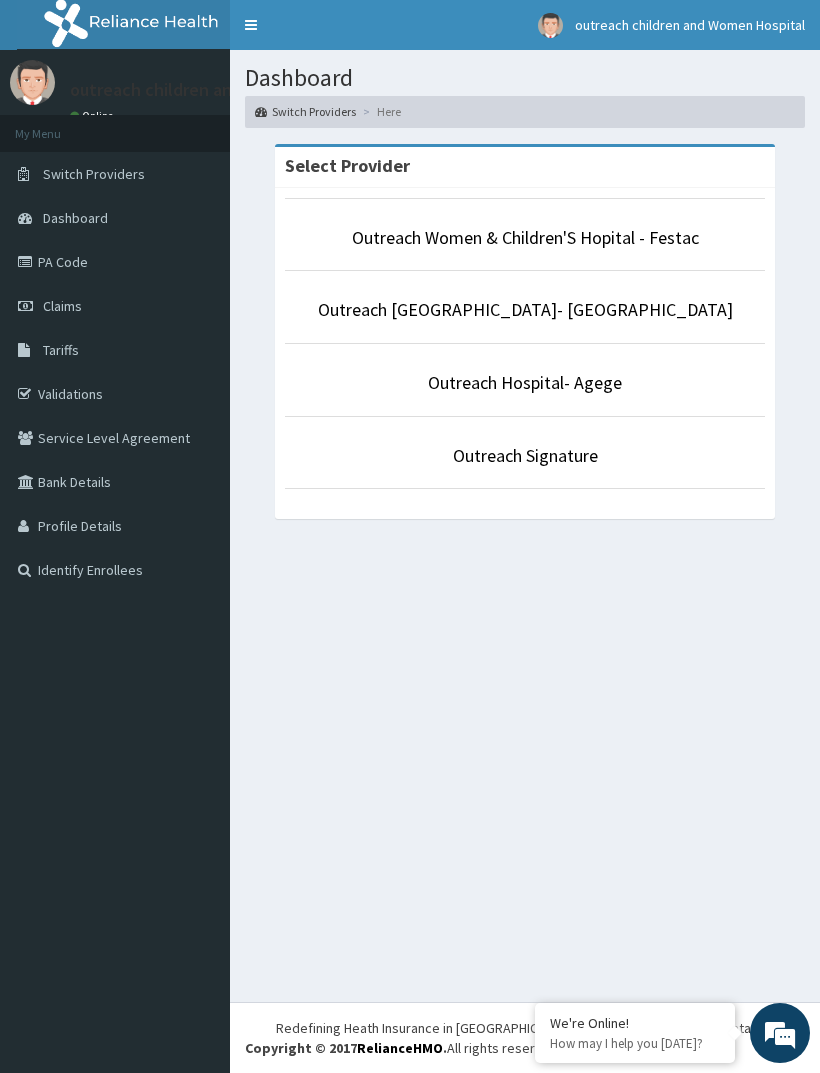 scroll, scrollTop: 0, scrollLeft: 0, axis: both 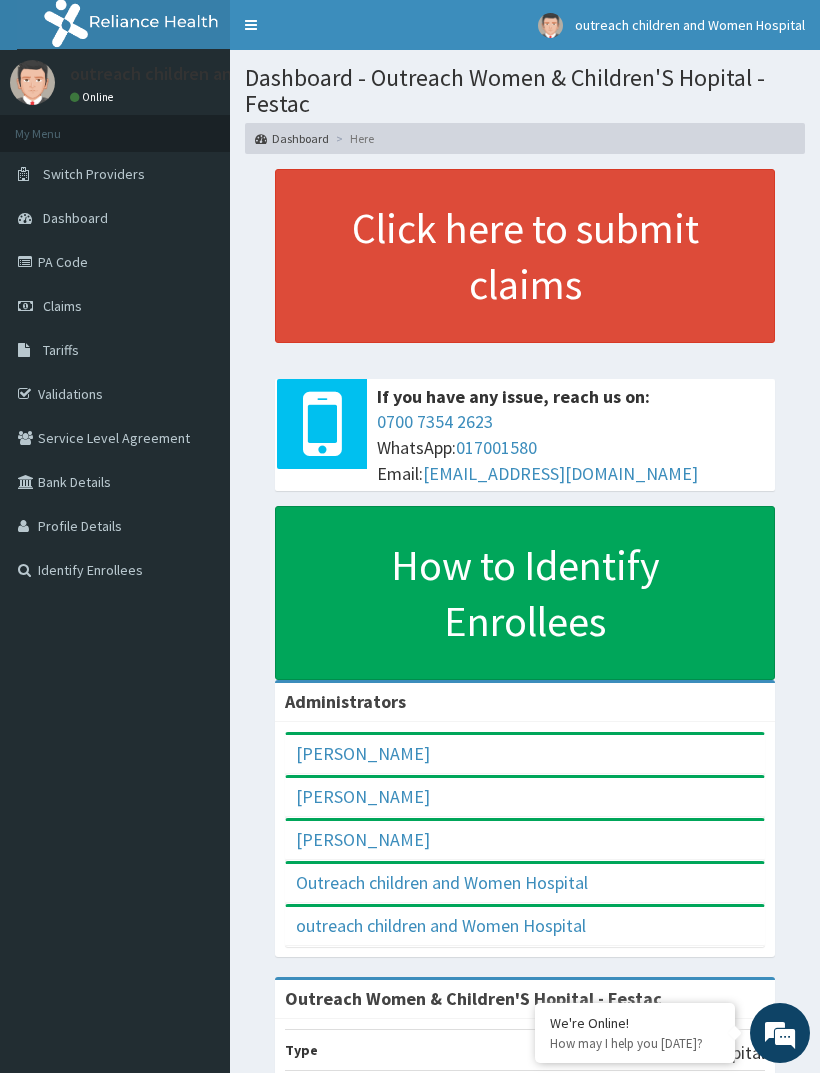 click on "Claims" at bounding box center (115, 306) 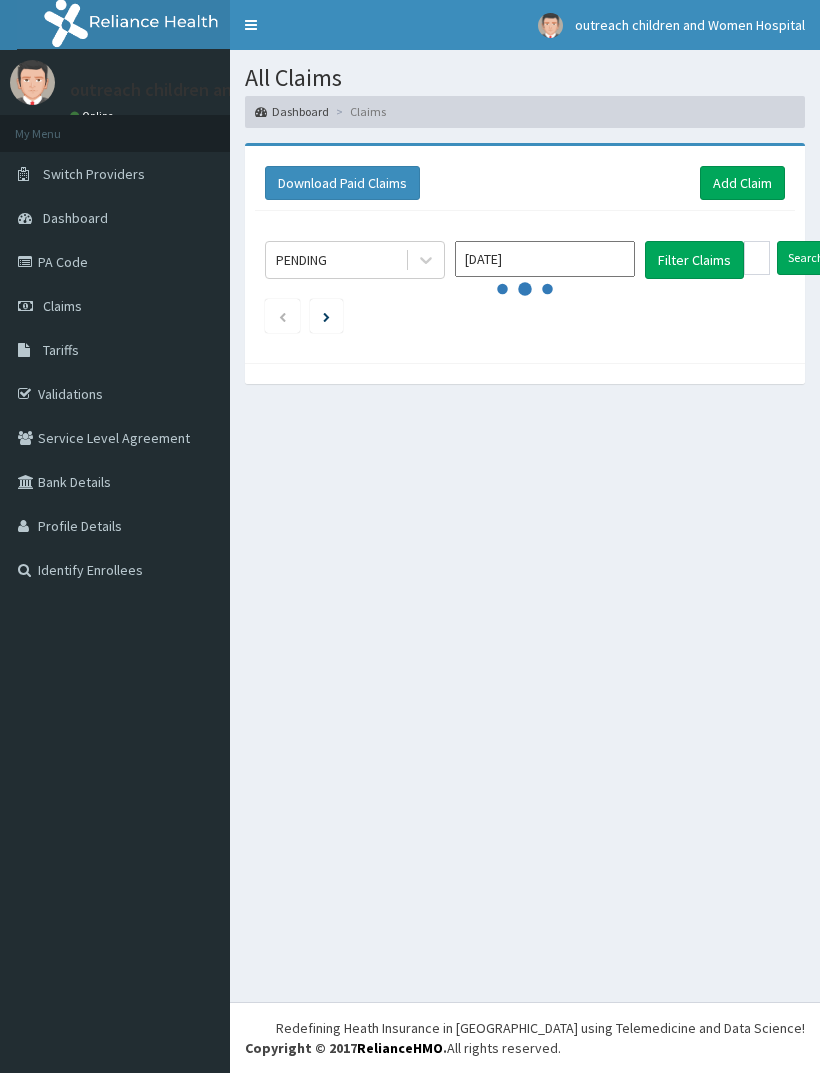 scroll, scrollTop: 0, scrollLeft: 0, axis: both 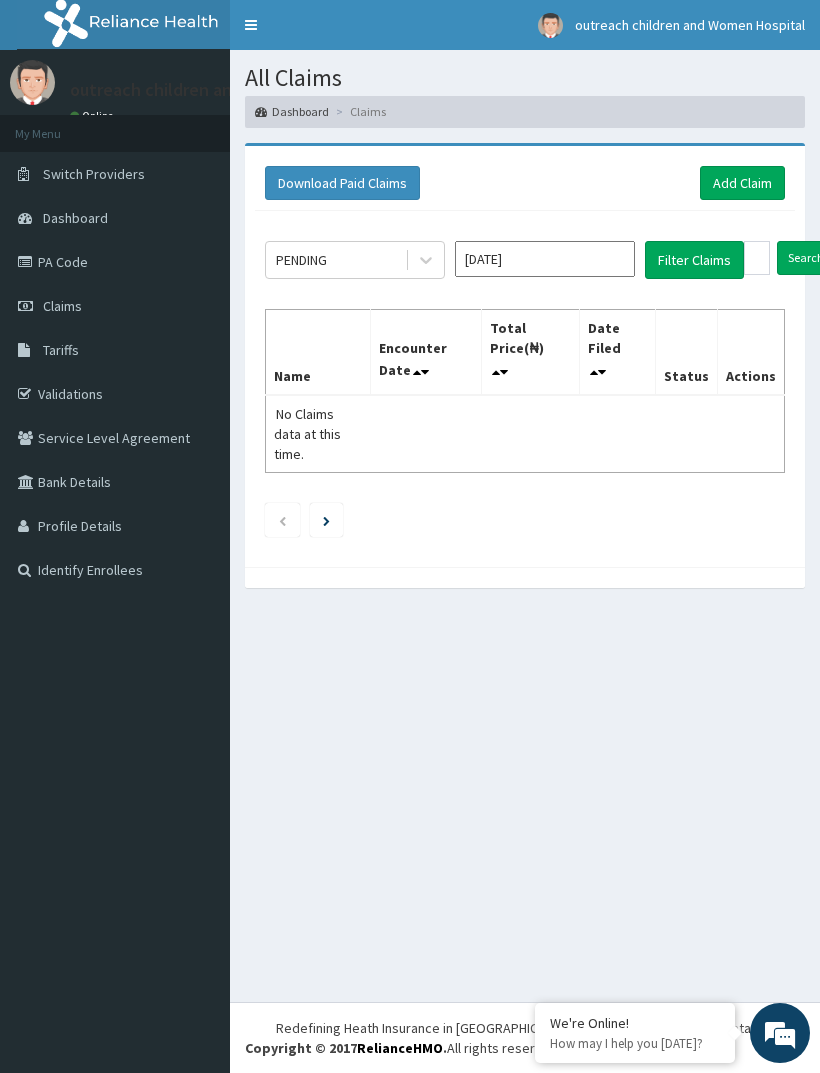 click on "Add Claim" at bounding box center (742, 183) 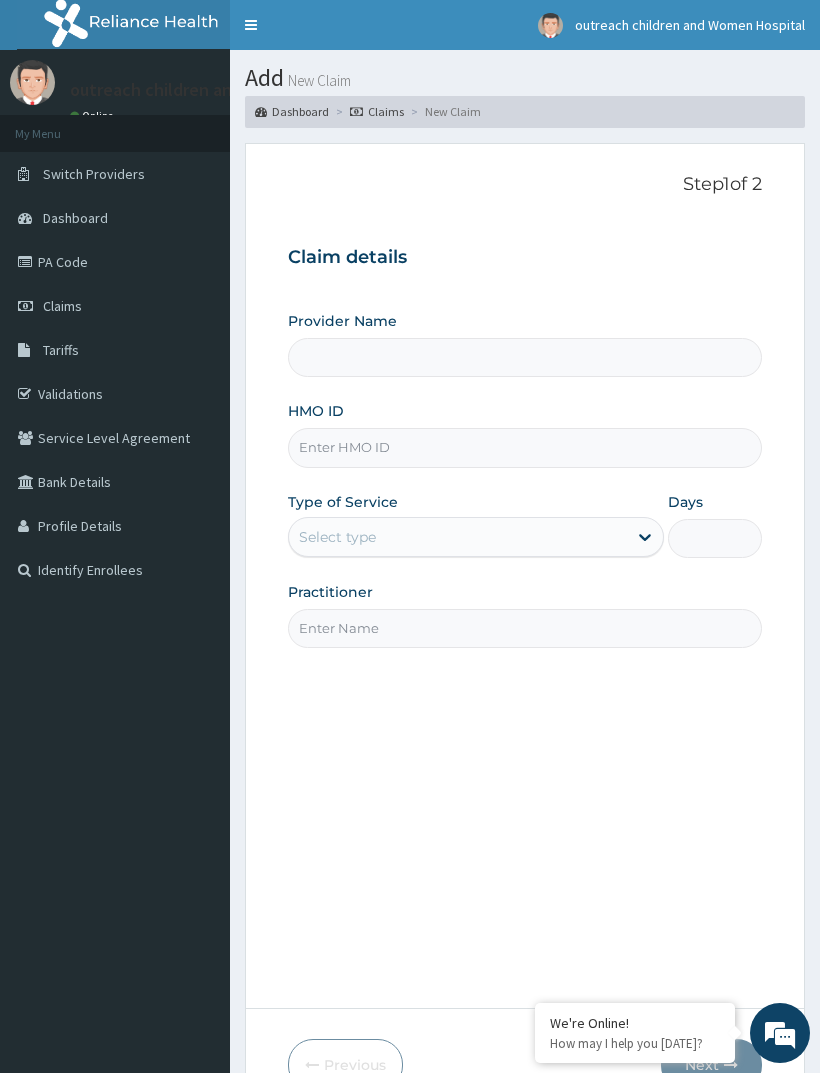 scroll, scrollTop: 0, scrollLeft: 0, axis: both 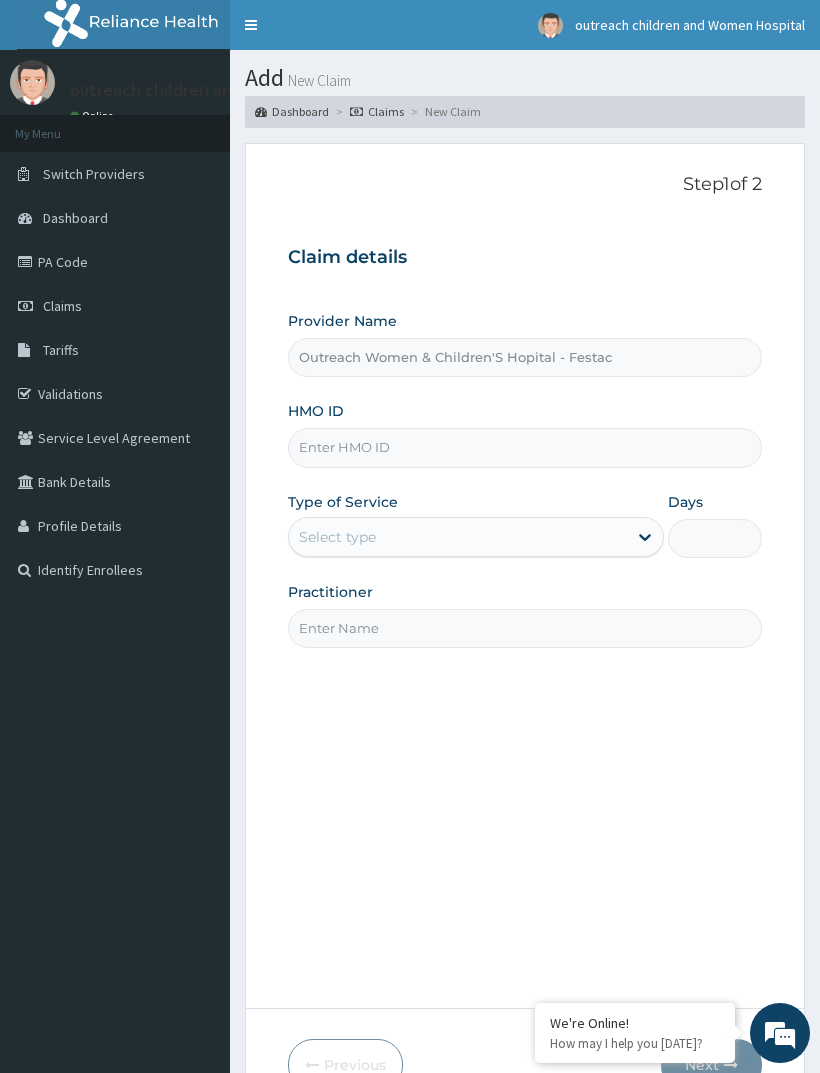 click on "HMO ID" at bounding box center (525, 447) 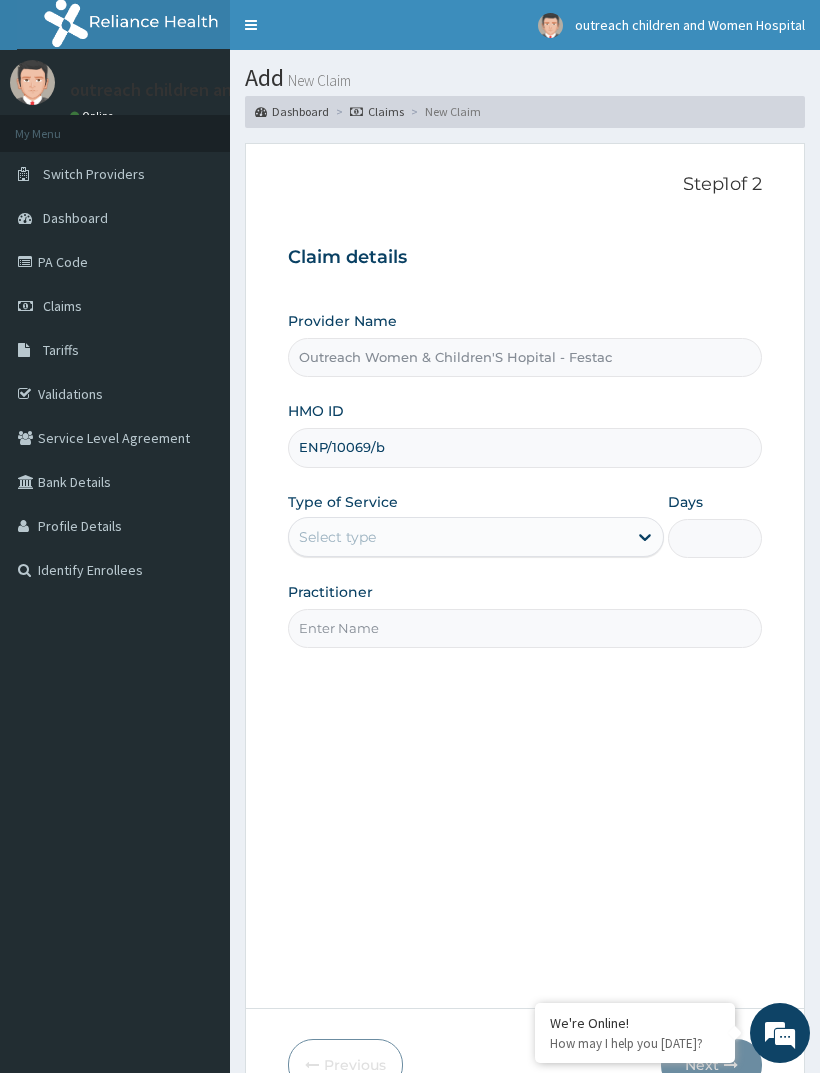 type on "ENP/10069/b" 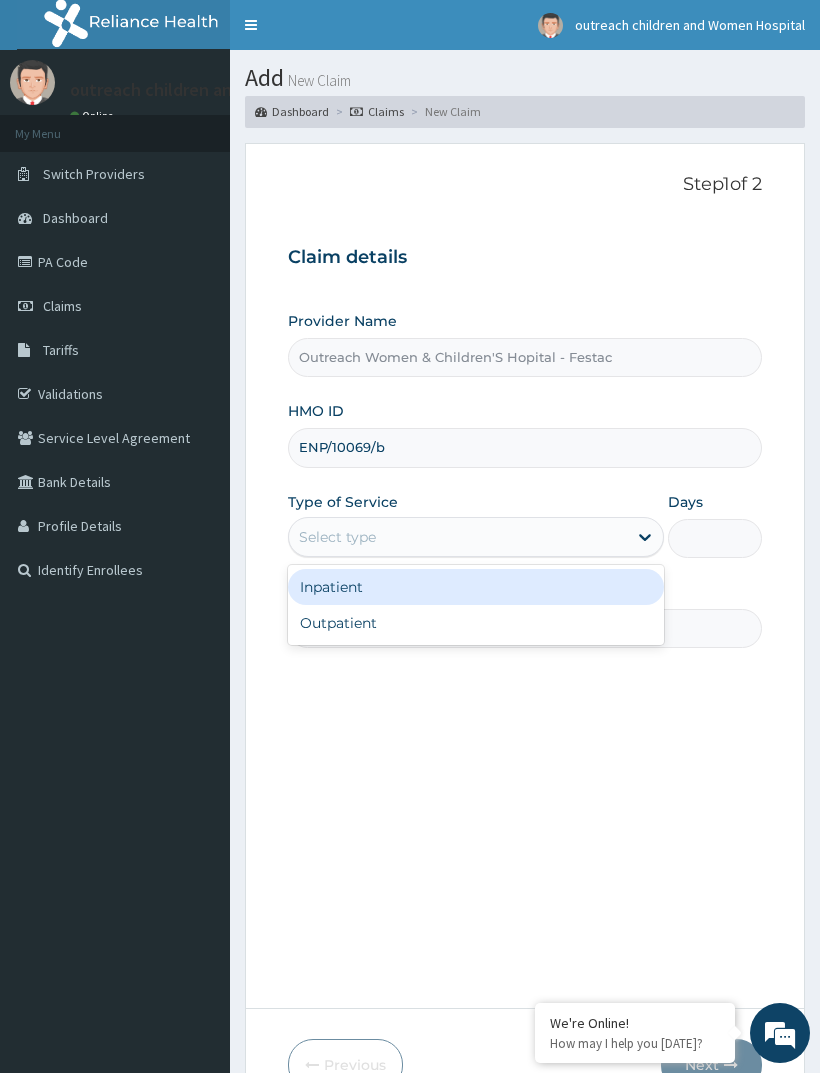 click on "Outpatient" at bounding box center (476, 623) 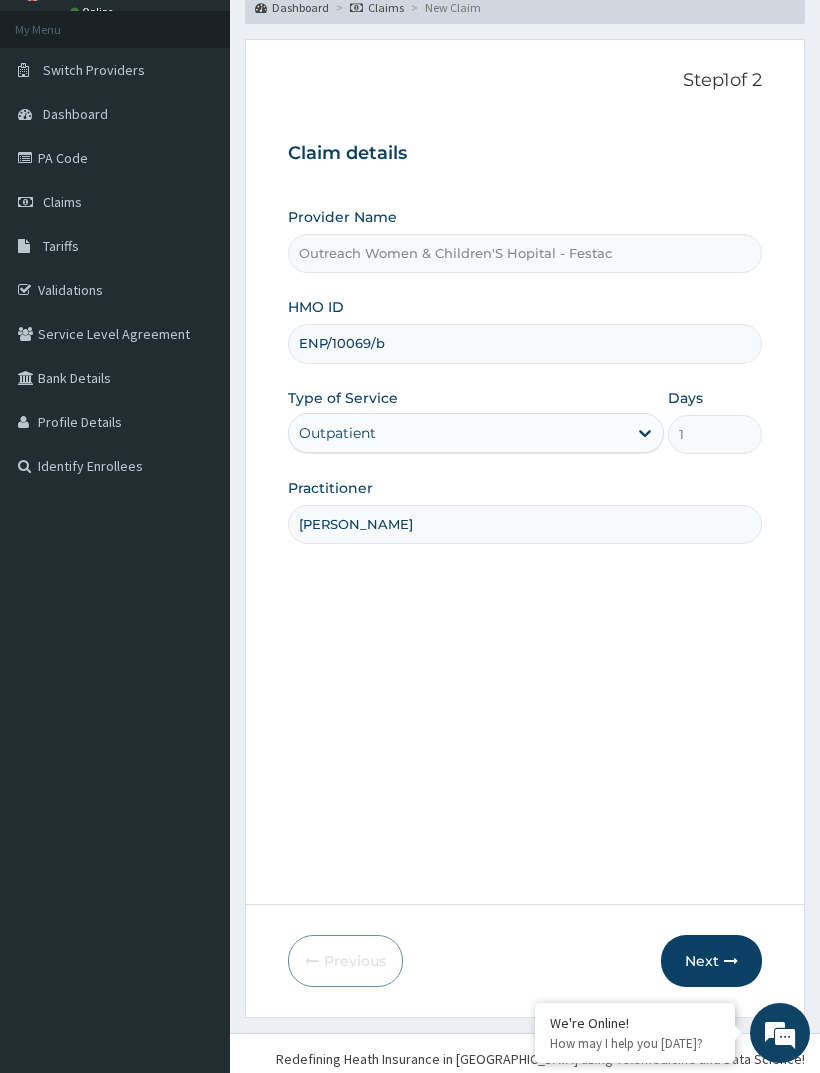 scroll, scrollTop: 119, scrollLeft: 0, axis: vertical 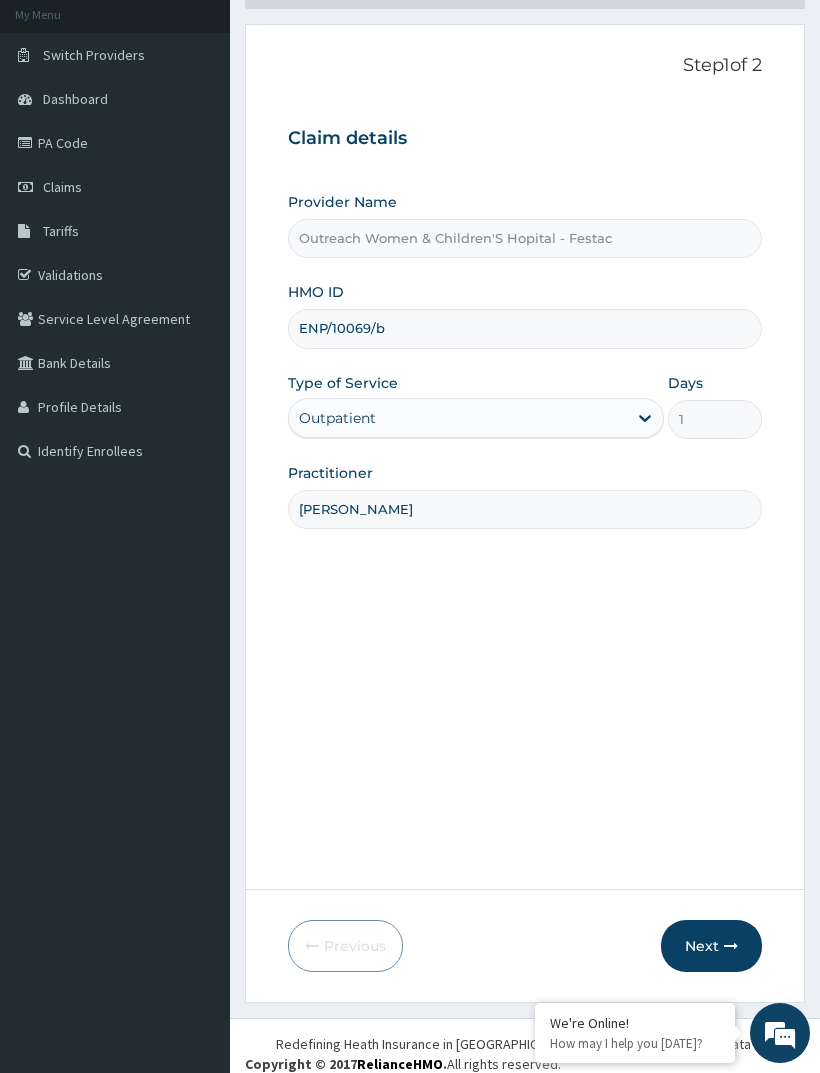 click on "Next" at bounding box center (711, 946) 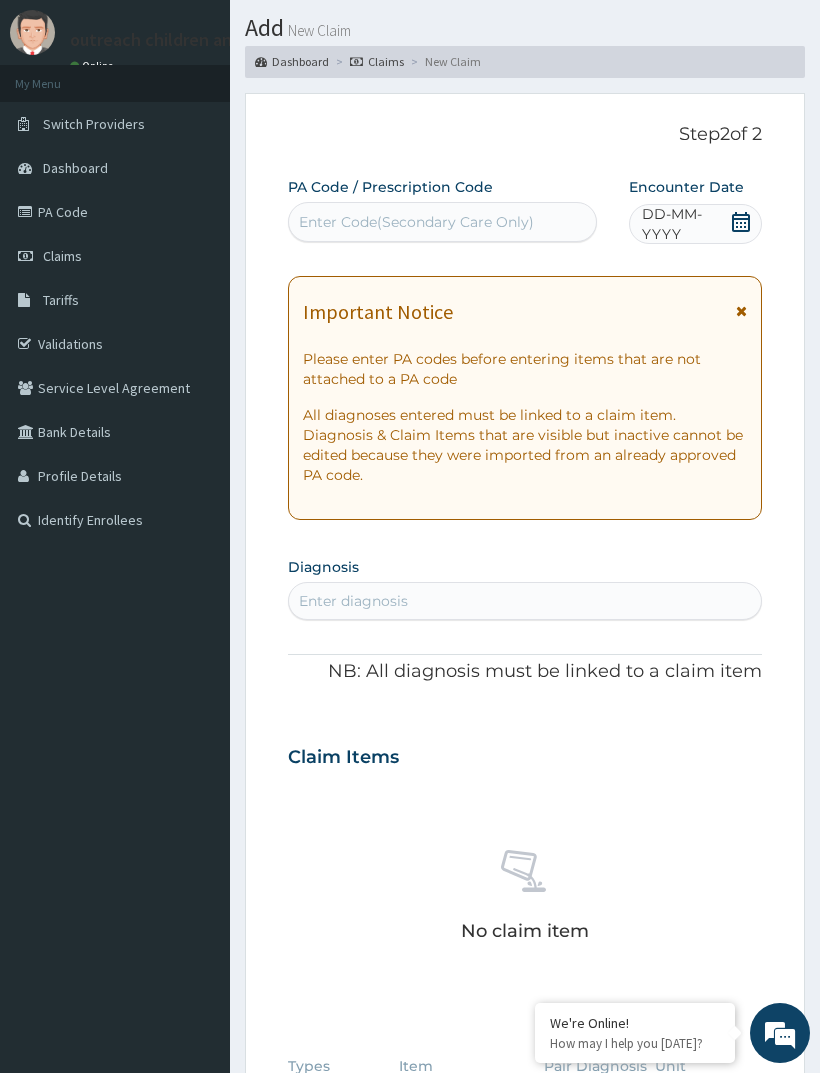 scroll, scrollTop: 51, scrollLeft: 0, axis: vertical 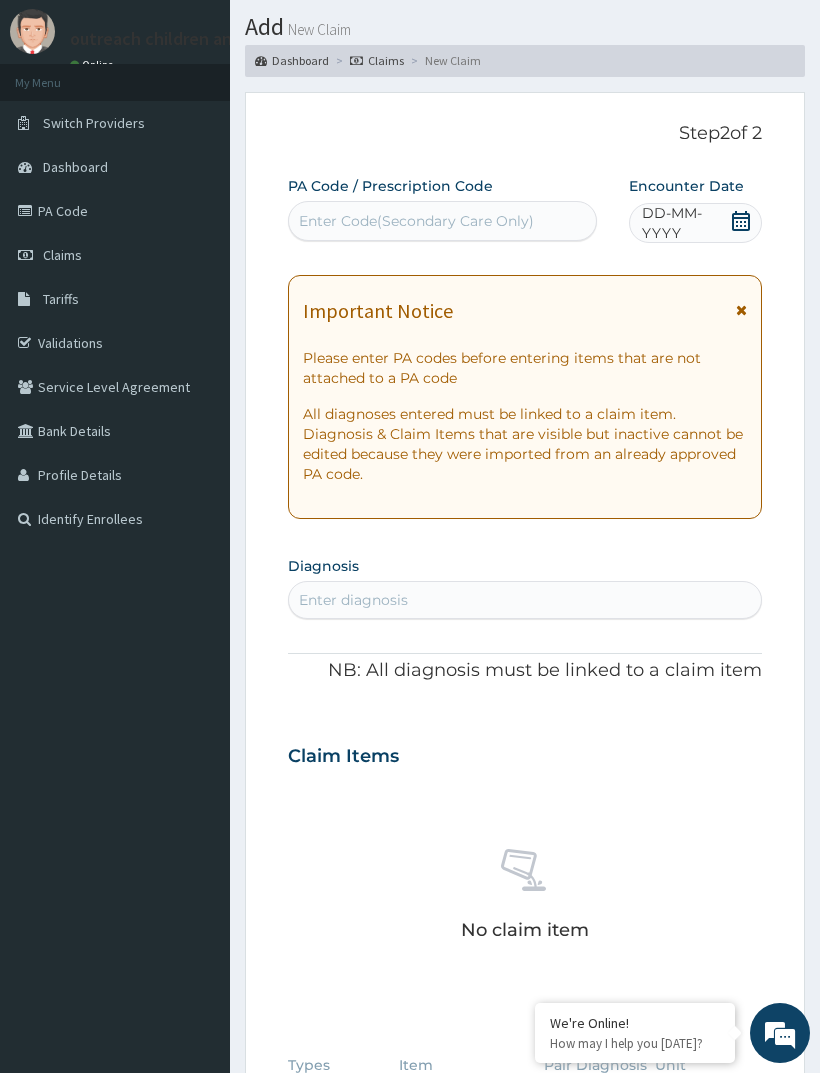 type on "O" 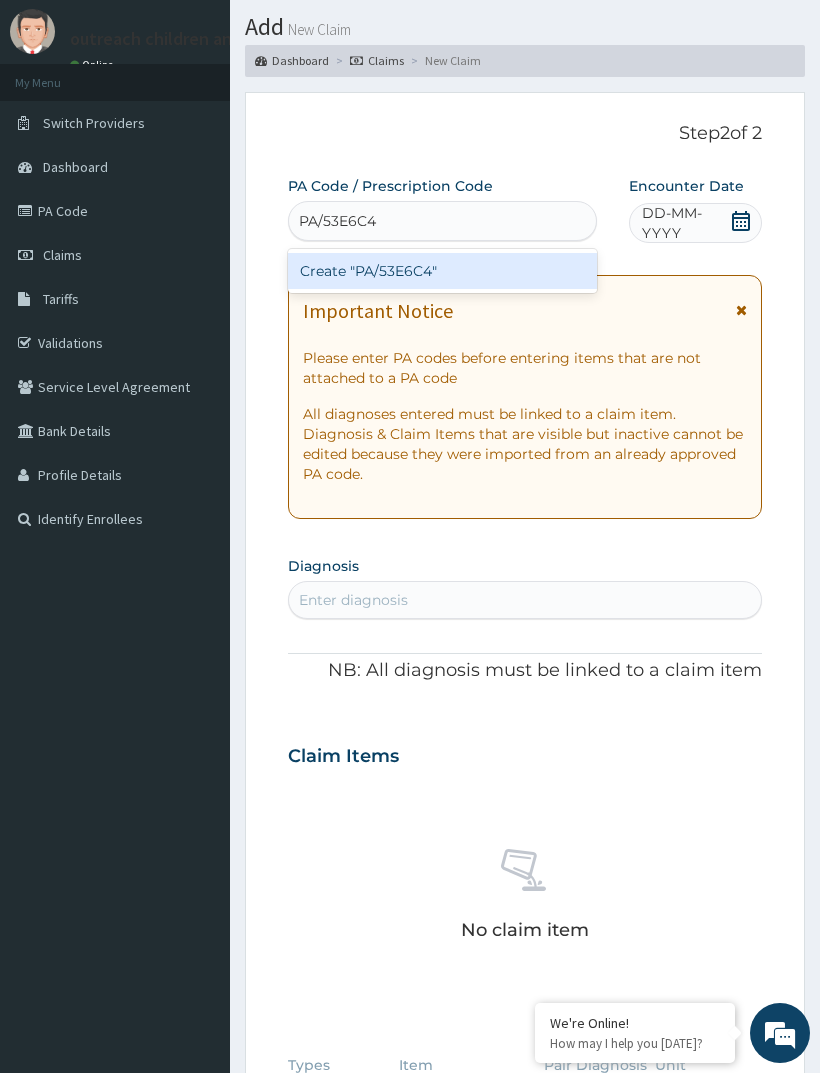 click on "Create "PA/53E6C4"" at bounding box center [443, 271] 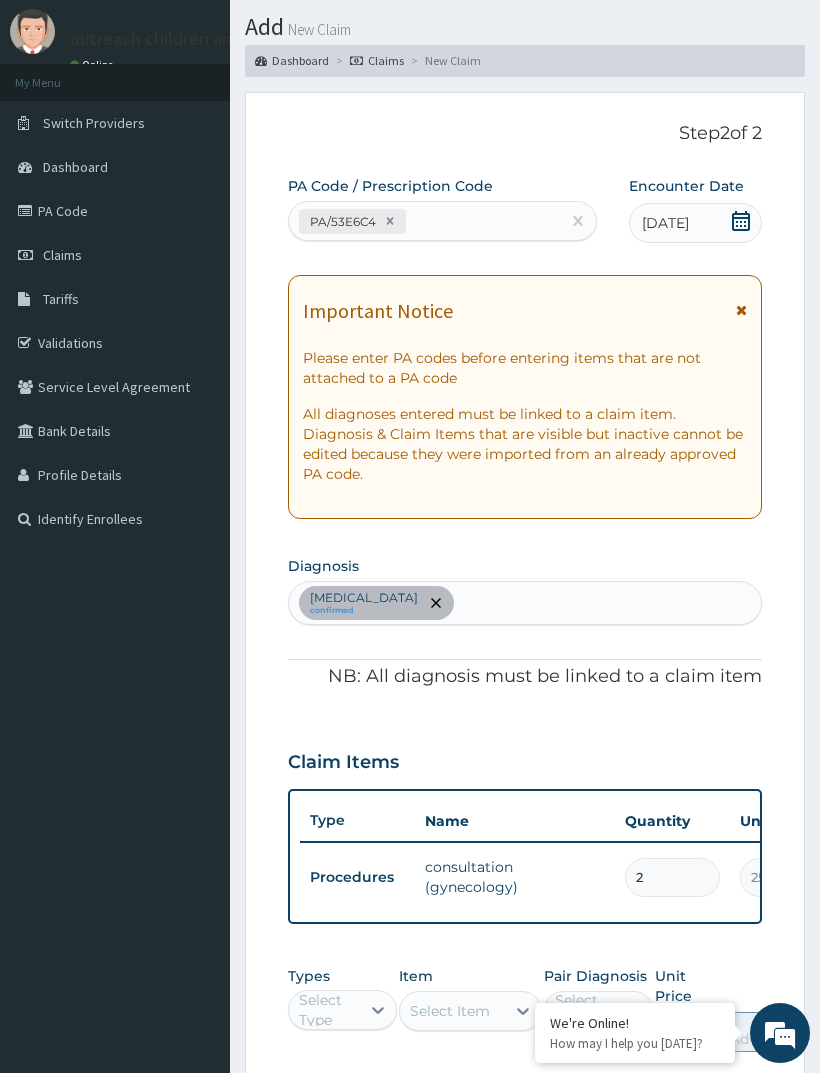 click on "2" at bounding box center [672, 877] 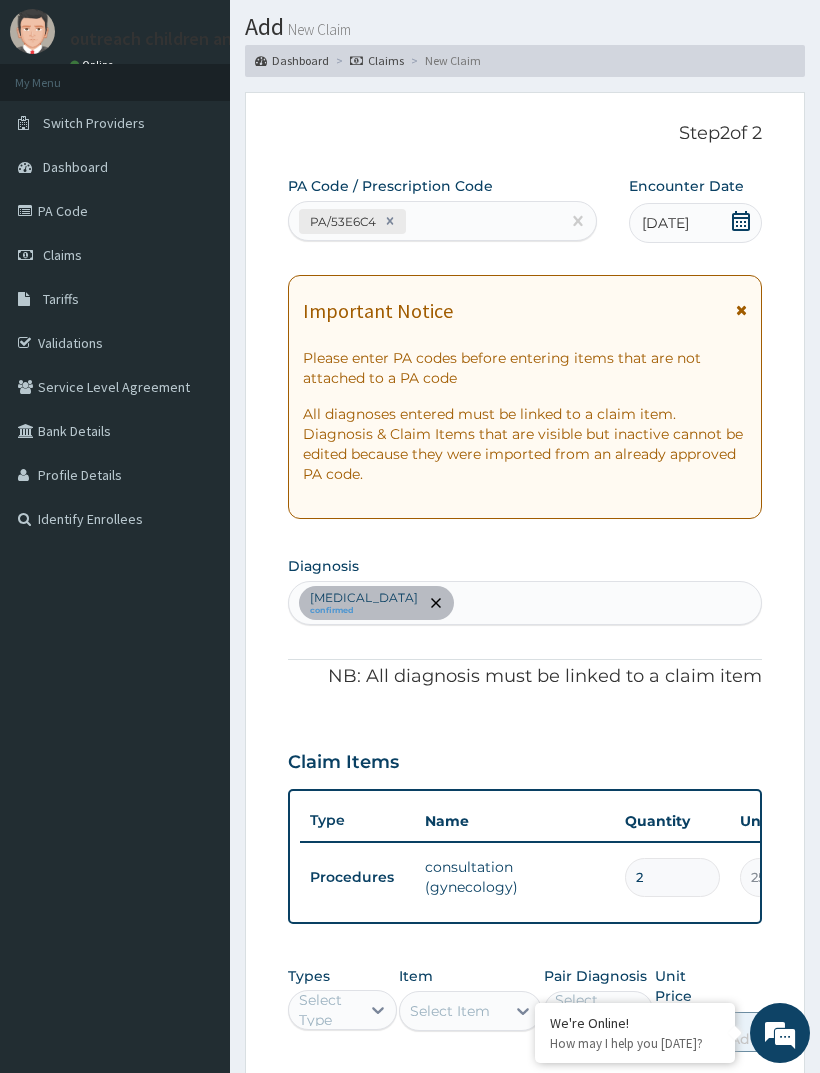 type 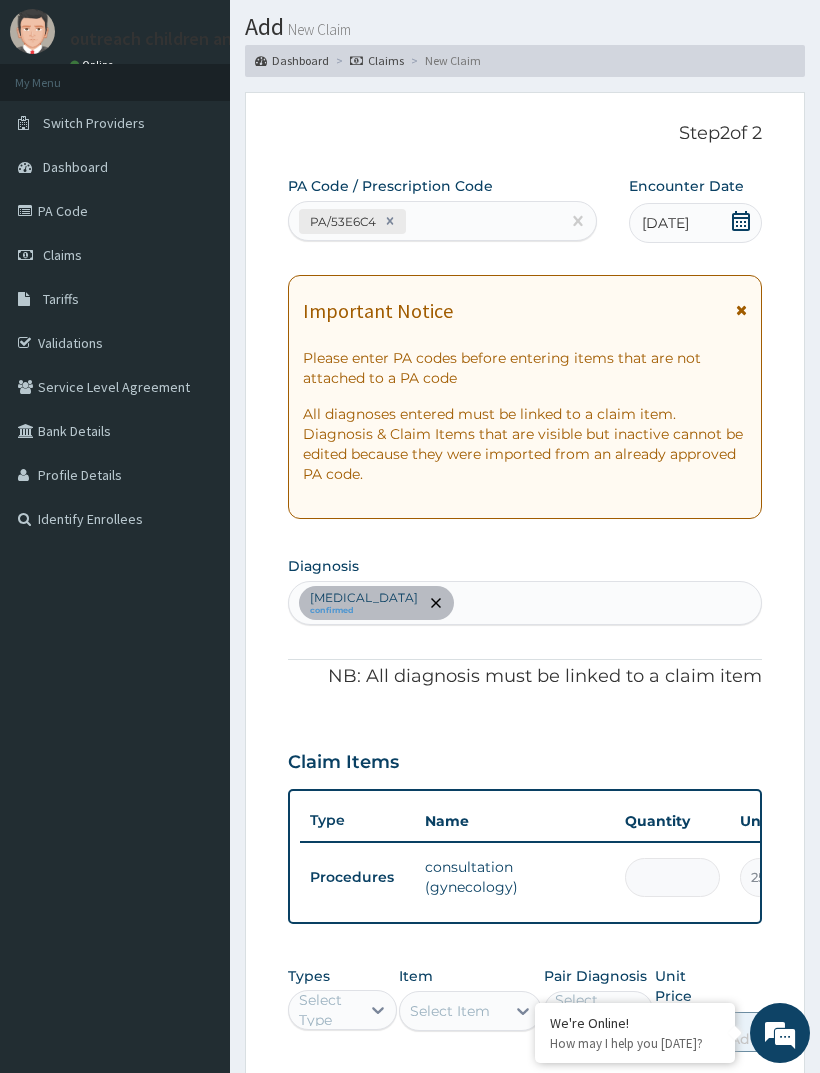 type on "0.00" 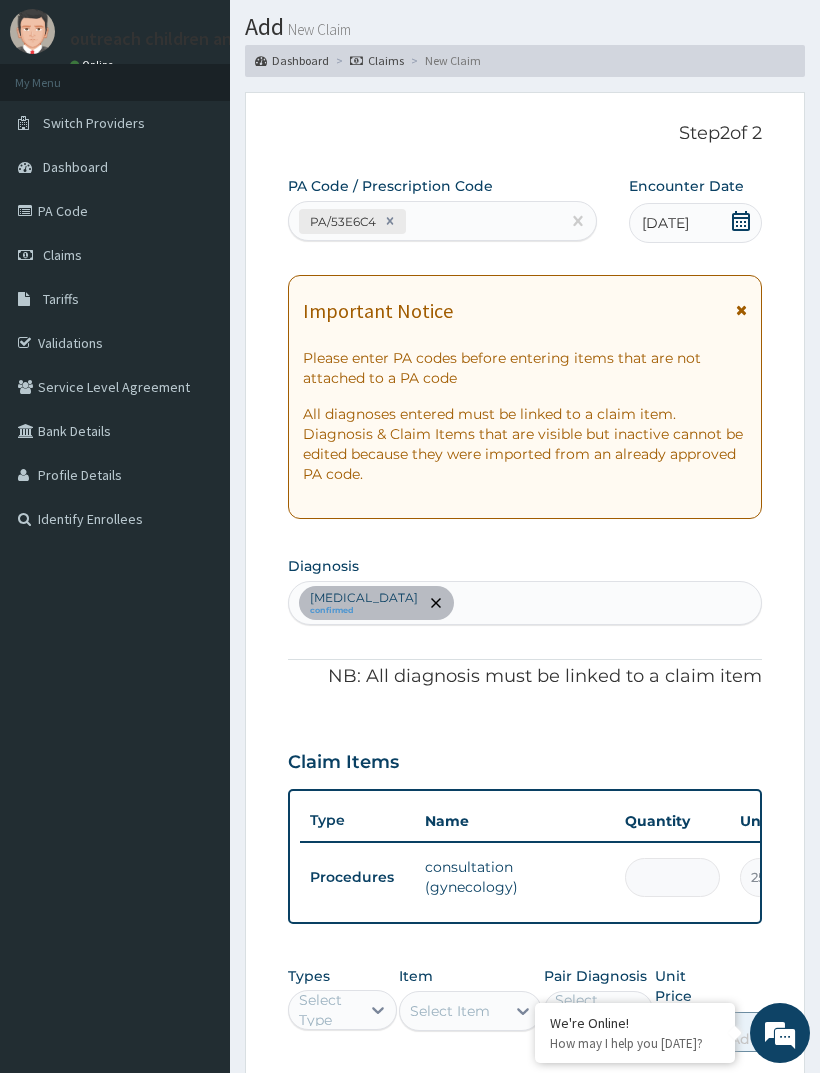 type on "1" 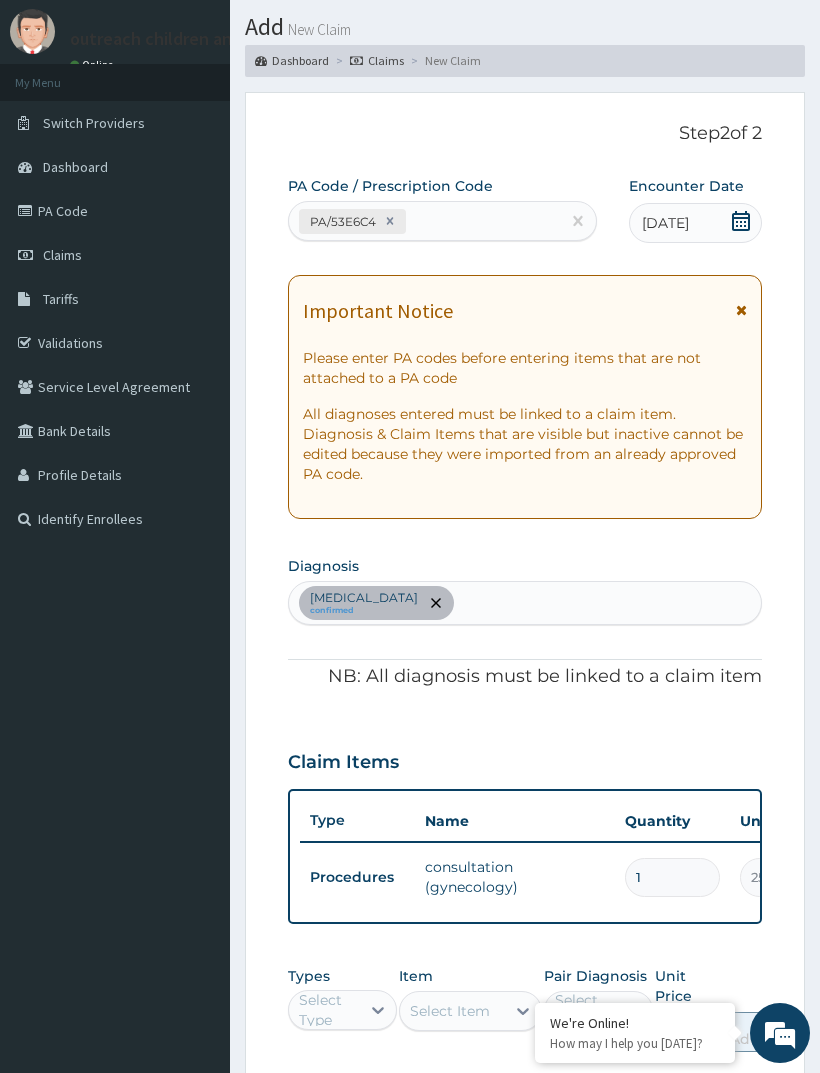 type on "25000.00" 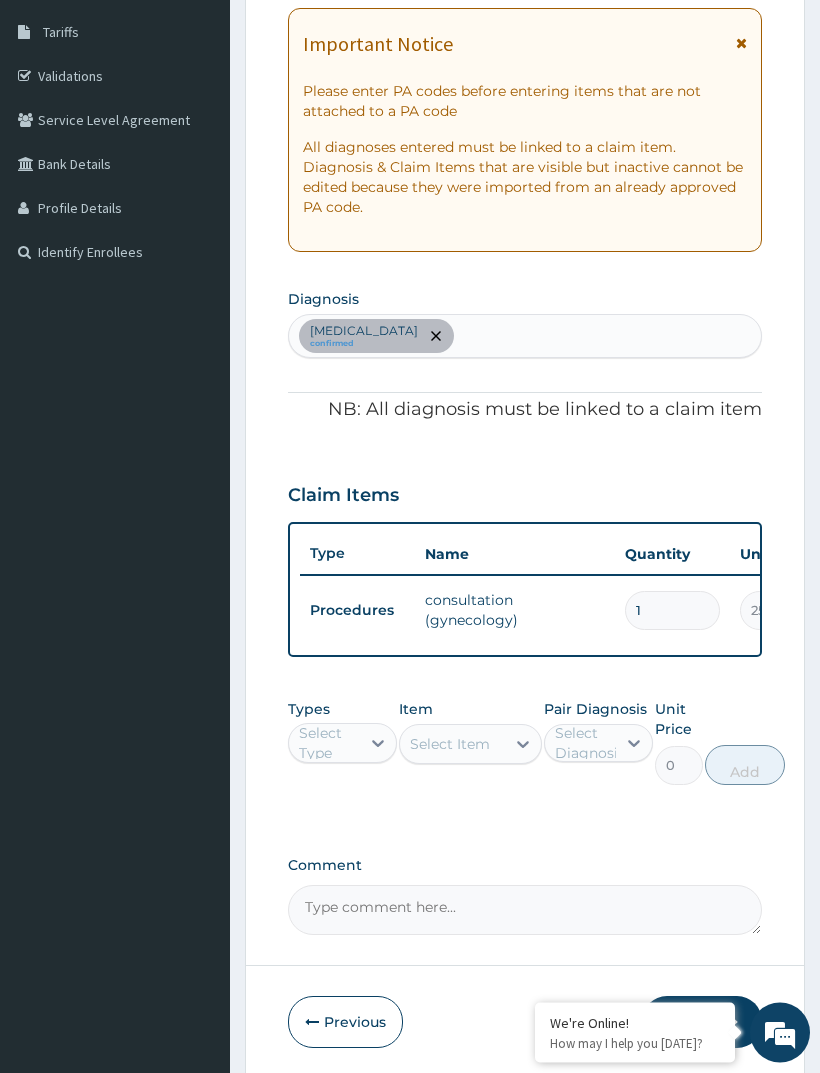 scroll, scrollTop: 342, scrollLeft: 0, axis: vertical 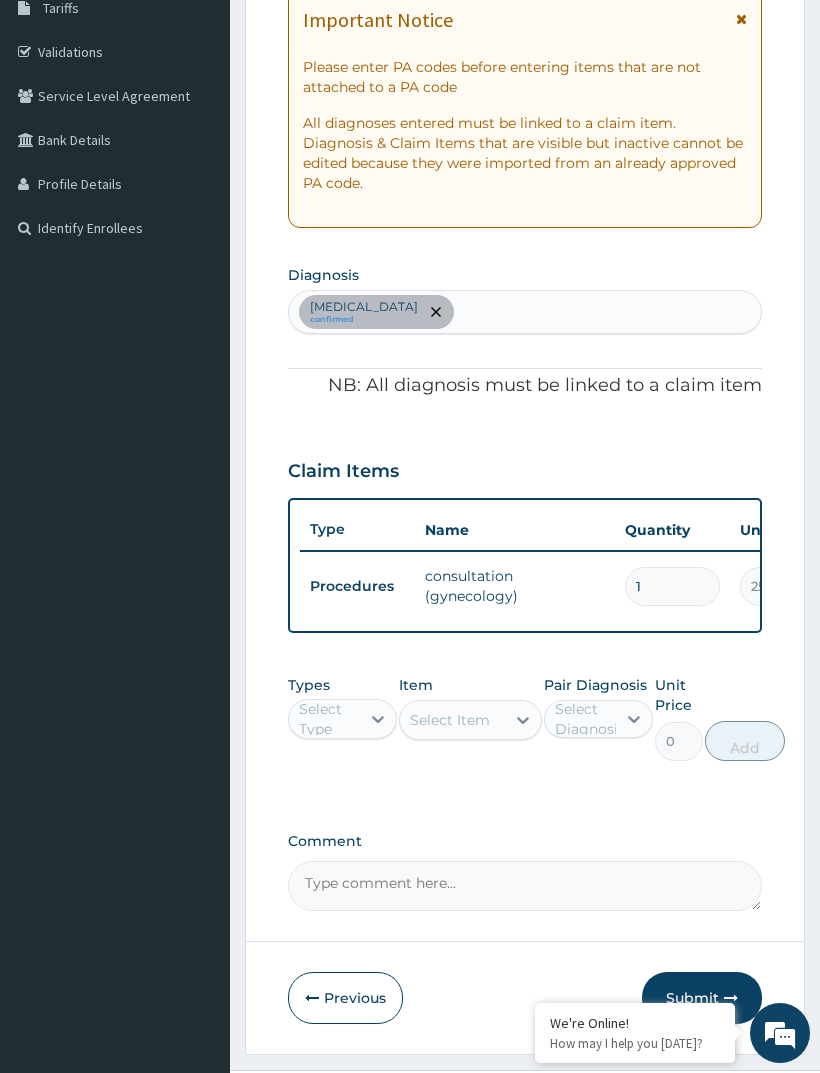 type on "1" 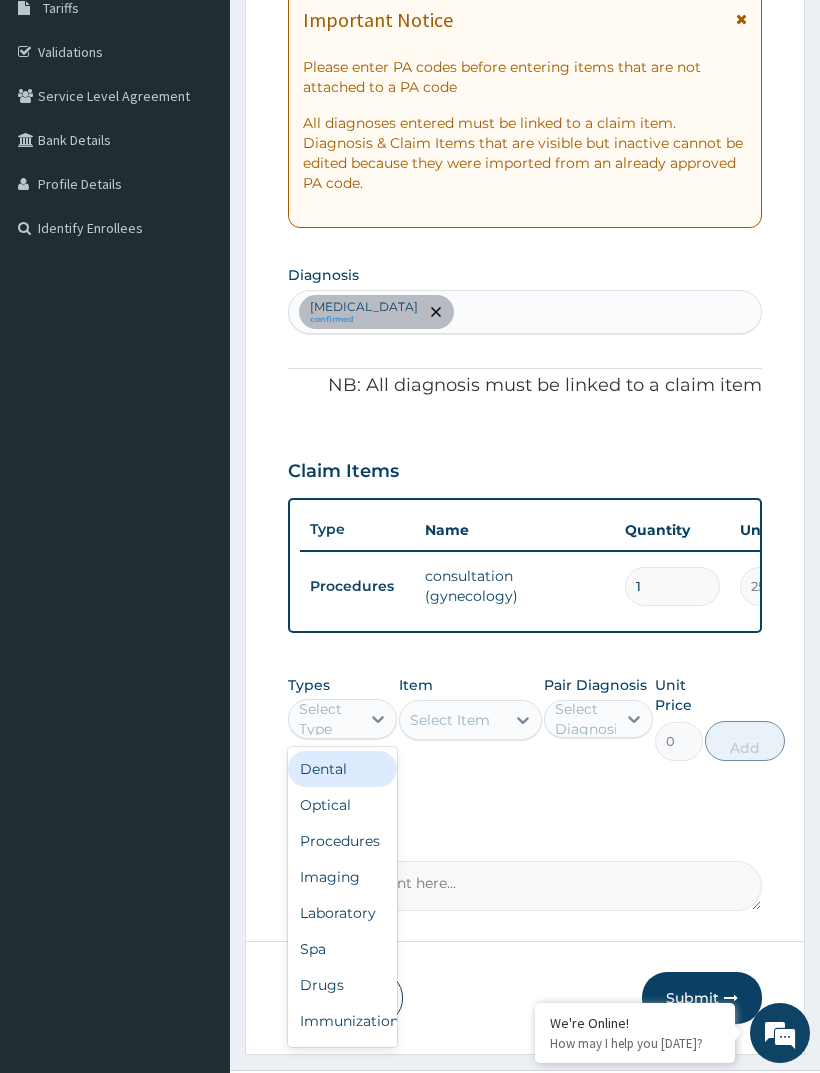 click on "Laboratory" at bounding box center [342, 913] 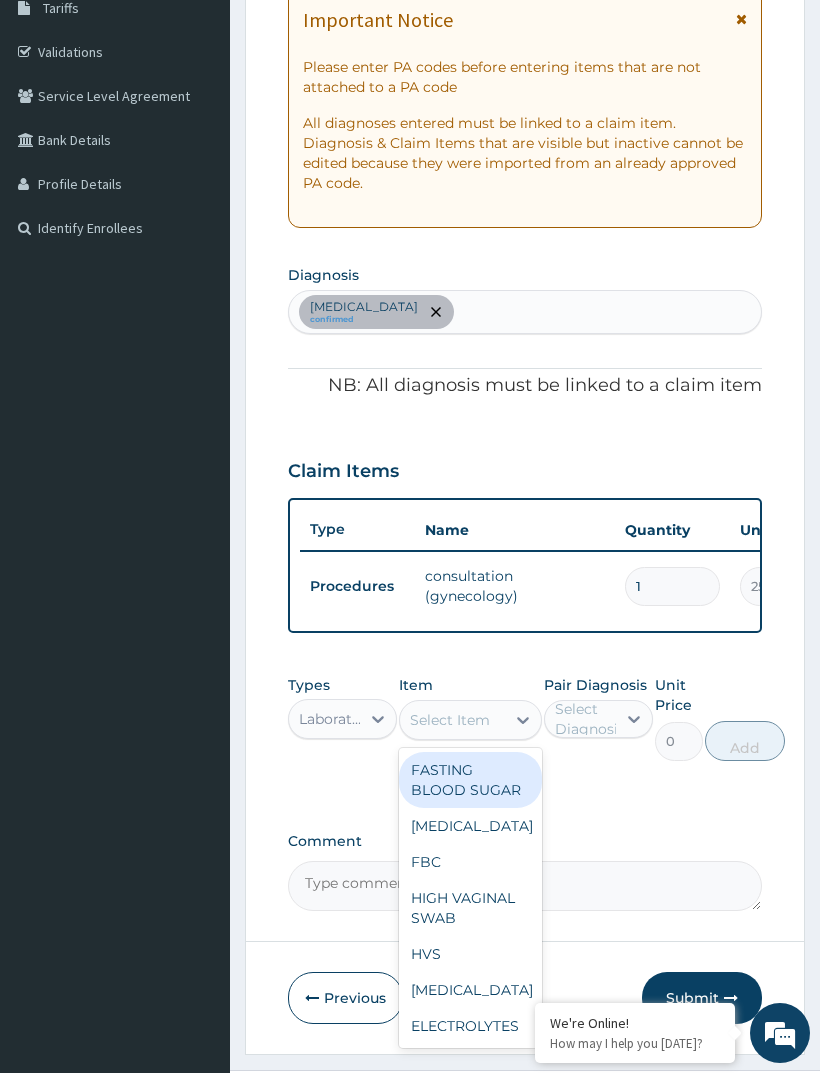 click on "FBC" at bounding box center [470, 862] 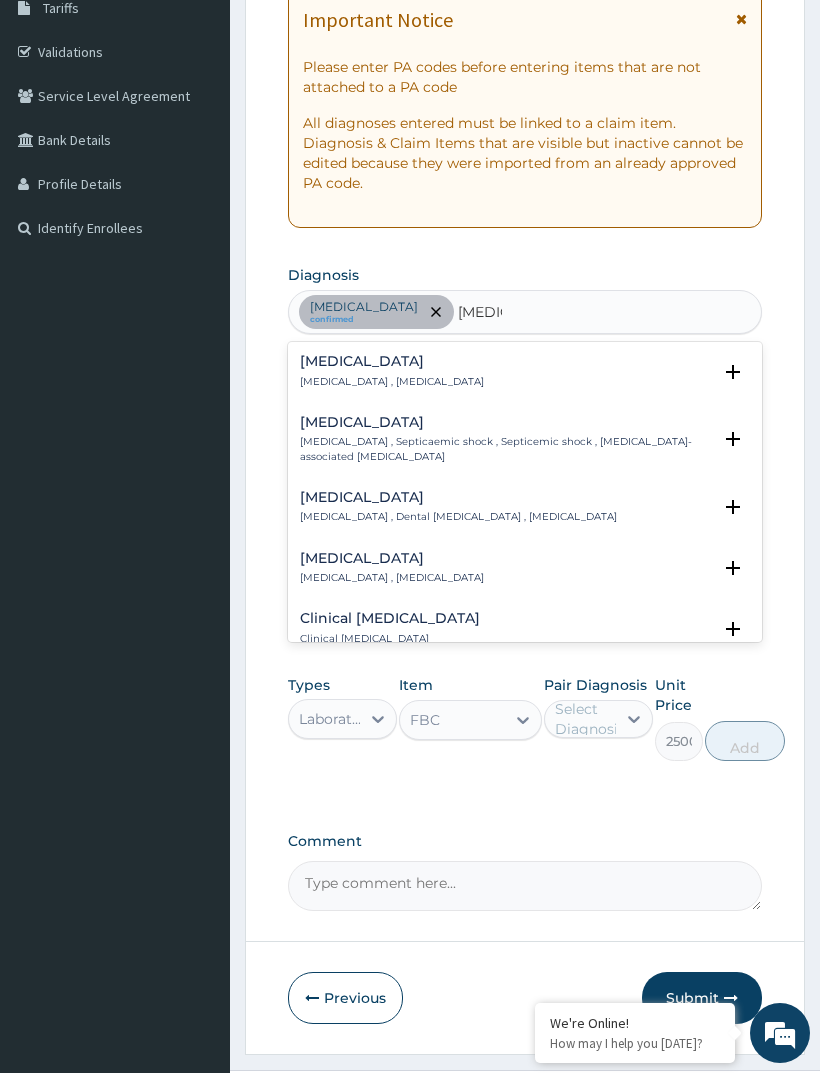 click on "Sepsis Systemic infection , Sepsis" at bounding box center [525, 371] 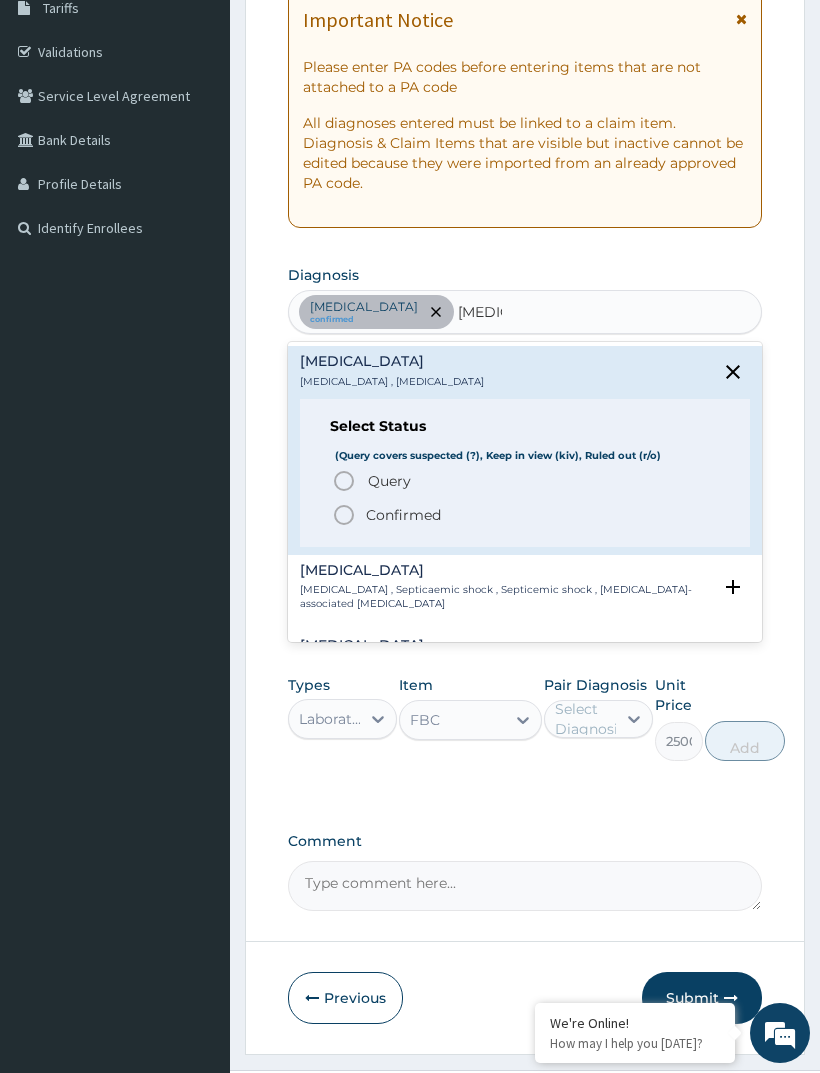 click 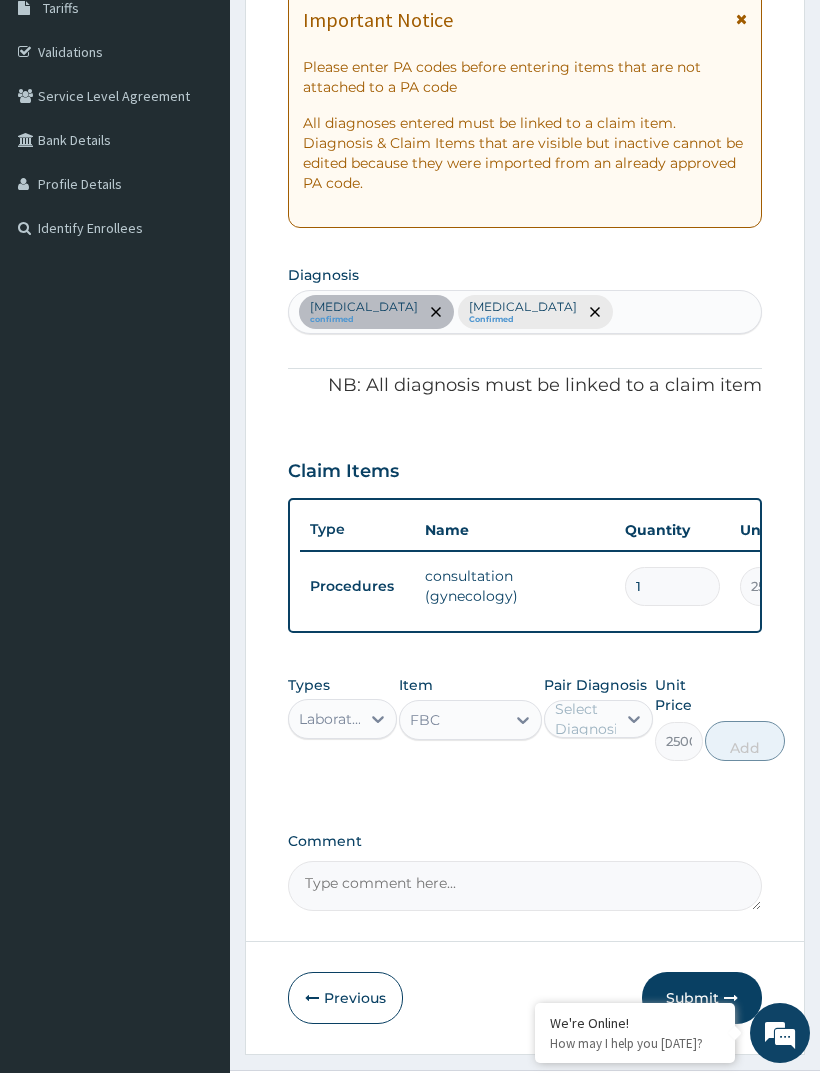 click 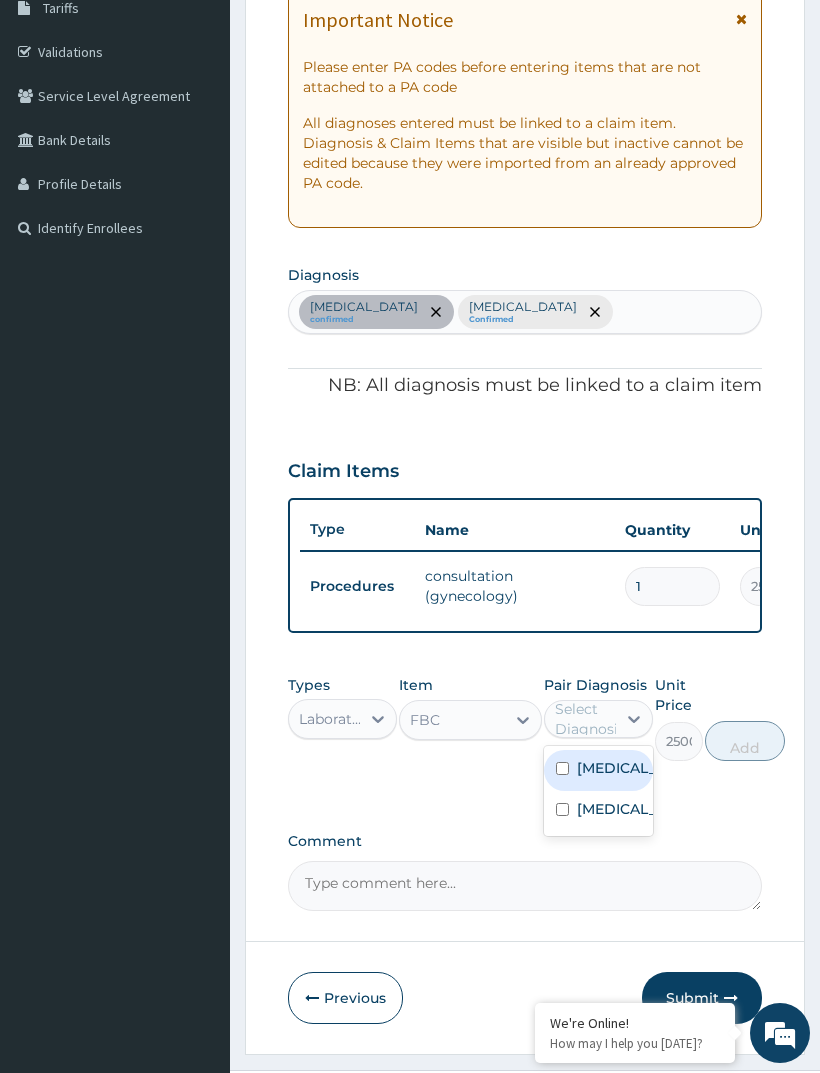 click on "[MEDICAL_DATA]" at bounding box center [619, 809] 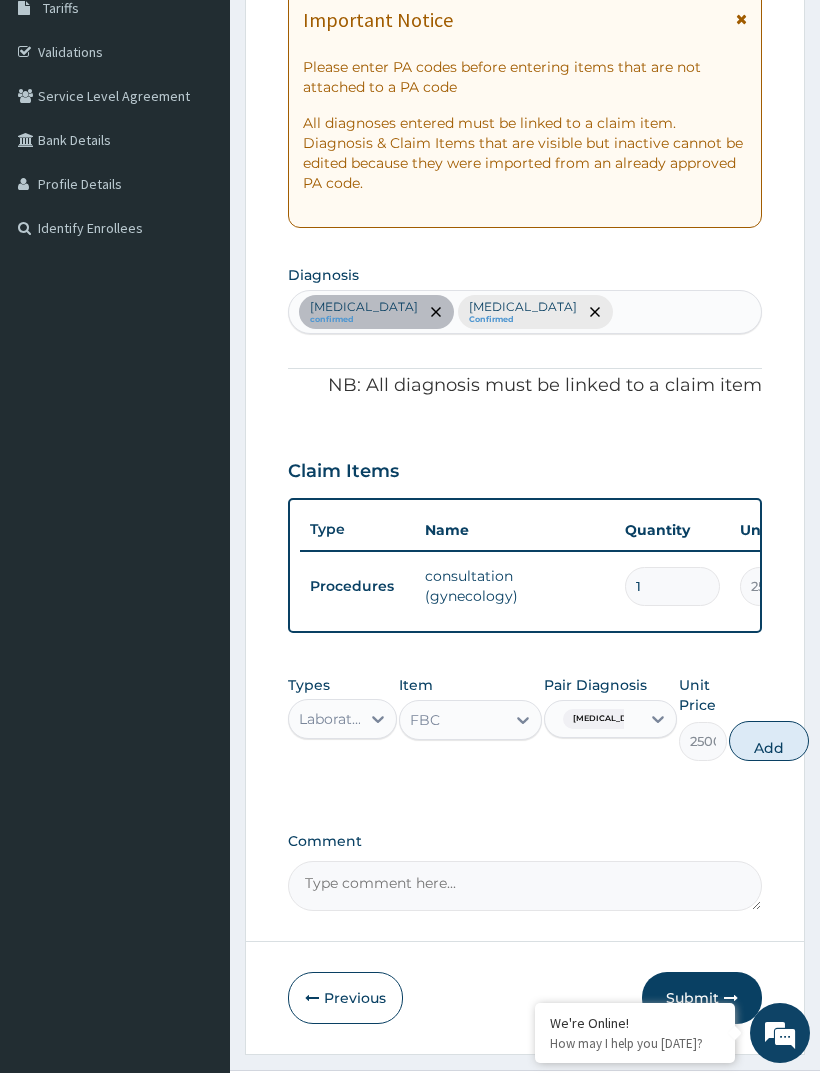 click on "Add" at bounding box center [769, 741] 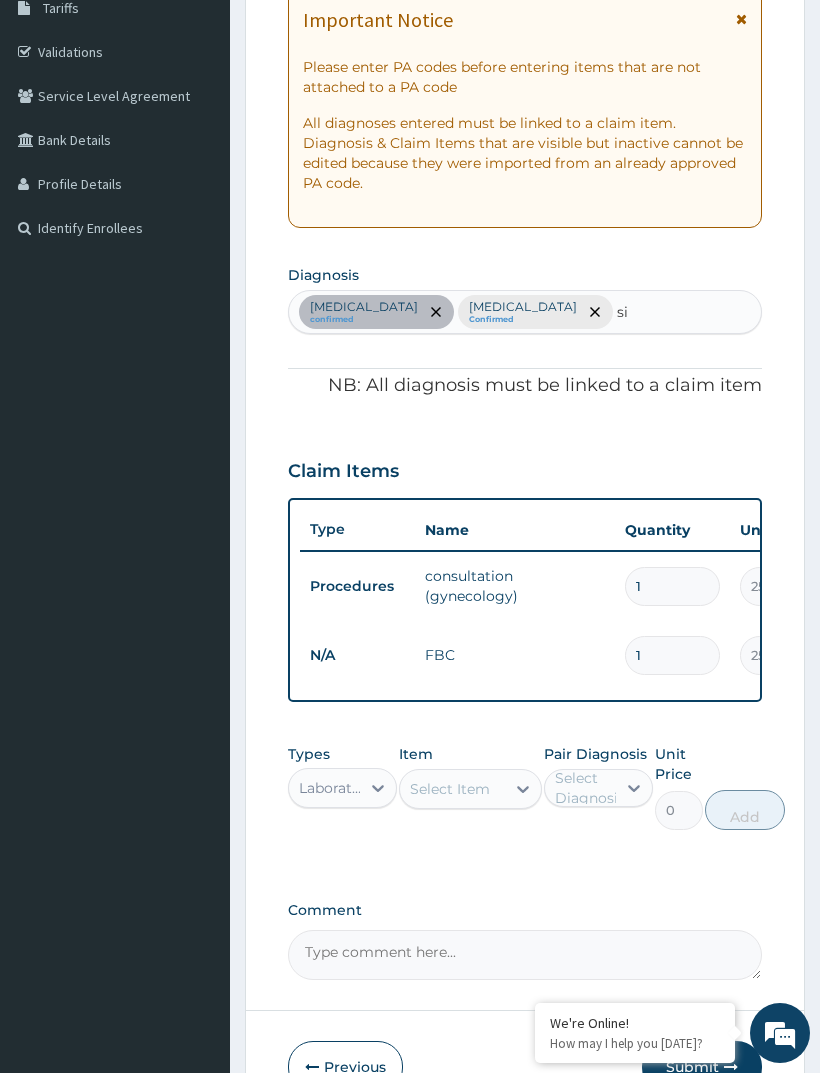 type on "s" 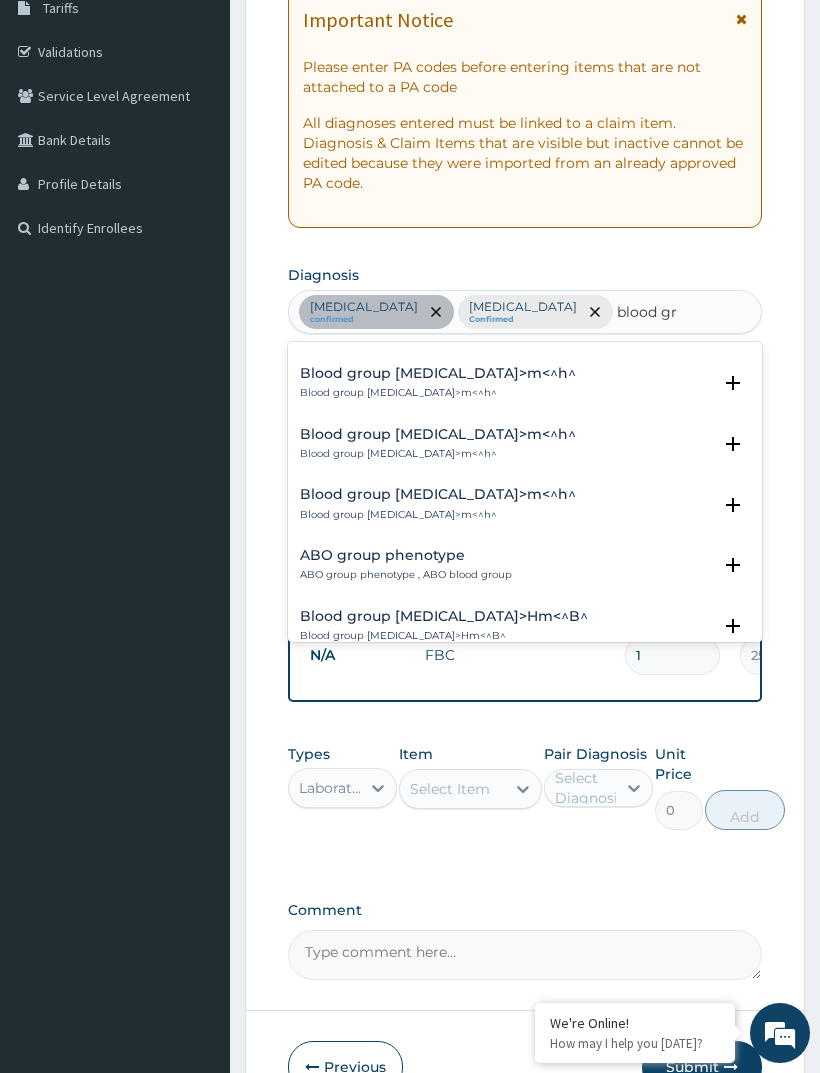 scroll, scrollTop: 2278, scrollLeft: 0, axis: vertical 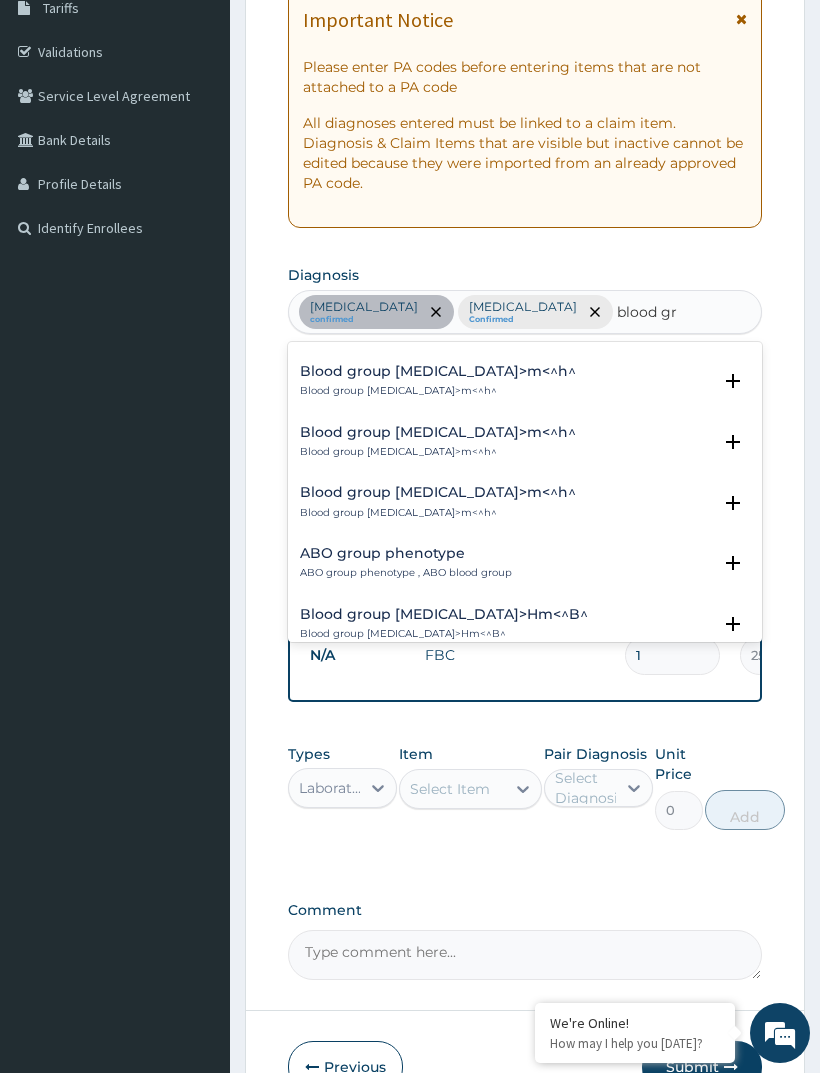click on "ABO group phenotype ABO group phenotype , ABO blood group" at bounding box center [525, 563] 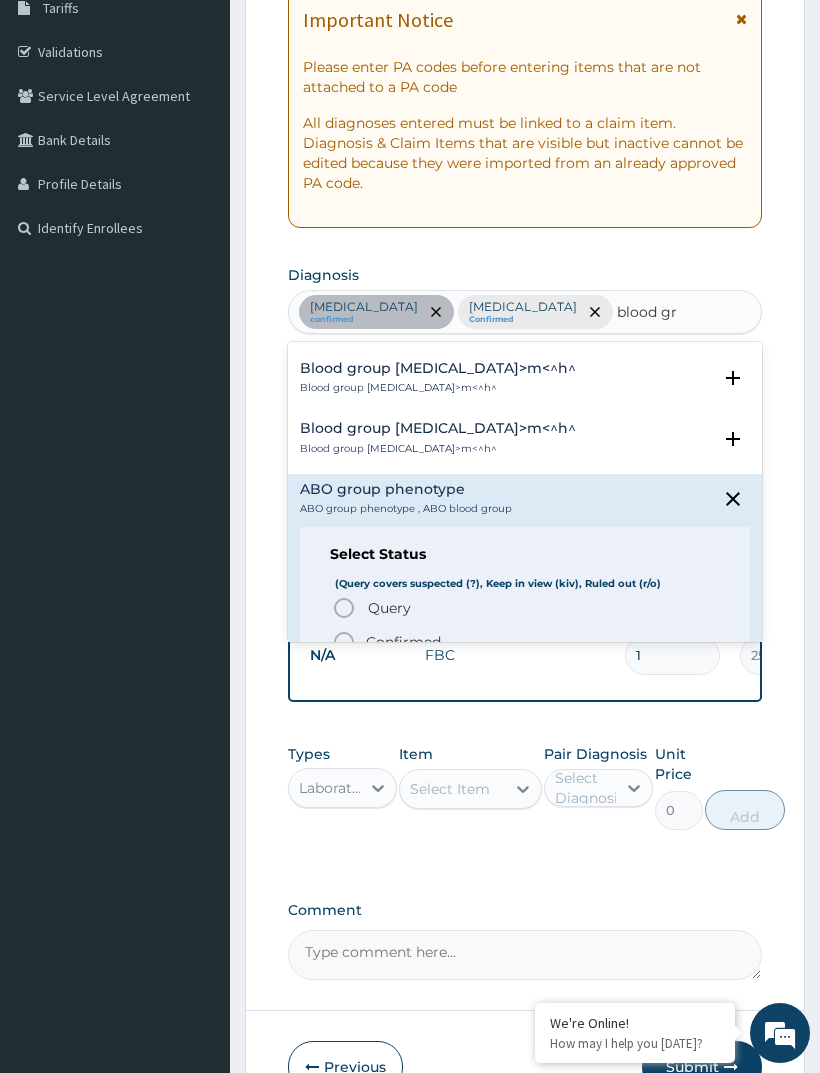scroll, scrollTop: 2340, scrollLeft: 0, axis: vertical 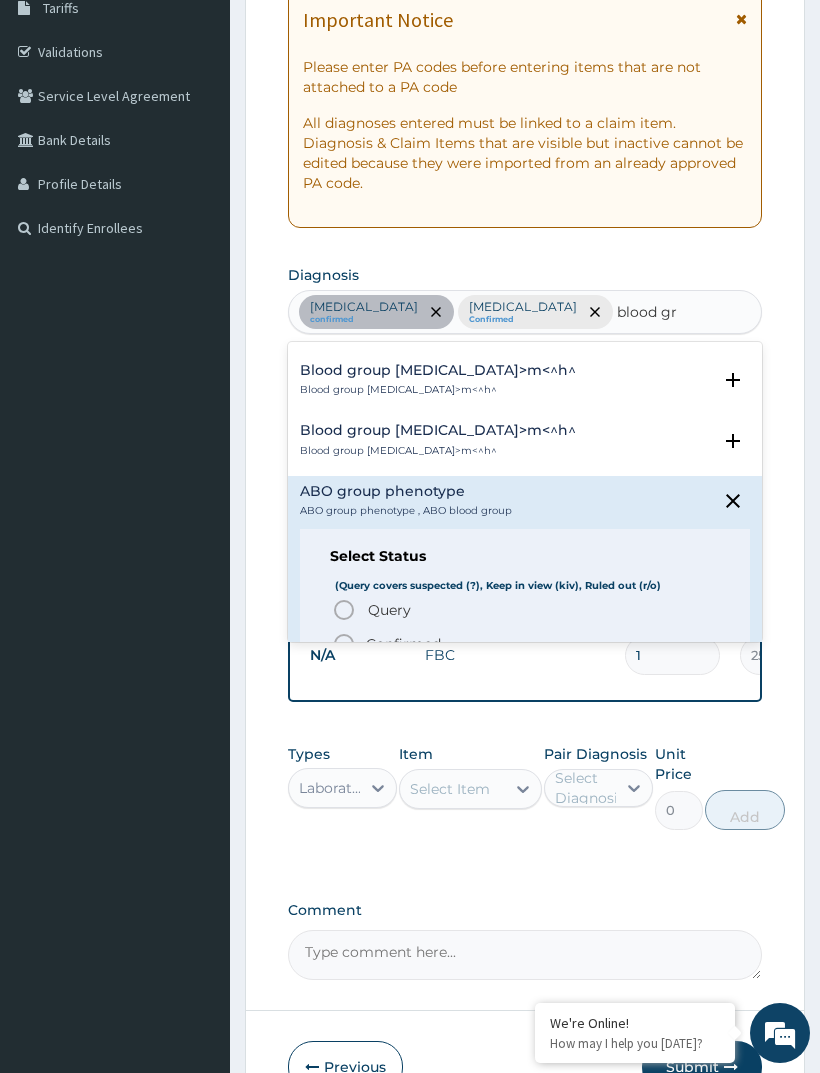 click on "Blood group B>m<^h^ Blood group B>m<^h^" at bounding box center [525, 440] 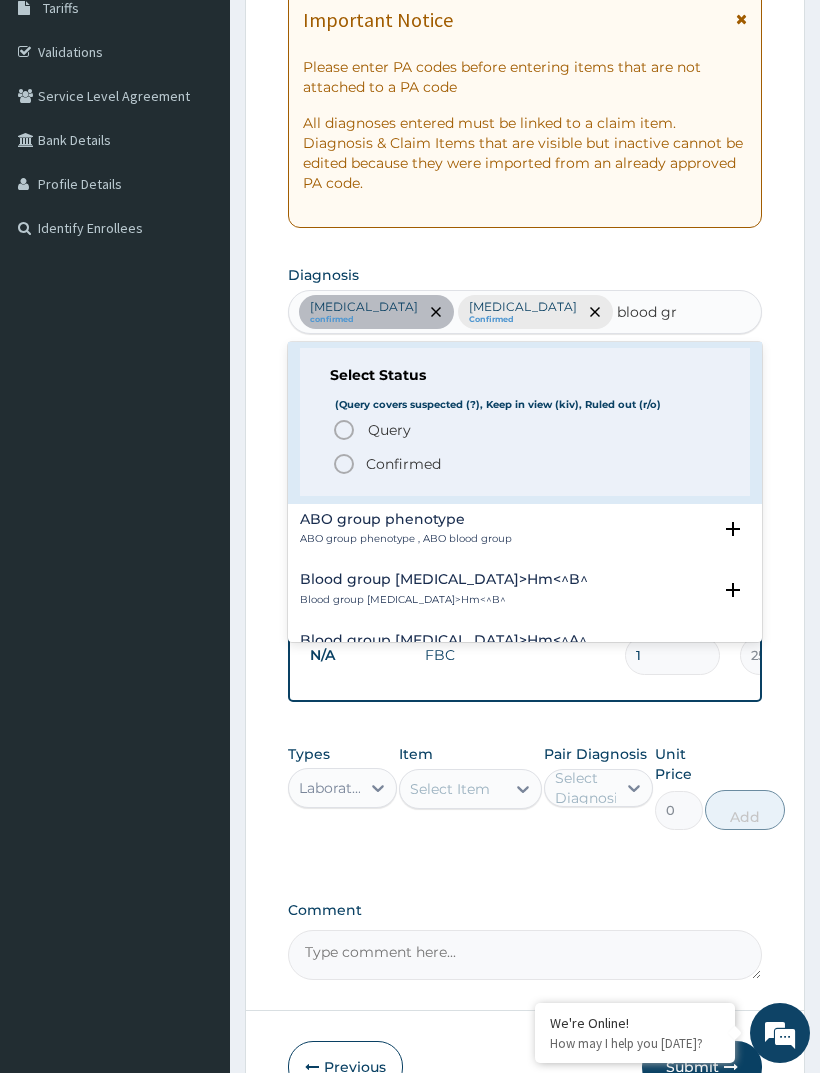 scroll, scrollTop: 2462, scrollLeft: 0, axis: vertical 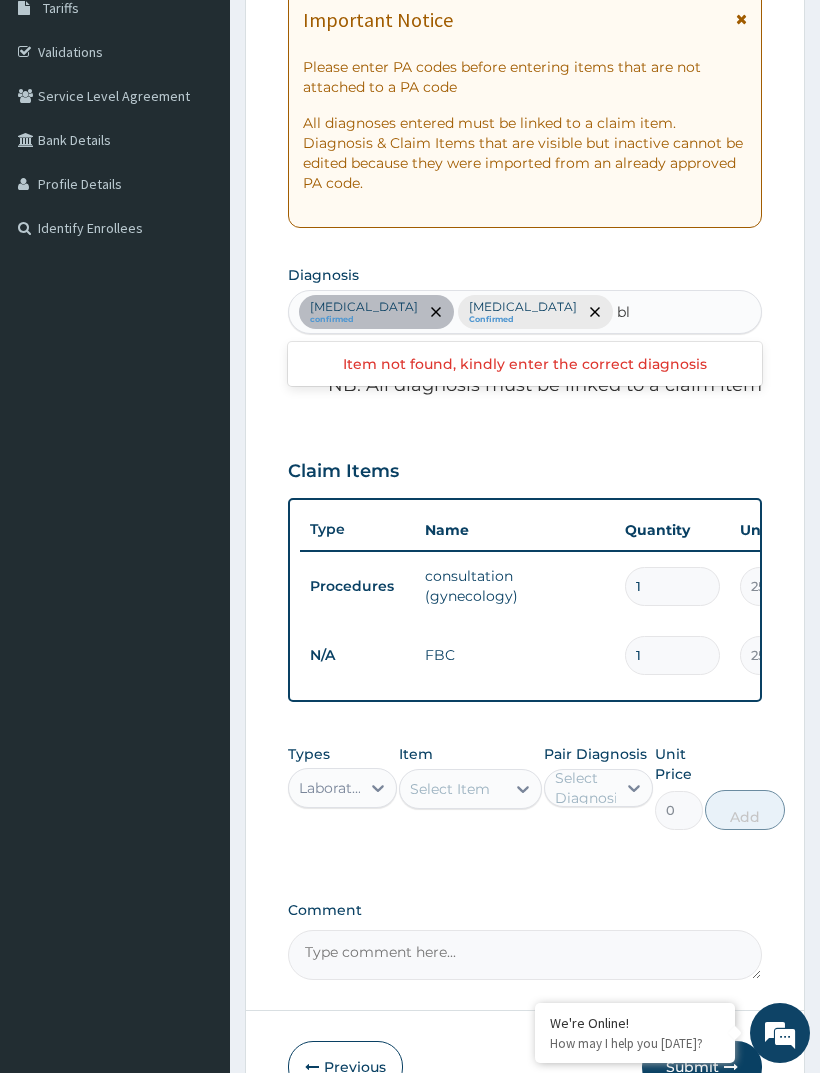 type on "b" 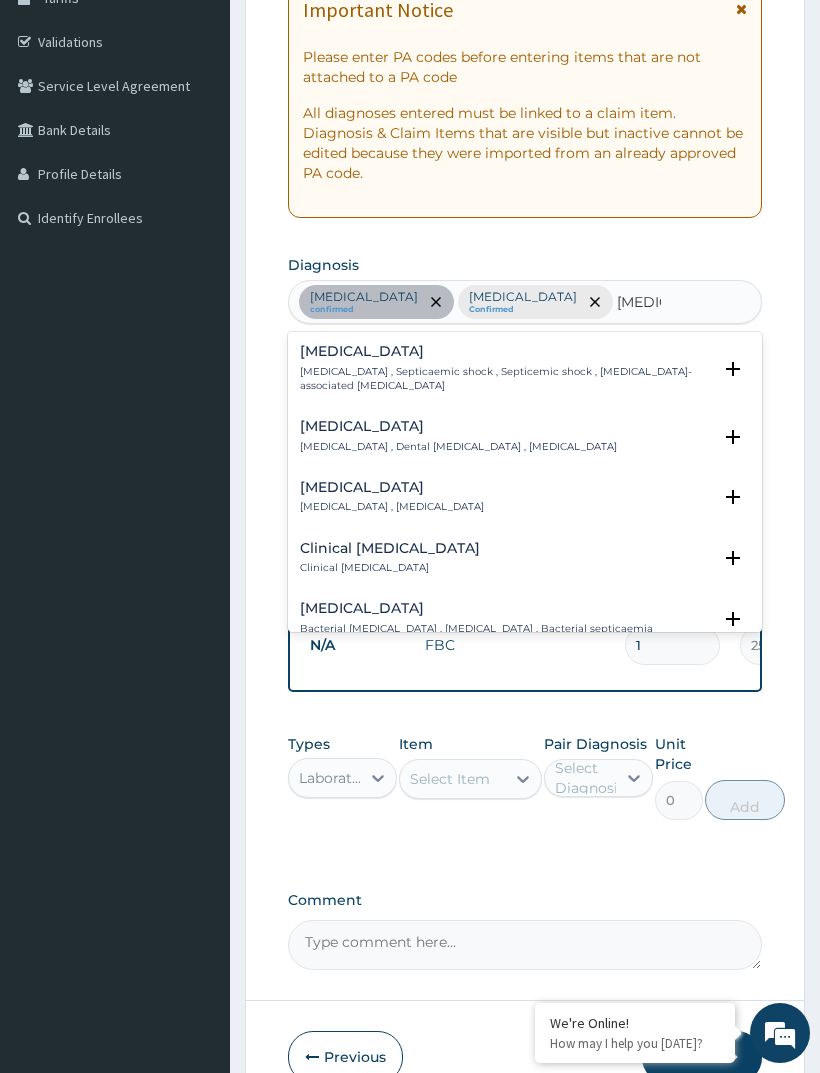 scroll, scrollTop: 352, scrollLeft: 0, axis: vertical 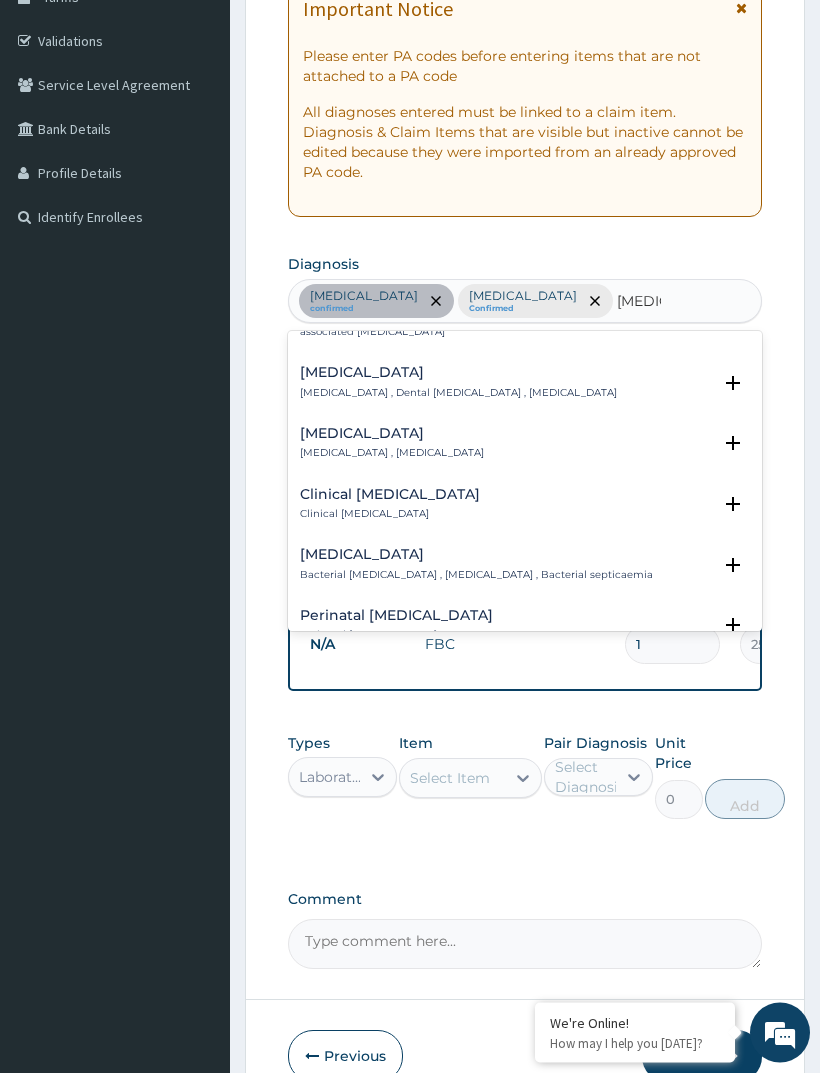 click on "Sepsis syndrome Sepsis syndrome , Septic syndrome" at bounding box center (392, 444) 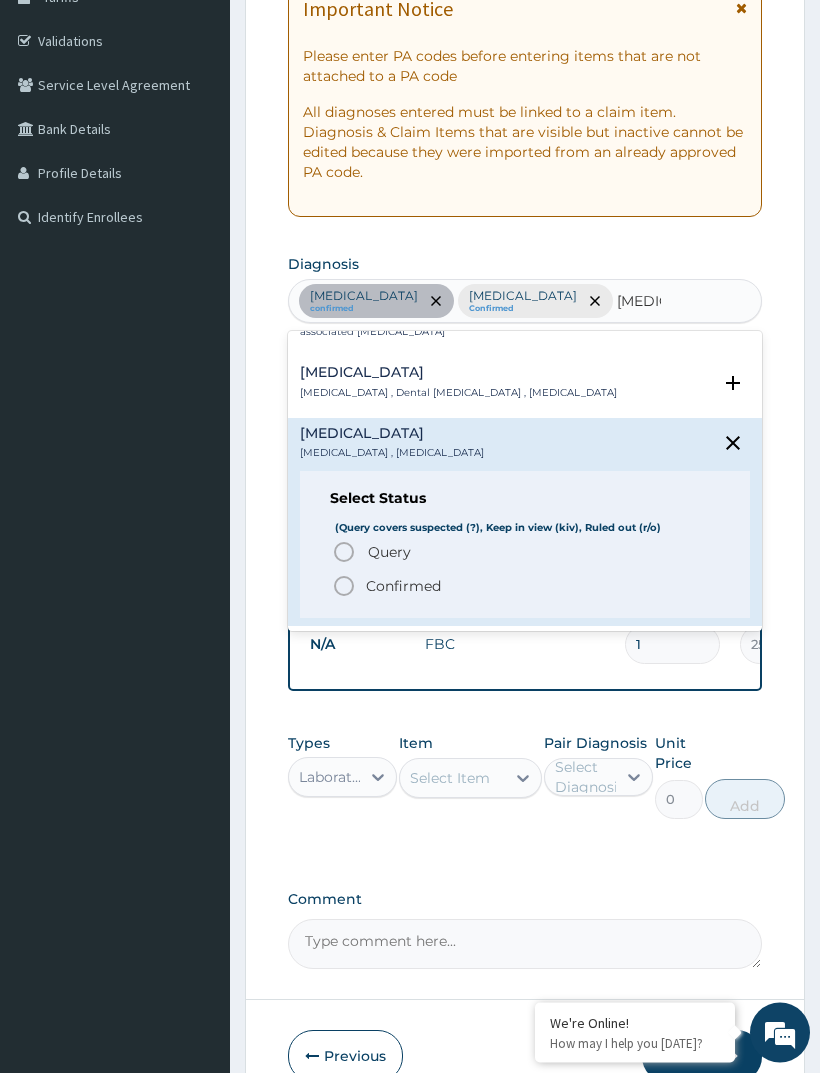 scroll, scrollTop: 353, scrollLeft: 0, axis: vertical 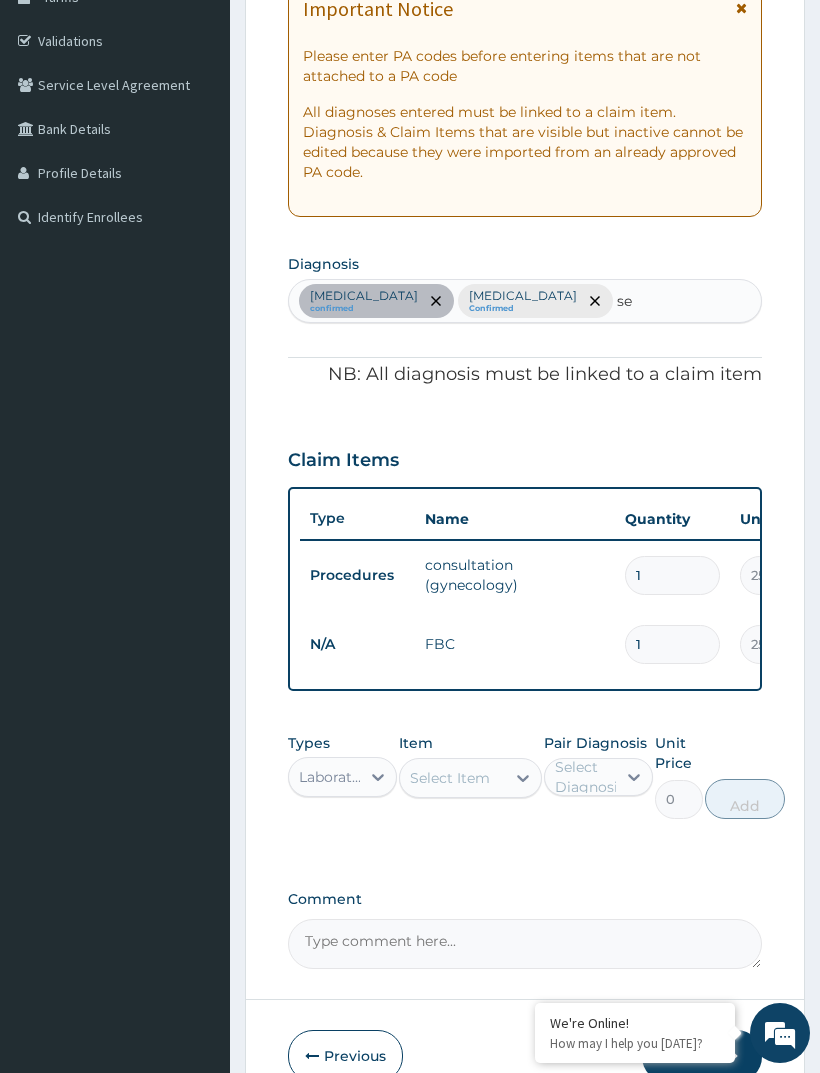 type on "s" 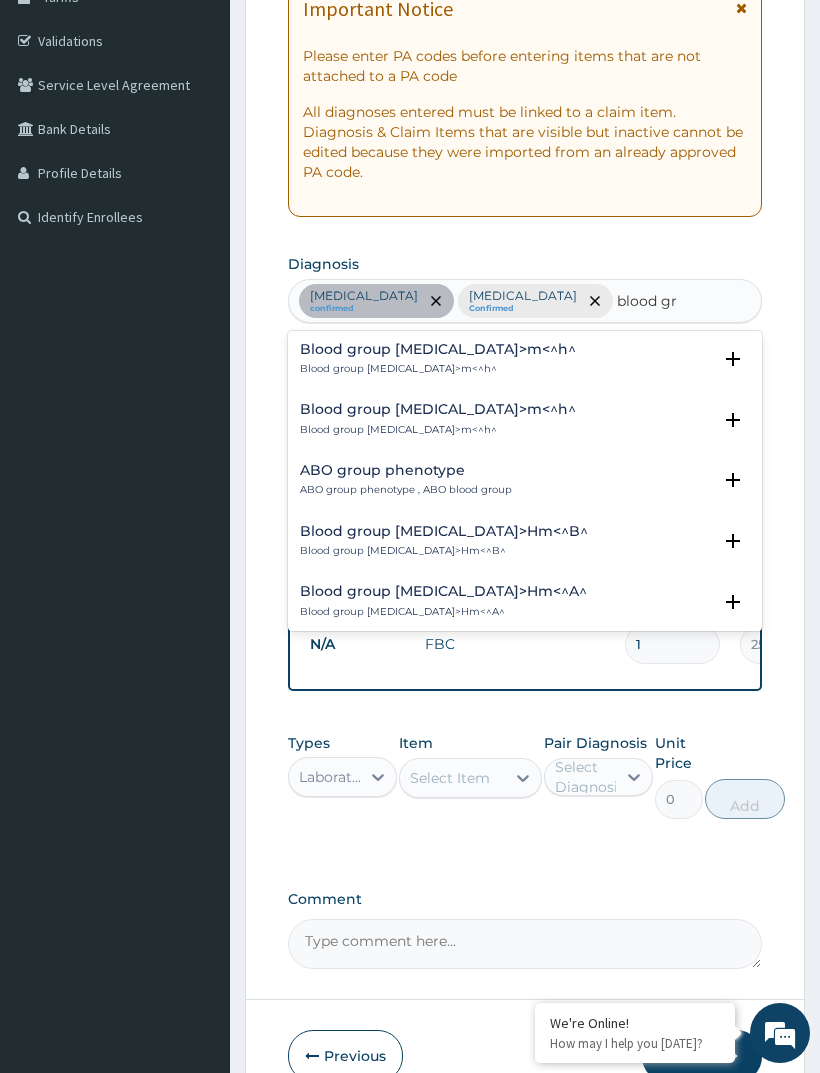 scroll, scrollTop: 2348, scrollLeft: 0, axis: vertical 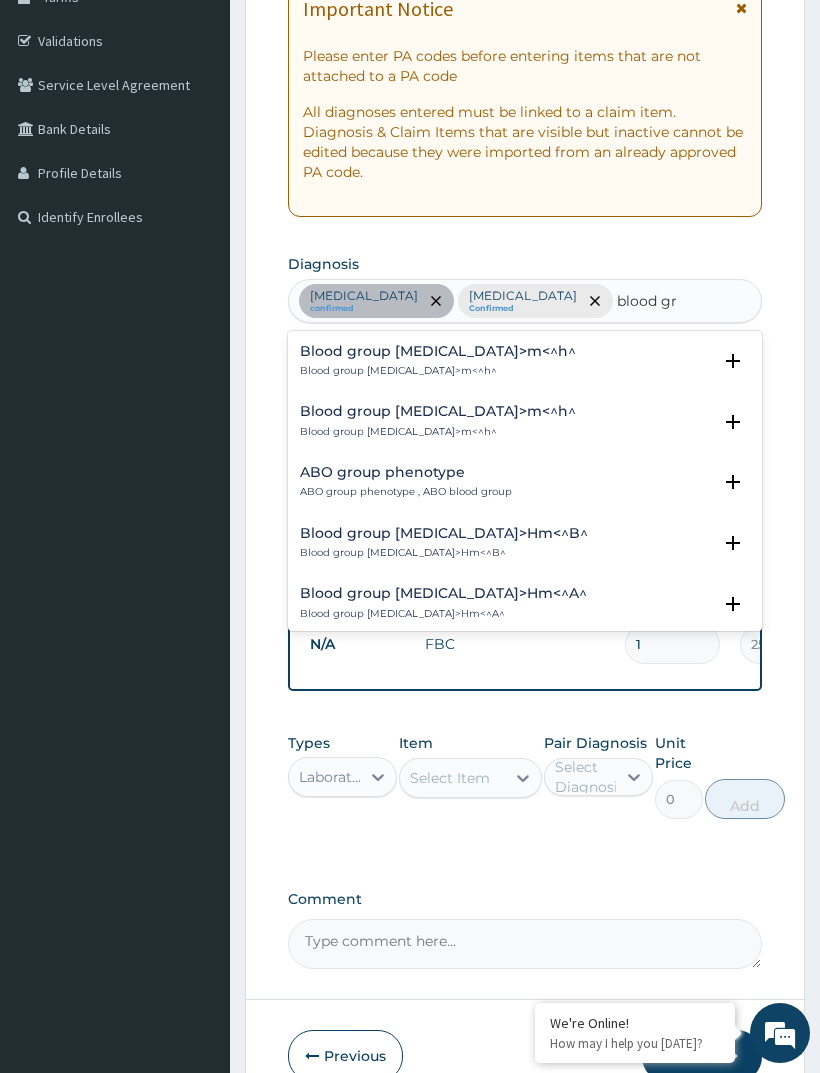 click on "ABO group phenotype ABO group phenotype , ABO blood group" at bounding box center [525, 482] 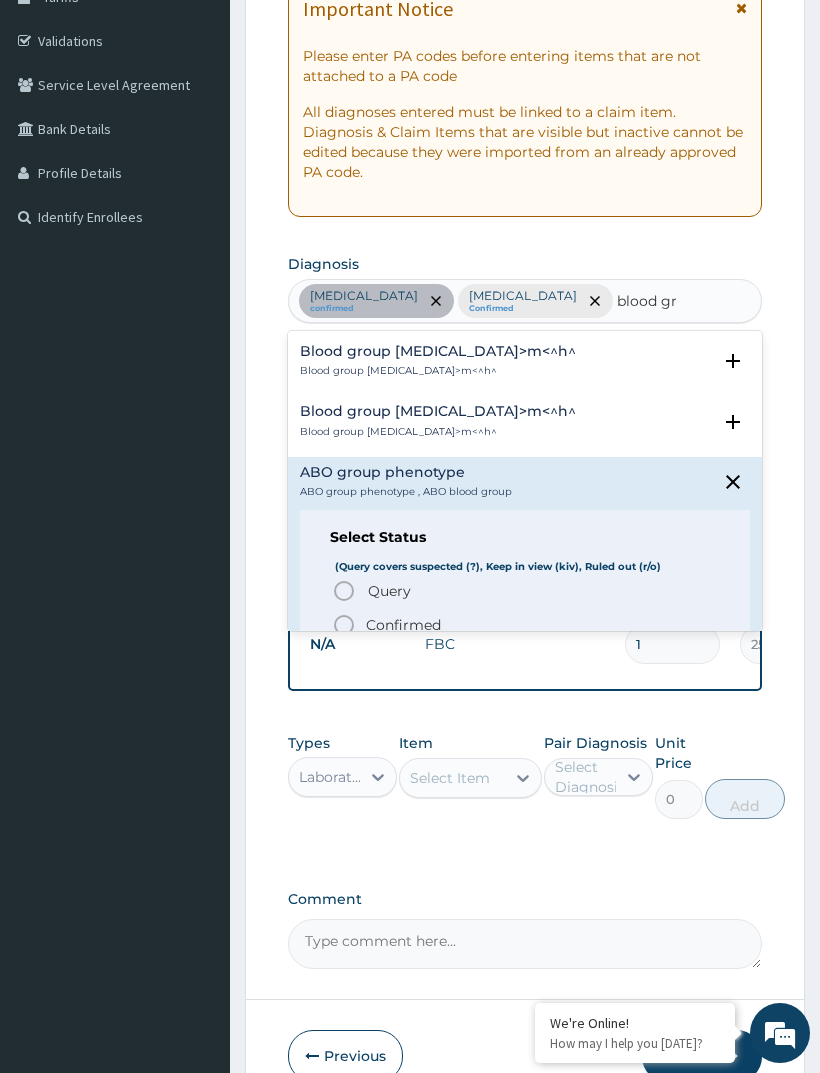 click on "Confirmed" at bounding box center (403, 625) 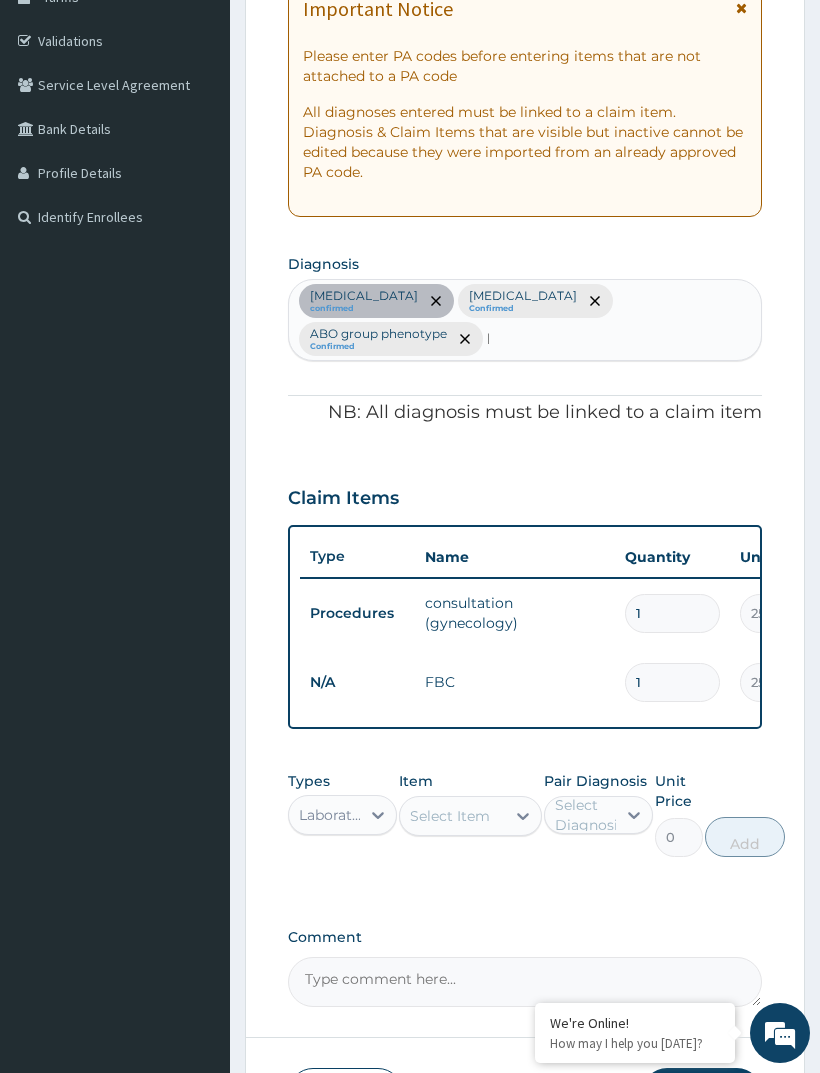 type 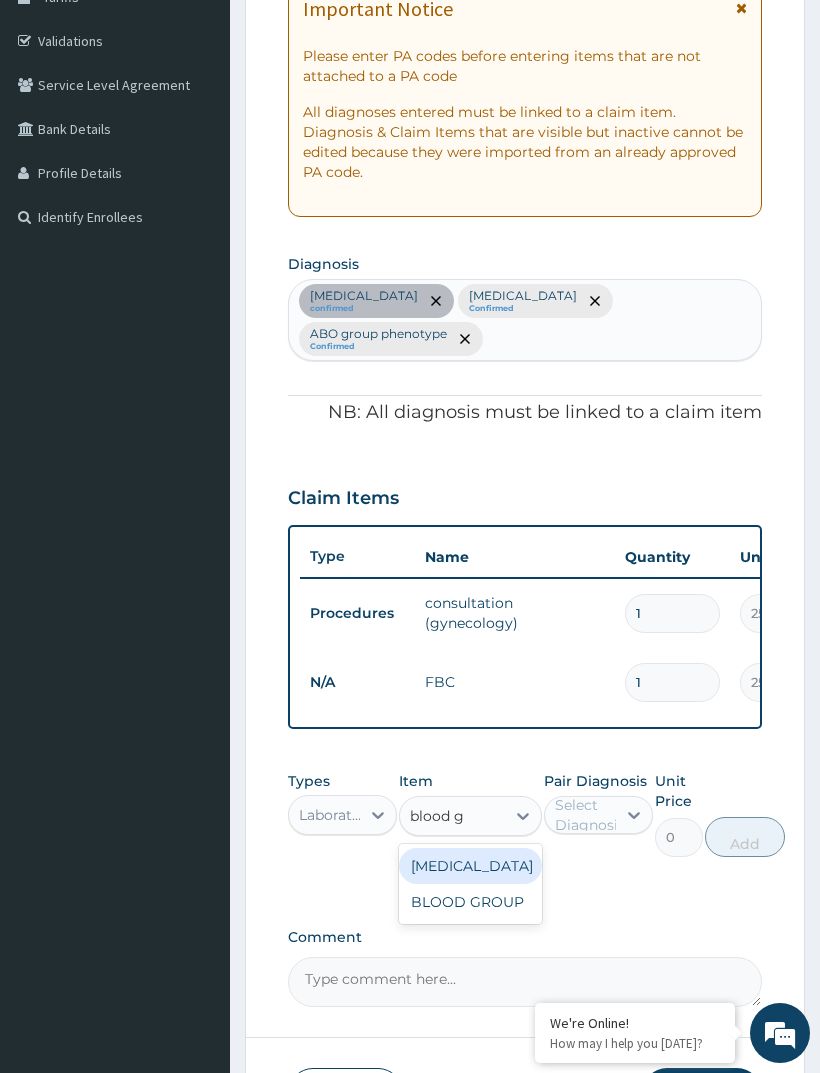 click on "BLOOD GROUP" at bounding box center (470, 902) 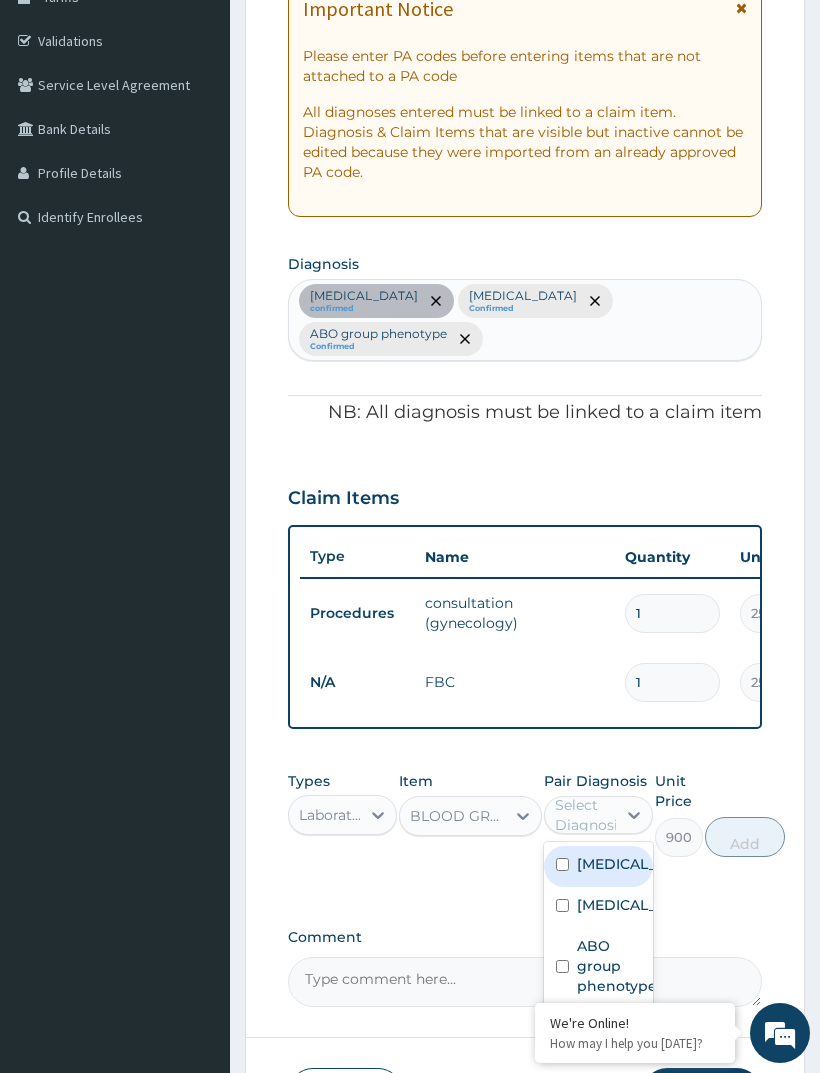 click on "ABO group phenotype" at bounding box center [617, 966] 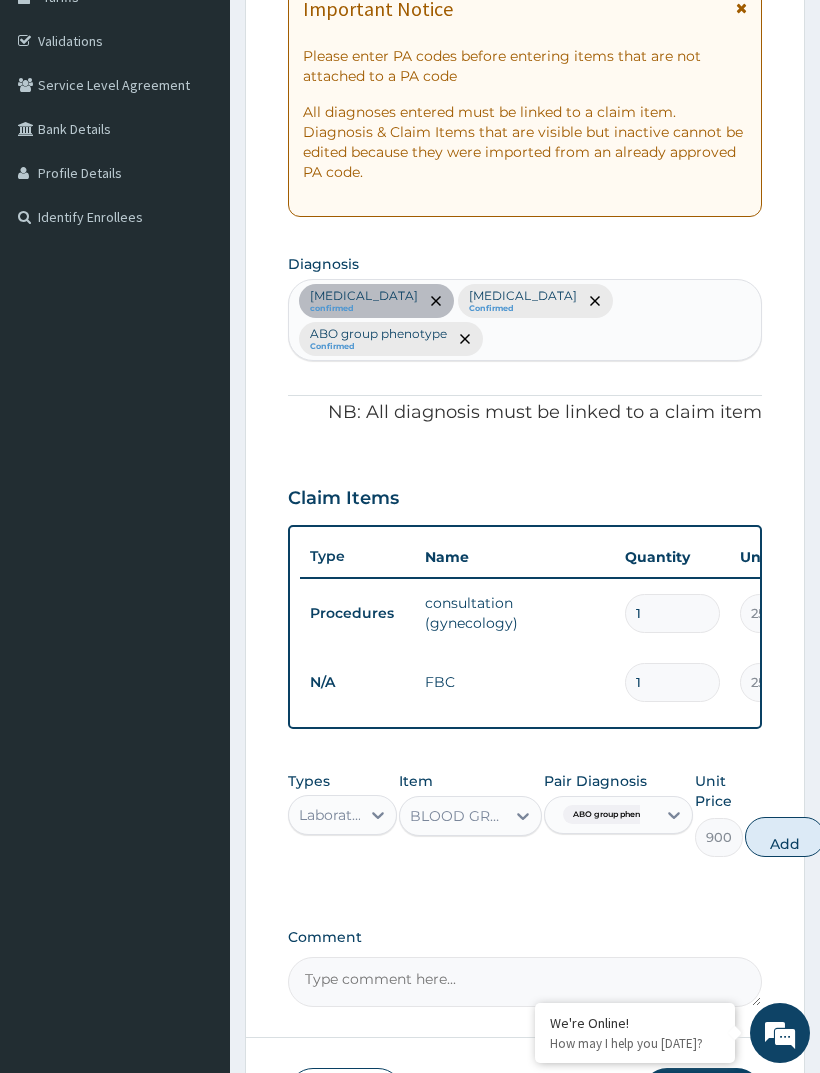 click on "Add" at bounding box center (785, 837) 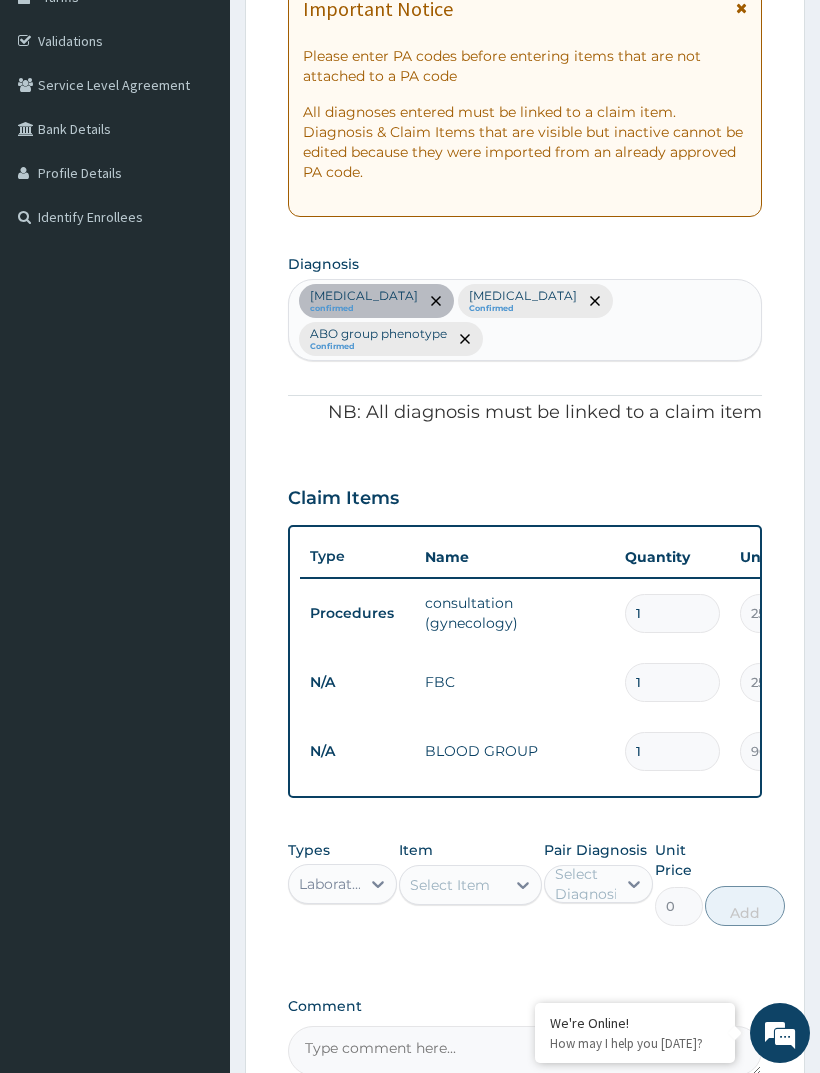 type on "1" 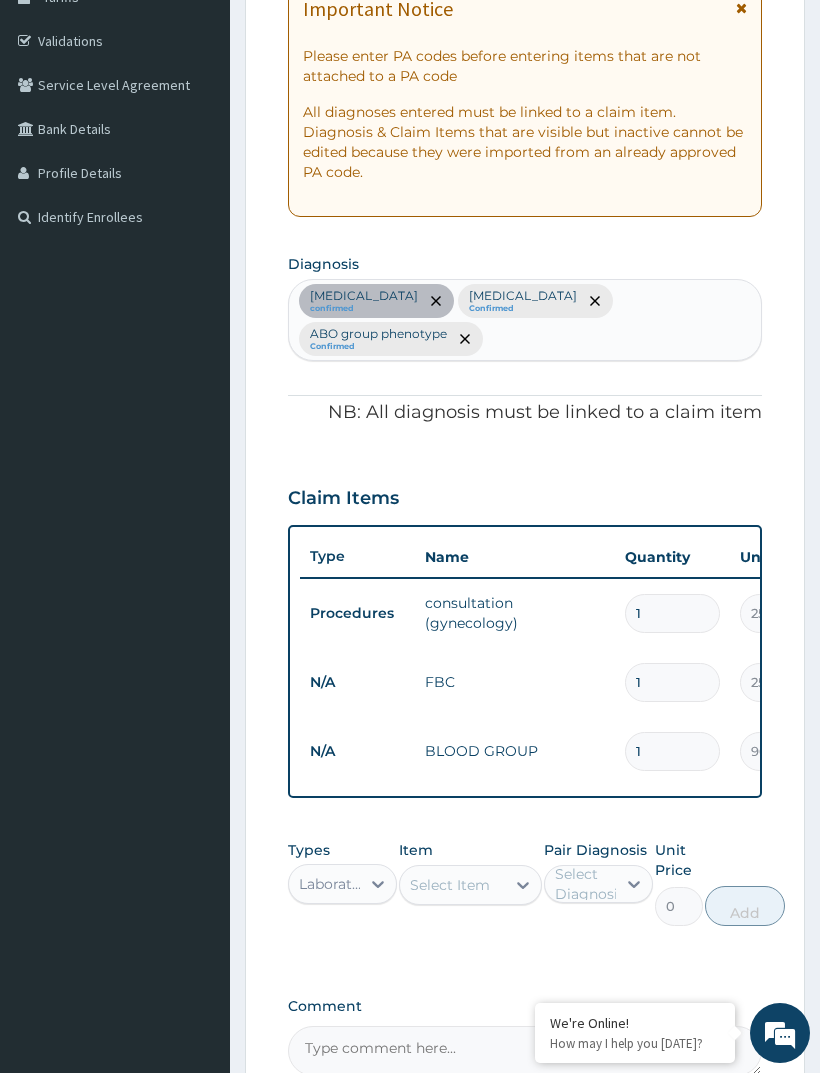 type 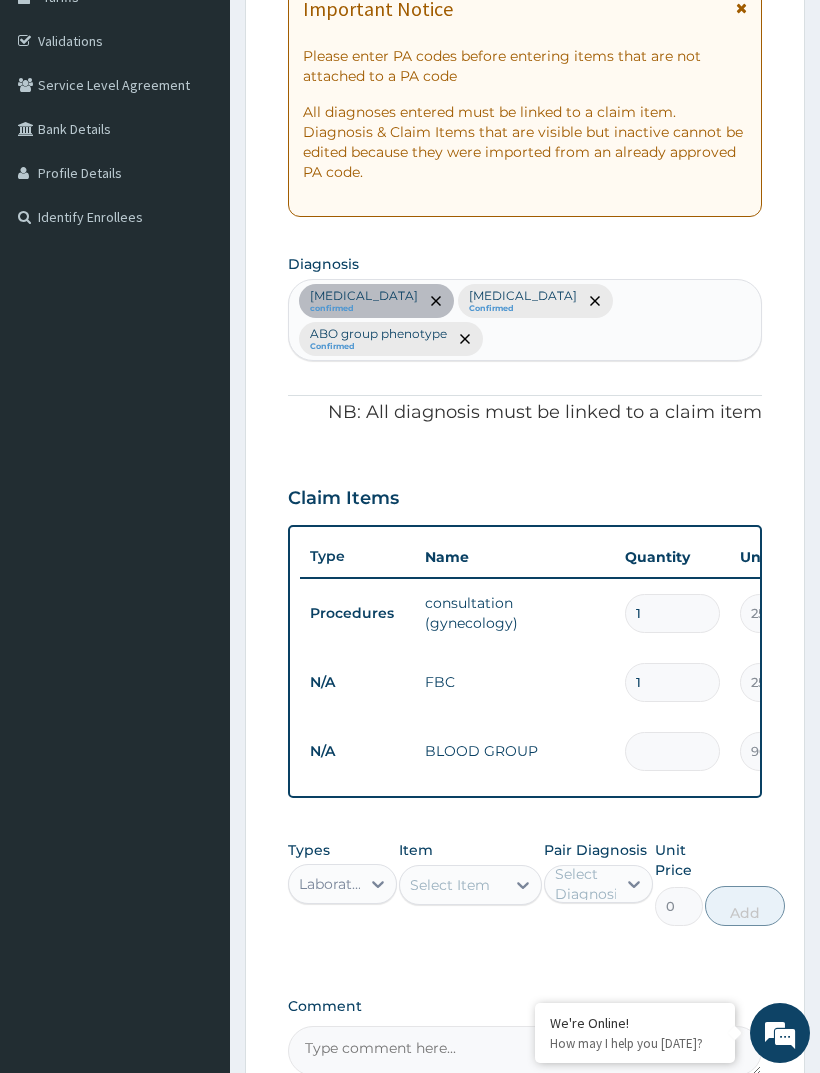 type on "0.00" 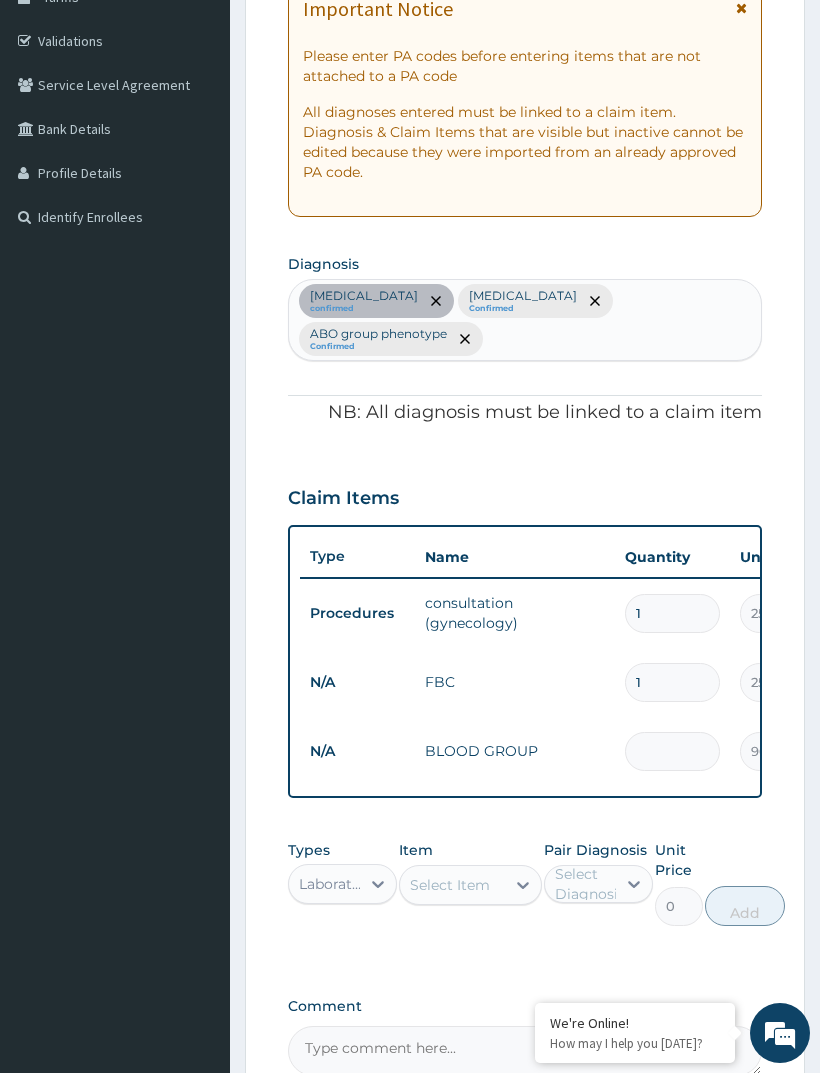 type on "1" 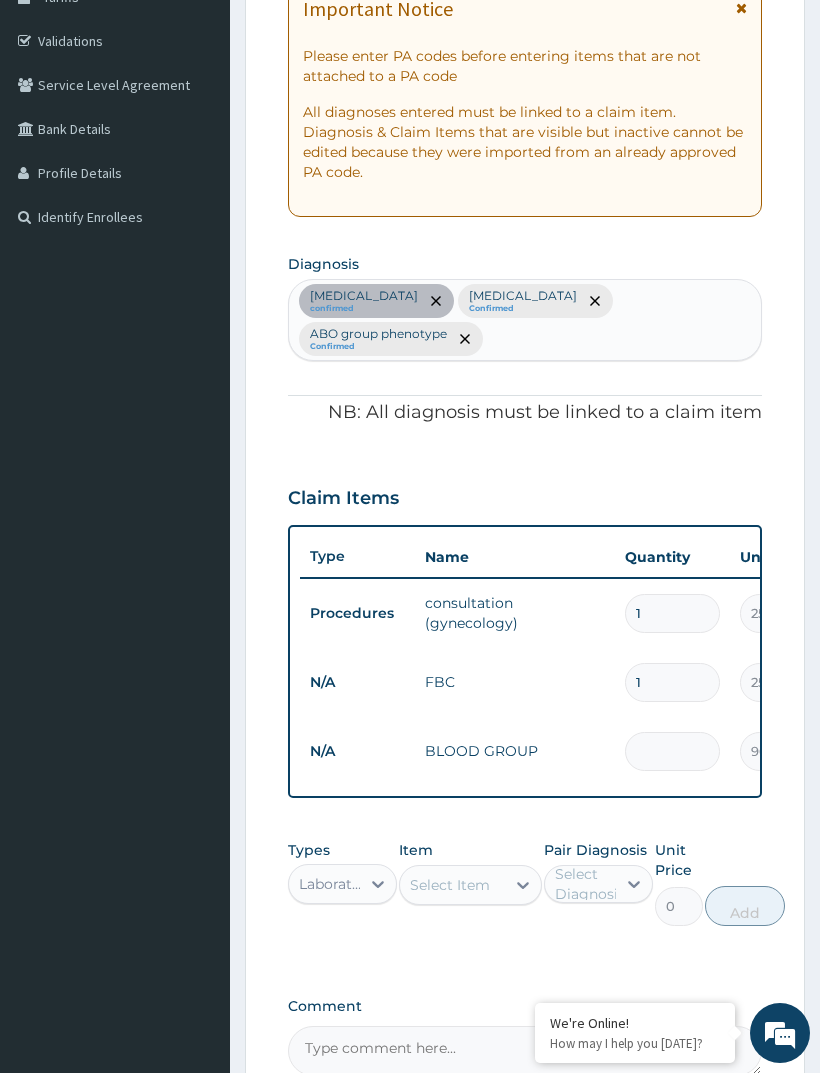 type on "900.00" 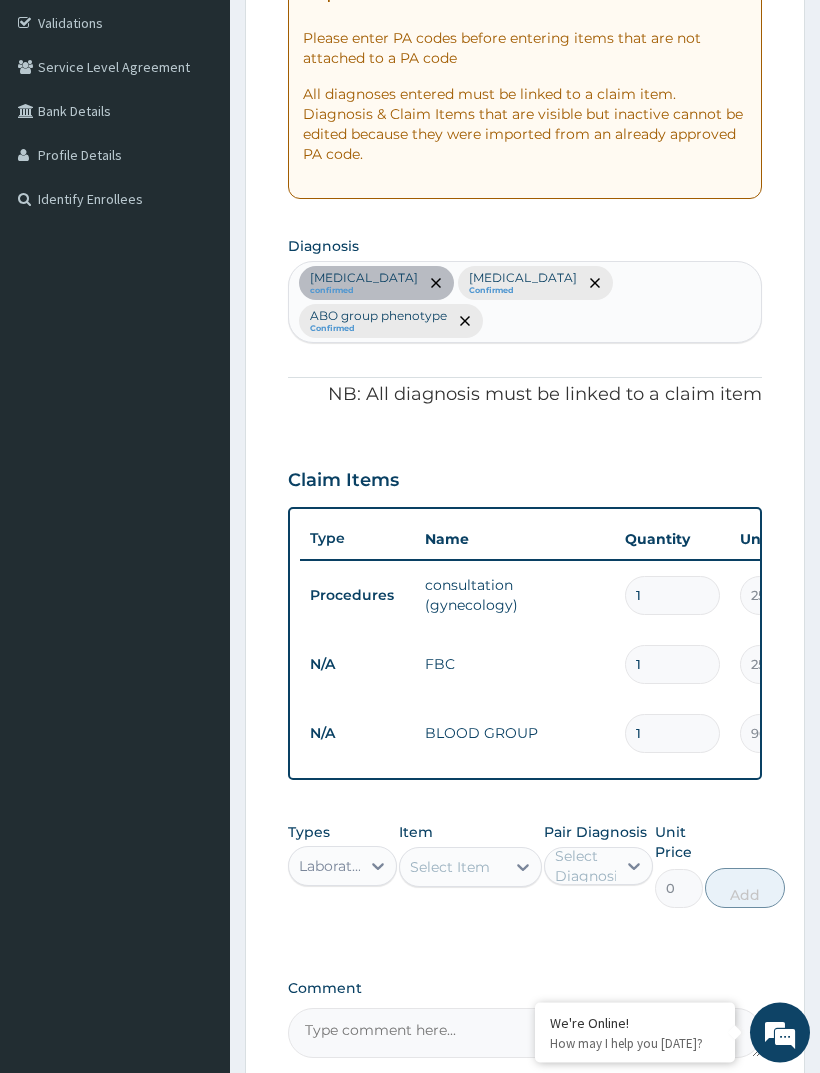 scroll, scrollTop: 424, scrollLeft: 0, axis: vertical 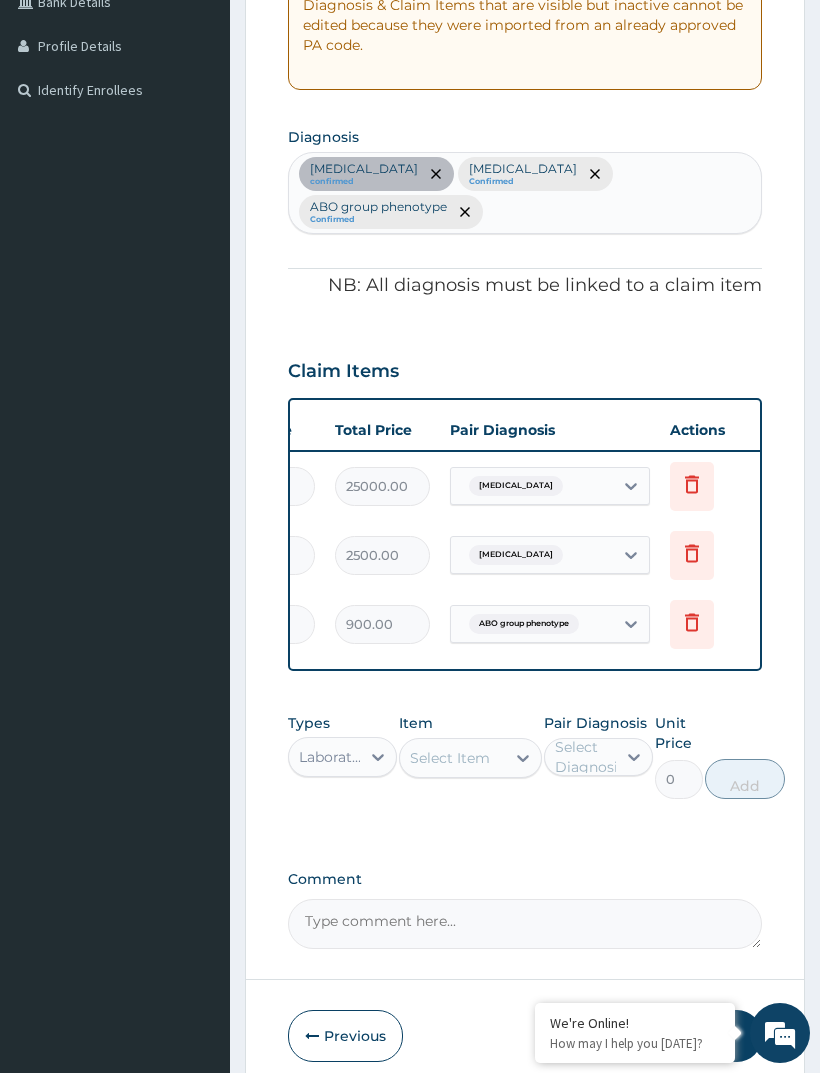 click on "Submit" at bounding box center [702, 1036] 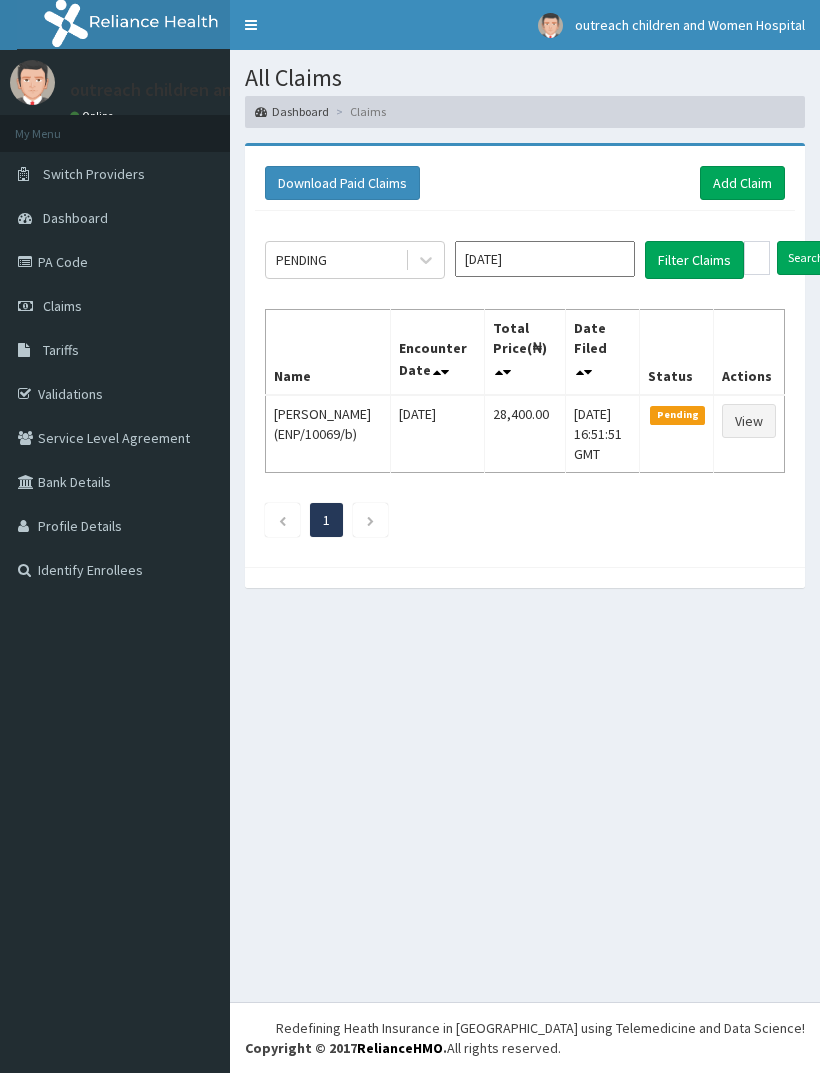 scroll, scrollTop: 0, scrollLeft: 0, axis: both 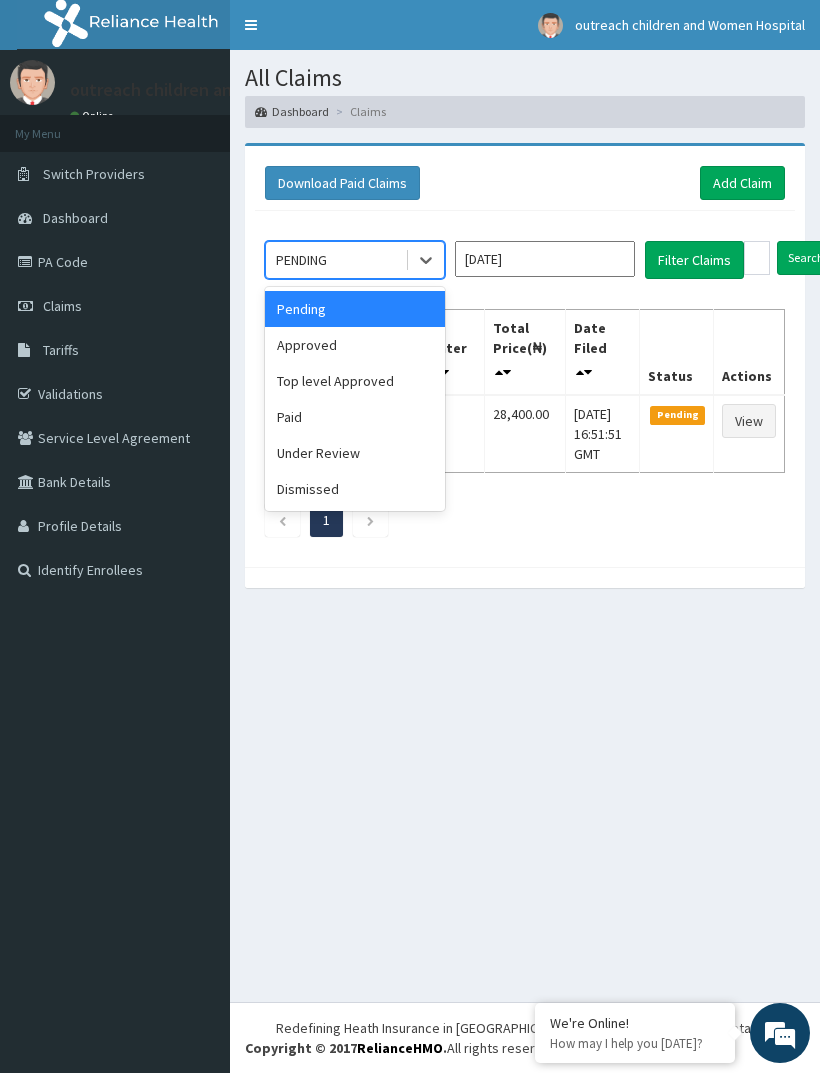click on "Pending" at bounding box center (355, 309) 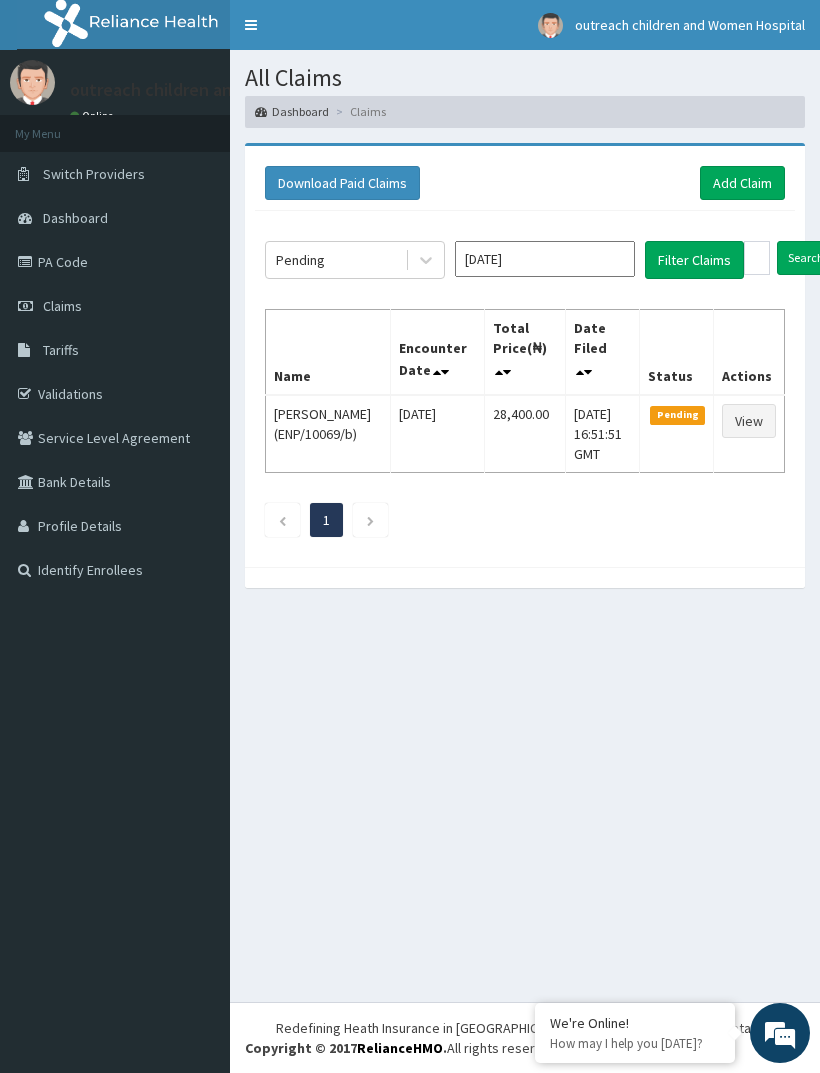 click on "View" at bounding box center [749, 421] 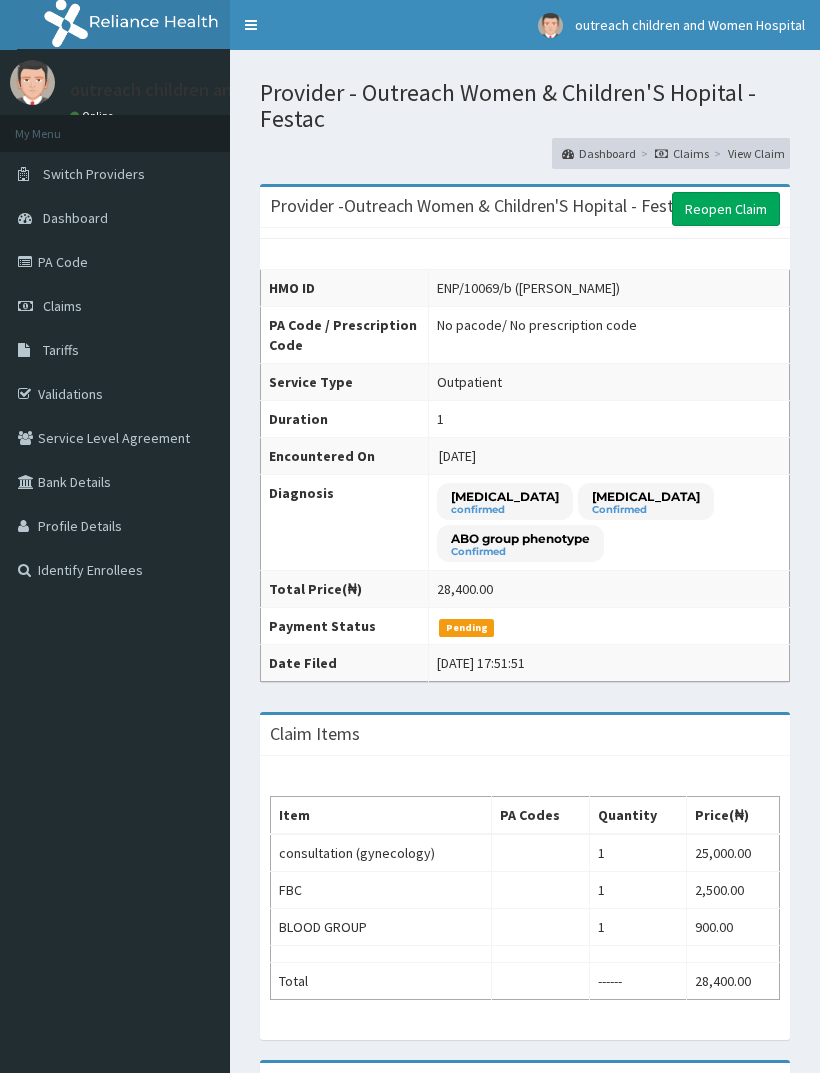scroll, scrollTop: 0, scrollLeft: 0, axis: both 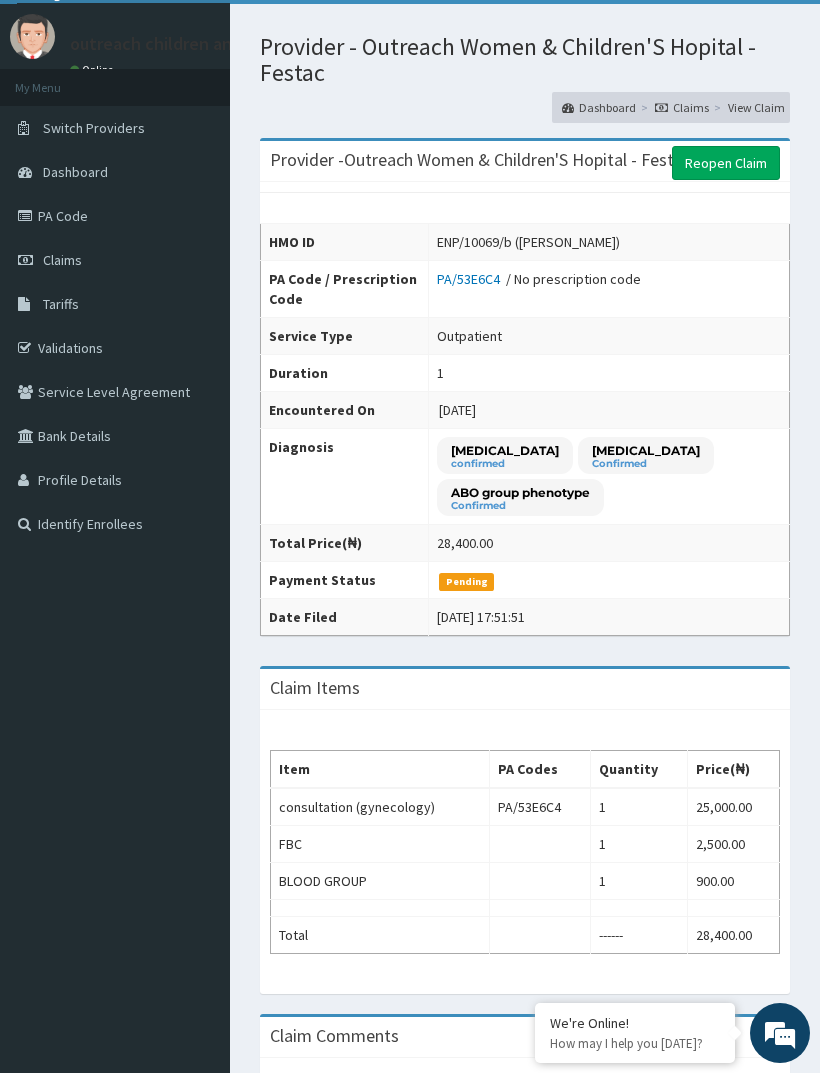 click on "Claims" at bounding box center (115, 260) 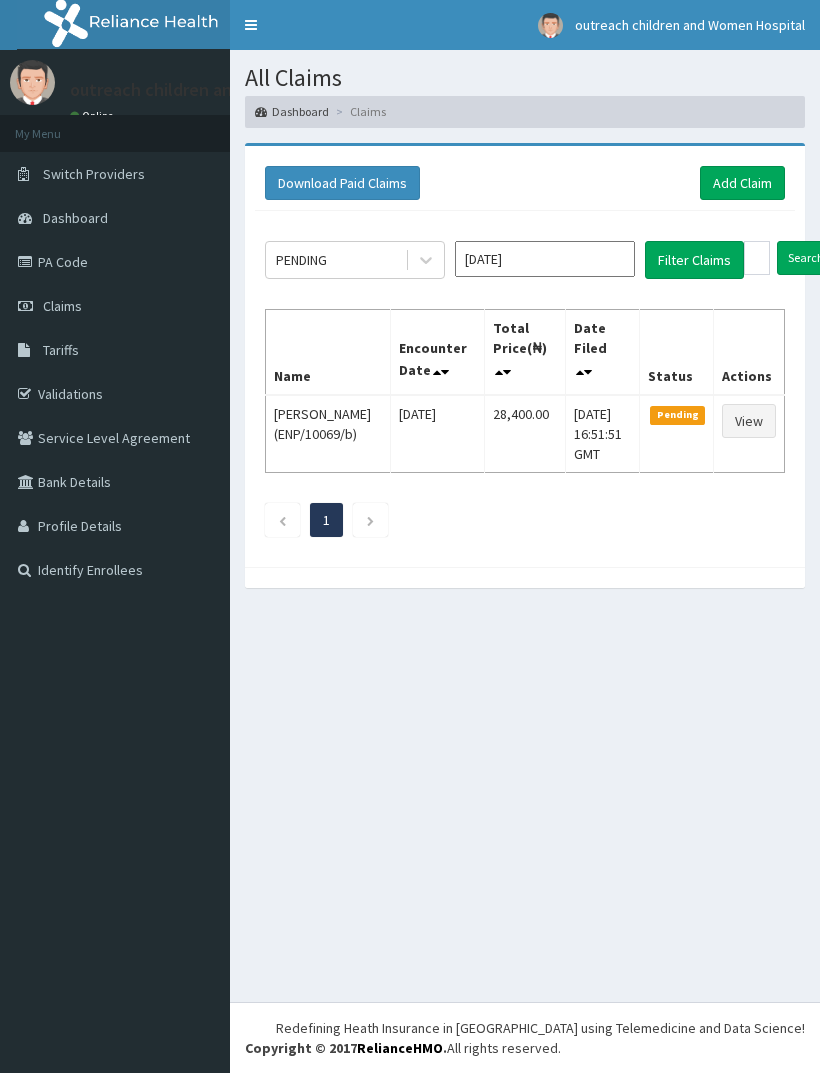 scroll, scrollTop: 0, scrollLeft: 0, axis: both 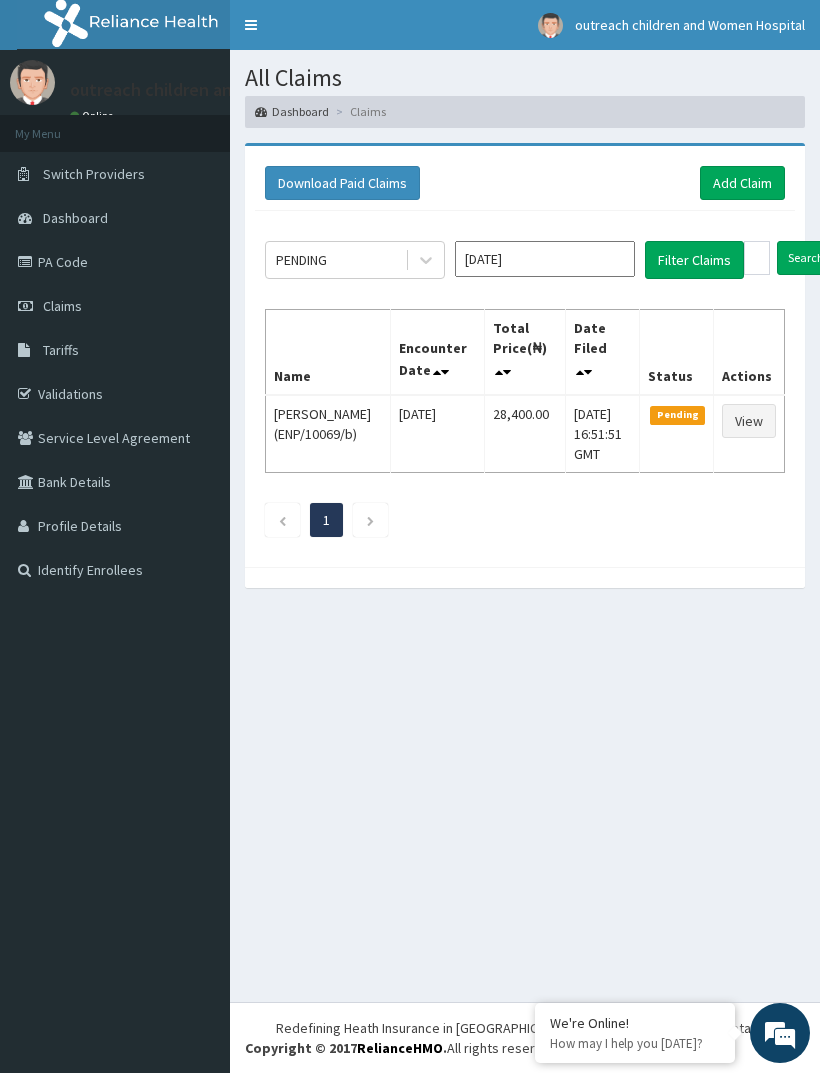click on "Add Claim" at bounding box center [742, 183] 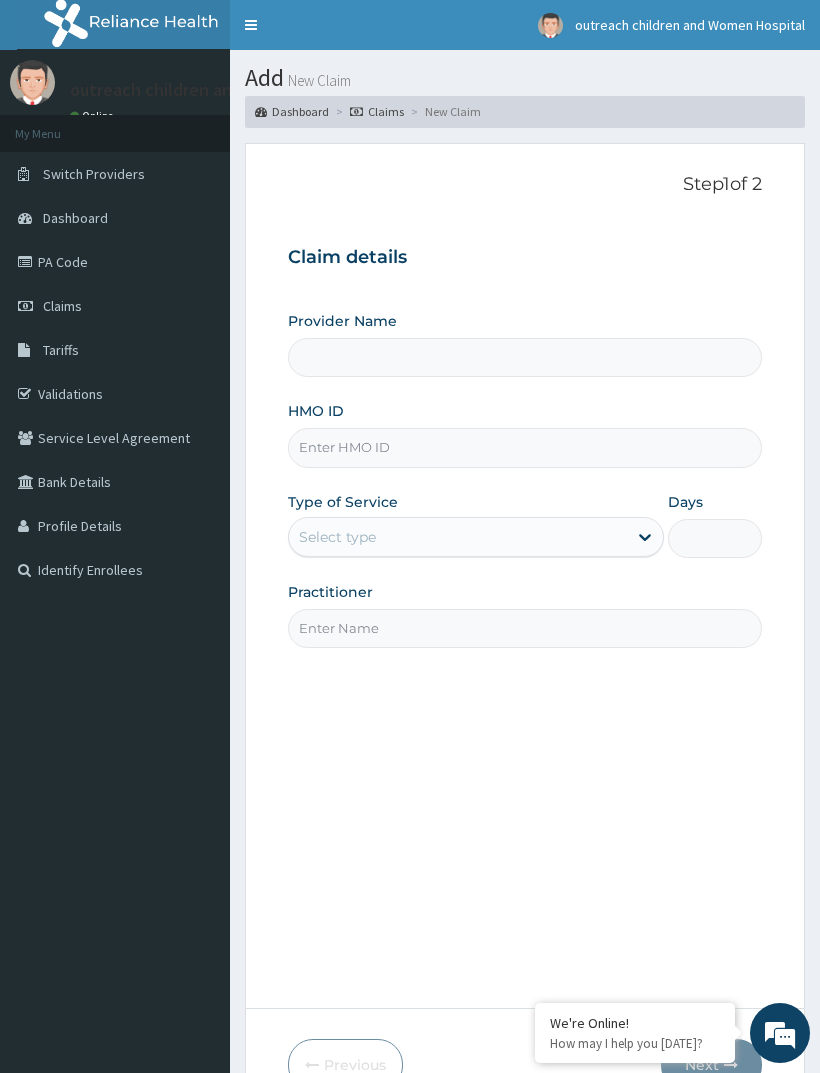 scroll, scrollTop: 0, scrollLeft: 0, axis: both 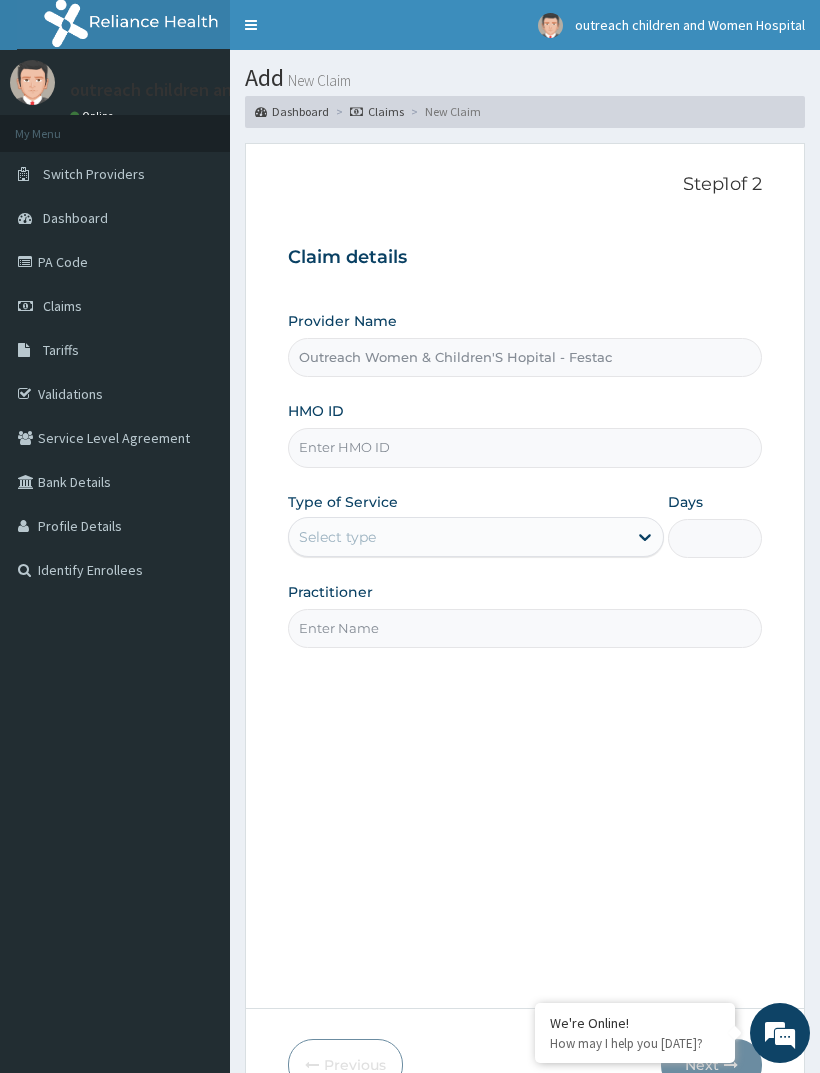 click on "HMO ID" at bounding box center [525, 447] 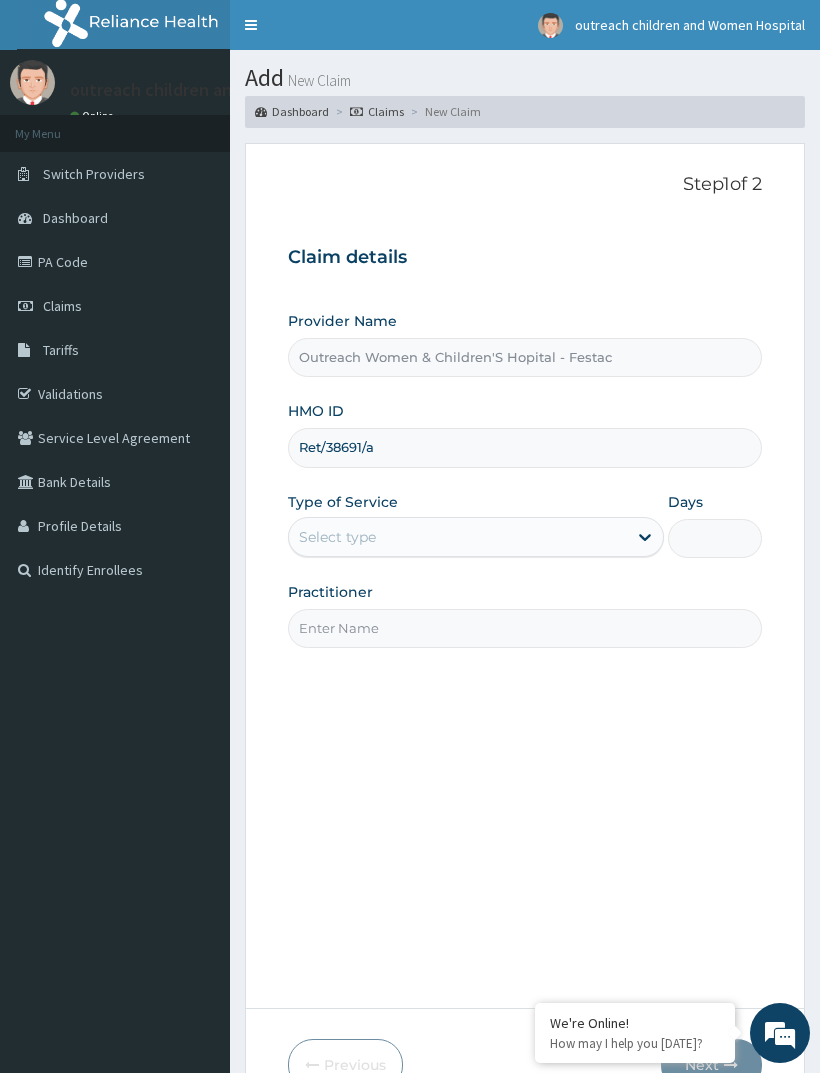 type on "Ret/38691/a" 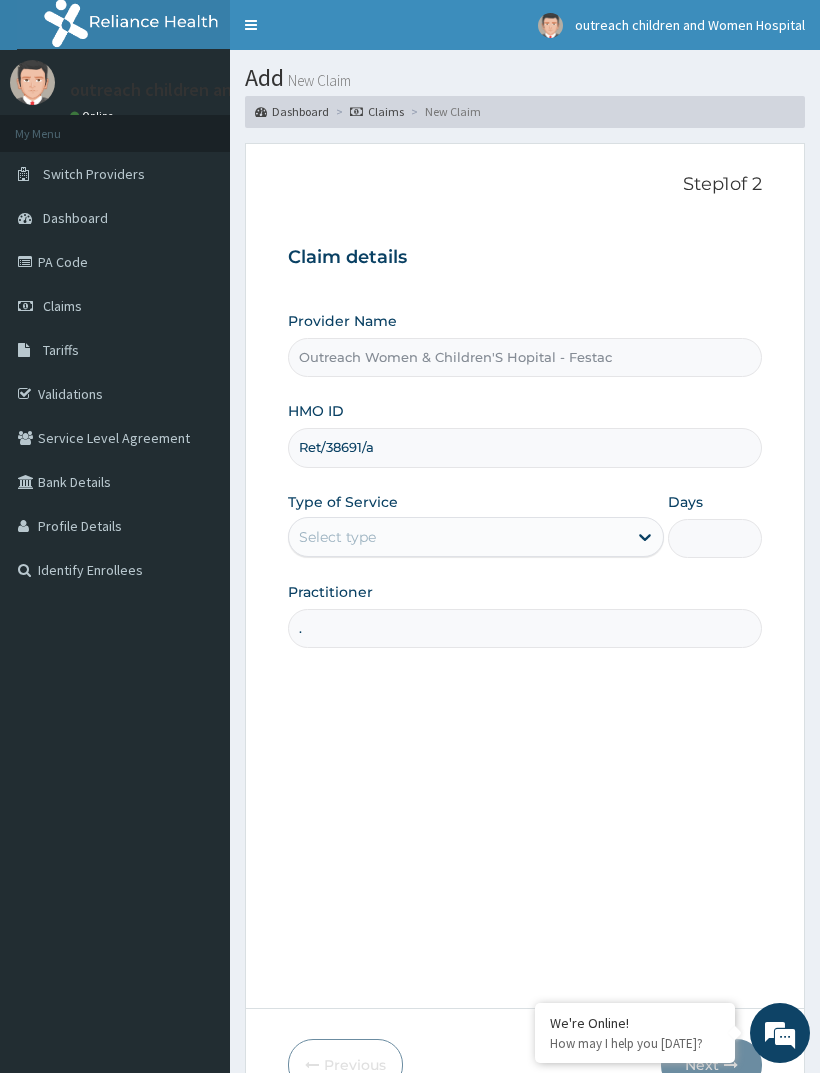 type on "." 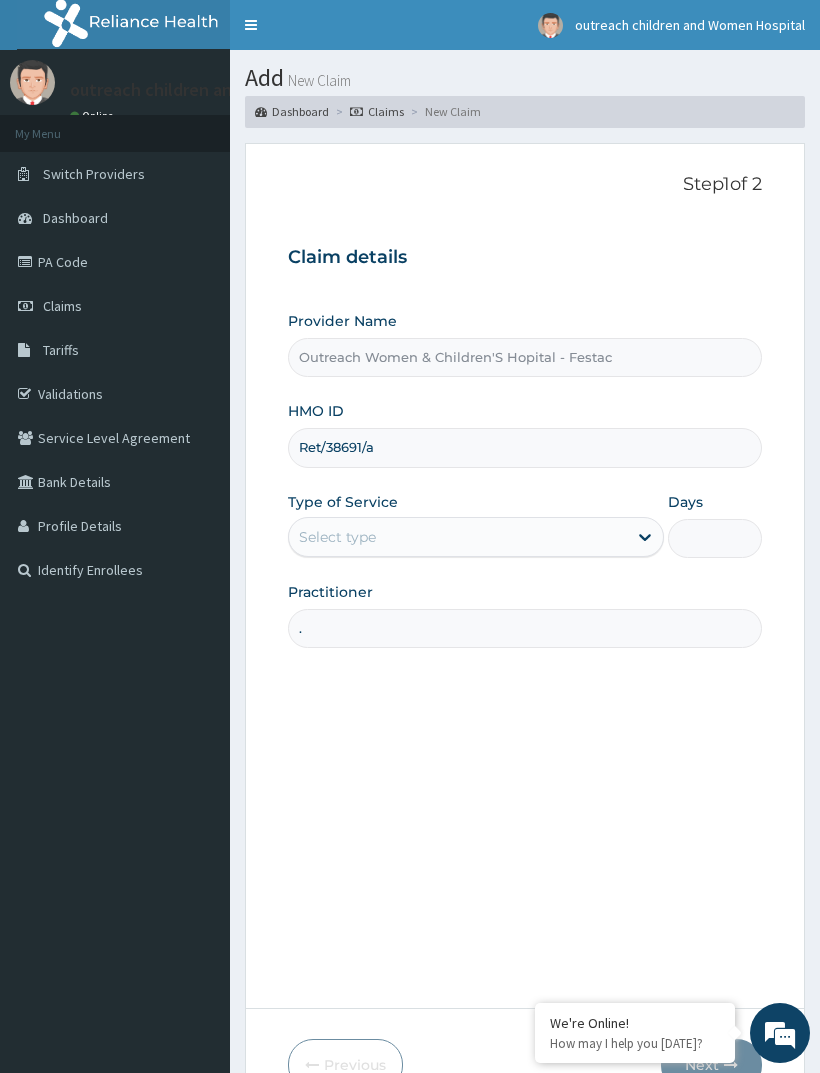 type 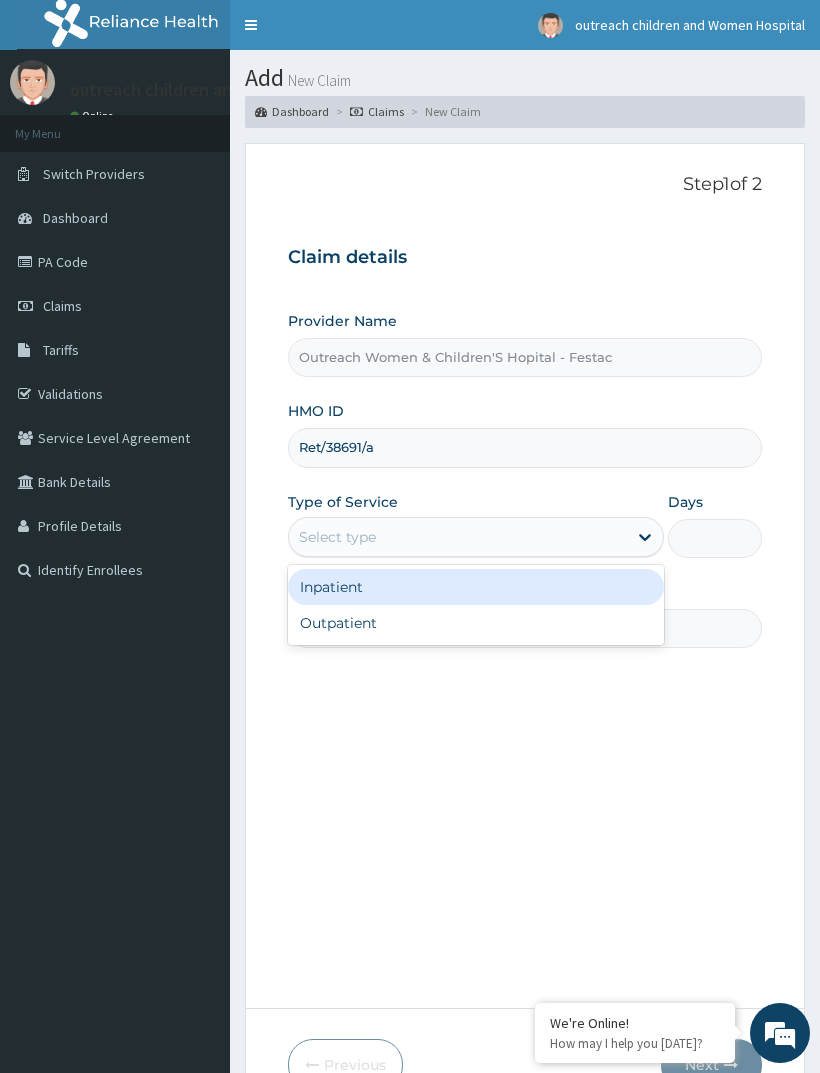 click on "Outpatient" at bounding box center (476, 623) 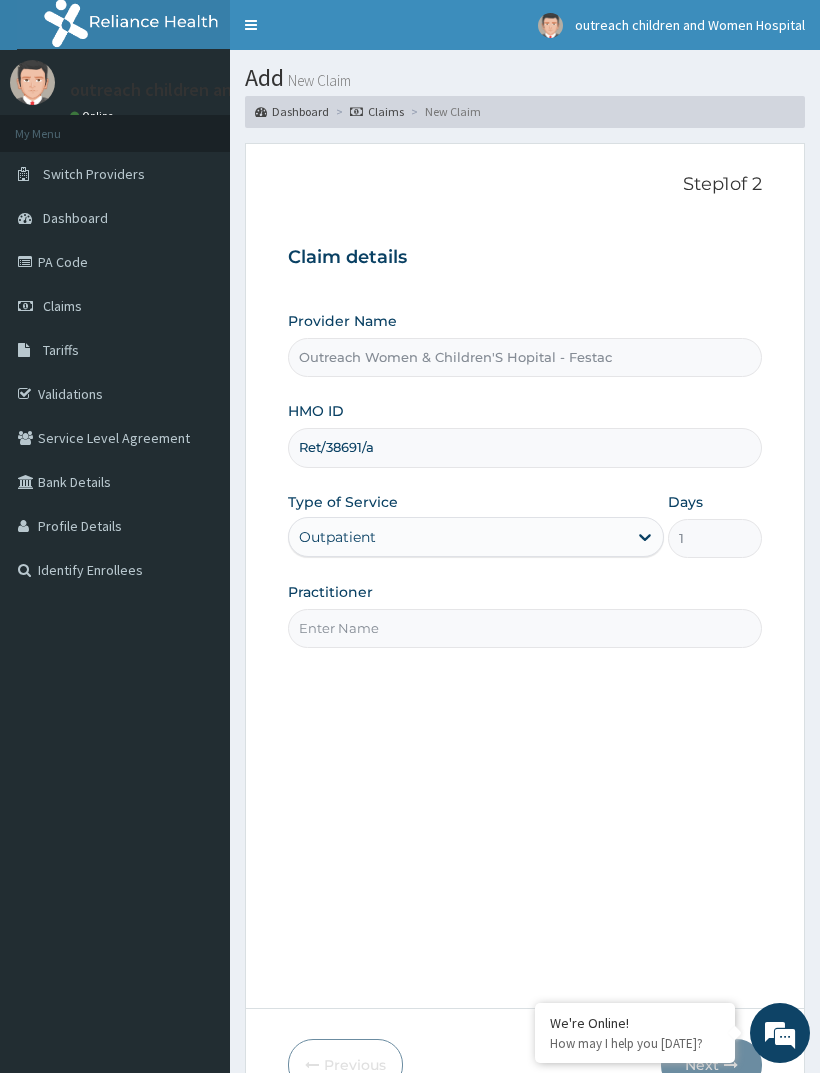 click on "Practitioner" at bounding box center [525, 628] 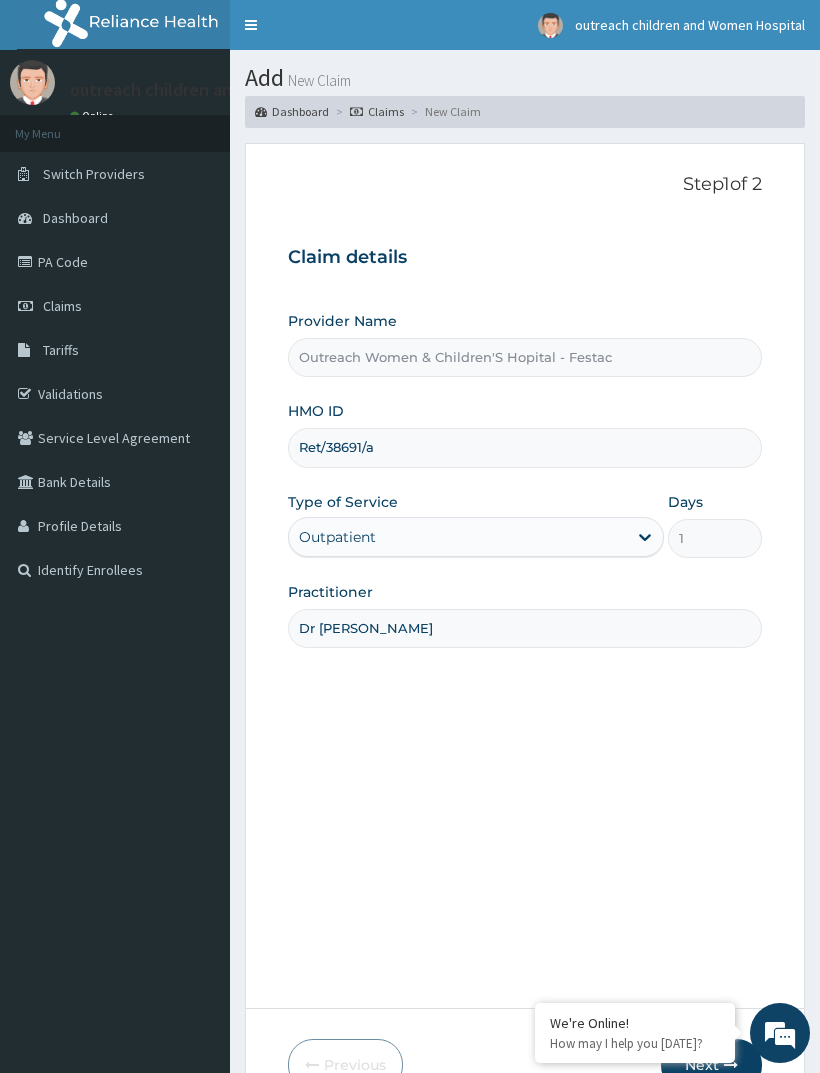 type on "Dr Ogbonna" 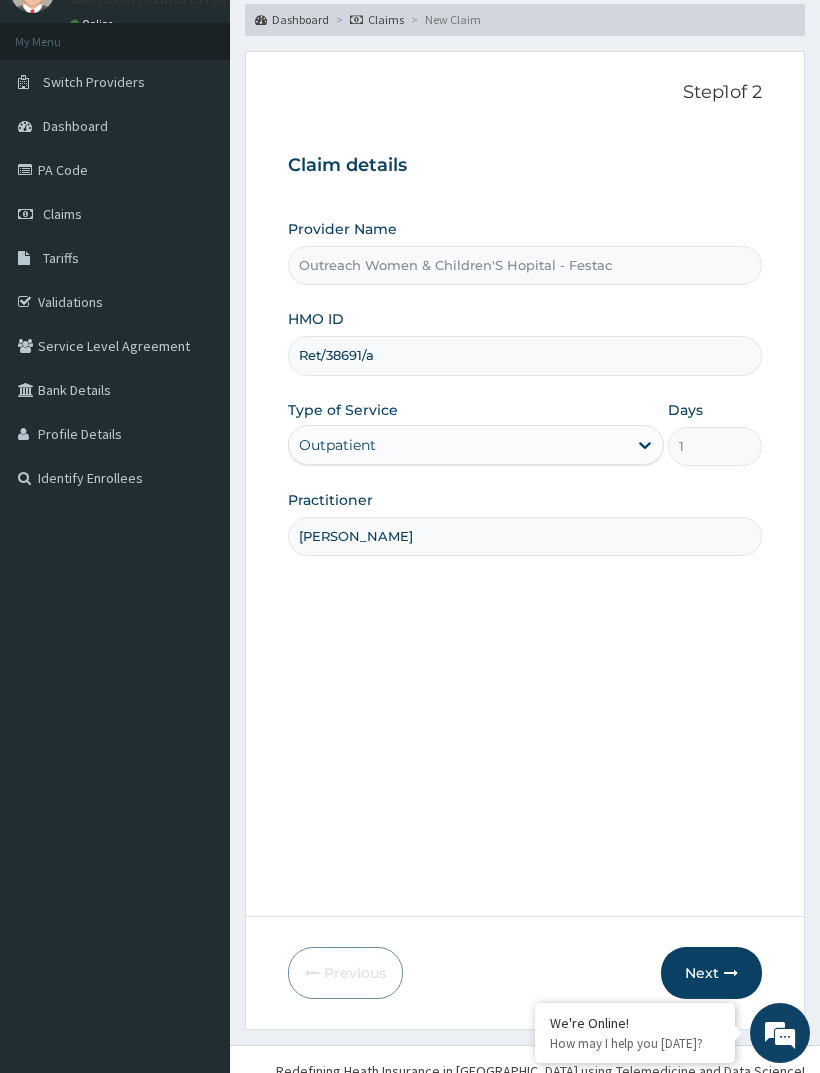 scroll, scrollTop: 119, scrollLeft: 0, axis: vertical 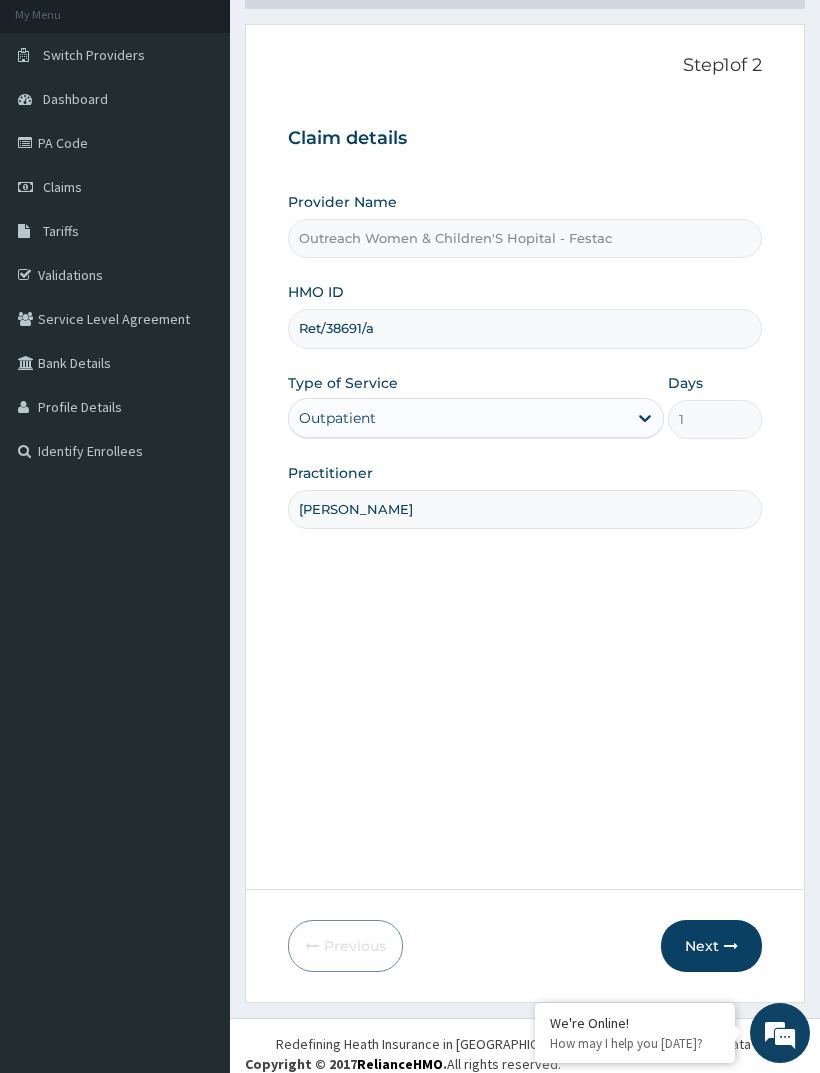 click on "Next" at bounding box center (711, 946) 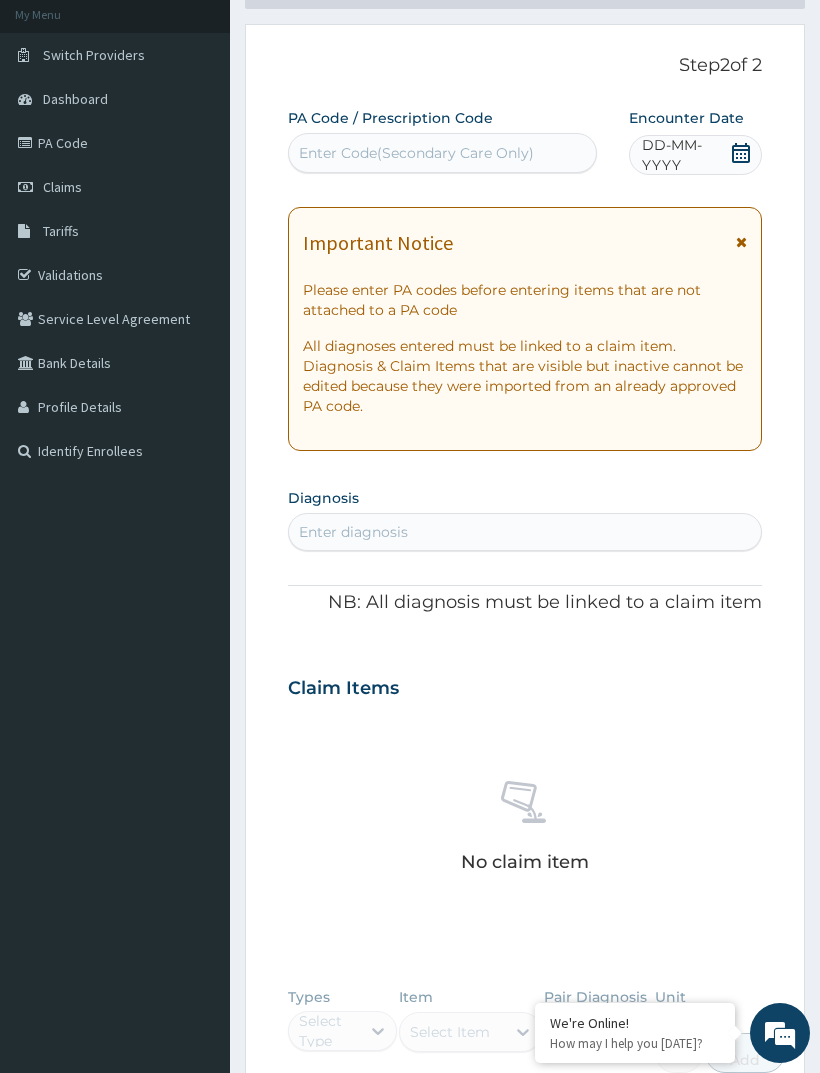 click on "Enter Code(Secondary Care Only)" at bounding box center [443, 153] 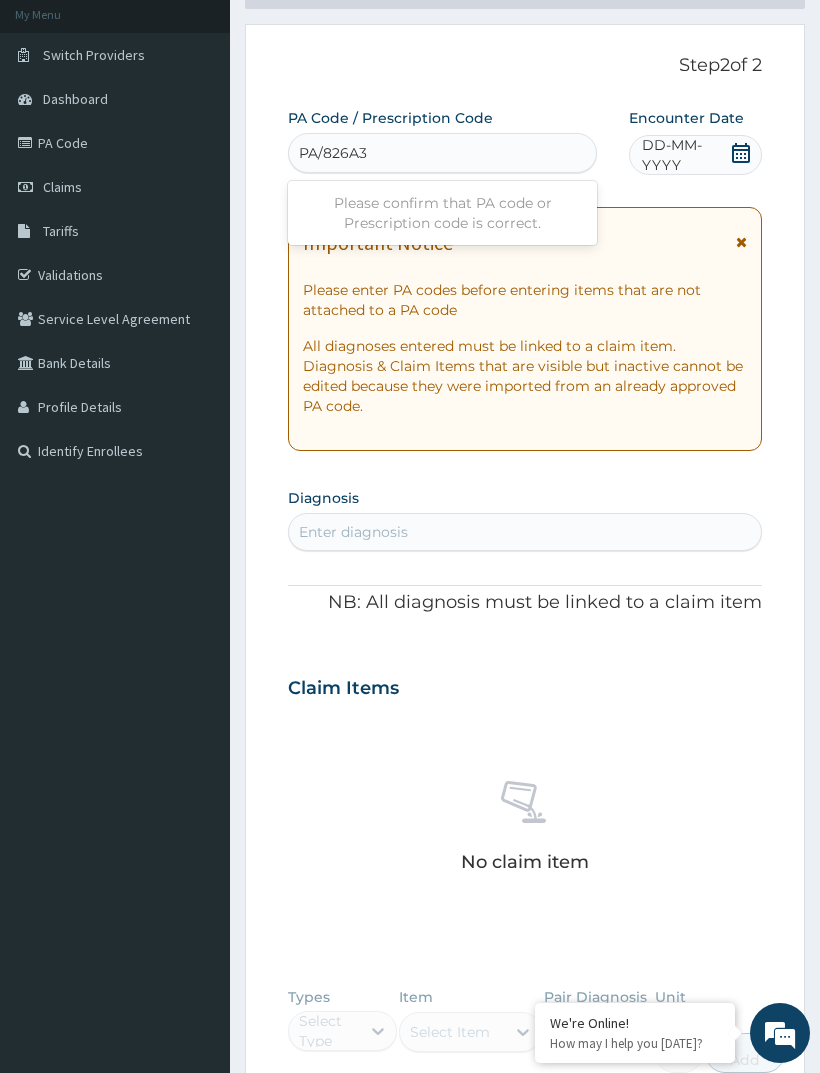 type on "PA/826A3D" 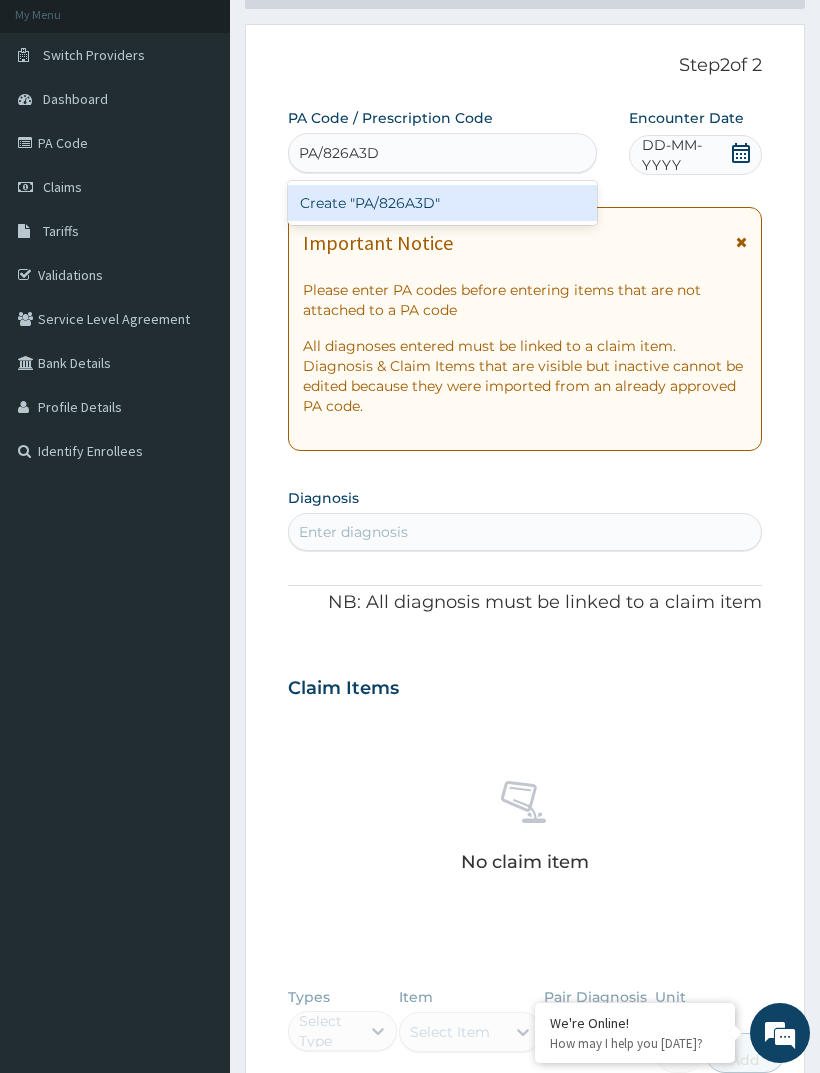 click on "Create "PA/826A3D"" at bounding box center (443, 203) 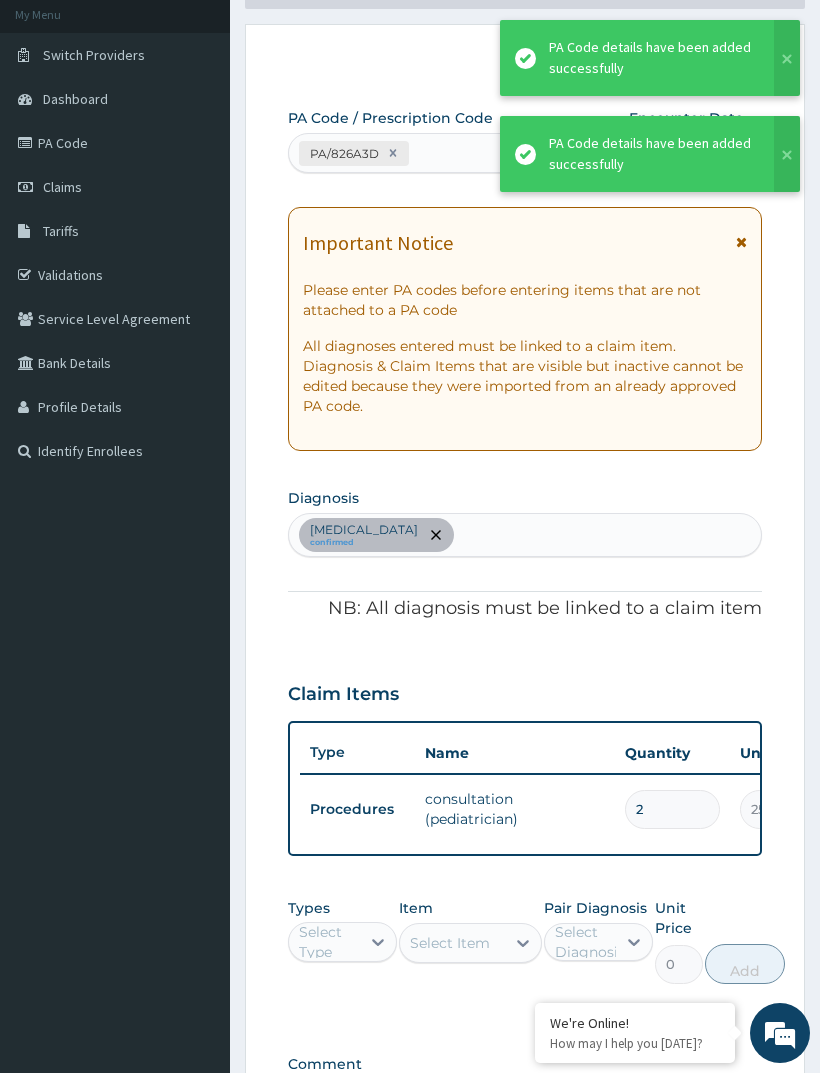 click on "2" at bounding box center (672, 809) 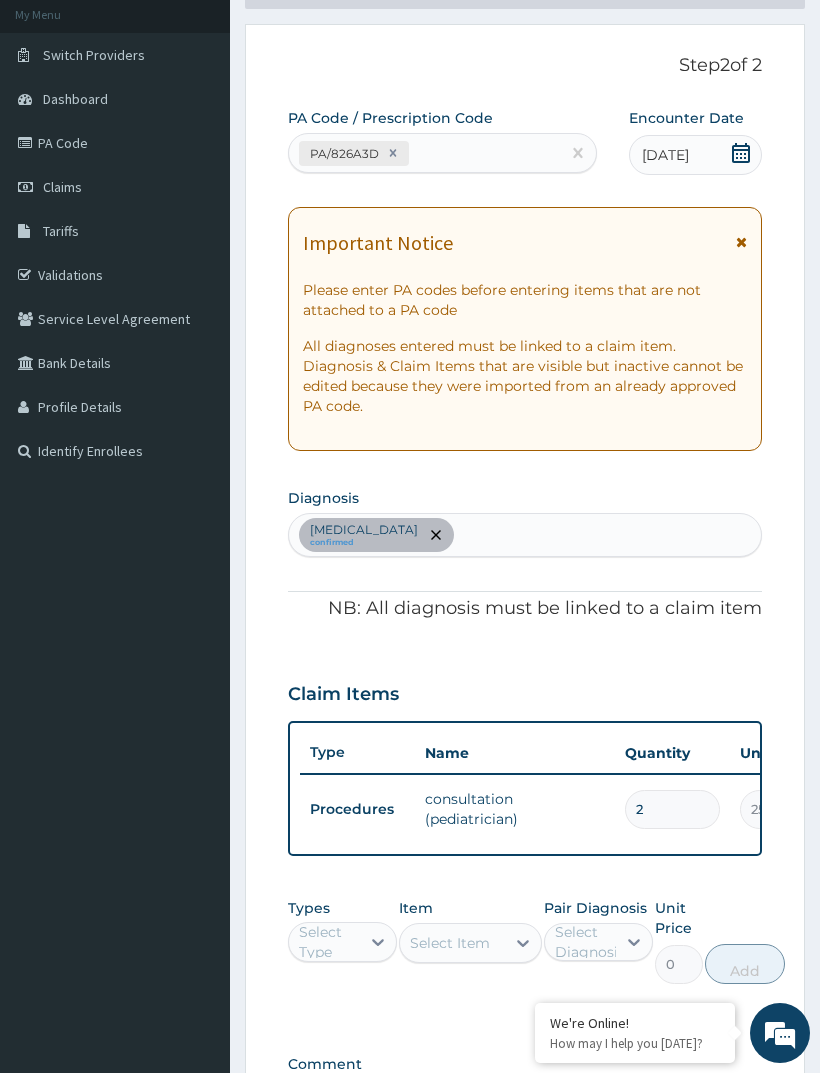 click on "2" at bounding box center (672, 809) 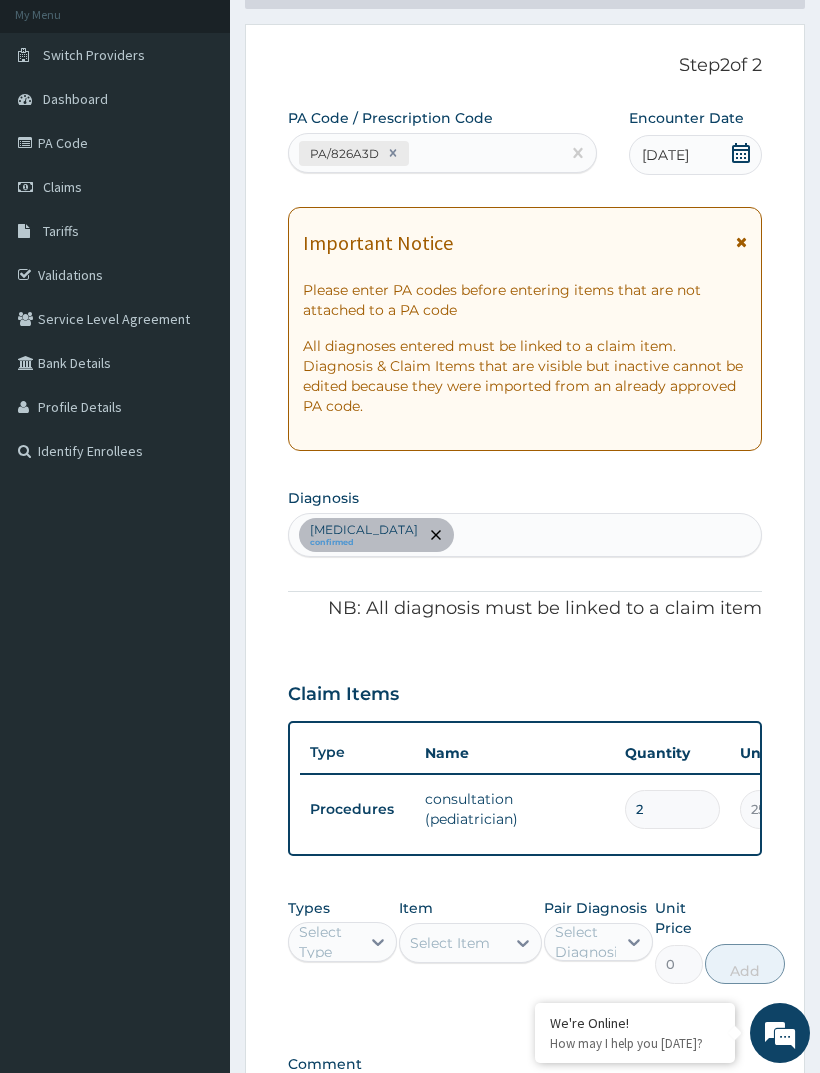 type 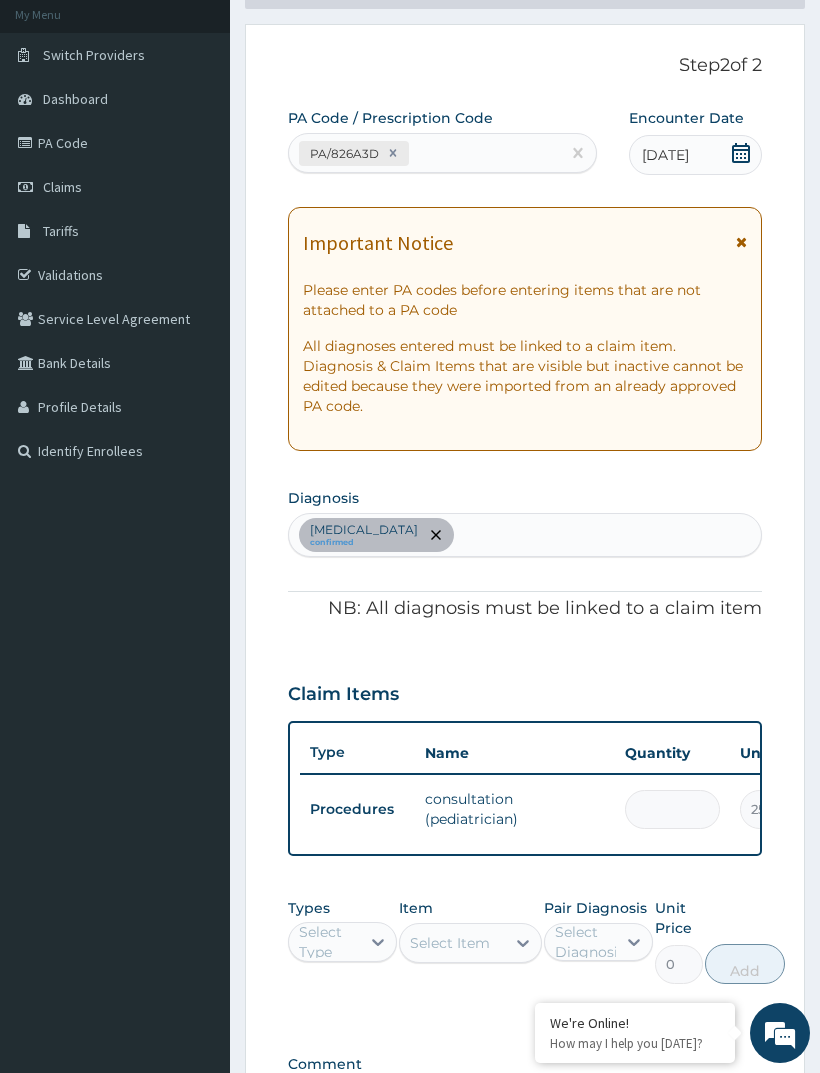 type on "0.00" 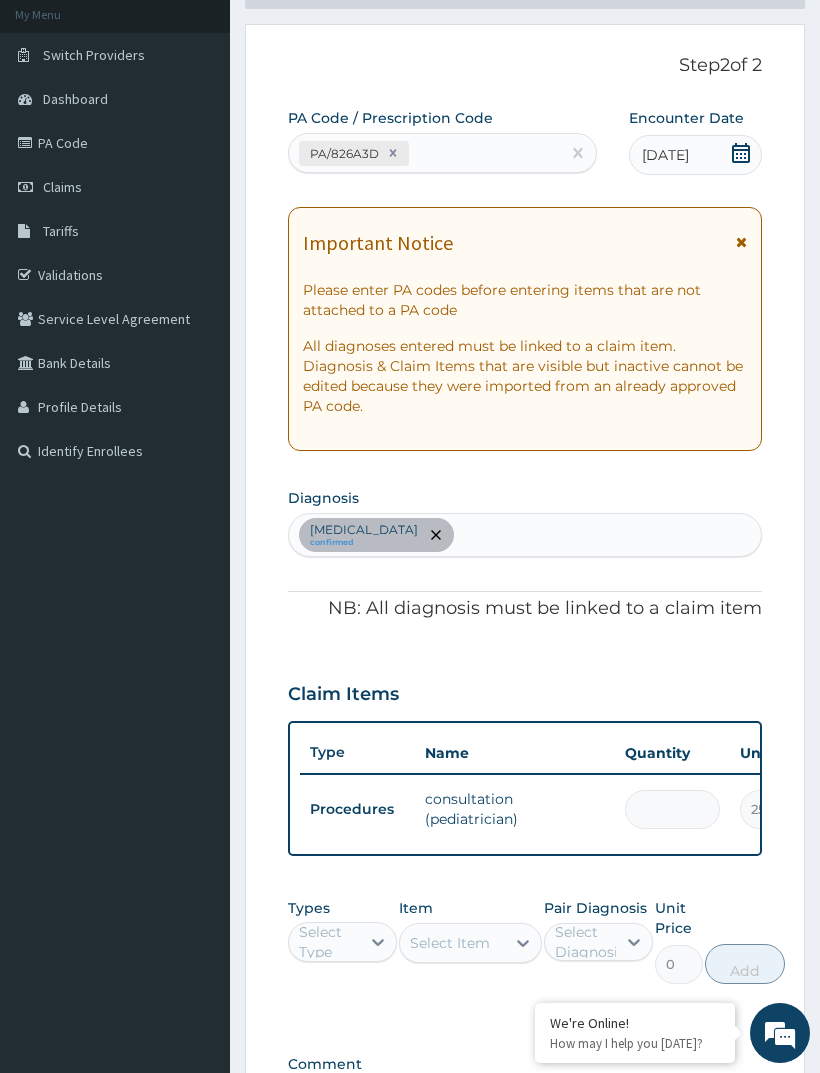 type on "1" 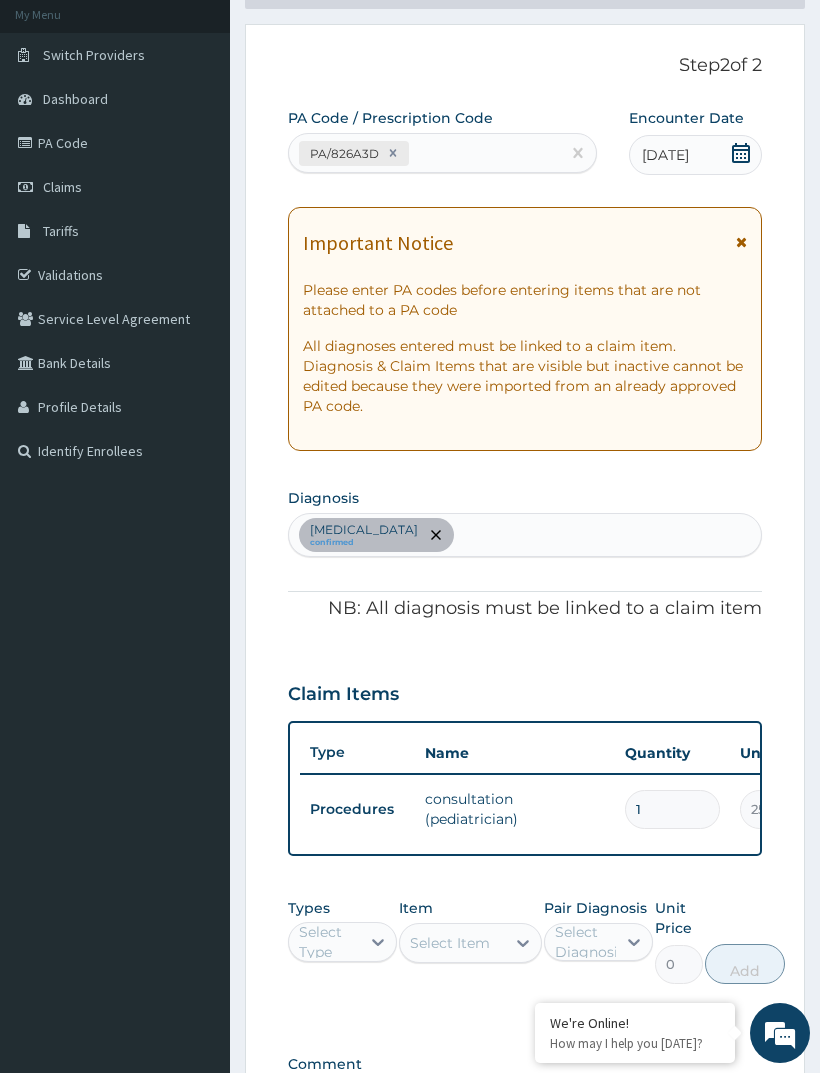 type on "25000.00" 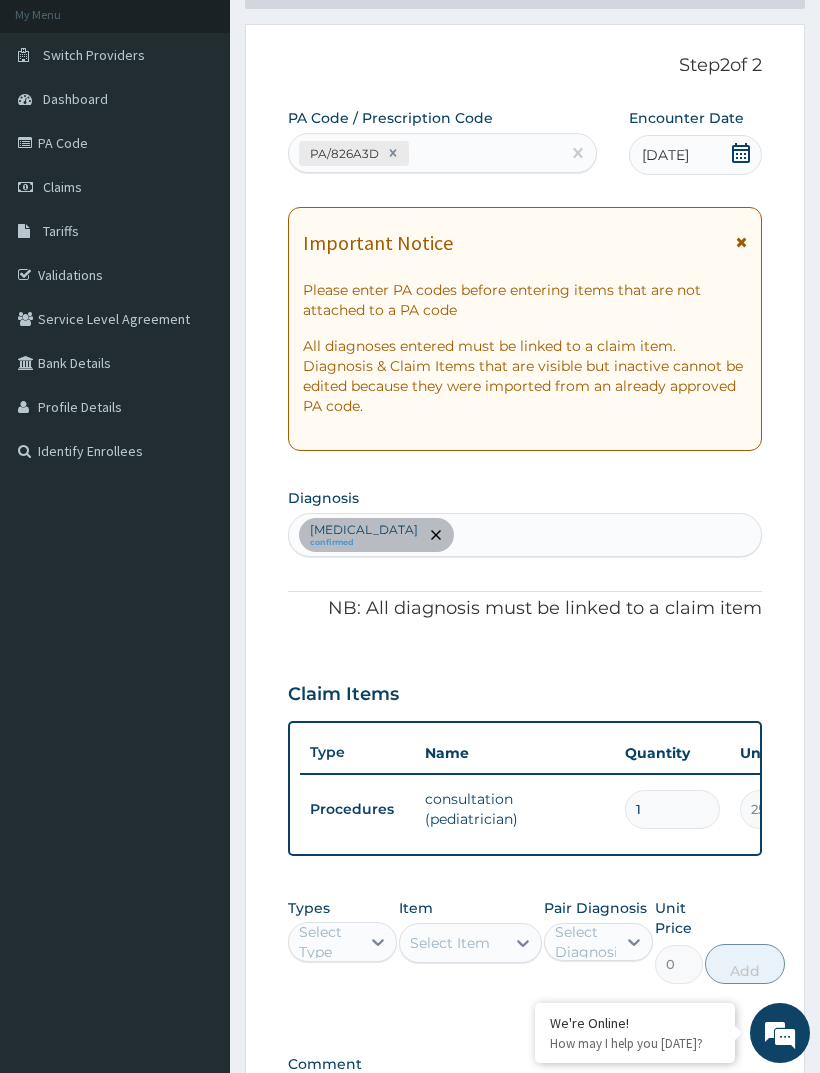 type on "1" 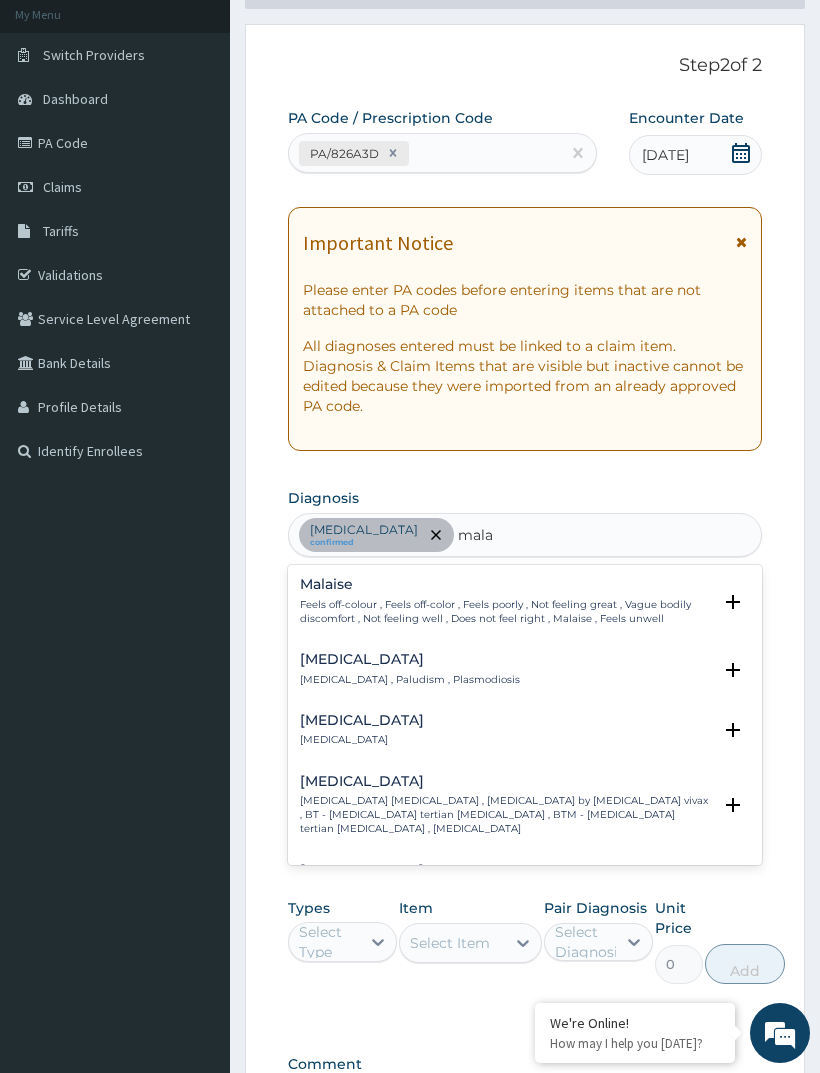 click on "[MEDICAL_DATA] , Paludism , Plasmodiosis" at bounding box center (410, 680) 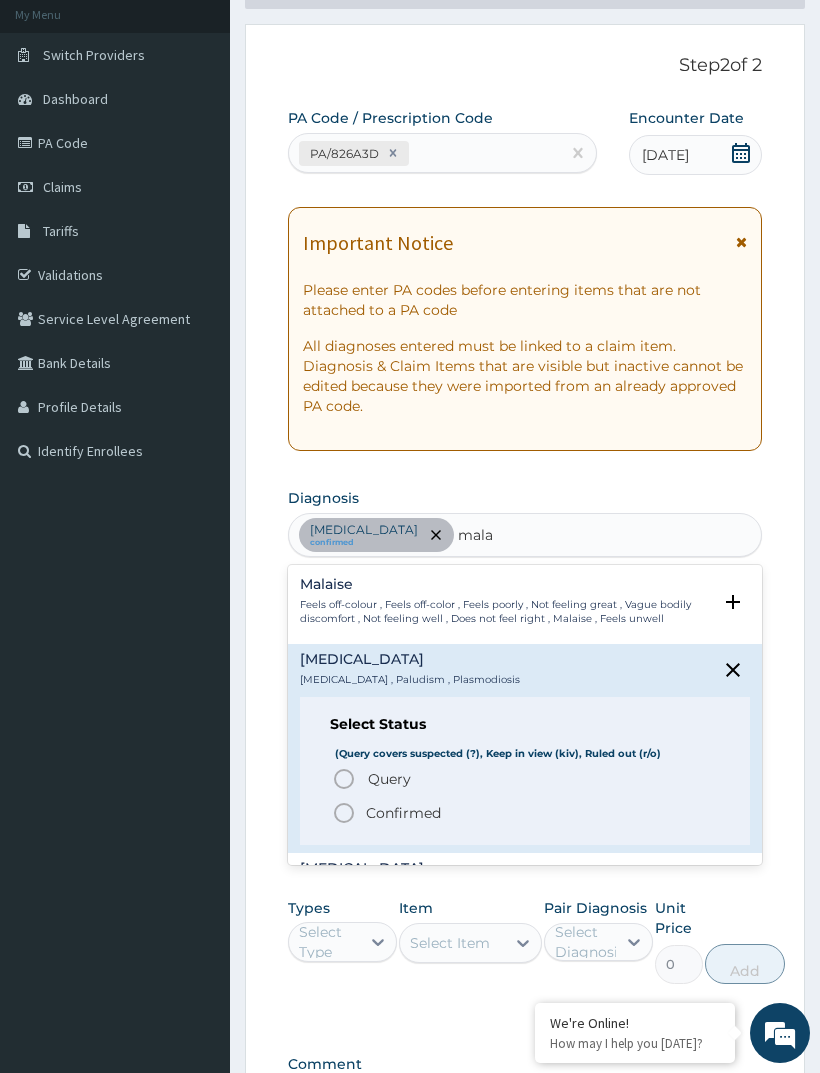 click on "Confirmed" at bounding box center [403, 813] 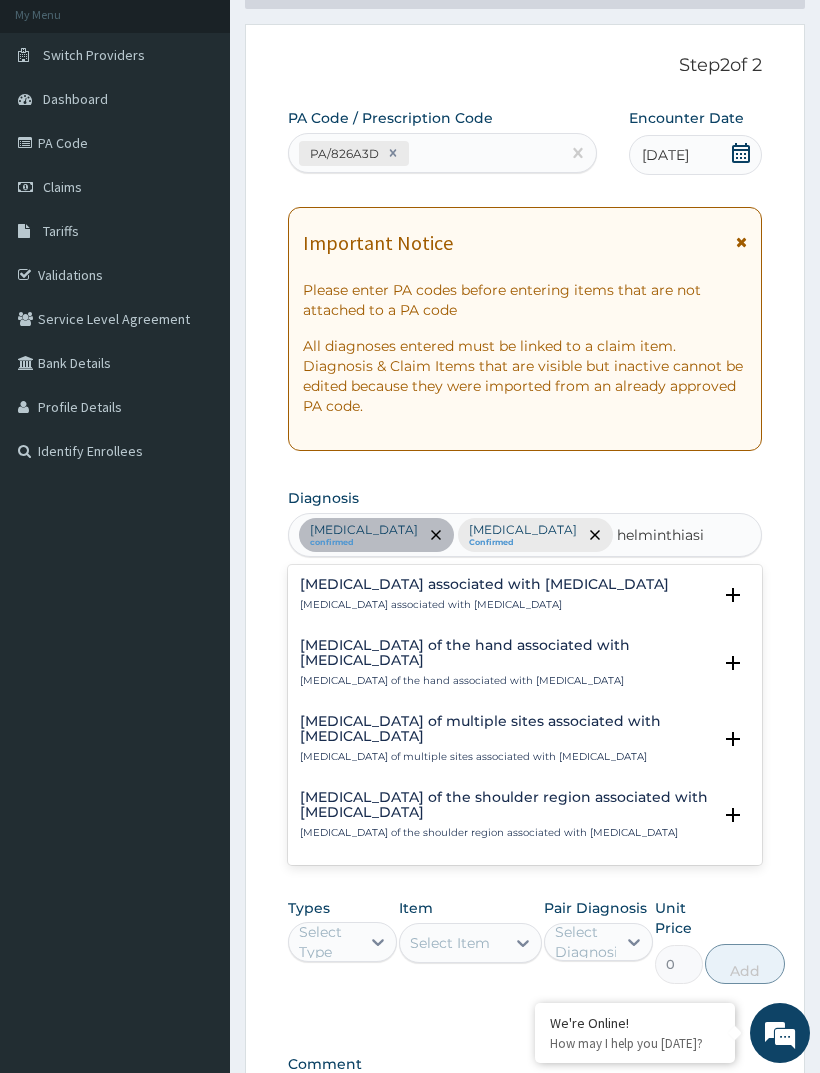 type on "helminthiasis" 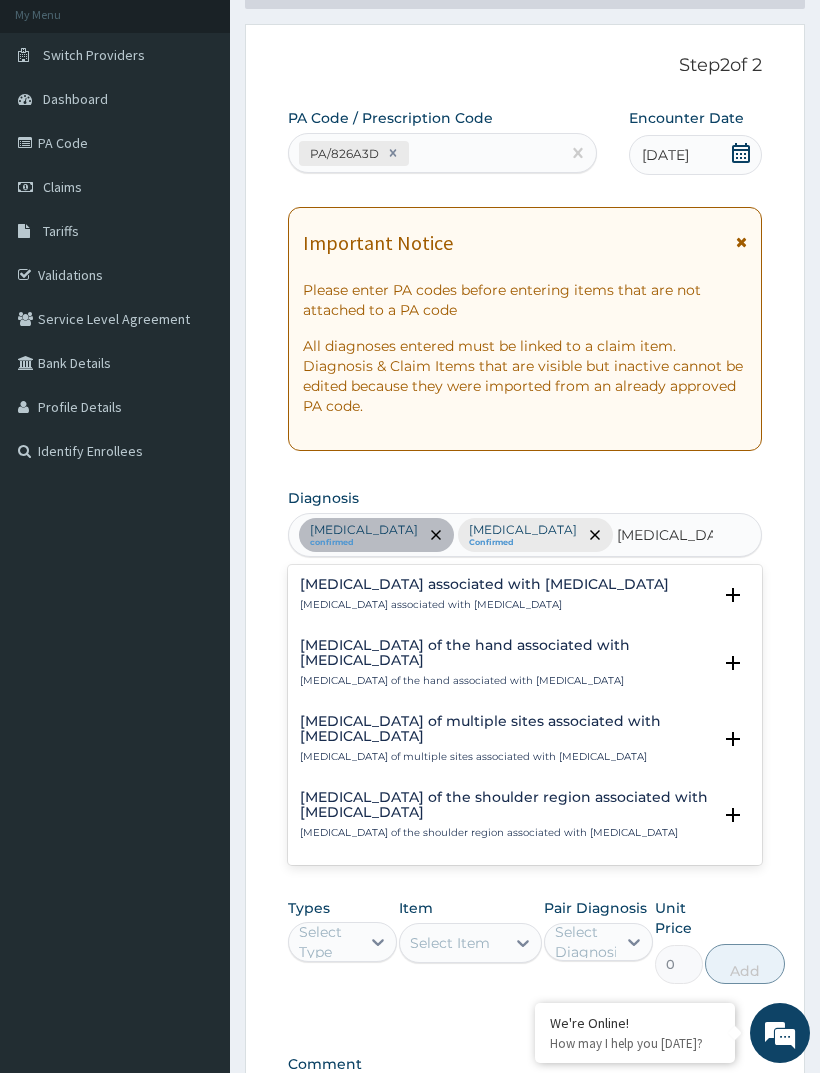 scroll, scrollTop: 0, scrollLeft: 0, axis: both 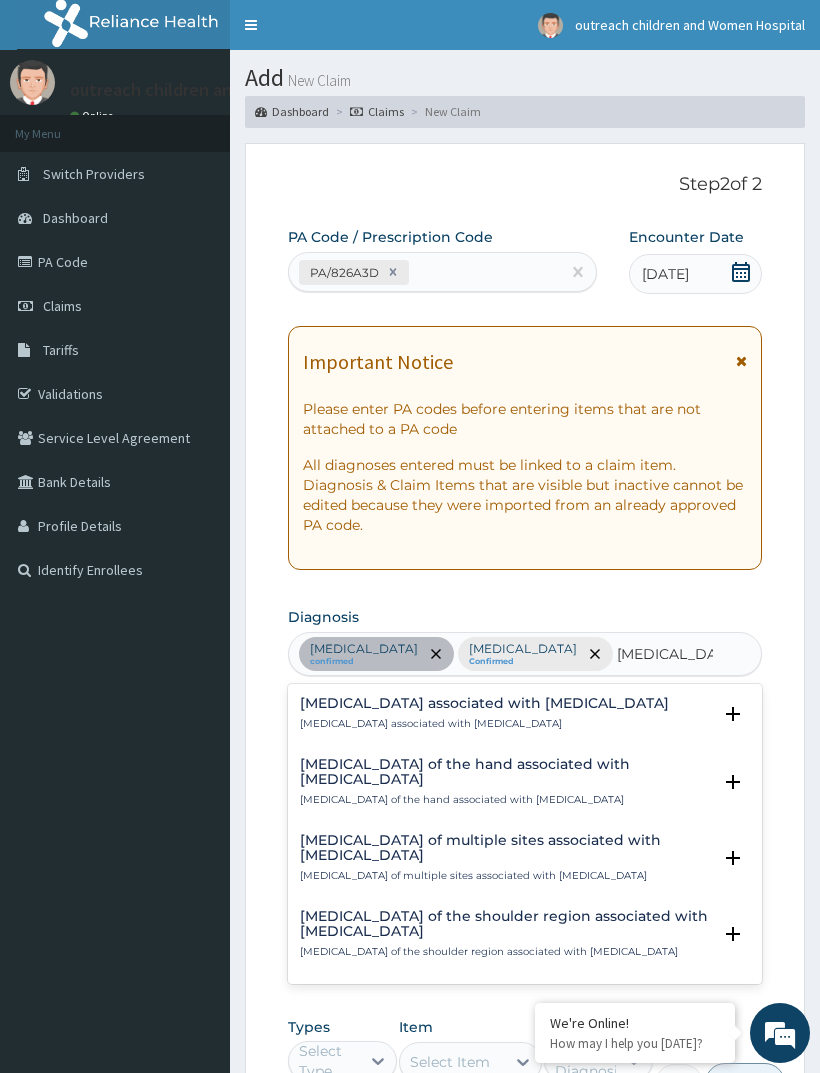 type 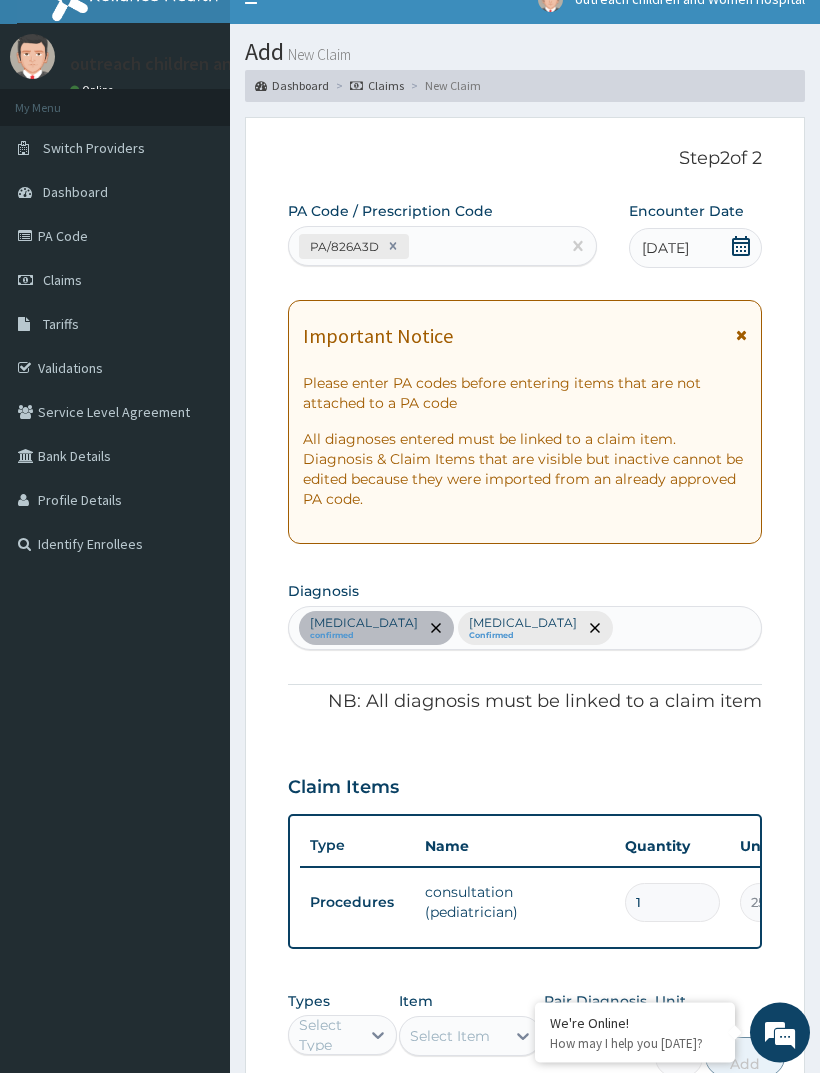 scroll, scrollTop: 26, scrollLeft: 0, axis: vertical 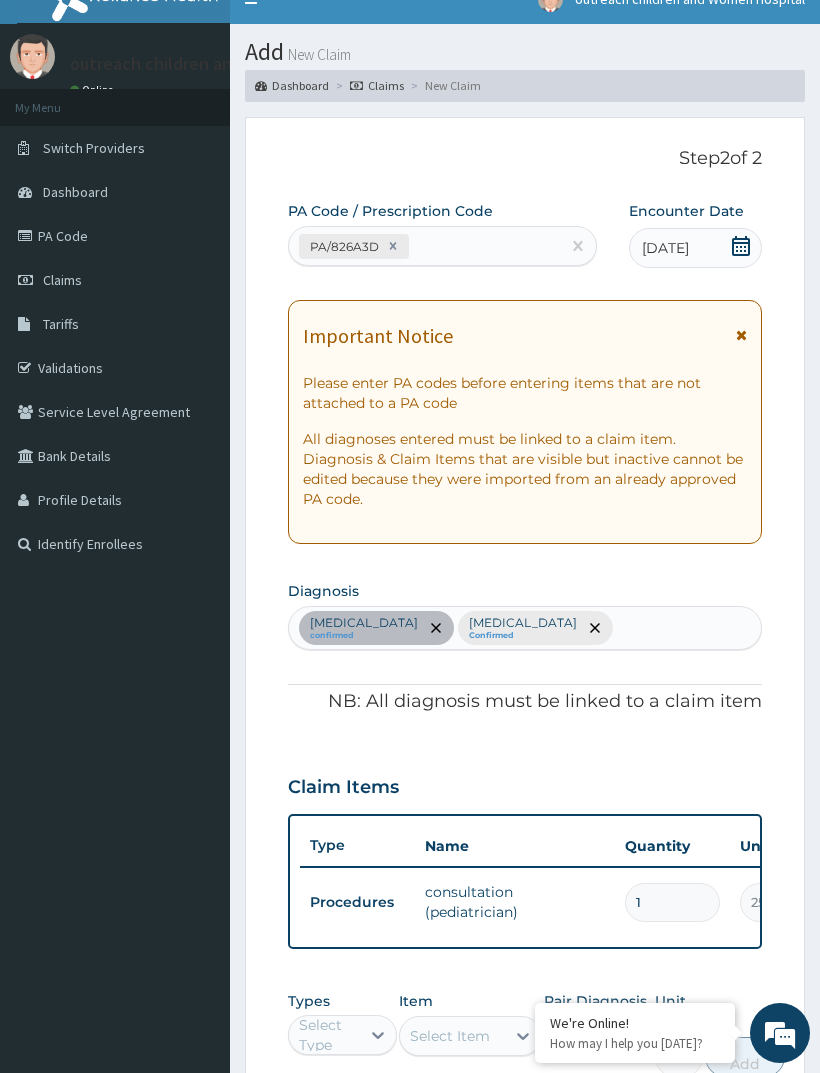 click on "PA Code" at bounding box center (115, 236) 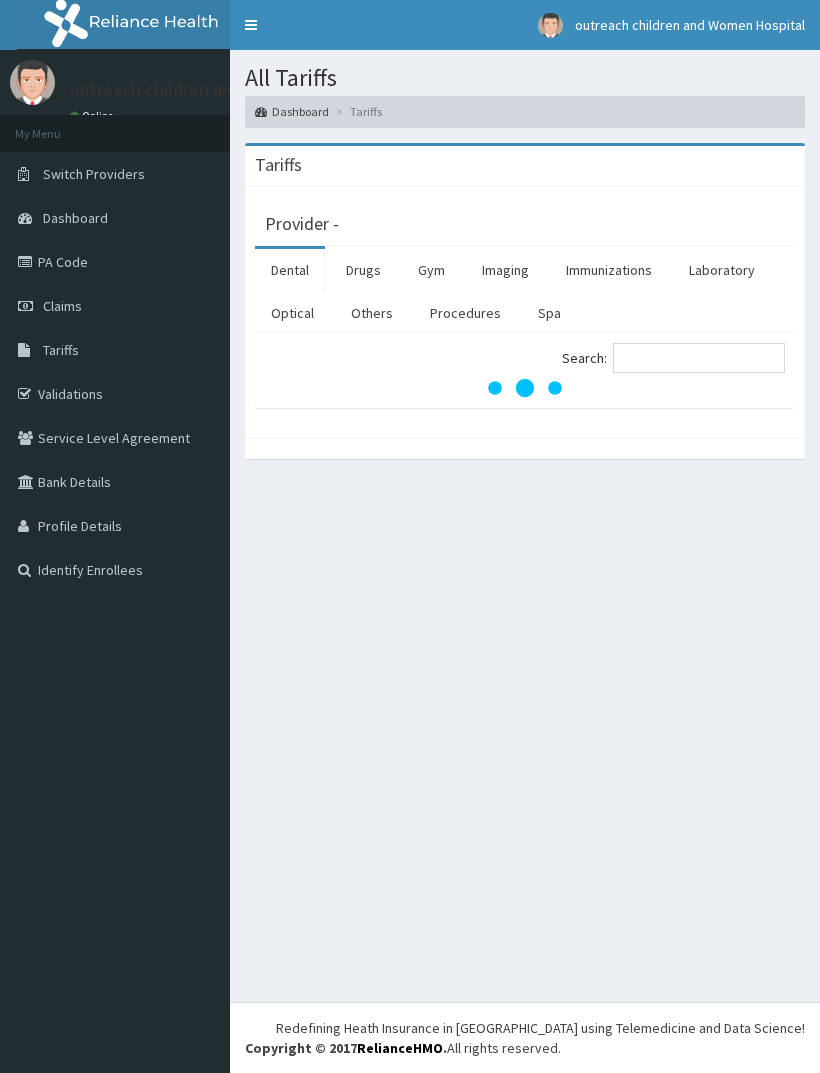 scroll, scrollTop: 0, scrollLeft: 0, axis: both 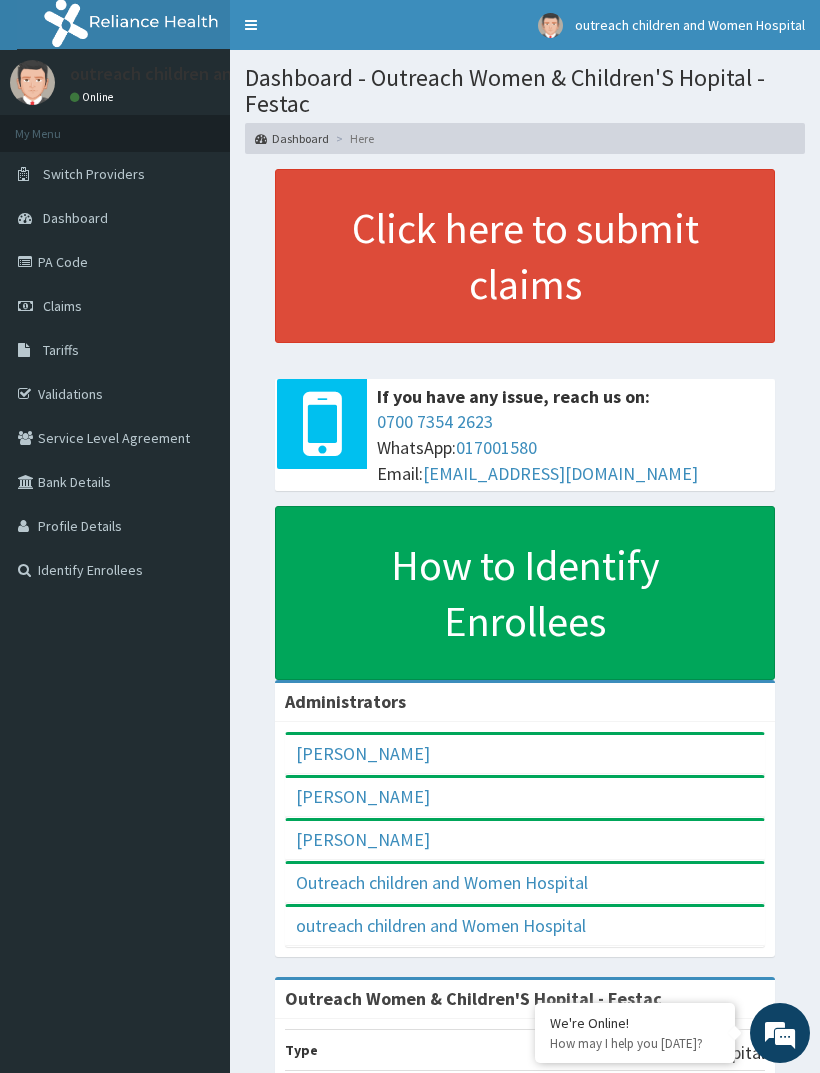 click on "Claims" at bounding box center (115, 306) 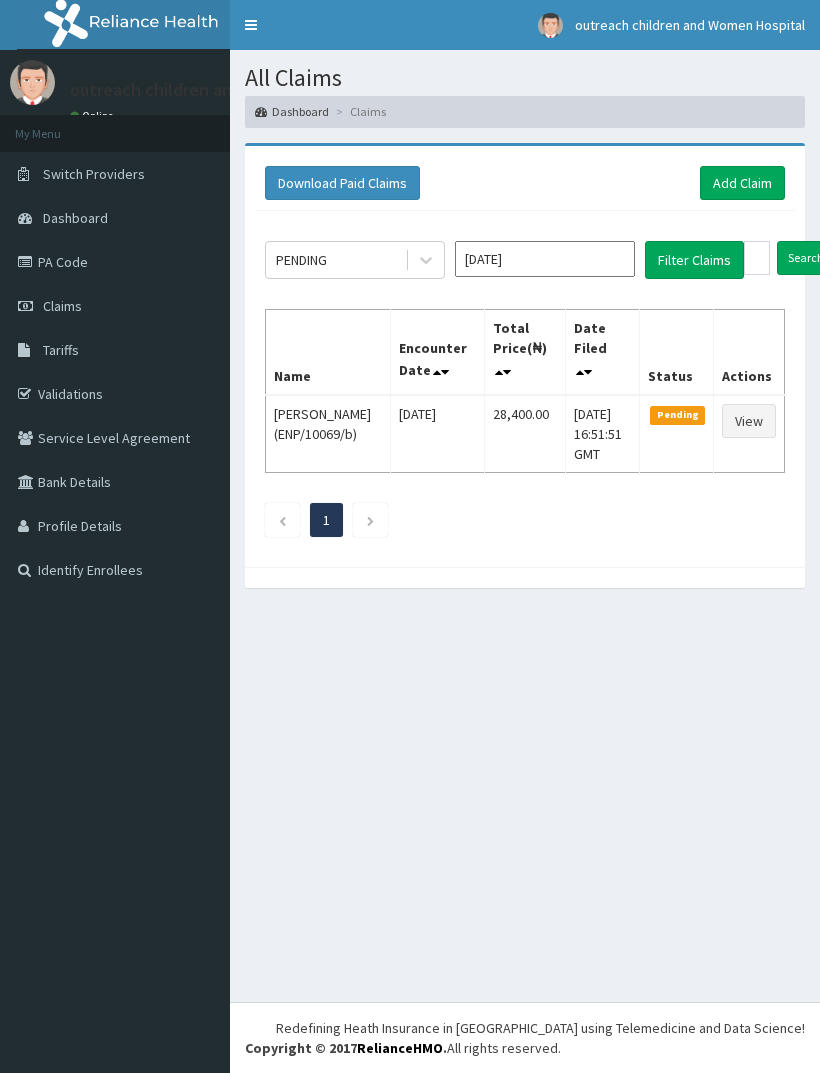 scroll, scrollTop: 0, scrollLeft: 0, axis: both 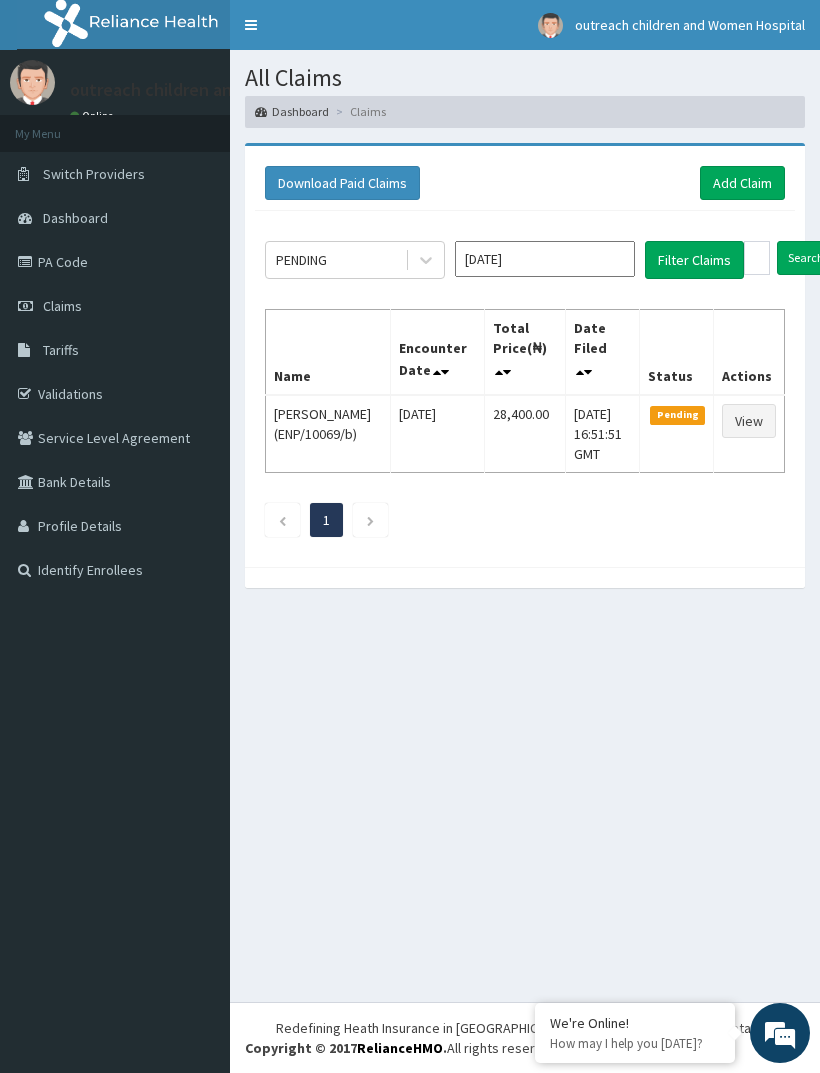 click on "Add Claim" at bounding box center [742, 183] 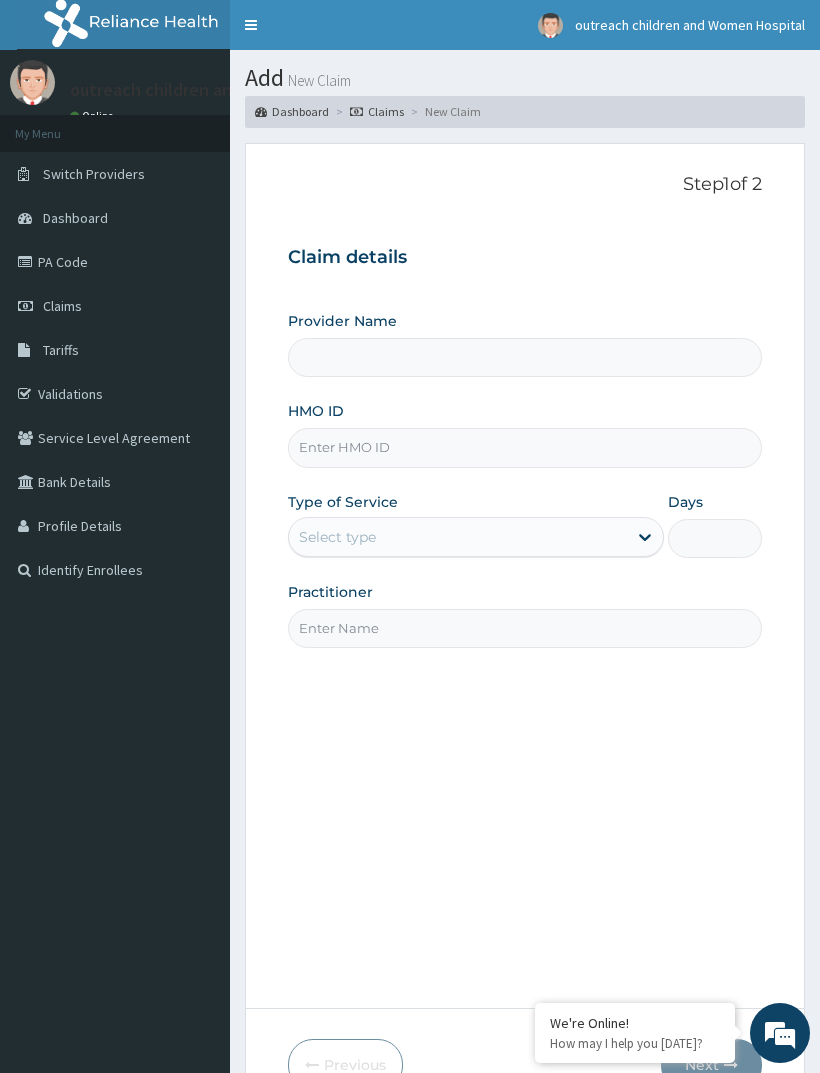scroll, scrollTop: 0, scrollLeft: 0, axis: both 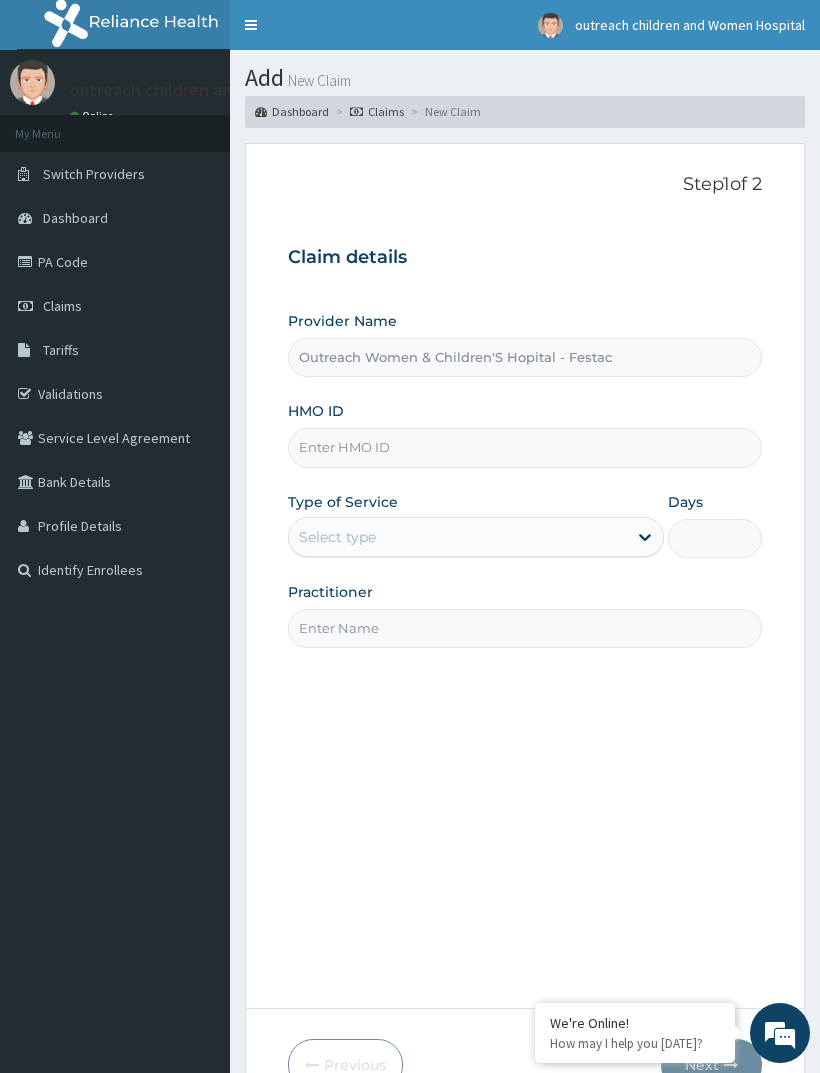 click on "HMO ID" at bounding box center [525, 447] 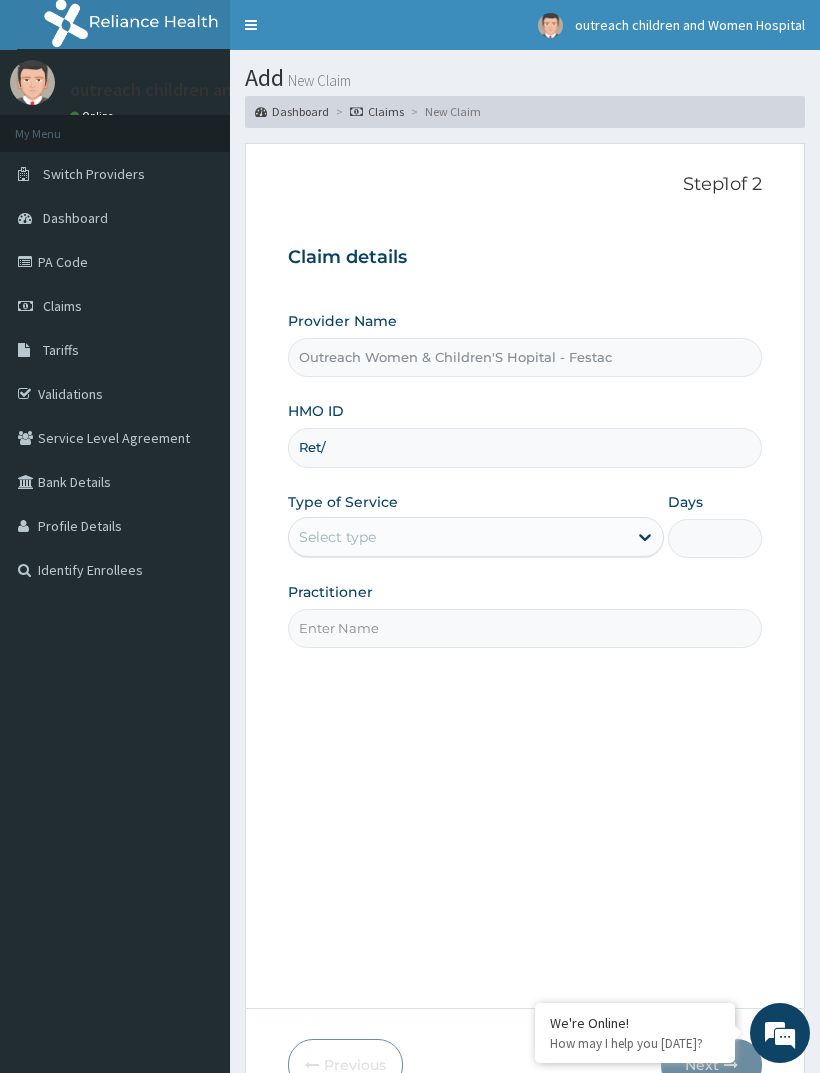 scroll, scrollTop: 0, scrollLeft: 0, axis: both 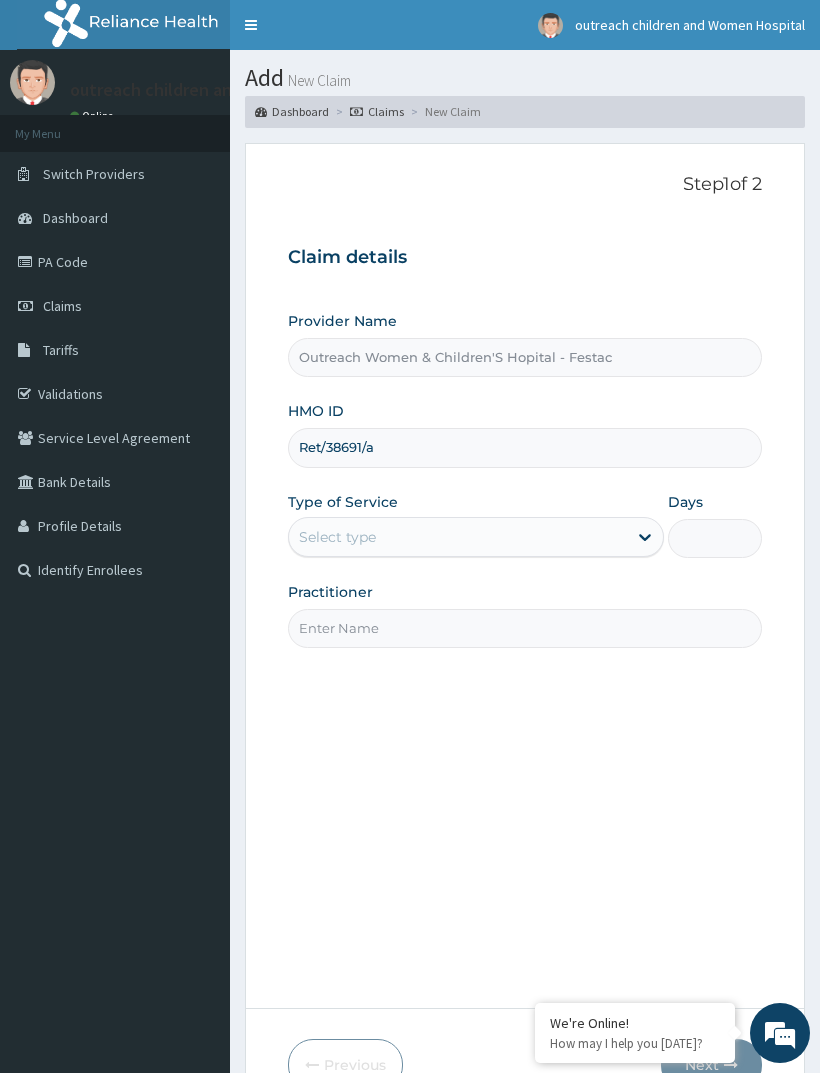 type on "Ret/38691/a" 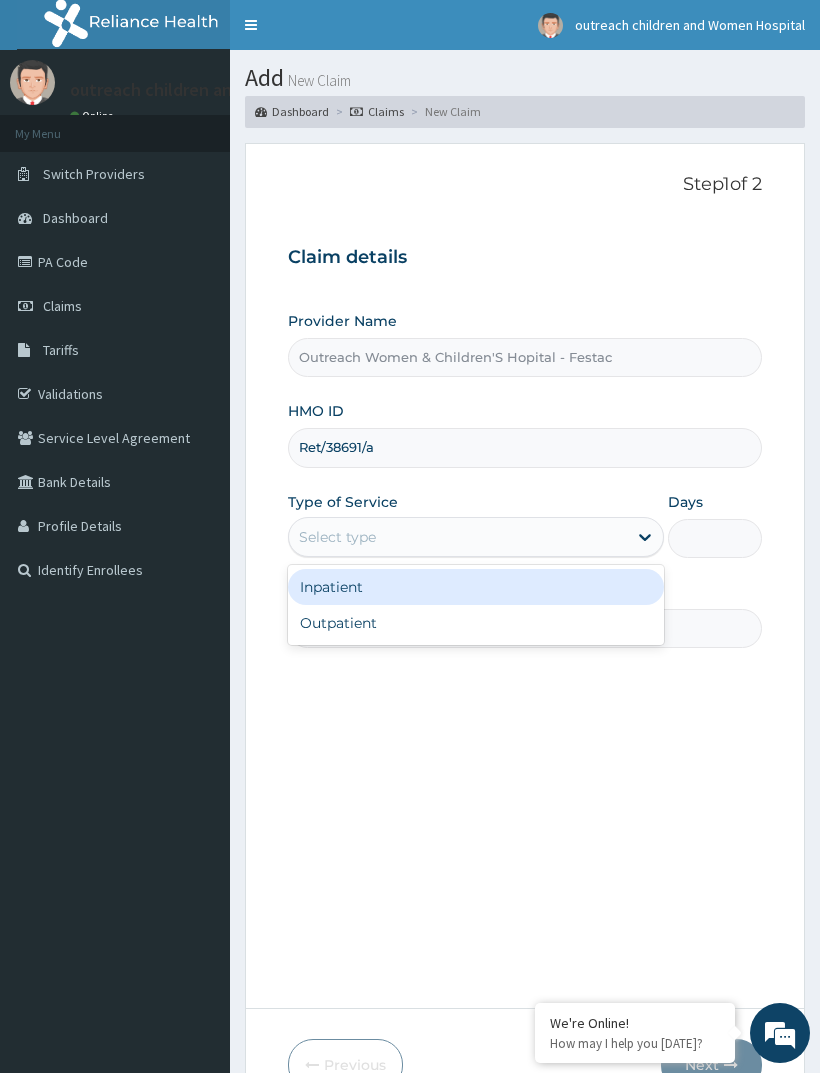 click on "Outpatient" at bounding box center (476, 623) 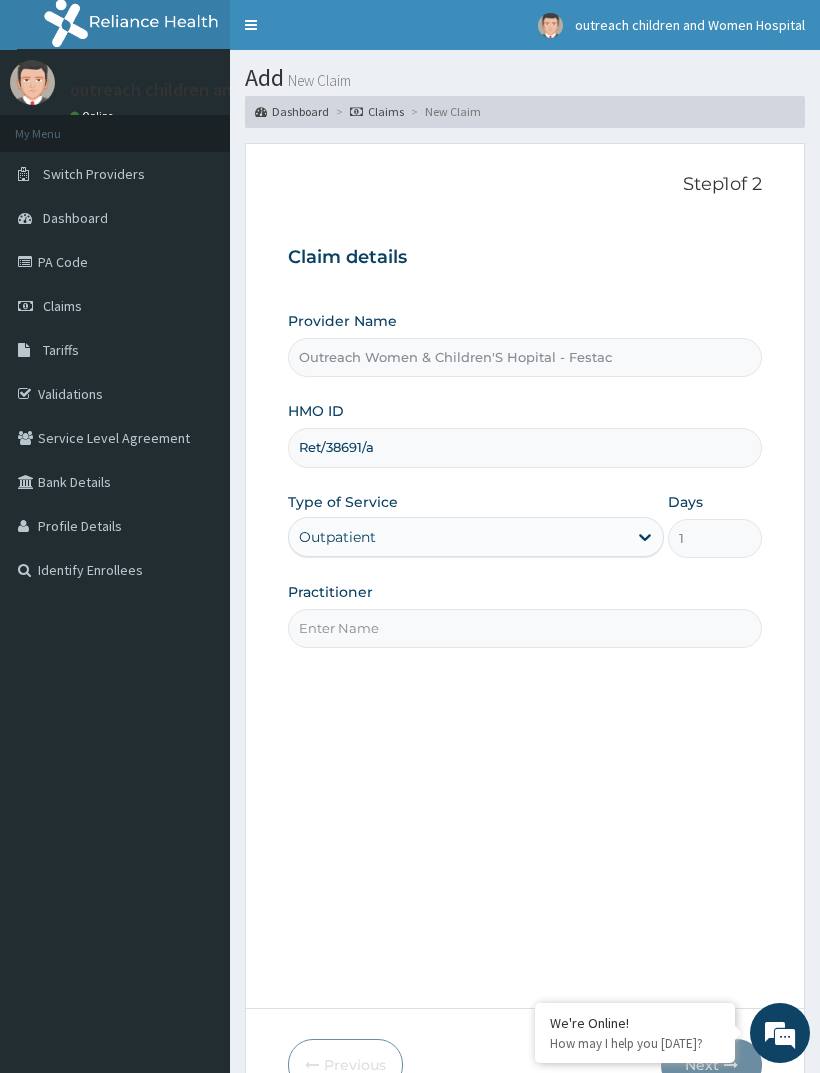 click on "Practitioner" at bounding box center (525, 628) 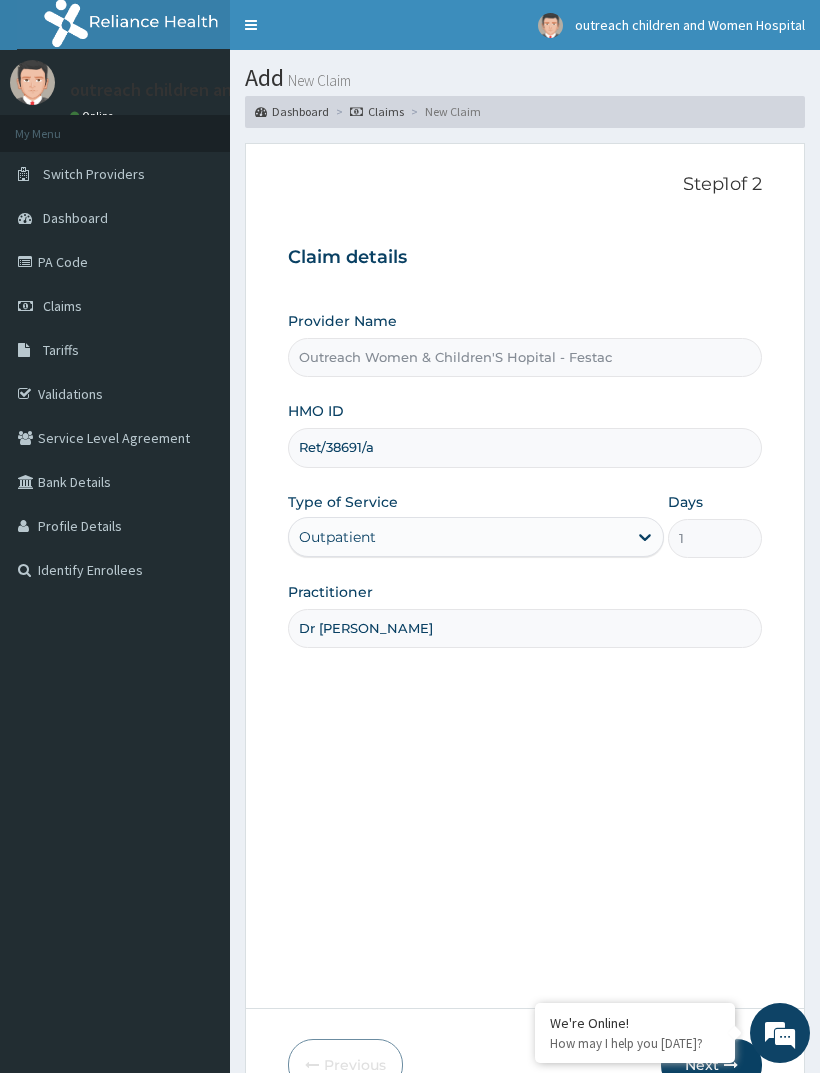 type on "Dr ogbonna" 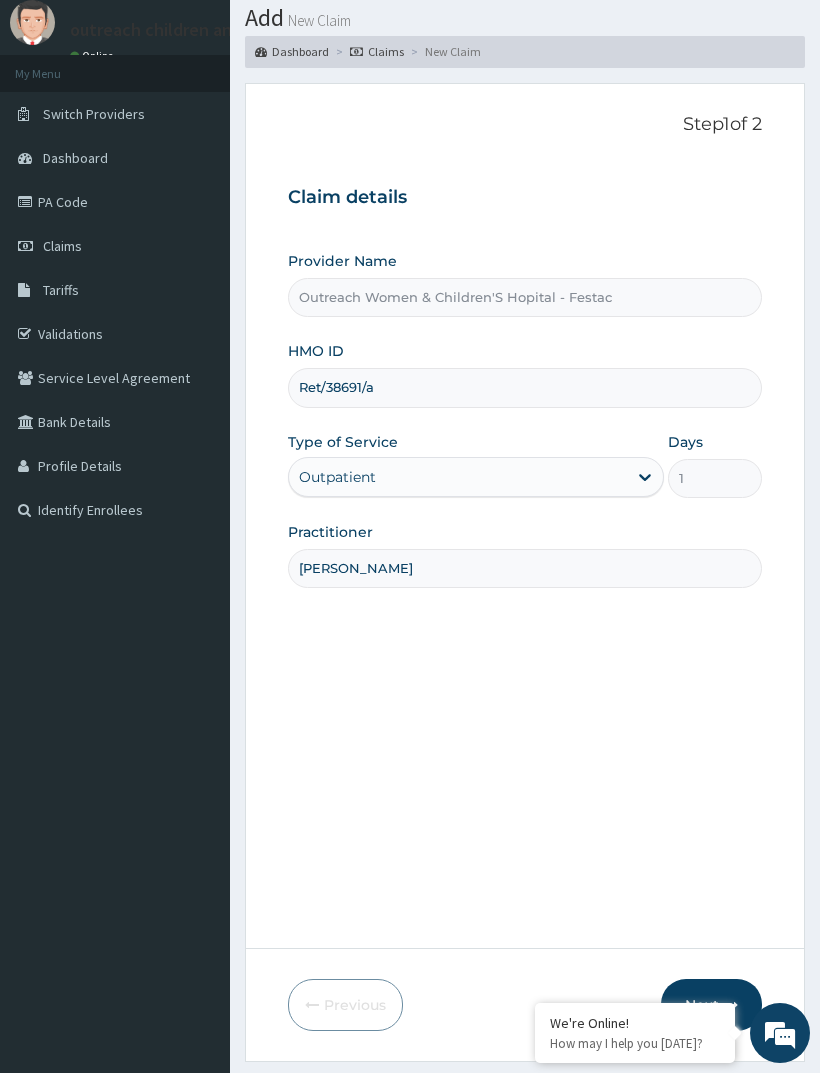 scroll, scrollTop: 119, scrollLeft: 0, axis: vertical 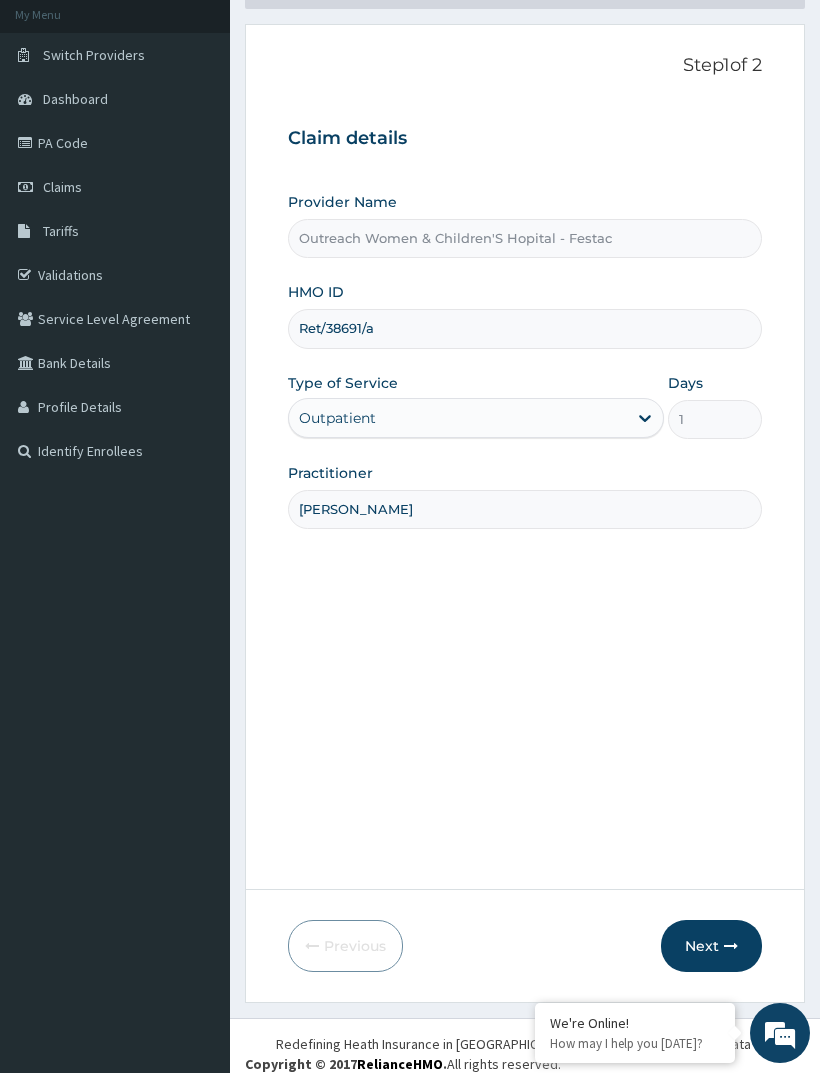 click on "Next" at bounding box center [711, 946] 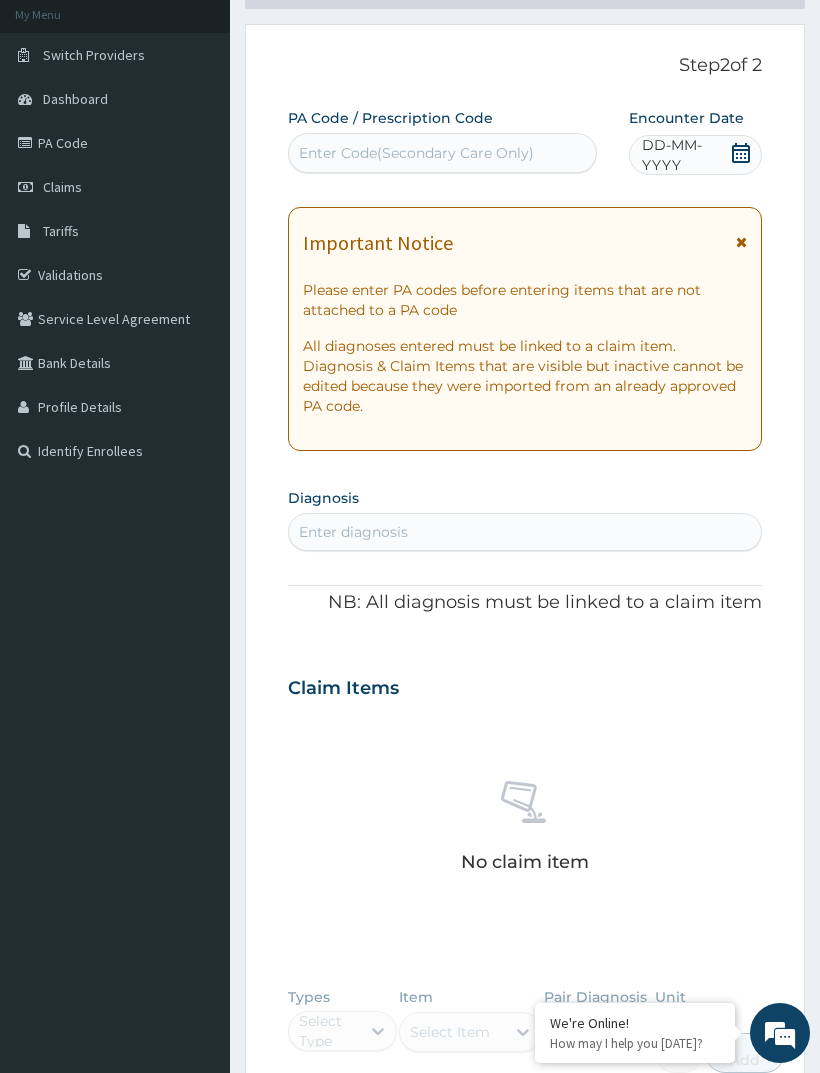click on "PA Code / Prescription Code Enter Code(Secondary Care Only)" at bounding box center (443, 141) 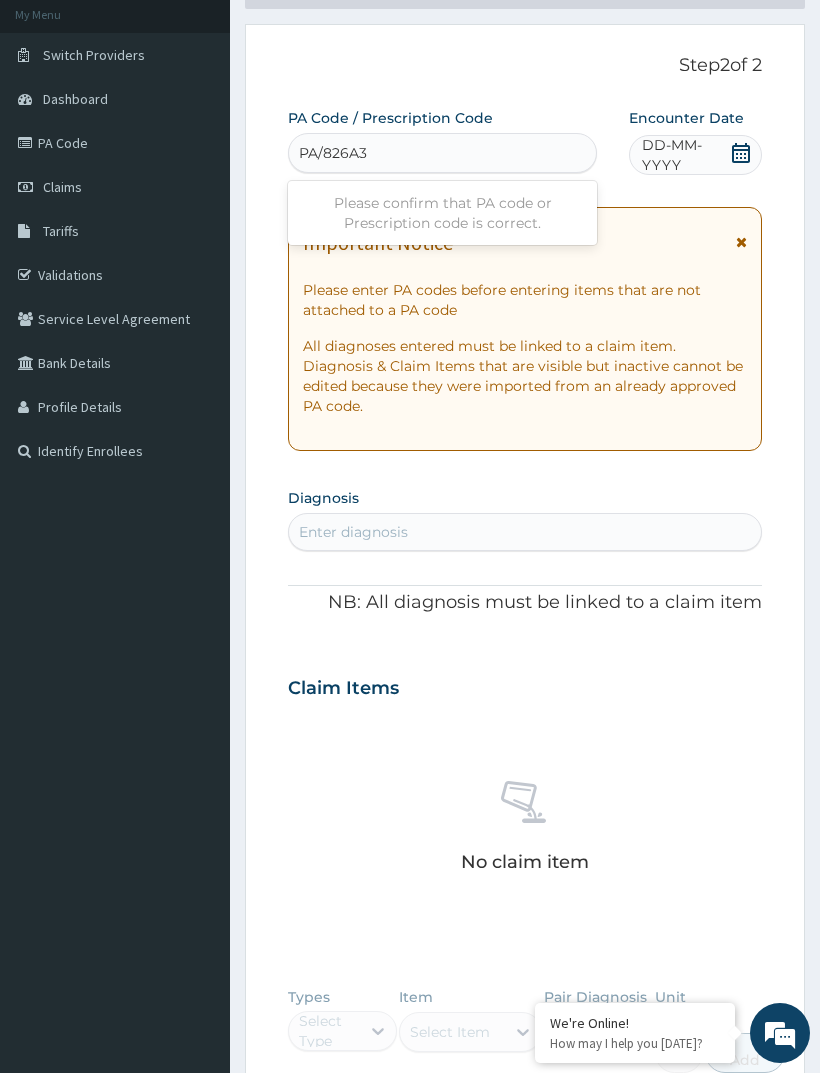 type on "PA/826A3D" 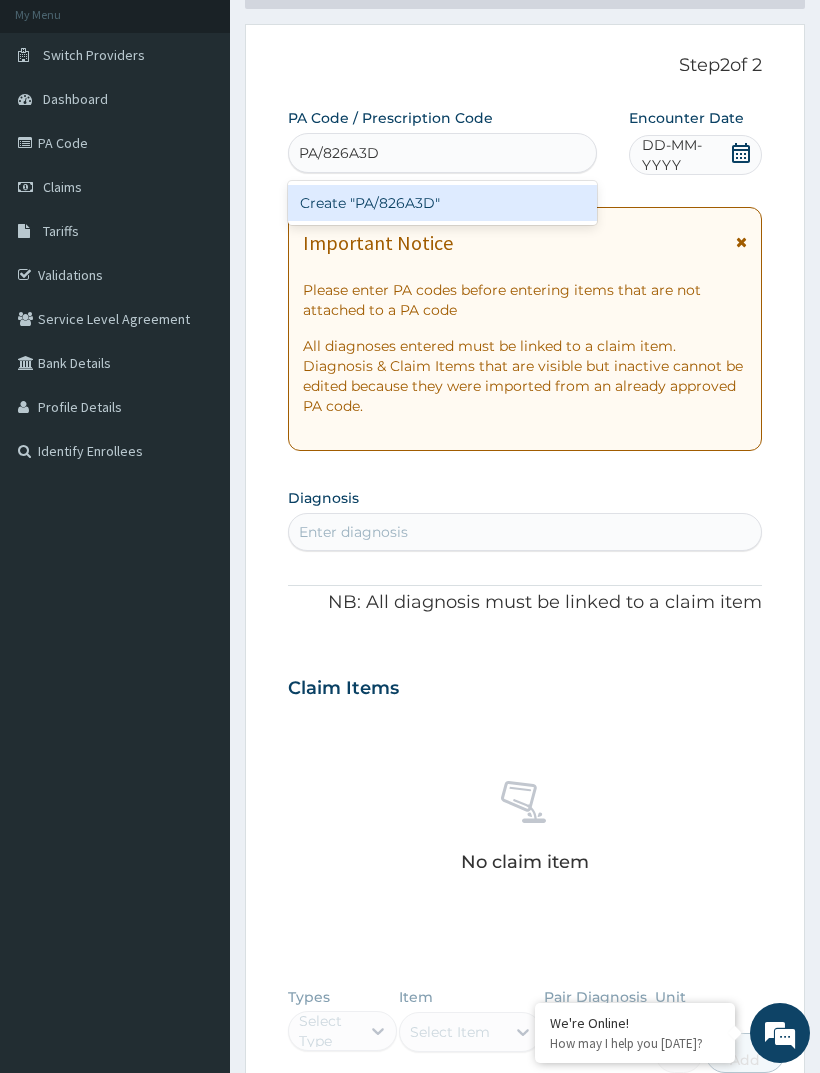 click on "Create "PA/826A3D"" at bounding box center (443, 203) 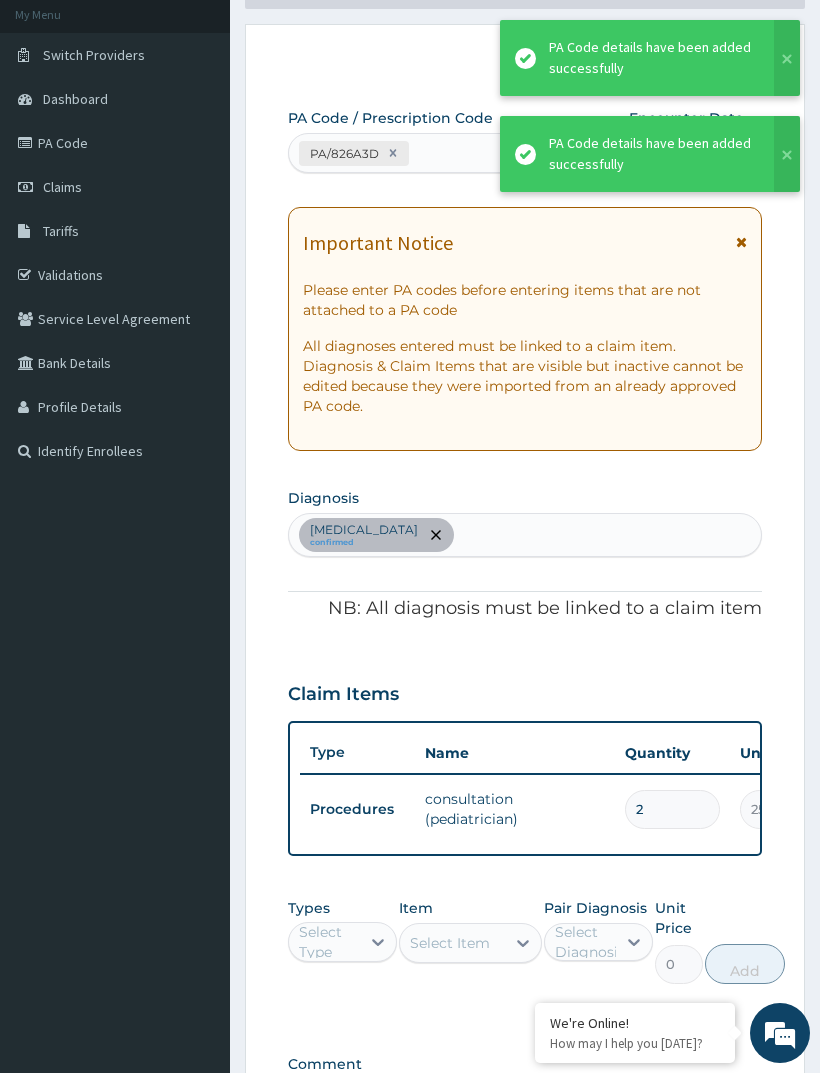 click on "2" at bounding box center (672, 809) 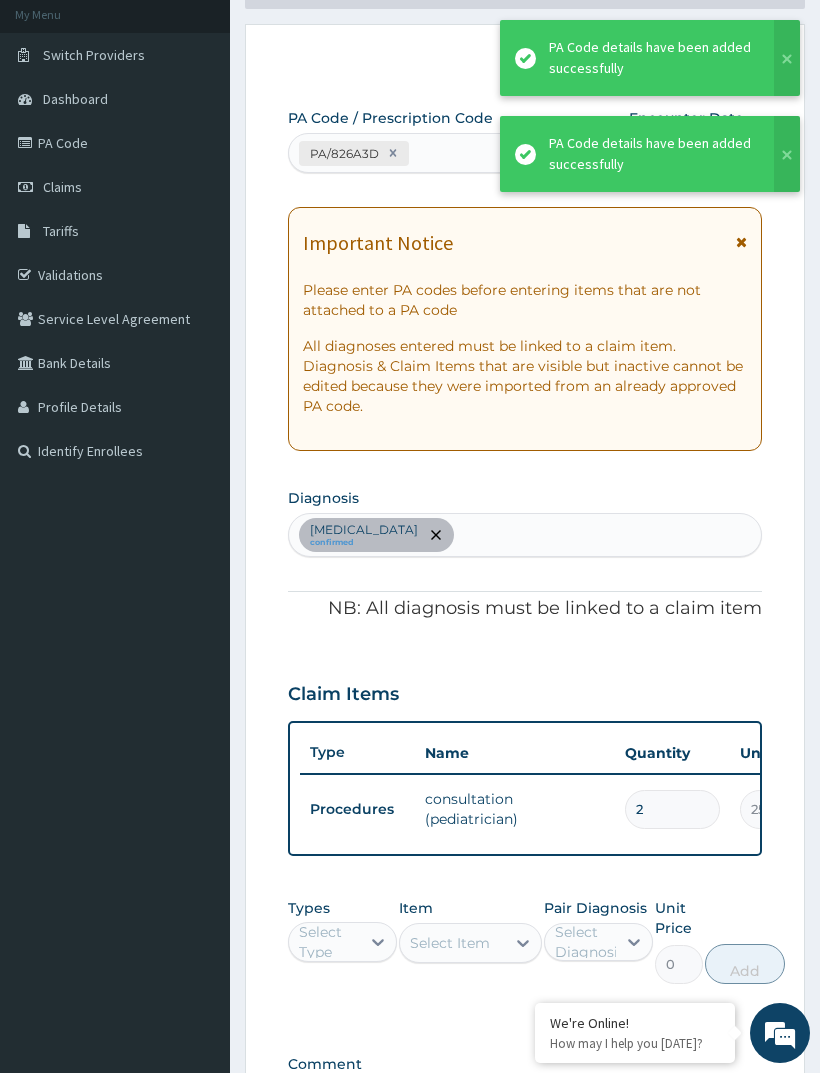 type 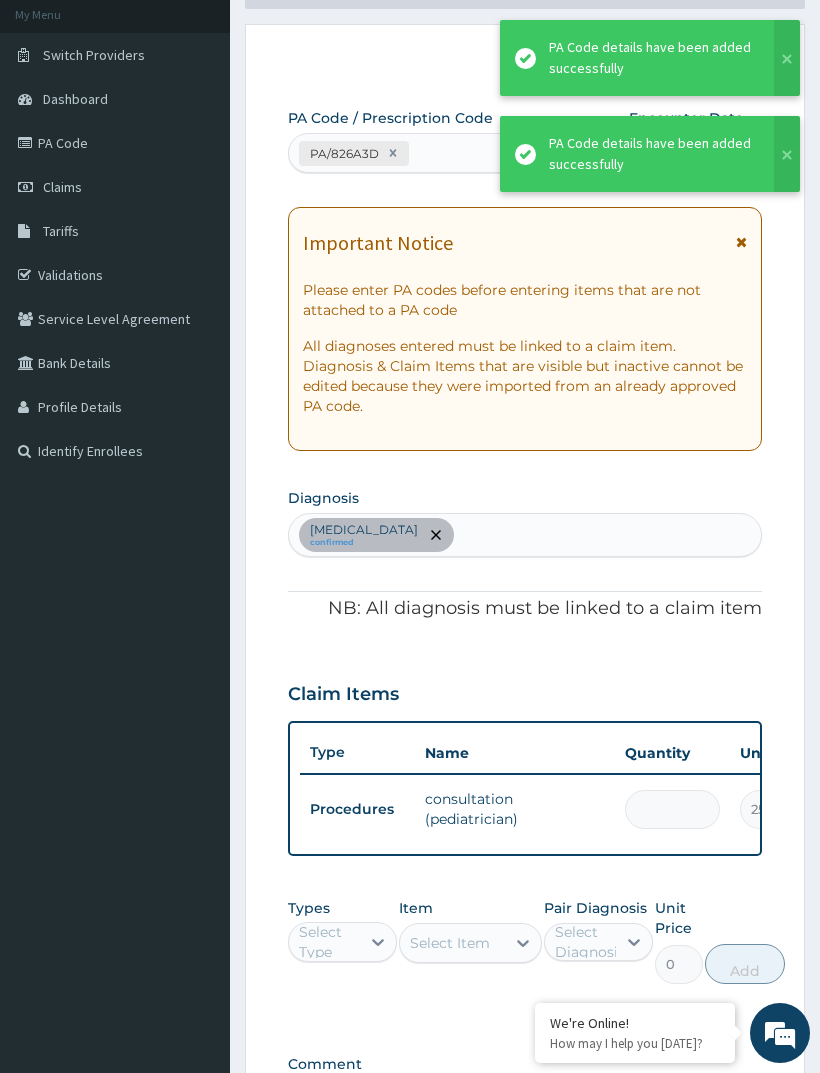 type on "0.00" 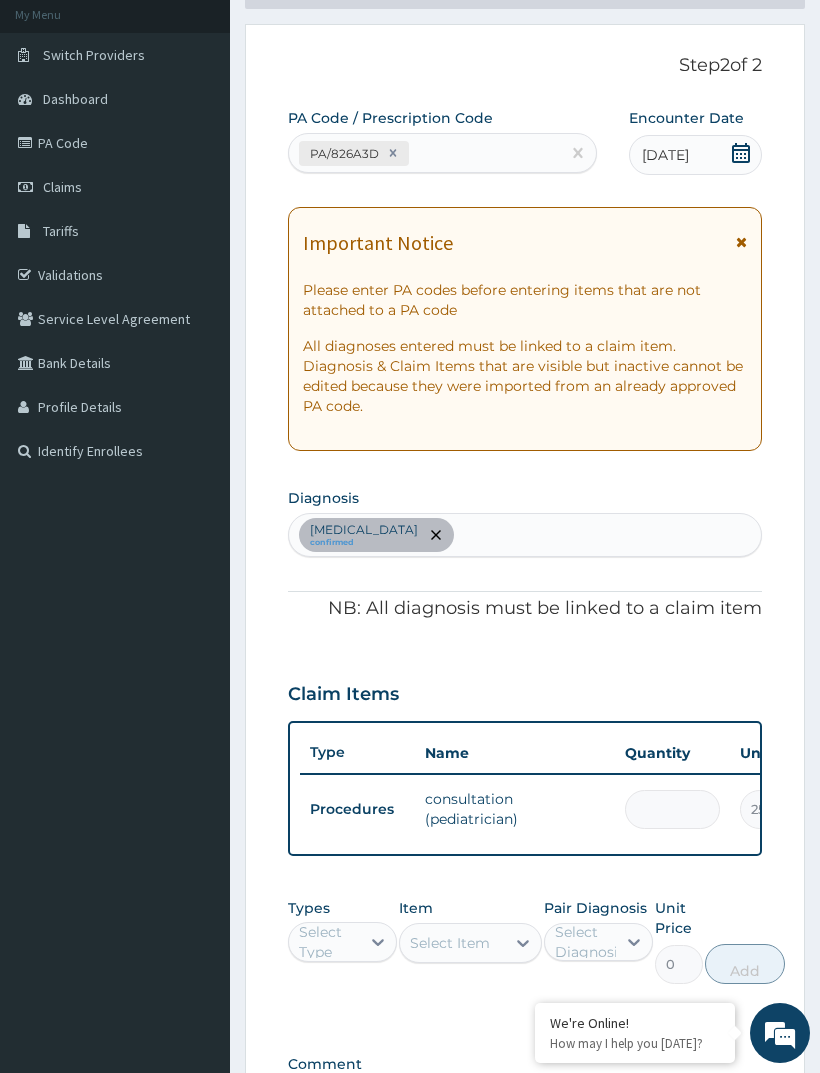 type on "1" 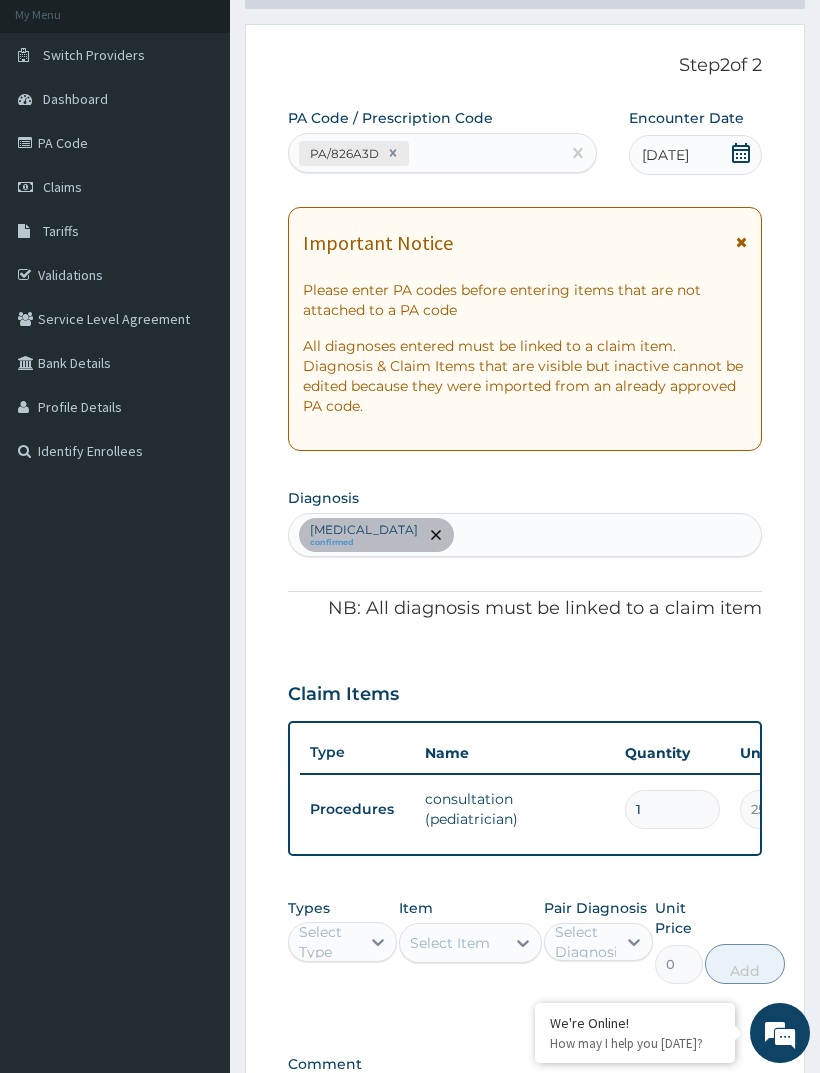 type on "25000.00" 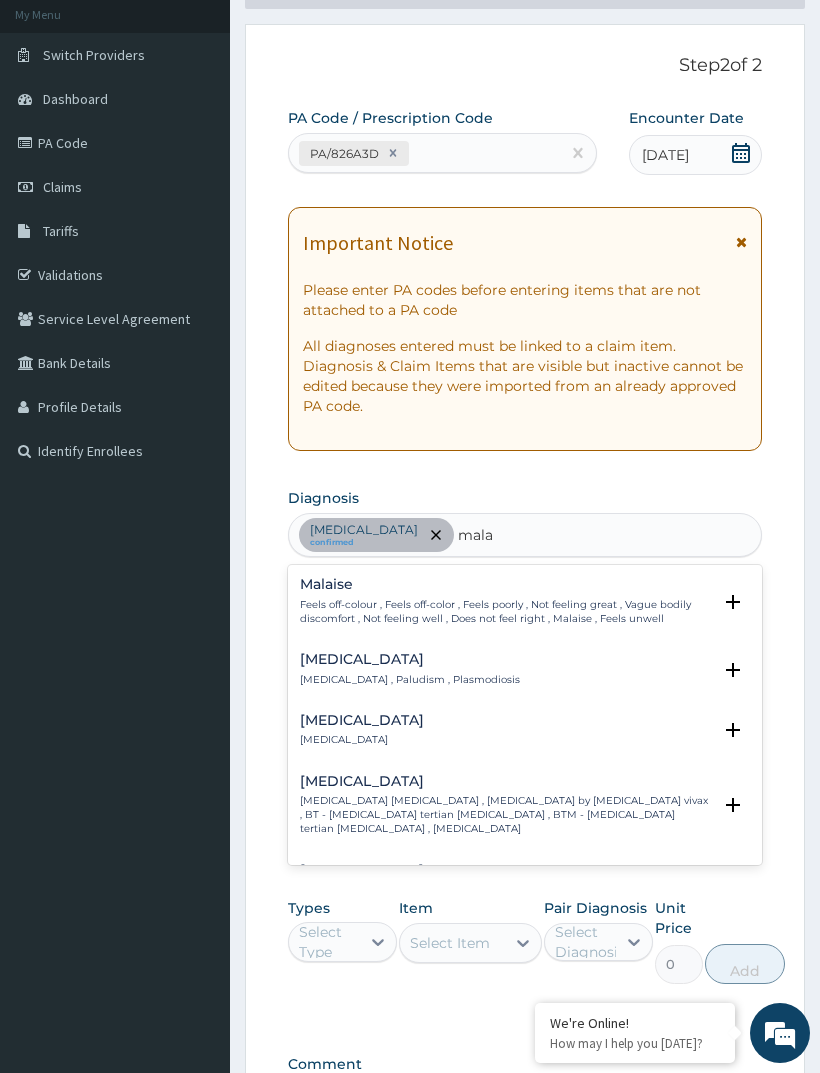 click on "[MEDICAL_DATA] , Paludism , Plasmodiosis" at bounding box center (410, 680) 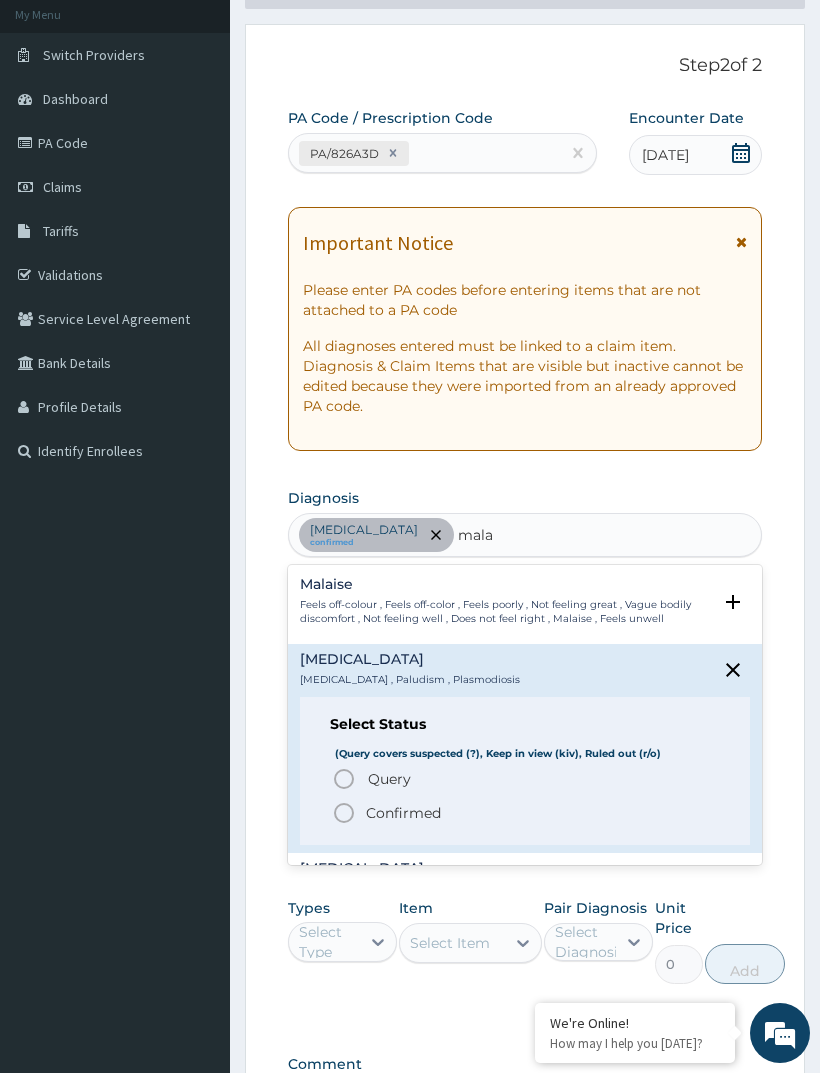 click on "Confirmed" at bounding box center [403, 813] 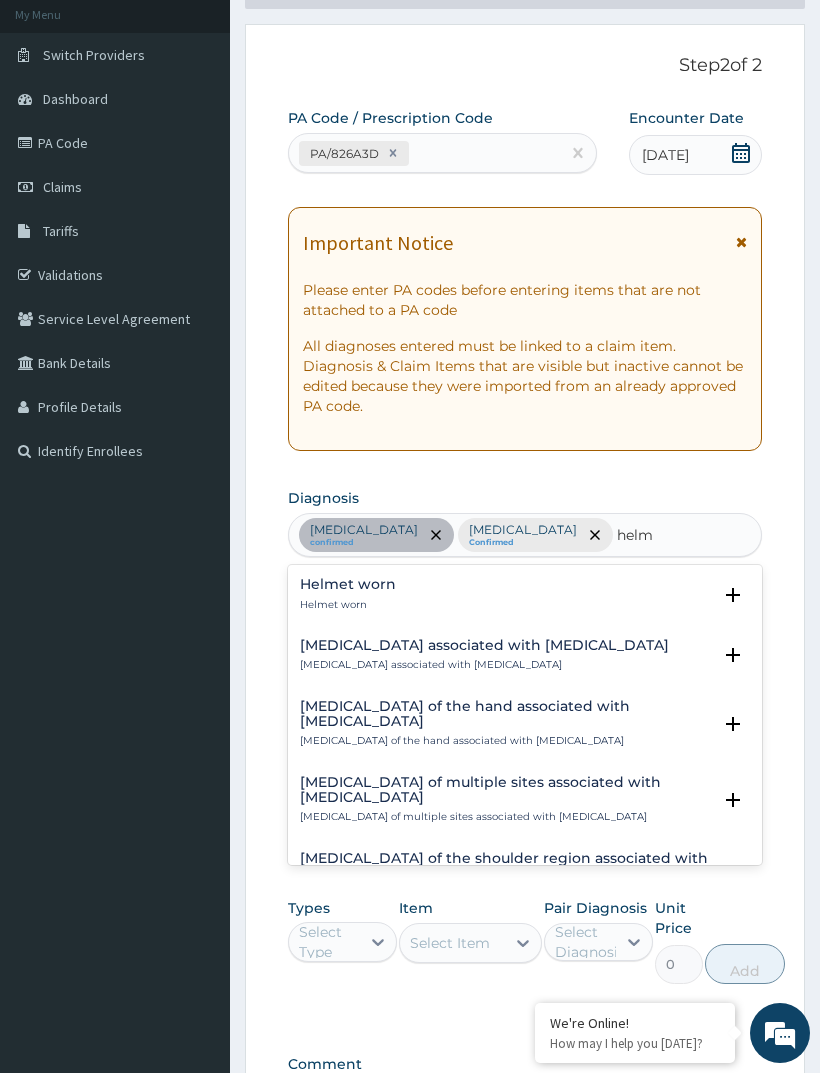click on "Arthropathy associated with helminthiasis" at bounding box center (484, 645) 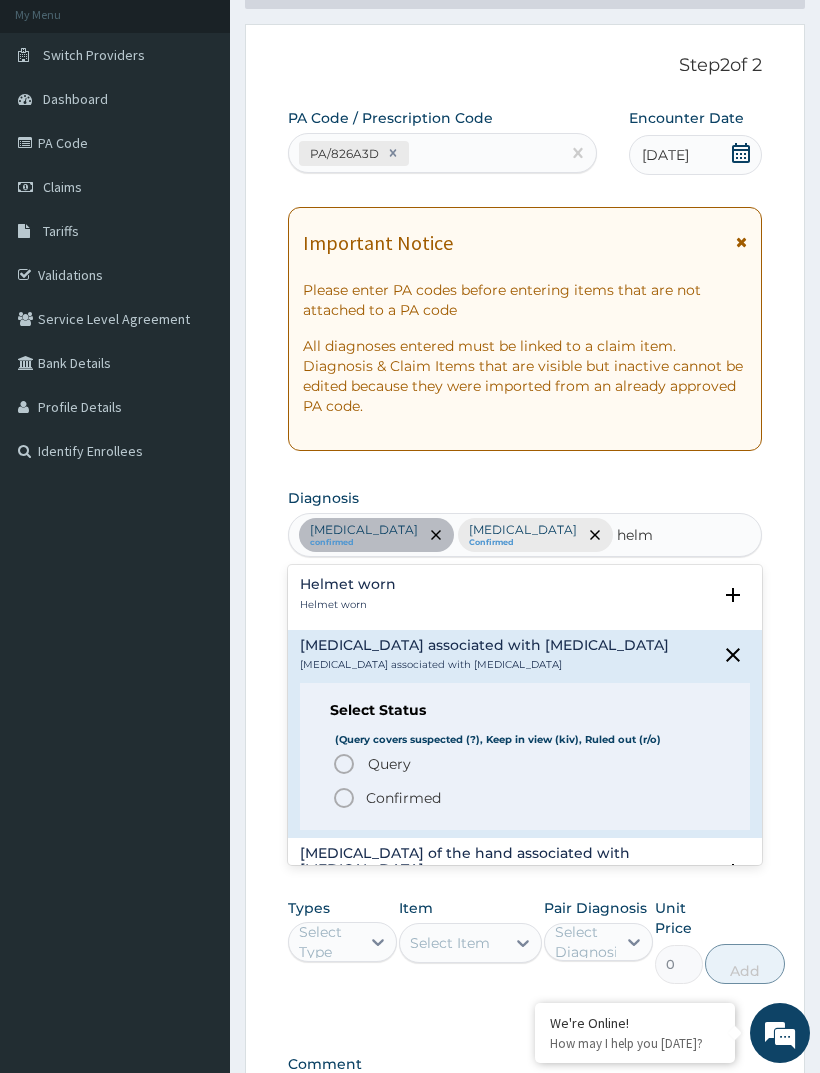click on "Confirmed" at bounding box center (403, 798) 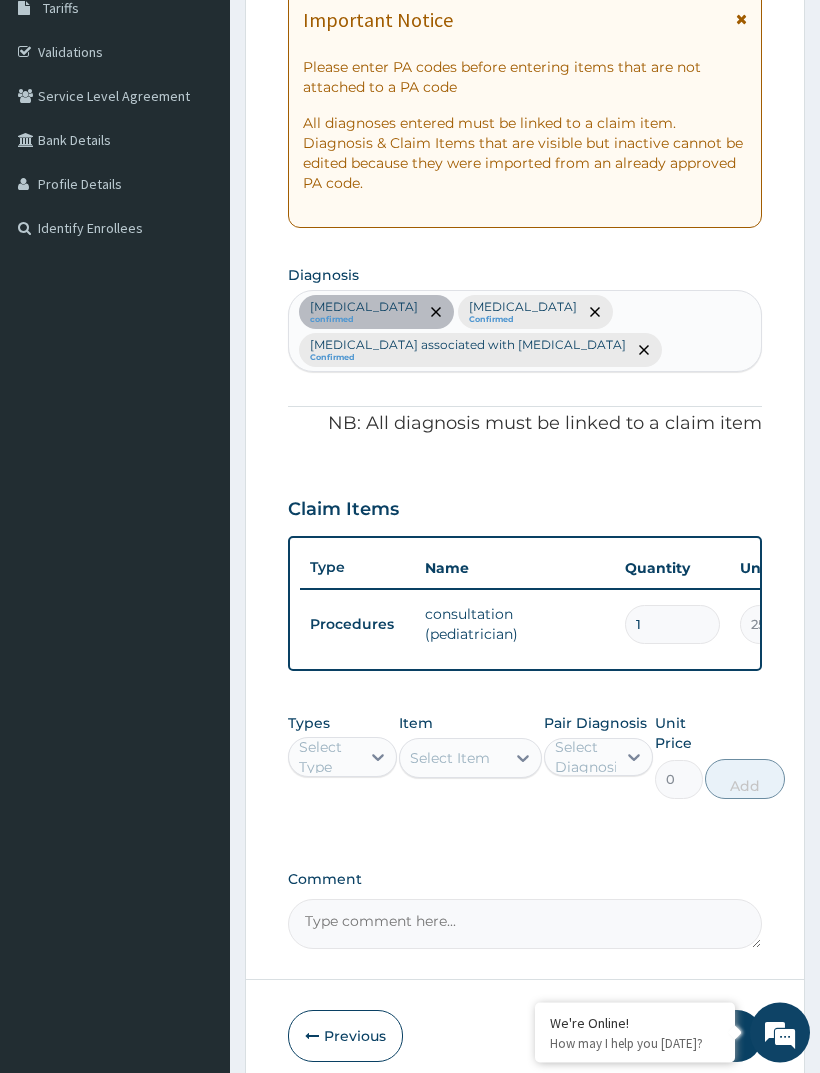 scroll, scrollTop: 379, scrollLeft: 0, axis: vertical 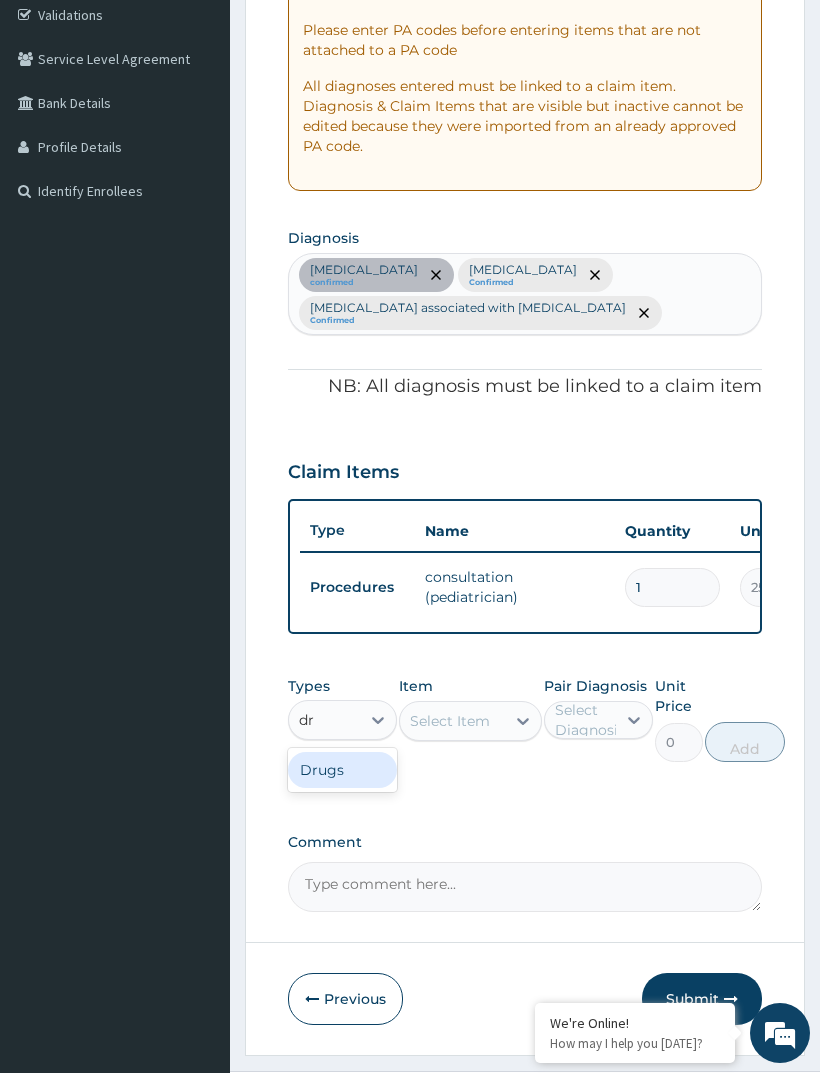 click on "Drugs" at bounding box center (342, 770) 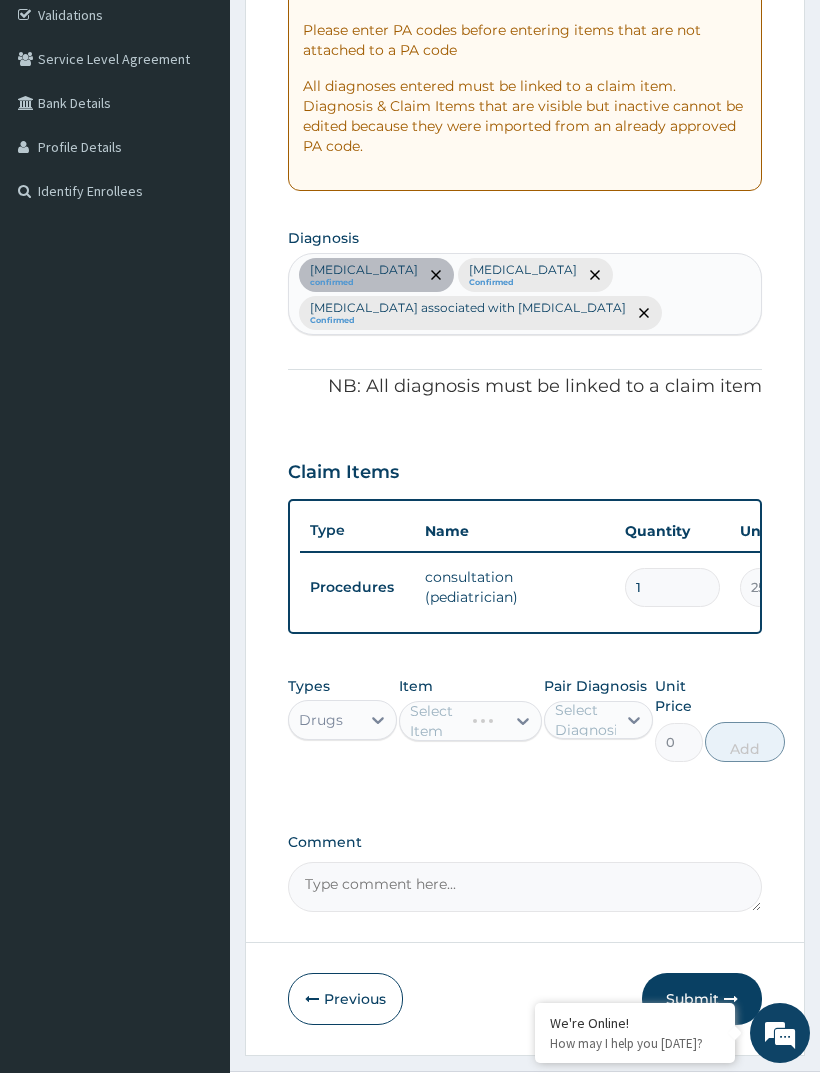 type 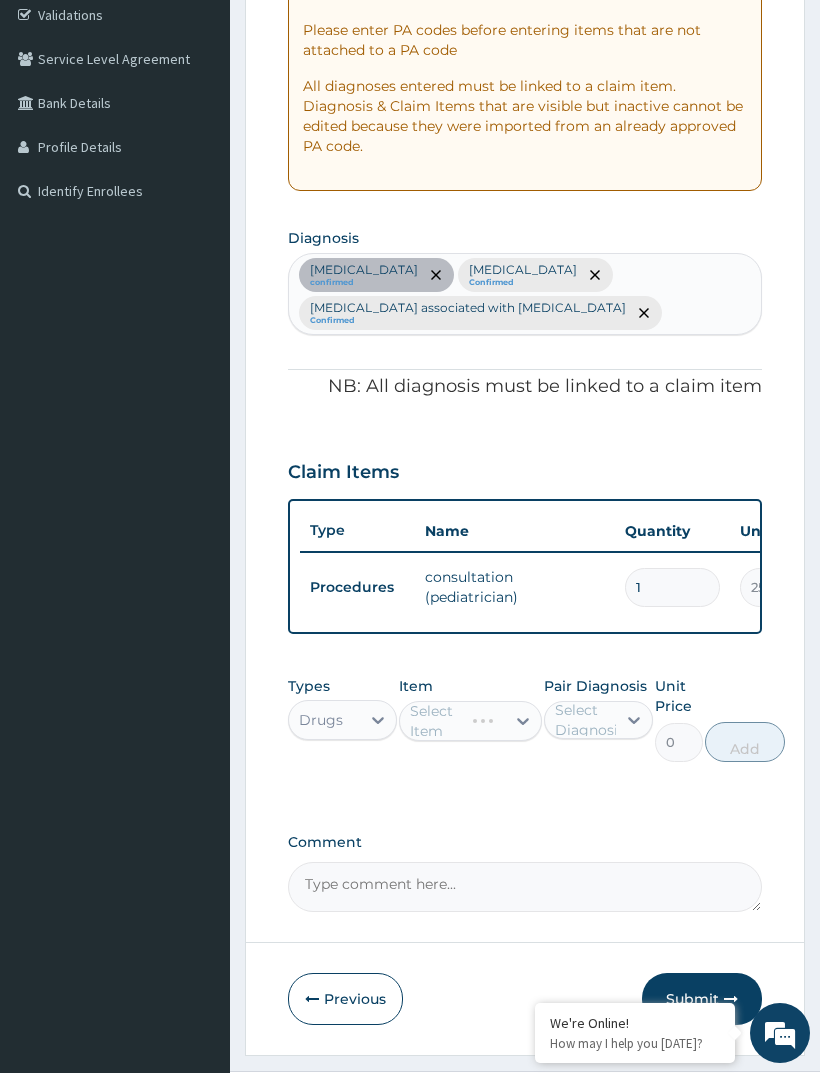 click on "Select Item" at bounding box center [470, 721] 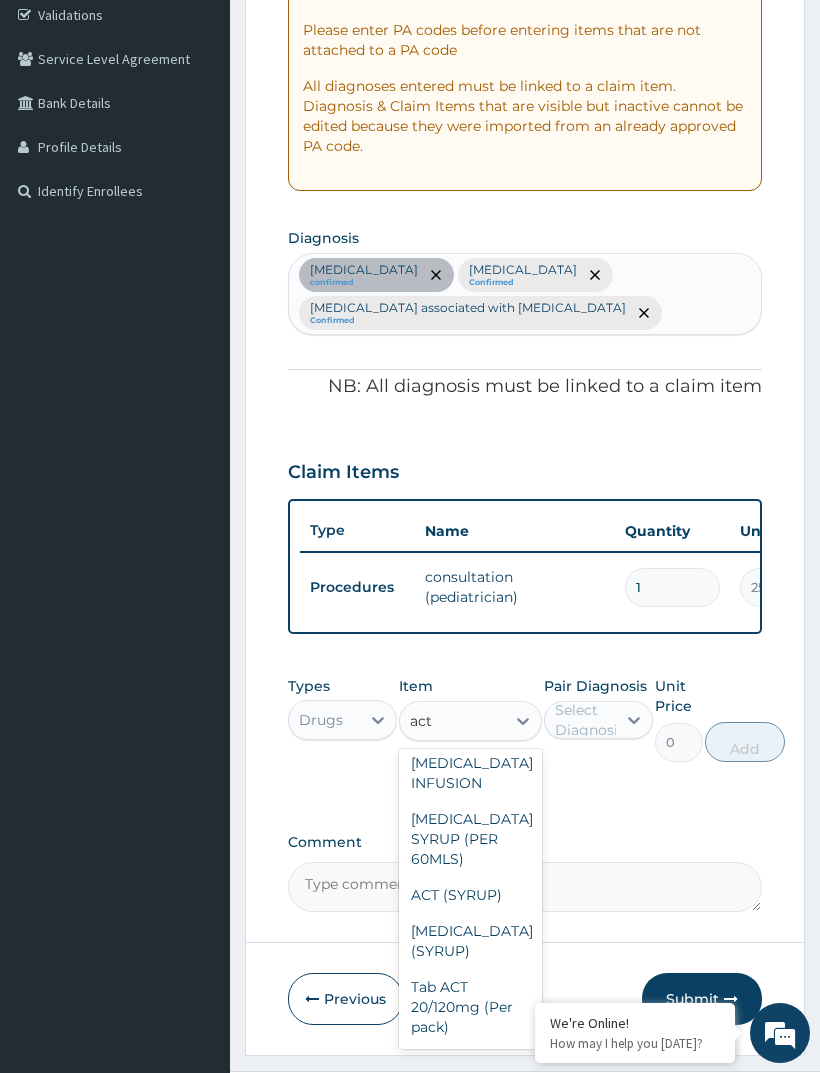 scroll, scrollTop: 120, scrollLeft: 0, axis: vertical 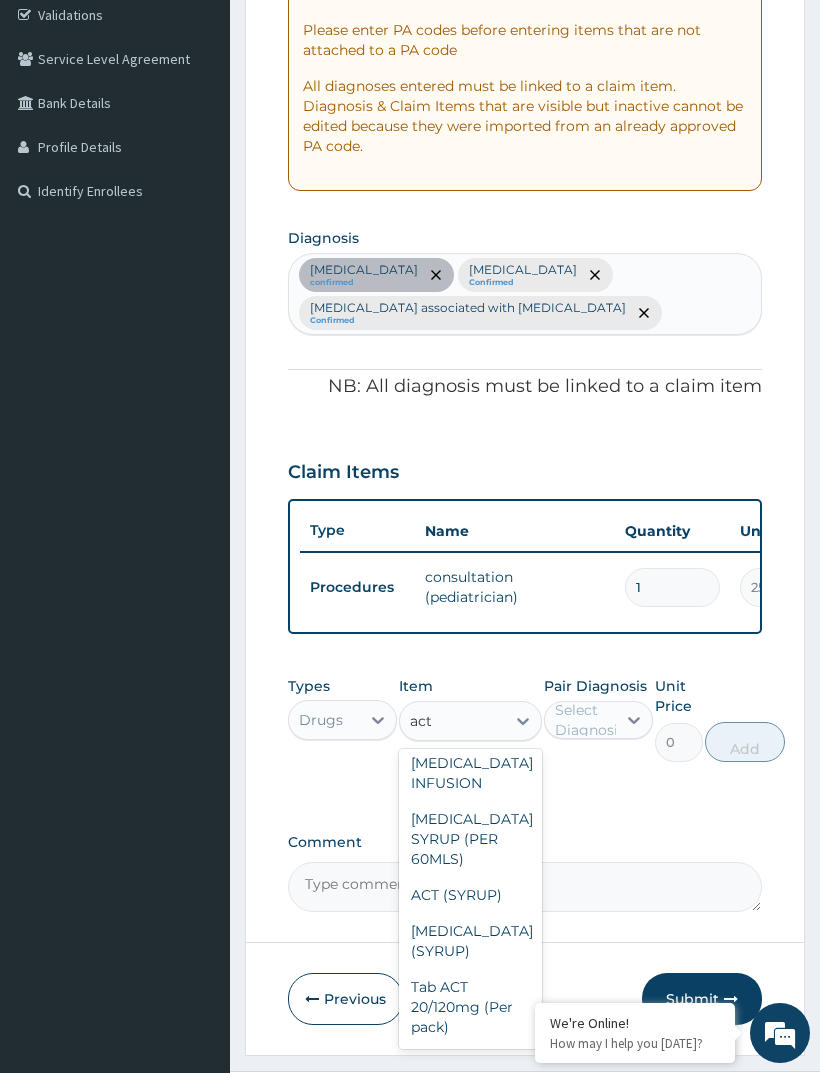 click on "Tab ACT 20/120mg (Per pack)" at bounding box center (470, 1007) 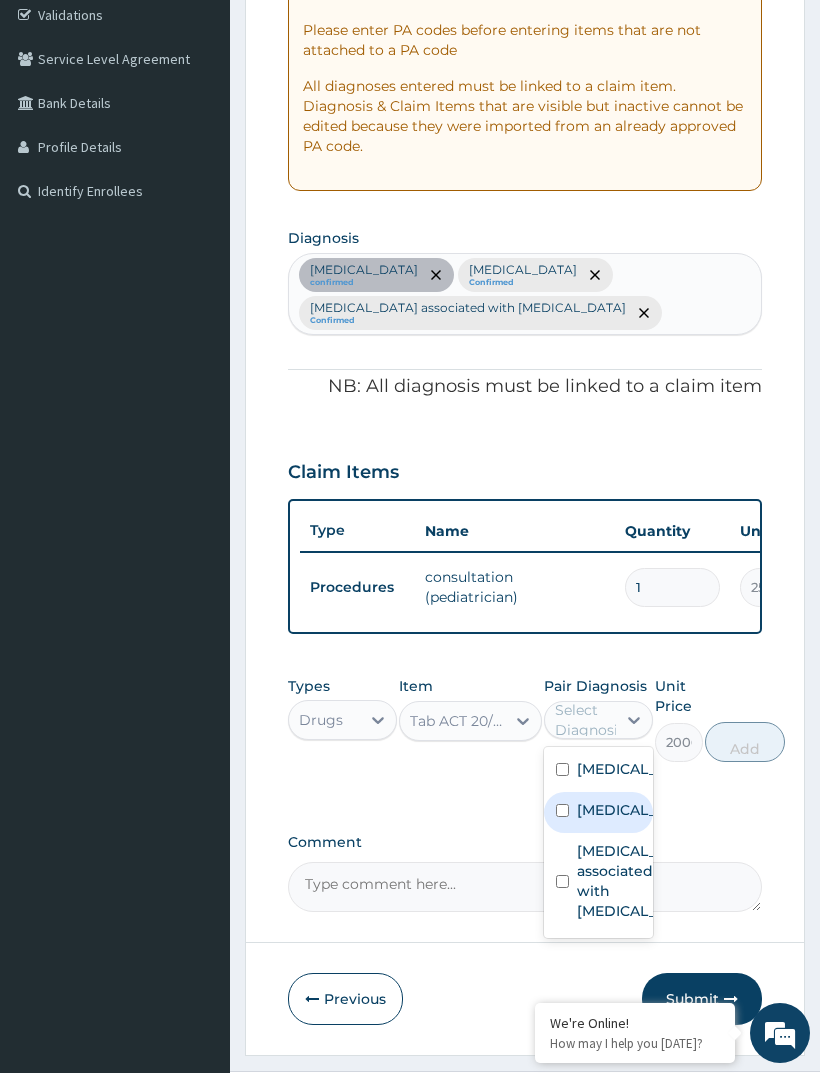 click on "[MEDICAL_DATA]" at bounding box center (619, 810) 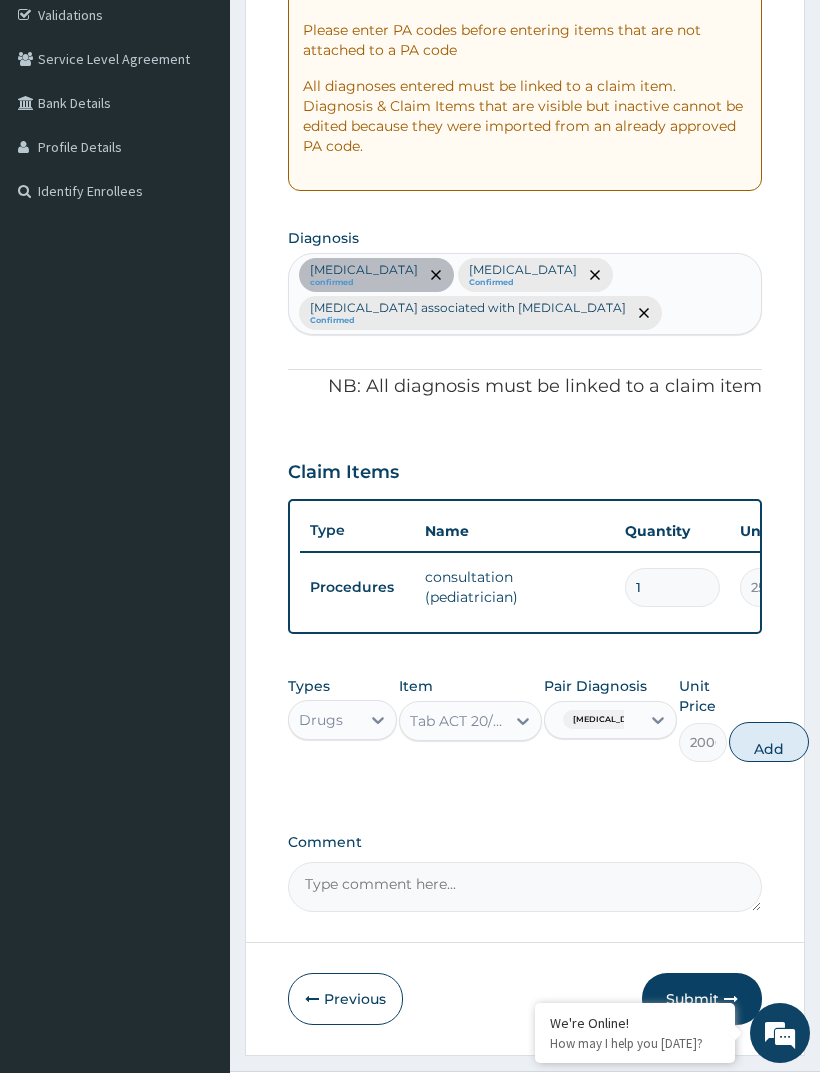 click on "Add" at bounding box center [769, 742] 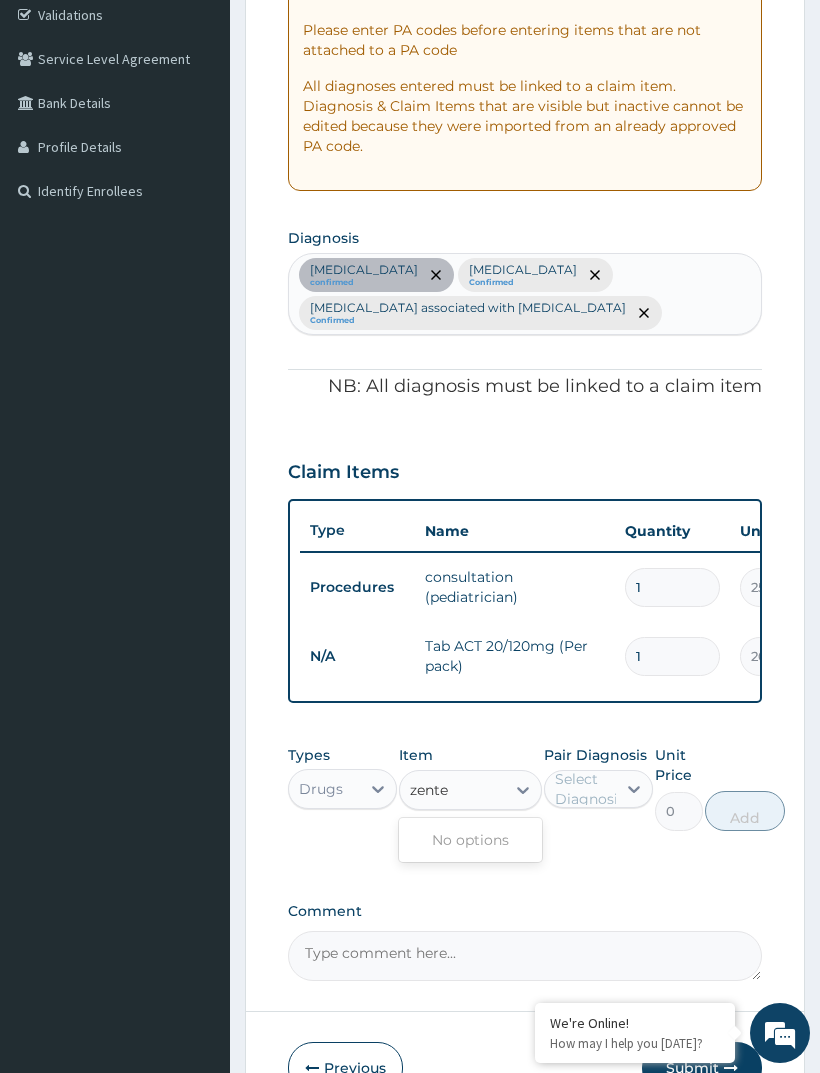 type on "zentel" 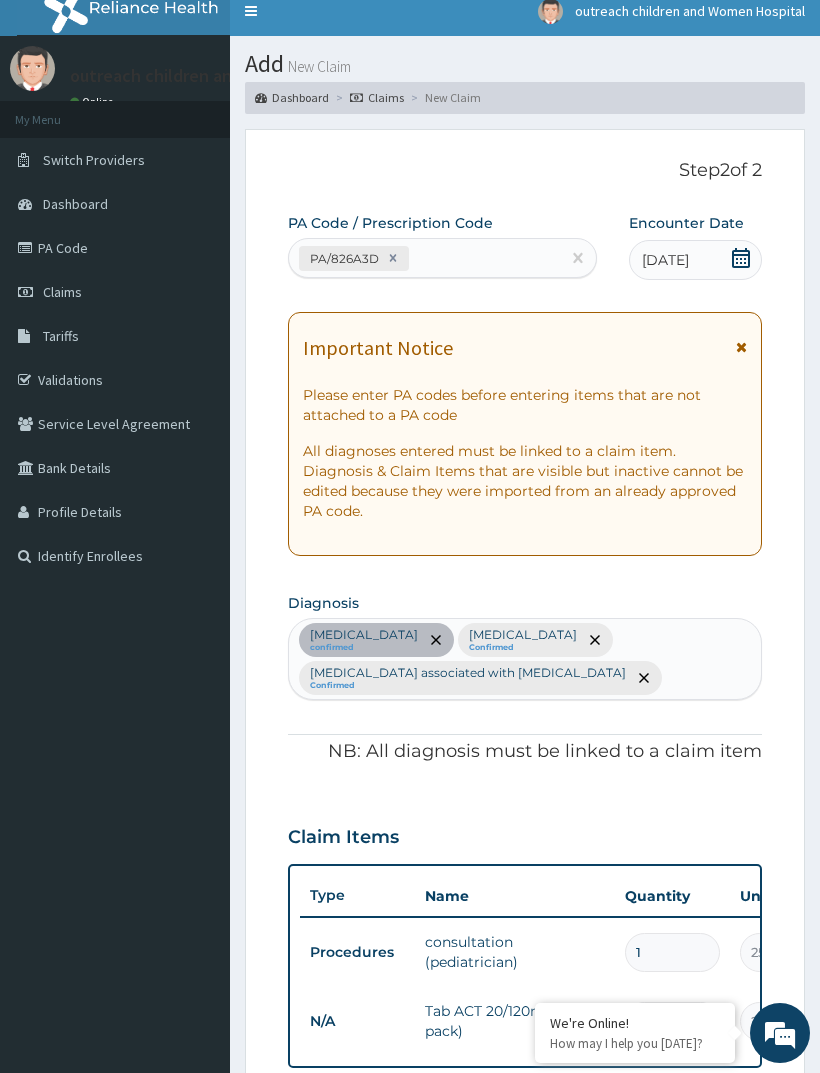 scroll, scrollTop: 0, scrollLeft: 0, axis: both 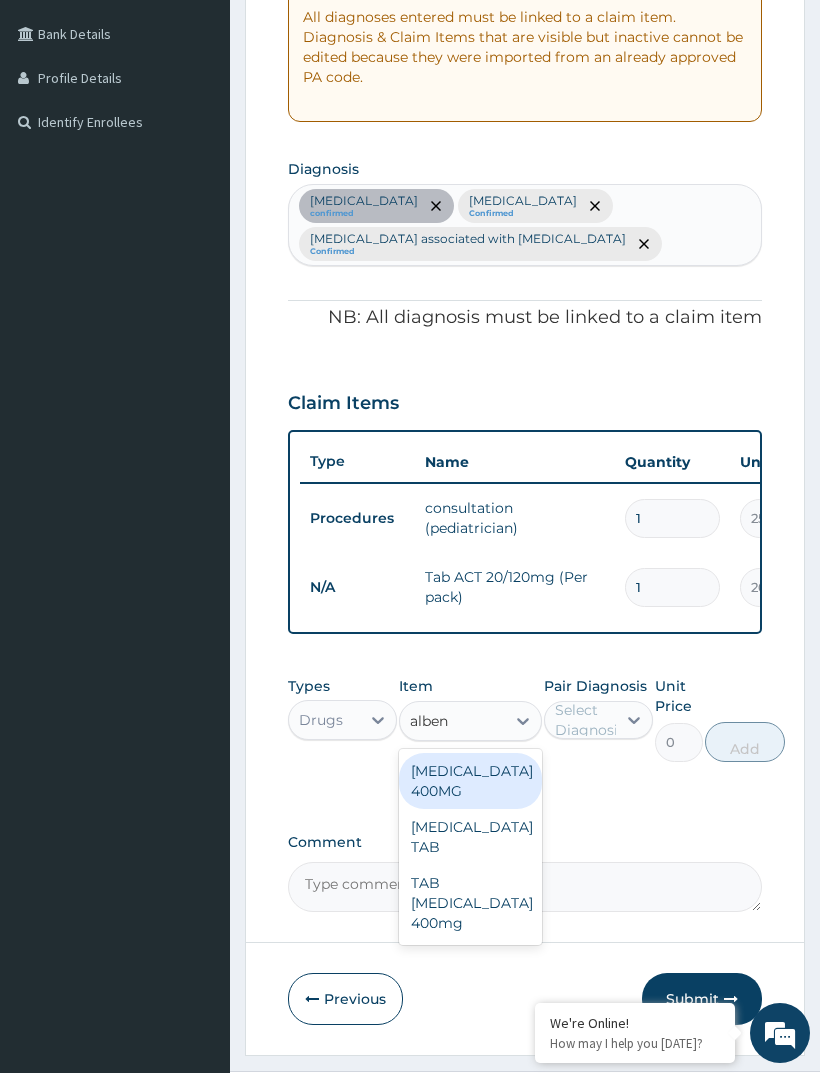 click on "TAB [MEDICAL_DATA] 400mg" at bounding box center [470, 903] 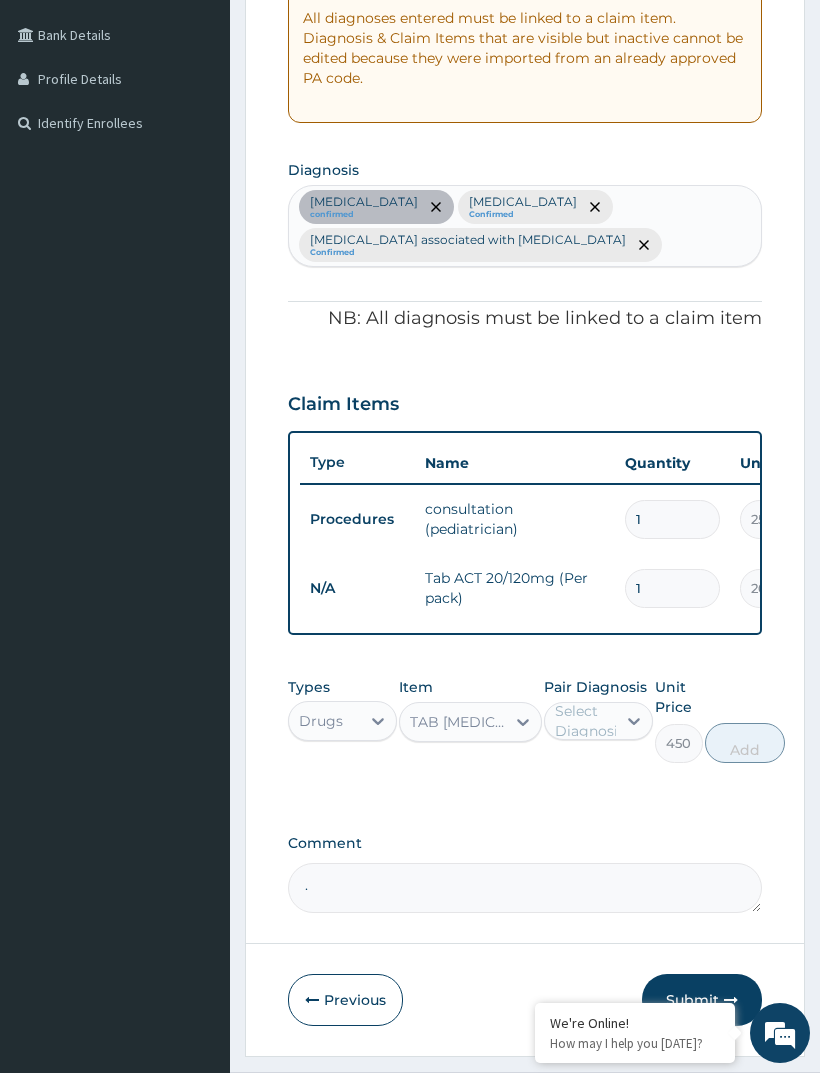 scroll, scrollTop: 445, scrollLeft: 0, axis: vertical 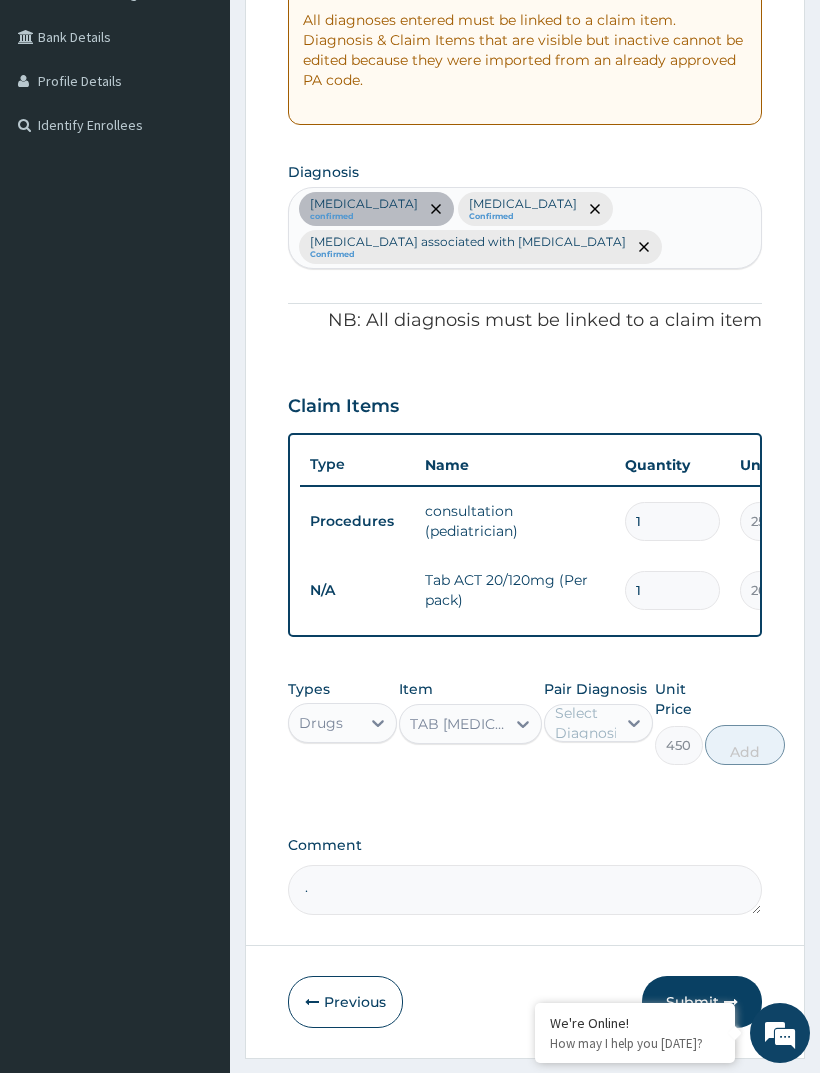 type on "." 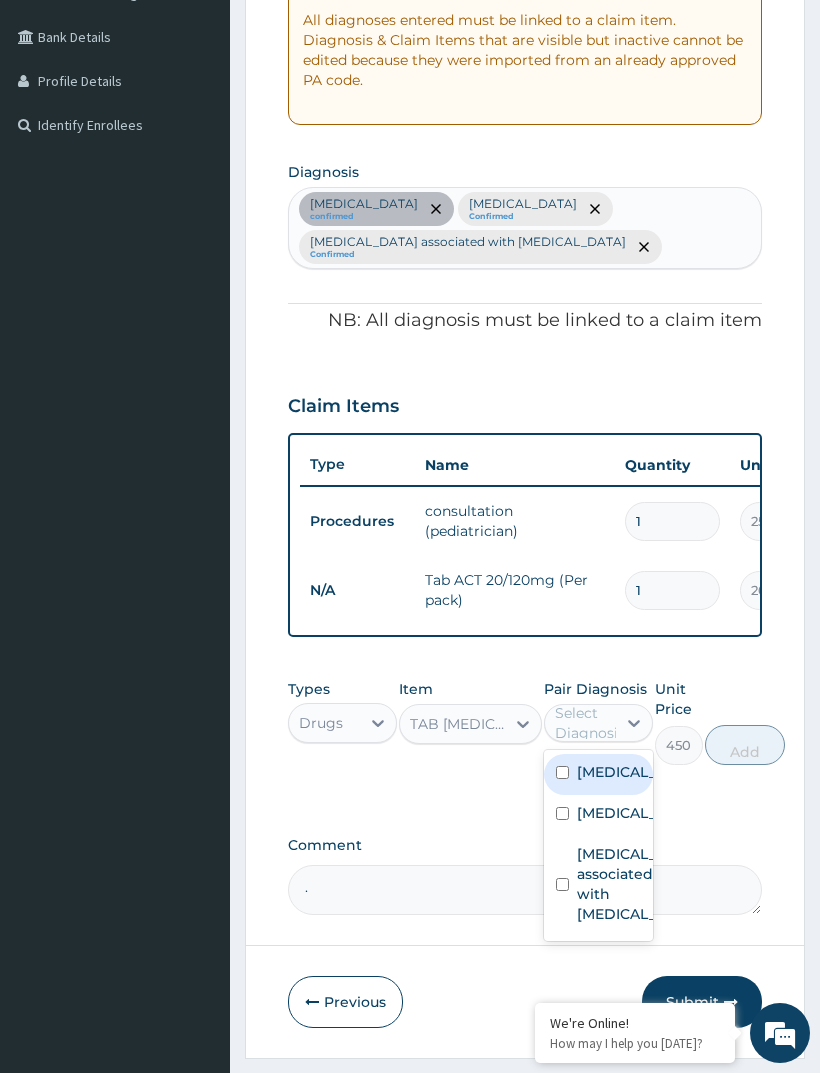 click at bounding box center (562, 884) 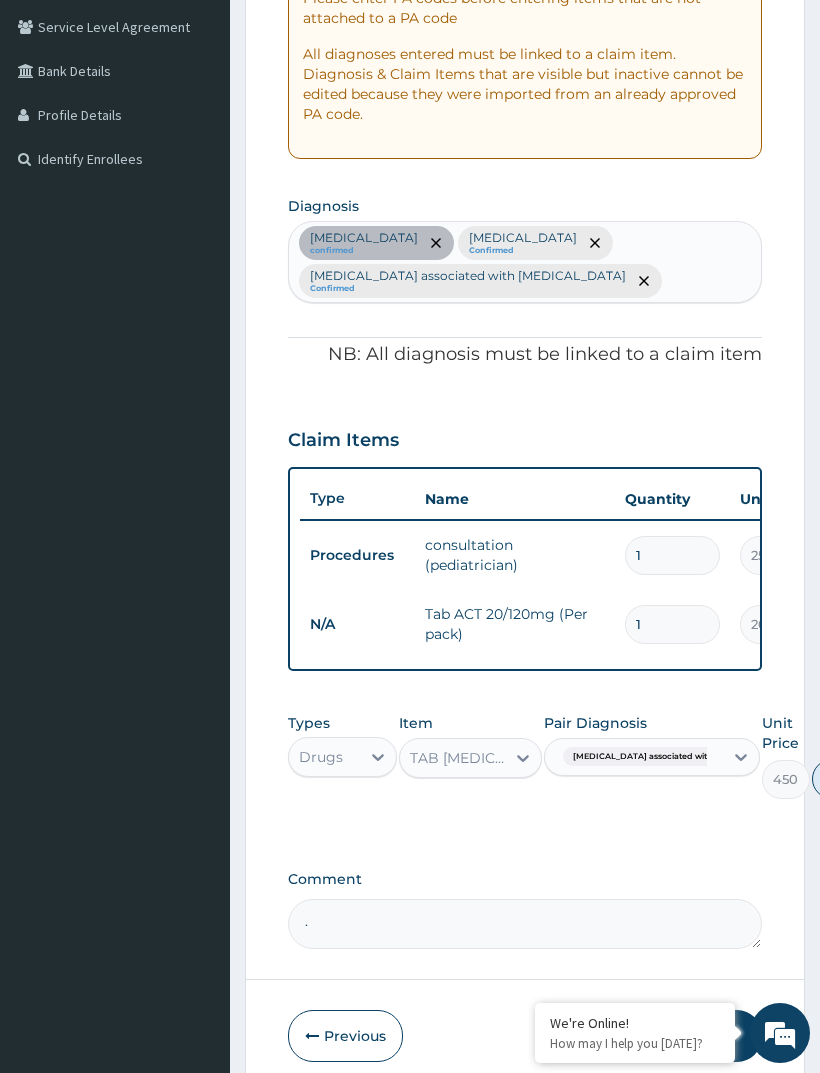 scroll, scrollTop: 413, scrollLeft: 0, axis: vertical 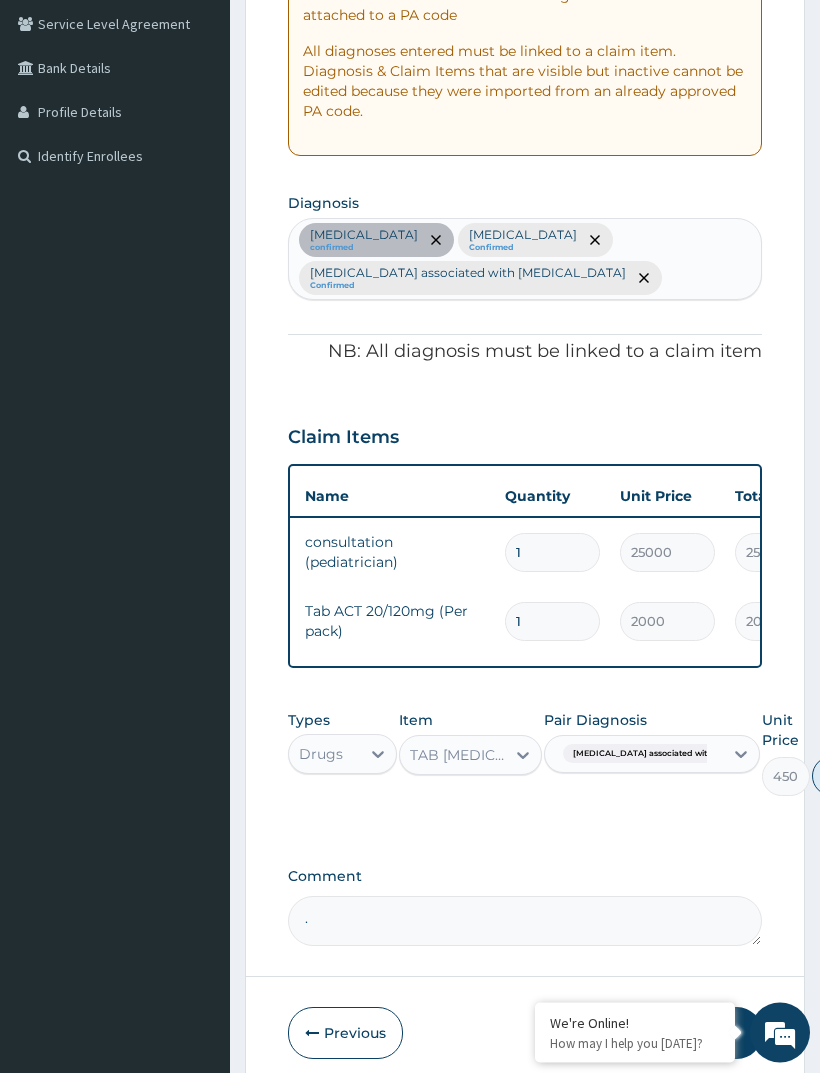click on "Add" at bounding box center (852, 777) 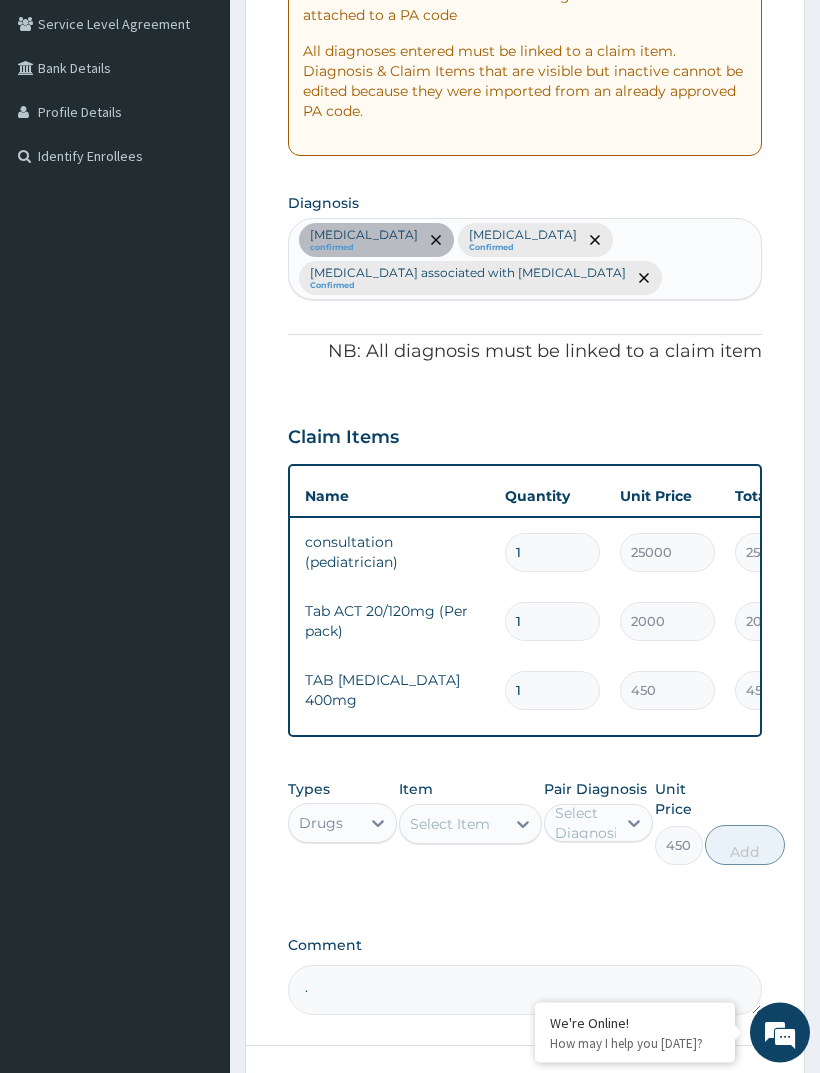 type on "0" 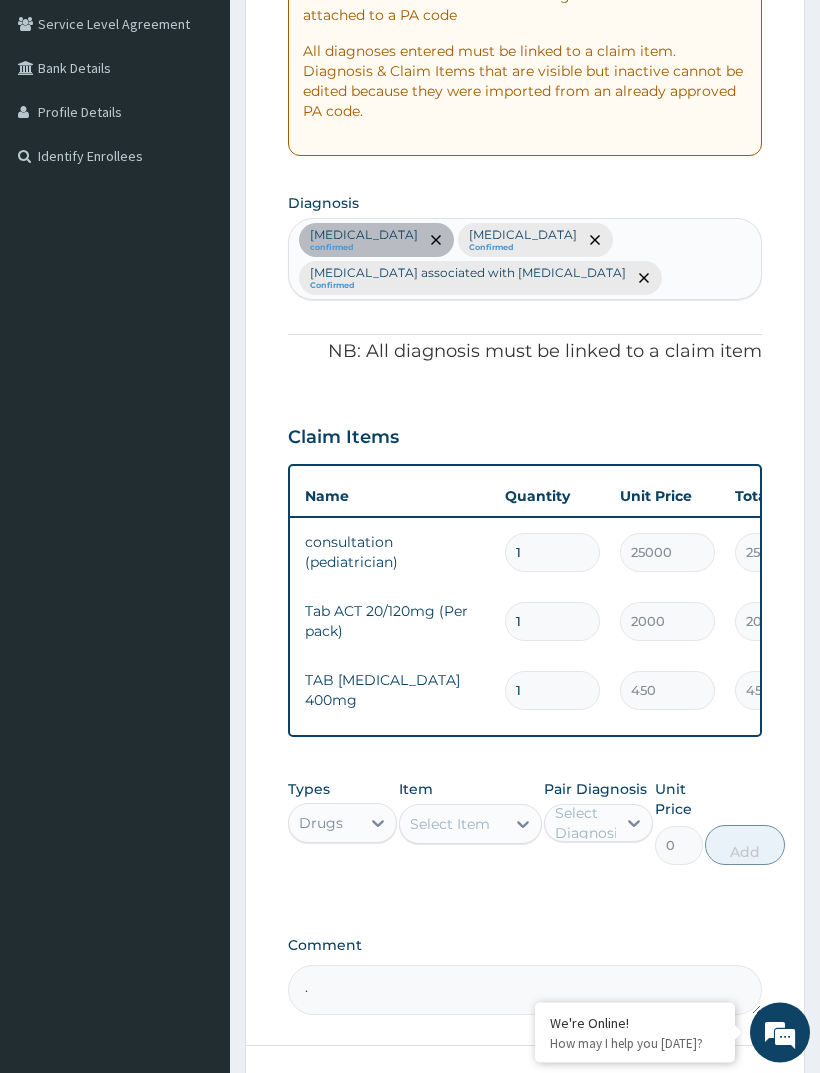 scroll, scrollTop: 414, scrollLeft: 0, axis: vertical 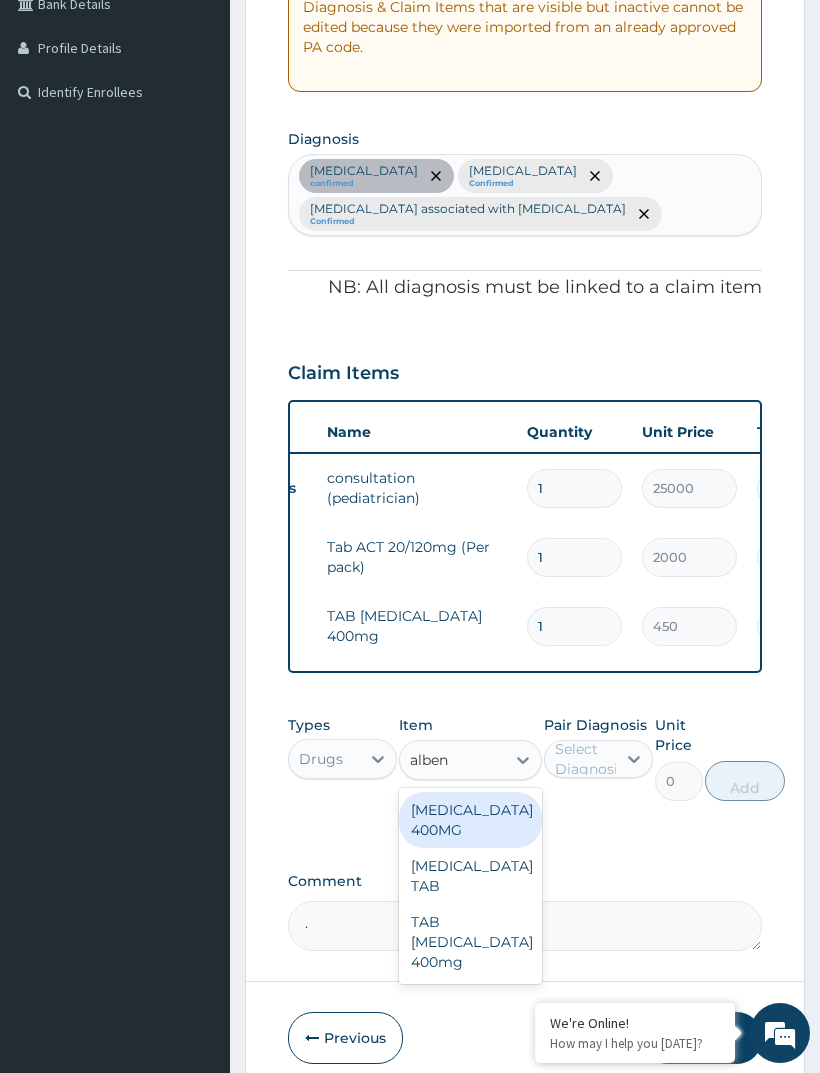 click on "[MEDICAL_DATA] 400MG" at bounding box center [470, 820] 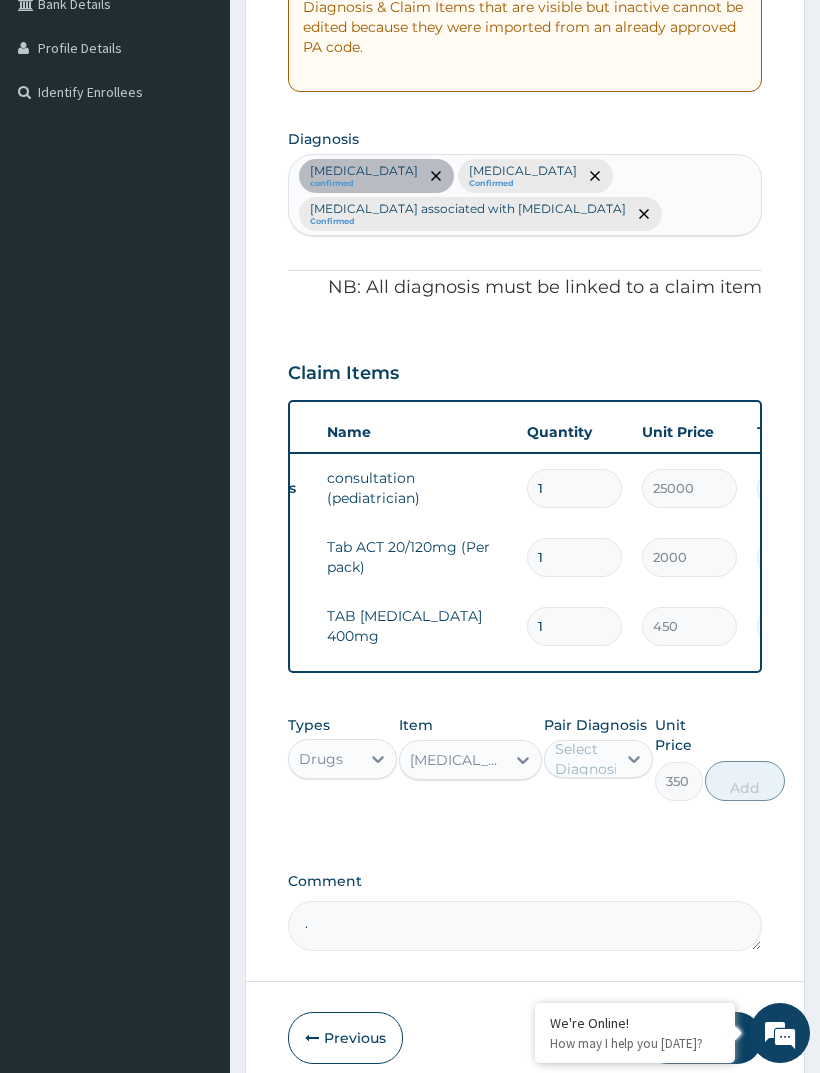 click on "Item ALBENDAZOLE 400MG" at bounding box center (470, 758) 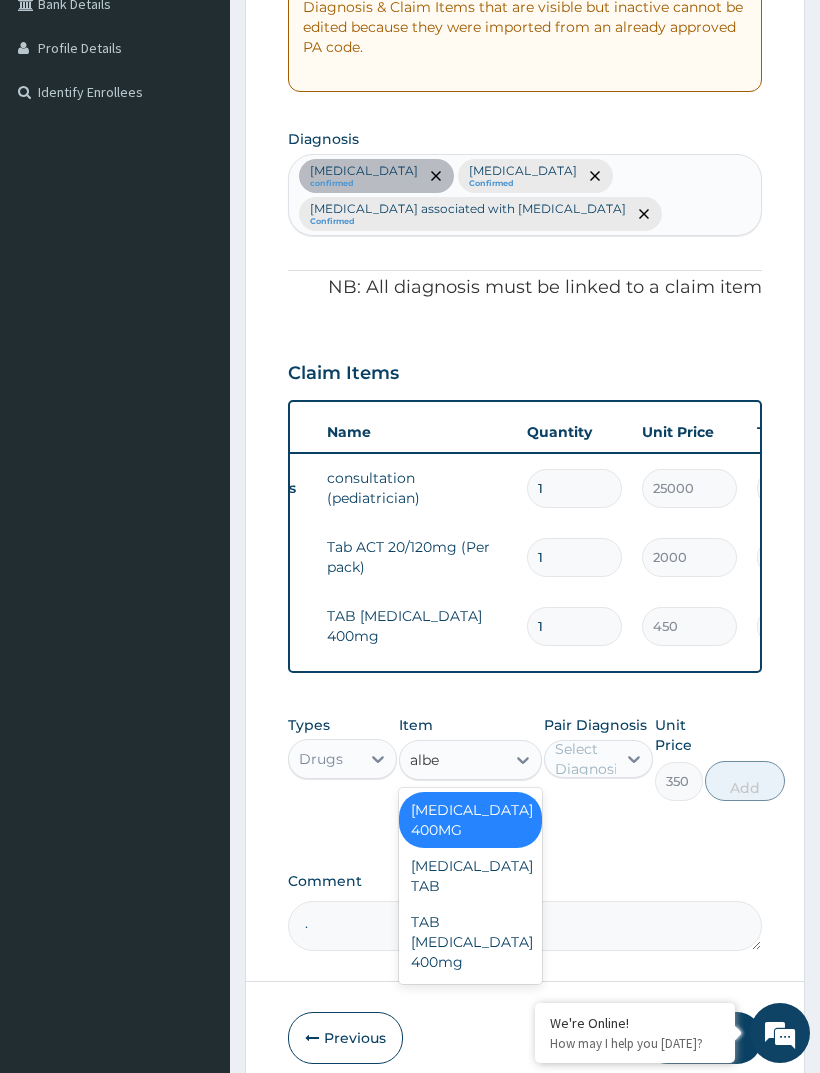 scroll, scrollTop: 0, scrollLeft: 0, axis: both 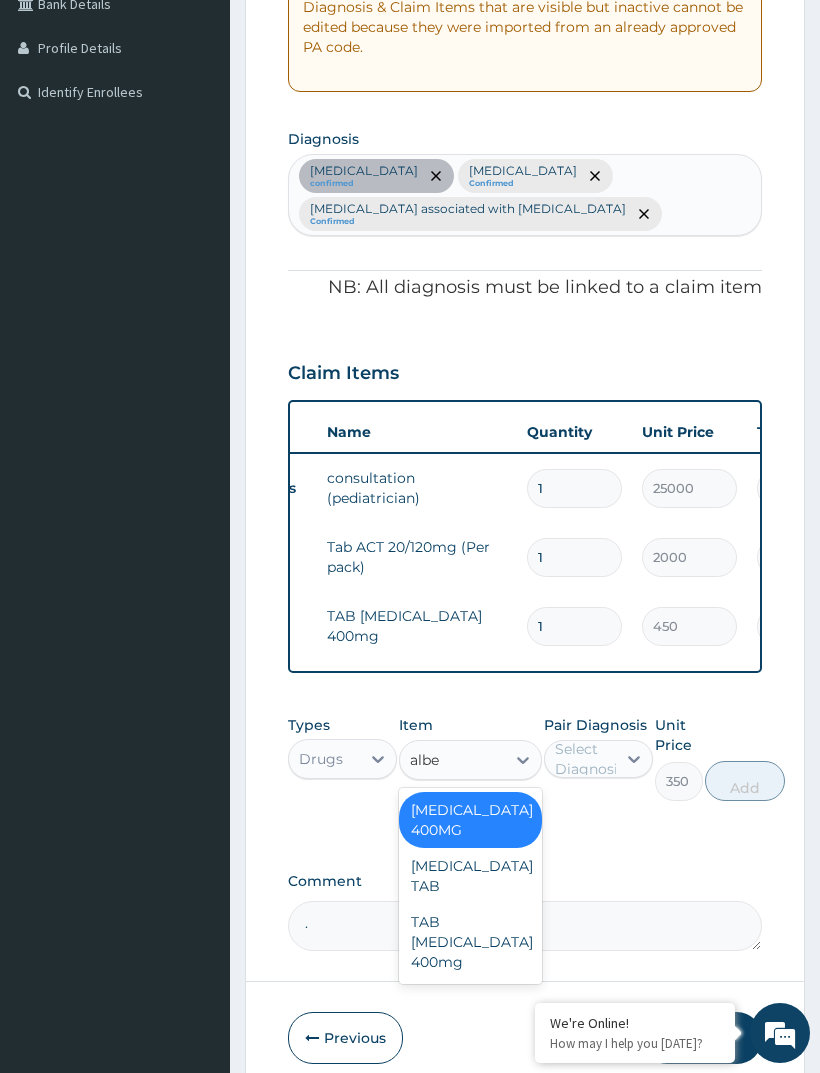 click on "[MEDICAL_DATA] TAB" at bounding box center [470, 876] 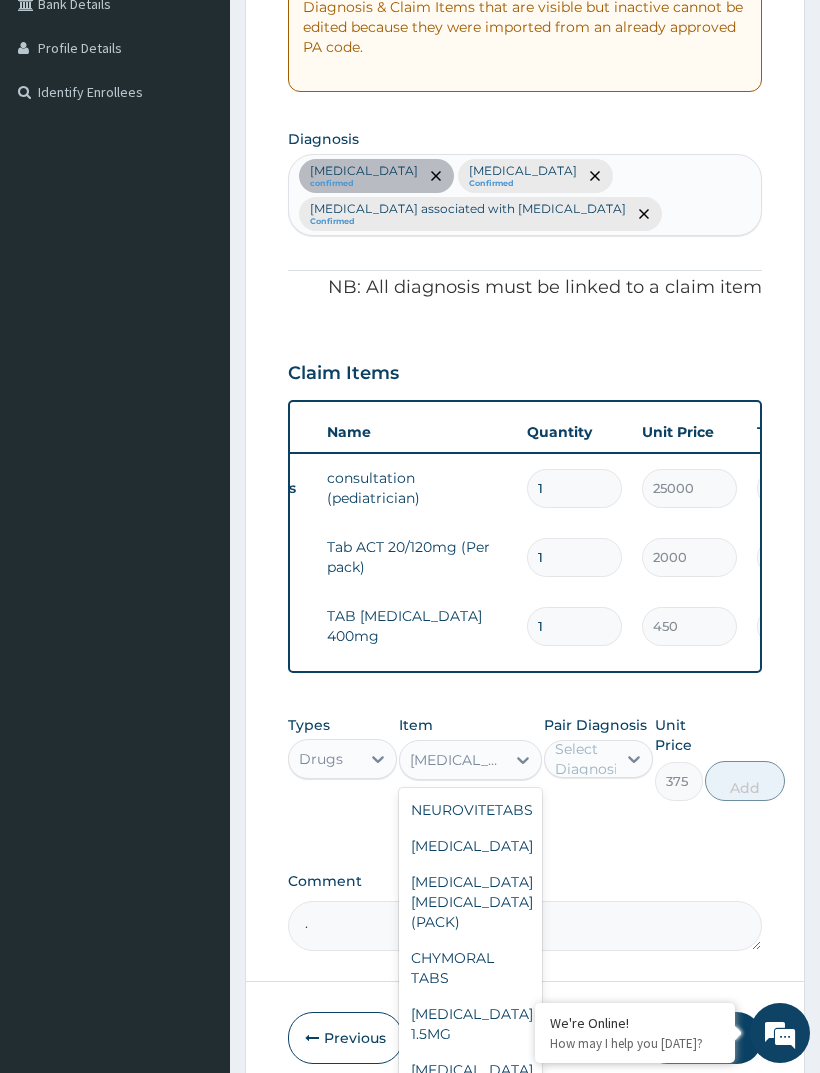 scroll, scrollTop: 9730, scrollLeft: 0, axis: vertical 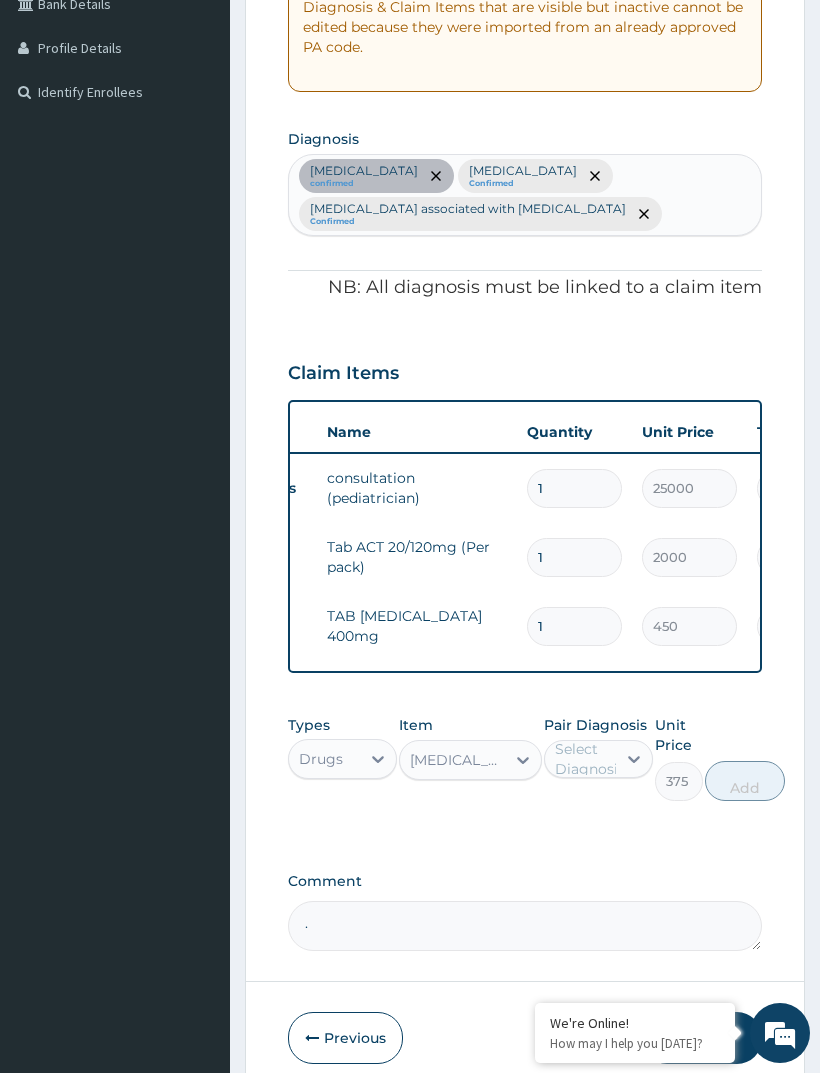 click on "1" at bounding box center (574, 626) 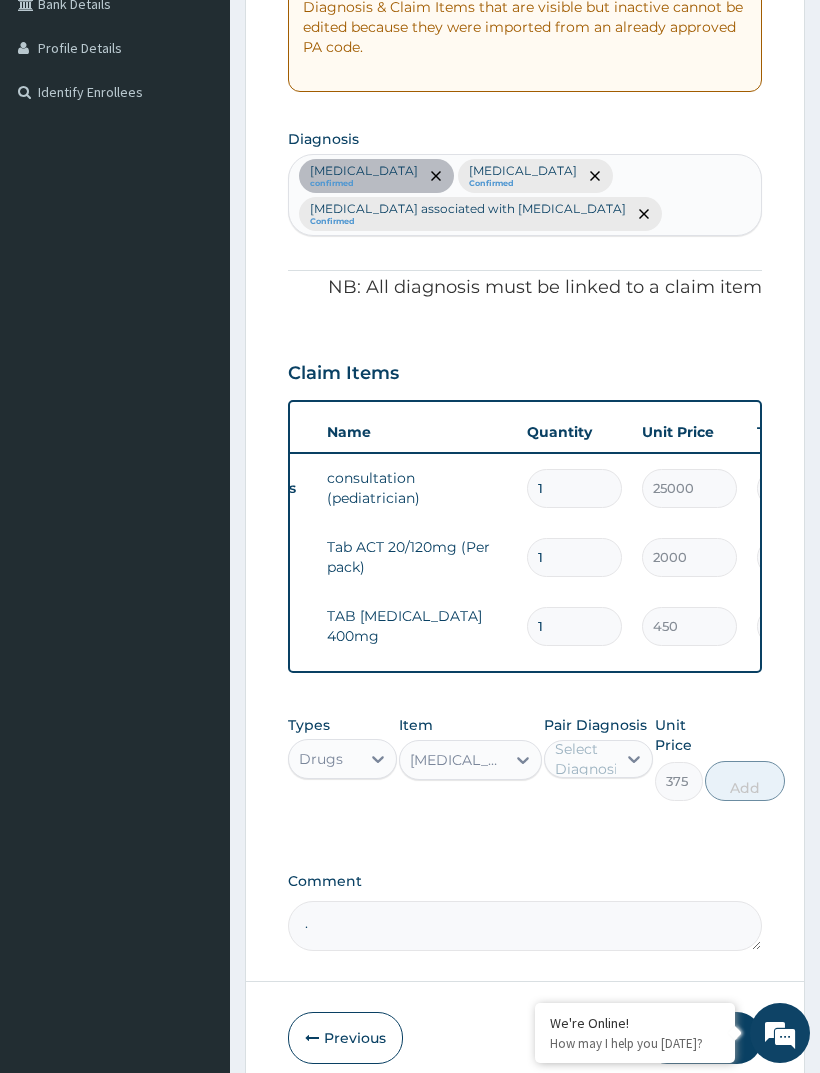 type 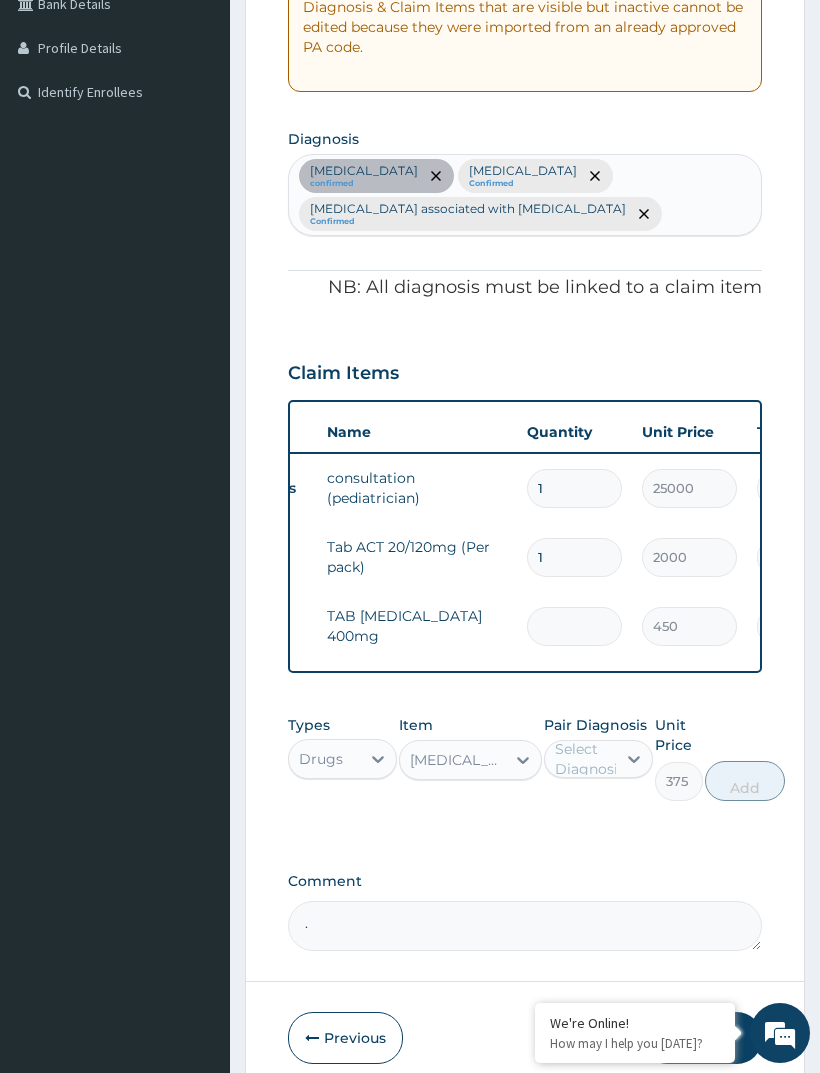 type on "0.00" 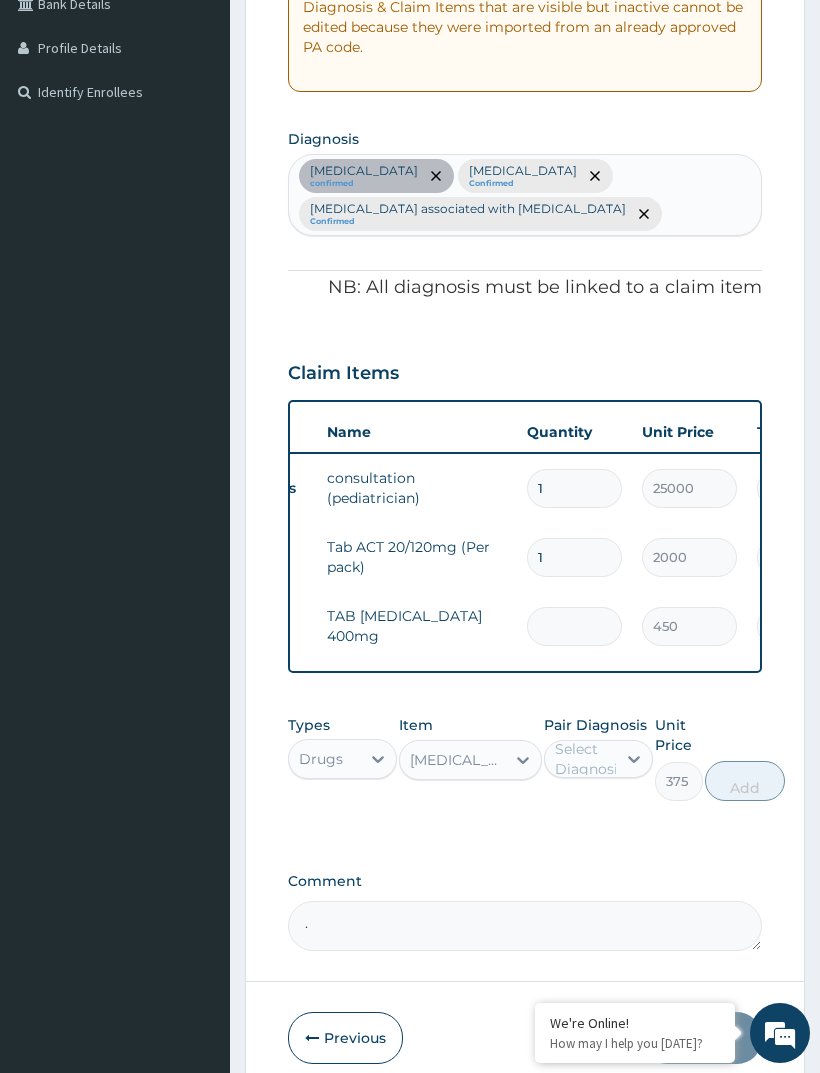 type on "5" 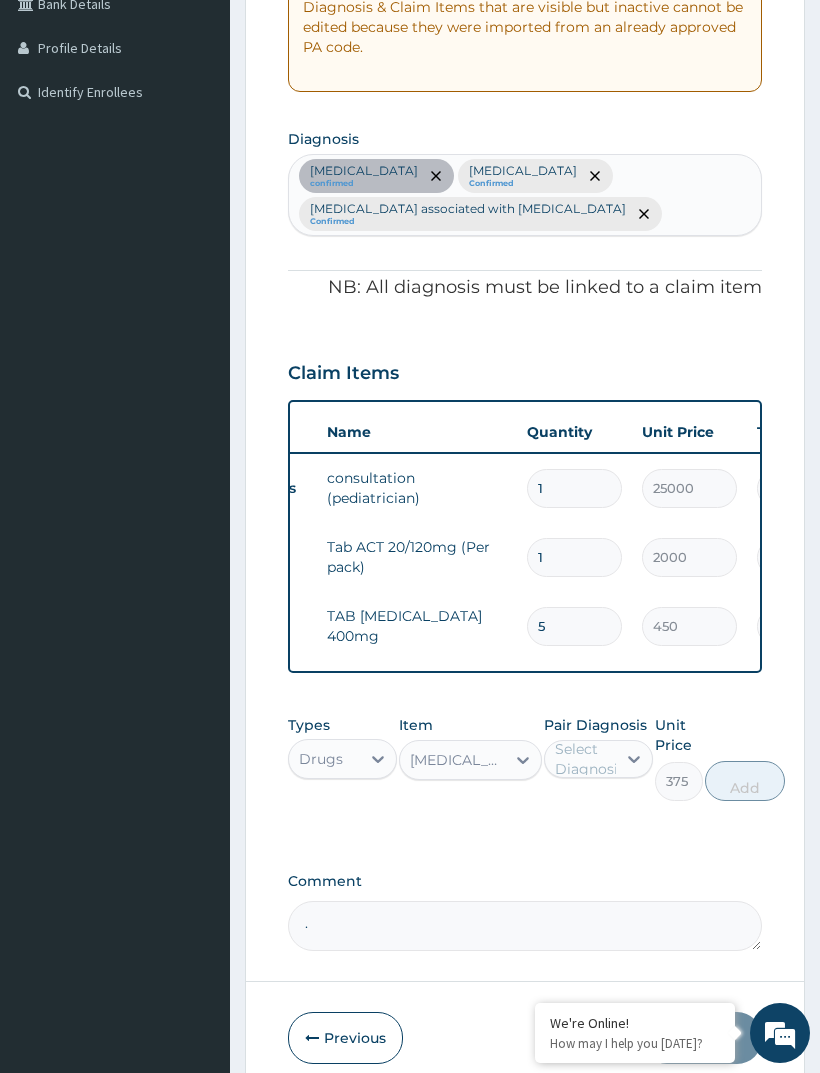 type on "2250.00" 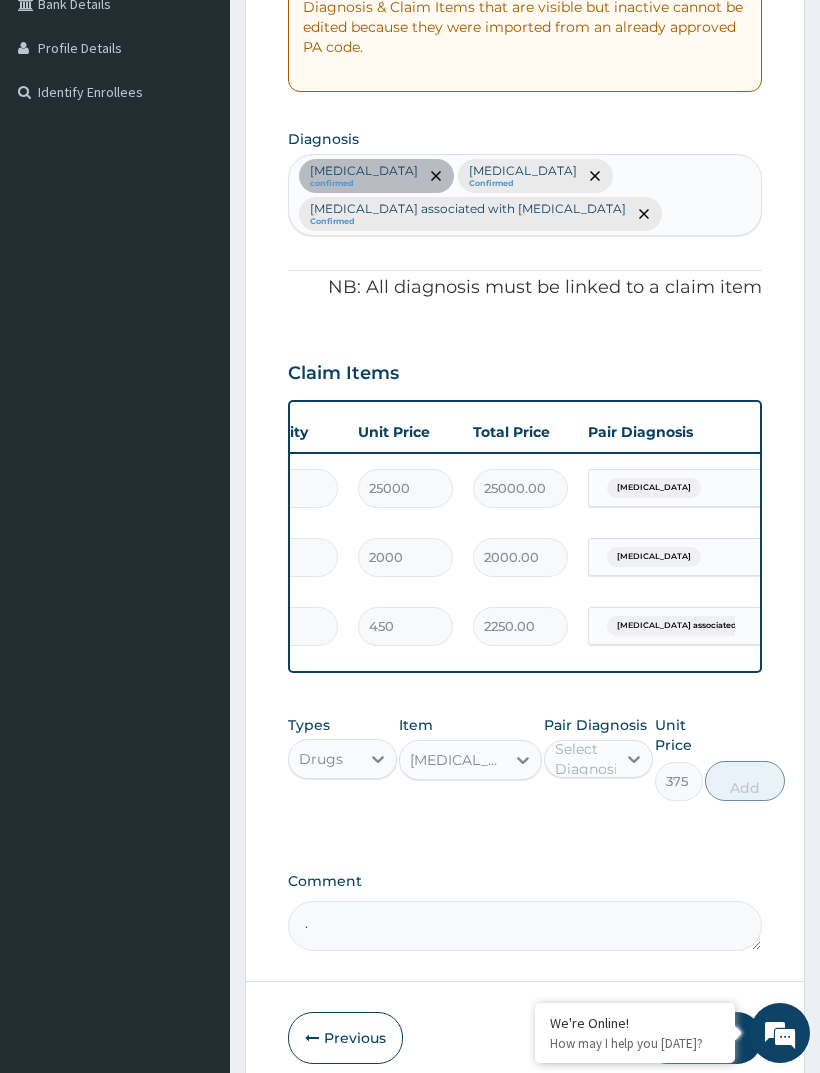 scroll, scrollTop: 0, scrollLeft: 384, axis: horizontal 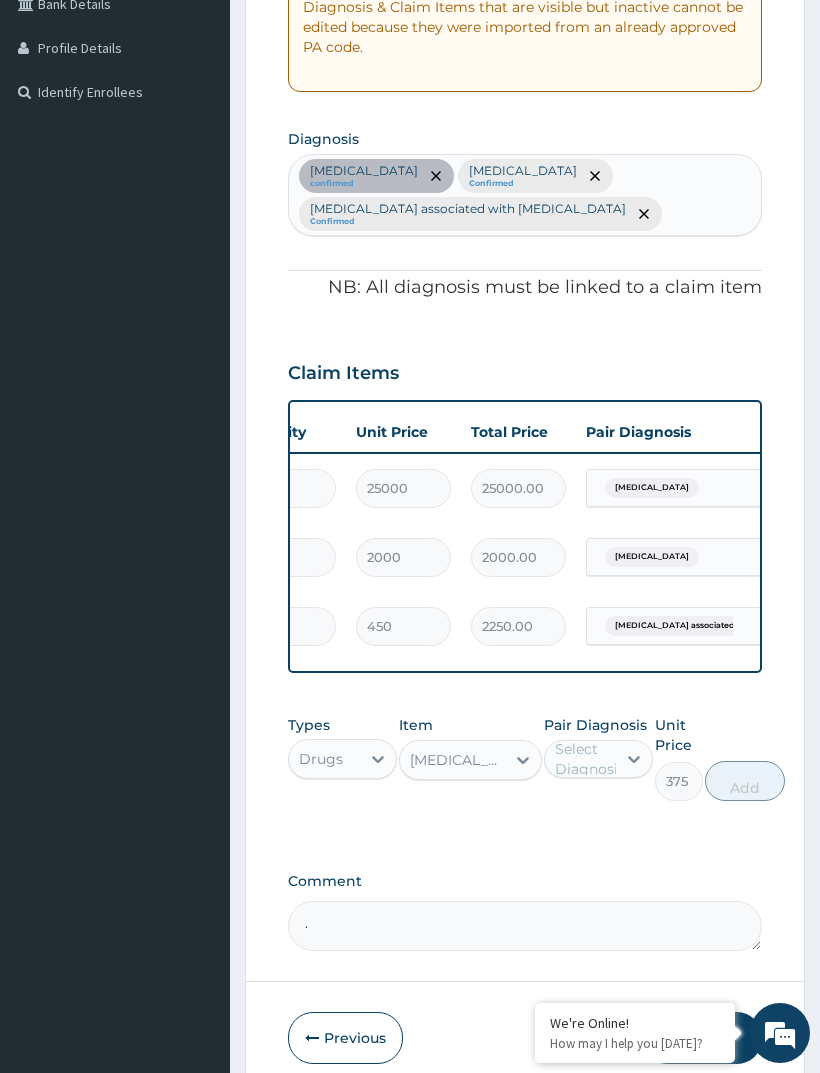 type on "5" 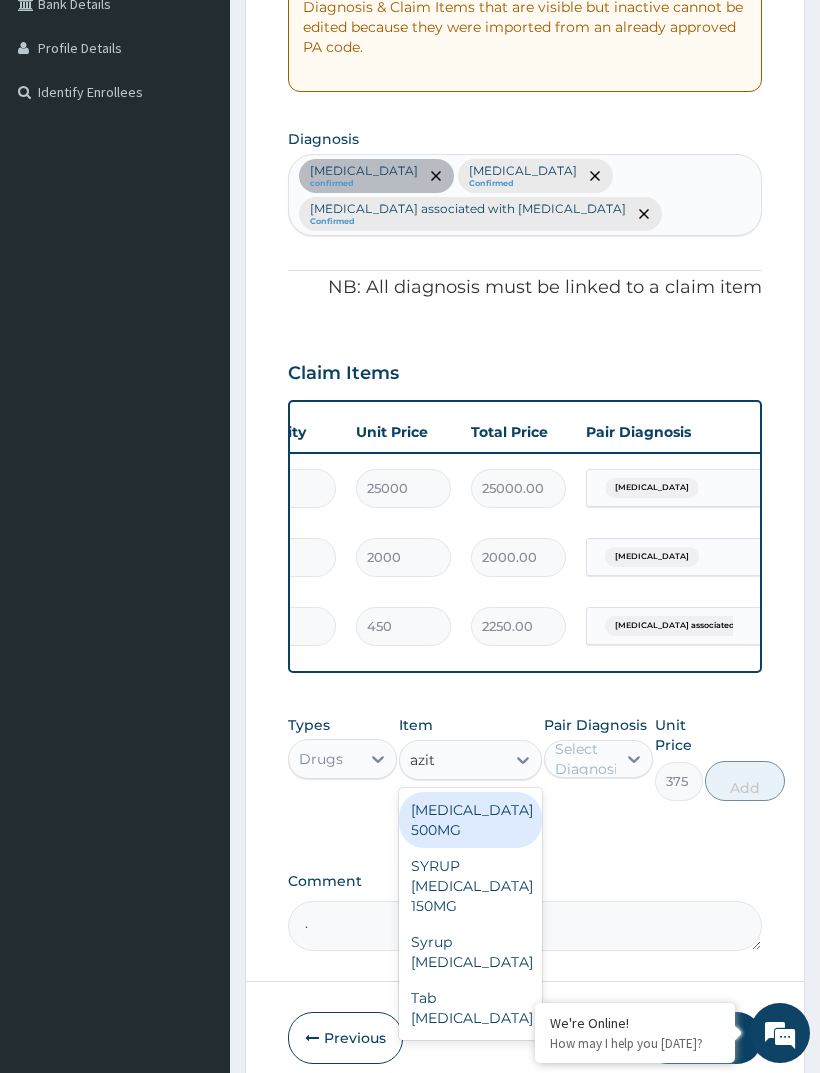 scroll, scrollTop: 0, scrollLeft: 0, axis: both 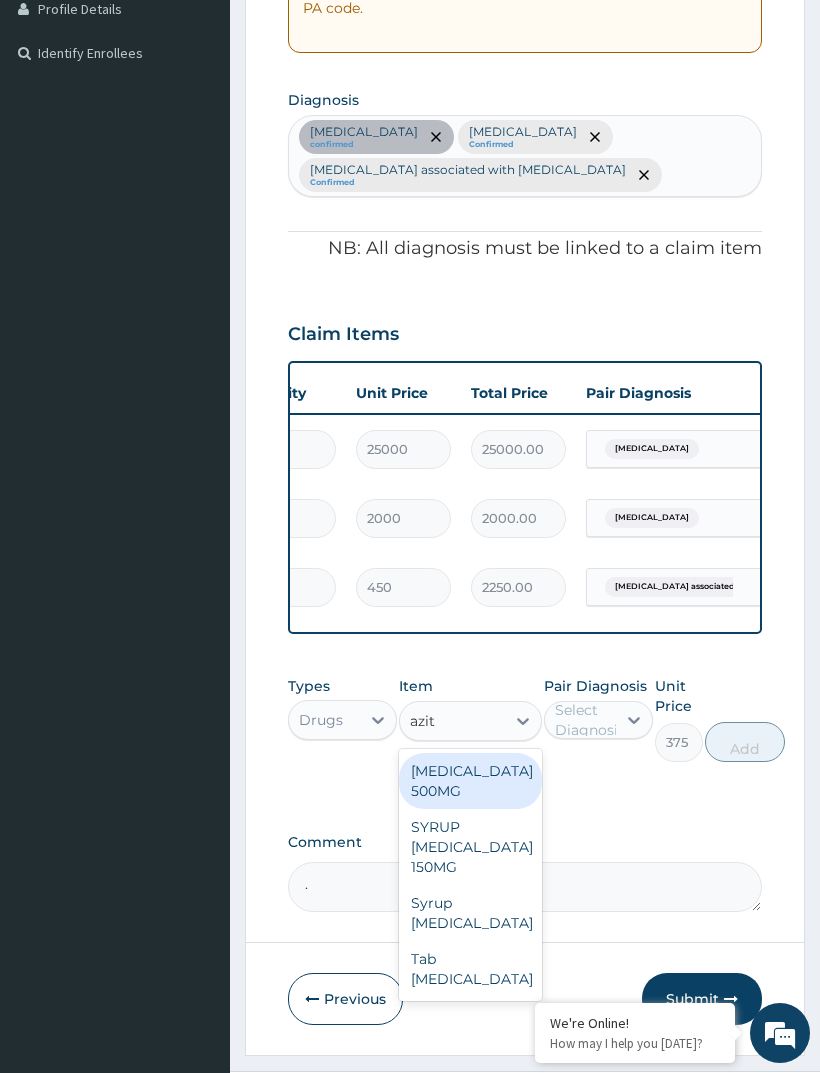 click on "Syrup [MEDICAL_DATA]" at bounding box center [470, 913] 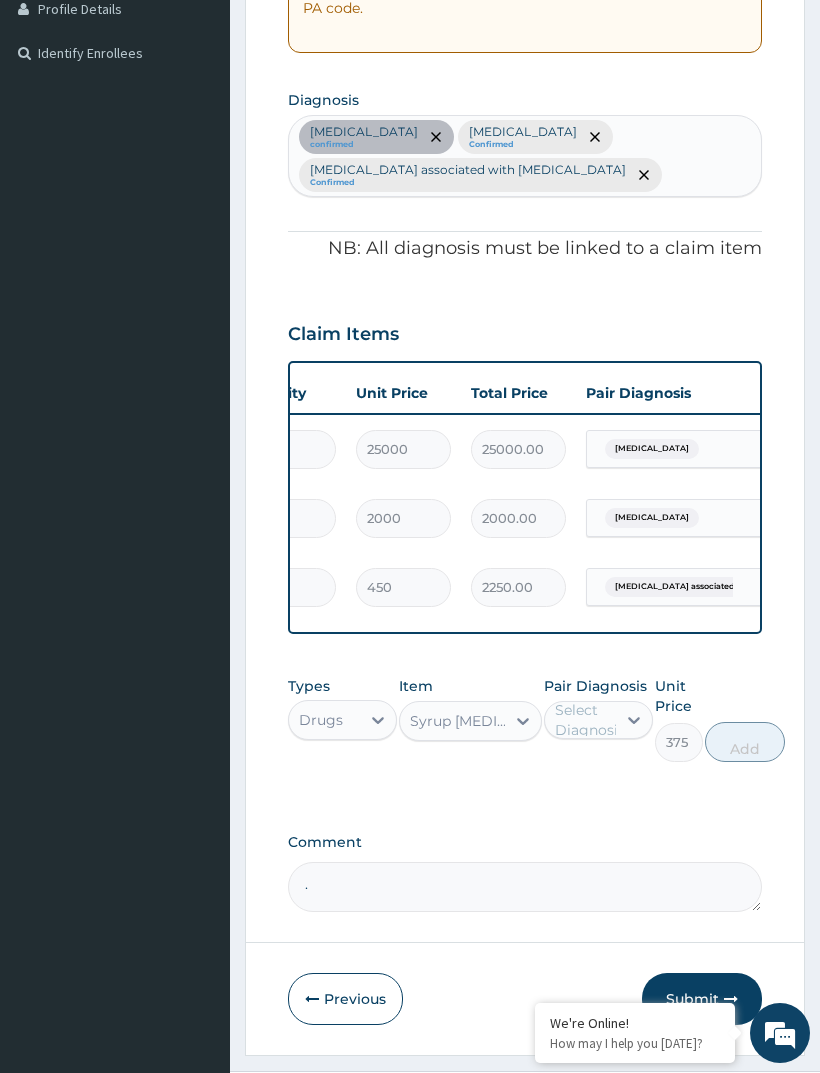 type 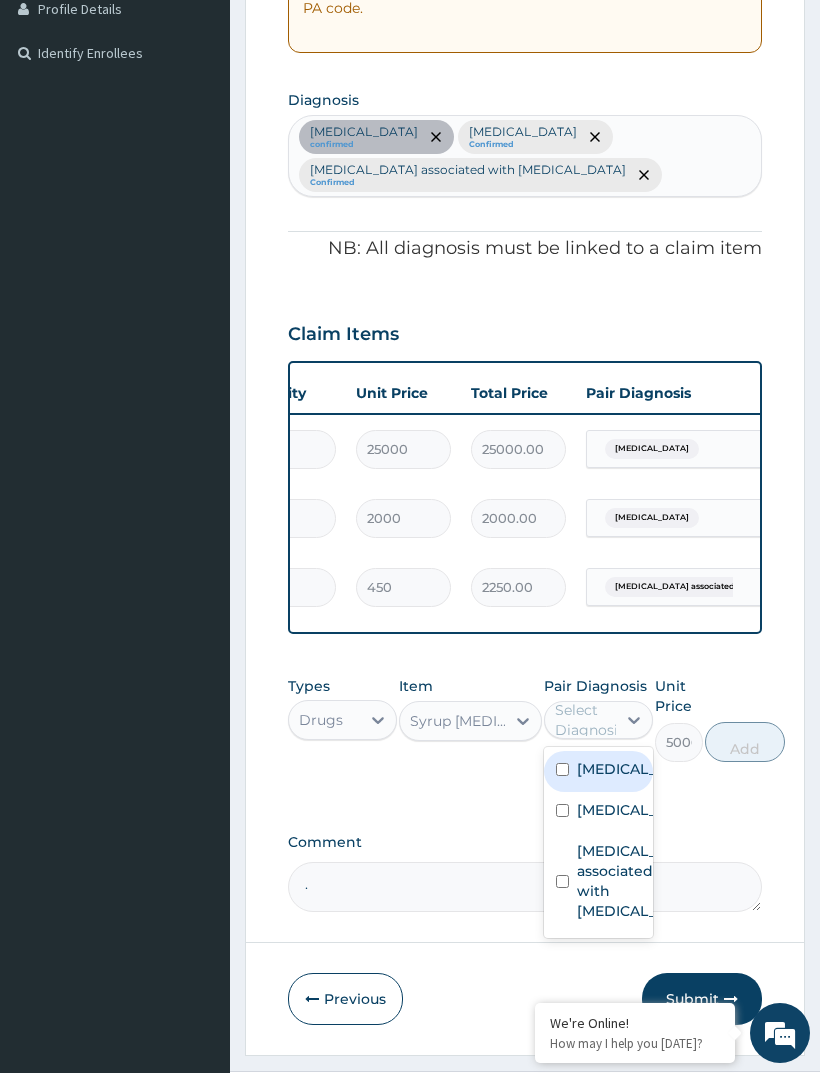 click at bounding box center [562, 769] 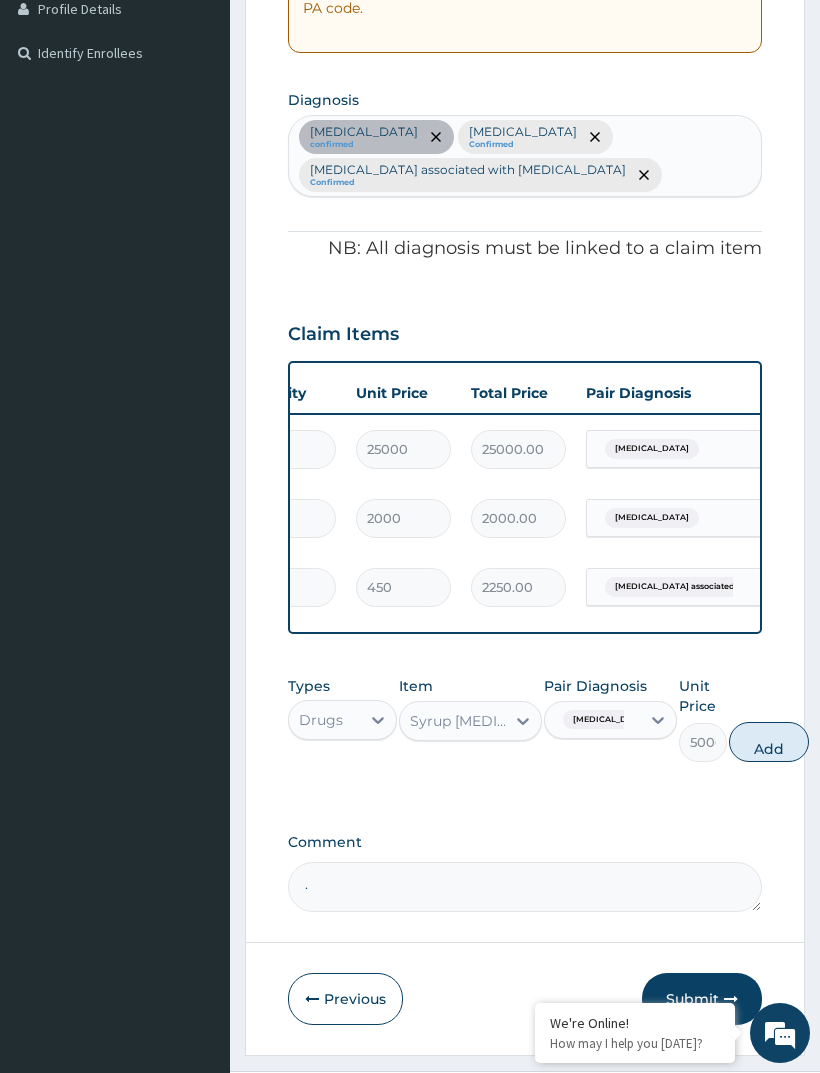 click on "Add" at bounding box center (769, 742) 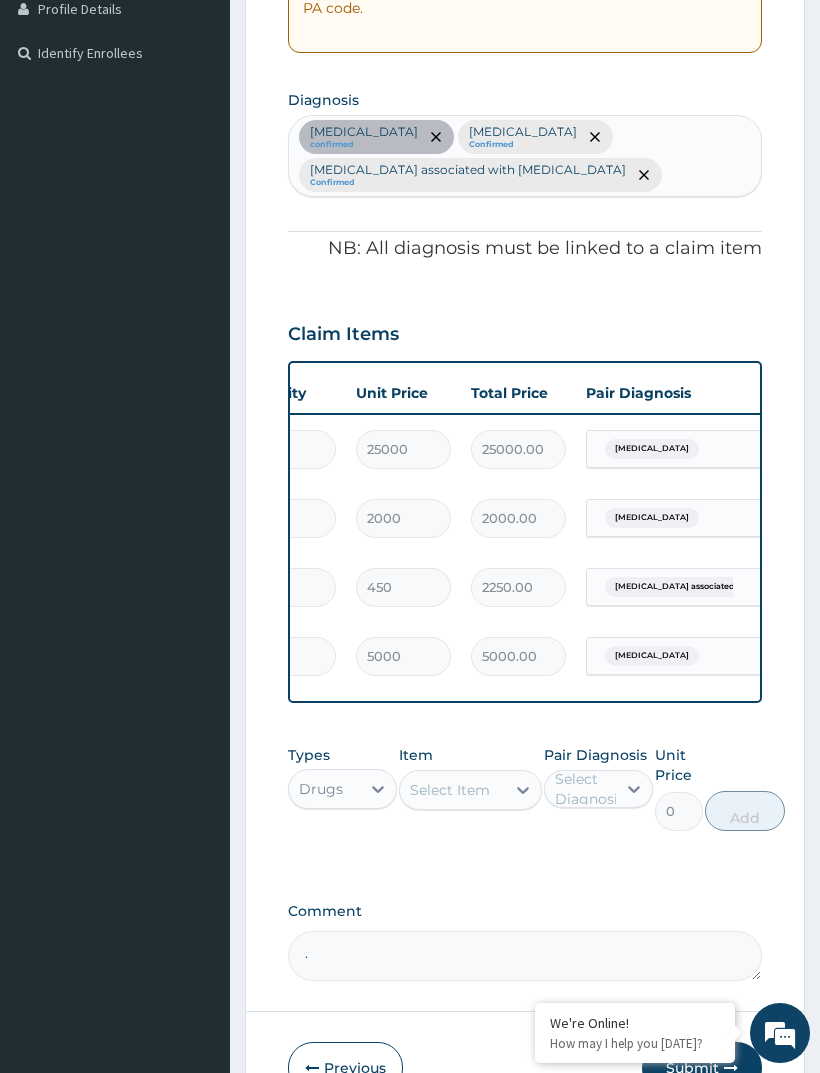 scroll, scrollTop: 0, scrollLeft: 116, axis: horizontal 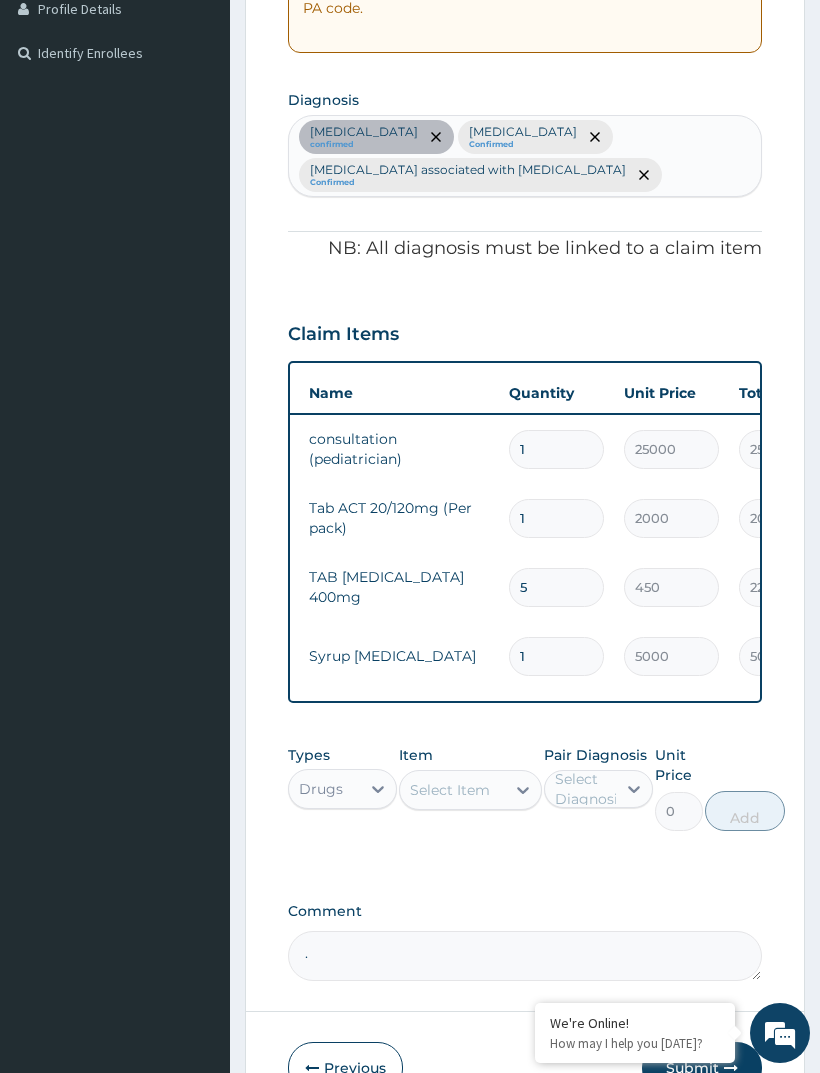 click on "5" at bounding box center (556, 587) 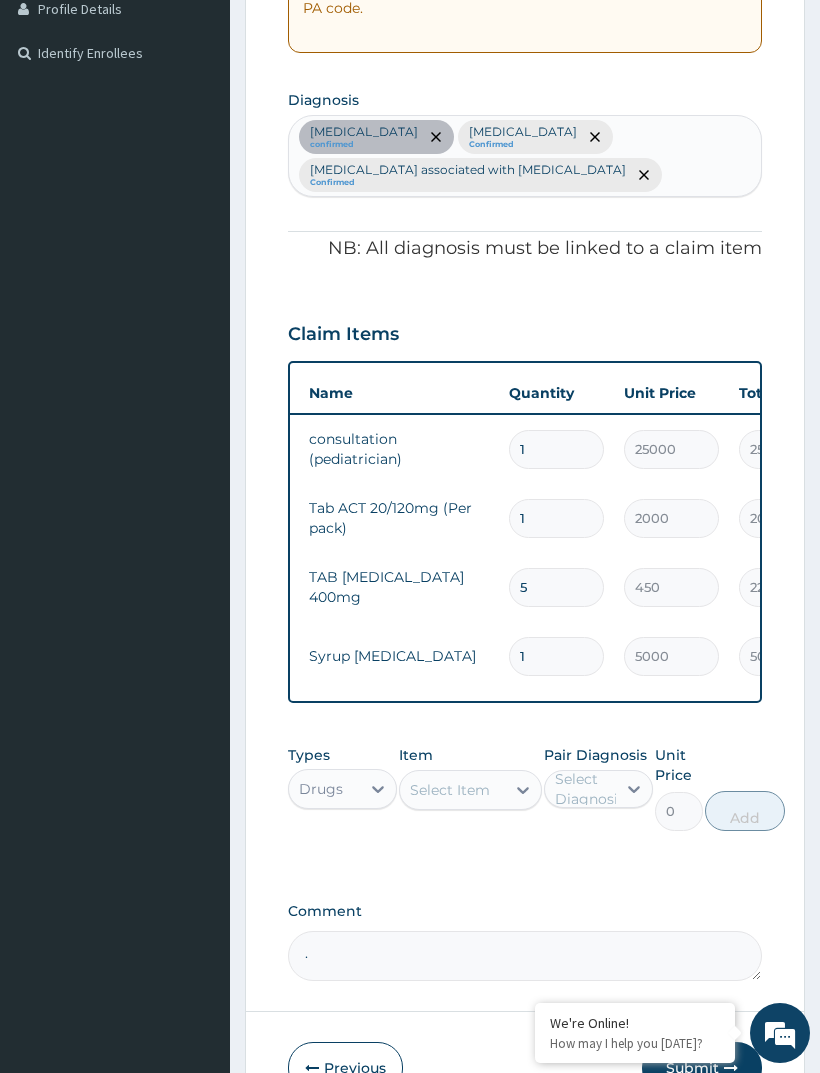 type 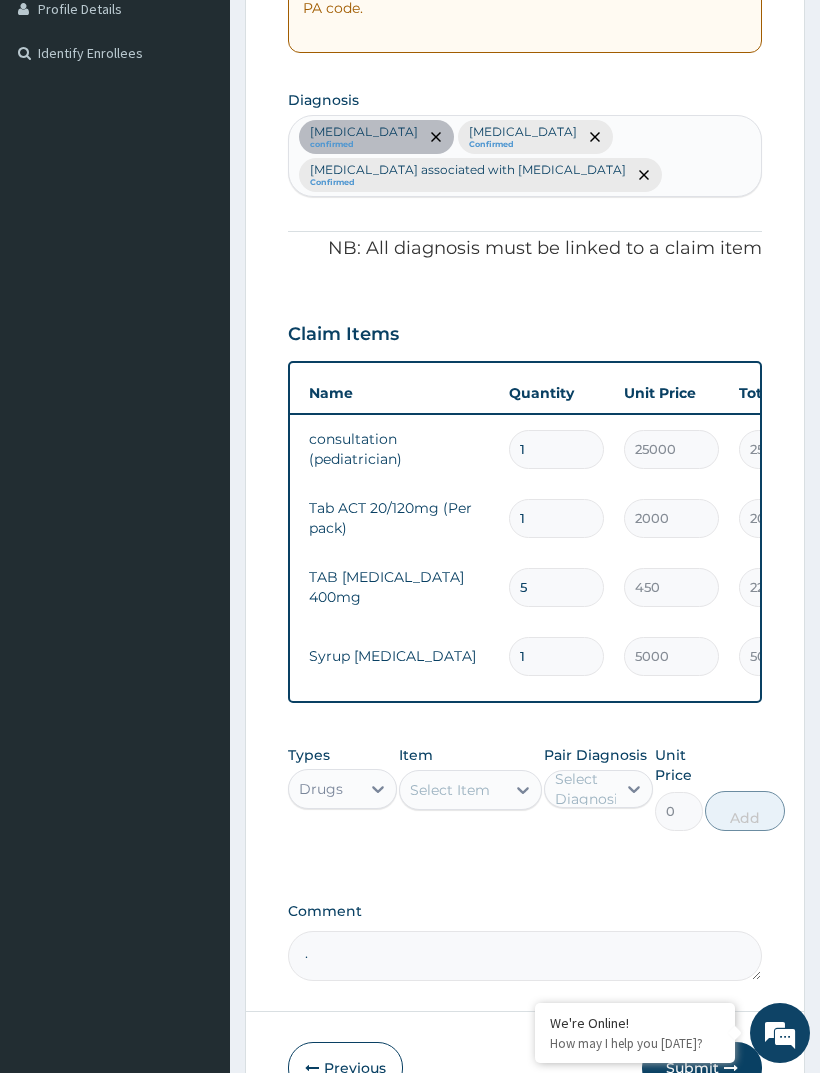type on "0.00" 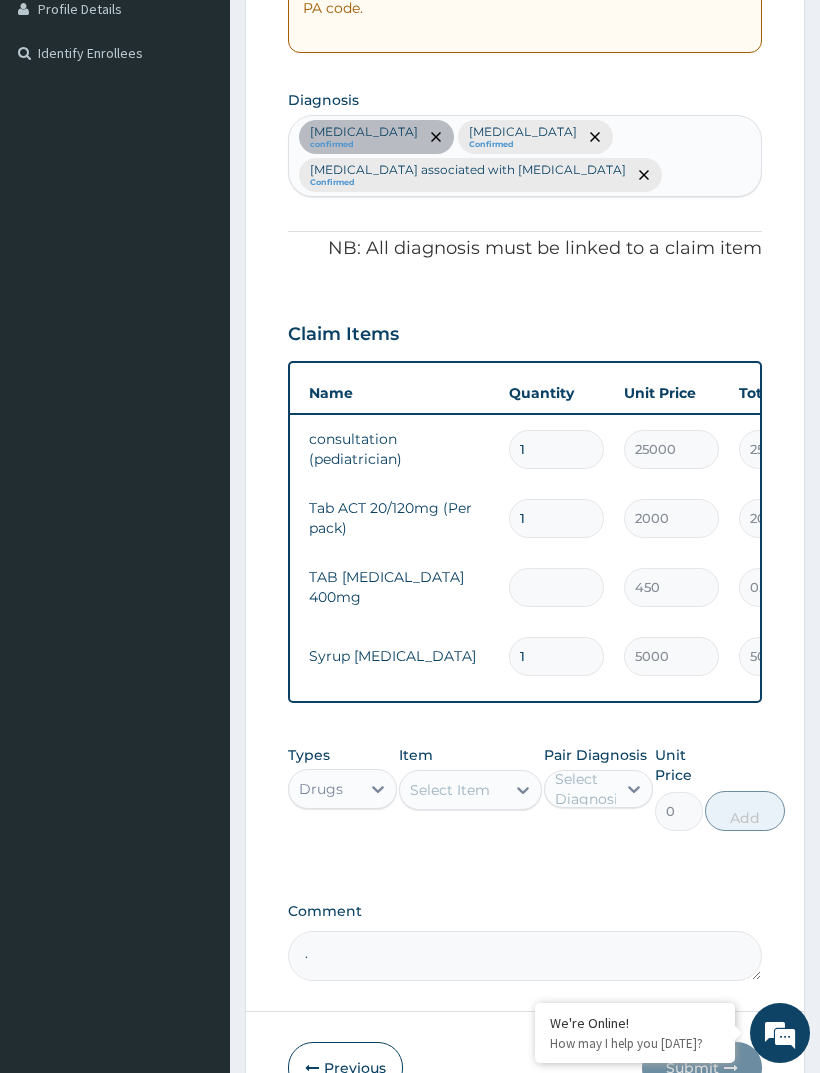 type on "1" 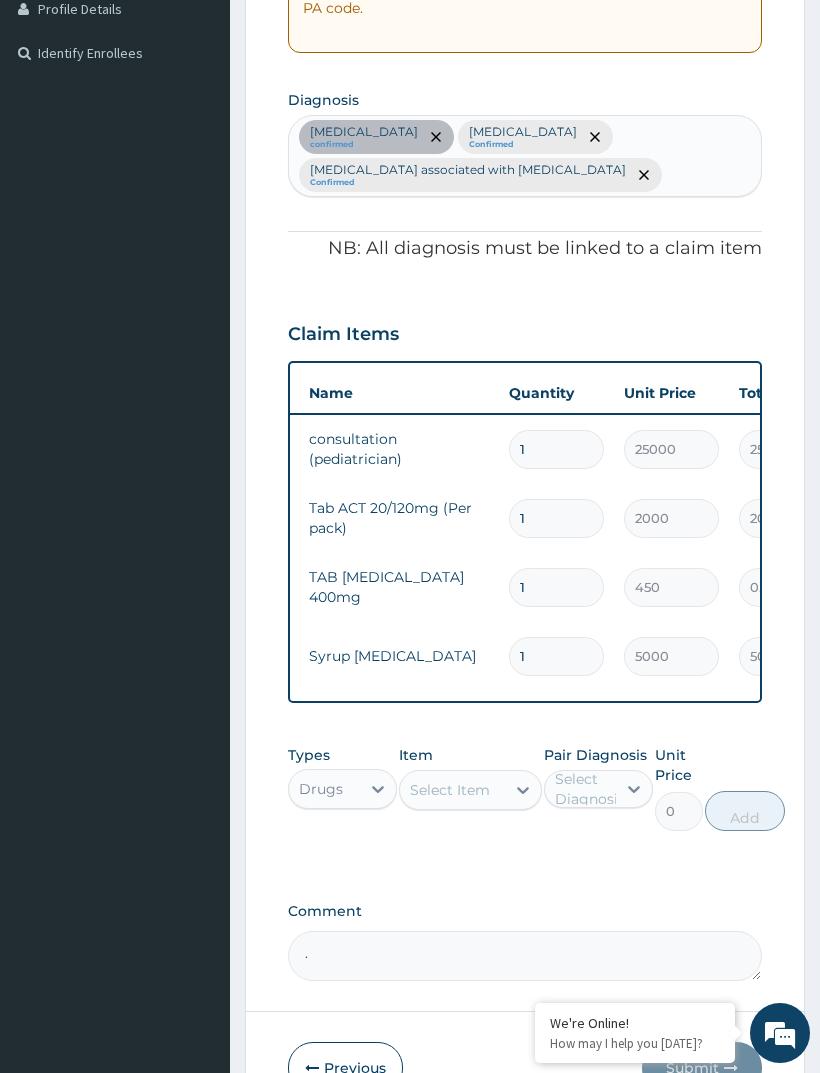 type on "450.00" 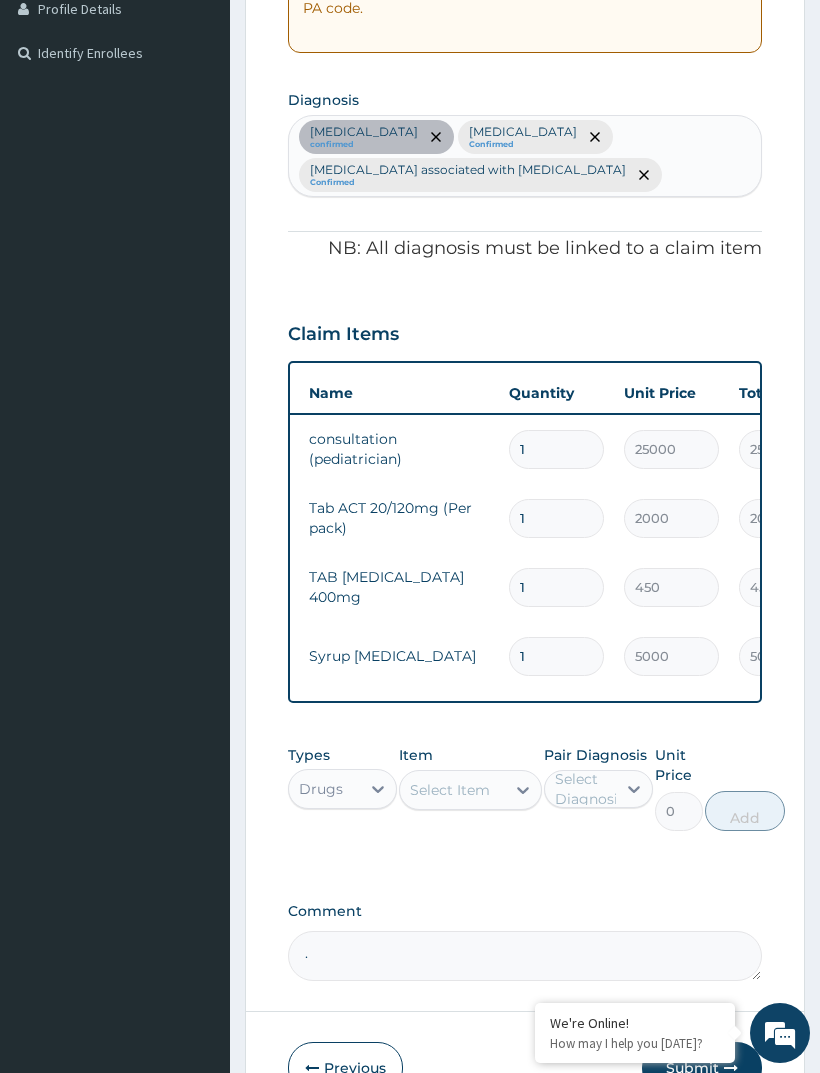 type on "1" 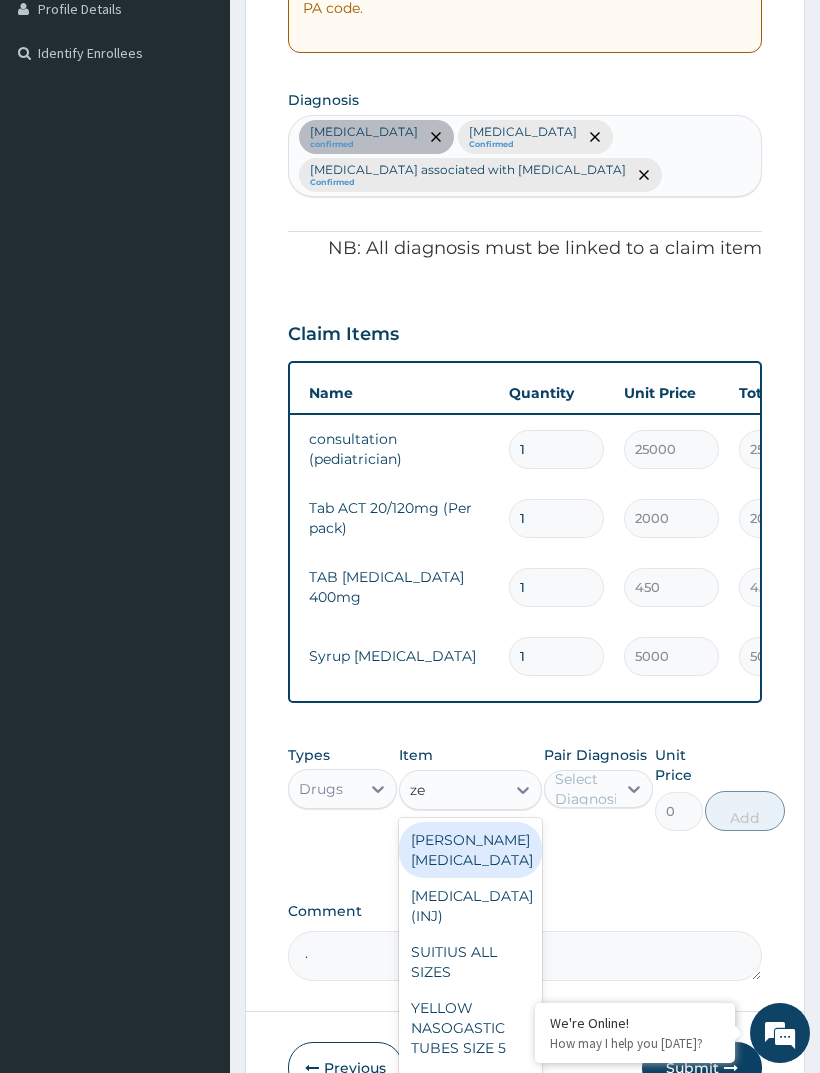 type on "zen" 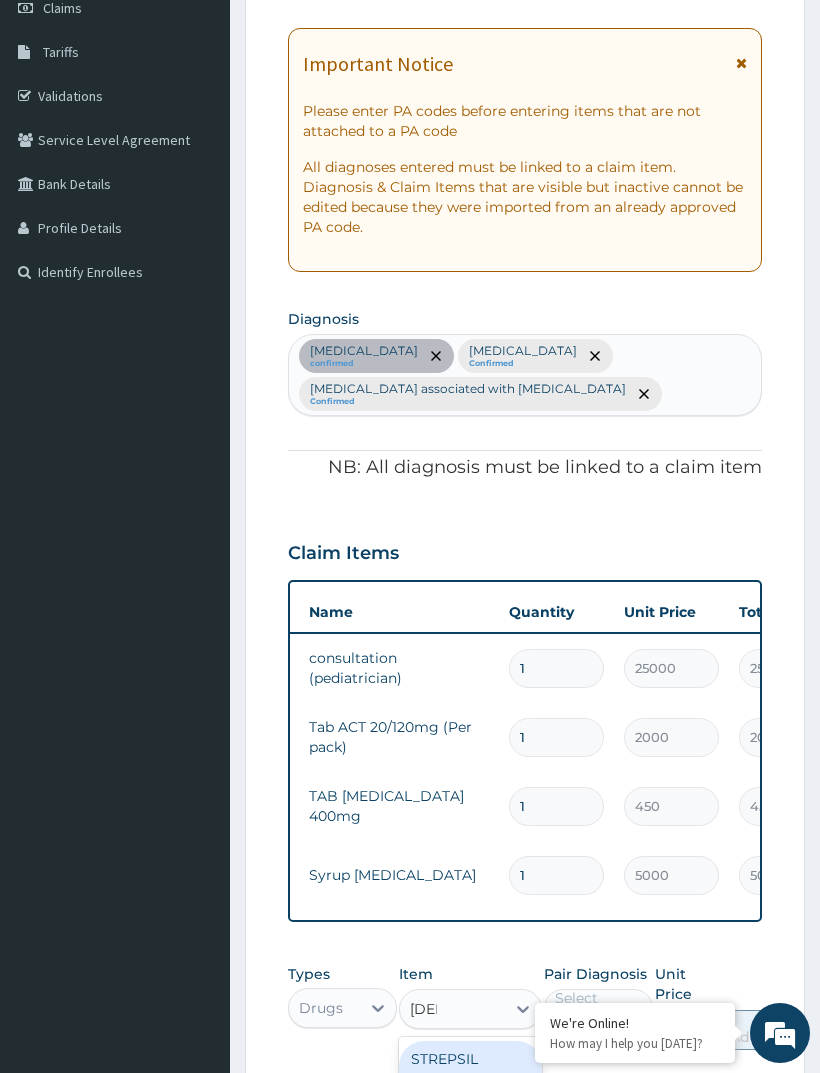 scroll, scrollTop: 295, scrollLeft: 0, axis: vertical 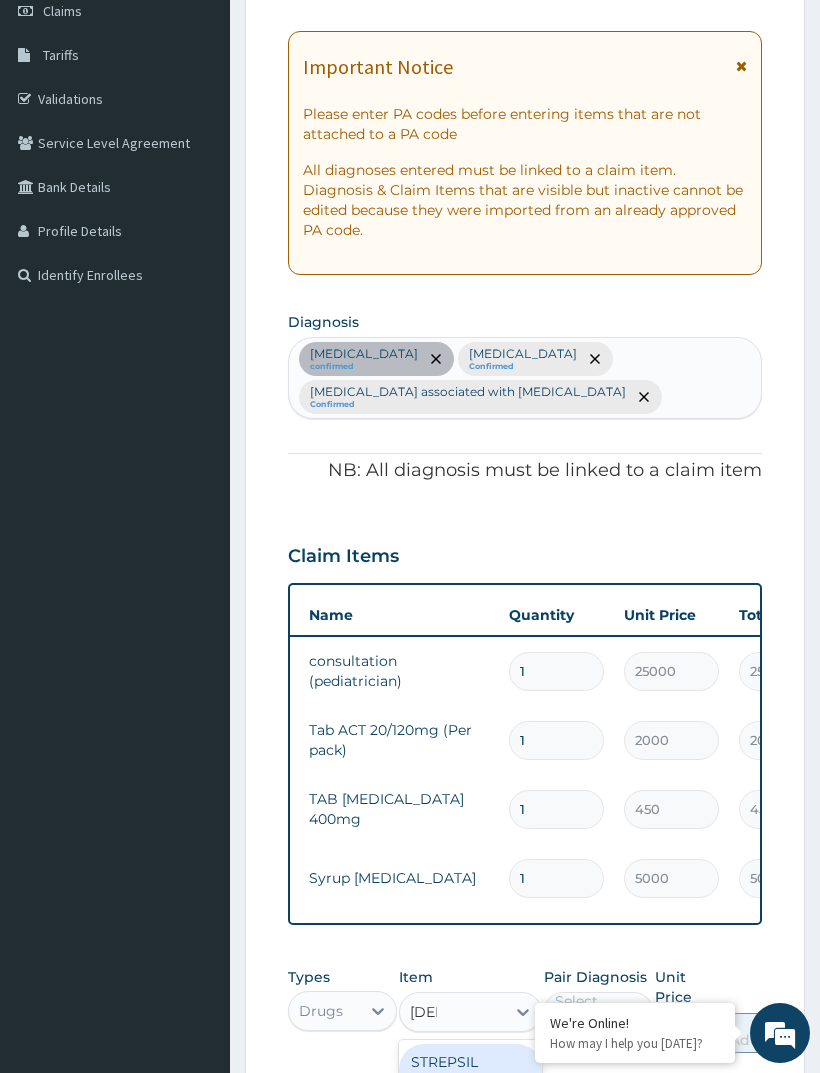 type 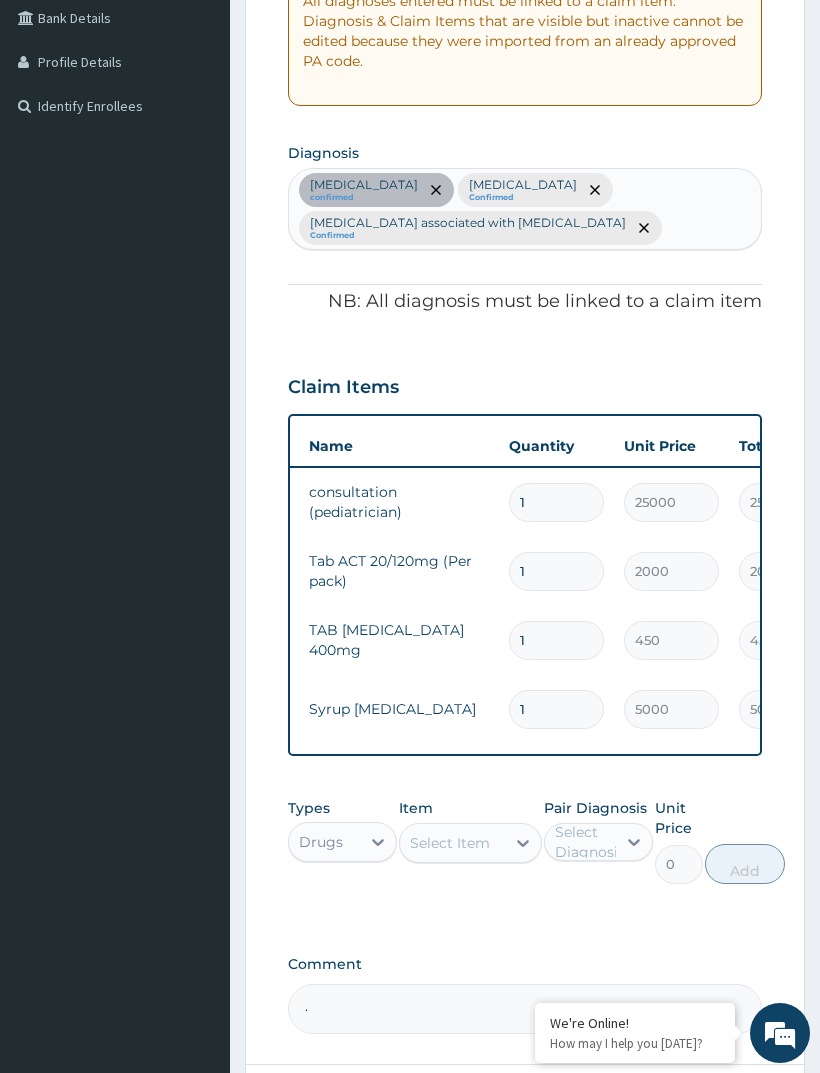scroll, scrollTop: 470, scrollLeft: 0, axis: vertical 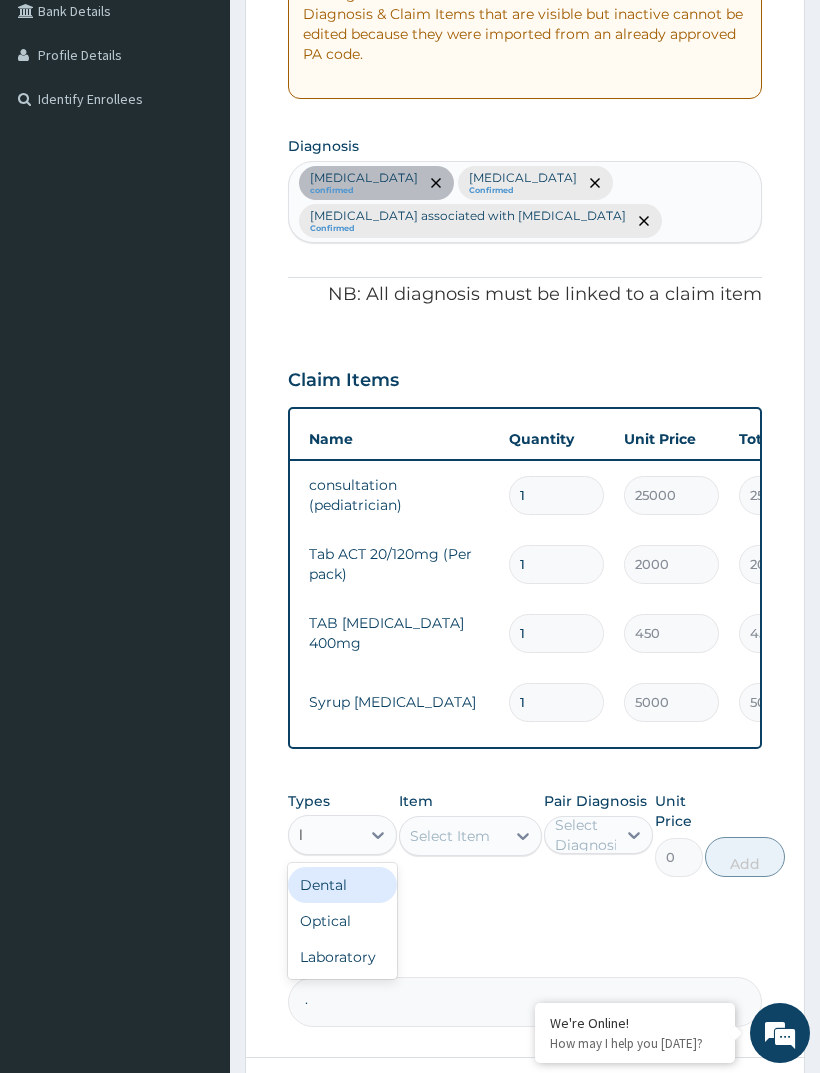 click on "Laboratory" at bounding box center (342, 957) 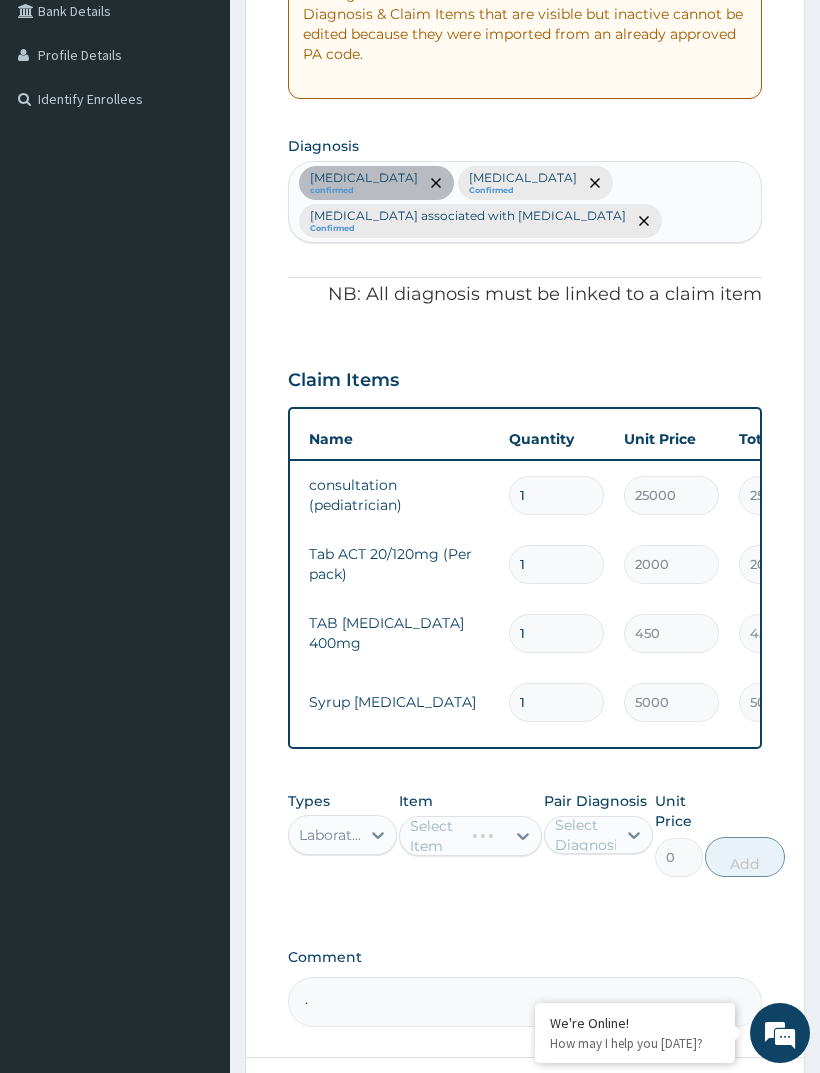 click on "Select Item" at bounding box center [470, 836] 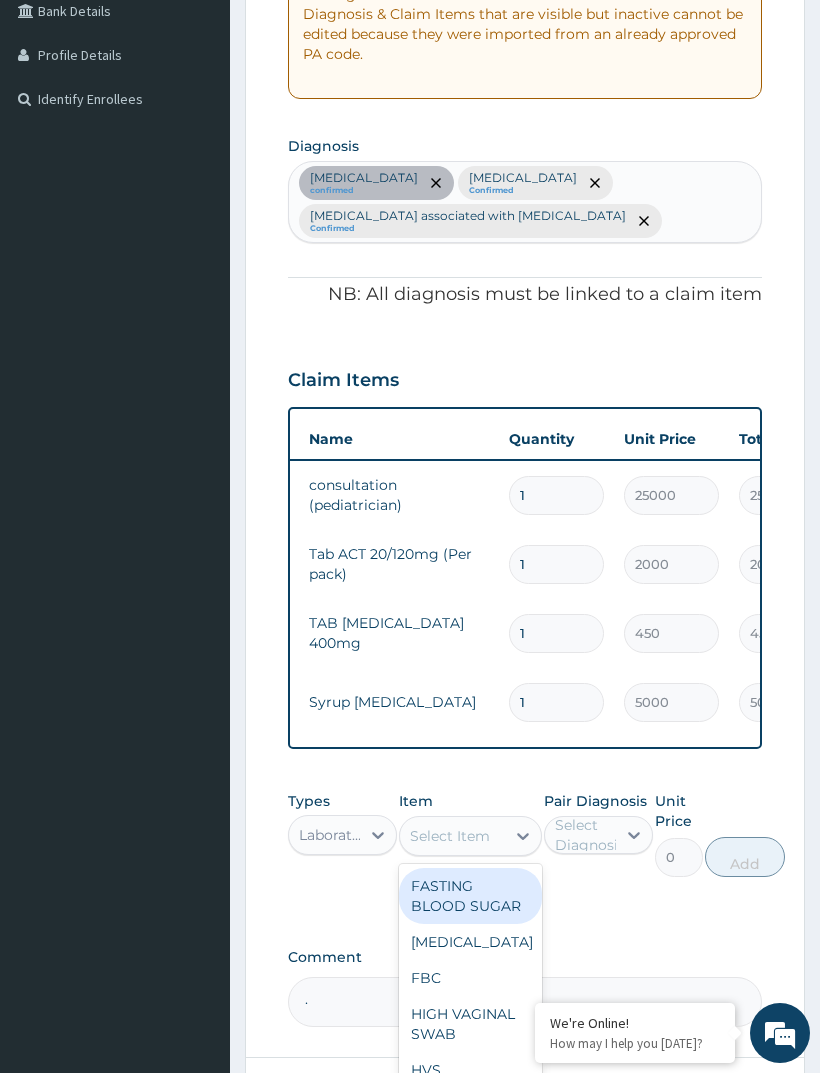 click on "FBC" at bounding box center (470, 978) 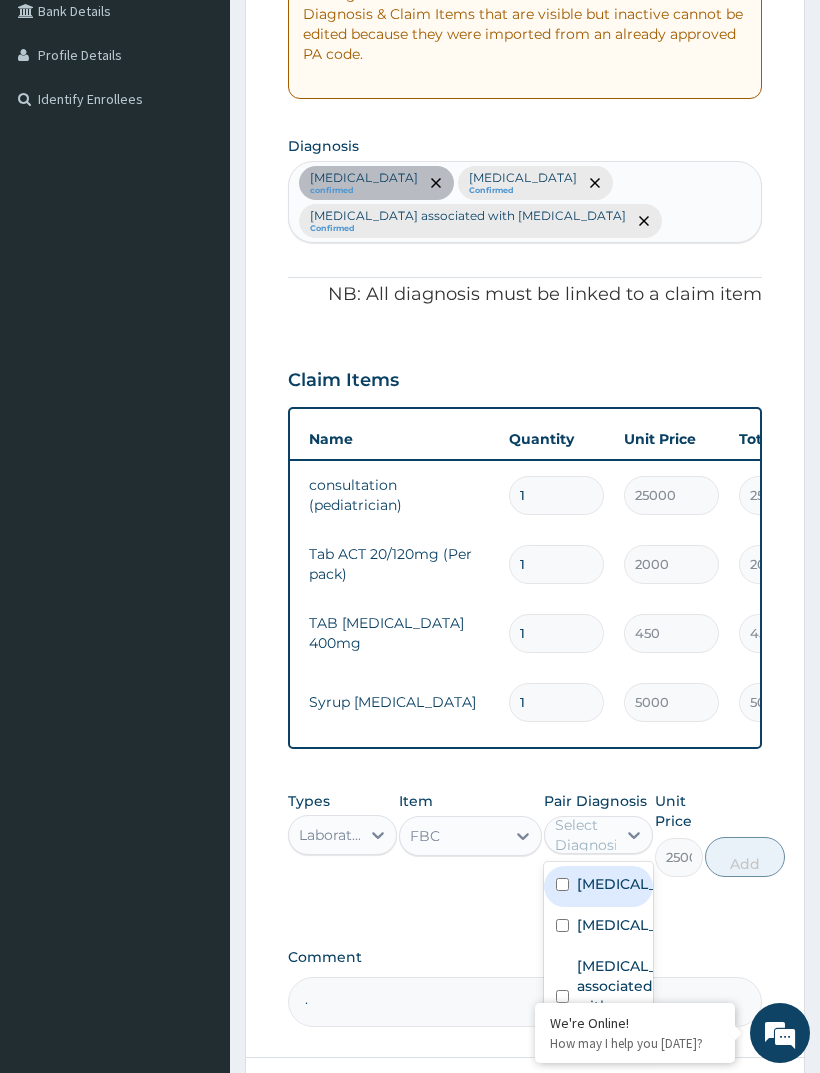 click at bounding box center [562, 884] 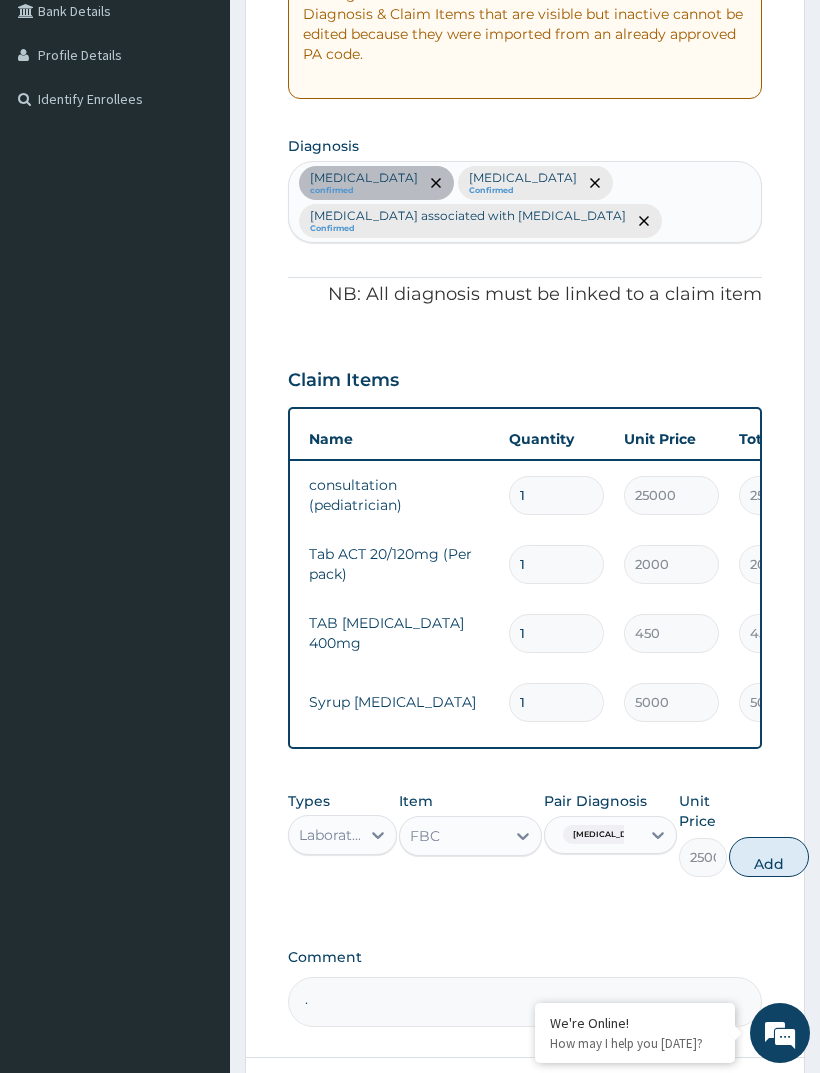 click on "Add" at bounding box center [769, 857] 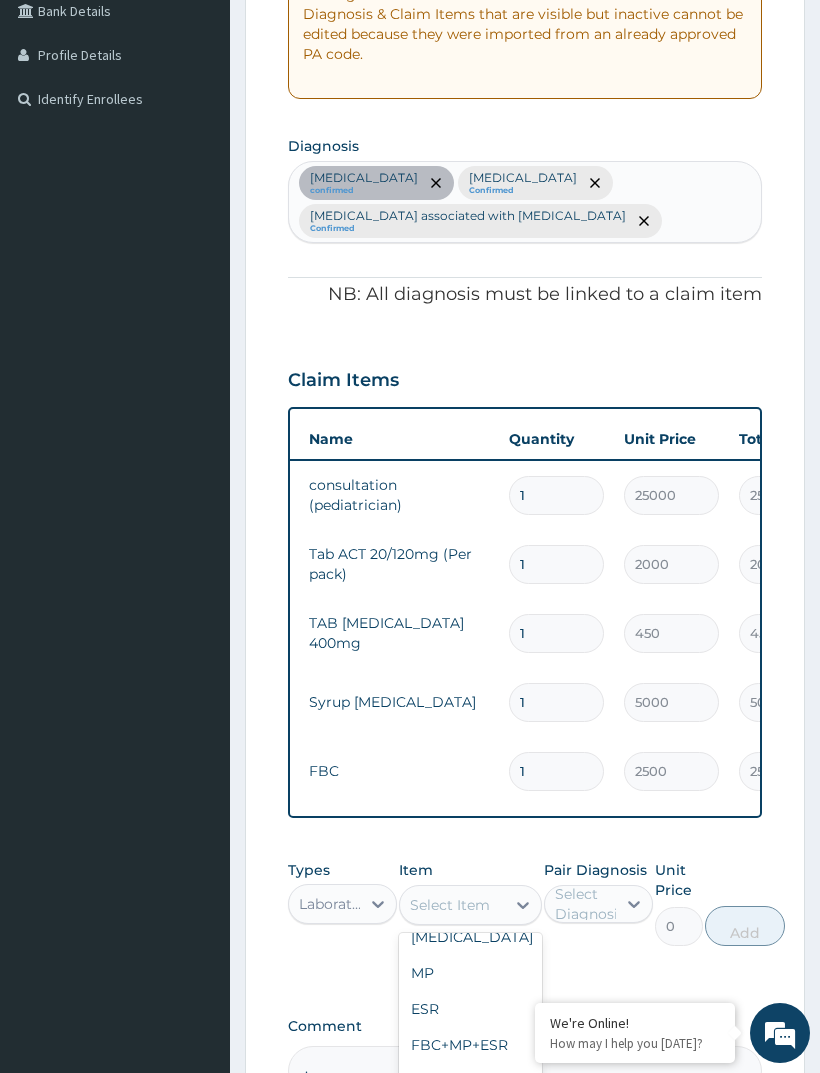 scroll, scrollTop: 677, scrollLeft: 0, axis: vertical 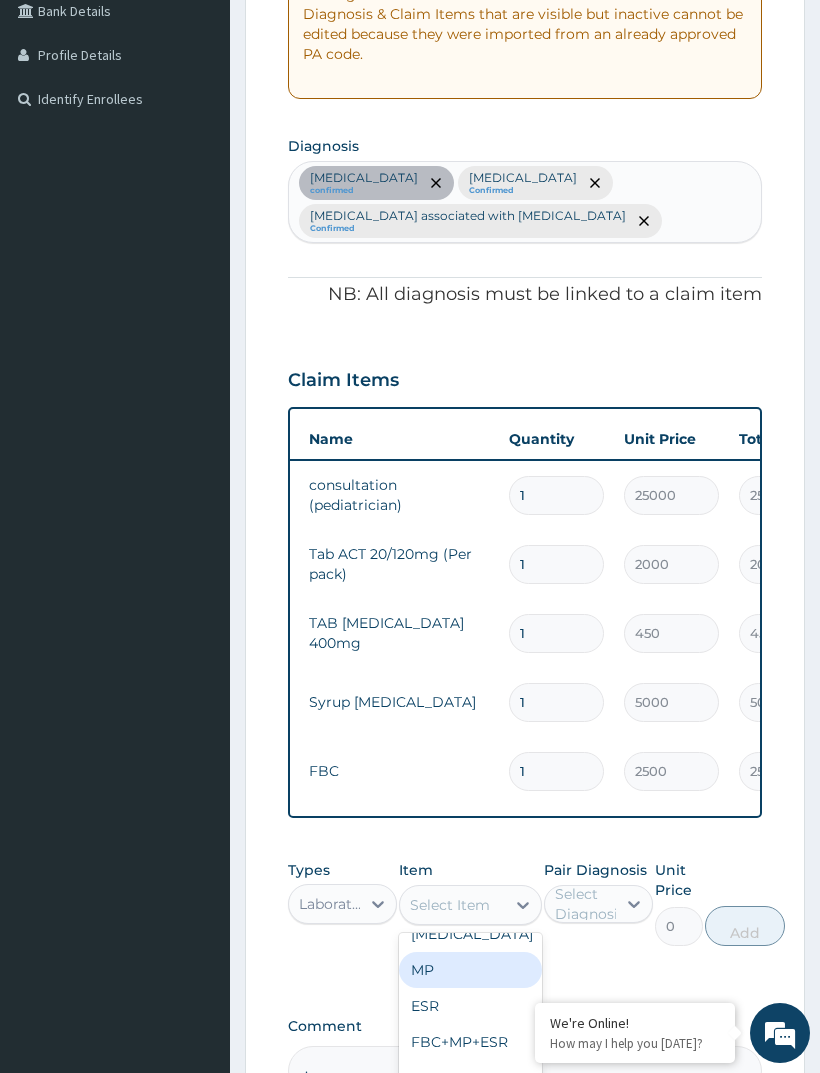 click on "MP" at bounding box center (470, 970) 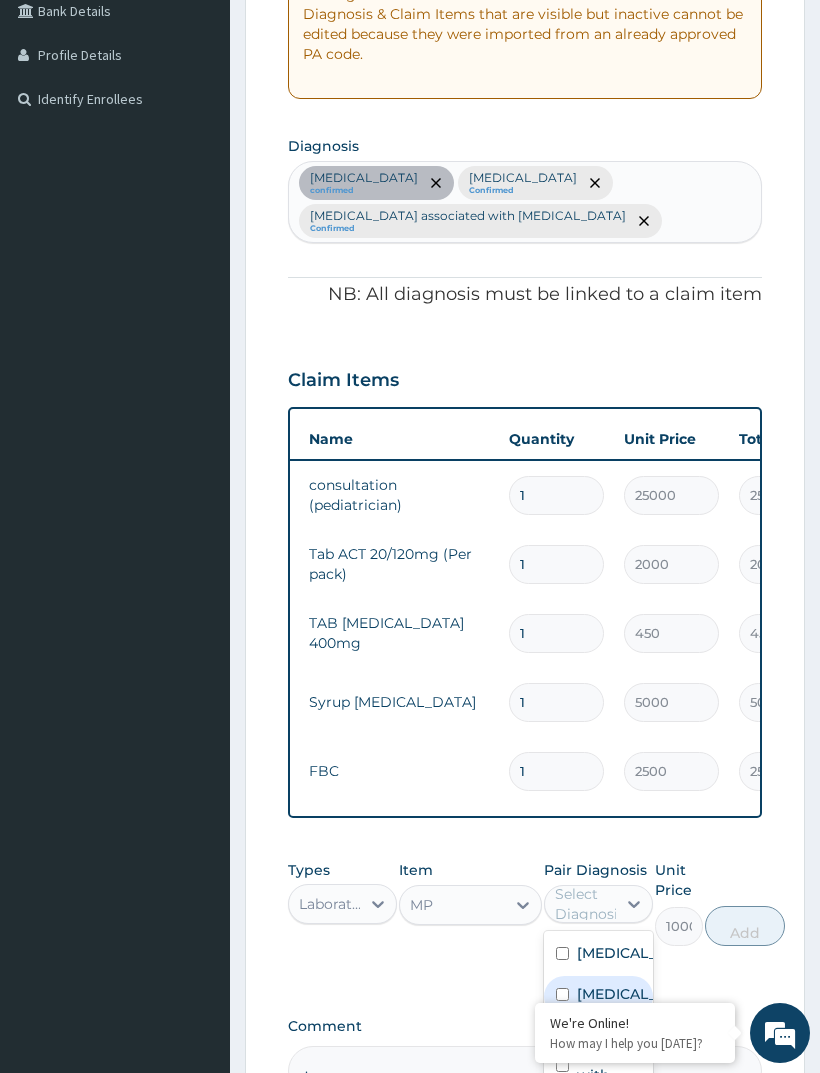 click on "[MEDICAL_DATA]" at bounding box center [619, 994] 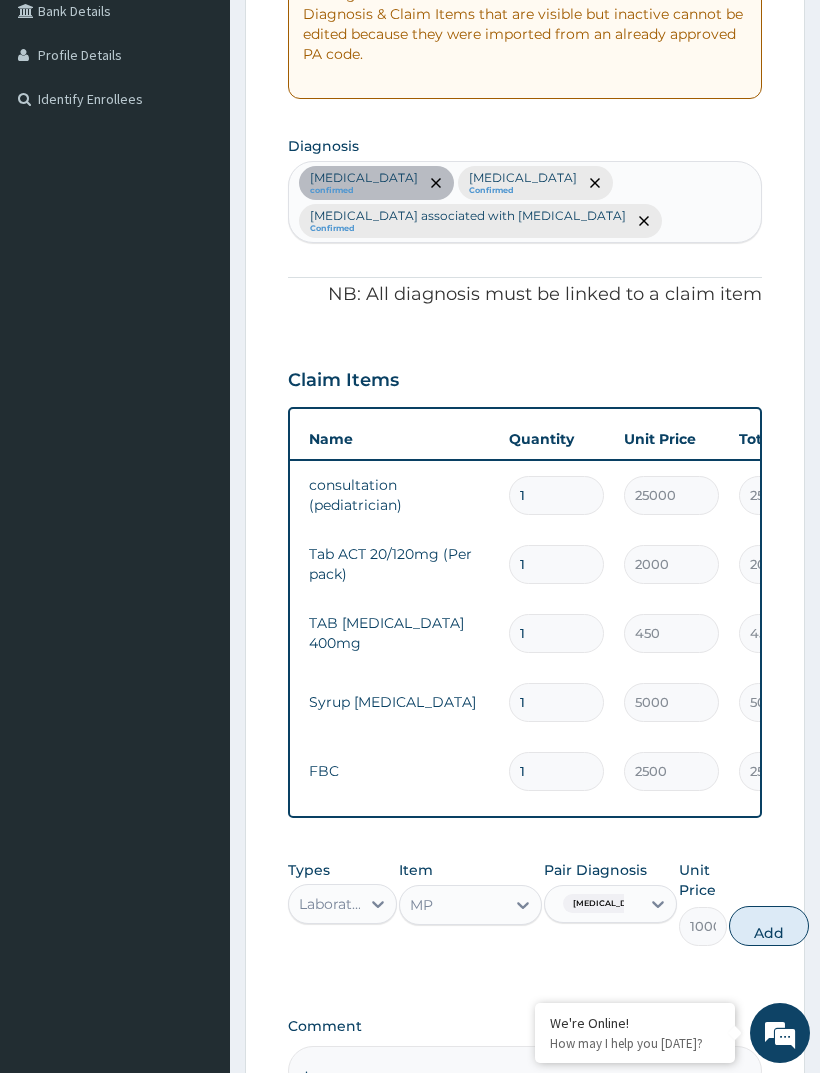 click on "Add" at bounding box center (769, 926) 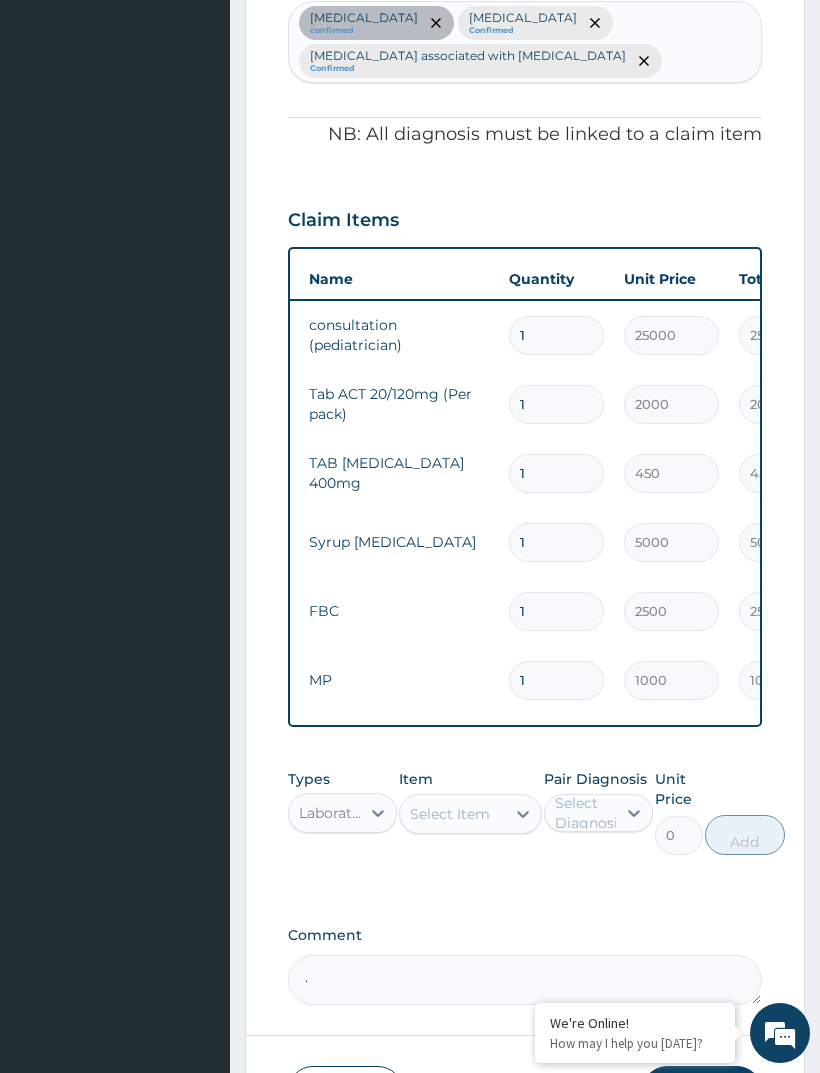 scroll, scrollTop: 724, scrollLeft: 0, axis: vertical 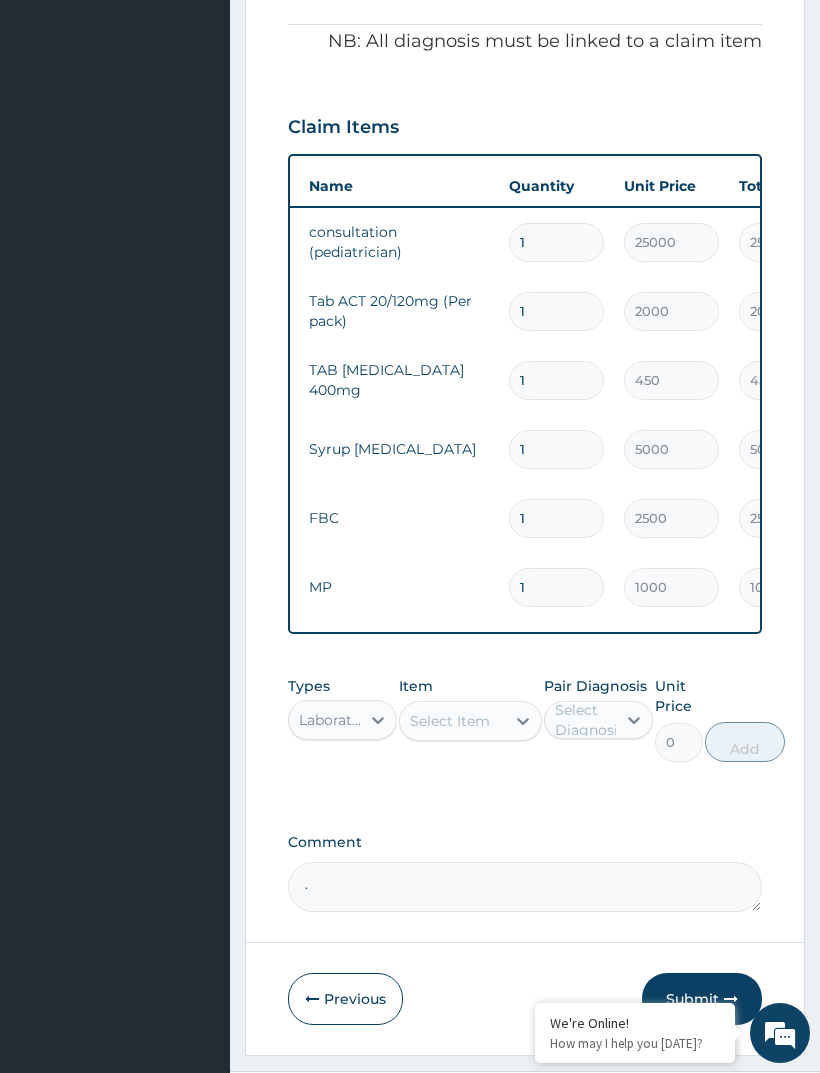 click on "Submit" at bounding box center [702, 999] 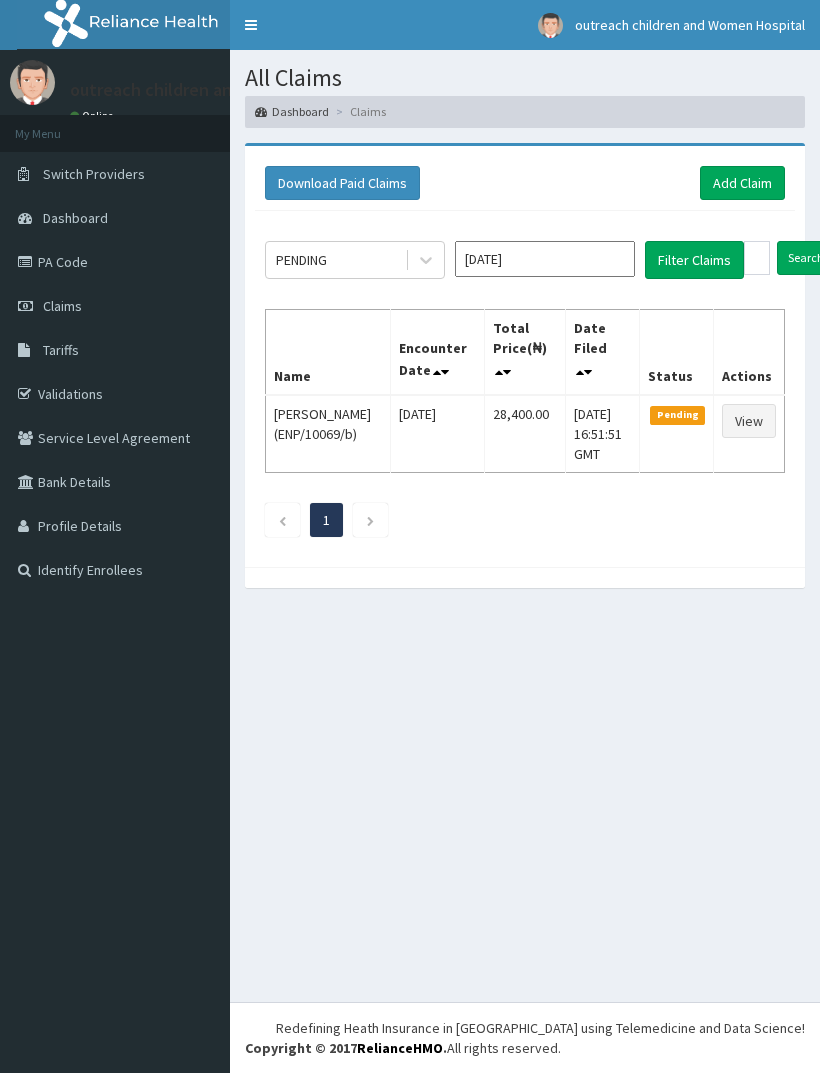 scroll, scrollTop: 0, scrollLeft: 0, axis: both 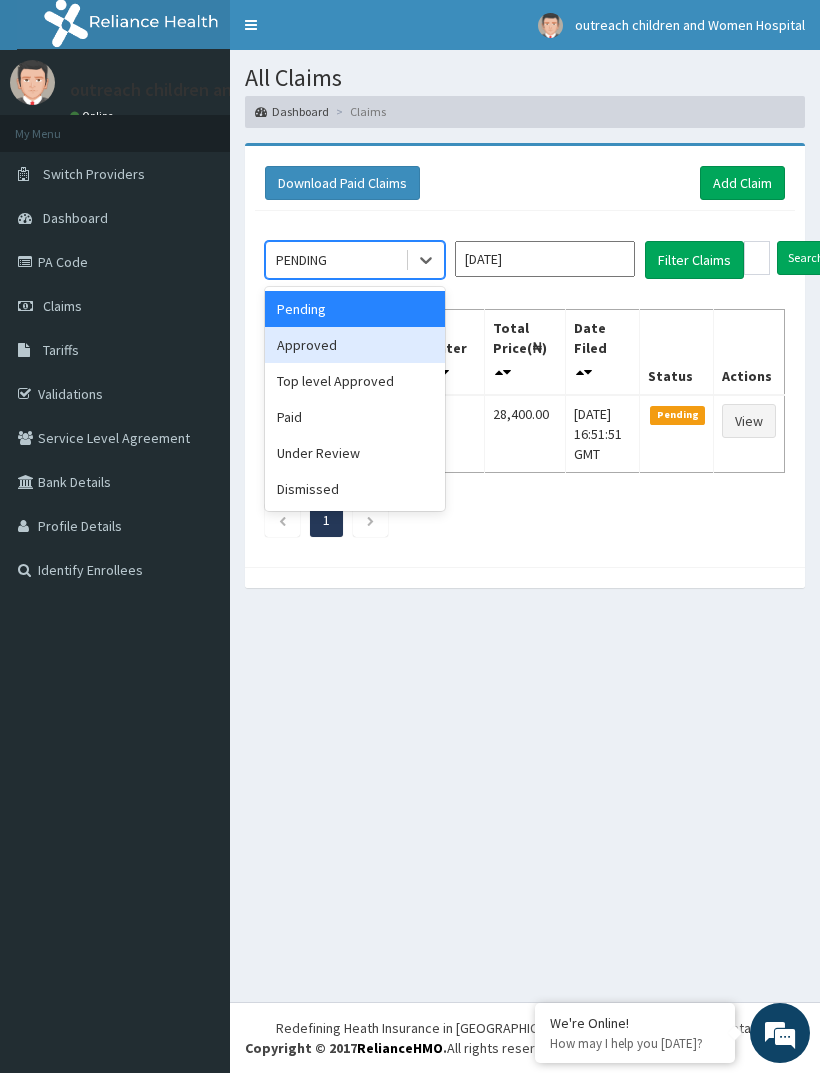 click on "Approved" at bounding box center [355, 345] 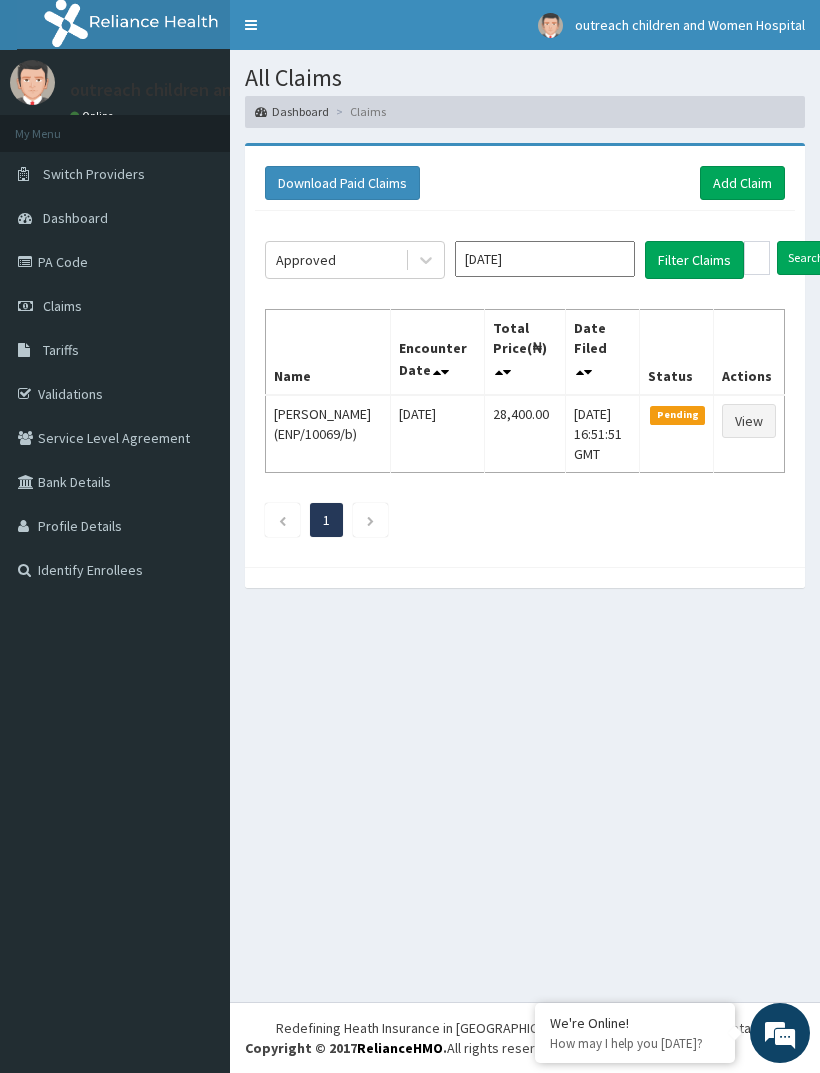 click on "Filter Claims" at bounding box center [694, 260] 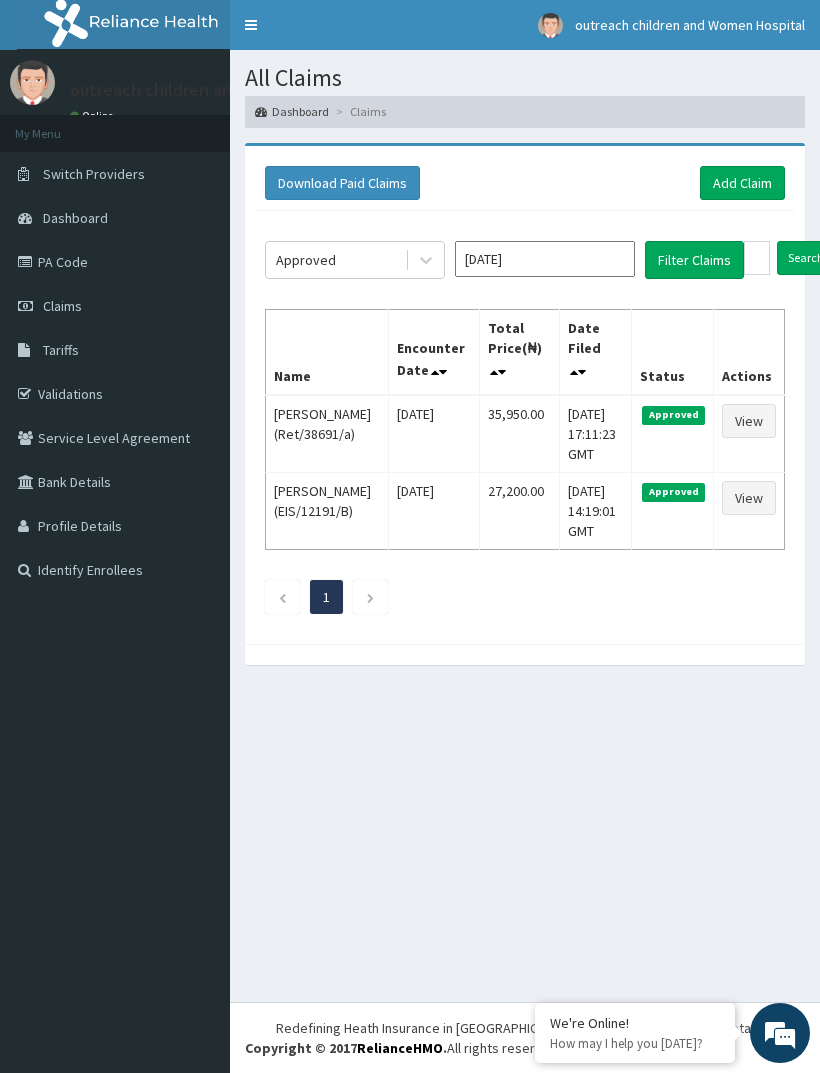 scroll, scrollTop: 0, scrollLeft: 0, axis: both 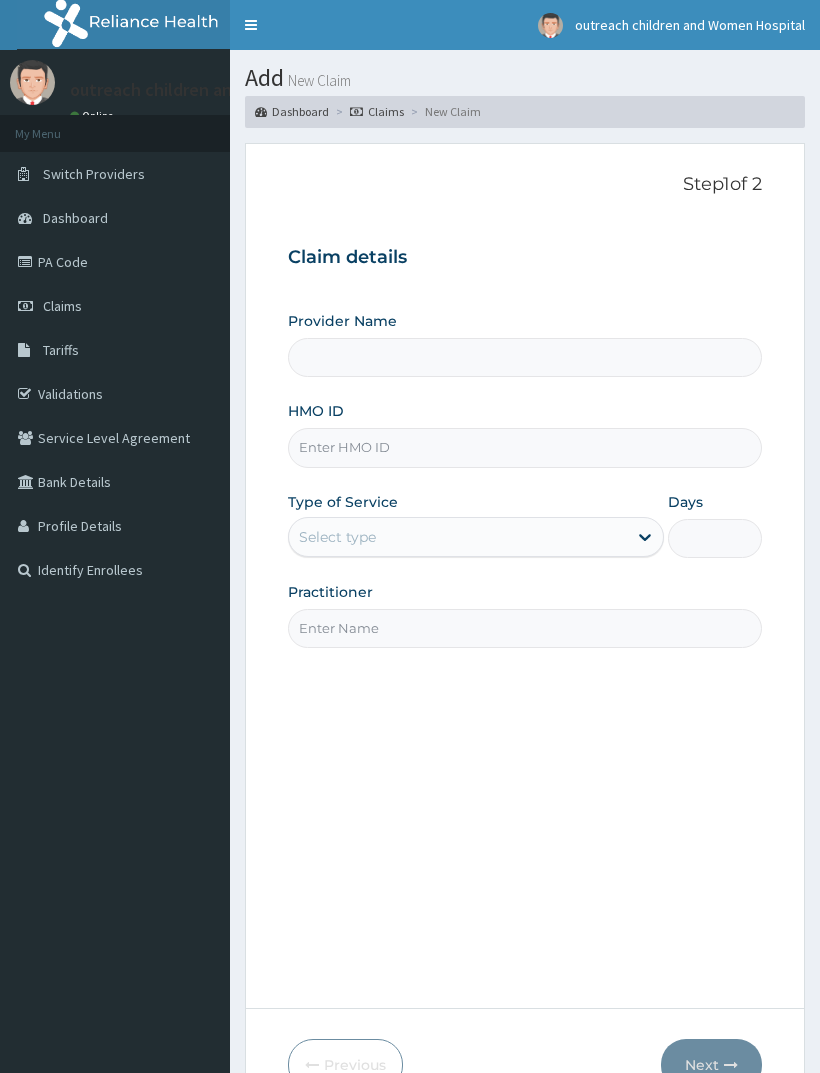 type on "Outreach Women & Children'S Hopital - Festac" 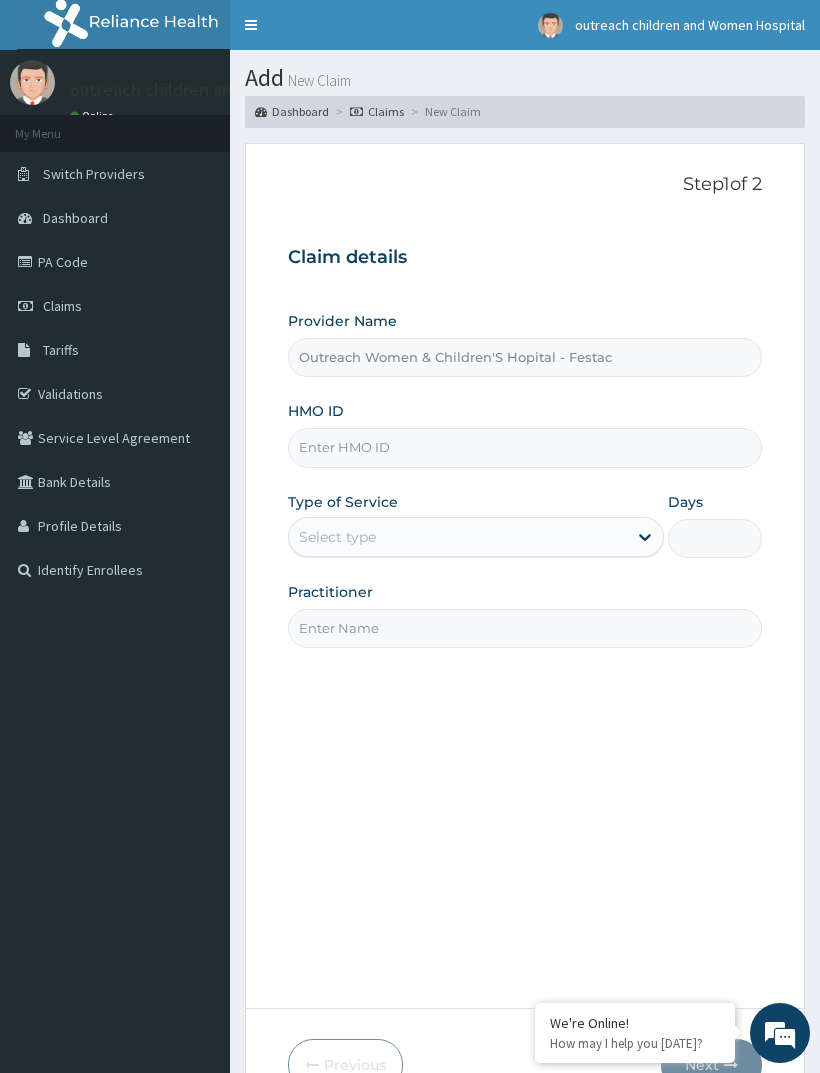 click on "HMO ID" at bounding box center (525, 447) 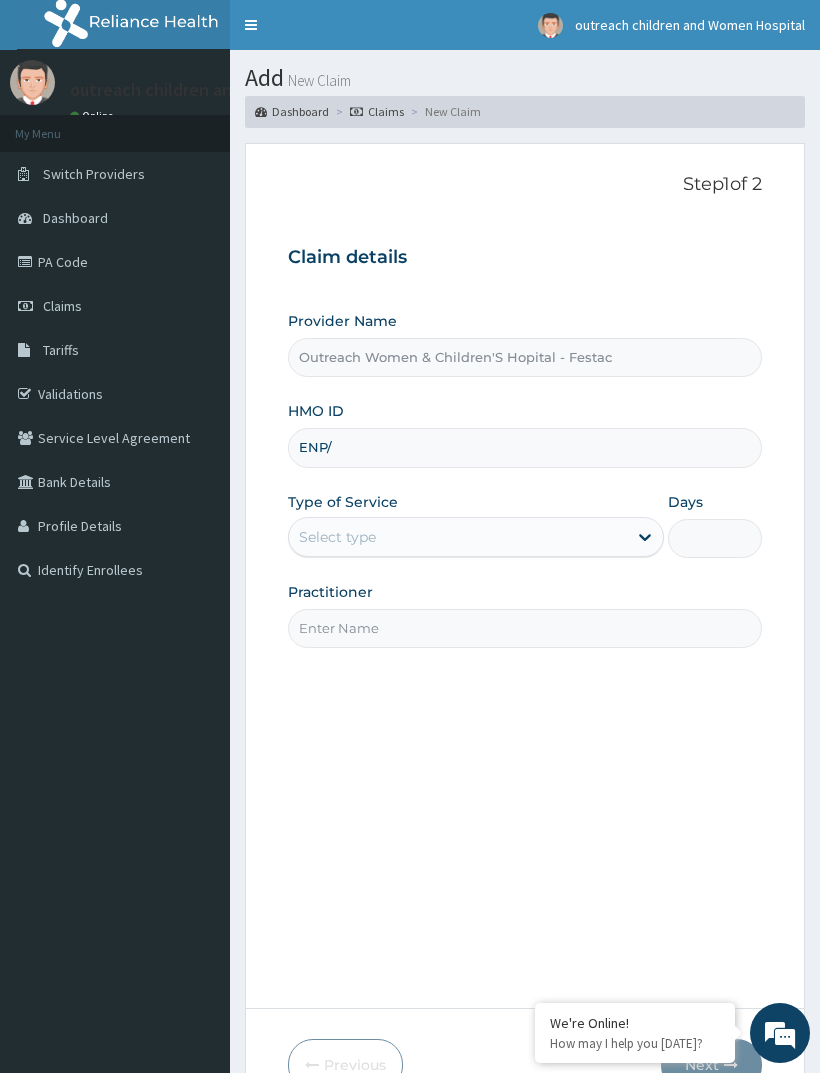 scroll, scrollTop: 0, scrollLeft: 0, axis: both 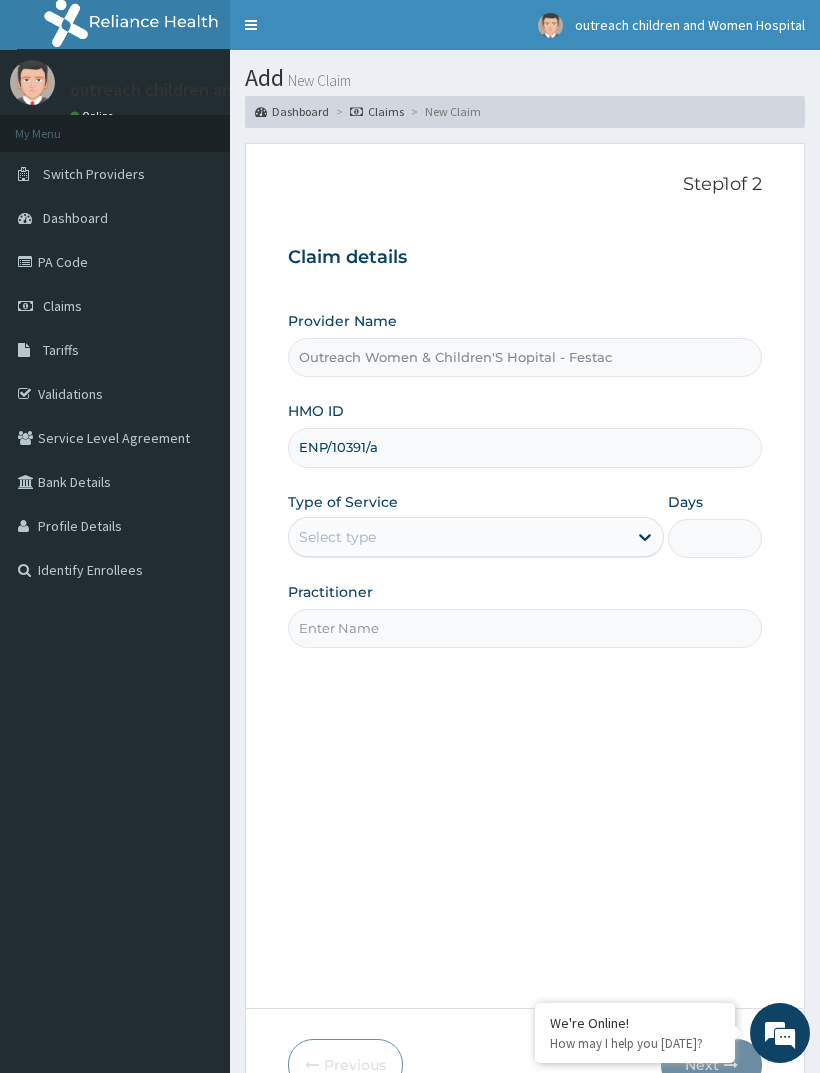 type on "ENP/10391/a" 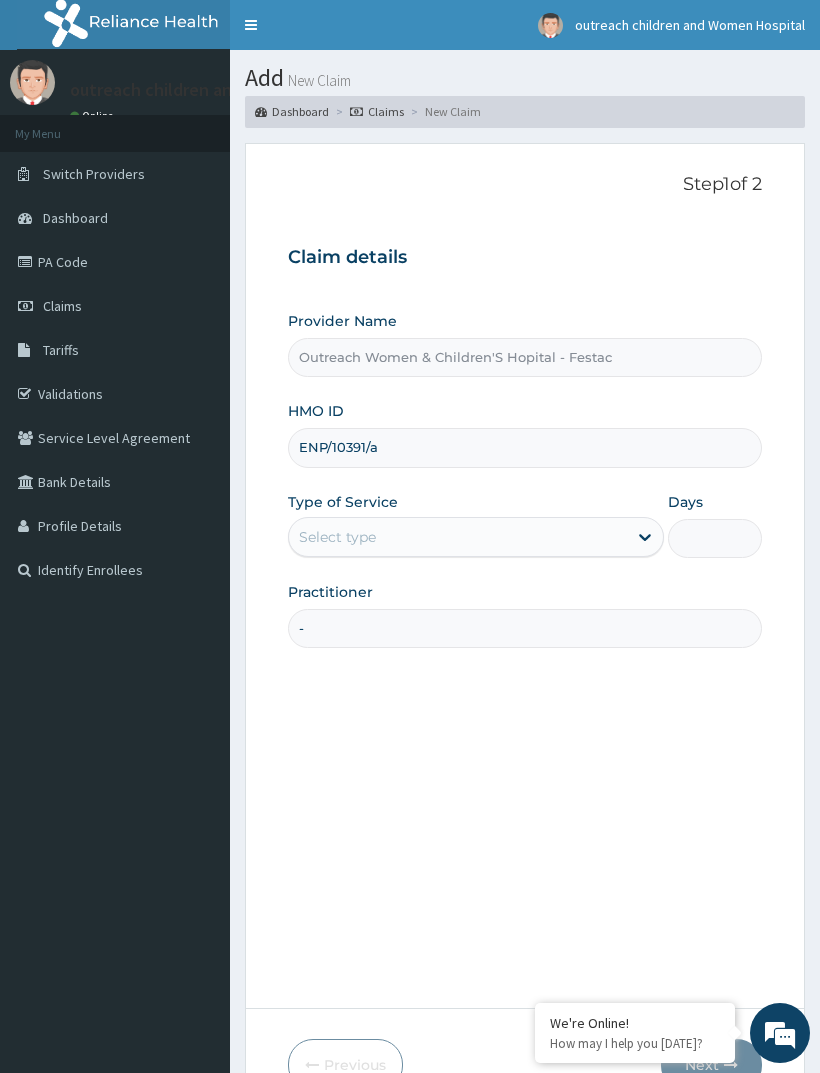 type 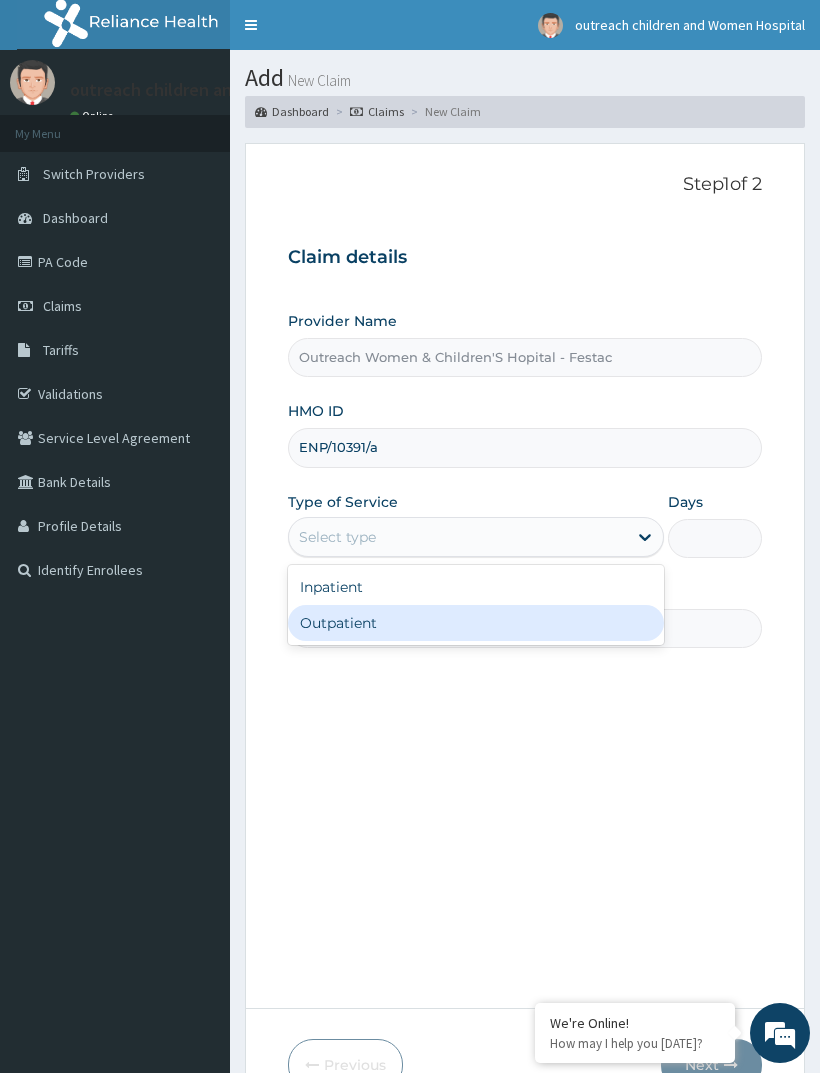 click on "Outpatient" at bounding box center (476, 623) 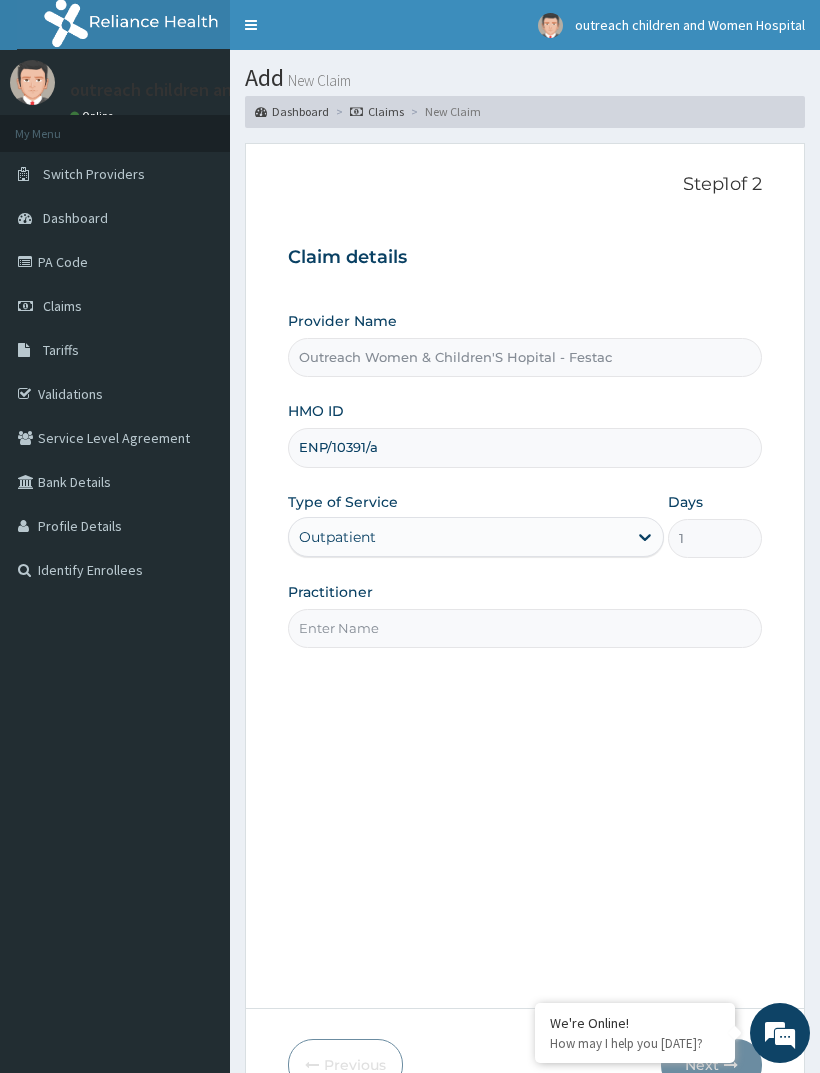 click on "Practitioner" at bounding box center (525, 628) 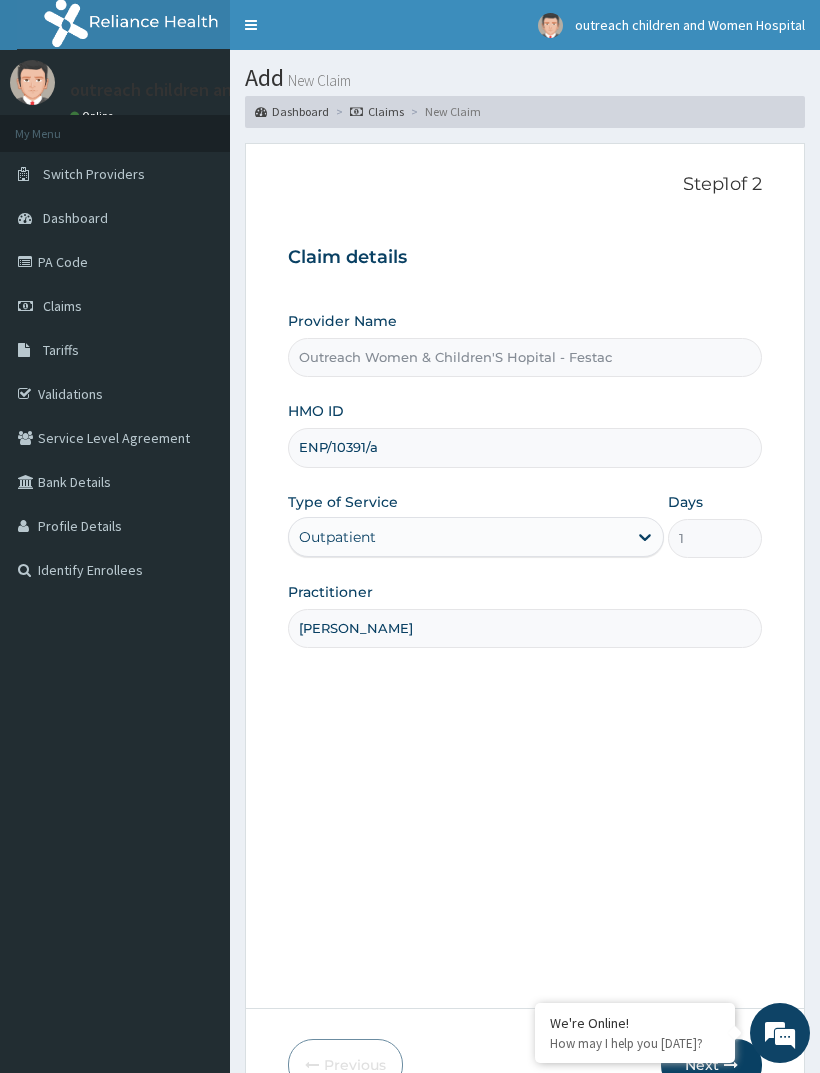 type on "[PERSON_NAME]" 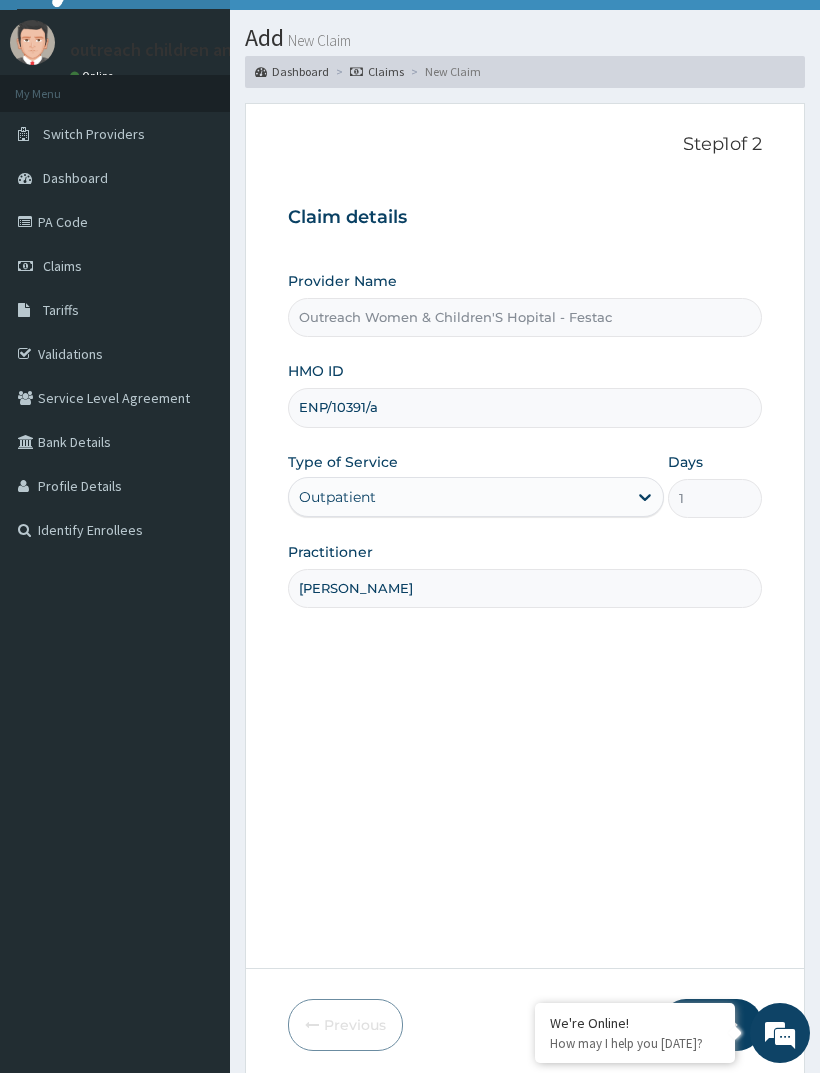 scroll, scrollTop: 119, scrollLeft: 0, axis: vertical 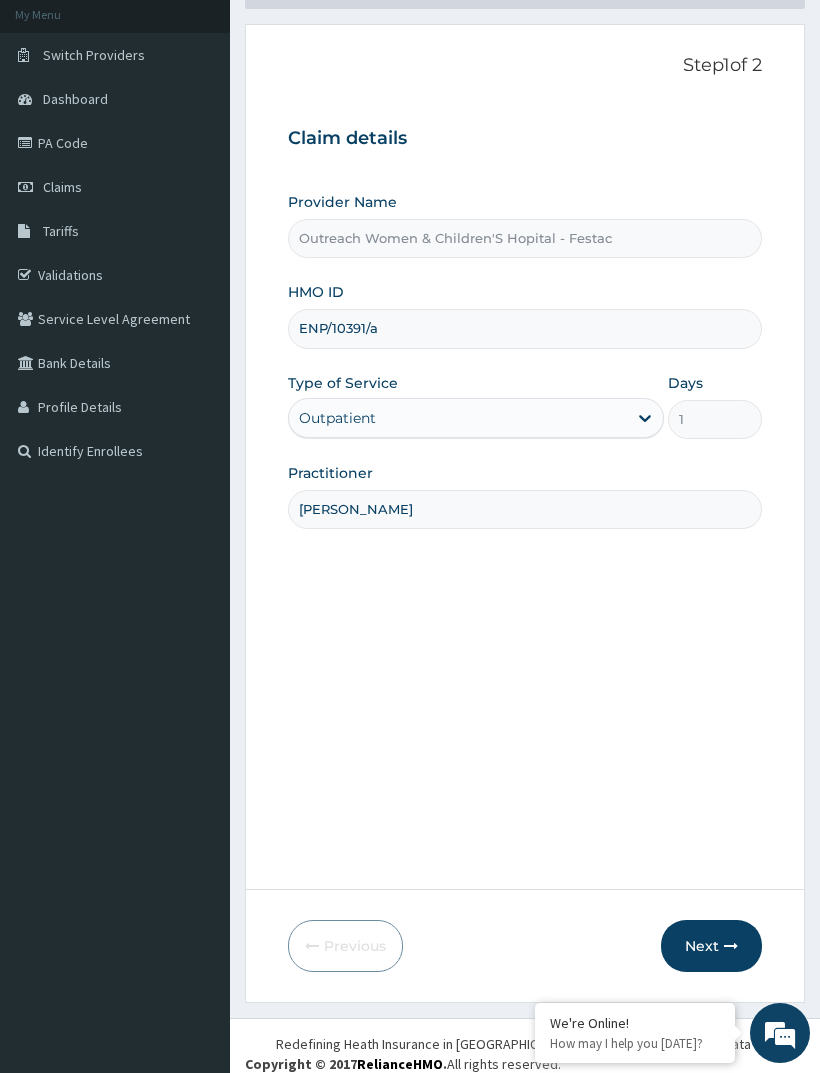 click on "Next" at bounding box center [711, 946] 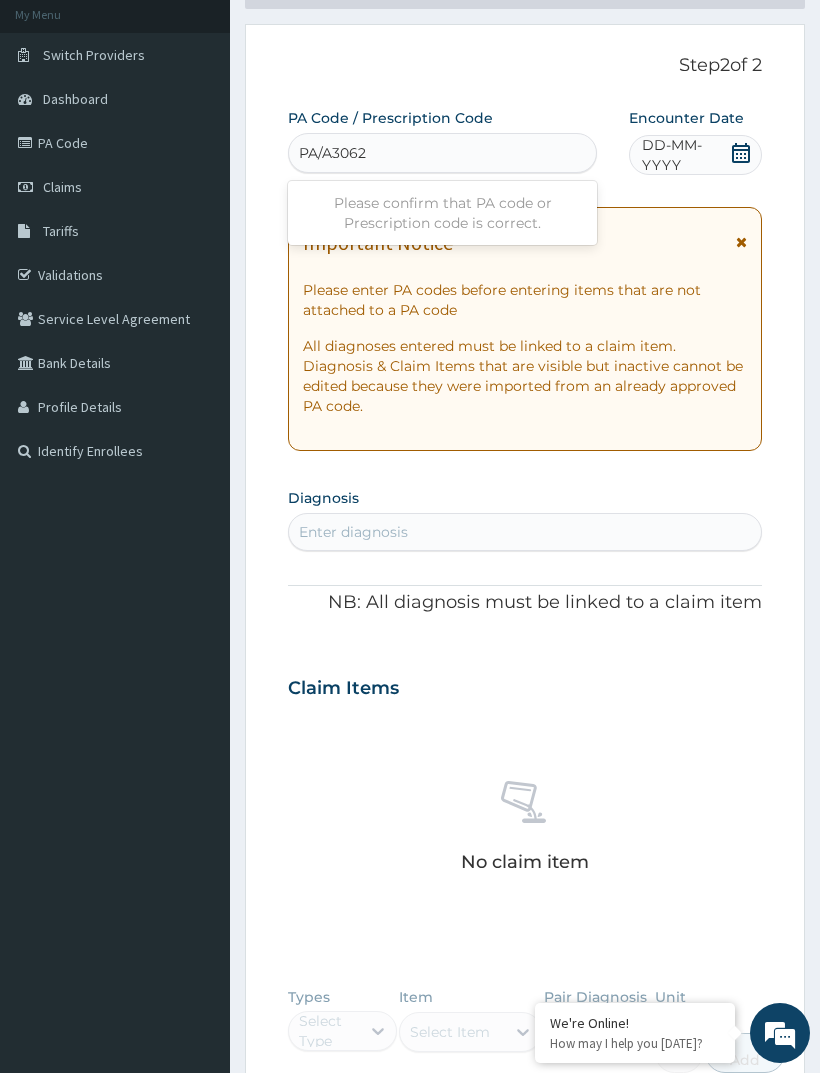 type on "PA/A3062D" 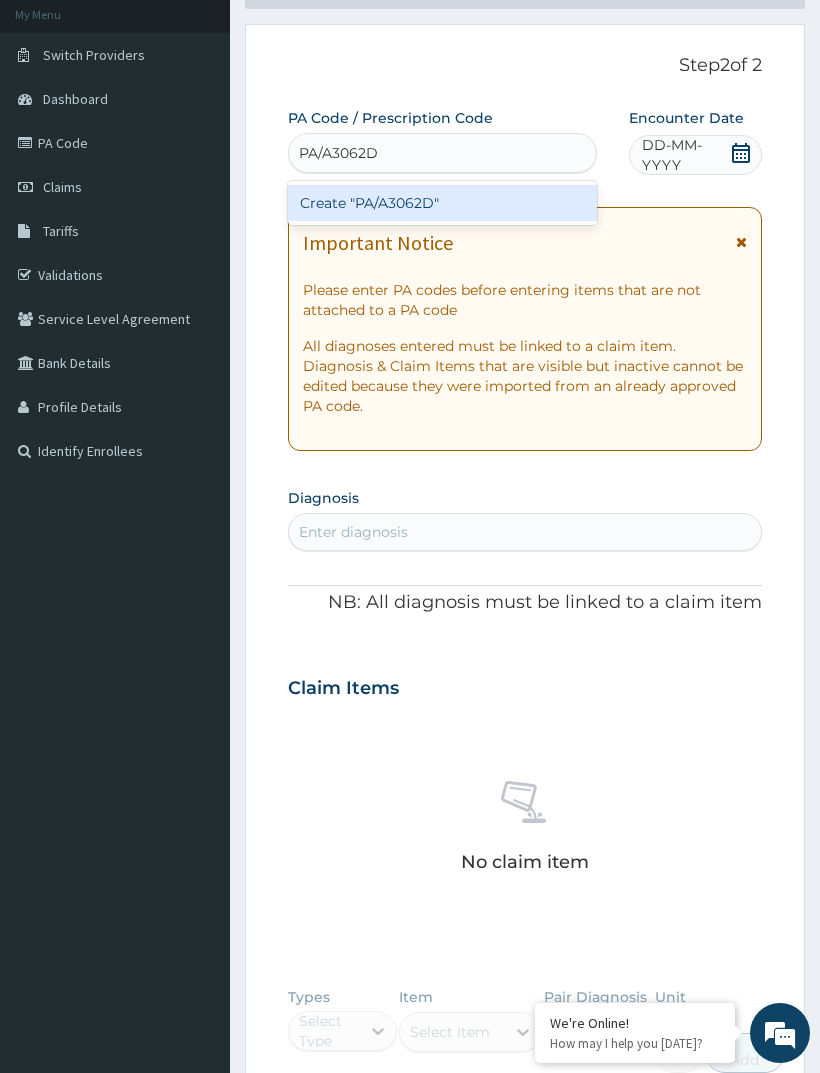 click on "Create "PA/A3062D"" at bounding box center [443, 203] 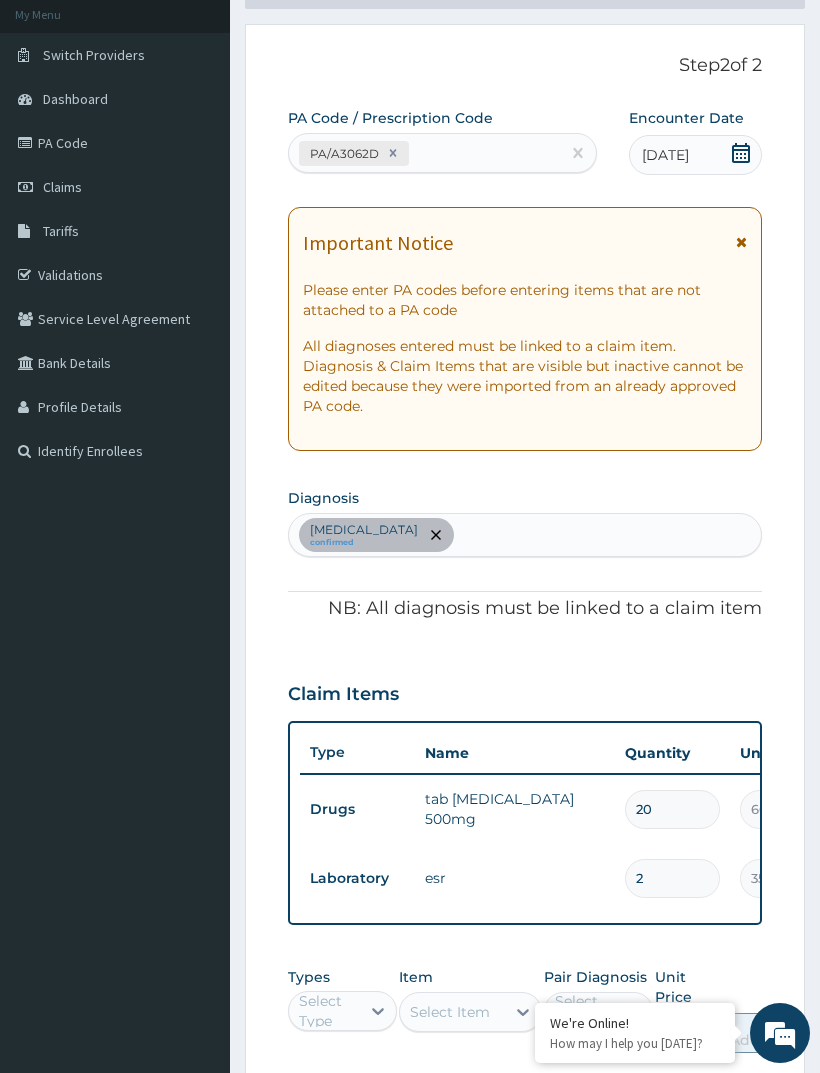 click on "20" at bounding box center [672, 809] 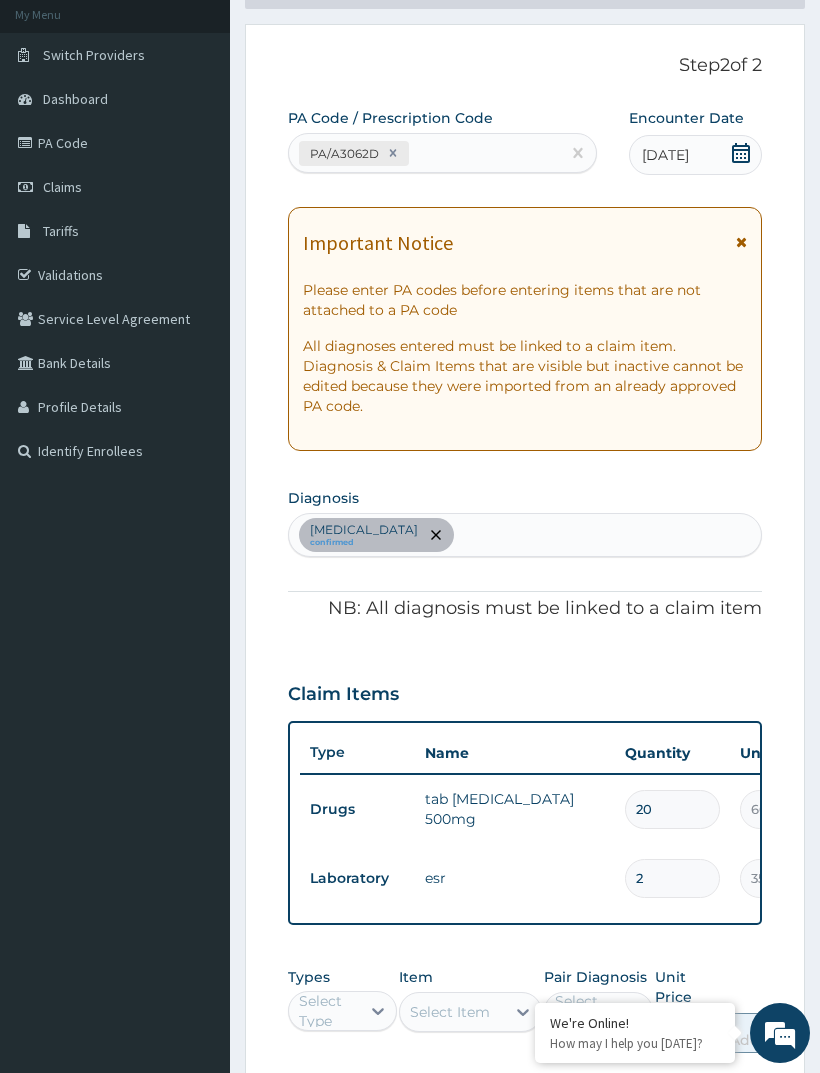 type on "2" 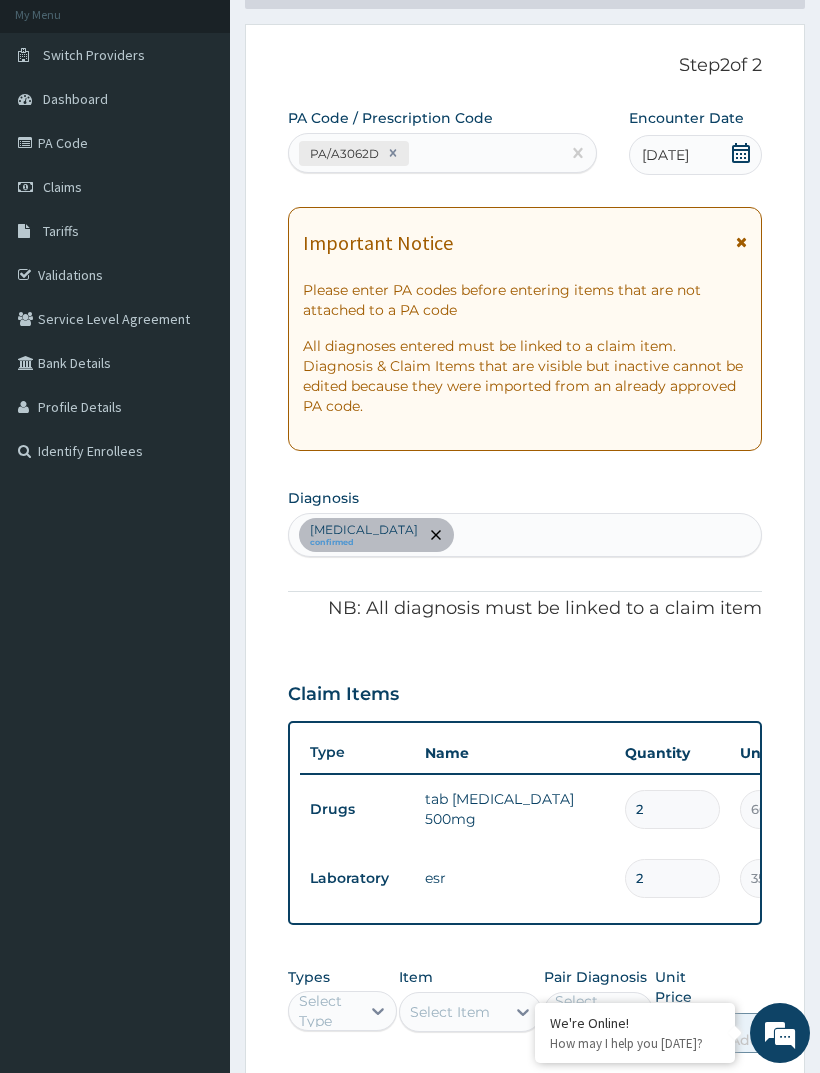 type on "1200.00" 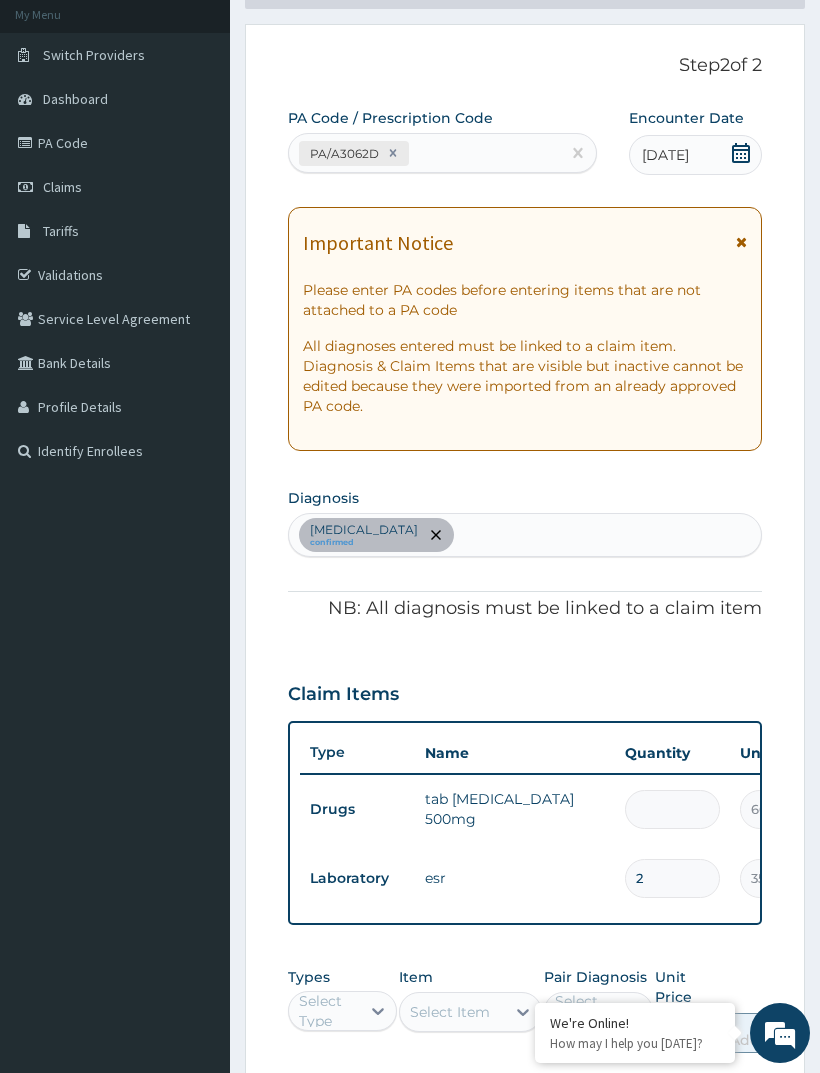 type on "0.00" 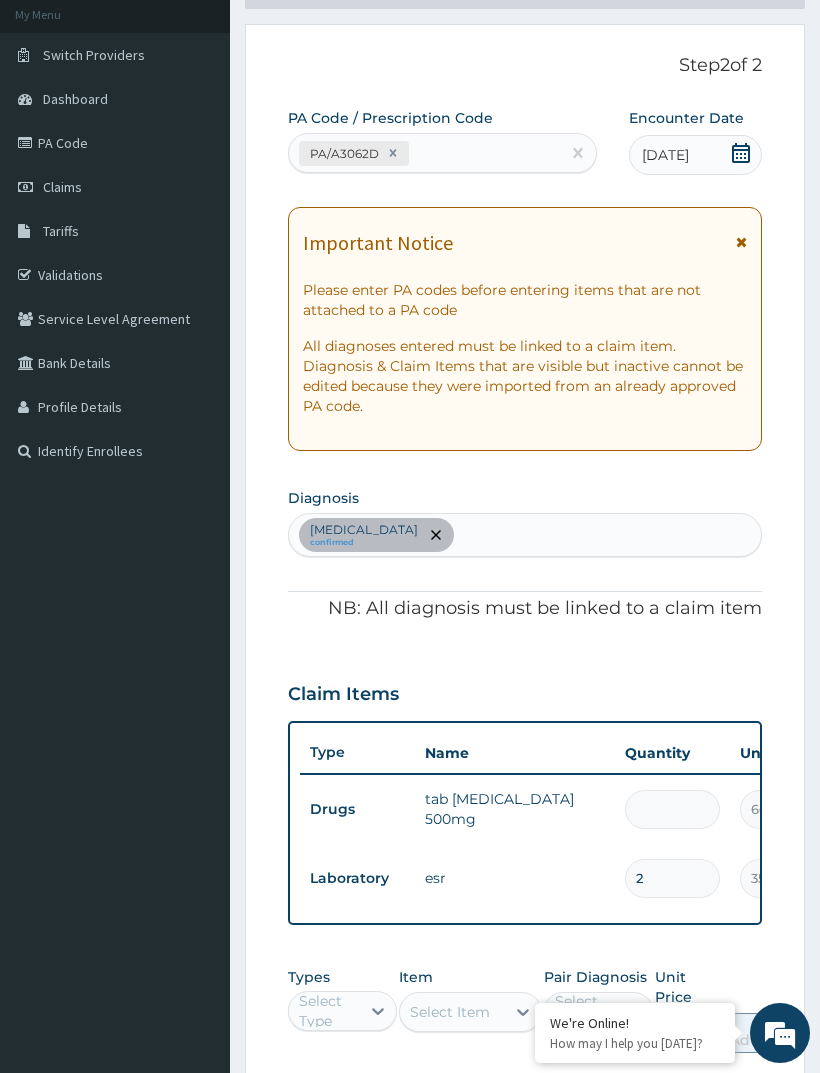 type on "1" 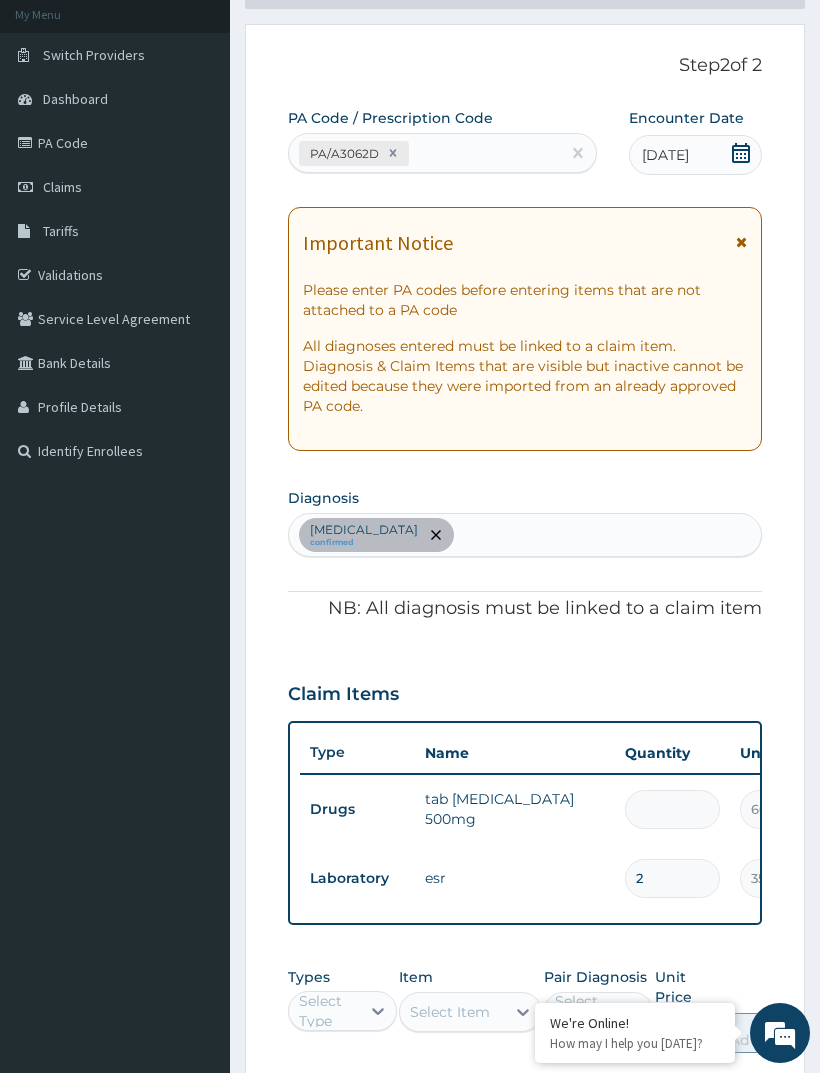 type on "600.00" 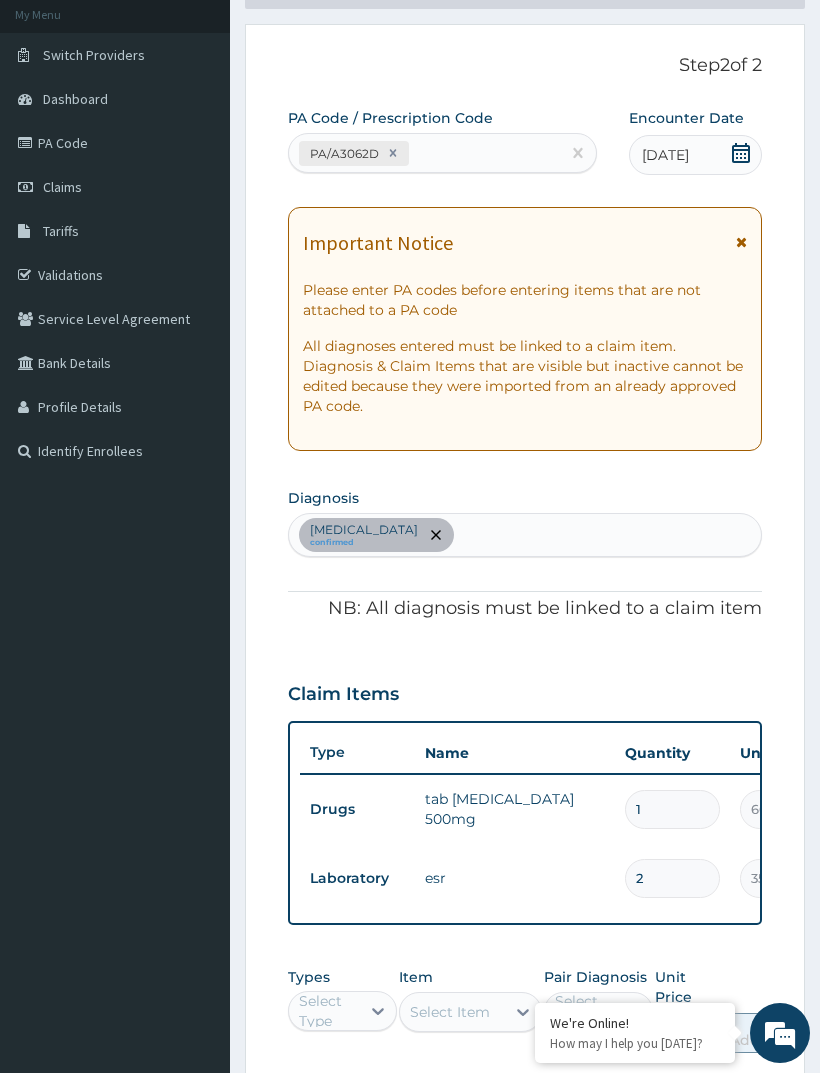 type on "10" 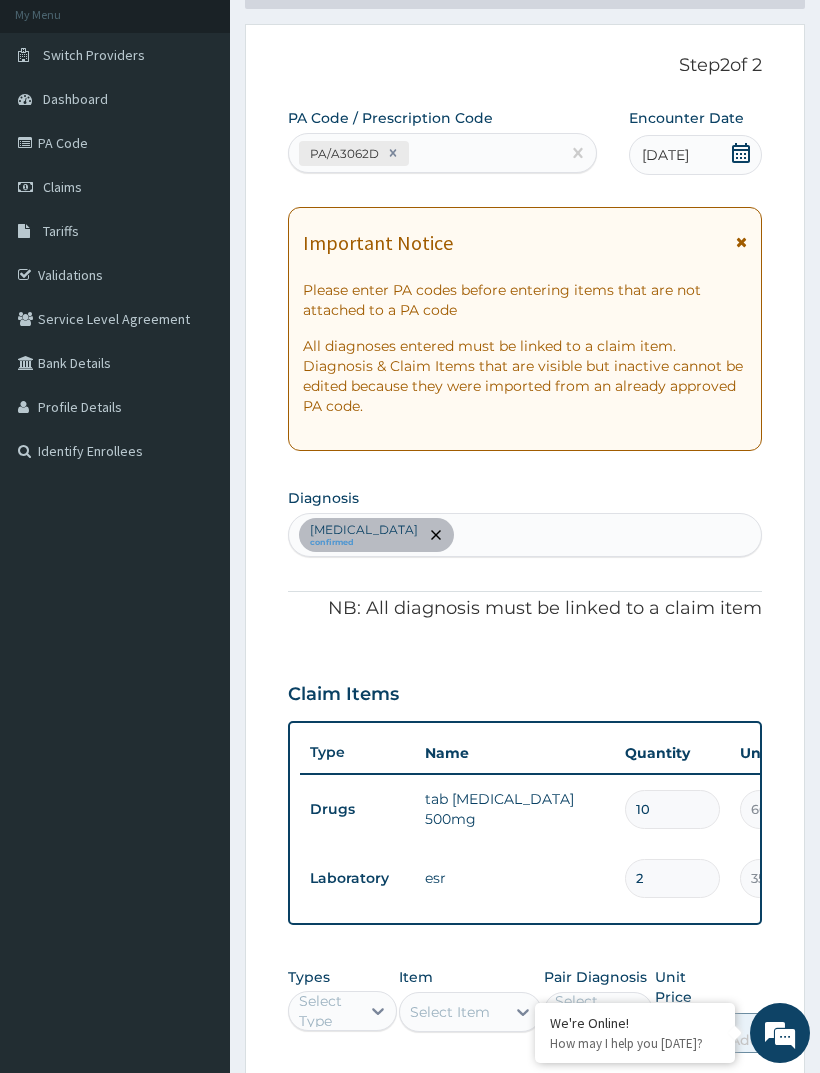 type on "6000.00" 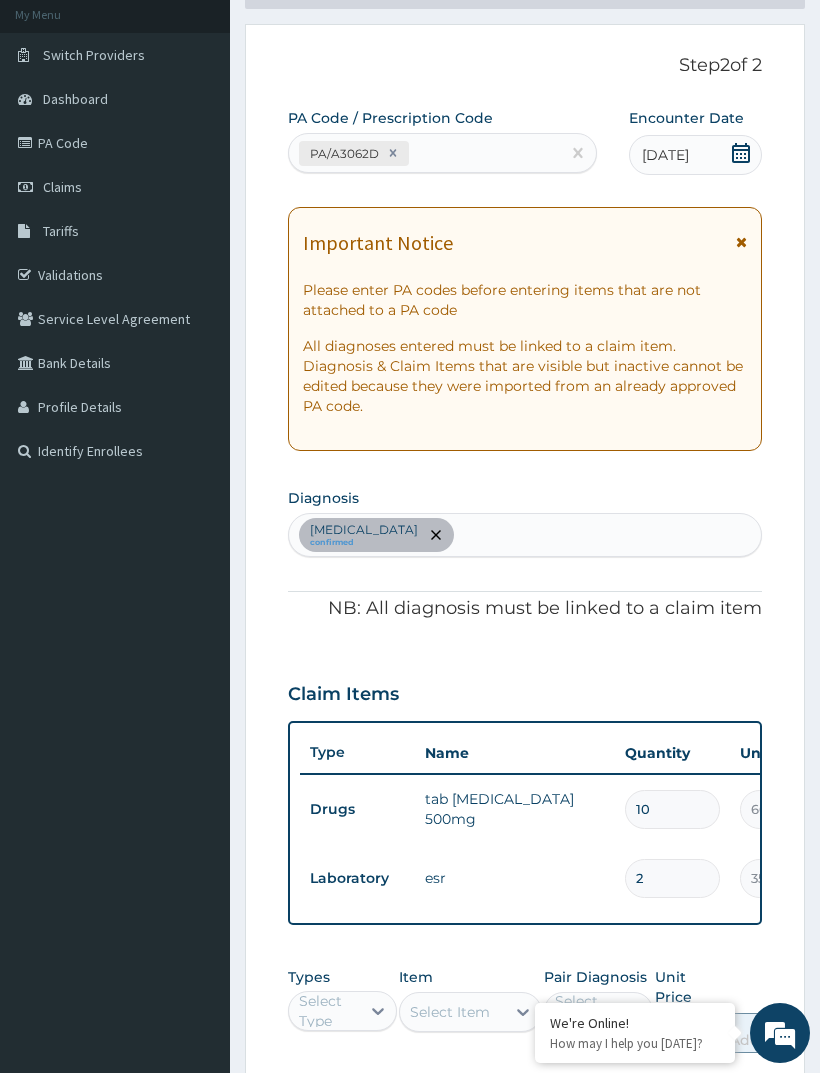 type 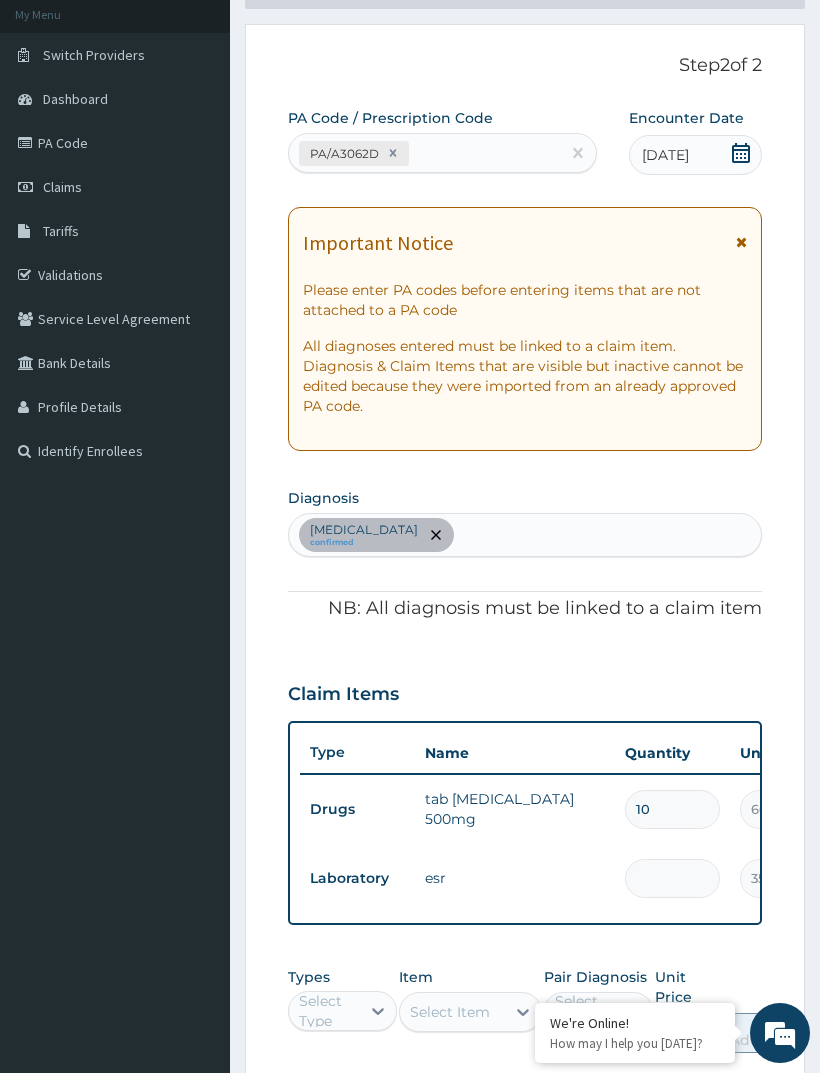 type on "0.00" 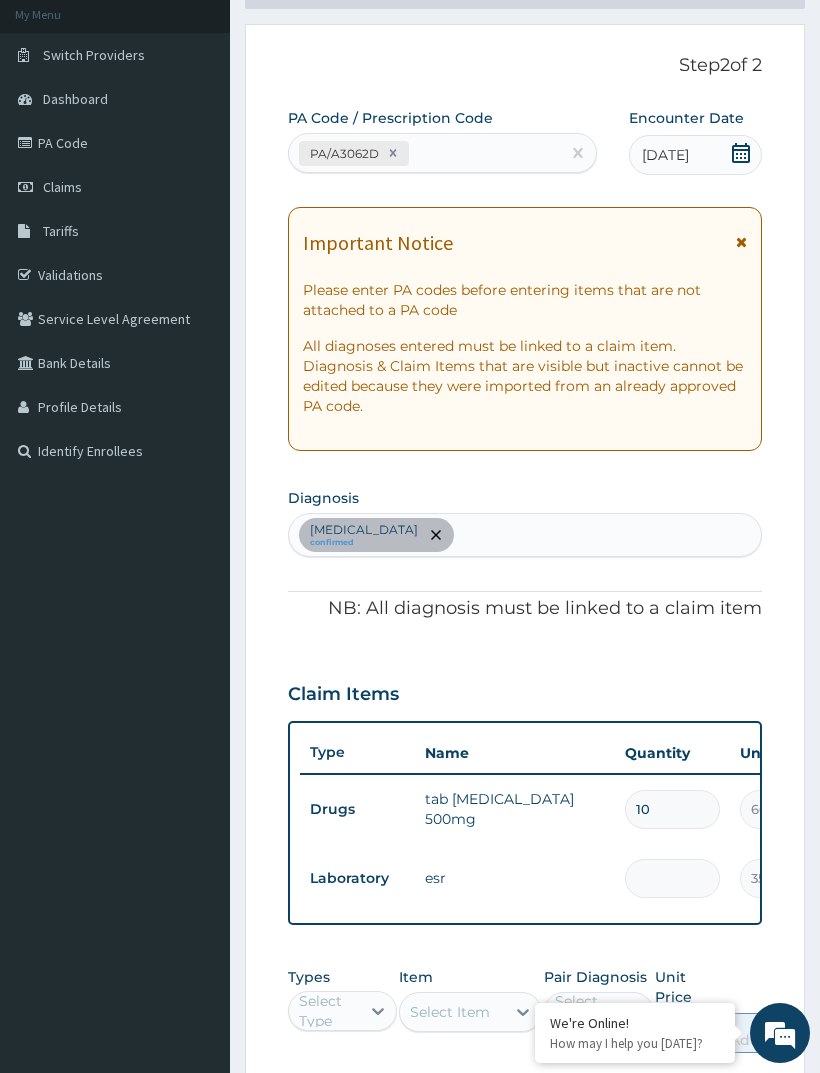 type on "1" 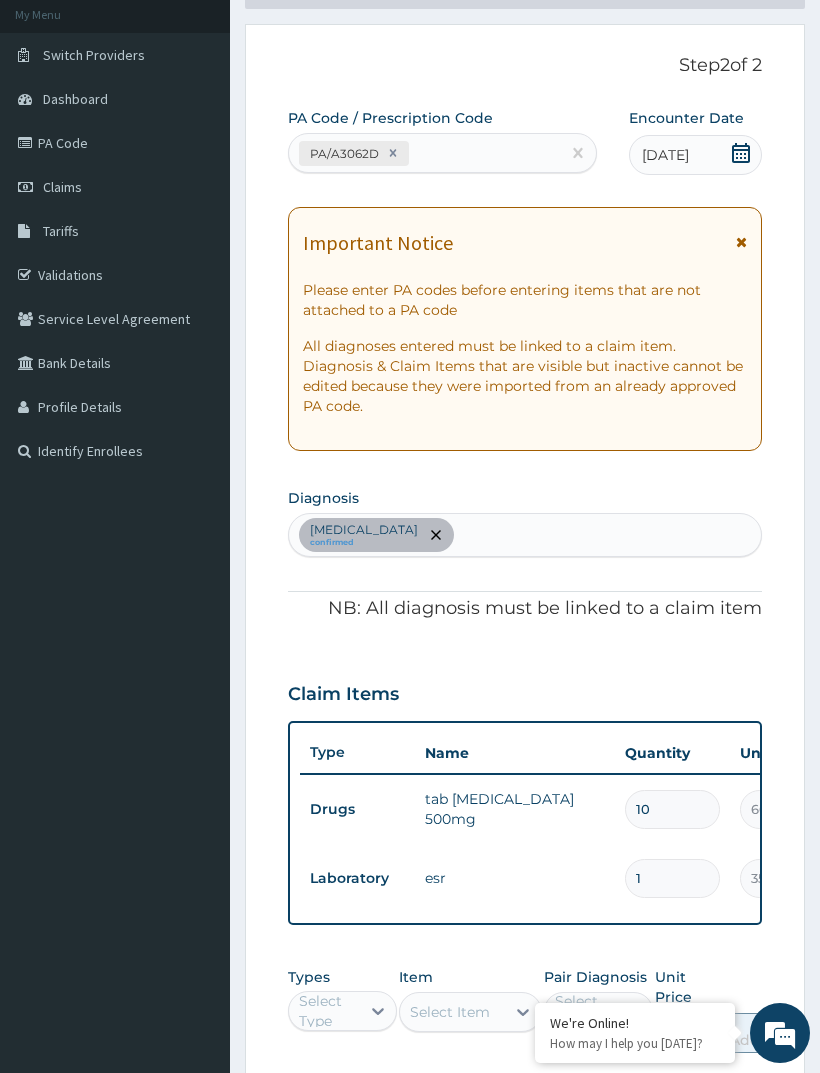 type on "3500.00" 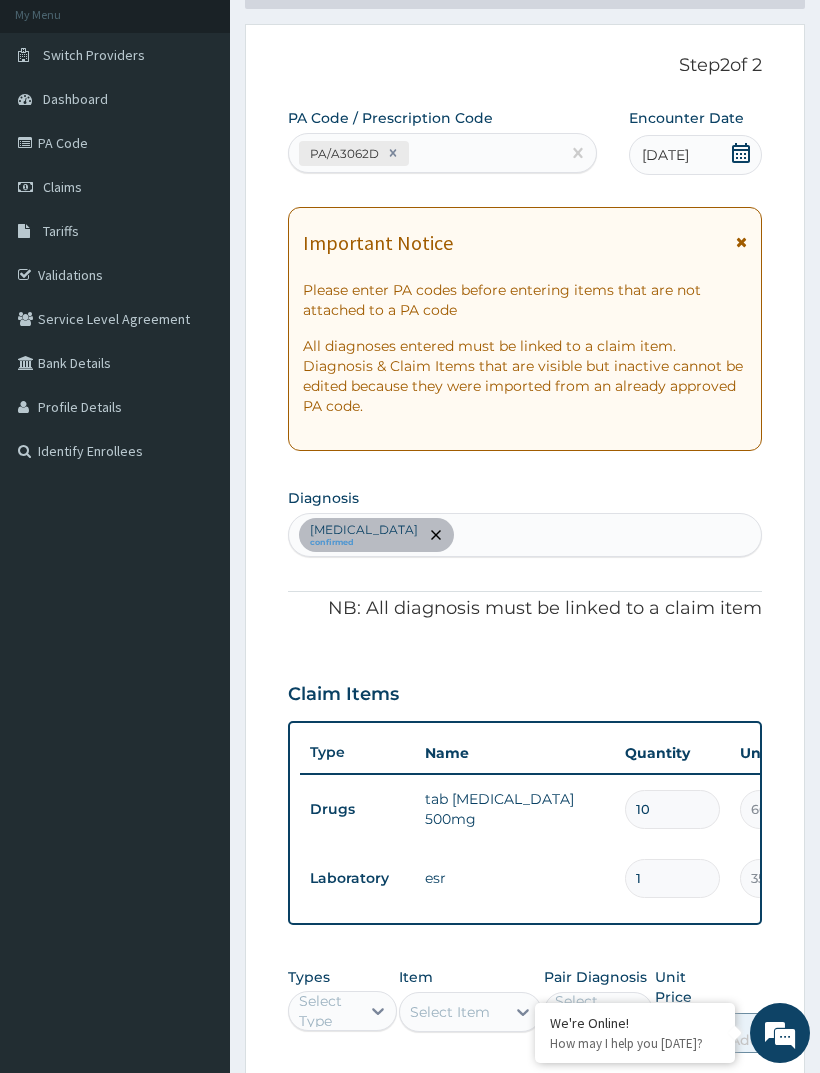 type on "1" 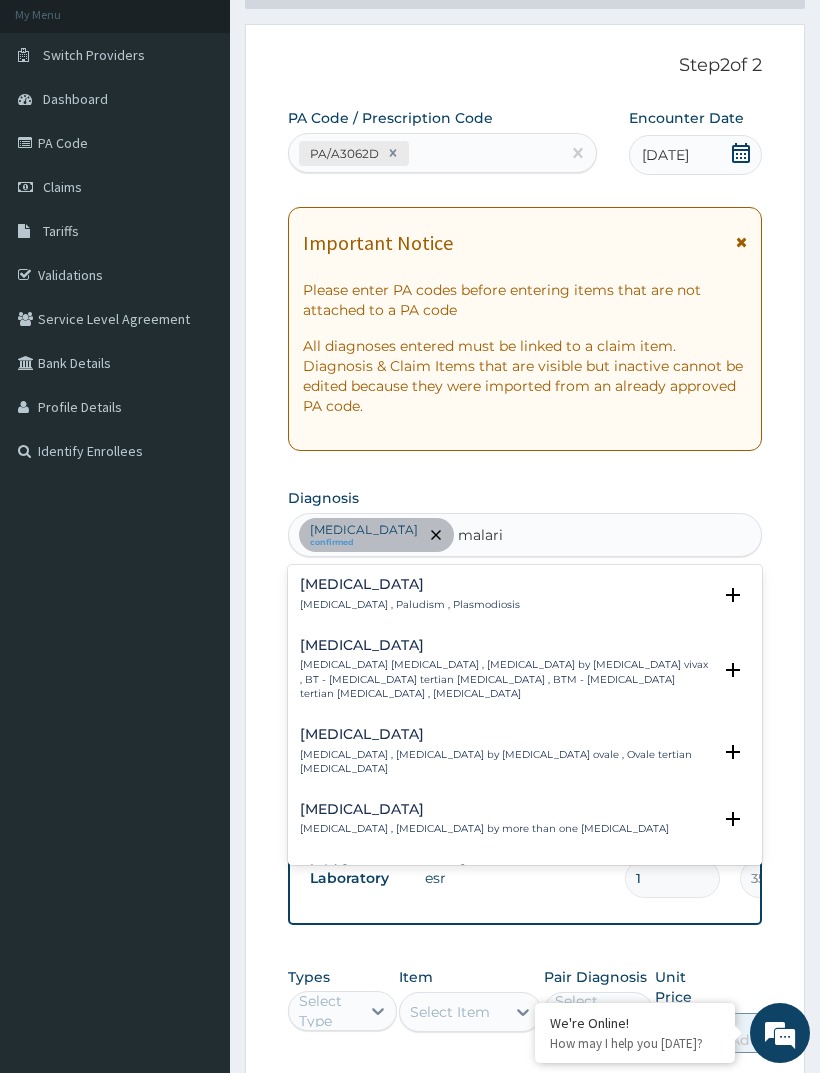 click on "[MEDICAL_DATA] , Paludism , Plasmodiosis" at bounding box center (410, 605) 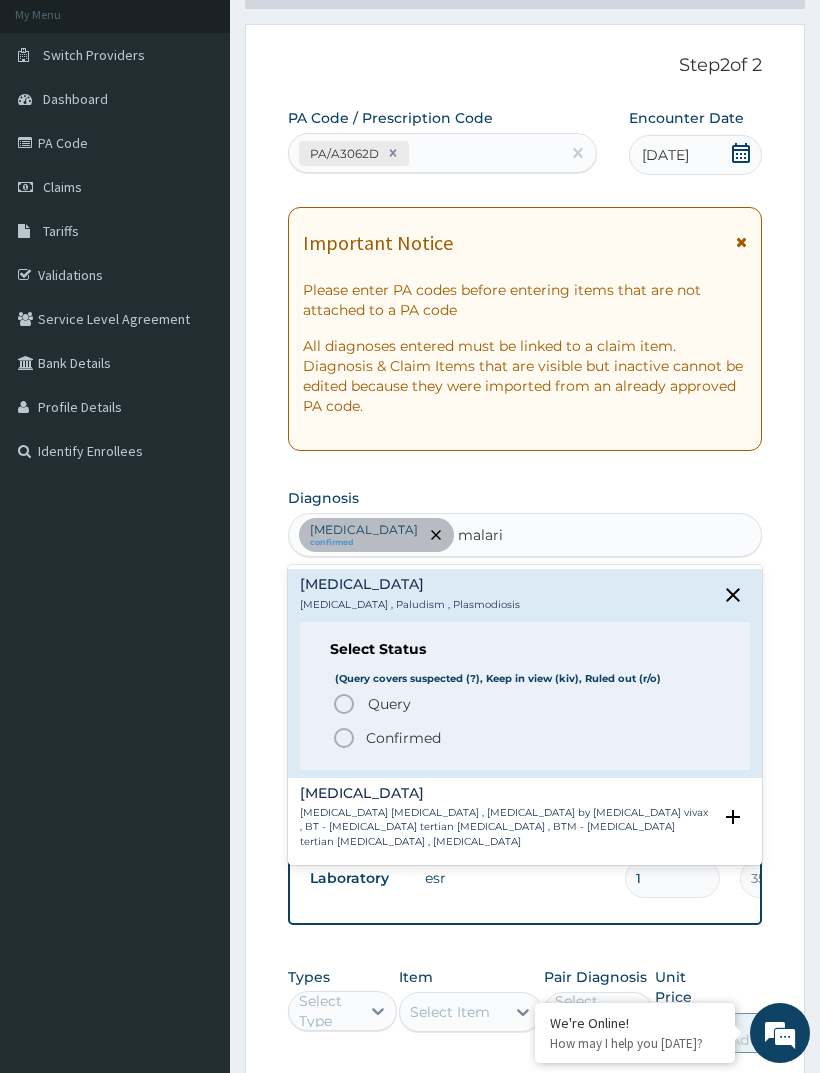 click on "Confirmed" at bounding box center [403, 738] 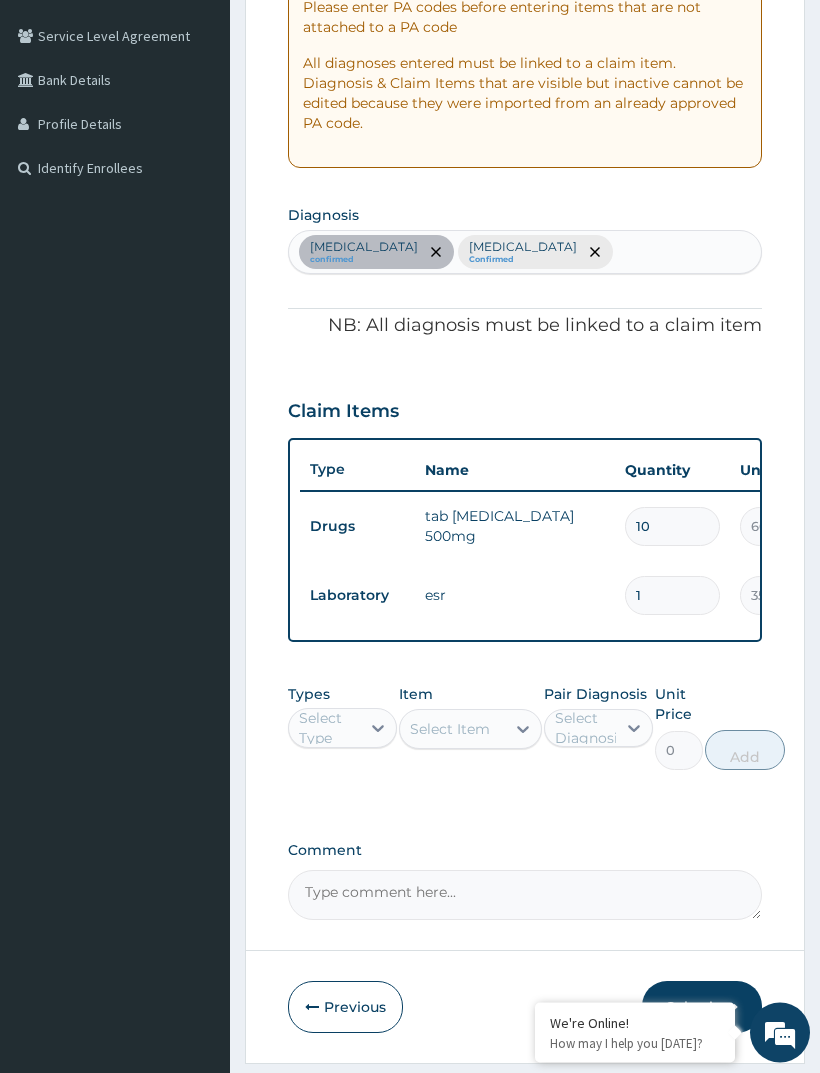 scroll, scrollTop: 411, scrollLeft: 0, axis: vertical 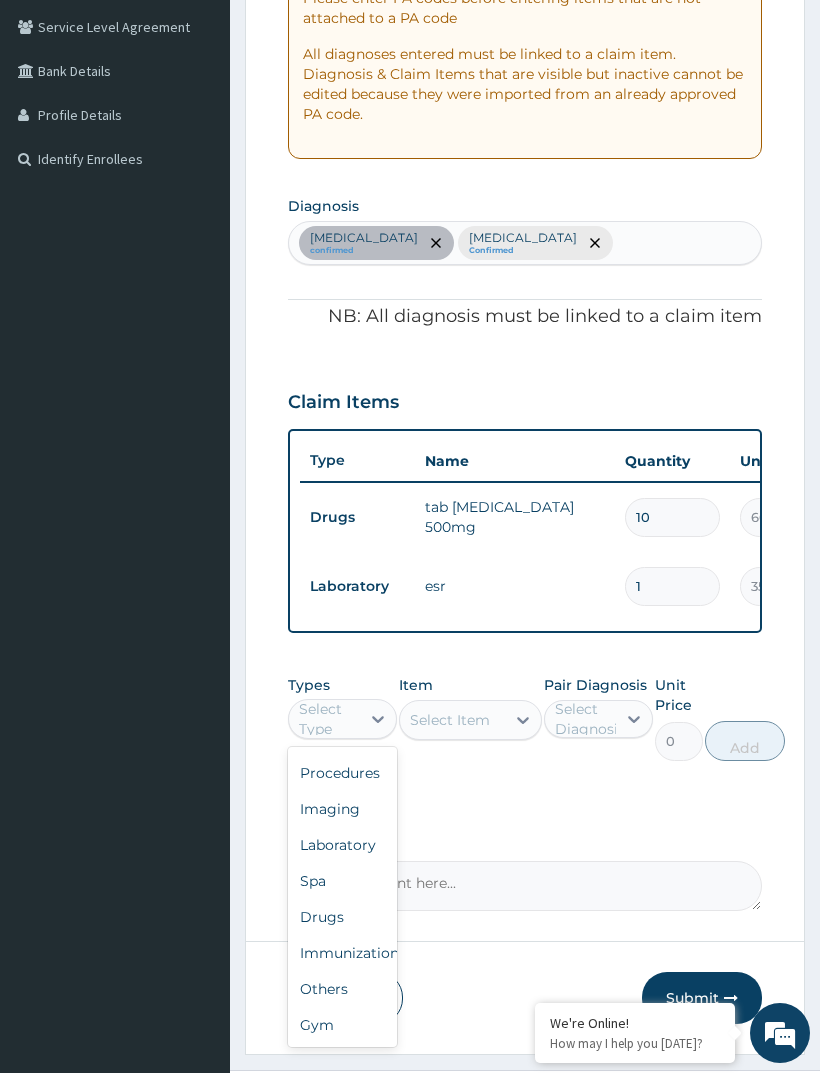 click on "Procedures" at bounding box center (342, 773) 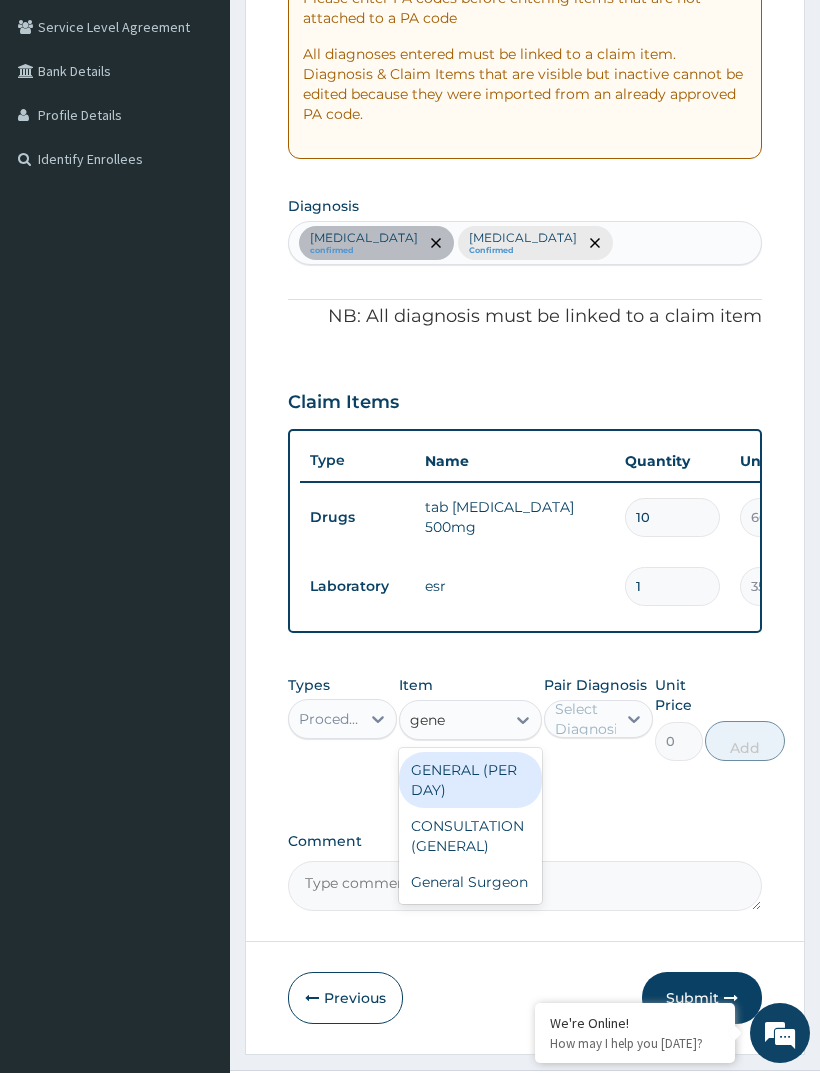 click on "CONSULTATION (GENERAL)" at bounding box center (470, 836) 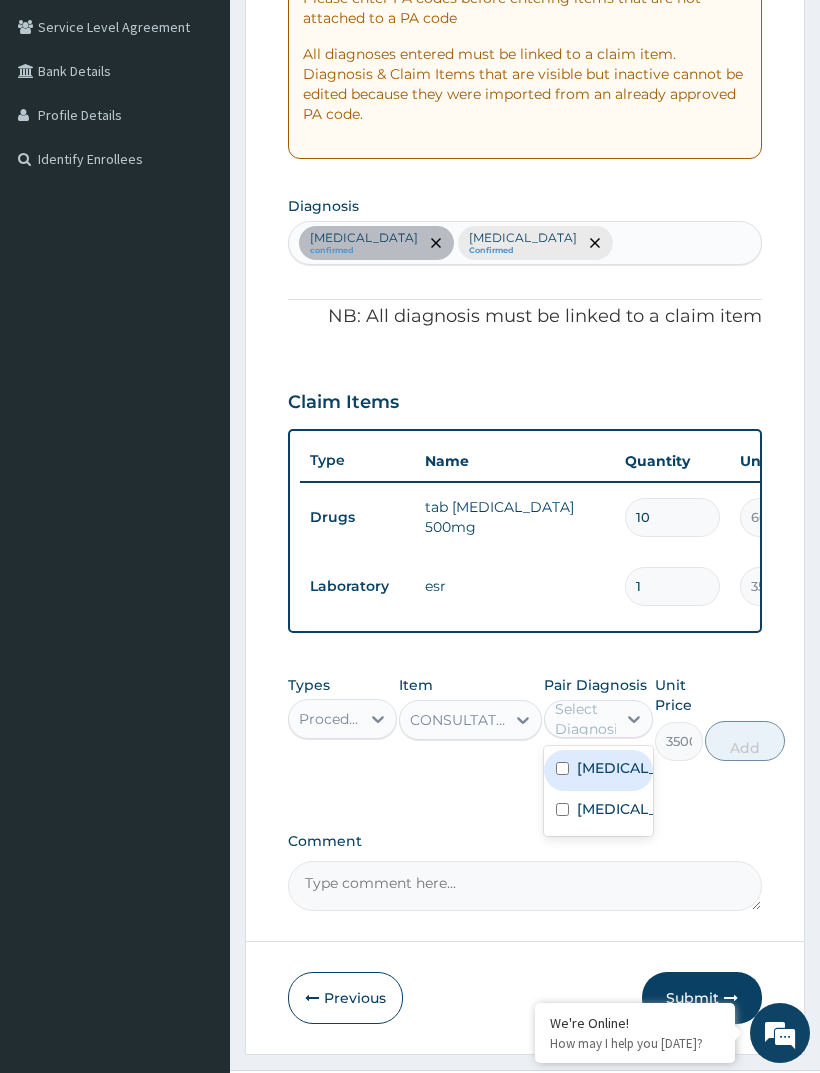 click at bounding box center [562, 768] 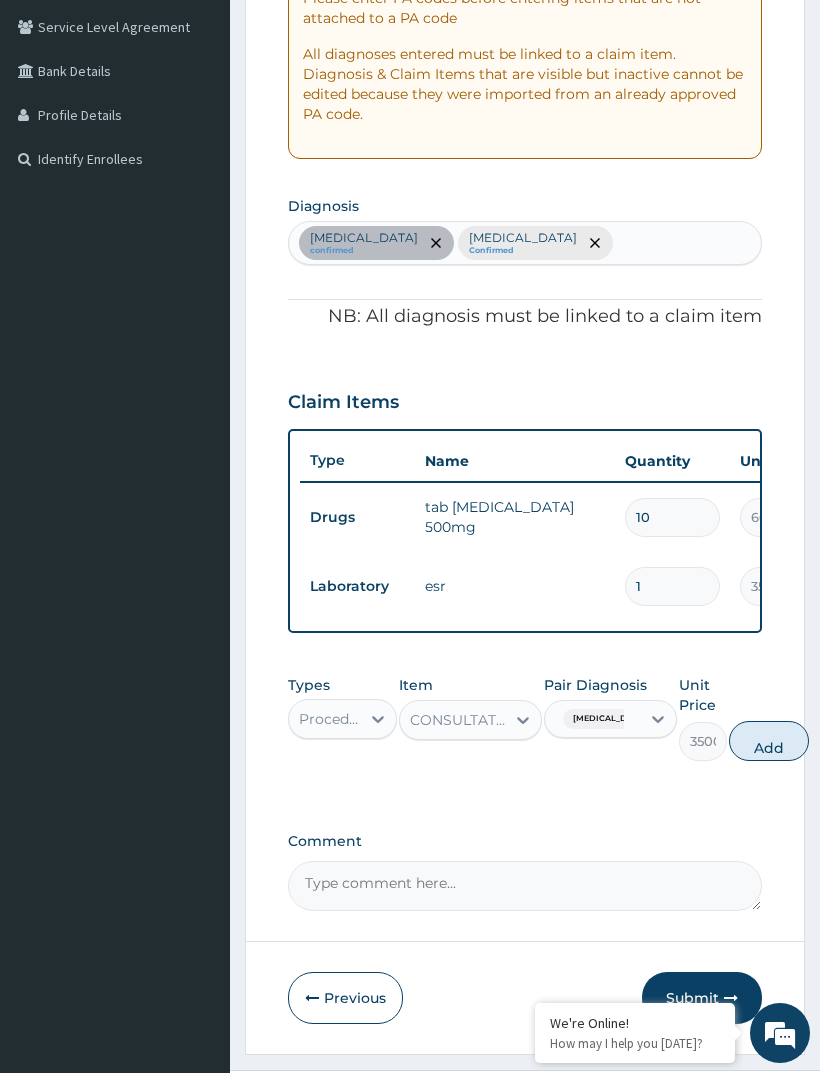 click 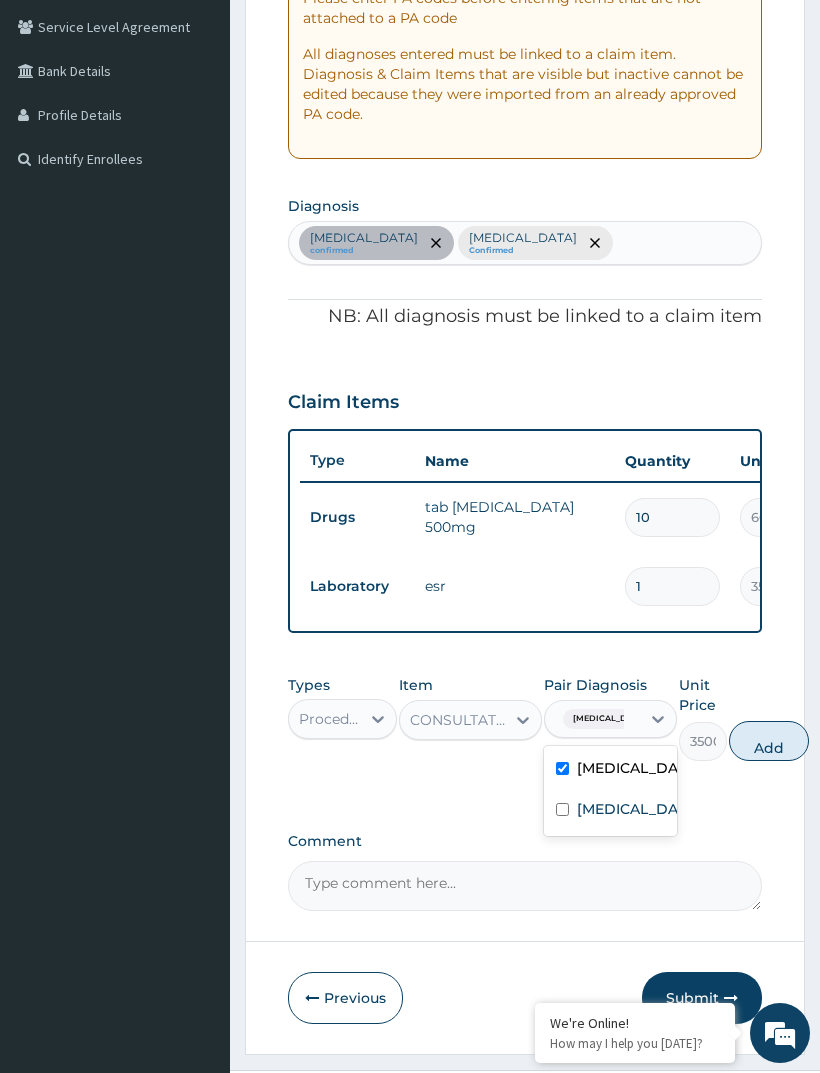 click at bounding box center (562, 809) 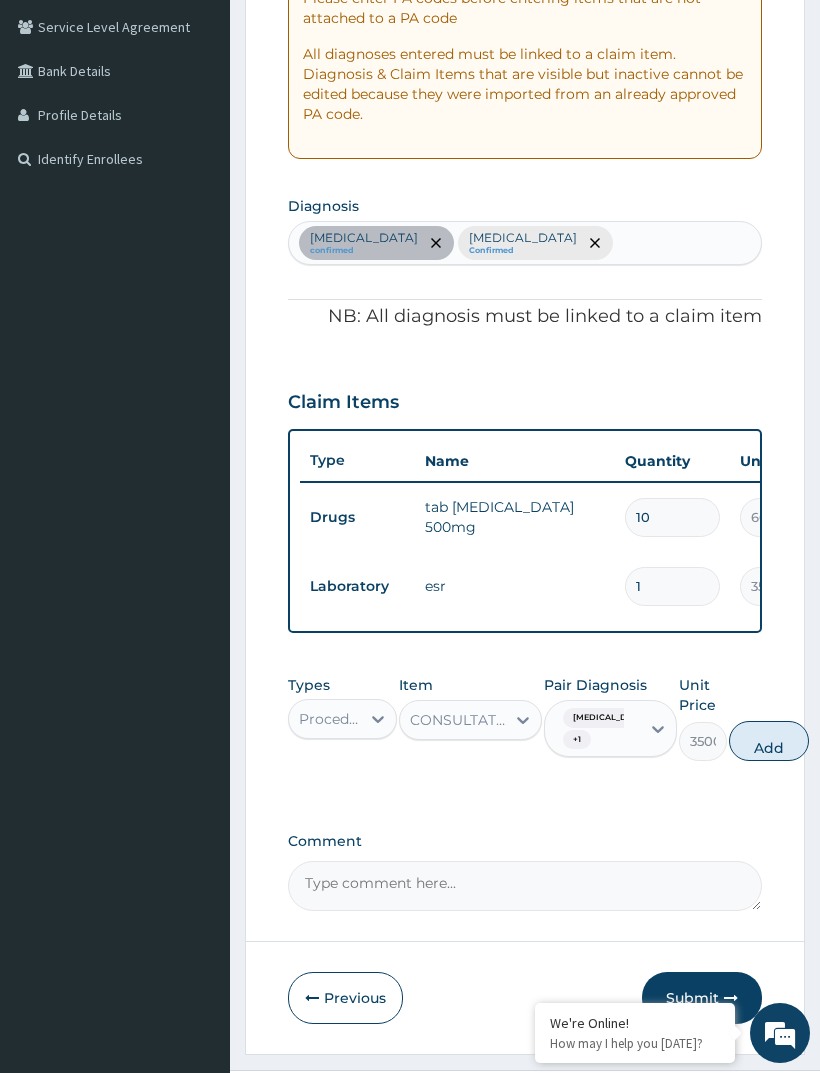 click on "Add" at bounding box center (769, 741) 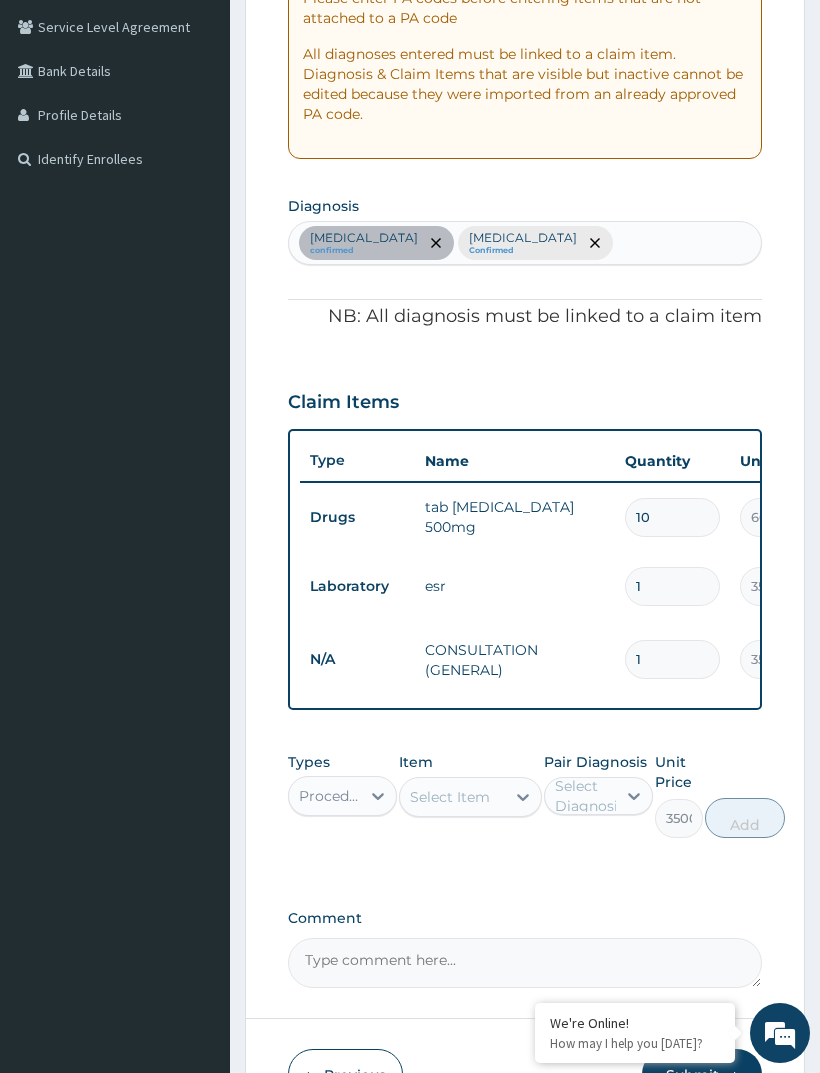 type on "0" 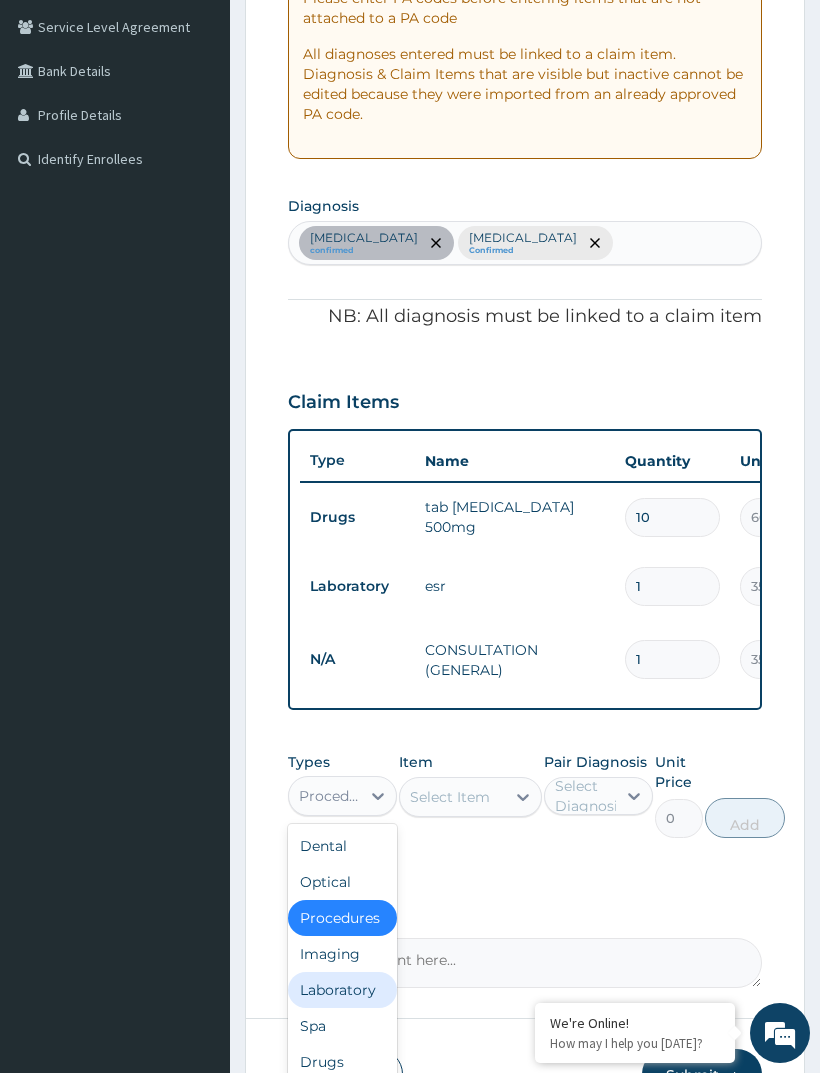 click on "Laboratory" at bounding box center [342, 990] 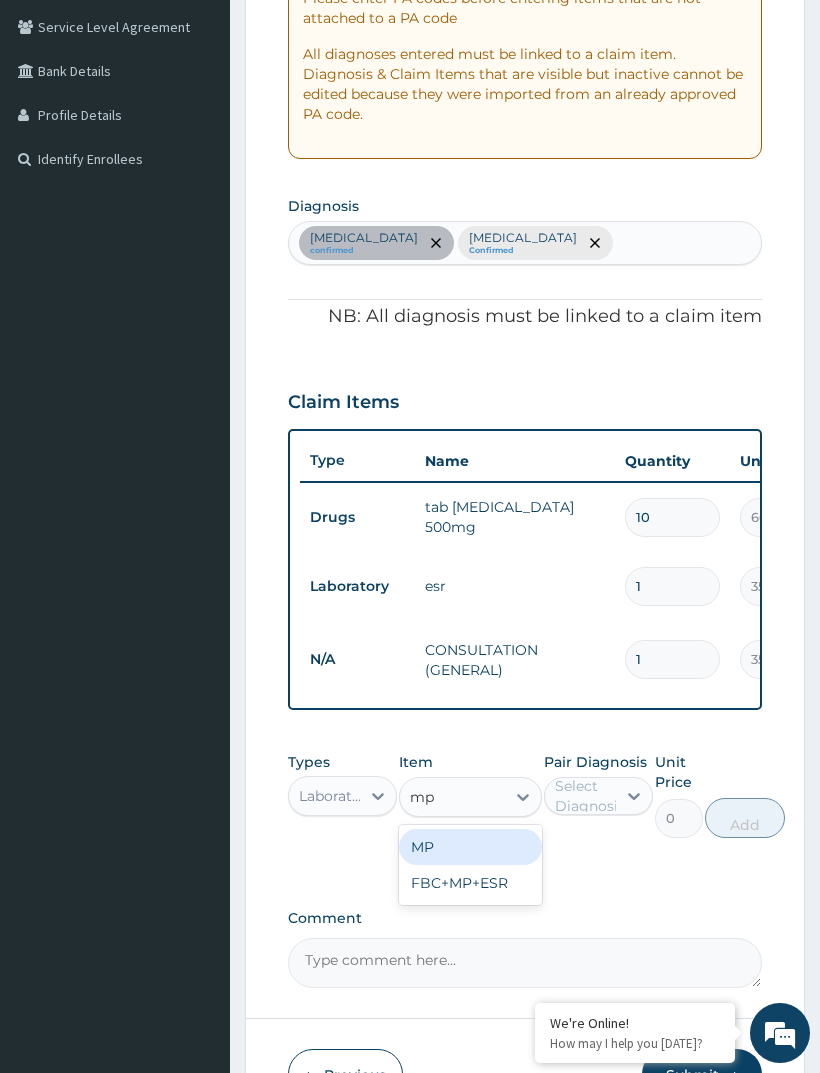 click on "MP" at bounding box center [470, 847] 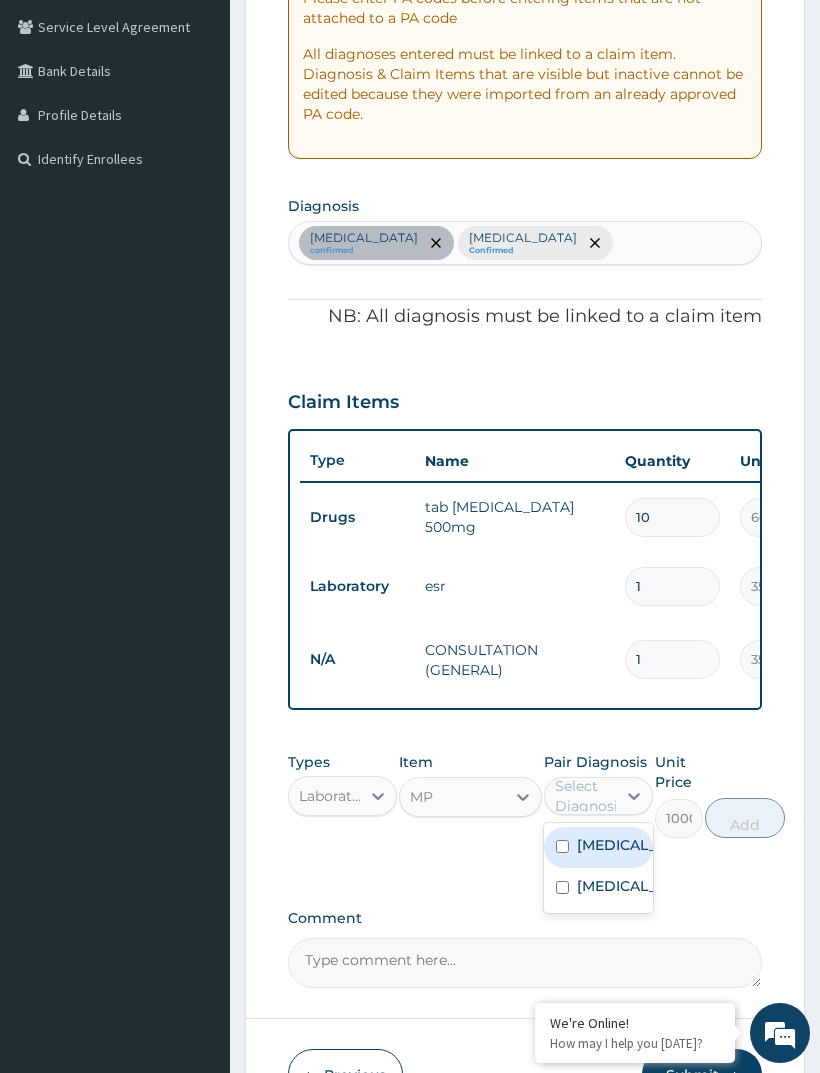 click at bounding box center [562, 887] 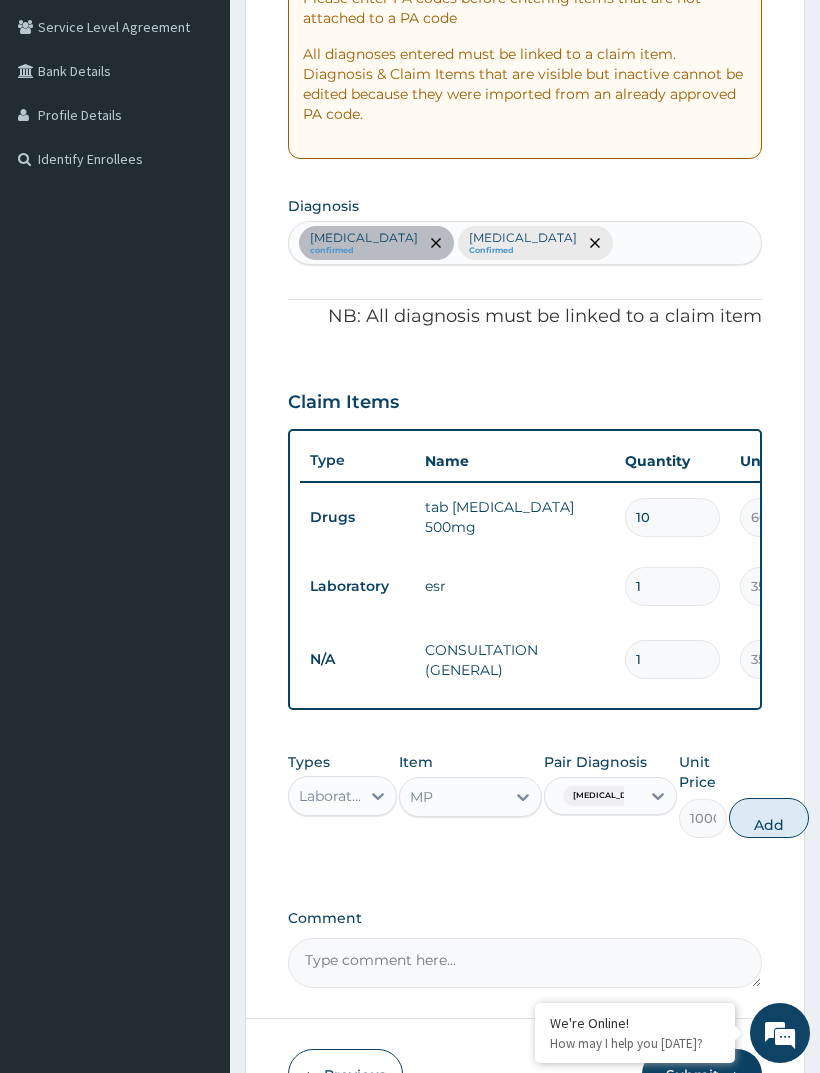 click on "Add" at bounding box center (769, 818) 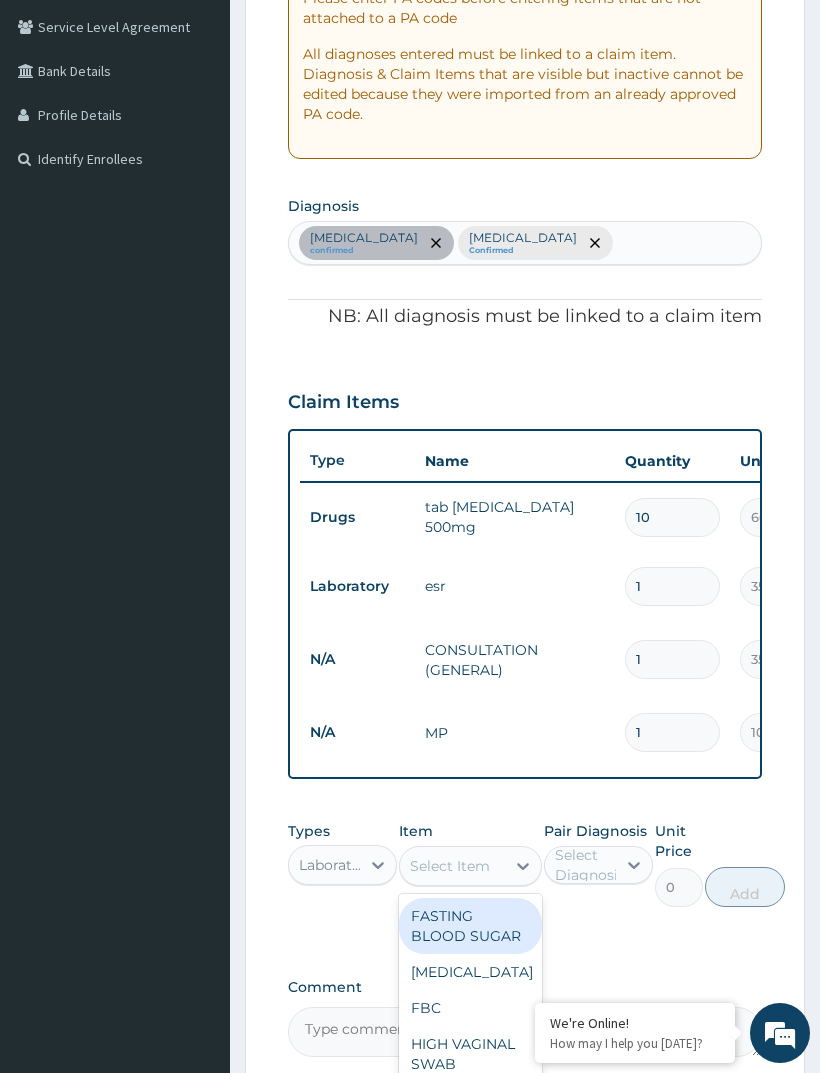 click on "FBC" at bounding box center (470, 1008) 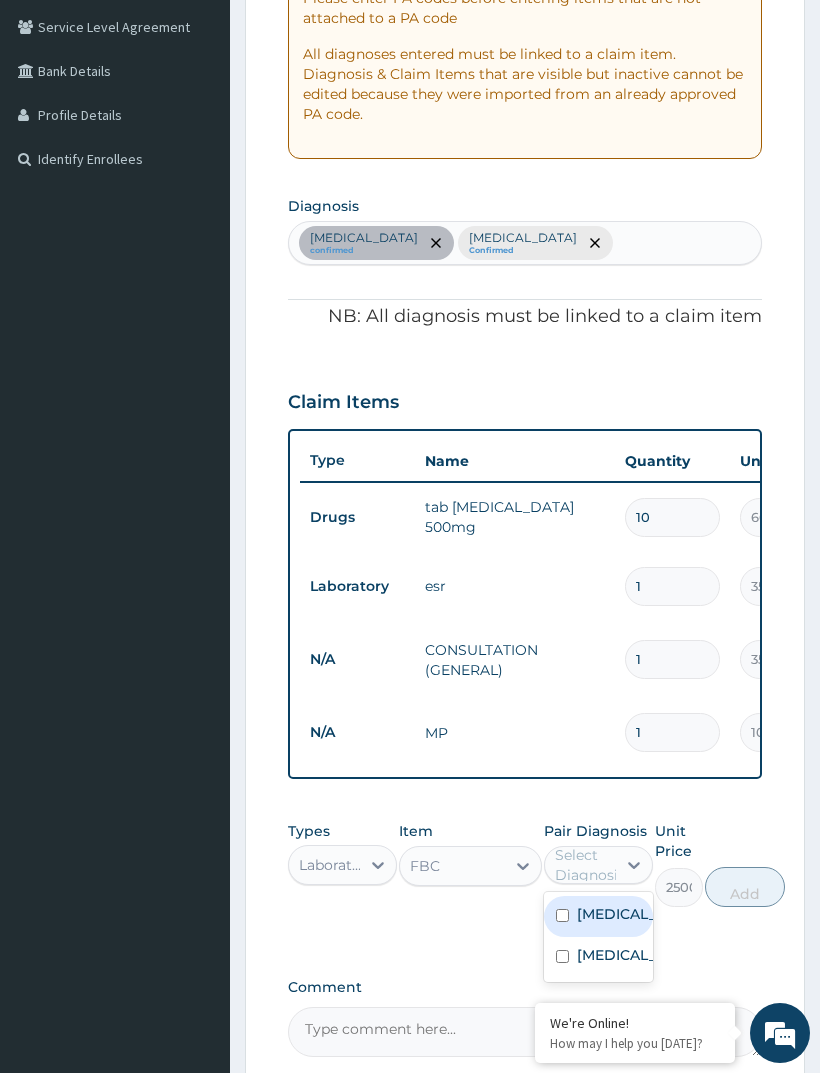 click on "[MEDICAL_DATA]" at bounding box center [598, 916] 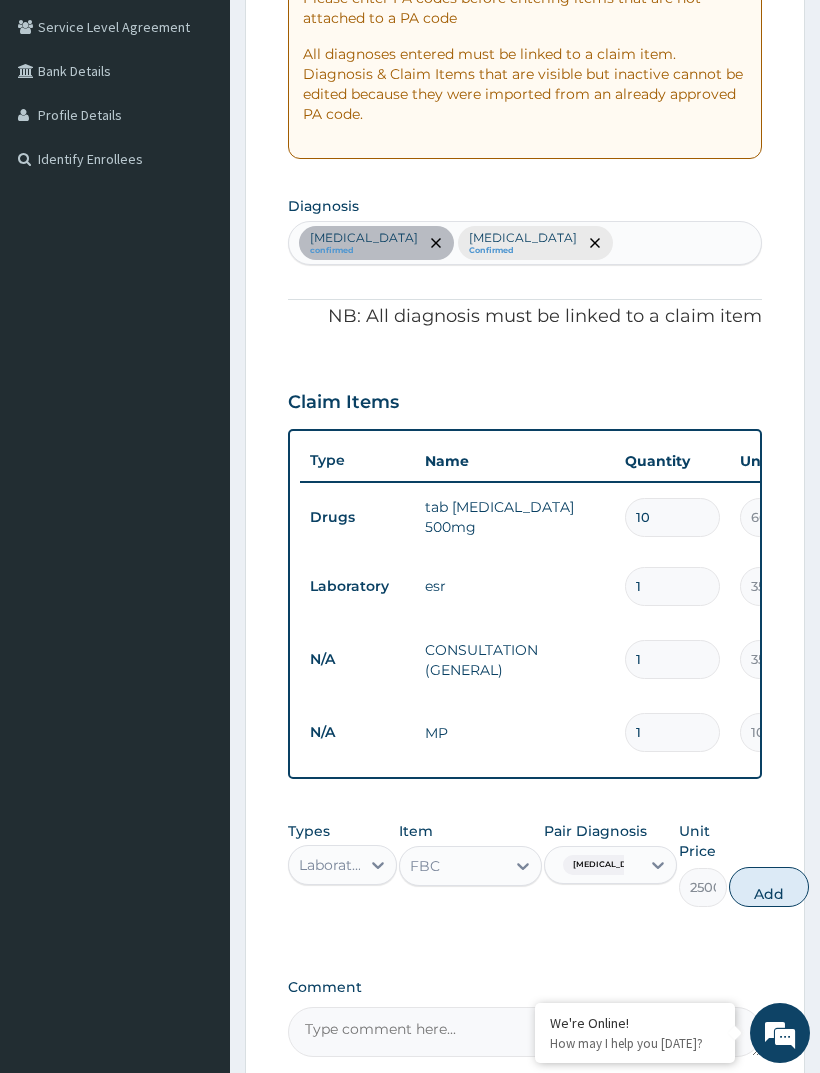 click on "Add" at bounding box center (769, 887) 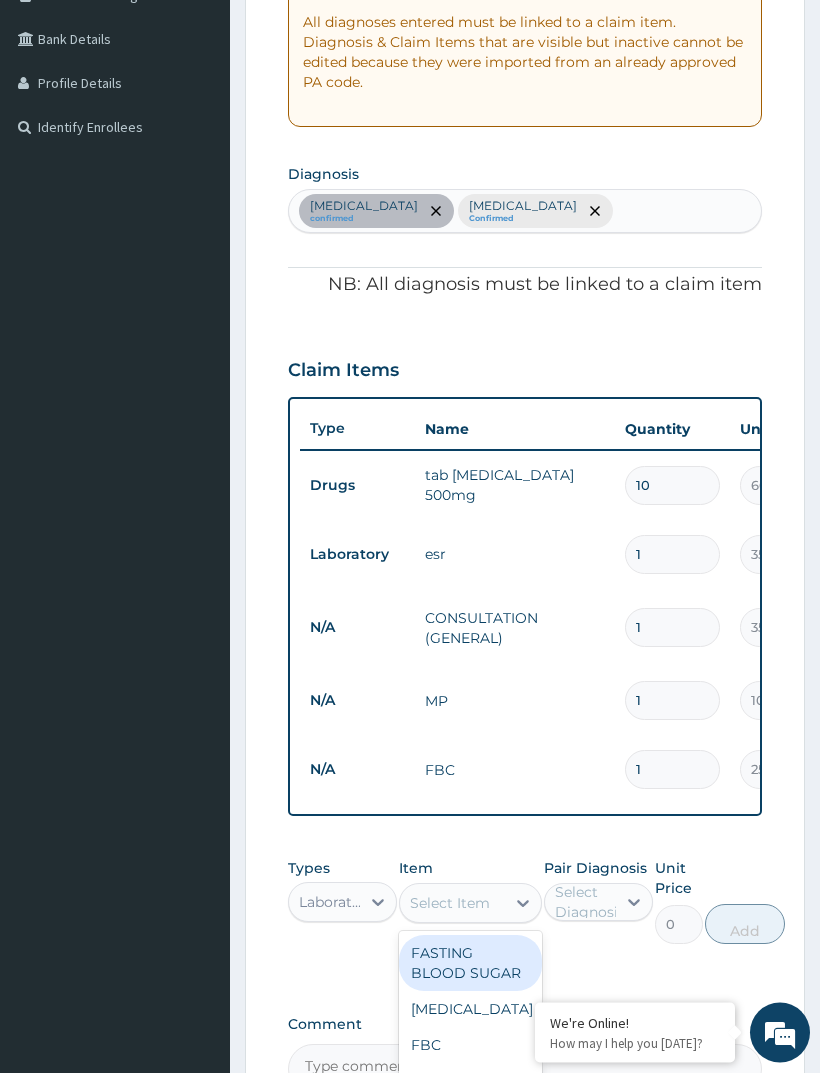 scroll, scrollTop: 618, scrollLeft: 0, axis: vertical 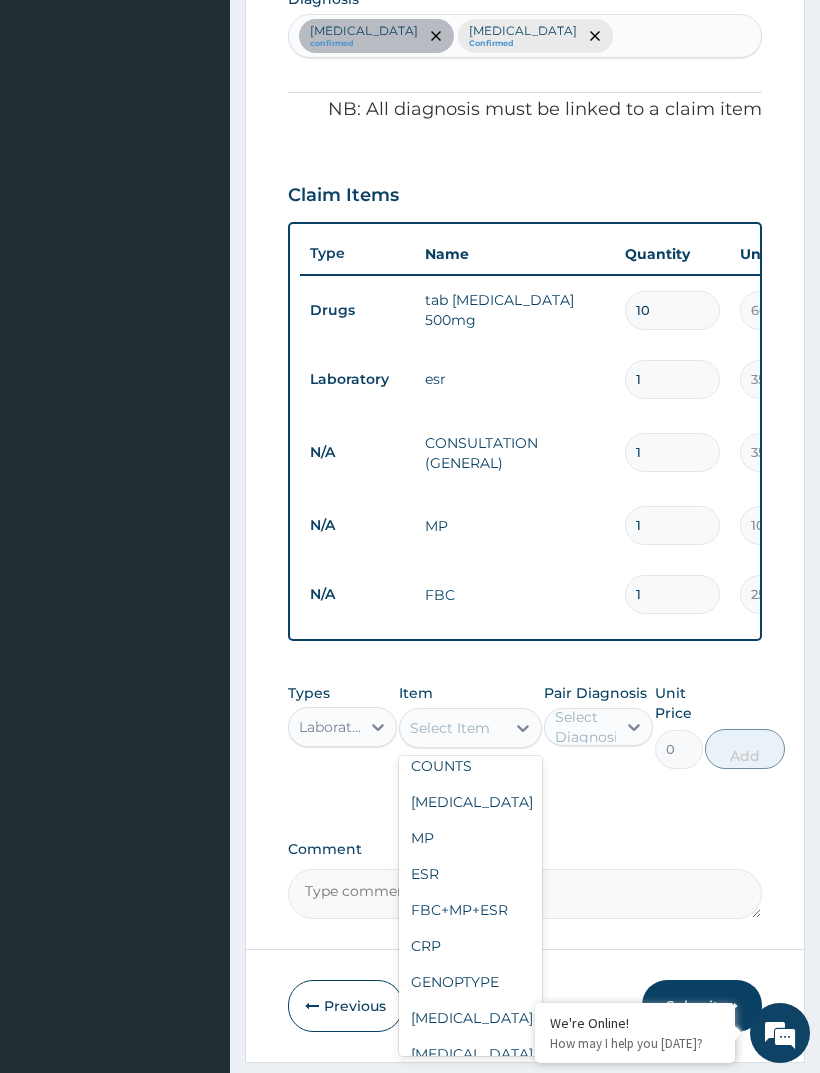 click on "ESR" at bounding box center (470, 874) 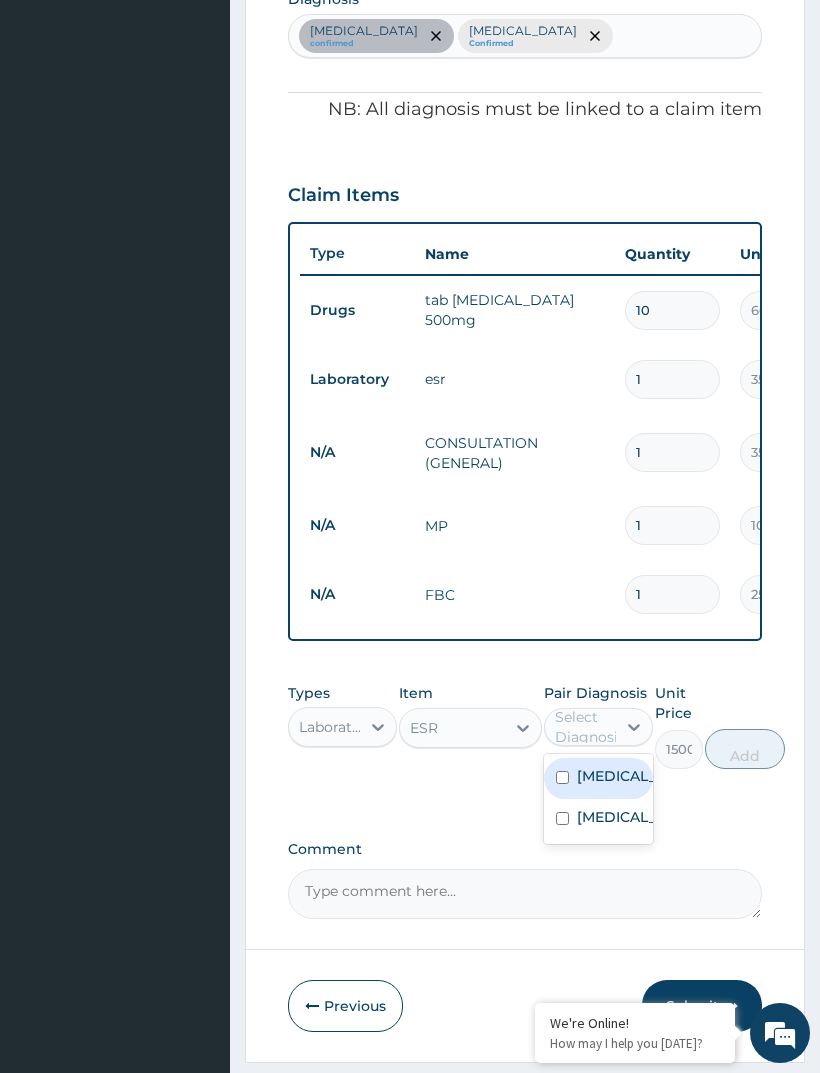 click on "[MEDICAL_DATA]" at bounding box center [619, 776] 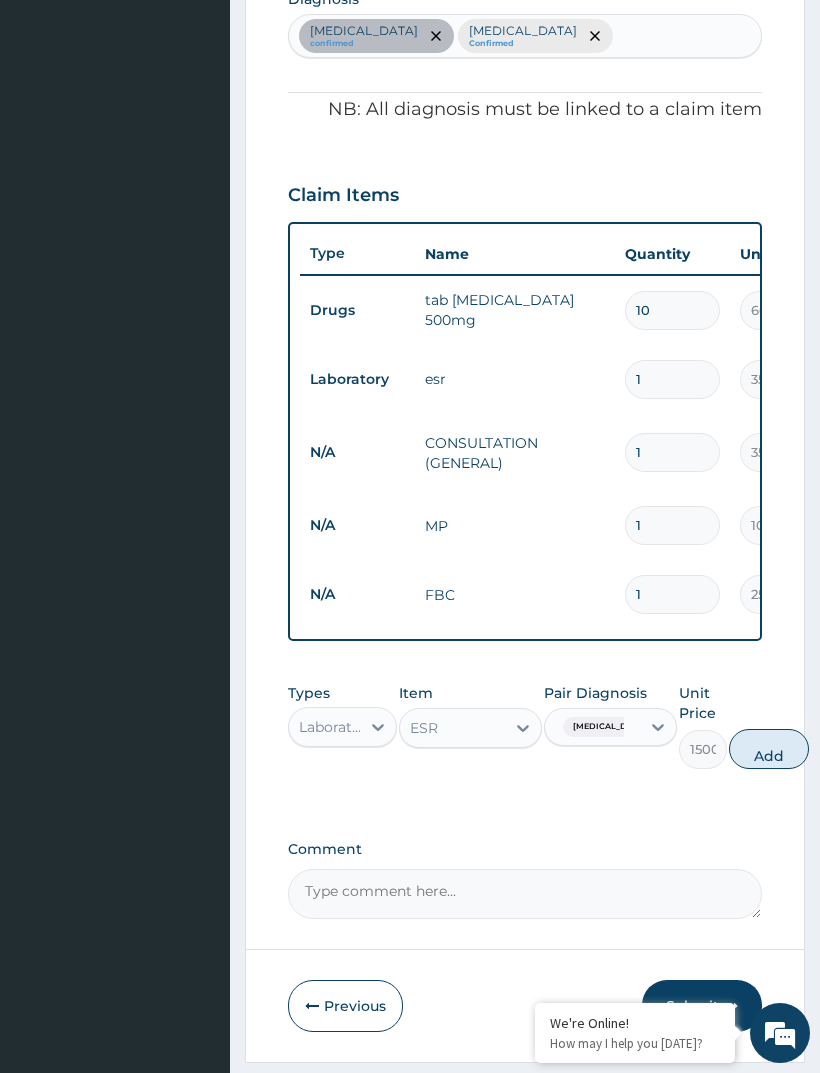 click on "Add" at bounding box center [769, 749] 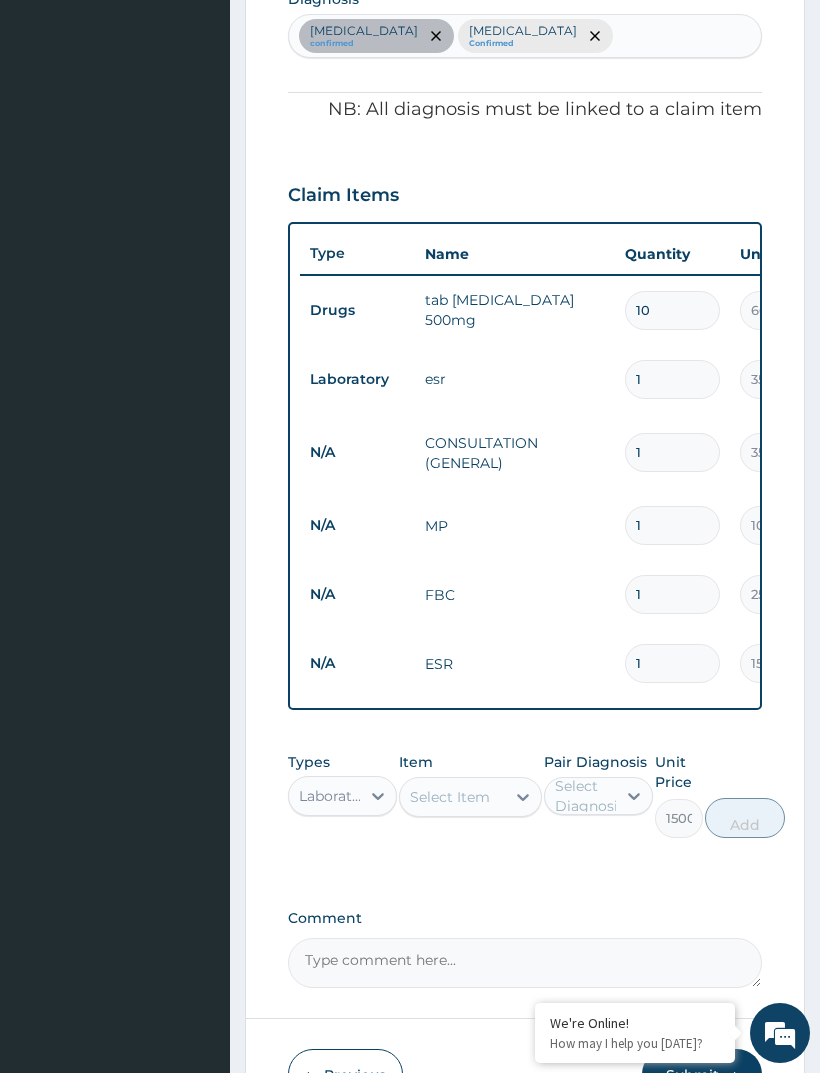 type on "0" 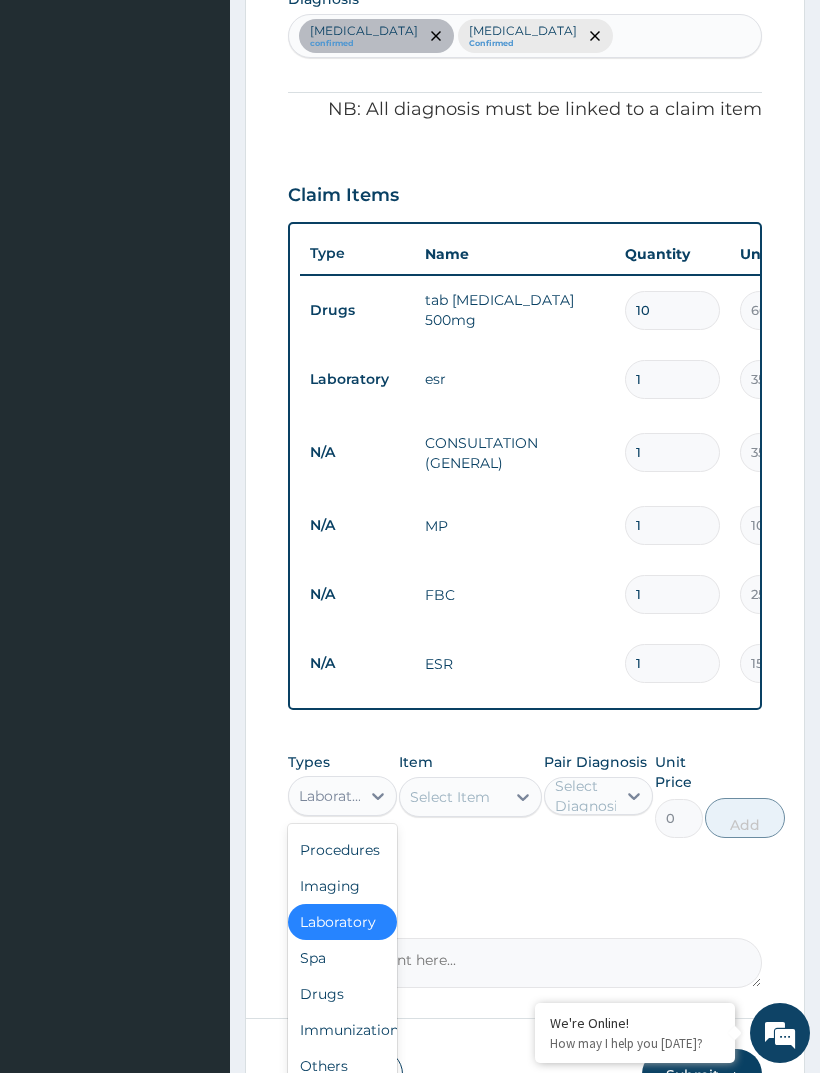 scroll, scrollTop: 68, scrollLeft: 0, axis: vertical 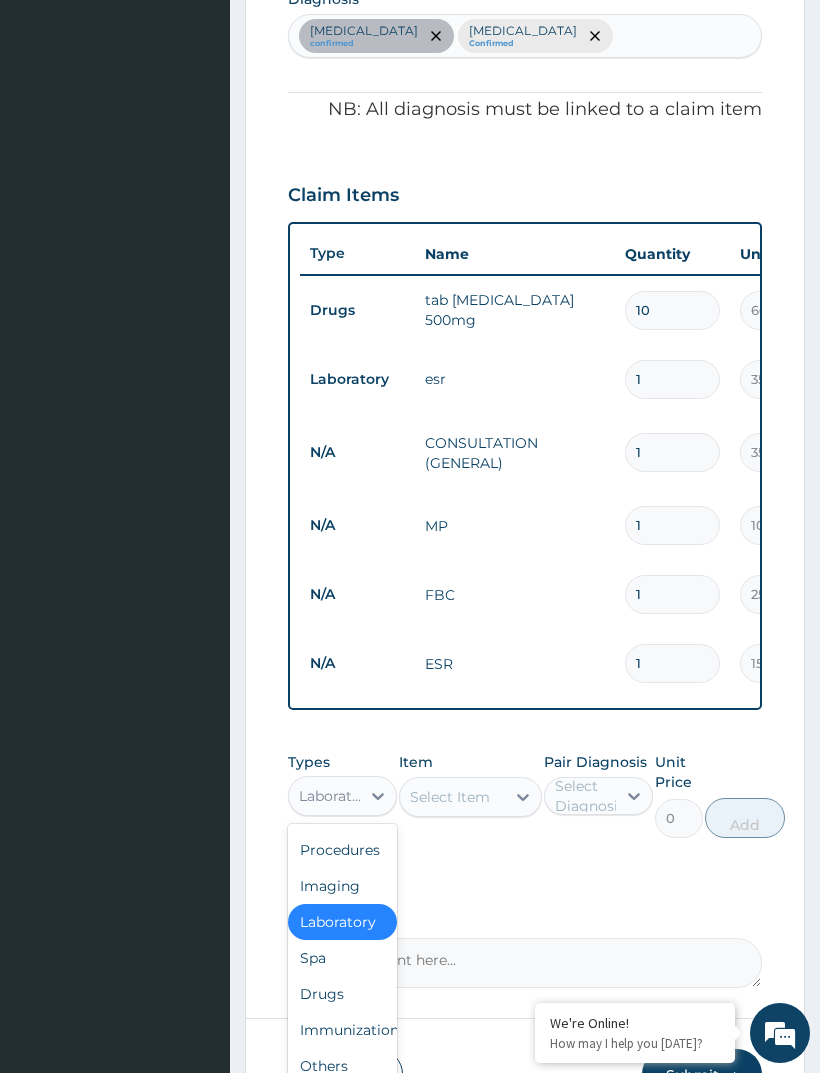 click on "Drugs" at bounding box center (342, 994) 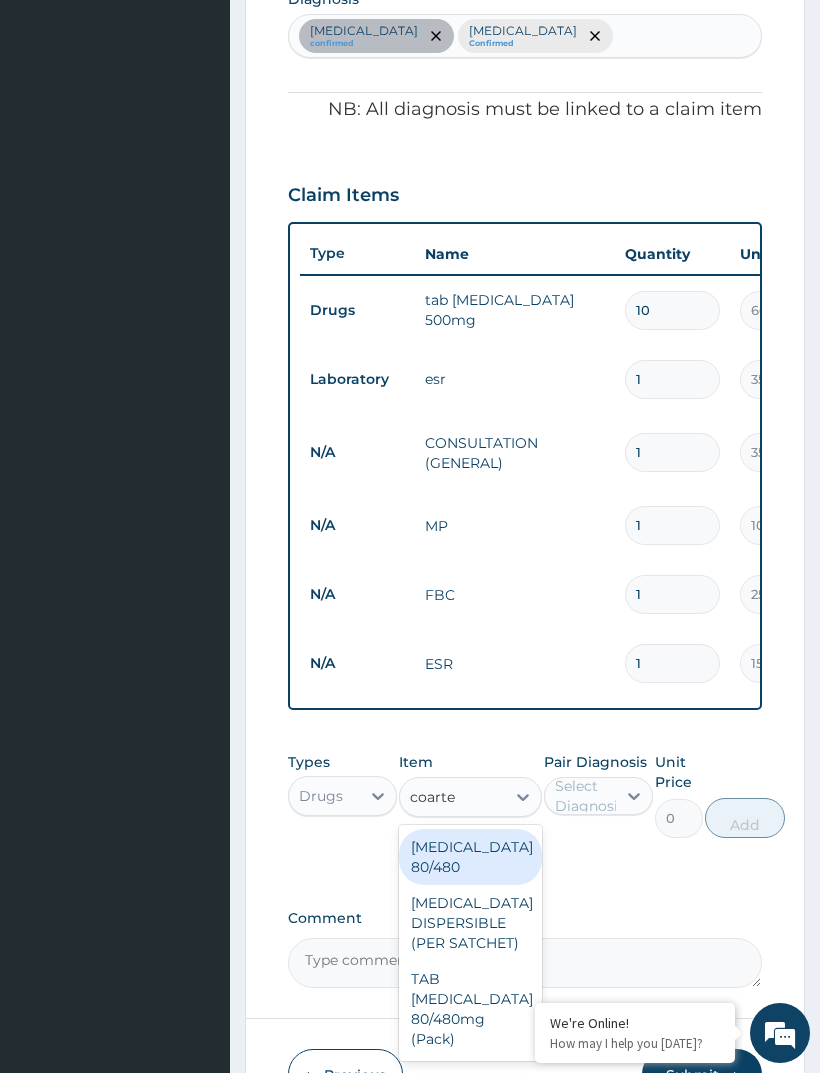 click on "TAB [MEDICAL_DATA] 80/480mg (Pack)" at bounding box center (470, 1009) 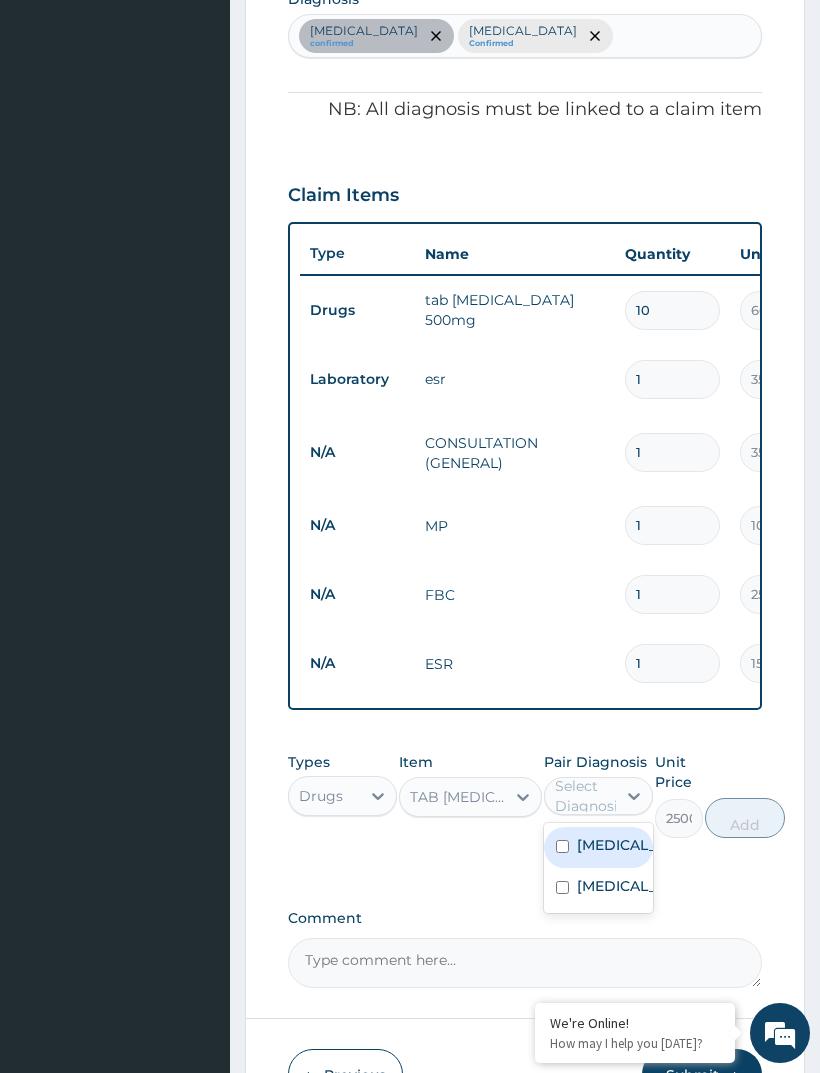click on "[MEDICAL_DATA]" at bounding box center (598, 888) 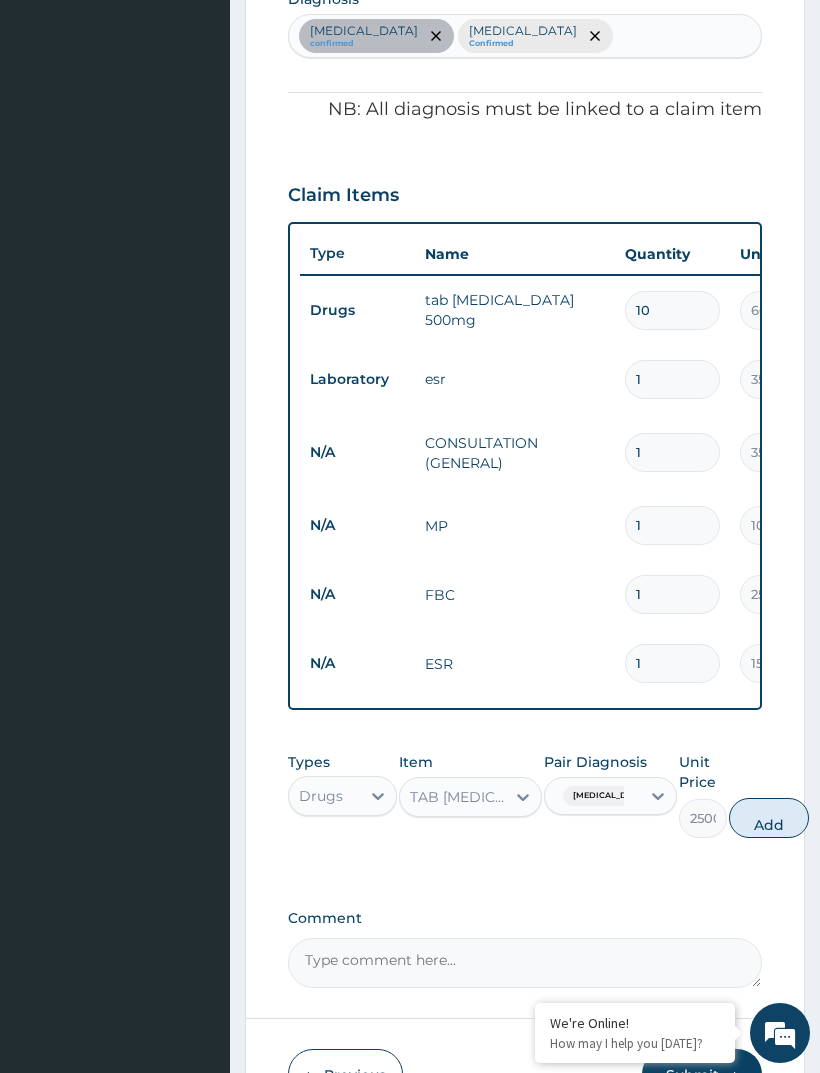 click on "Add" at bounding box center (769, 818) 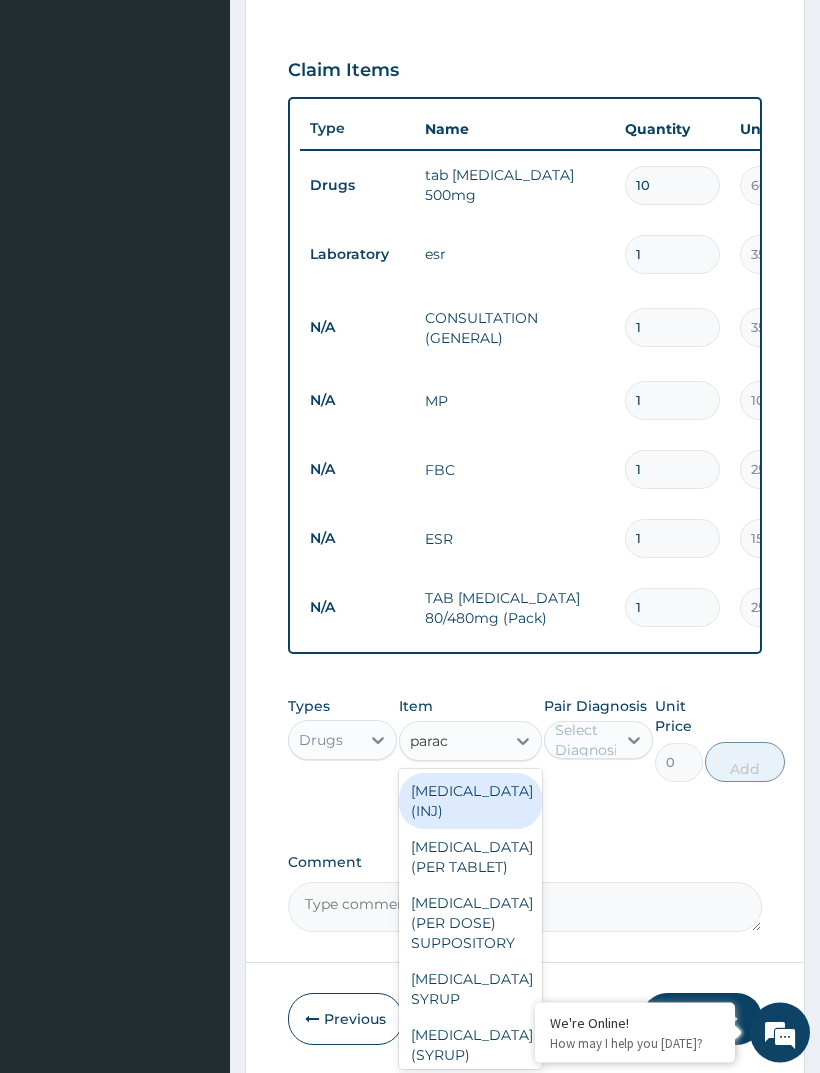 scroll, scrollTop: 756, scrollLeft: 0, axis: vertical 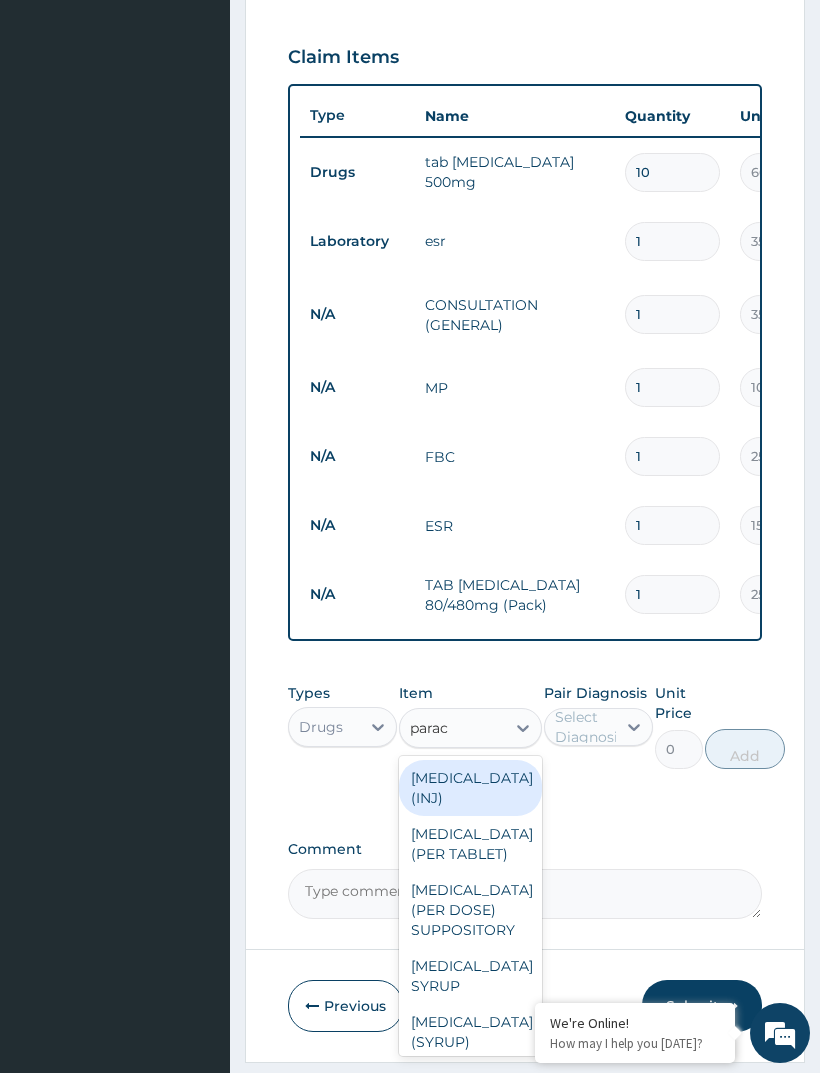 click on "[MEDICAL_DATA] (PER TABLET)" at bounding box center (470, 844) 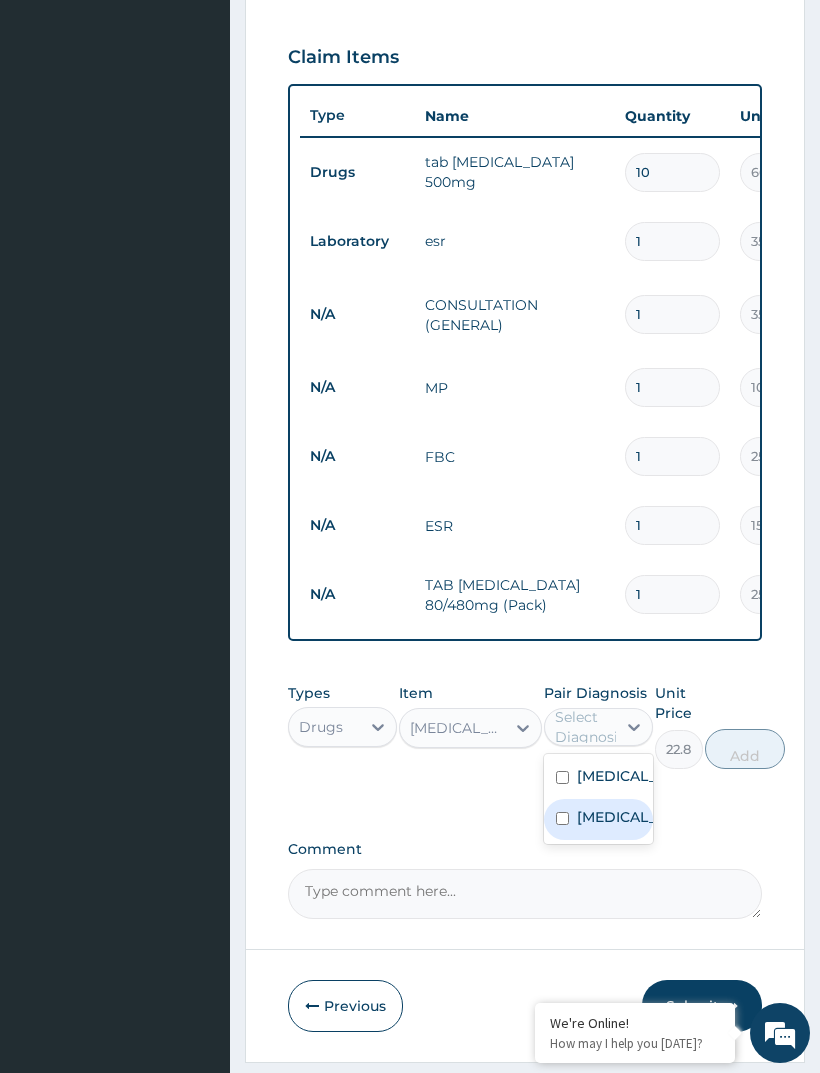 click on "[MEDICAL_DATA]" at bounding box center (619, 817) 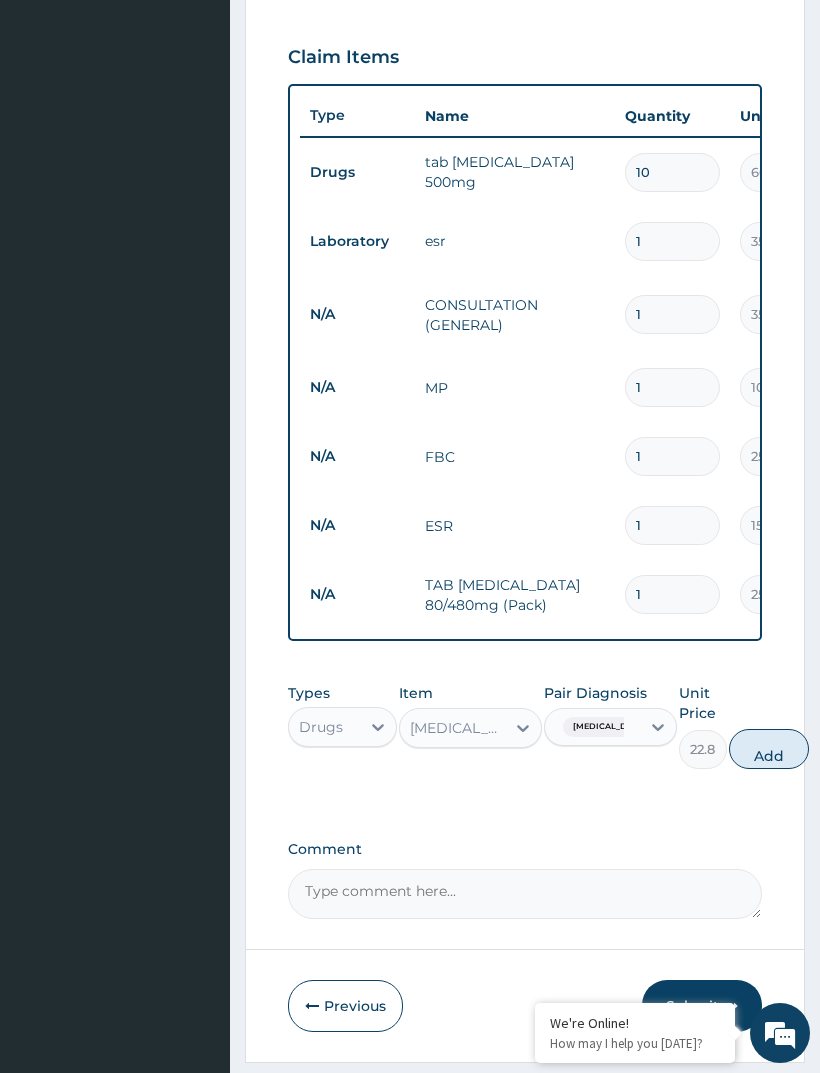 click on "Add" at bounding box center [769, 749] 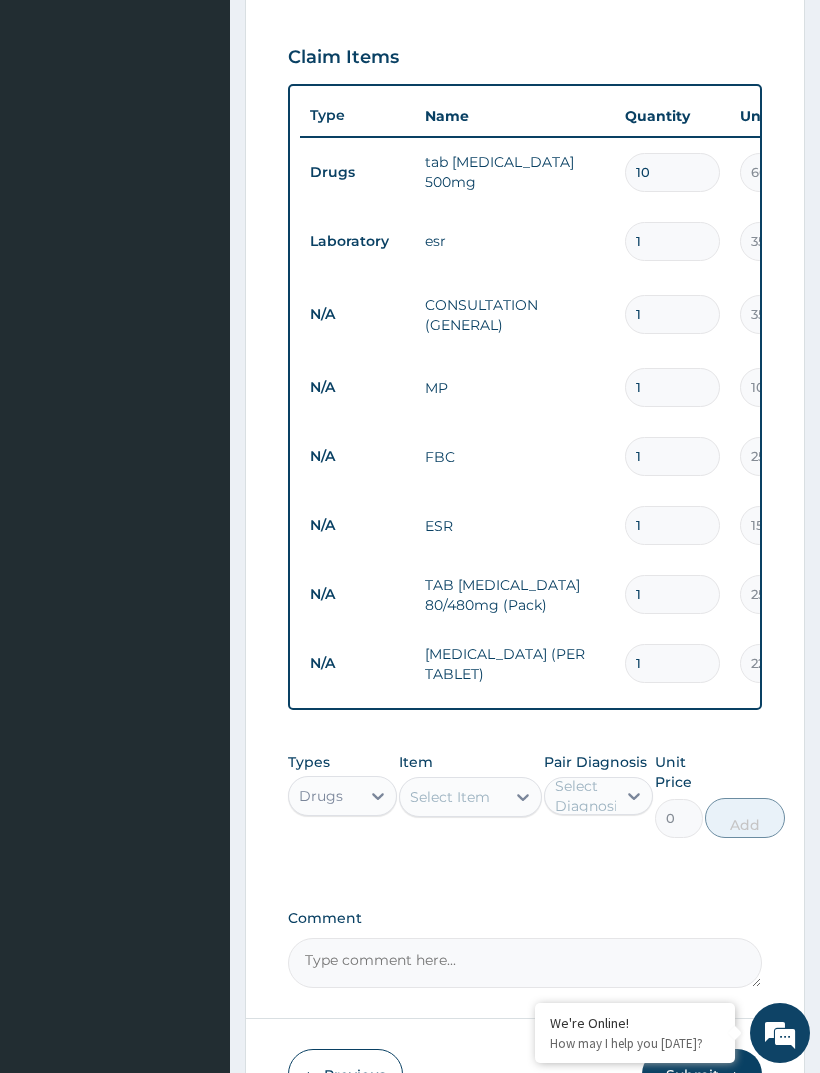 type on "18" 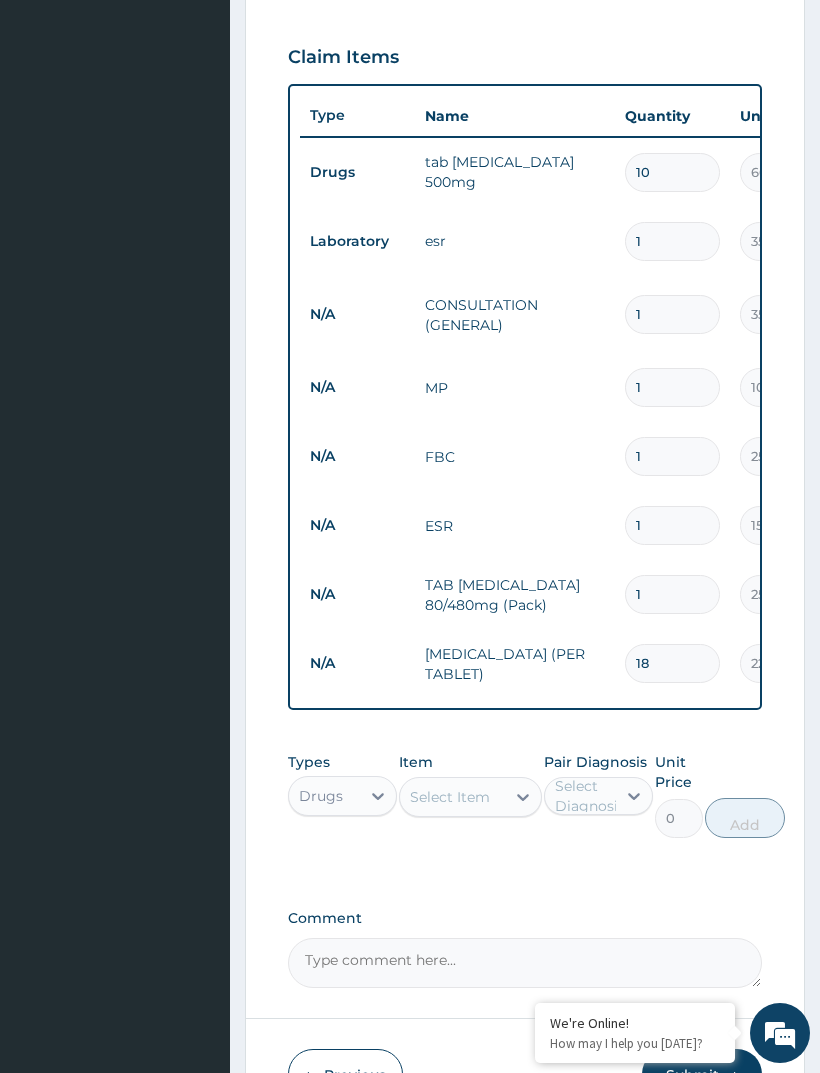 type on "410.40" 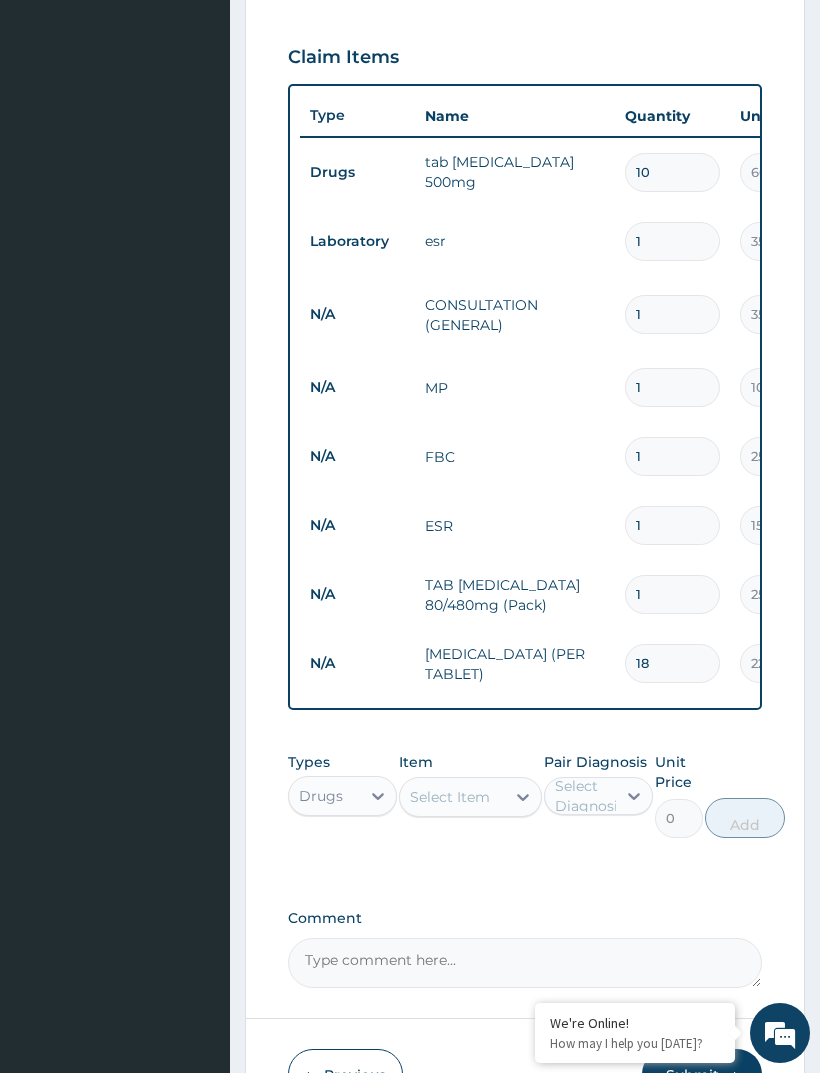 scroll, scrollTop: 0, scrollLeft: 0, axis: both 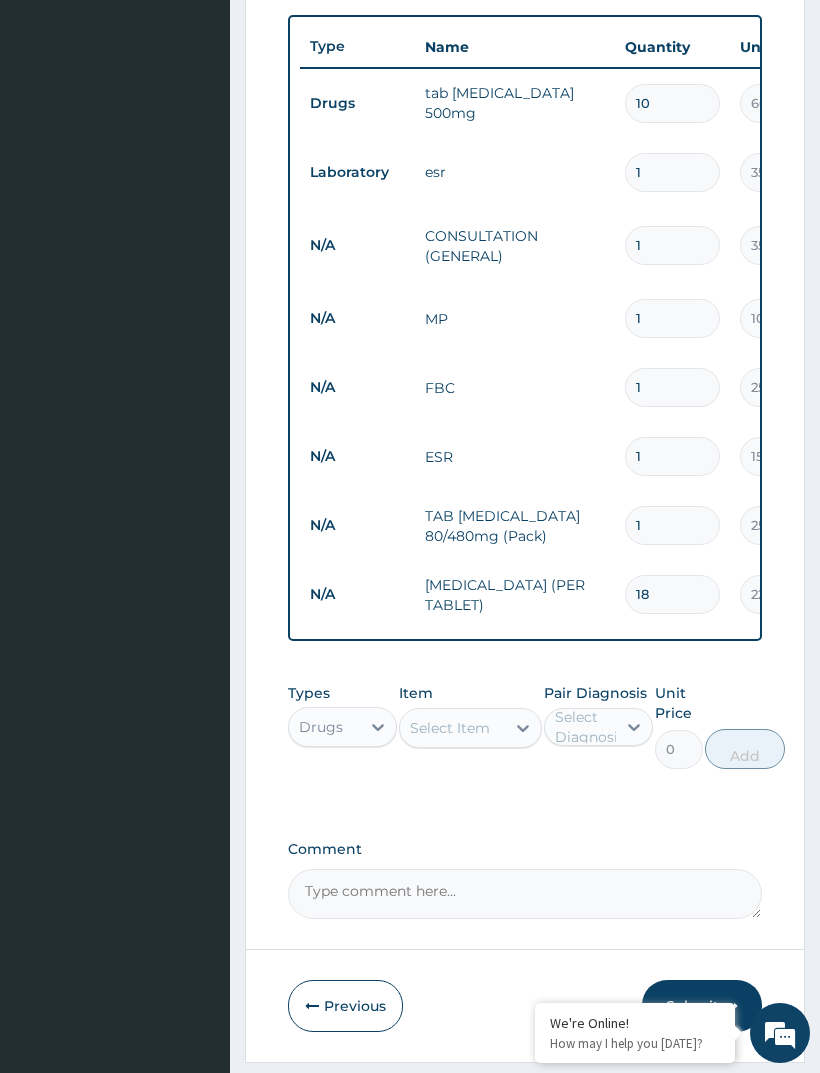 click on "Submit" at bounding box center [702, 1006] 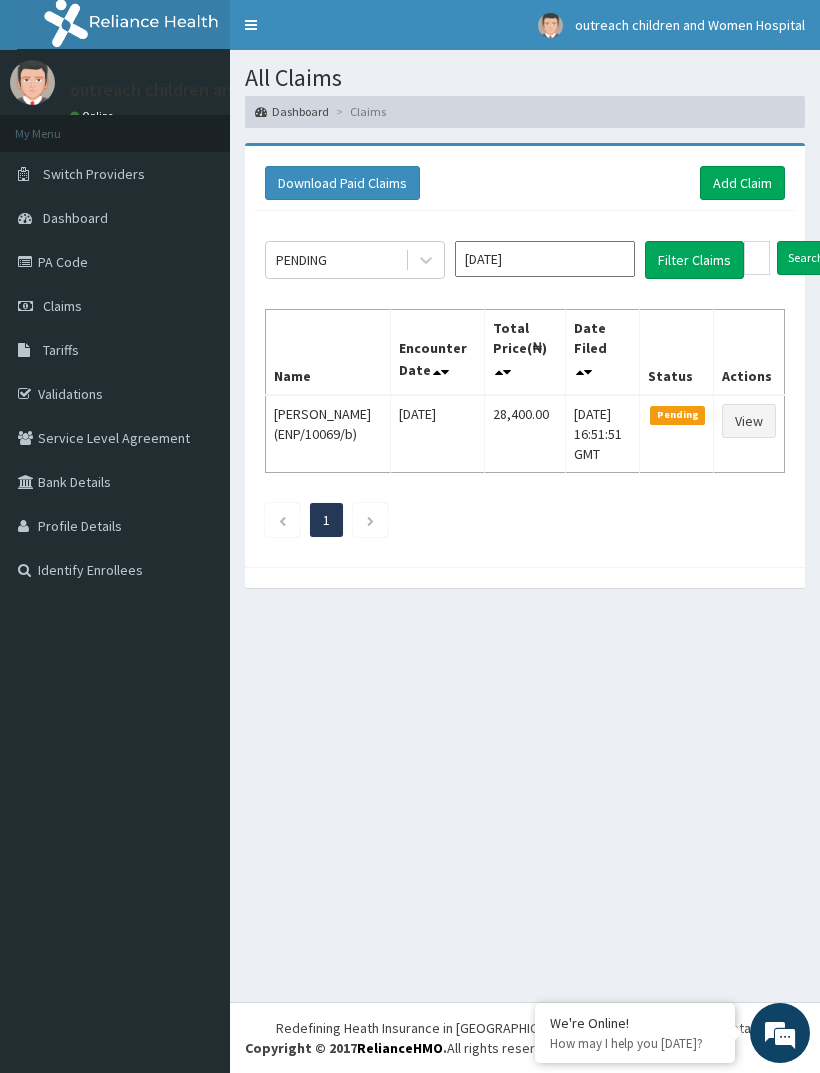 scroll, scrollTop: 0, scrollLeft: 0, axis: both 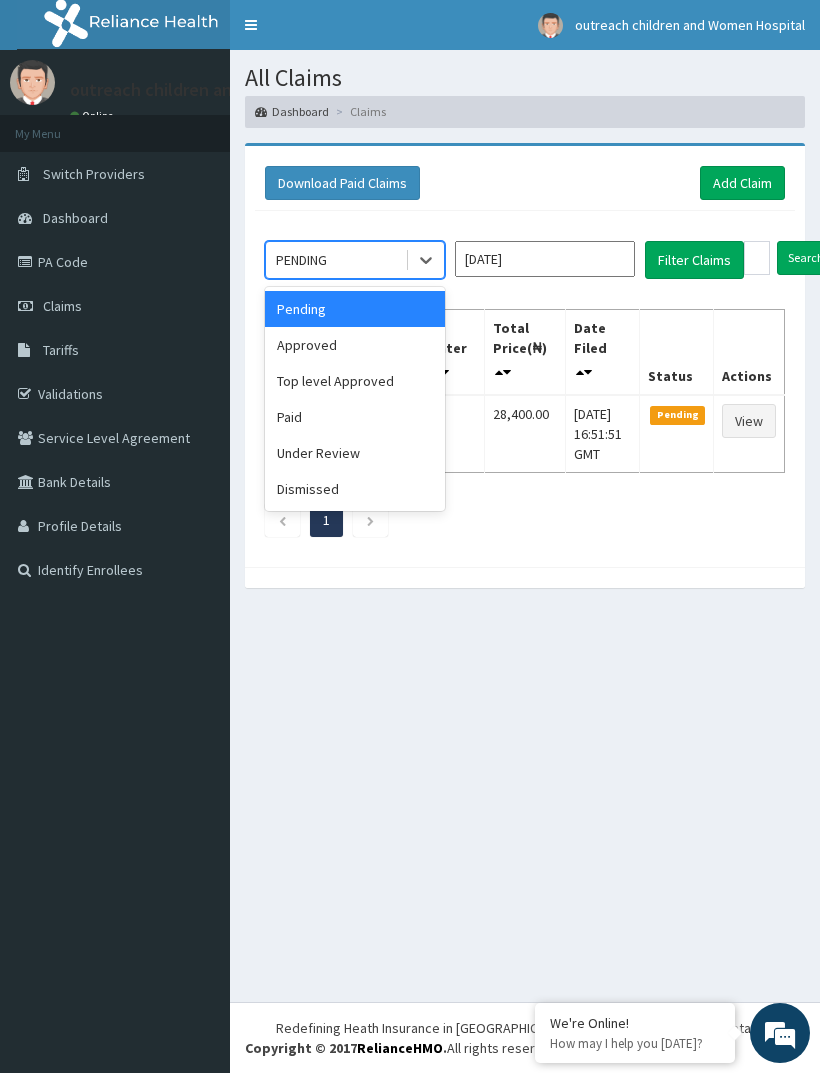 click on "Approved" at bounding box center [355, 345] 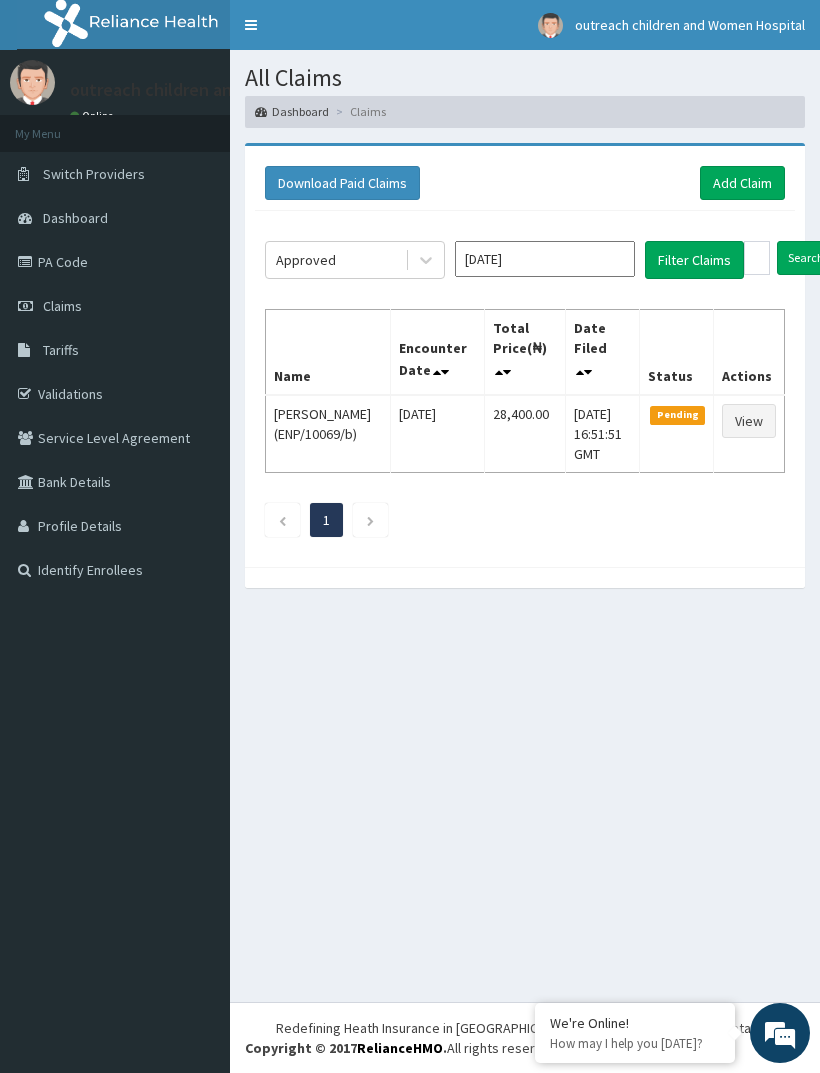 click on "Filter Claims" at bounding box center [694, 260] 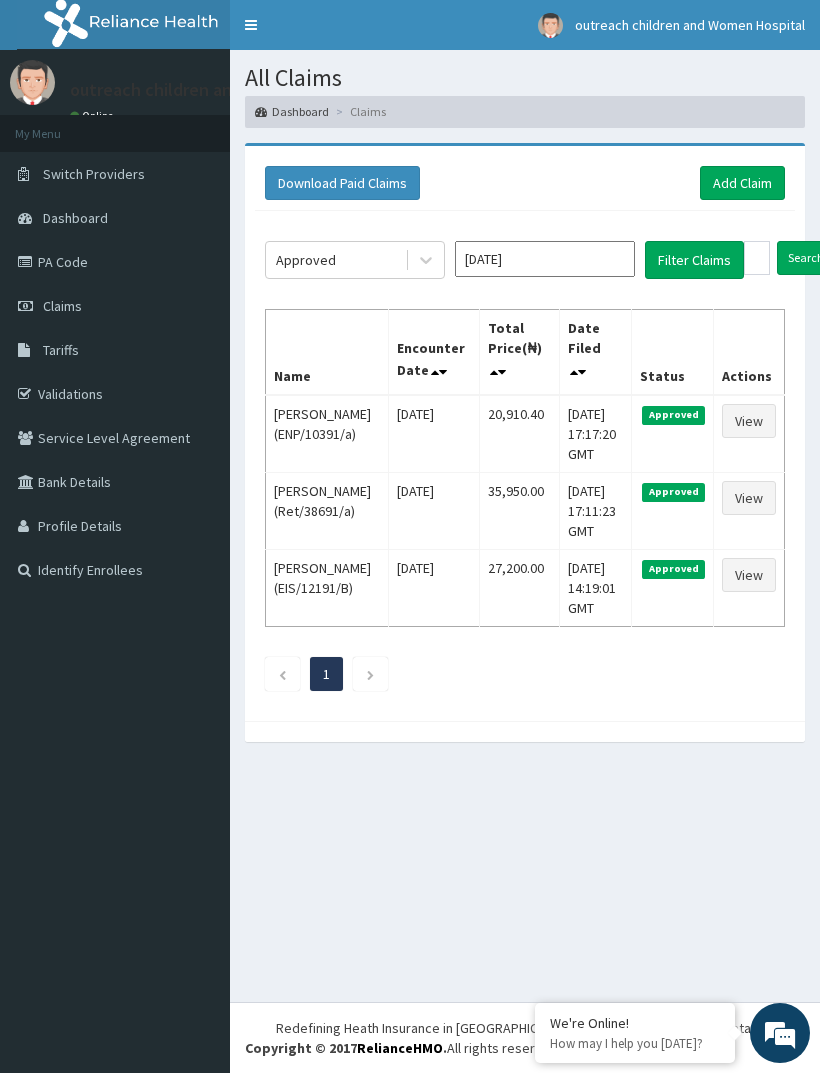 scroll, scrollTop: 0, scrollLeft: 0, axis: both 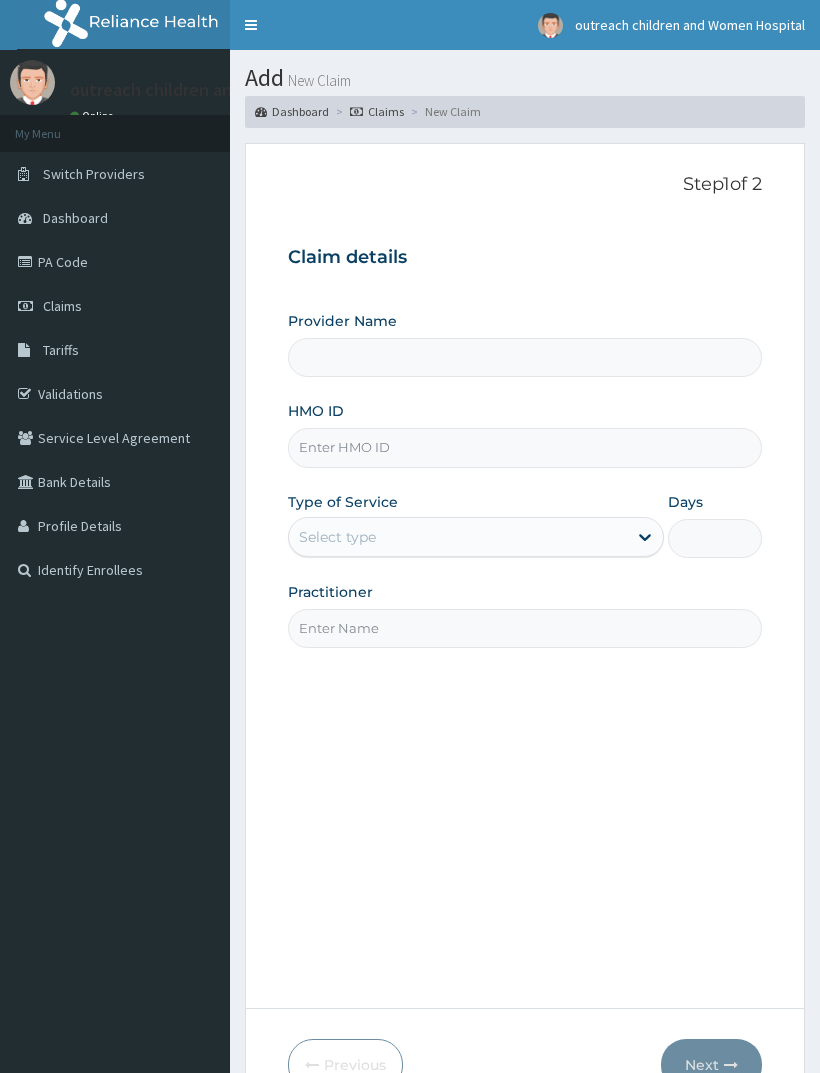 type on "Outreach Women & Children'S Hopital - Festac" 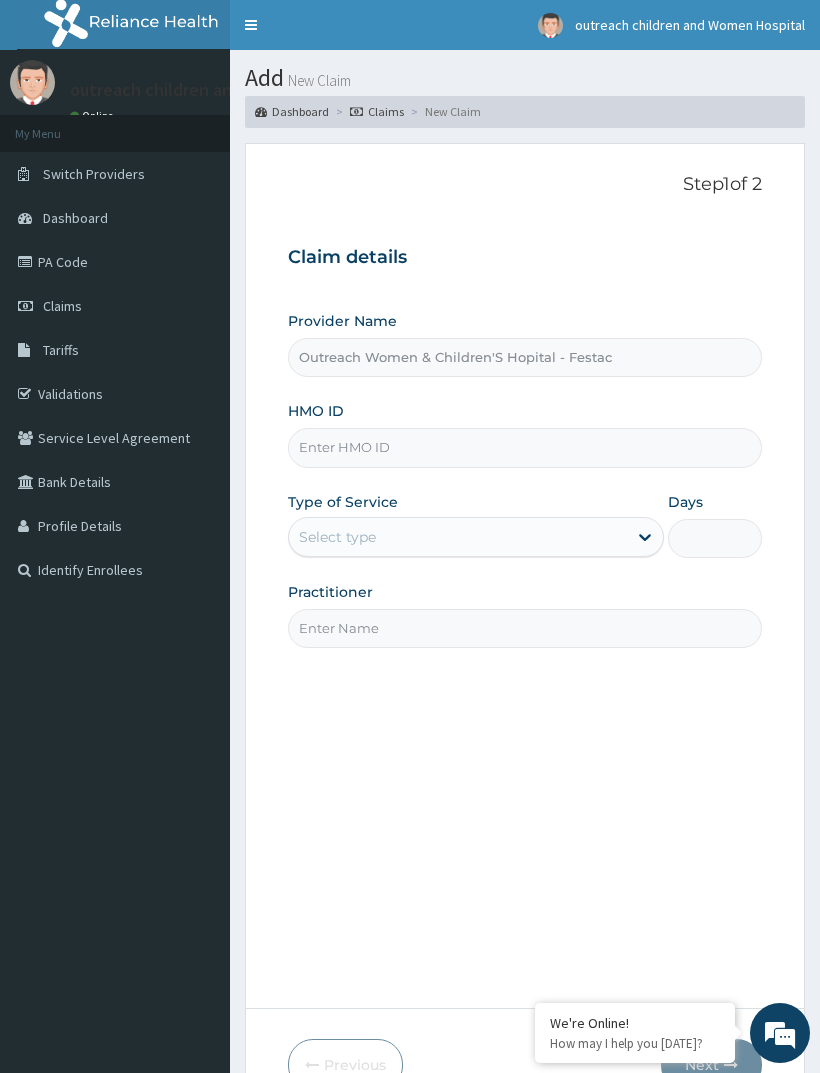 click on "HMO ID" at bounding box center [525, 447] 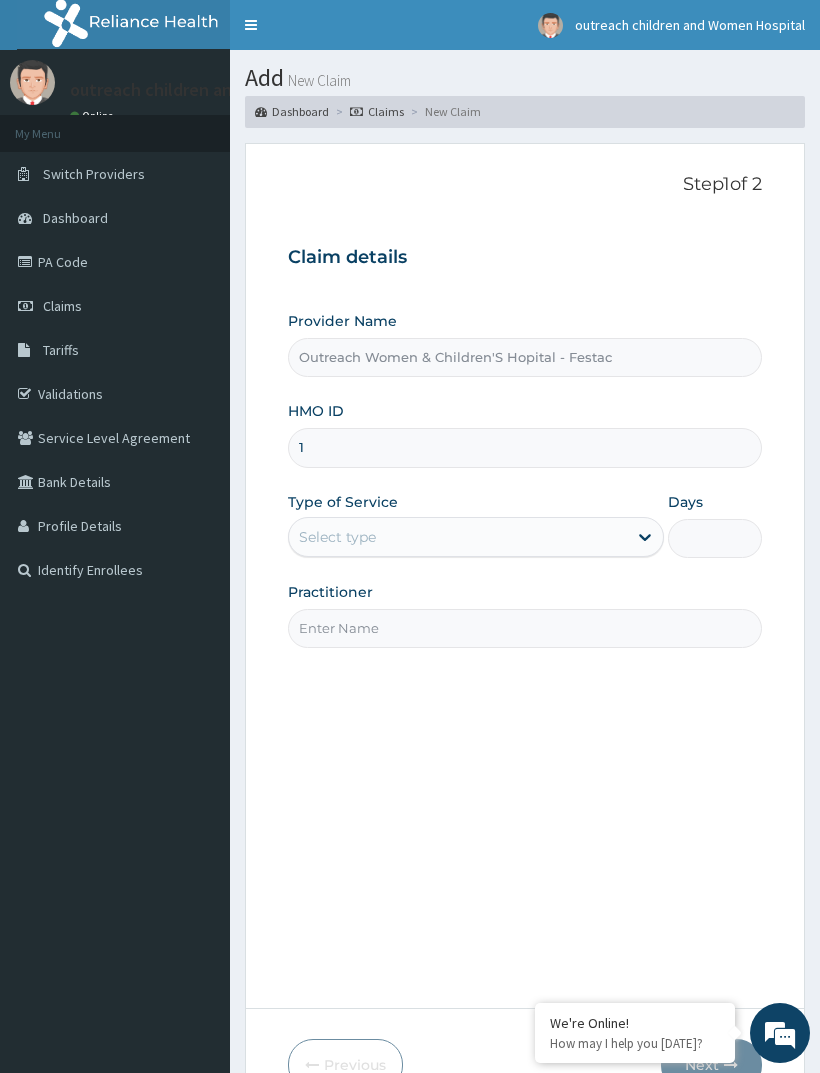 scroll, scrollTop: 0, scrollLeft: 0, axis: both 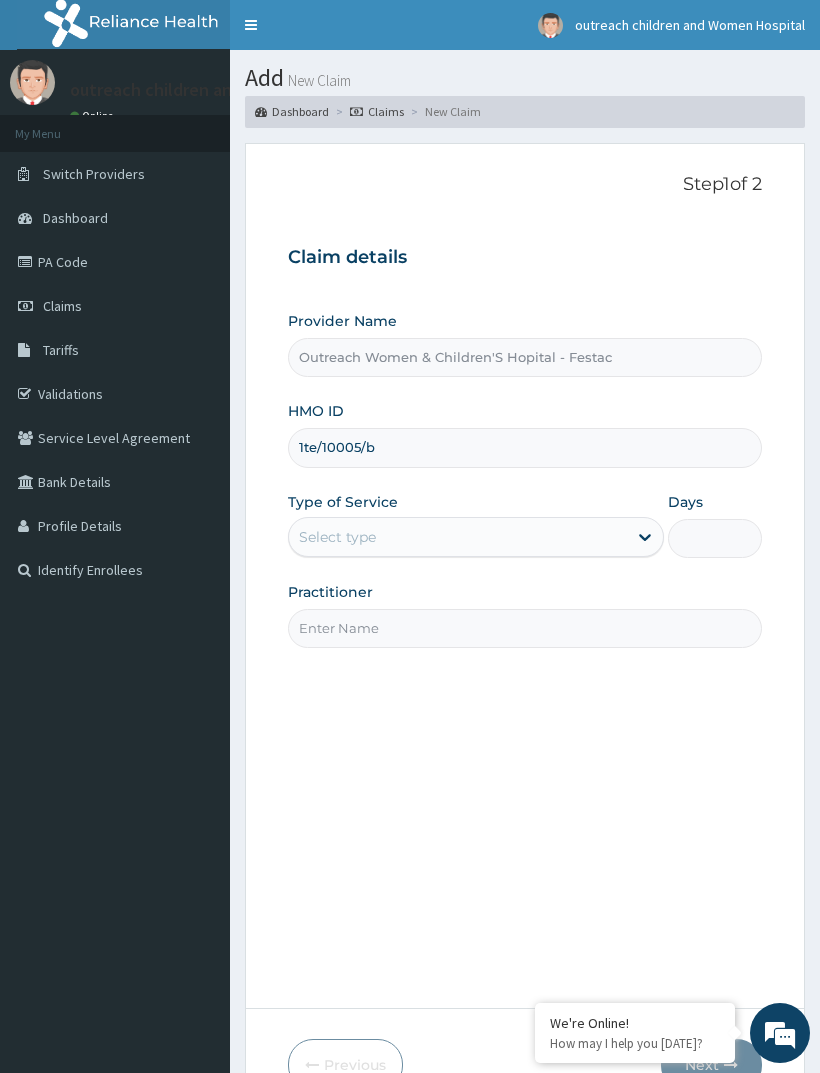type on "1te/10005/b" 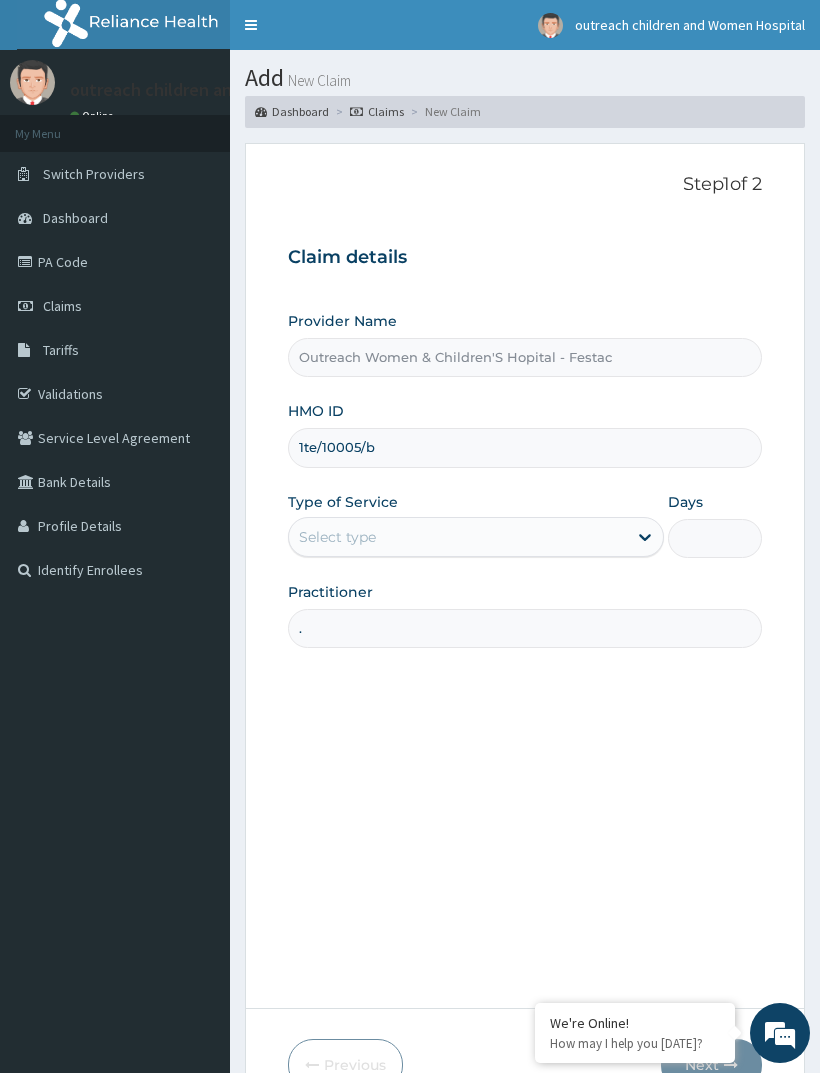 type 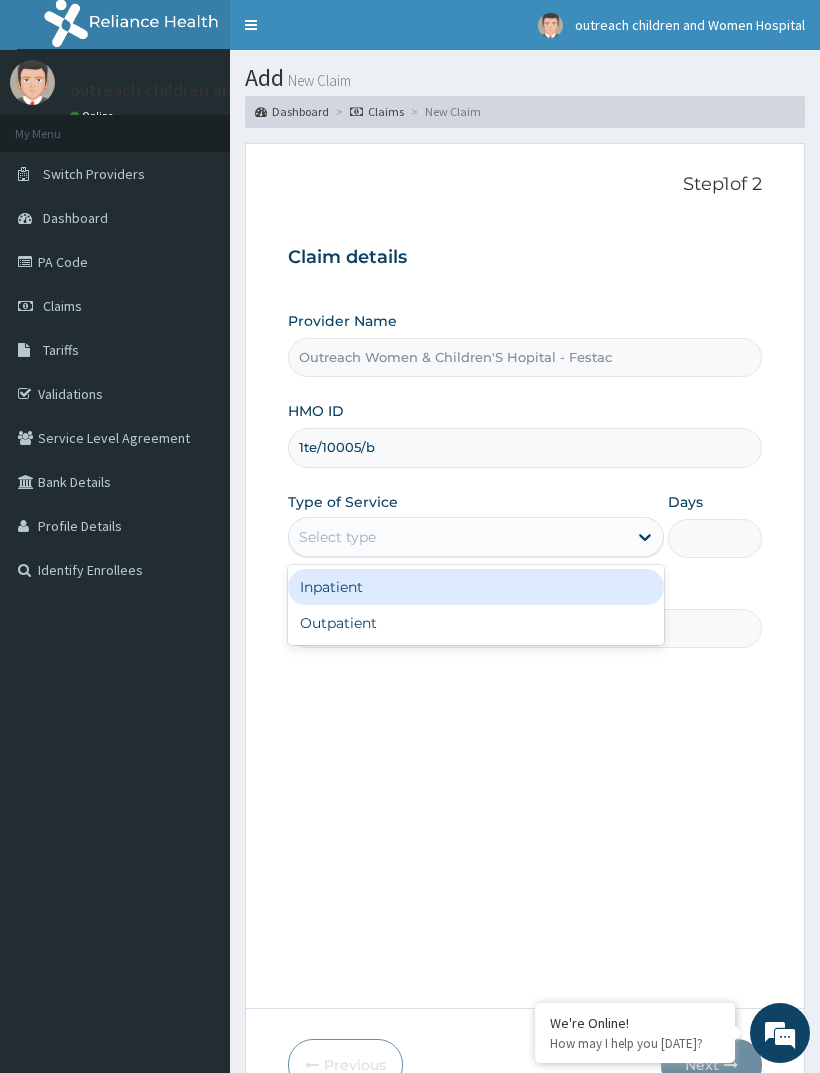 click on "Outpatient" at bounding box center (476, 623) 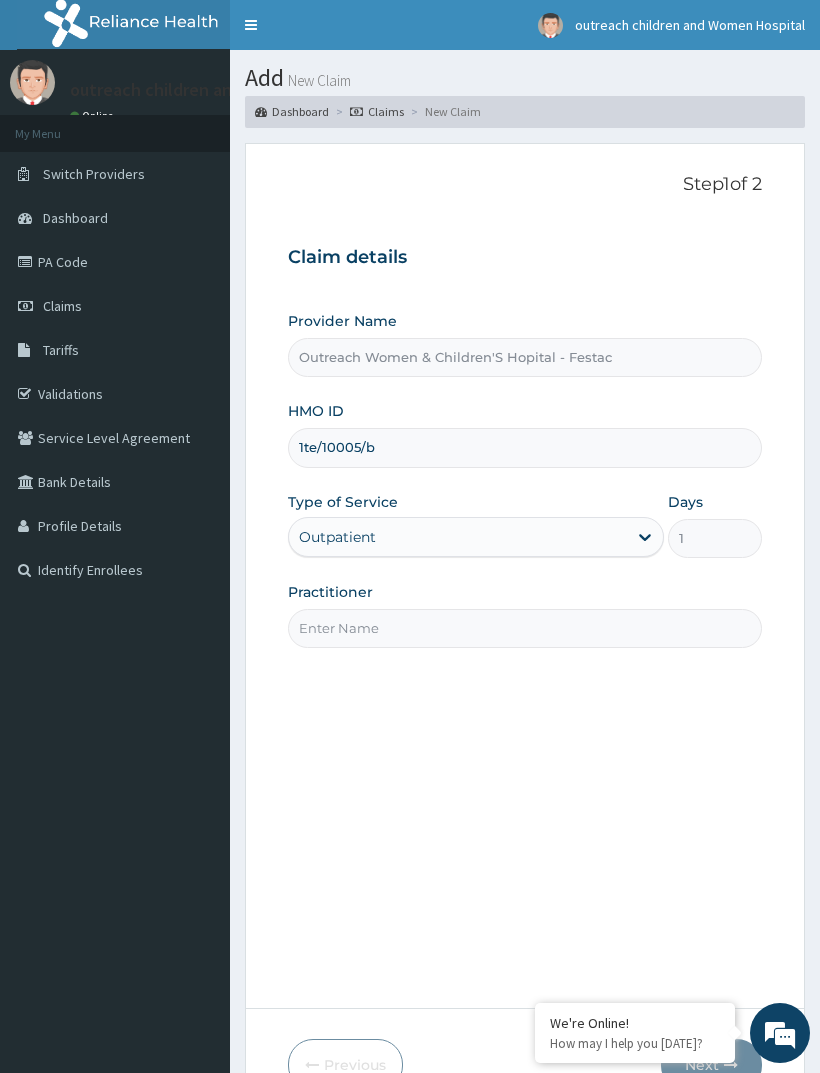 click on "Practitioner" at bounding box center [525, 628] 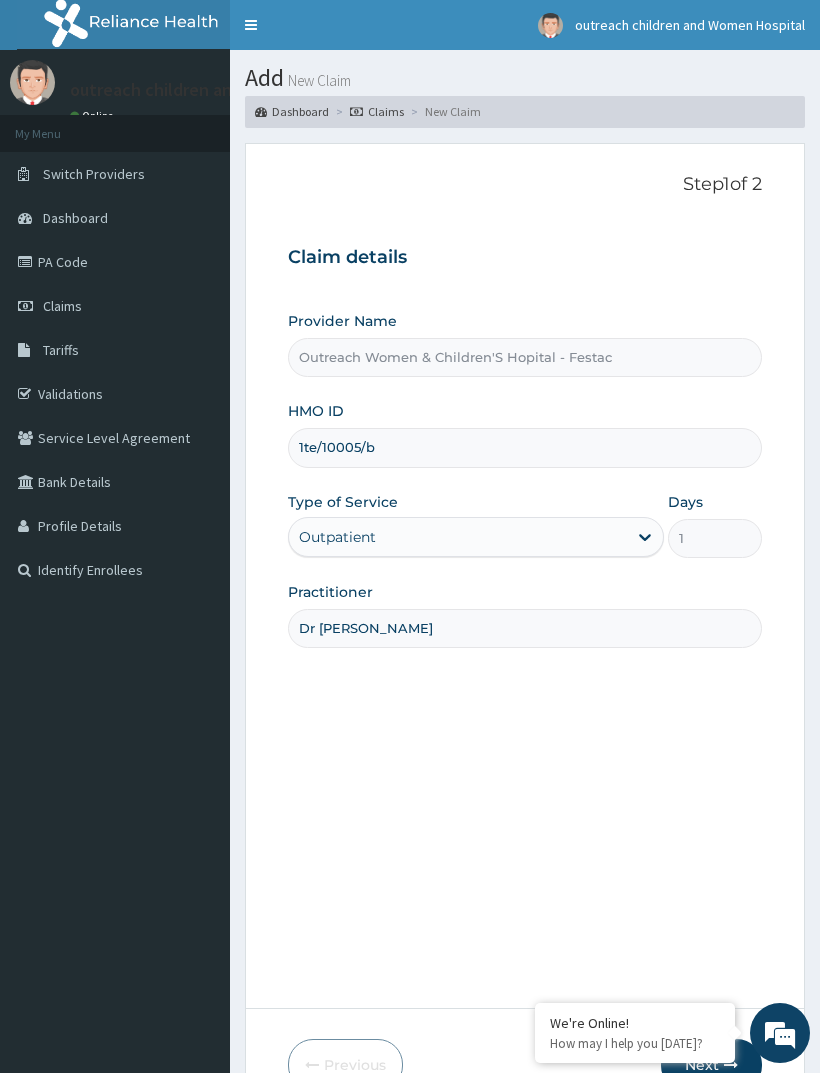 type on "[PERSON_NAME]" 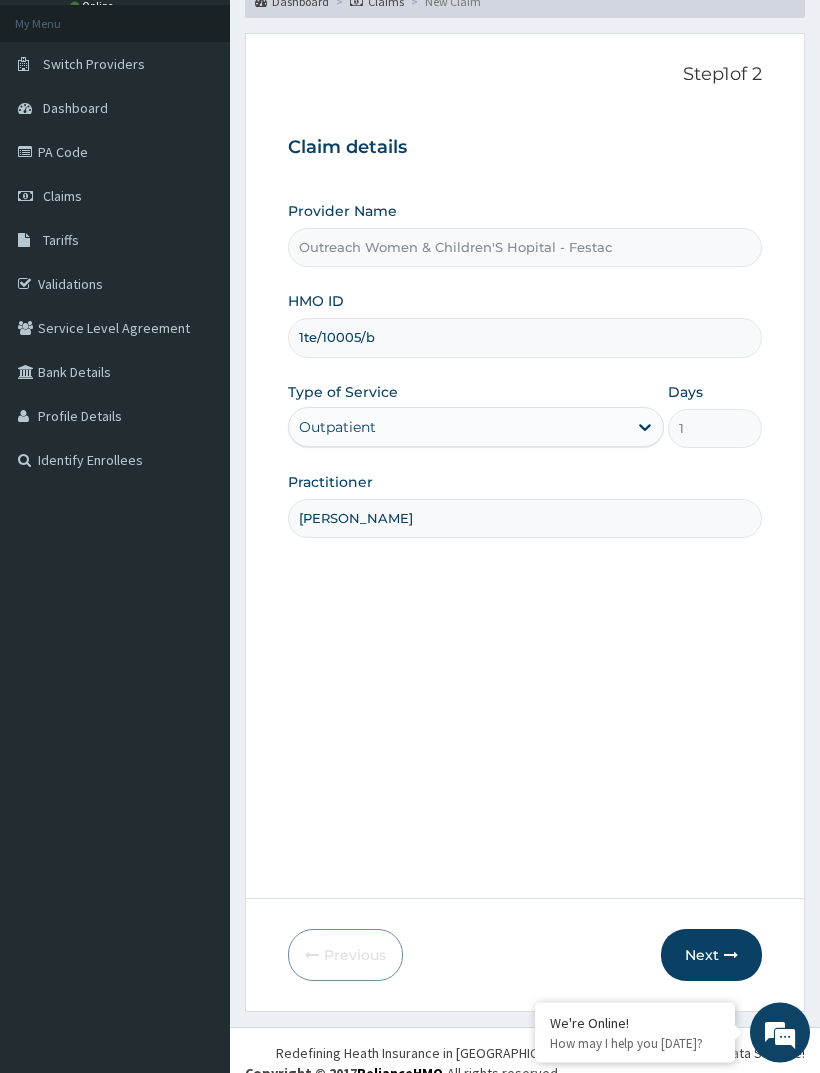 scroll, scrollTop: 119, scrollLeft: 0, axis: vertical 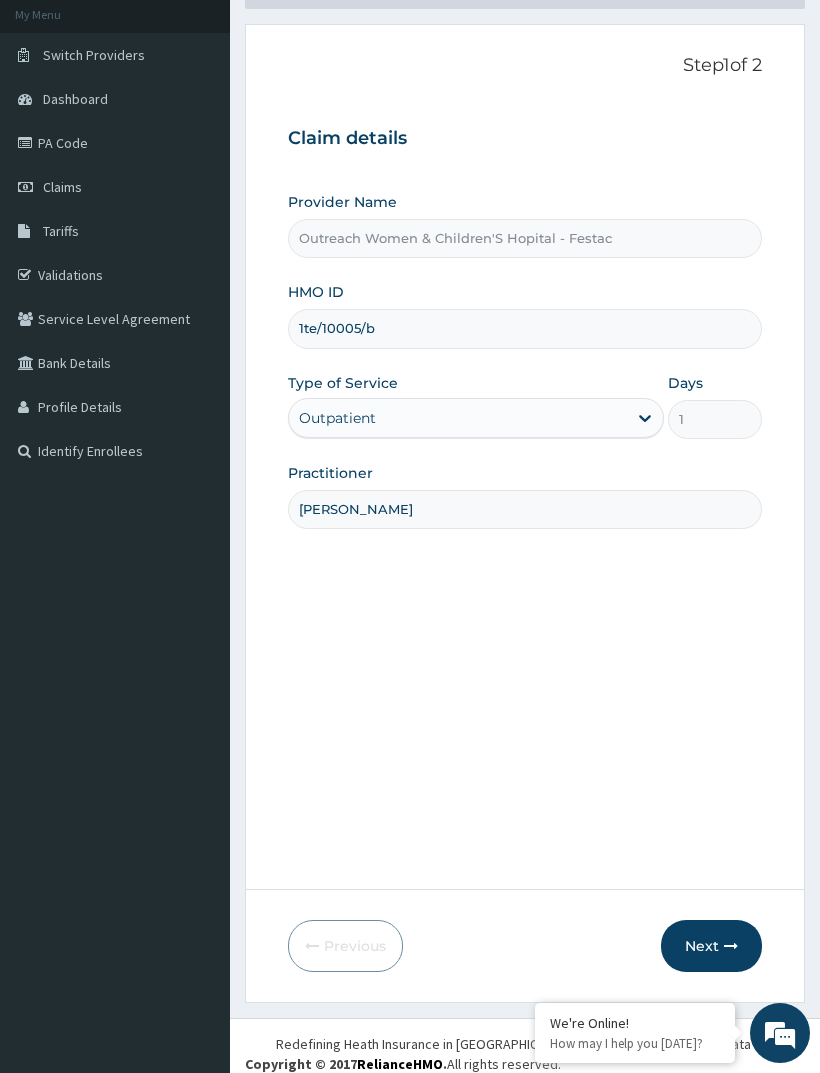 click on "Next" at bounding box center [711, 946] 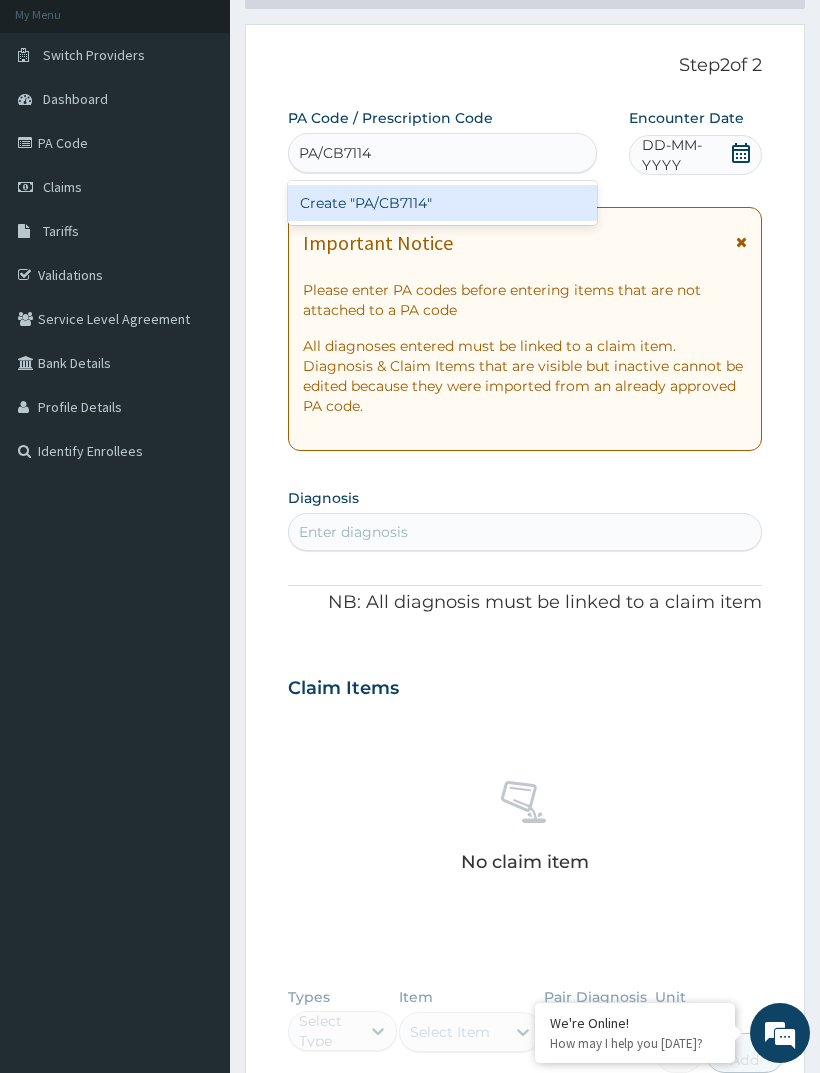 click on "Create "PA/CB7114"" at bounding box center [443, 203] 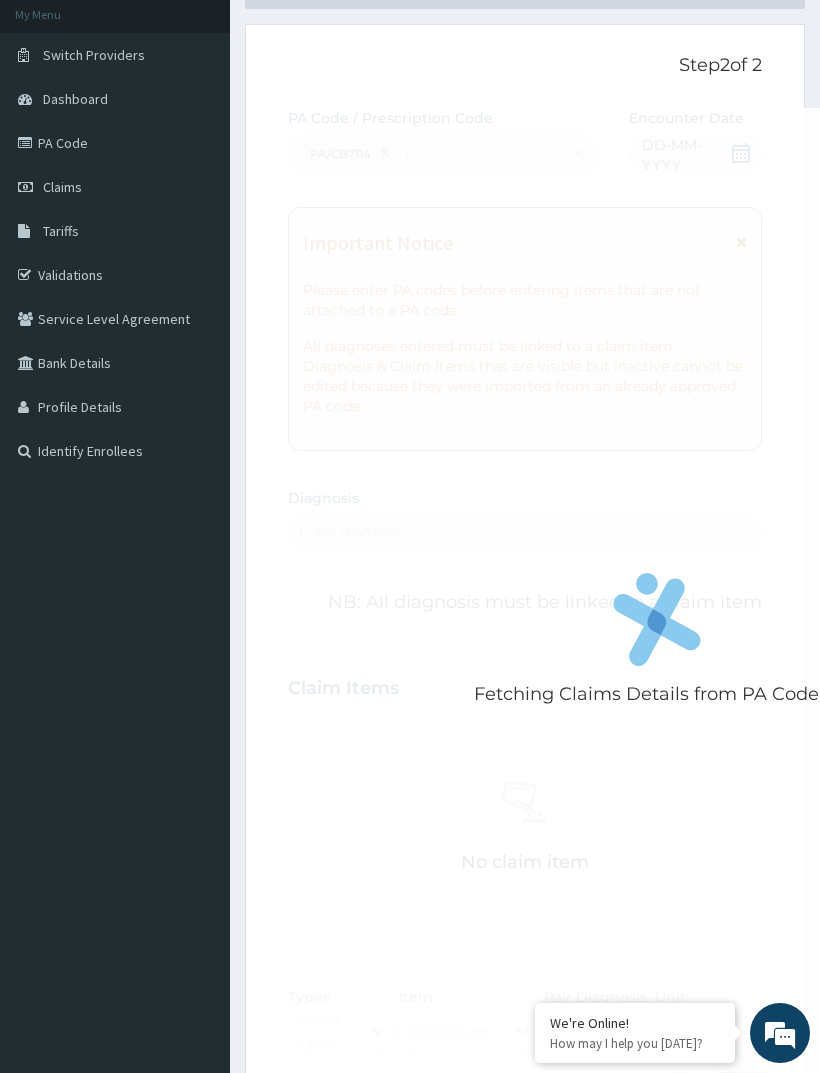 type 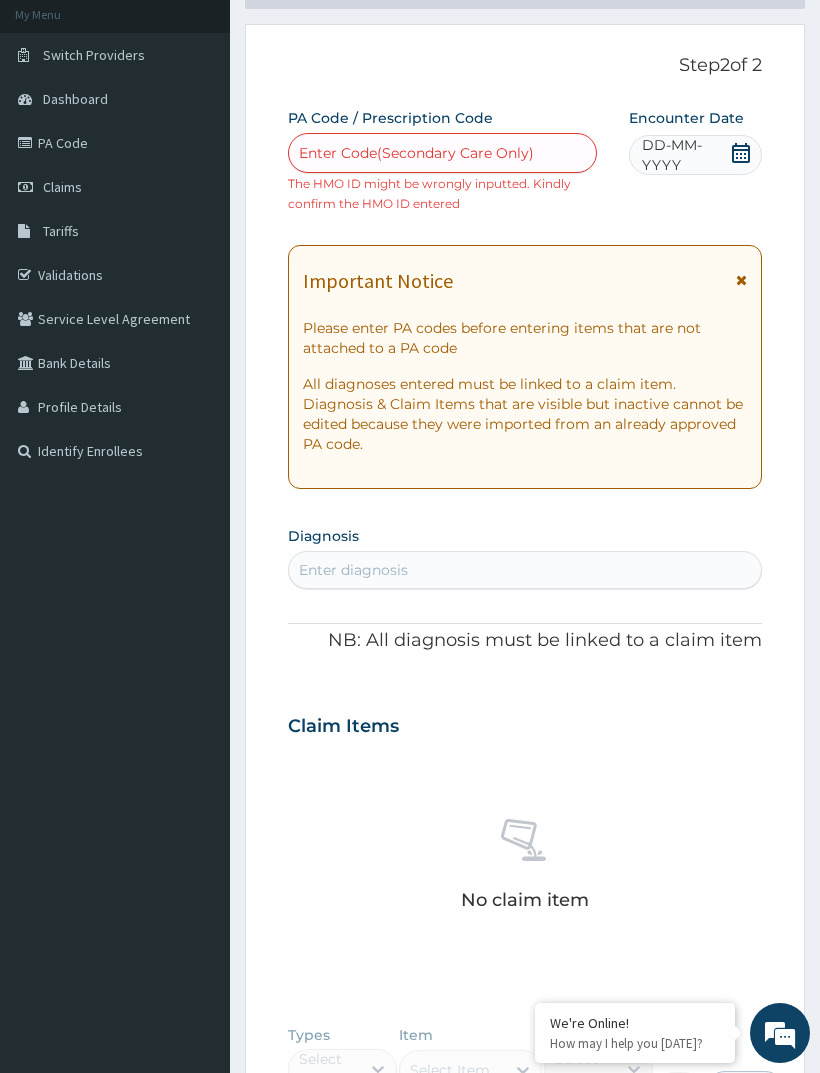 click 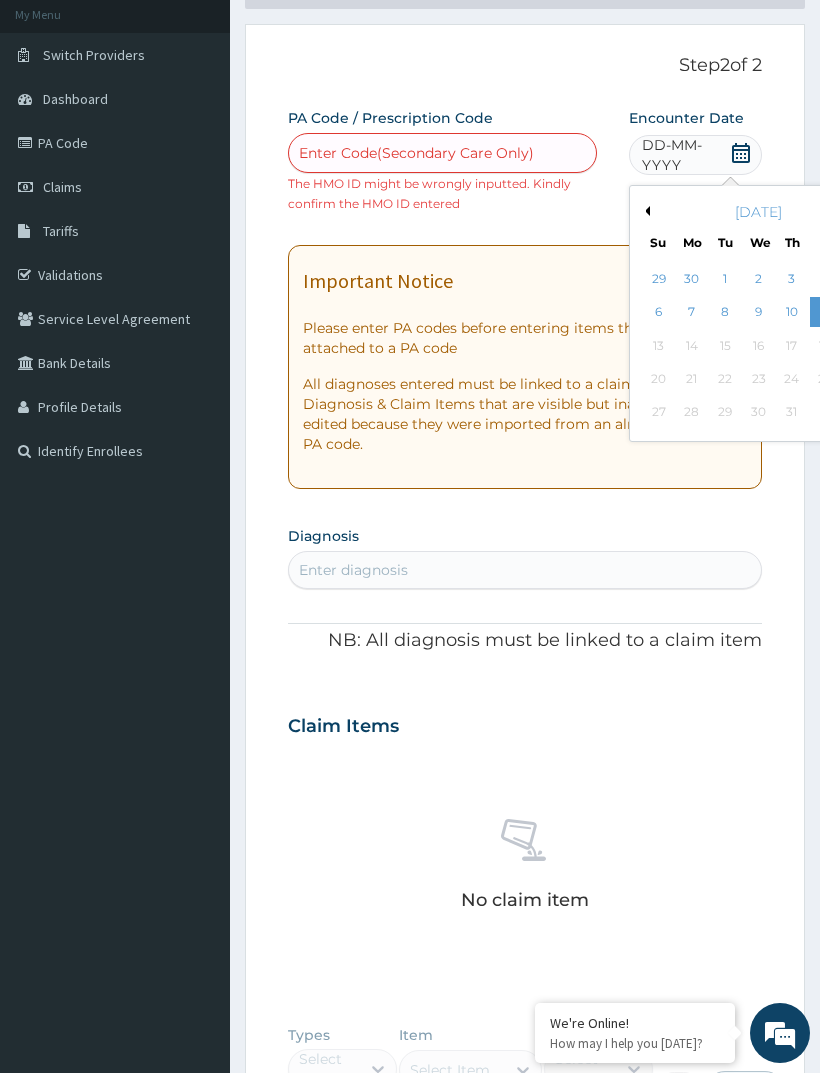 click on "9" at bounding box center [759, 313] 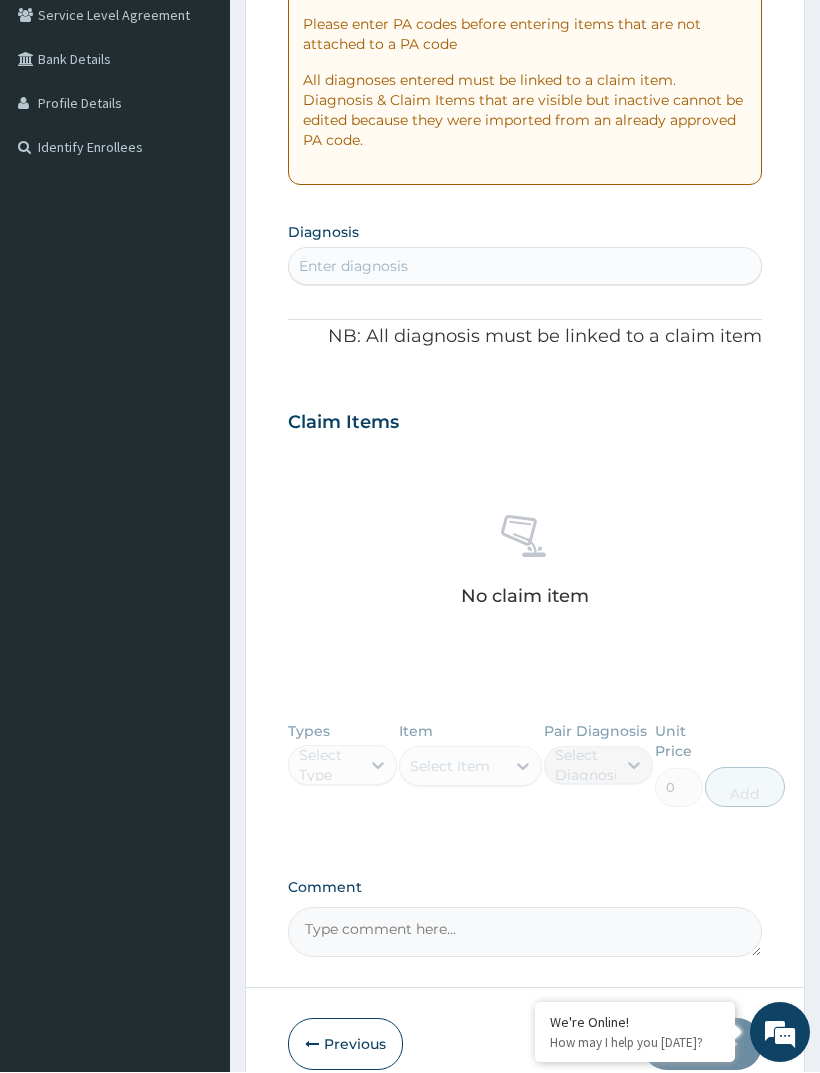 click on "Comment" at bounding box center [525, 933] 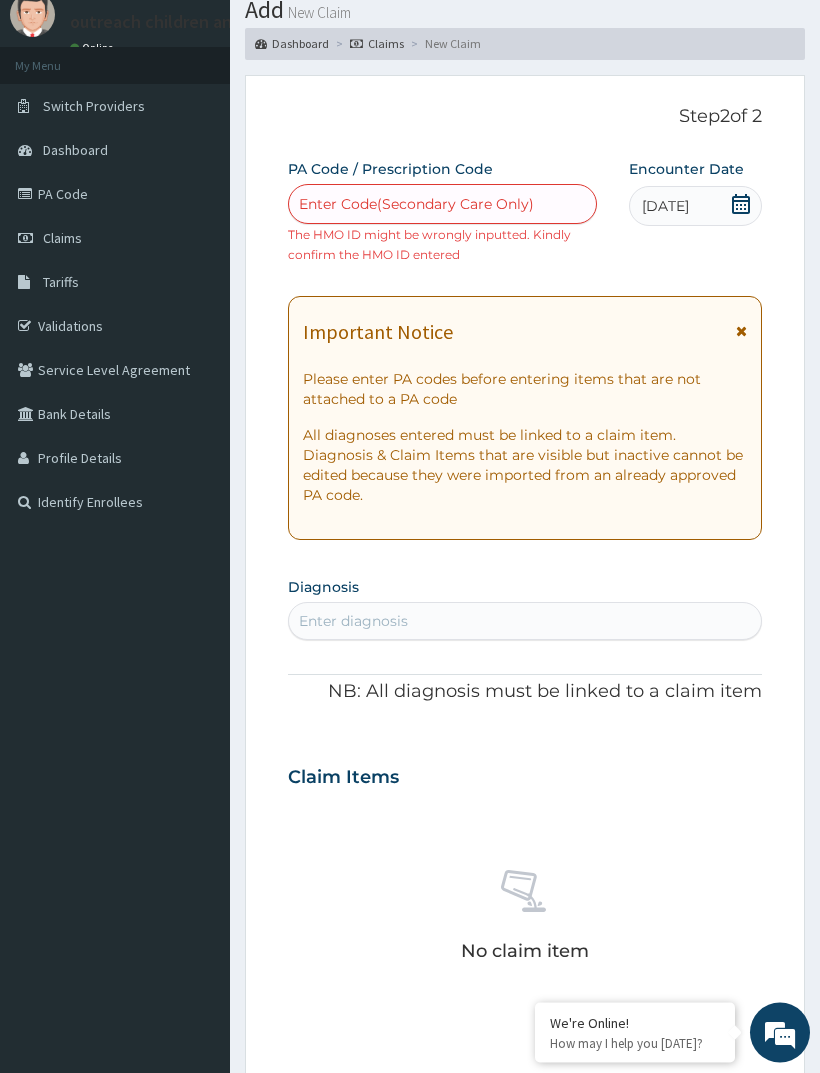scroll, scrollTop: 0, scrollLeft: 0, axis: both 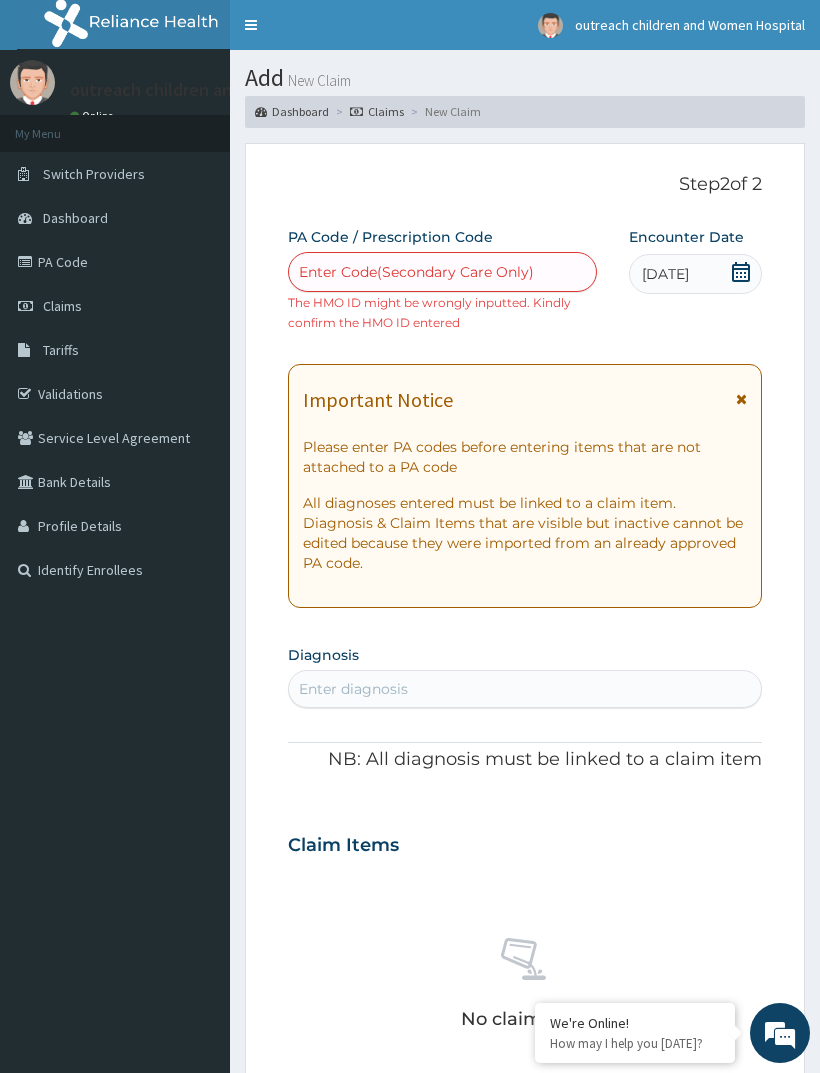 type on "PA/CB7114" 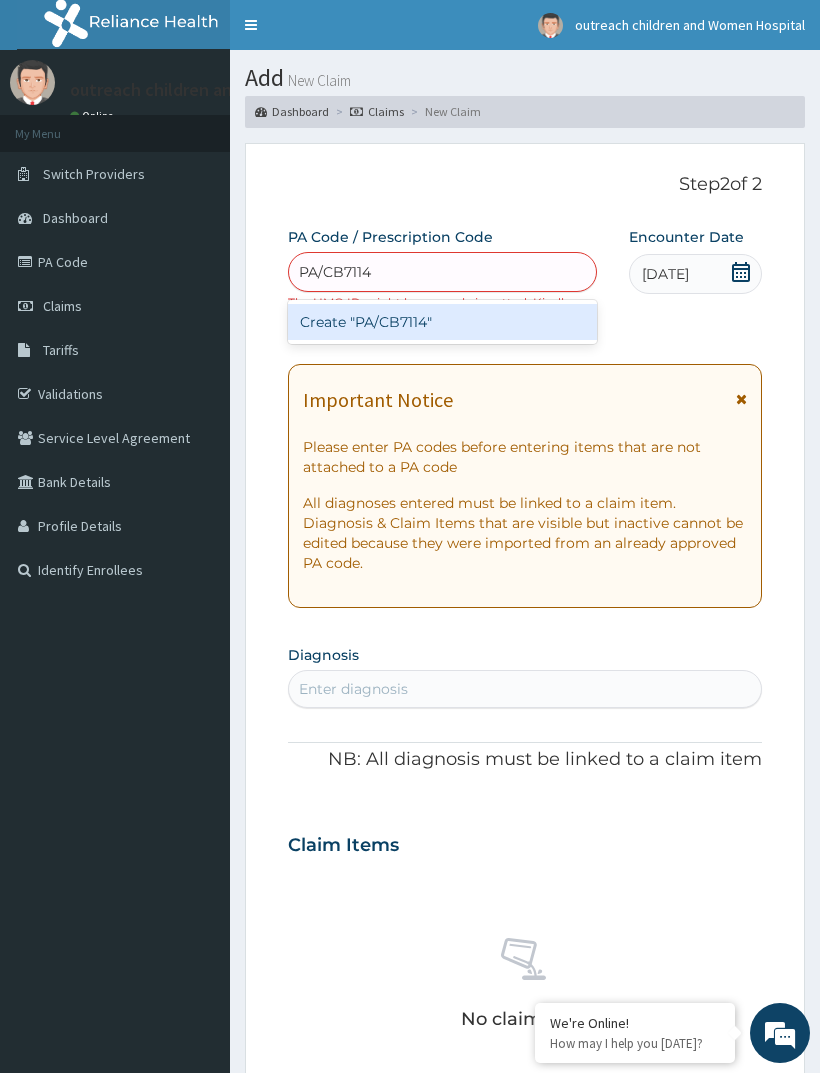 click on "Create "PA/CB7114"" at bounding box center (443, 322) 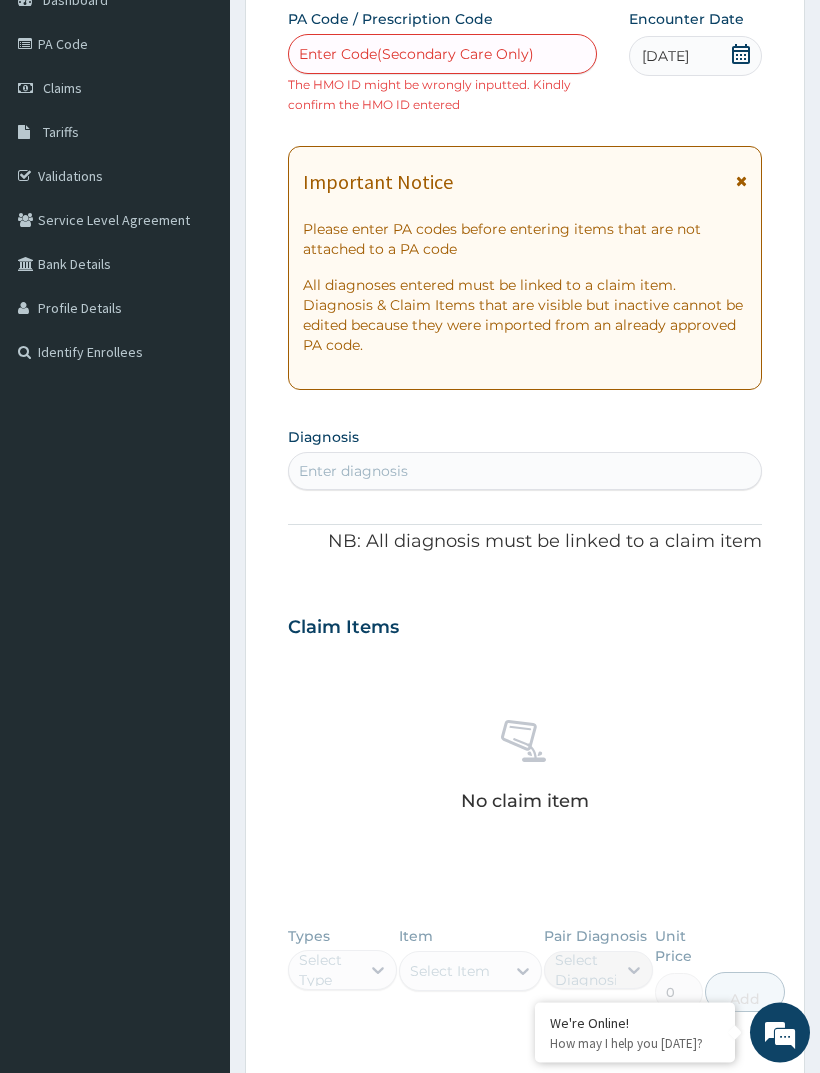 scroll, scrollTop: 218, scrollLeft: 0, axis: vertical 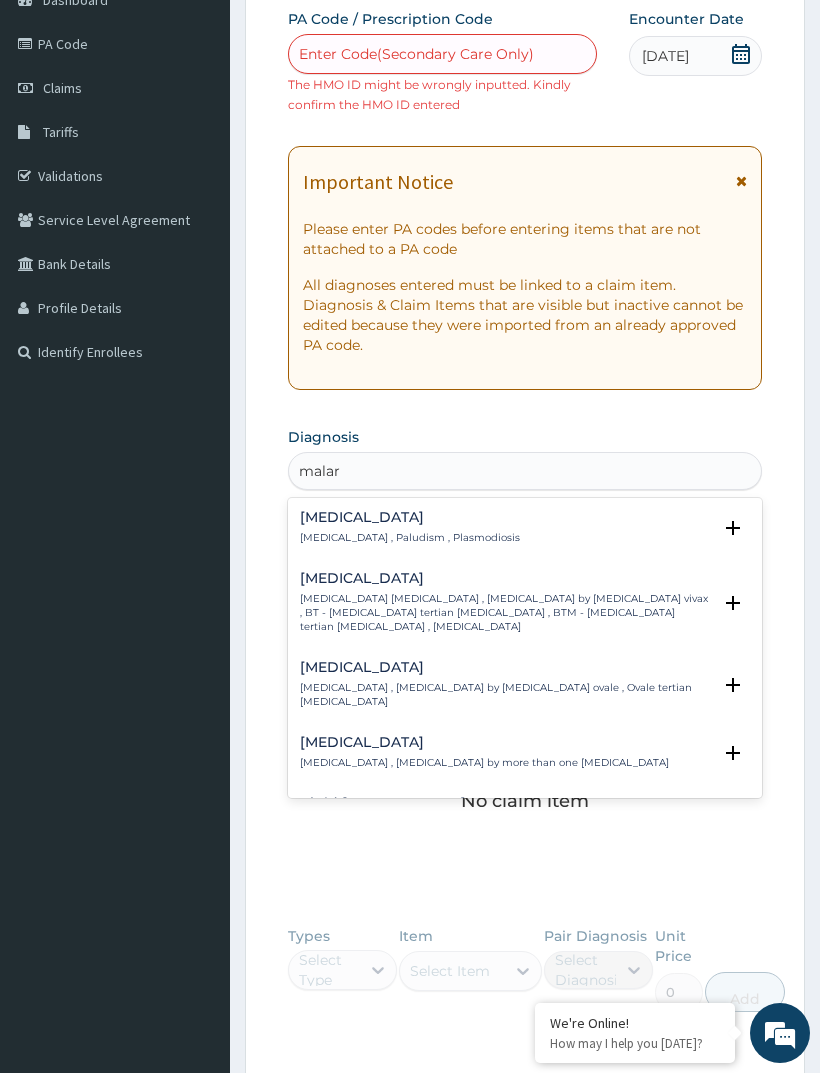 click on "[MEDICAL_DATA] [MEDICAL_DATA] , Paludism , Plasmodiosis" at bounding box center [410, 527] 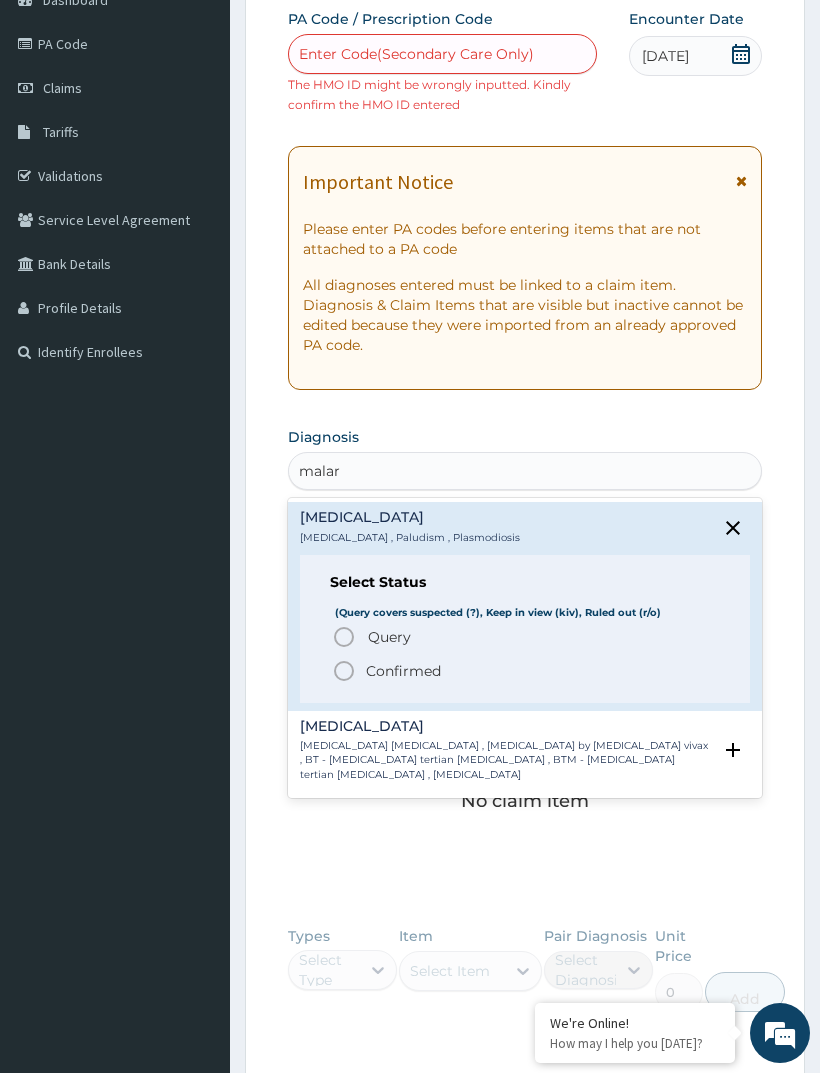 click 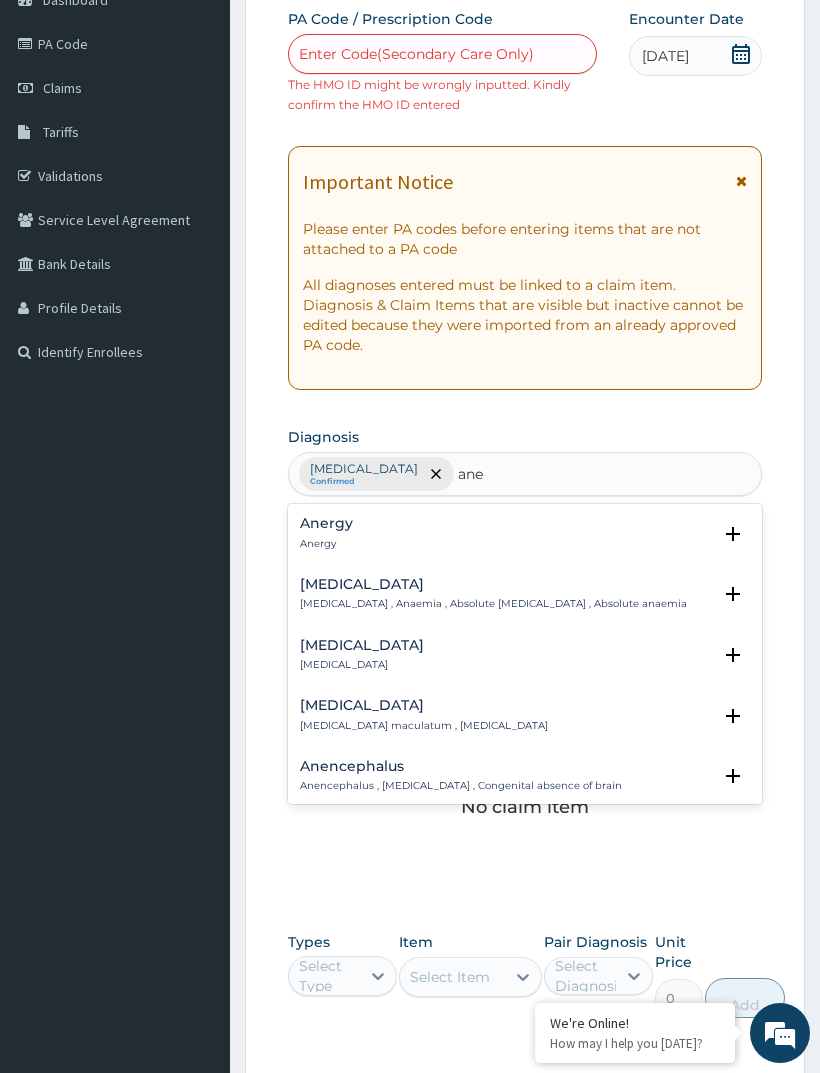 click on "[MEDICAL_DATA] , Anaemia , Absolute [MEDICAL_DATA] , Absolute anaemia" at bounding box center (493, 604) 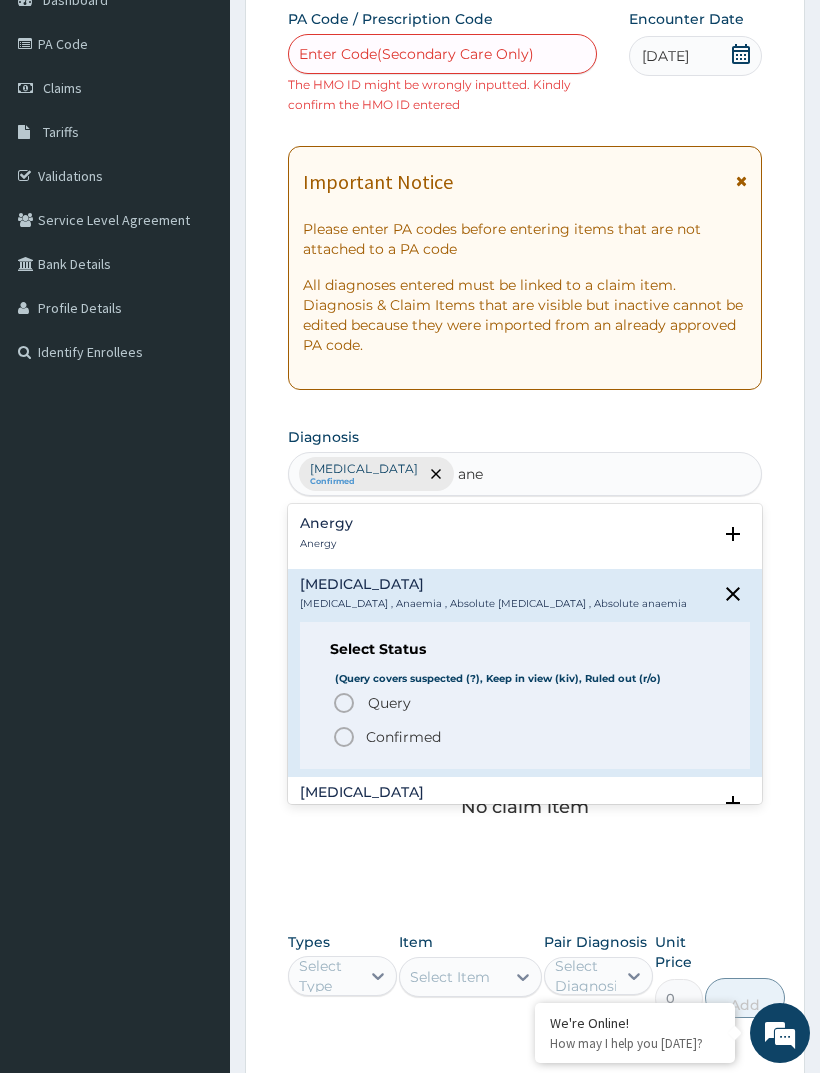 click 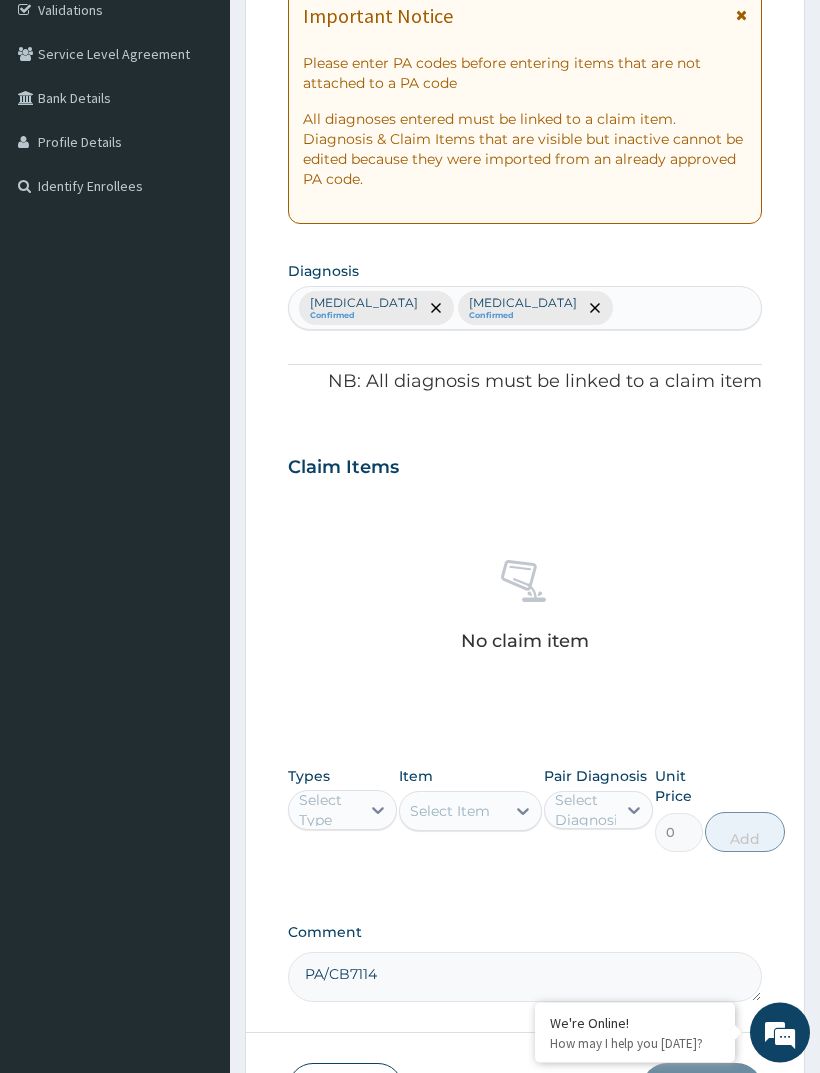 scroll, scrollTop: 381, scrollLeft: 0, axis: vertical 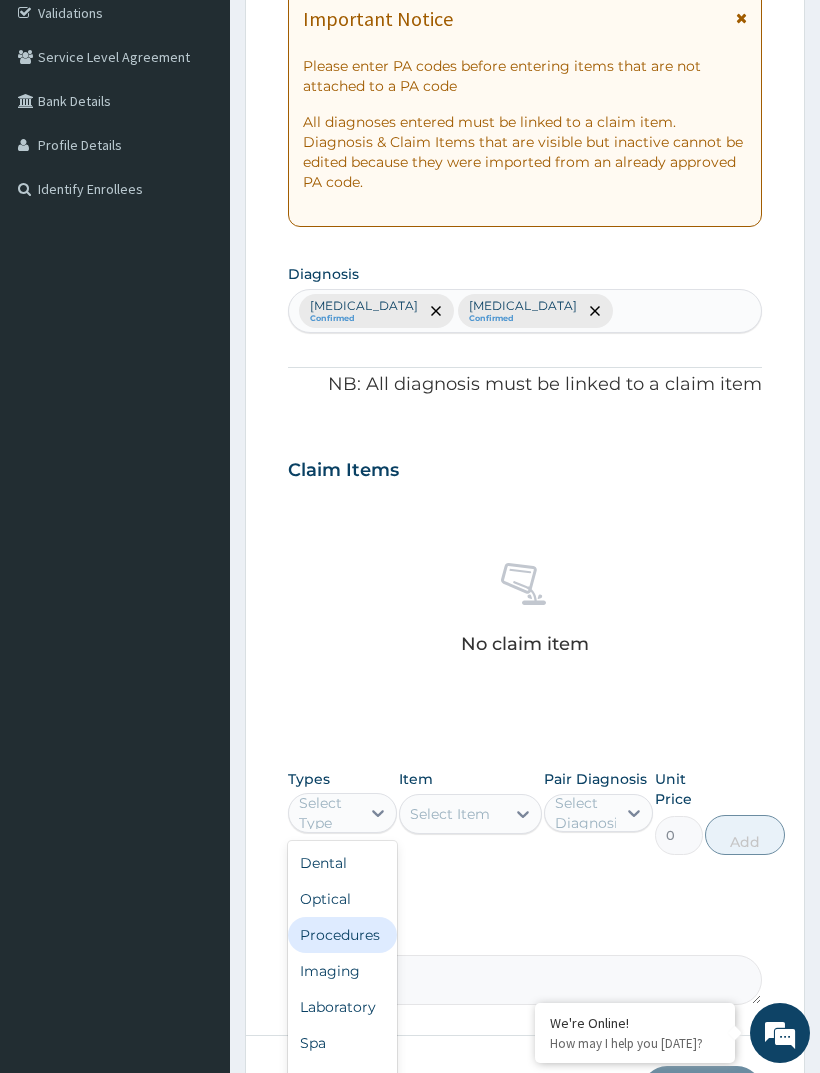 click on "Procedures" at bounding box center [342, 935] 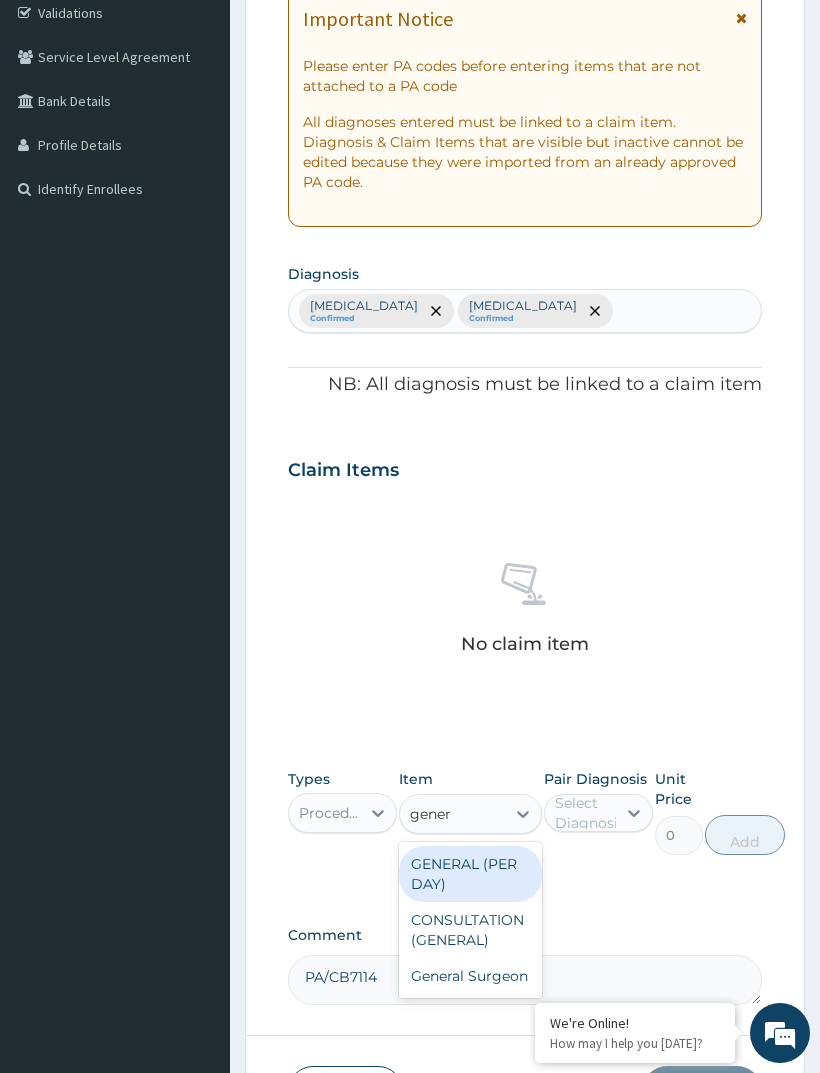click on "CONSULTATION (GENERAL)" at bounding box center [470, 930] 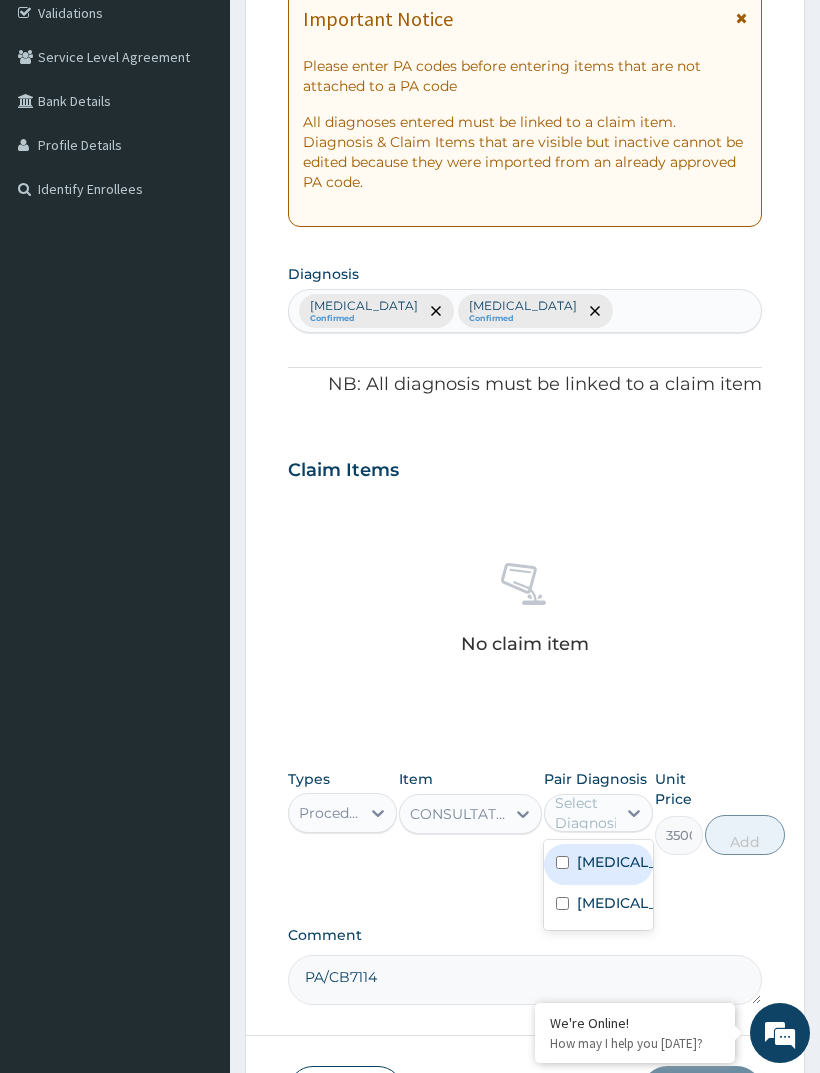 click on "[MEDICAL_DATA]" at bounding box center [619, 862] 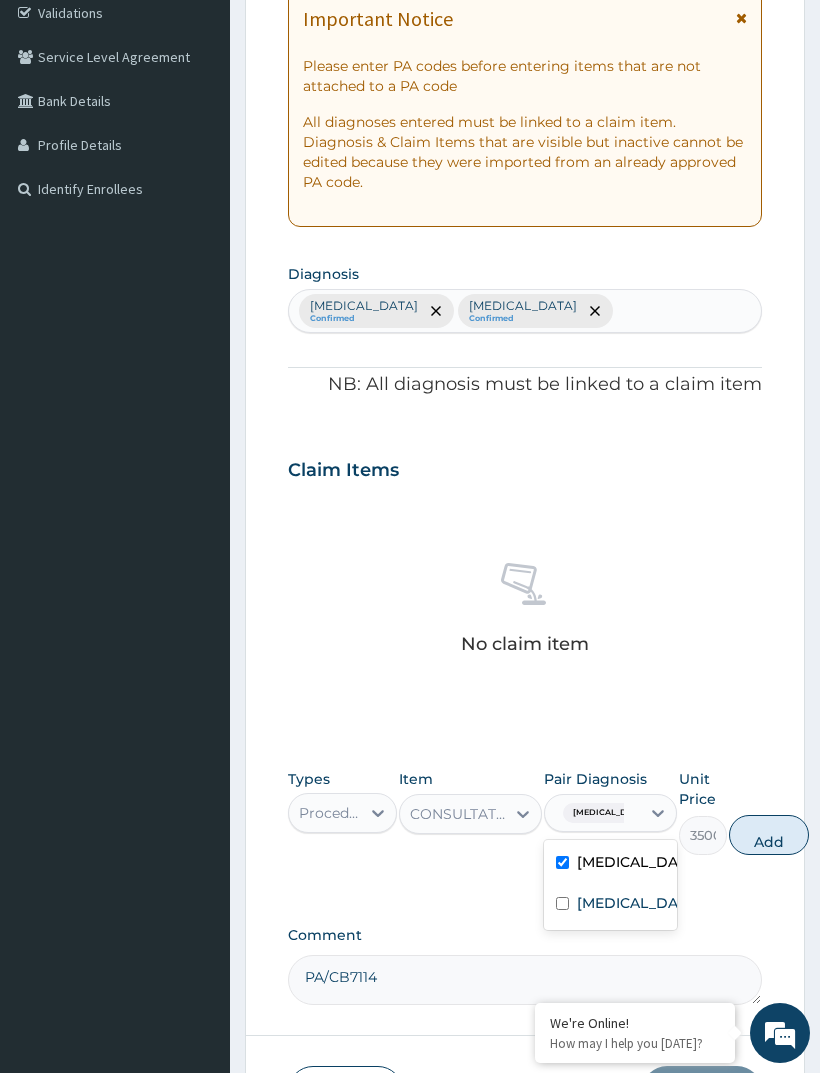 click at bounding box center [562, 903] 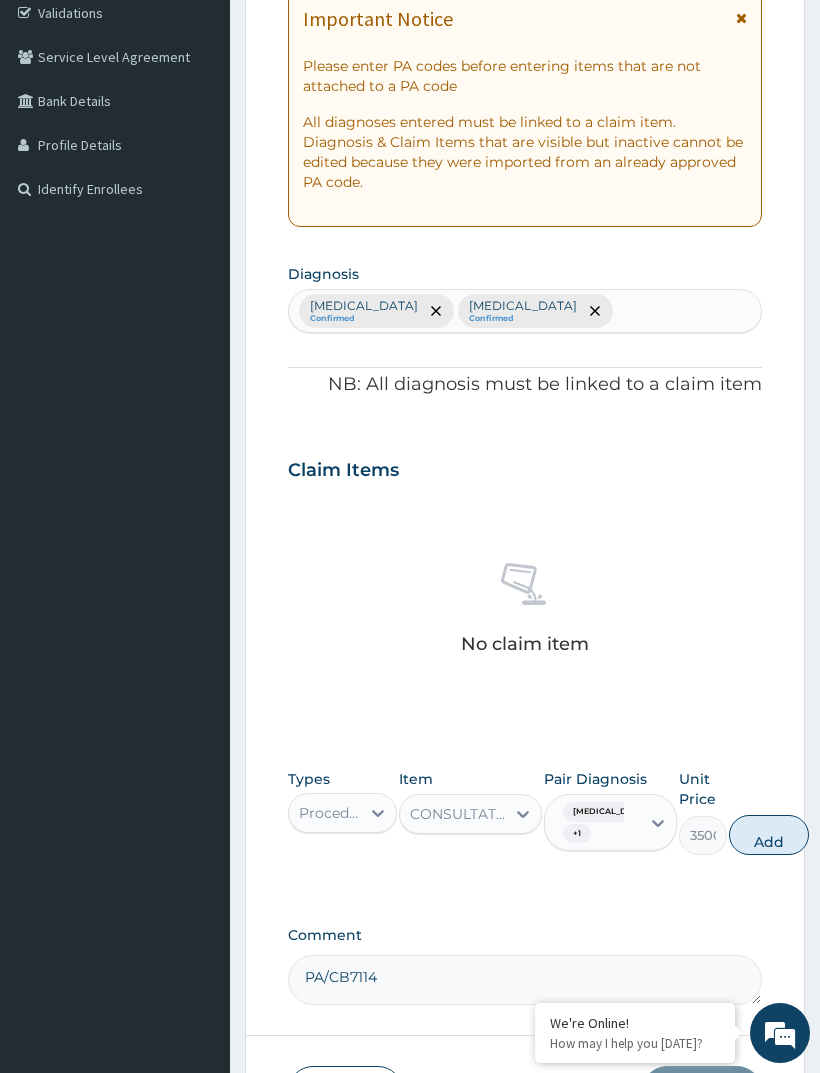 click on "Add" at bounding box center (769, 835) 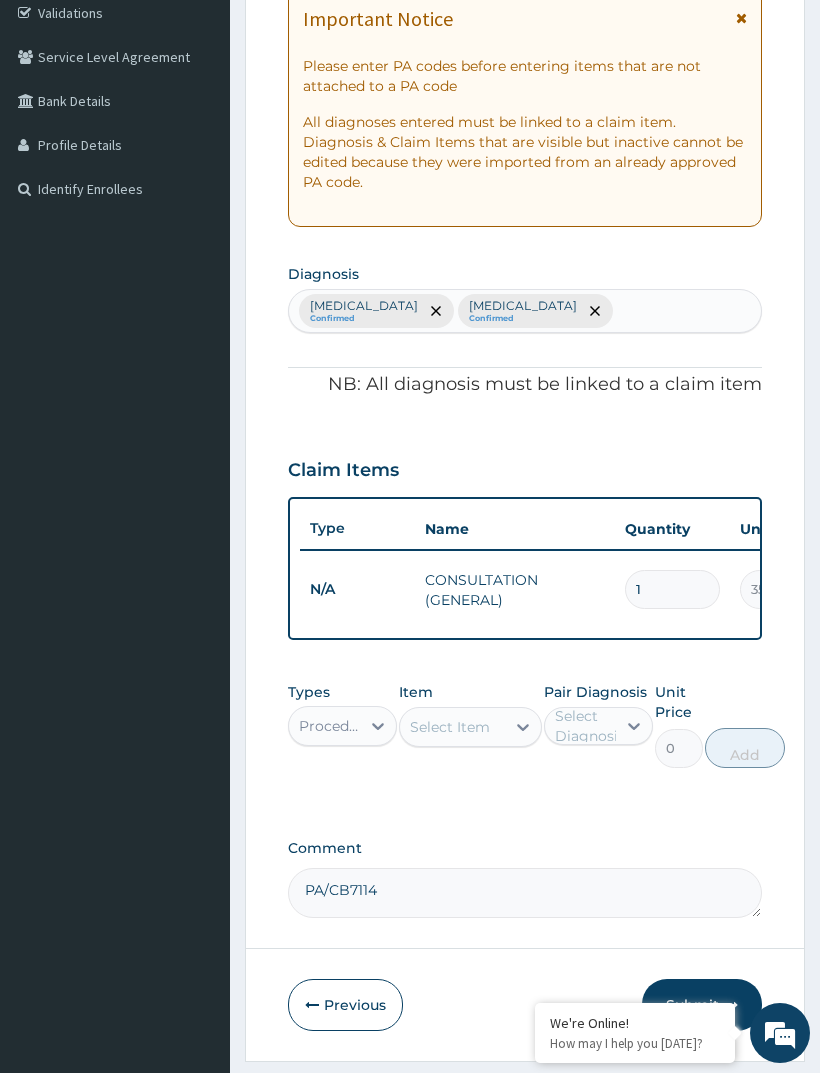 scroll, scrollTop: 380, scrollLeft: 0, axis: vertical 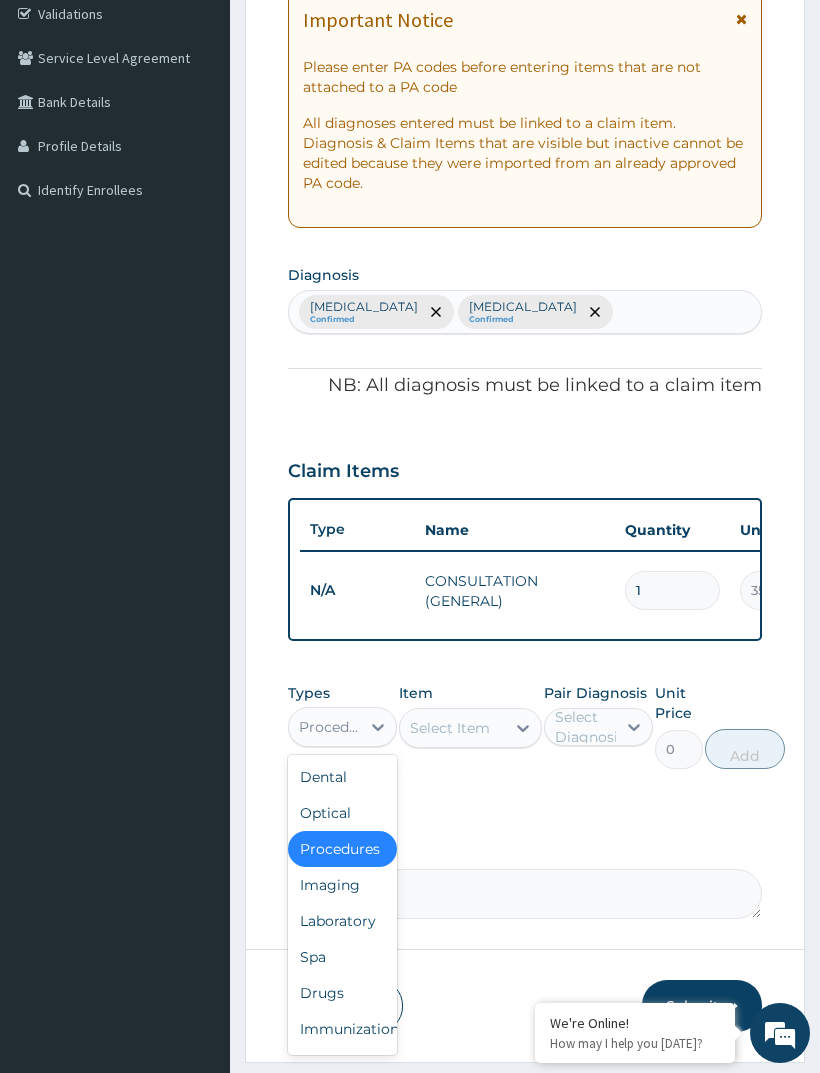 click on "Laboratory" at bounding box center (342, 921) 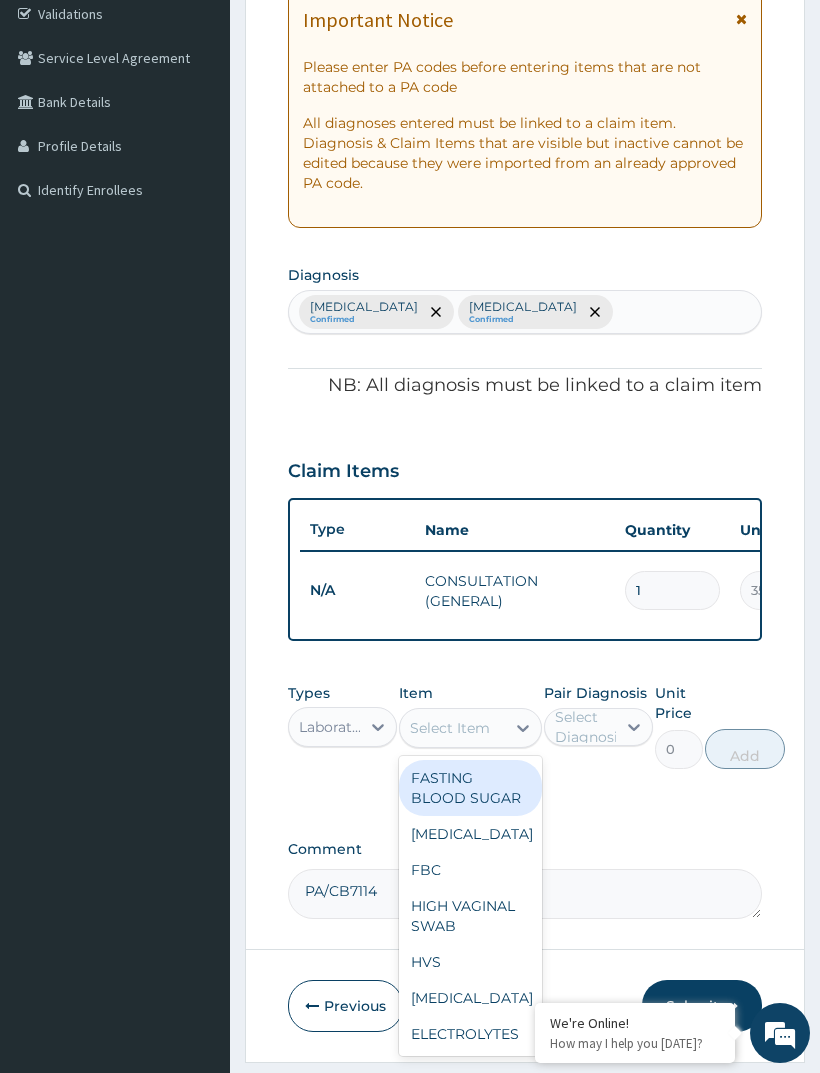 click on "FBC" at bounding box center (470, 870) 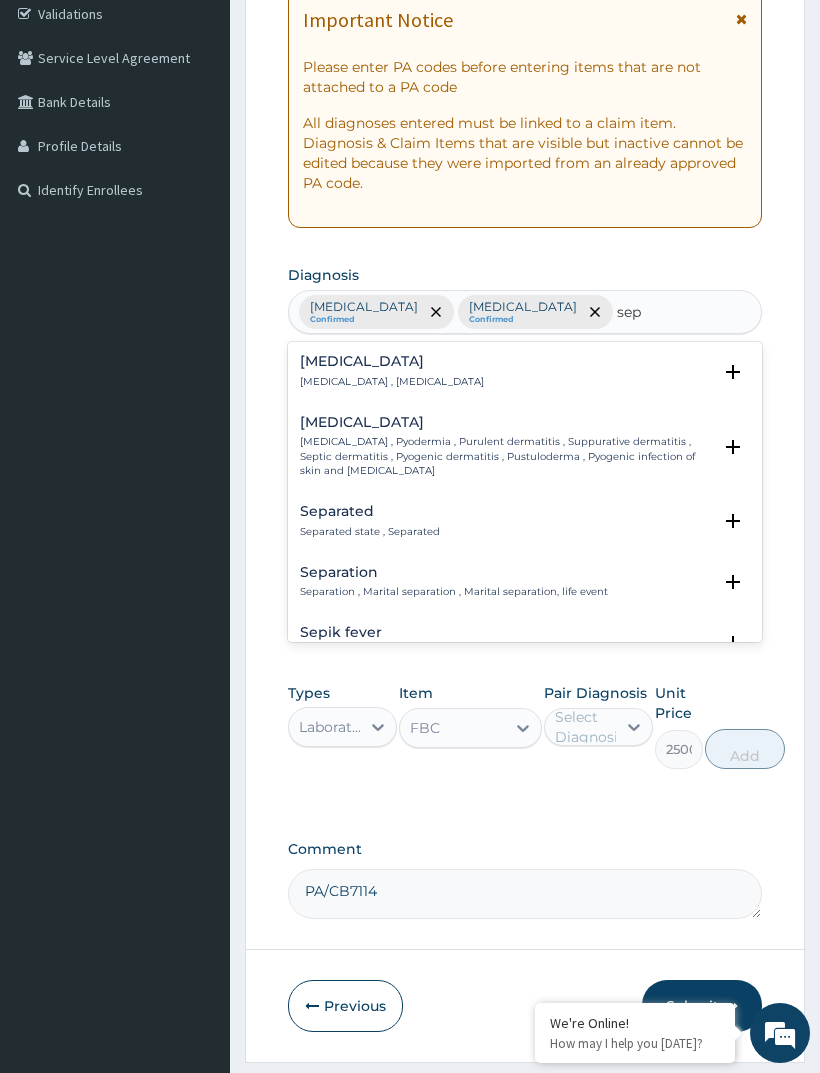 click on "[MEDICAL_DATA] , [MEDICAL_DATA]" at bounding box center (392, 382) 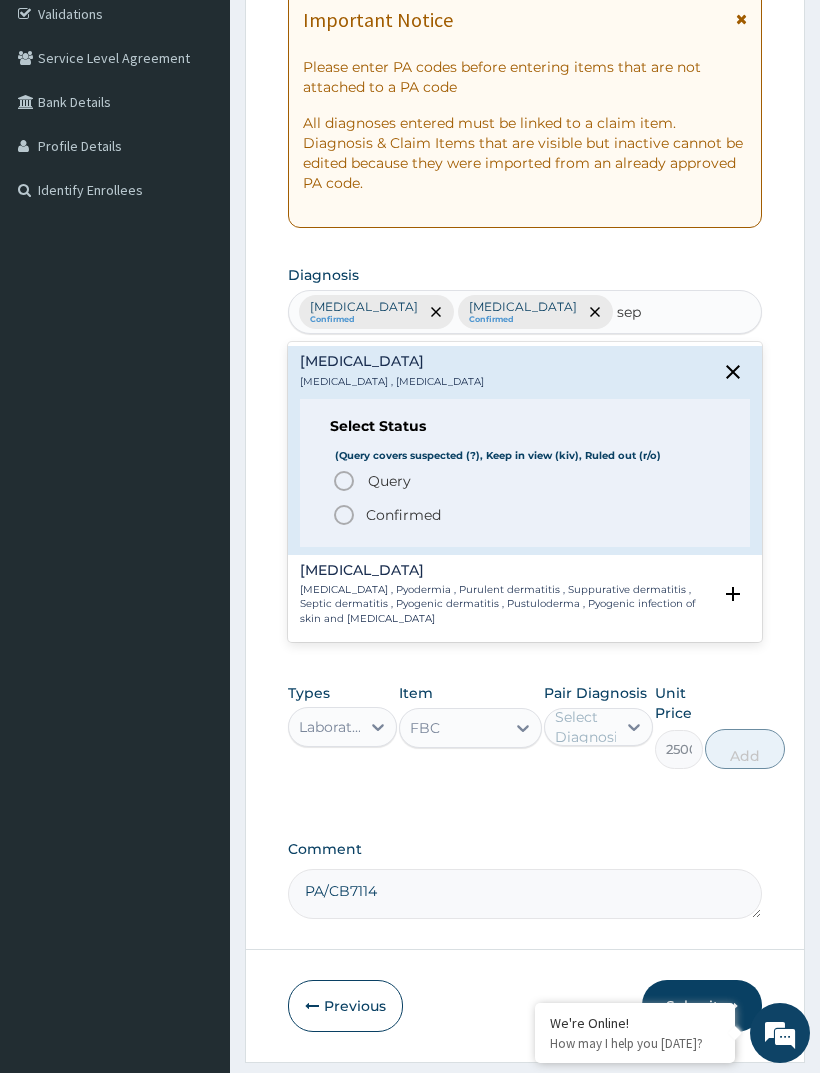 click 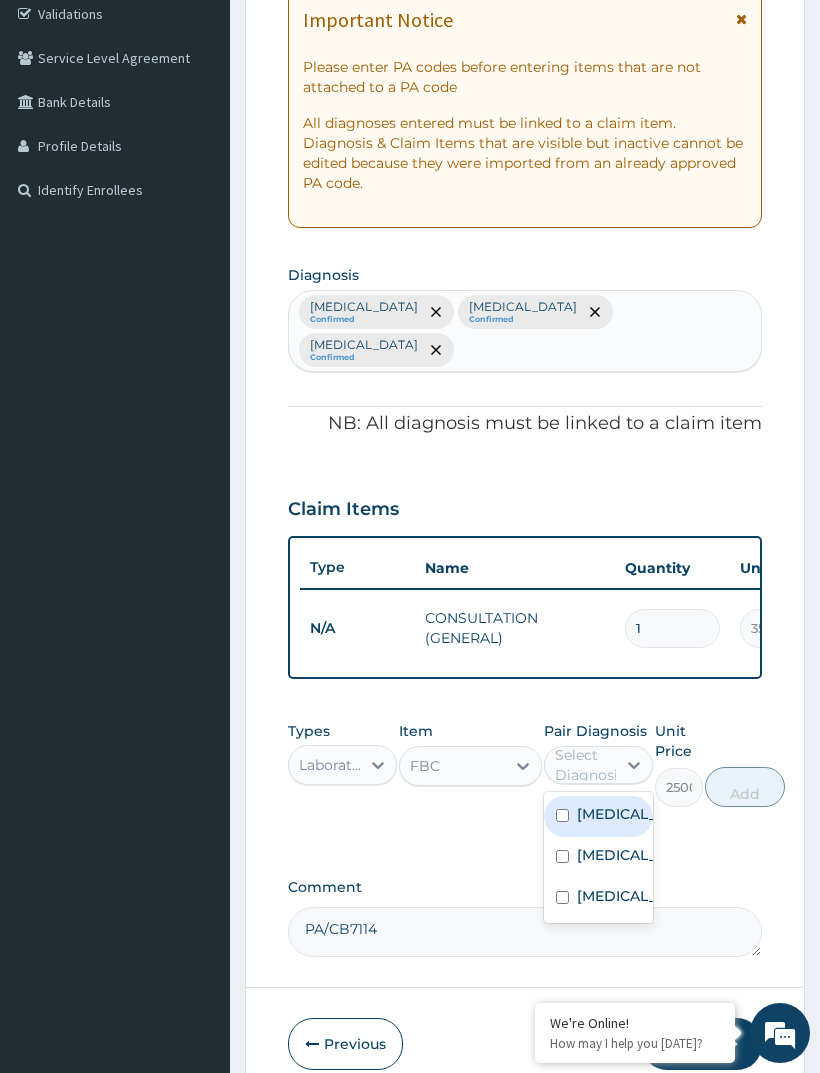 click at bounding box center [562, 897] 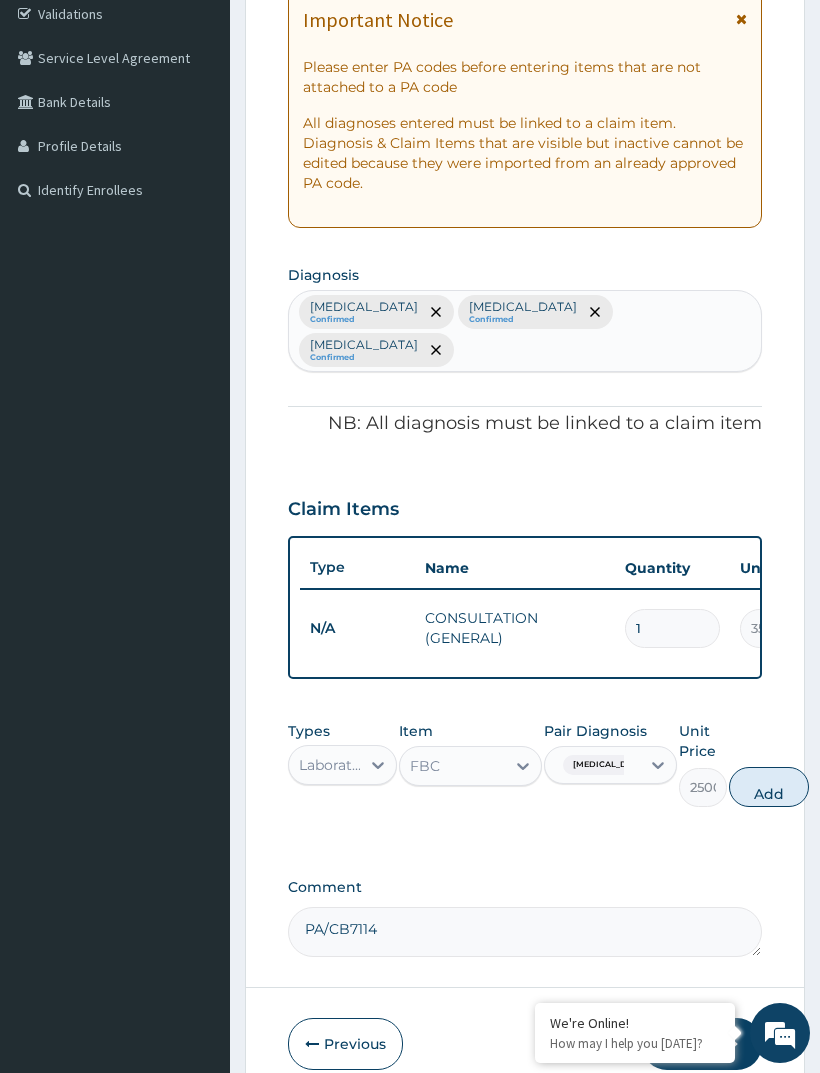 click on "Add" at bounding box center [769, 787] 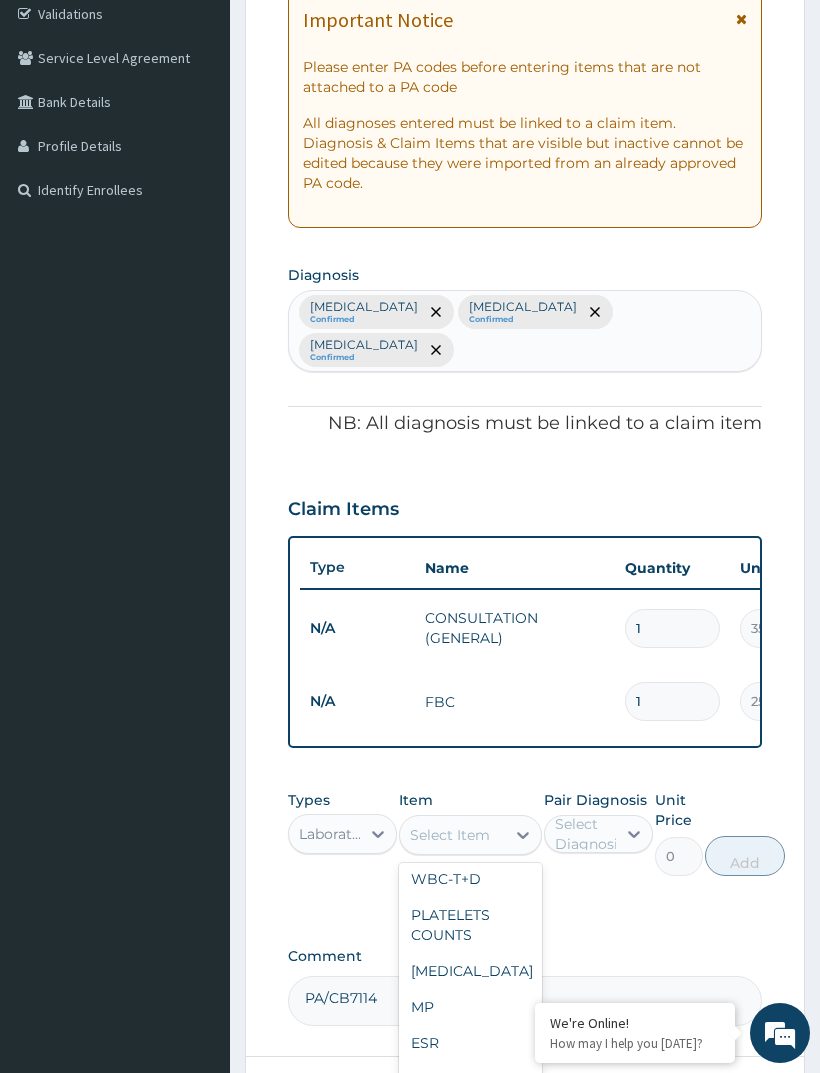 scroll, scrollTop: 577, scrollLeft: 0, axis: vertical 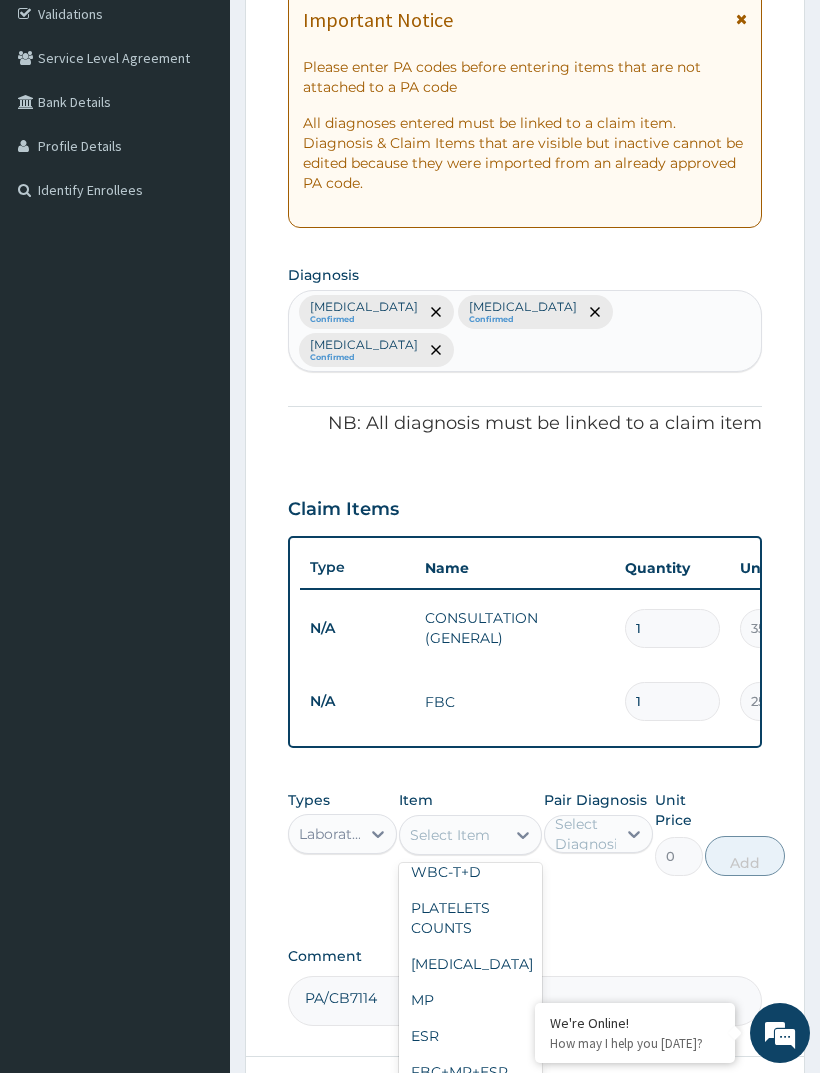 click on "ESR" at bounding box center [470, 1036] 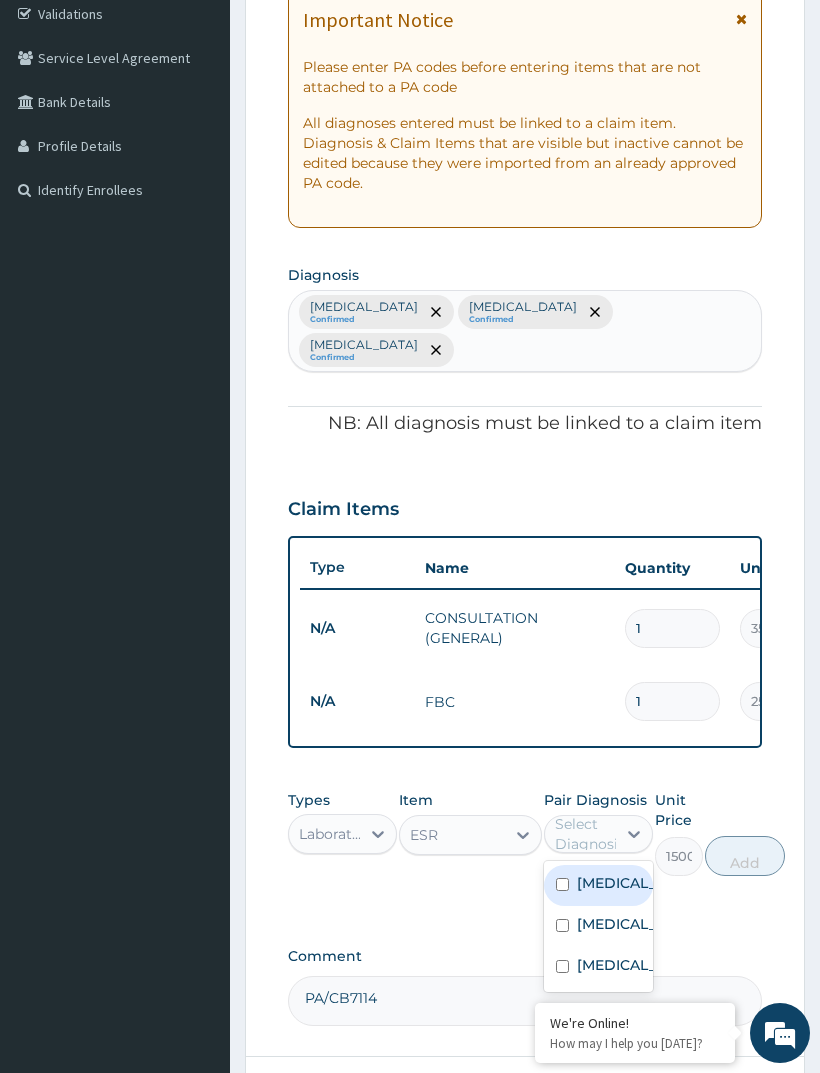 click at bounding box center [562, 966] 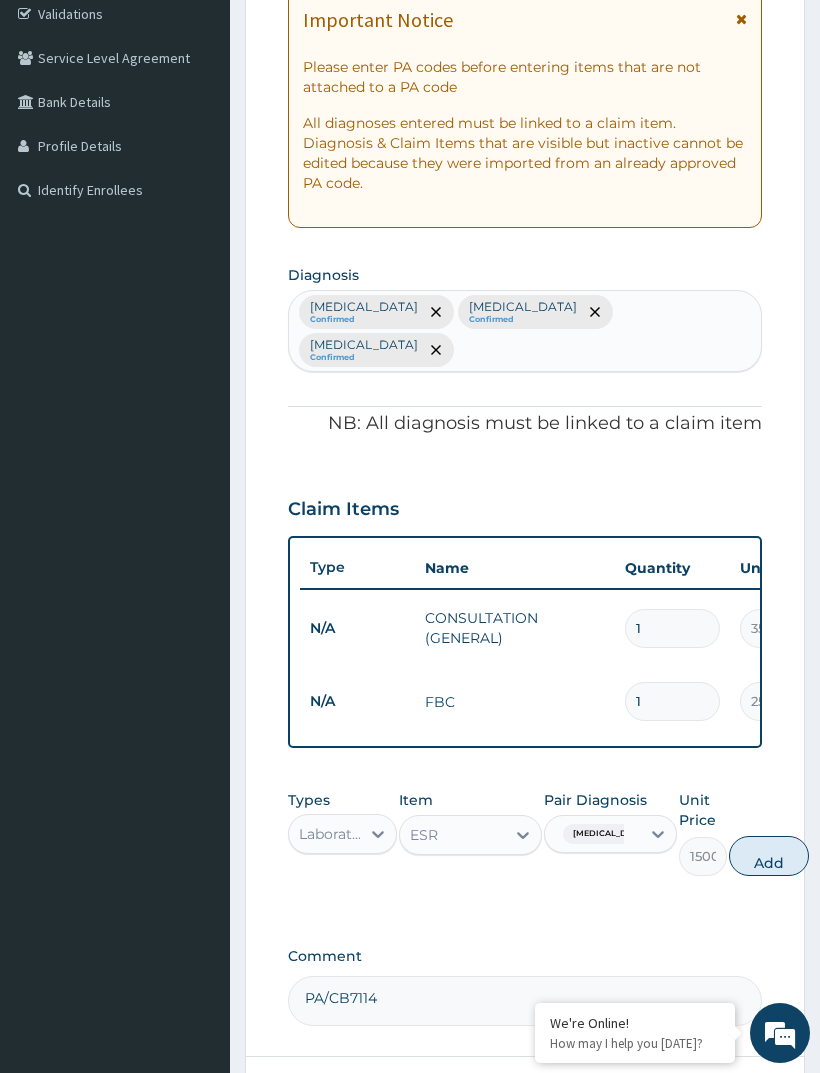type on "1" 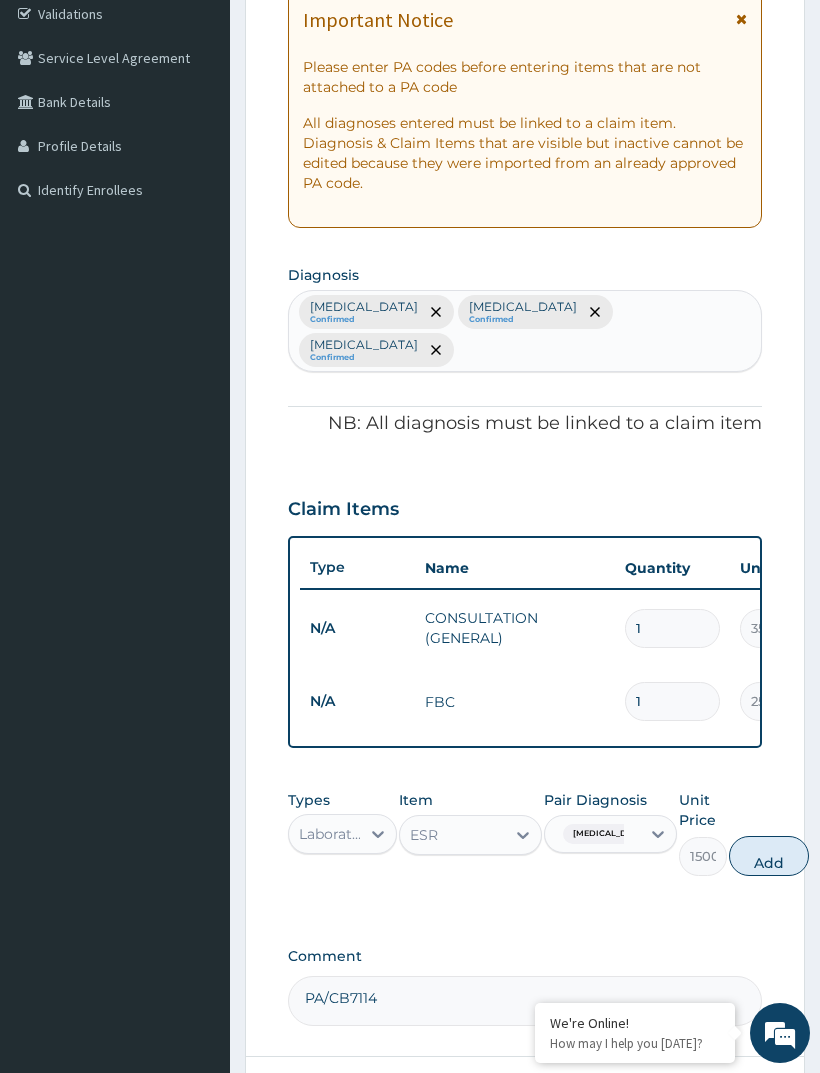type 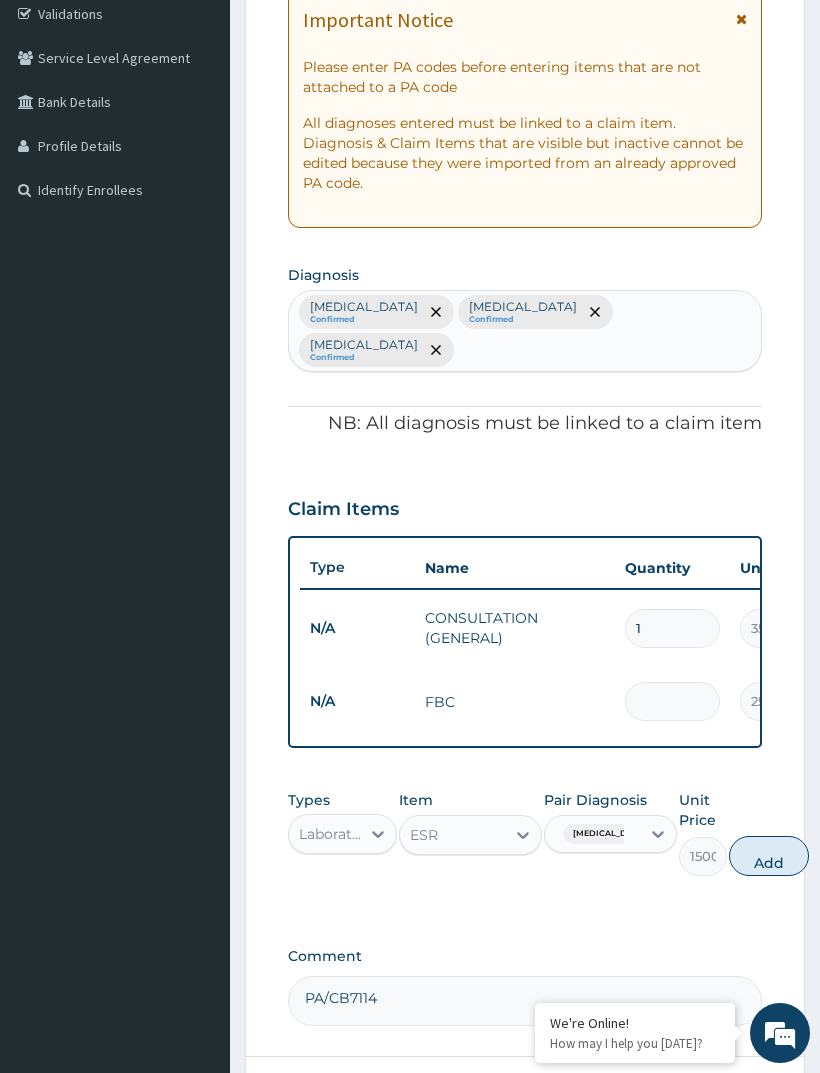 type on "0.00" 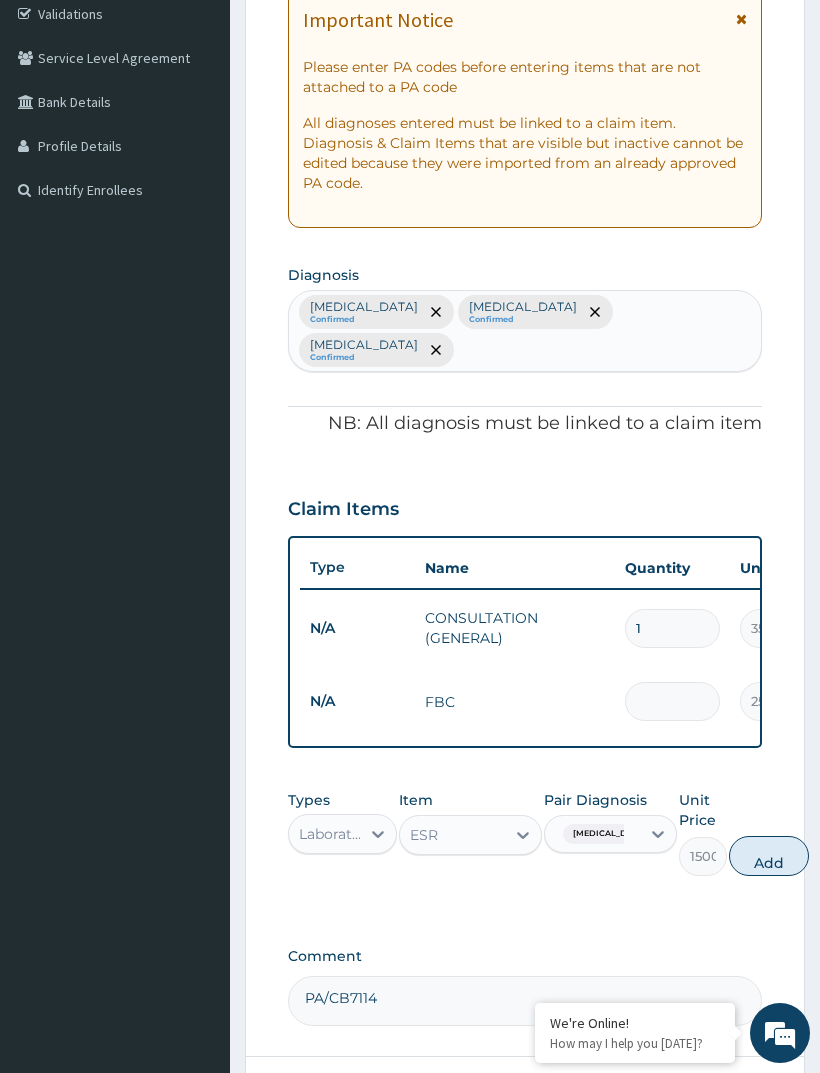 type on "1" 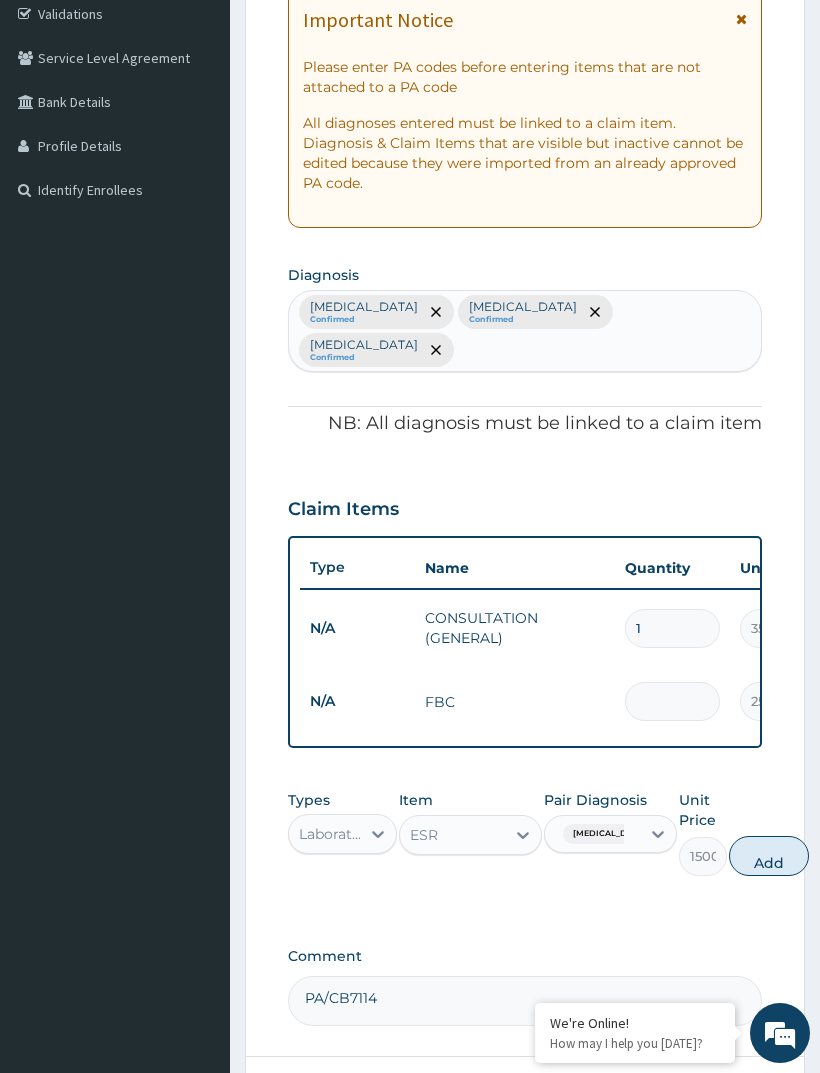 type on "2500.00" 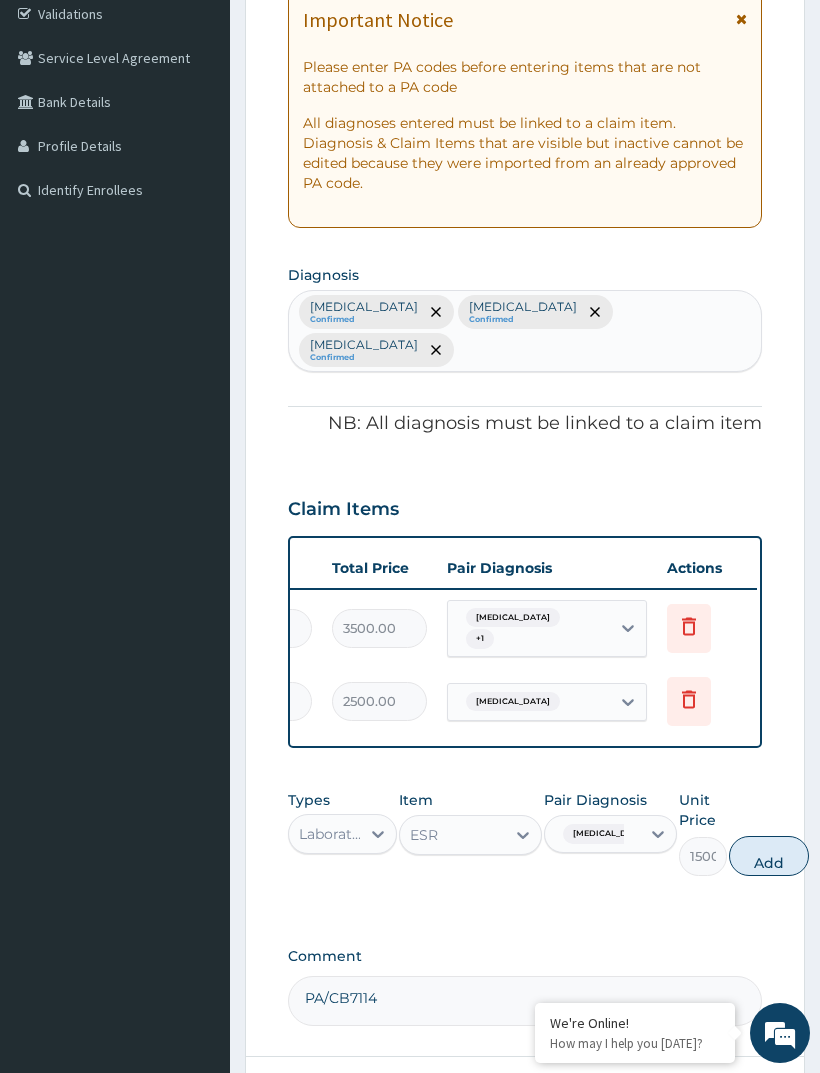 scroll, scrollTop: 0, scrollLeft: 520, axis: horizontal 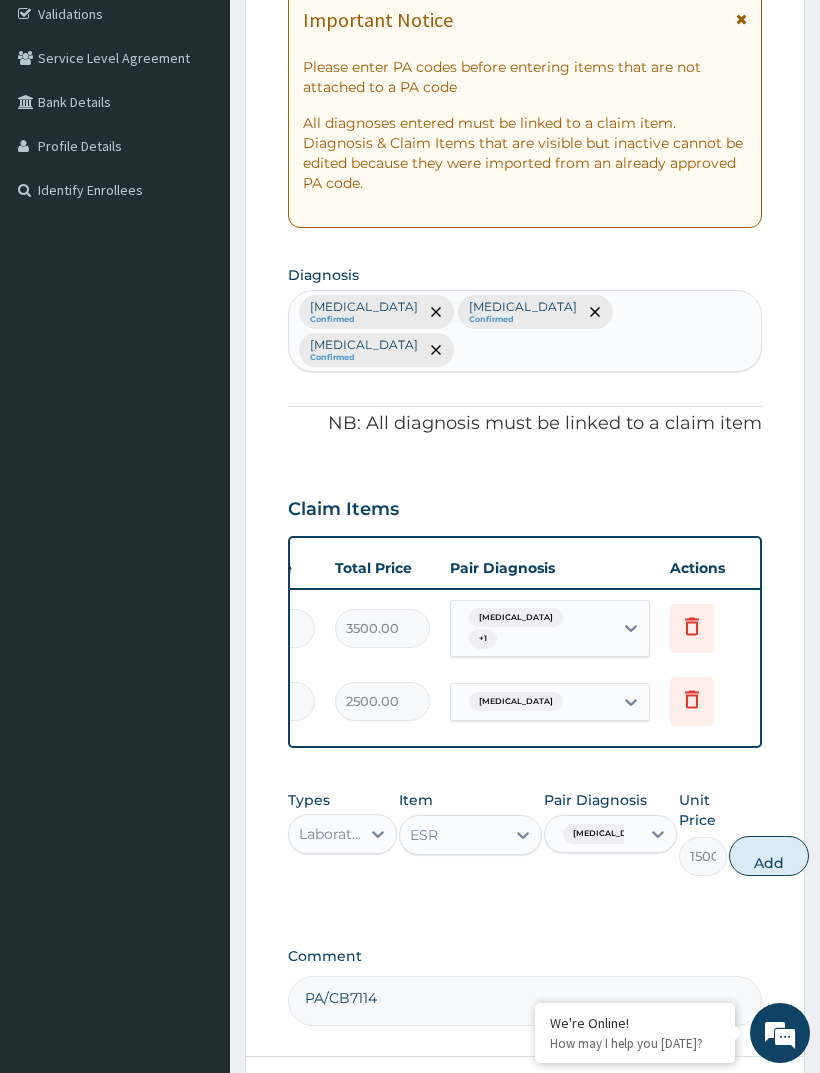click on "Add" at bounding box center [769, 856] 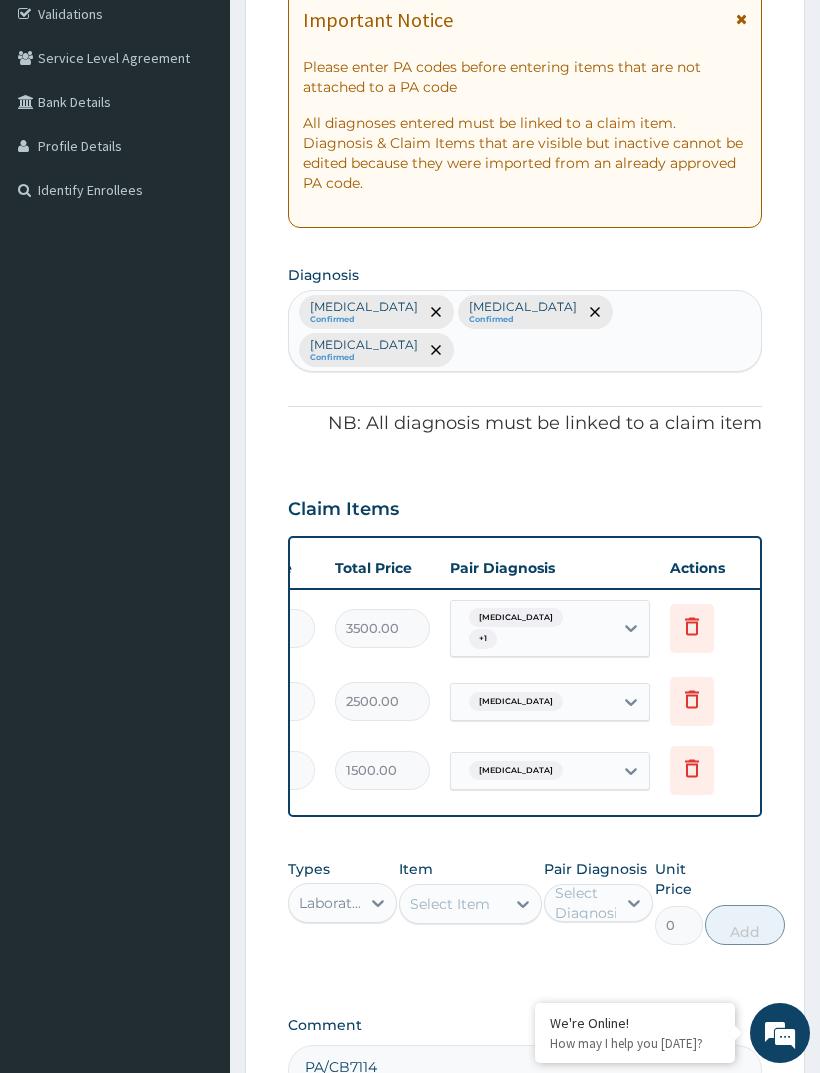 scroll, scrollTop: 0, scrollLeft: 116, axis: horizontal 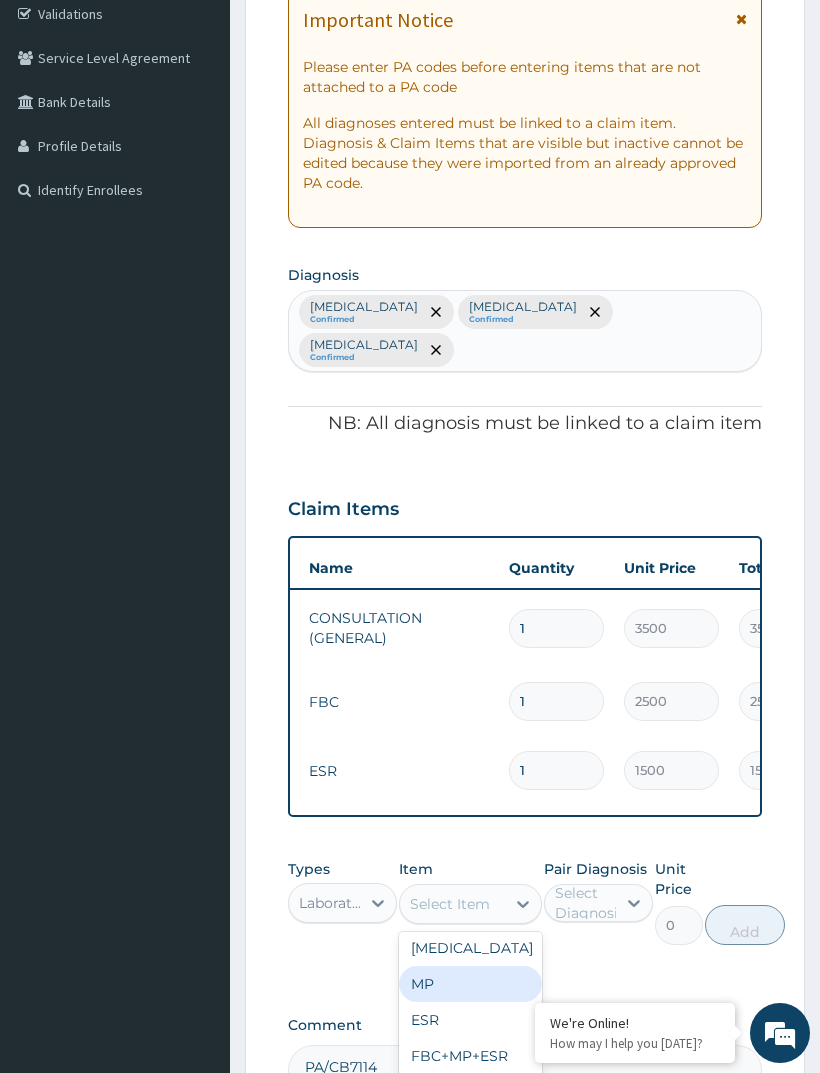 click on "MP" at bounding box center [470, 984] 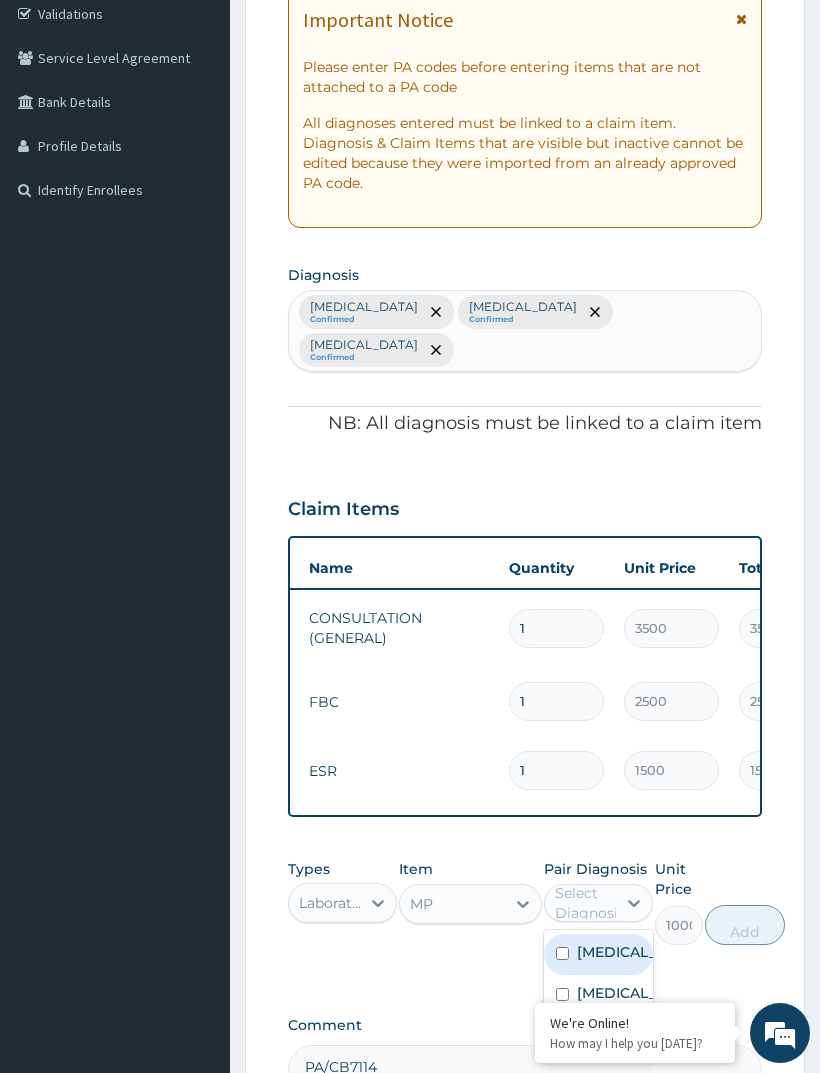 click at bounding box center [562, 953] 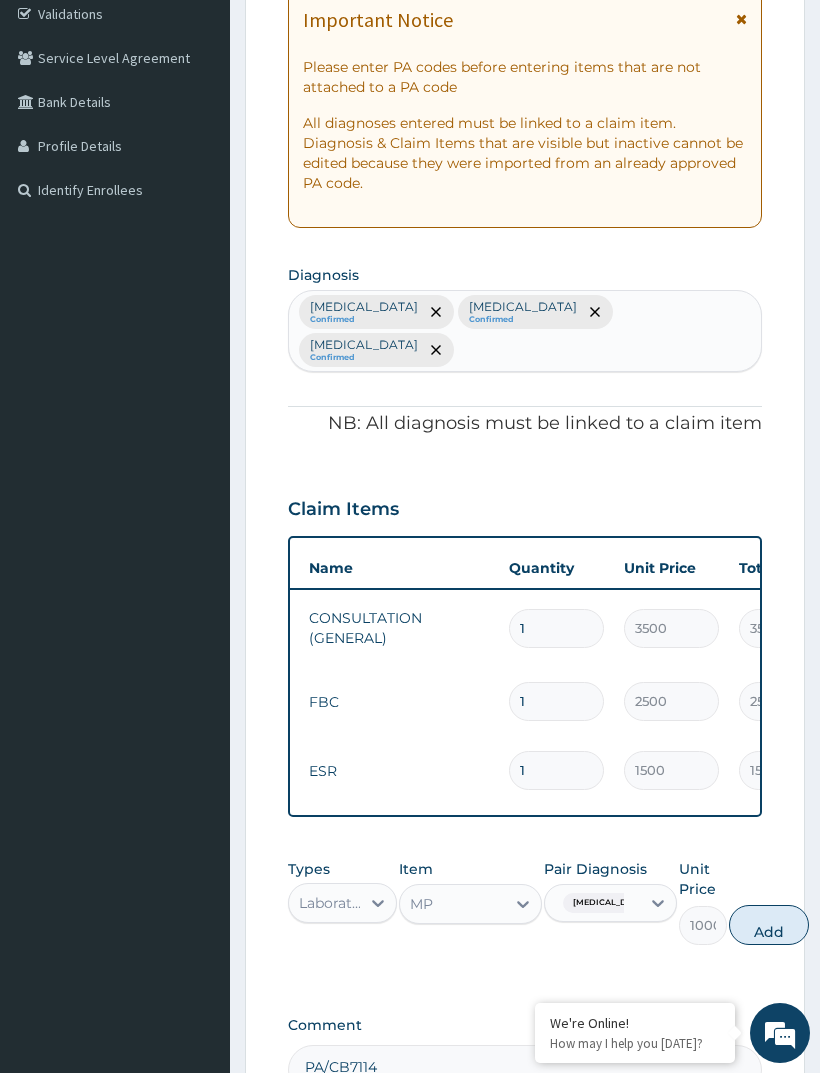 click on "Add" at bounding box center (769, 925) 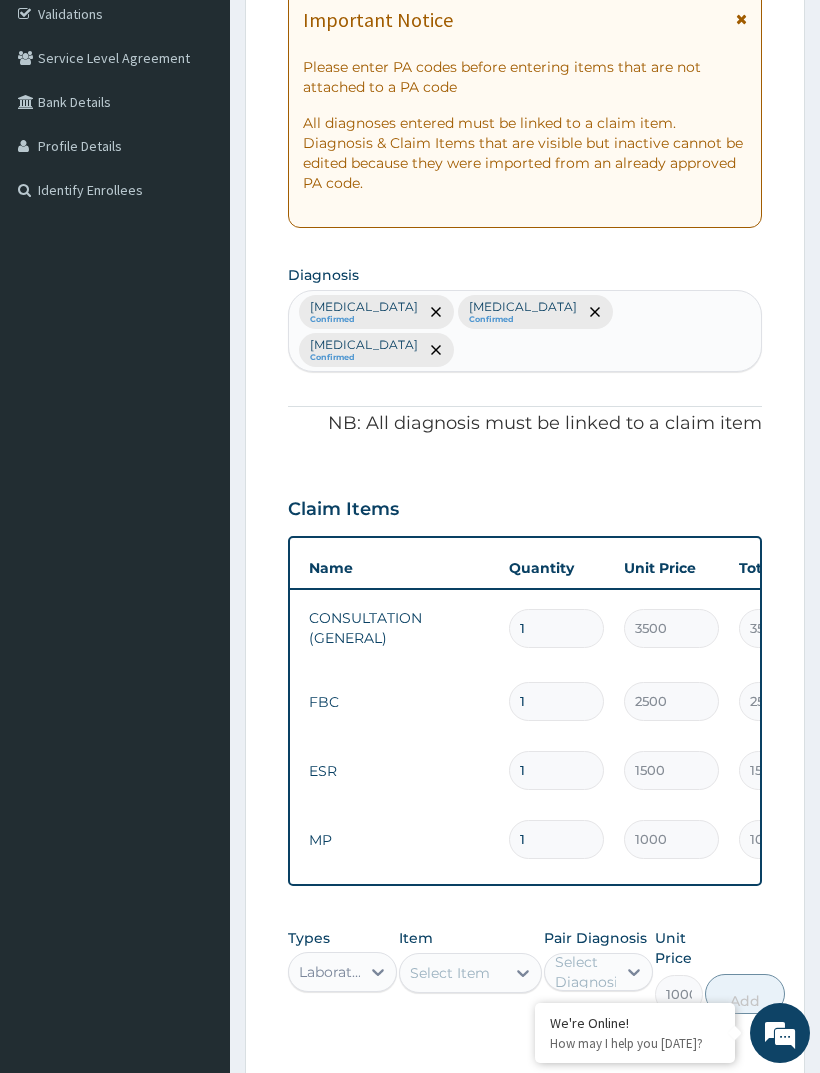 type on "0" 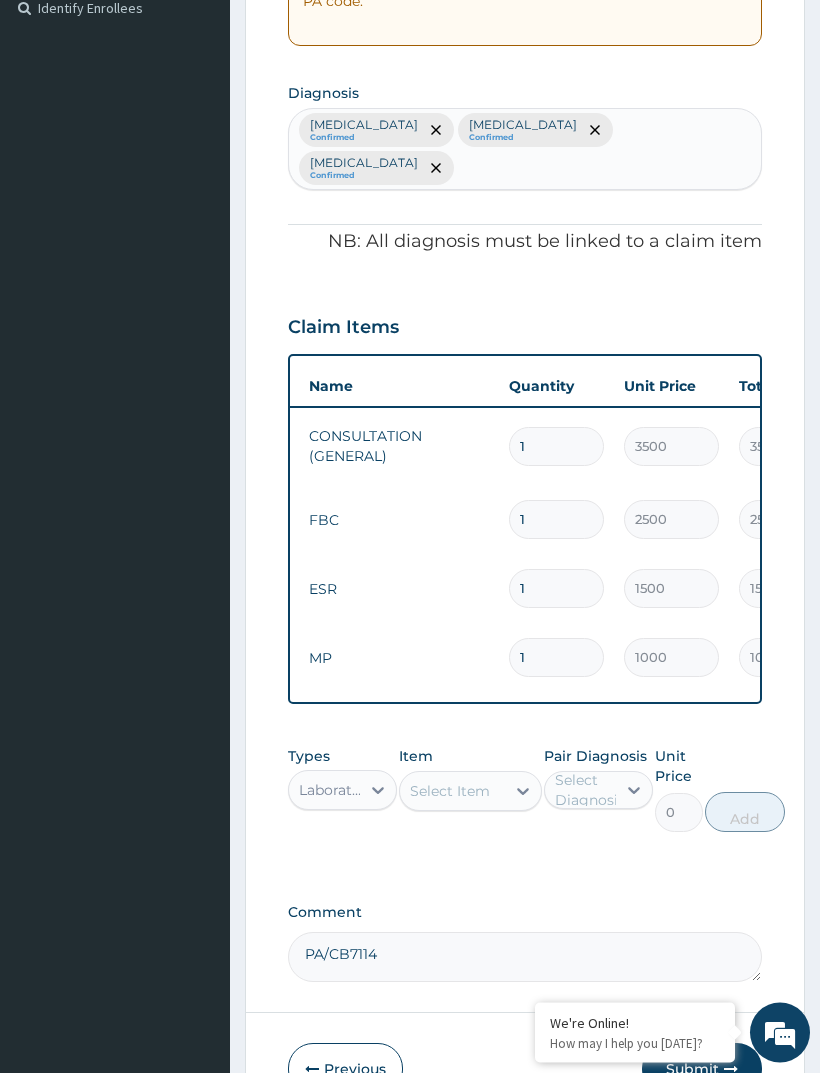 scroll, scrollTop: 587, scrollLeft: 0, axis: vertical 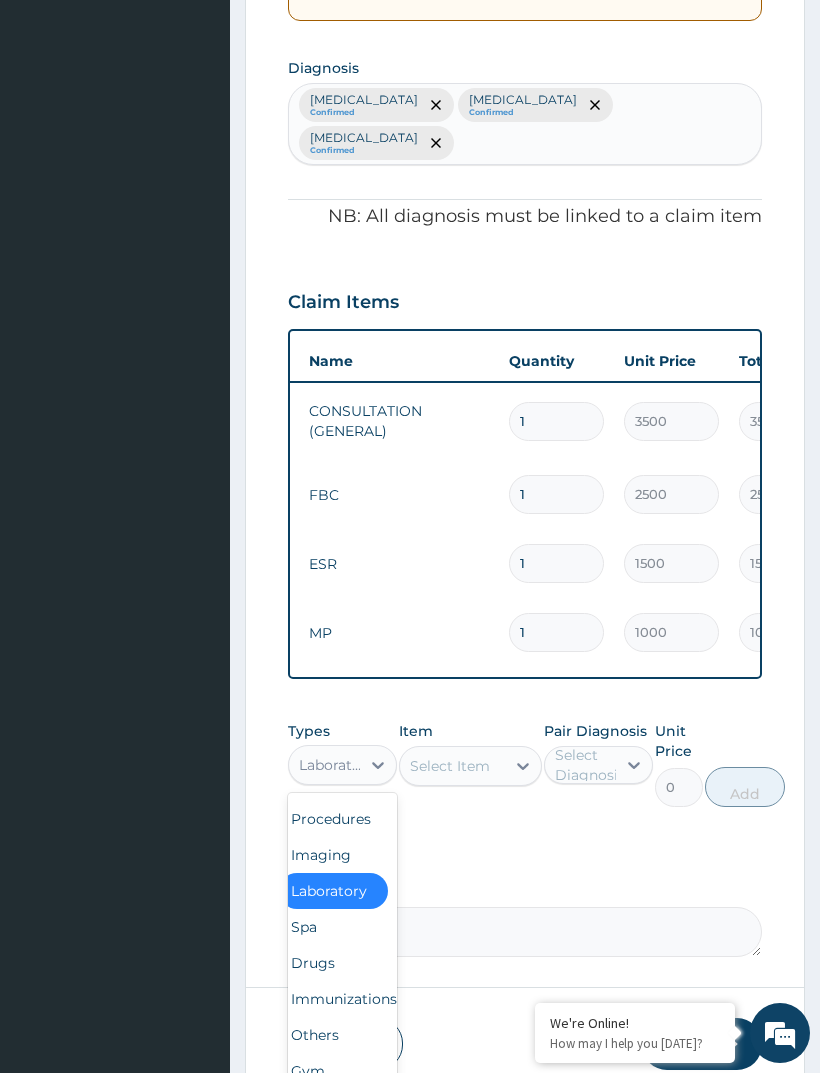 click on "Drugs" at bounding box center [333, 963] 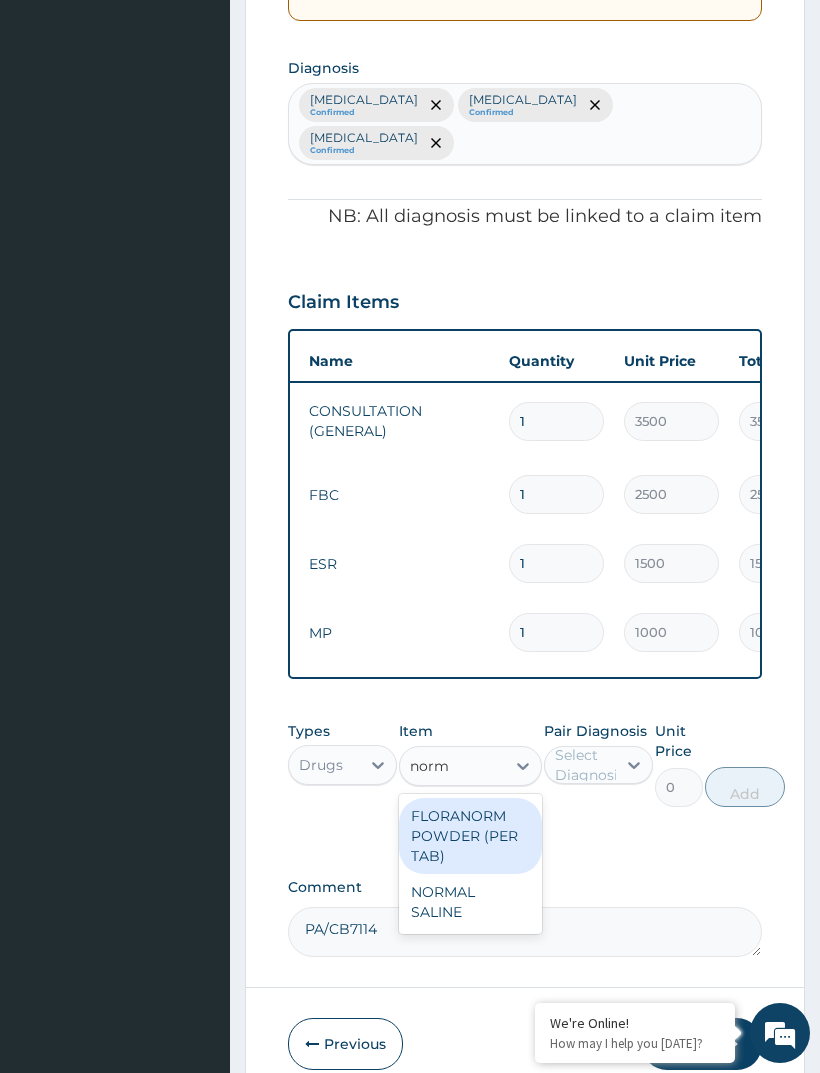 click on "NORMAL SALINE" at bounding box center (470, 902) 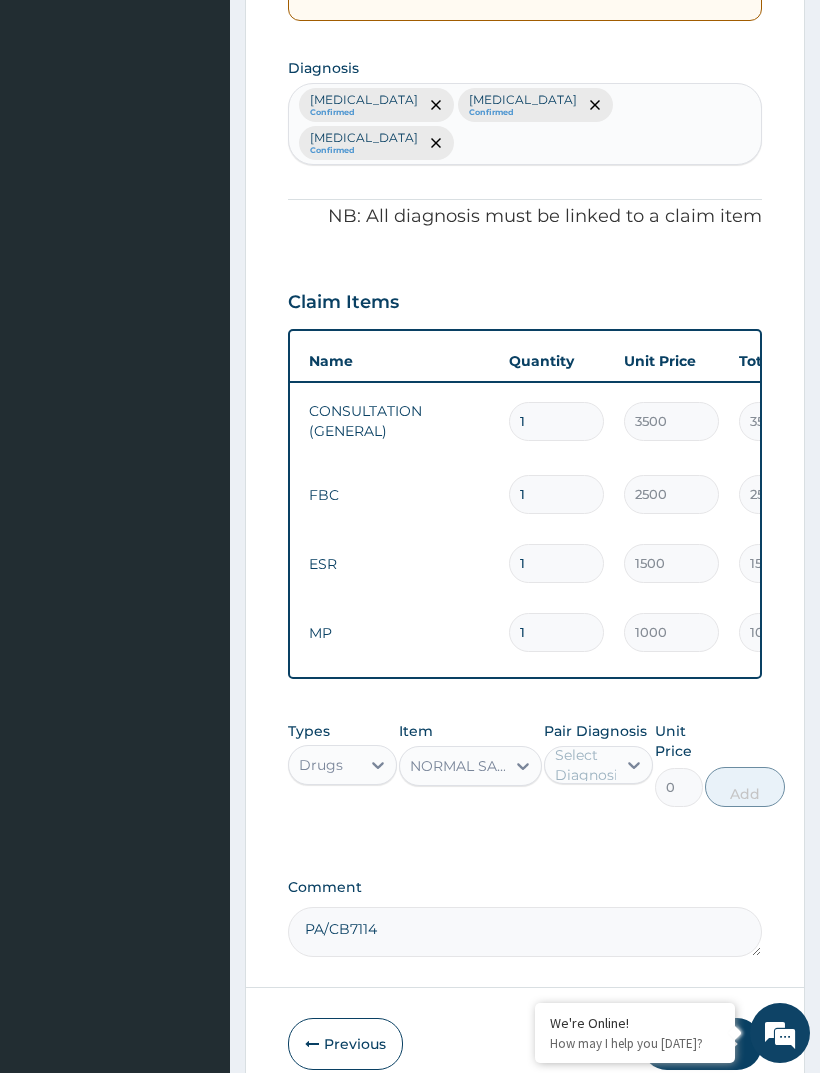 type 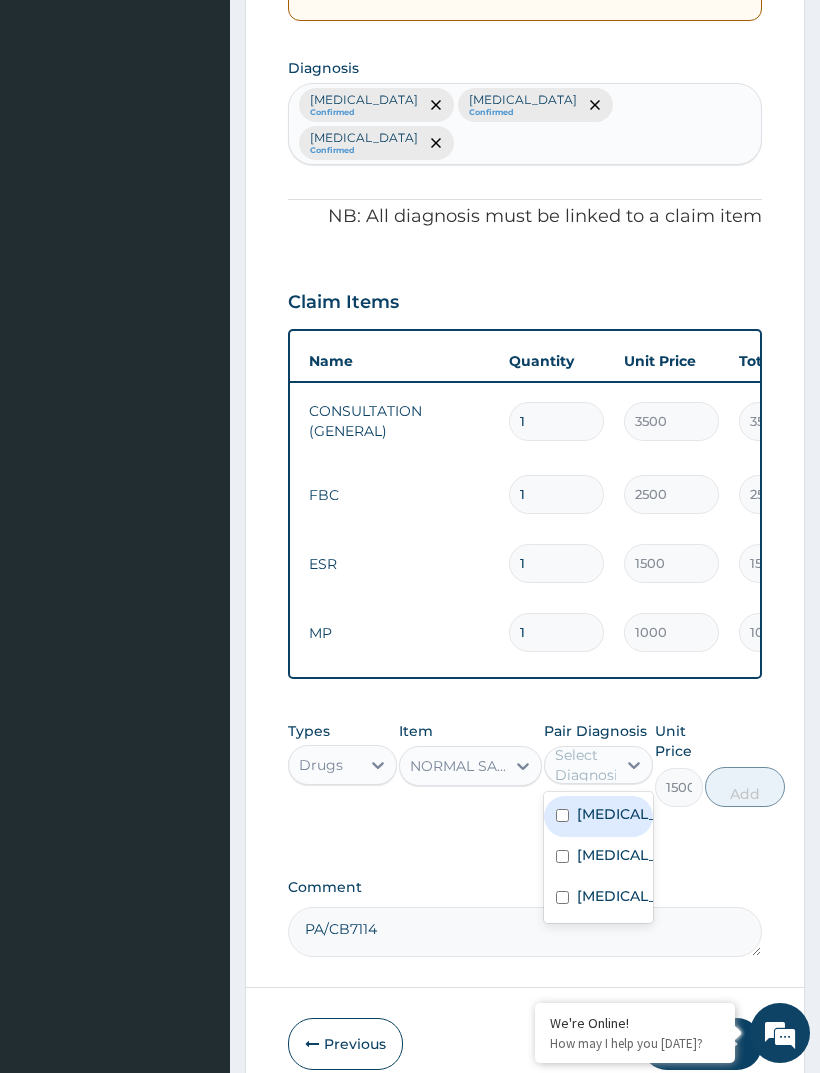 click on "[MEDICAL_DATA]" at bounding box center (619, 814) 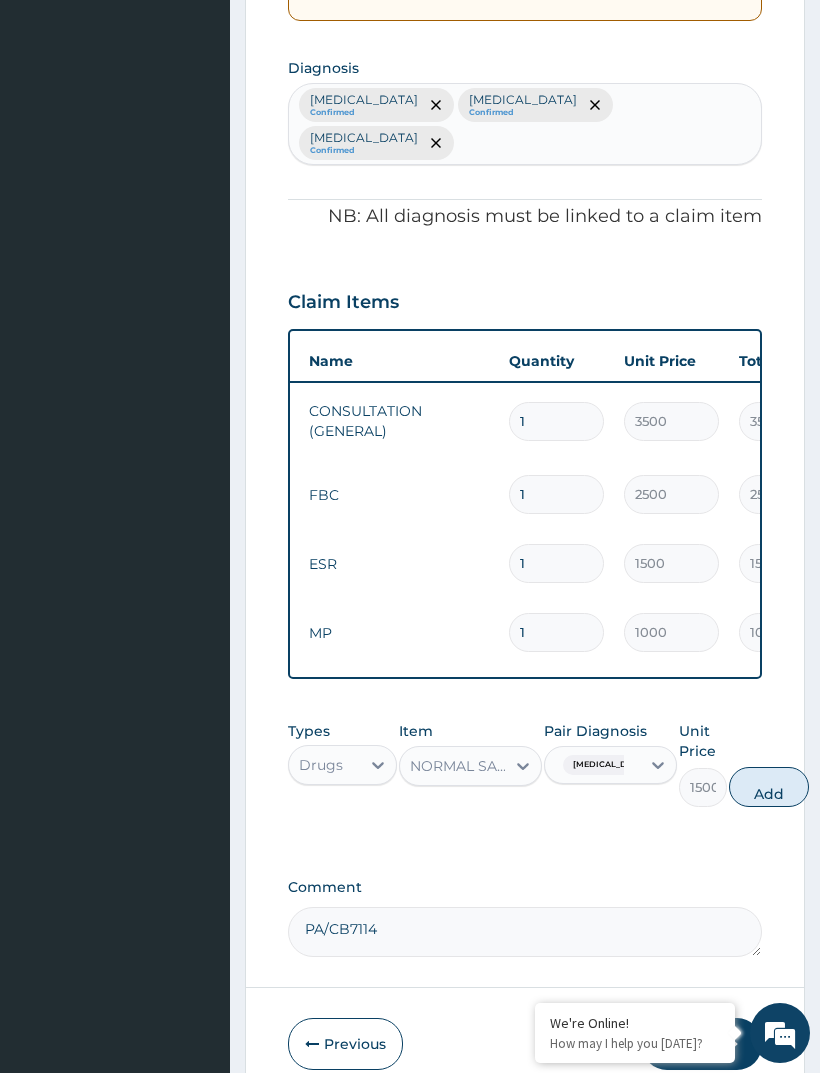 click on "Add" at bounding box center [769, 787] 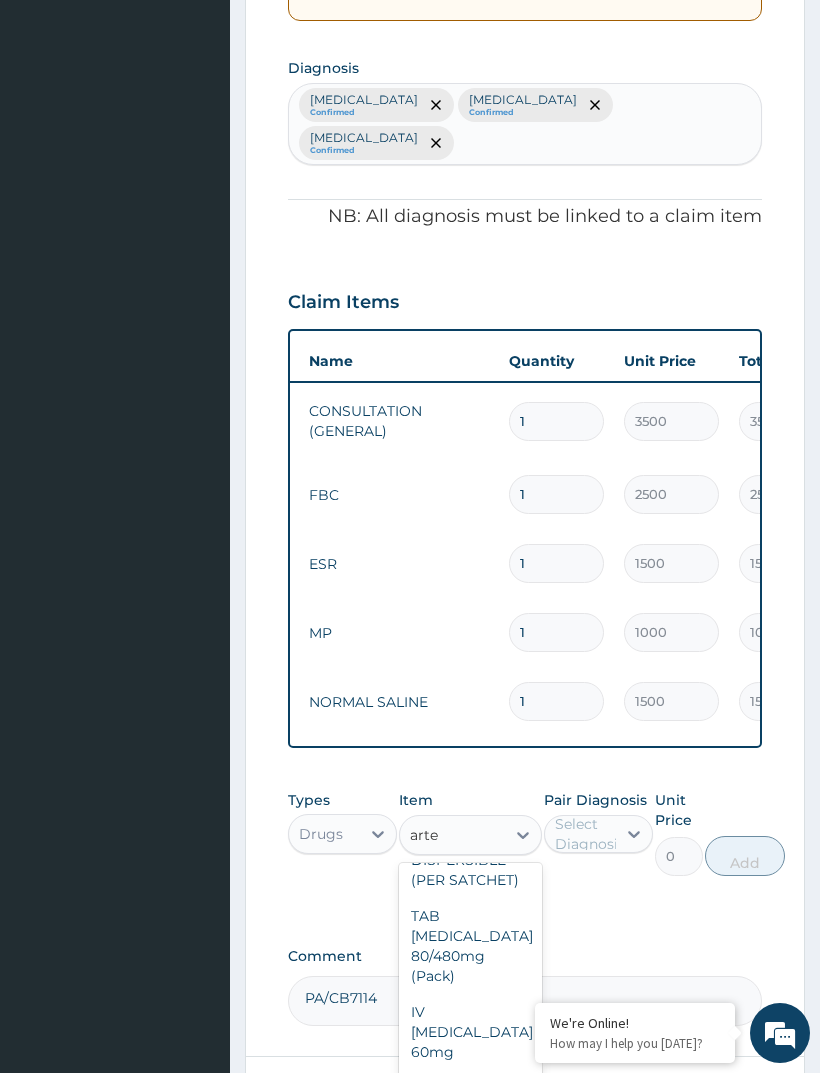 scroll, scrollTop: 308, scrollLeft: 0, axis: vertical 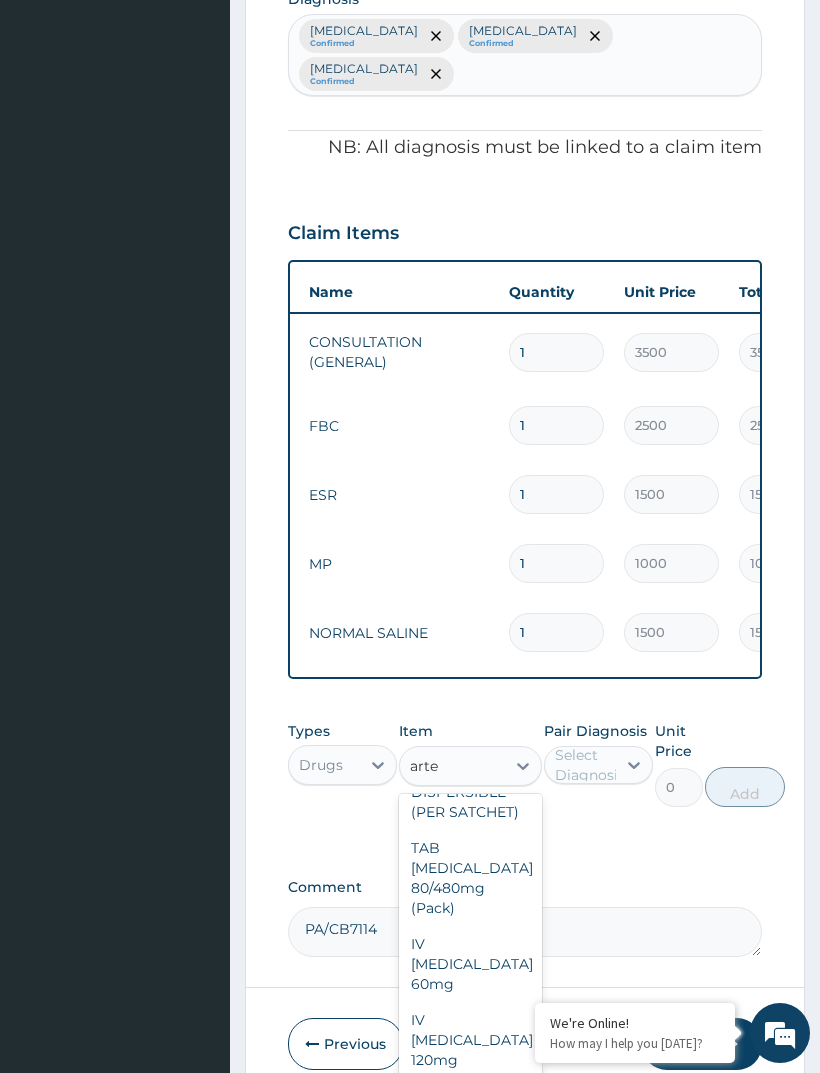 click on "IV ARTESUNATE 60MG" at bounding box center [470, 1192] 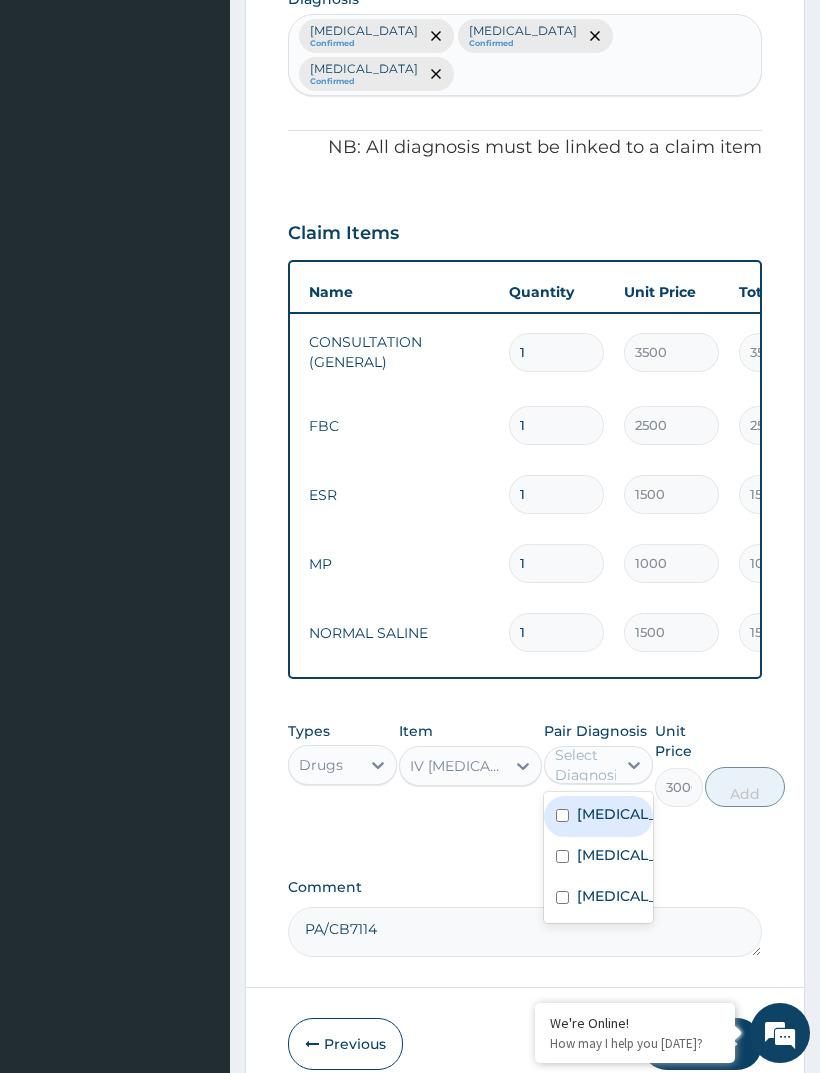 click on "Anemia" at bounding box center [598, 857] 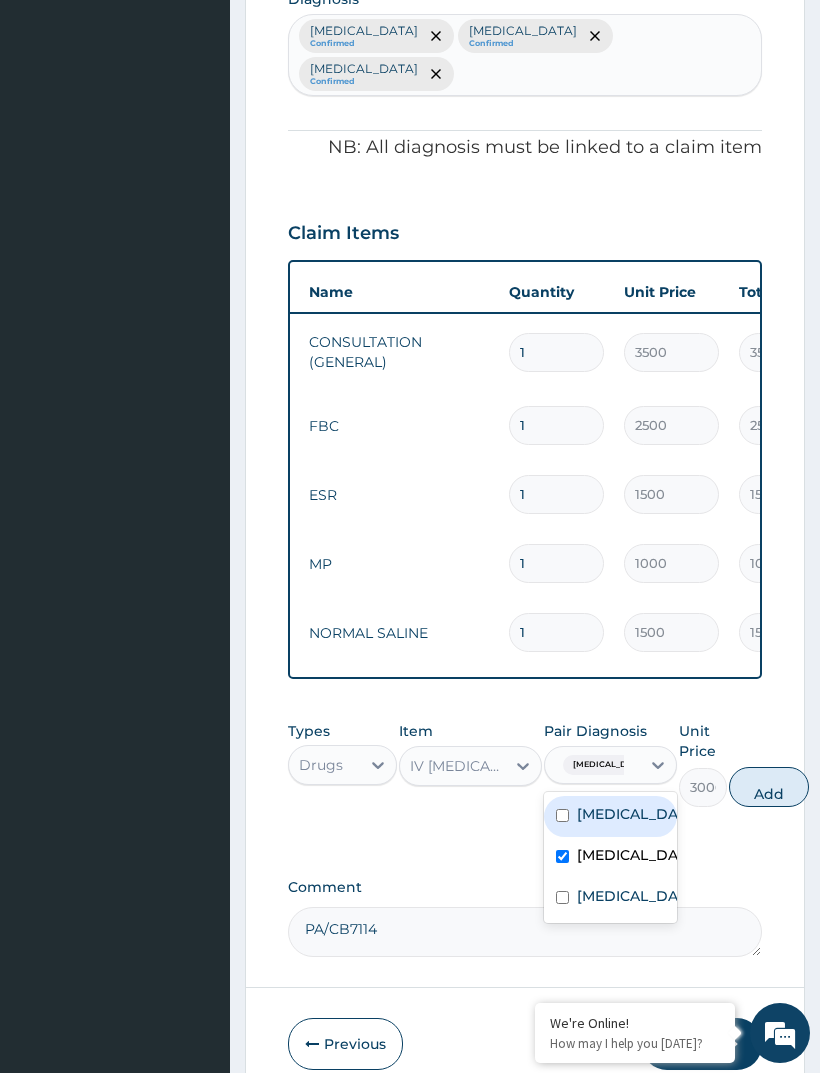 click on "Malaria" at bounding box center [631, 814] 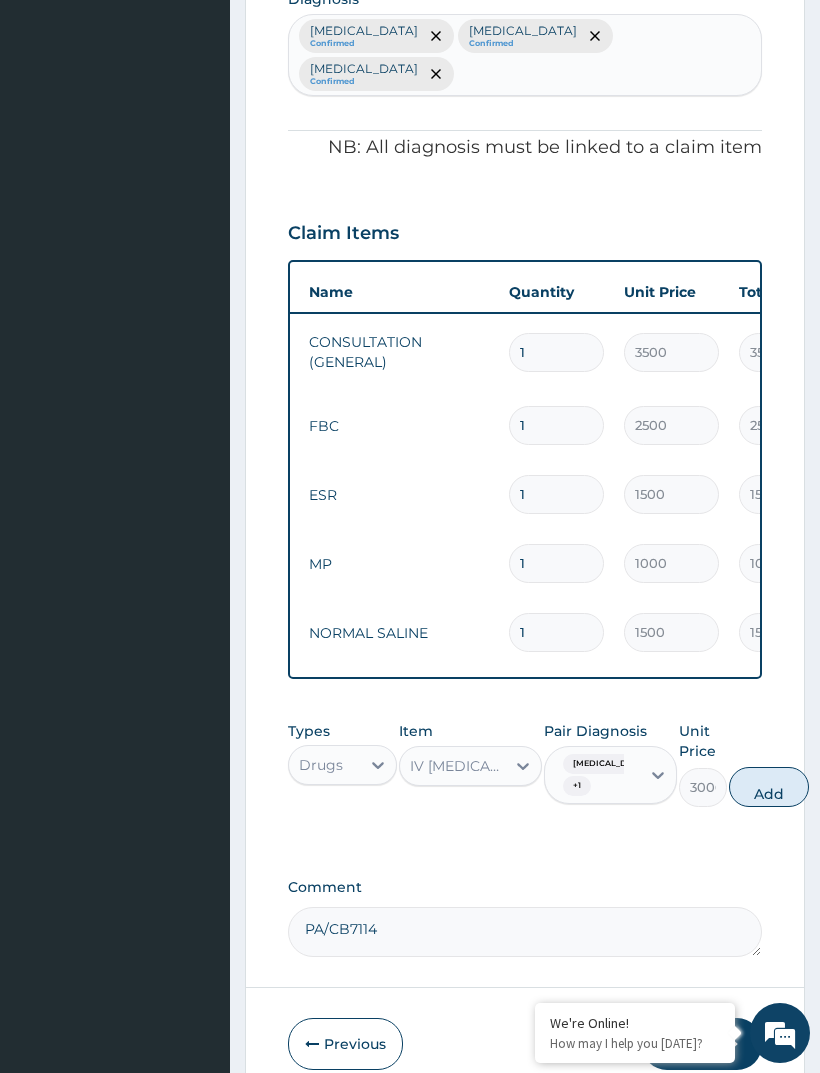 click on "Add" at bounding box center [769, 787] 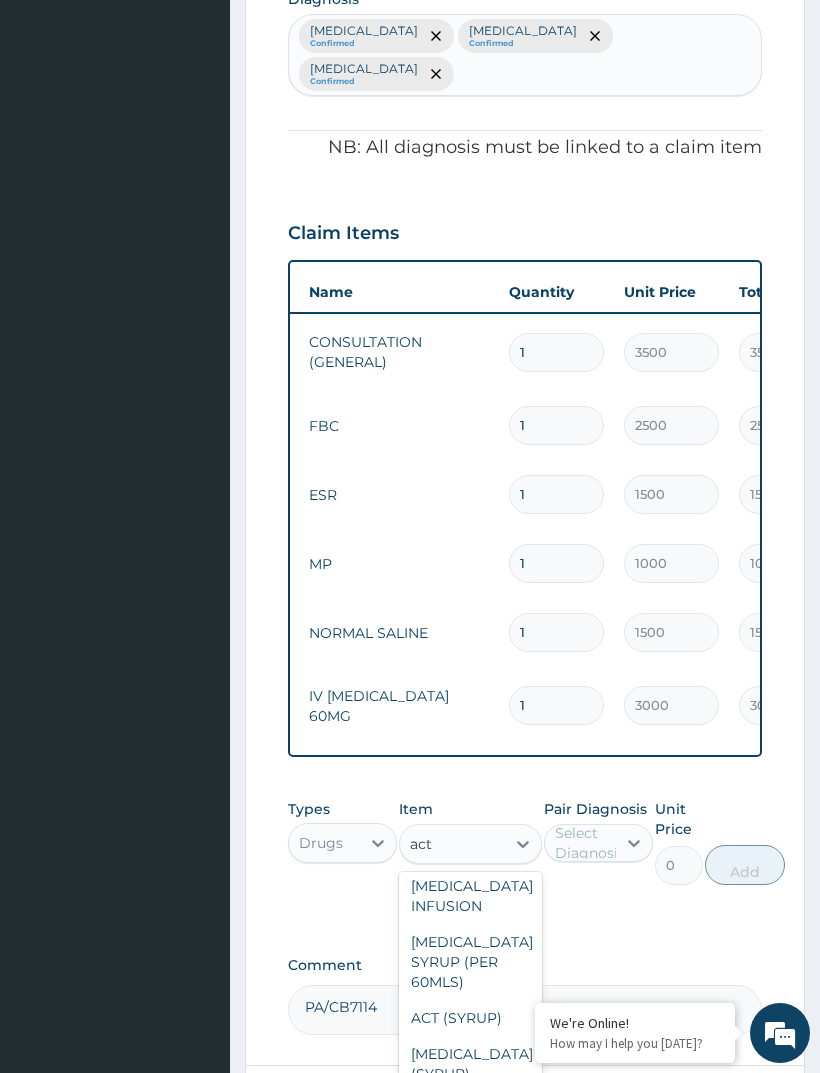 scroll, scrollTop: 120, scrollLeft: 0, axis: vertical 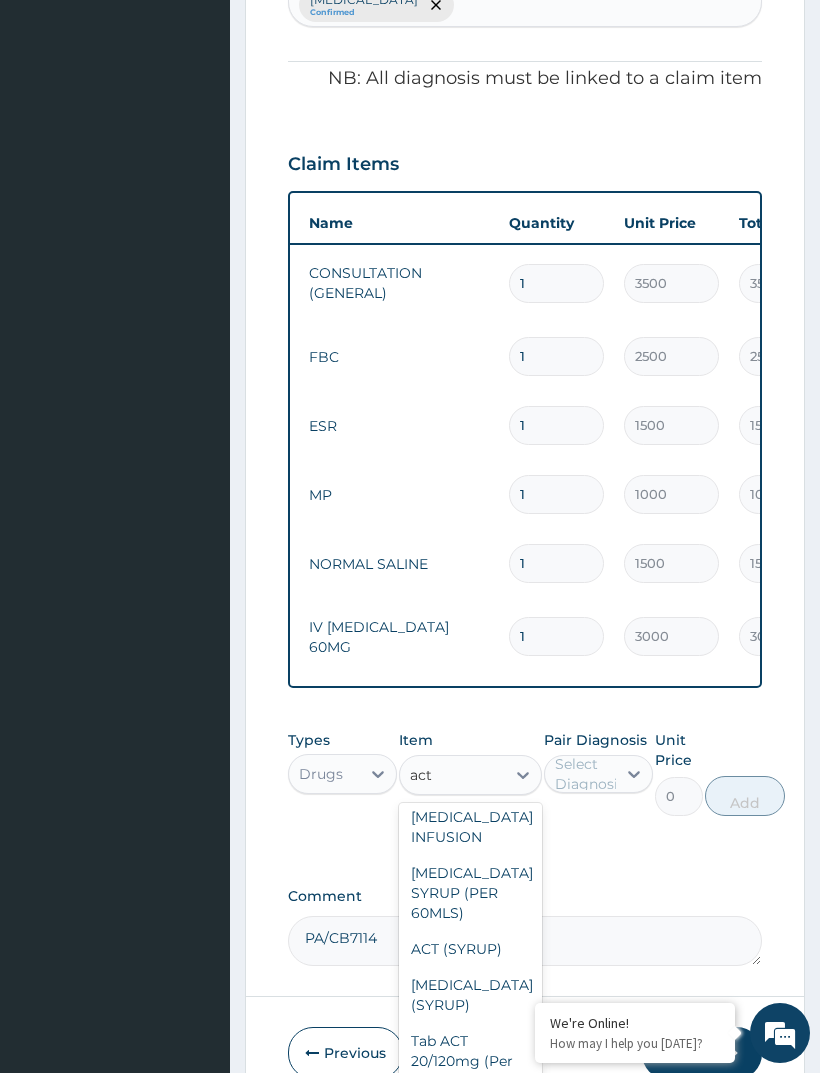 click on "ACT  (SYRUP)" at bounding box center (470, 949) 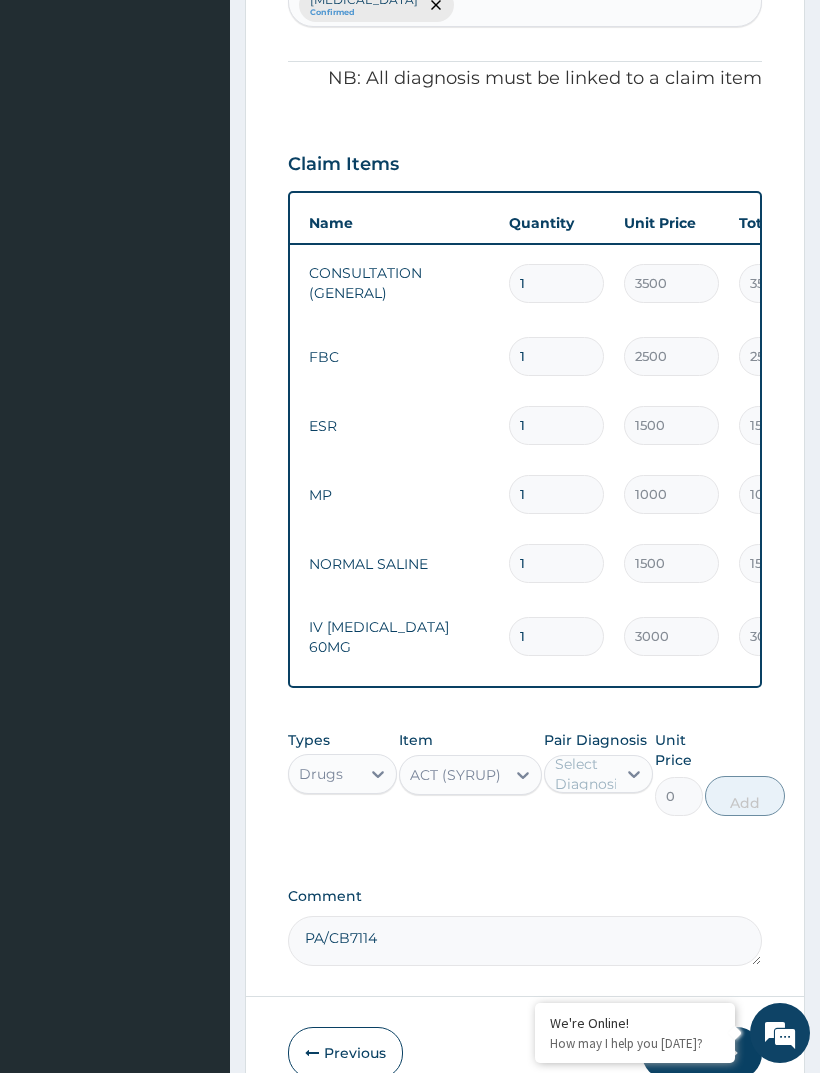 type 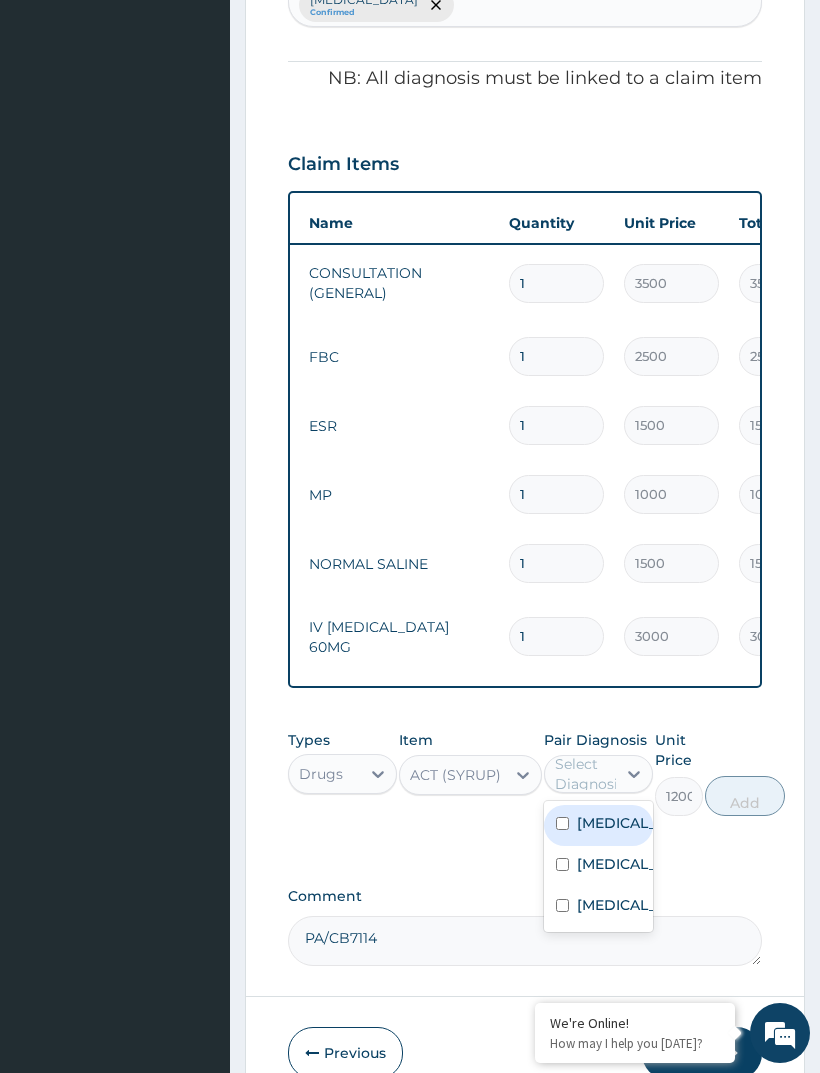 click on "Malaria" at bounding box center (619, 823) 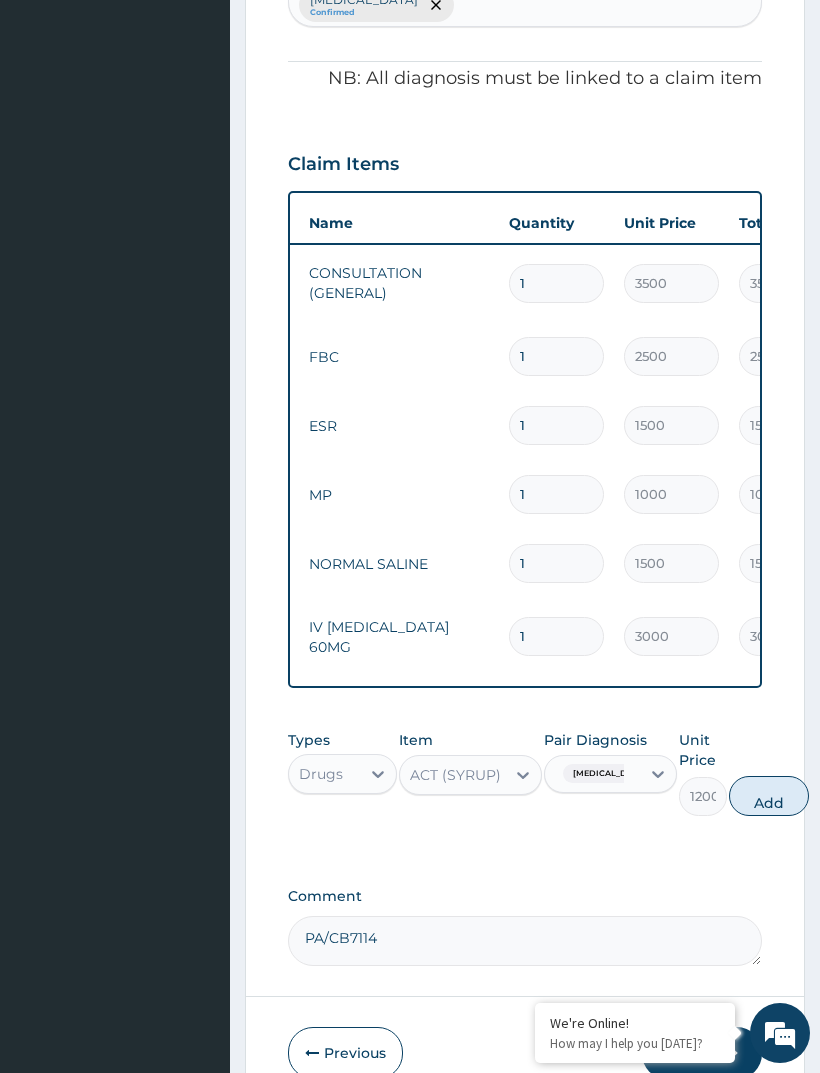 click on "Add" at bounding box center [769, 796] 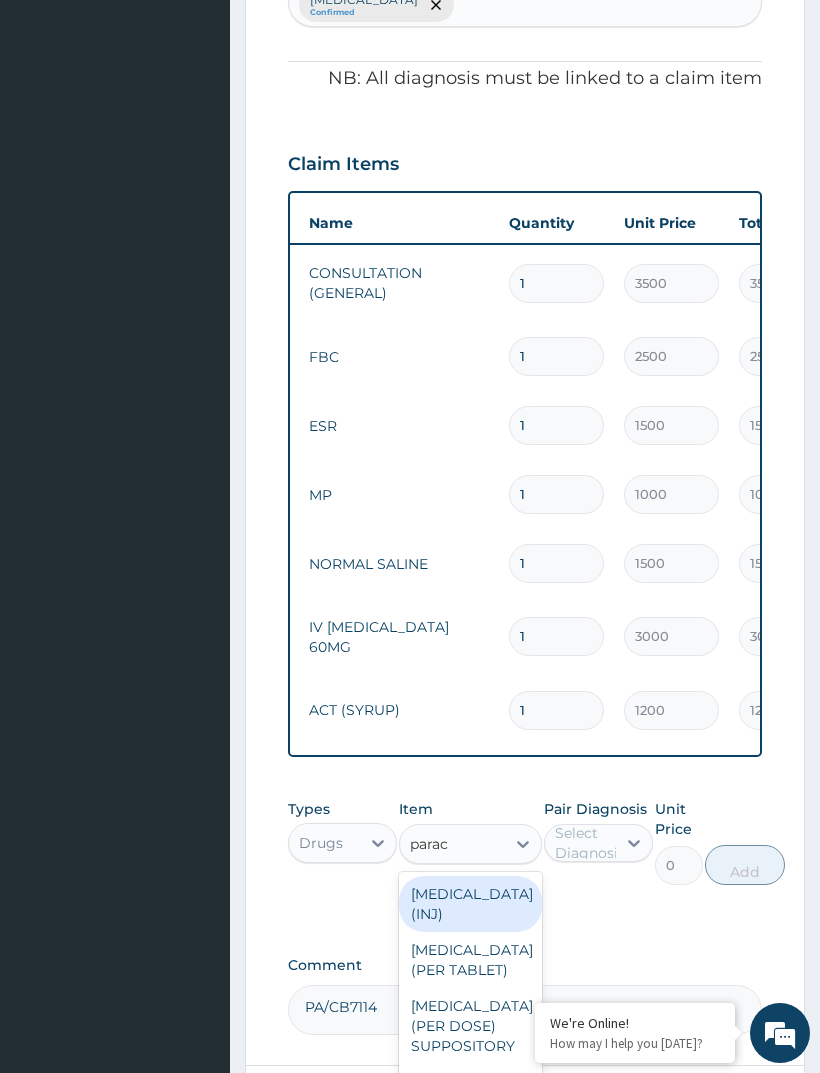 scroll, scrollTop: 794, scrollLeft: 0, axis: vertical 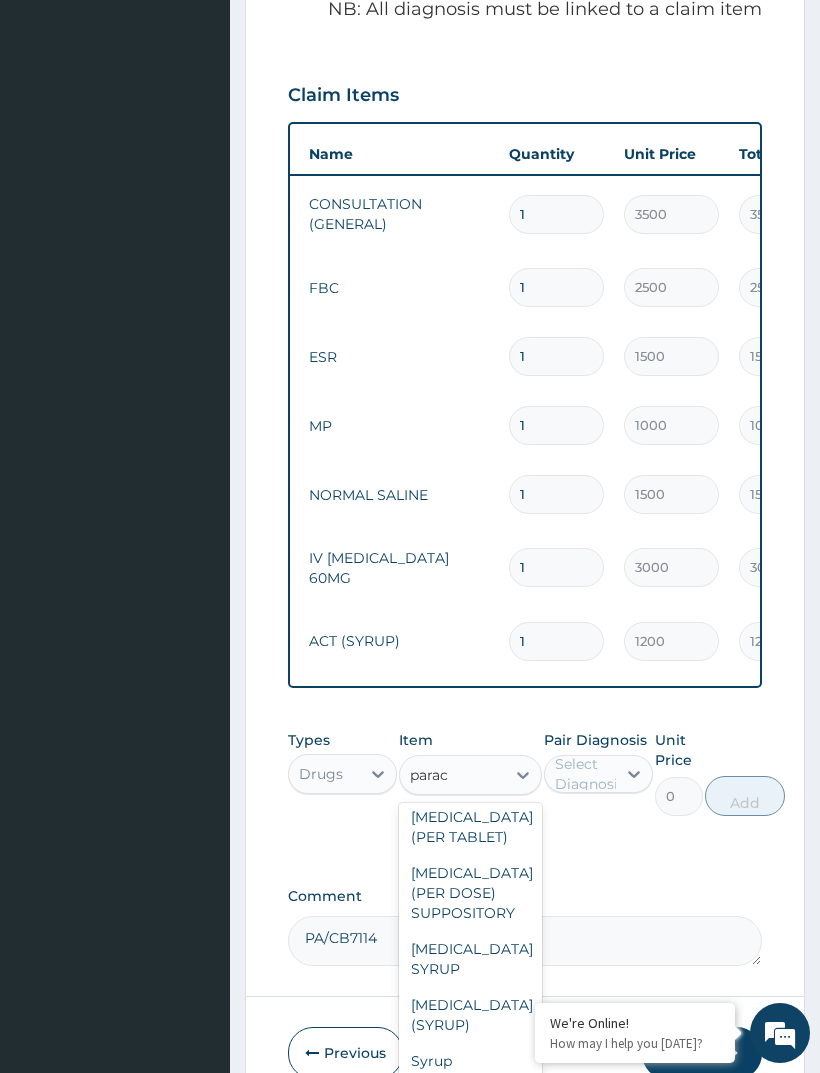 click on "Syrup Paracetamol" at bounding box center (470, 1071) 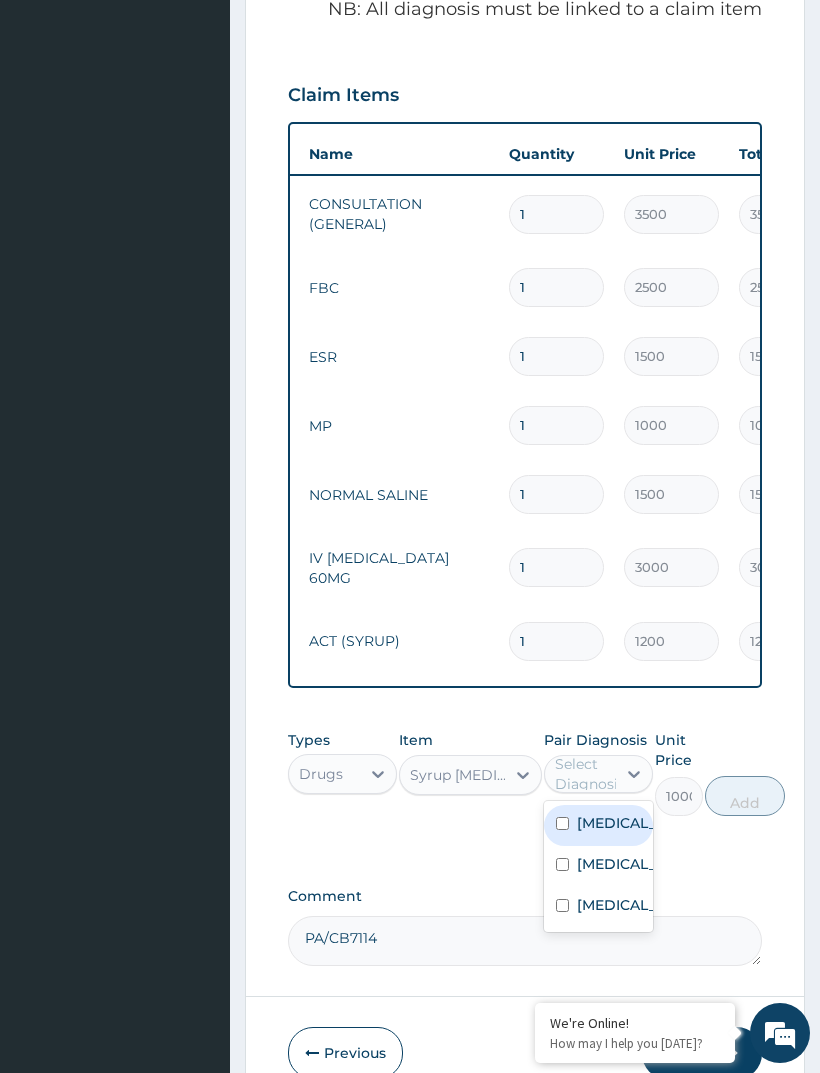 click at bounding box center (562, 823) 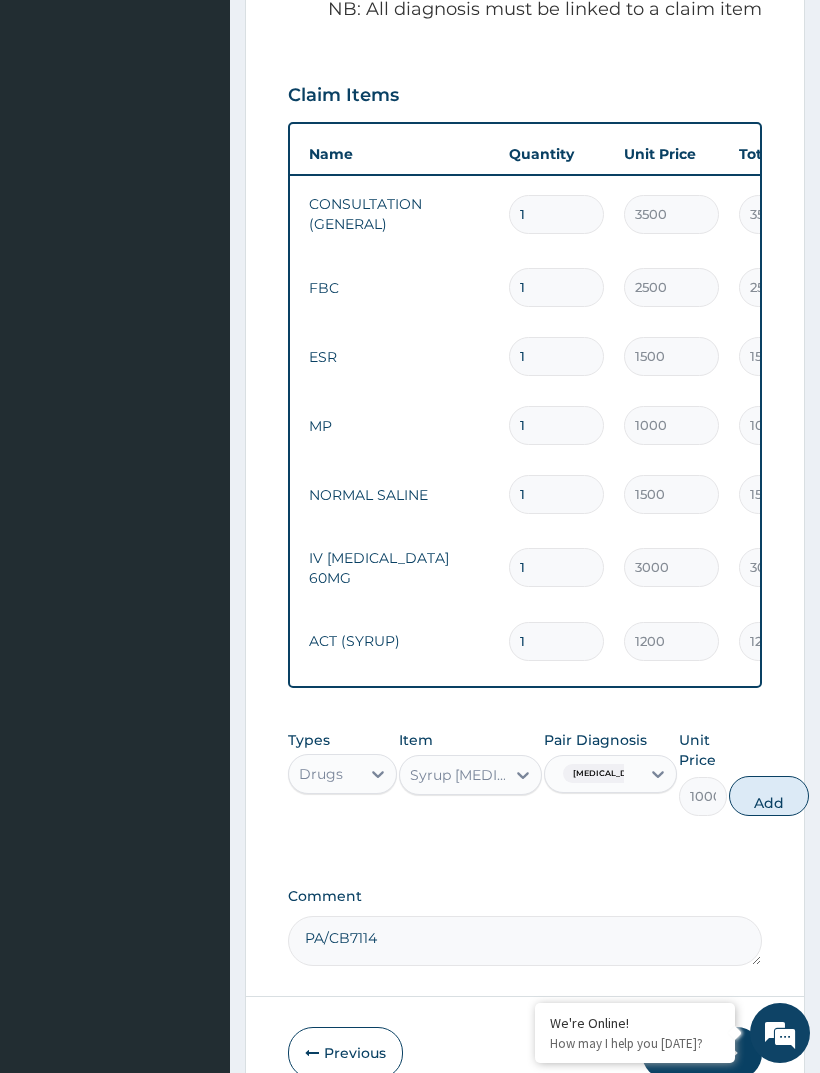 click on "Add" at bounding box center (769, 796) 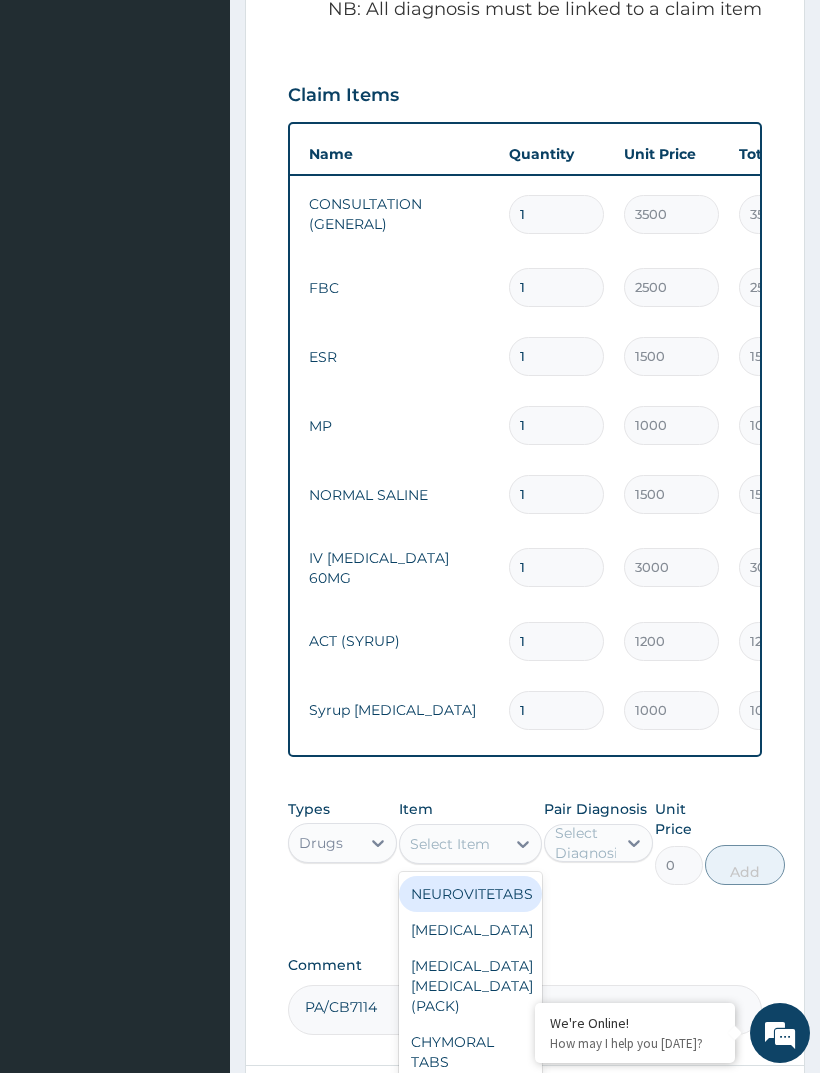 type on "150" 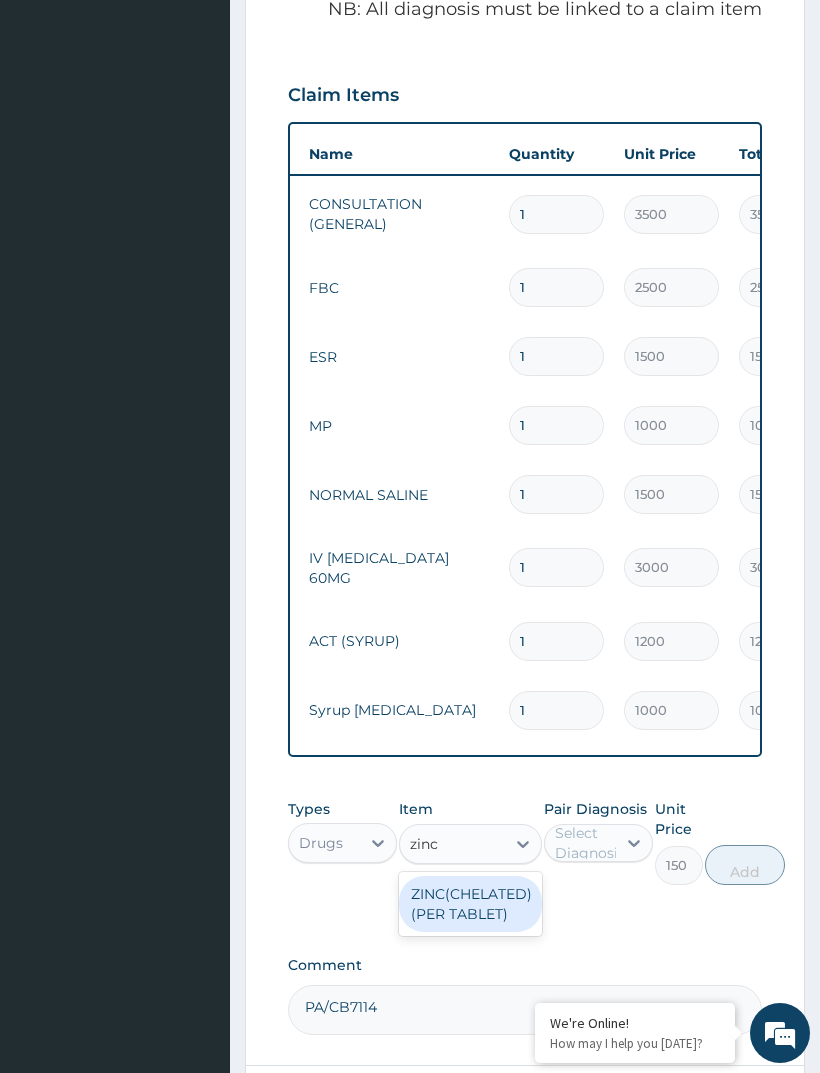 click on "ZINC(CHELATED) (PER TABLET)" at bounding box center [470, 904] 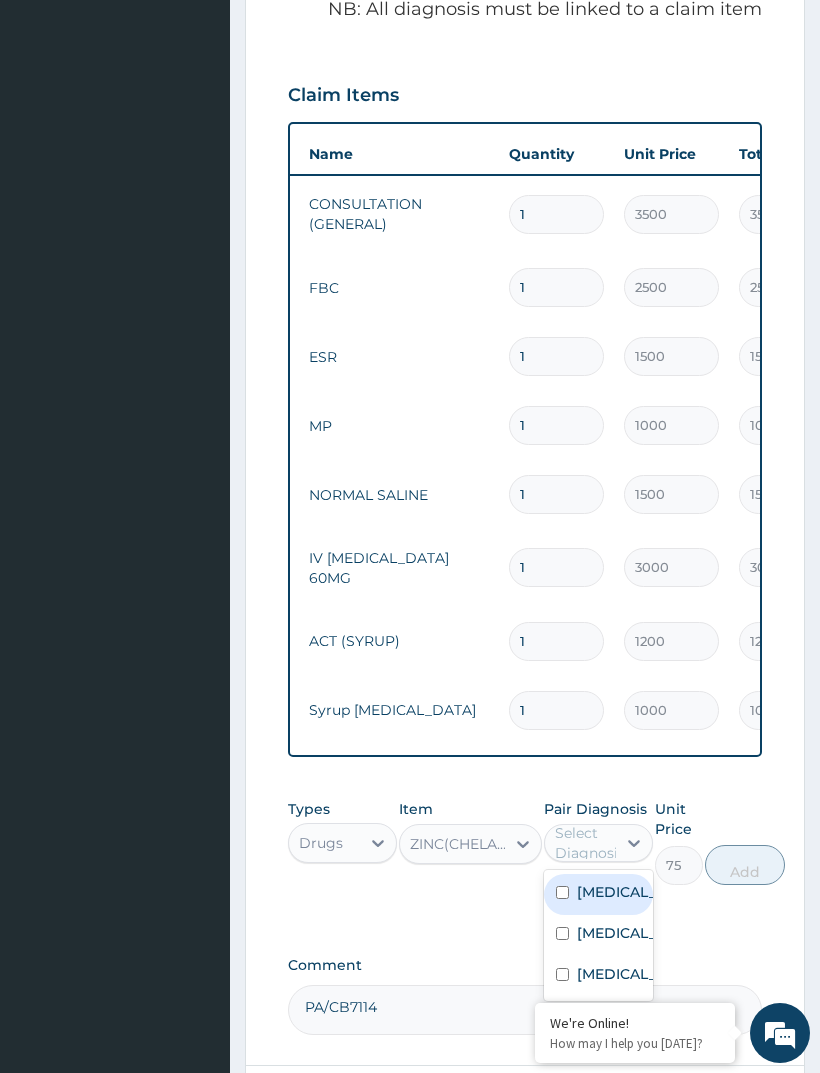 click on "Anemia" at bounding box center [619, 933] 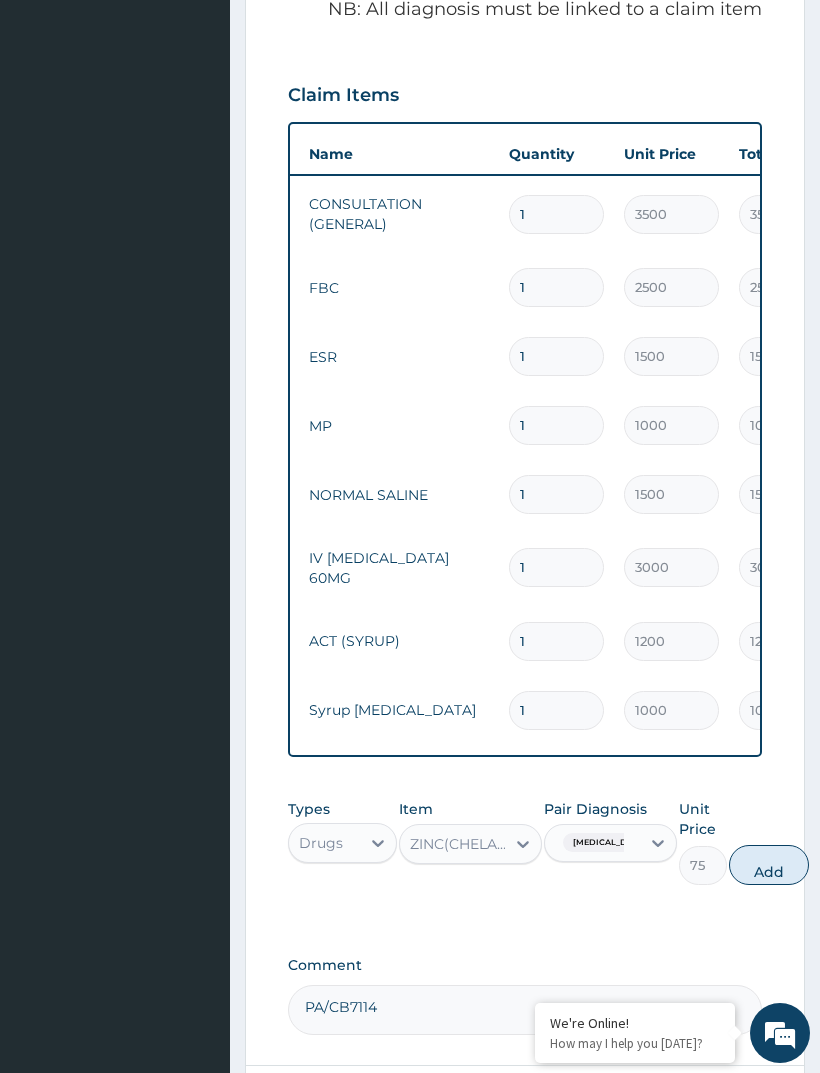 click on "Add" at bounding box center (769, 865) 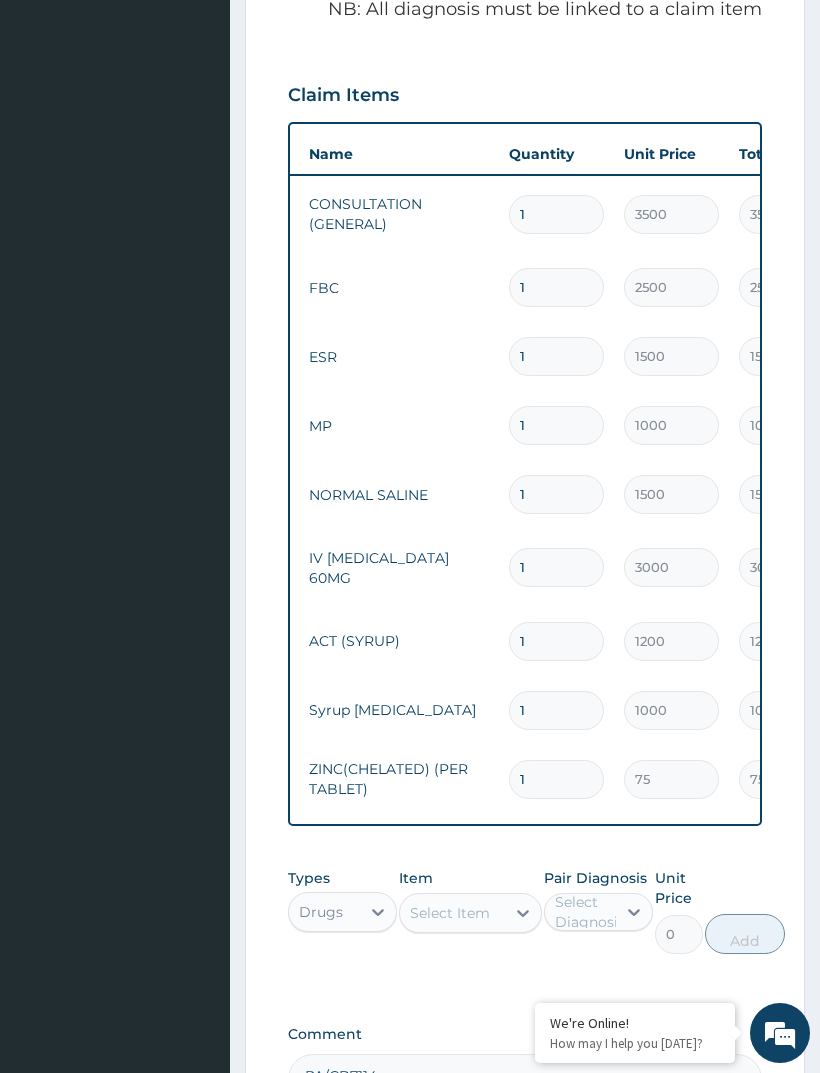 type on "10" 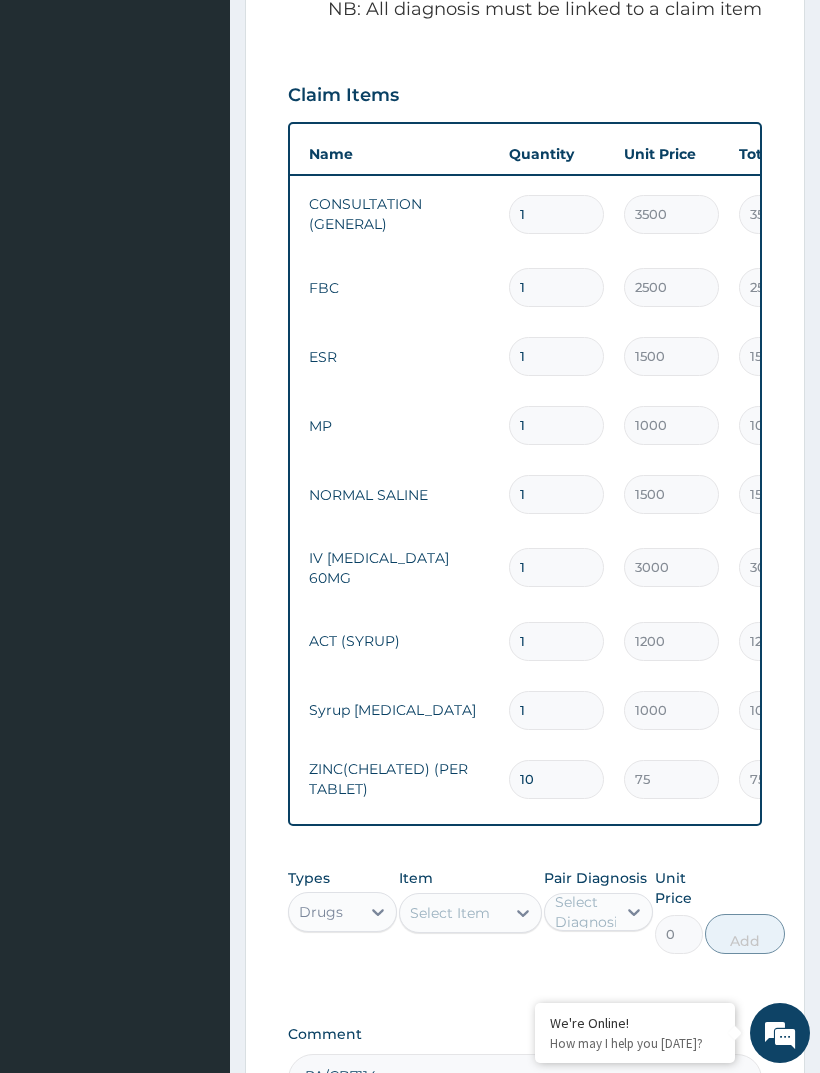 type on "750.00" 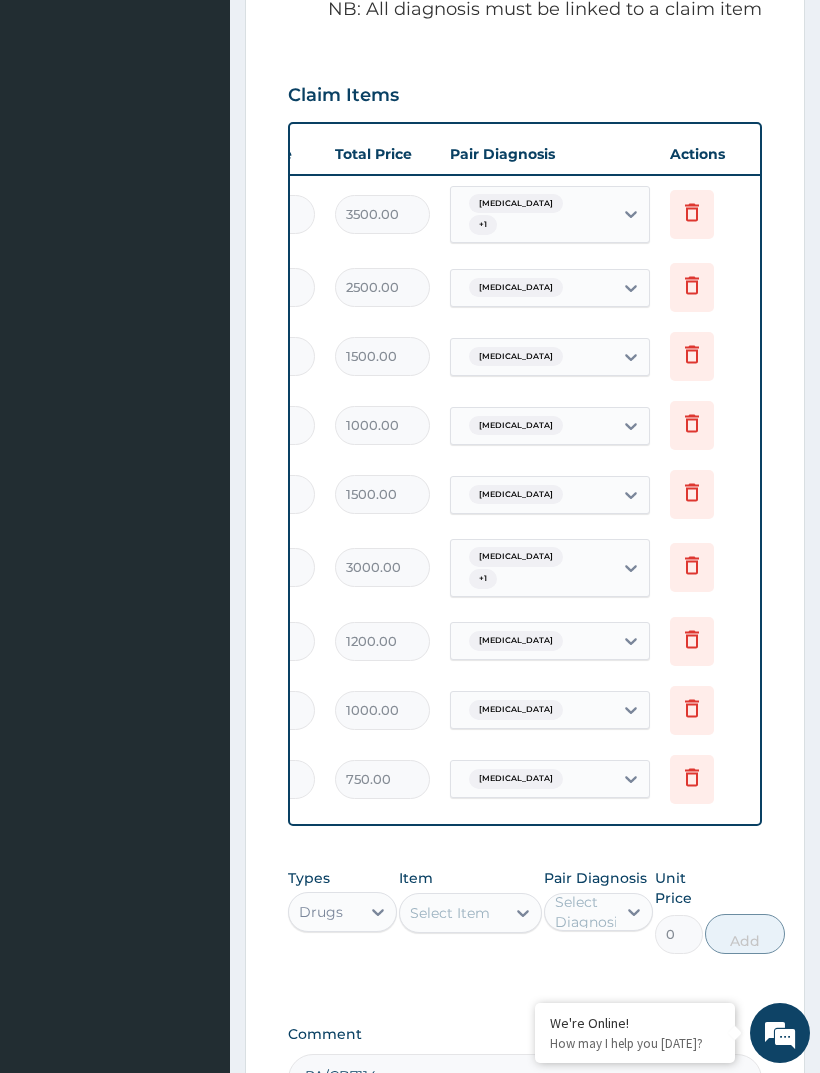 scroll, scrollTop: 0, scrollLeft: 520, axis: horizontal 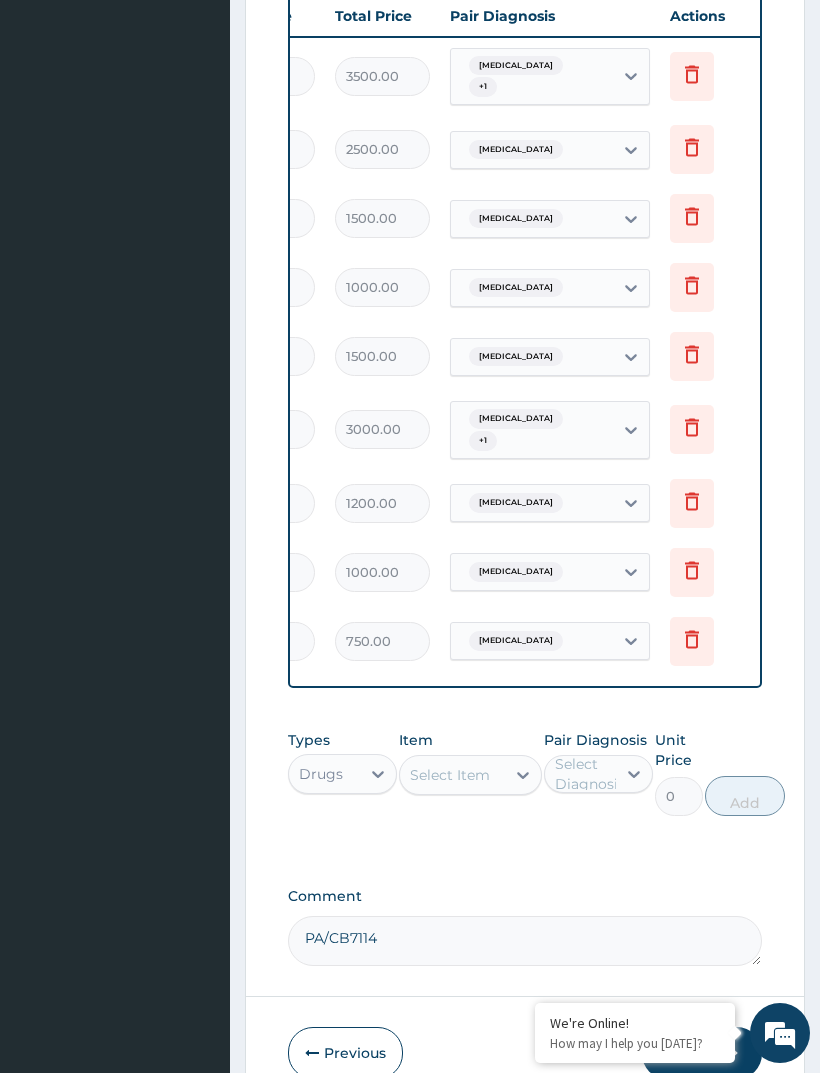 click on "Submit" at bounding box center (702, 1053) 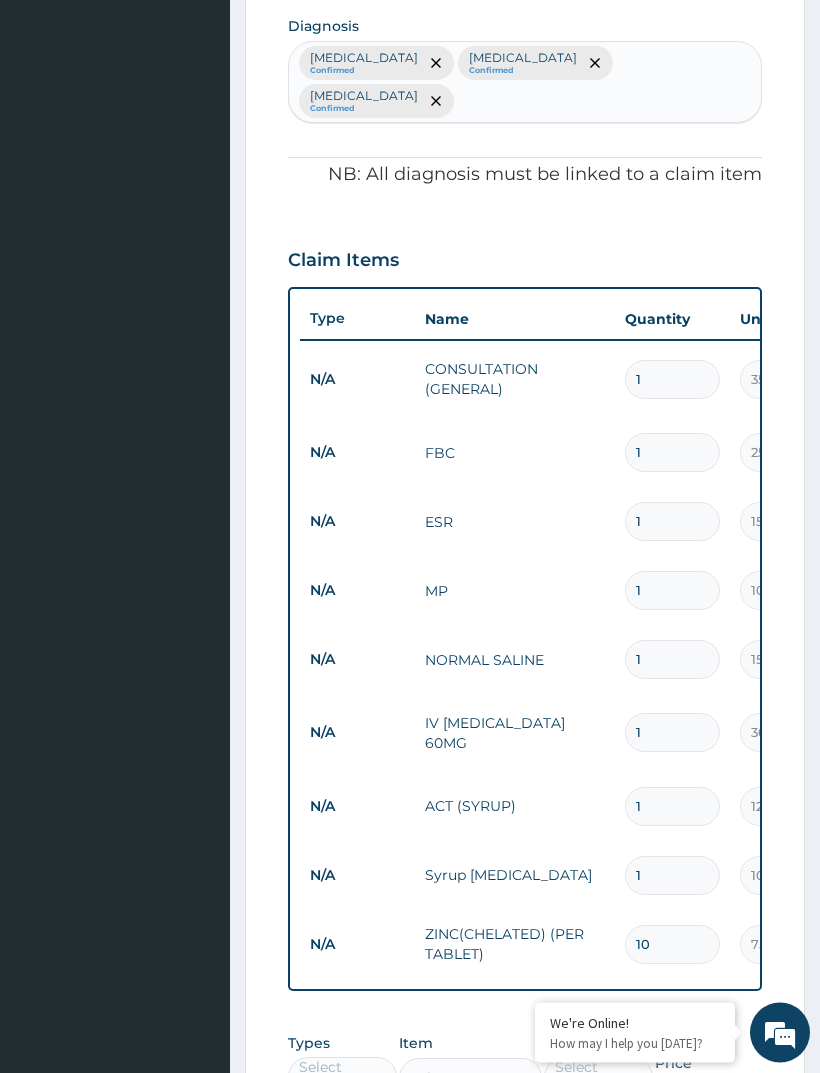 scroll, scrollTop: 591, scrollLeft: 0, axis: vertical 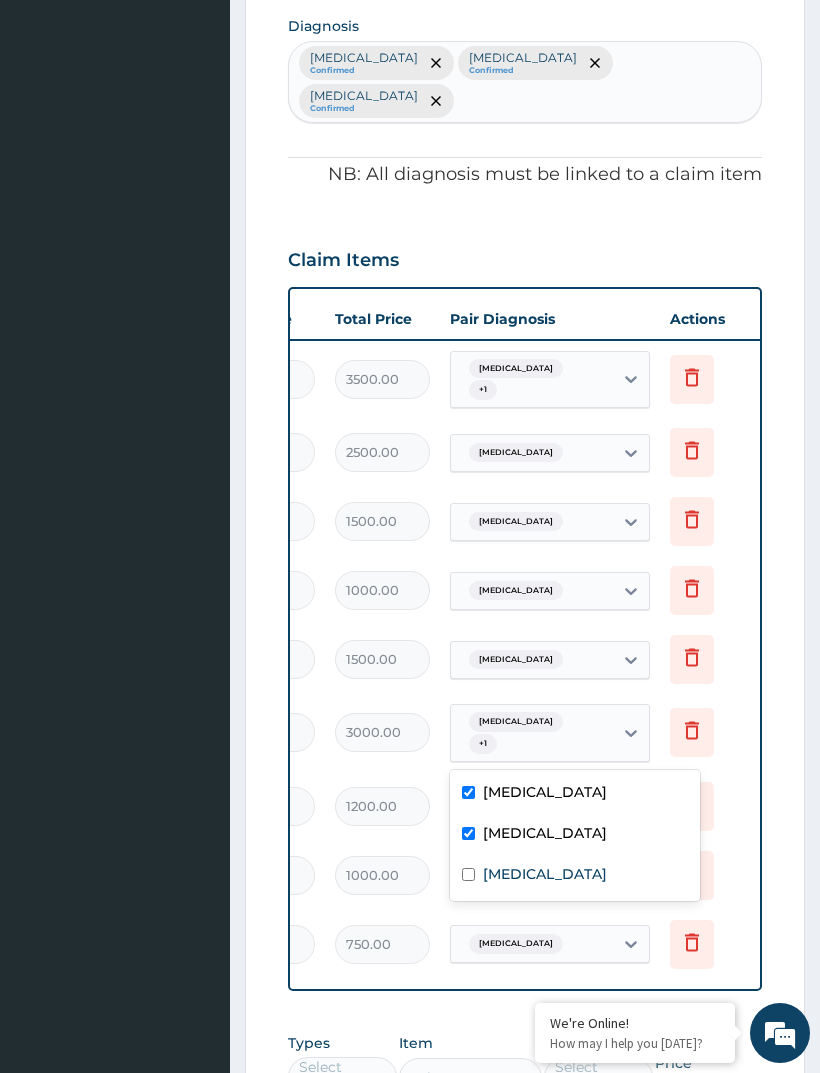 click at bounding box center [468, 833] 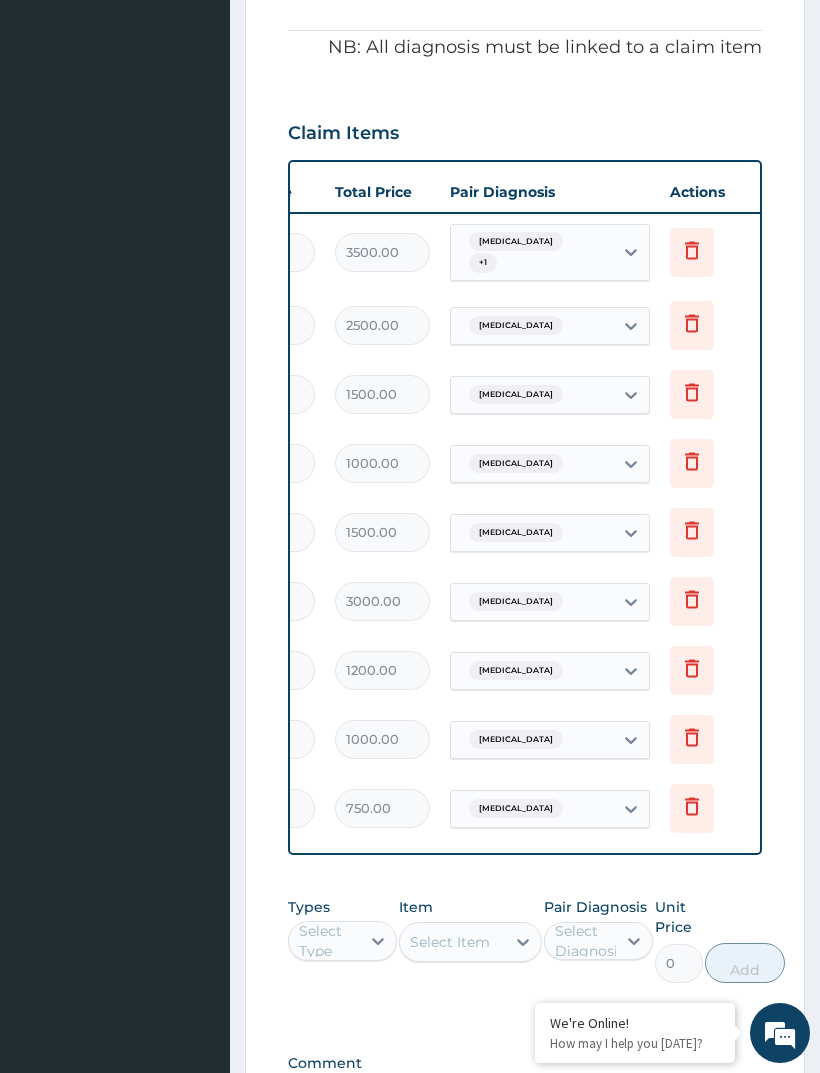 scroll, scrollTop: 661, scrollLeft: 0, axis: vertical 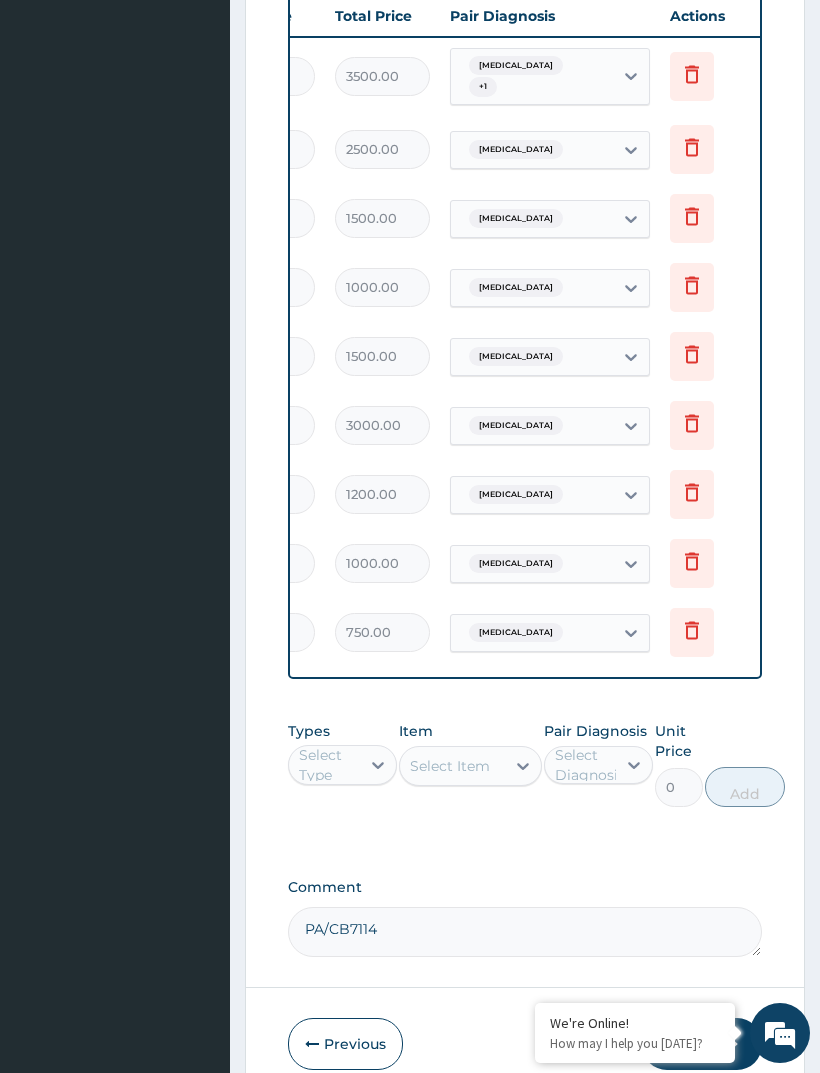 click at bounding box center (731, 1044) 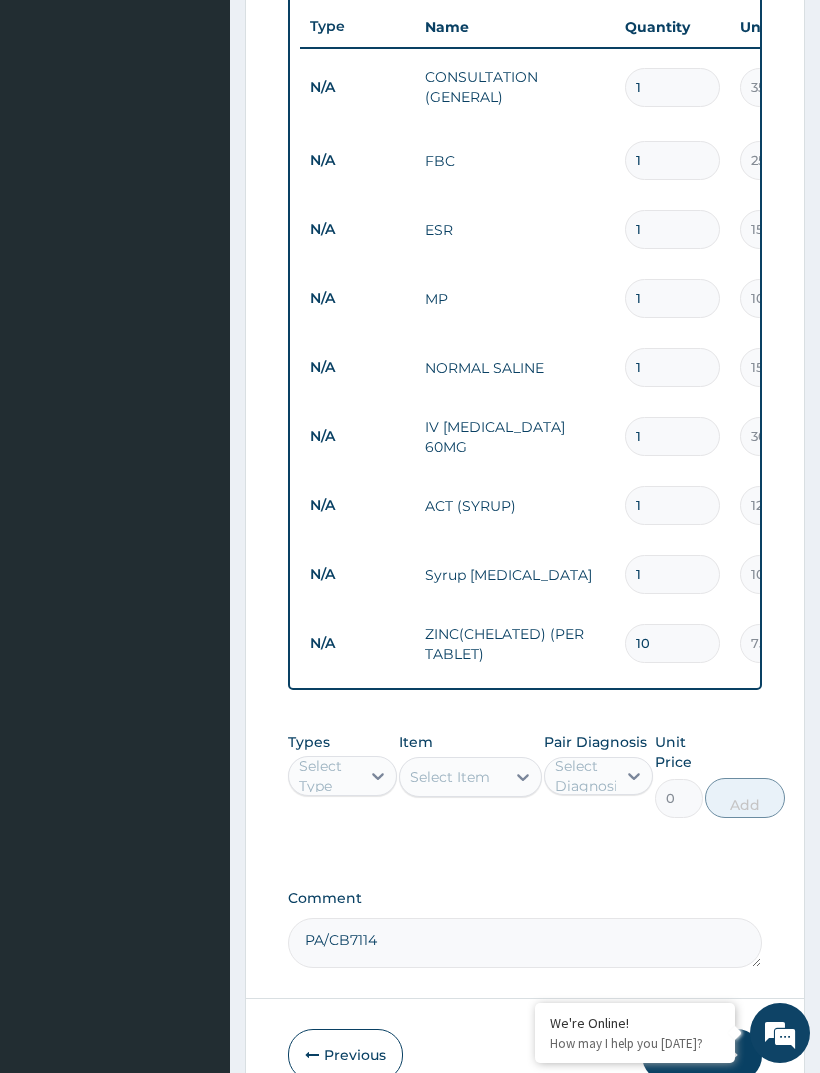 scroll, scrollTop: 894, scrollLeft: 0, axis: vertical 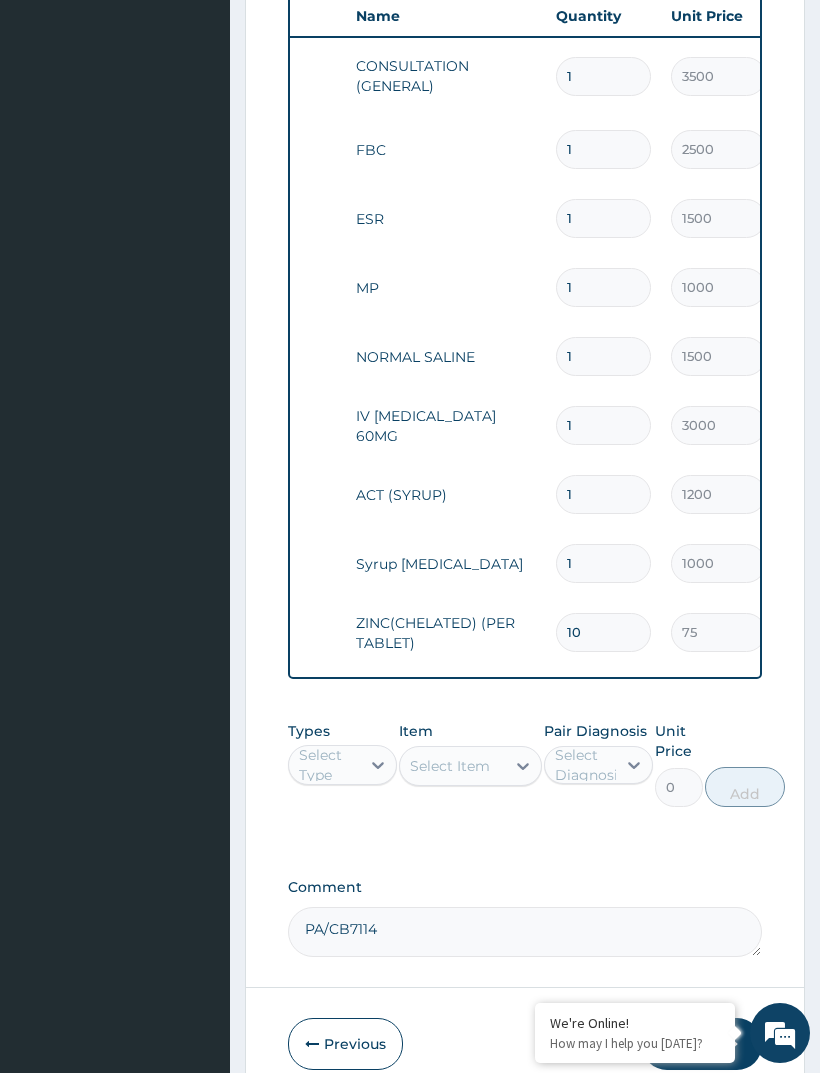 click on "PA/CB7114" at bounding box center [525, 932] 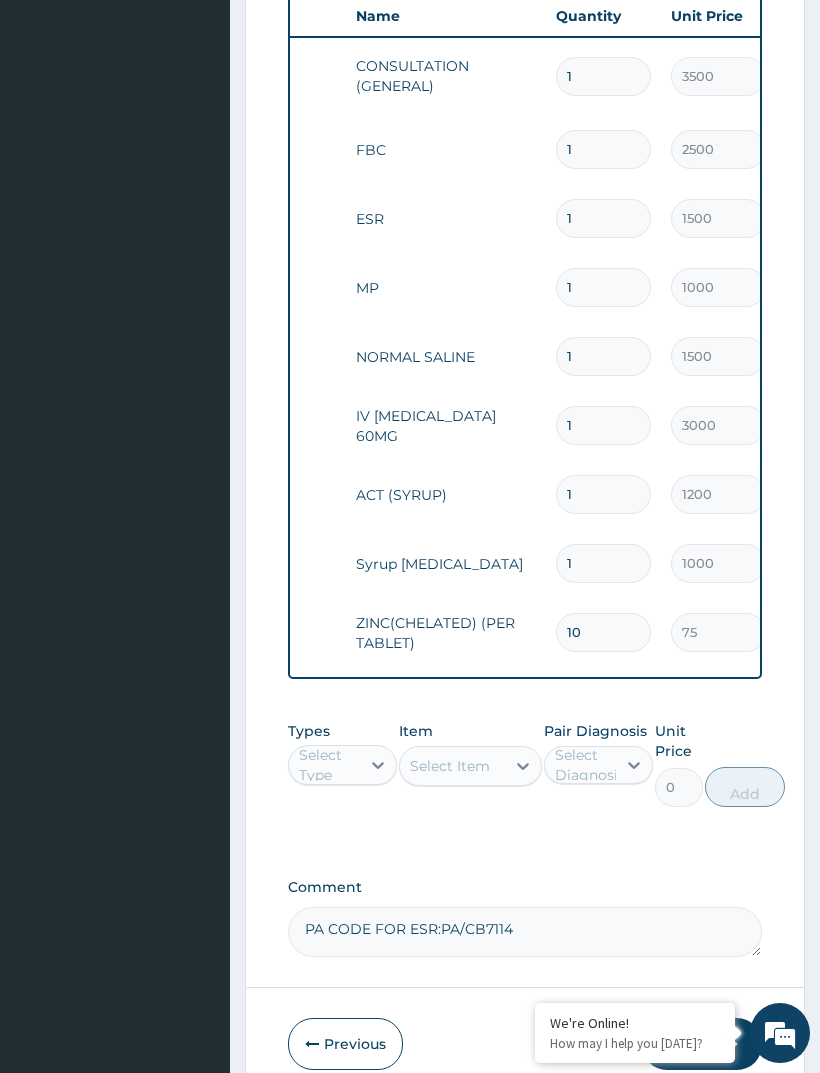 type on "PA CODE FOR ESR: PA/CB7114" 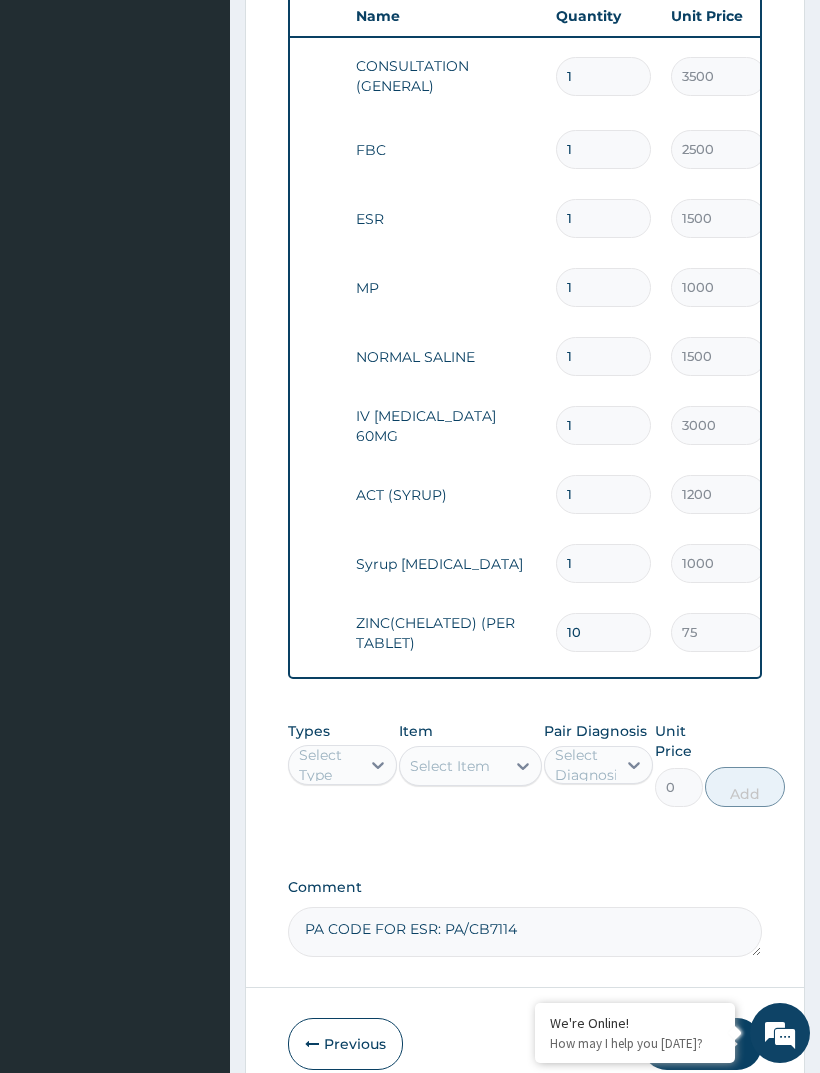 click on "Submit" at bounding box center (702, 1044) 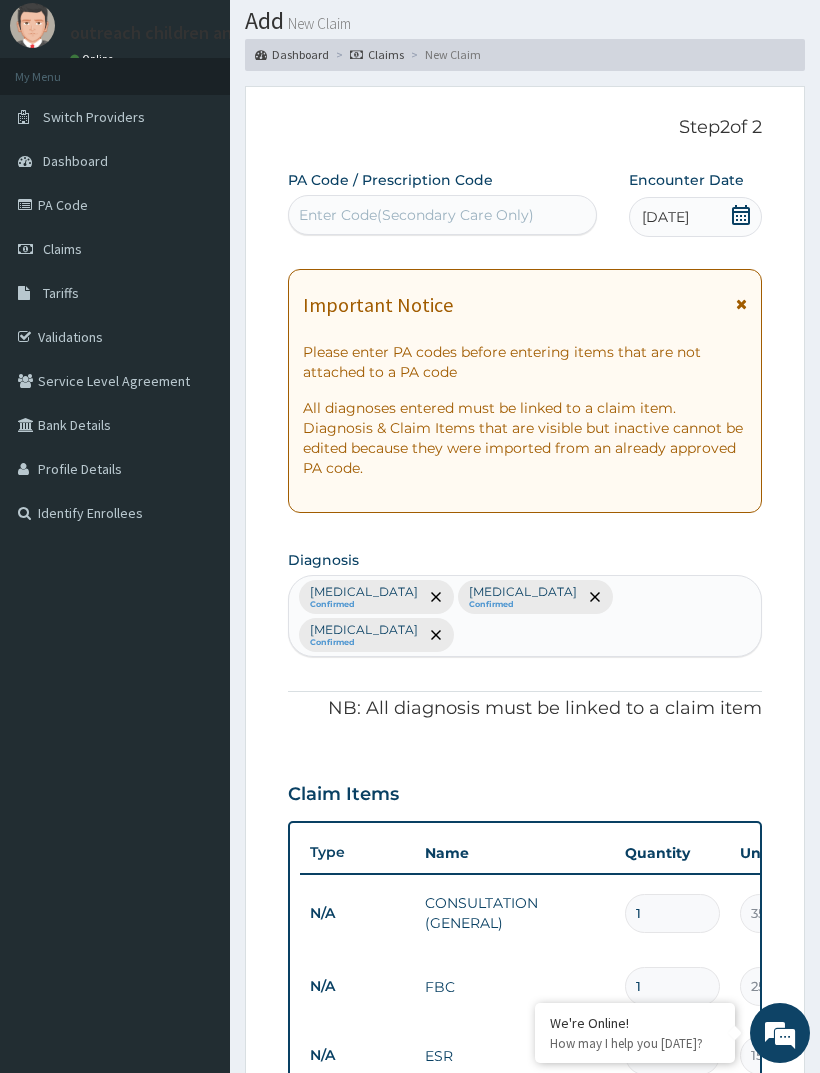 click 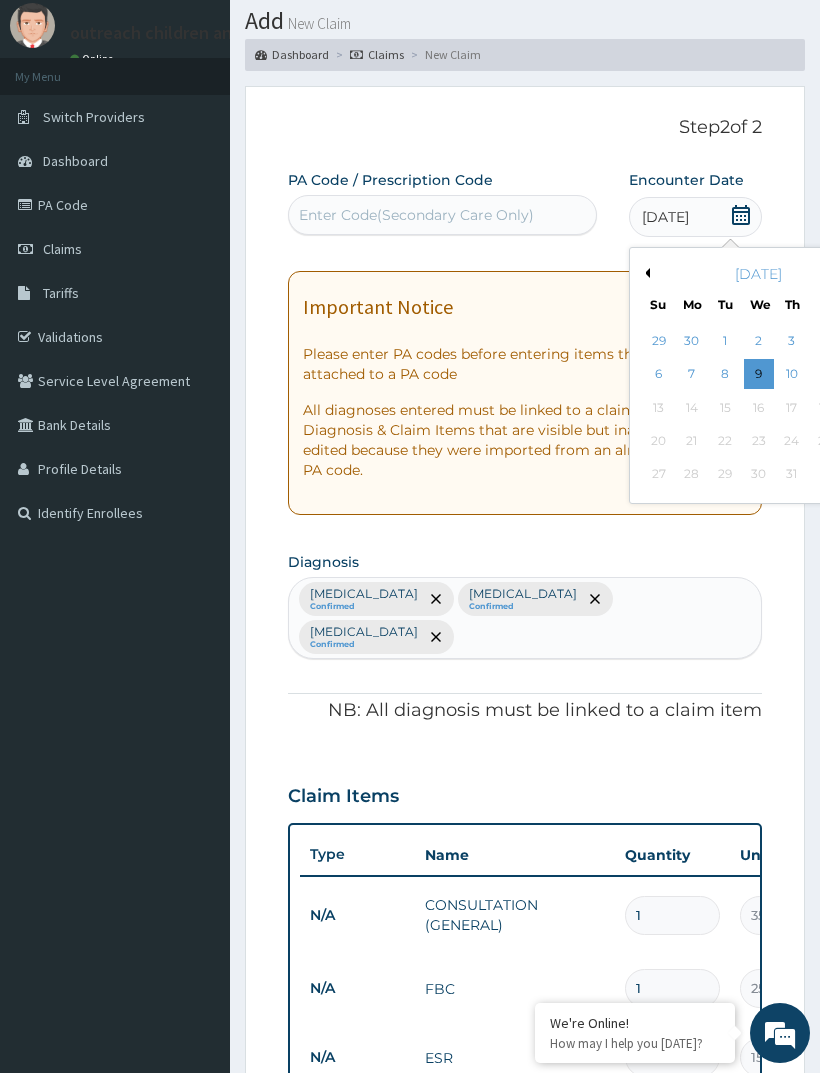 click on "9" at bounding box center (759, 375) 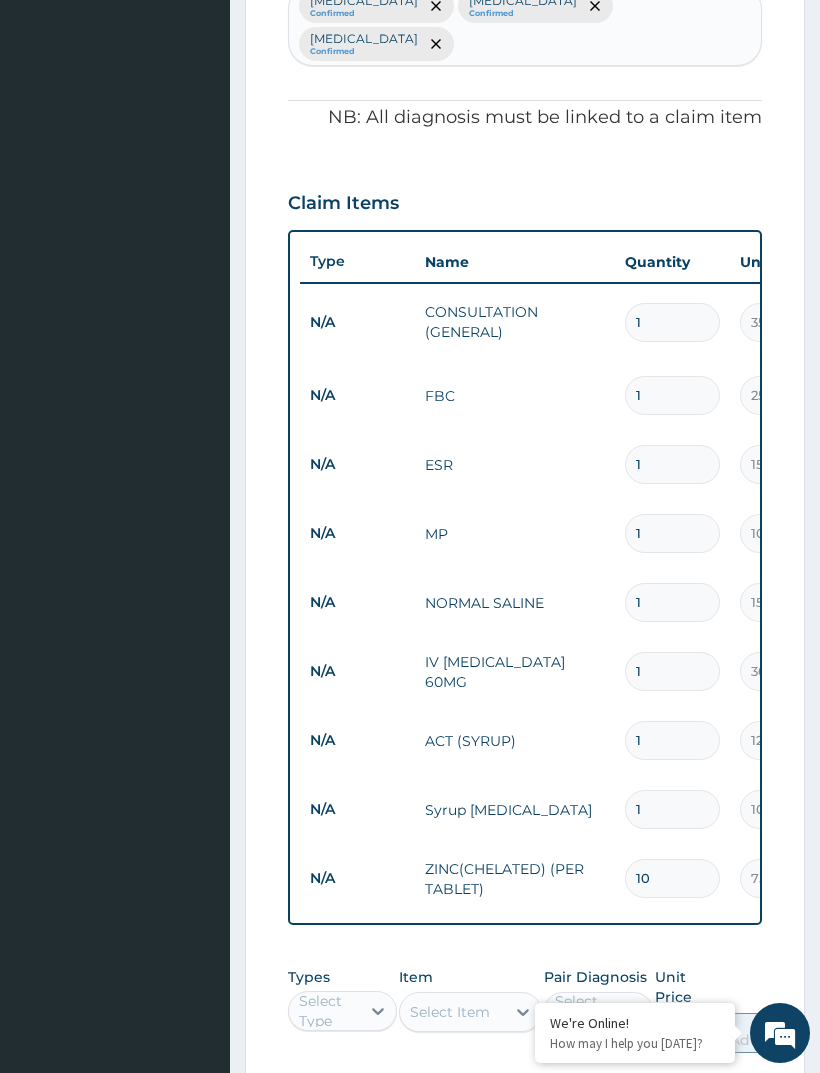 scroll, scrollTop: 650, scrollLeft: 0, axis: vertical 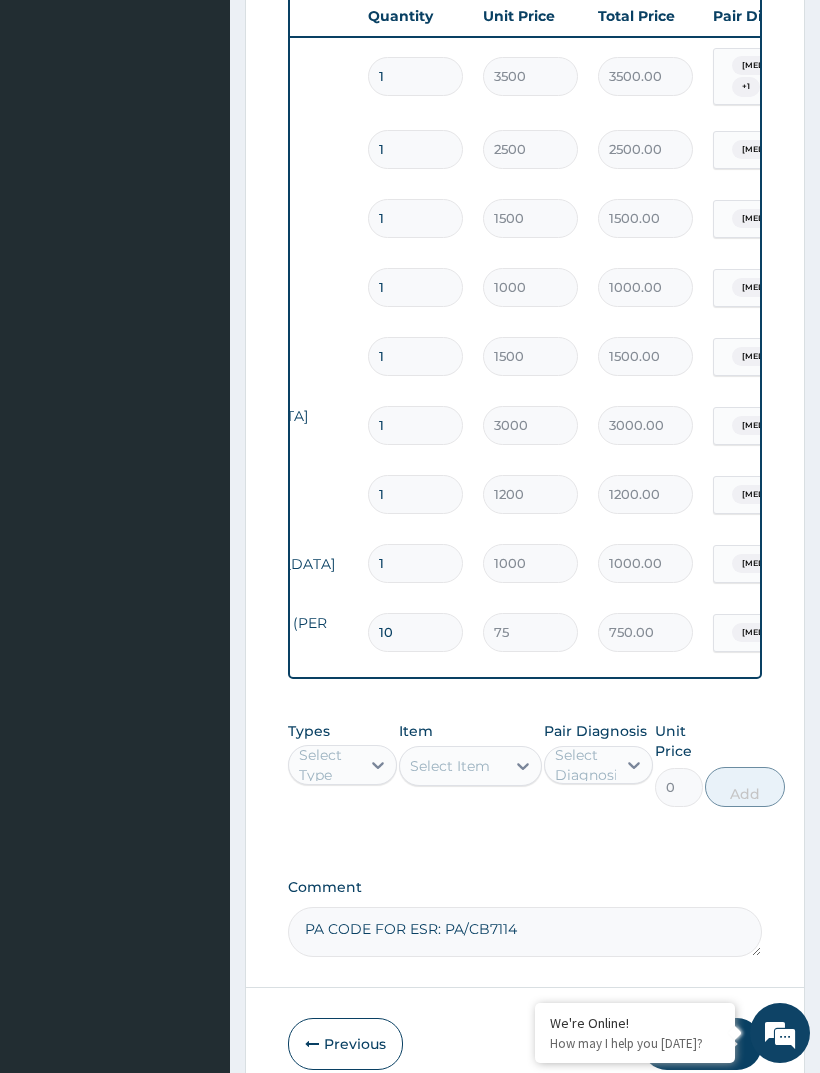click on "Submit" at bounding box center (702, 1044) 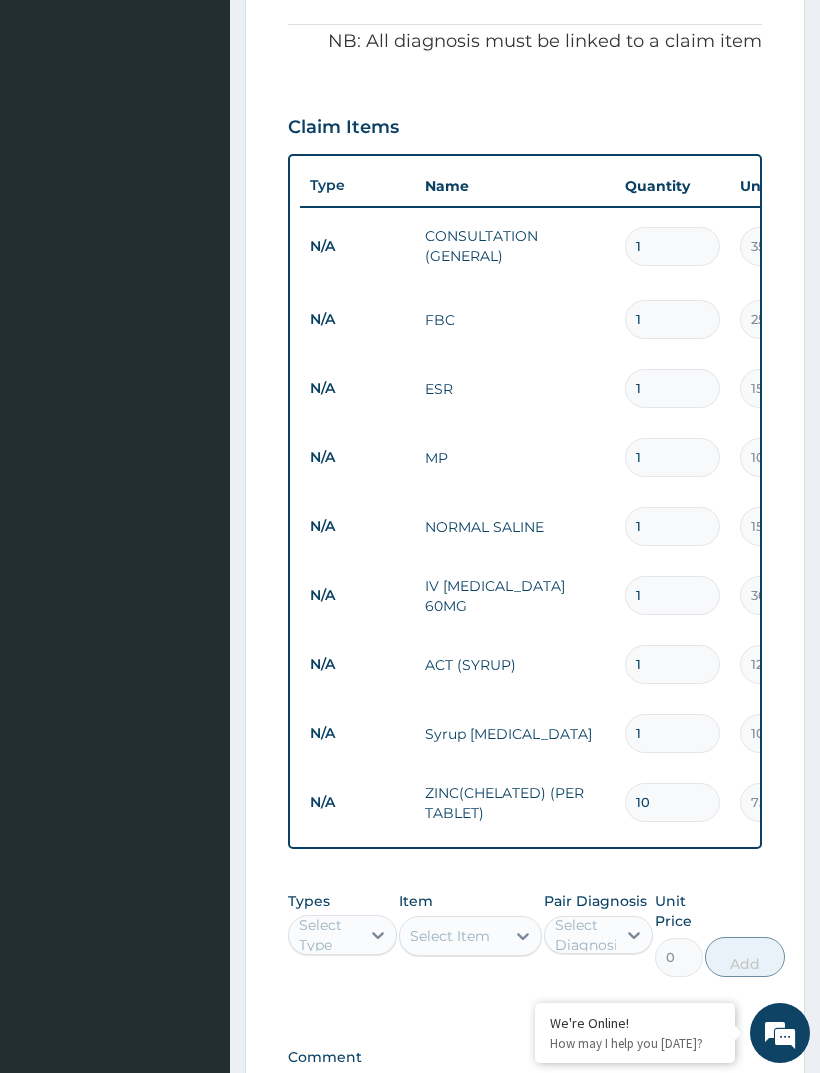 scroll, scrollTop: 894, scrollLeft: 0, axis: vertical 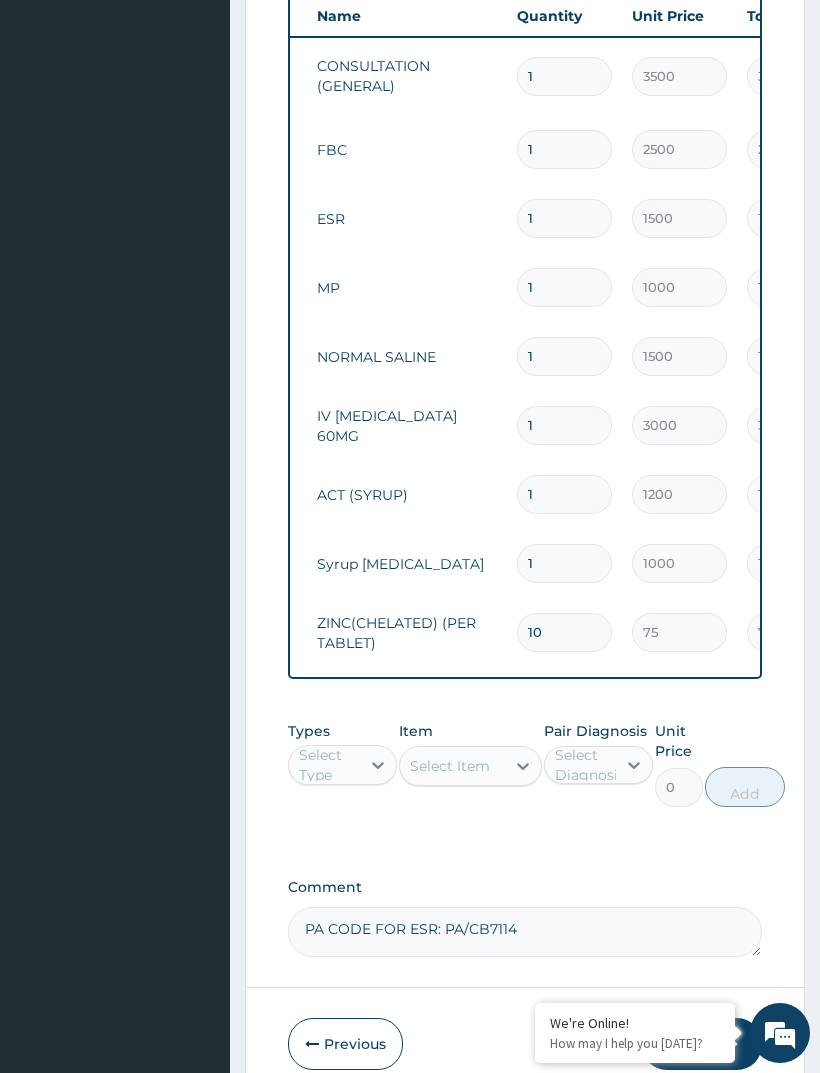 click on "Submit" at bounding box center [702, 1044] 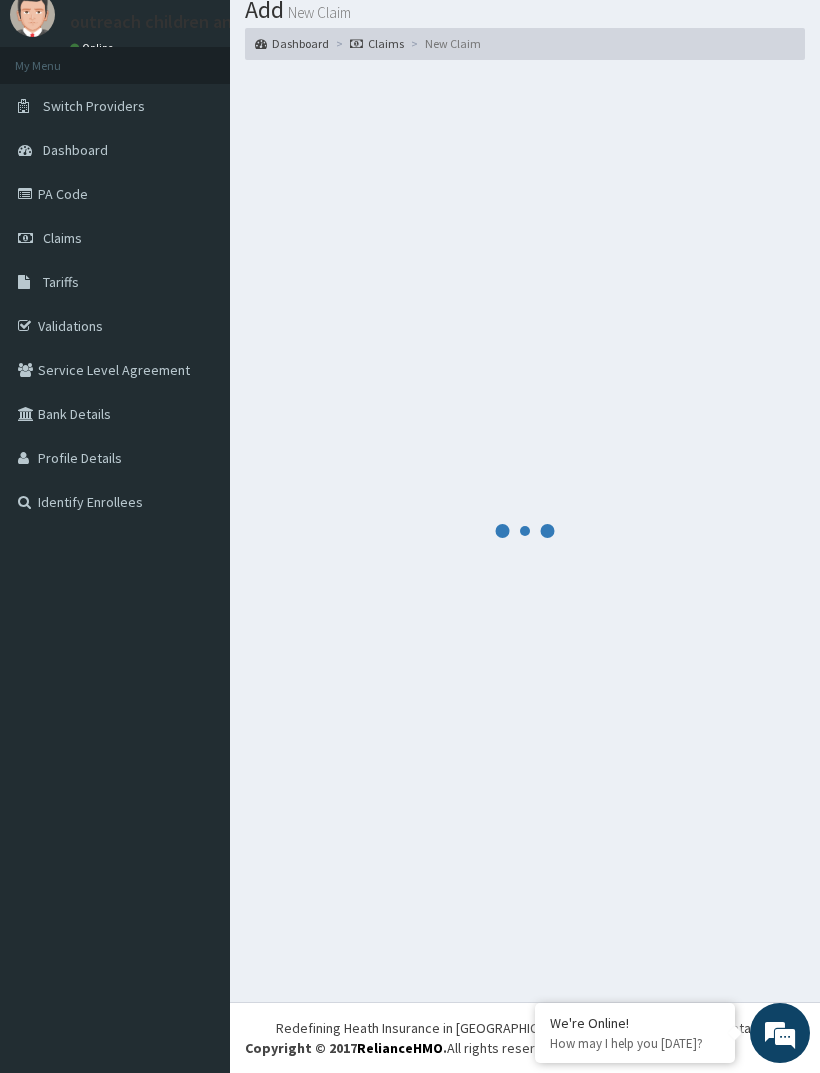 scroll, scrollTop: 57, scrollLeft: 0, axis: vertical 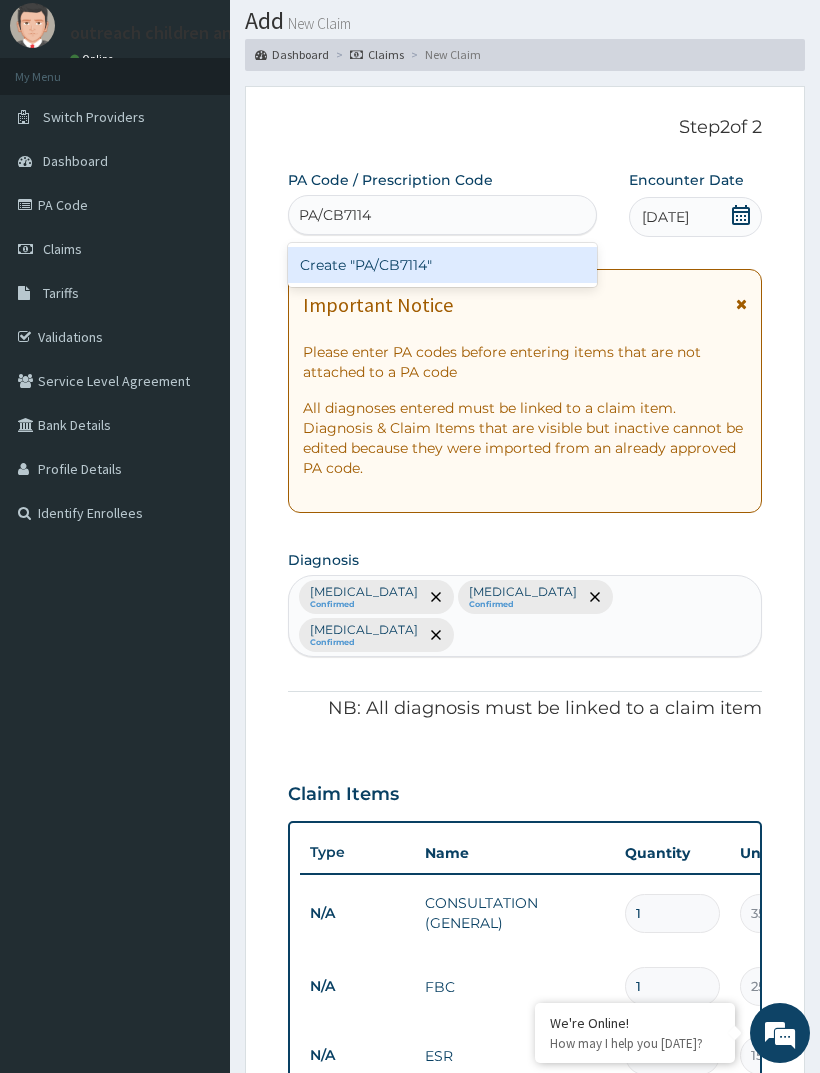 click on "Create "PA/CB7114"" at bounding box center (443, 265) 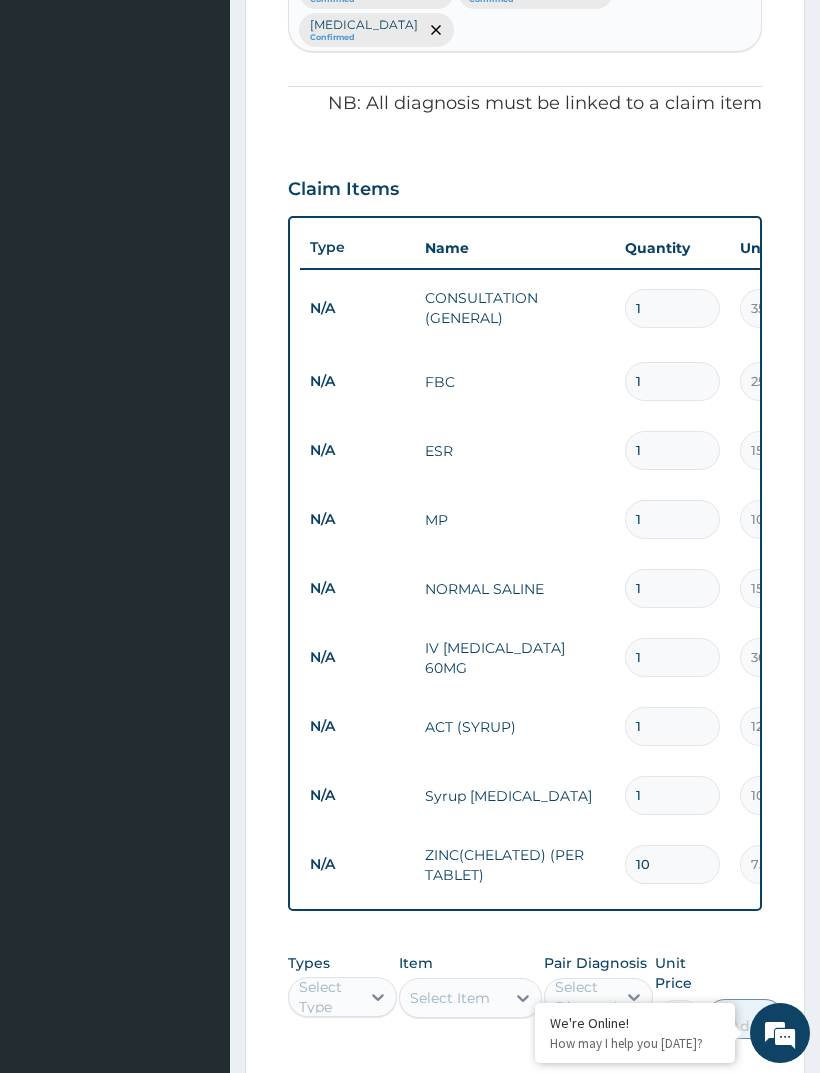 scroll, scrollTop: 932, scrollLeft: 0, axis: vertical 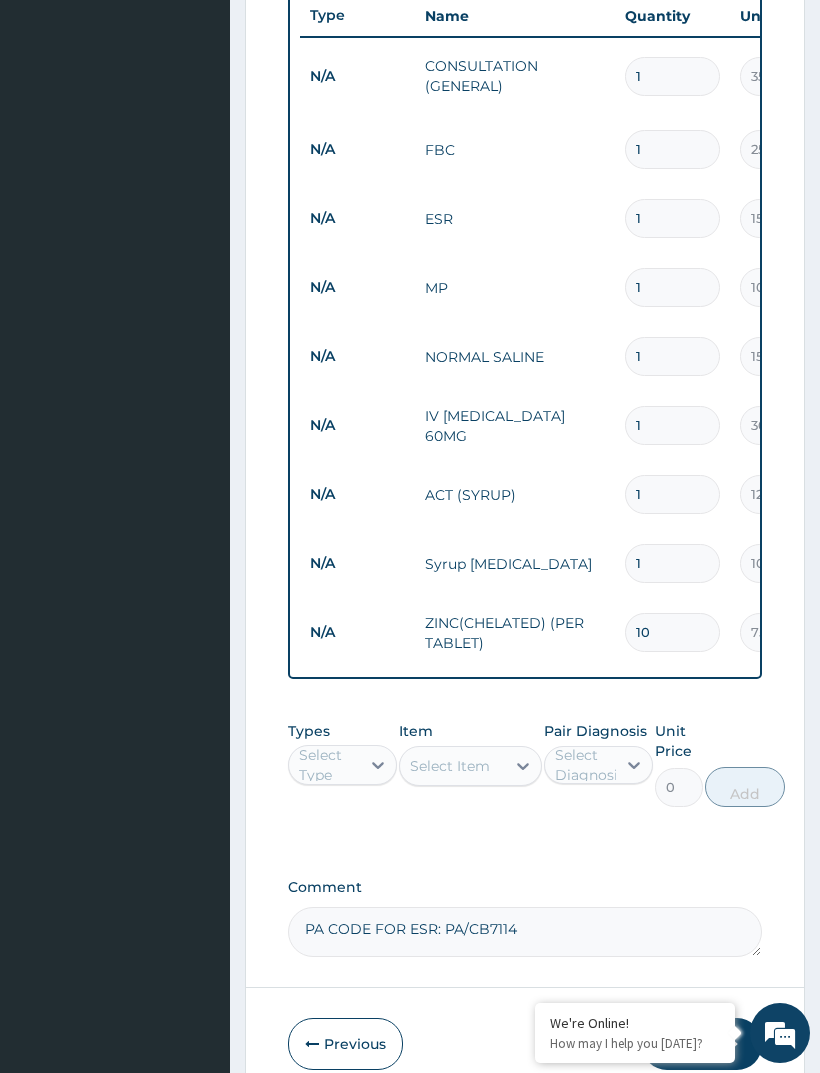 click on "Submit" at bounding box center (702, 1044) 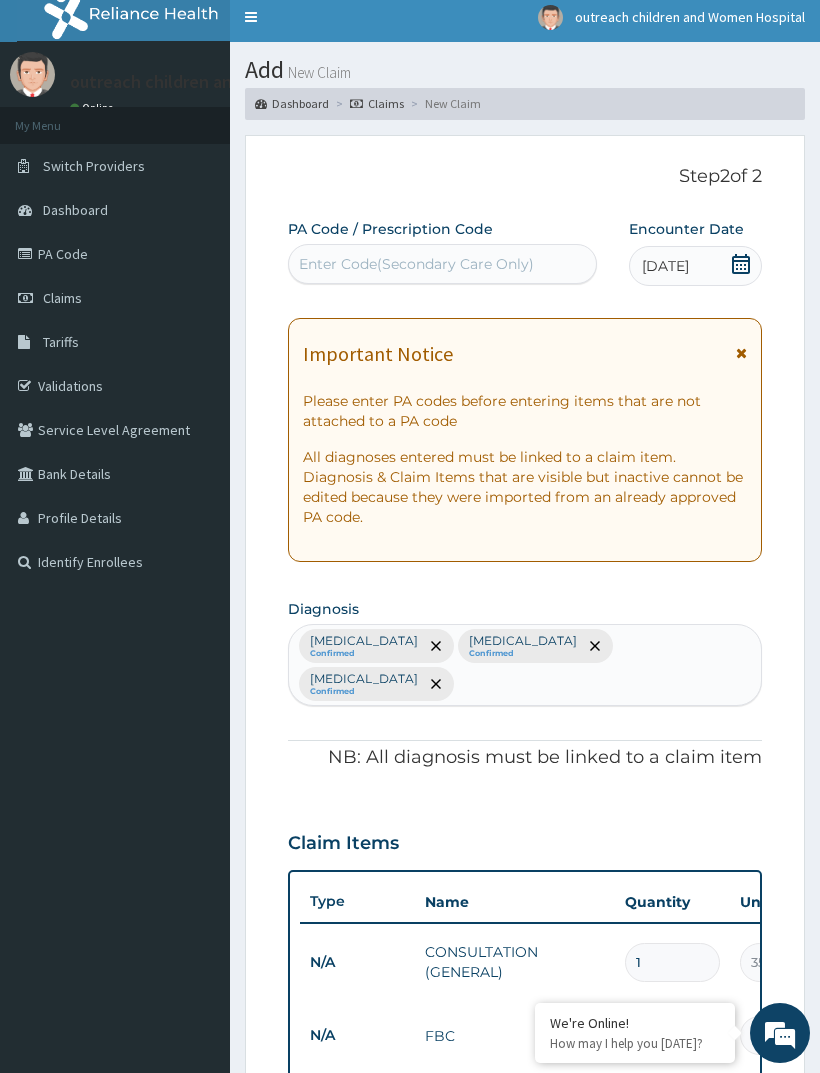 scroll, scrollTop: 0, scrollLeft: 0, axis: both 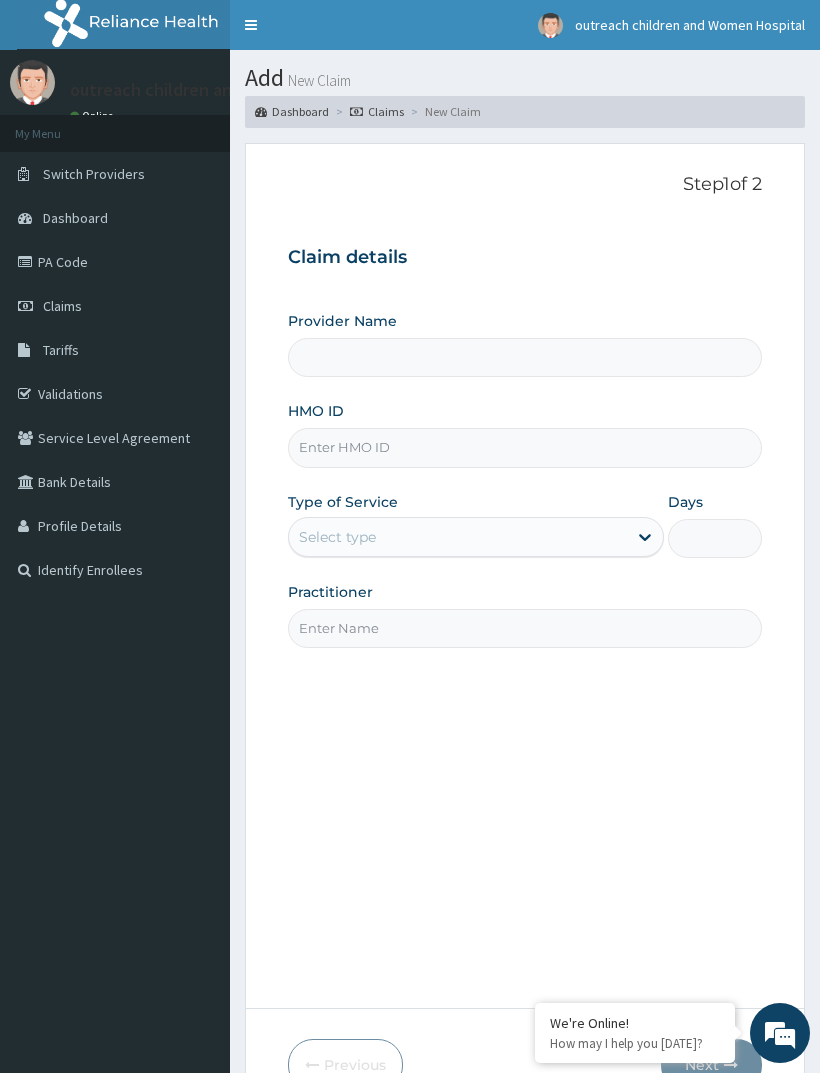 type on "Outreach Women & Children'S Hopital - Festac" 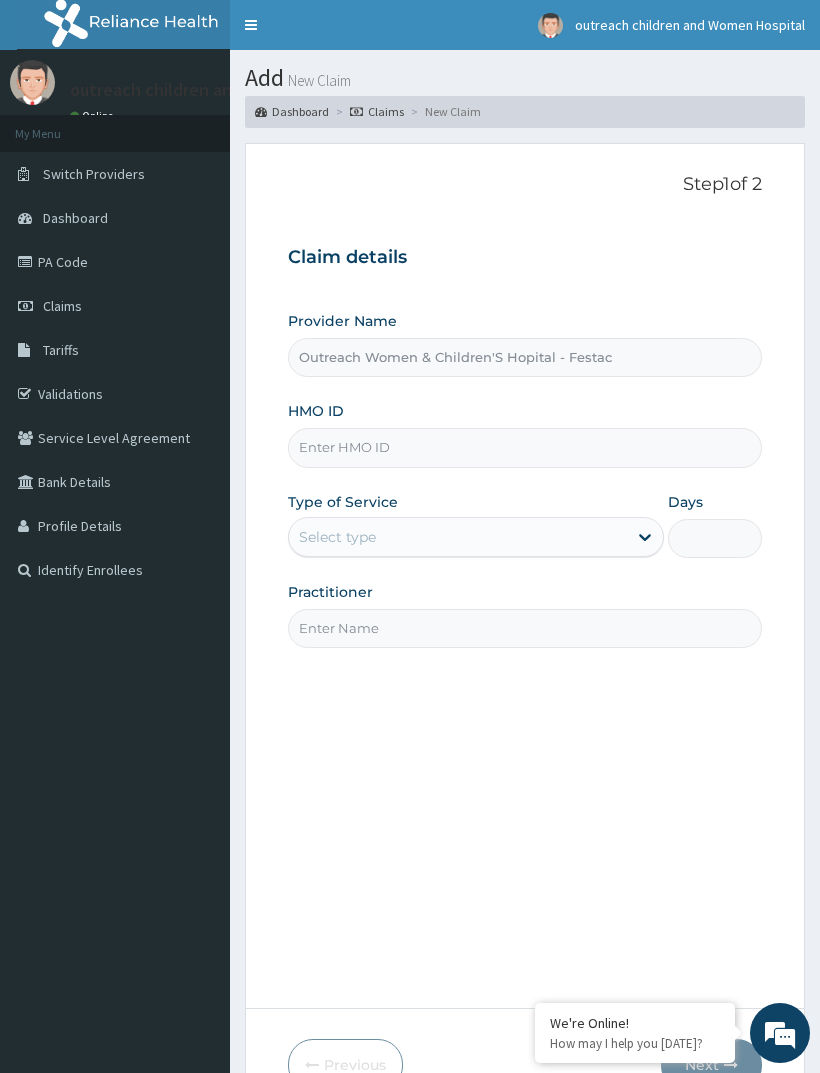 click on "HMO ID" at bounding box center (525, 447) 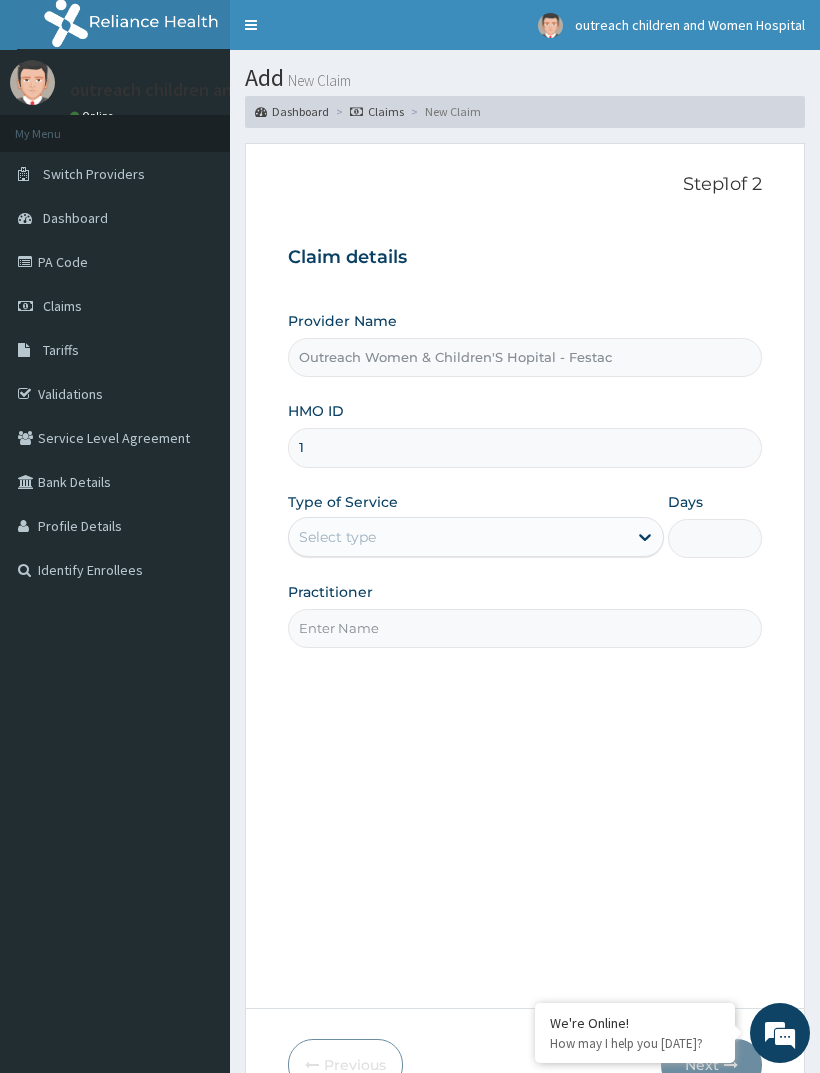 scroll, scrollTop: 0, scrollLeft: 0, axis: both 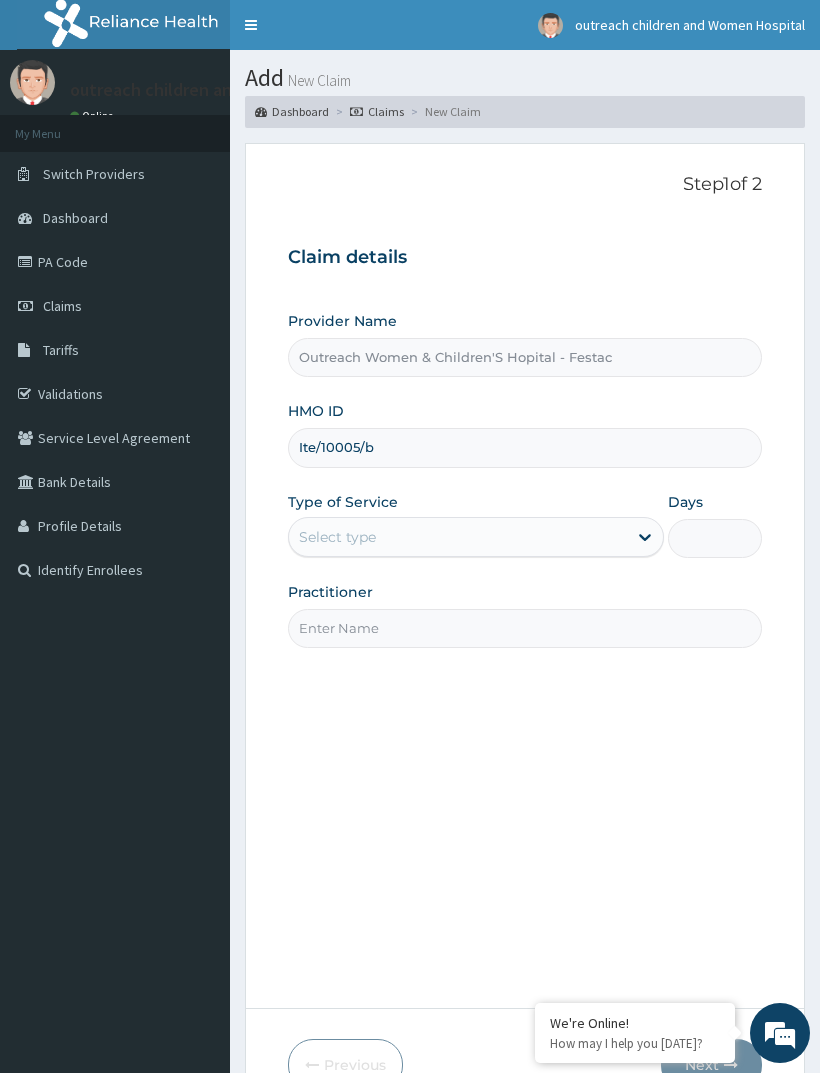 type on "Ite/10005/b" 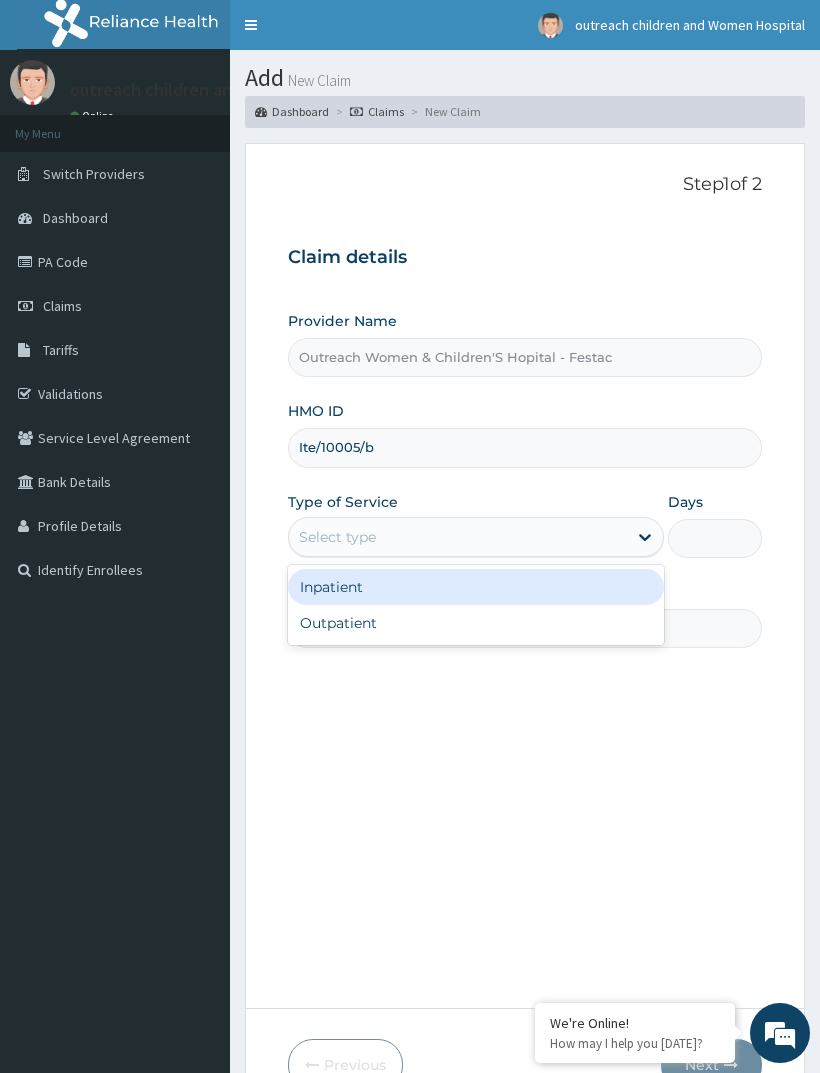 click on "Outpatient" at bounding box center (476, 623) 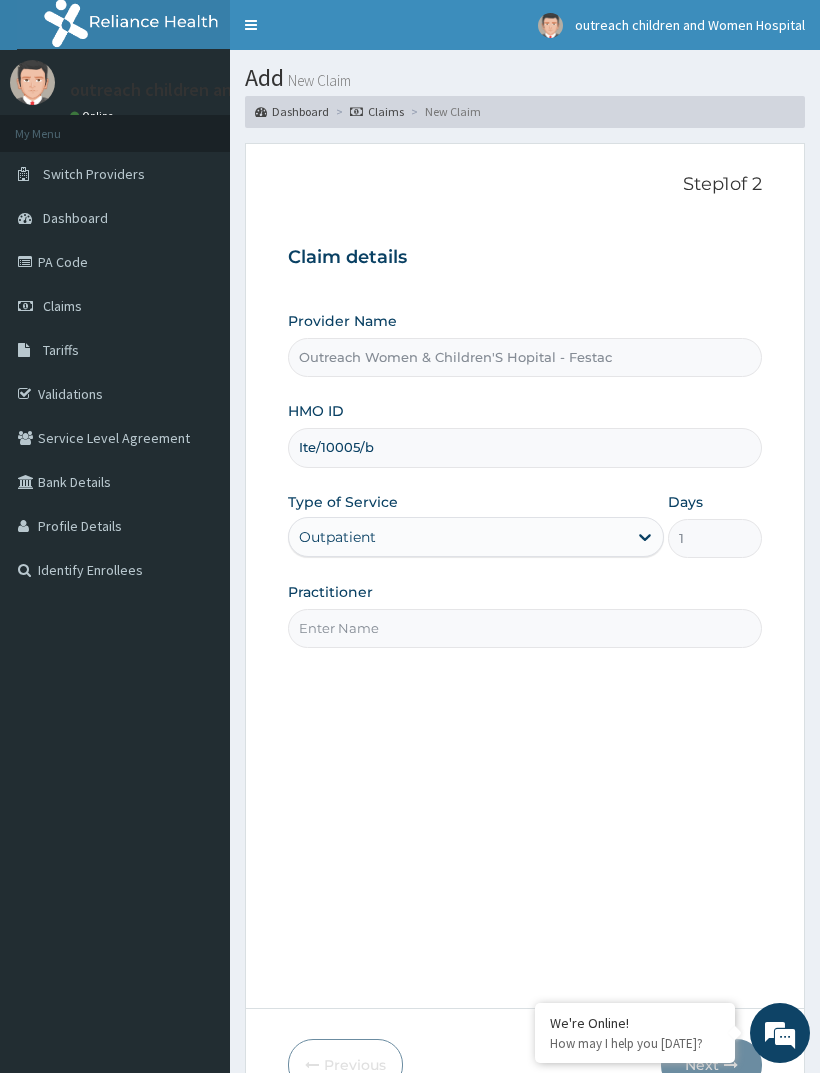 click on "Practitioner" at bounding box center (525, 628) 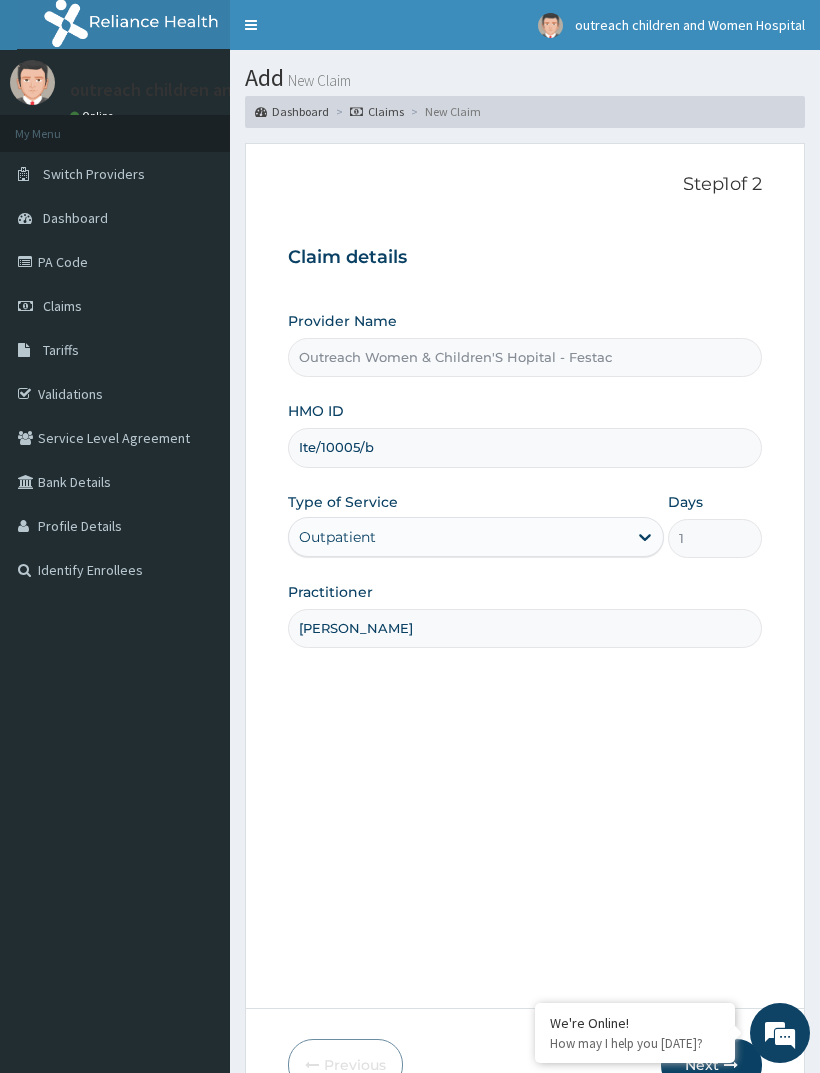 type on "[PERSON_NAME]" 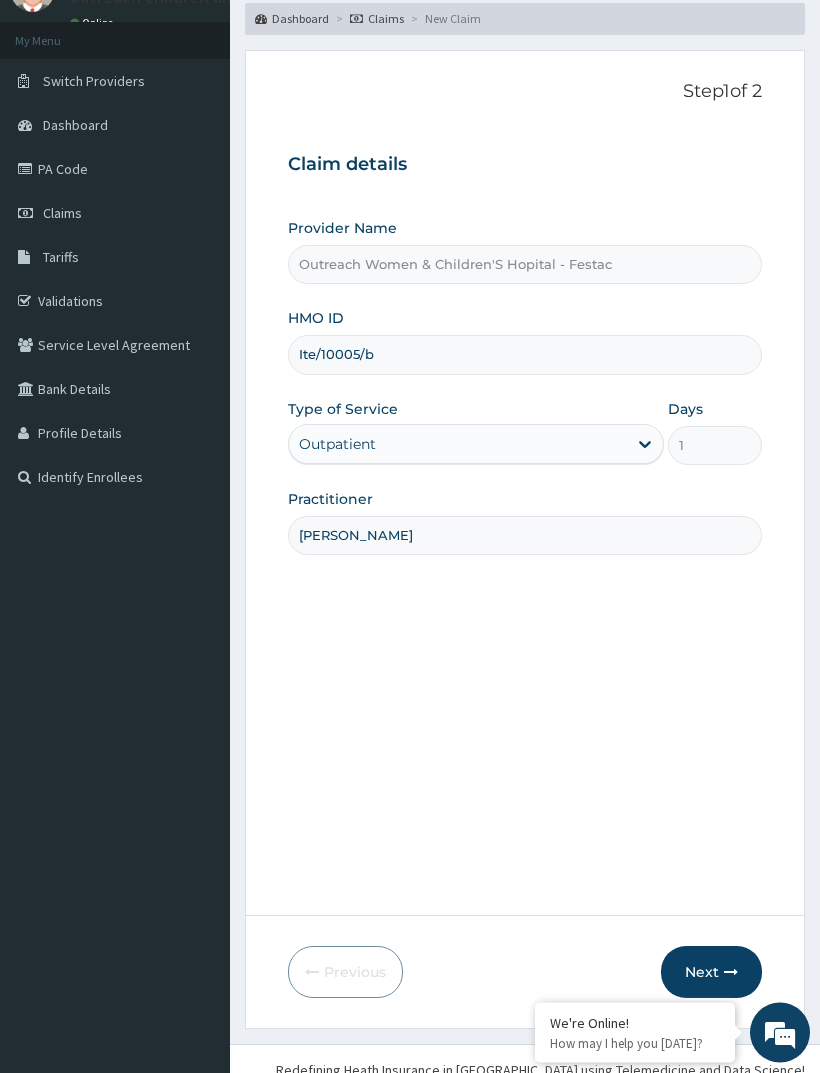 scroll, scrollTop: 119, scrollLeft: 0, axis: vertical 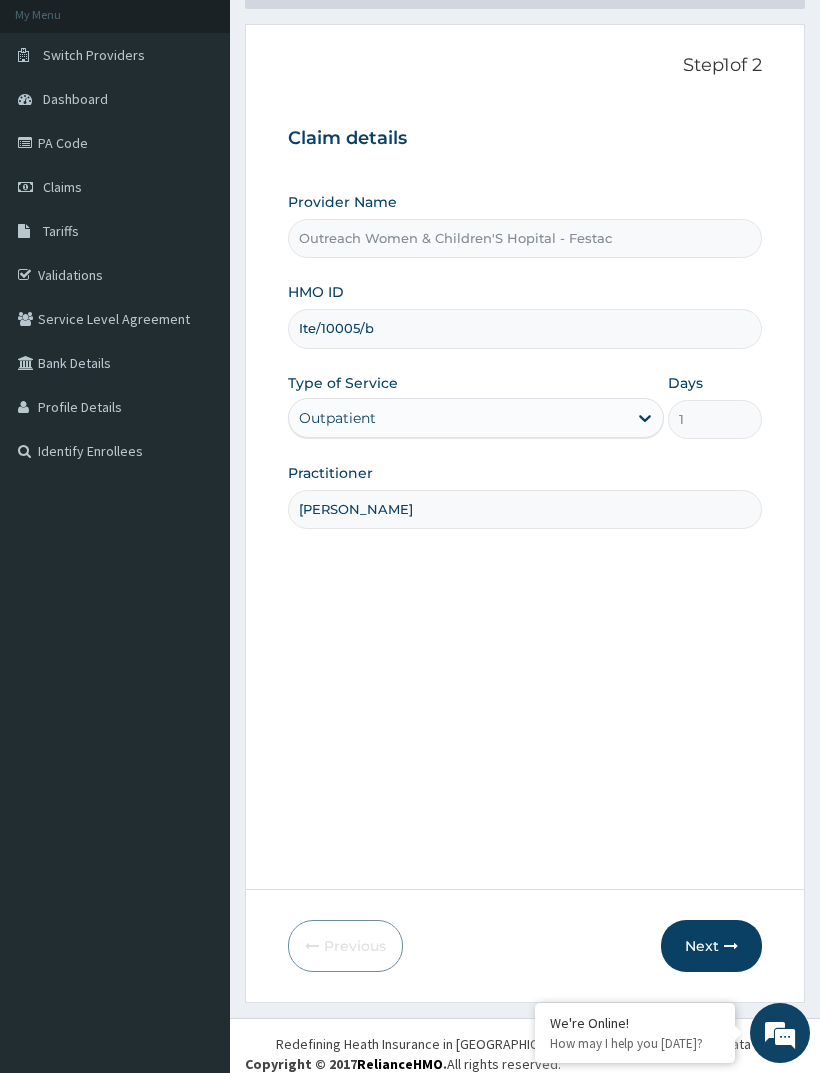 click on "Next" at bounding box center [711, 946] 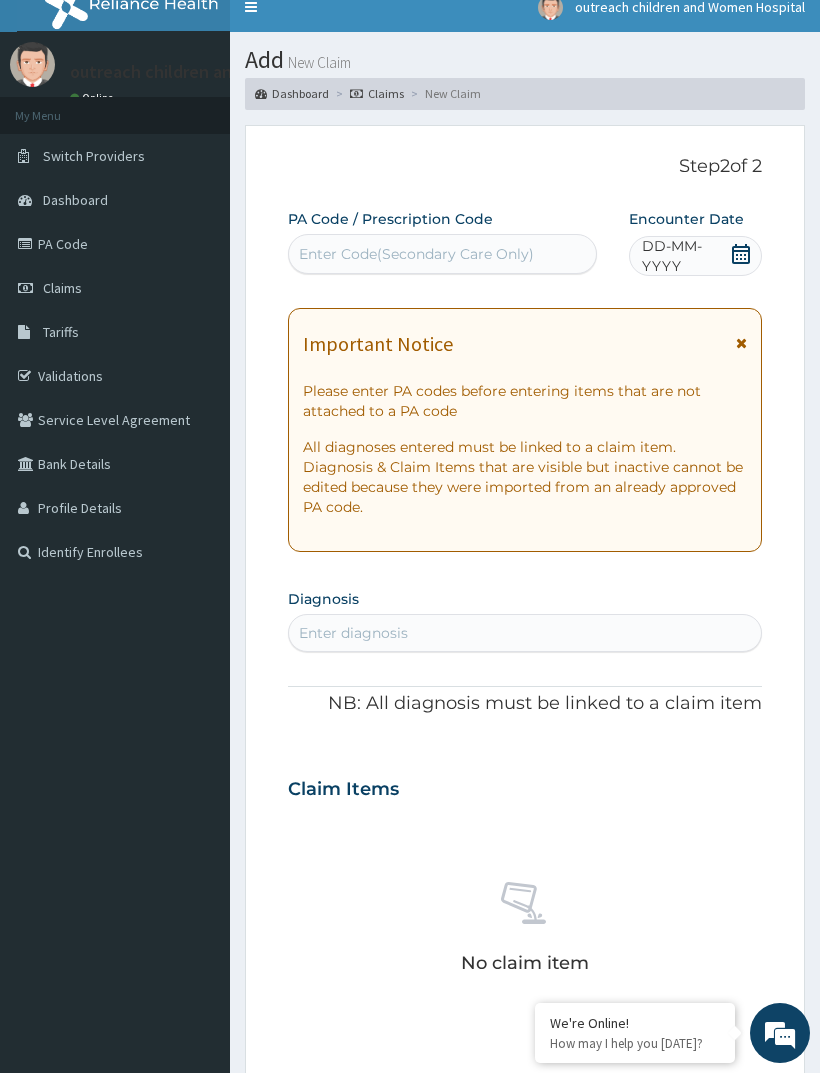 scroll, scrollTop: 0, scrollLeft: 0, axis: both 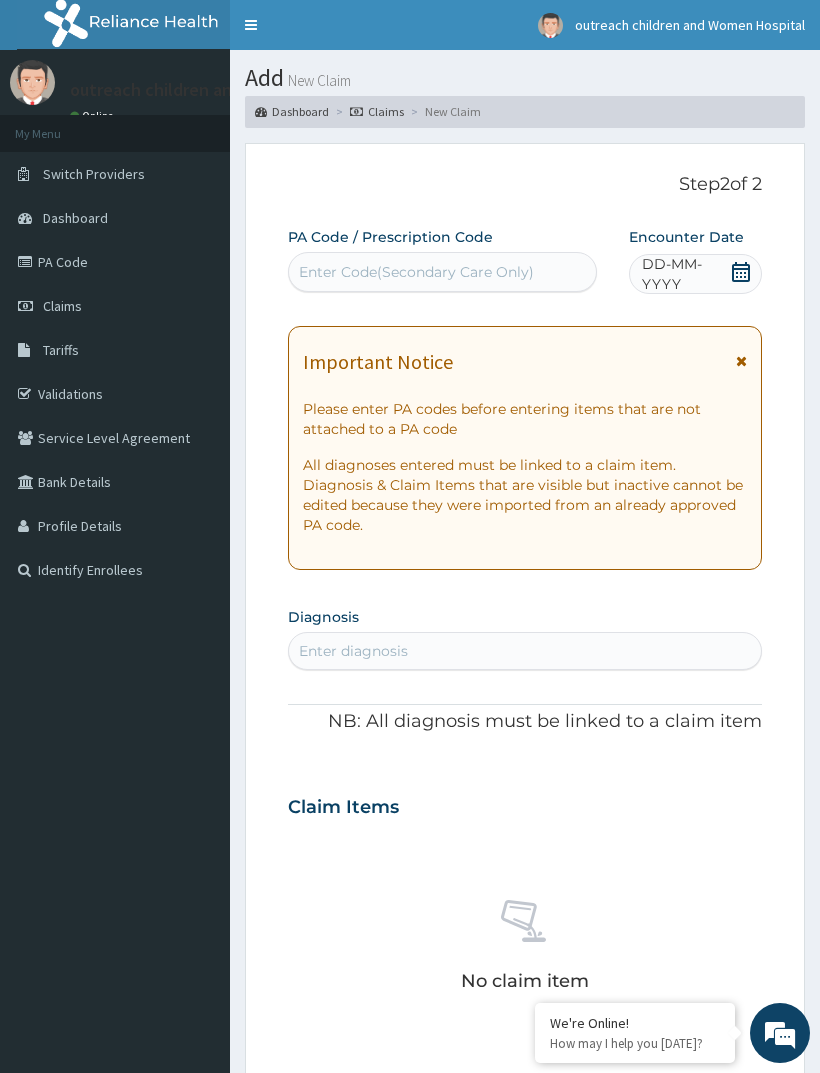 click 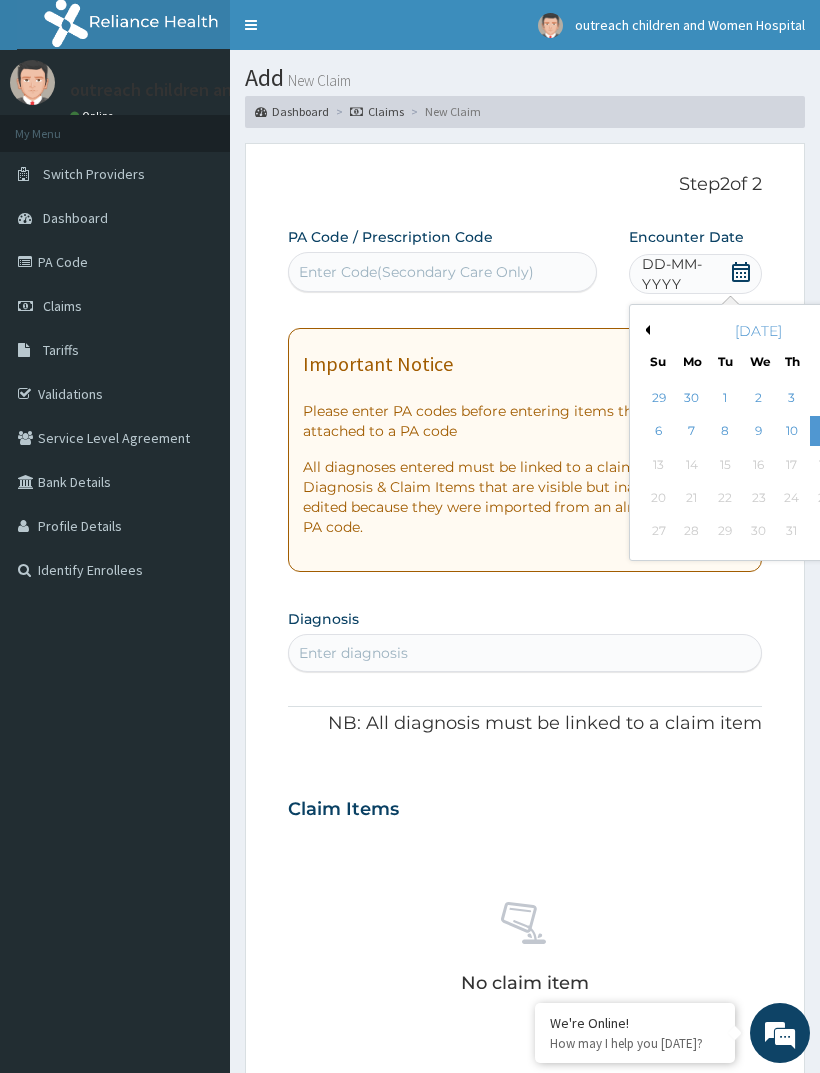 click on "9" at bounding box center (759, 432) 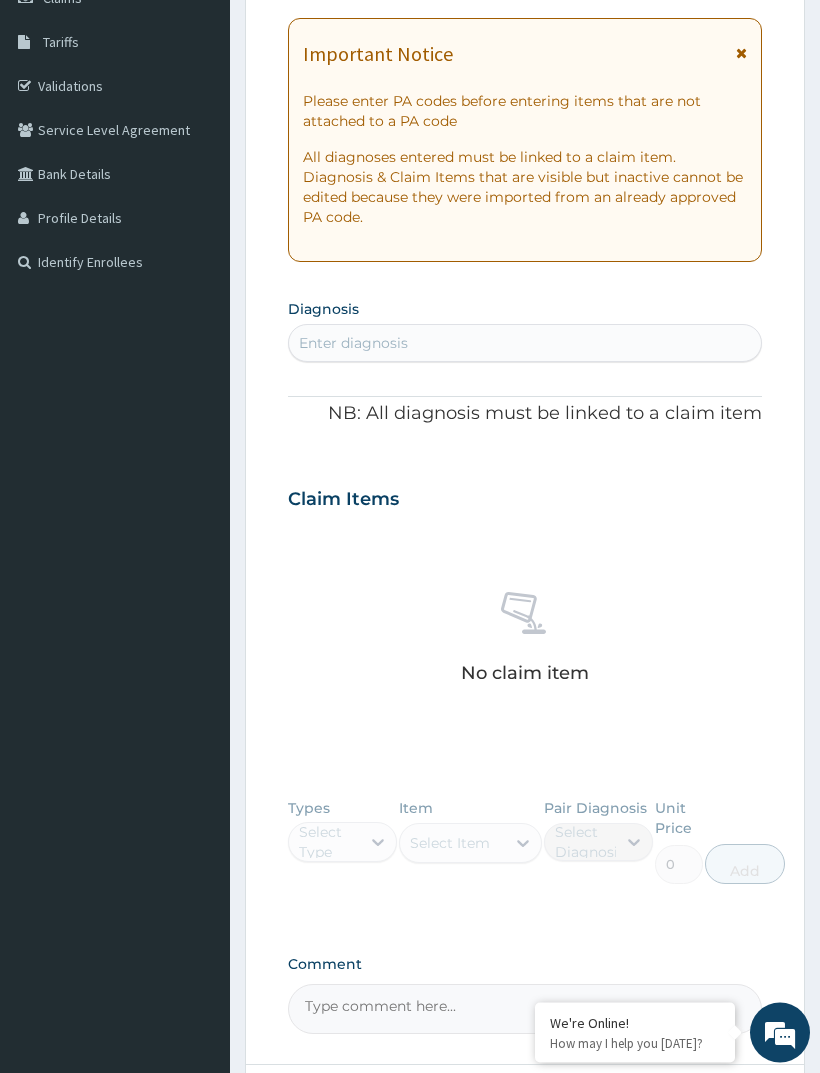 scroll, scrollTop: 308, scrollLeft: 0, axis: vertical 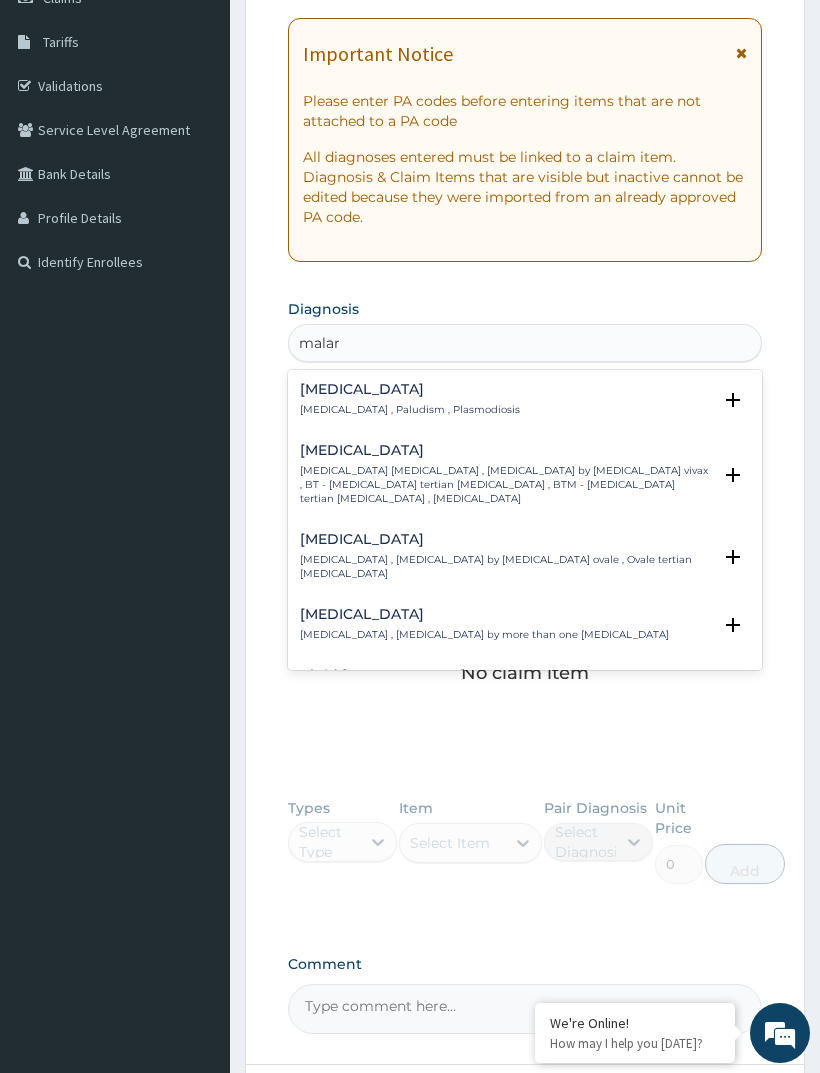 click on "[MEDICAL_DATA] , Paludism , Plasmodiosis" at bounding box center [410, 410] 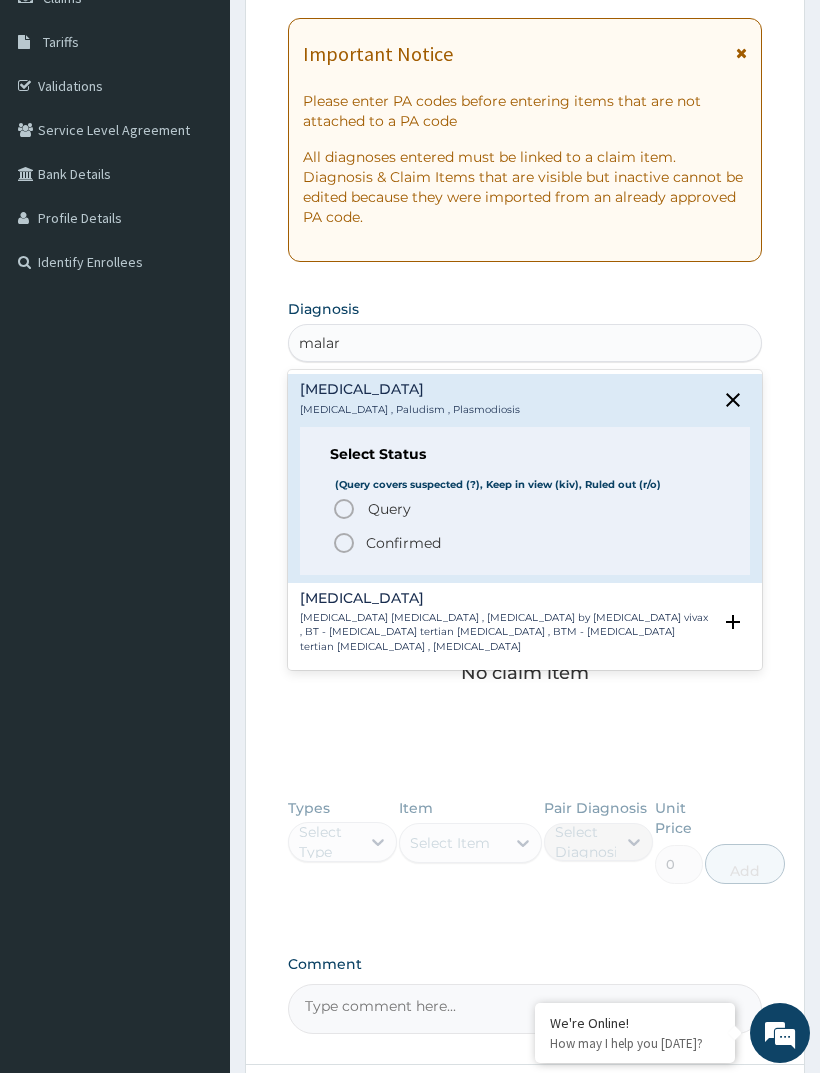 click on "[MEDICAL_DATA] [MEDICAL_DATA] , Paludism , Plasmodiosis Select Status (Query covers suspected (?), Keep in view (kiv), Ruled out (r/o) Query Query covers suspected (?), Keep in view (kiv), Ruled out (r/o) Confirmed" at bounding box center [525, 478] 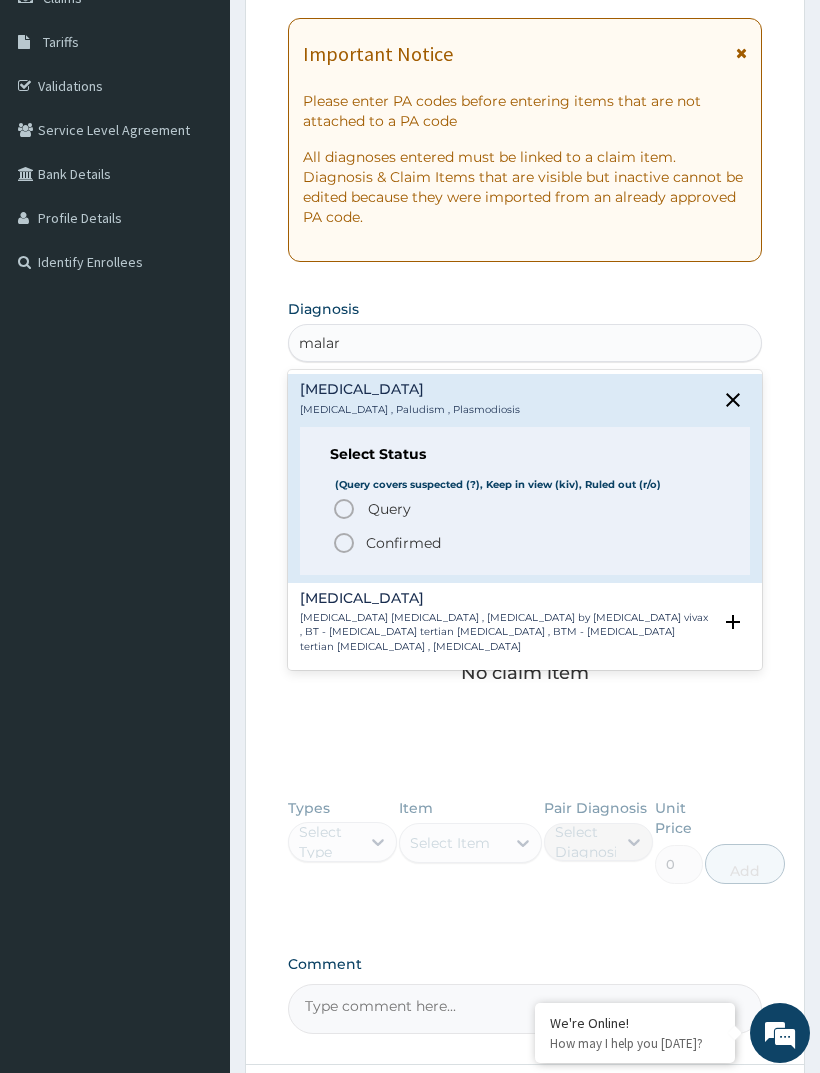 click on "Confirmed" at bounding box center [403, 543] 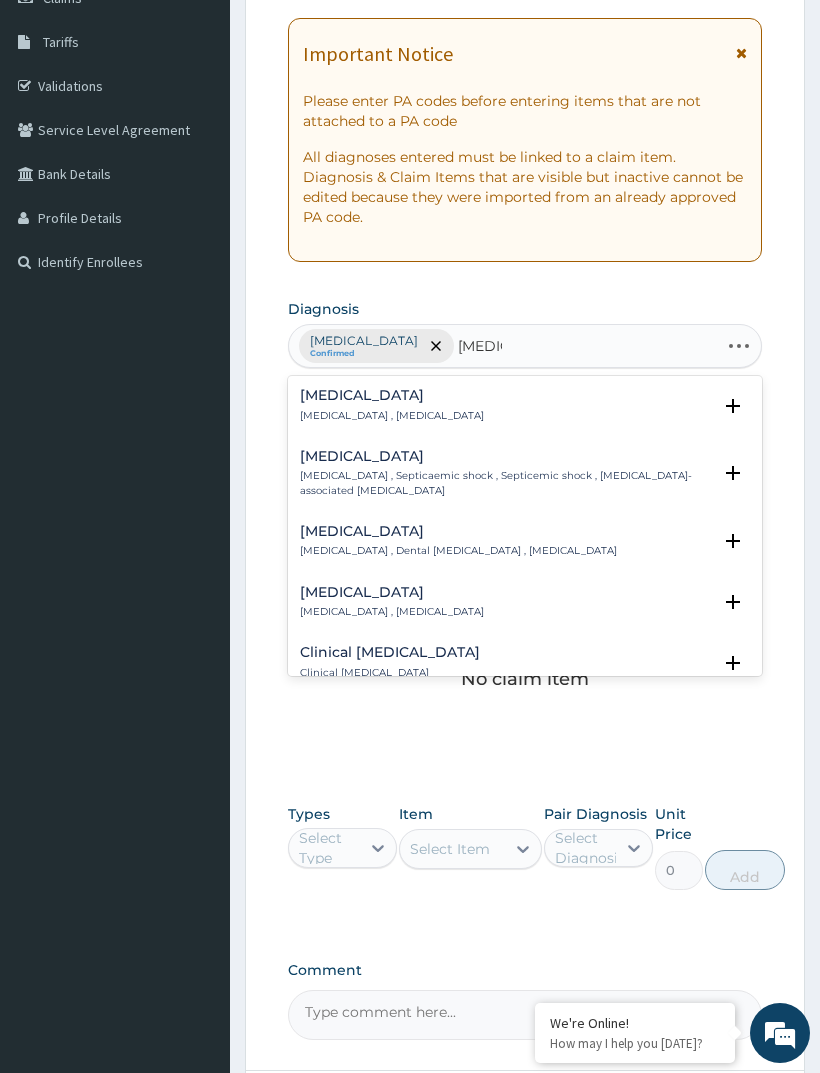 click on "Systemic infection , Sepsis" at bounding box center (392, 416) 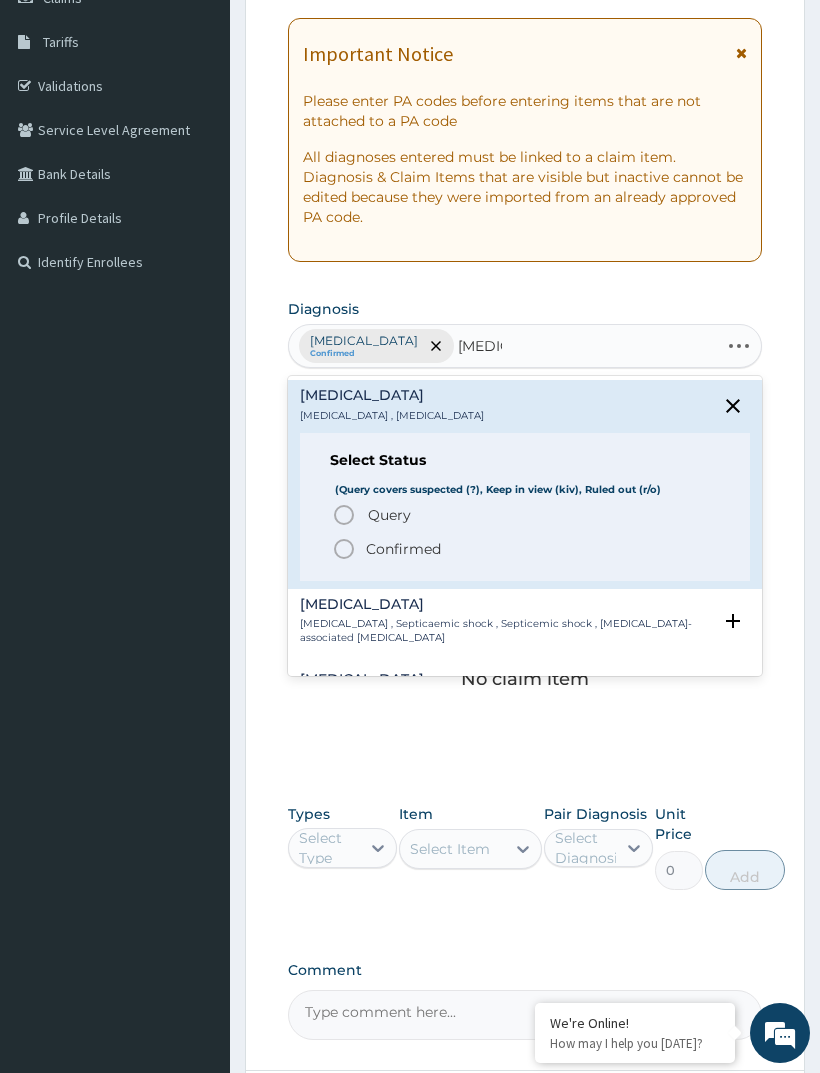 click on "Confirmed" at bounding box center [403, 549] 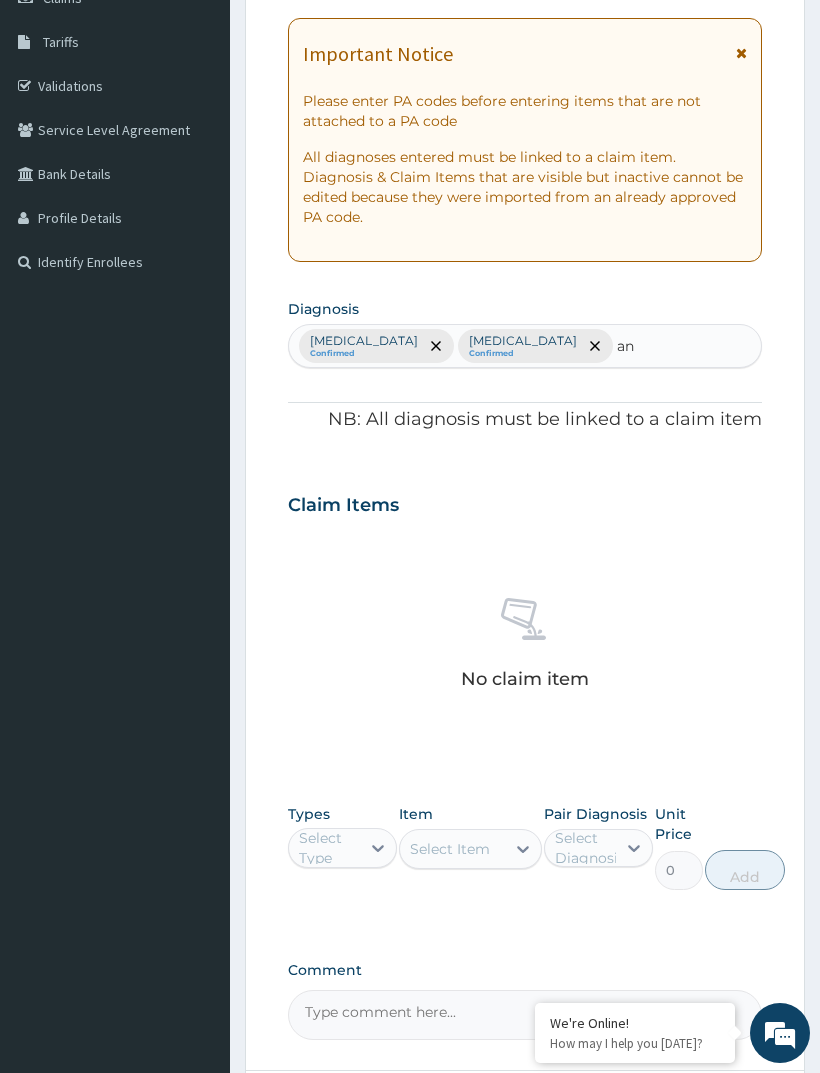 type on "a" 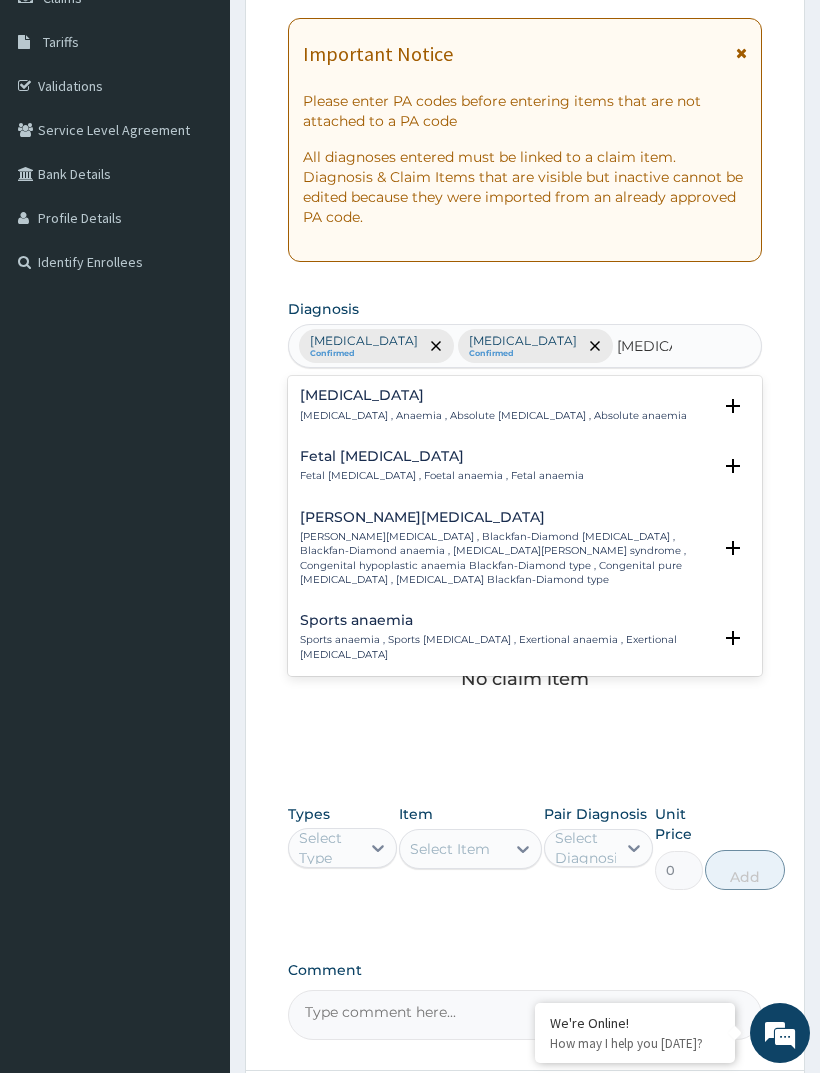click on "Anemia , Anaemia , Absolute anemia , Absolute anaemia" at bounding box center [493, 416] 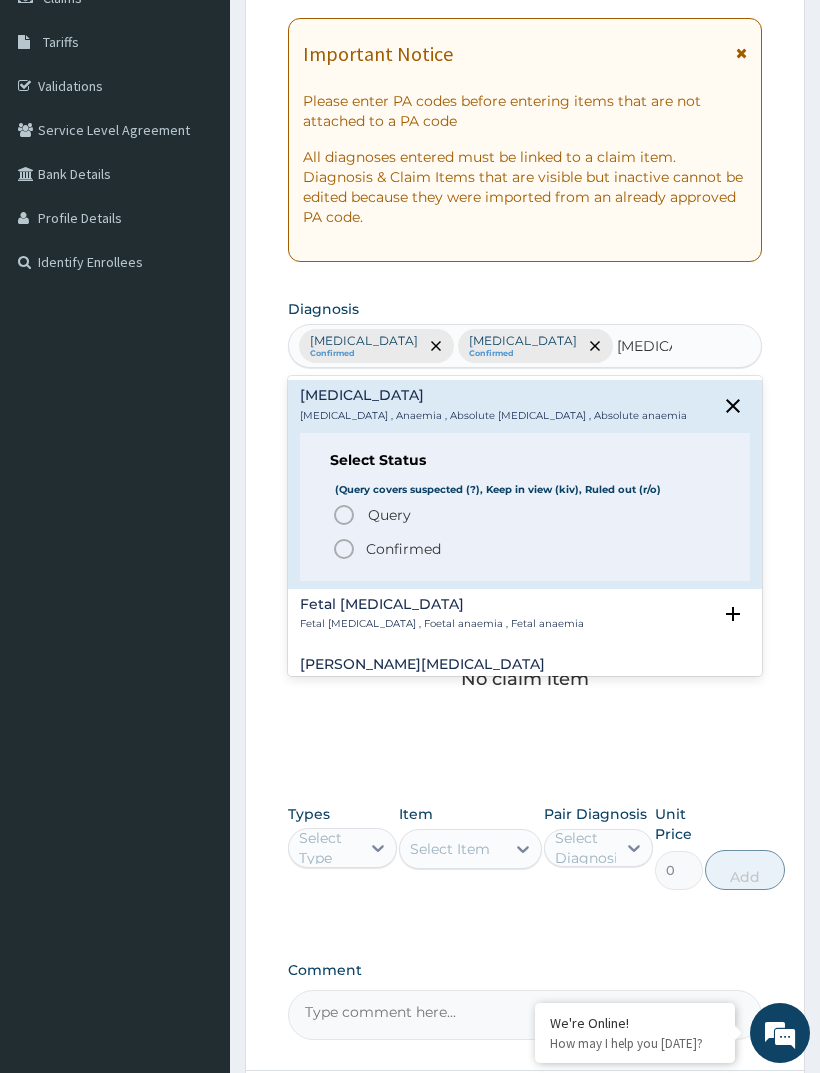 click on "Confirmed" at bounding box center [403, 549] 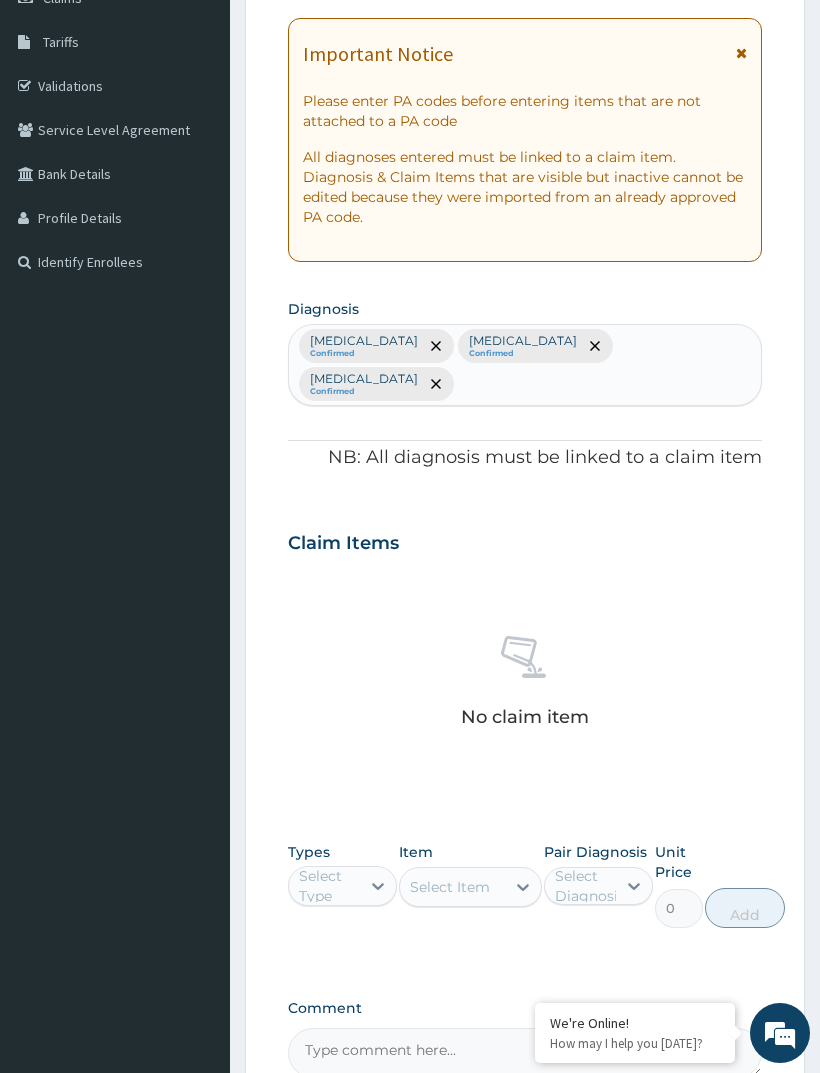 click on "No claim item" at bounding box center (525, 685) 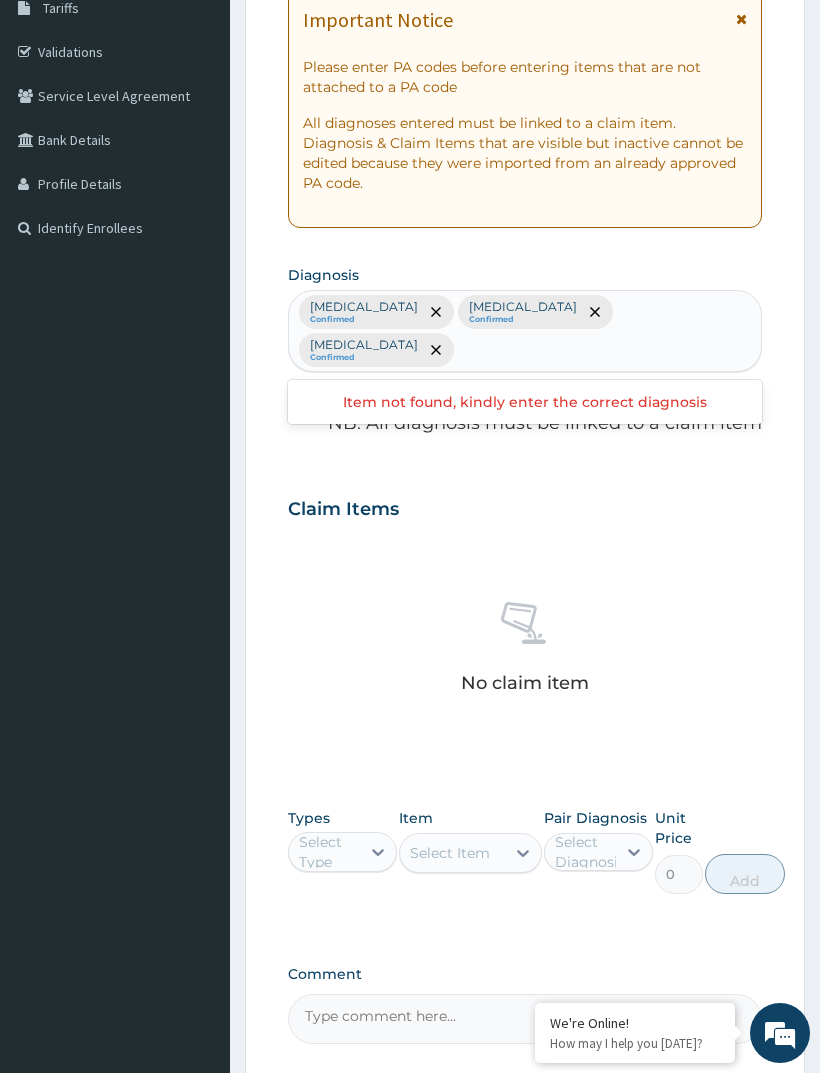 scroll, scrollTop: 437, scrollLeft: 0, axis: vertical 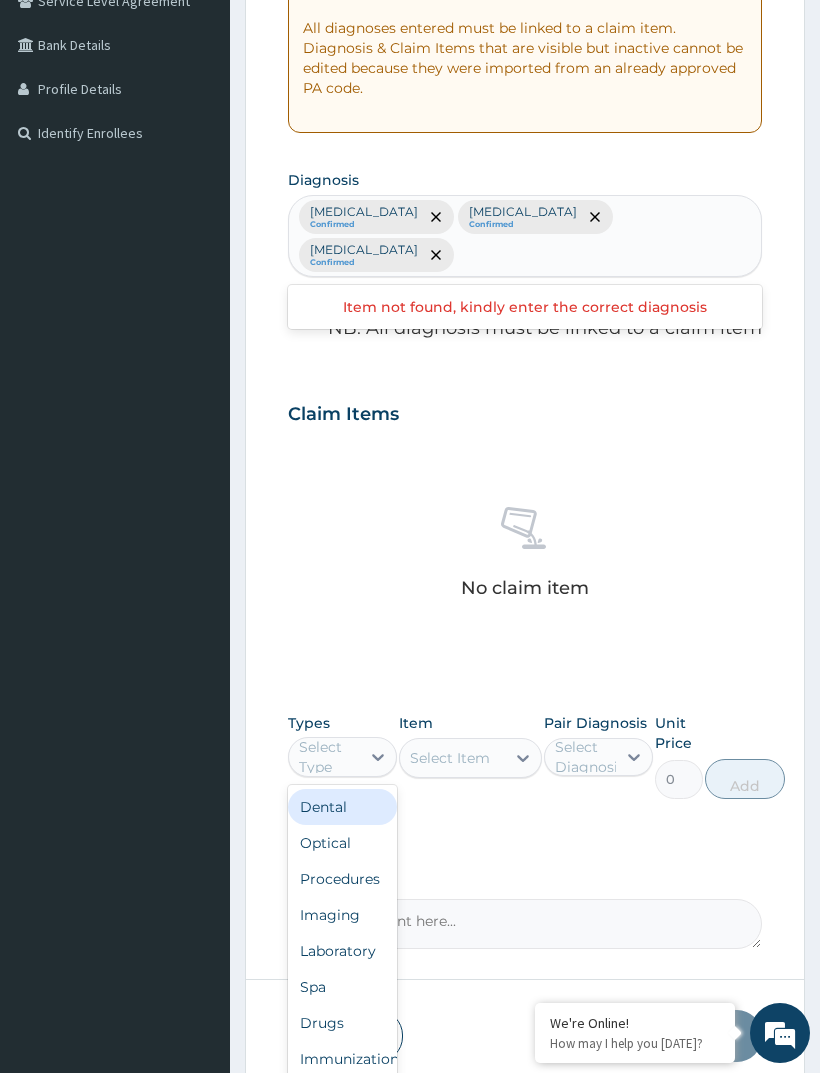 click on "Procedures" at bounding box center [342, 879] 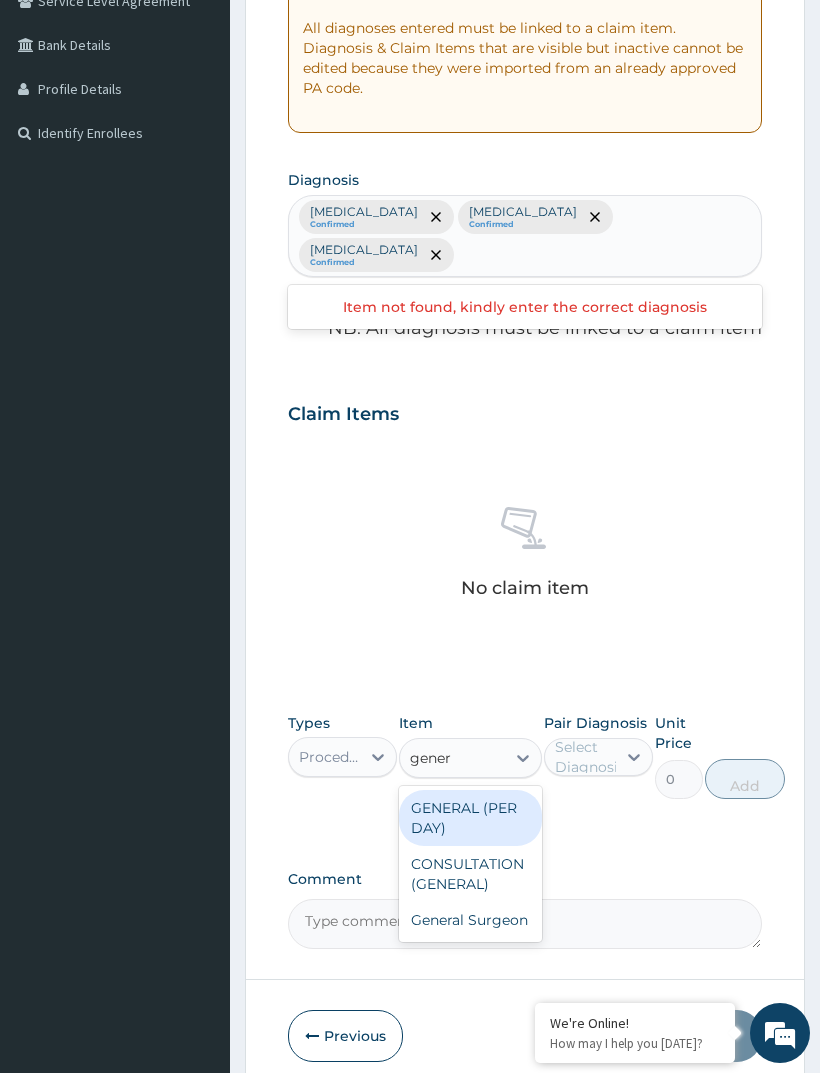click on "CONSULTATION (GENERAL)" at bounding box center (470, 874) 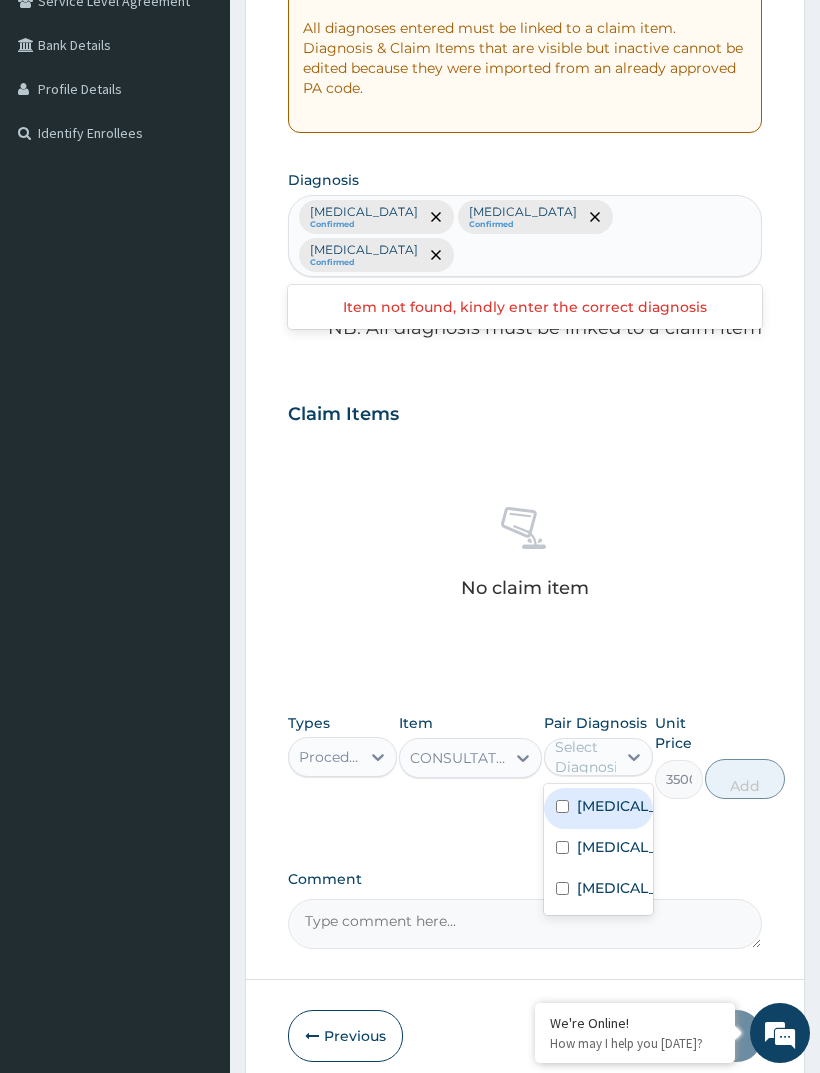 click at bounding box center [562, 806] 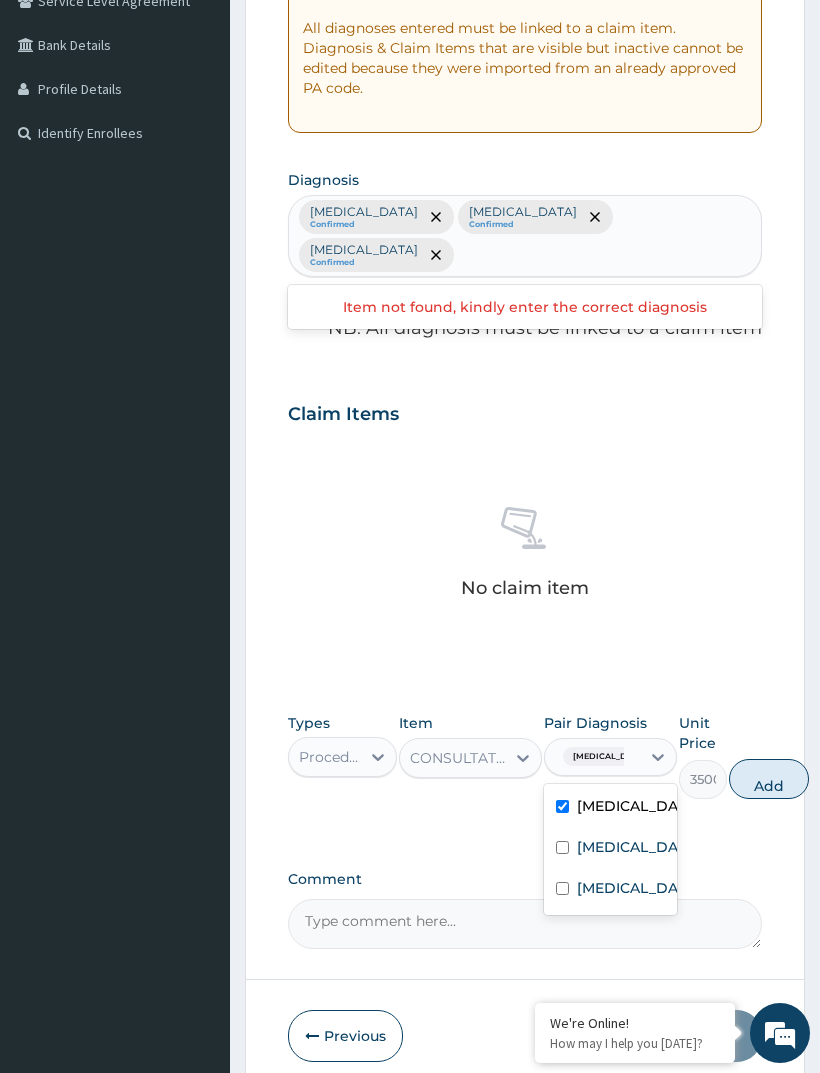 click at bounding box center (562, 847) 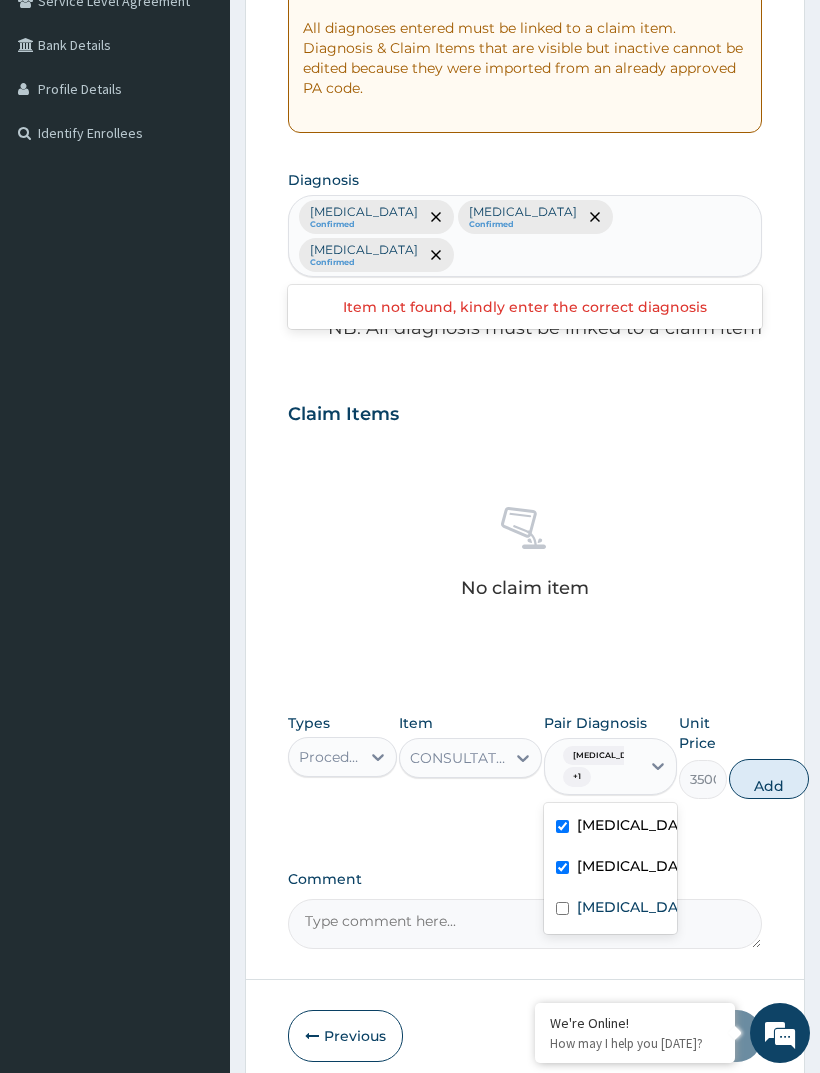 click at bounding box center [562, 908] 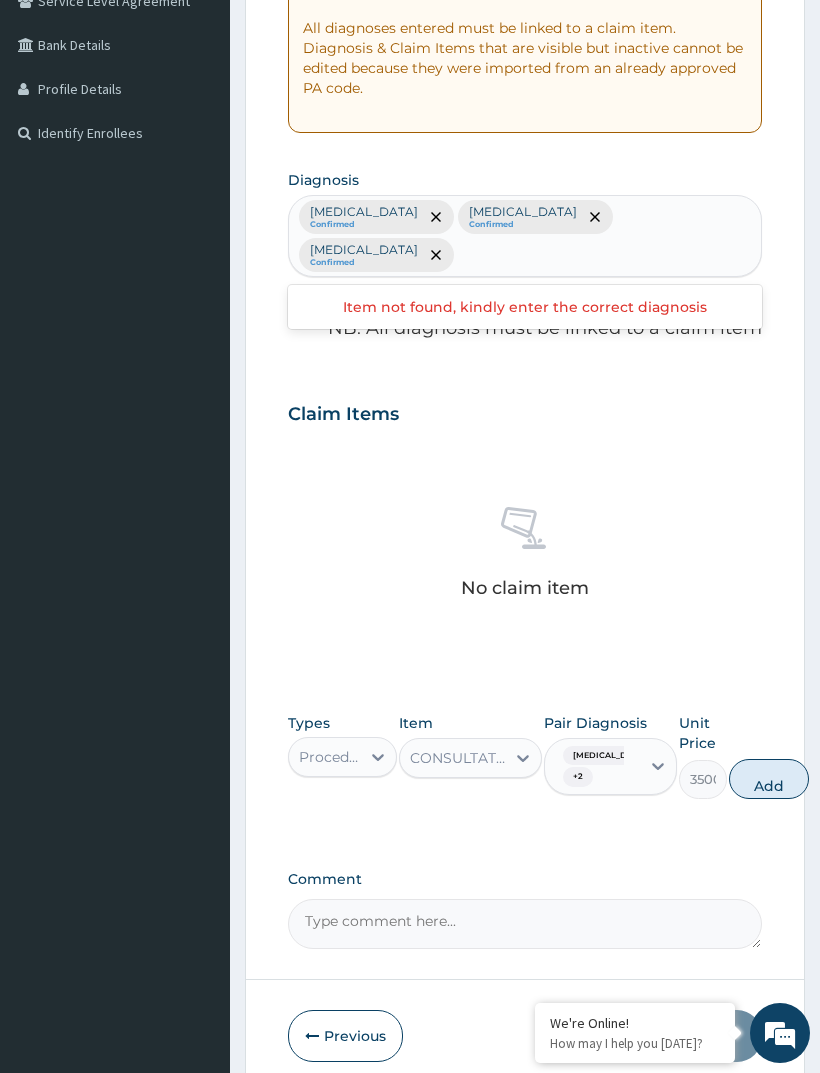 click on "Add" at bounding box center [769, 779] 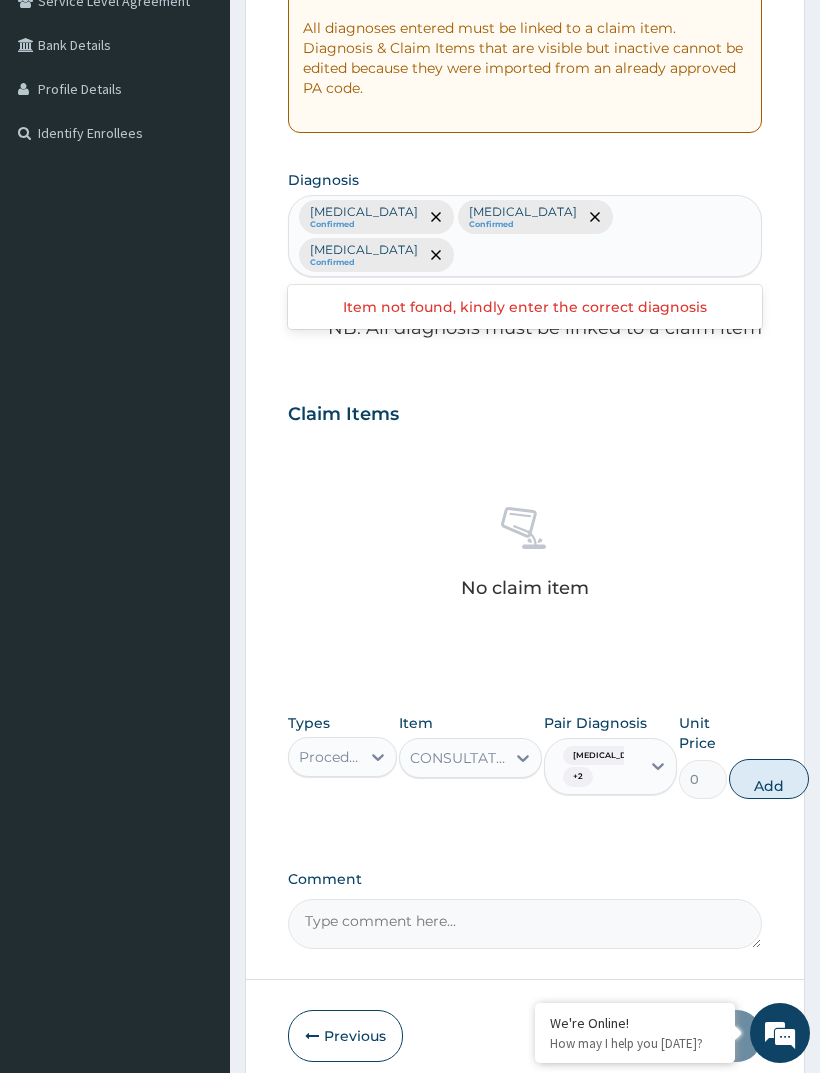 scroll, scrollTop: 342, scrollLeft: 0, axis: vertical 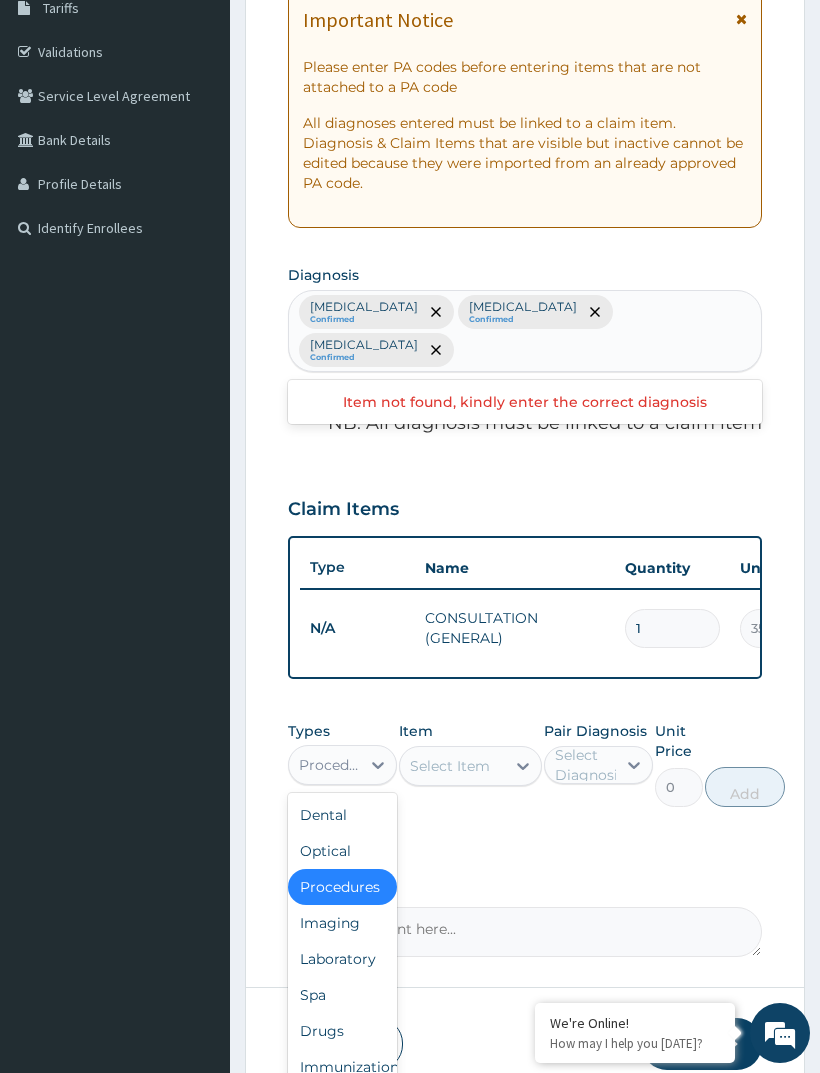 click on "Drugs" at bounding box center (342, 1031) 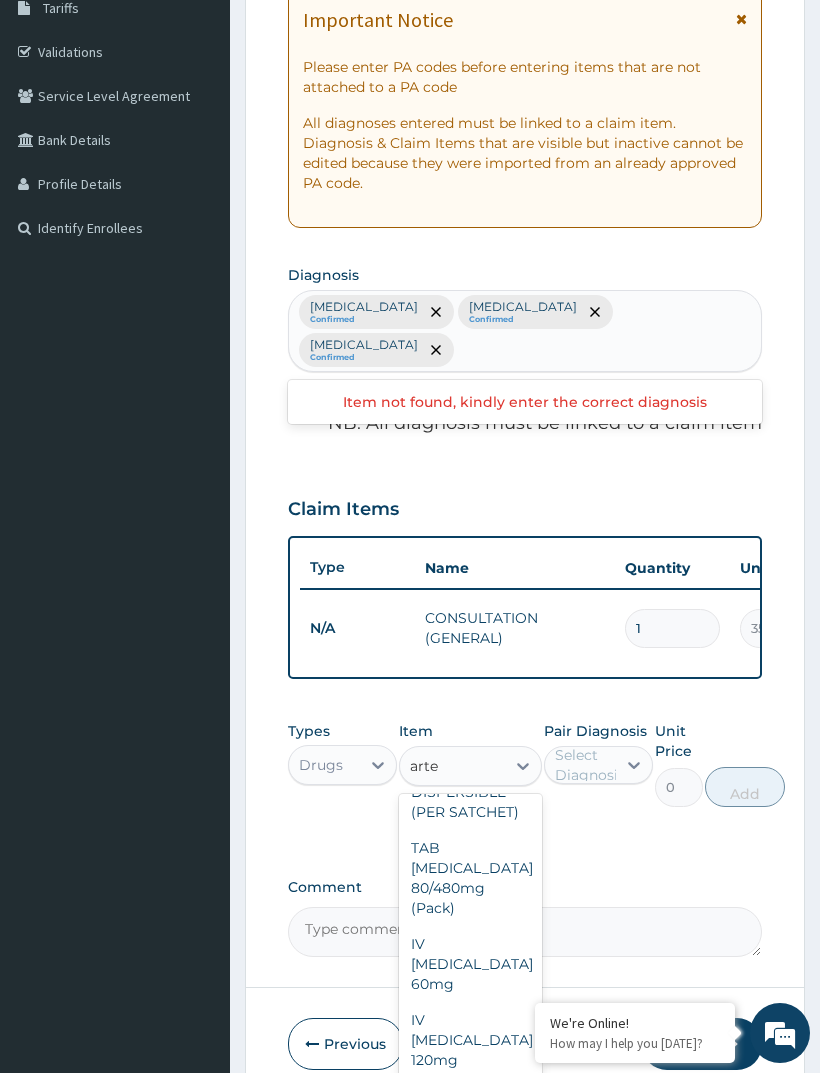 scroll, scrollTop: 308, scrollLeft: 0, axis: vertical 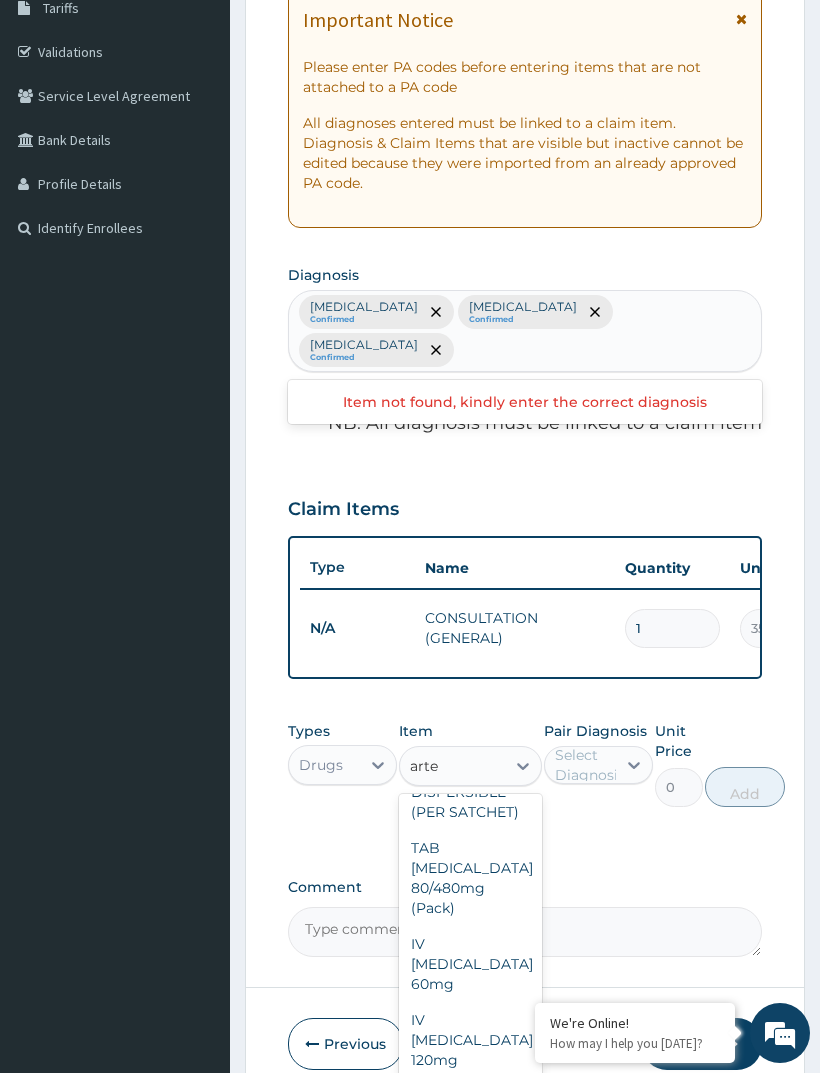 click on "IV [MEDICAL_DATA] 60MG" at bounding box center [470, 1192] 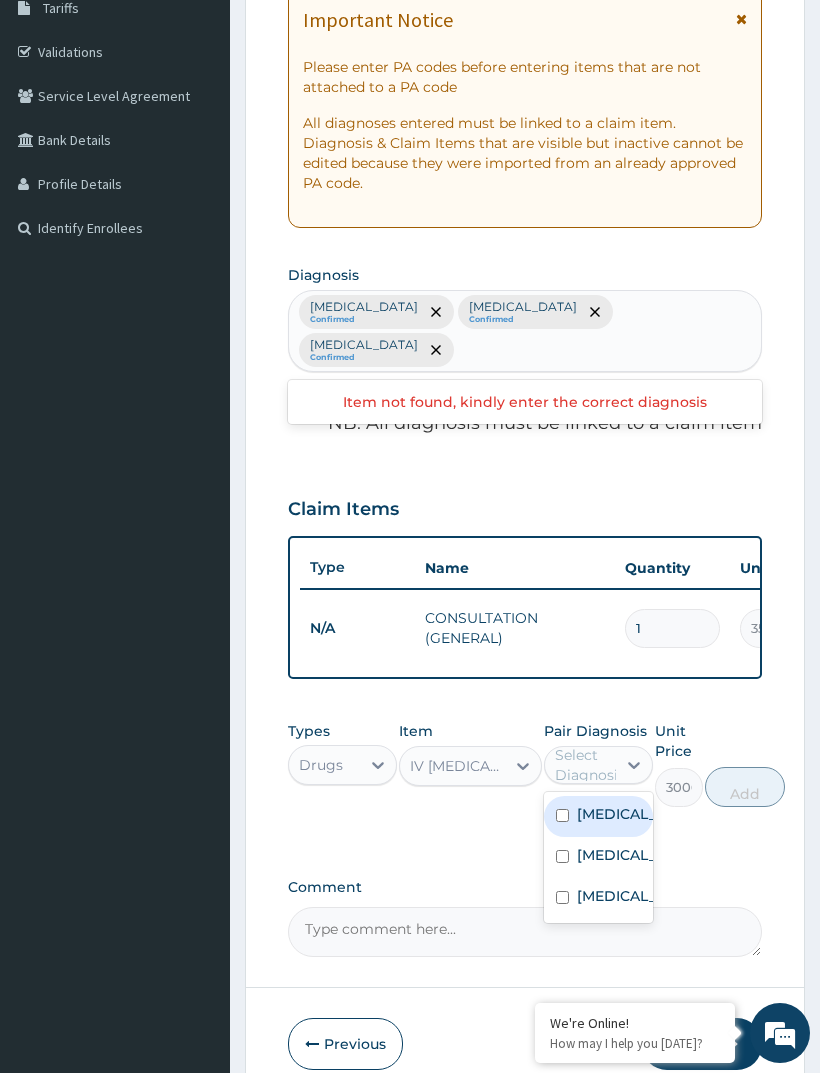 click on "[MEDICAL_DATA]" at bounding box center (598, 816) 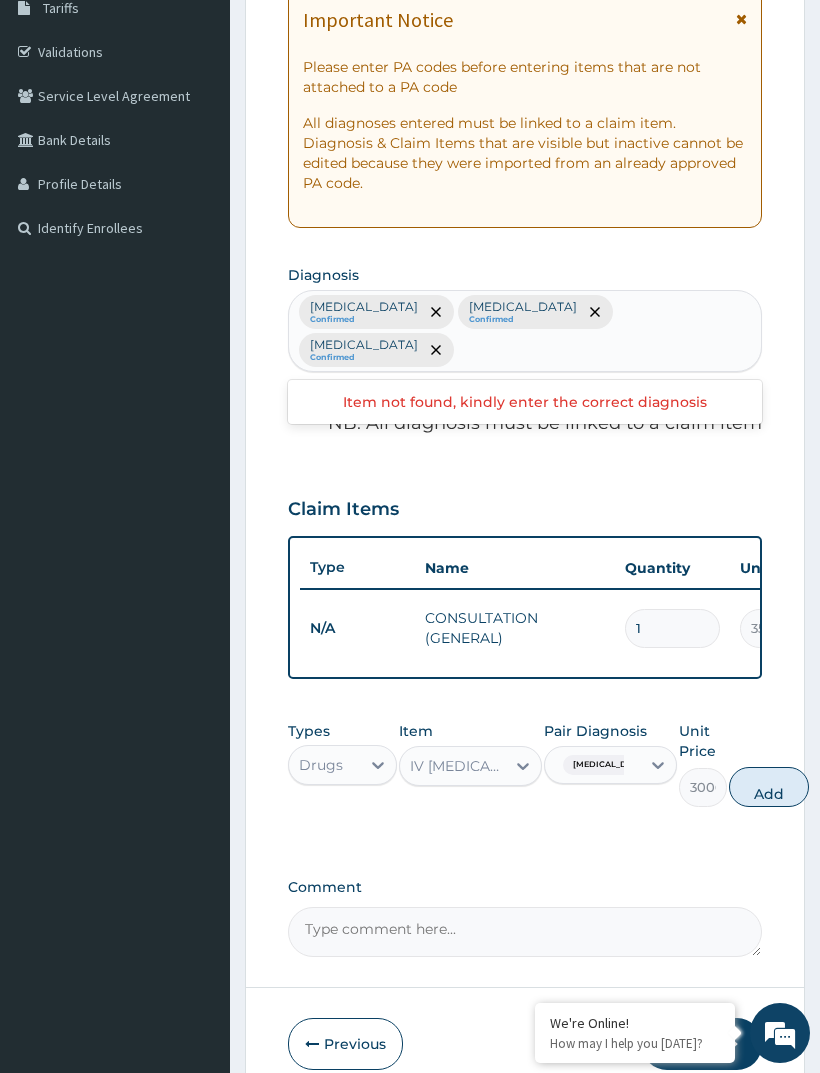 click on "Add" at bounding box center (769, 787) 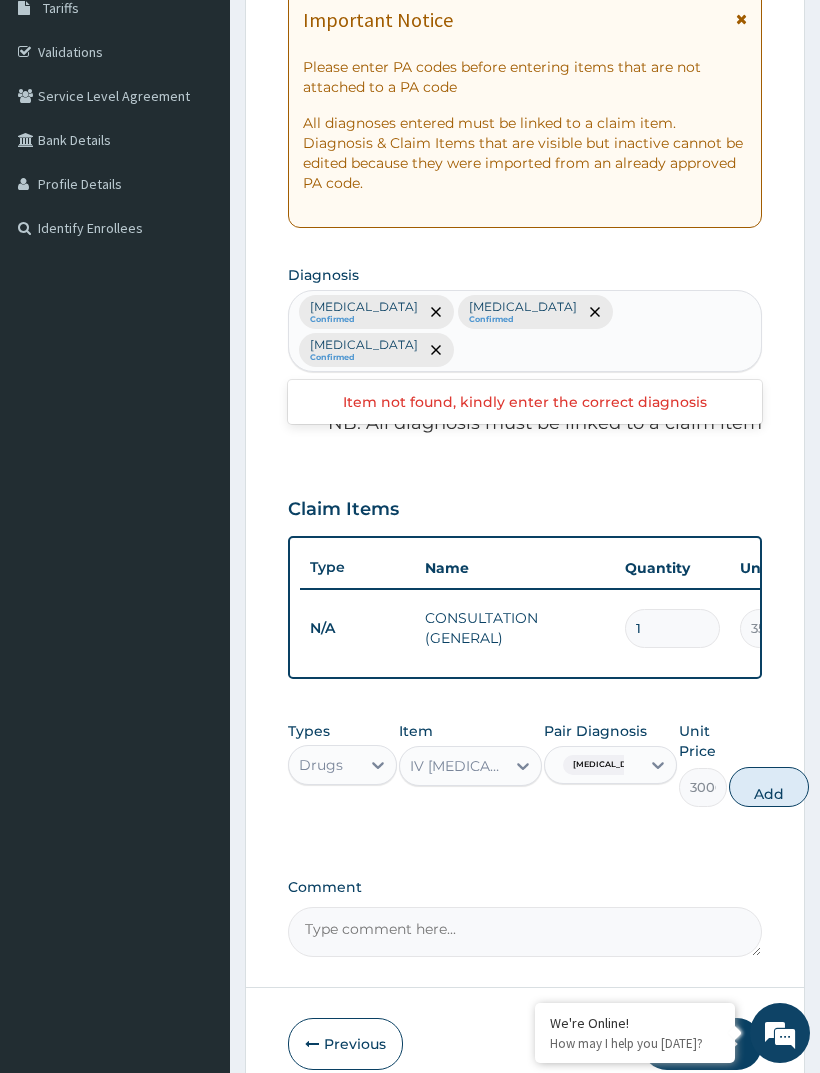 type on "0" 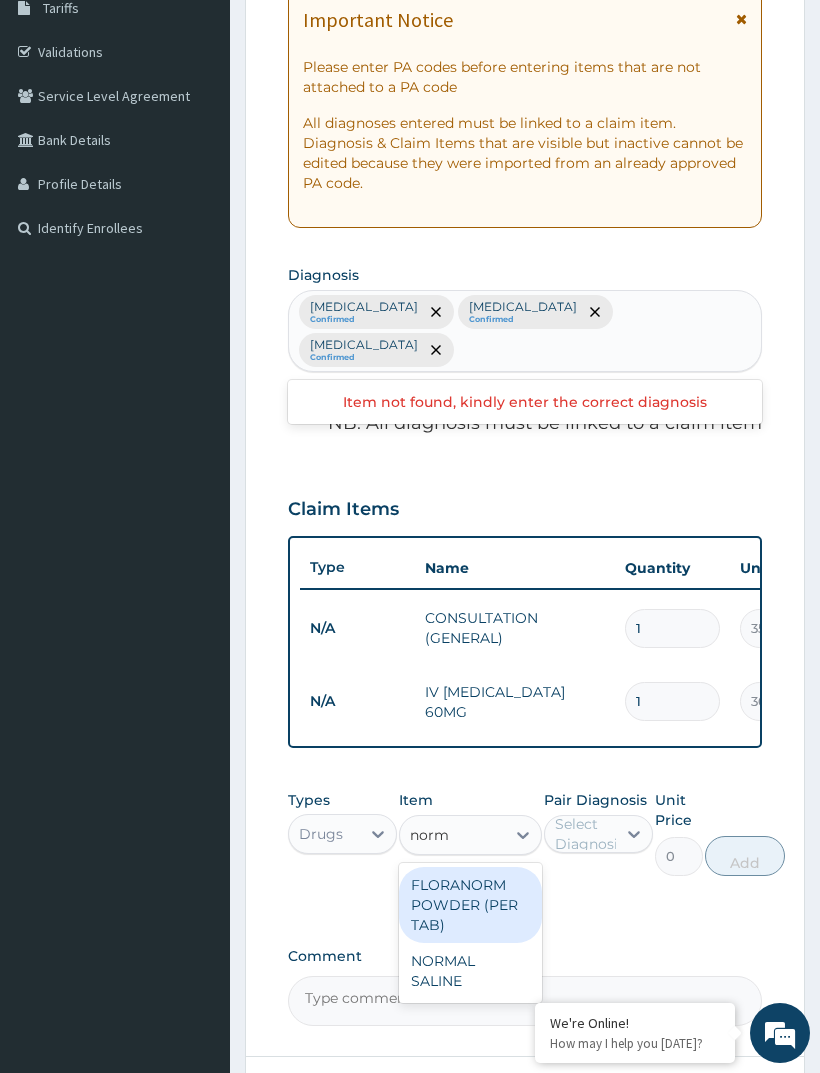 click on "NORMAL SALINE" at bounding box center [470, 971] 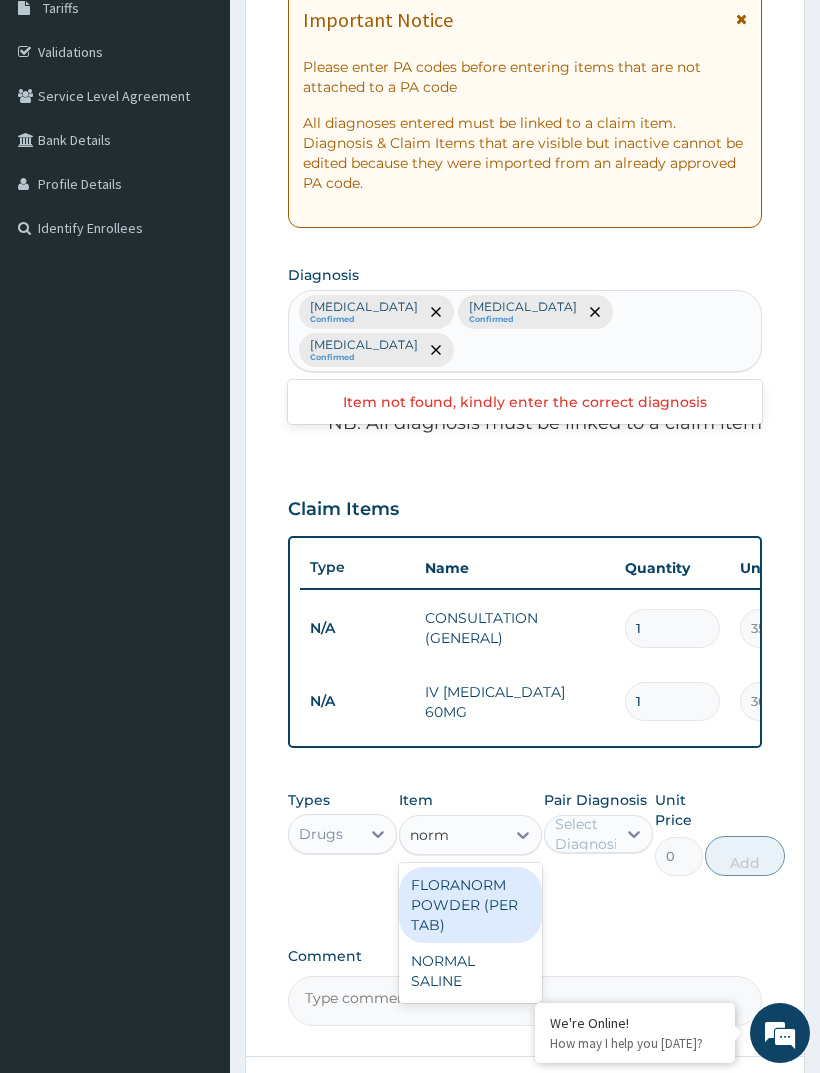 type on "norm" 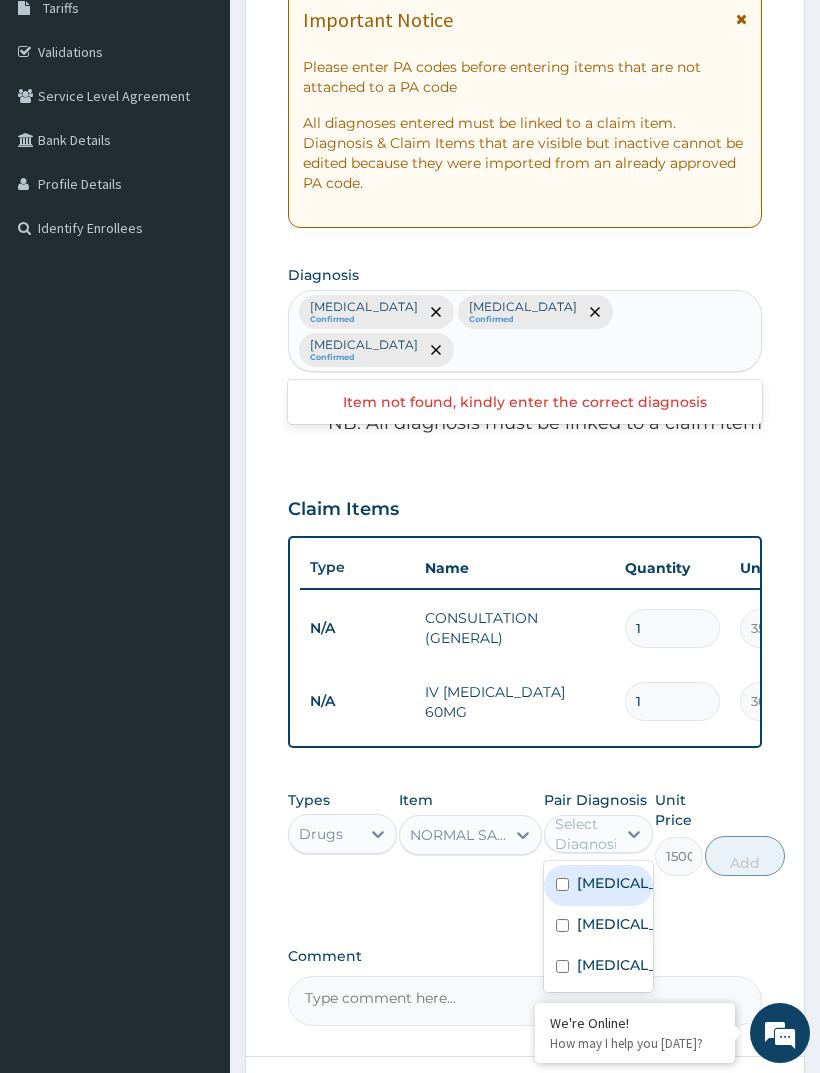 click at bounding box center (562, 925) 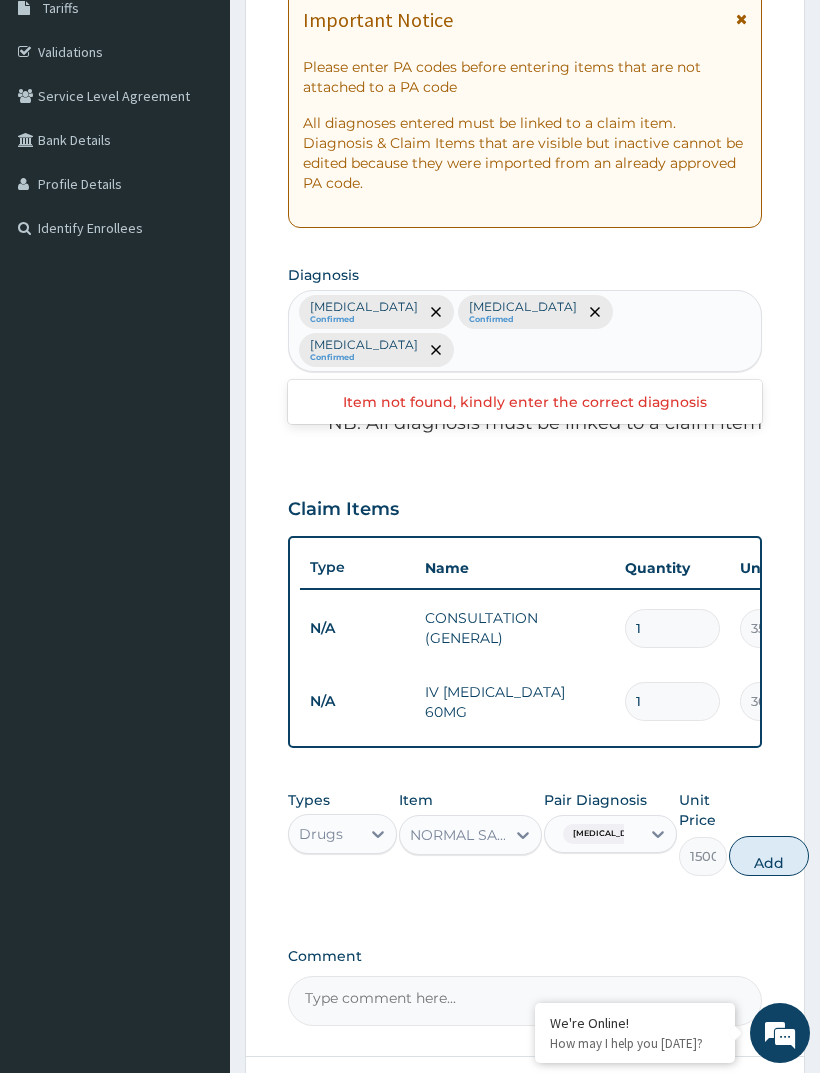 click 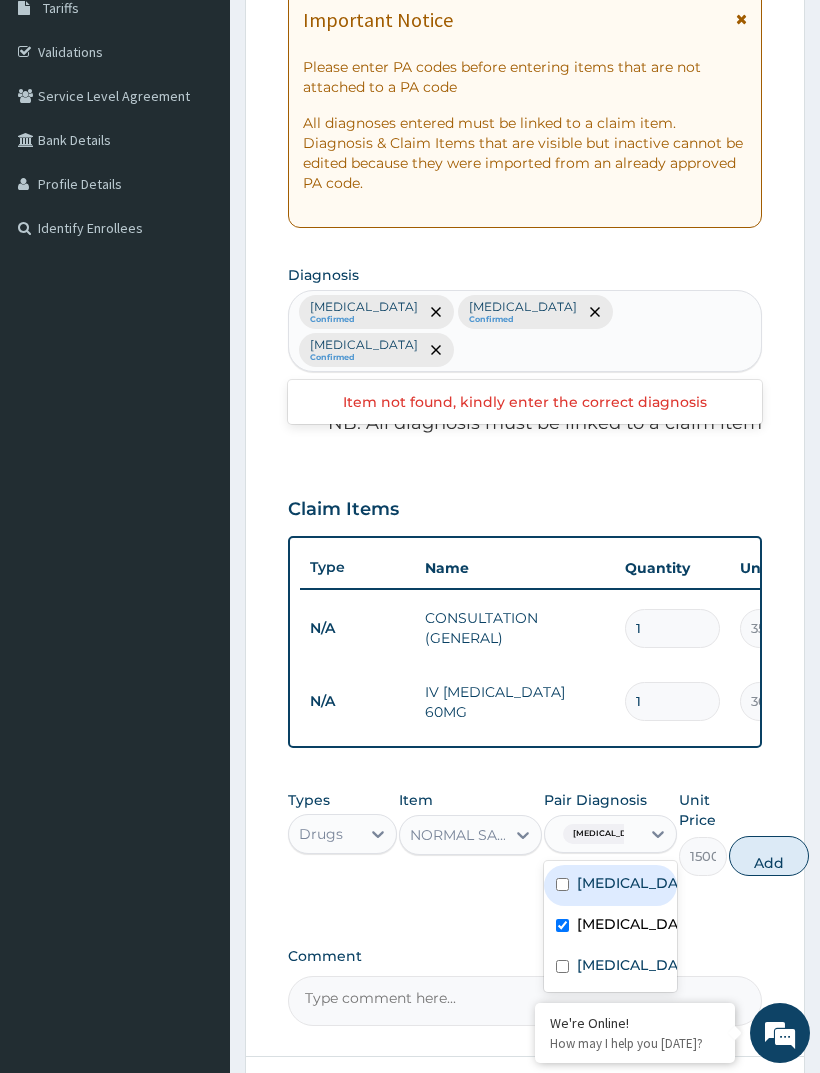 click at bounding box center (562, 884) 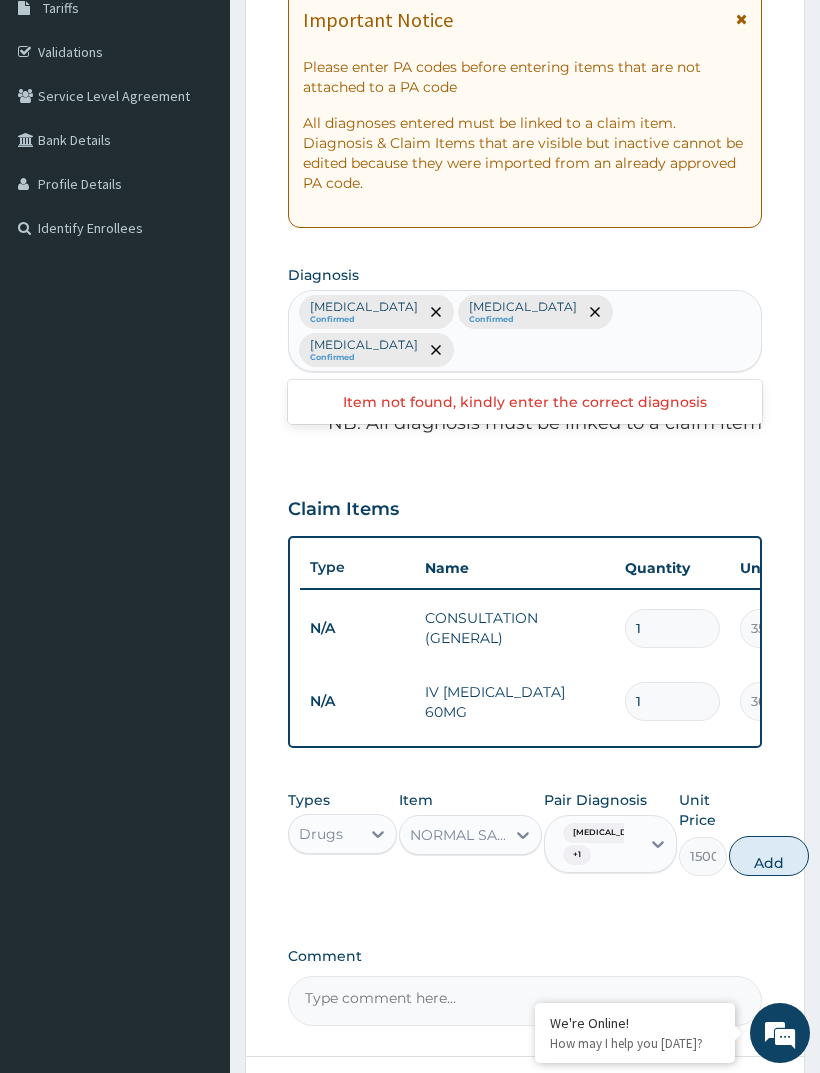 click on "Add" at bounding box center [769, 856] 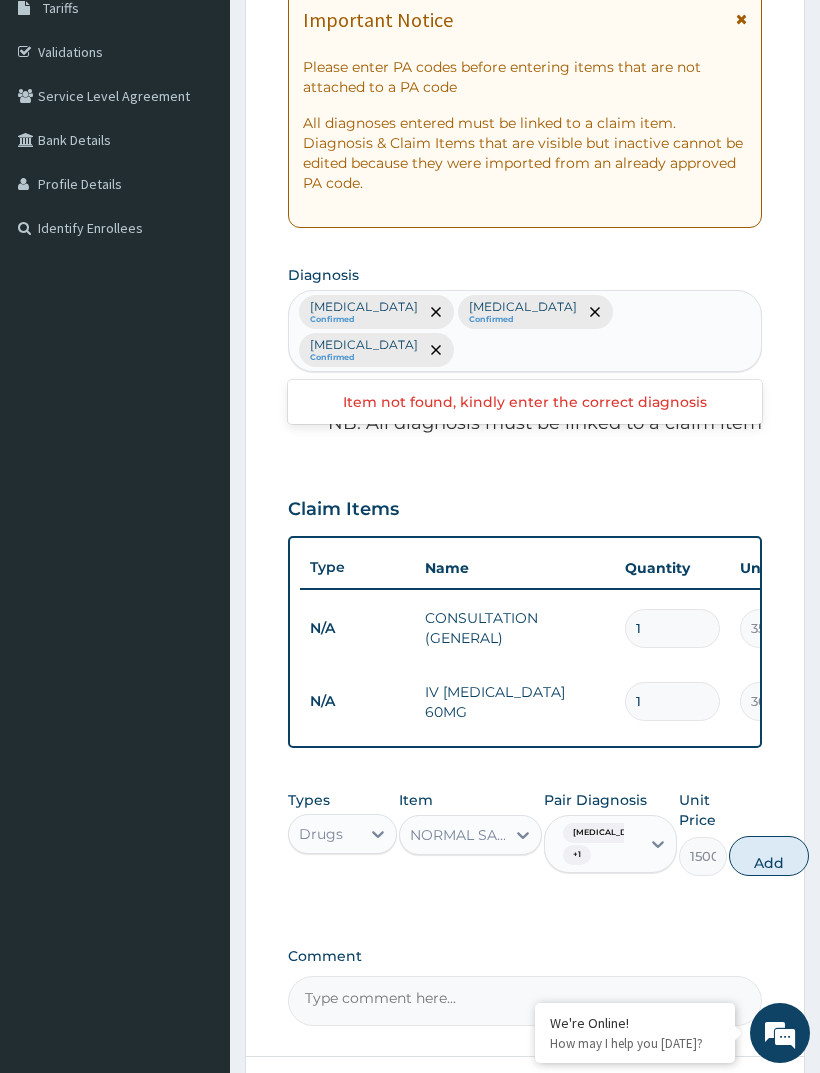 type on "0" 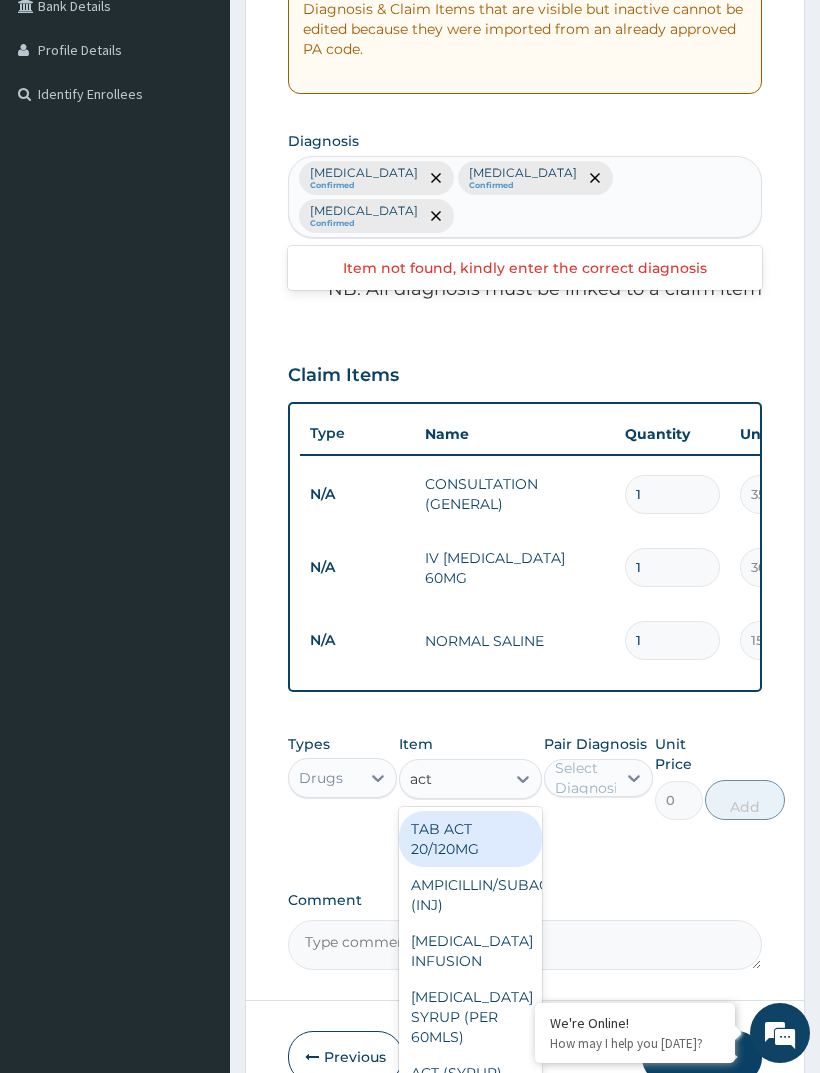 scroll, scrollTop: 480, scrollLeft: 0, axis: vertical 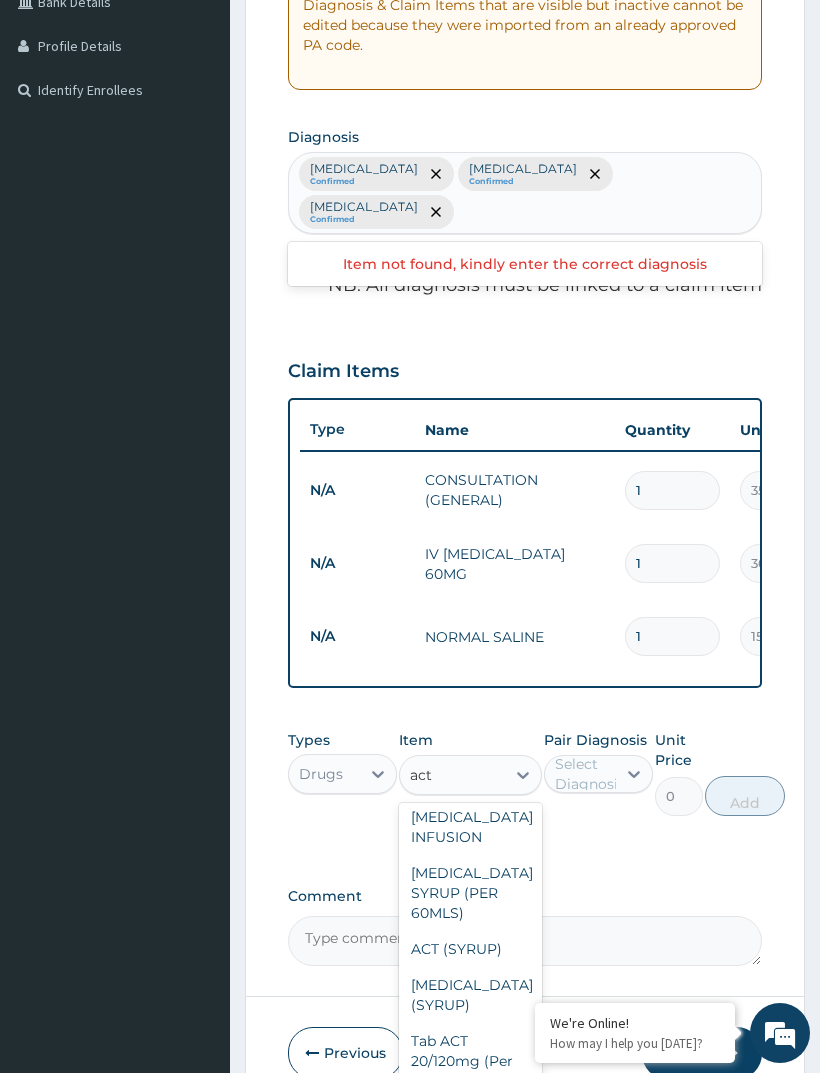 click on "ACT  (SYRUP)" at bounding box center [470, 949] 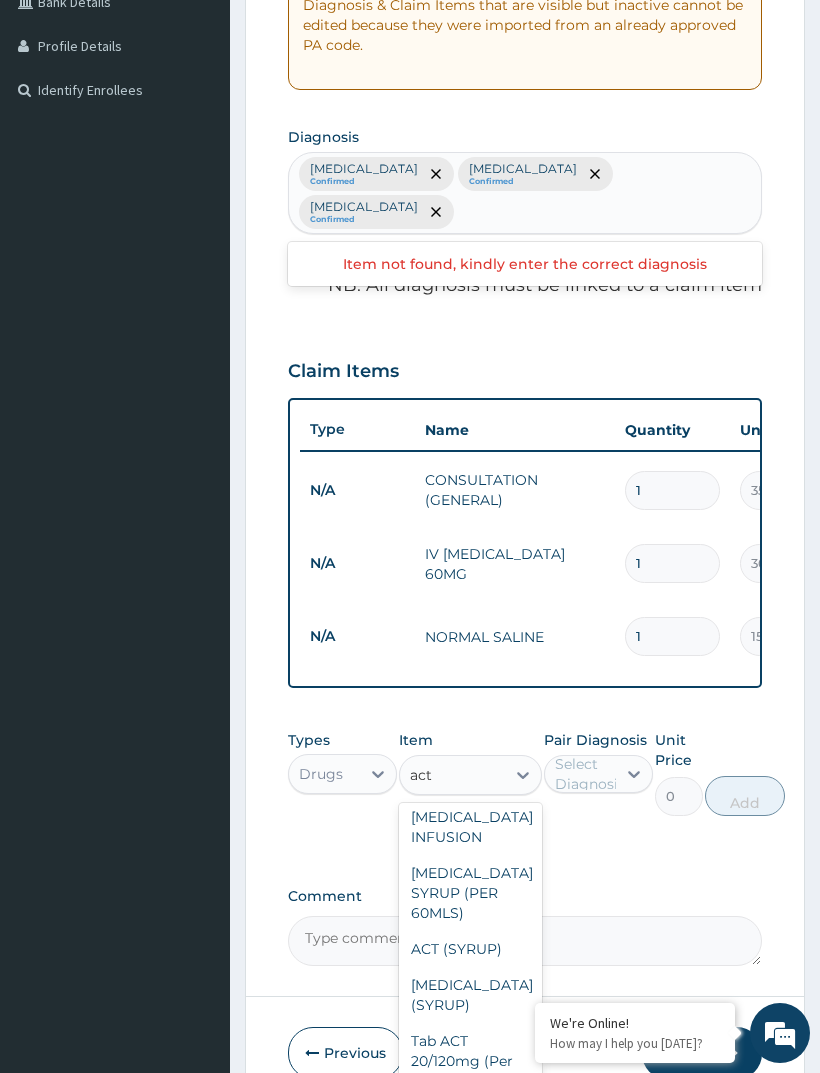 type on "act" 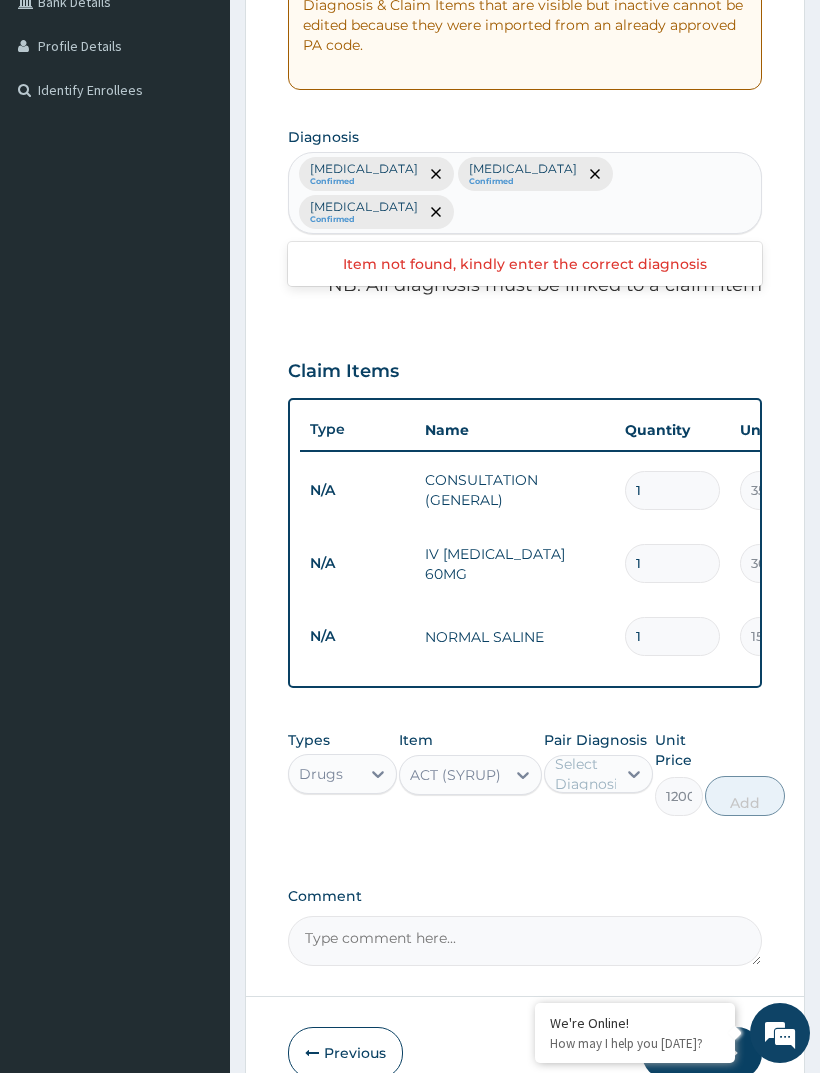 click at bounding box center (634, 774) 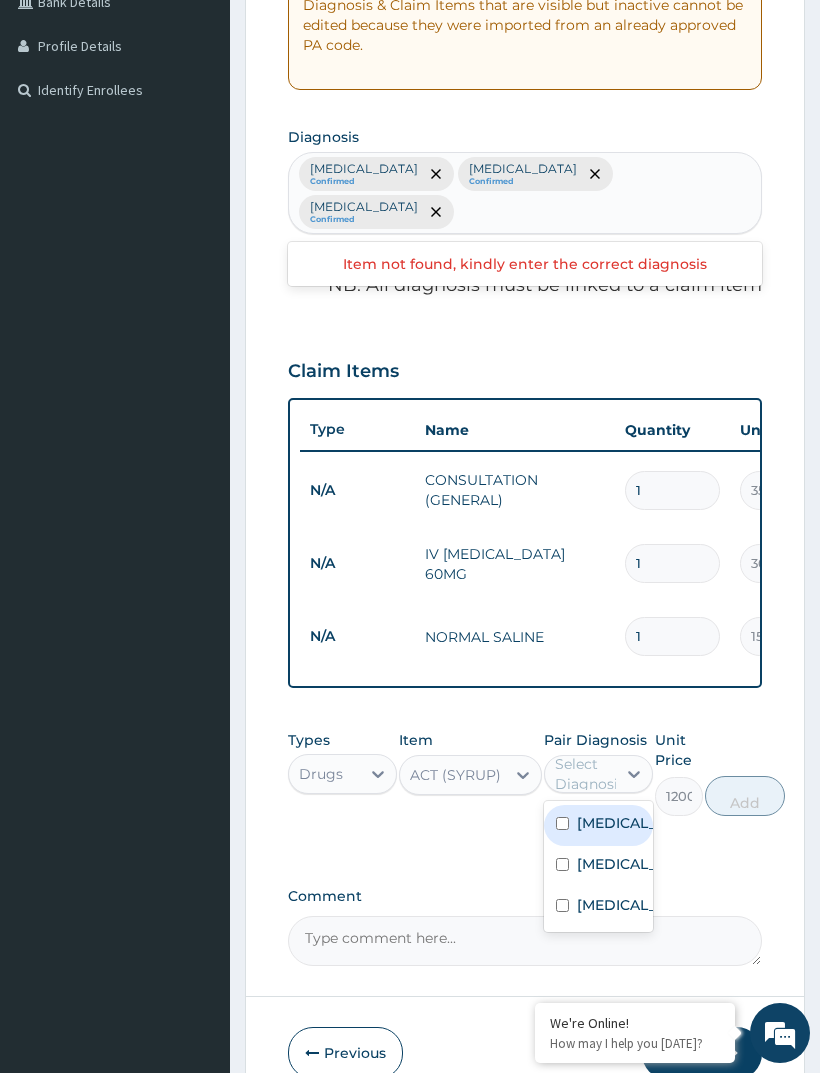 click at bounding box center [562, 823] 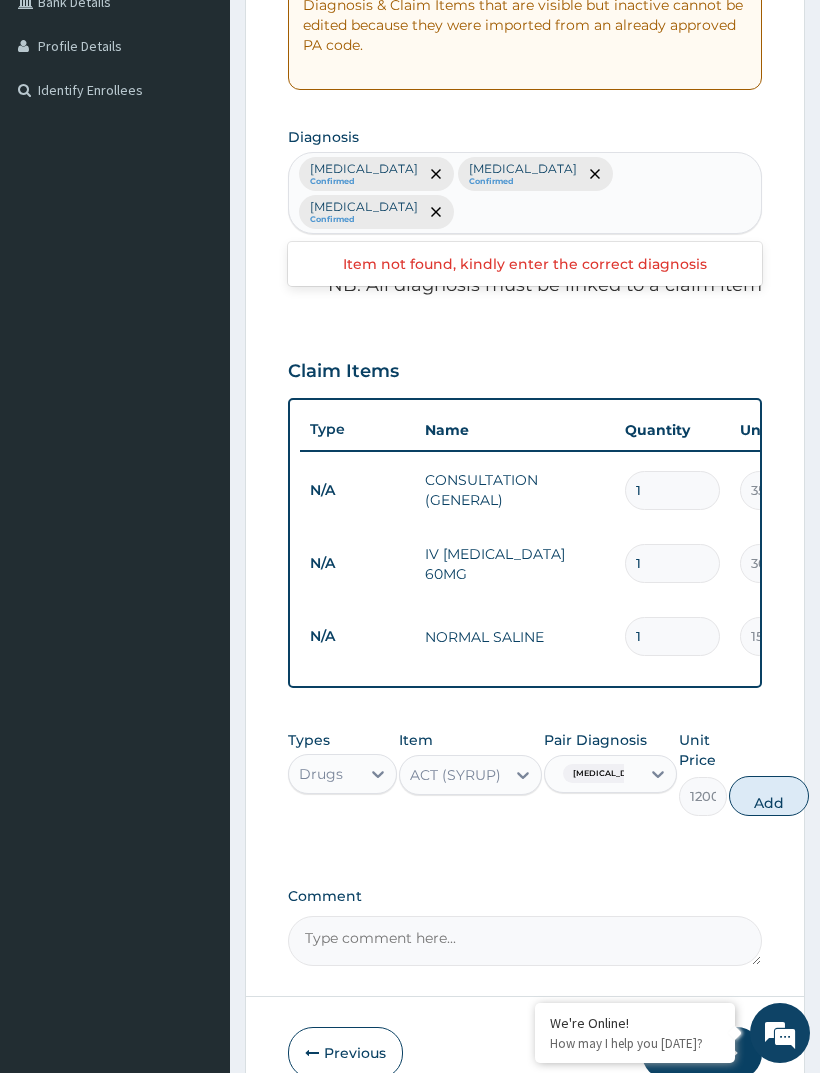 click on "Add" at bounding box center (769, 796) 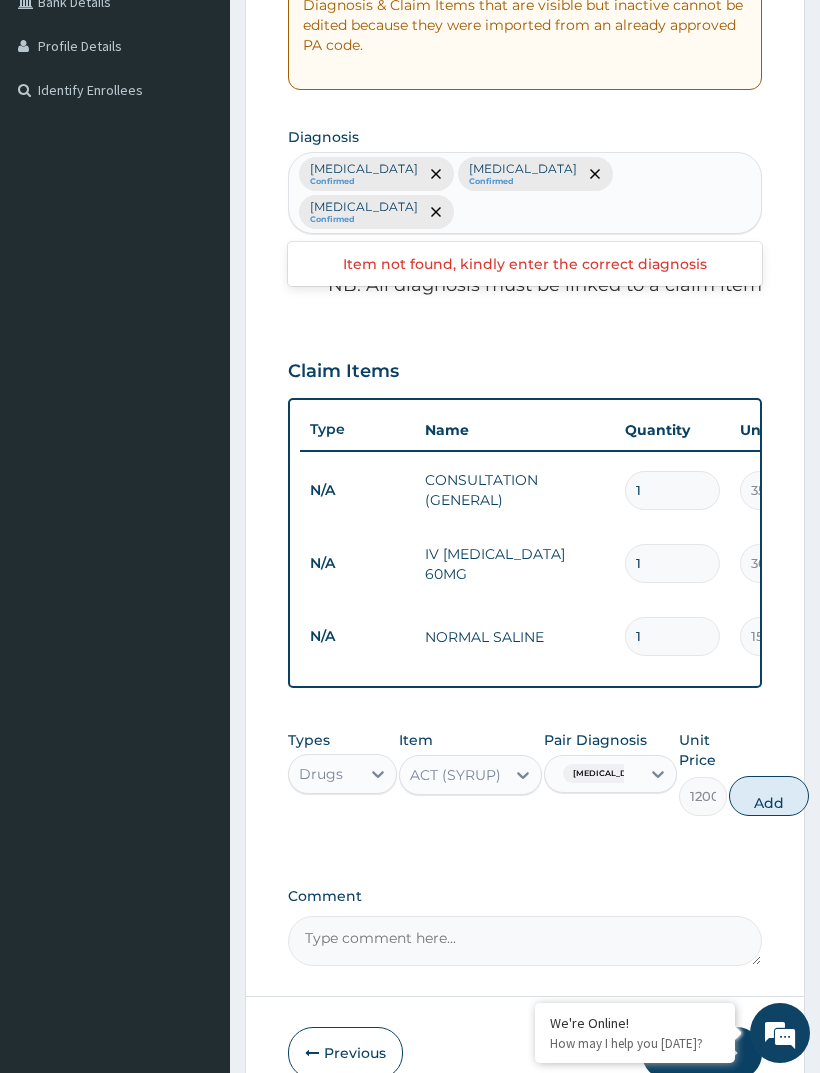 type on "0" 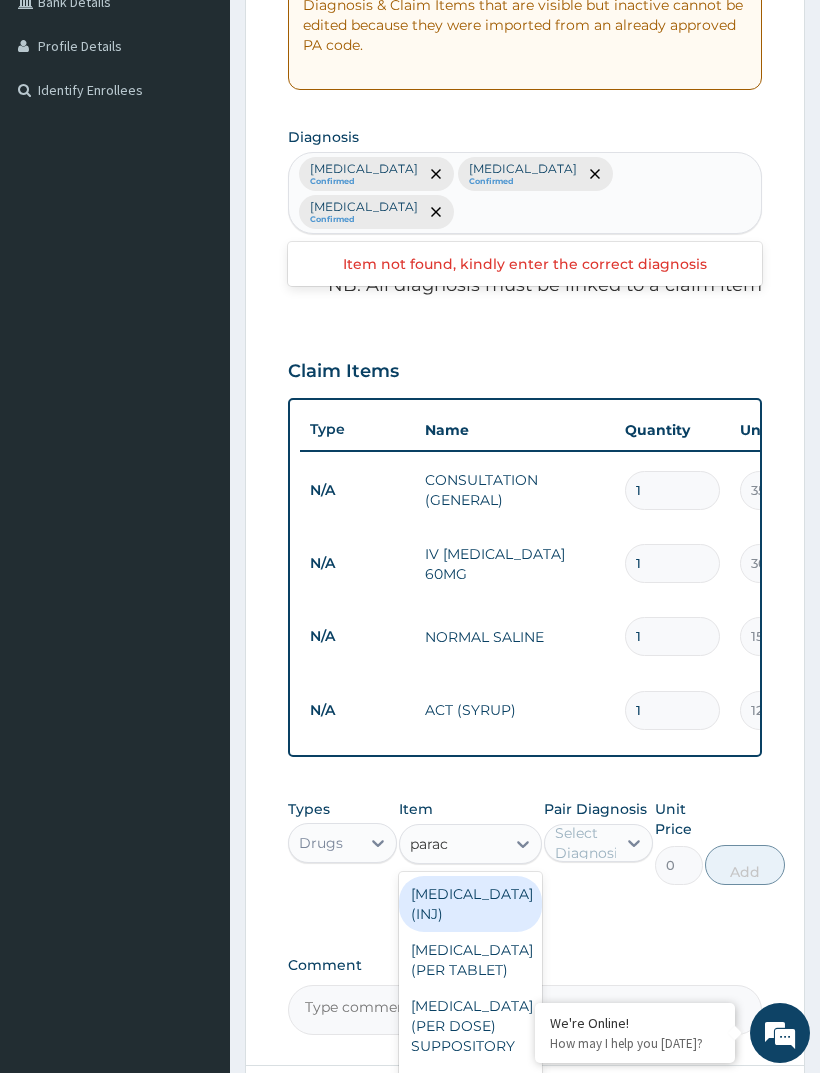 scroll, scrollTop: 549, scrollLeft: 0, axis: vertical 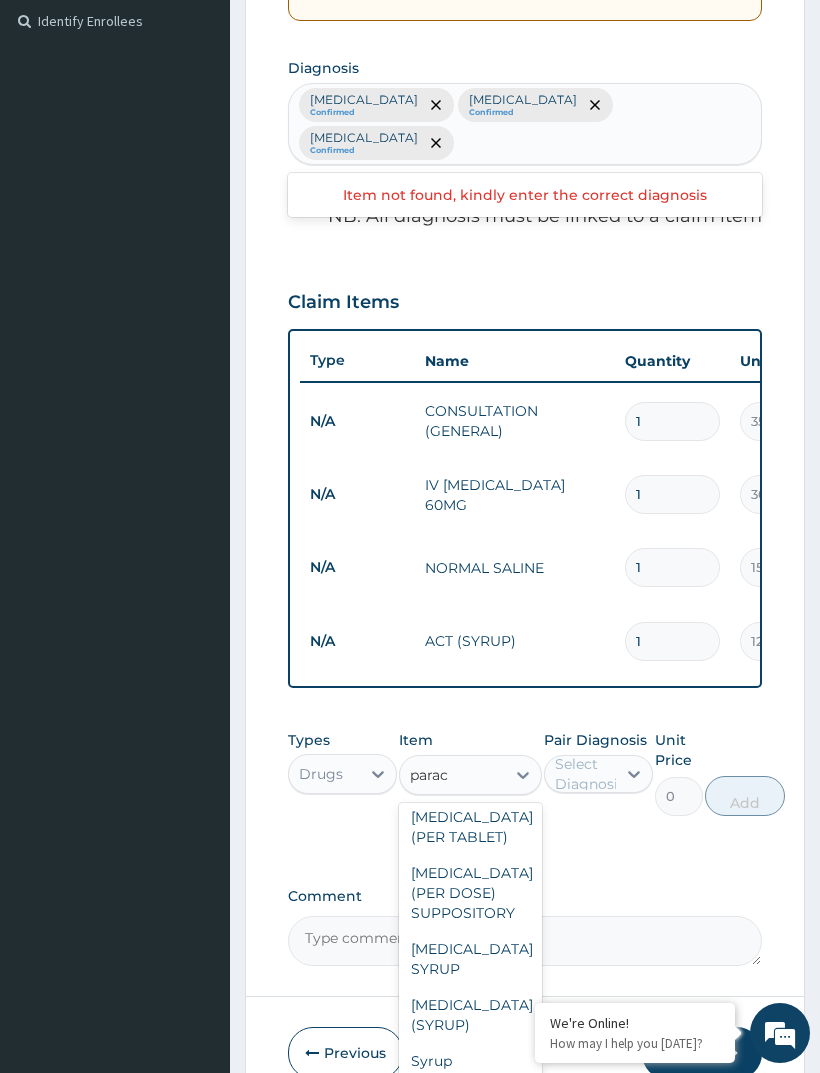 click on "Syrup [MEDICAL_DATA]" at bounding box center (470, 1071) 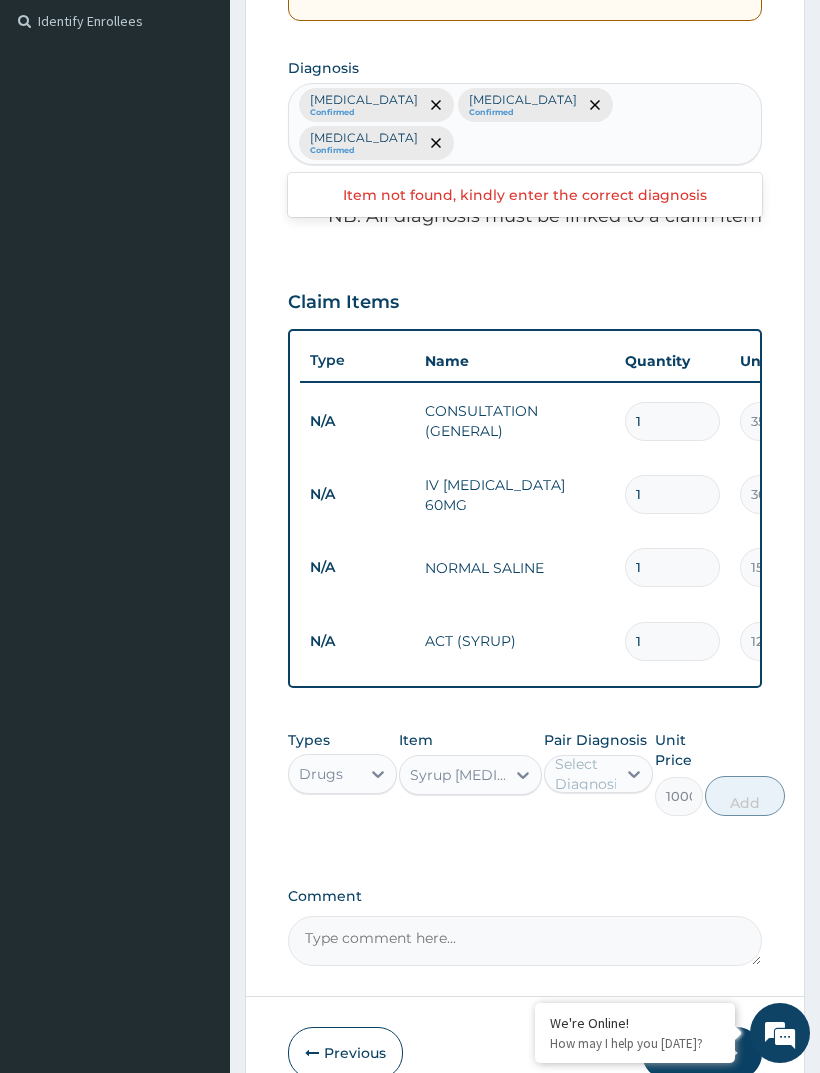 click 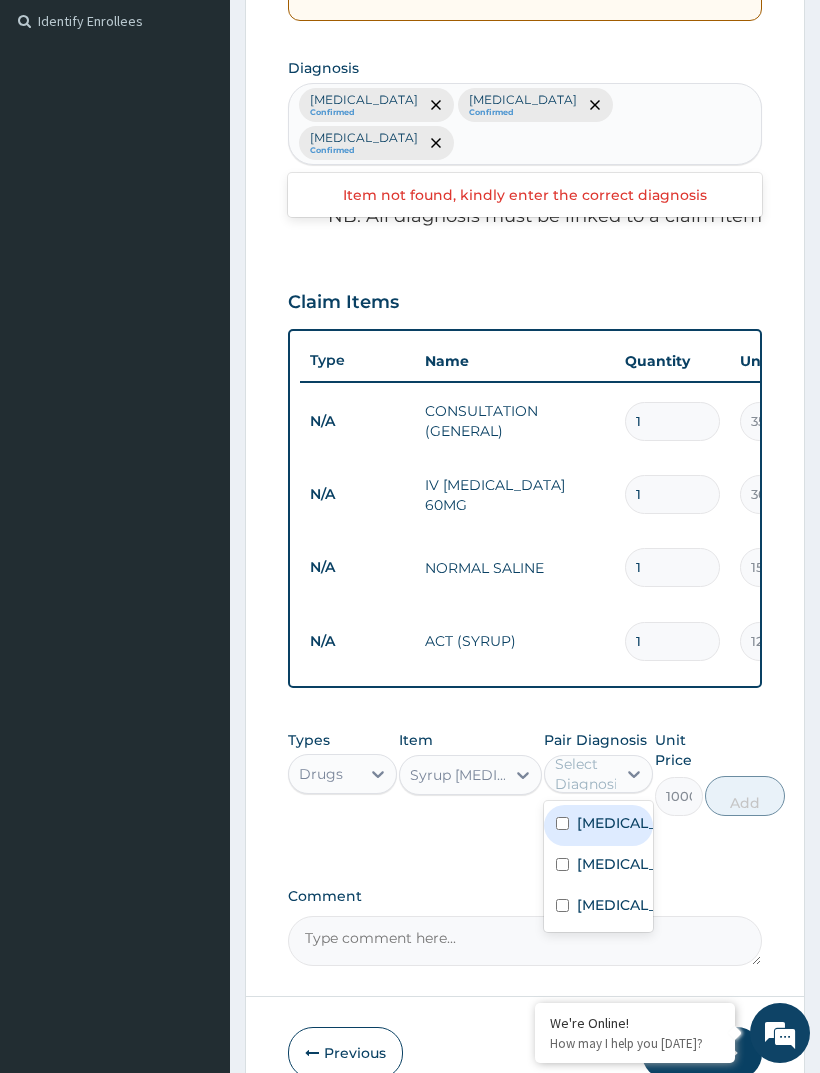 click at bounding box center (562, 823) 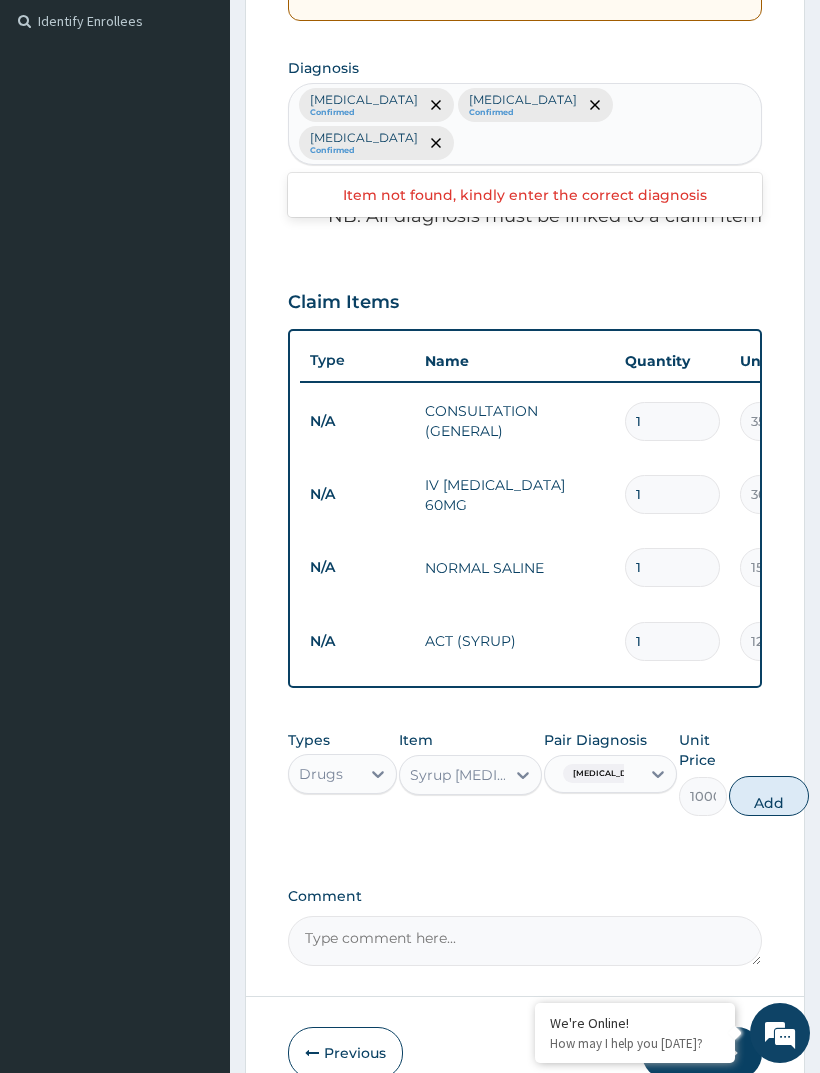 click on "Add" at bounding box center [769, 796] 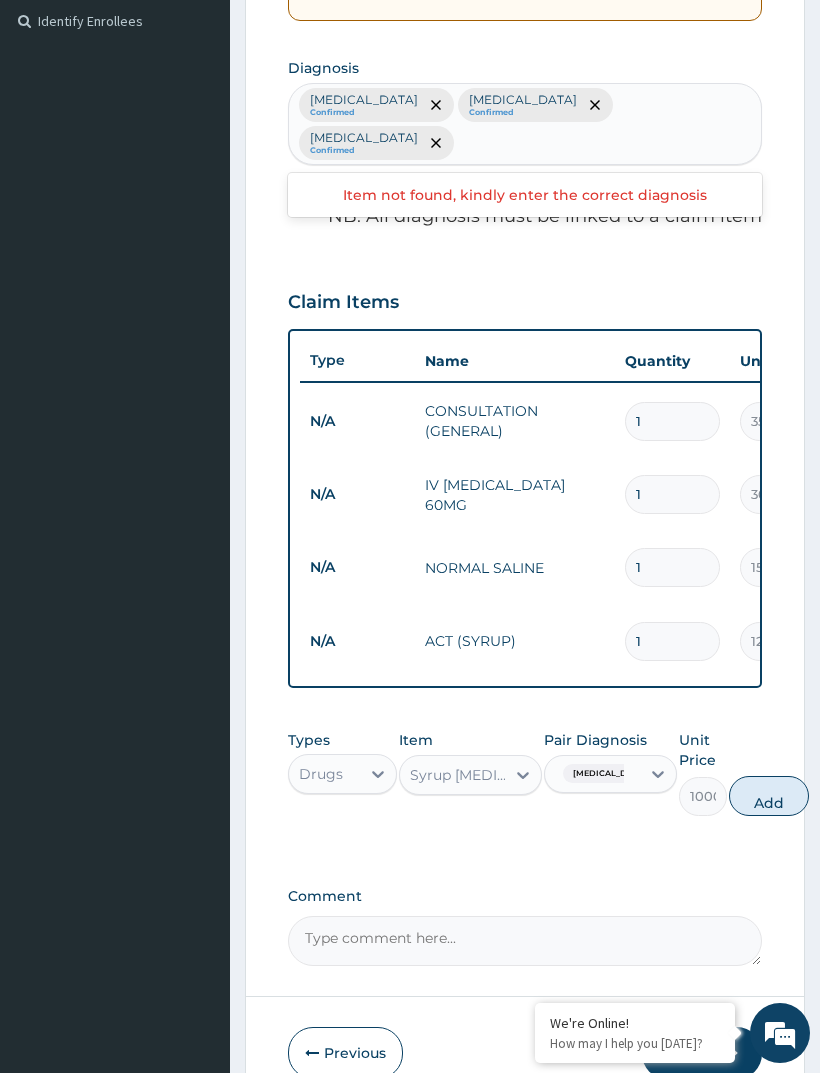 type on "0" 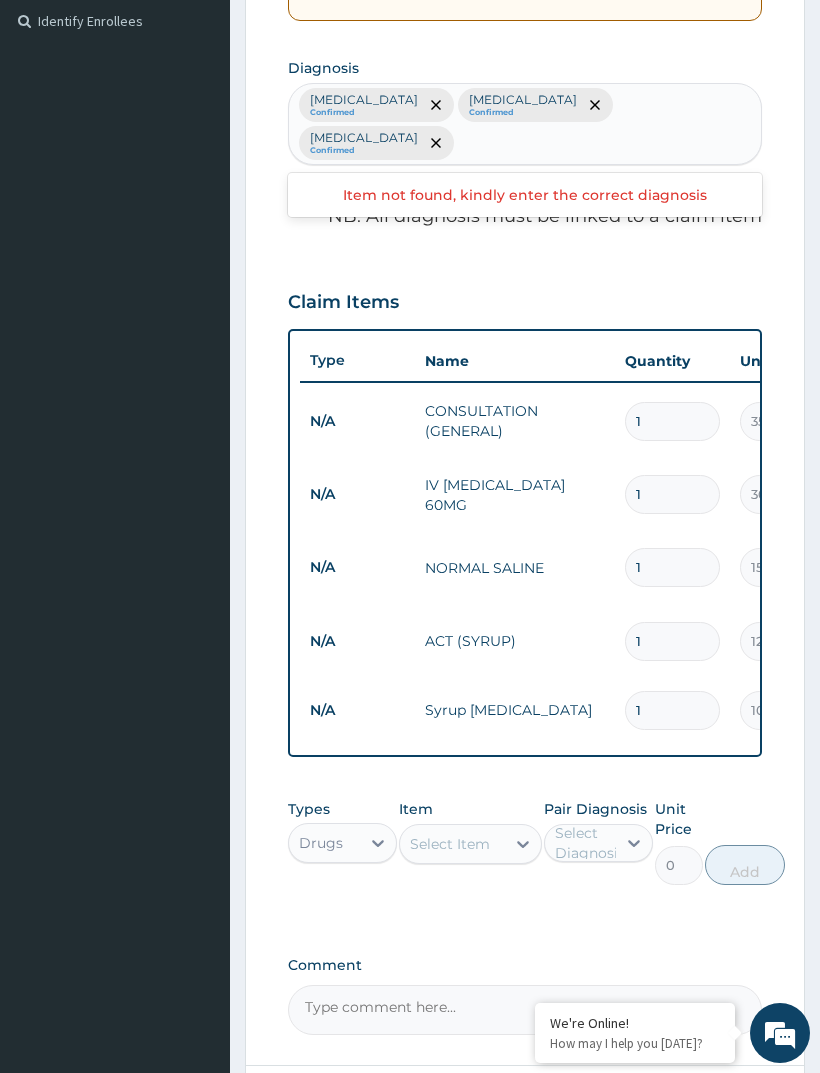 type 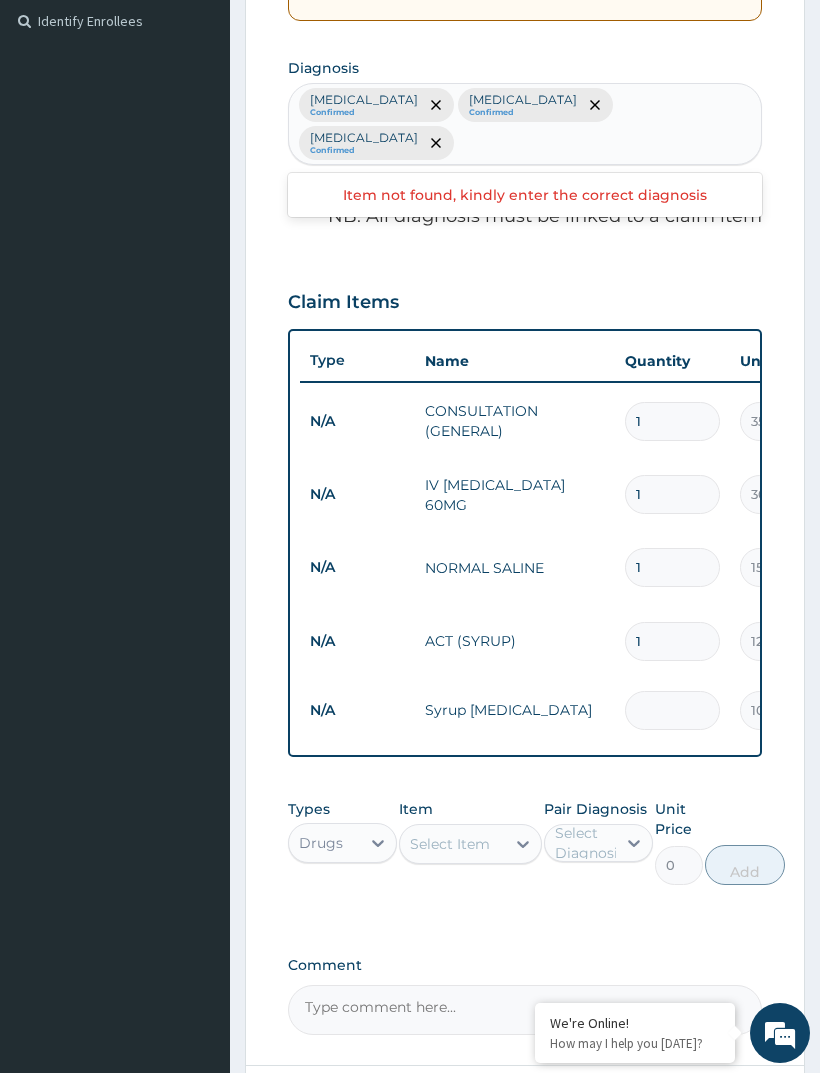 type on "0.00" 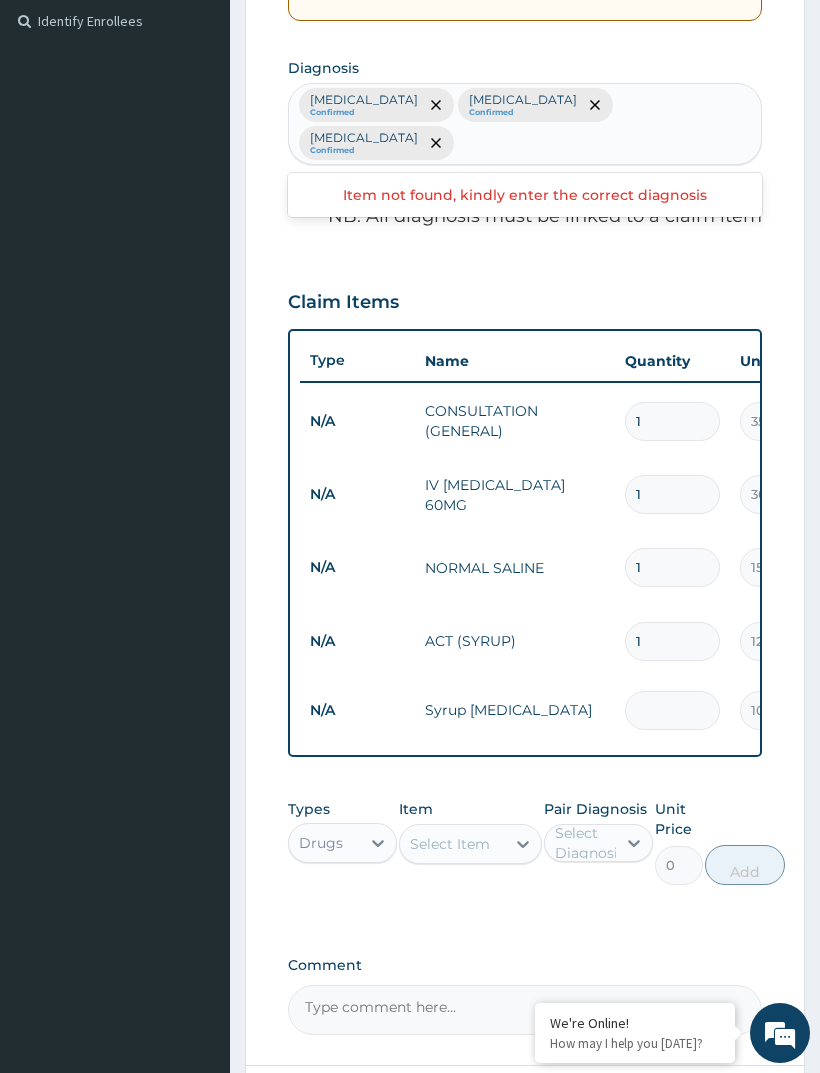 type on "1" 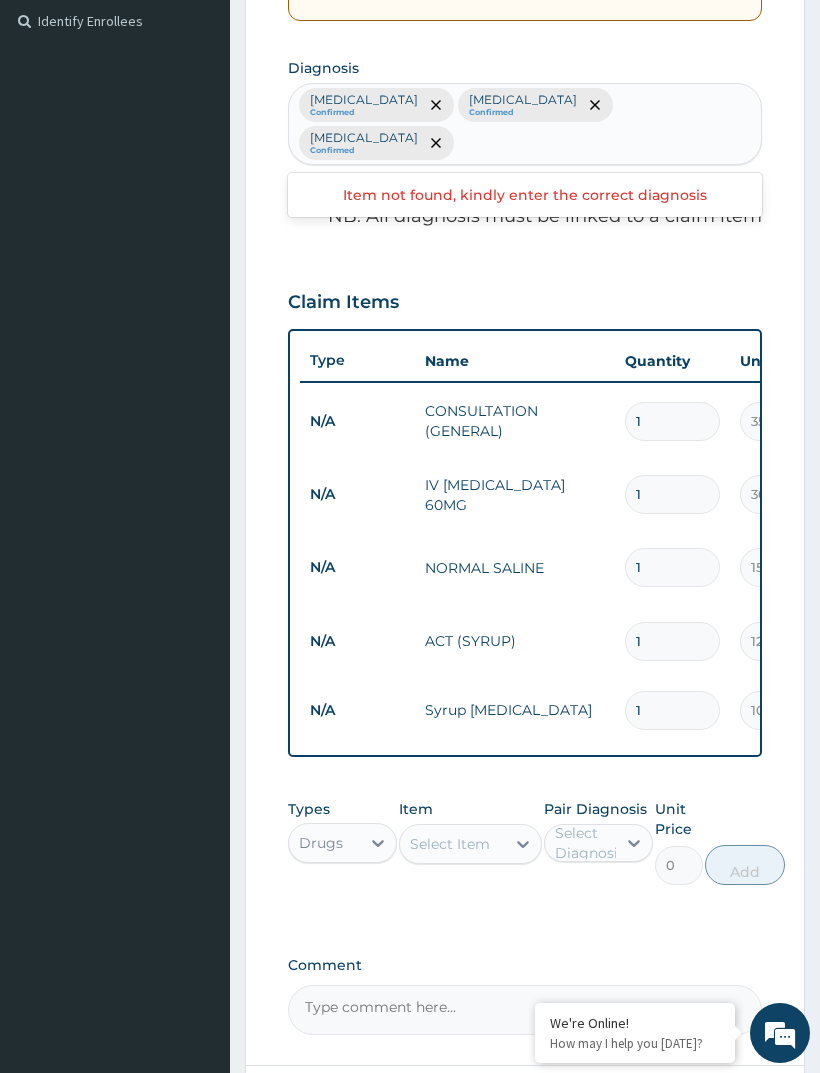 type on "1000.00" 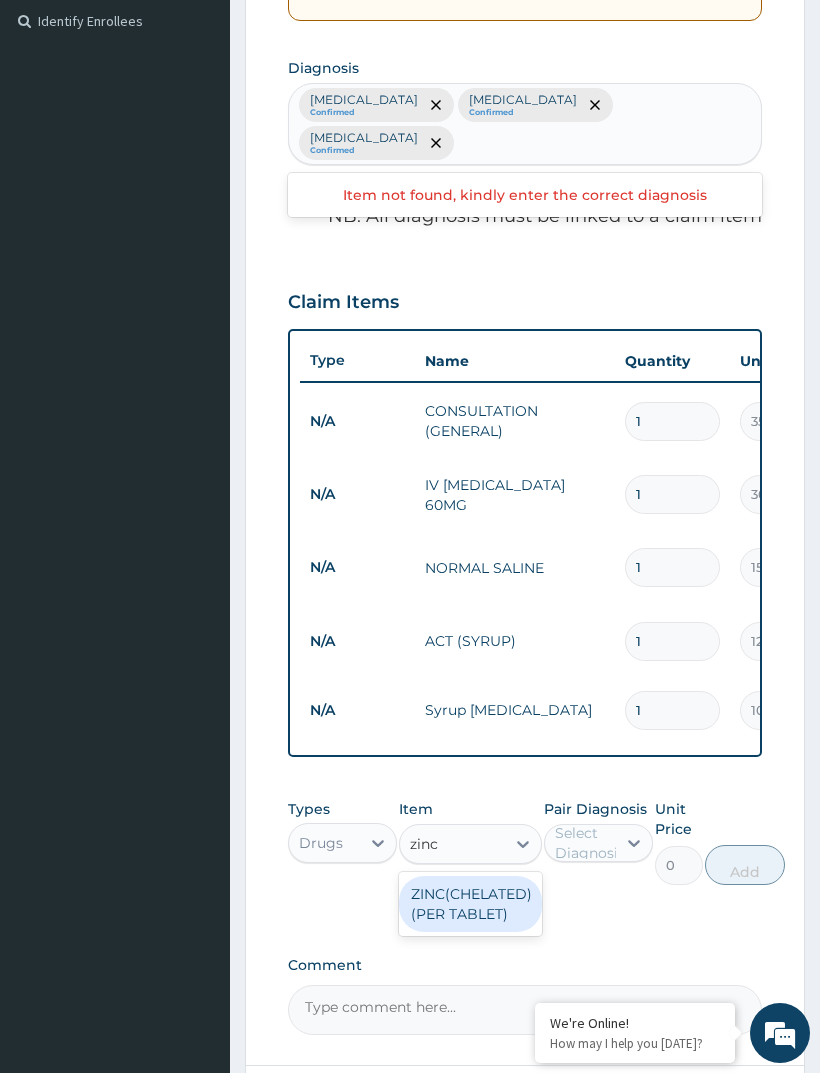 click on "ZINC(CHELATED) (PER TABLET)" at bounding box center [470, 904] 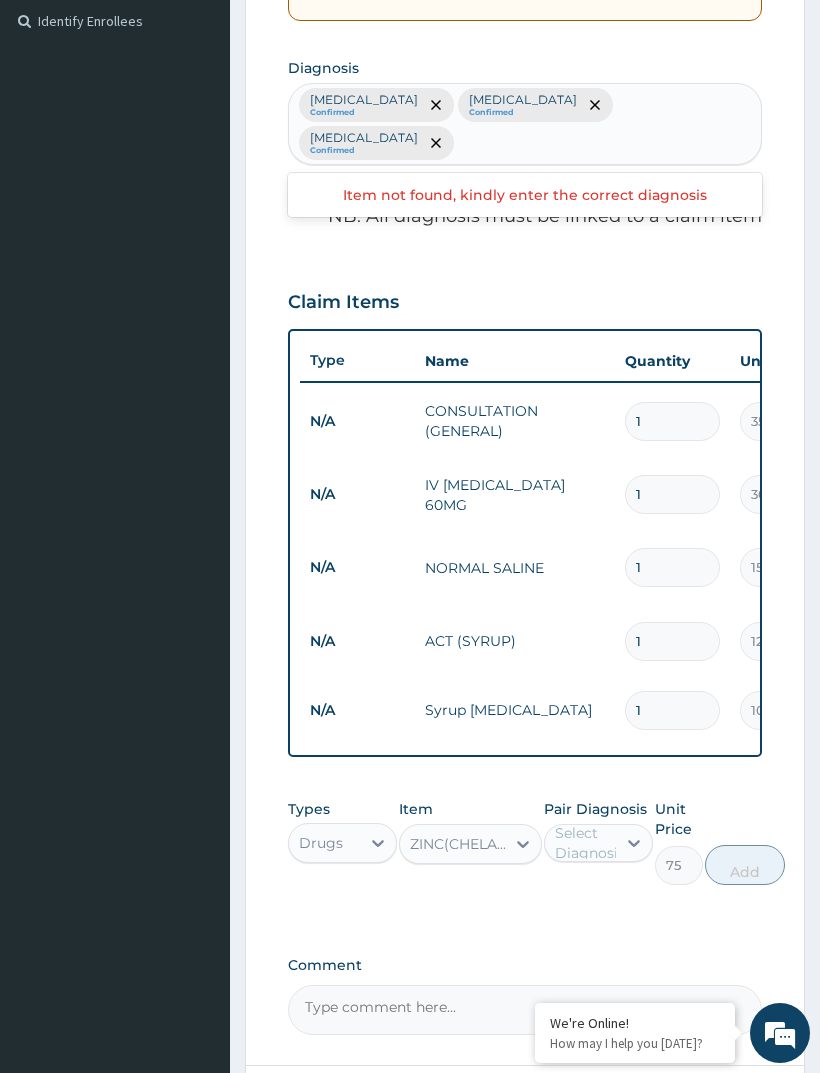 click 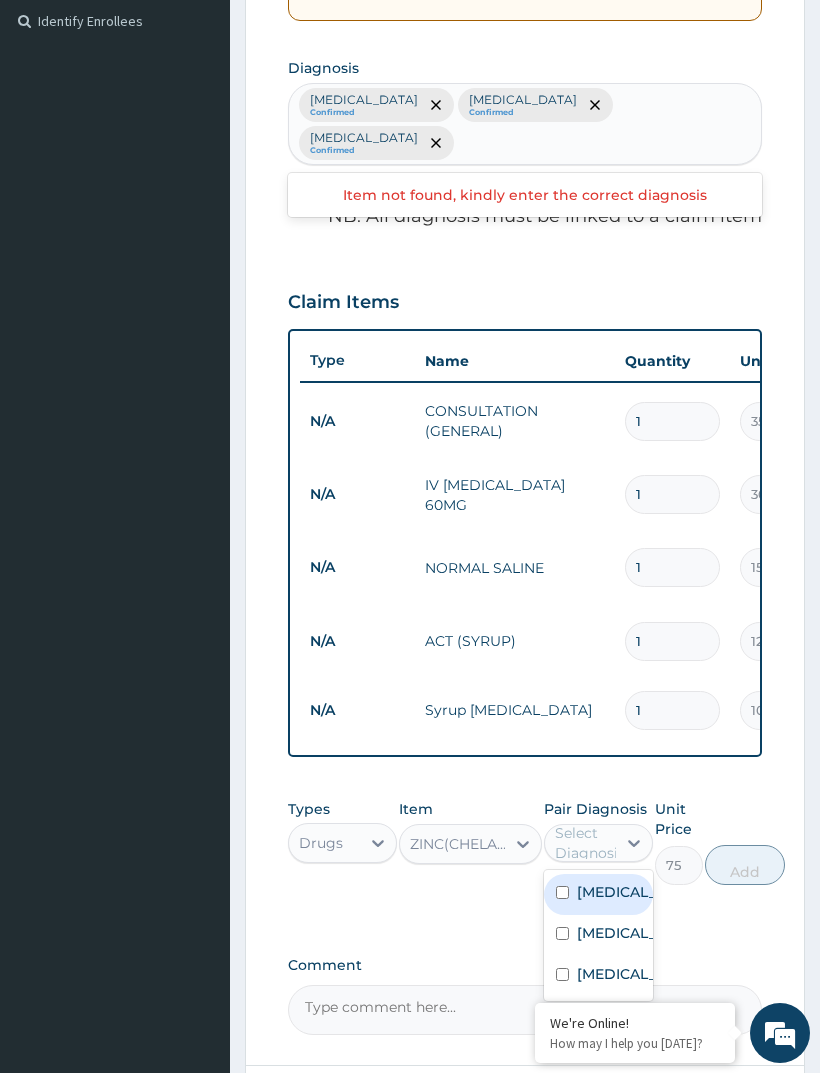 click on "[MEDICAL_DATA]" at bounding box center (619, 974) 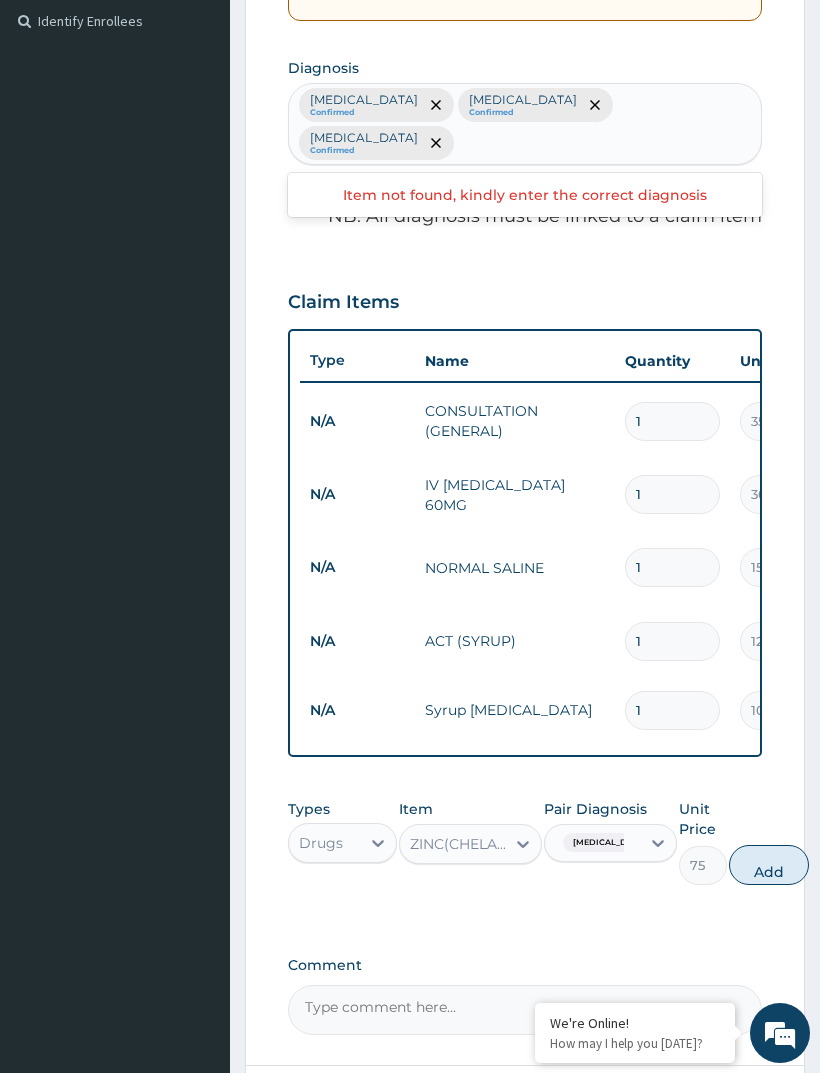 click on "Add" at bounding box center [769, 865] 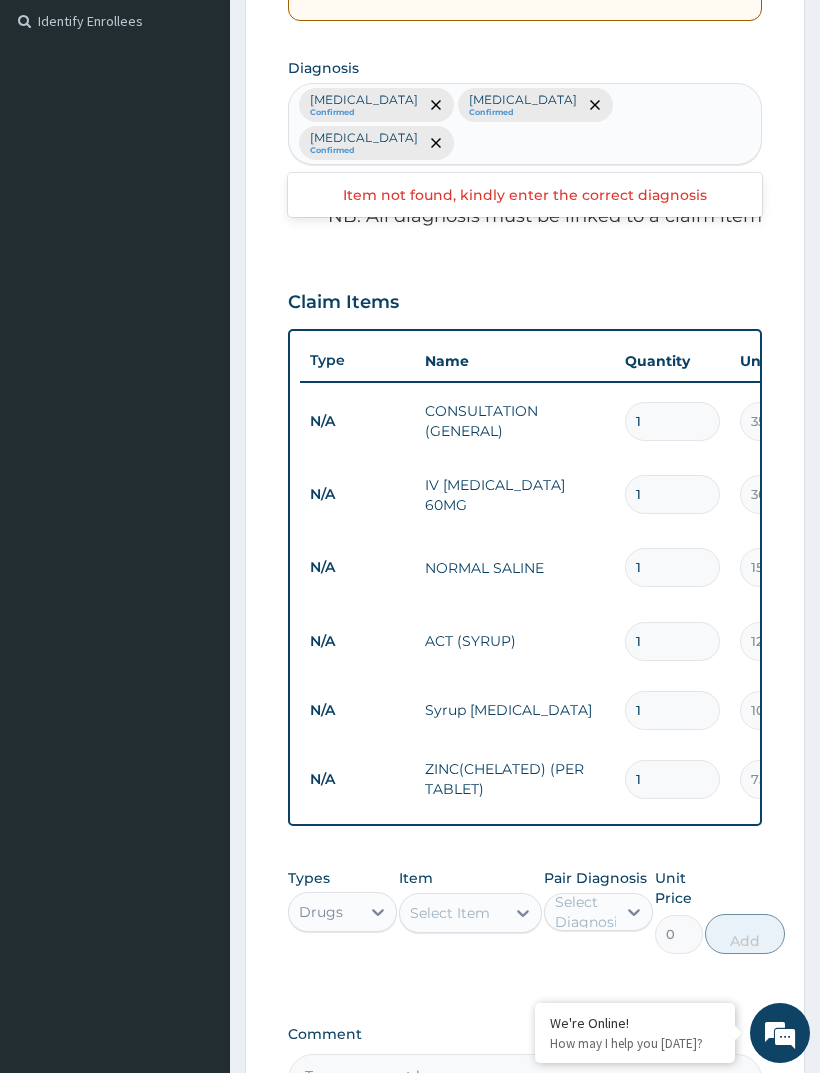 type on "10" 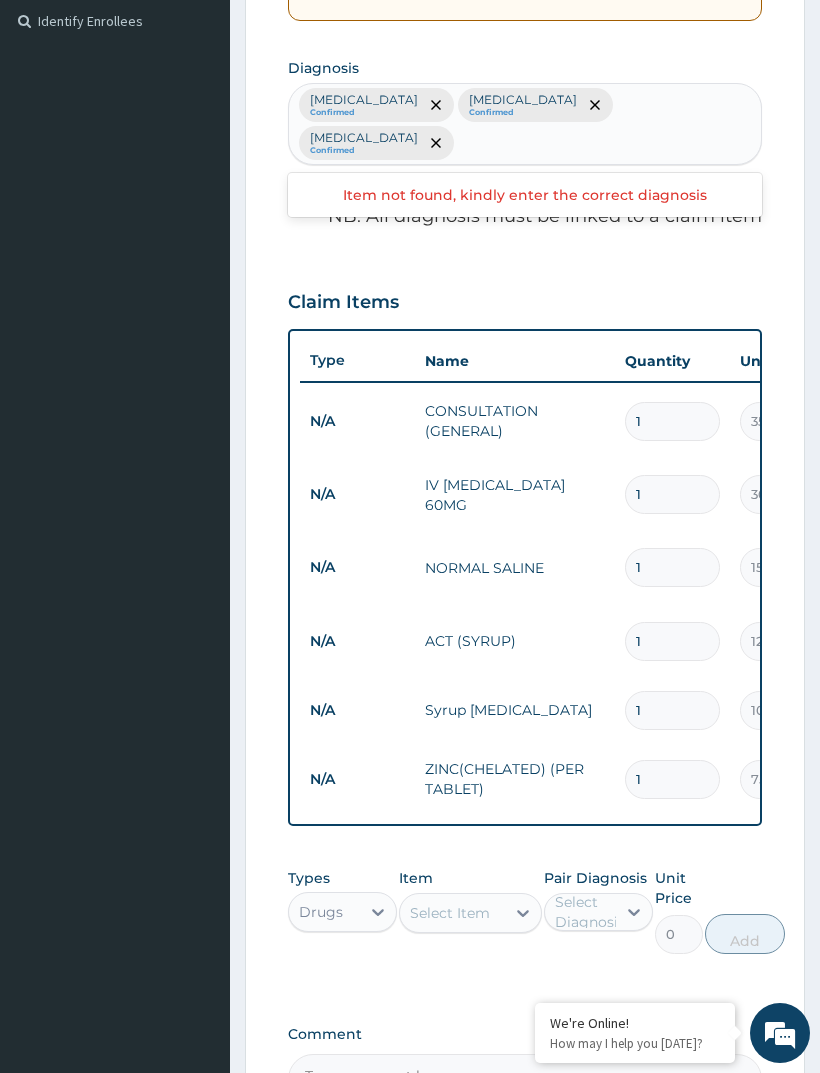 type on "750.00" 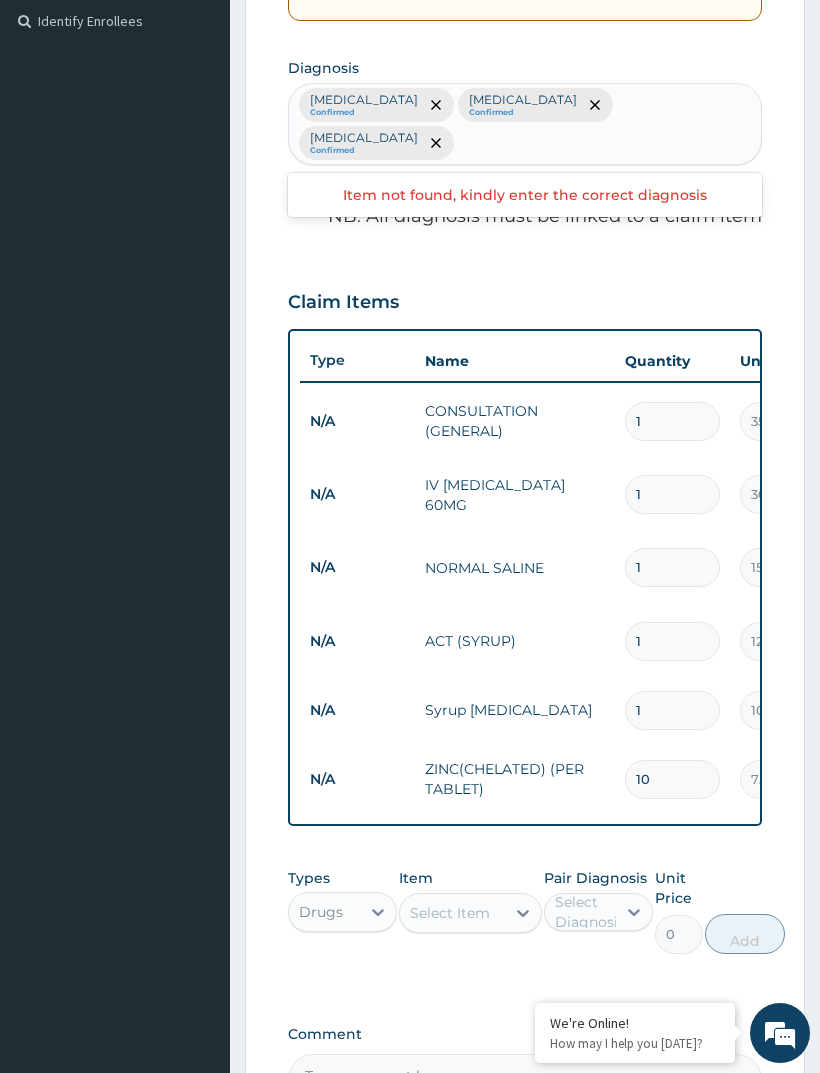 type on "10" 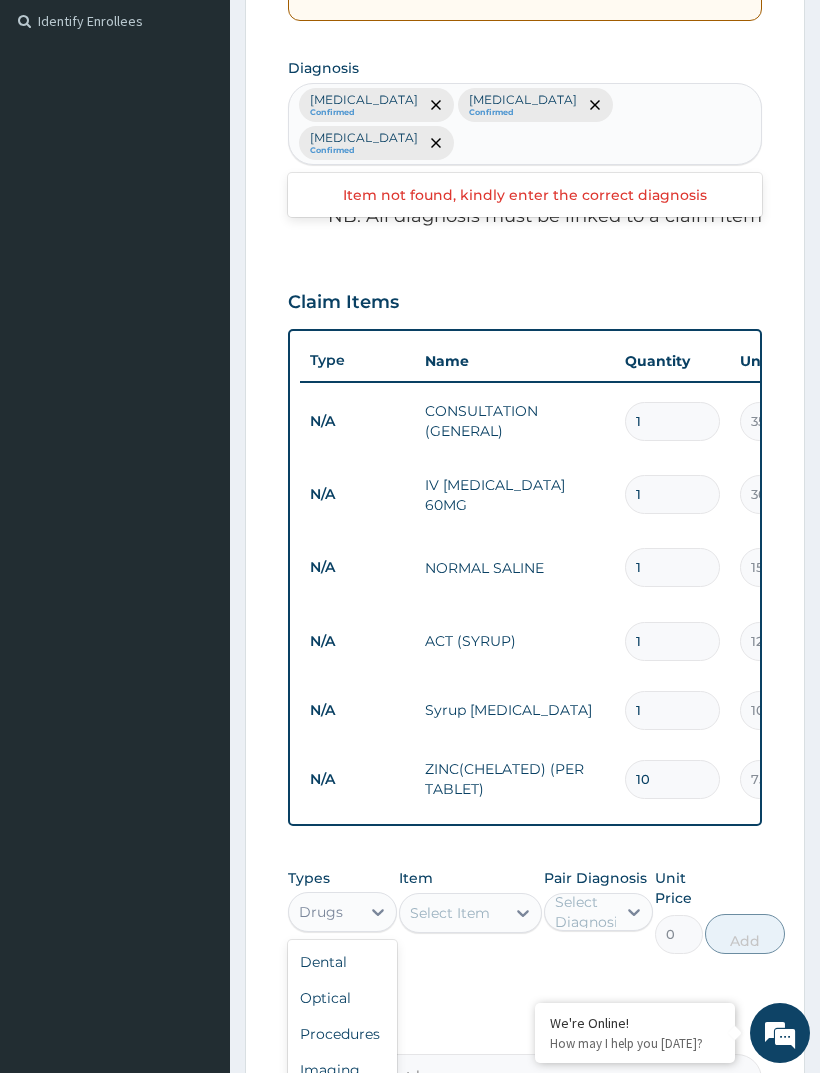 click on "Laboratory" at bounding box center [342, 1106] 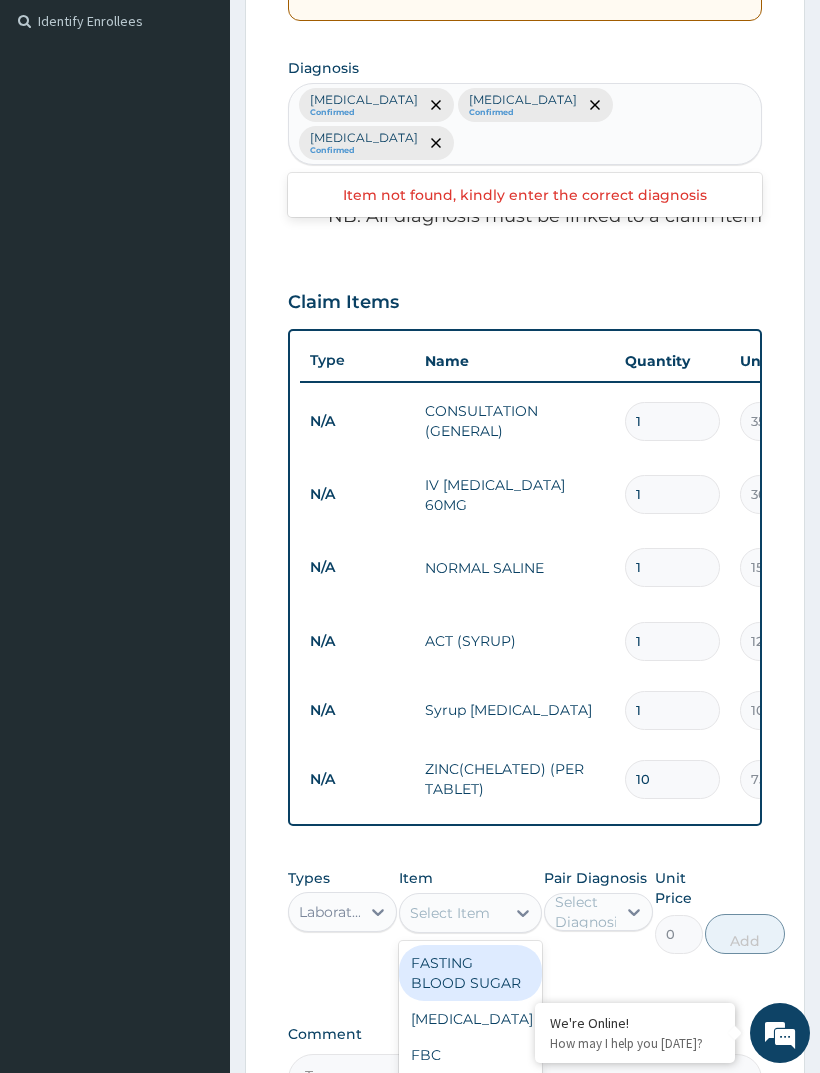 click on "FBC" at bounding box center [470, 1055] 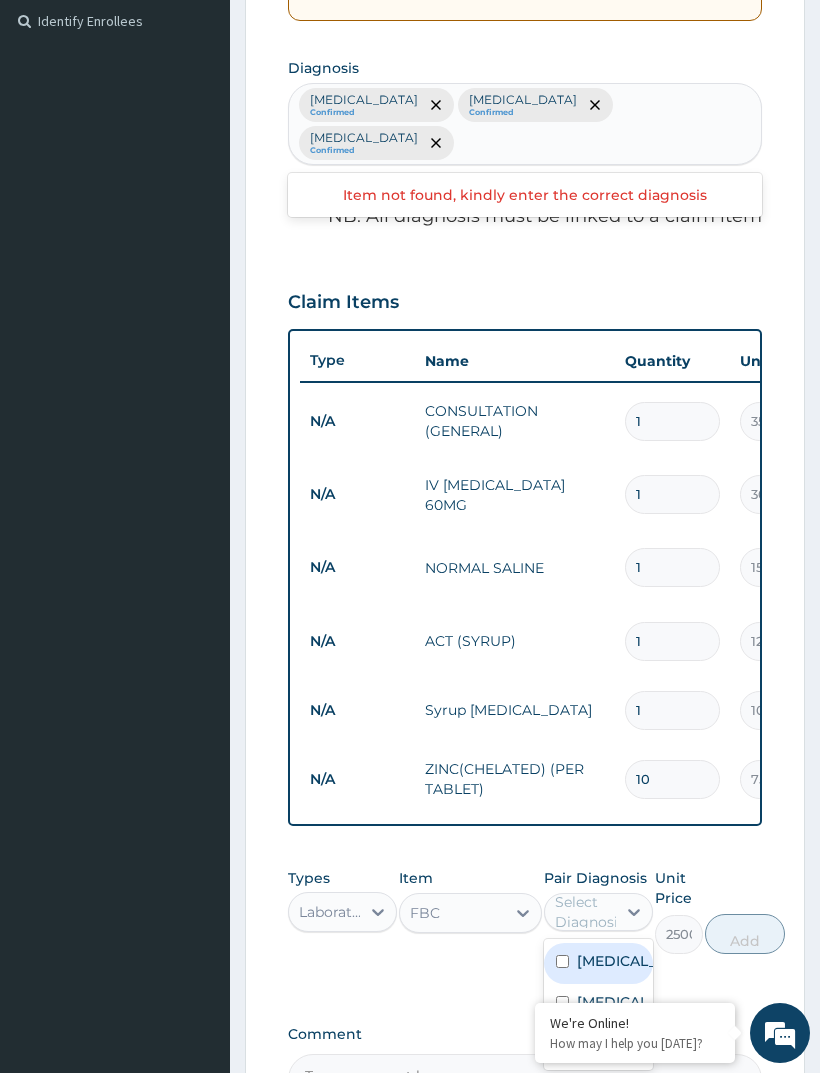 click on "Sepsis" at bounding box center (619, 1002) 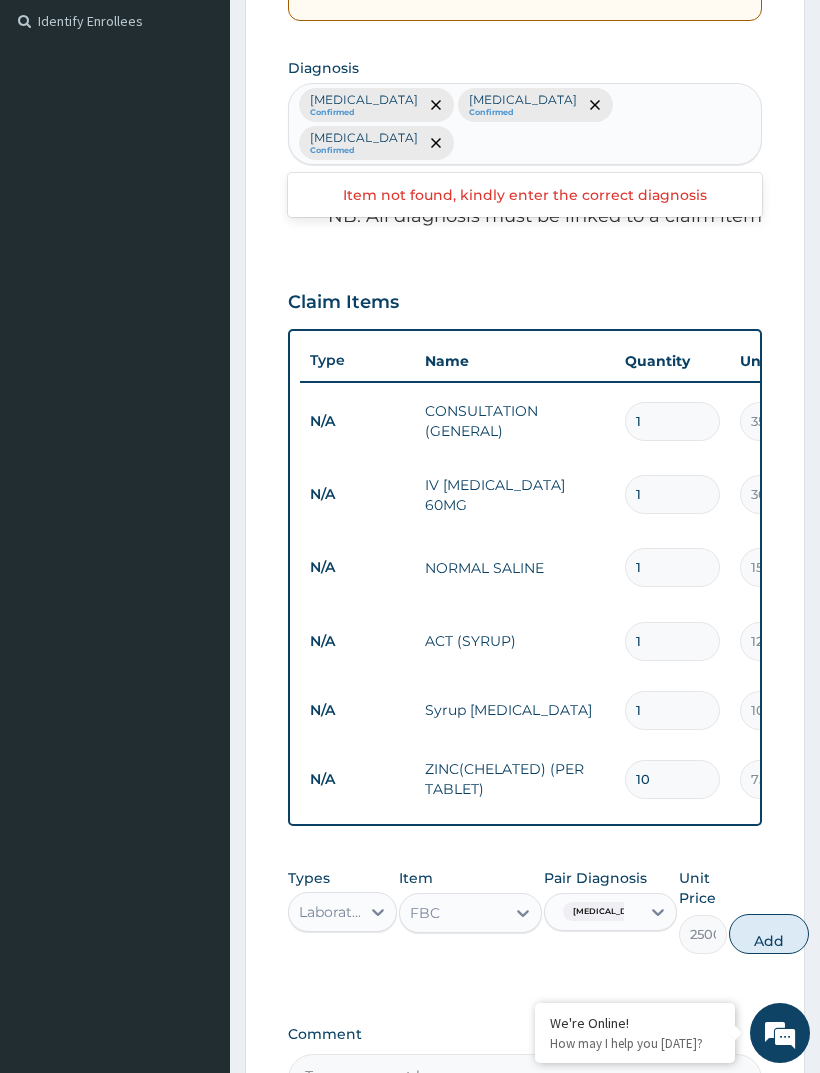 click on "Add" at bounding box center (769, 934) 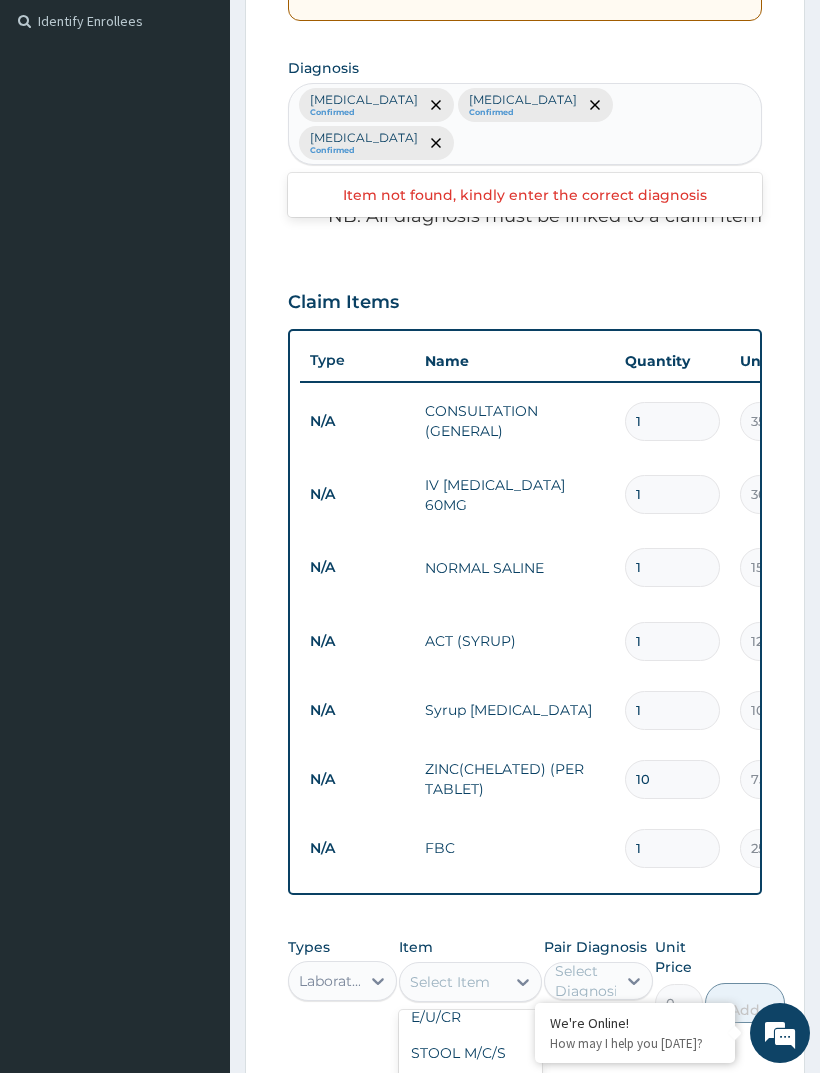 scroll, scrollTop: 411, scrollLeft: 0, axis: vertical 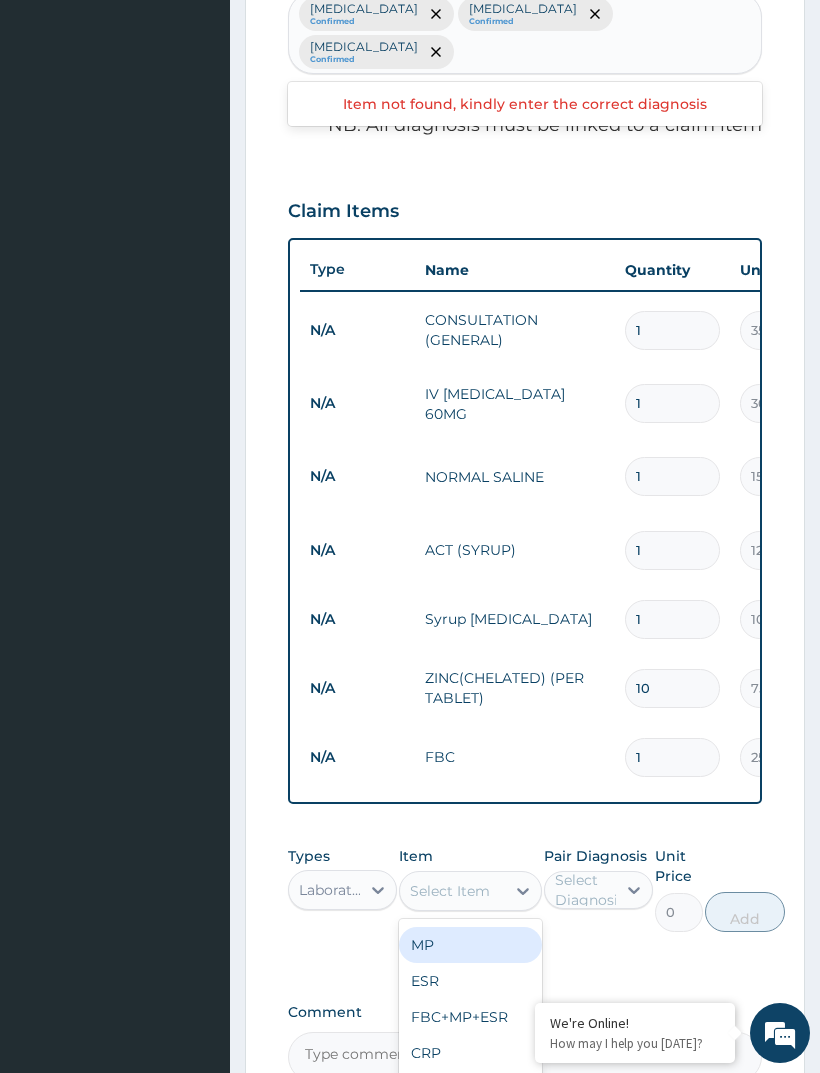 click on "MP" at bounding box center [470, 945] 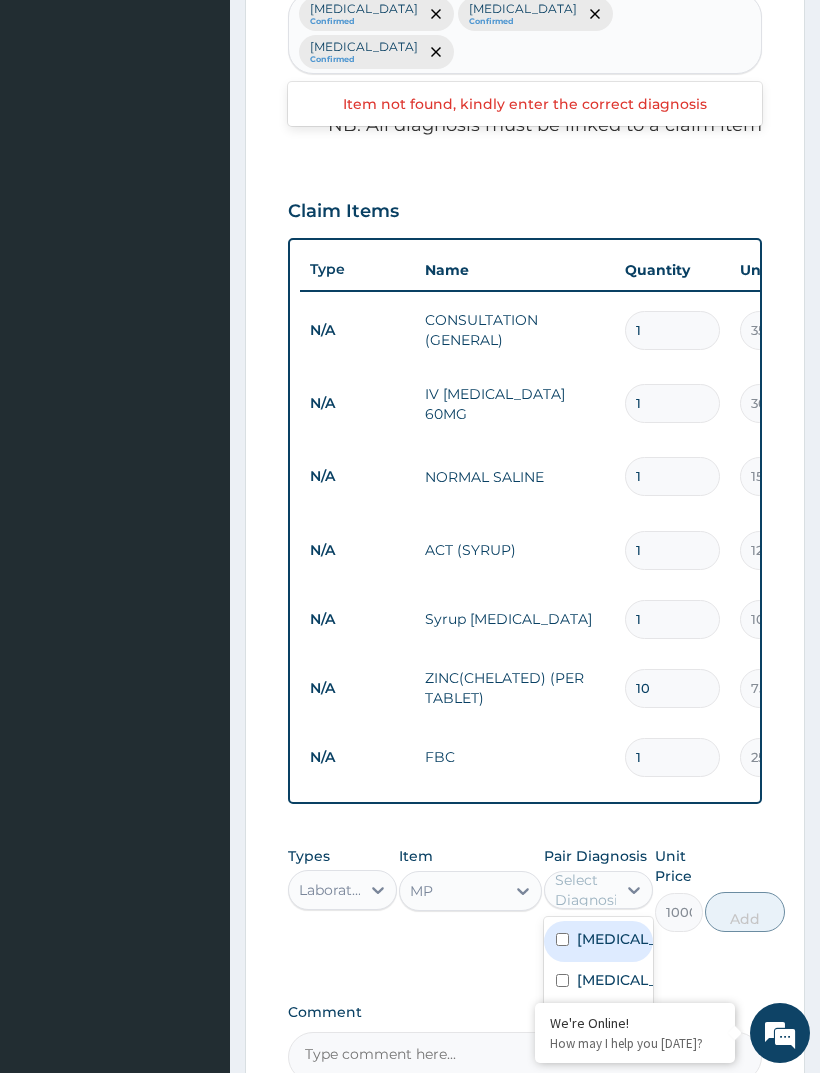 click at bounding box center (562, 939) 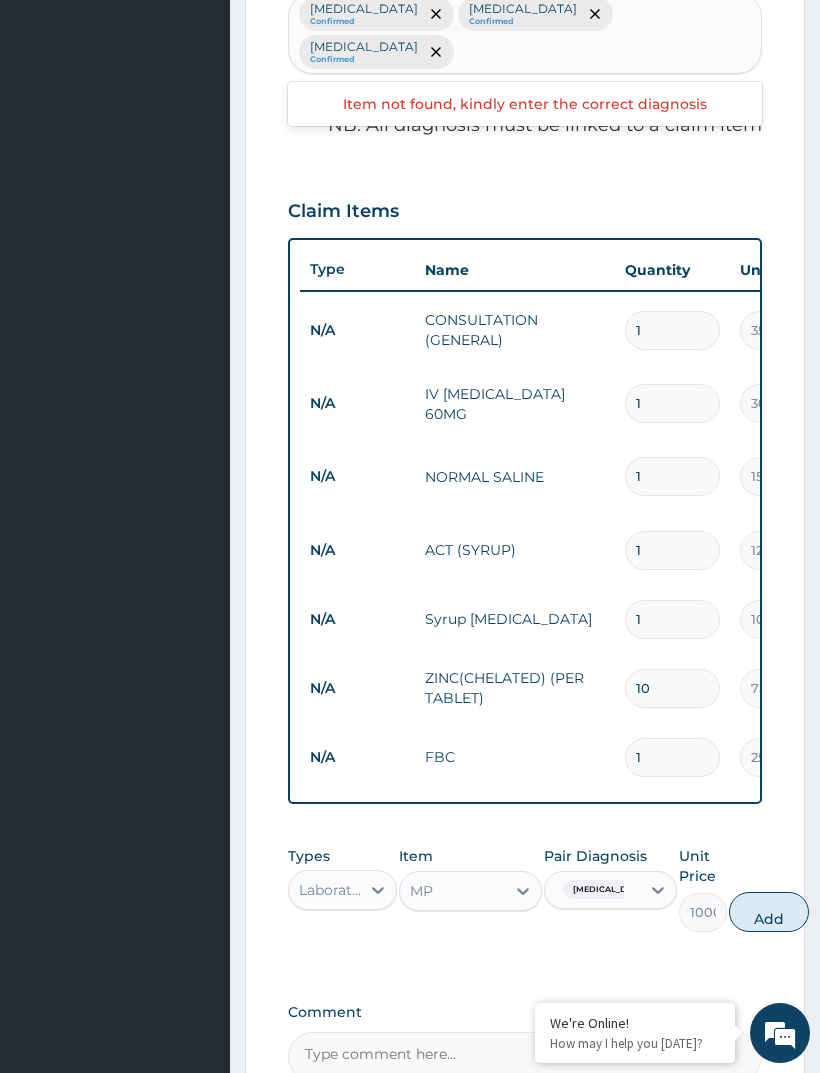 click on "Add" at bounding box center [769, 912] 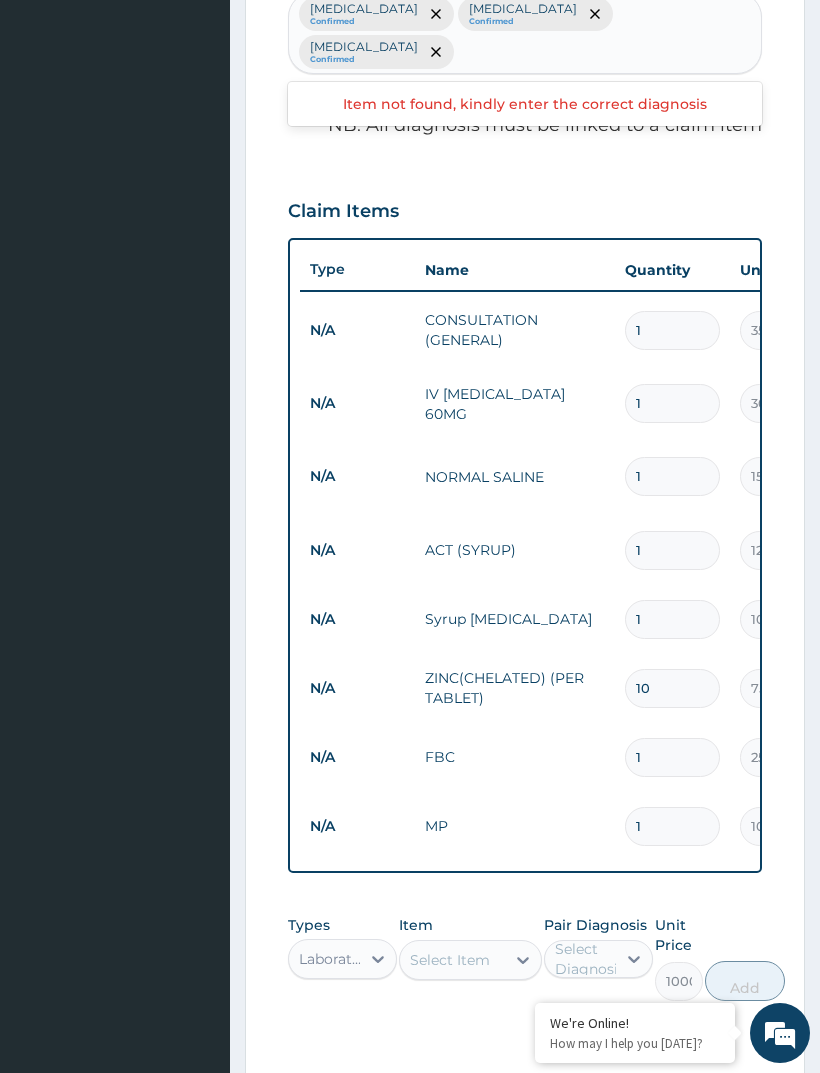 type on "0" 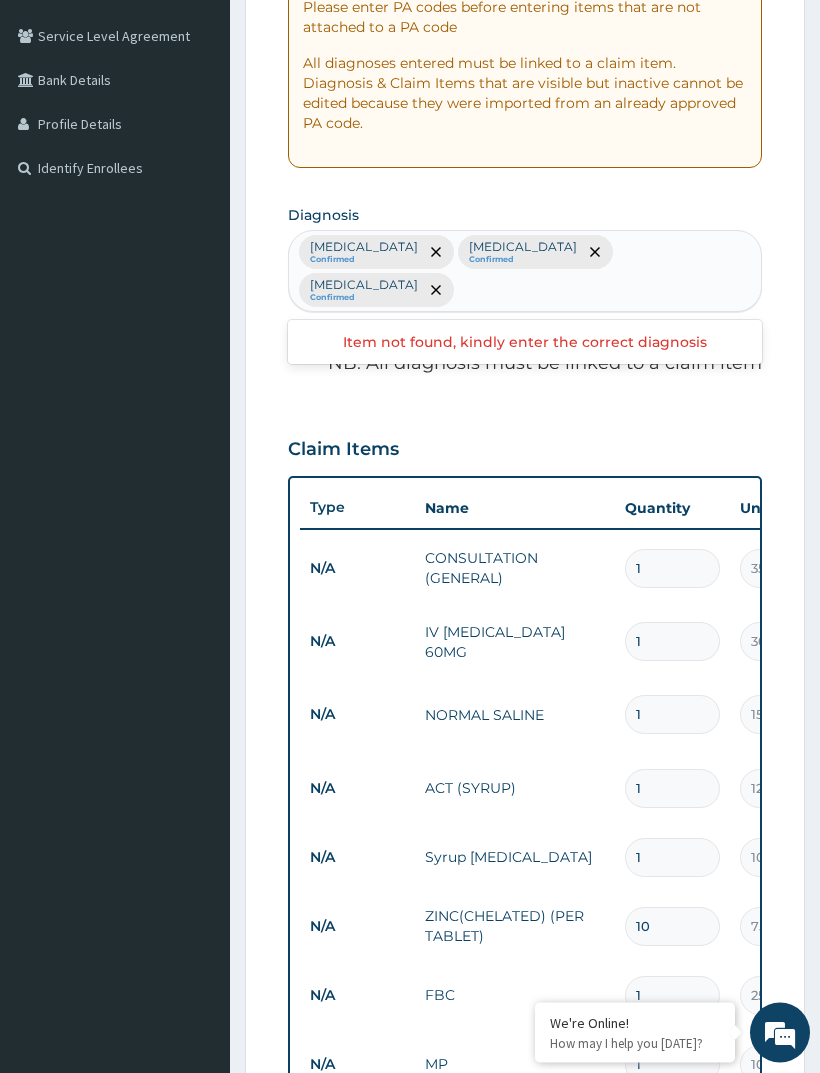 scroll, scrollTop: 364, scrollLeft: 0, axis: vertical 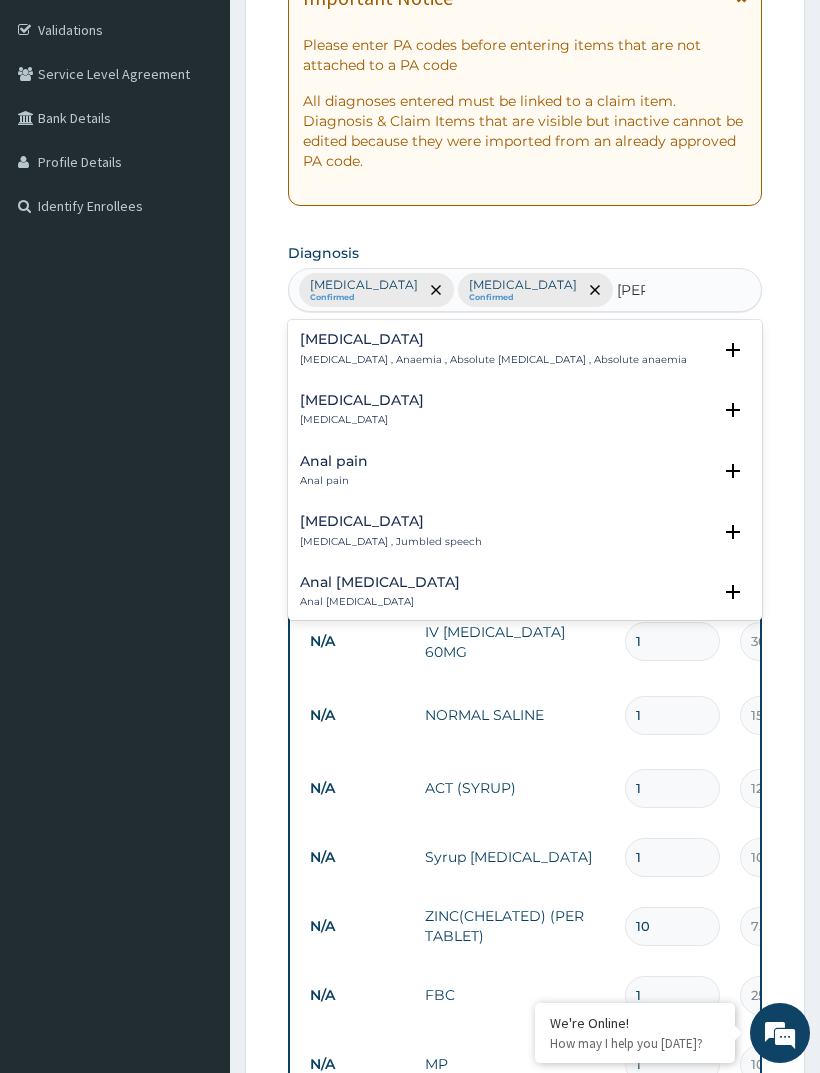 click on "[MEDICAL_DATA] , Anaemia , Absolute [MEDICAL_DATA] , Absolute anaemia" at bounding box center (493, 360) 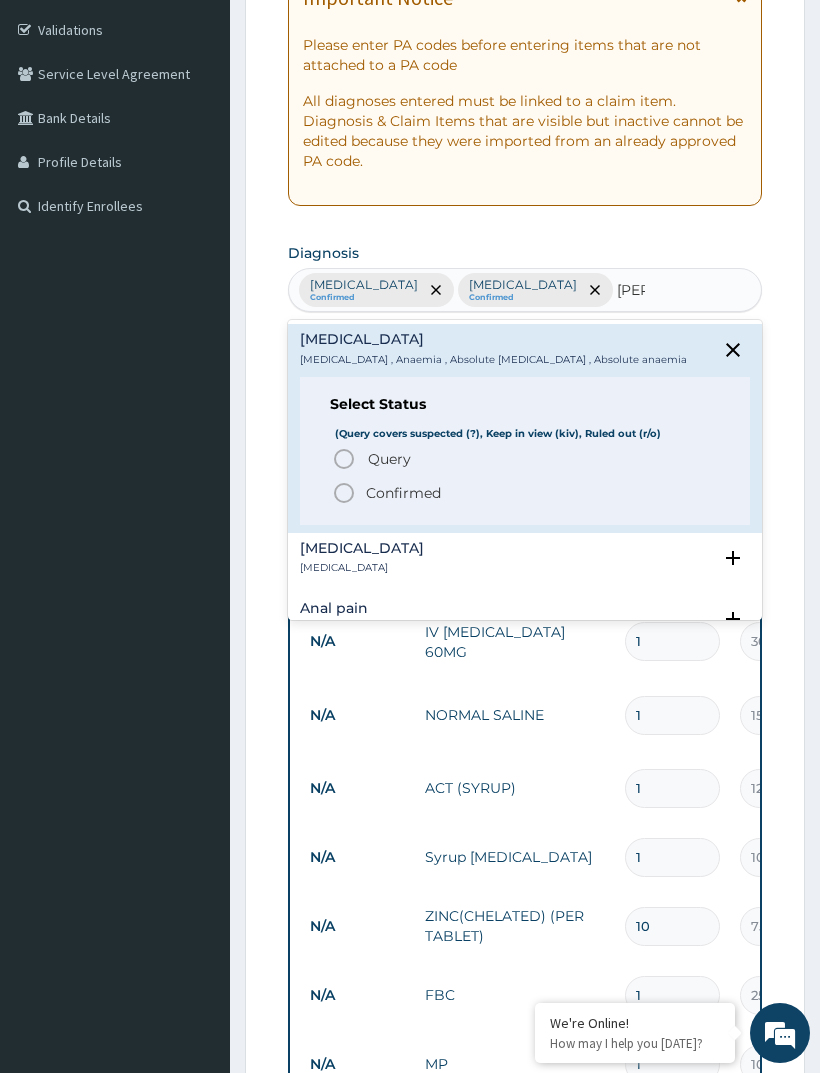 click on "Confirmed" at bounding box center [403, 493] 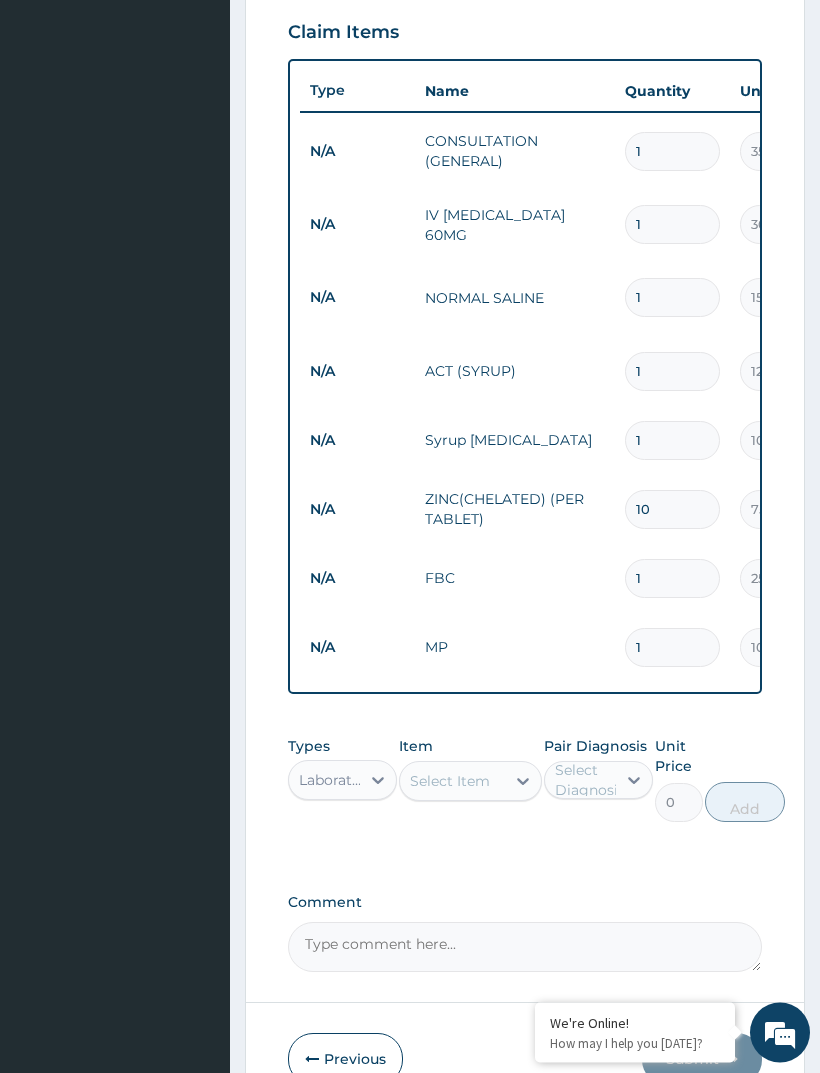 scroll, scrollTop: 815, scrollLeft: 0, axis: vertical 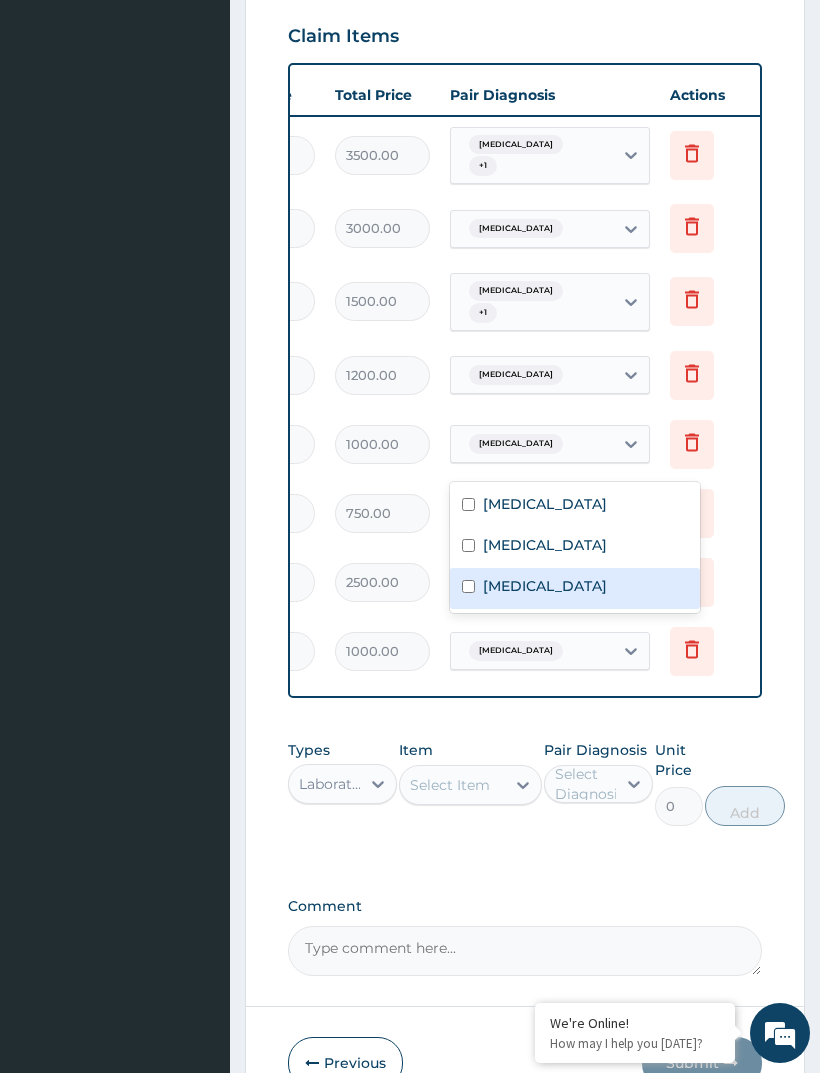 click on "[MEDICAL_DATA]" at bounding box center (575, 588) 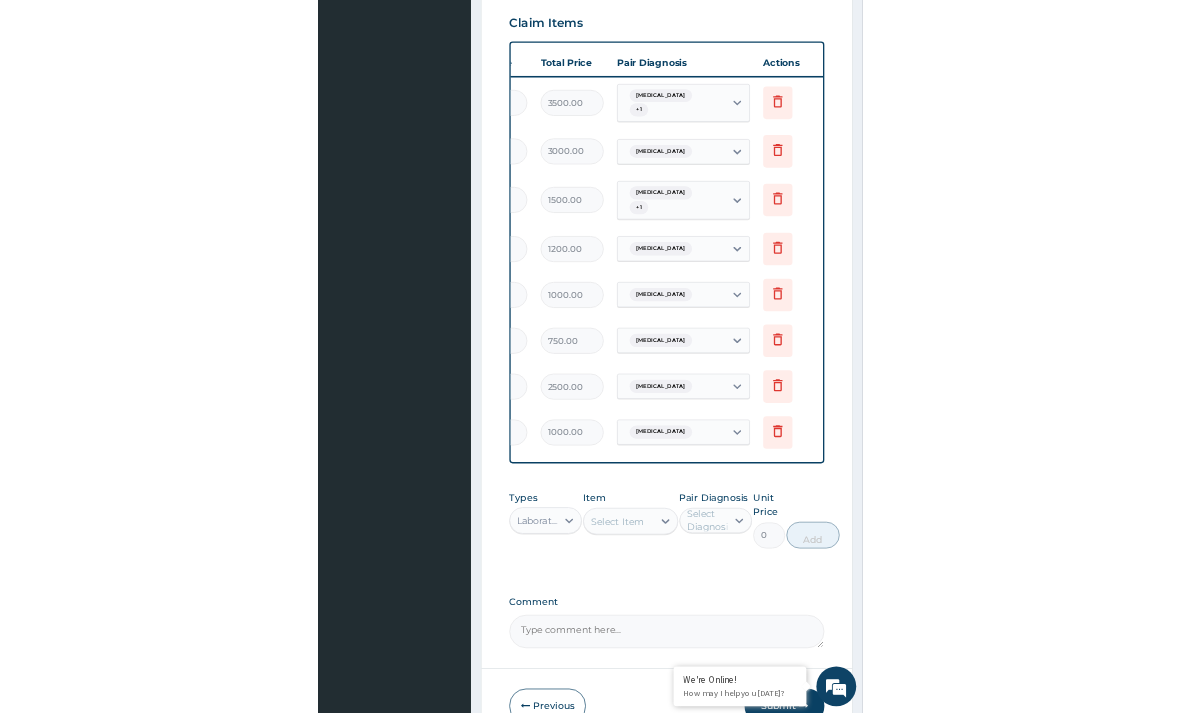 scroll, scrollTop: 899, scrollLeft: 0, axis: vertical 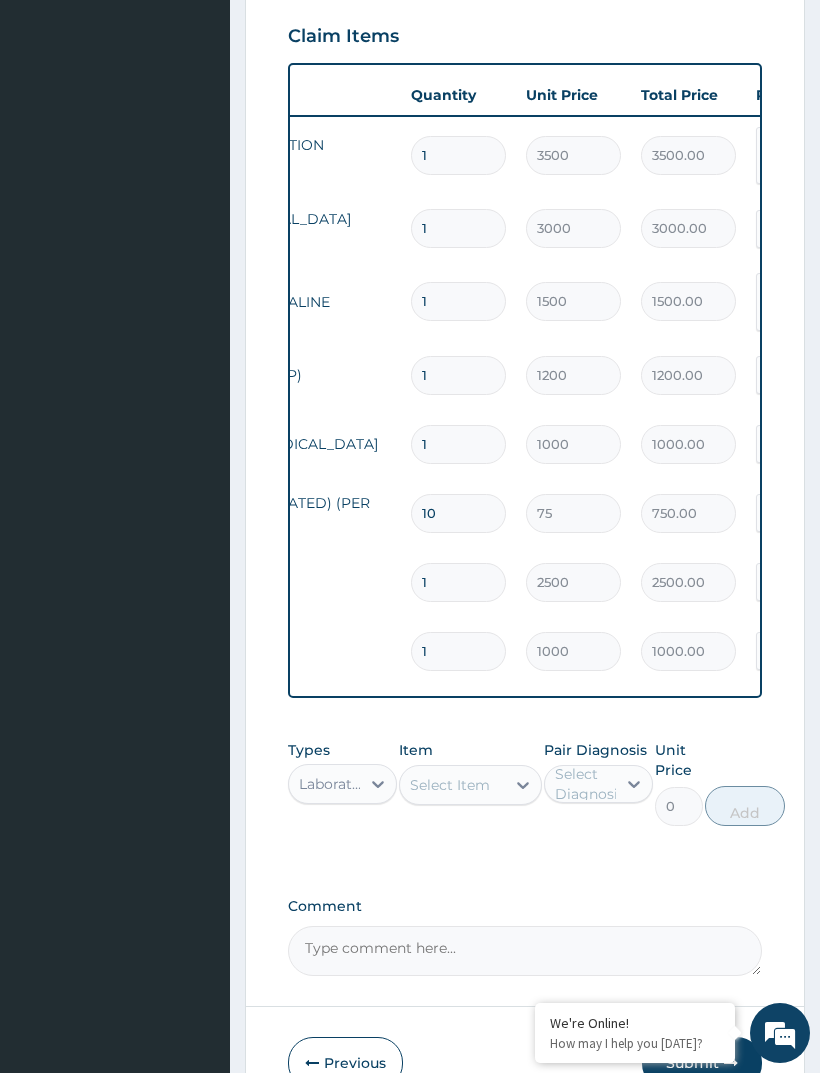 click 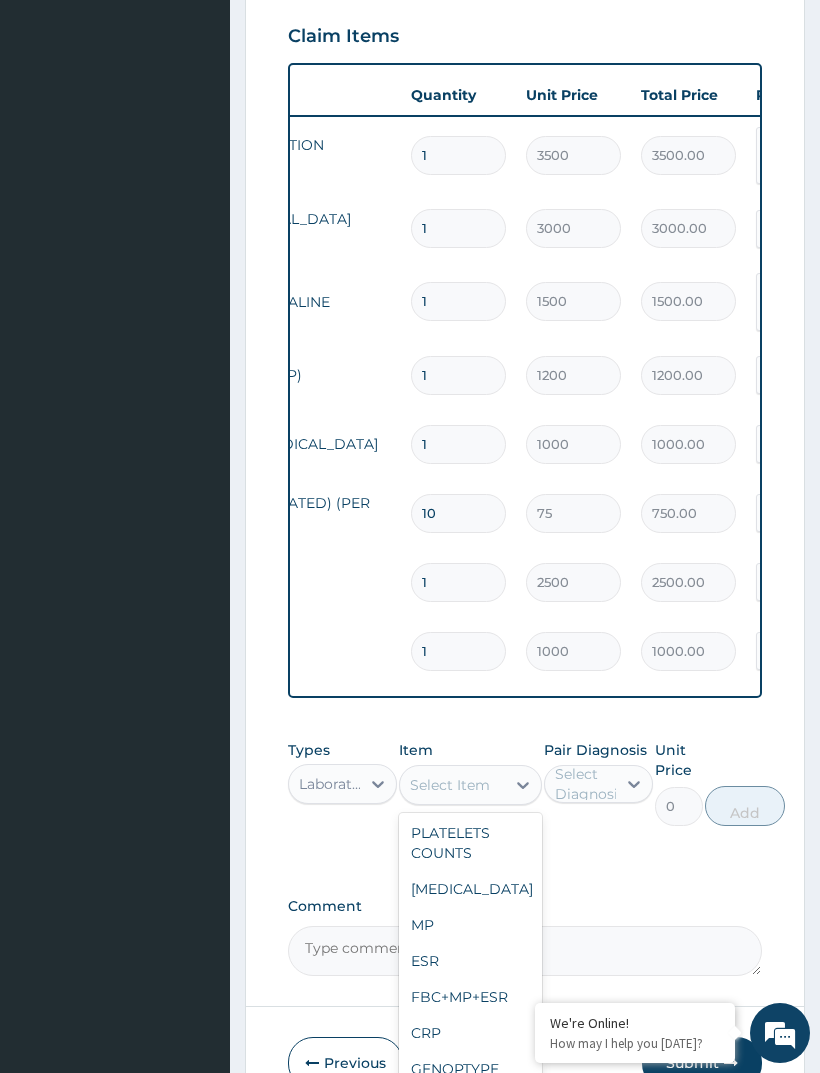 scroll, scrollTop: 612, scrollLeft: 0, axis: vertical 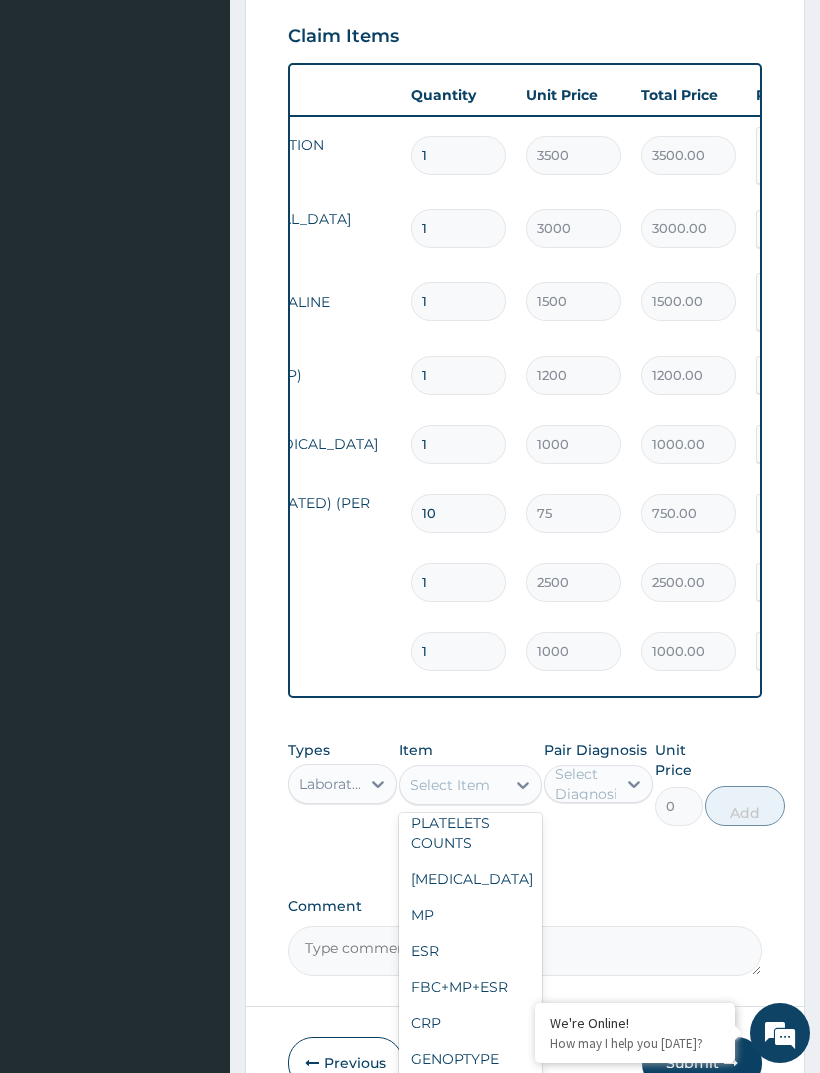 click on "ESR" at bounding box center [470, 951] 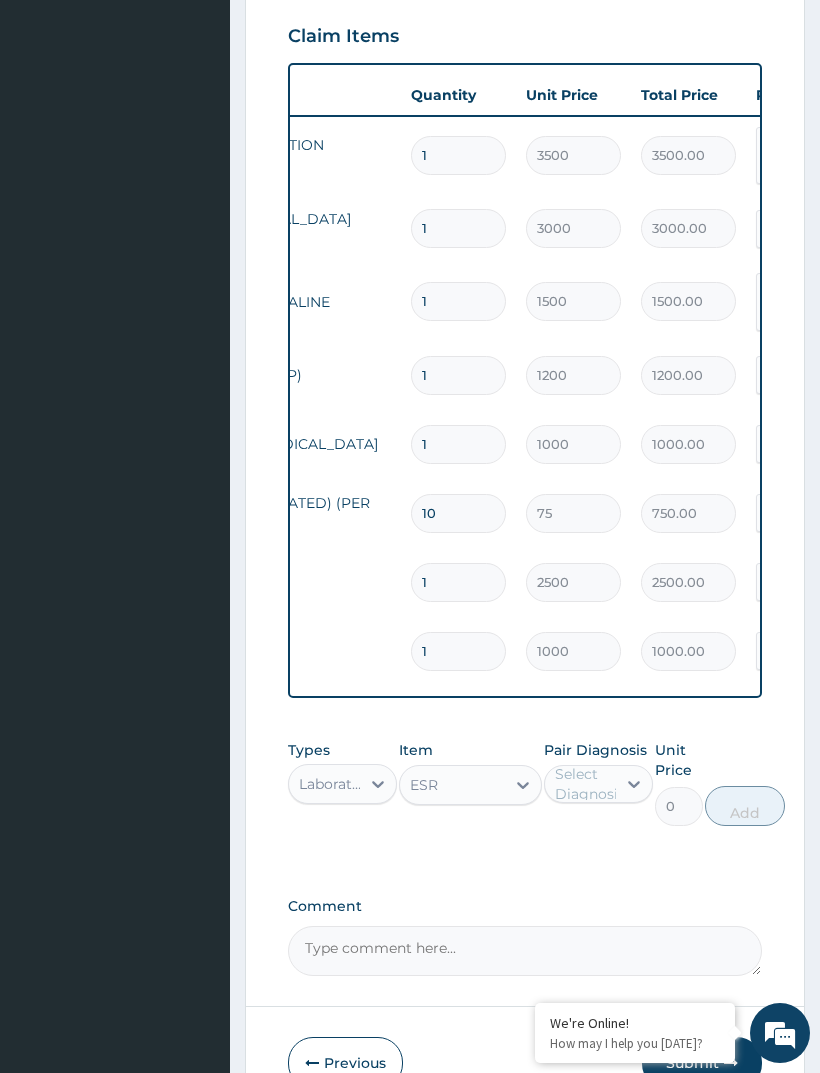 type on "1500" 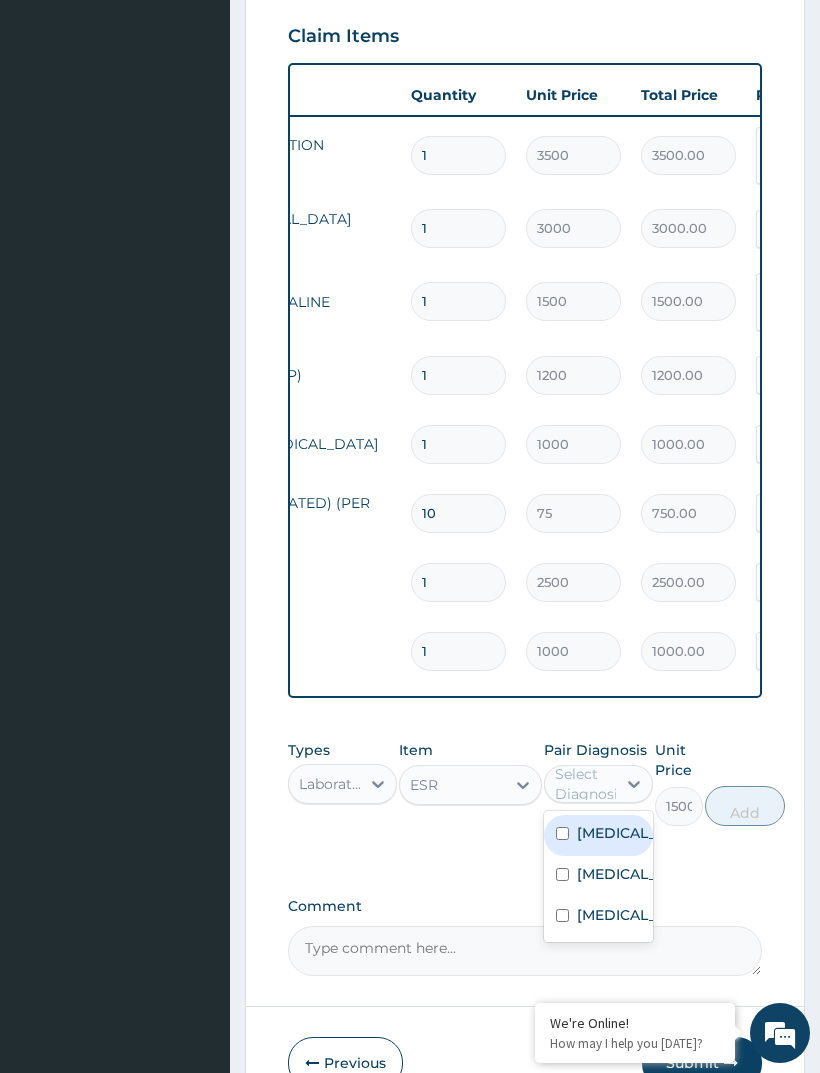 click at bounding box center [562, 874] 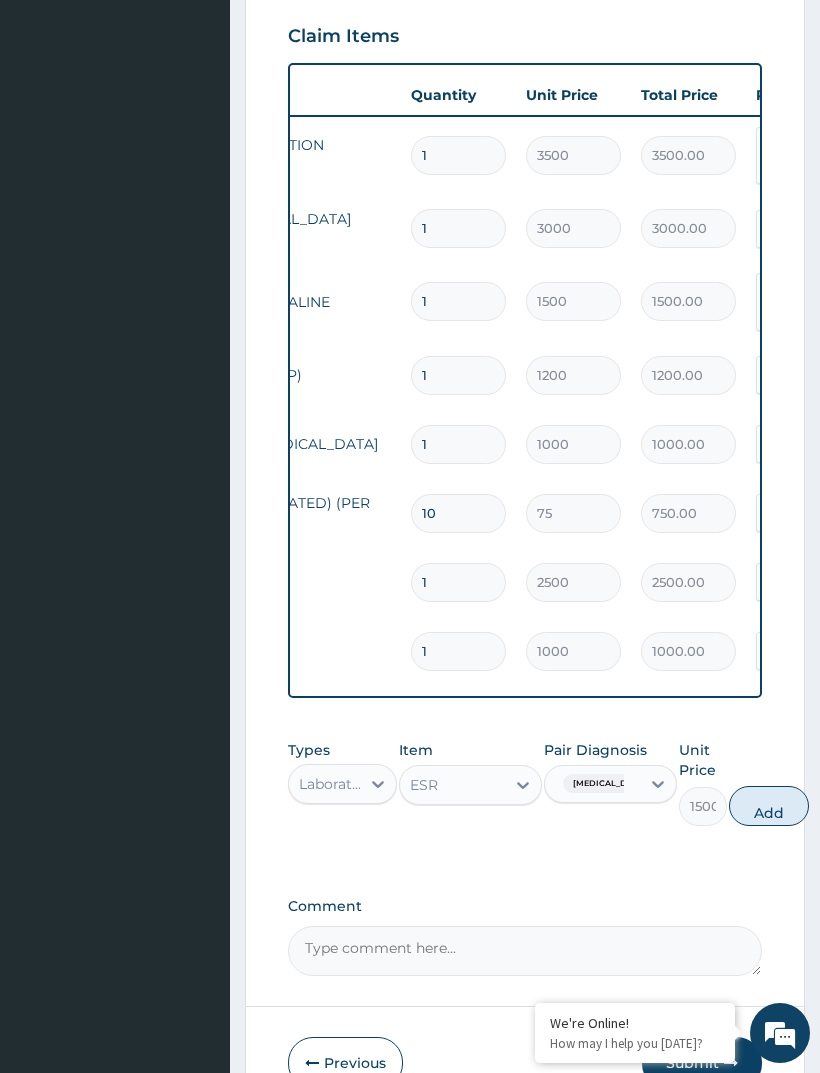 click on "Comment" at bounding box center [525, 951] 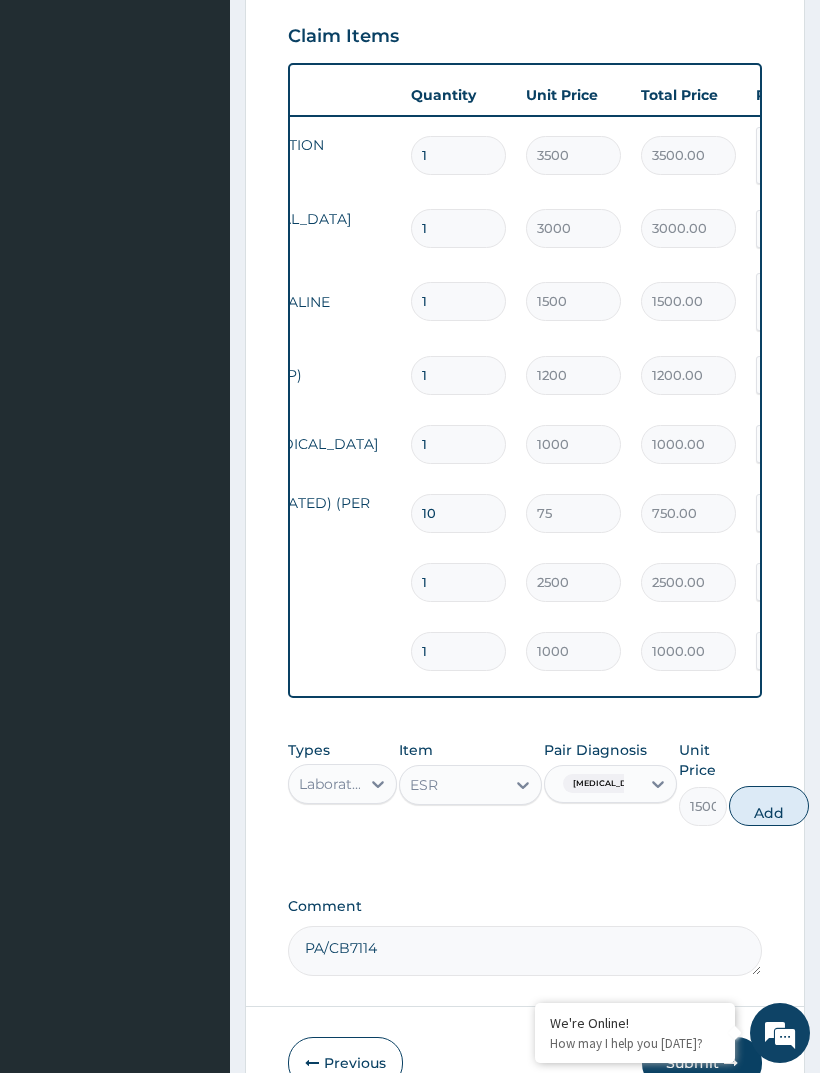 type on "PA/CB7114" 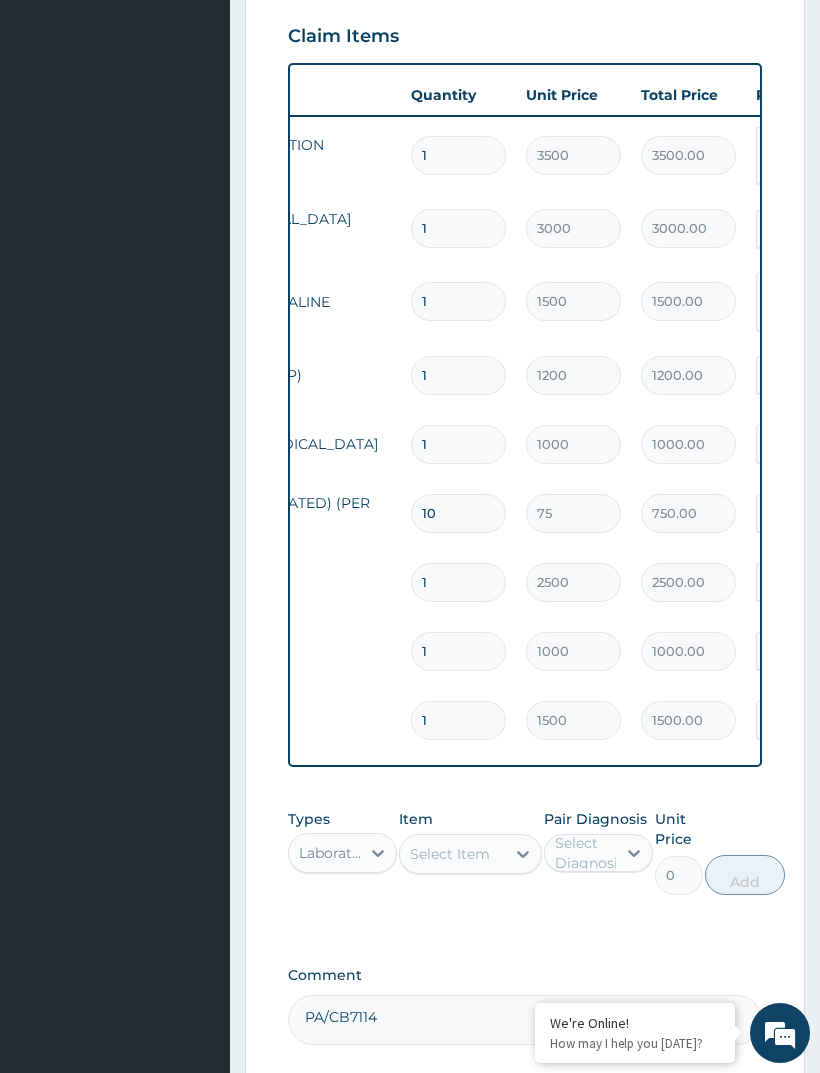 scroll, scrollTop: 894, scrollLeft: 0, axis: vertical 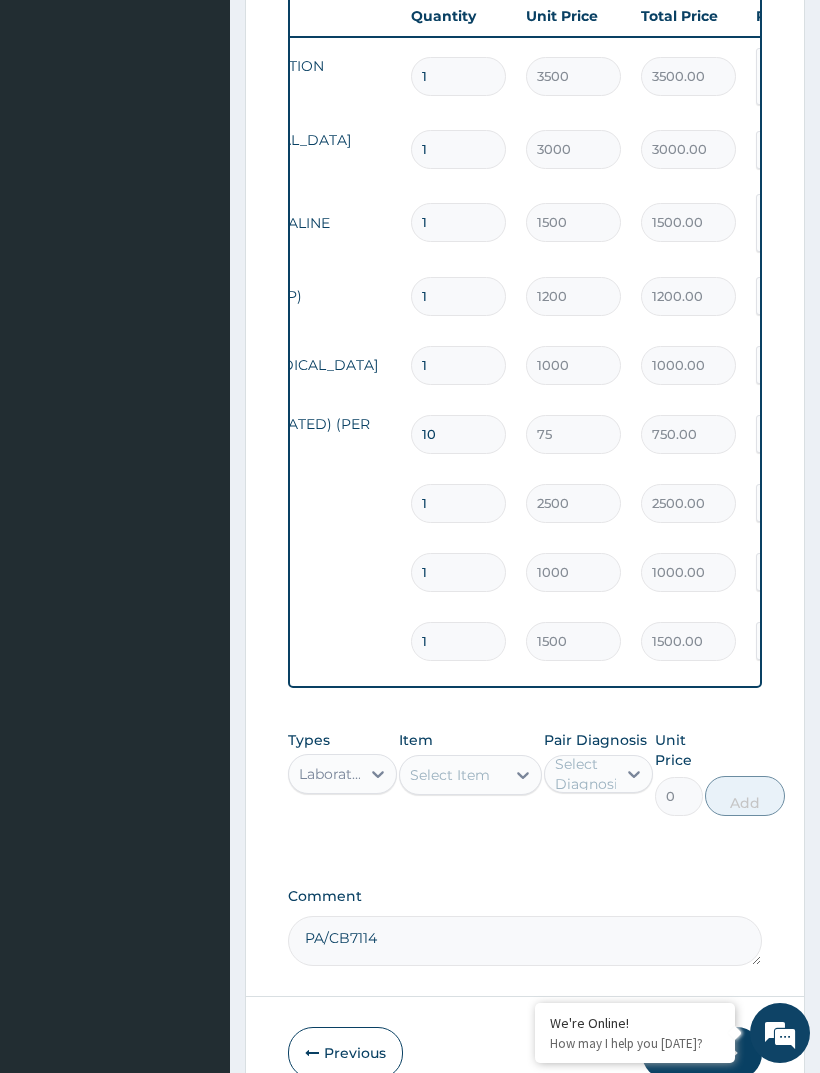 click on "Submit" at bounding box center [702, 1053] 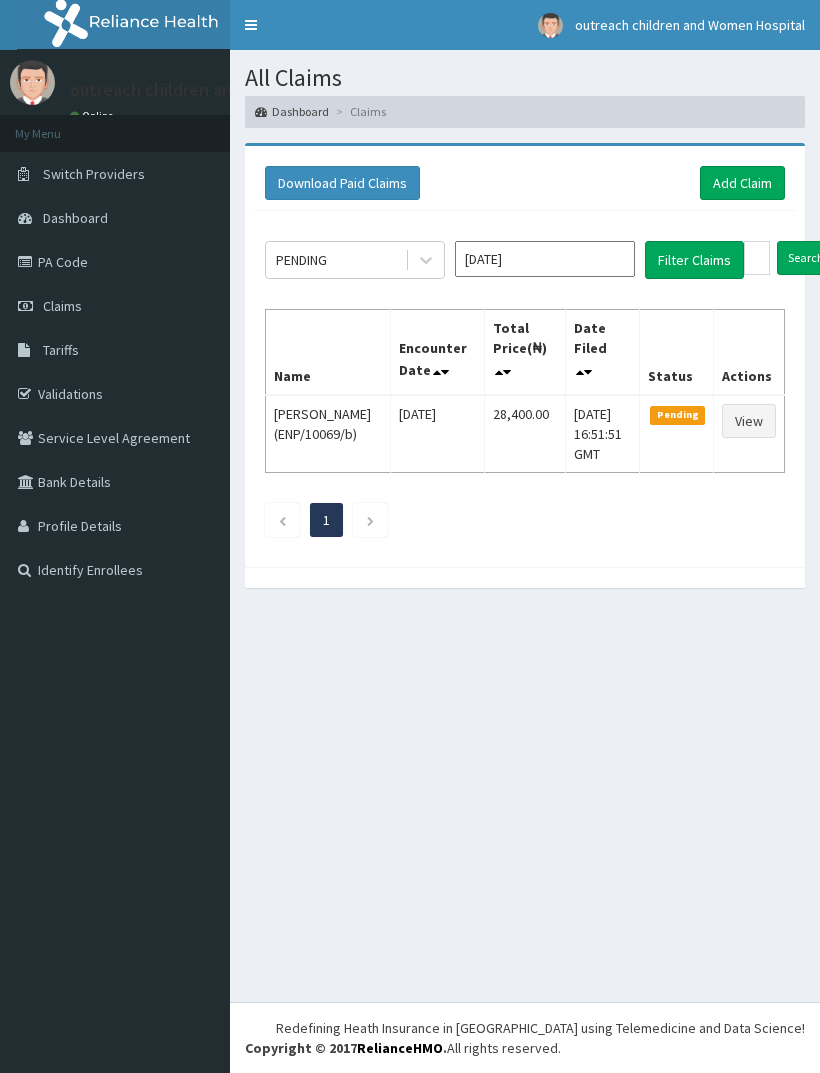 scroll, scrollTop: 0, scrollLeft: 0, axis: both 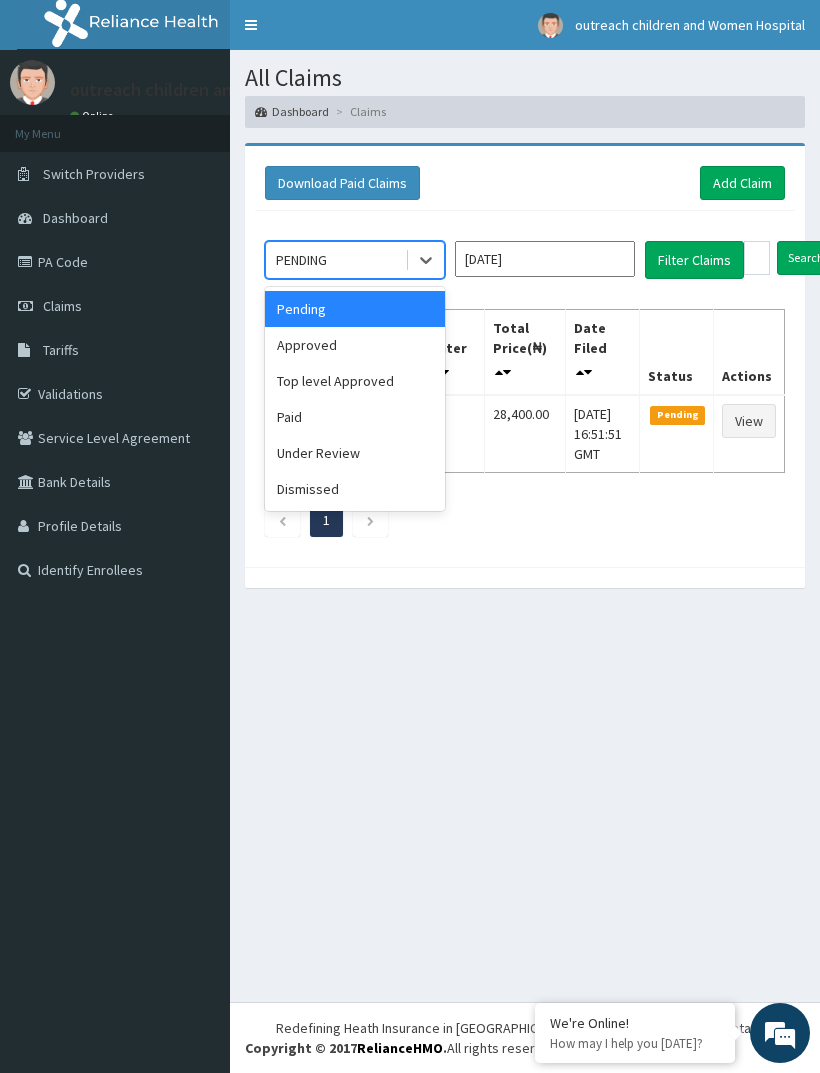 click on "Approved" at bounding box center (355, 345) 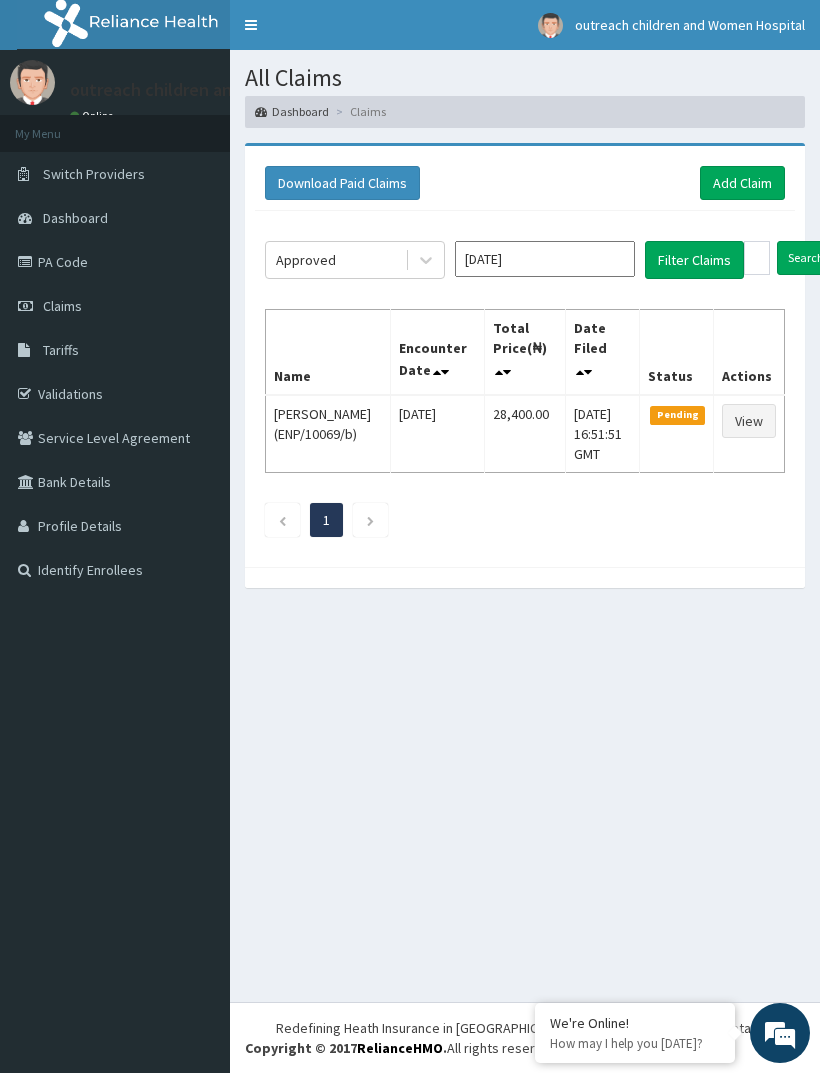 click on "Filter Claims" at bounding box center (694, 260) 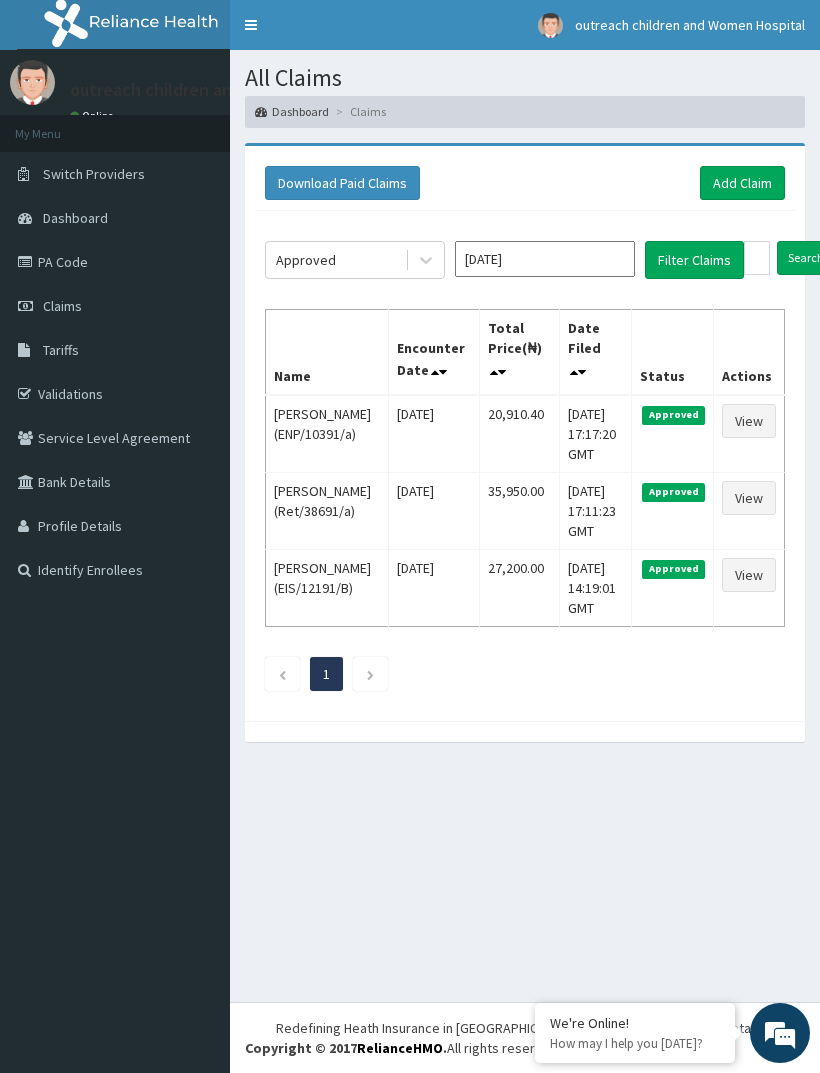 click at bounding box center (426, 260) 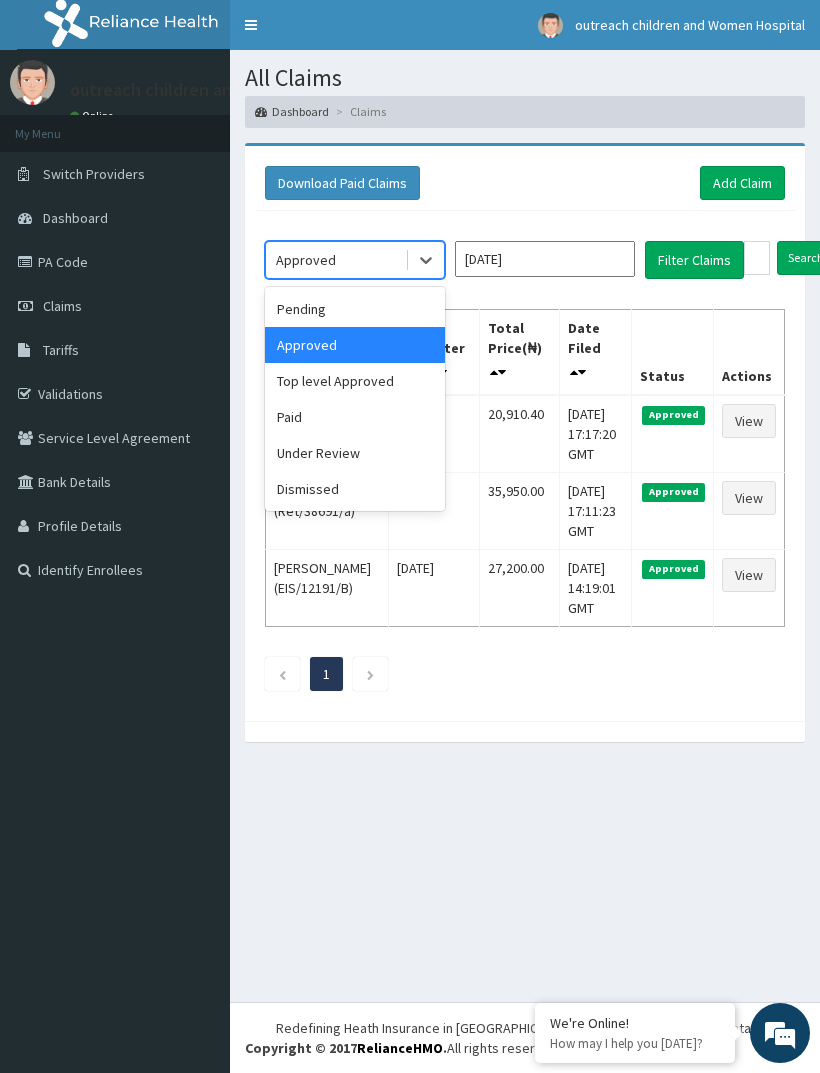 click on "Pending" at bounding box center (355, 309) 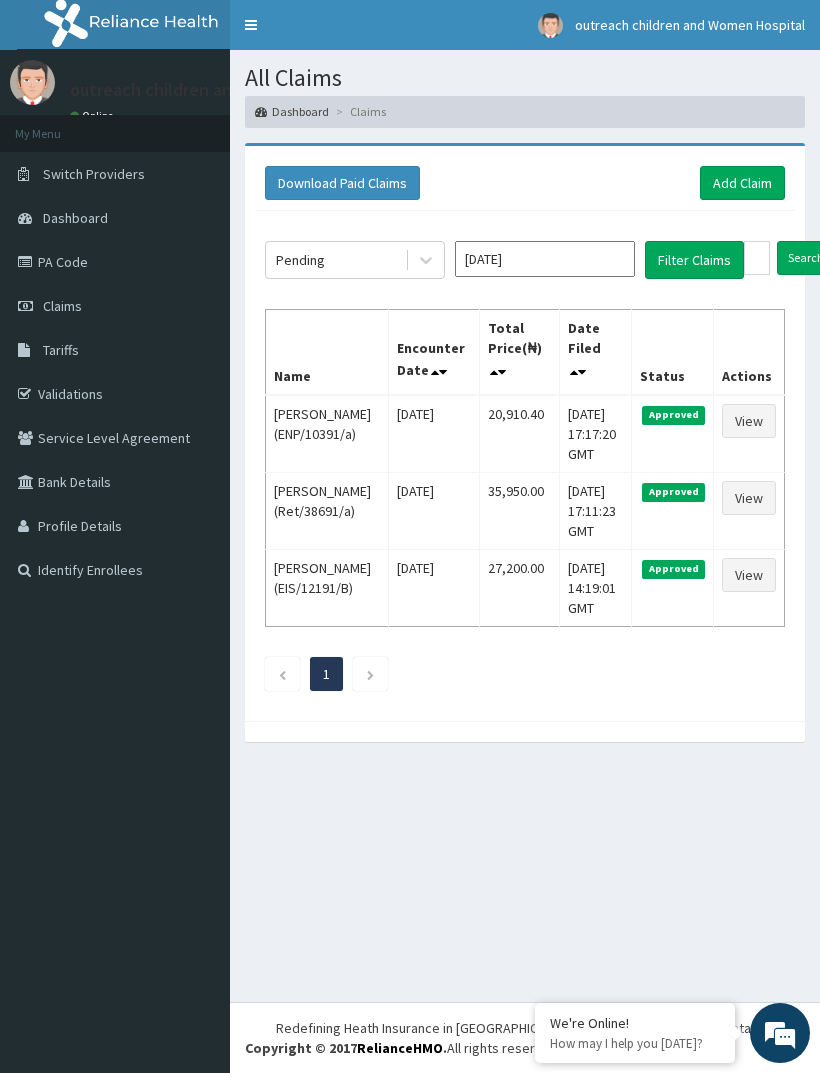 click on "Filter Claims" at bounding box center [694, 260] 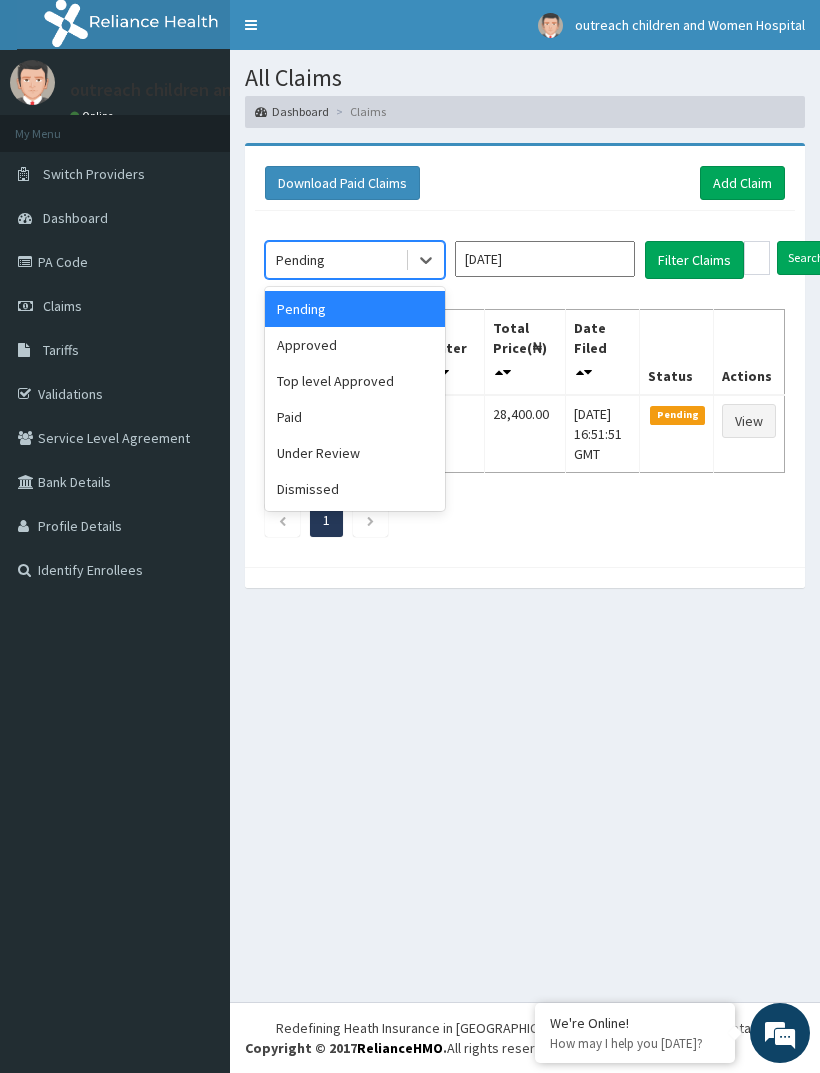click on "Under Review" at bounding box center (355, 453) 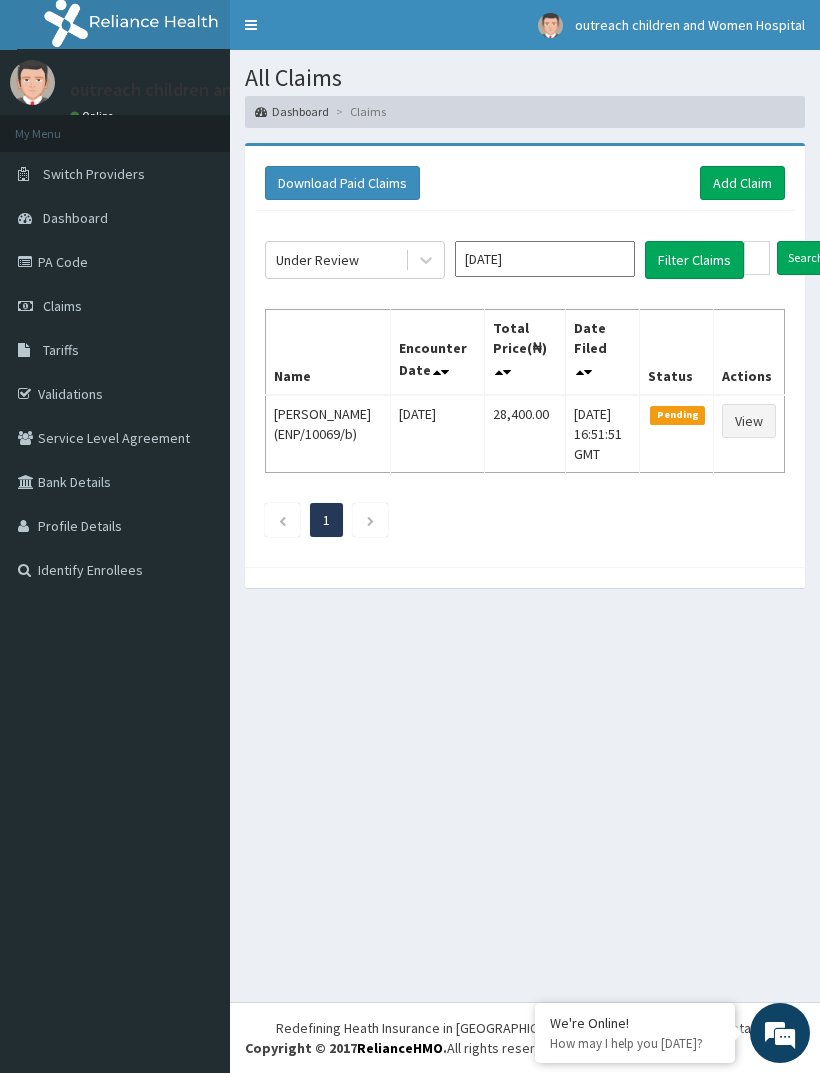 click on "Filter Claims" at bounding box center [694, 260] 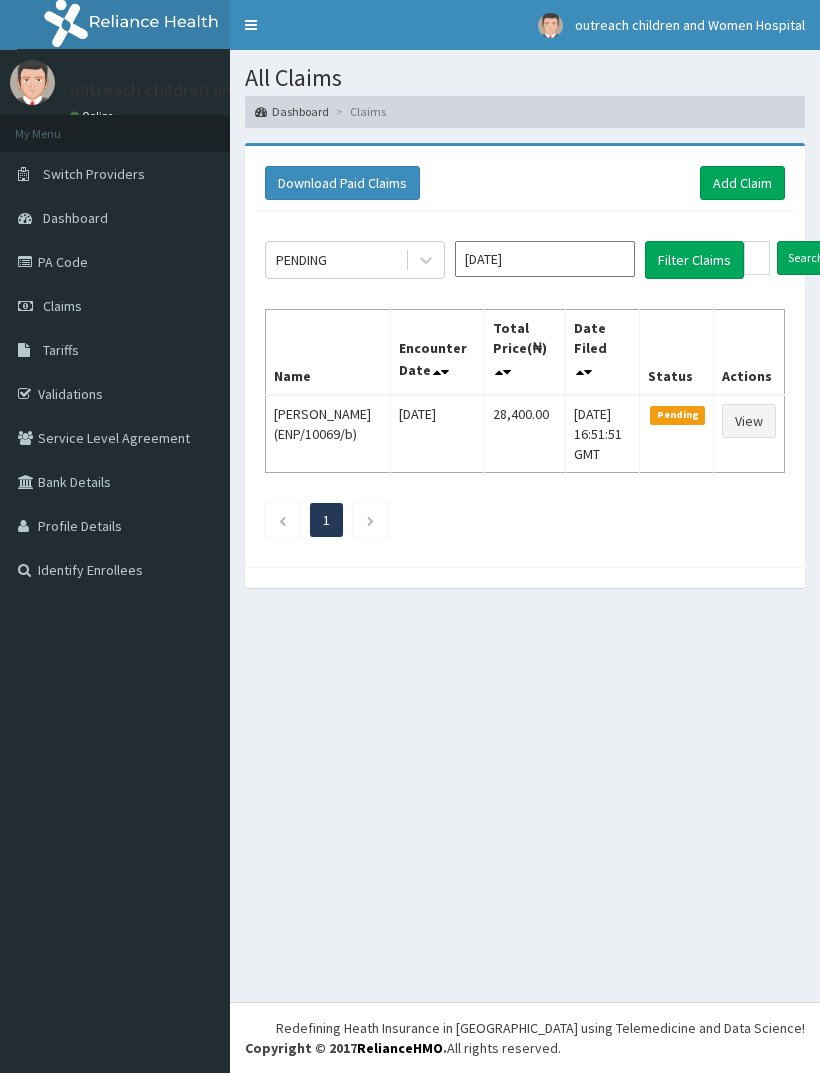 scroll, scrollTop: 0, scrollLeft: 0, axis: both 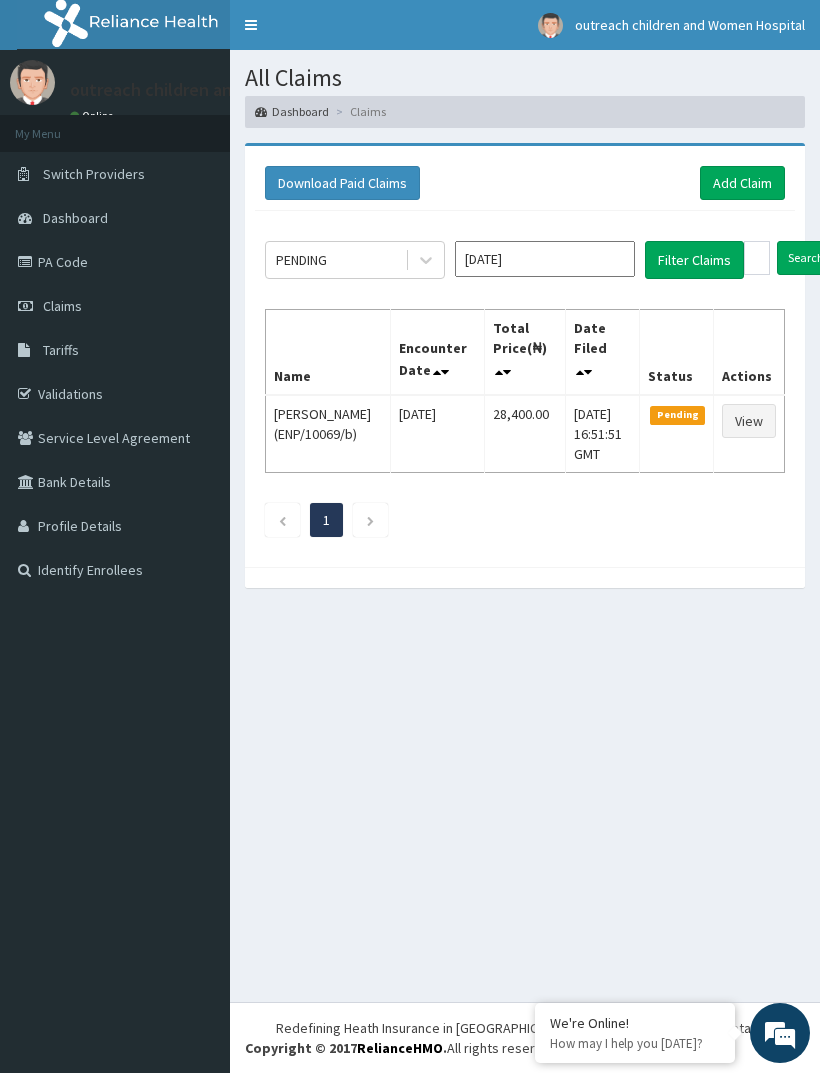 click 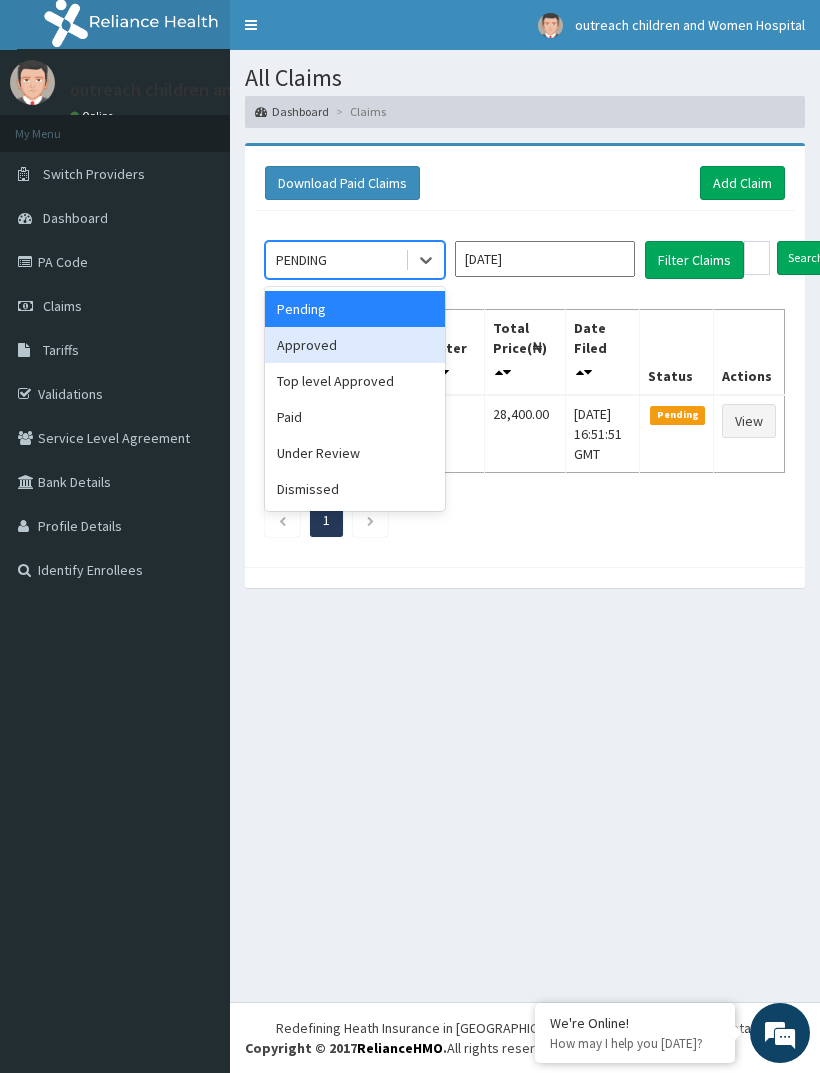 click on "Approved" at bounding box center (355, 345) 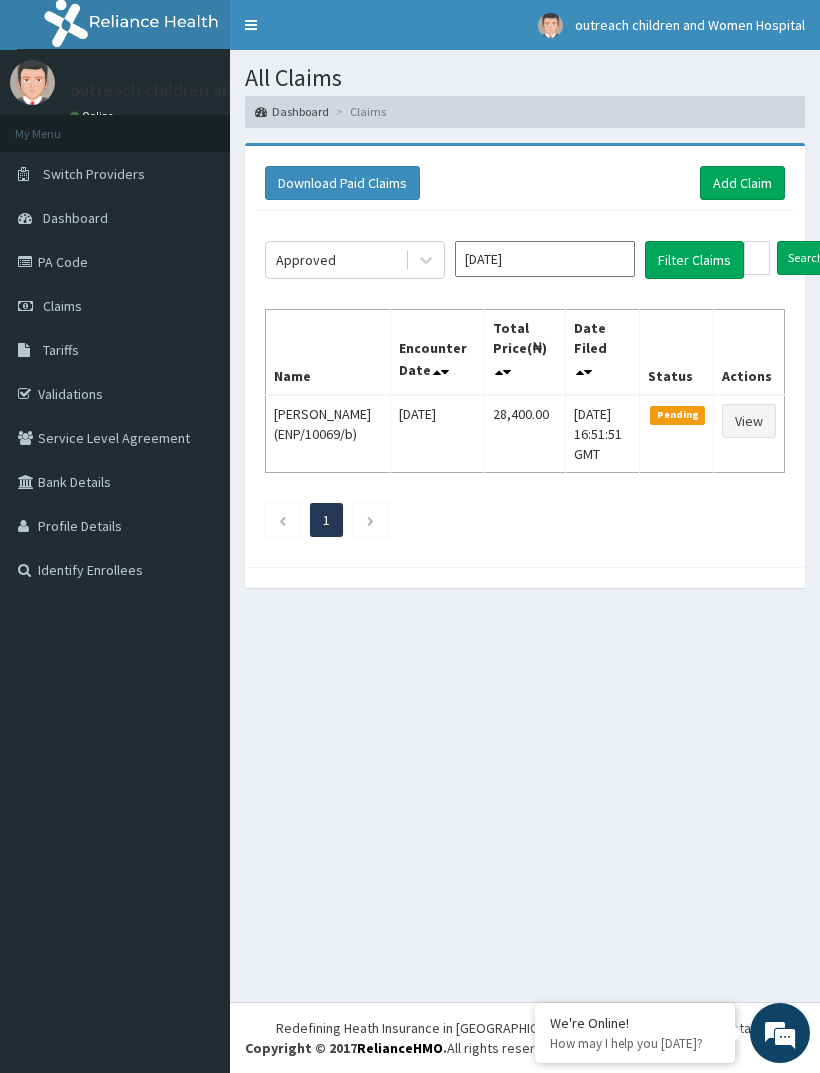 click on "Filter Claims" at bounding box center (694, 260) 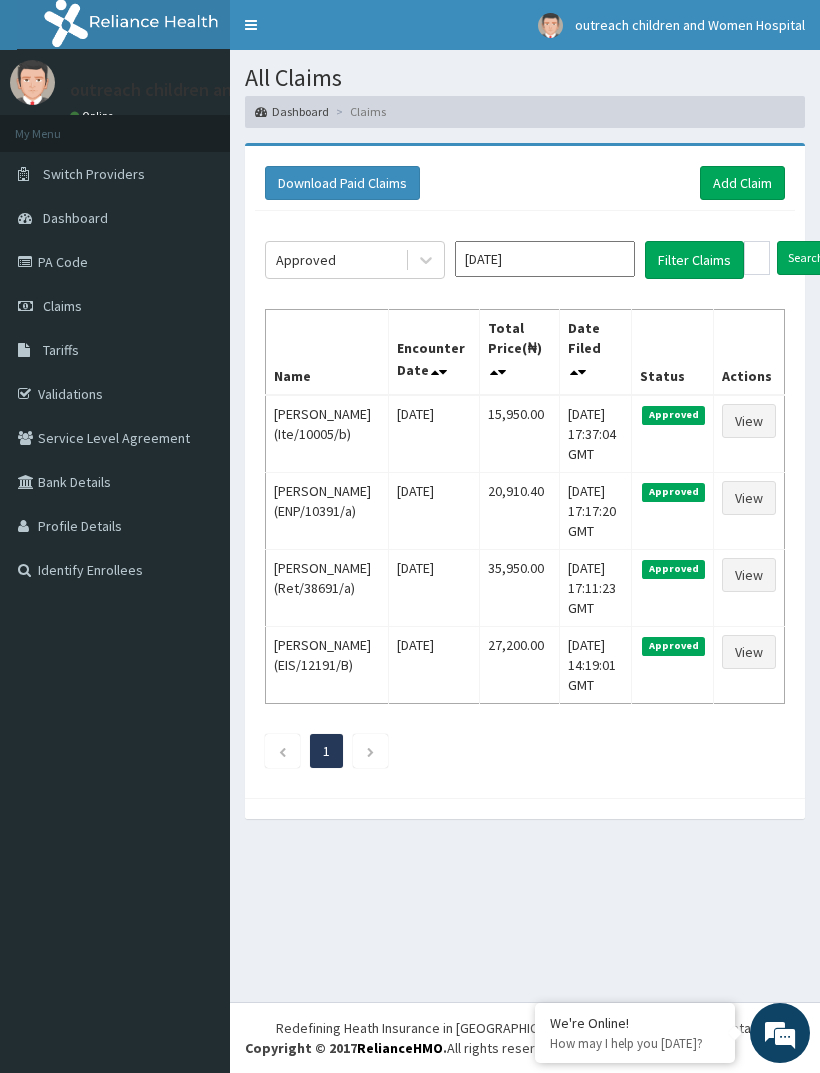 scroll, scrollTop: 0, scrollLeft: 0, axis: both 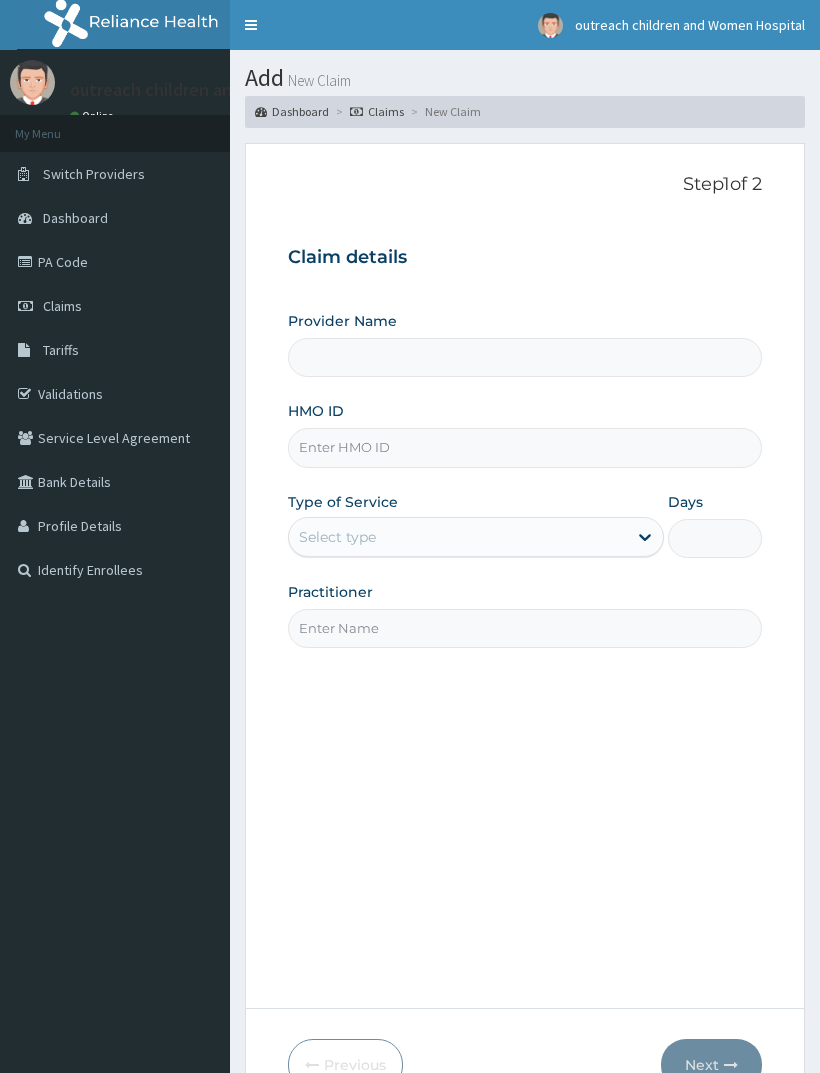 click on "HMO ID" at bounding box center (525, 447) 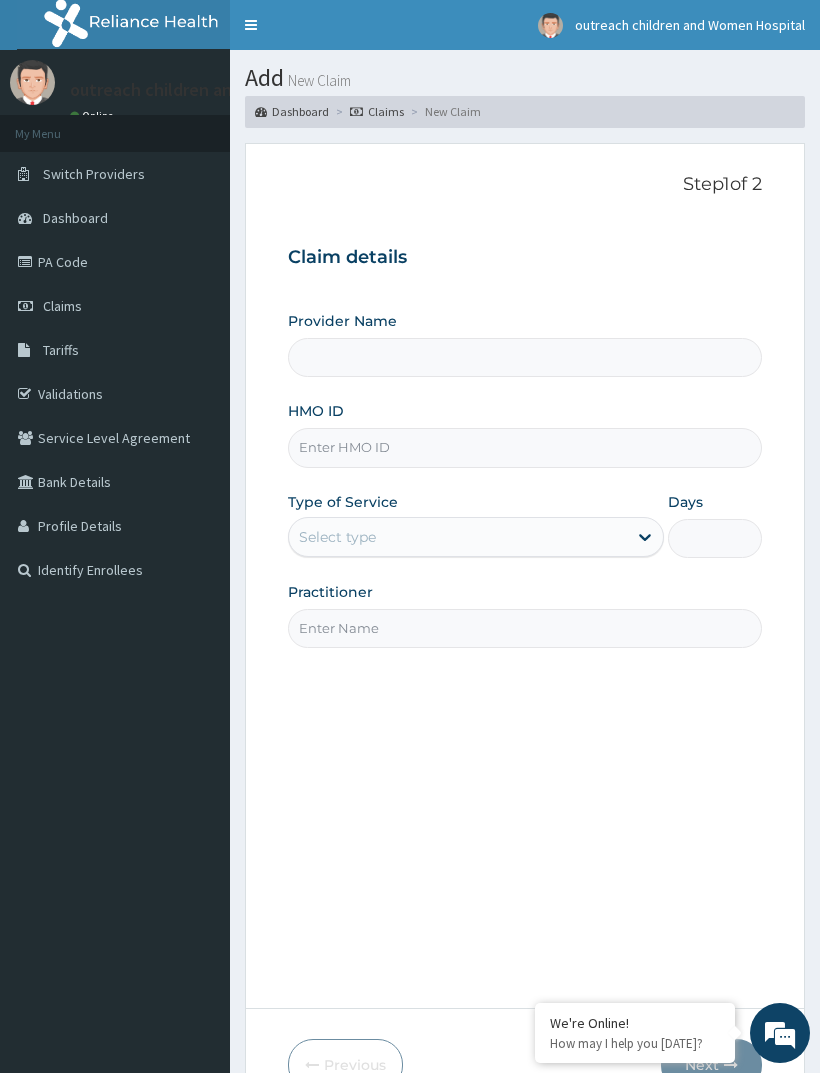 type on "Outreach Women & Children'S Hopital - Festac" 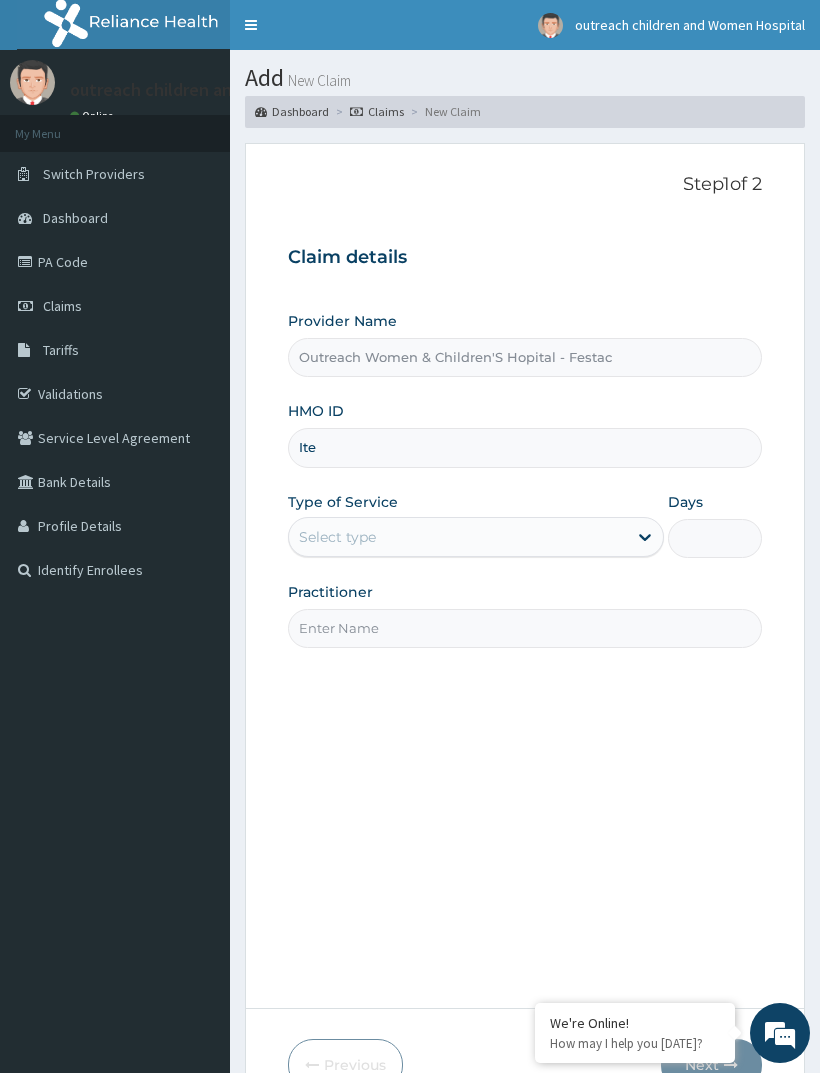 click on "Ite" at bounding box center (525, 447) 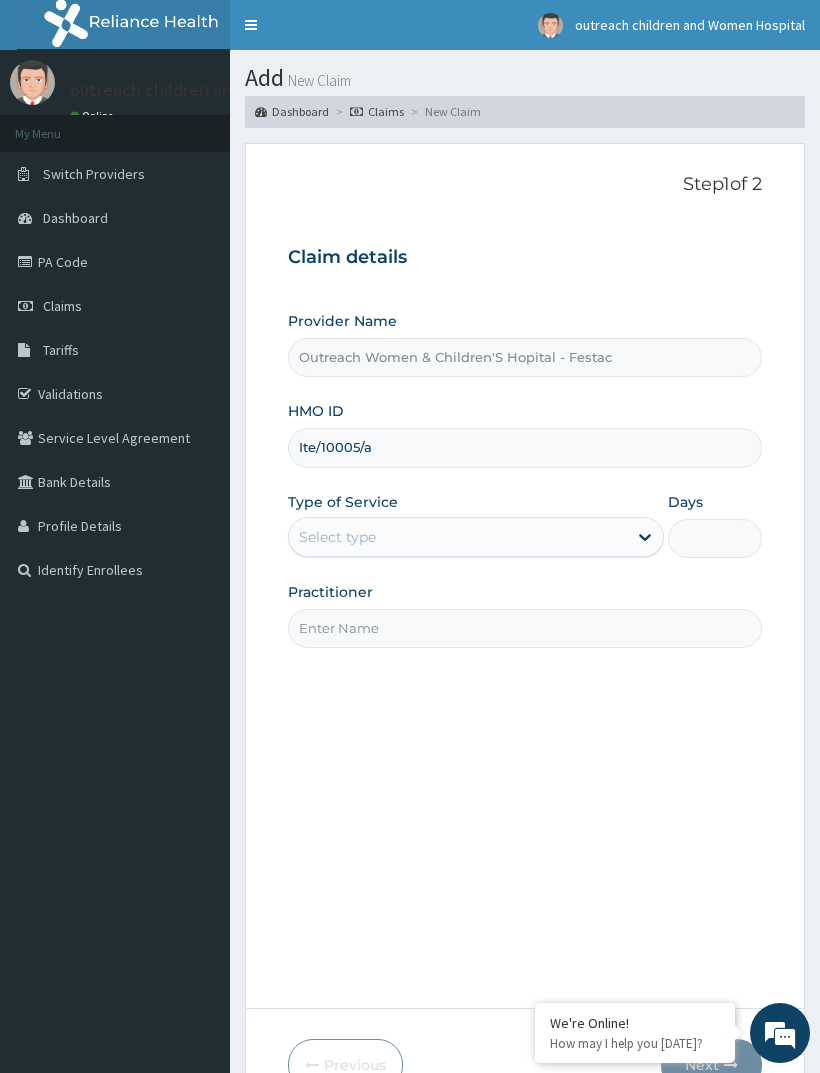 scroll, scrollTop: 0, scrollLeft: 0, axis: both 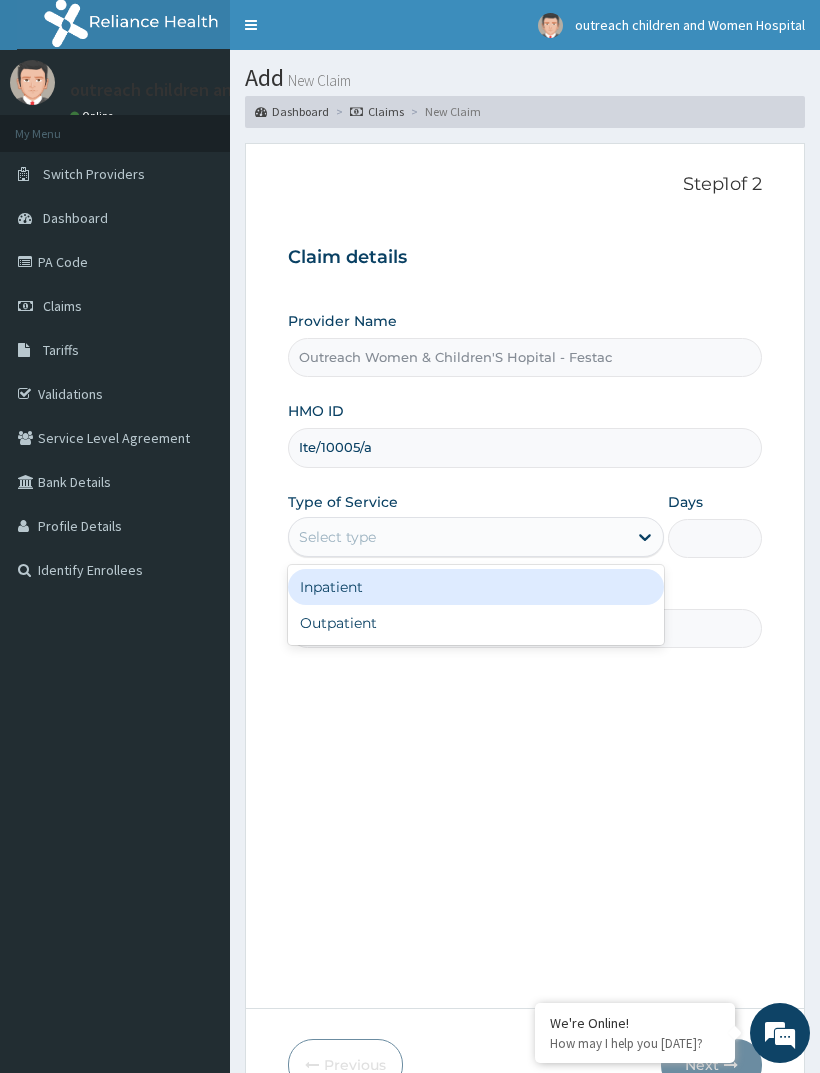 click on "Outpatient" at bounding box center (476, 623) 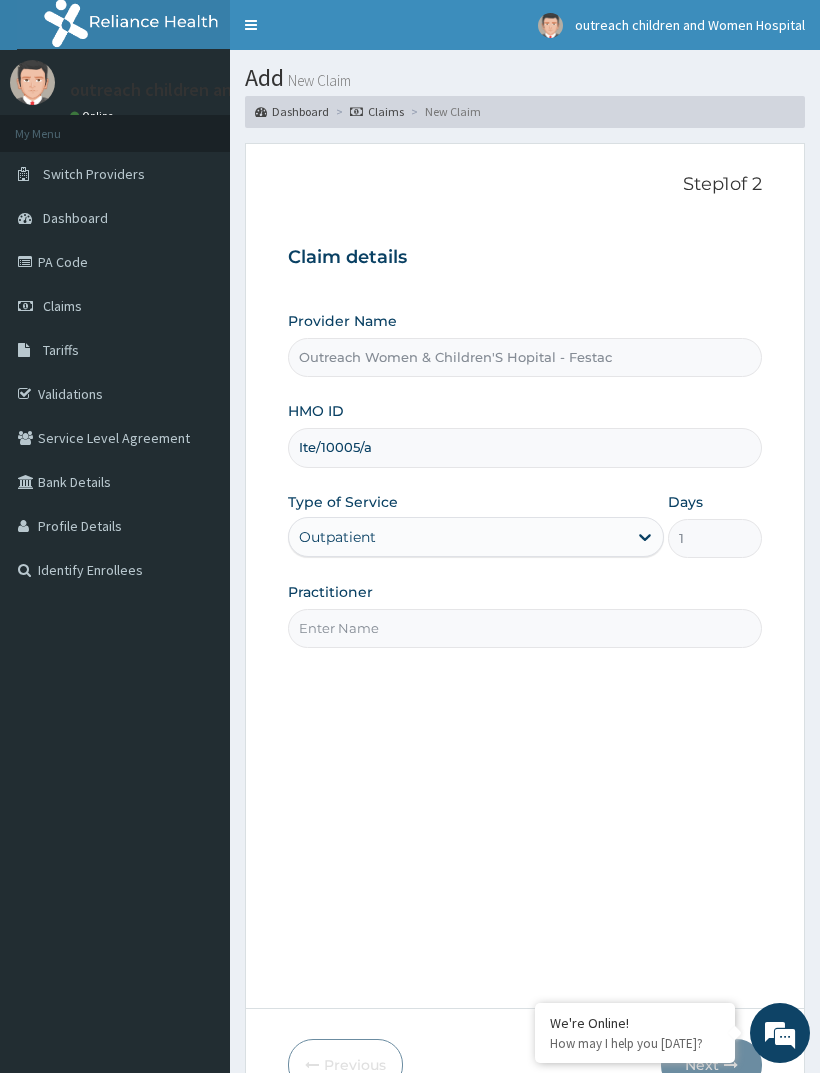 click on "Practitioner" at bounding box center [525, 628] 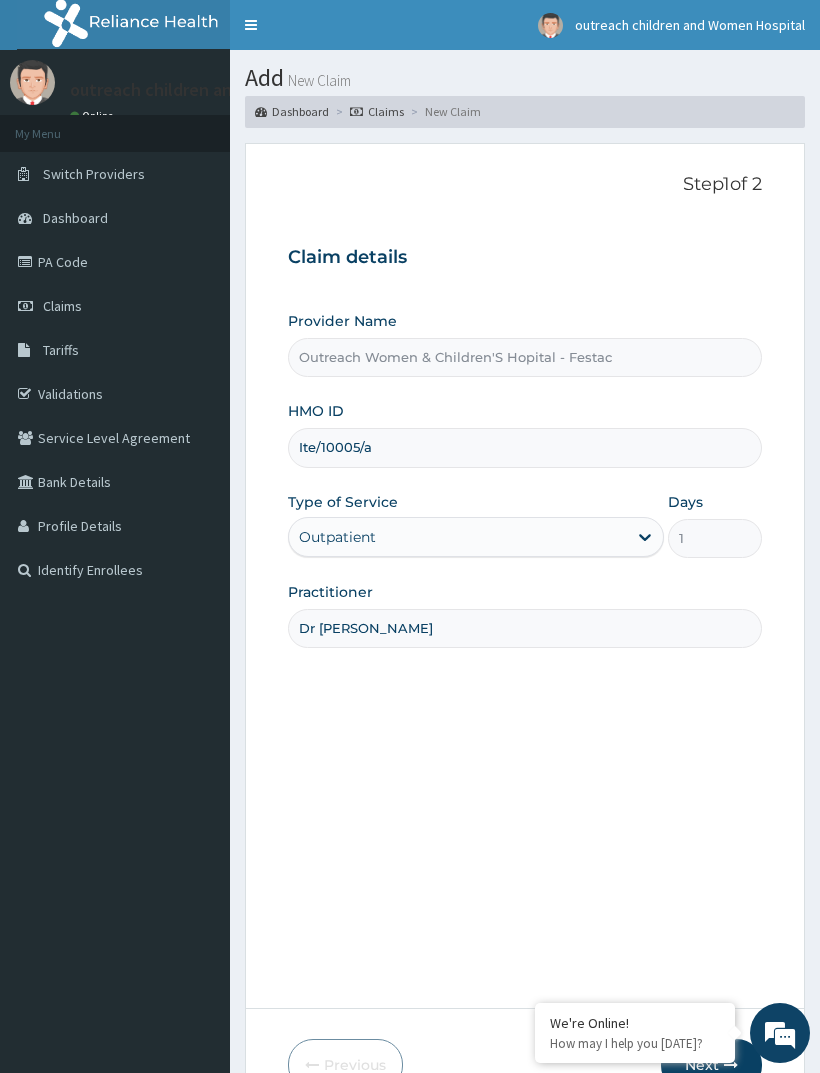 type on "Dr Oluseun" 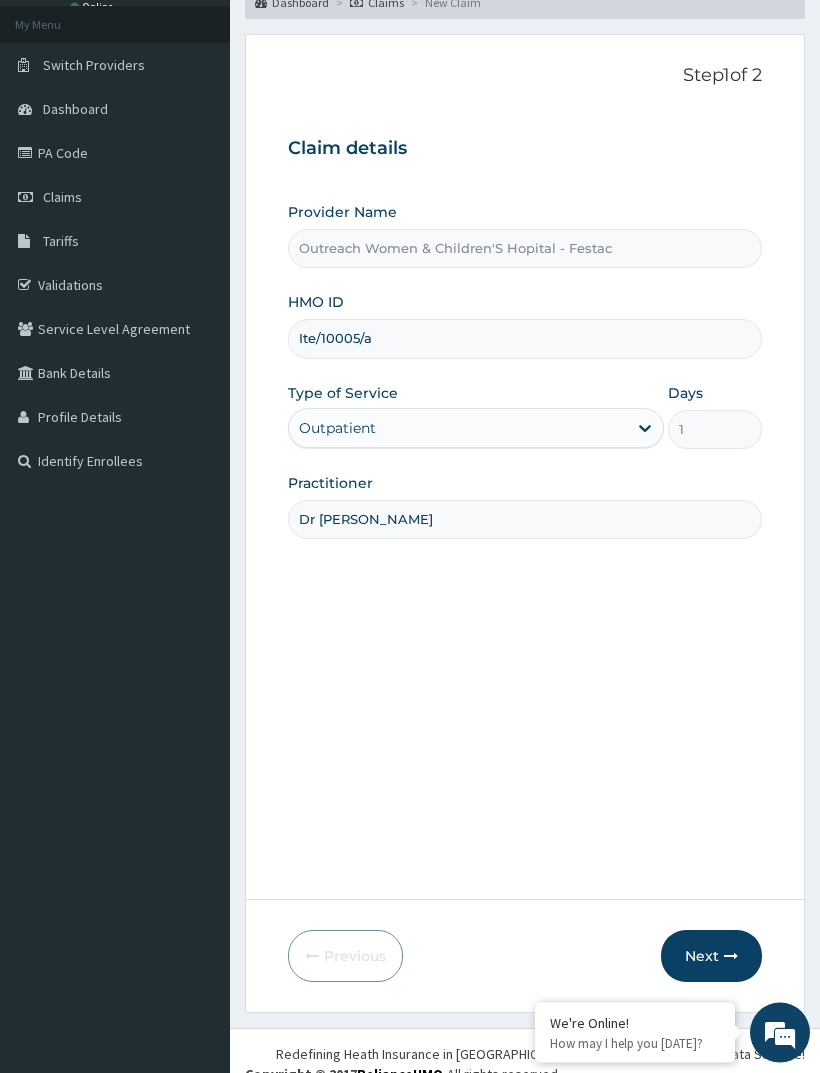 scroll, scrollTop: 119, scrollLeft: 0, axis: vertical 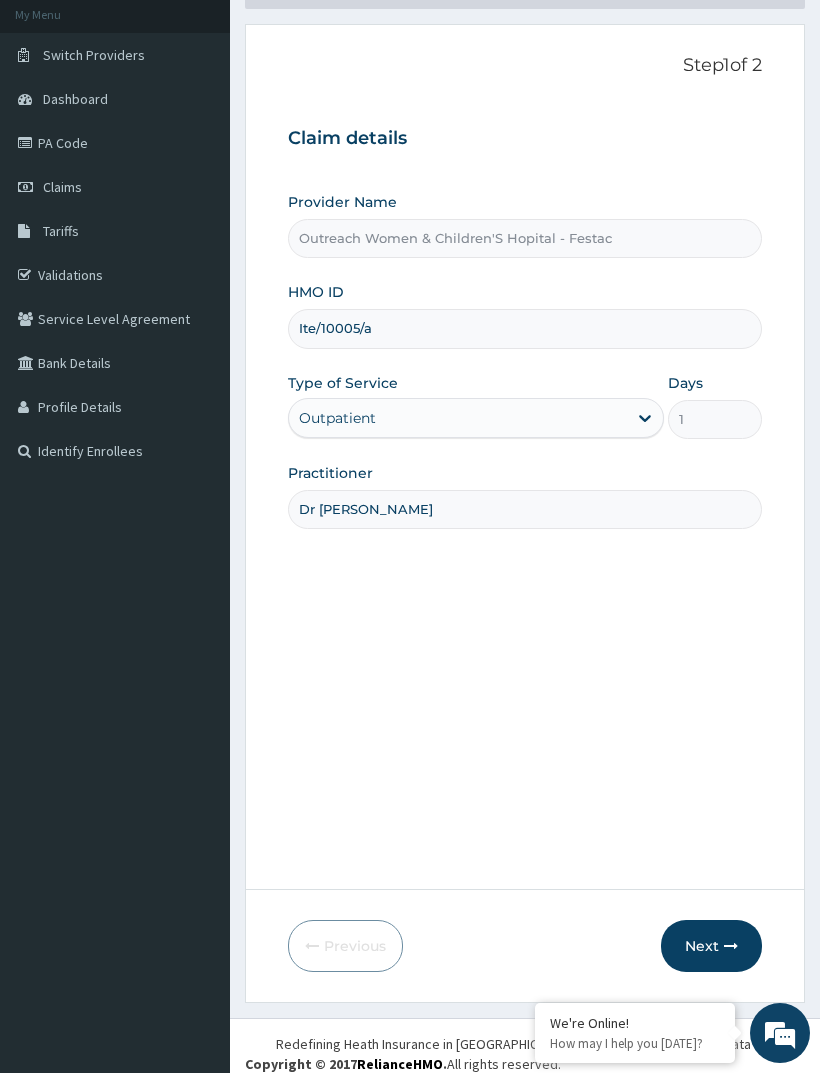 click on "Next" at bounding box center [711, 946] 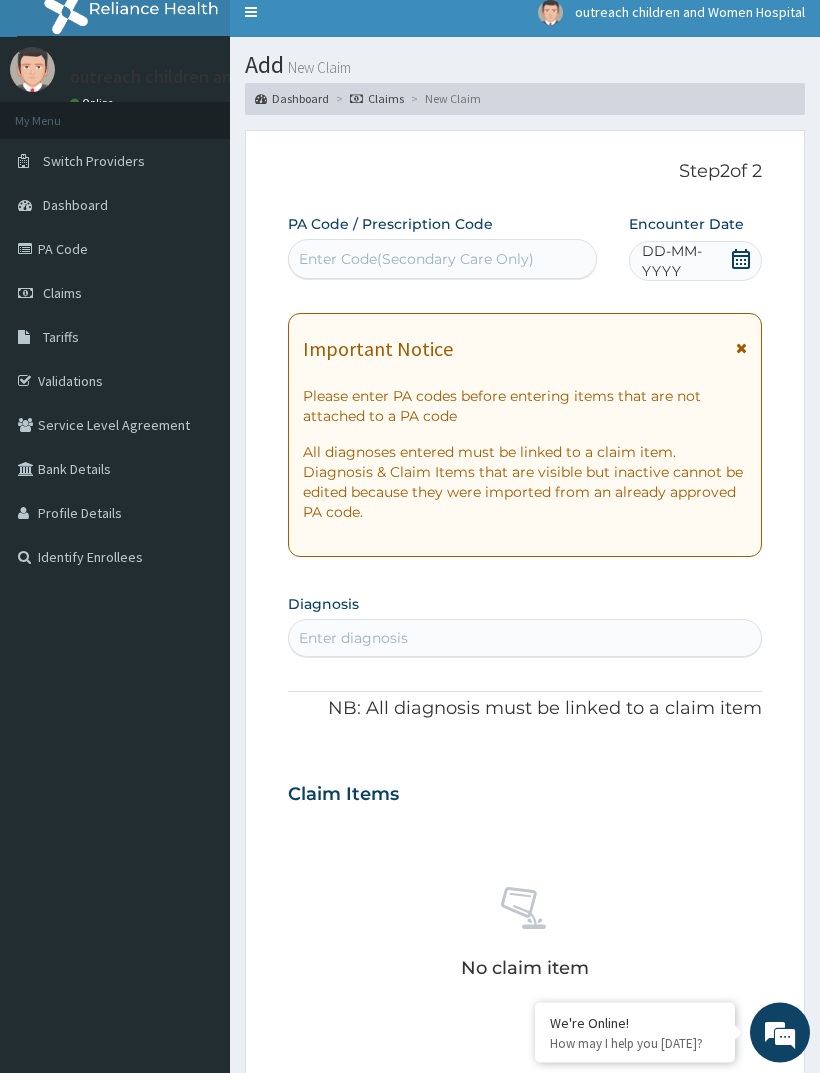 scroll, scrollTop: 0, scrollLeft: 0, axis: both 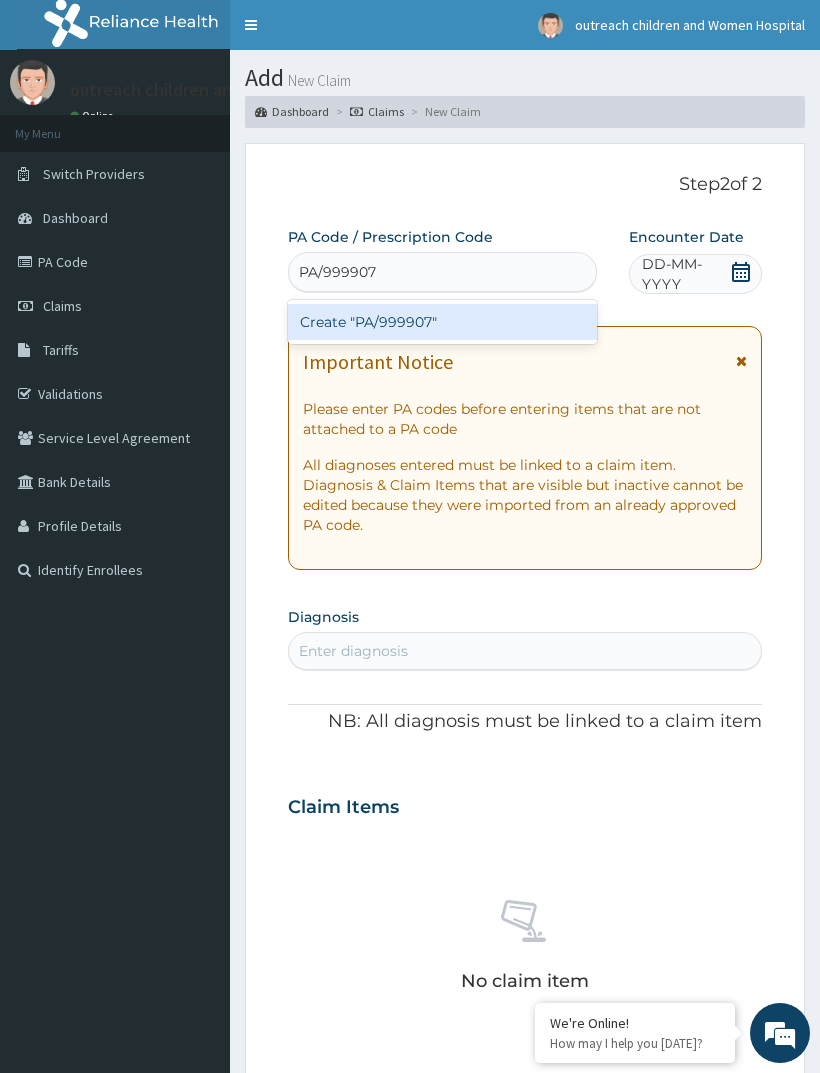 click on "Create "PA/999907"" at bounding box center [443, 322] 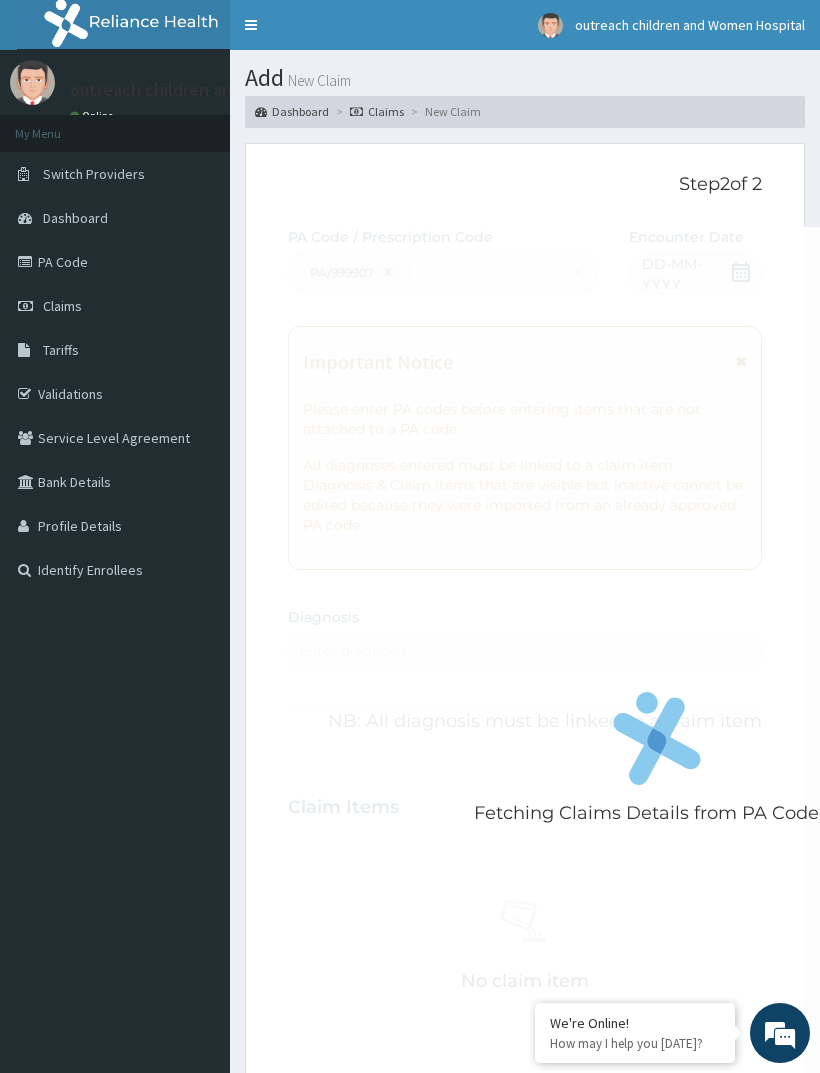 type 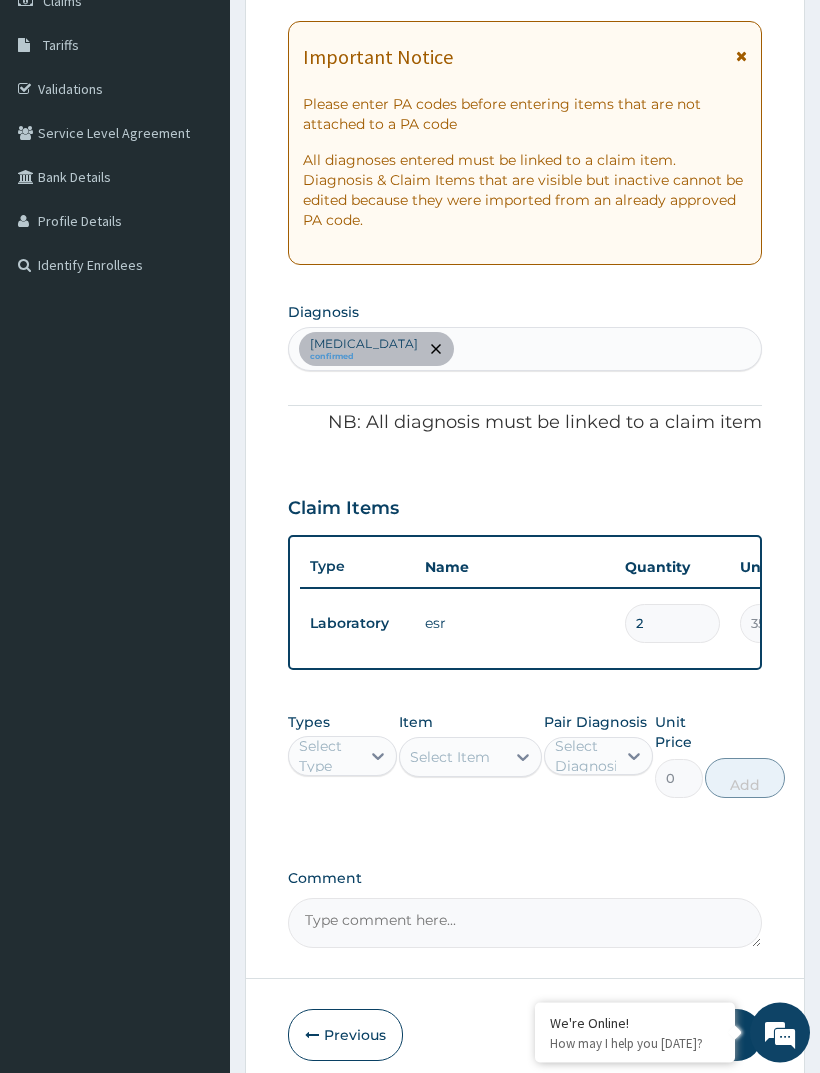 scroll, scrollTop: 307, scrollLeft: 0, axis: vertical 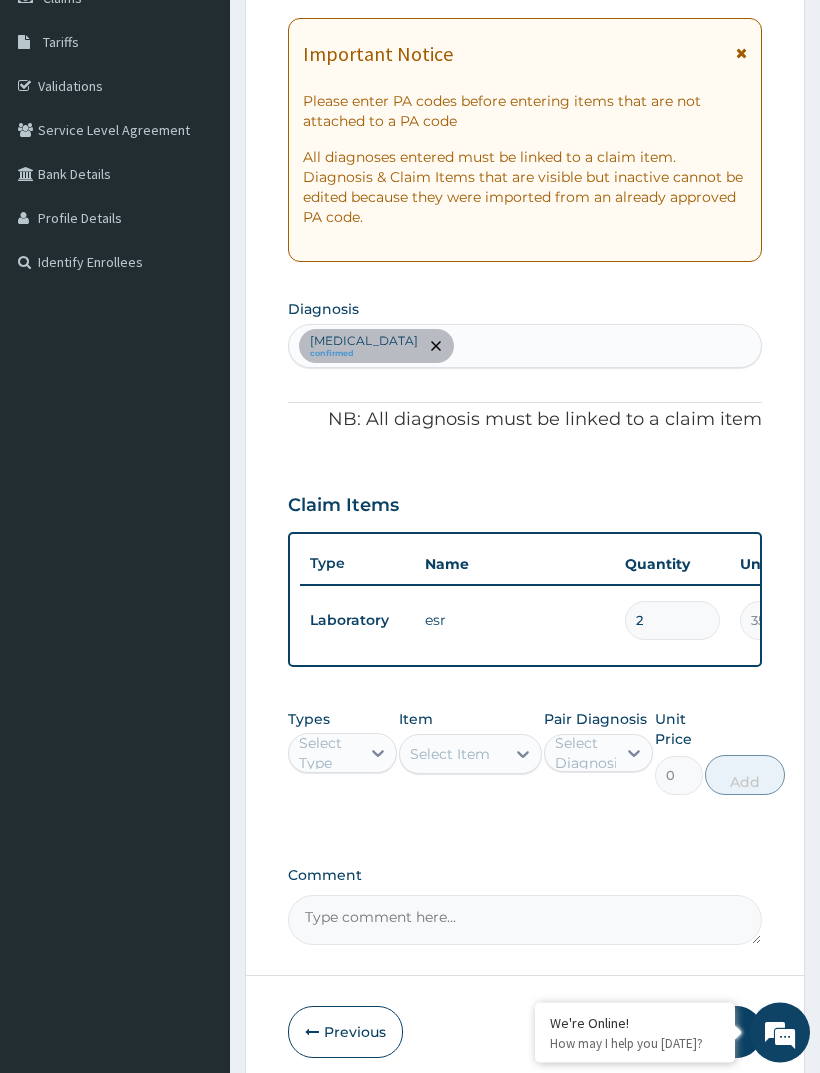 click on "2" at bounding box center [672, 621] 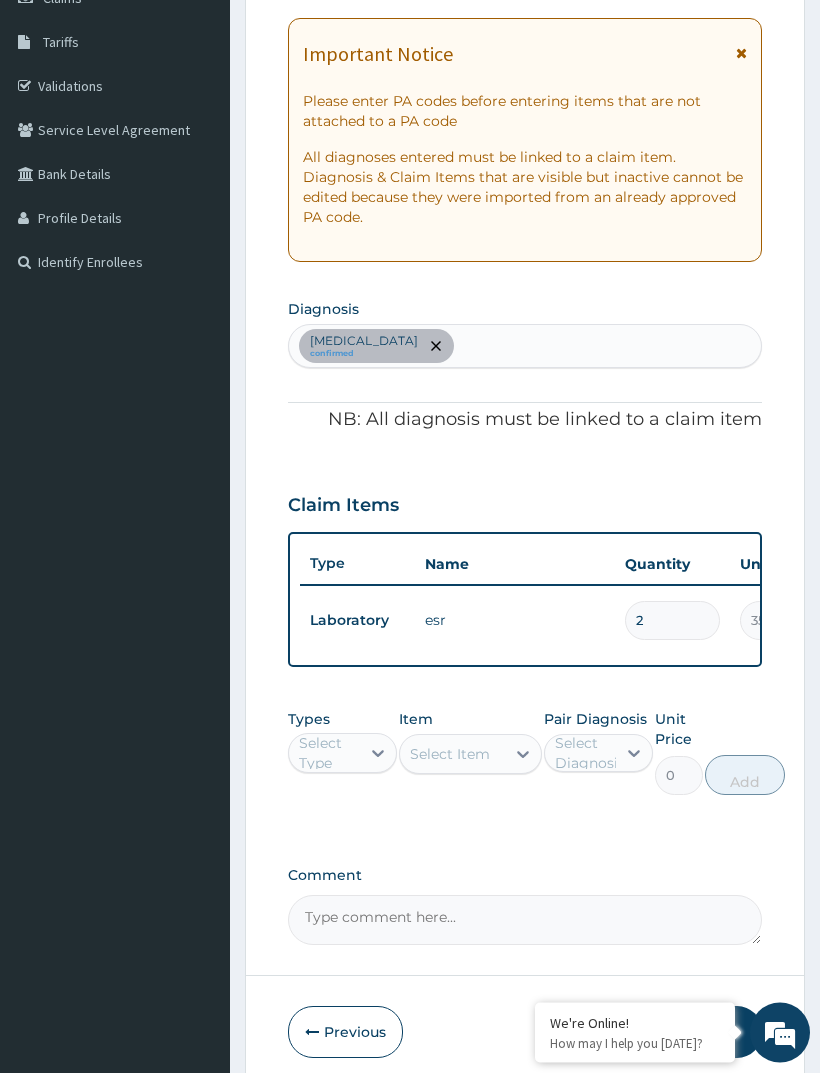 type 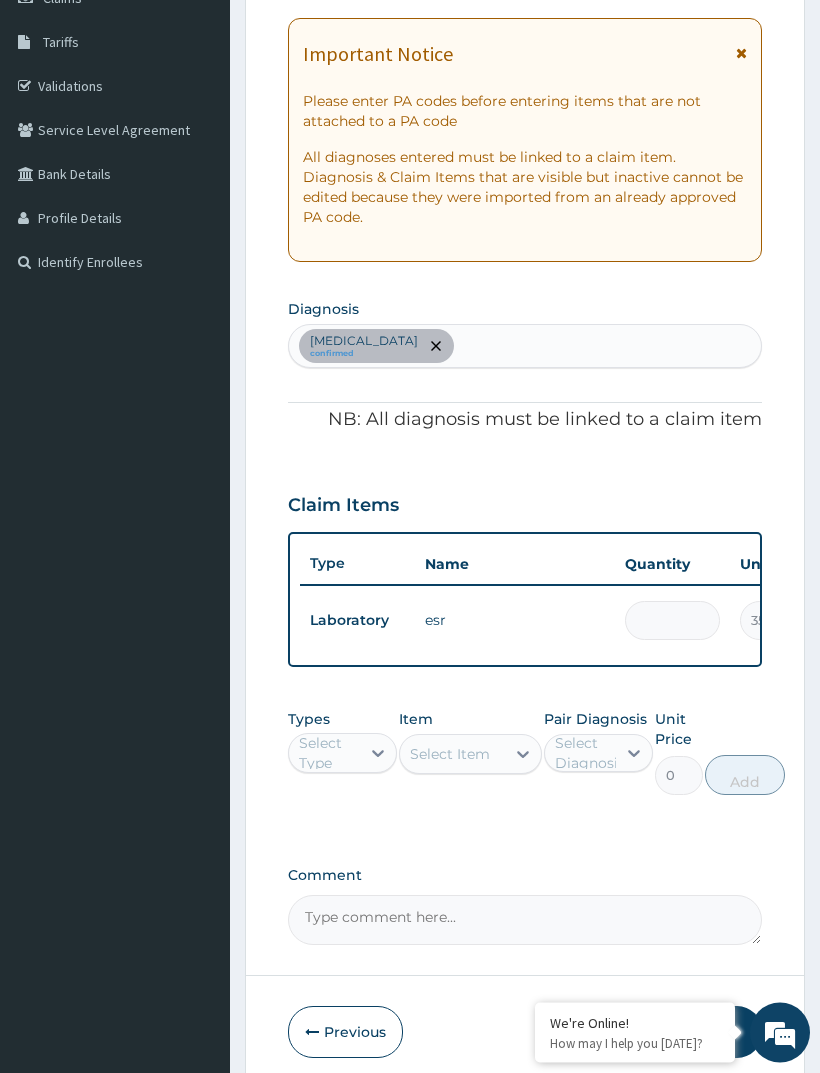 type on "0.00" 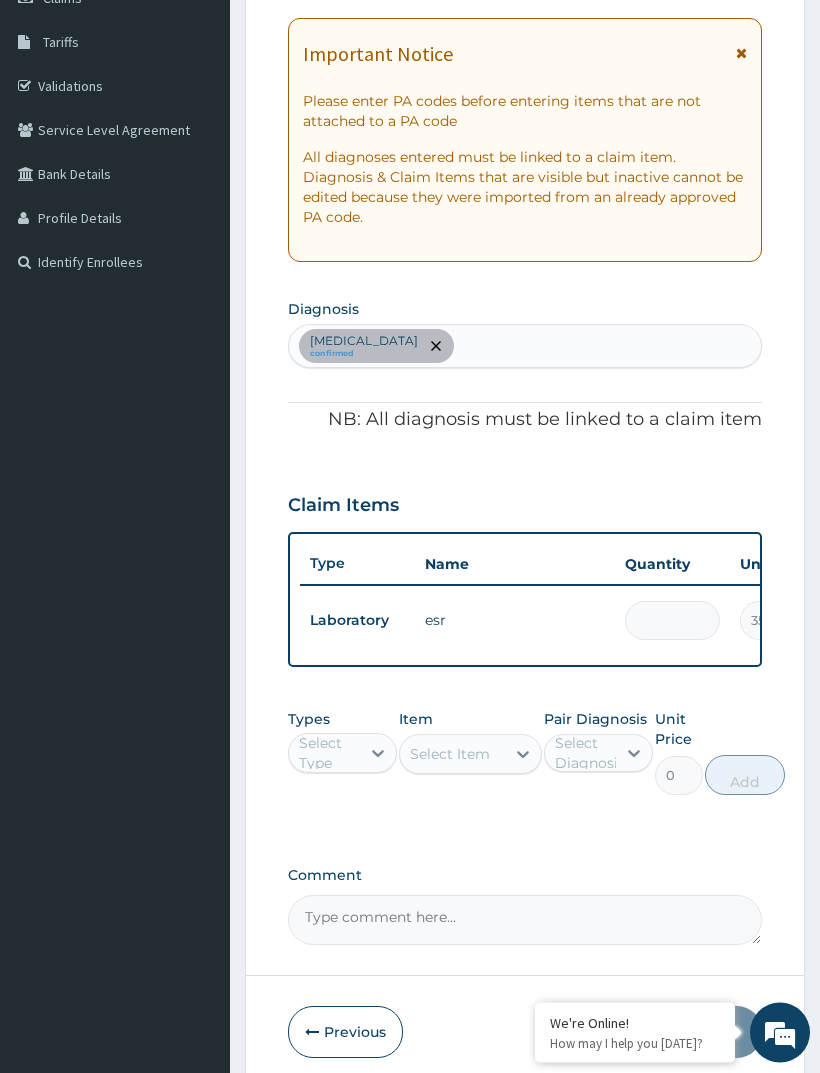 scroll, scrollTop: 308, scrollLeft: 0, axis: vertical 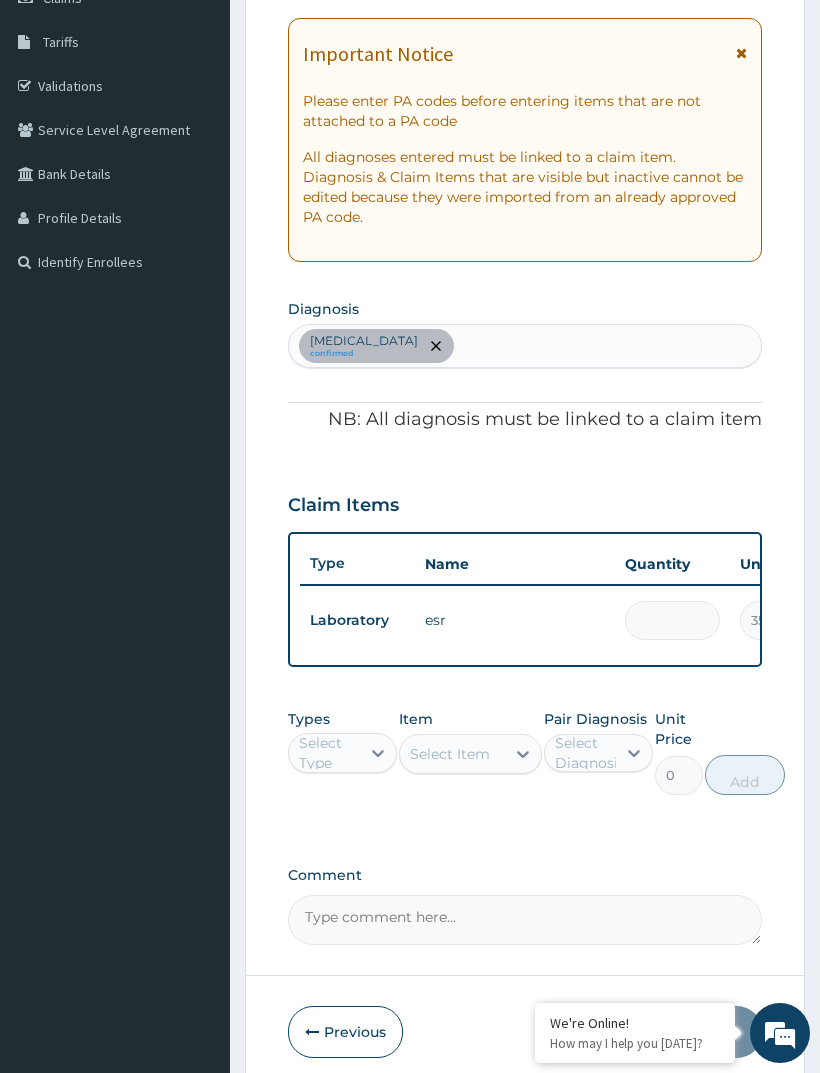 type on "1" 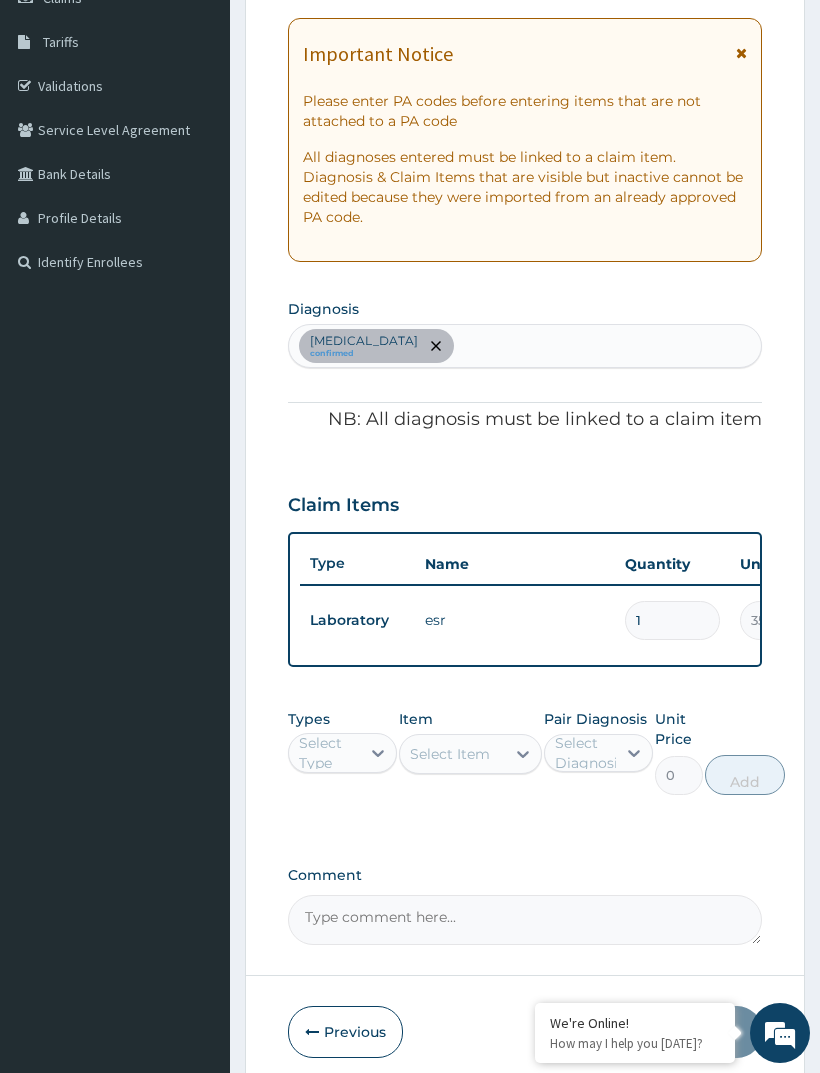 type on "3500.00" 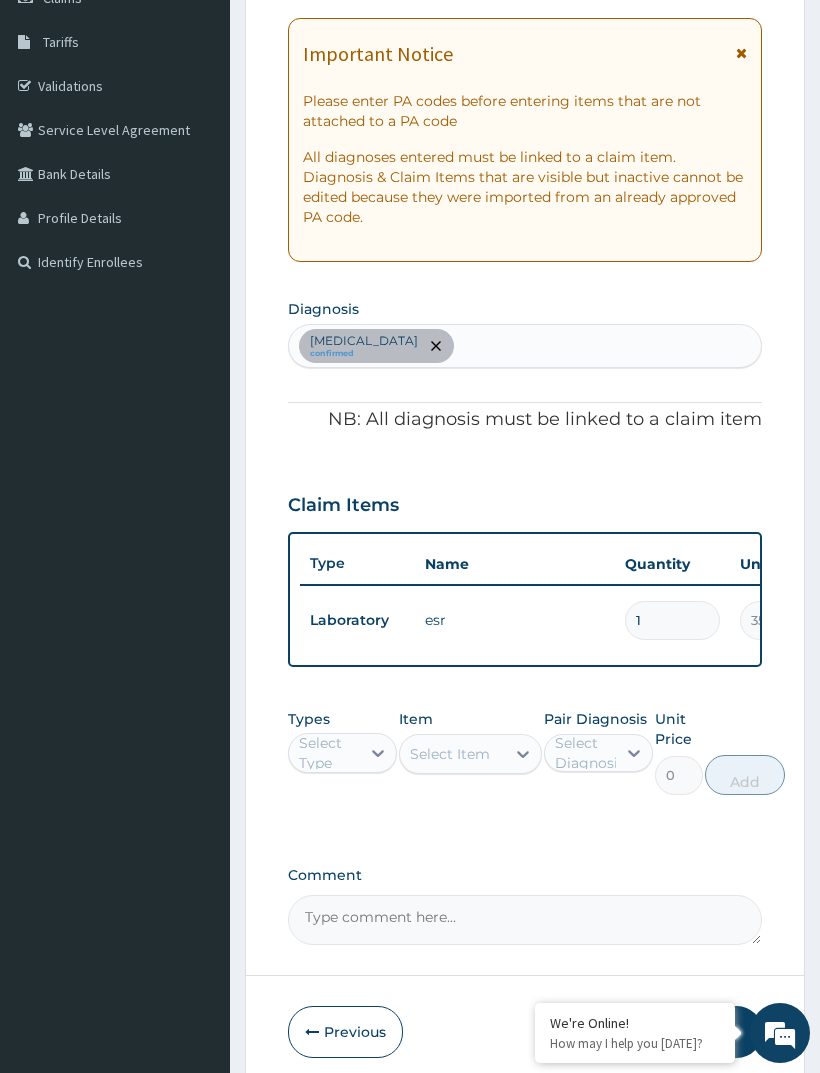 type on "1" 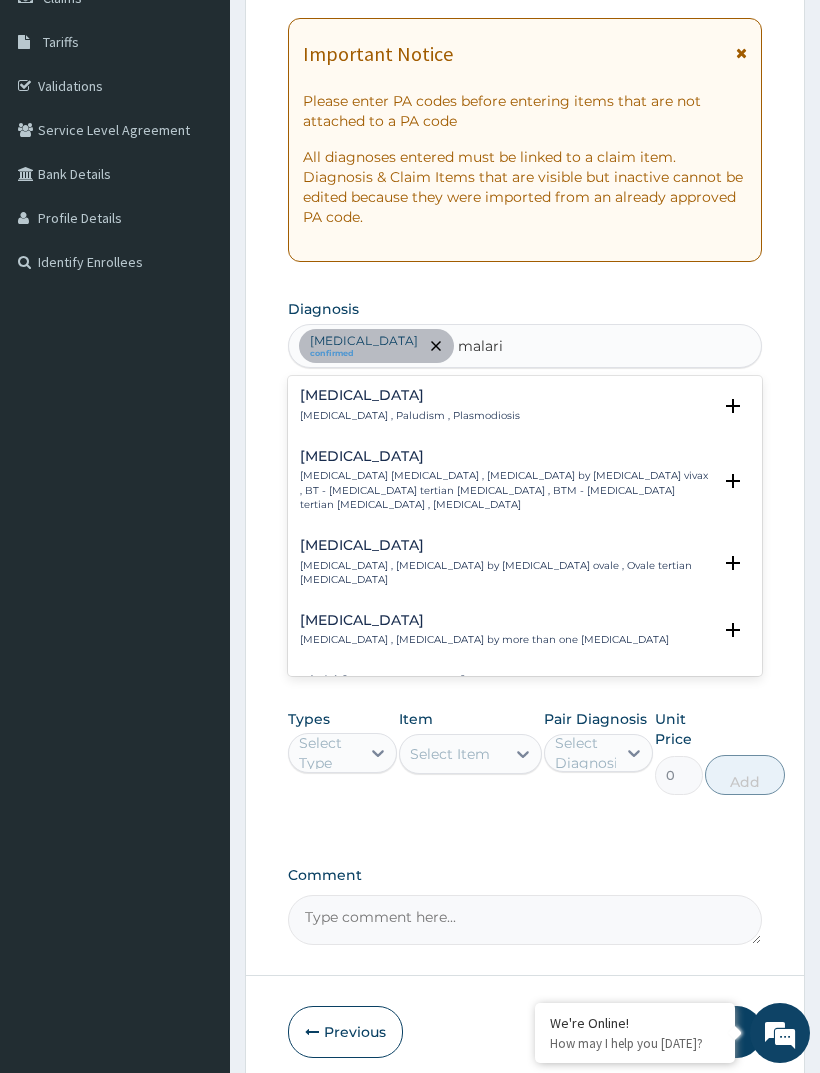 click on "Malaria , Paludism , Plasmodiosis" at bounding box center (410, 416) 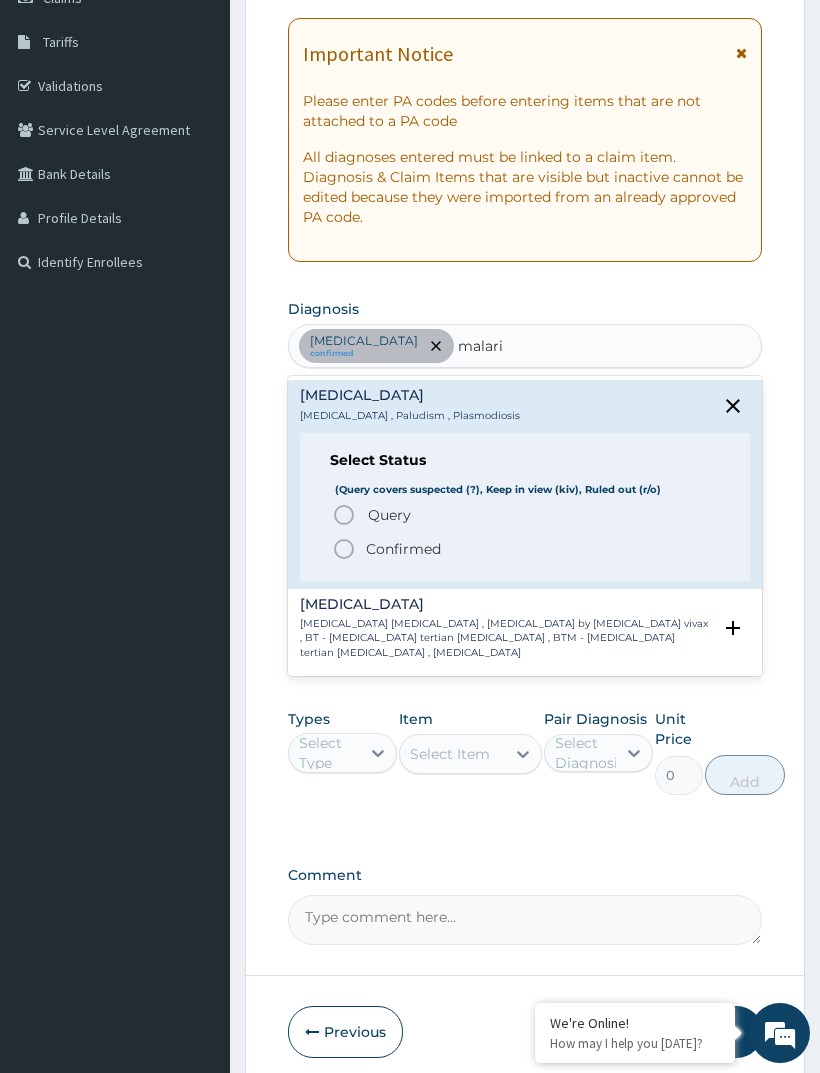 click 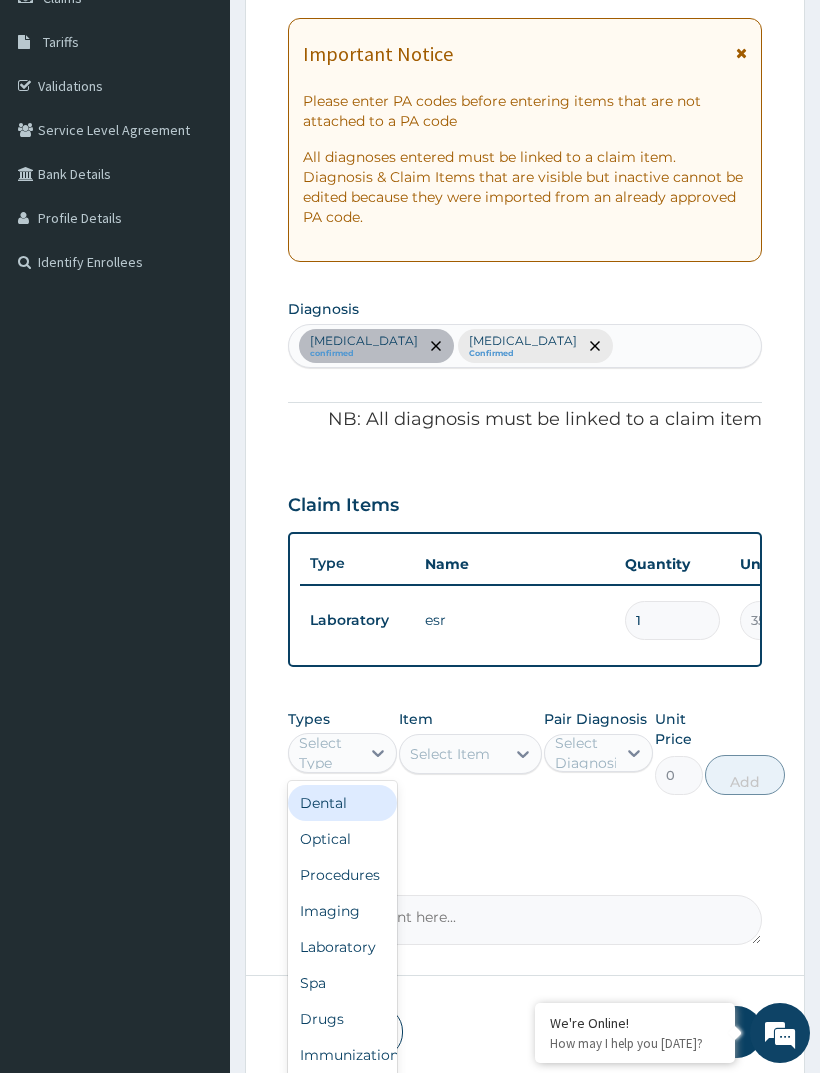 type on "f" 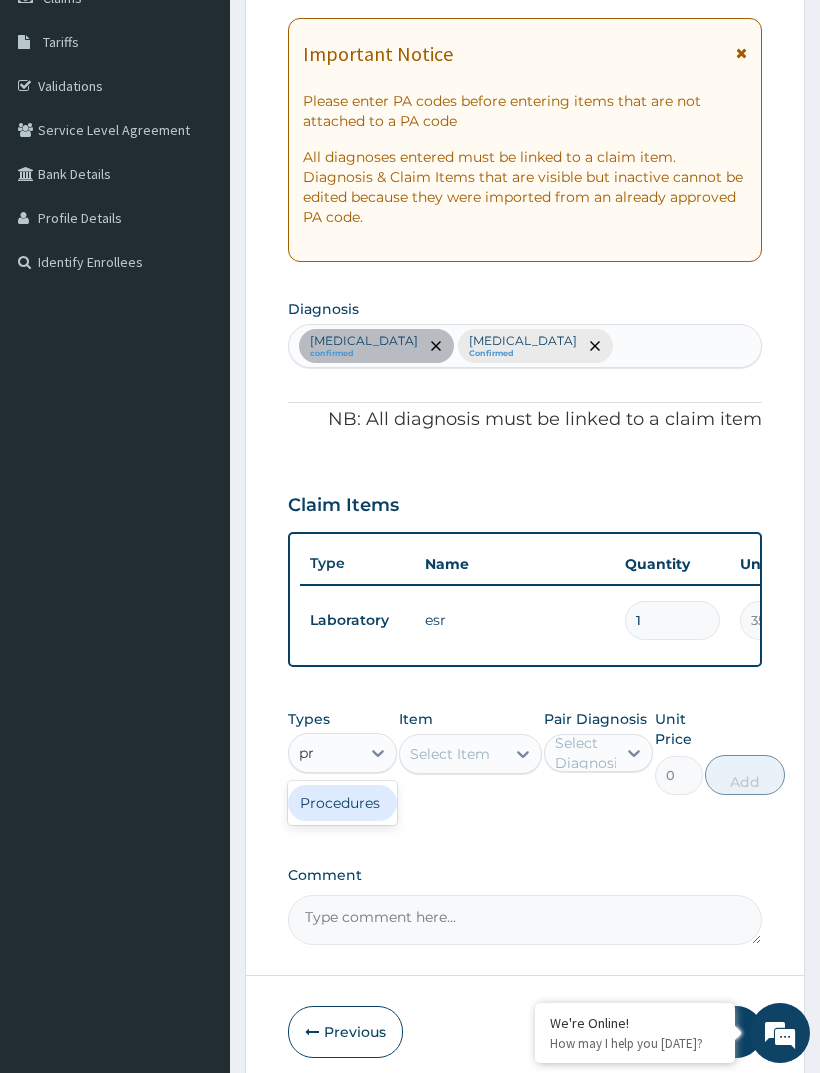 click on "Procedures" at bounding box center (342, 803) 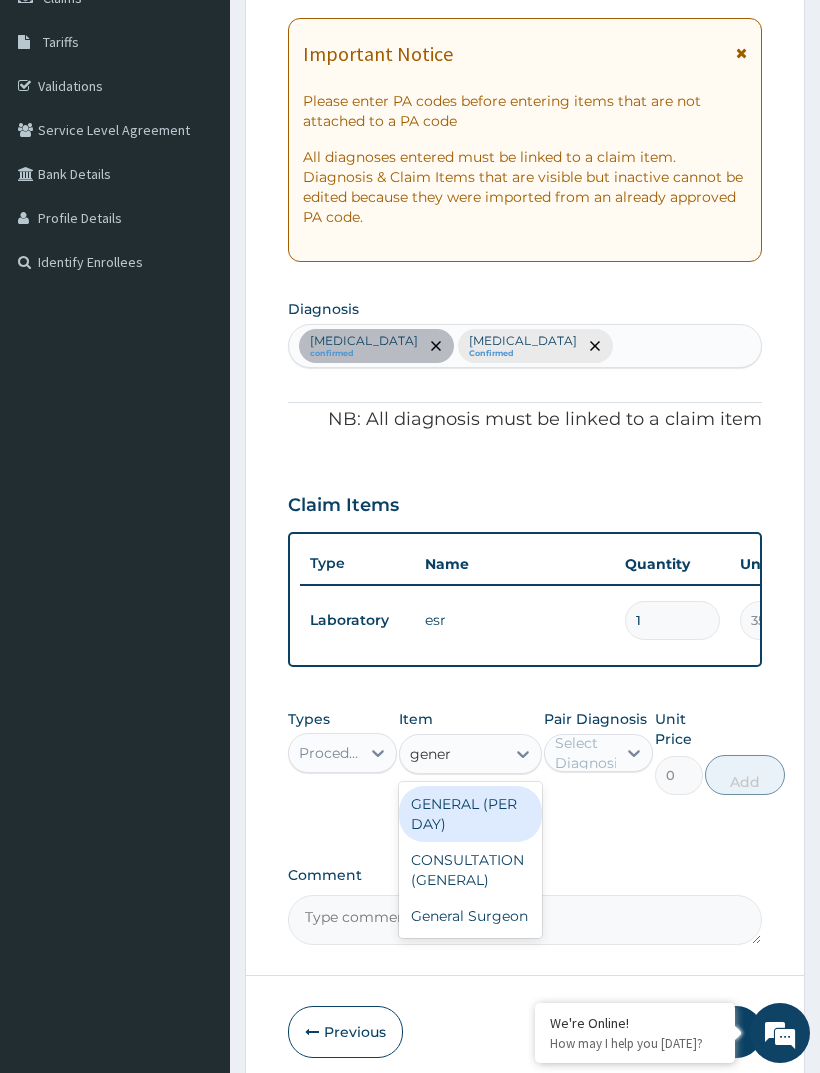 click on "CONSULTATION (GENERAL)" at bounding box center [470, 870] 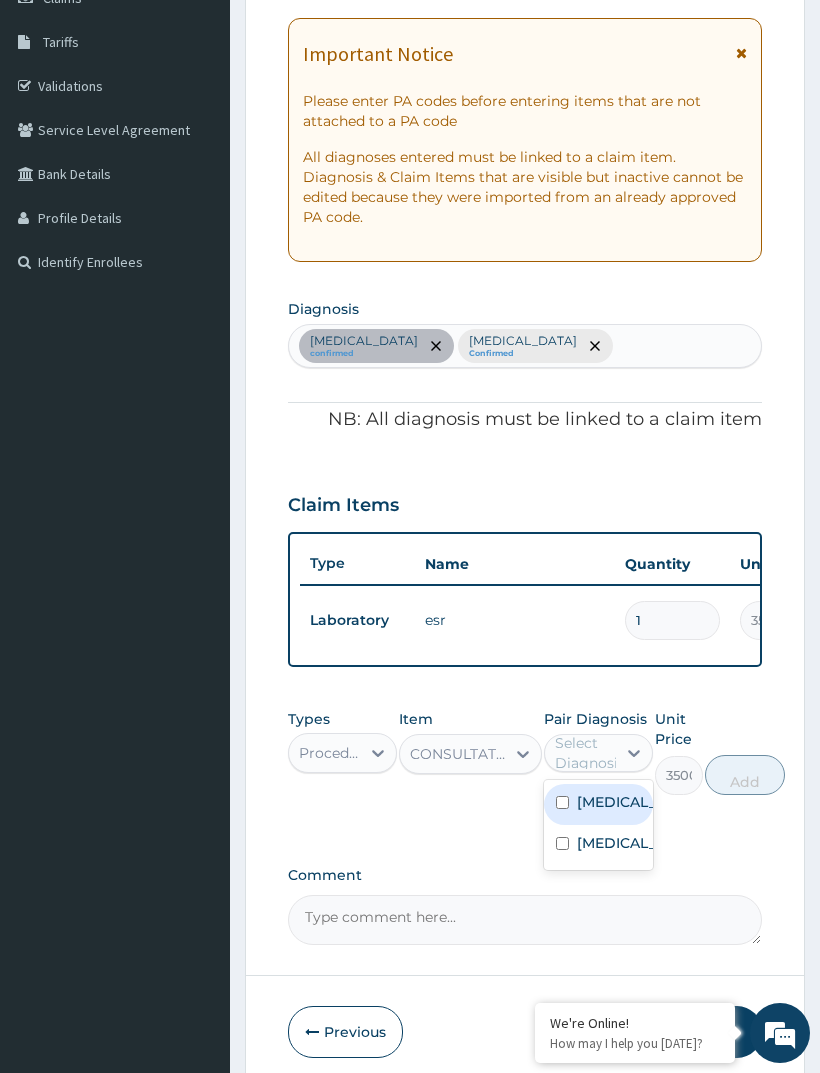 click at bounding box center (562, 802) 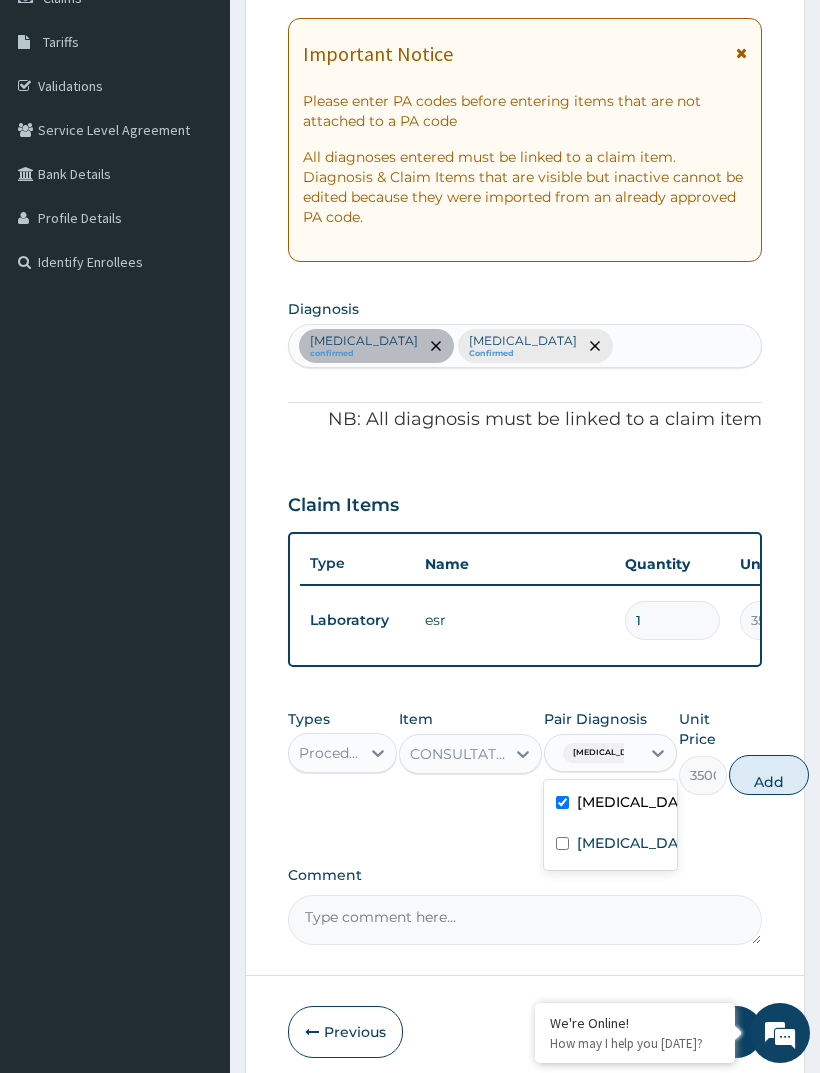 click at bounding box center [562, 843] 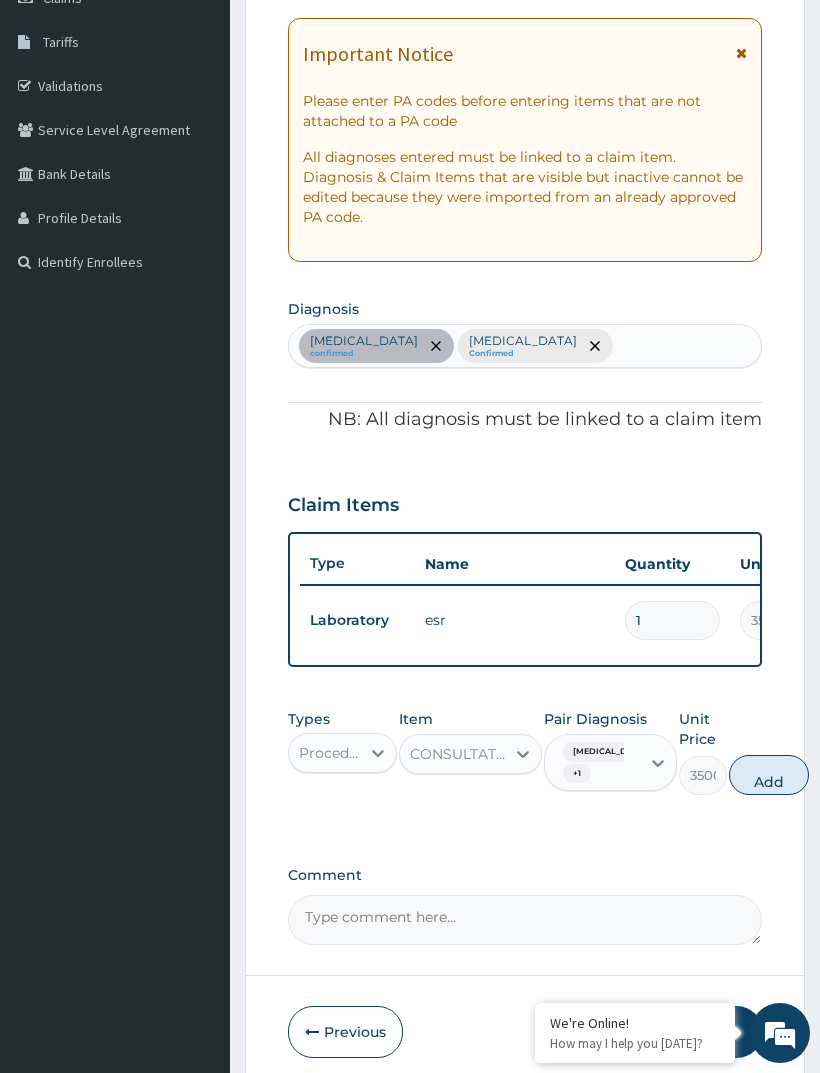 click on "Add" at bounding box center [769, 775] 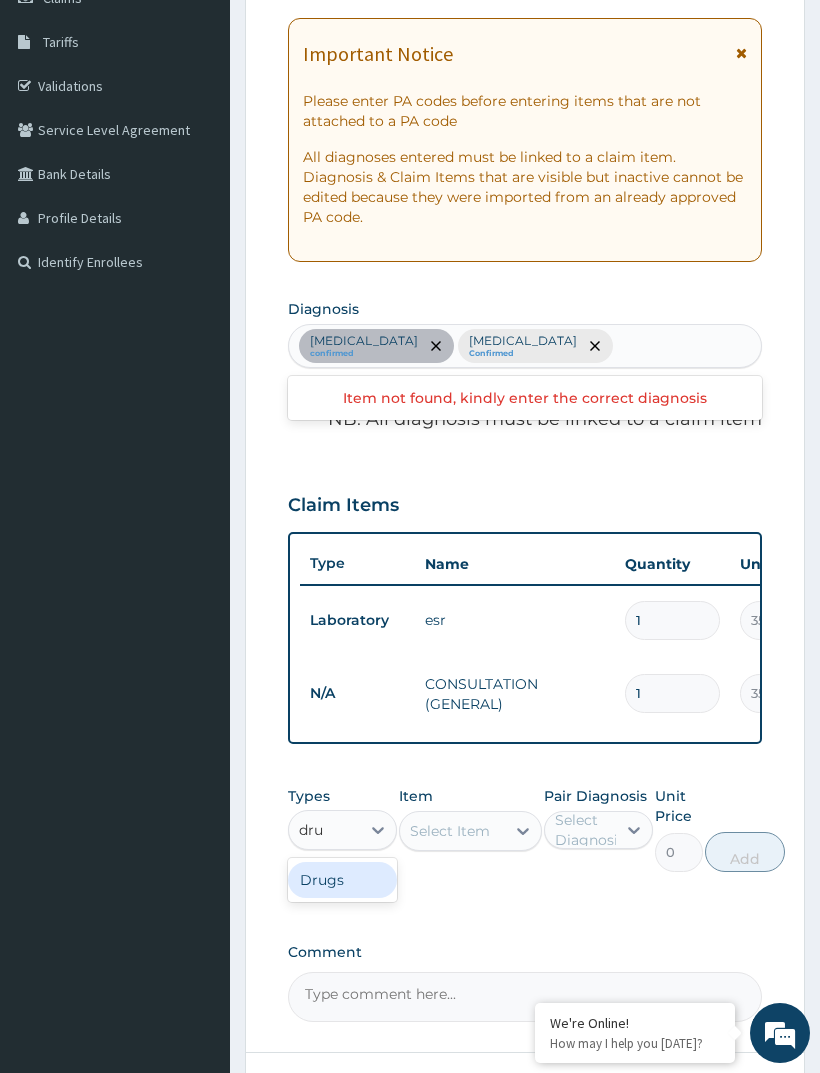 click on "Drugs" at bounding box center [342, 880] 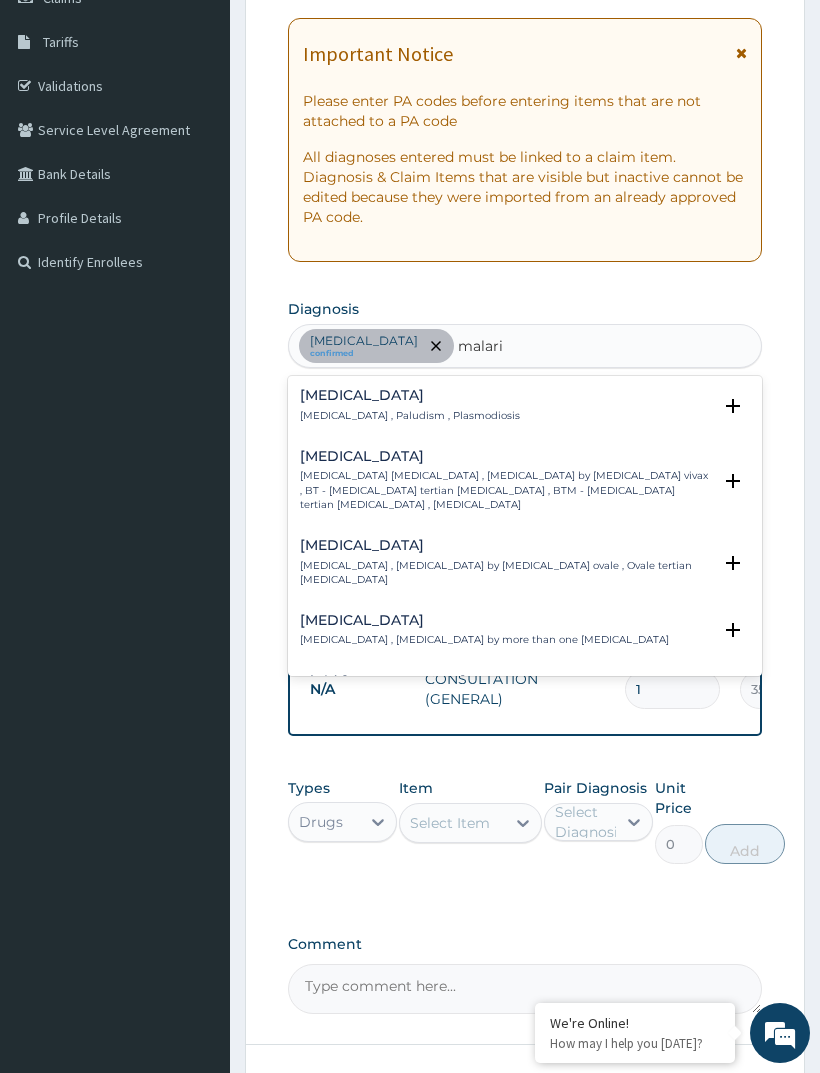 click on "Malaria , Paludism , Plasmodiosis" at bounding box center [410, 416] 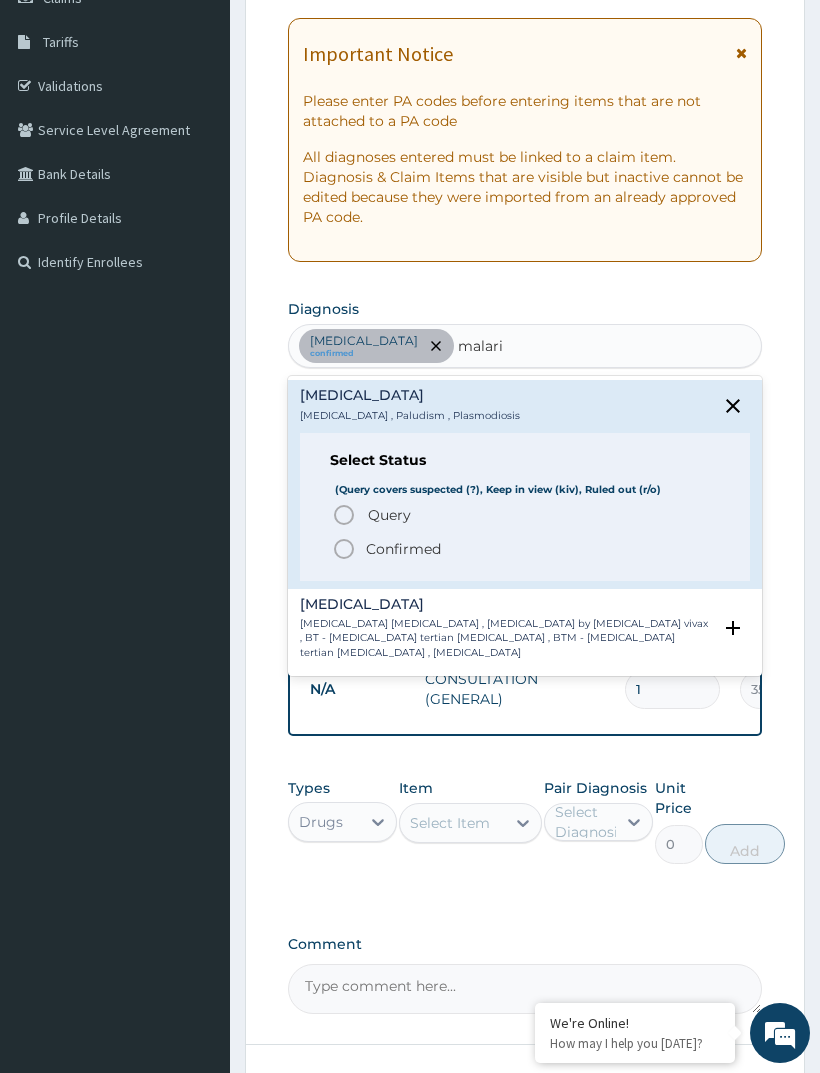 click 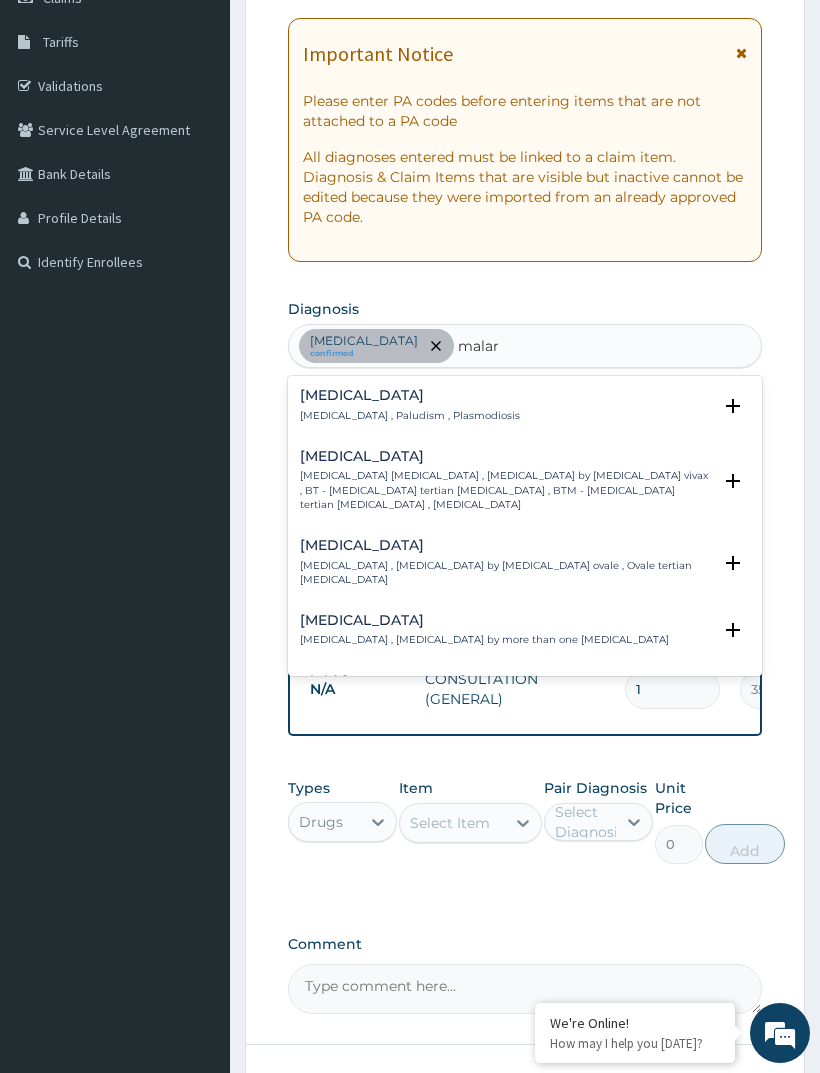 click on "Malaria , Paludism , Plasmodiosis" at bounding box center [410, 416] 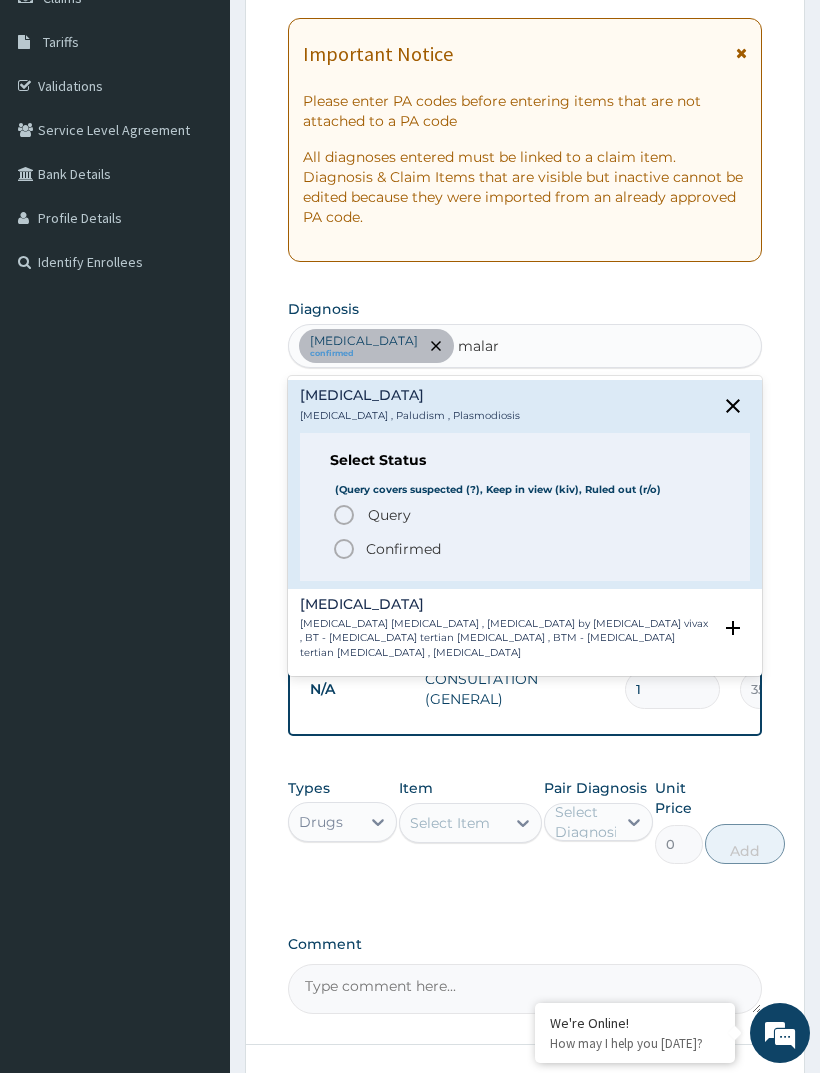 click 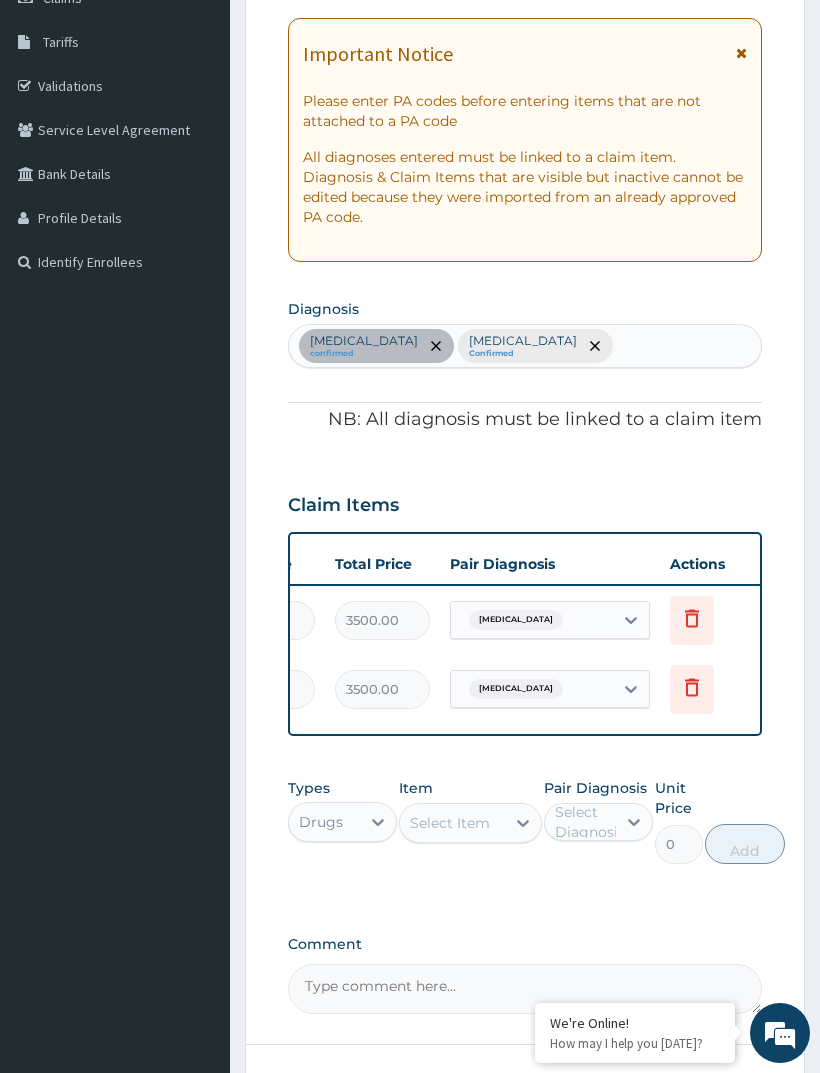 scroll, scrollTop: 0, scrollLeft: 520, axis: horizontal 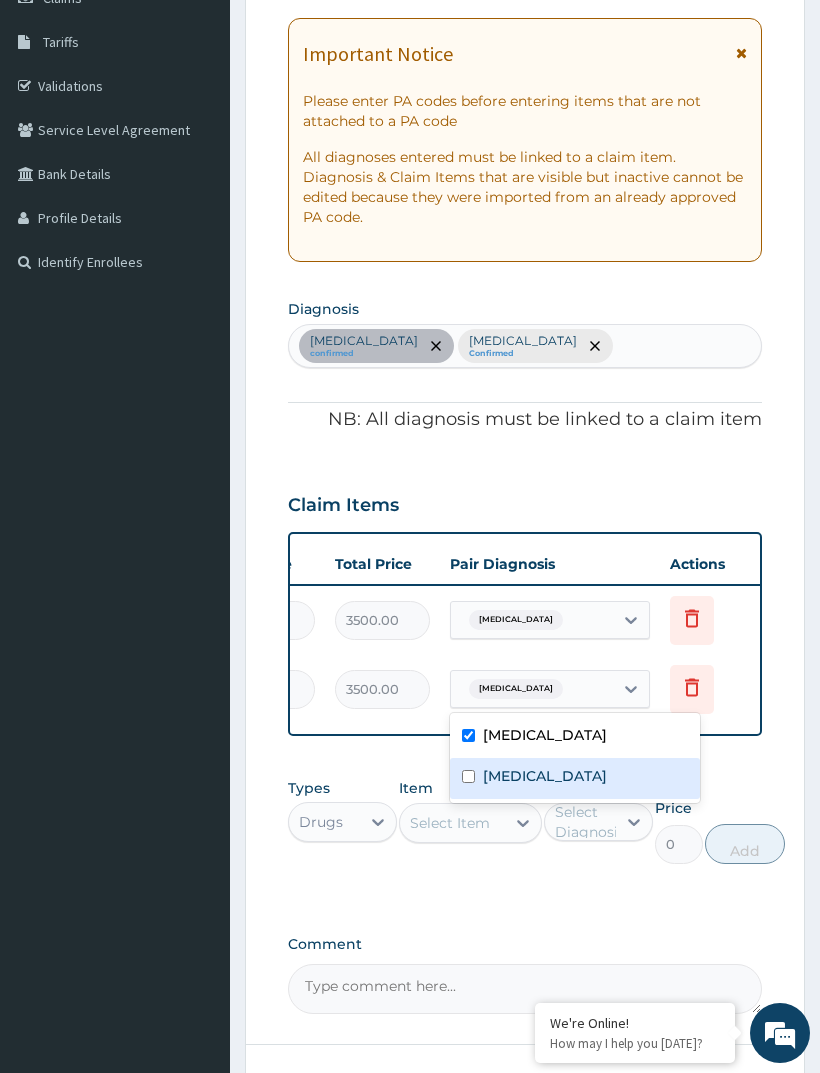 click on "[MEDICAL_DATA]" at bounding box center (575, 778) 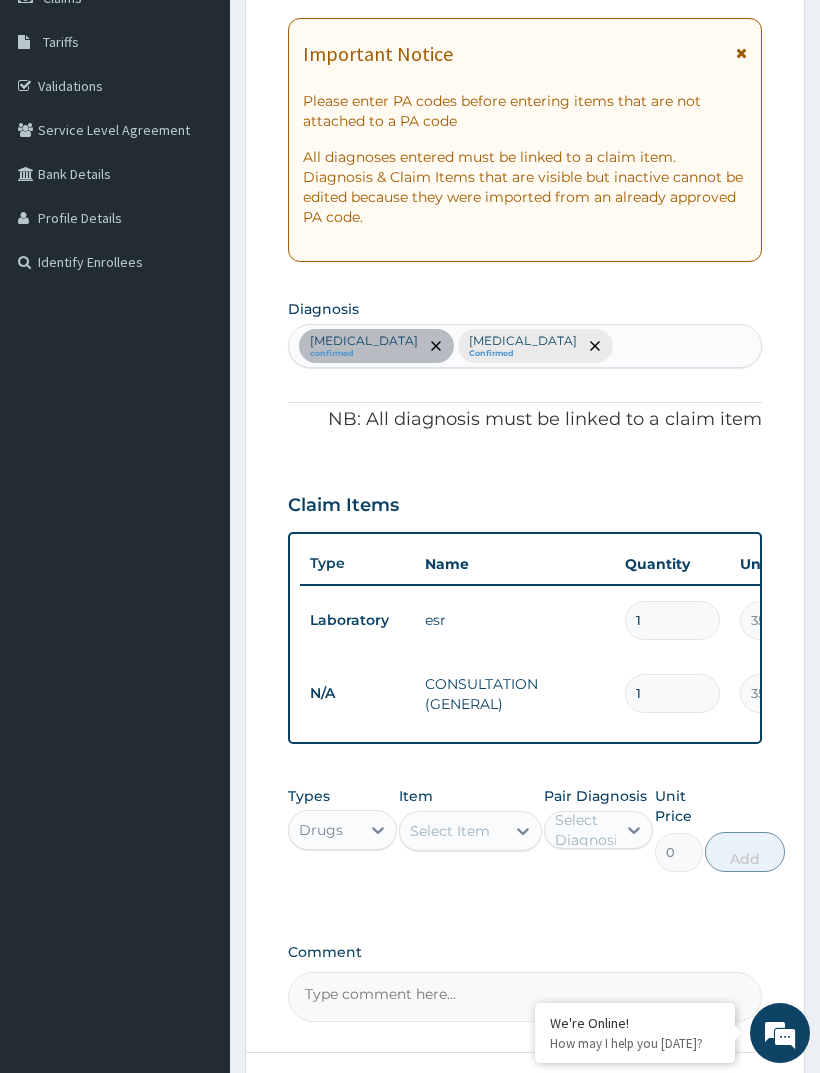 scroll, scrollTop: 0, scrollLeft: 0, axis: both 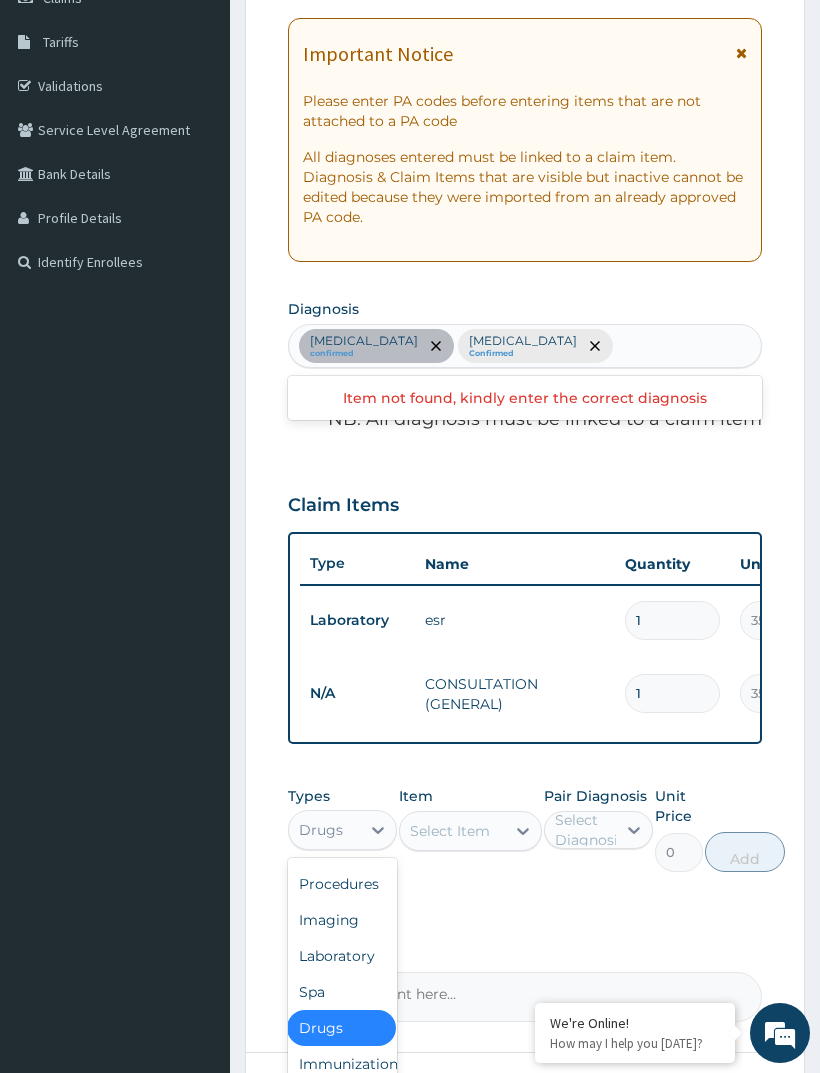 click on "Drugs" at bounding box center (341, 1028) 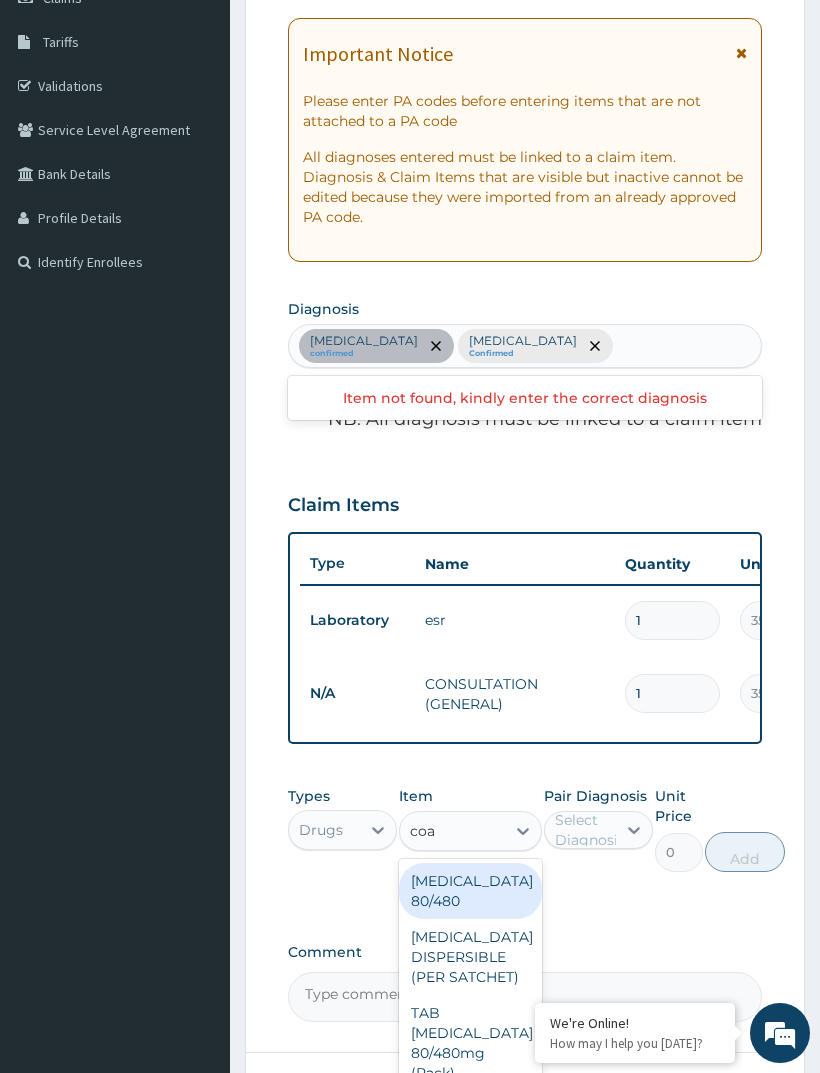 type on "coa" 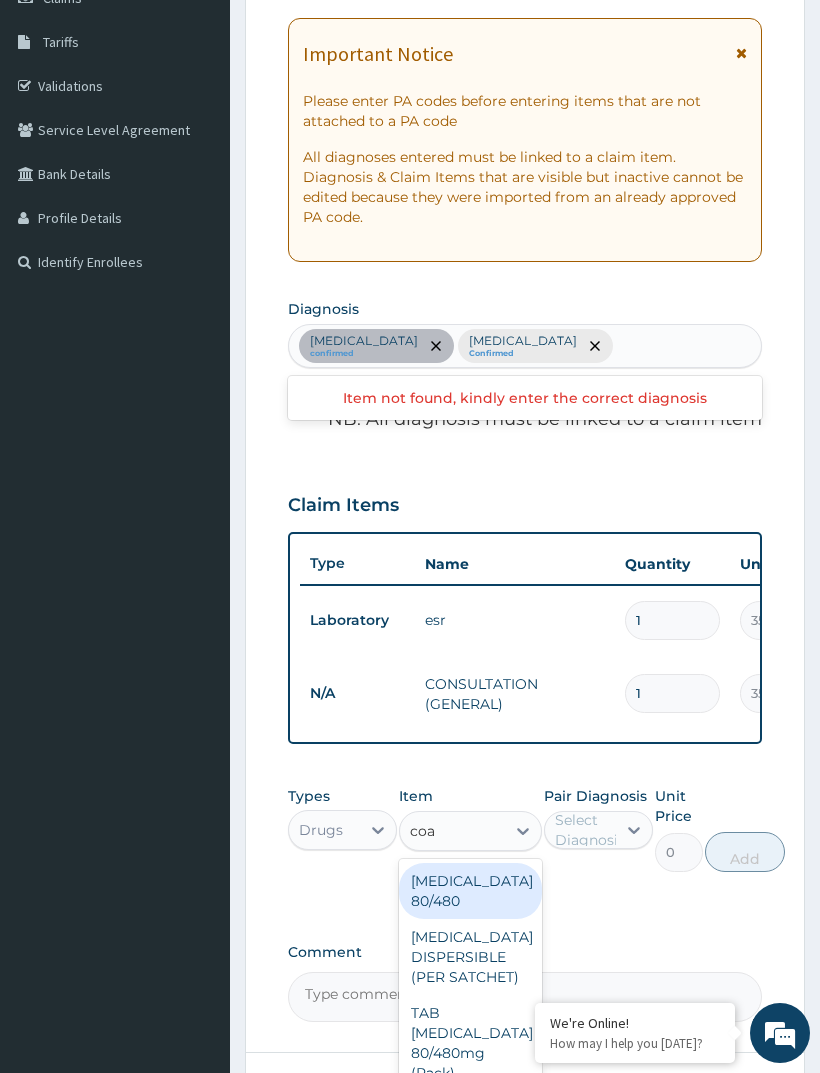 type 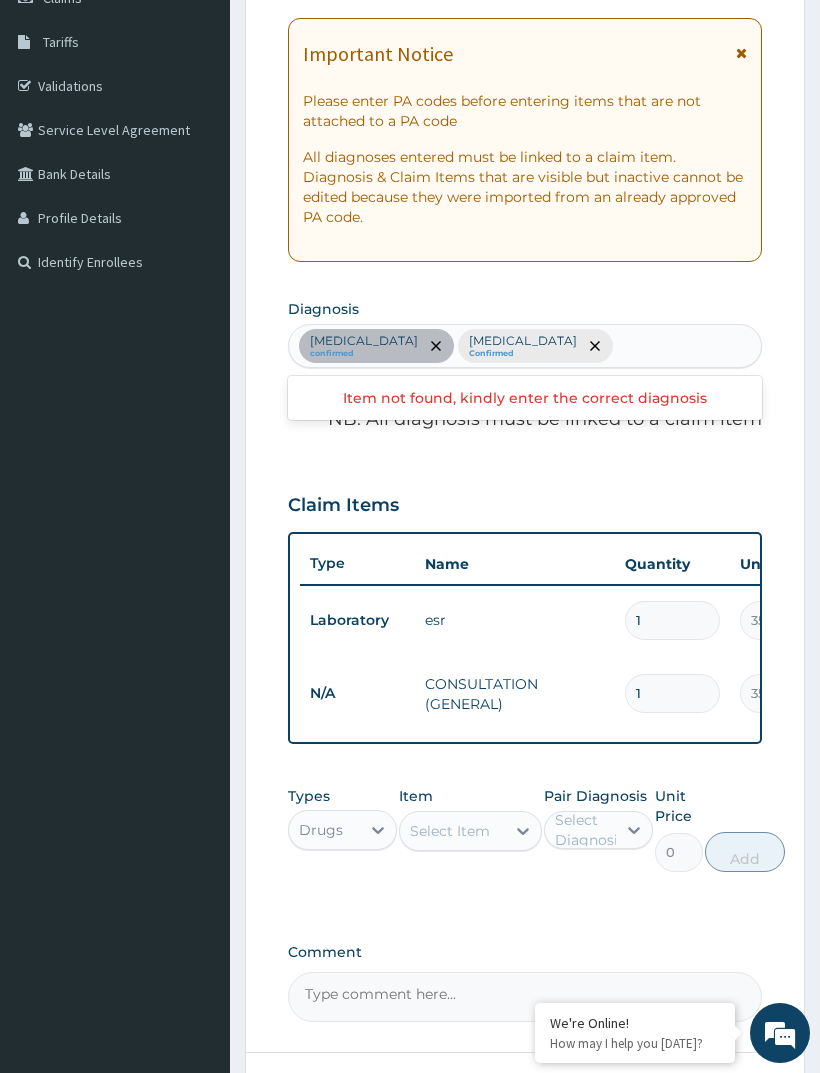 type on "/" 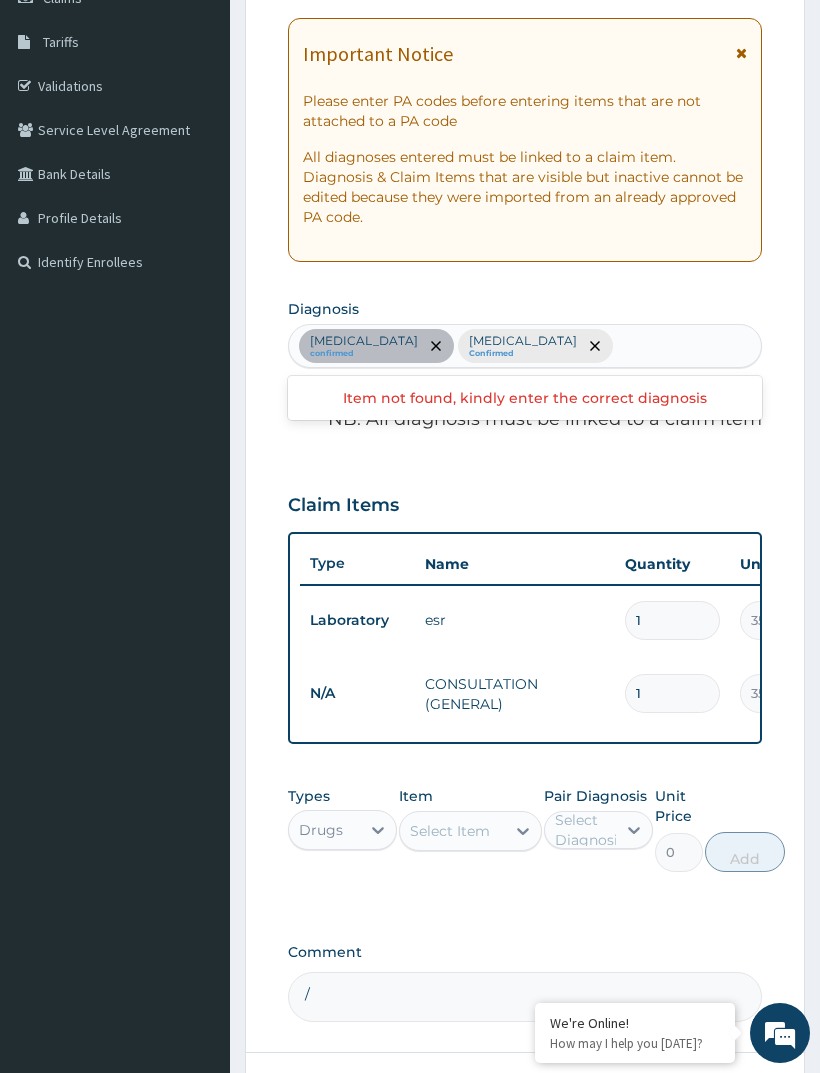 type 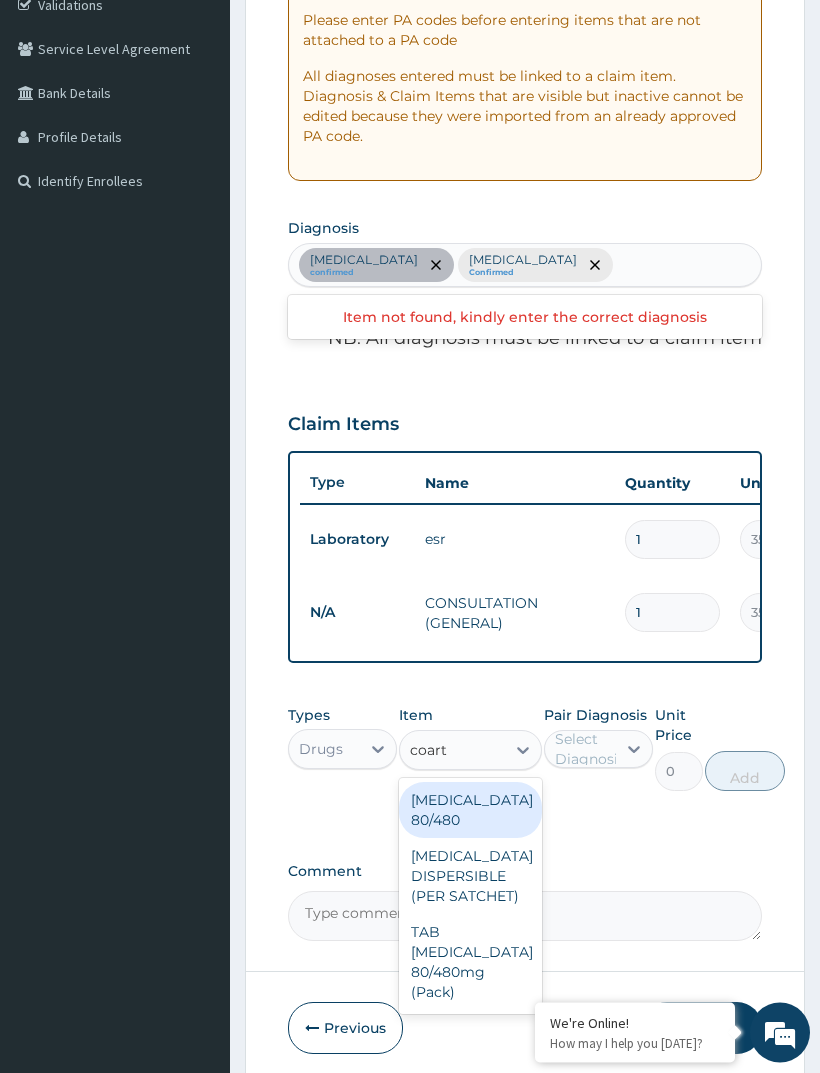 scroll, scrollTop: 411, scrollLeft: 0, axis: vertical 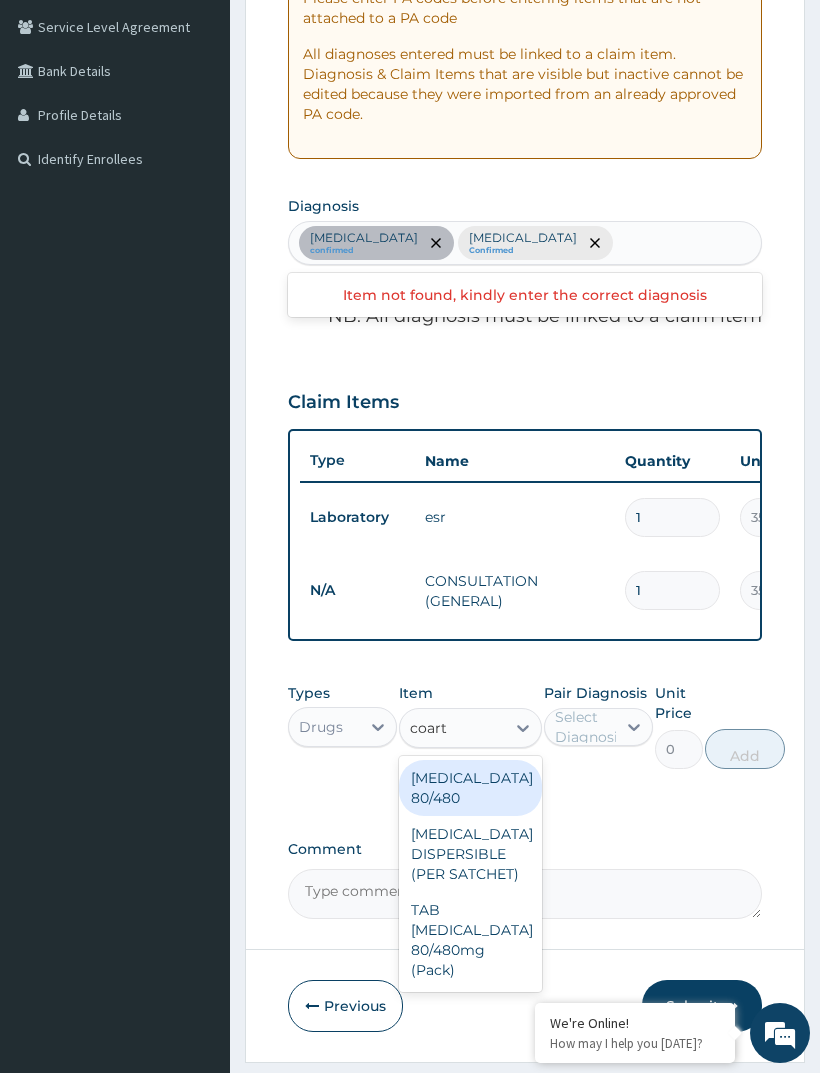 click on "TAB [MEDICAL_DATA] 80/480mg (Pack)" at bounding box center (470, 940) 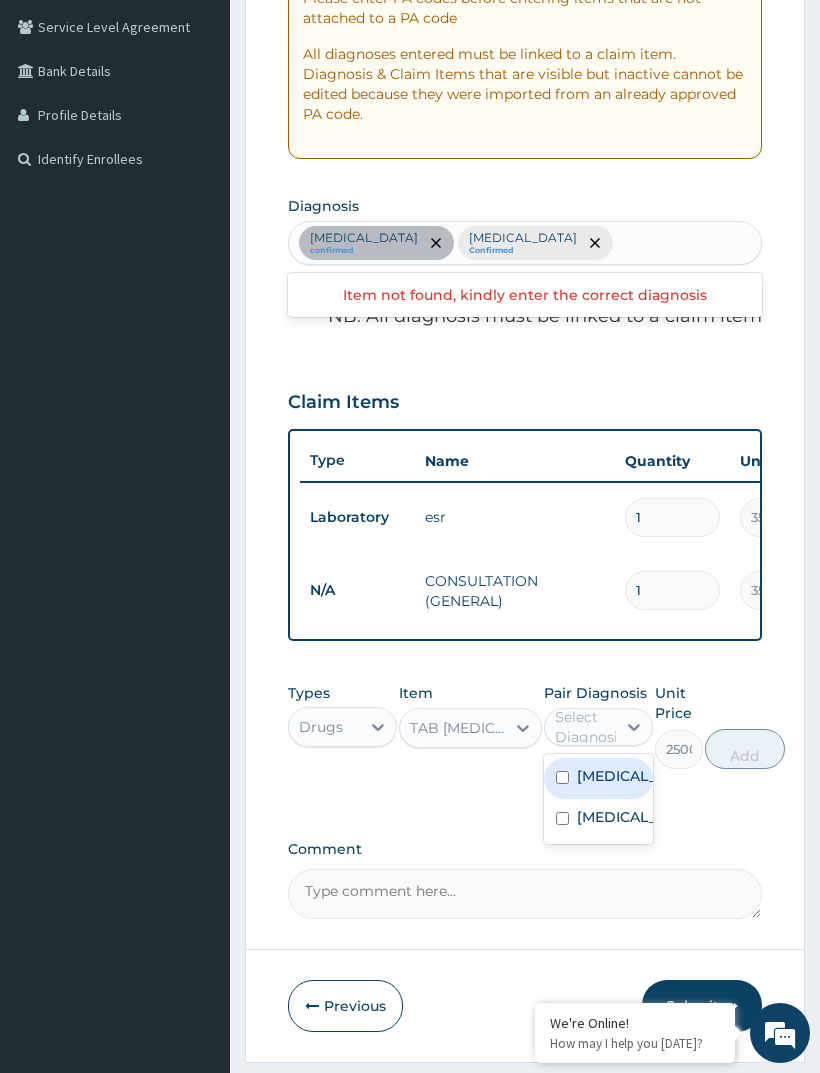 click on "[MEDICAL_DATA]" at bounding box center [619, 817] 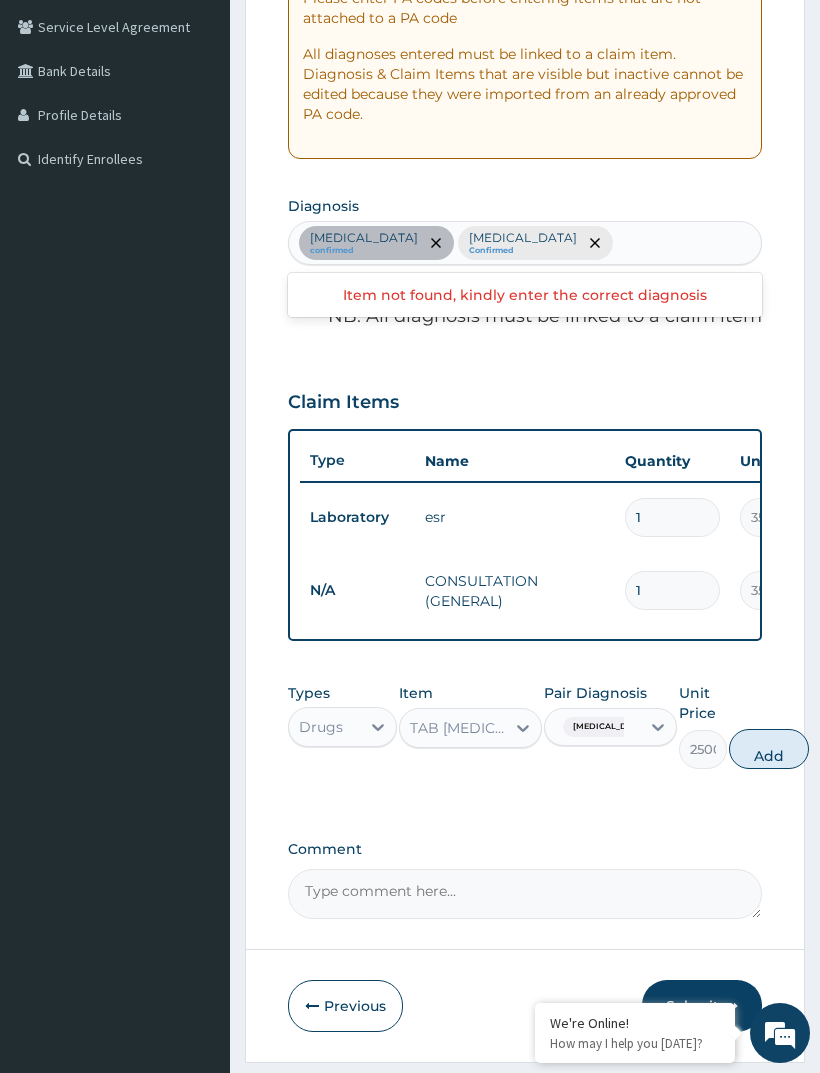 click on "Add" at bounding box center (769, 749) 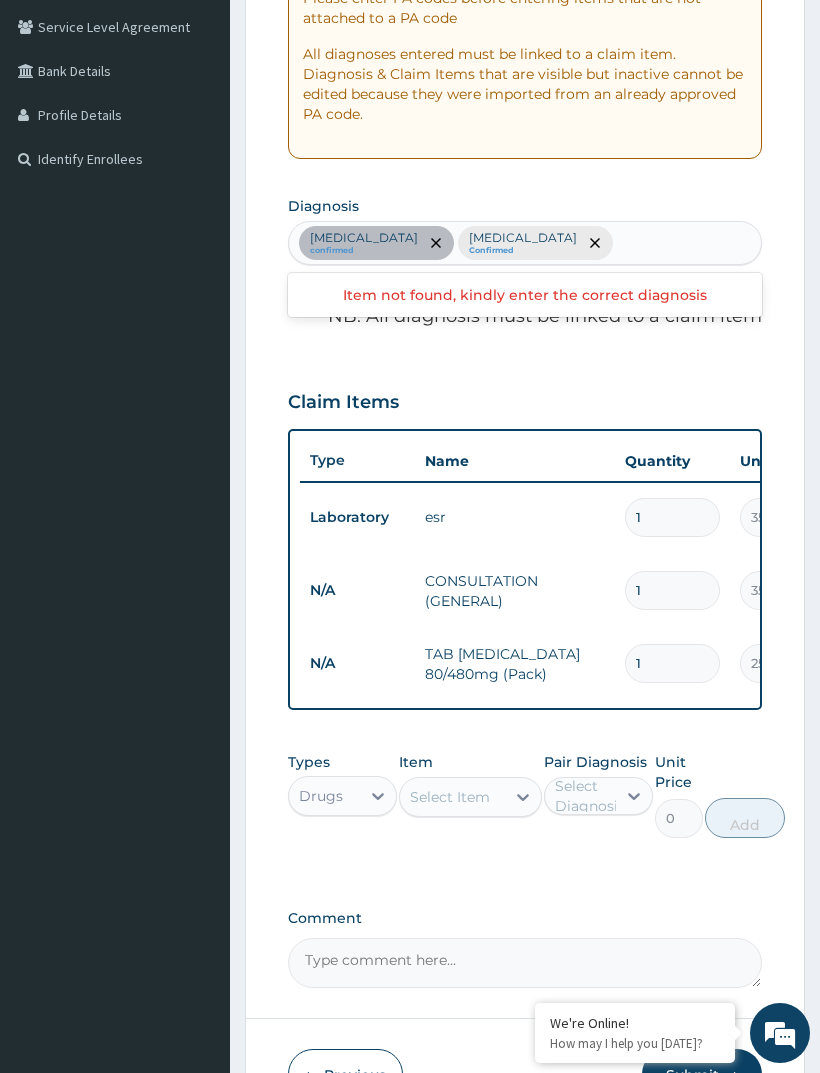 click 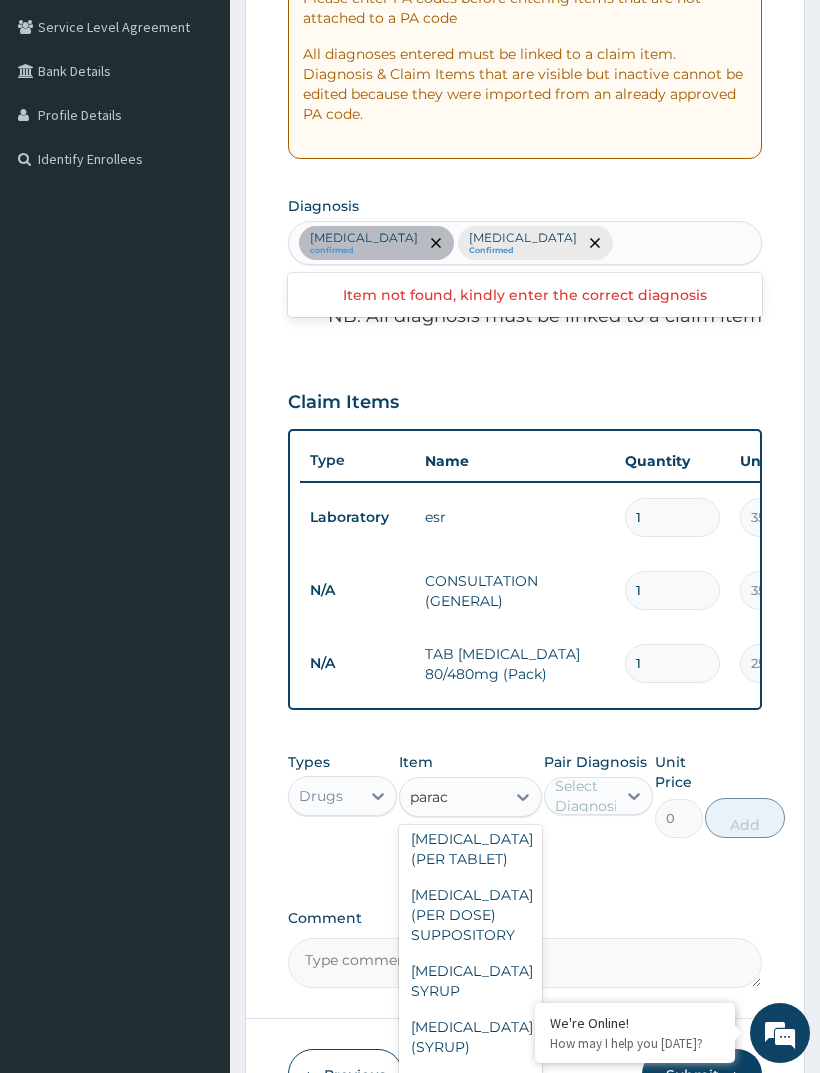 scroll, scrollTop: 64, scrollLeft: 0, axis: vertical 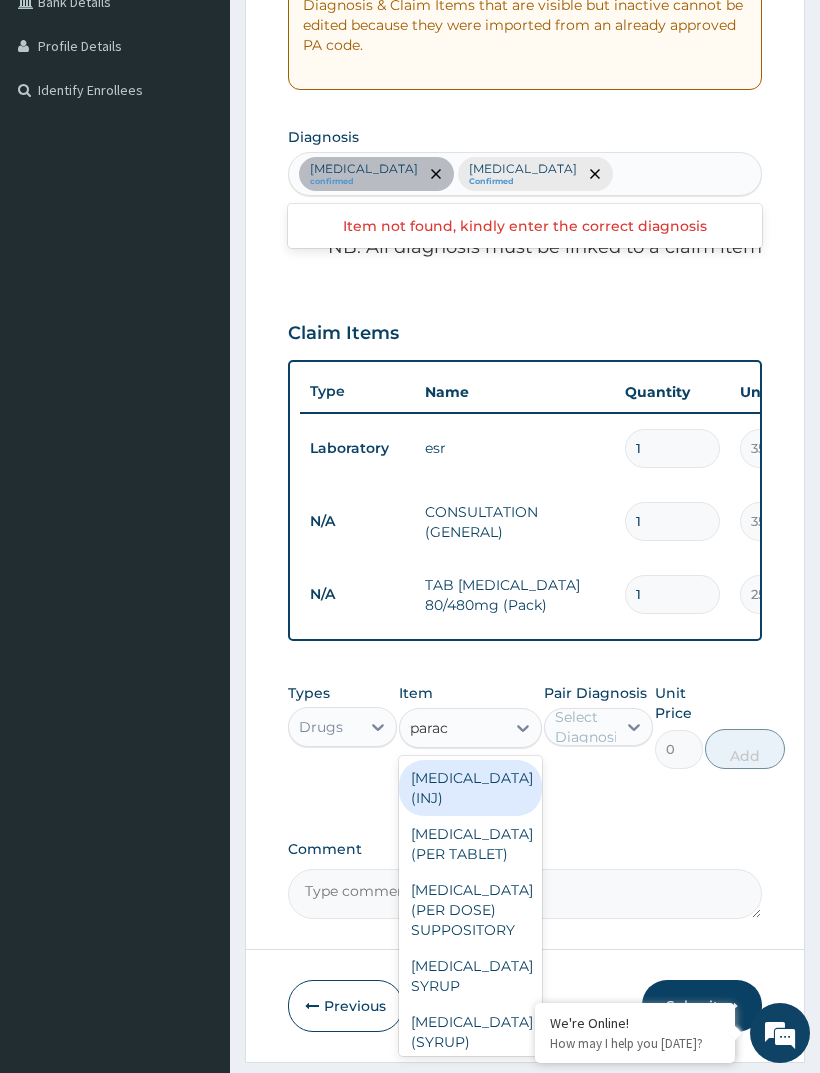 click on "[MEDICAL_DATA] (PER TABLET)" at bounding box center [470, 844] 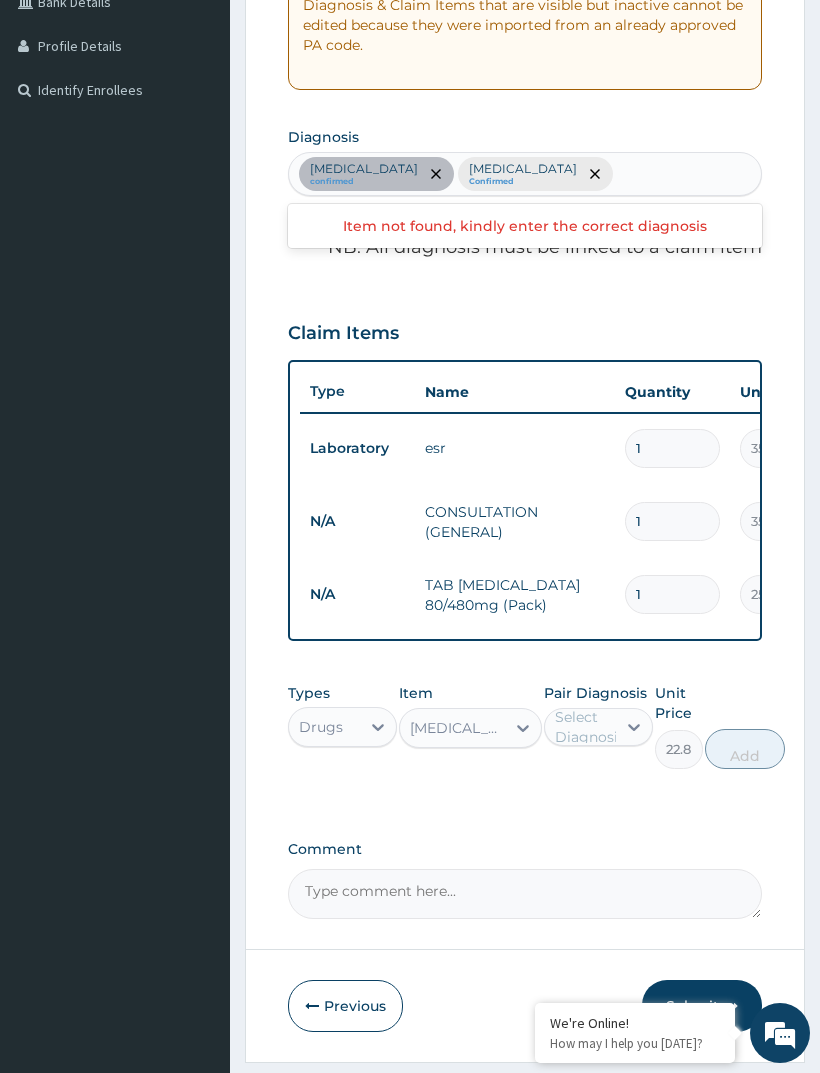click on "Select Diagnosis" at bounding box center [590, 727] 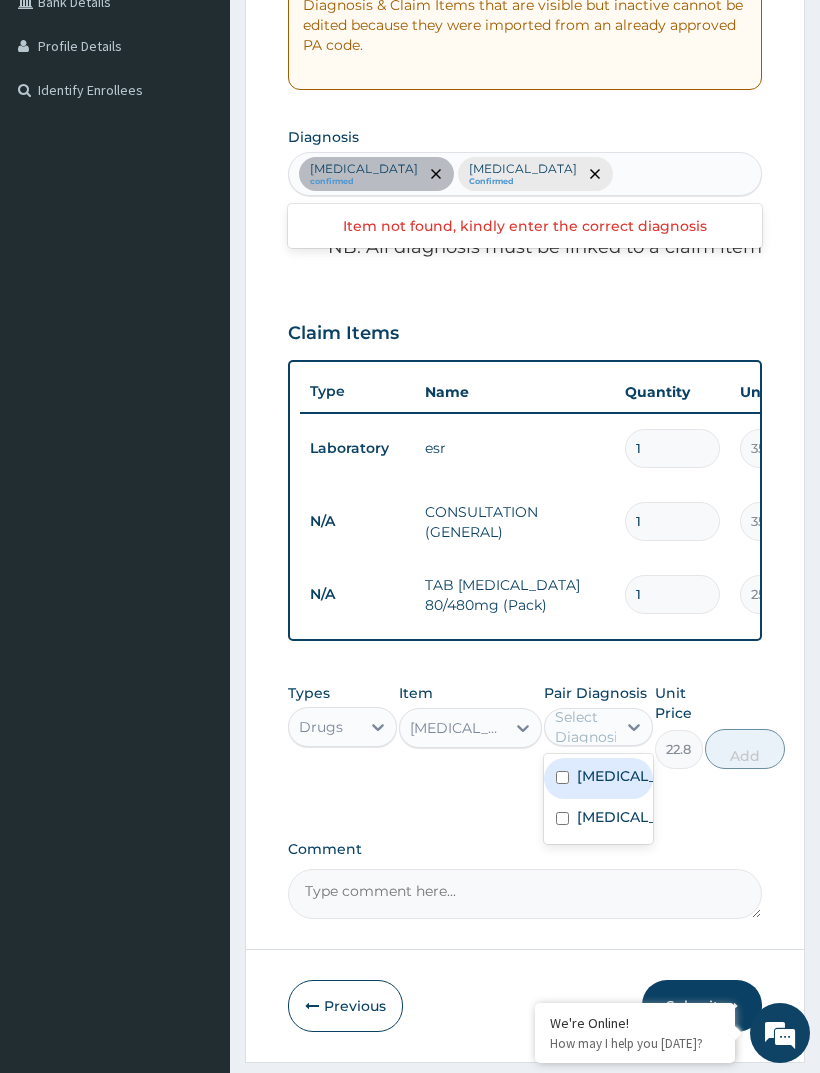click on "[MEDICAL_DATA]" at bounding box center [619, 817] 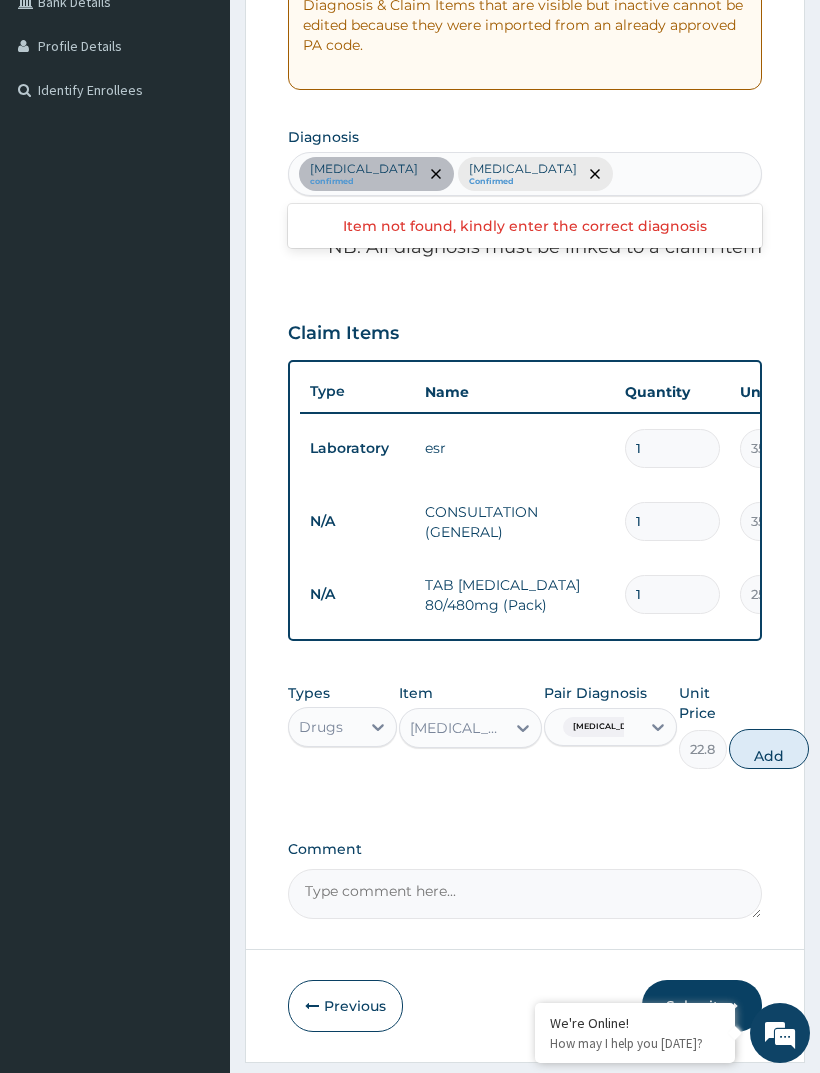 click on "Add" at bounding box center [769, 749] 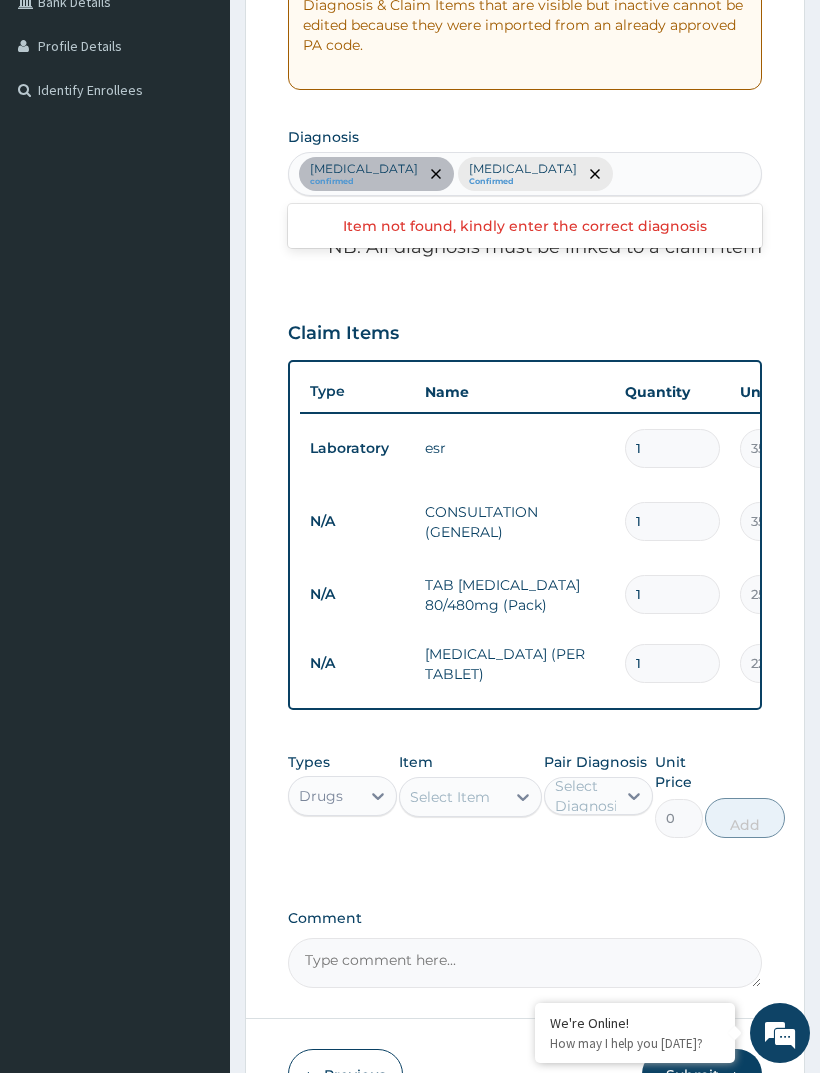 type on "18" 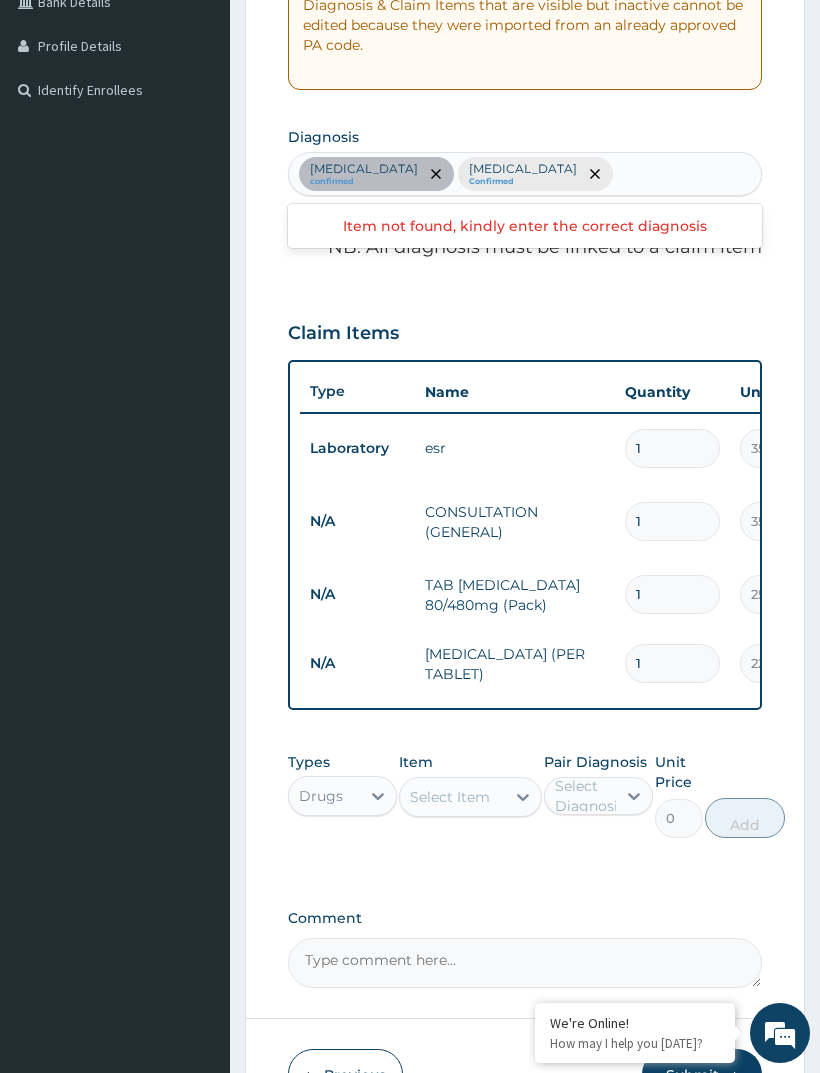 type on "410.40" 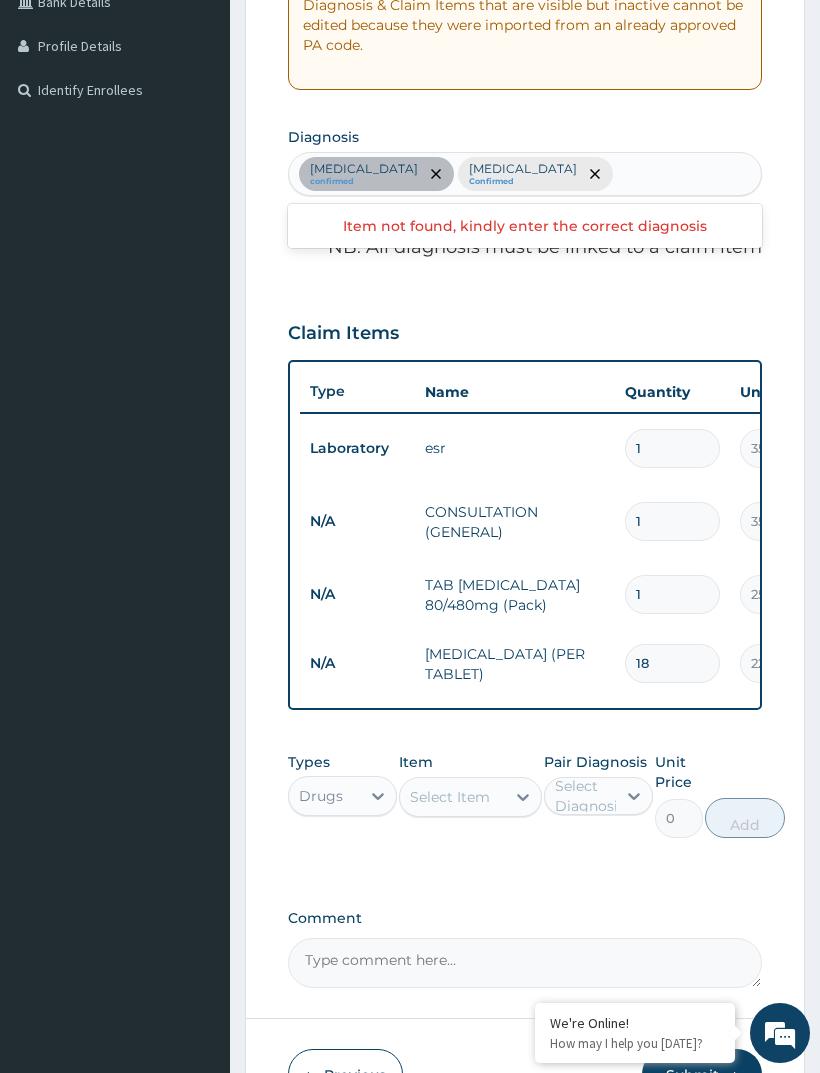 type on "18" 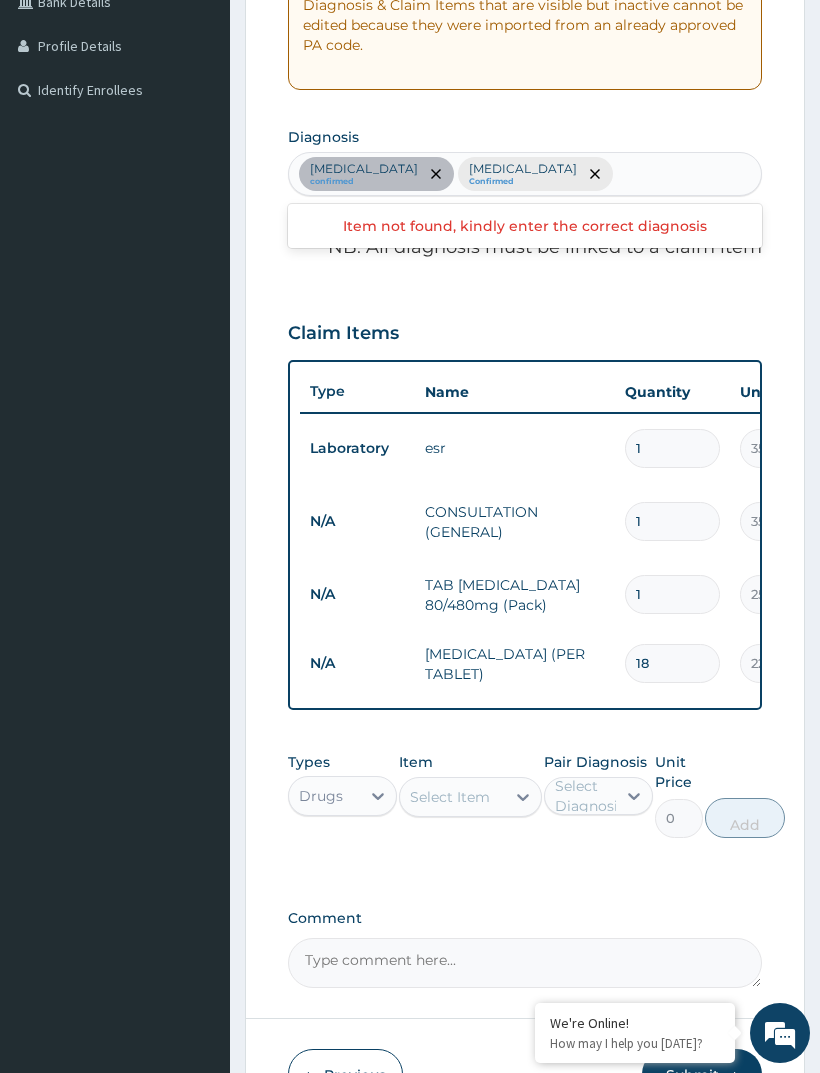 type on "." 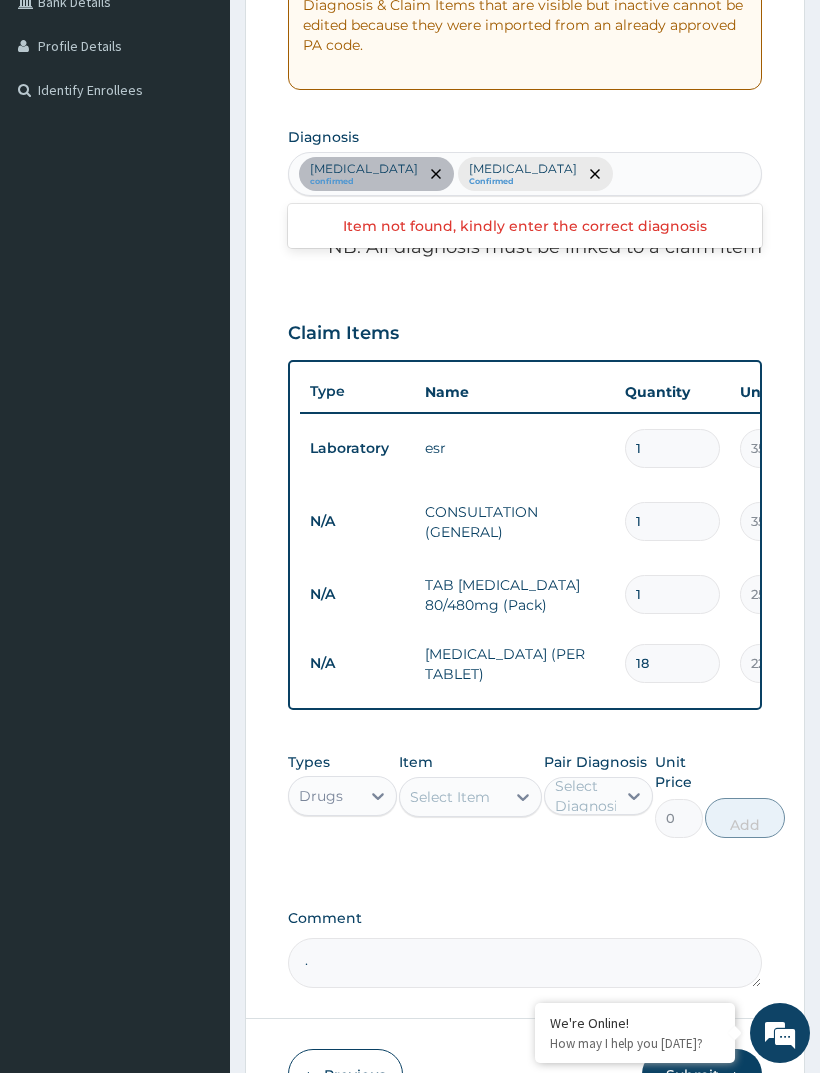 type 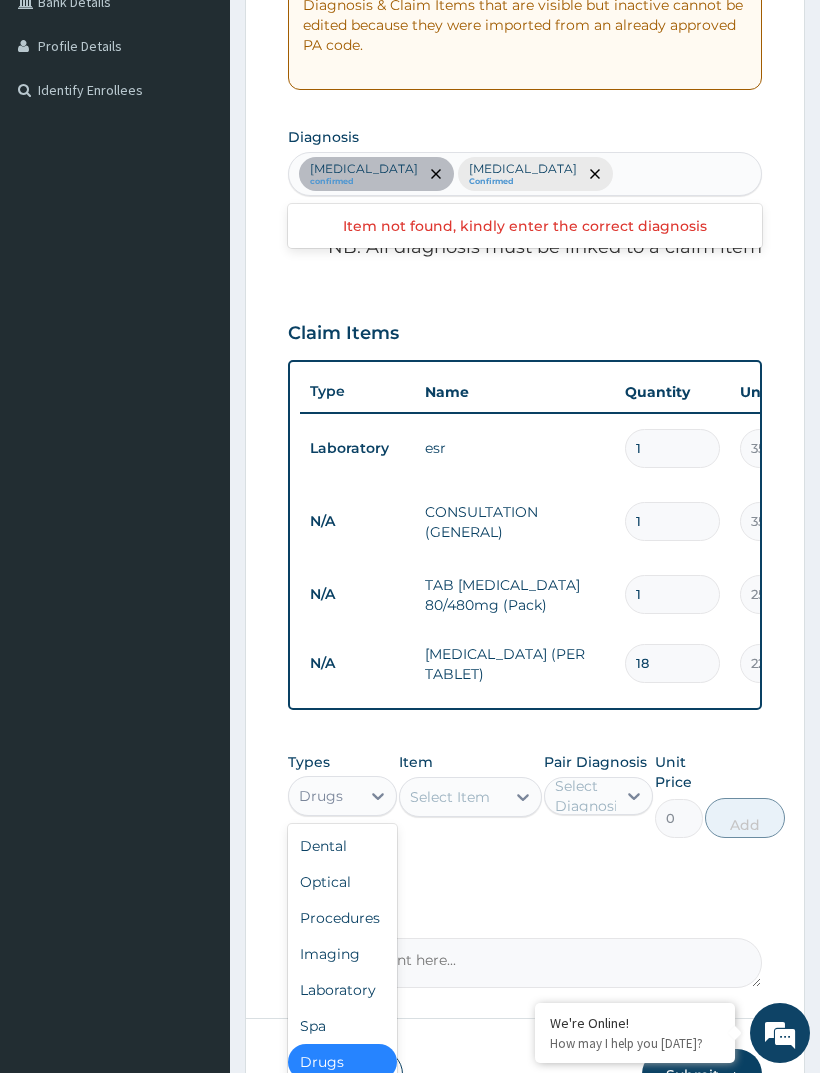 click on "Types option Drugs, selected. option Drugs selected, 7 of 10. 10 results available. Use Up and Down to choose options, press Enter to select the currently focused option, press Escape to exit the menu, press Tab to select the option and exit the menu. Drugs Dental Optical Procedures Imaging Laboratory Spa Drugs Immunizations Others Gym Item Select Item Pair Diagnosis Select Diagnosis Unit Price 0 Add" at bounding box center [525, 795] 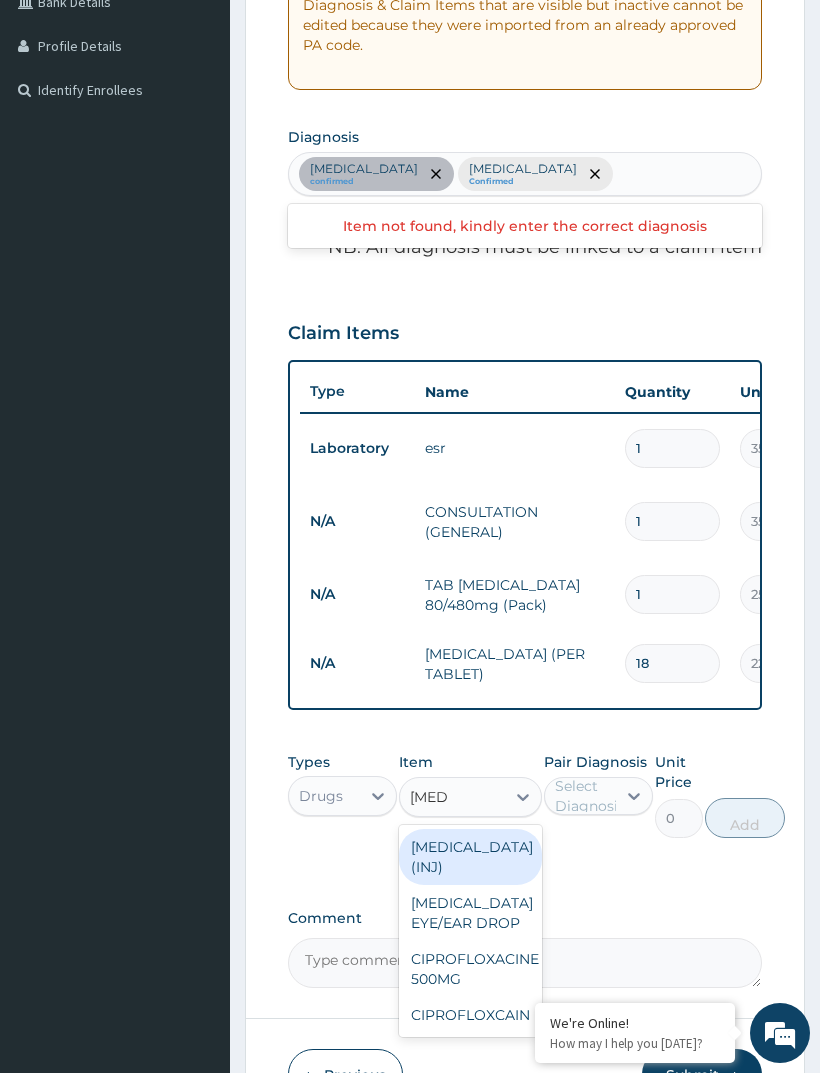 type on "cipro" 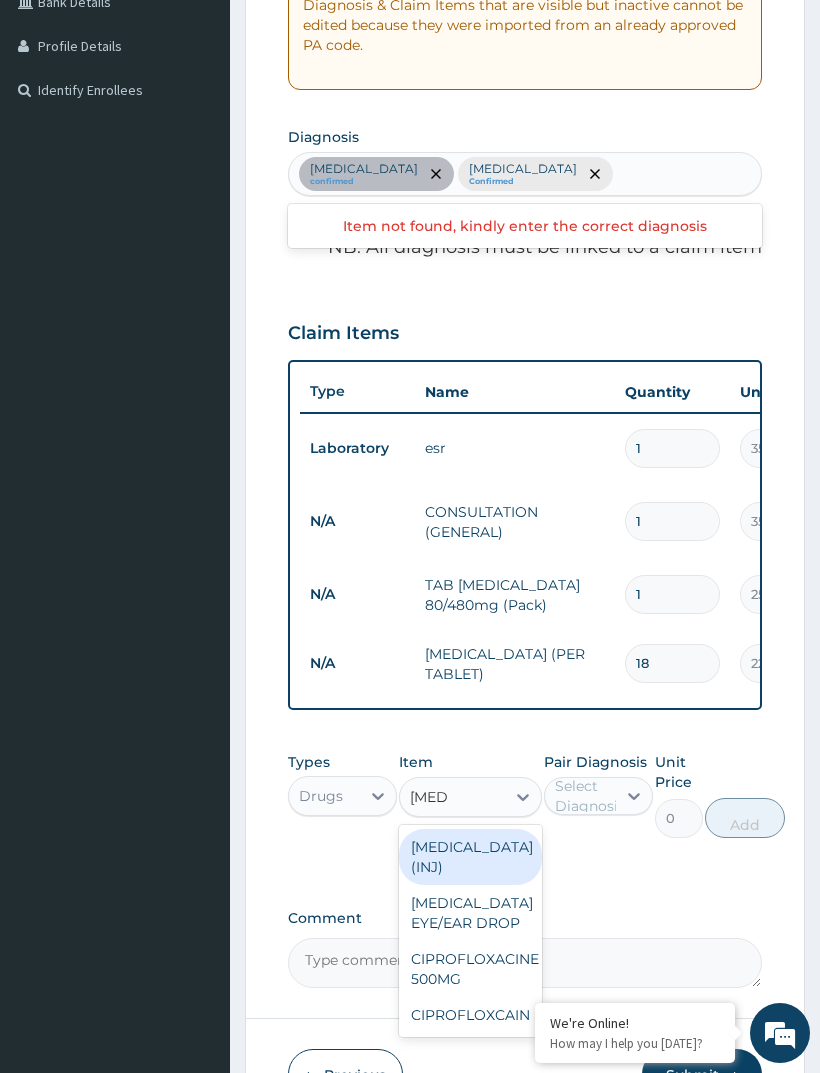 type 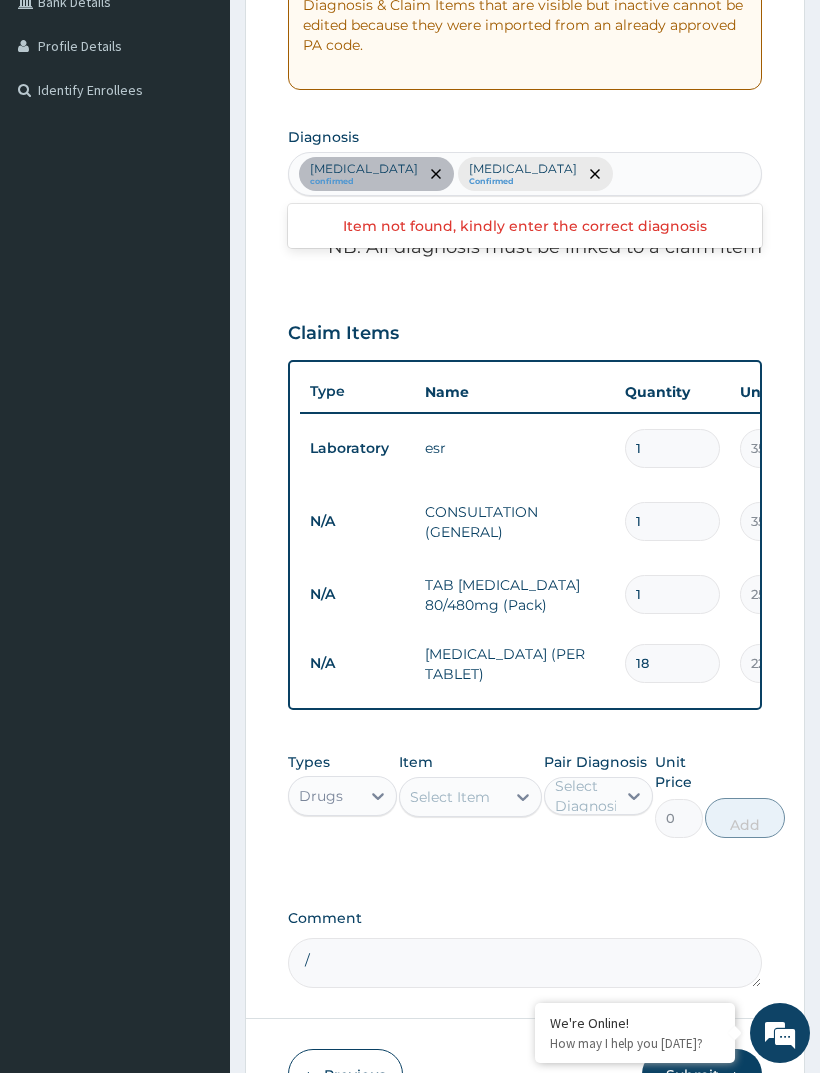 type on "/" 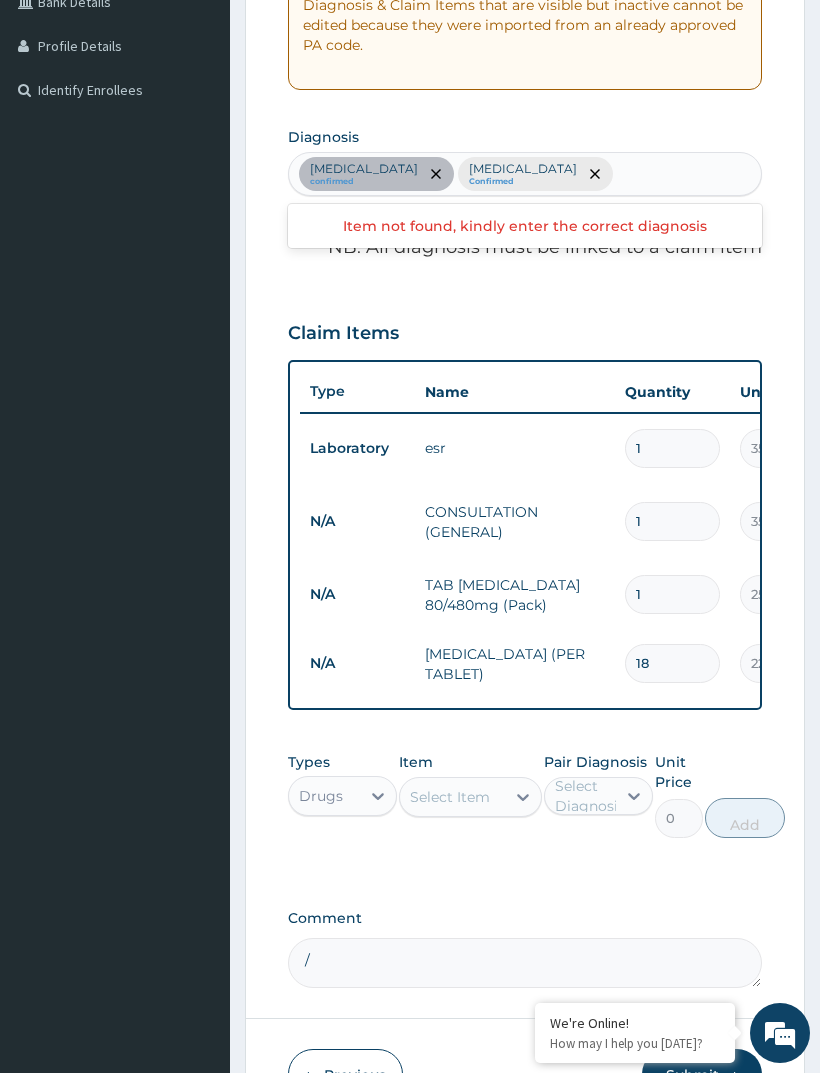 type 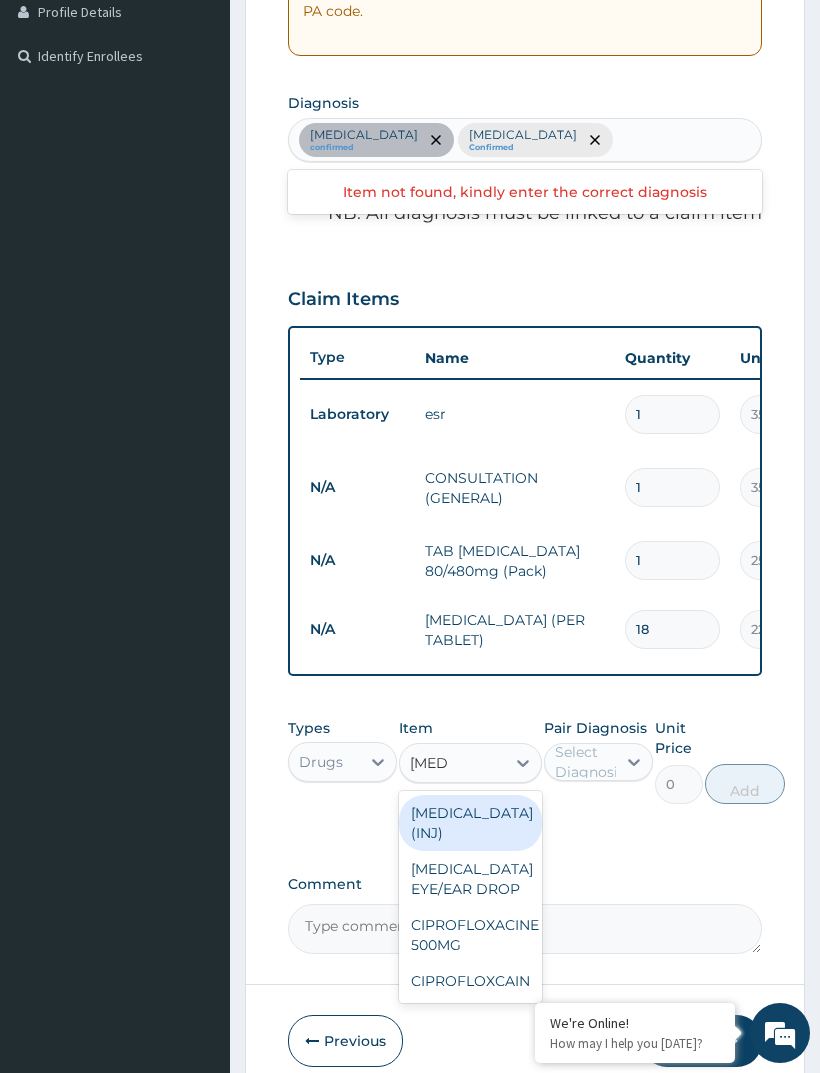 scroll, scrollTop: 549, scrollLeft: 0, axis: vertical 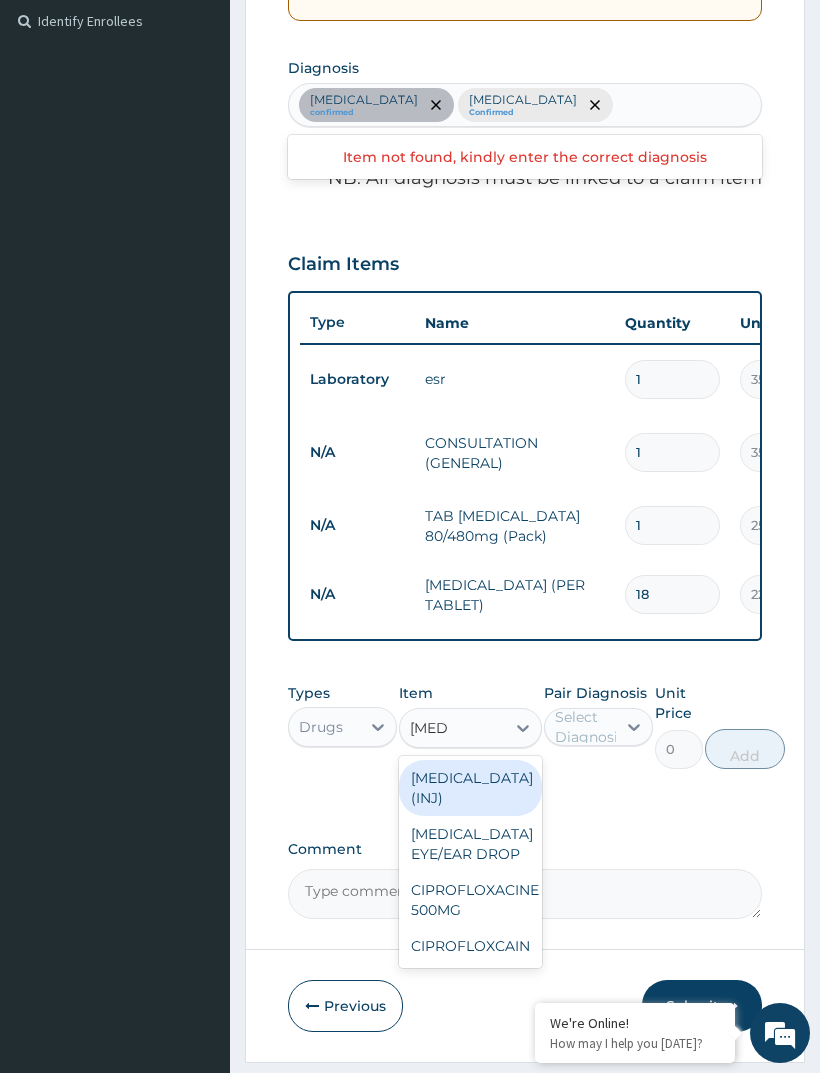 click on "CIPROFLOXCAIN" at bounding box center (470, 946) 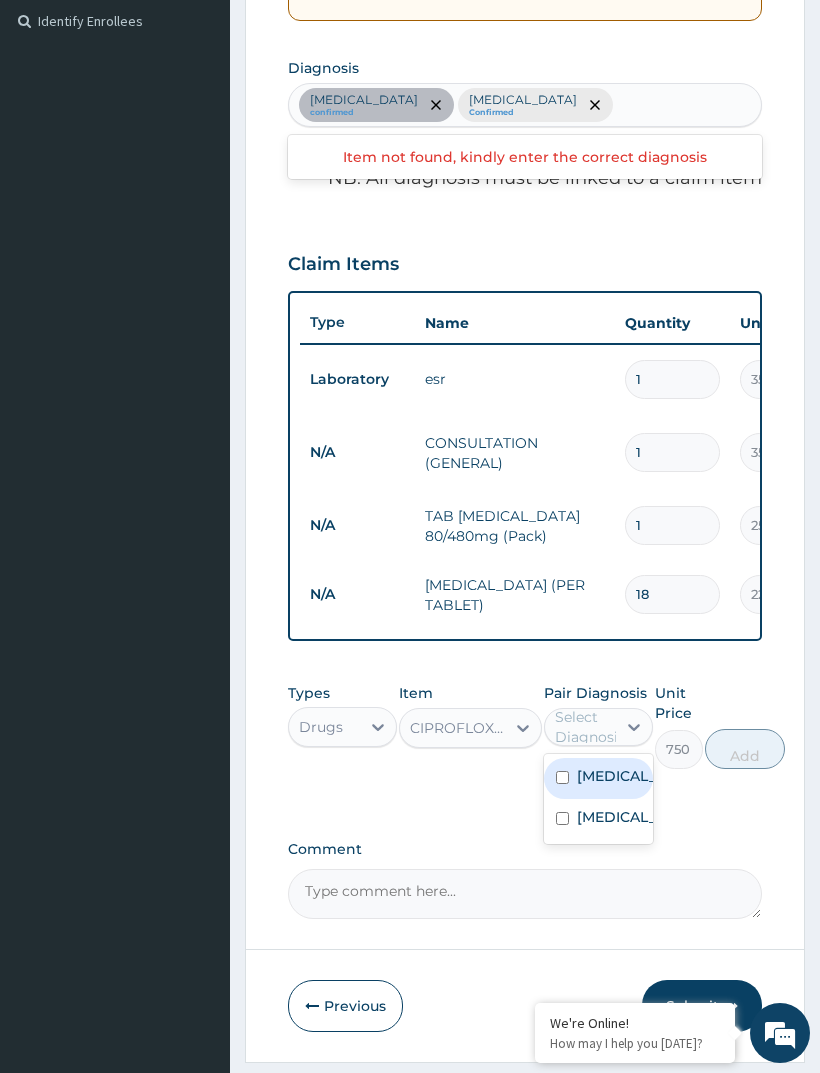 click on "Sepsis" at bounding box center (619, 776) 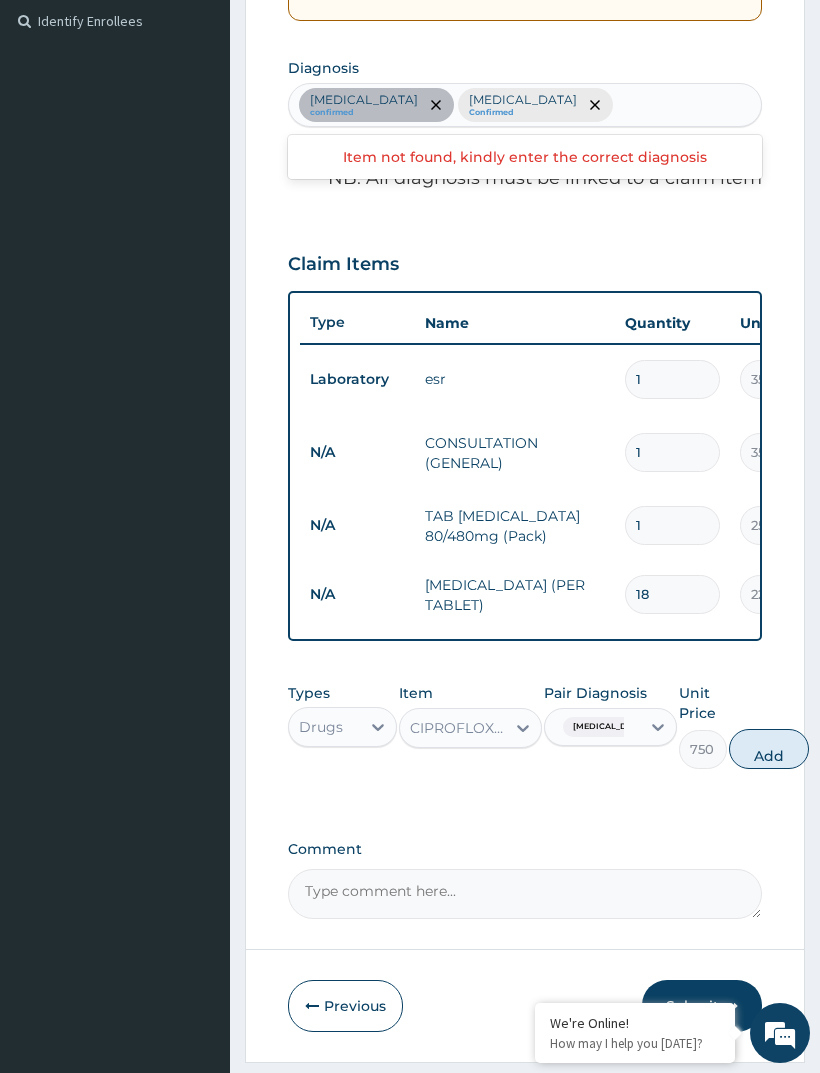 click on "Add" at bounding box center (769, 749) 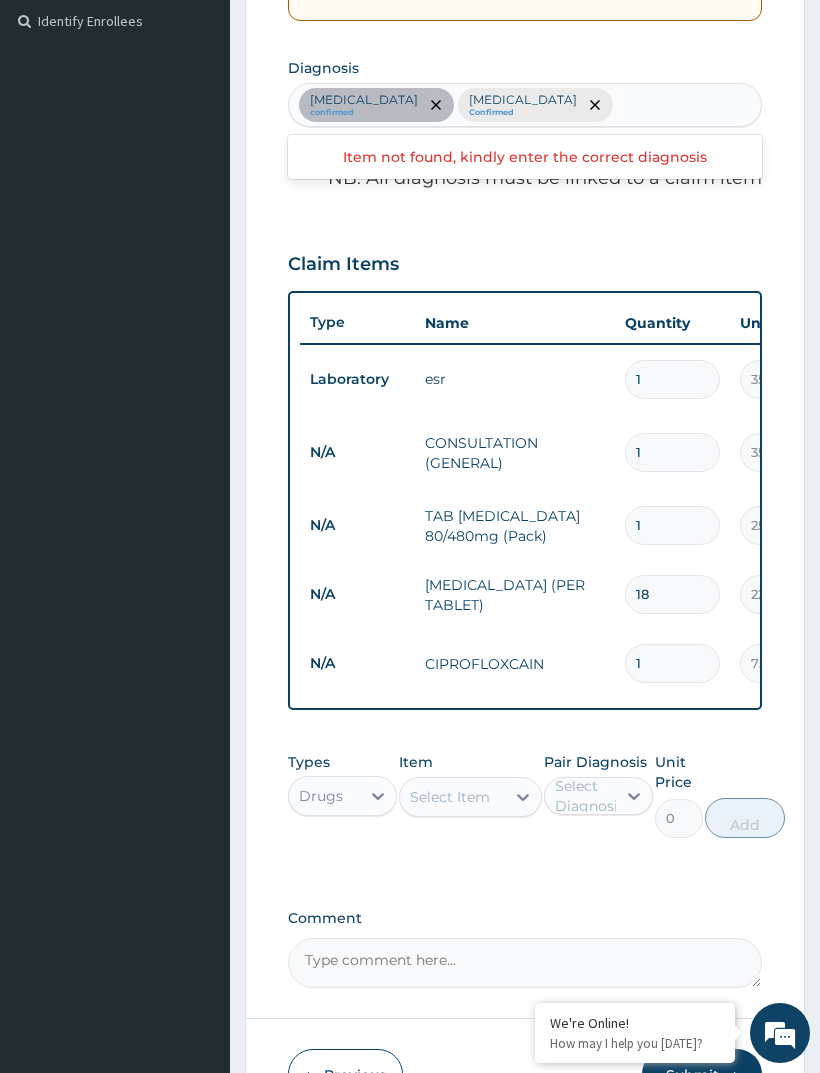 type on "10" 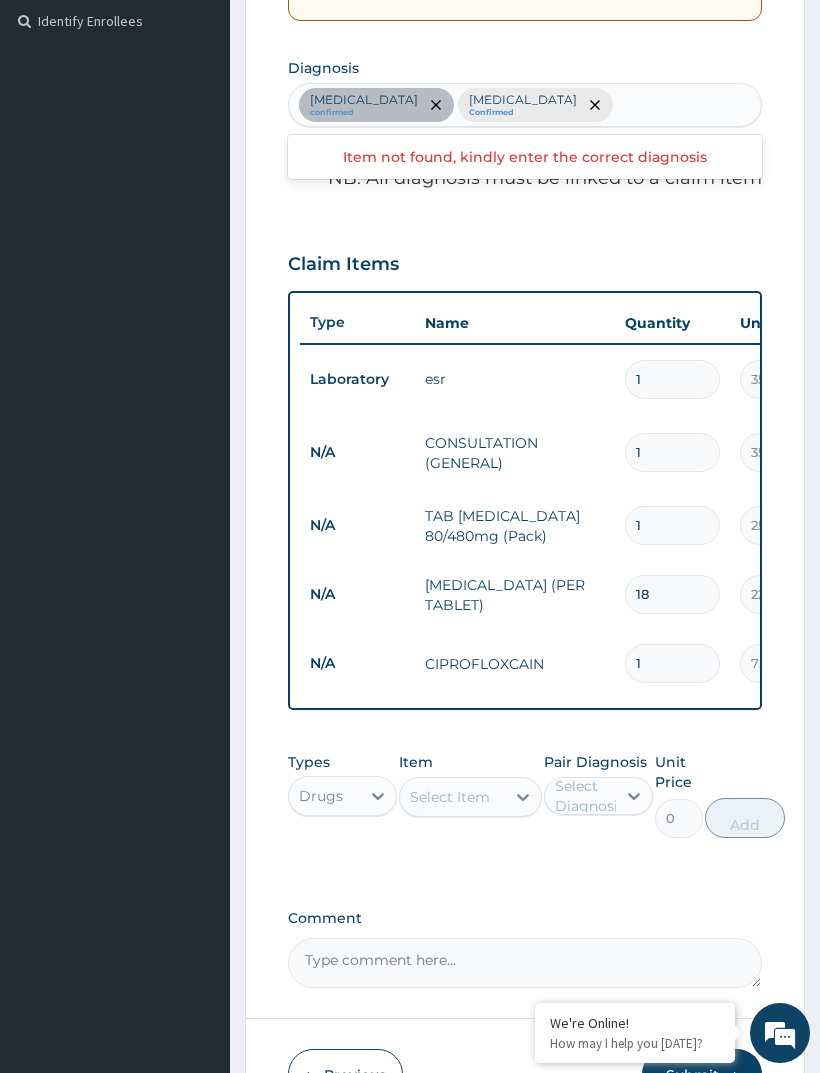 type on "7500.00" 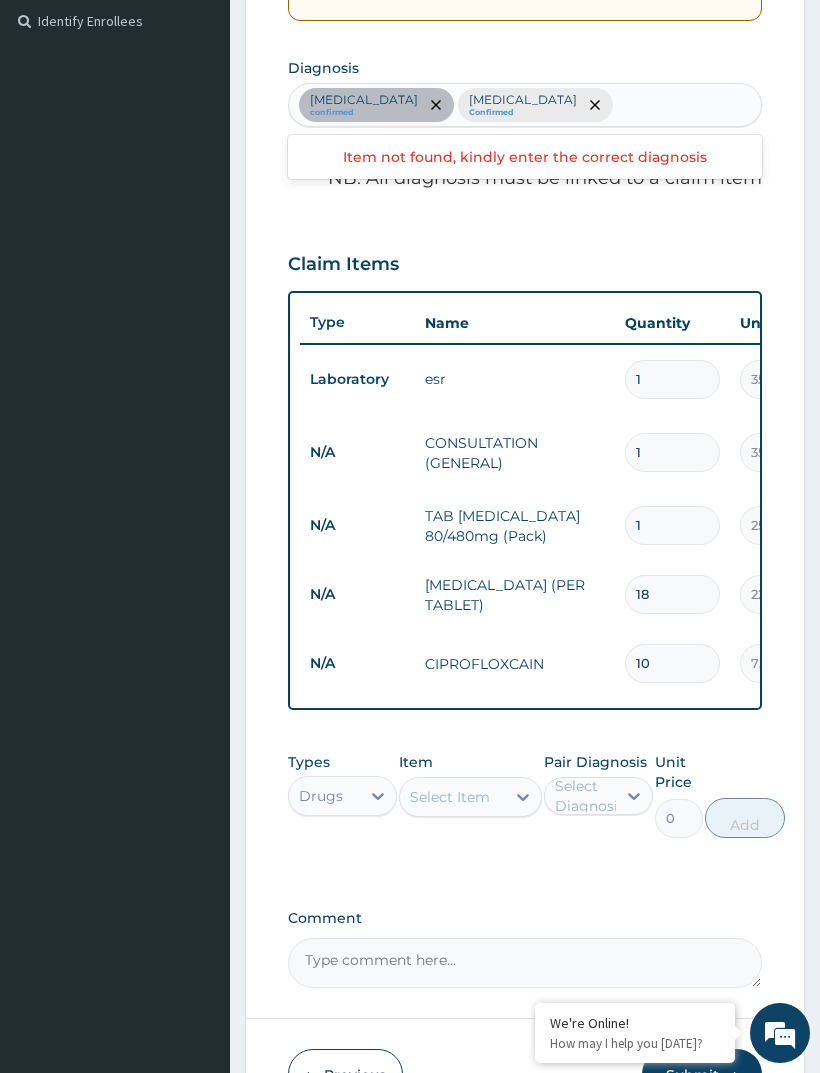 type on "10" 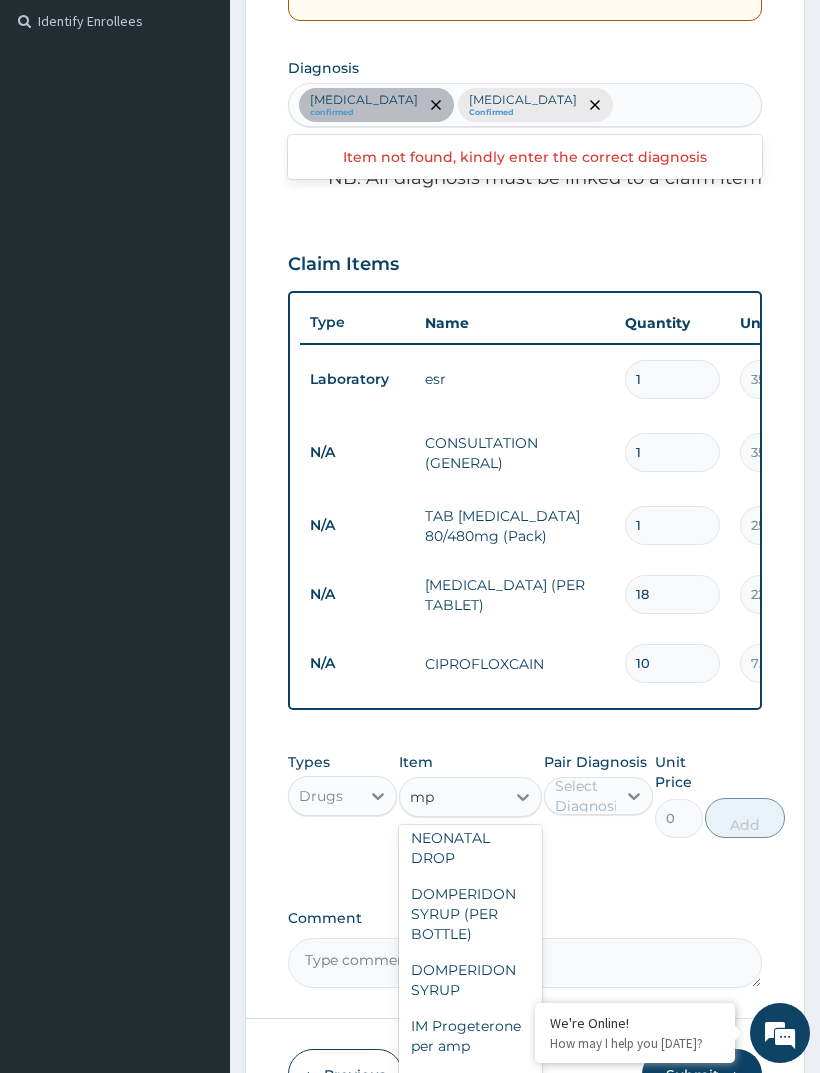scroll, scrollTop: 608, scrollLeft: 0, axis: vertical 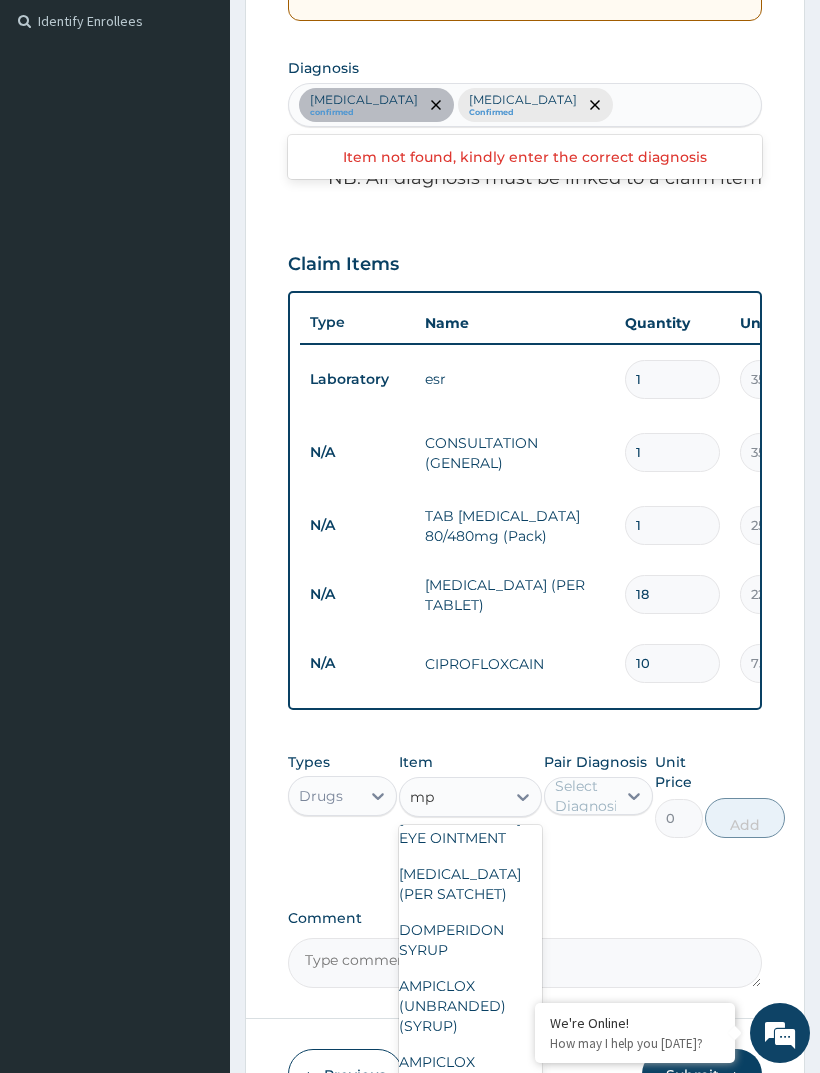 type on "mp" 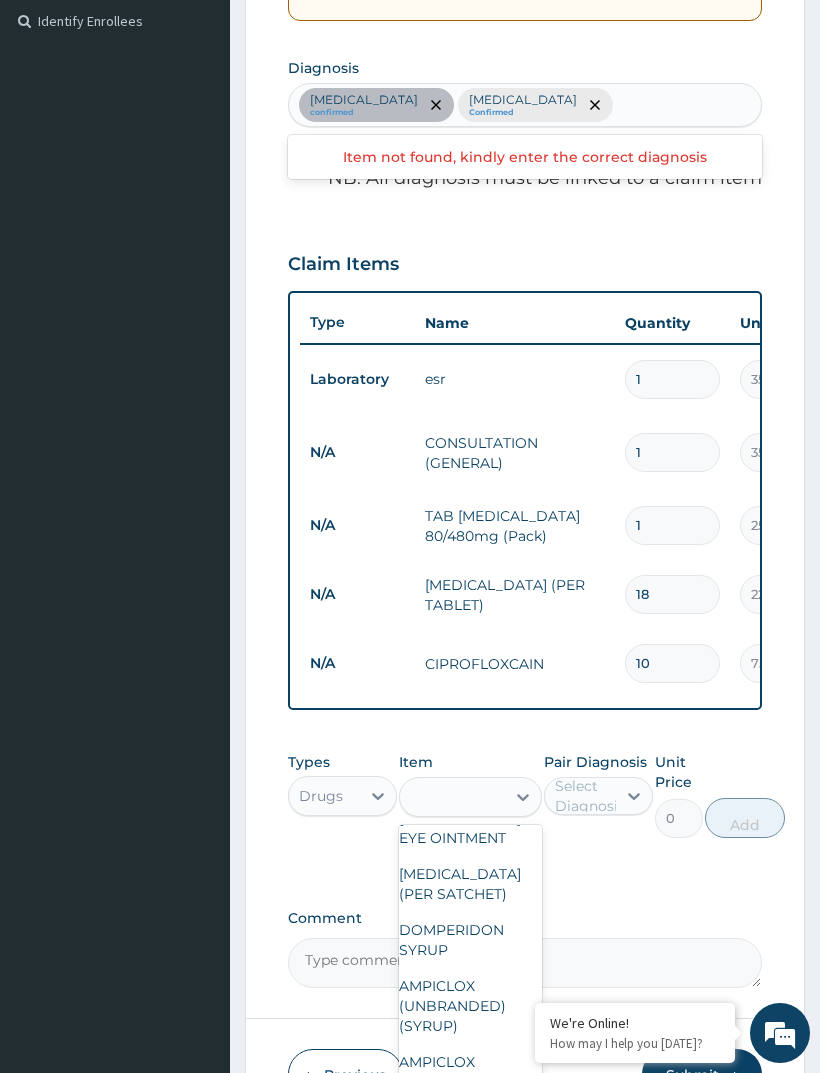 scroll, scrollTop: 0, scrollLeft: 0, axis: both 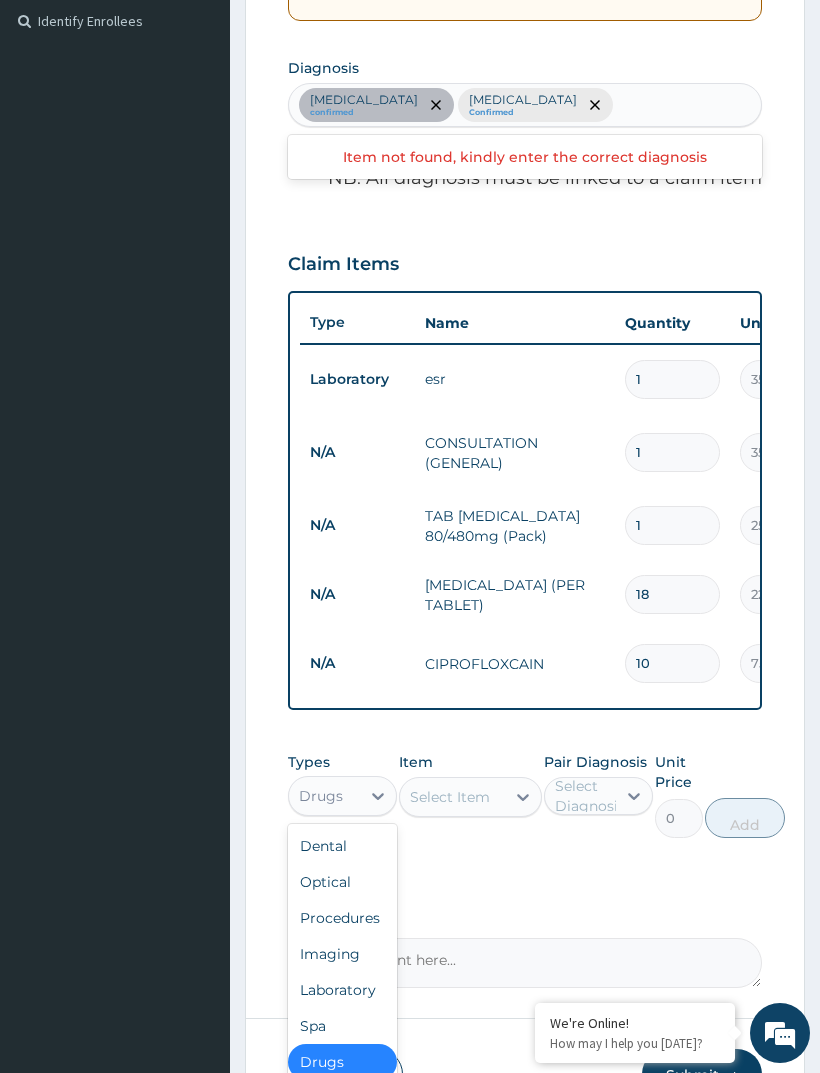 click on "Laboratory" at bounding box center [342, 990] 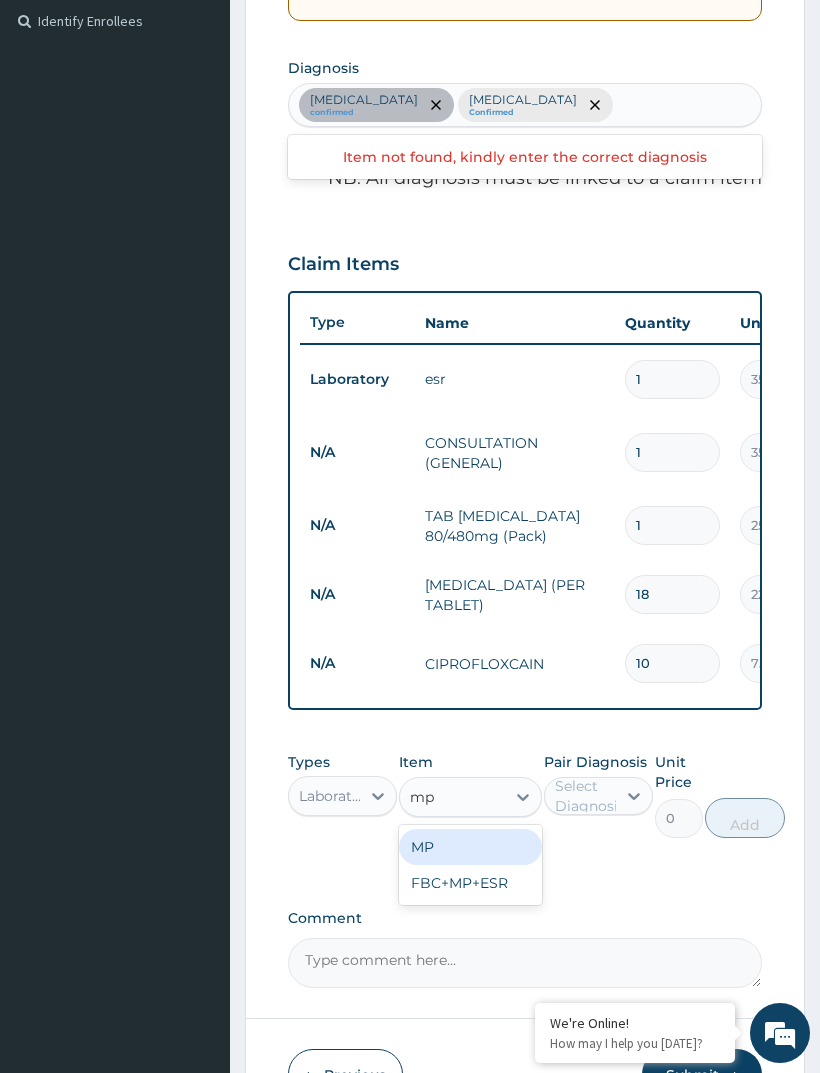 click on "MP" at bounding box center (470, 847) 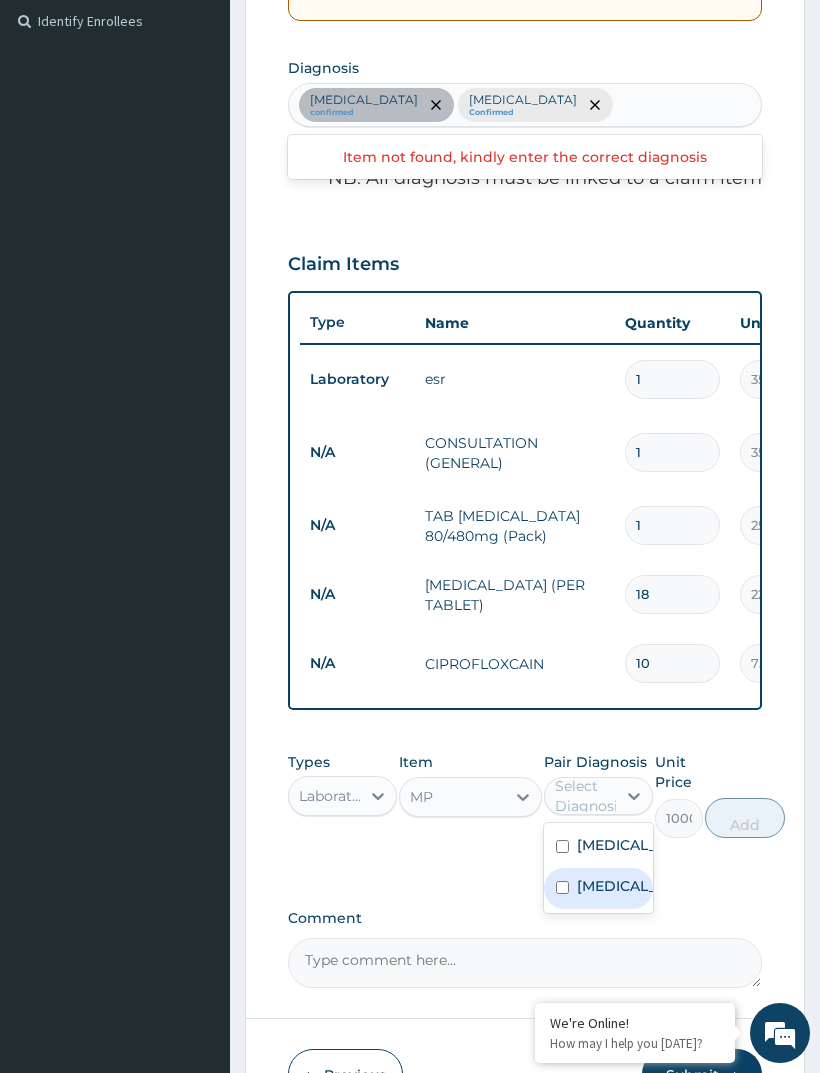 click on "[MEDICAL_DATA]" at bounding box center [619, 886] 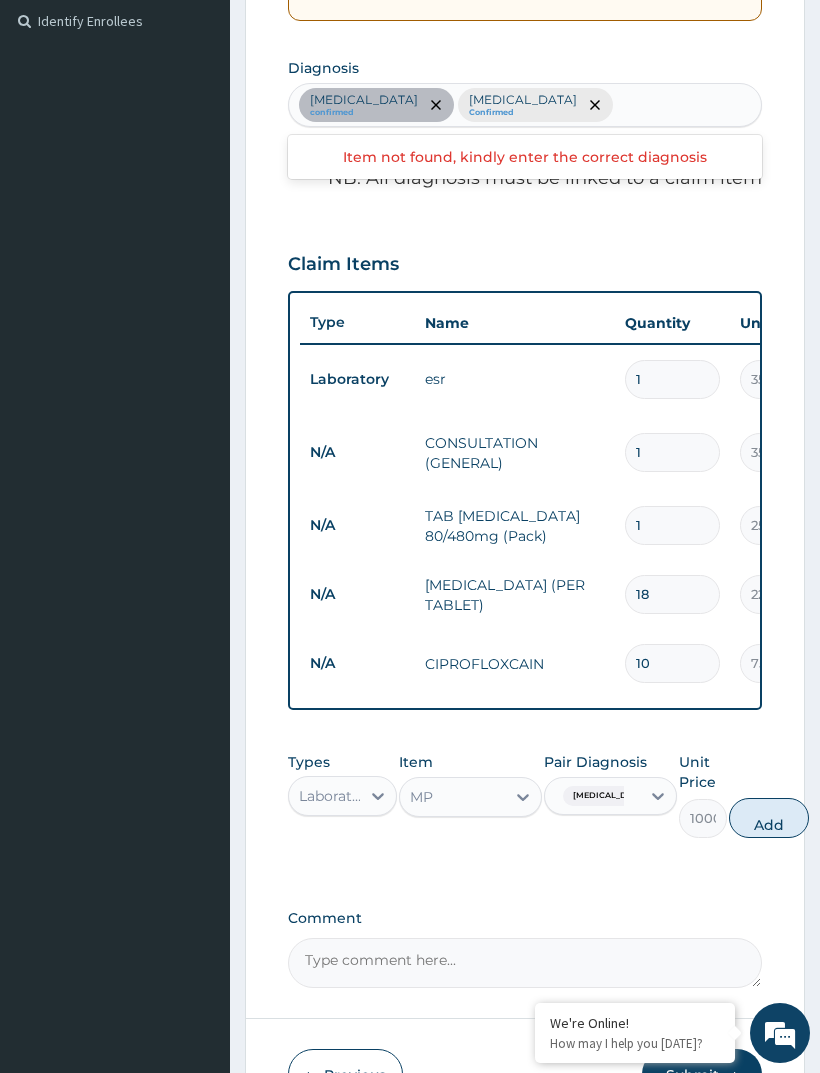 click on "Add" at bounding box center [769, 818] 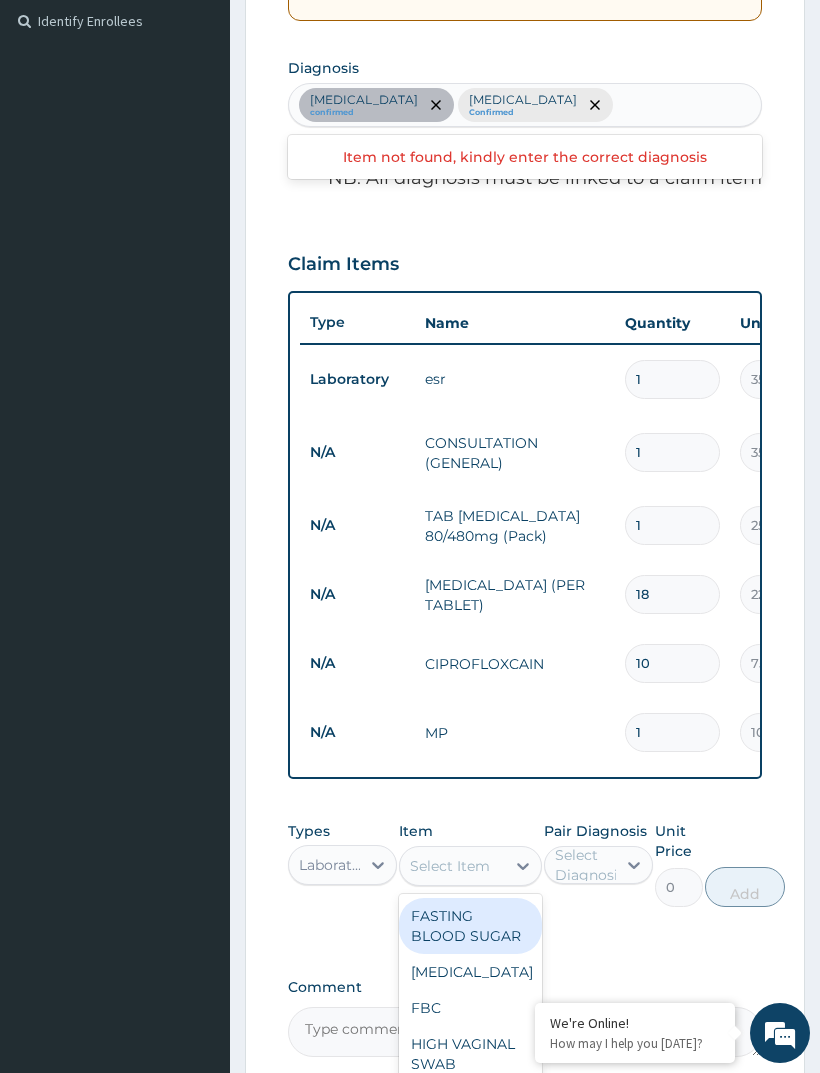 click on "FBC" at bounding box center [470, 1008] 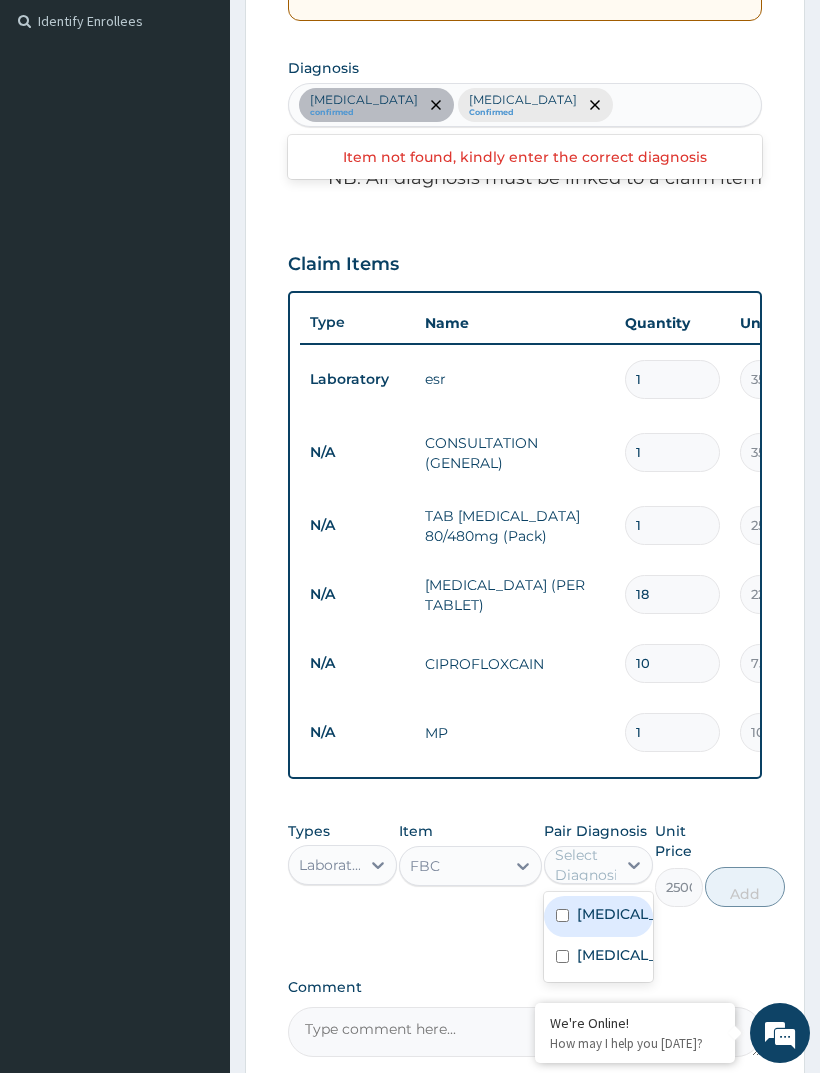click on "Sepsis" at bounding box center (619, 914) 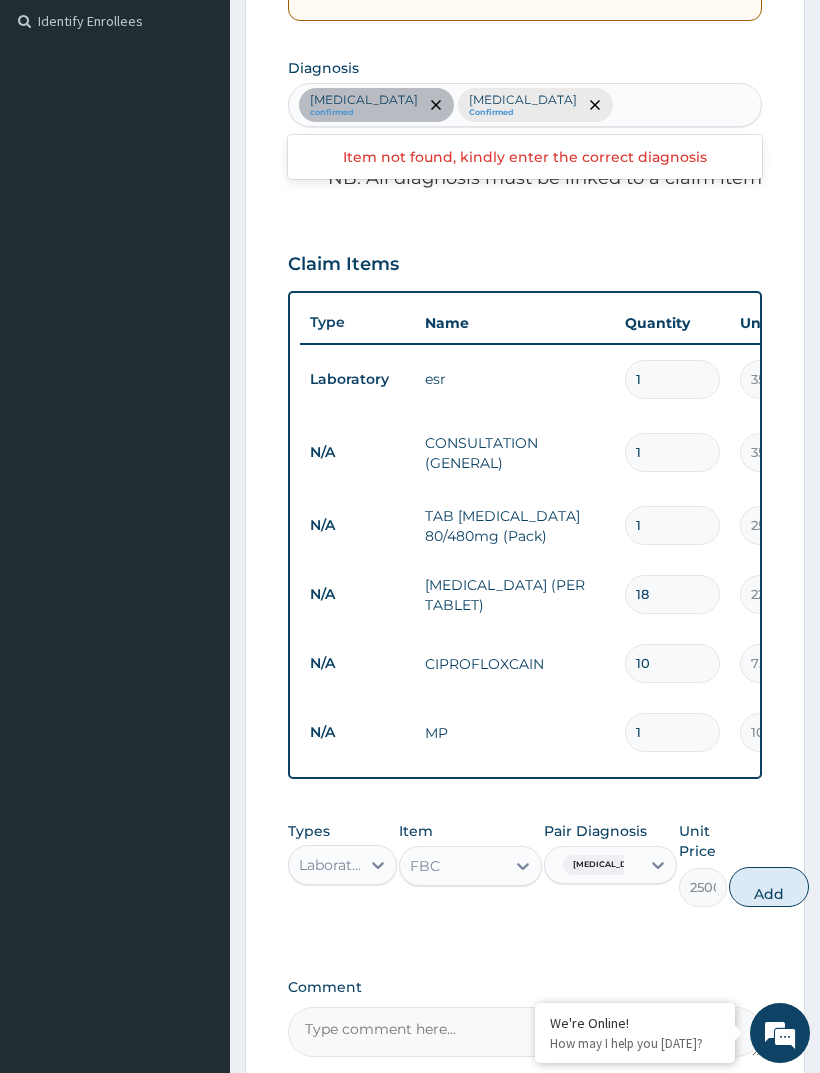 click on "Add" at bounding box center (769, 887) 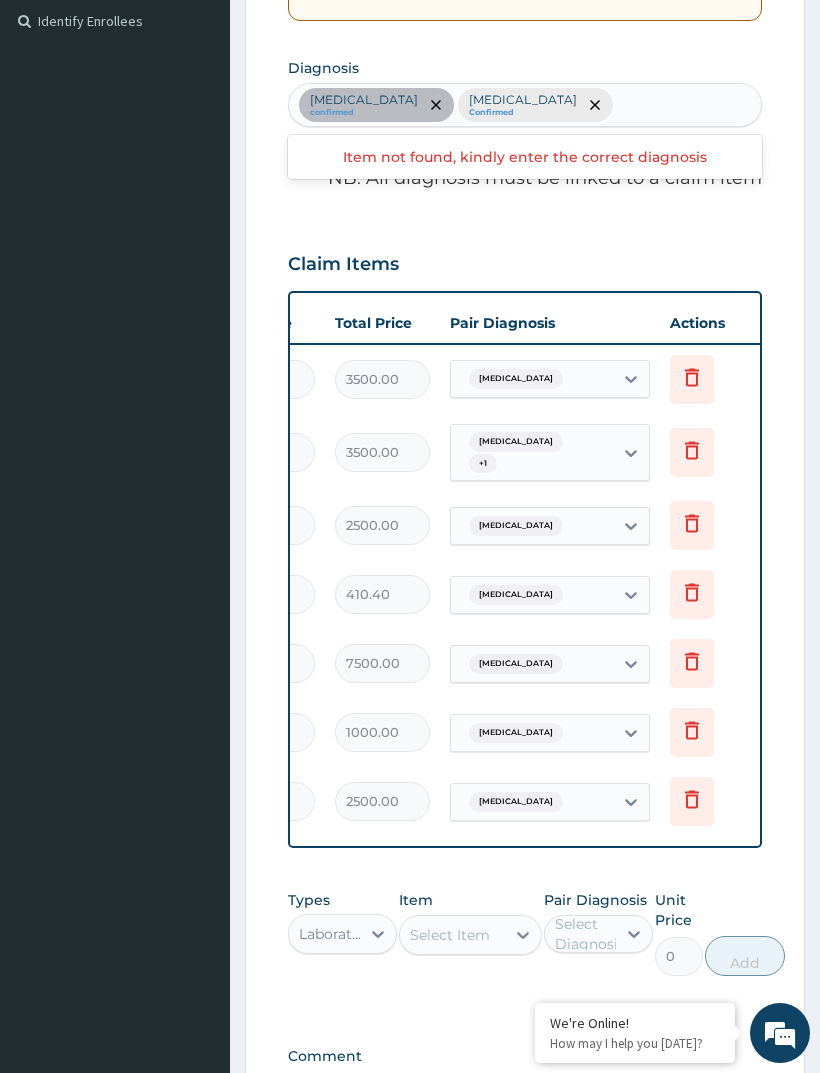 scroll, scrollTop: 0, scrollLeft: 520, axis: horizontal 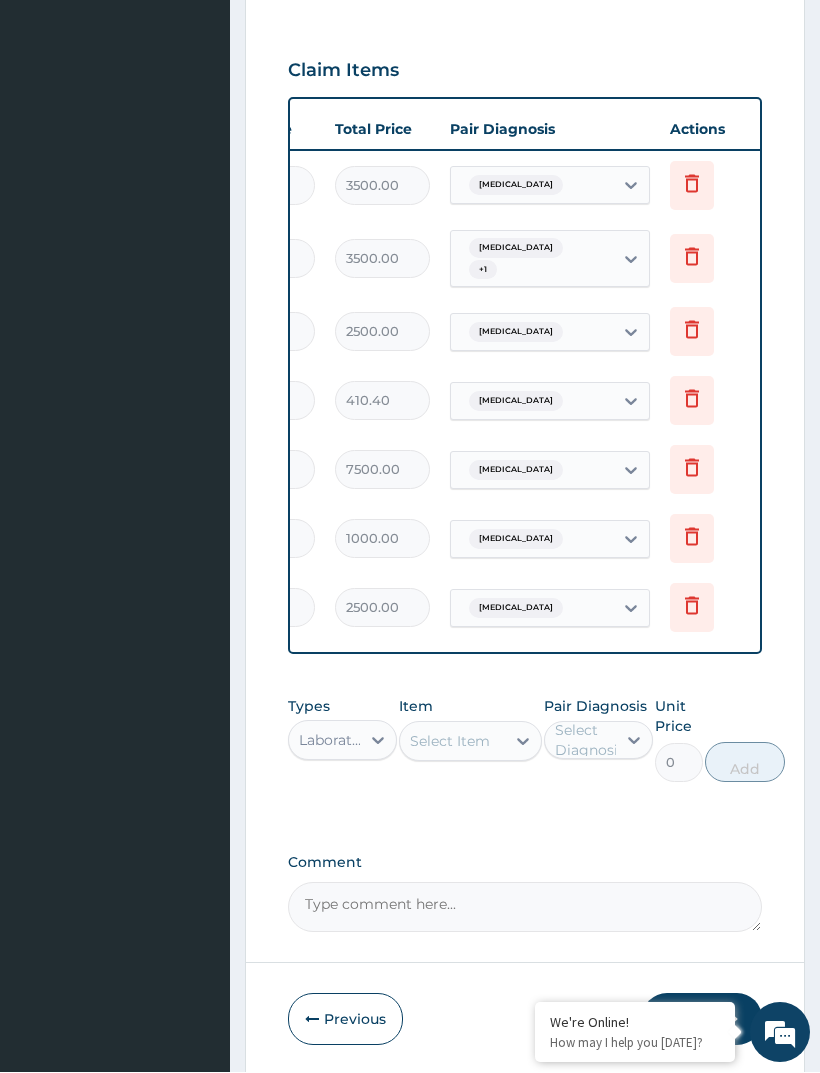 click on "Submit" at bounding box center (702, 1020) 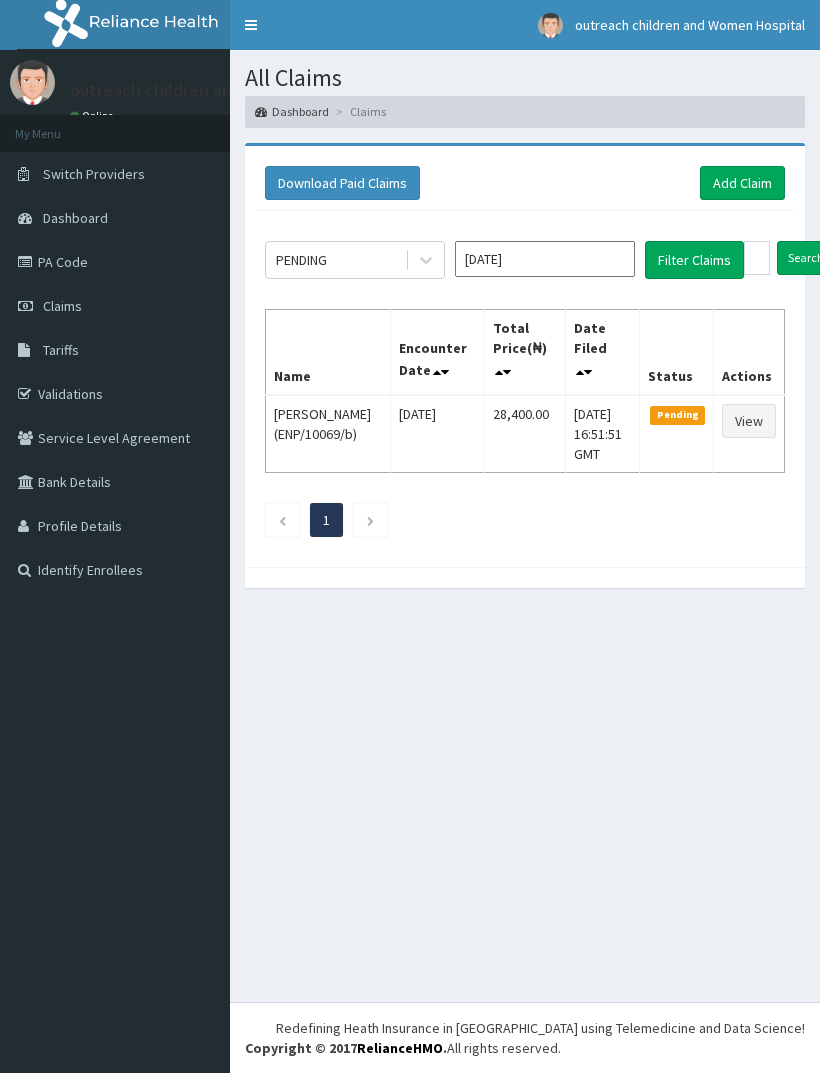 scroll, scrollTop: 0, scrollLeft: 0, axis: both 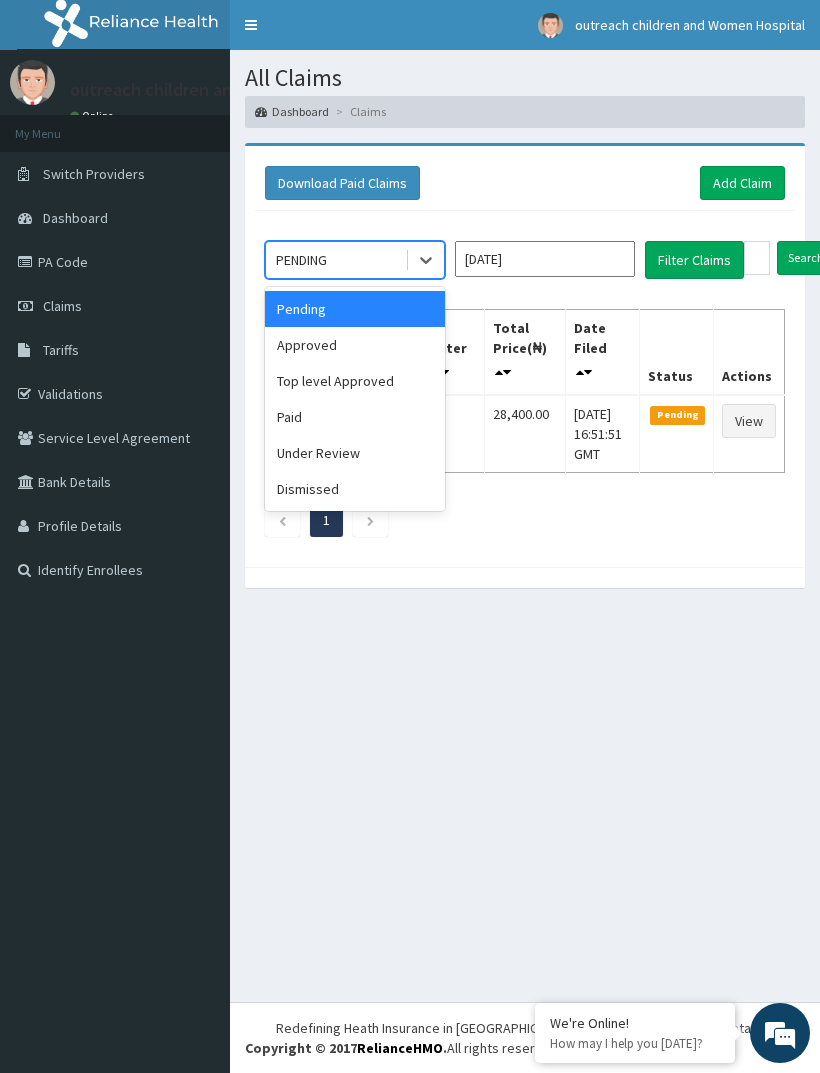 click on "Approved" at bounding box center (355, 345) 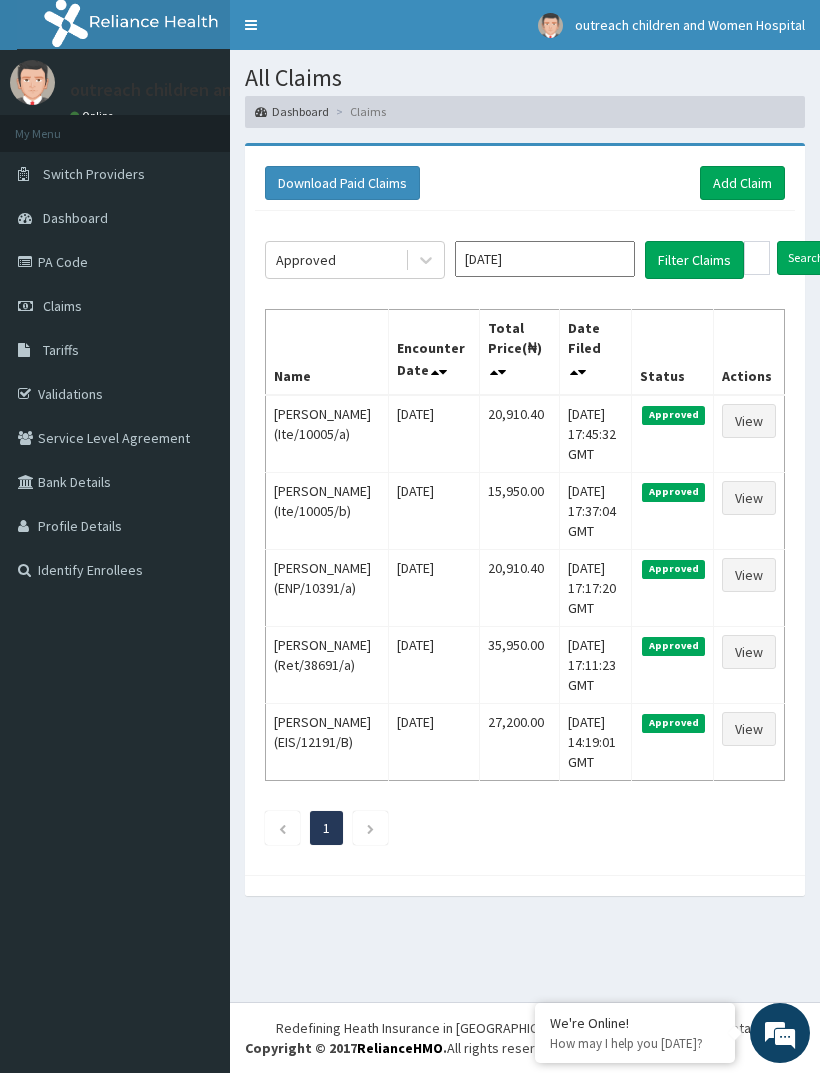 click on "Add Claim" at bounding box center (742, 183) 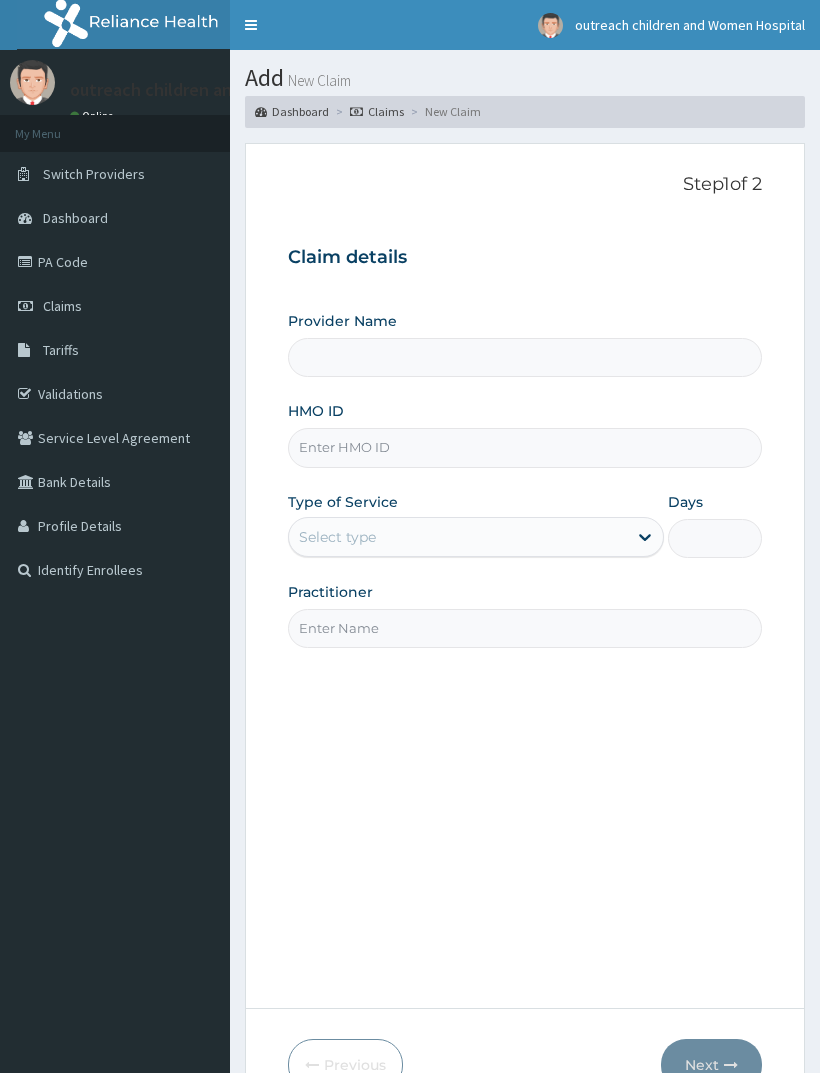 scroll, scrollTop: 0, scrollLeft: 0, axis: both 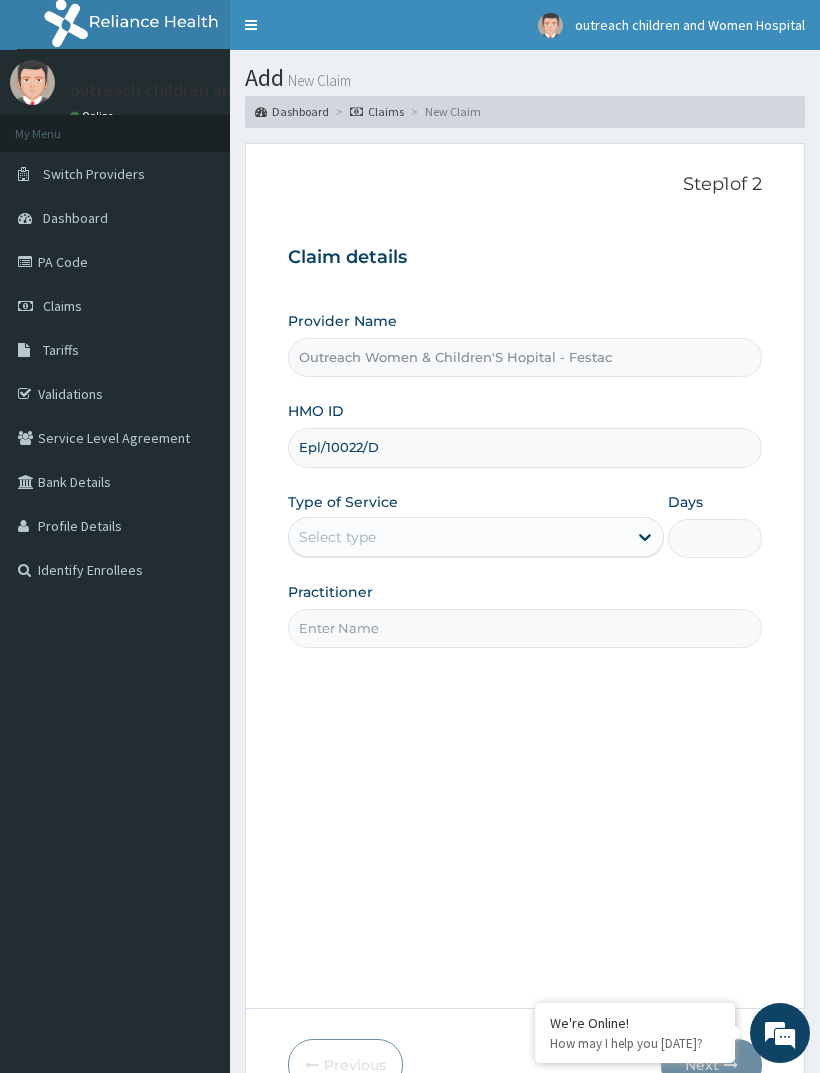 type on "Epl/10022/D" 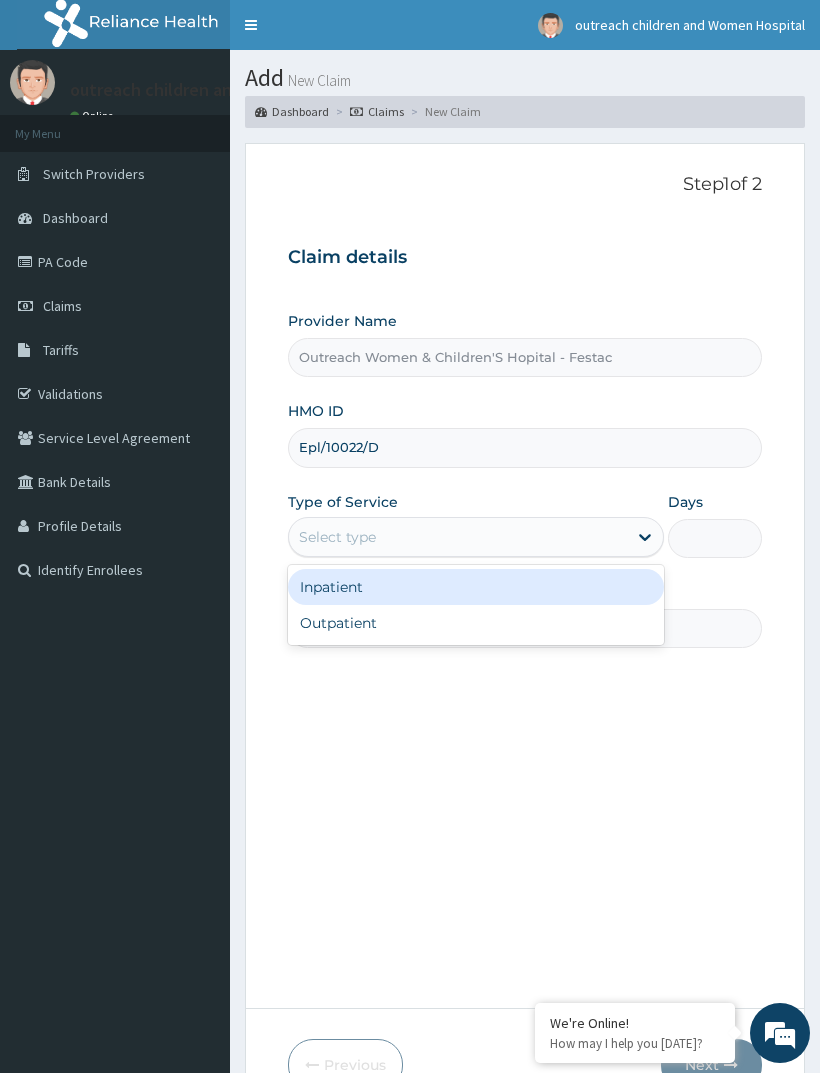 click on "Outpatient" at bounding box center (476, 623) 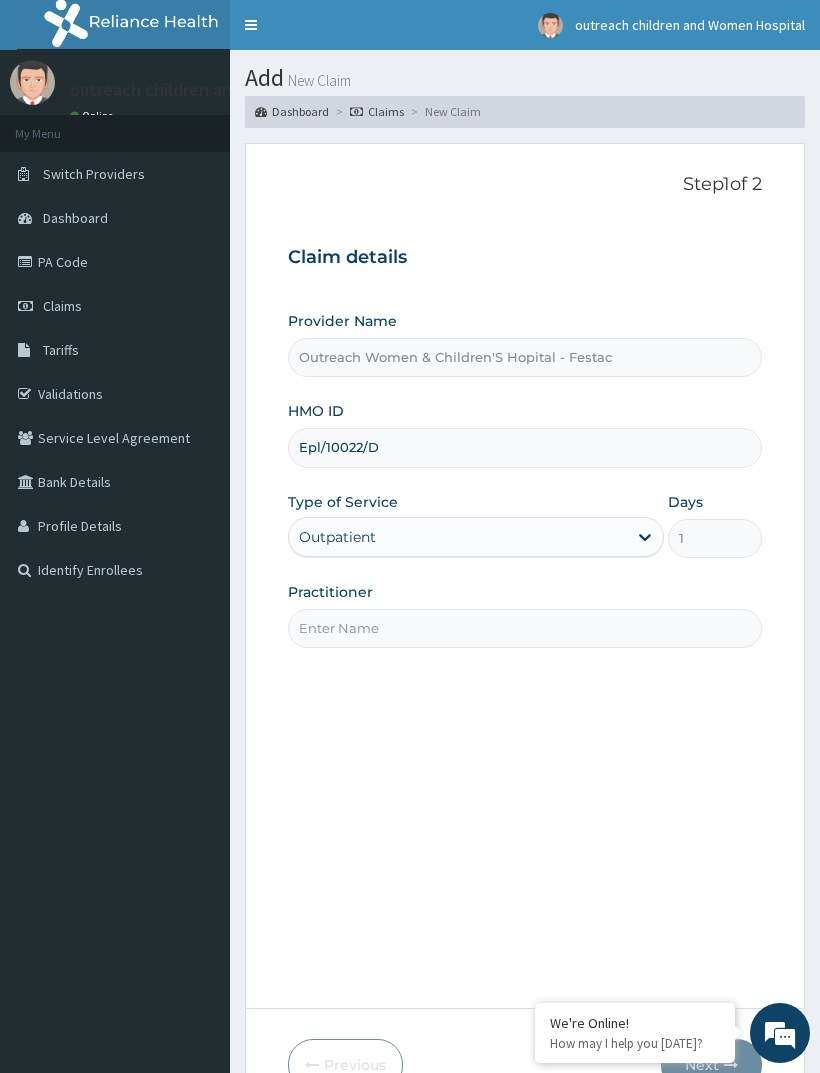 click on "Practitioner" at bounding box center [525, 628] 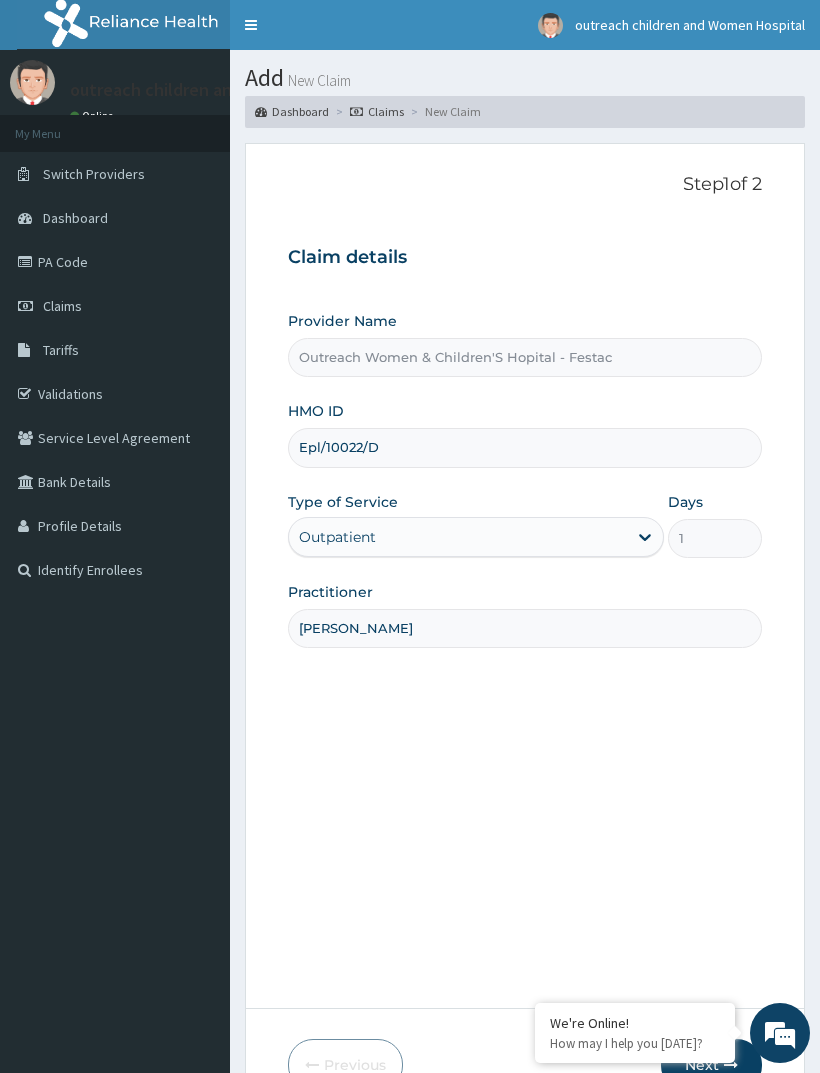 type on "[PERSON_NAME]" 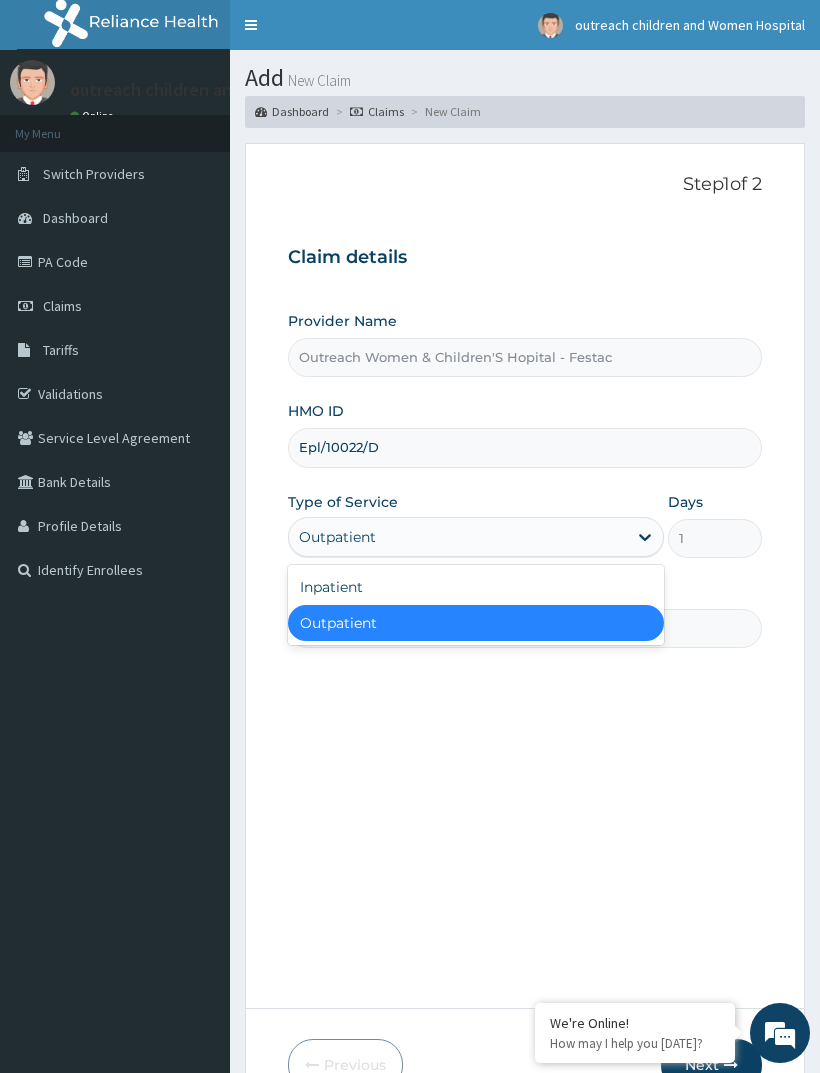 click on "Inpatient" at bounding box center [476, 587] 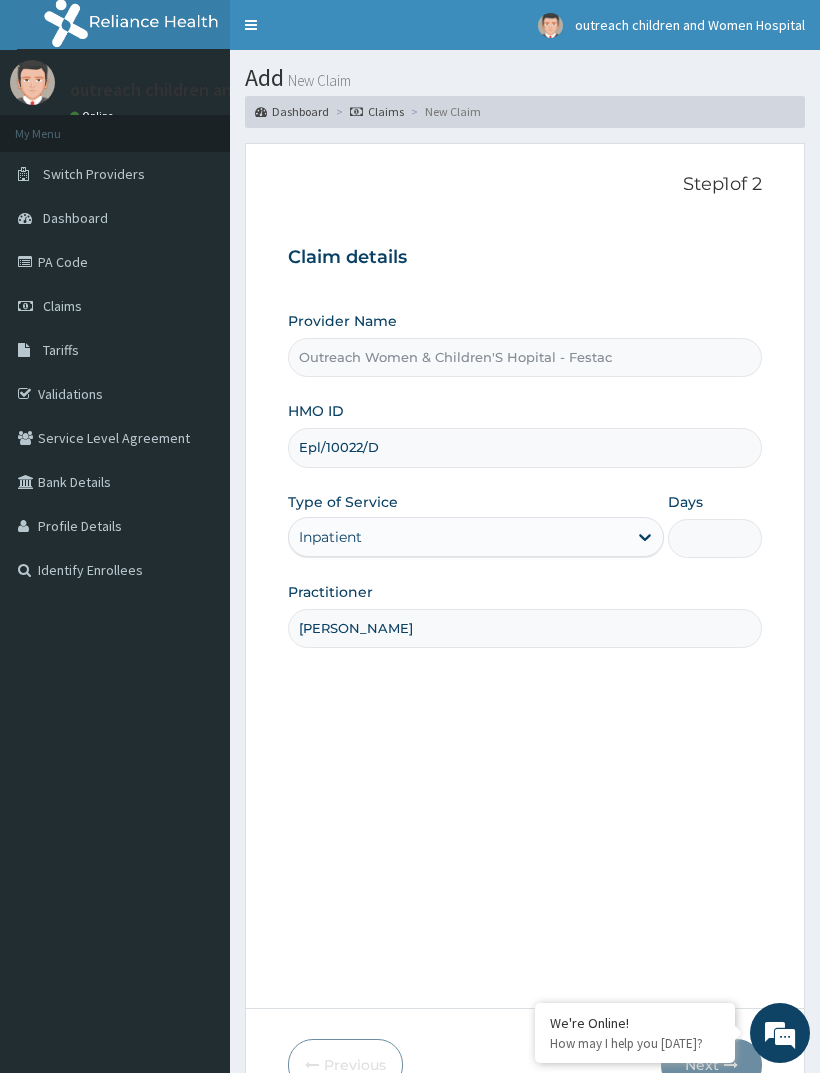 click on "Days" at bounding box center (715, 538) 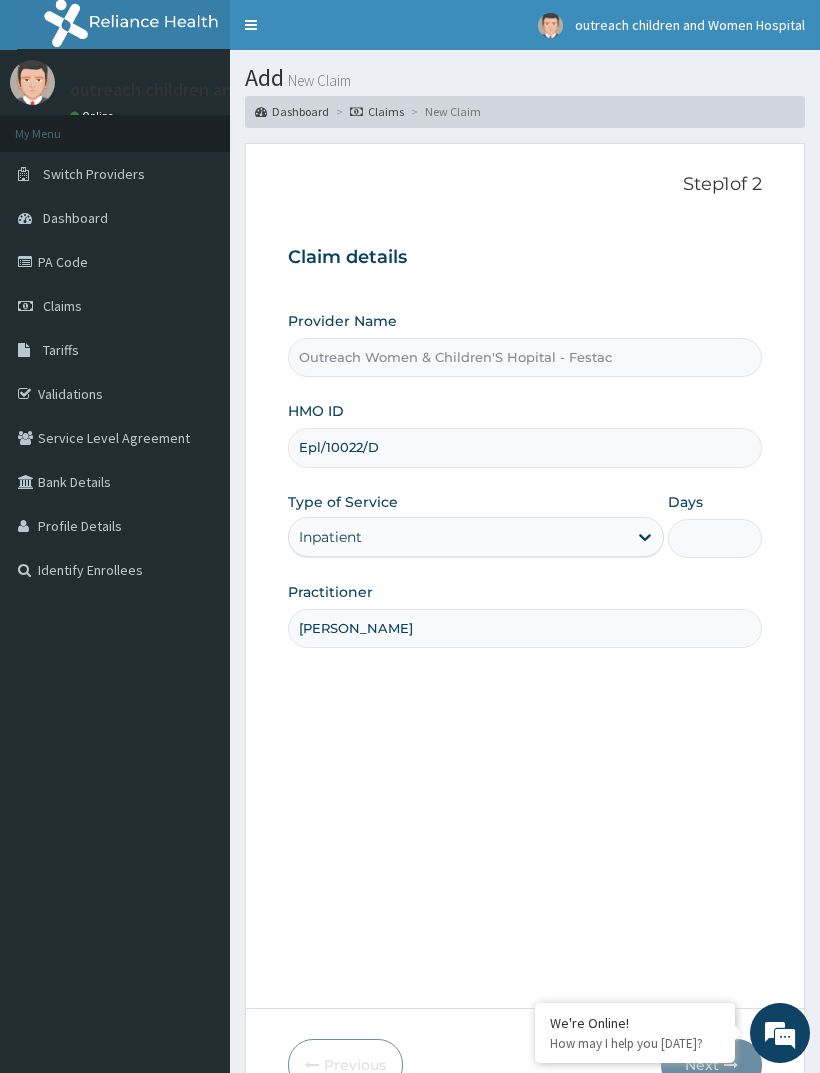 type on "2" 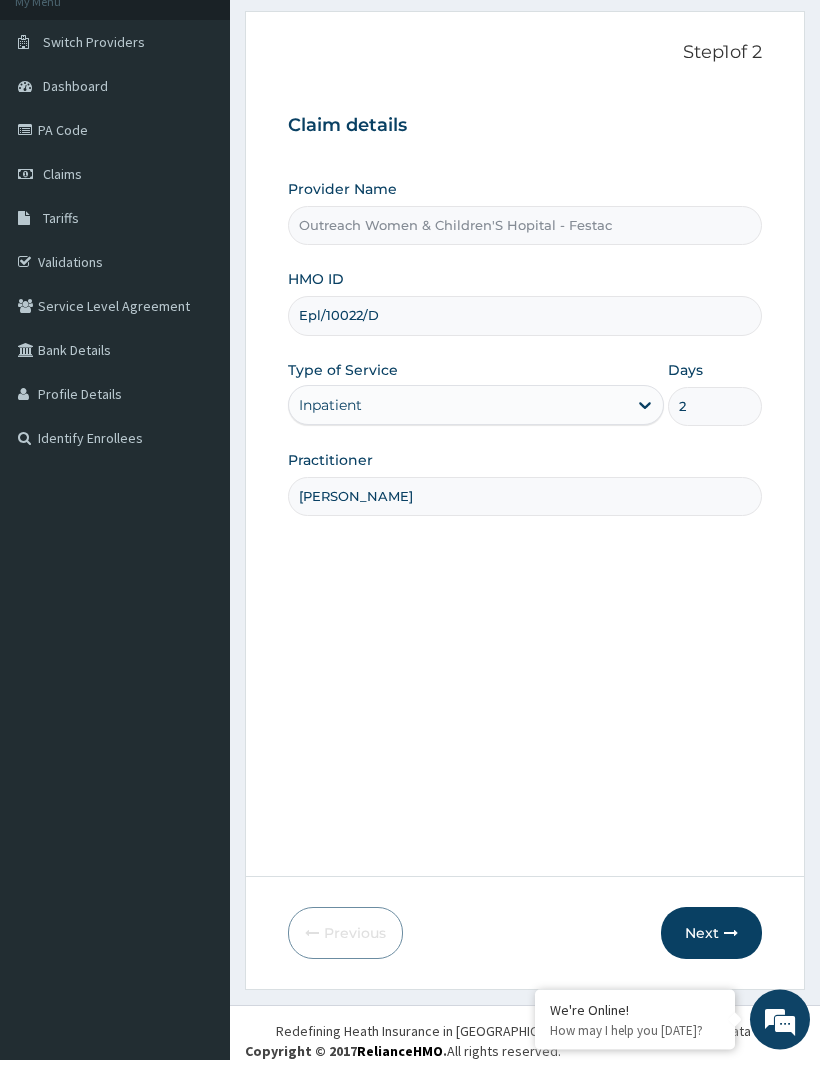 scroll, scrollTop: 119, scrollLeft: 0, axis: vertical 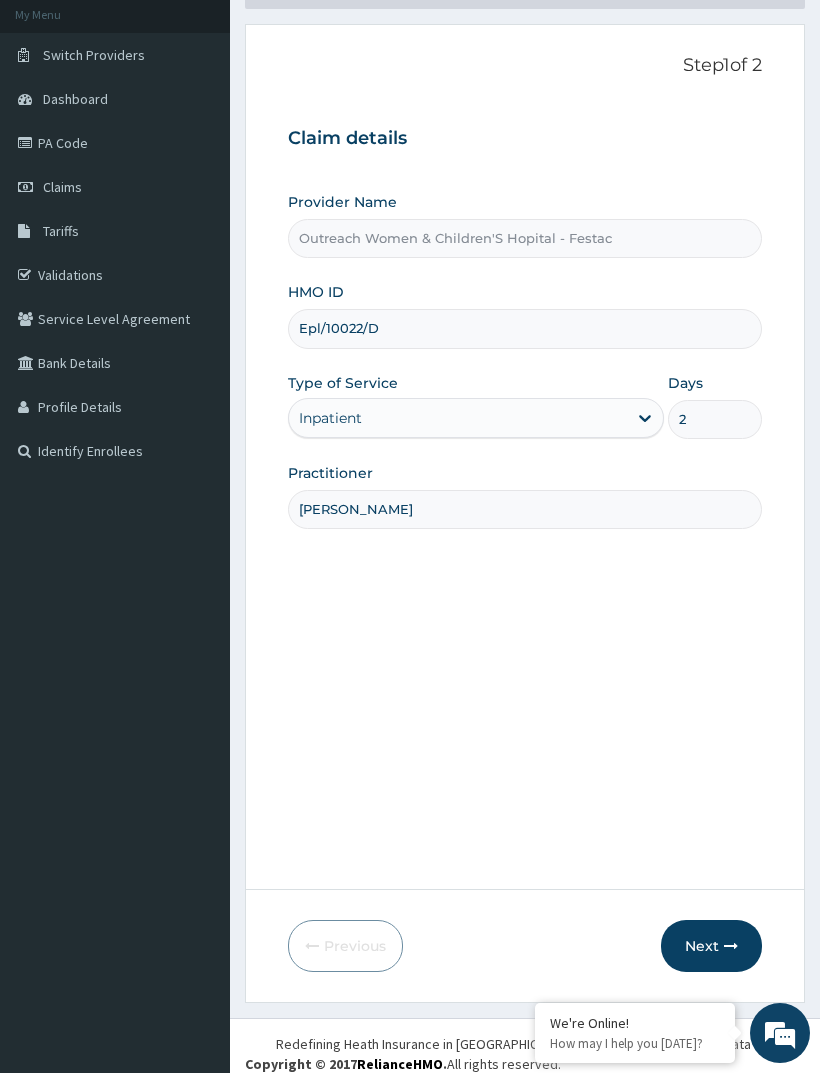 click on "Next" at bounding box center [711, 946] 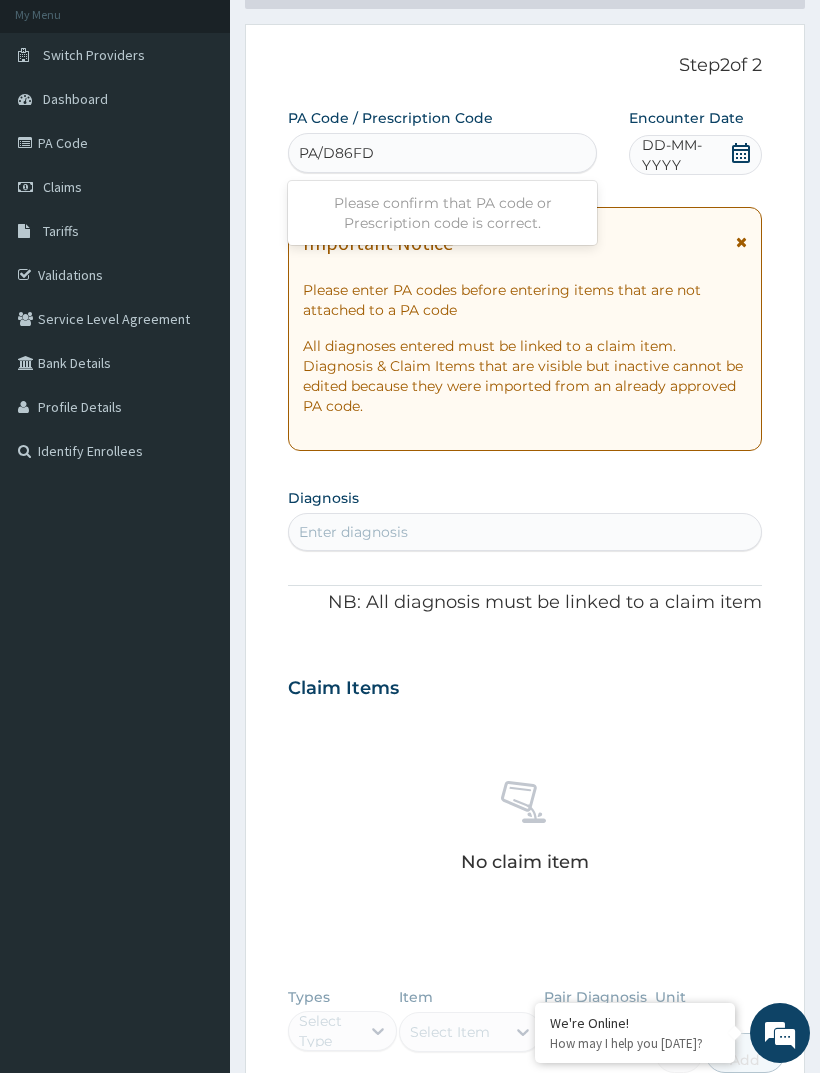type on "PA/D86FDB" 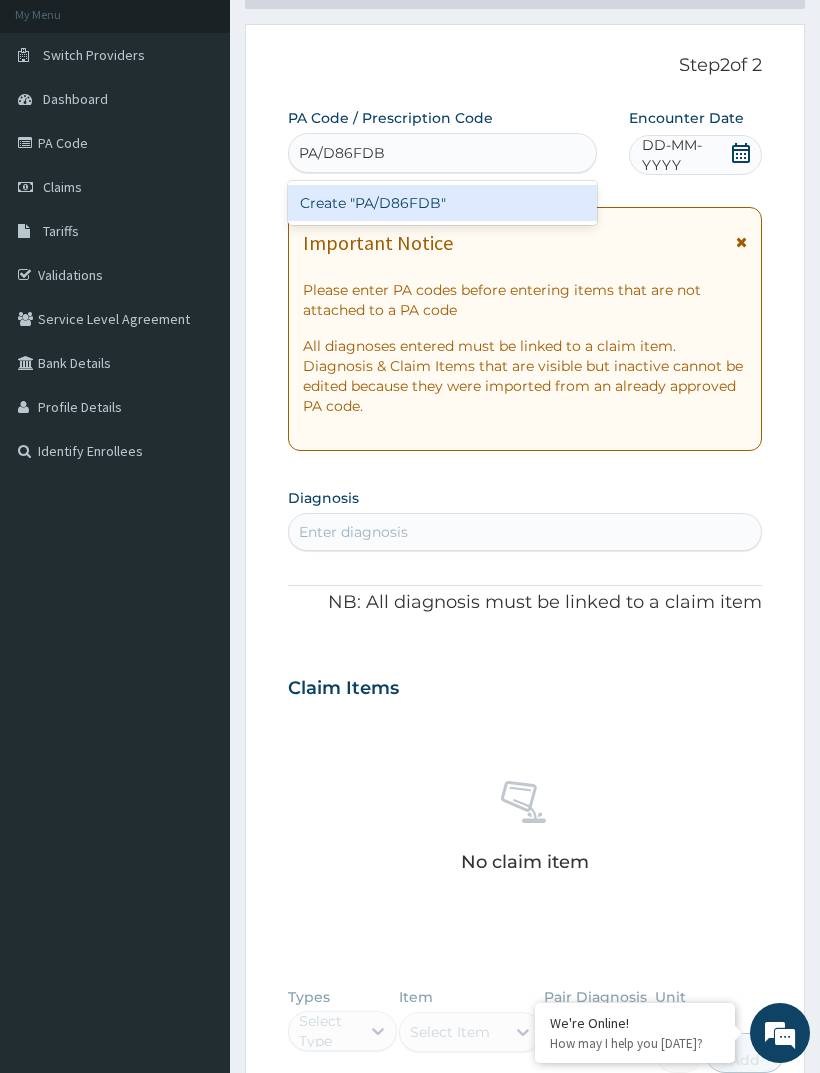 click on "Create "PA/D86FDB"" at bounding box center [443, 203] 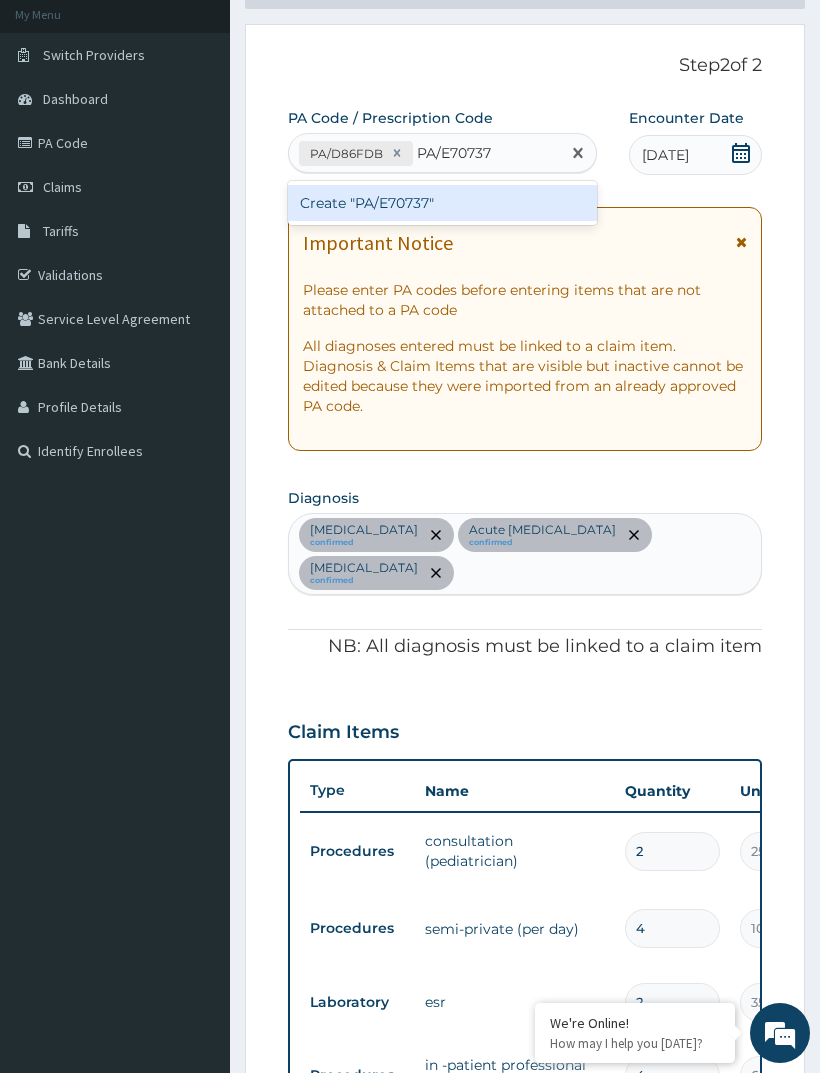 click on "Create "PA/E70737"" at bounding box center [443, 203] 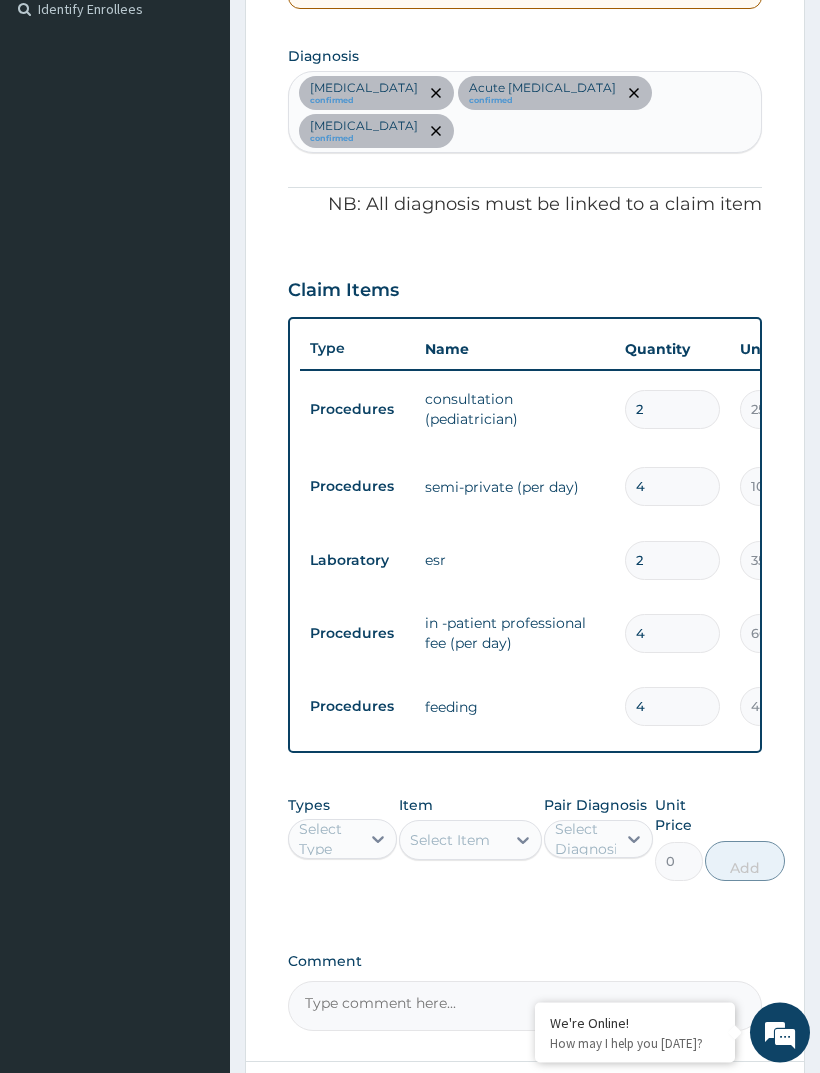 scroll, scrollTop: 618, scrollLeft: 0, axis: vertical 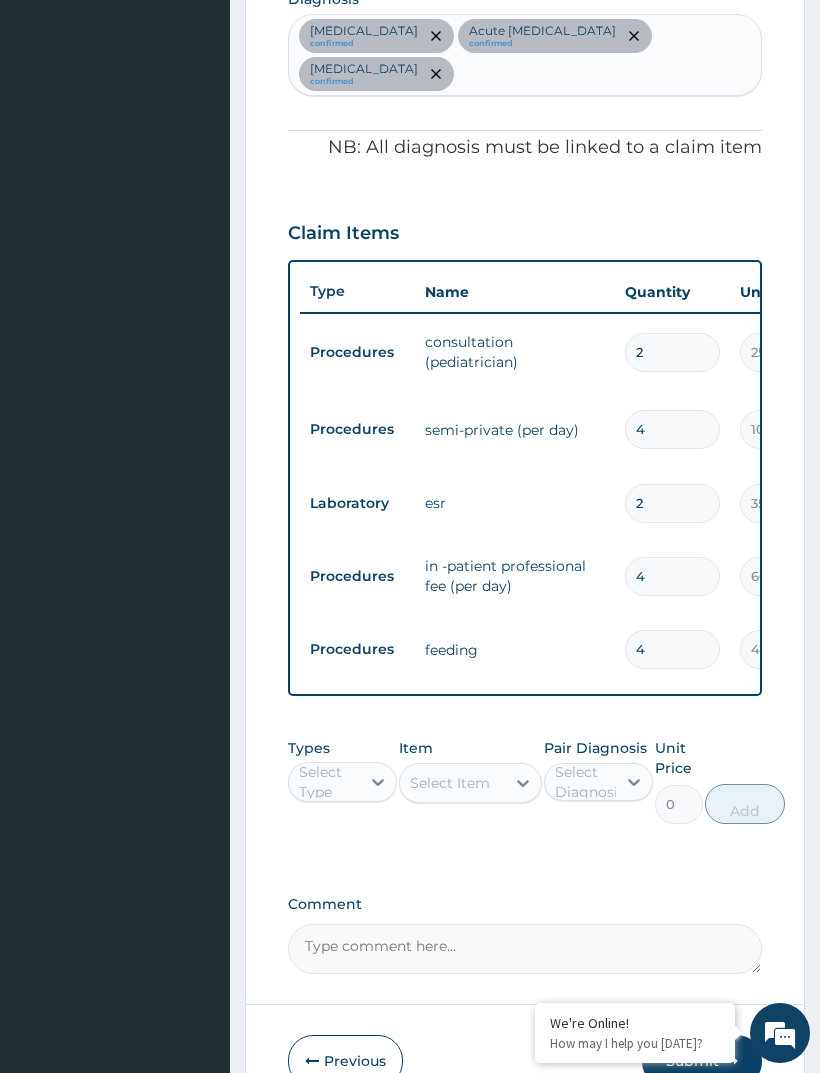 click on "2" at bounding box center [672, 352] 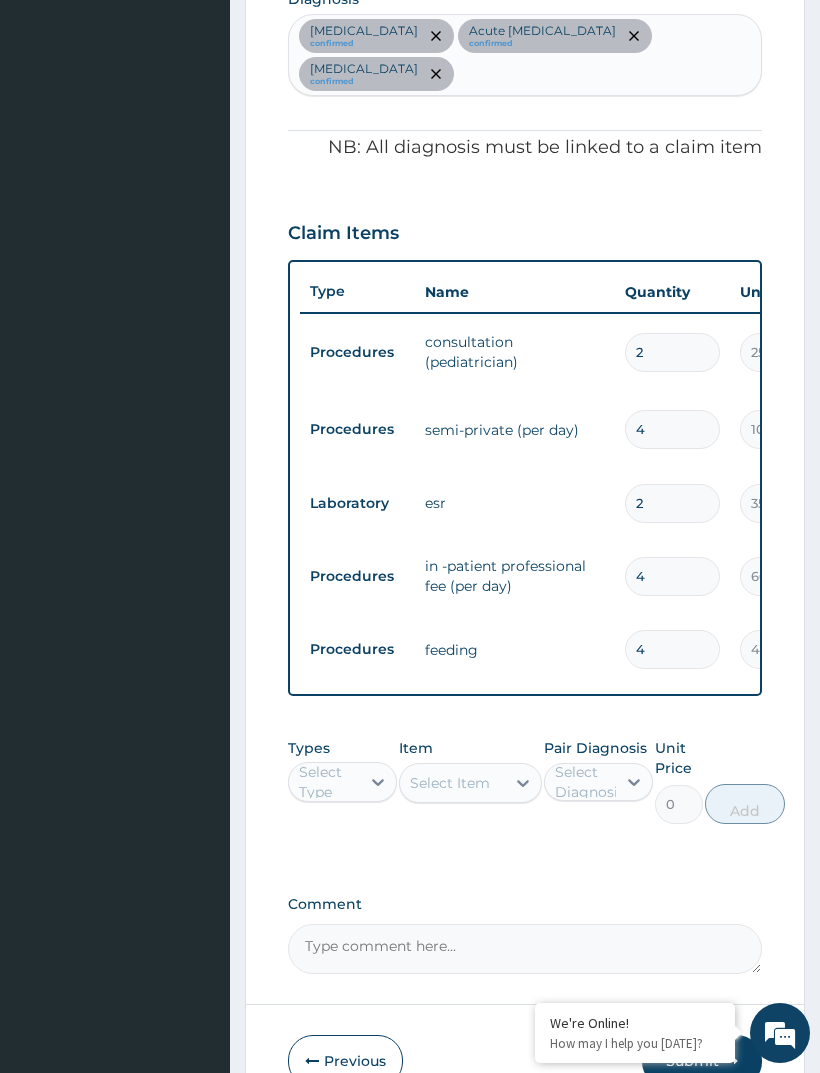 type 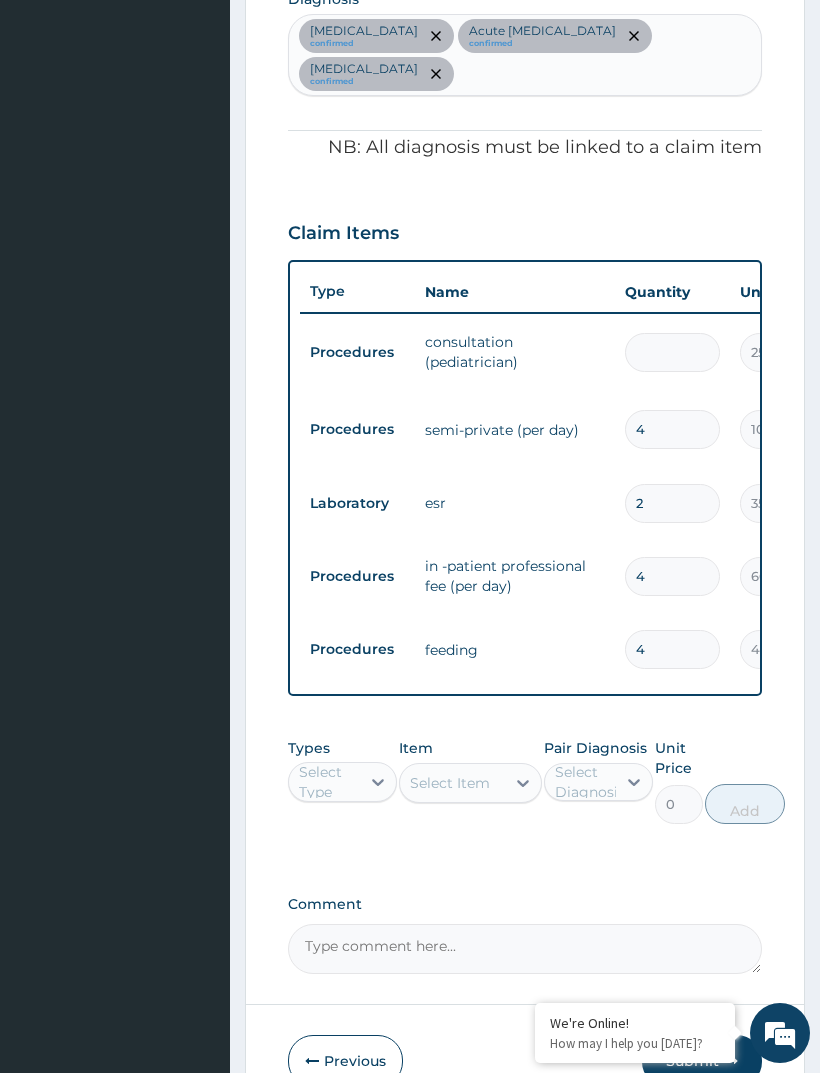 type on "0.00" 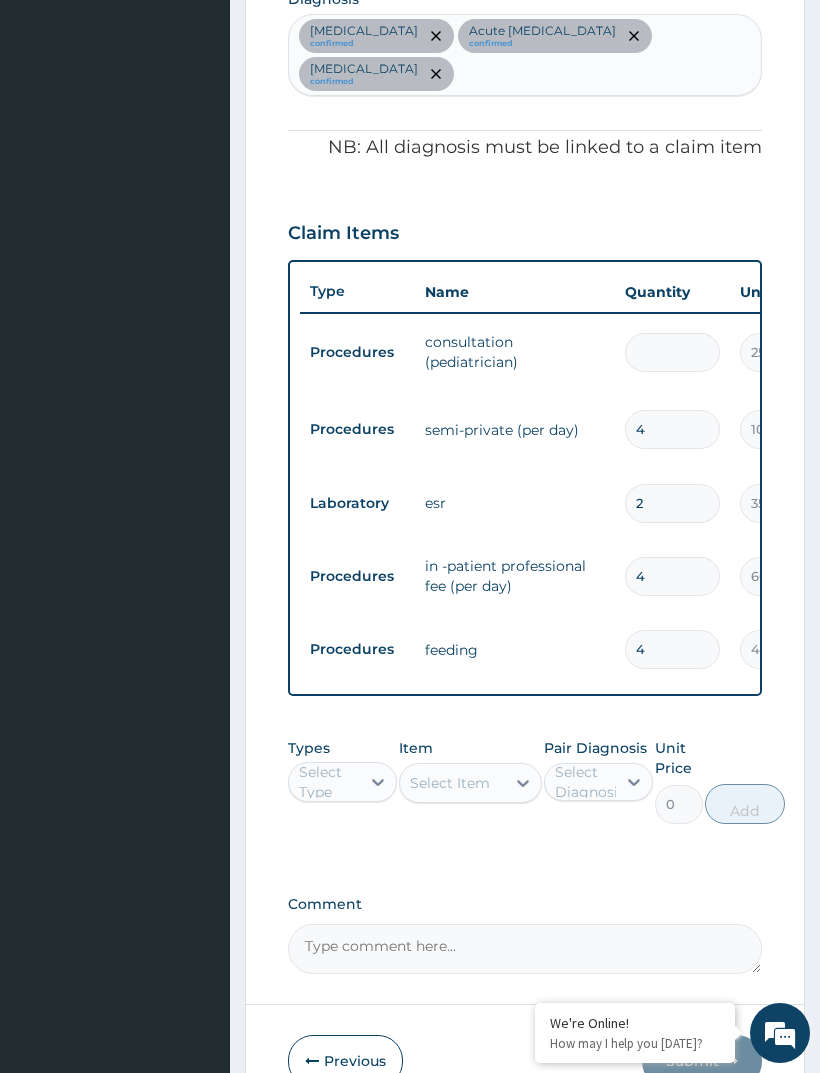 type on "1" 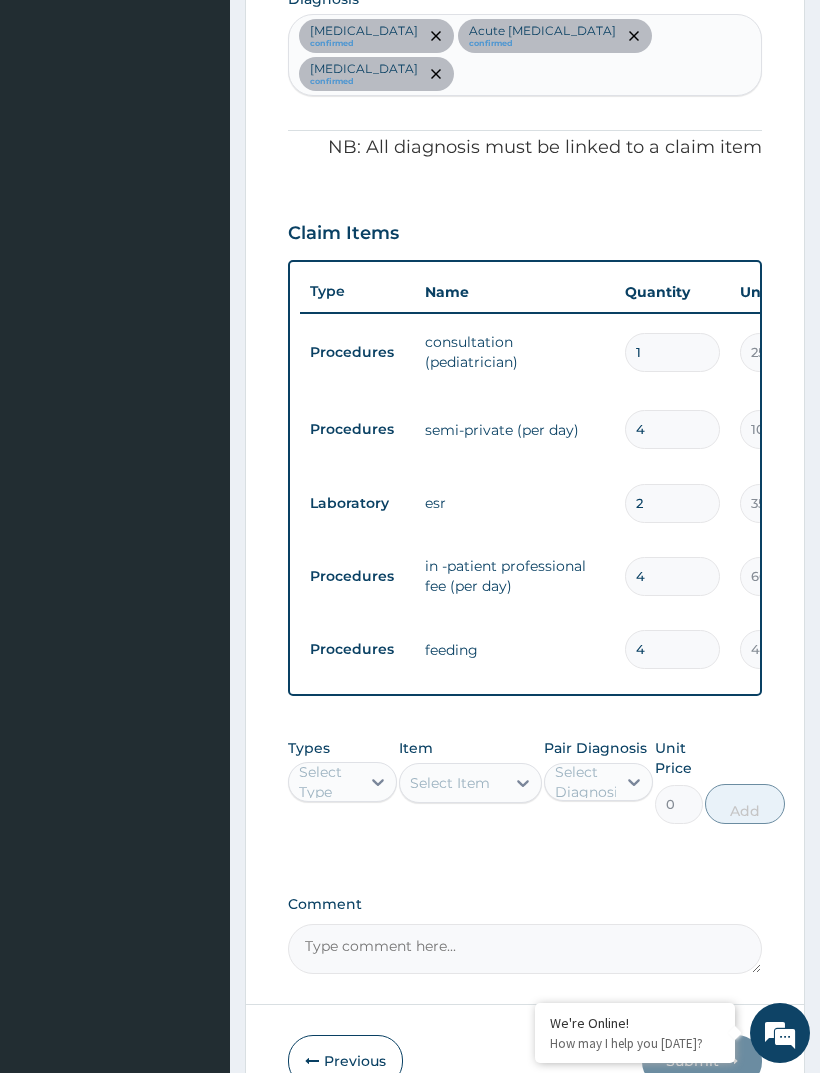 type on "25000.00" 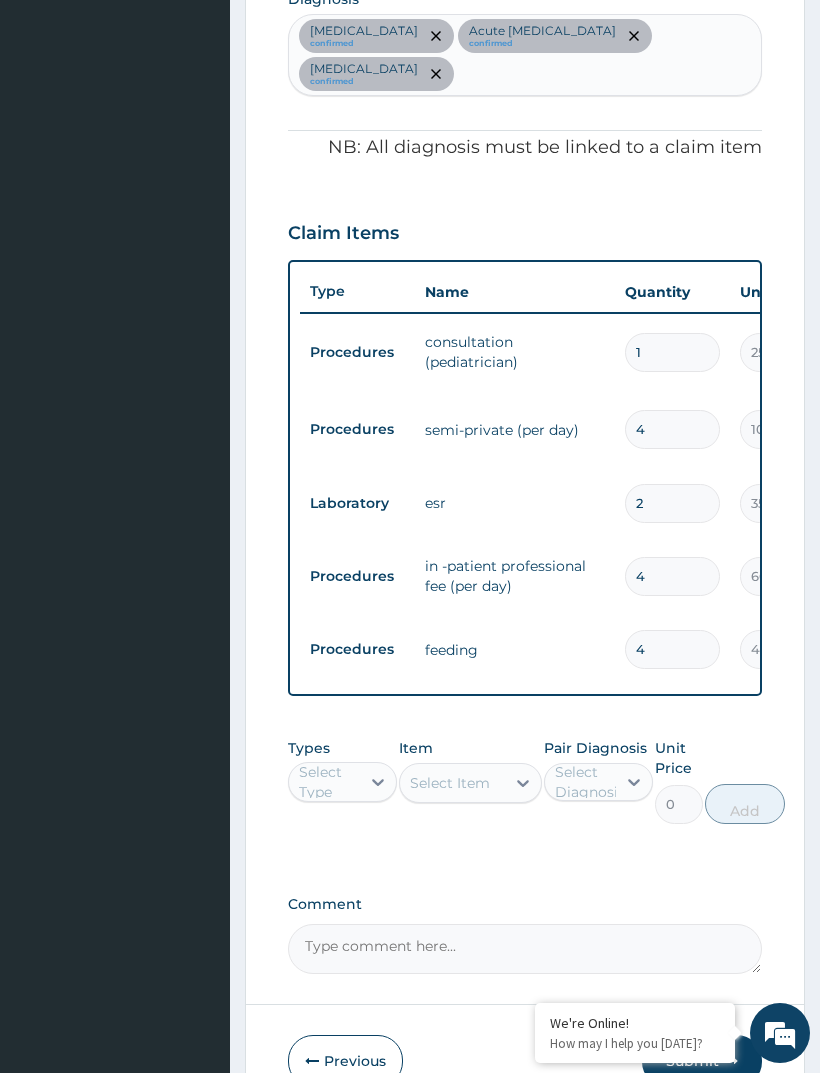 type on "1" 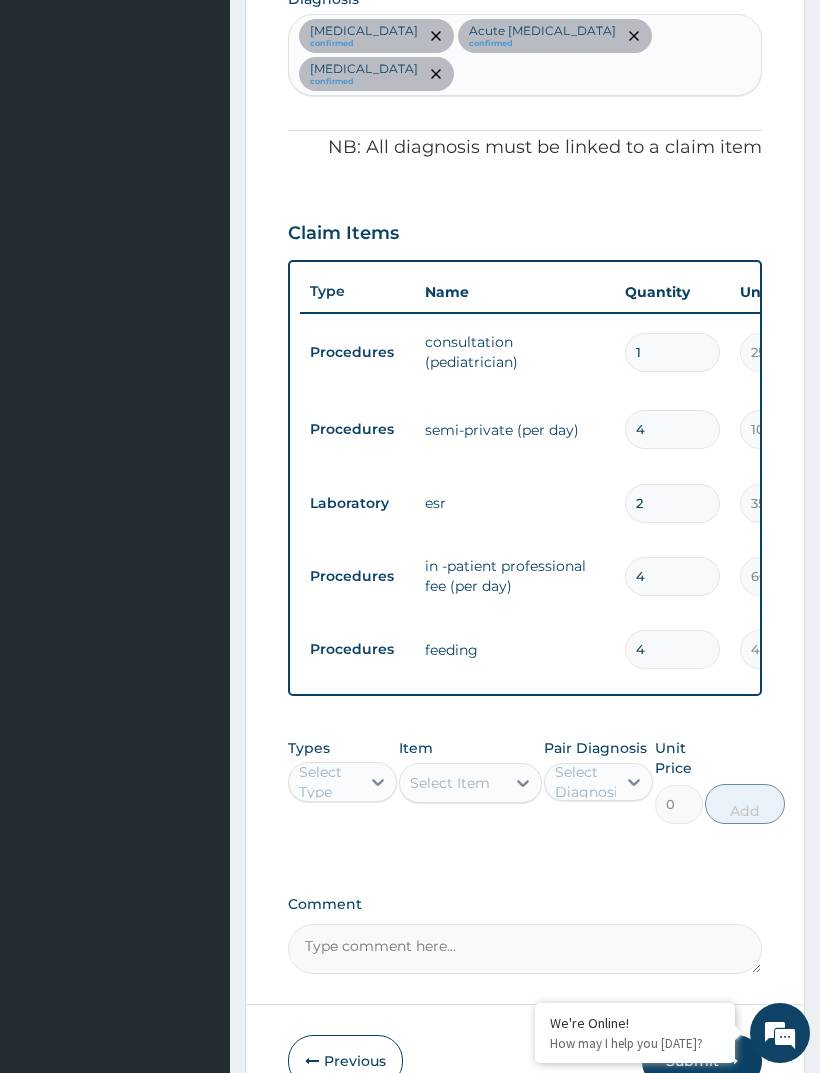 type 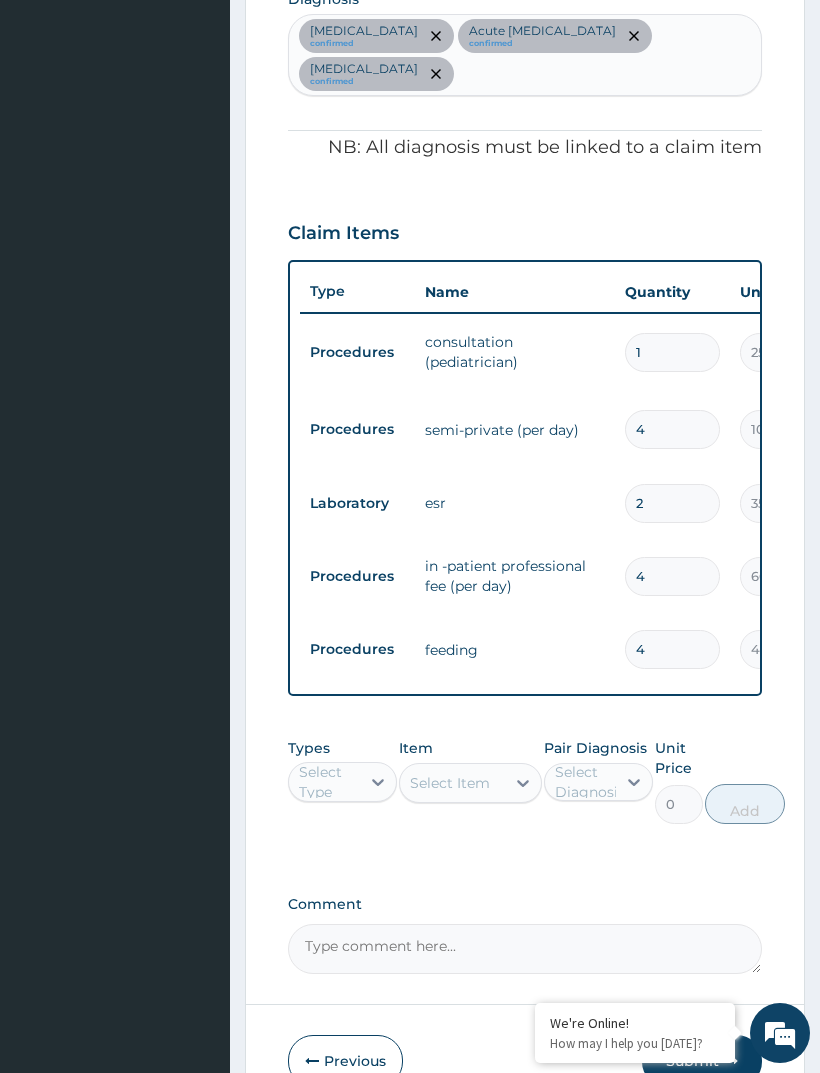 type on "0.00" 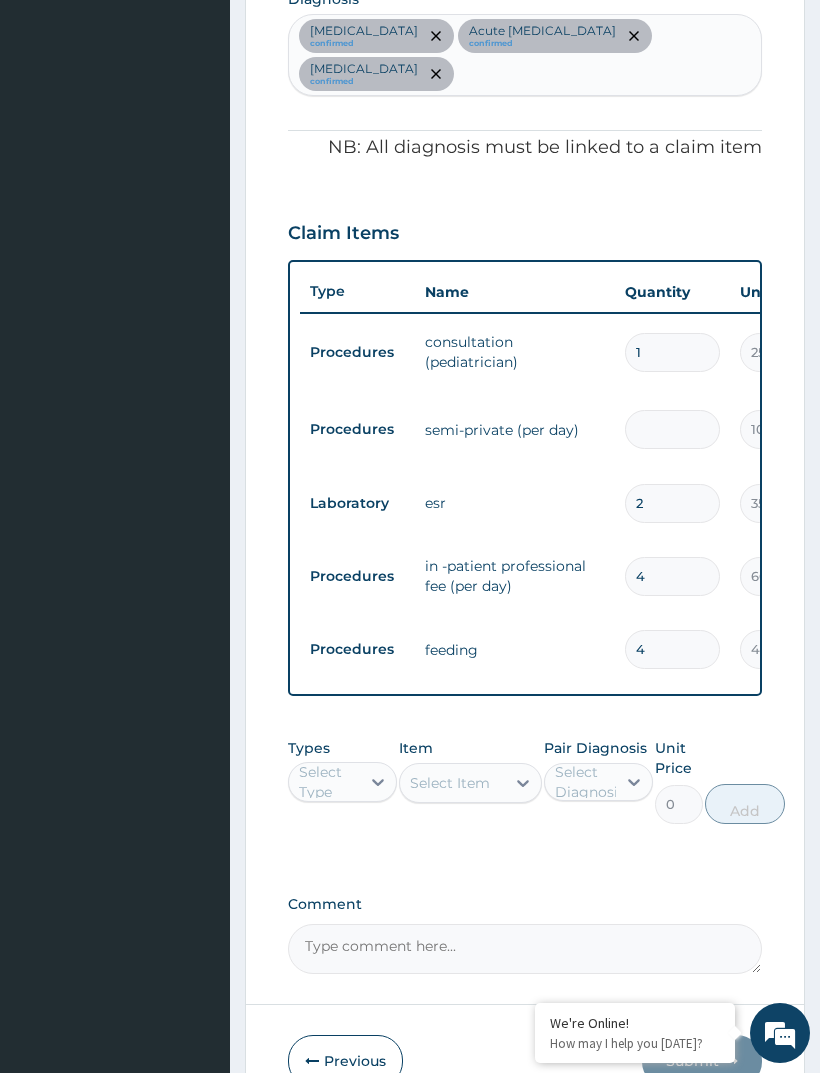 type on "2" 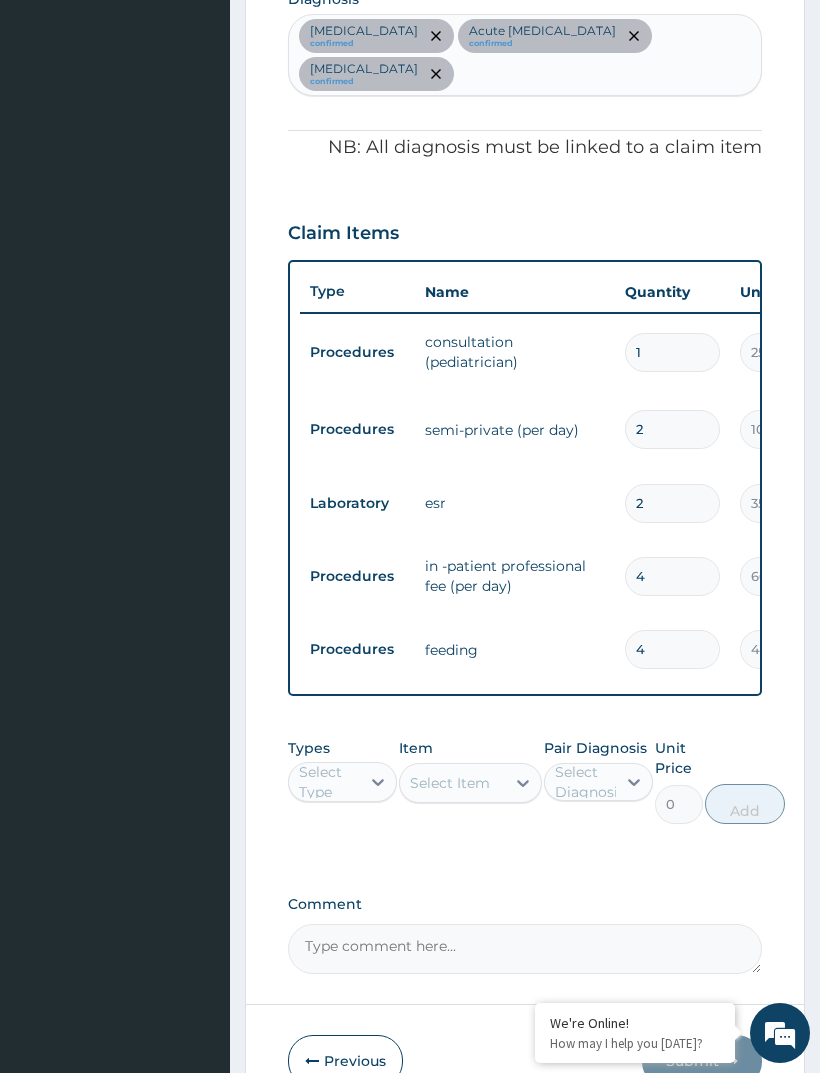 type on "20000.00" 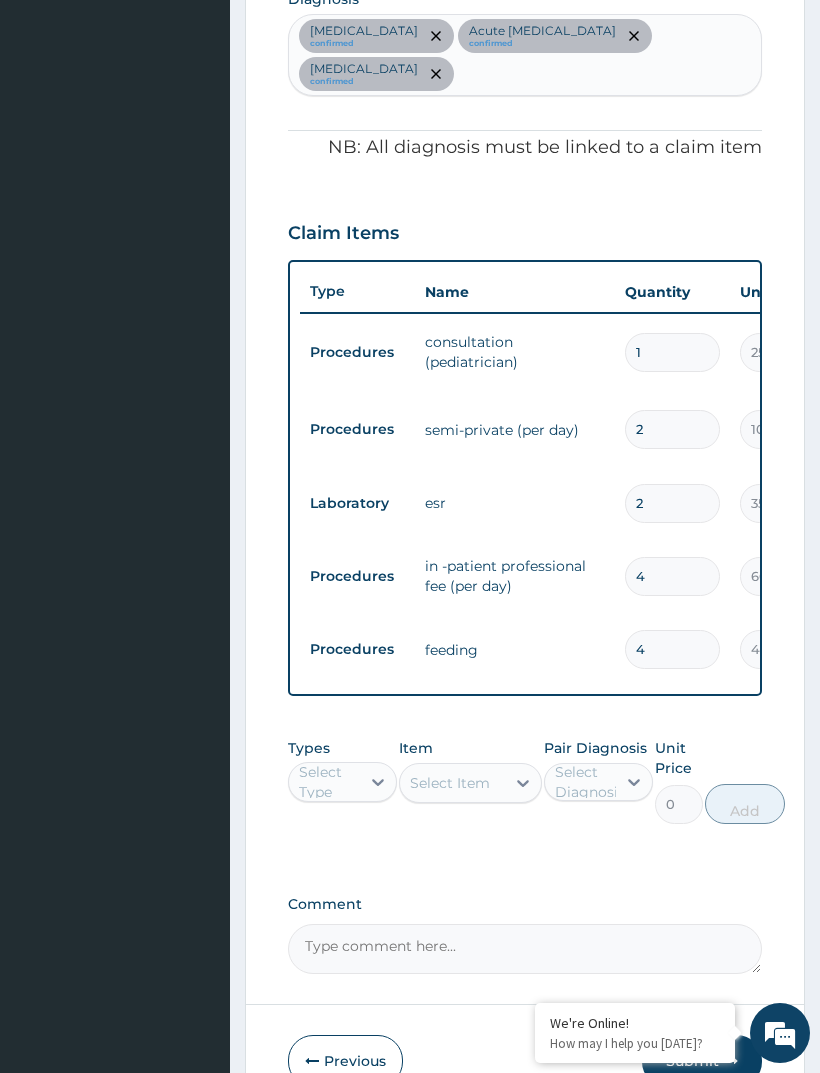 type on "2" 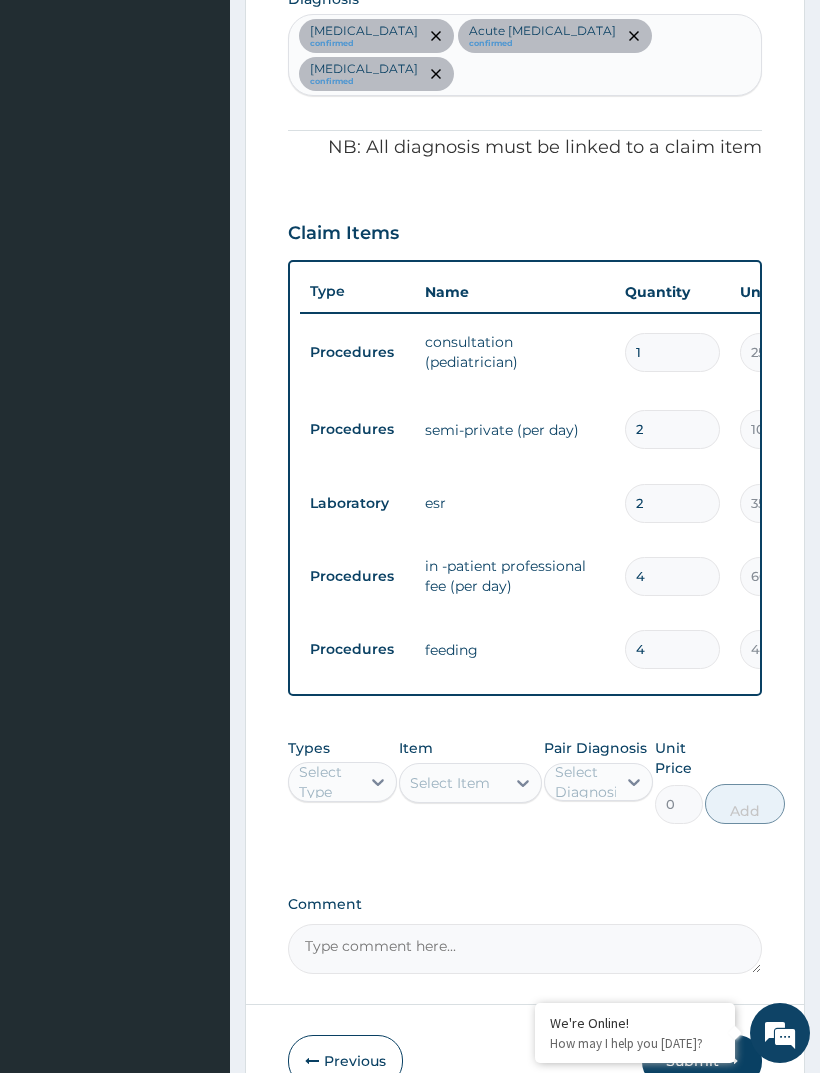 type 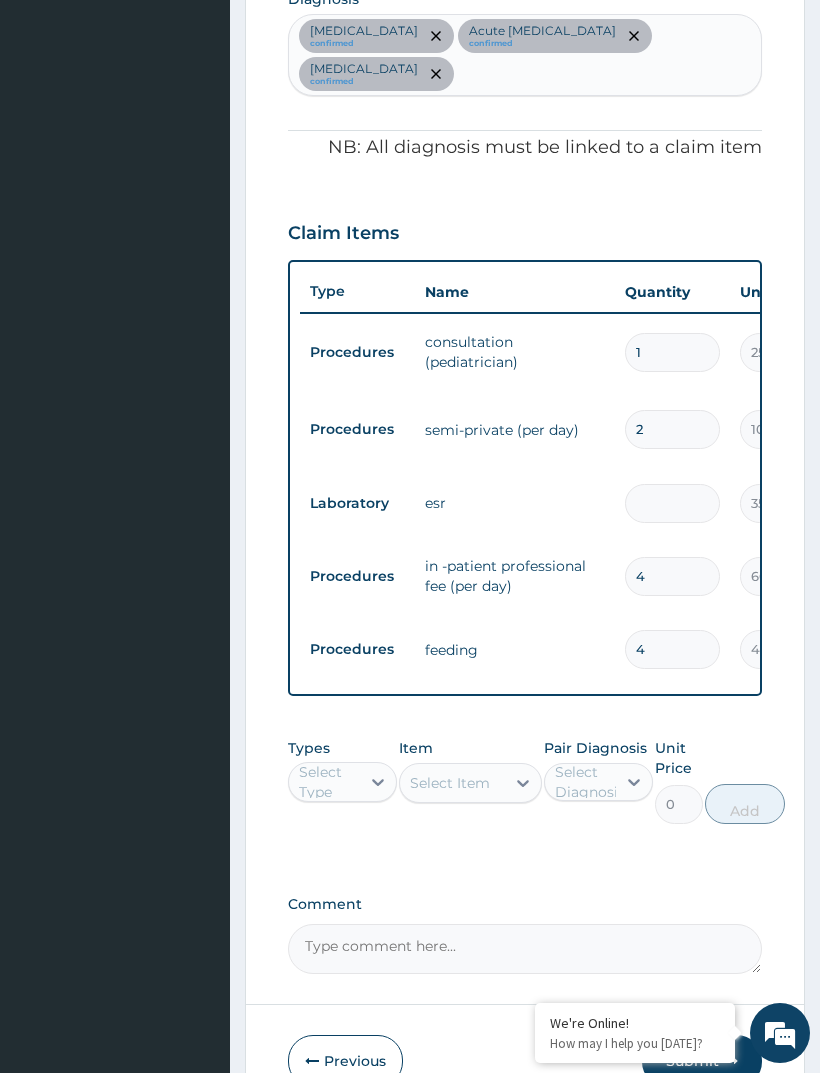 type on "0.00" 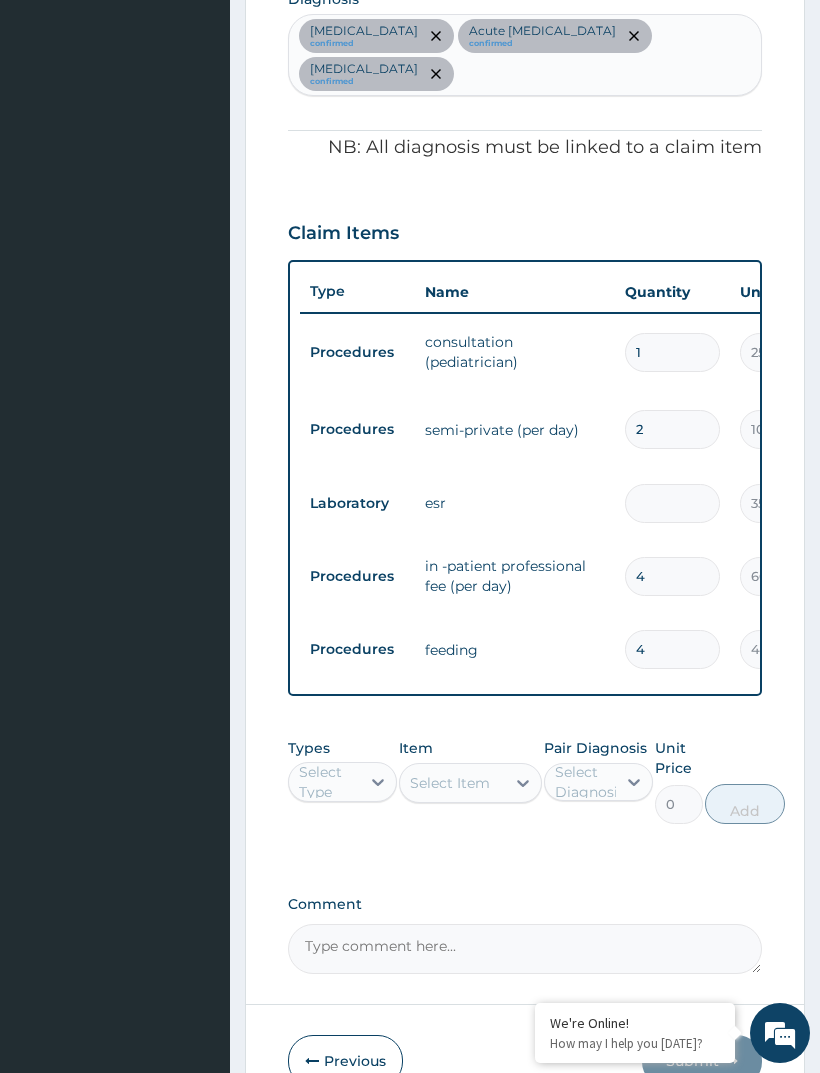 type on "1" 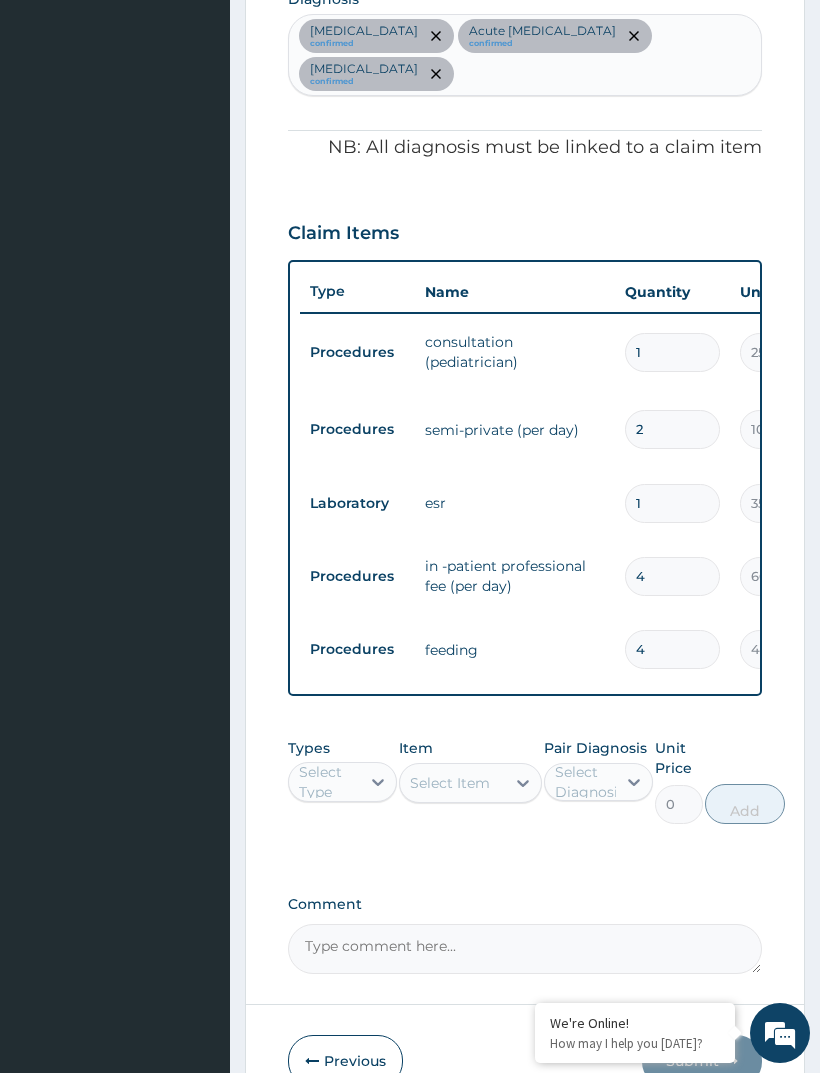 type on "3500.00" 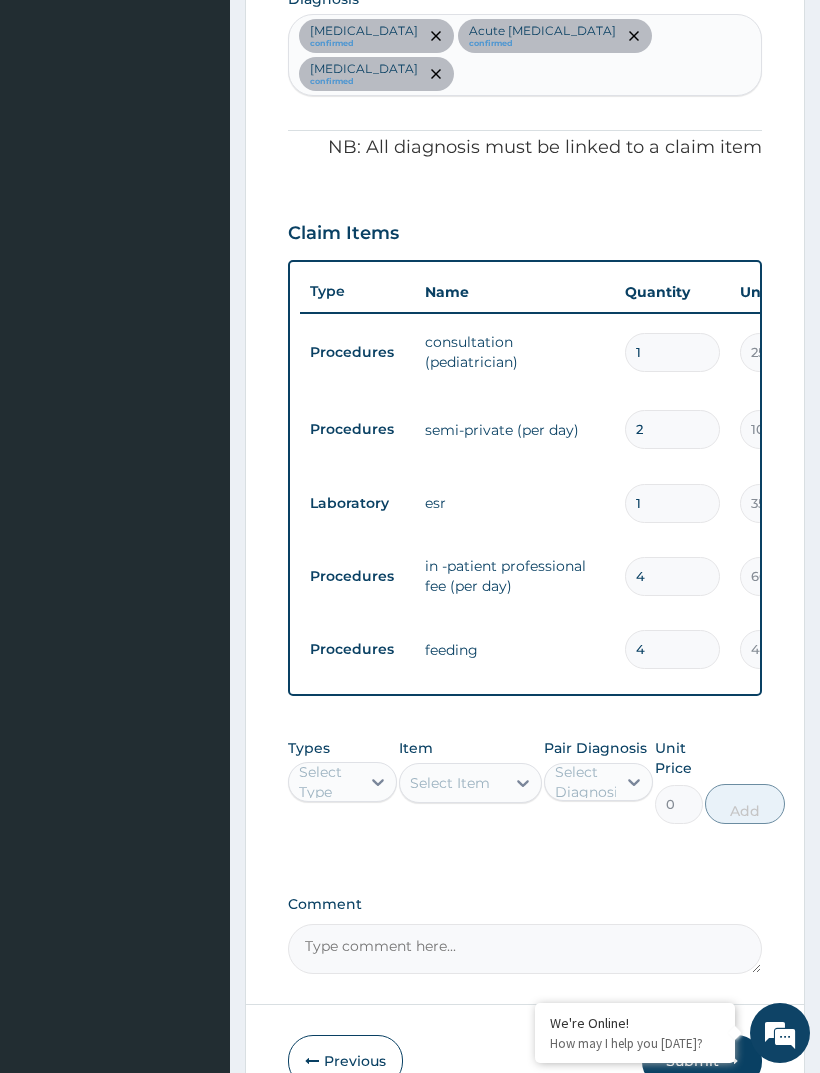 type on "1" 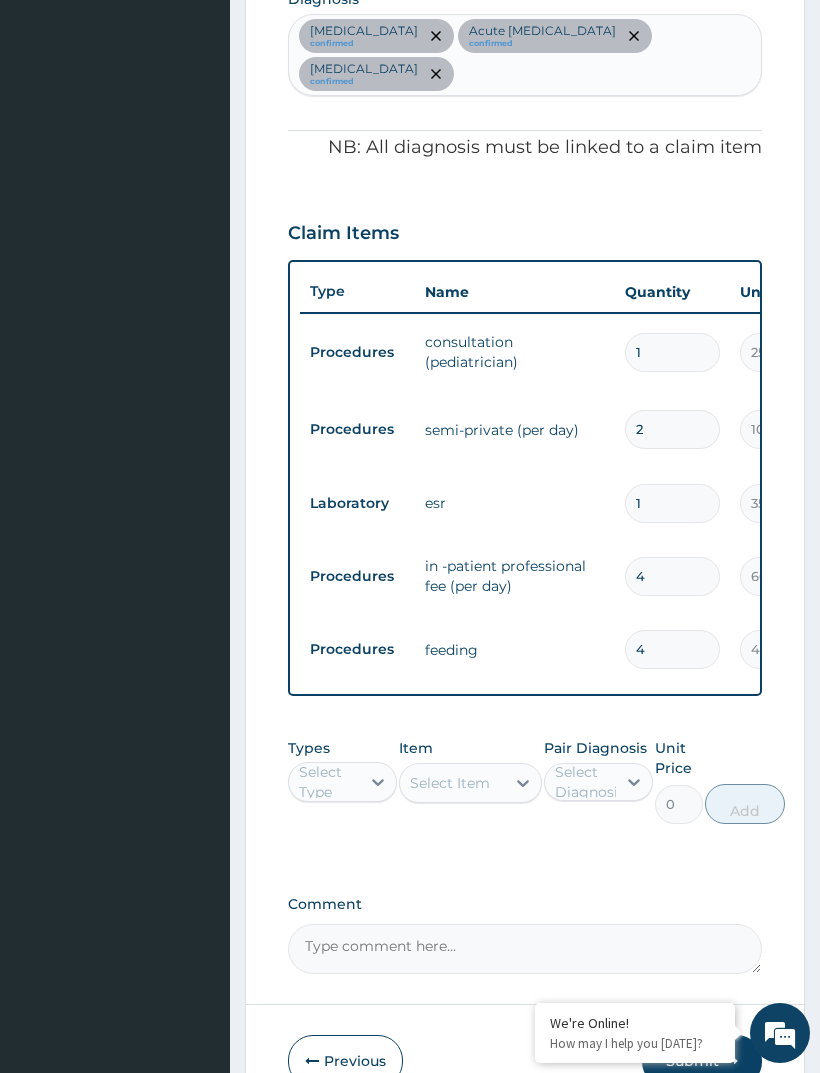 type 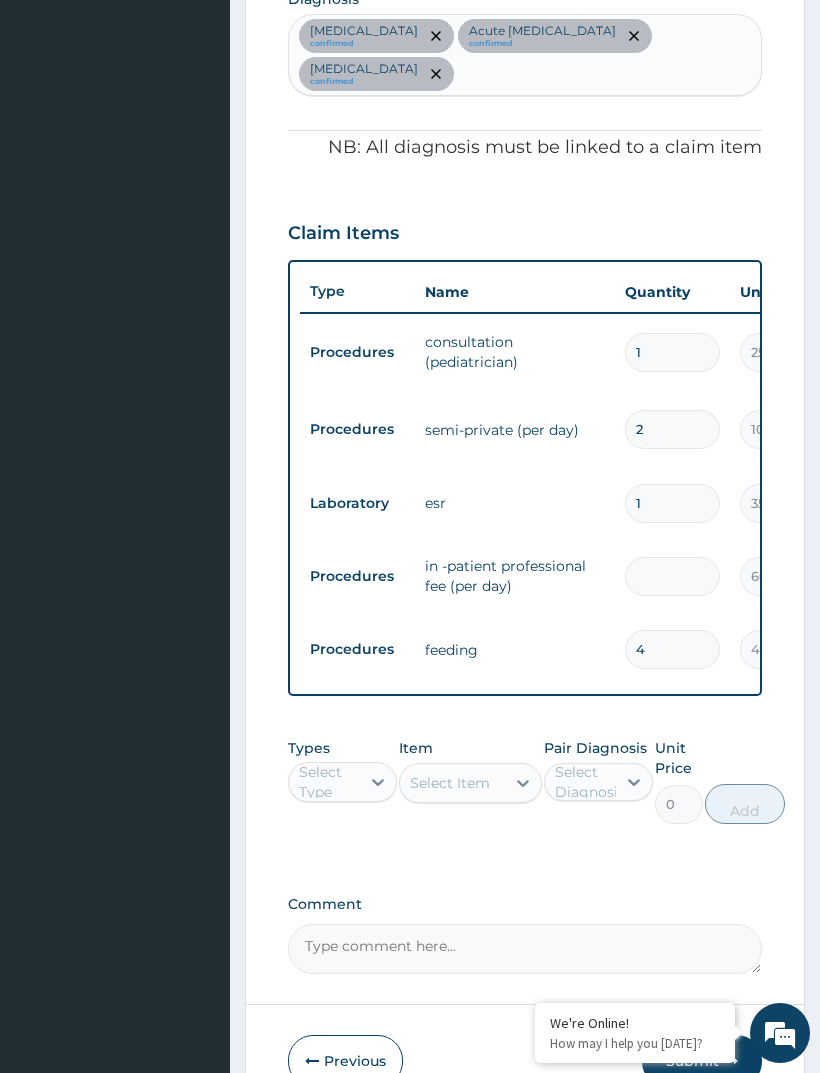 type on "0.00" 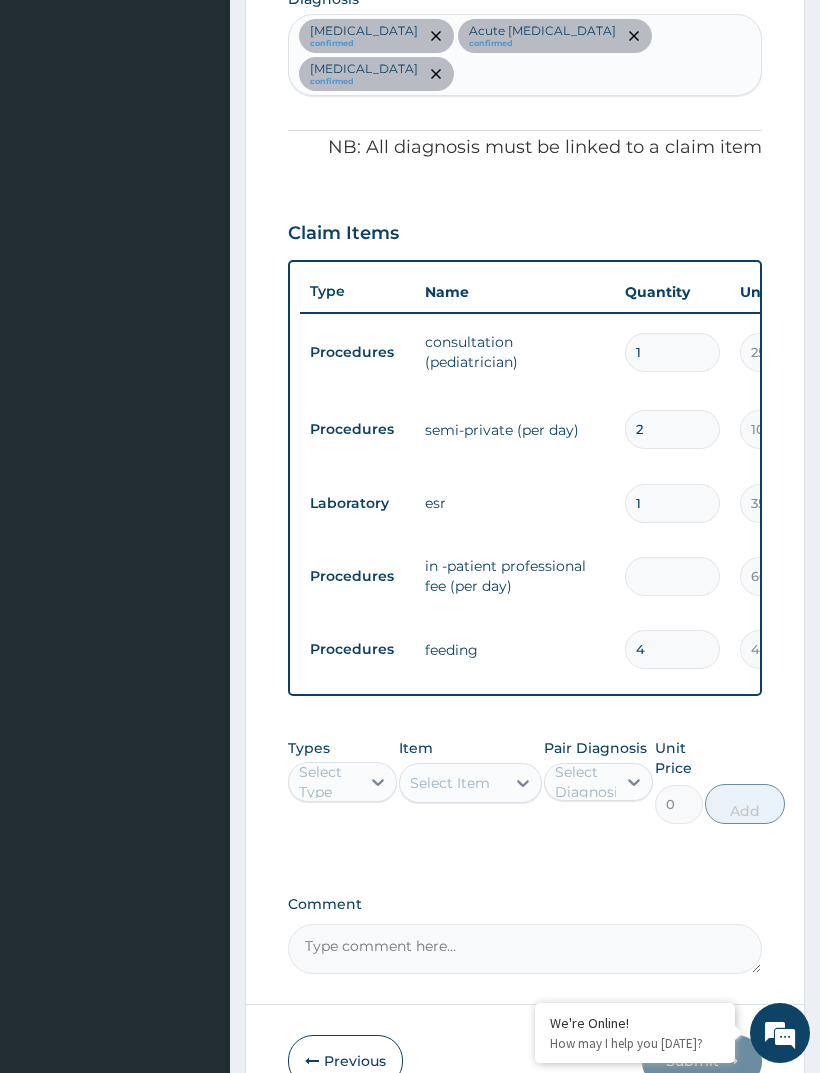 type on "2" 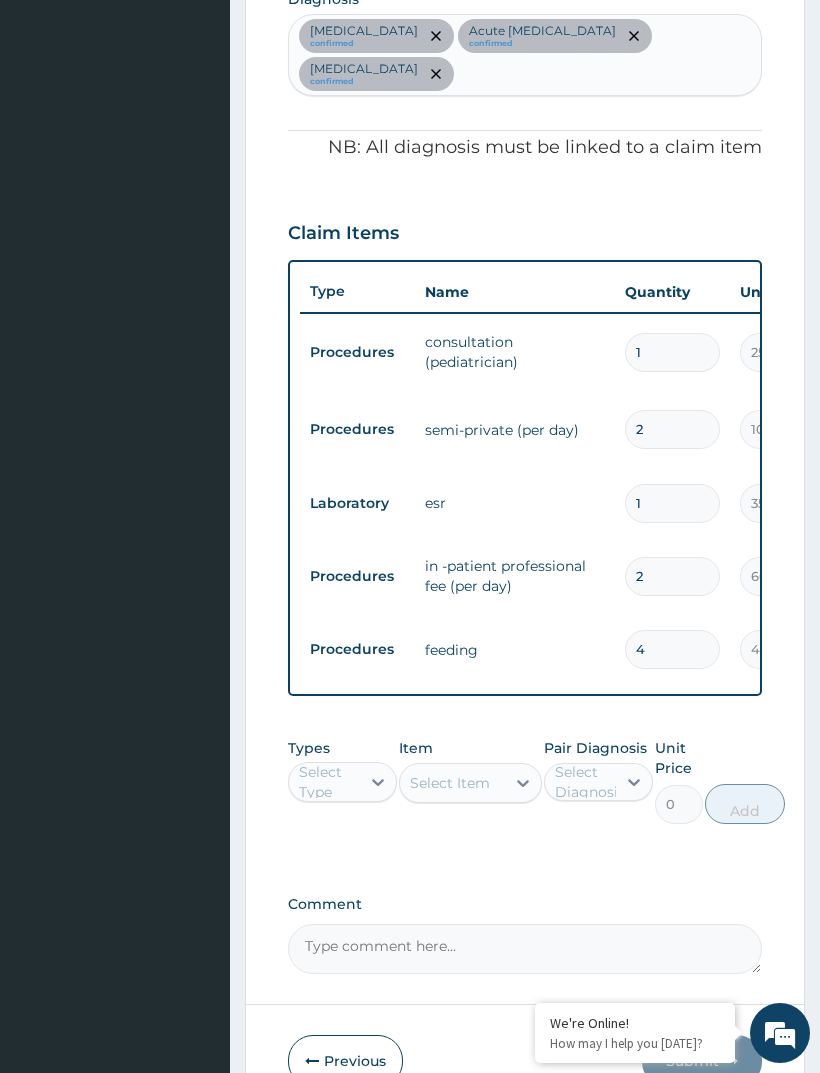 type on "13200.00" 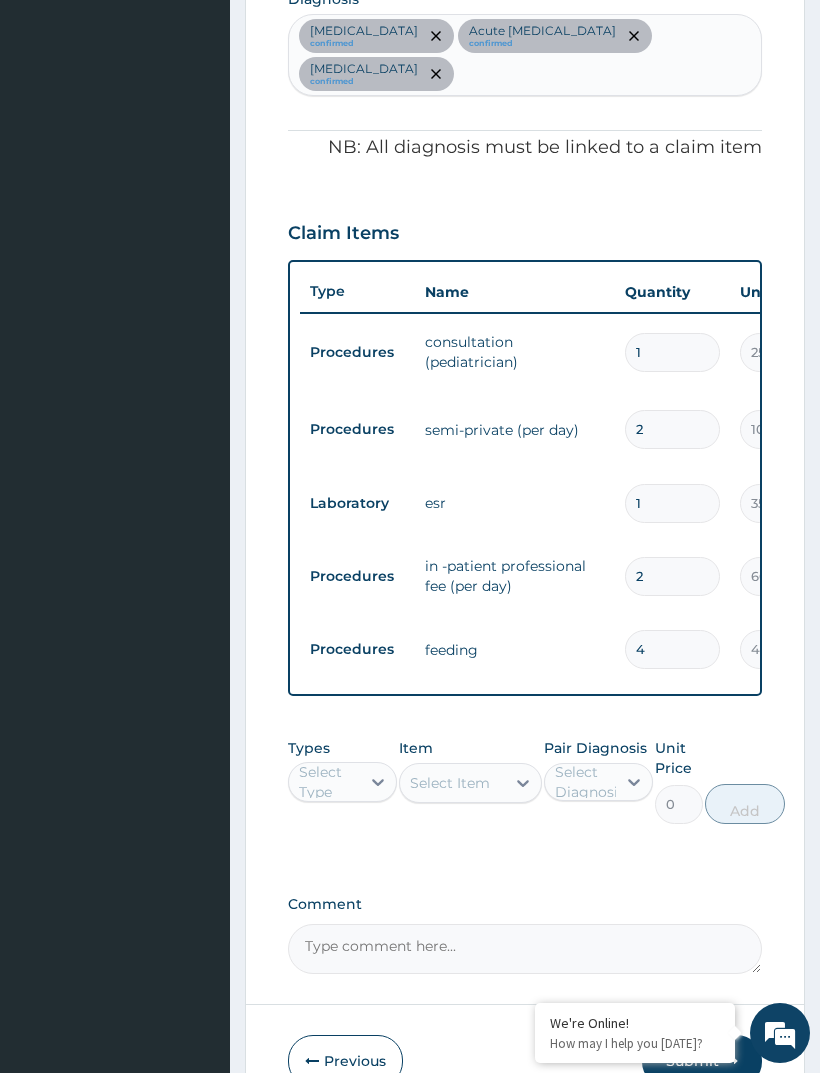 type on "2" 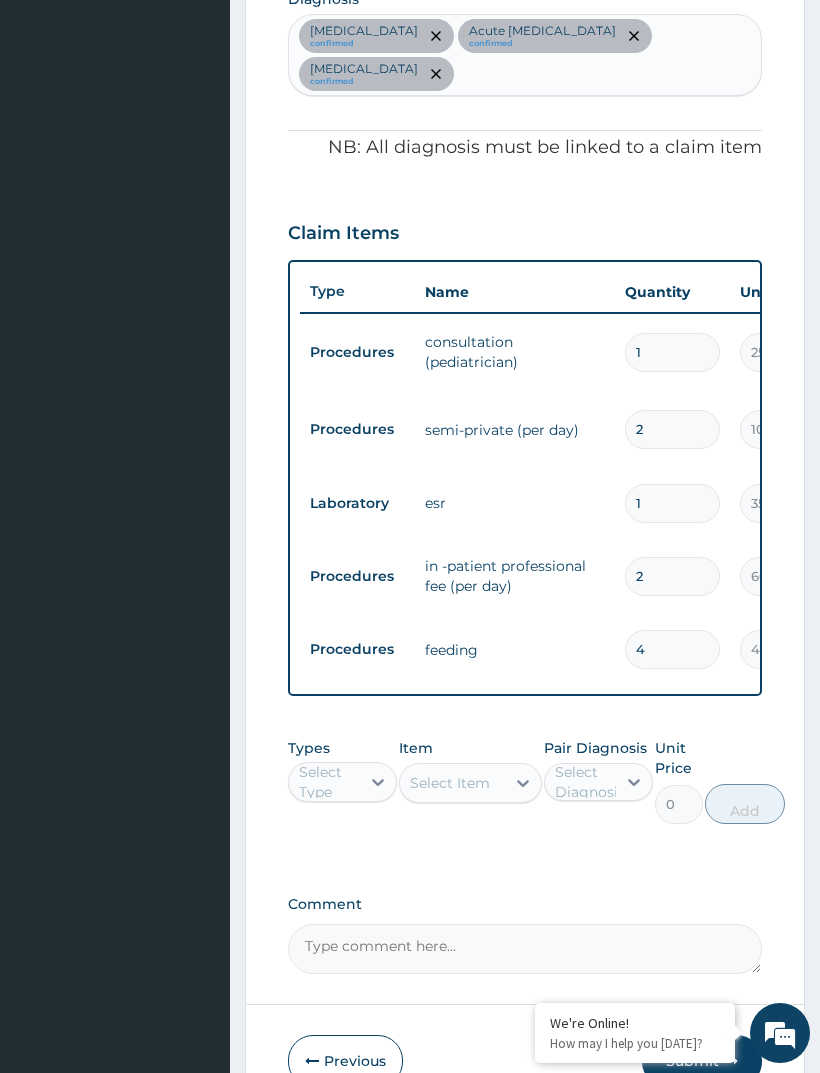 type 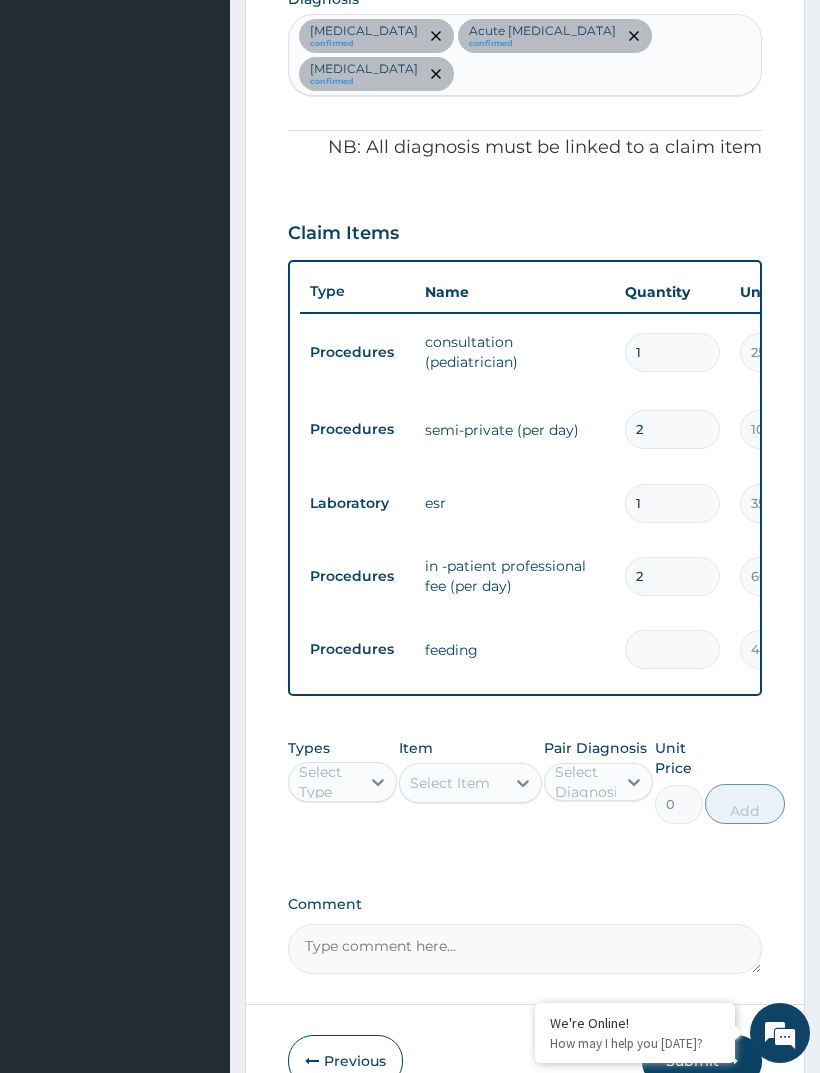 type on "0.00" 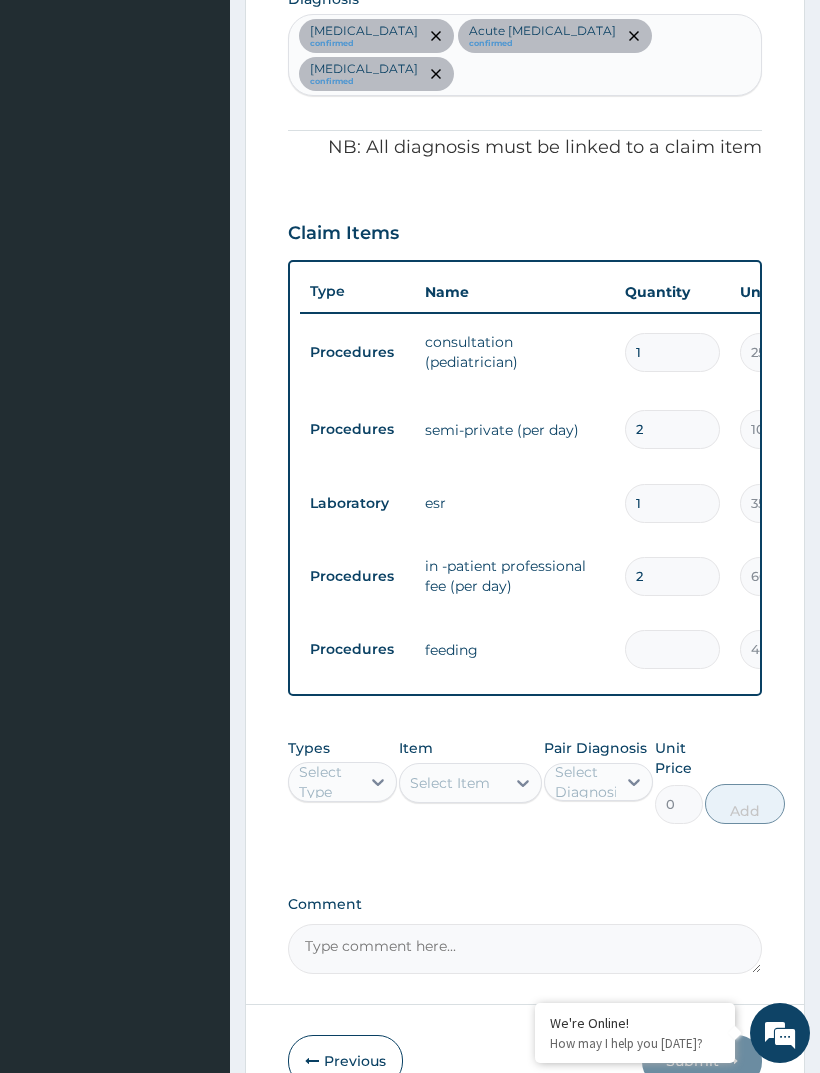 type on "2" 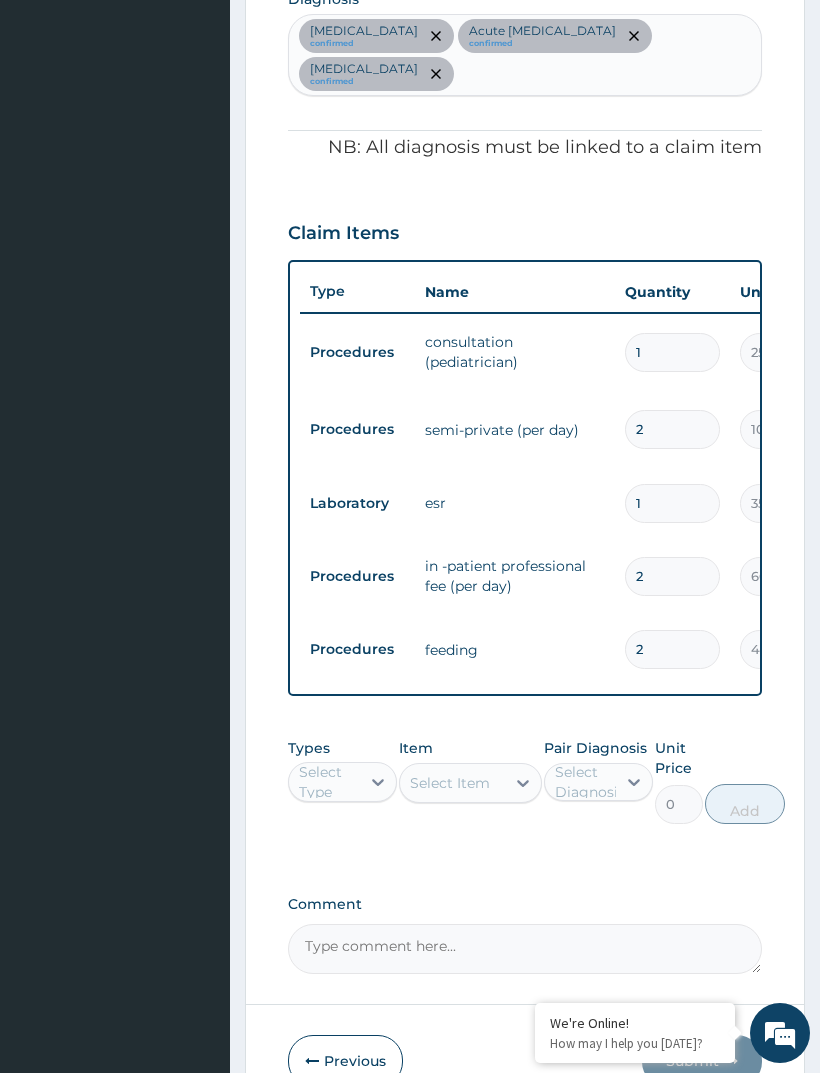 type on "9000.00" 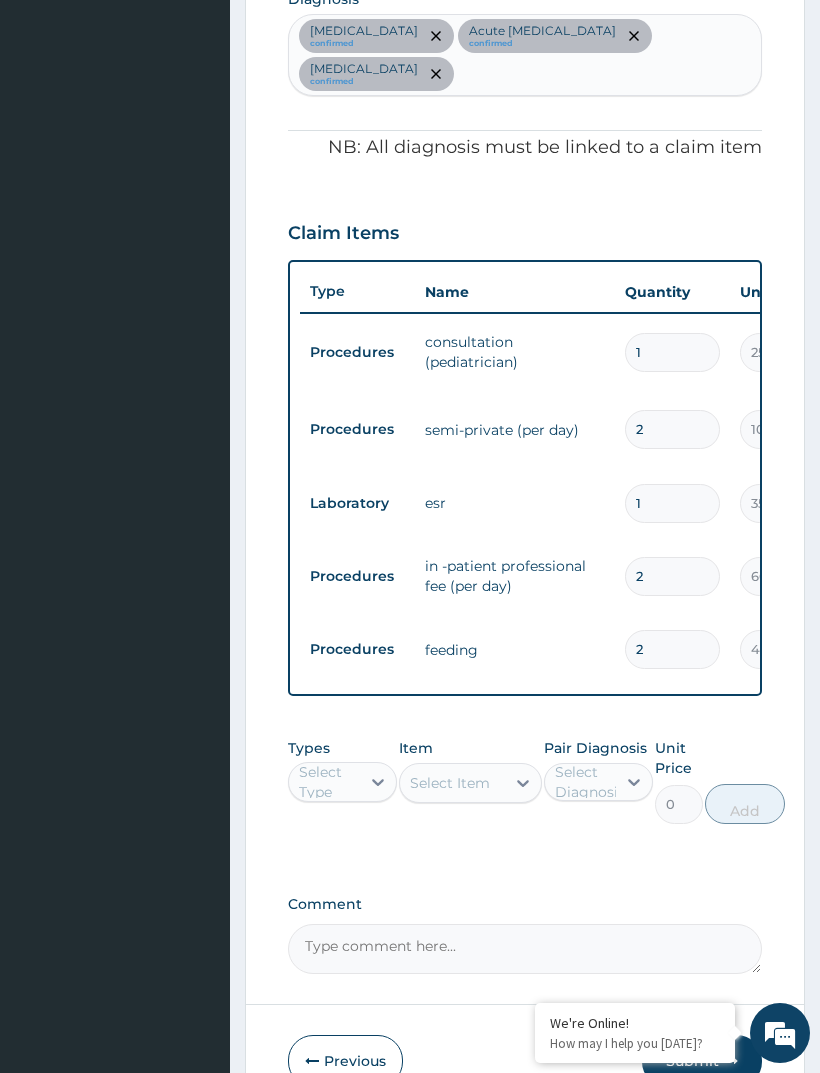 type on "2" 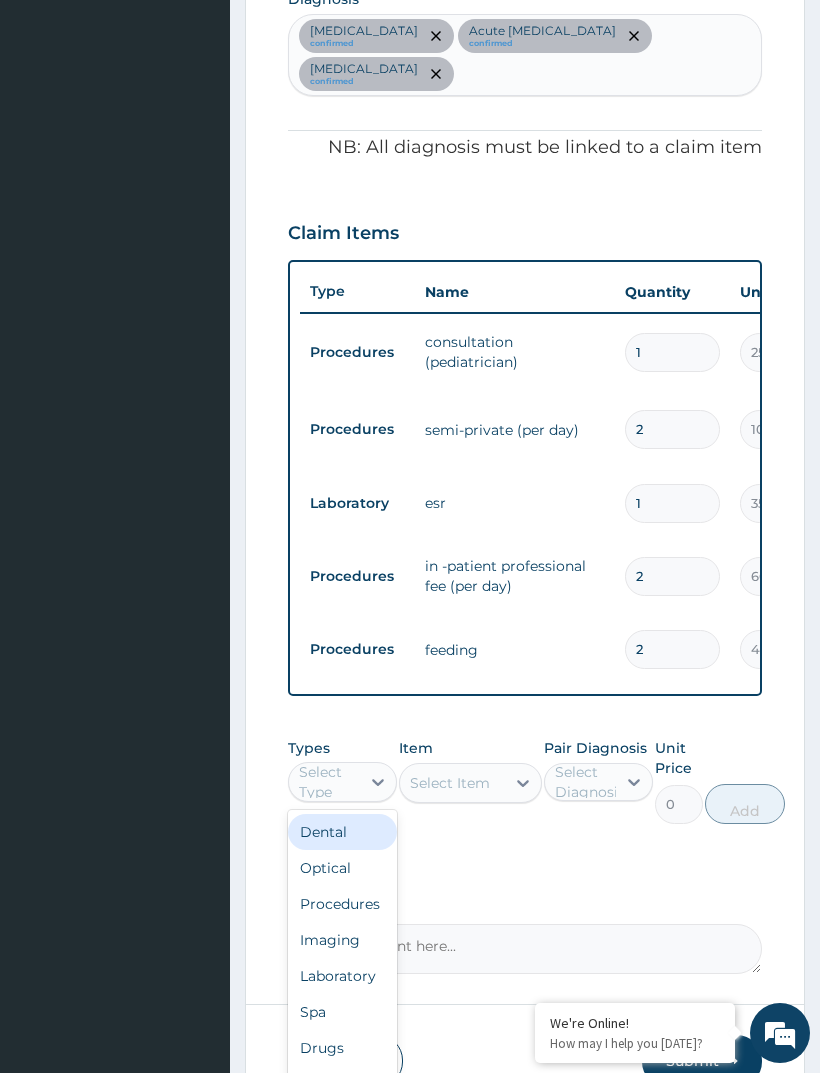 click on "Procedures" at bounding box center (342, 904) 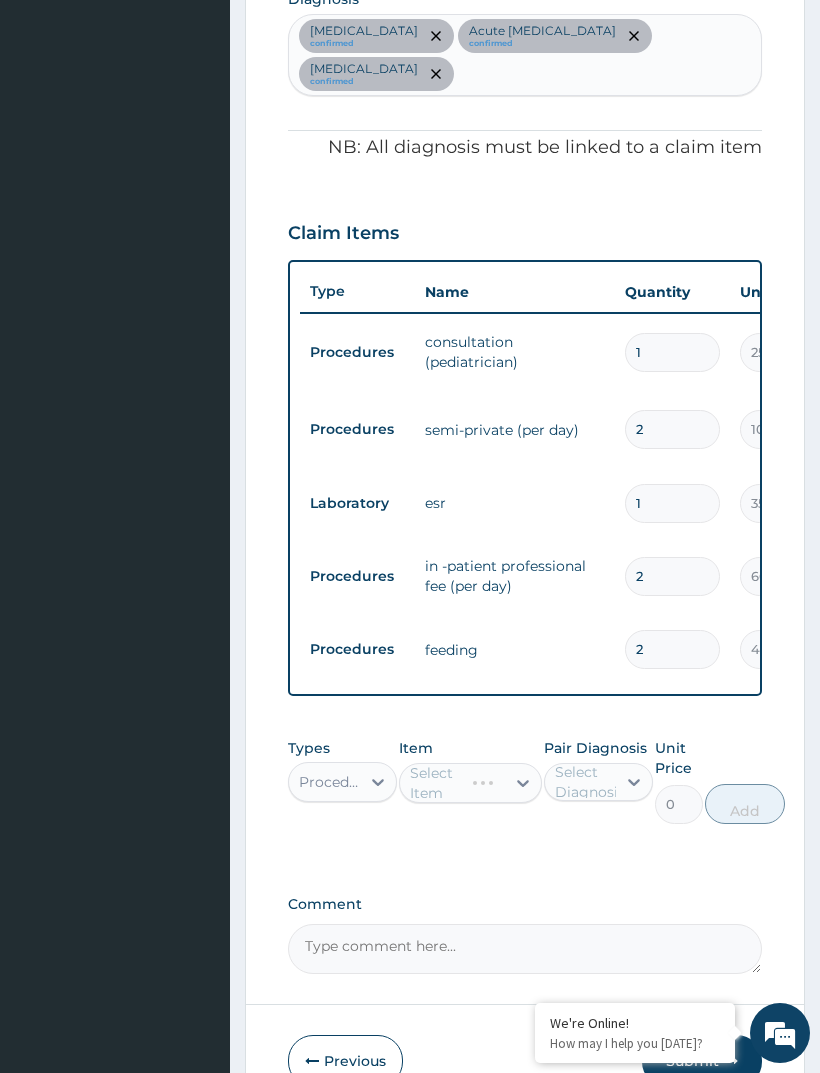 click on "Select Item" at bounding box center (470, 783) 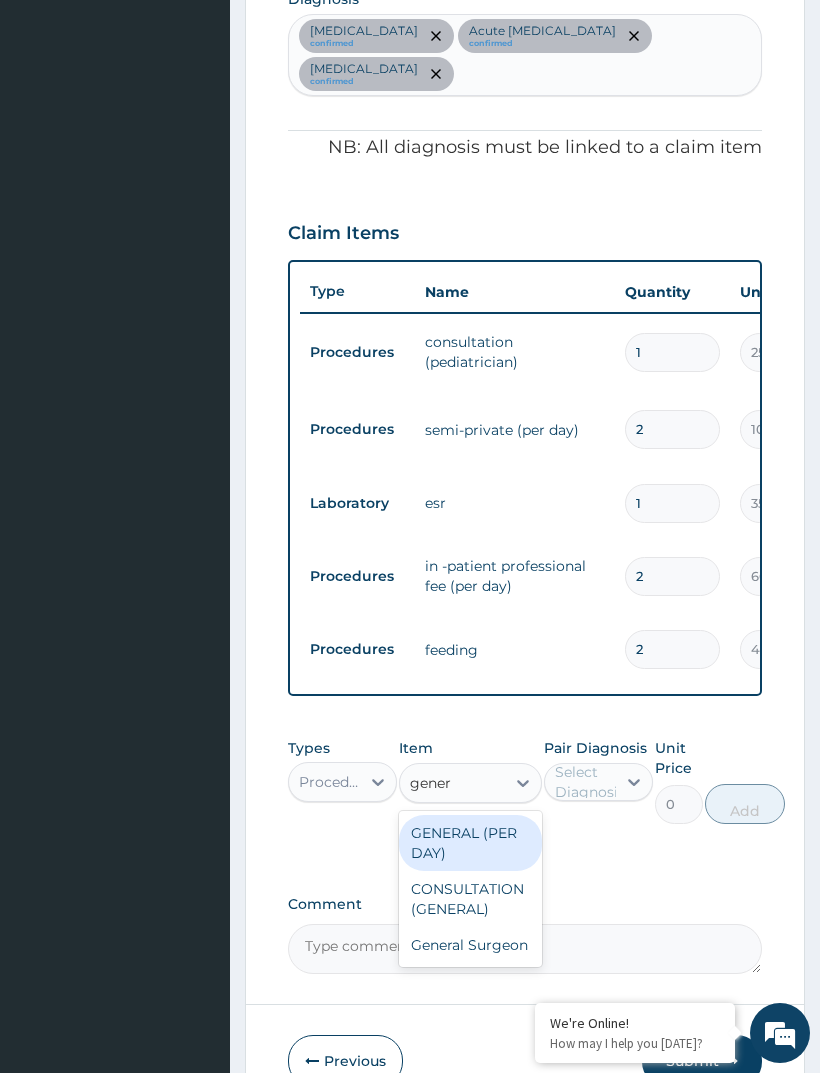 click on "CONSULTATION (GENERAL)" at bounding box center (470, 899) 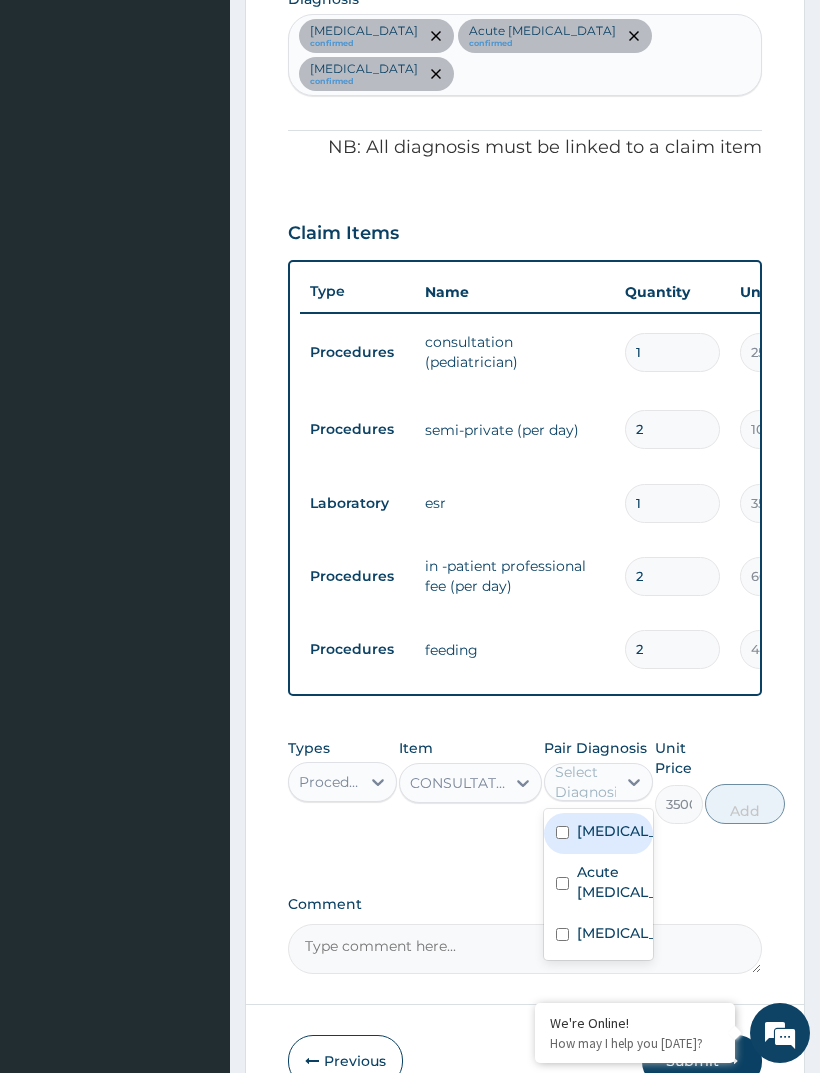 click on "[MEDICAL_DATA]" at bounding box center (619, 831) 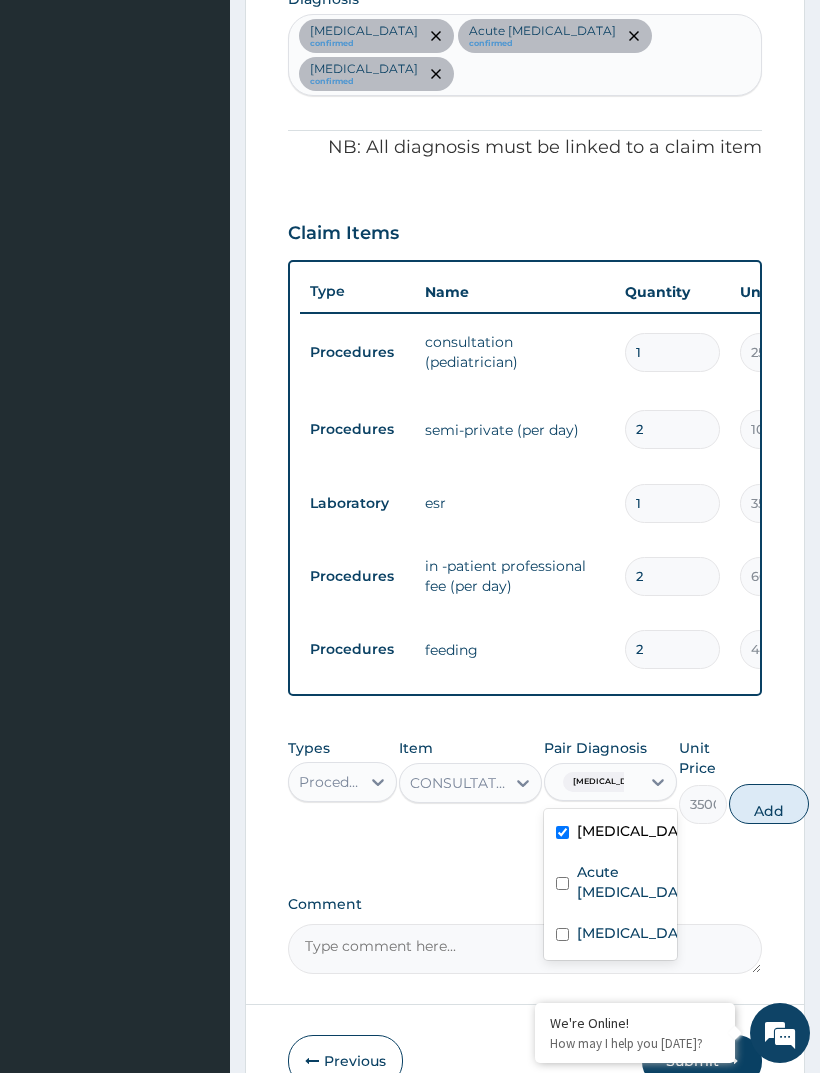 click on "Acute [MEDICAL_DATA]" at bounding box center [631, 882] 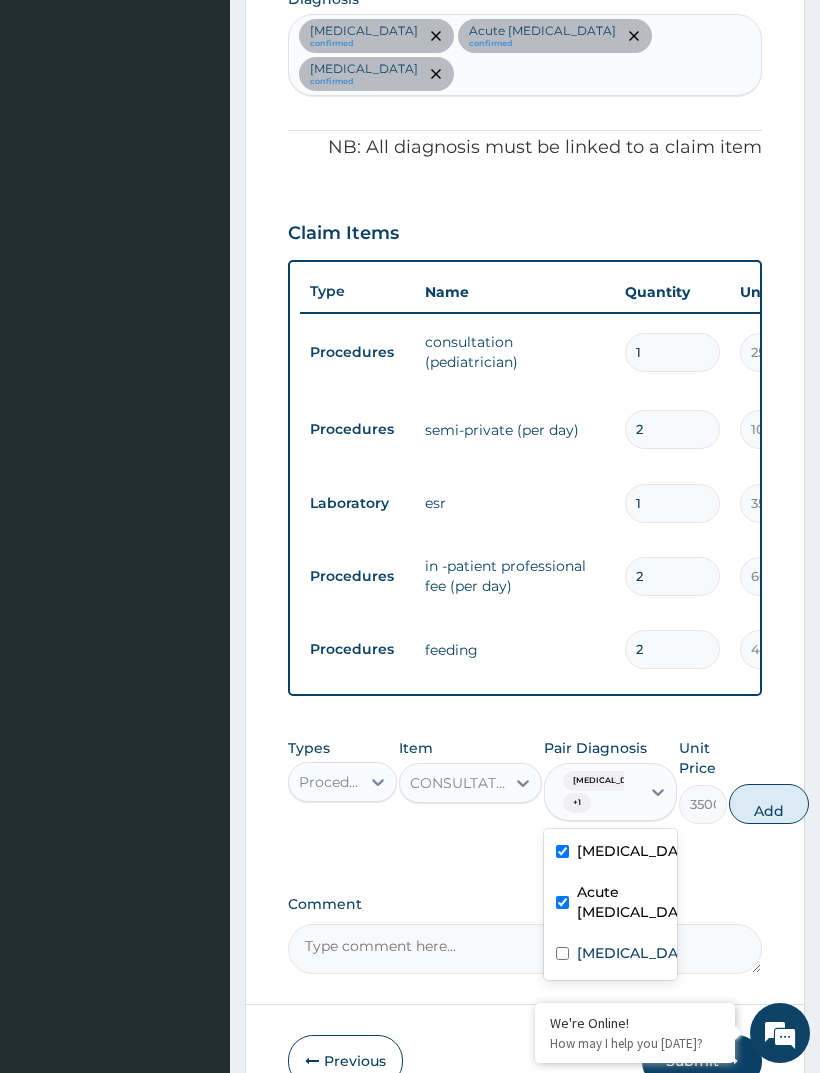click on "[MEDICAL_DATA]" at bounding box center [631, 953] 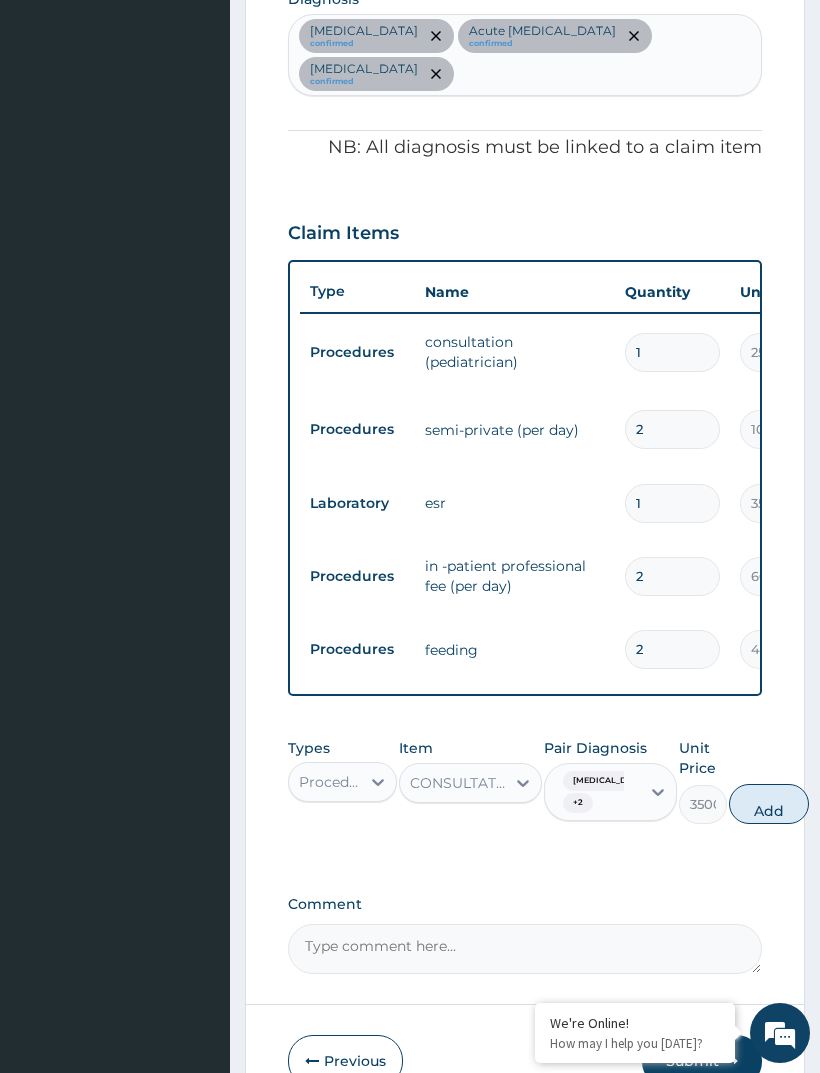 click on "Add" at bounding box center [769, 804] 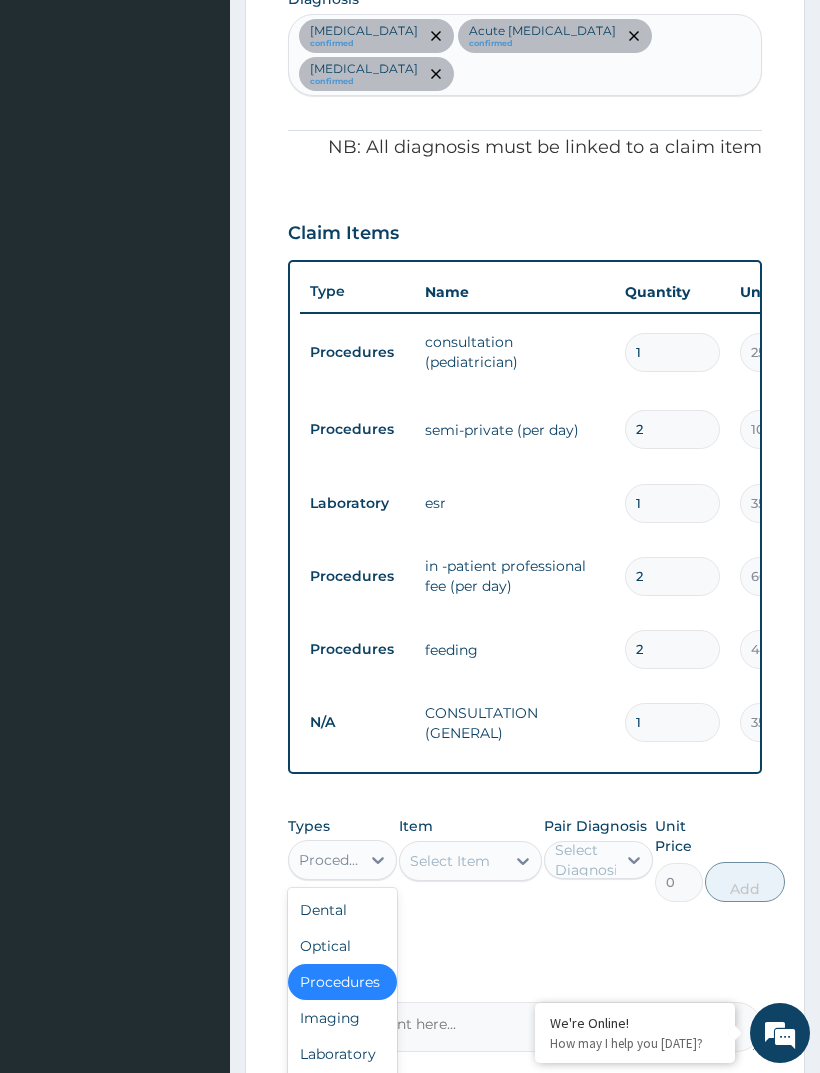 click on "Laboratory" at bounding box center [342, 1054] 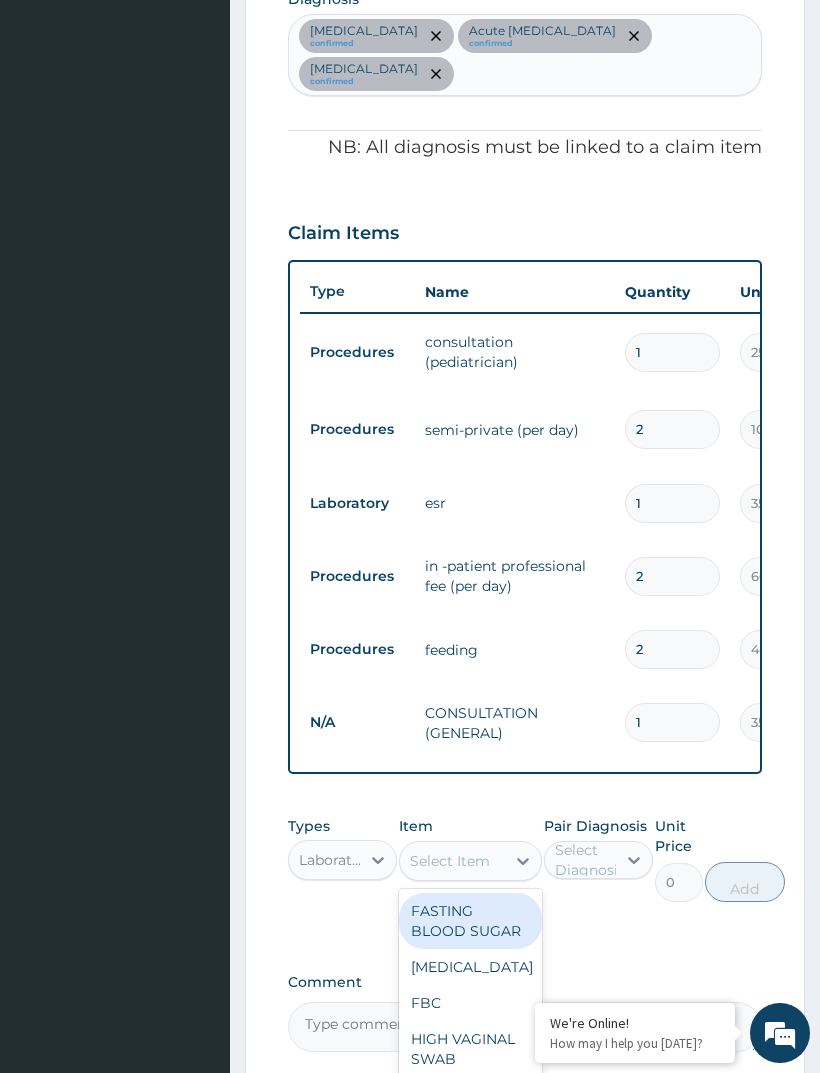 click on "FBC" at bounding box center (470, 1003) 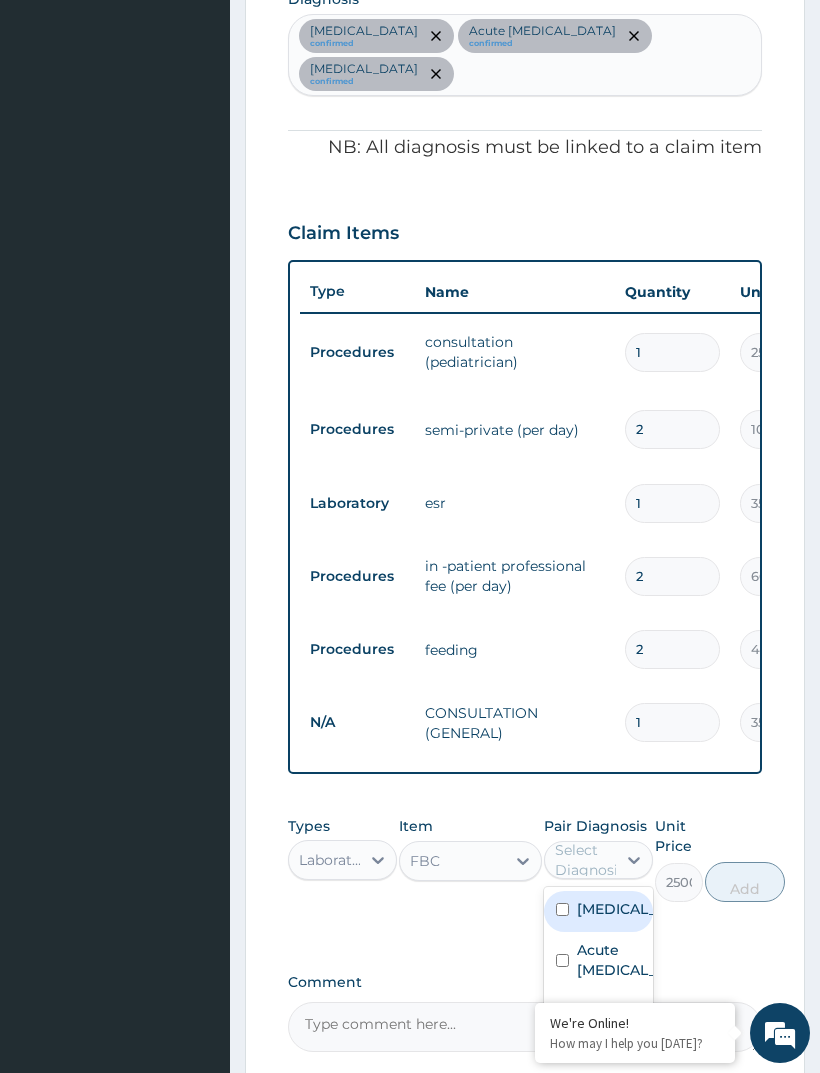 click at bounding box center [562, 1011] 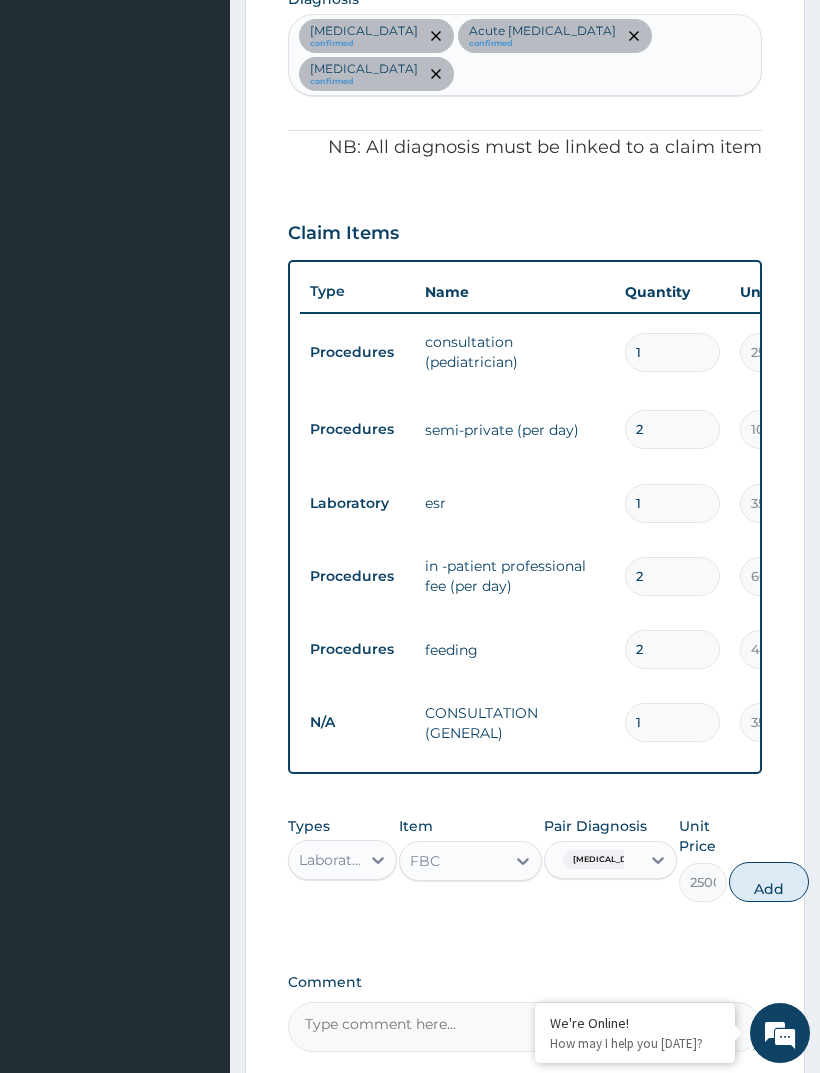 click on "Add" at bounding box center [769, 882] 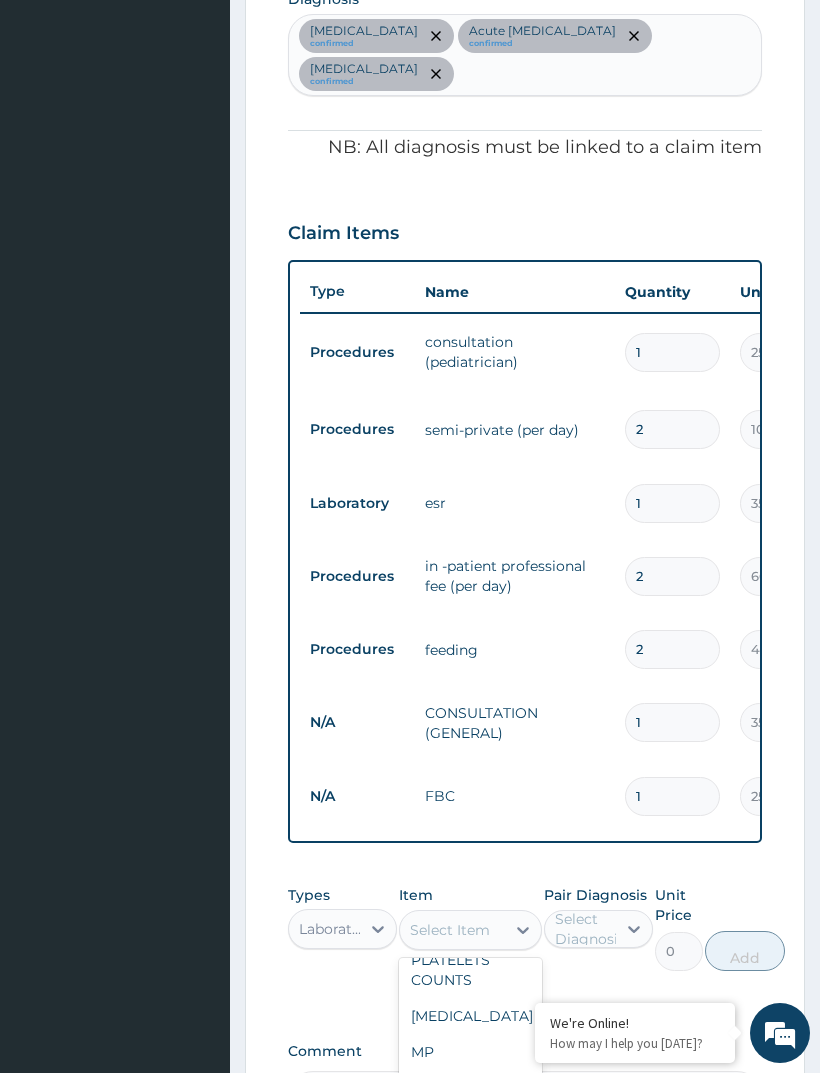 scroll, scrollTop: 624, scrollLeft: 0, axis: vertical 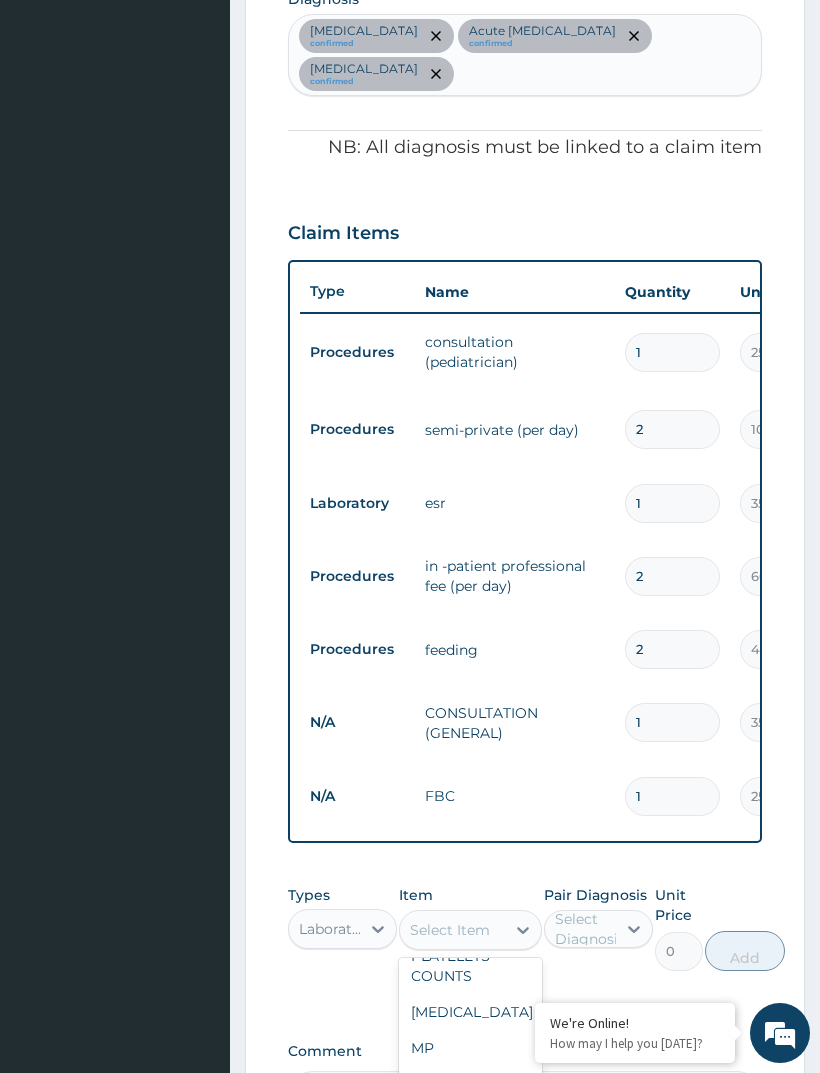 click on "MP" at bounding box center (470, 1048) 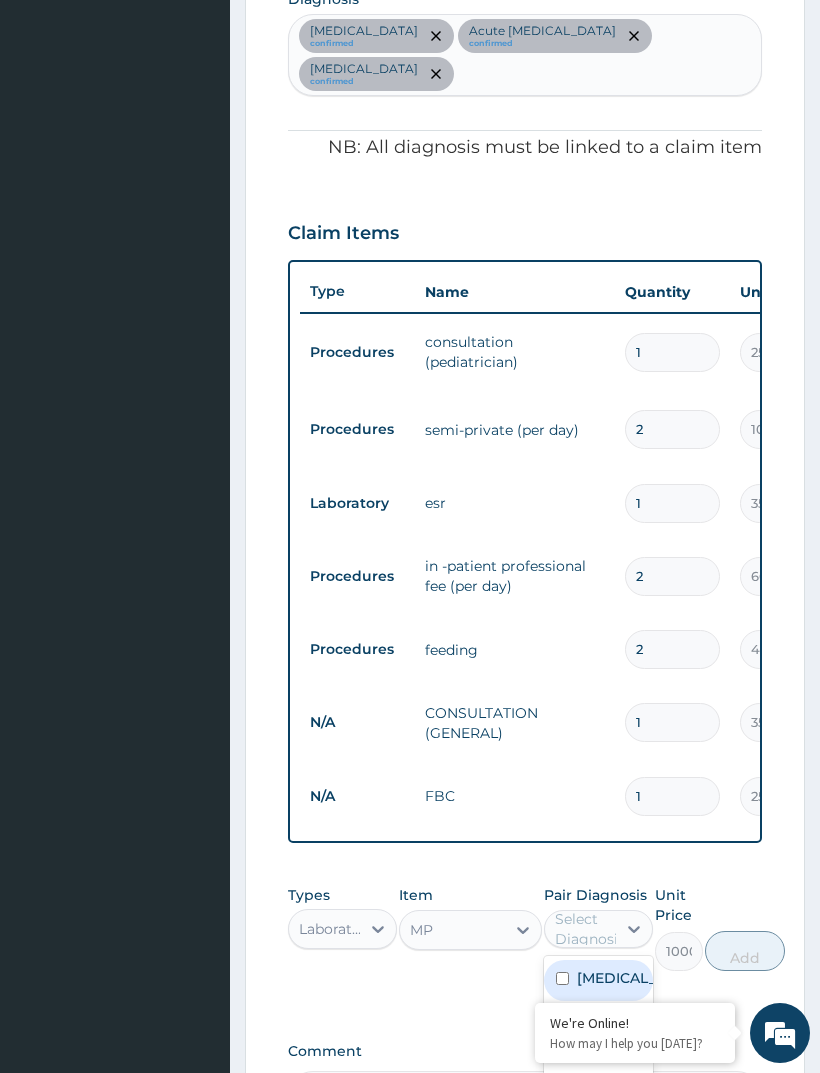 click at bounding box center [562, 978] 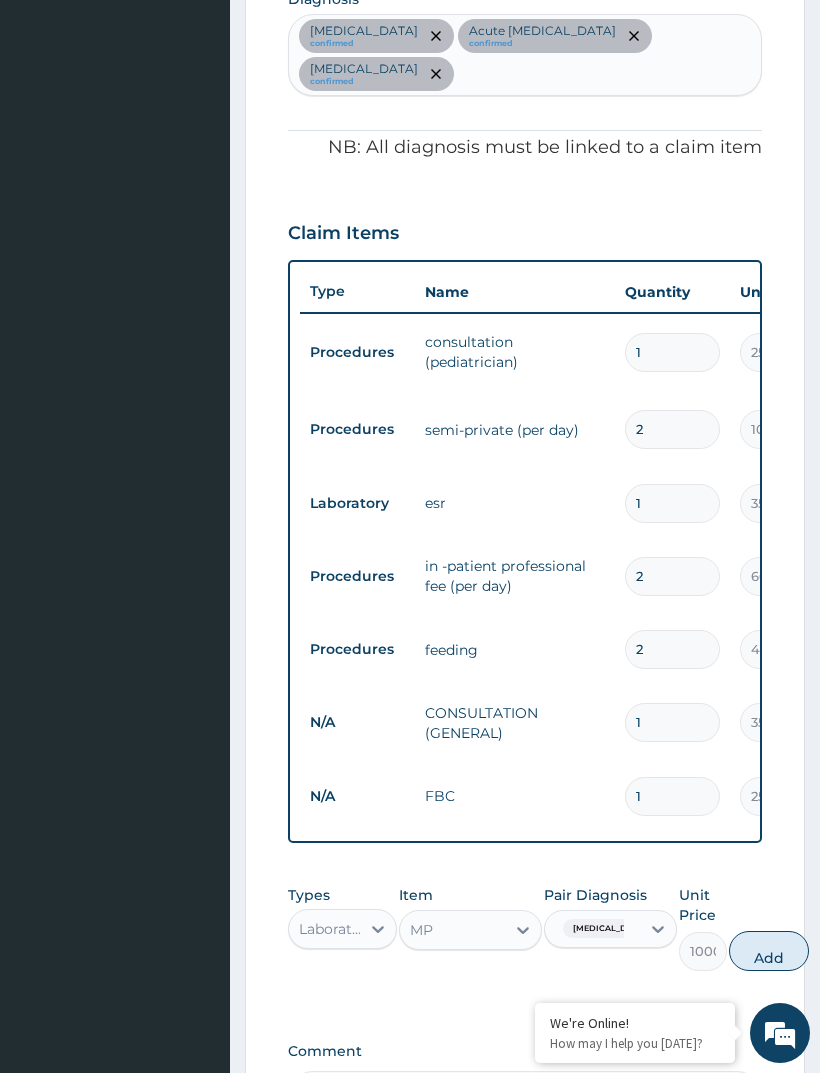 click on "Add" at bounding box center [769, 951] 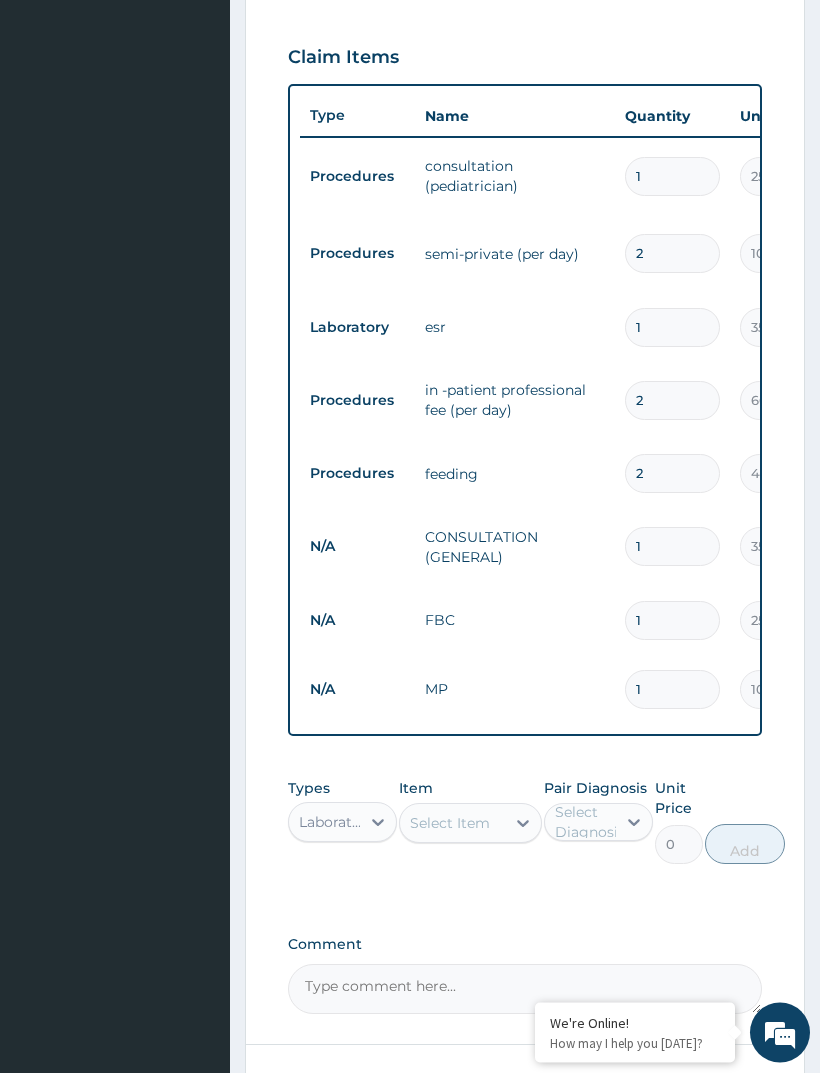 scroll, scrollTop: 825, scrollLeft: 0, axis: vertical 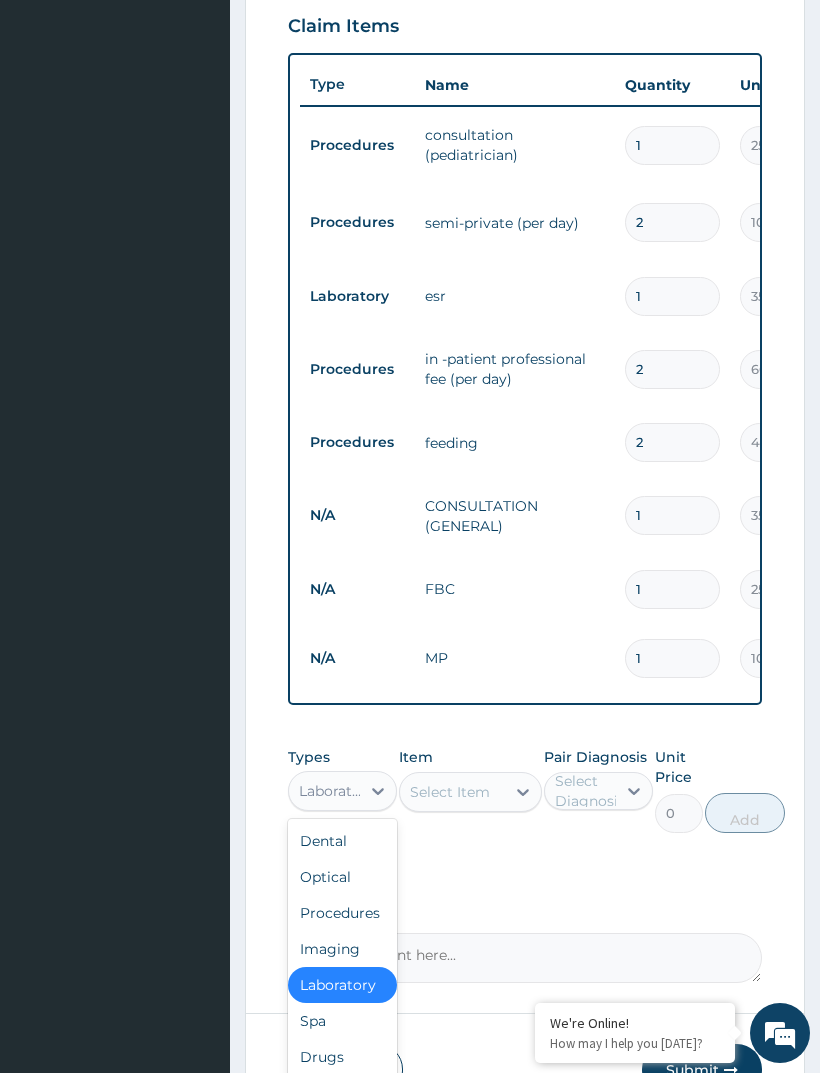 click on "Drugs" at bounding box center (342, 1057) 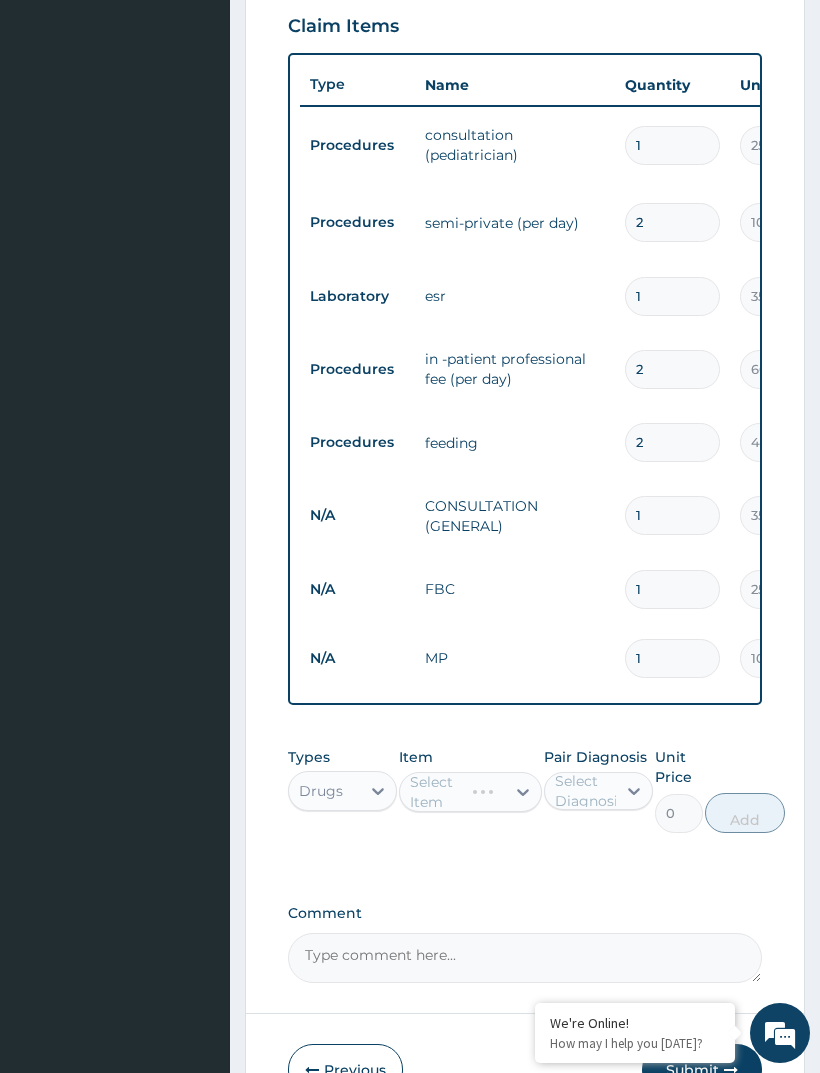 click on "Previous" at bounding box center (345, 1070) 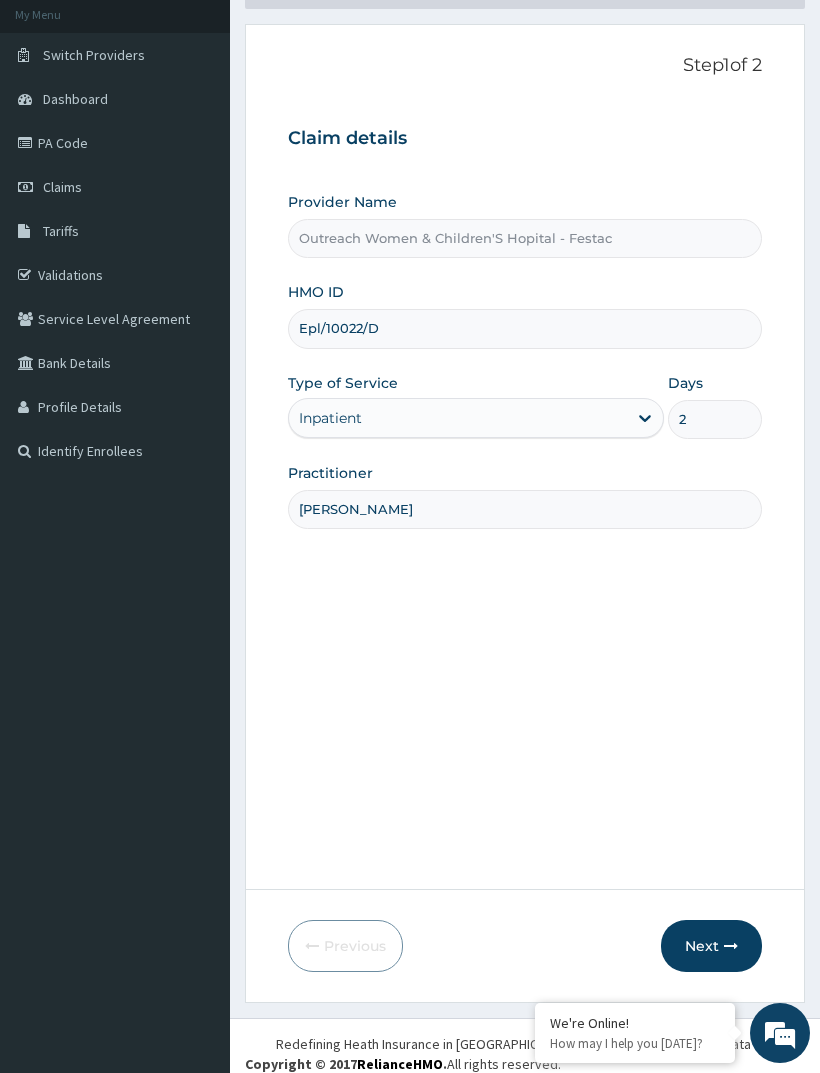 click on "Next" at bounding box center [711, 946] 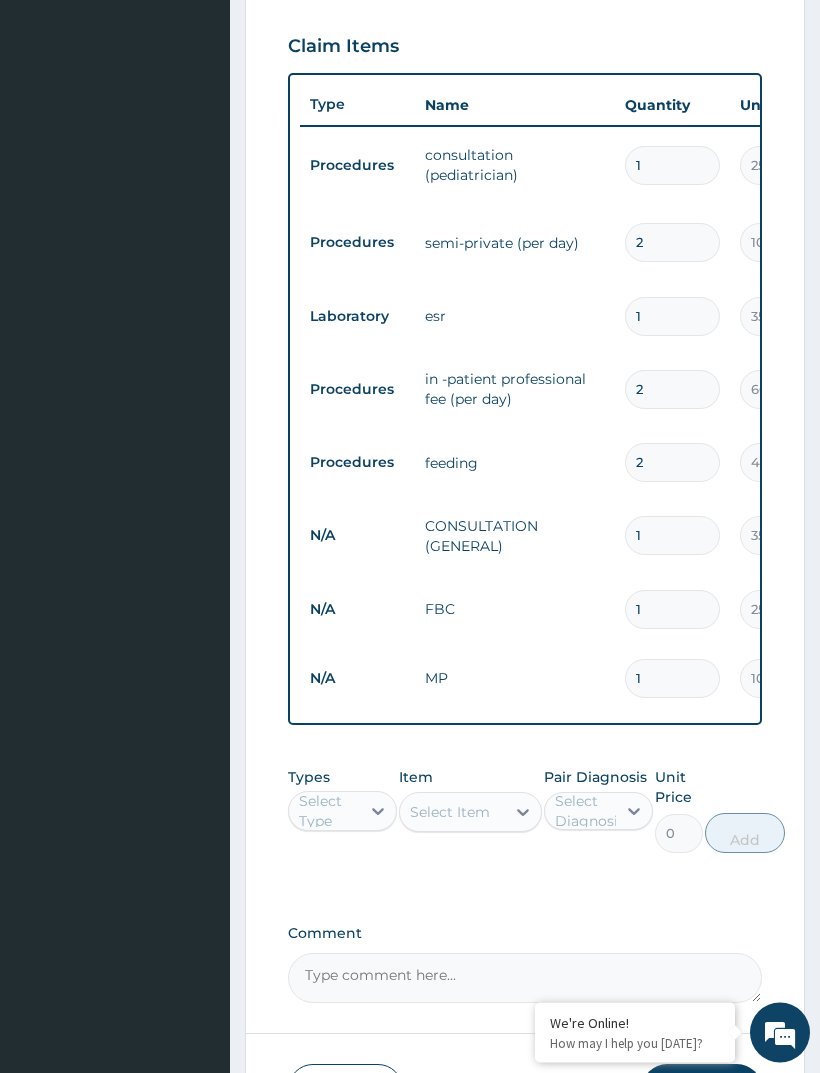 scroll, scrollTop: 825, scrollLeft: 0, axis: vertical 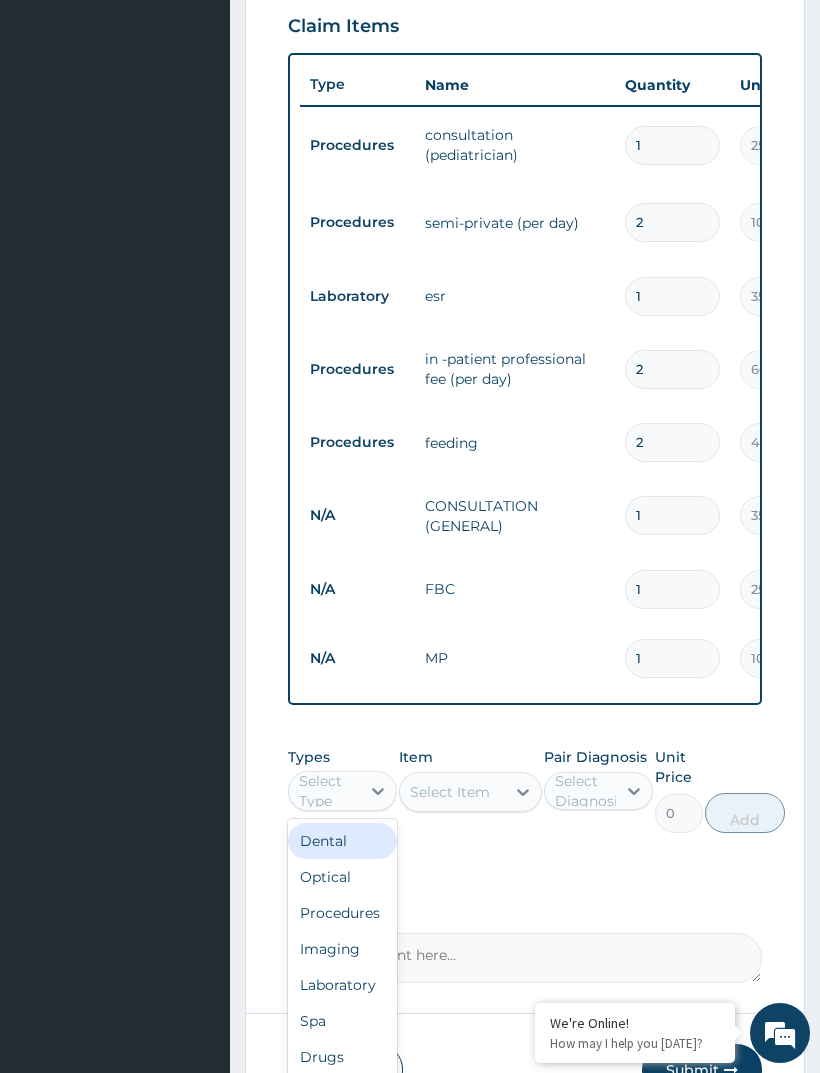 click on "Drugs" at bounding box center [342, 1057] 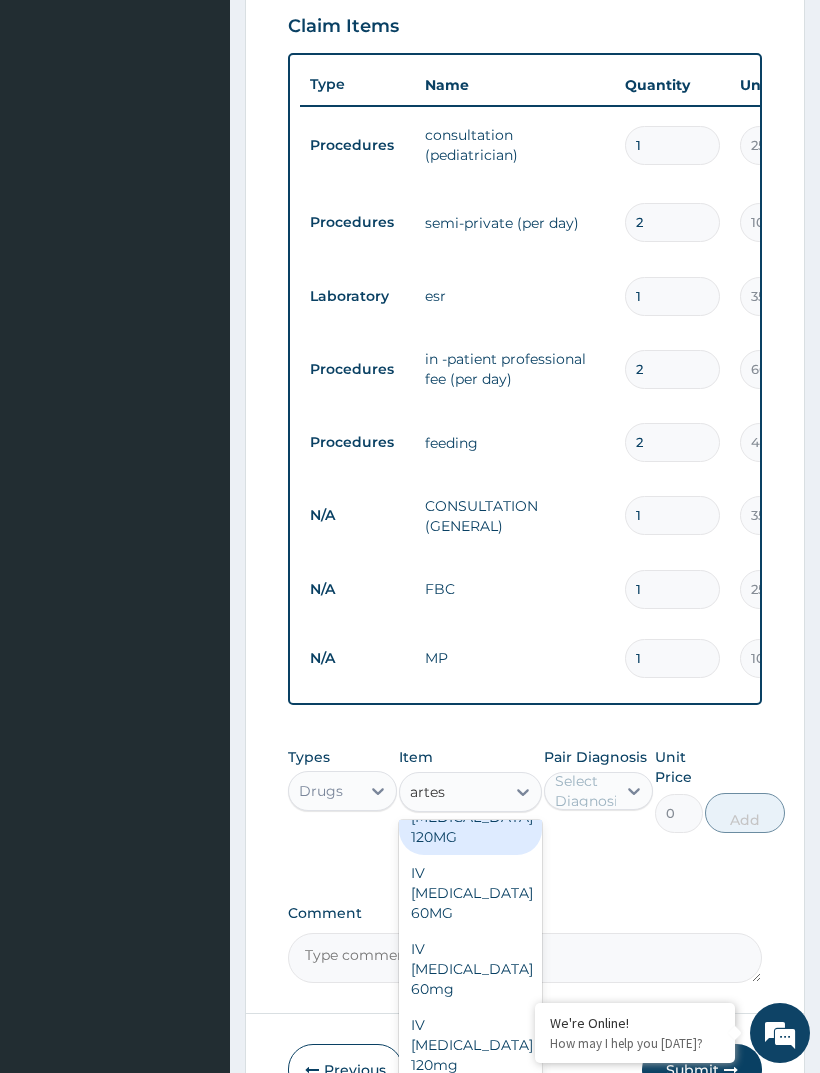 scroll, scrollTop: 44, scrollLeft: 0, axis: vertical 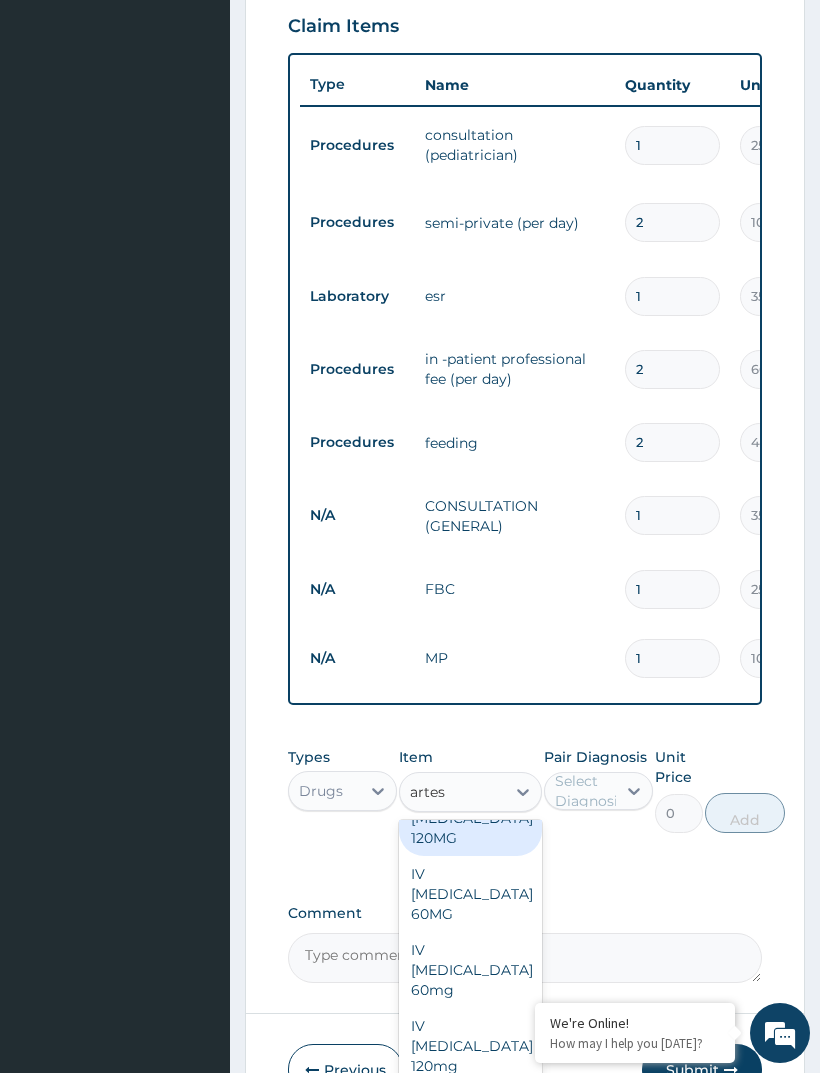 click on "IV [MEDICAL_DATA] 60MG" at bounding box center (470, 1198) 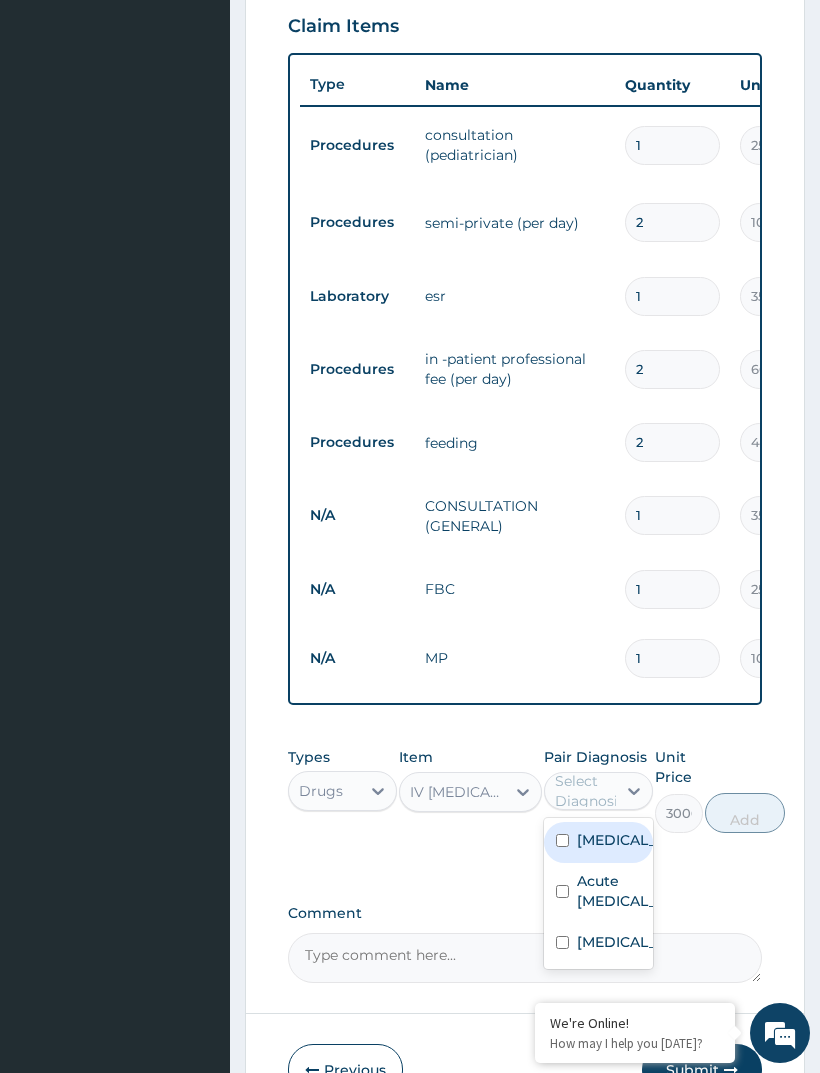 click on "[MEDICAL_DATA]" at bounding box center [619, 840] 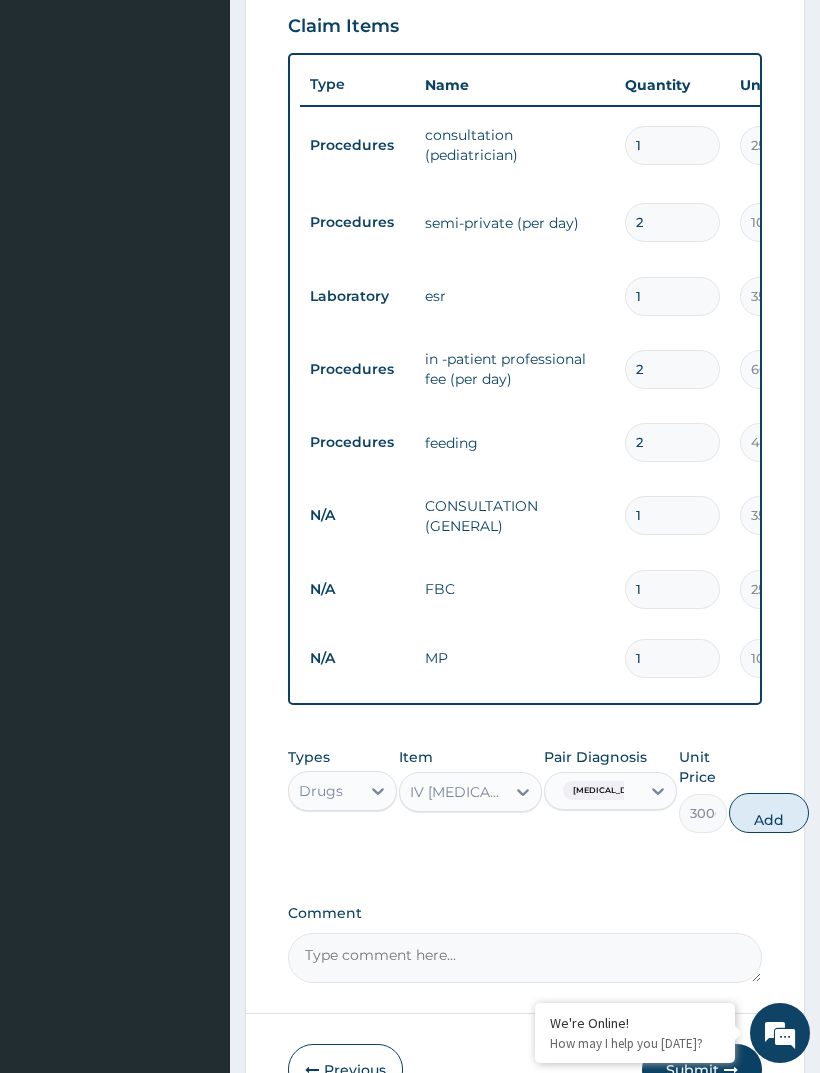 click on "Add" at bounding box center (769, 813) 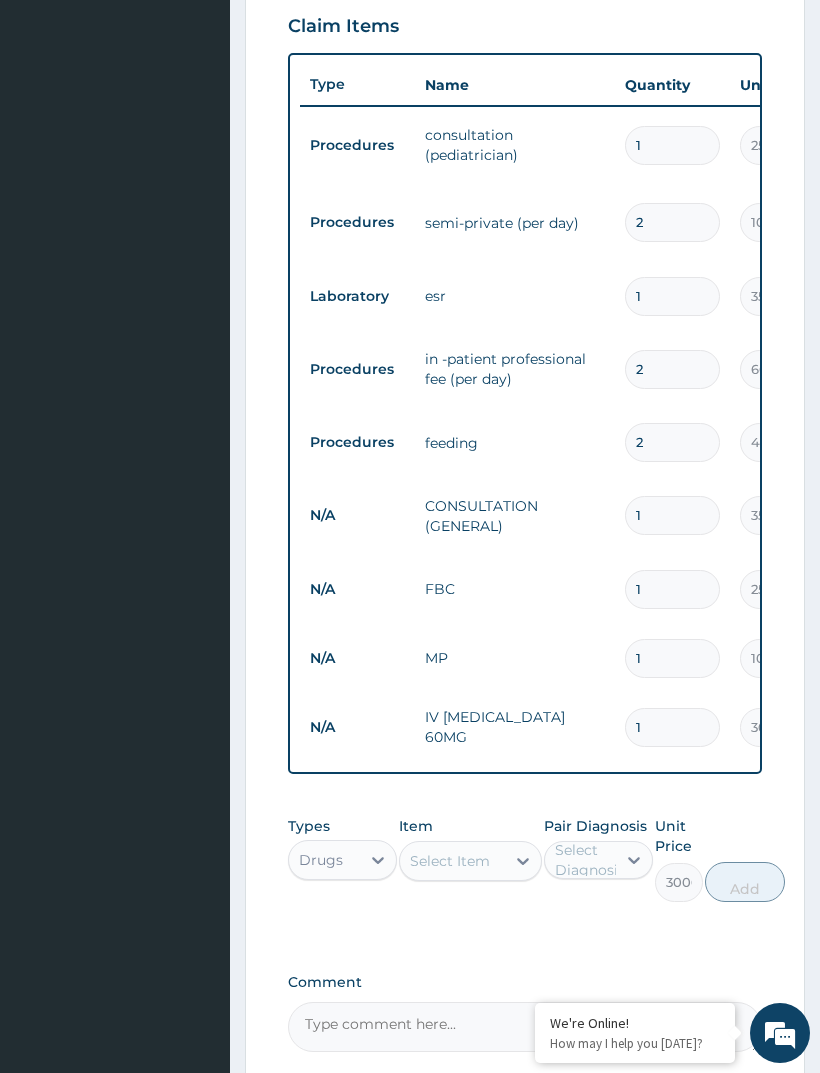 type on "0" 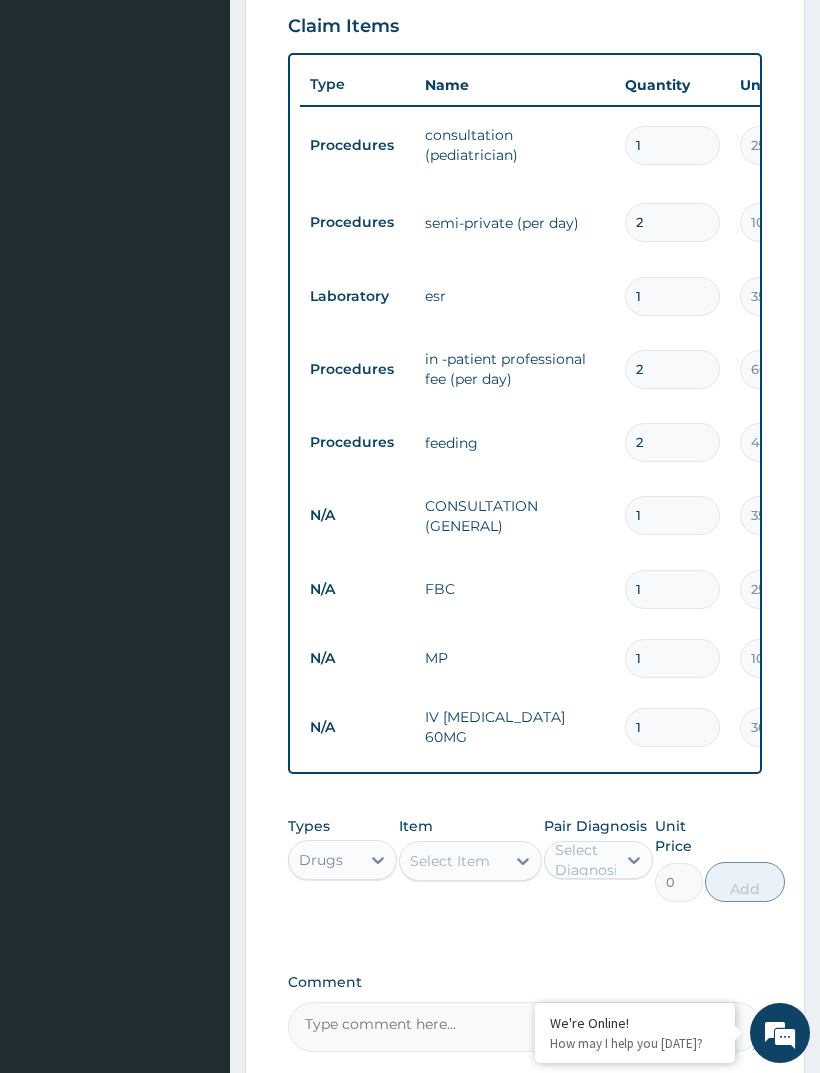 type 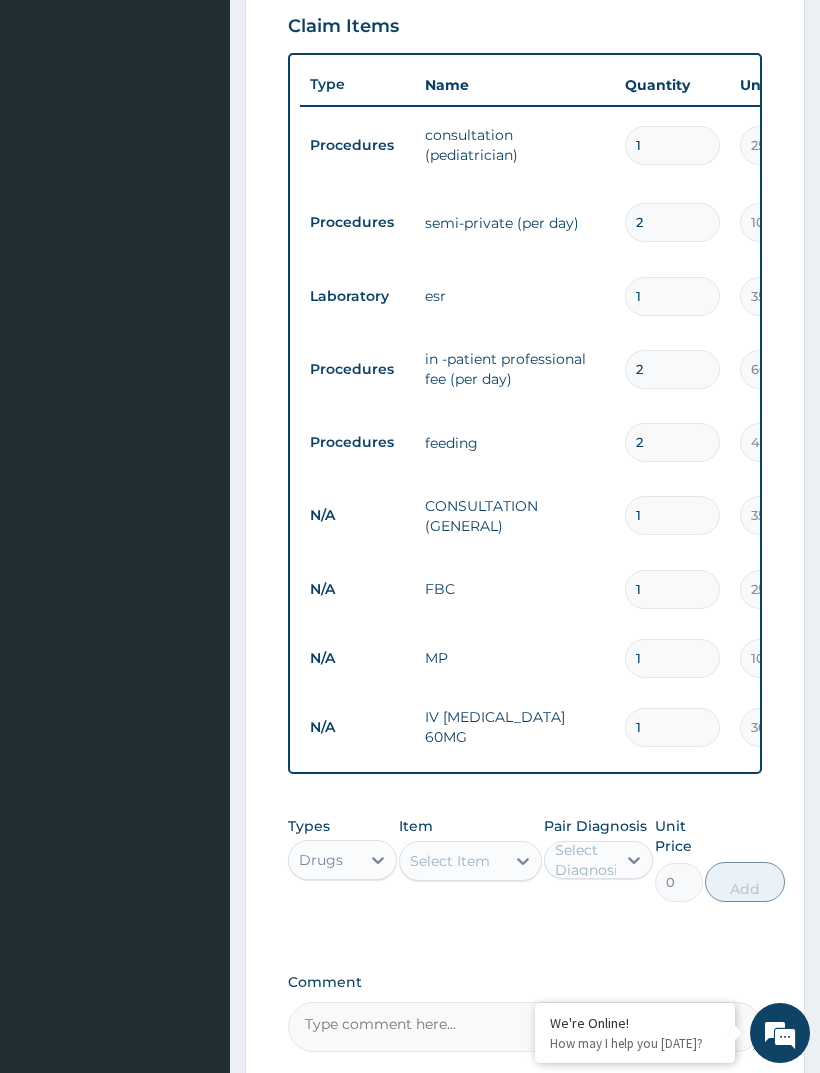 type on "0.00" 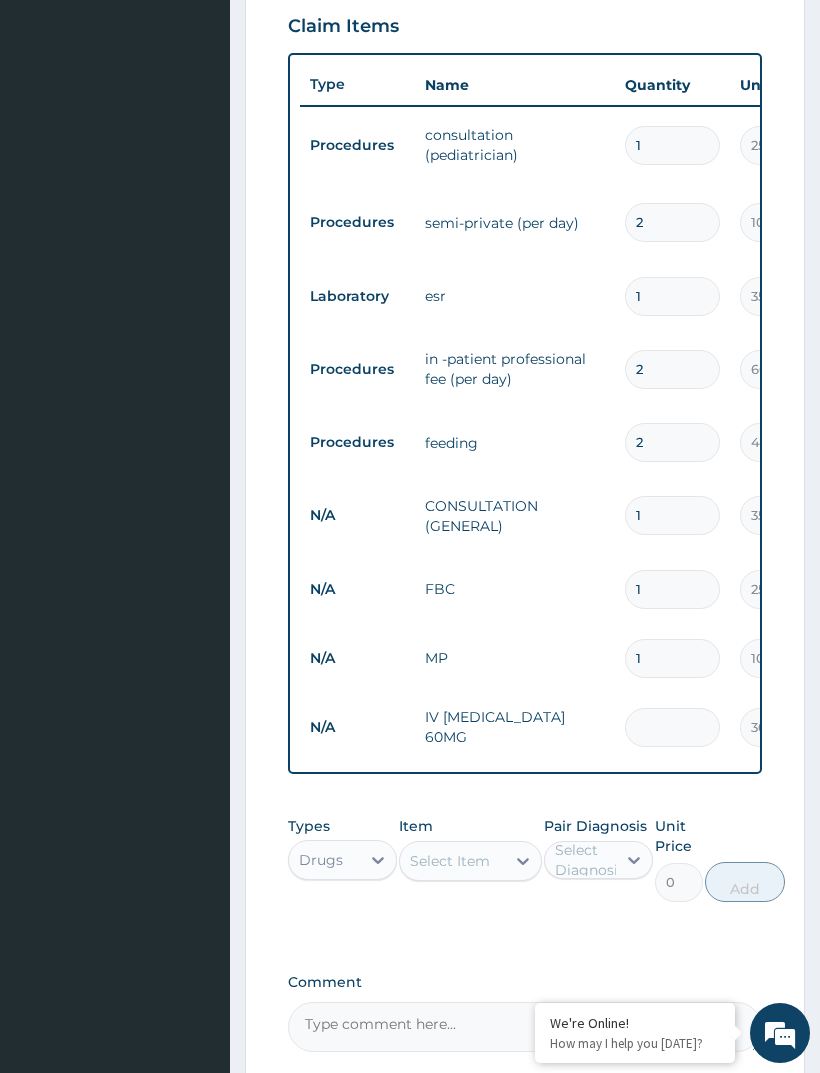 type on "3" 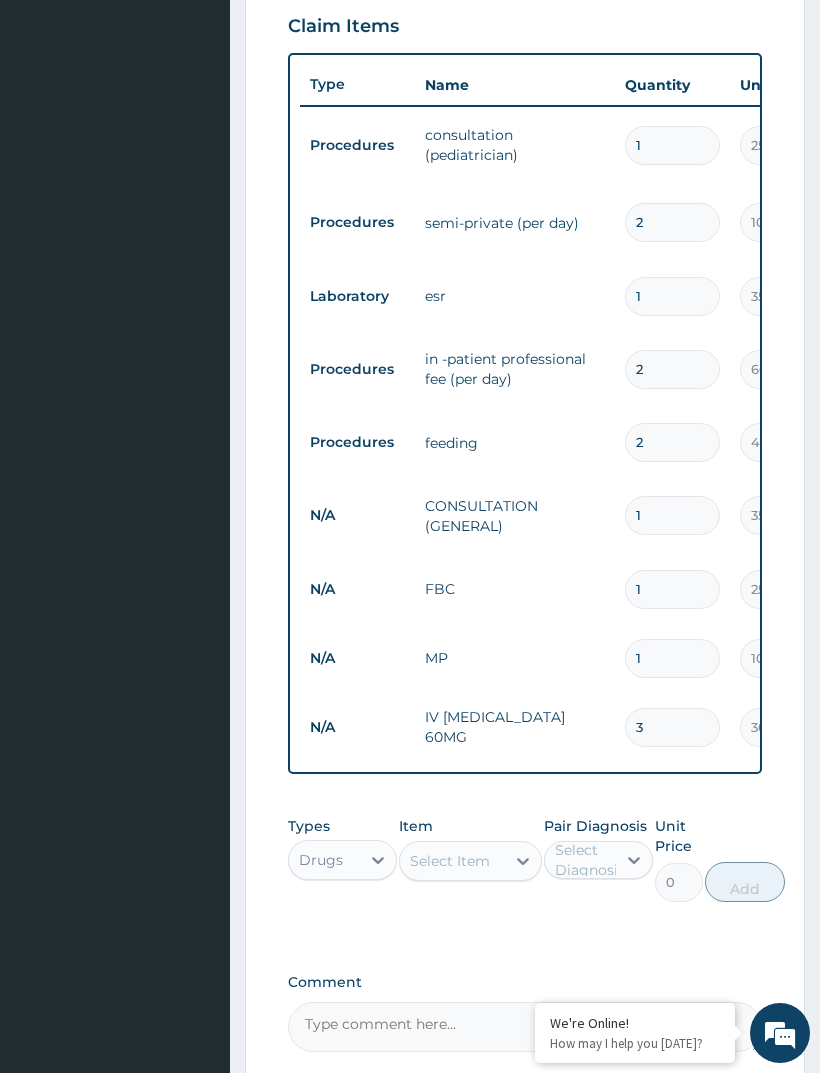 type on "9000.00" 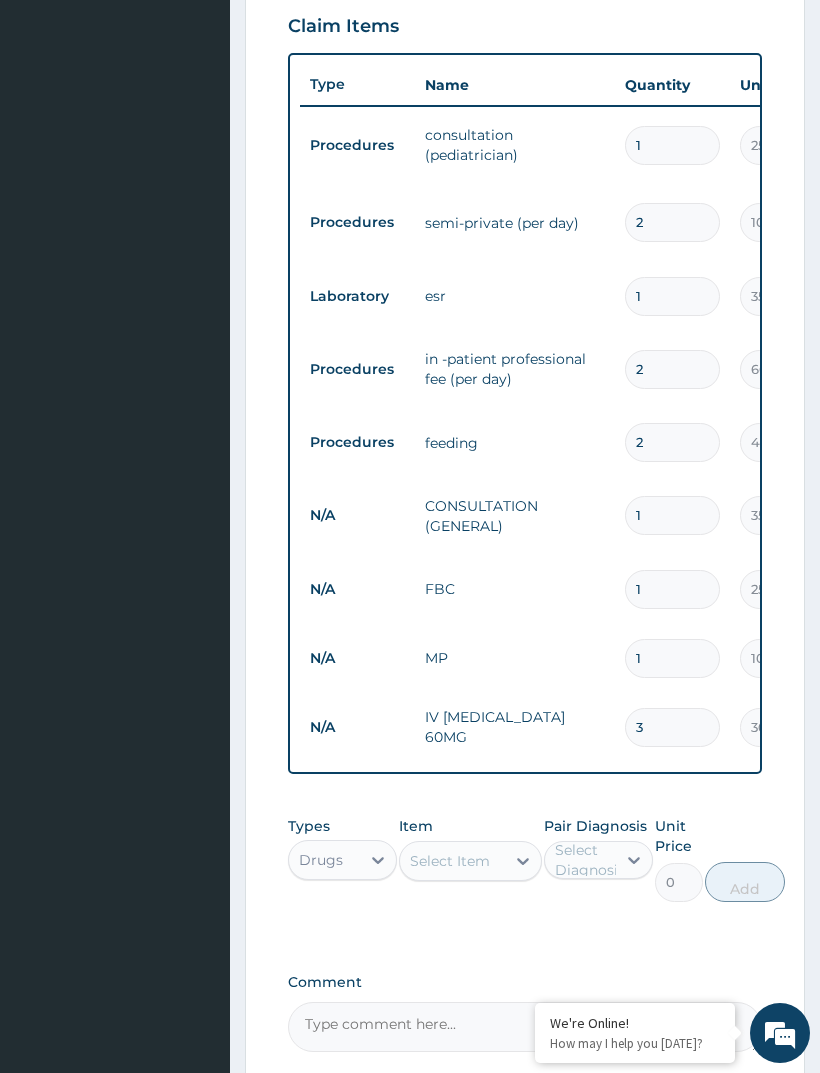 type on "3" 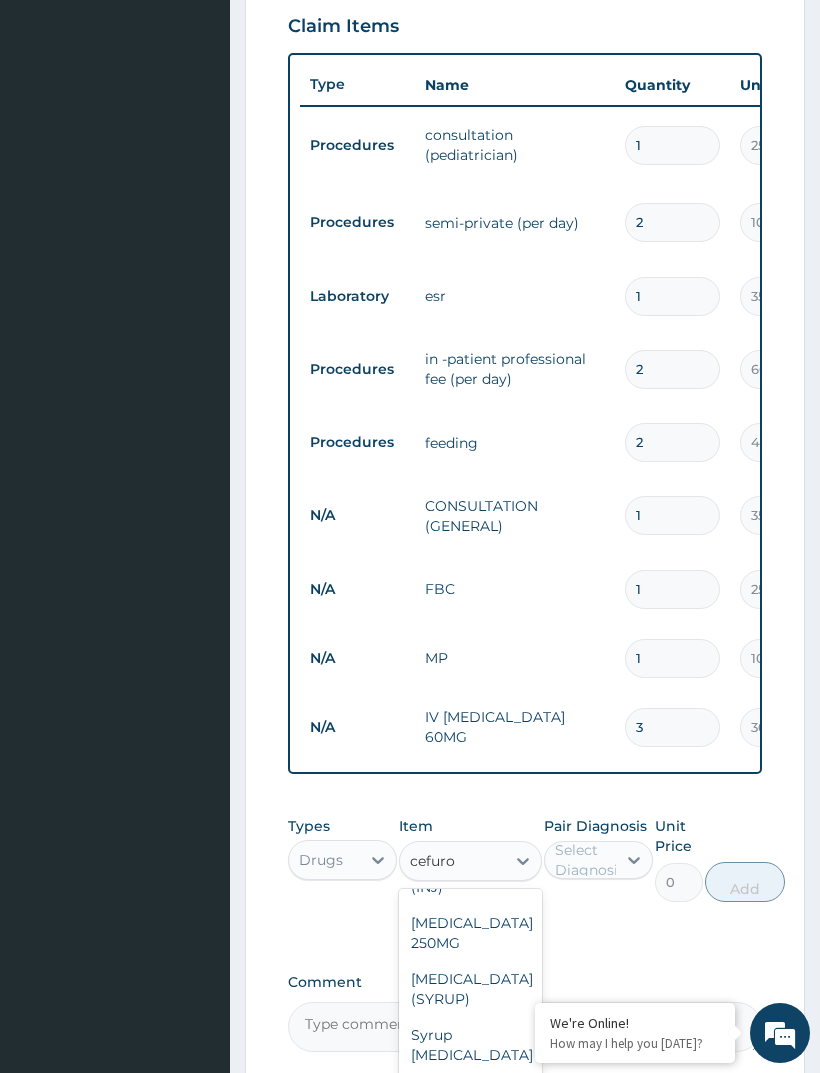 scroll, scrollTop: 100, scrollLeft: 0, axis: vertical 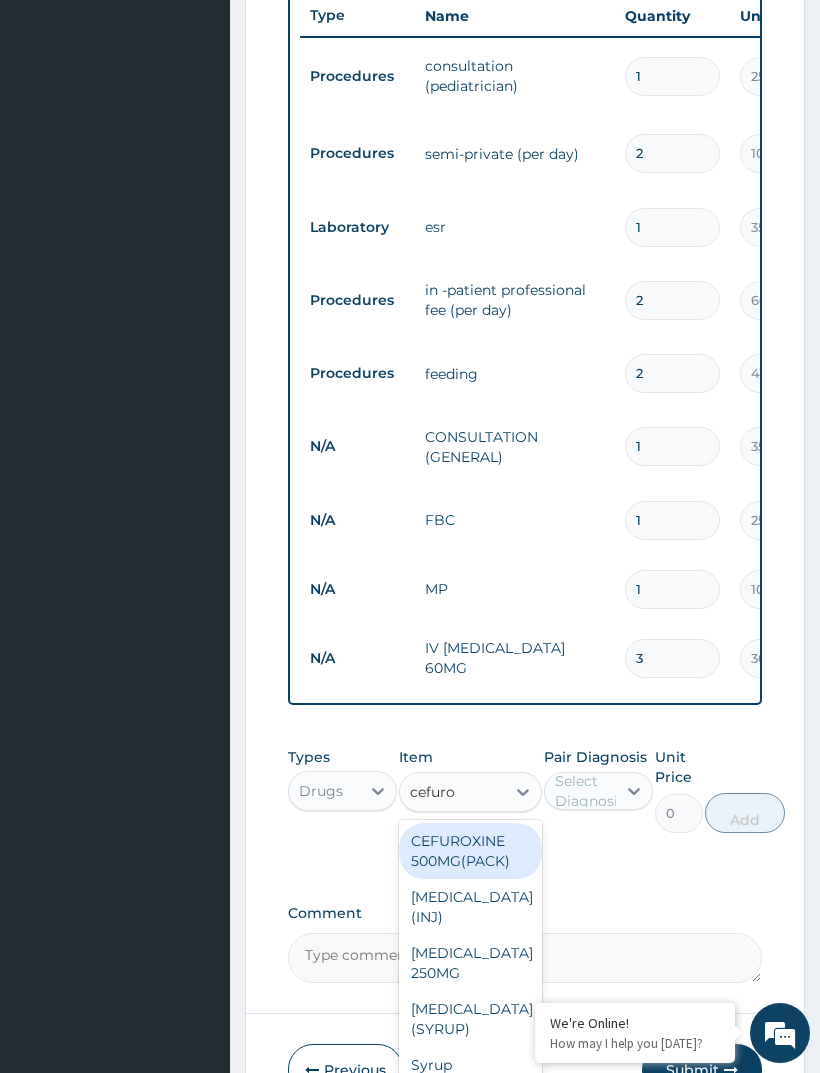 click on "CEFUROXIME (INJ)" at bounding box center (470, 907) 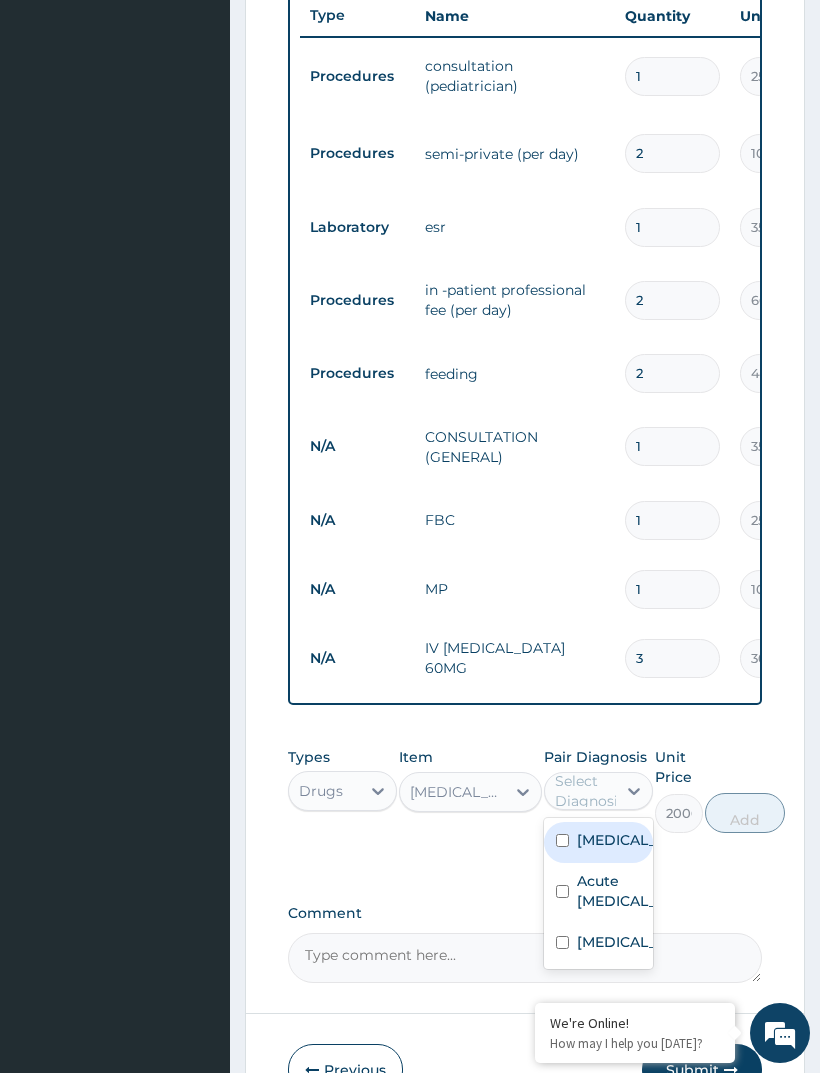click at bounding box center (562, 942) 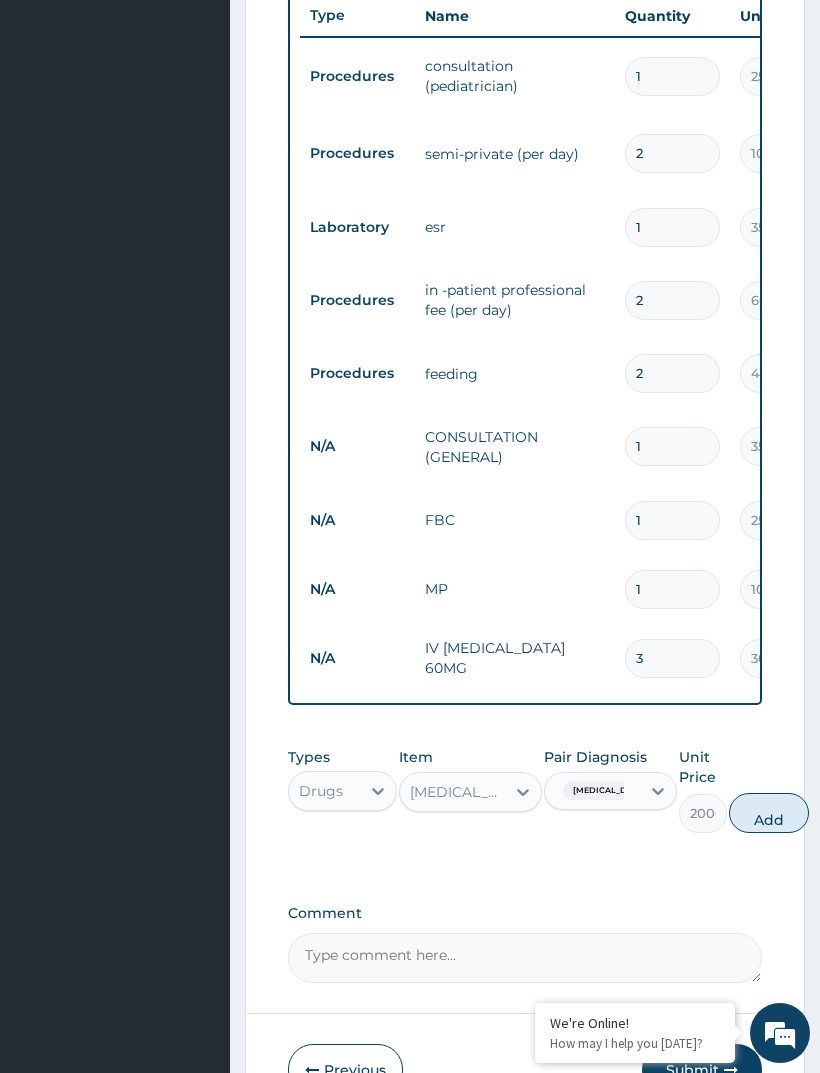 click on "Add" at bounding box center [769, 813] 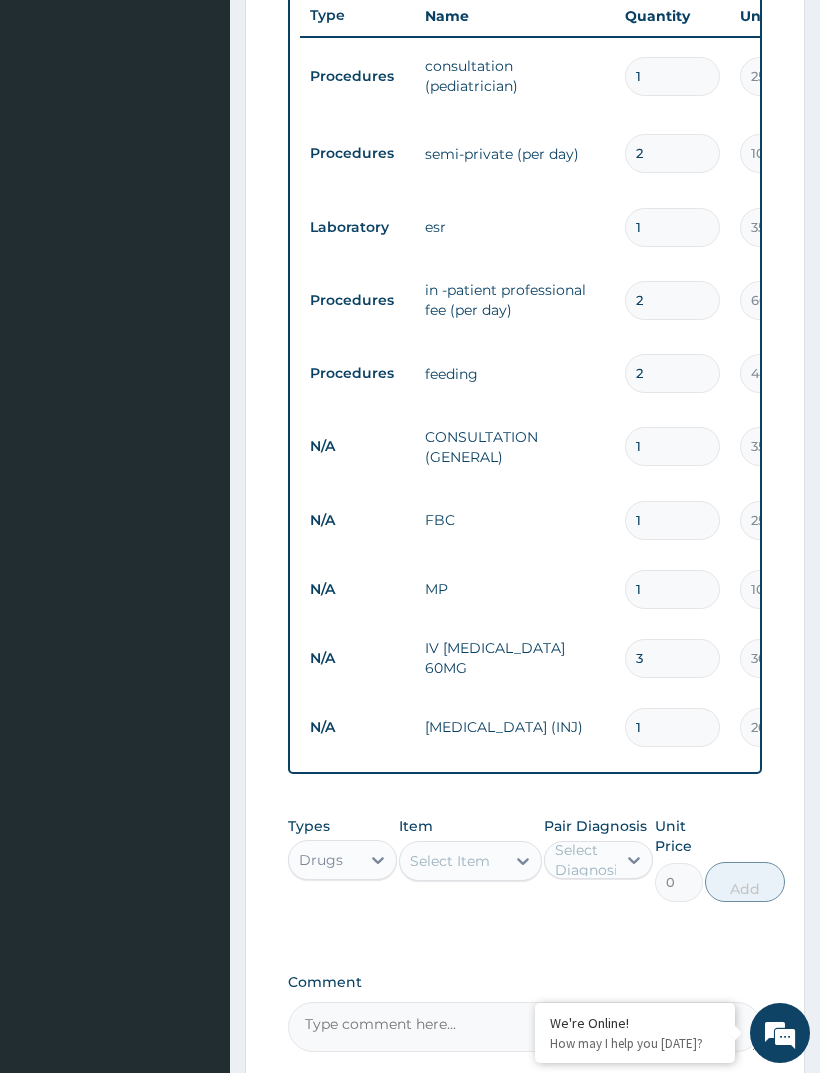 type 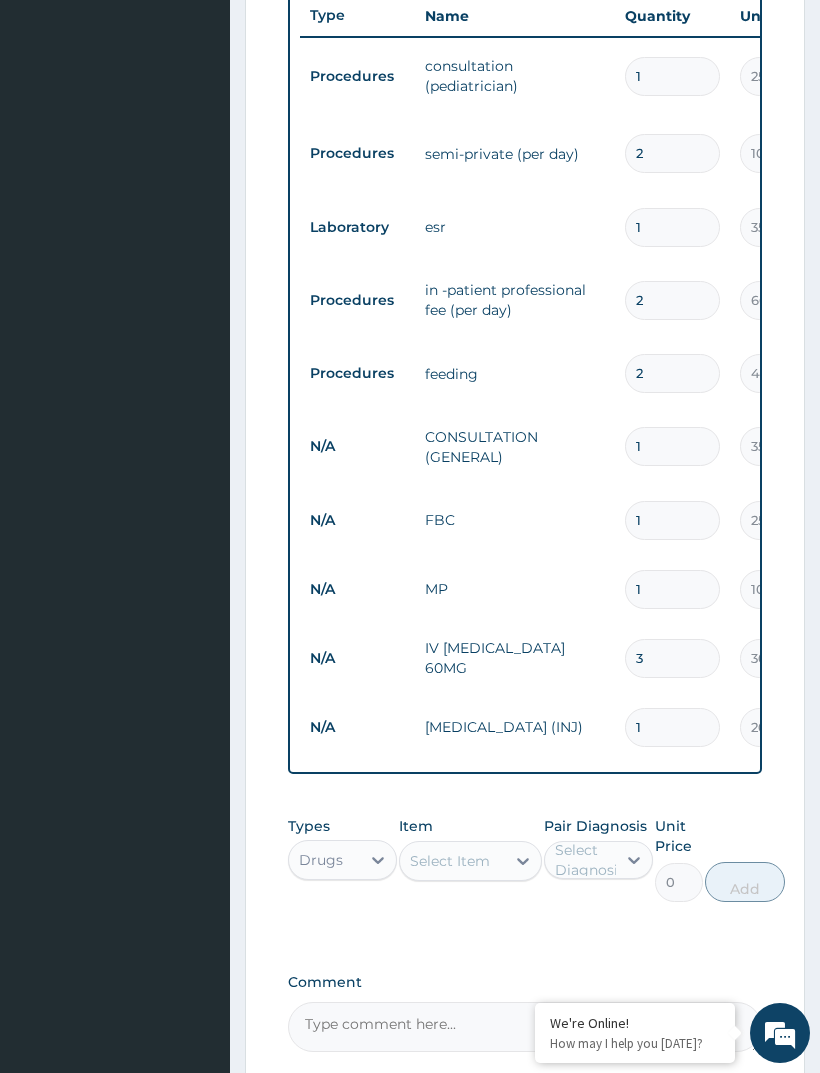 type on "0.00" 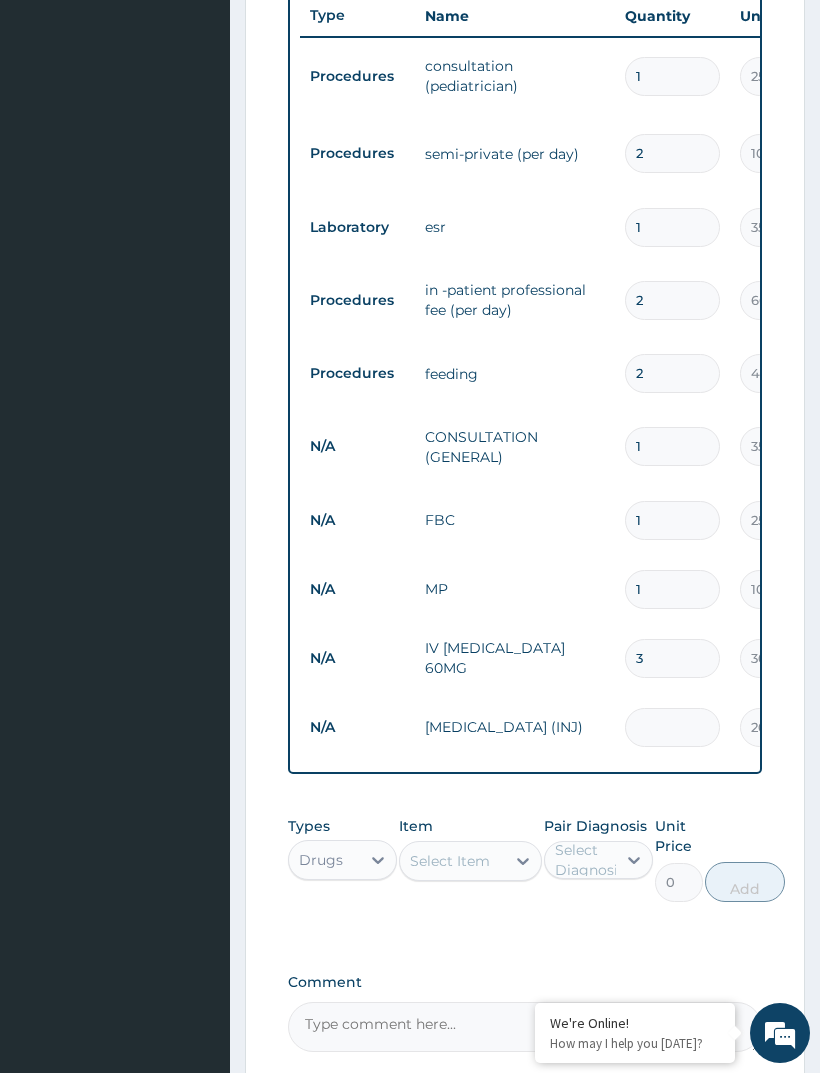 type on "4" 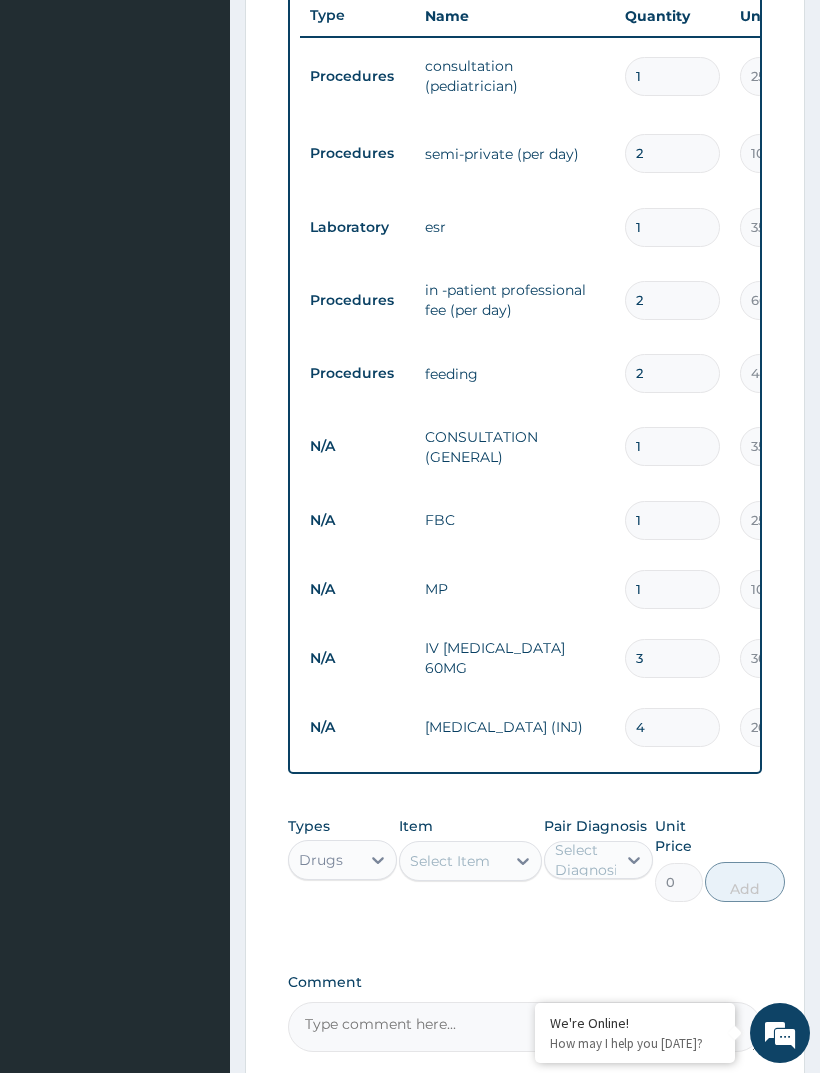 type on "8000.00" 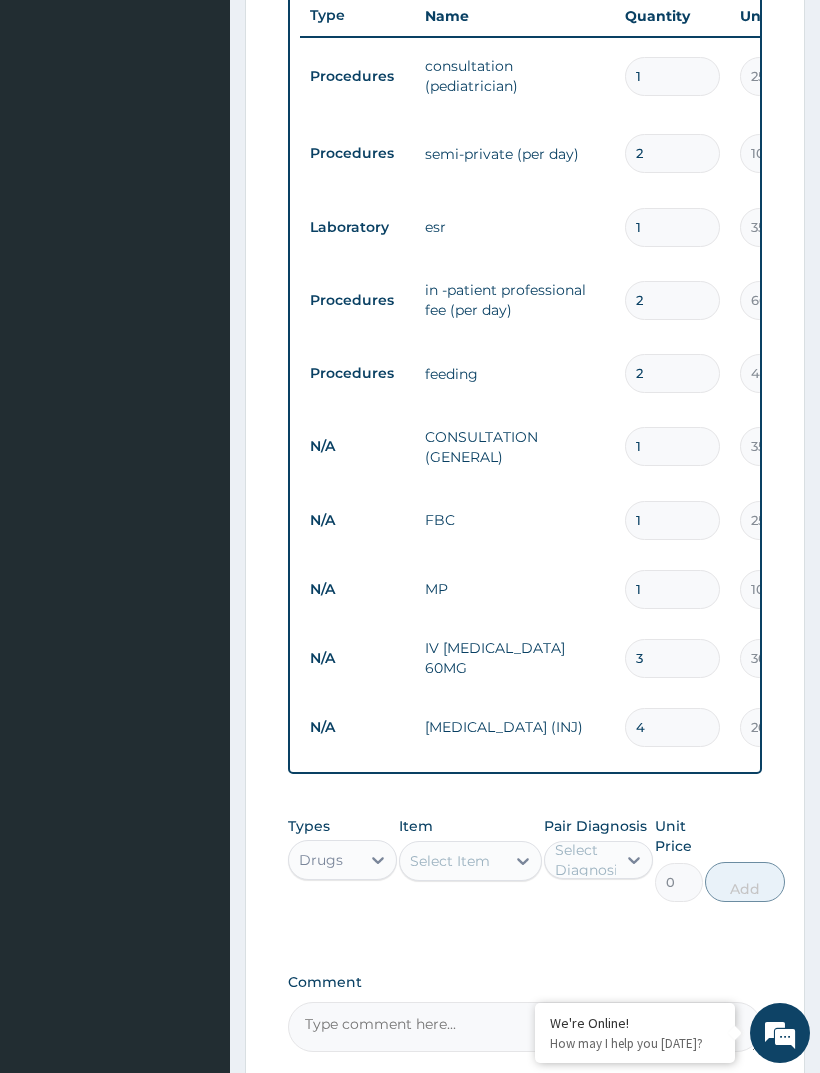 type on "4" 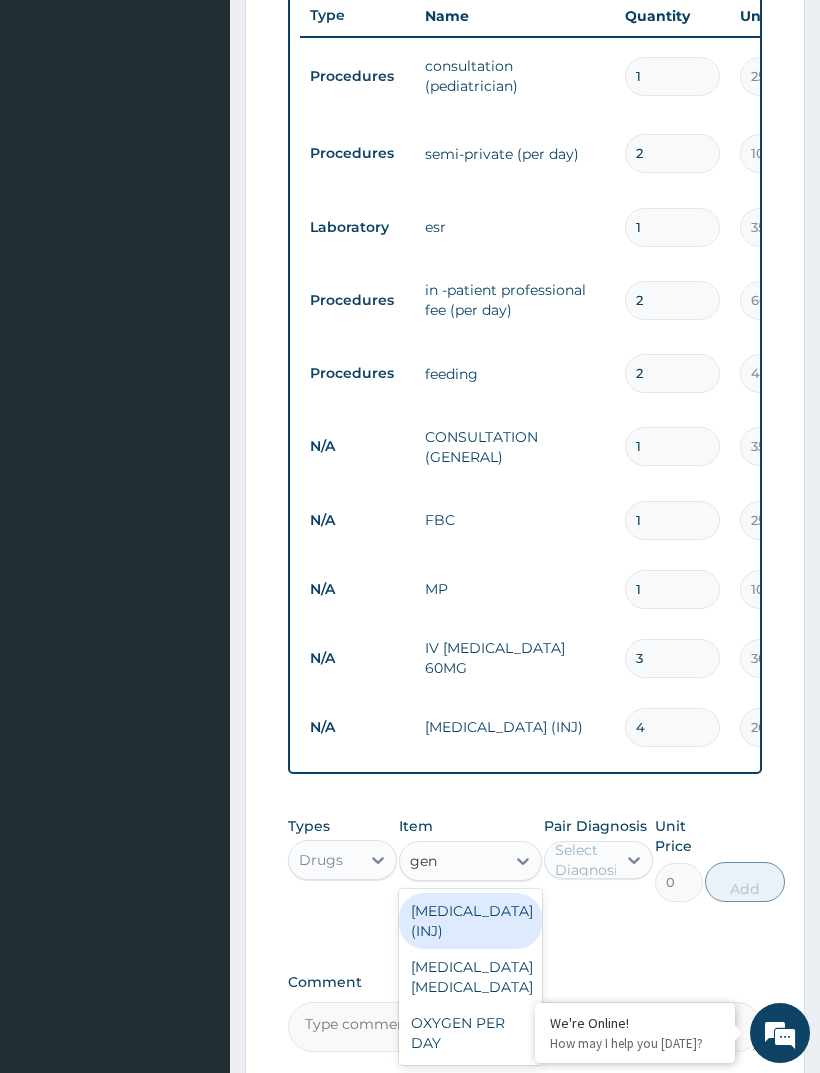 click on "GENTAMICIN (INJ)" at bounding box center (470, 921) 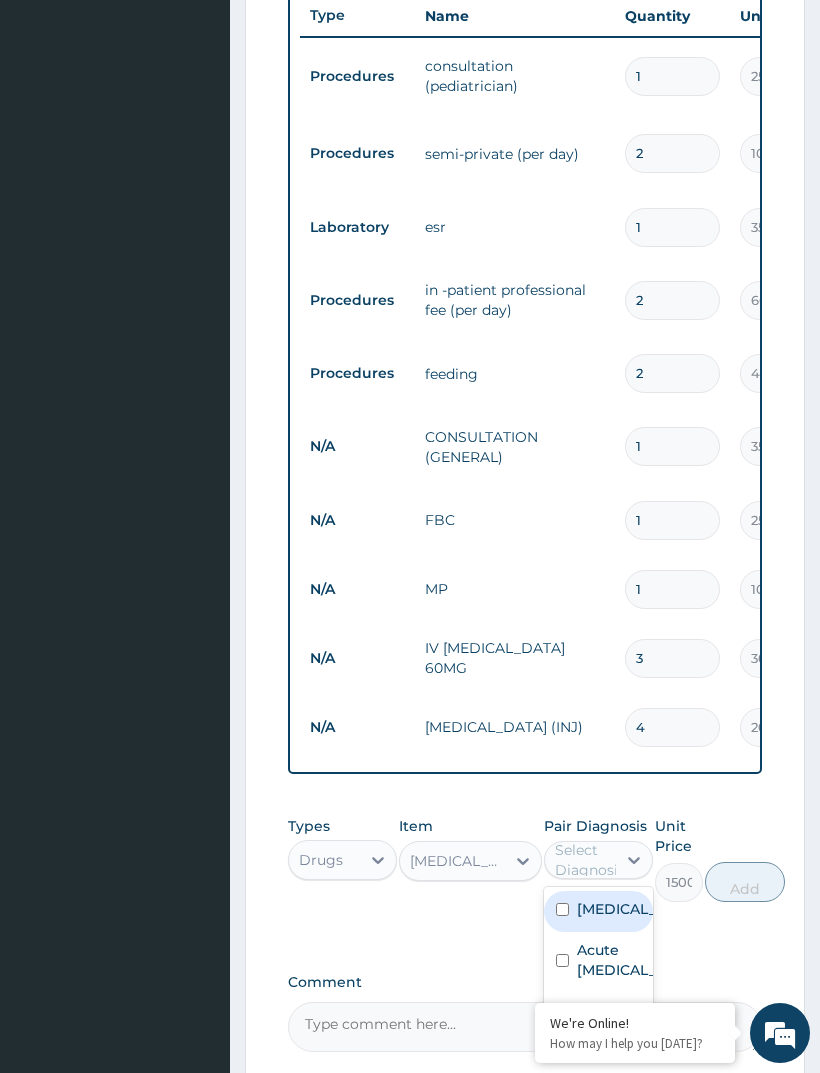 click on "Sepsis" at bounding box center [598, 1013] 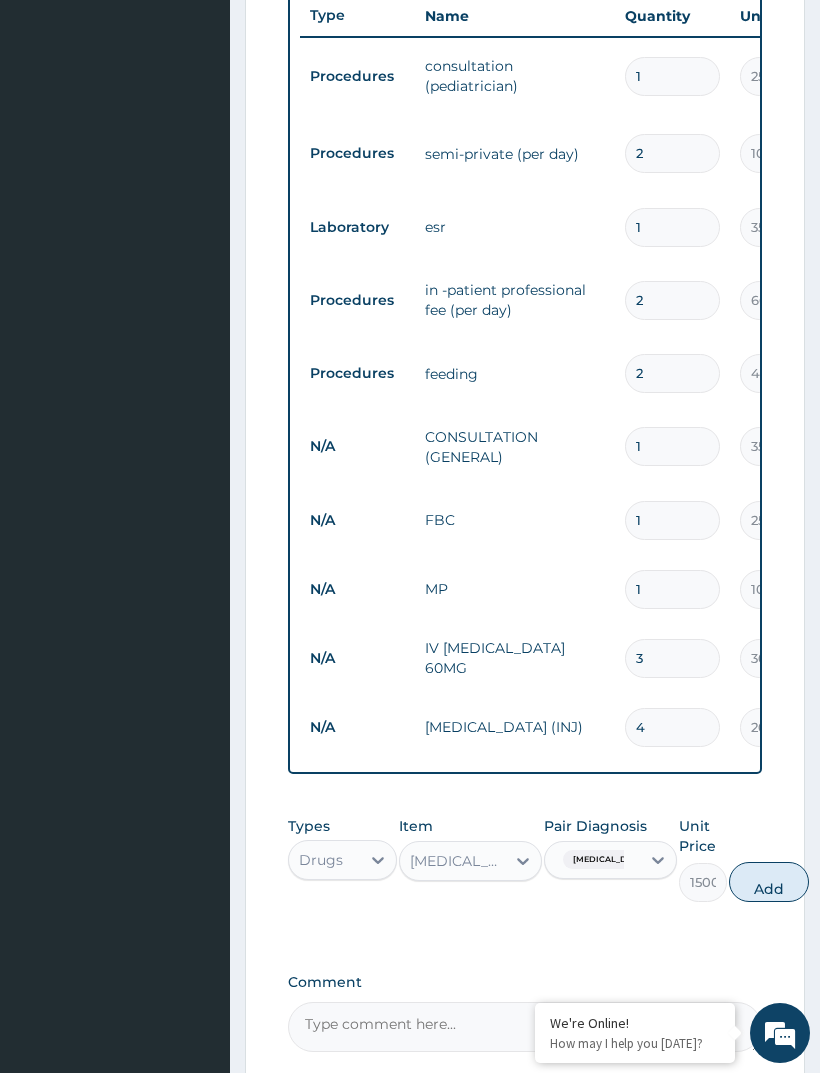 click on "Add" at bounding box center [769, 882] 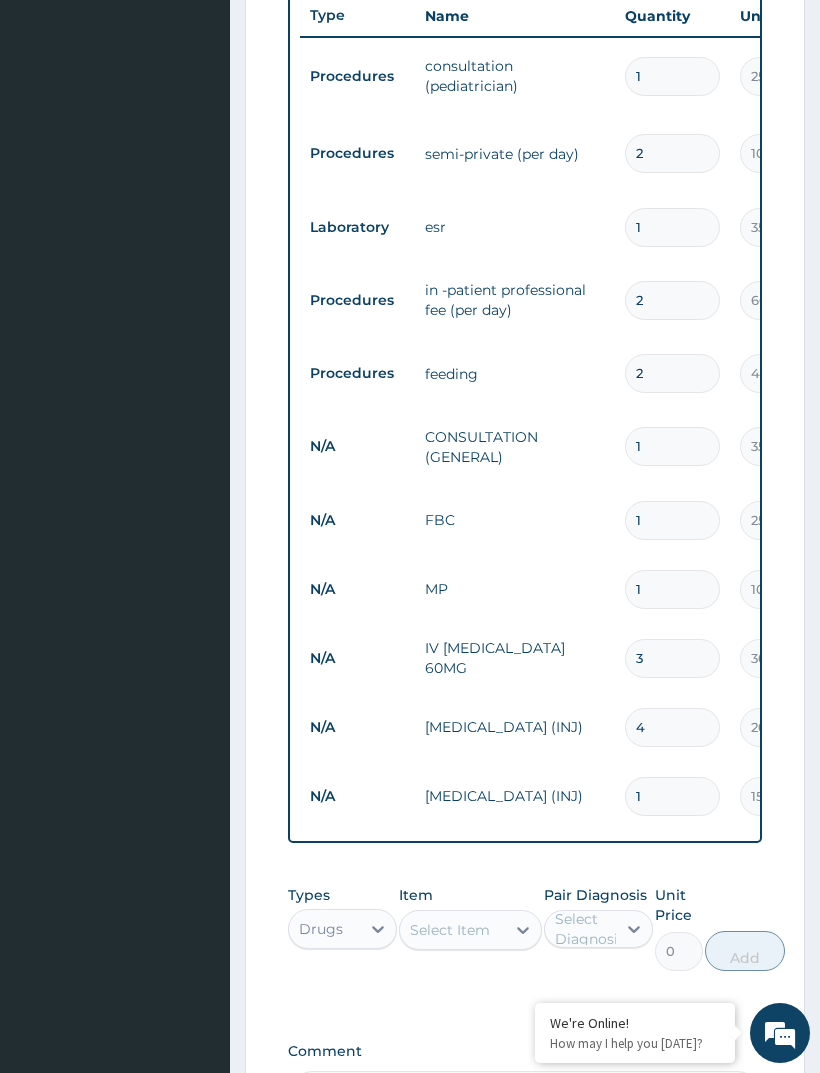 type 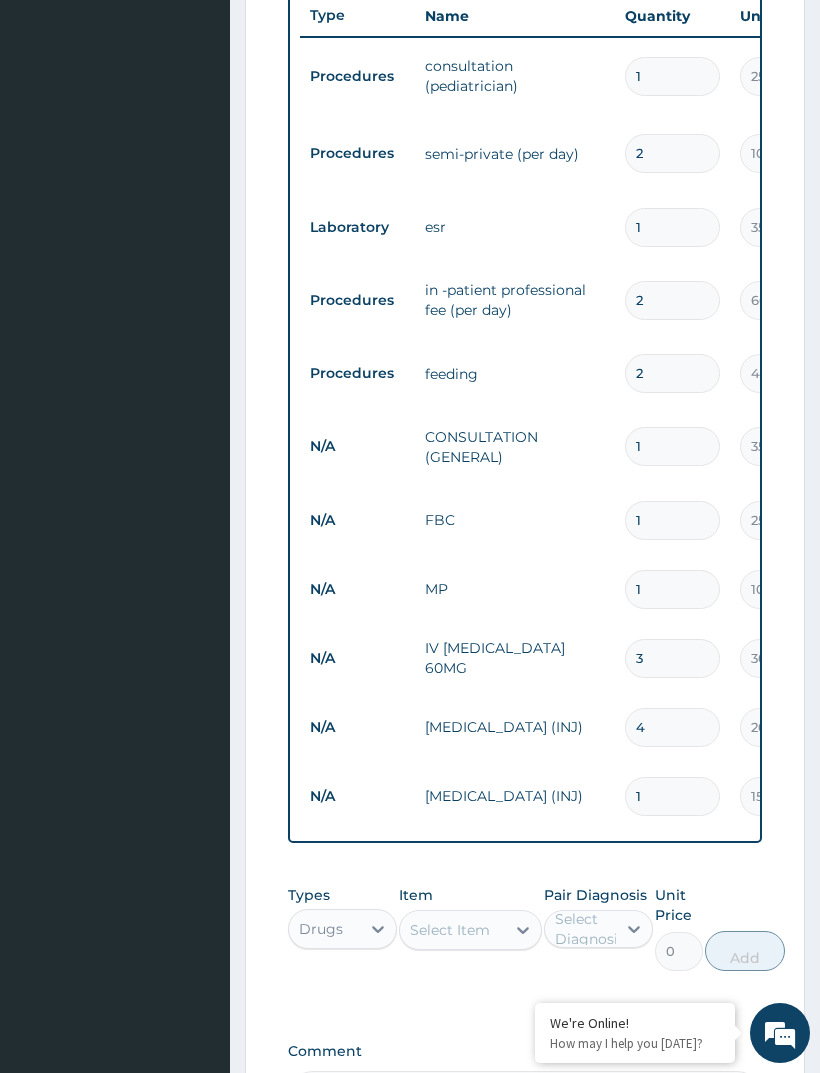 type on "0.00" 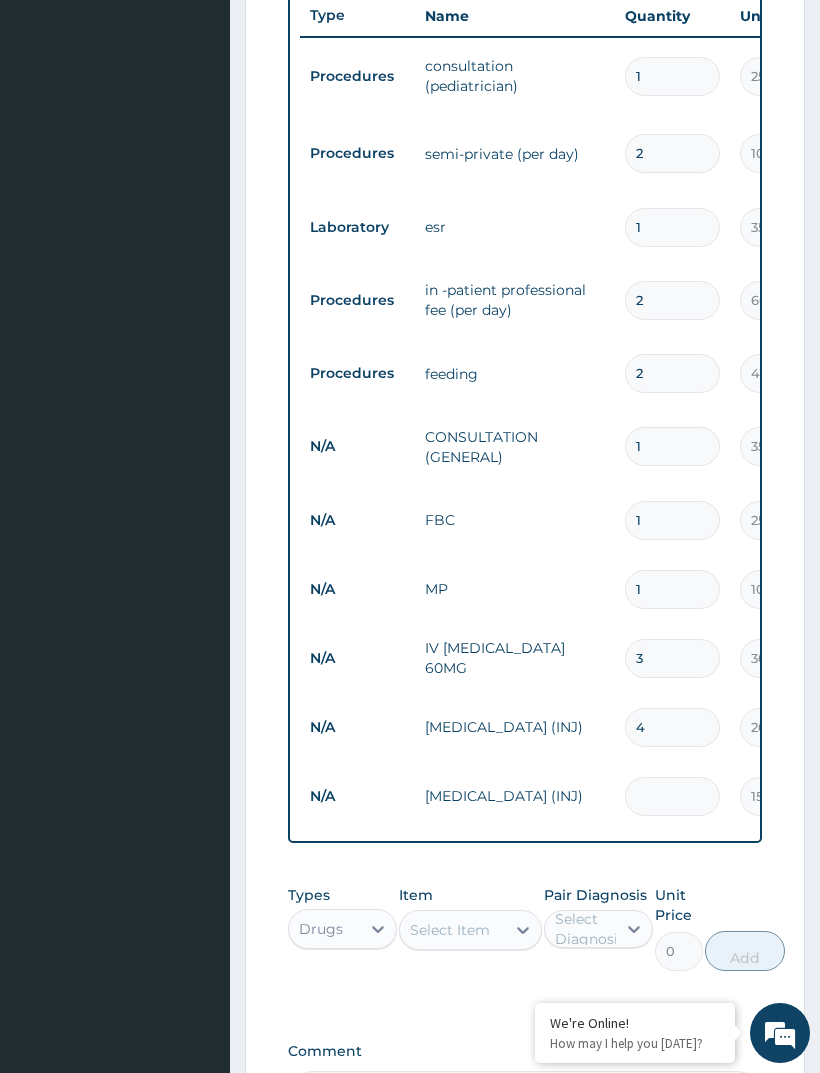 type on "4" 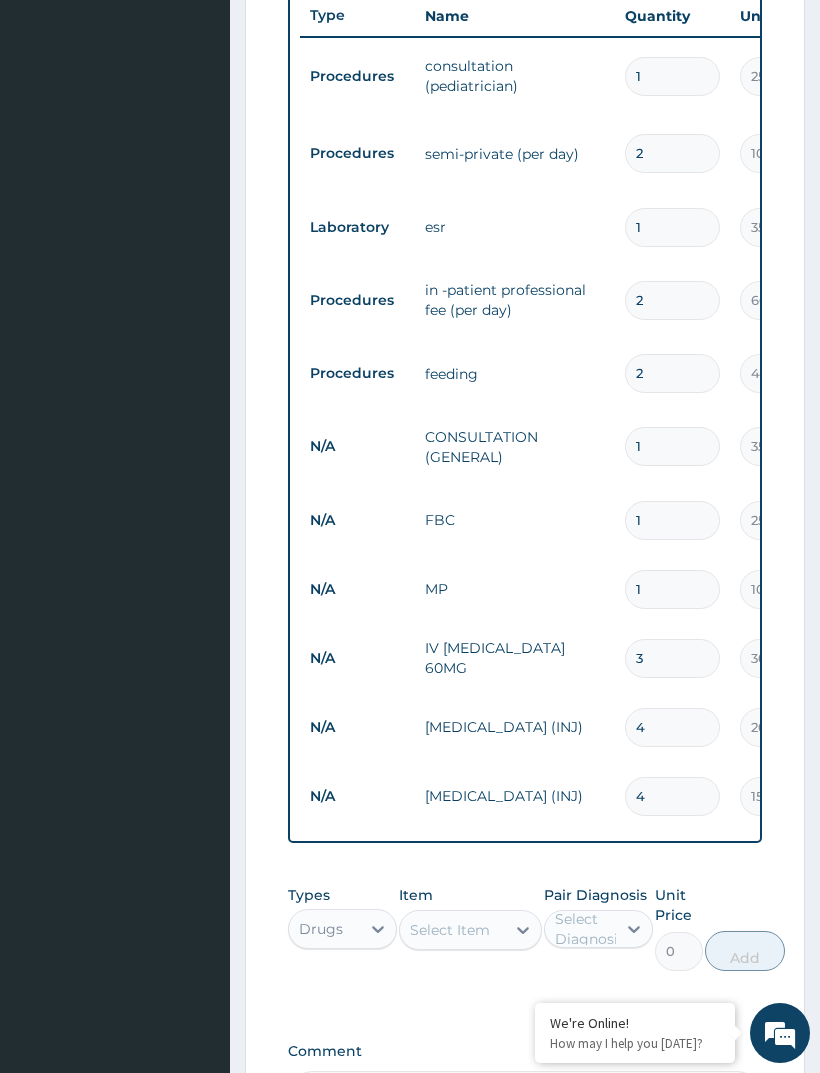 type on "6000.00" 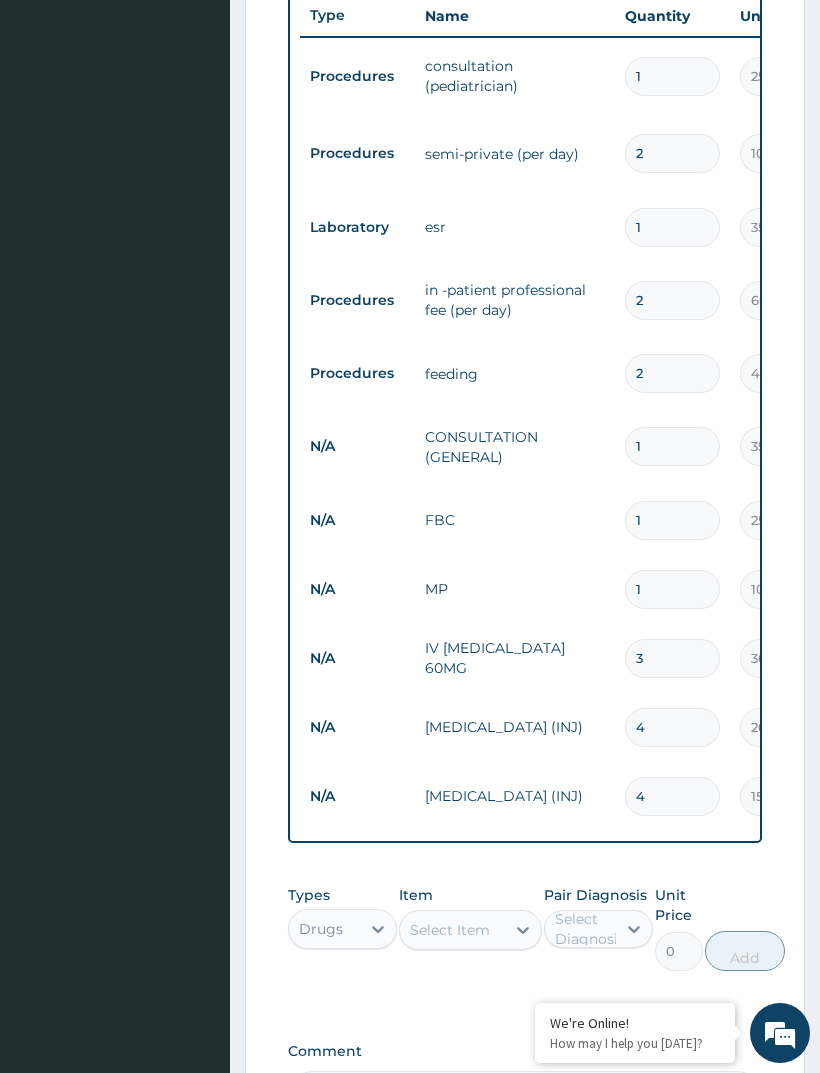 type on "4" 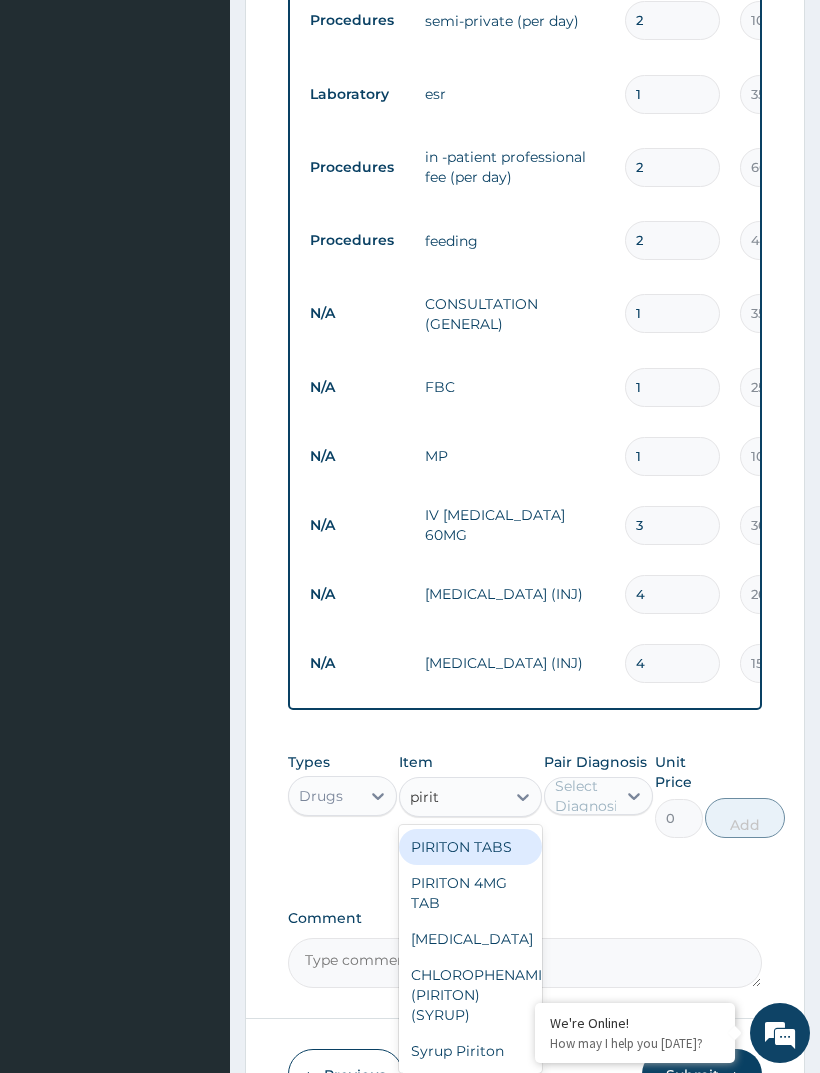scroll, scrollTop: 1032, scrollLeft: 0, axis: vertical 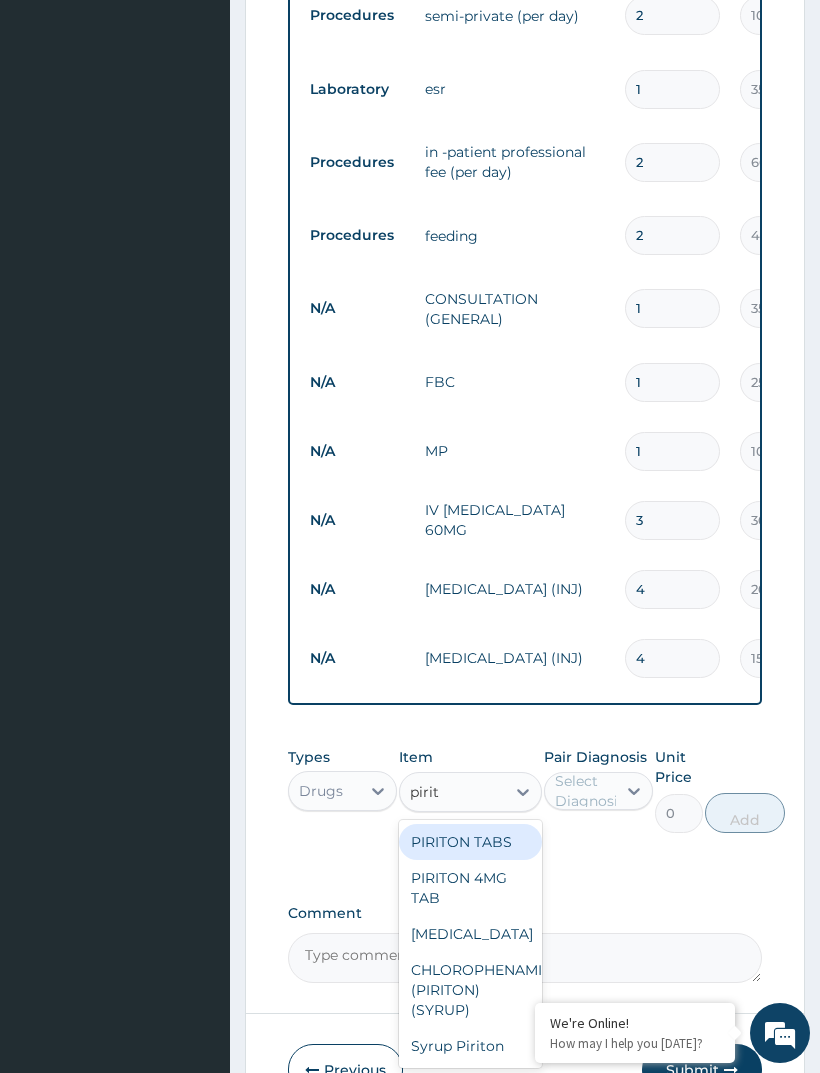 click on "Syrup Piriton" at bounding box center (470, 1046) 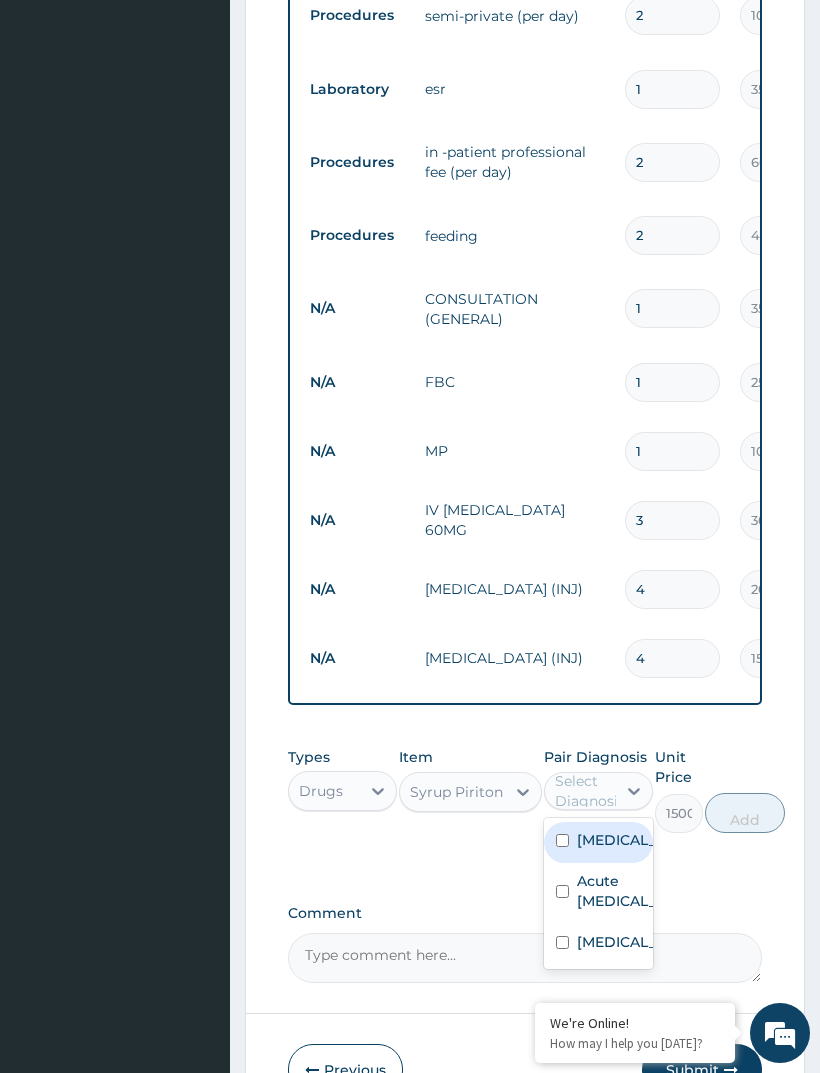 click on "Acute upper respiratory infection" at bounding box center (619, 891) 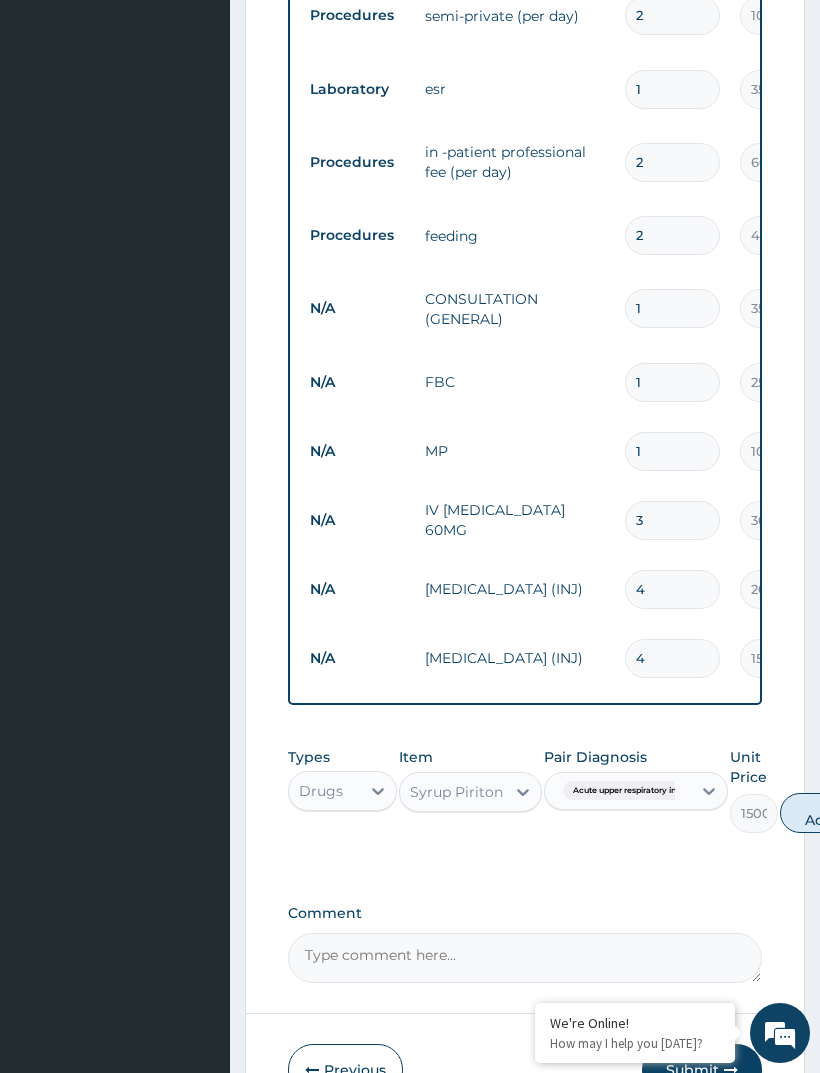 click on "Add" at bounding box center (820, 813) 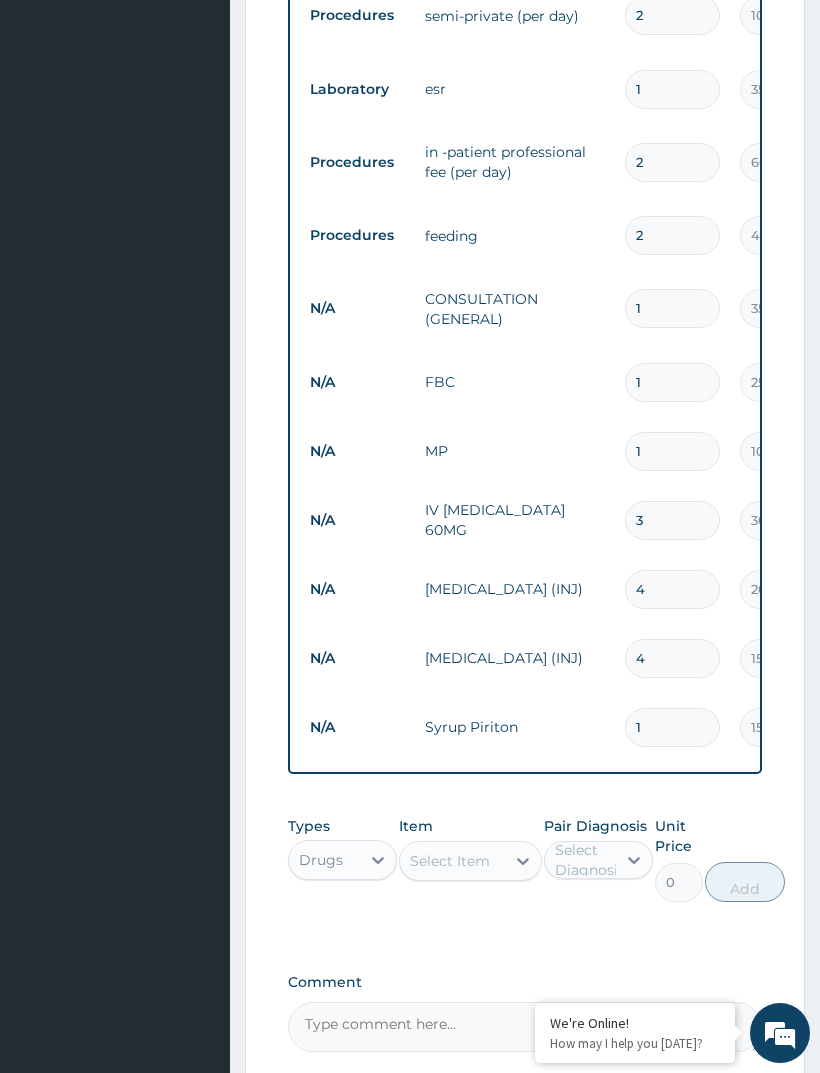 type on "1" 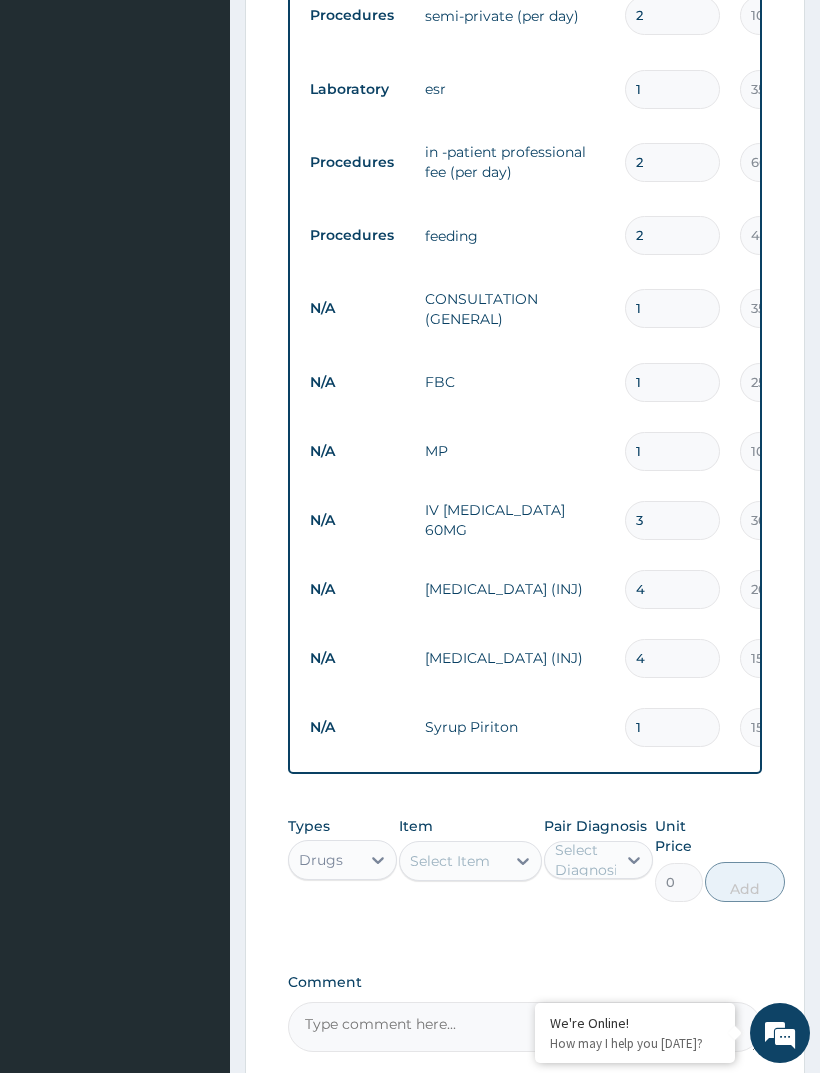 type 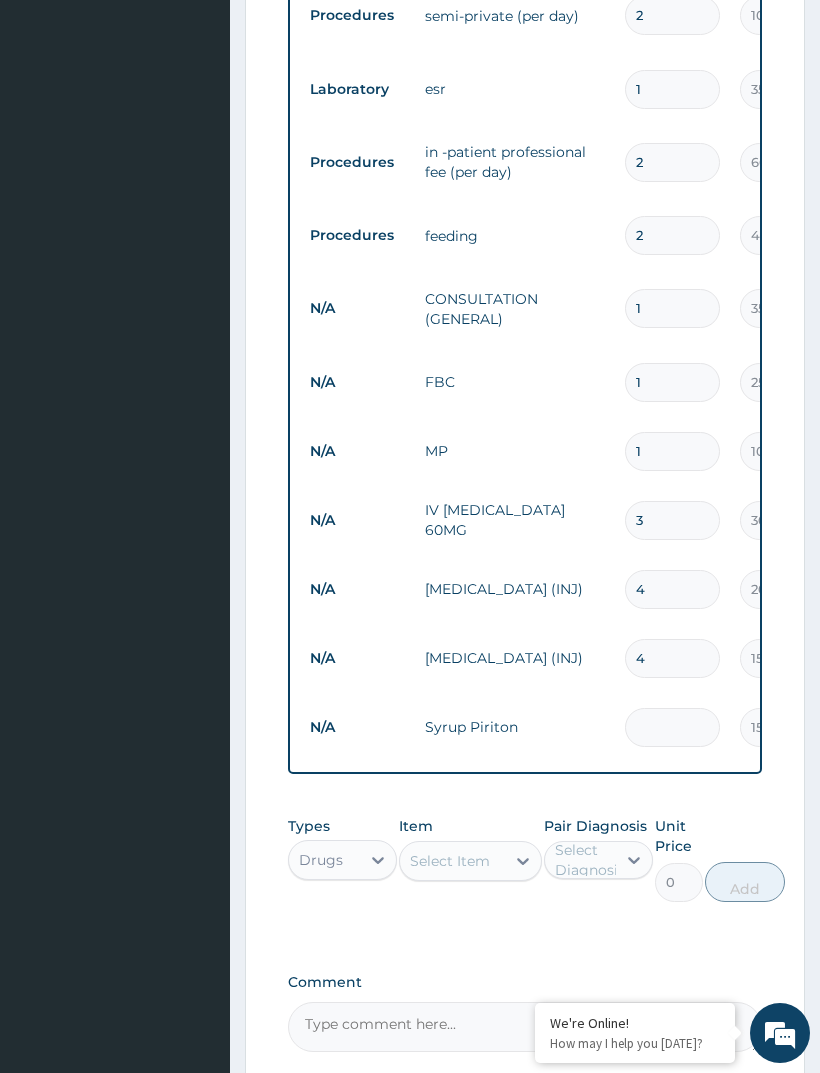 type on "0.00" 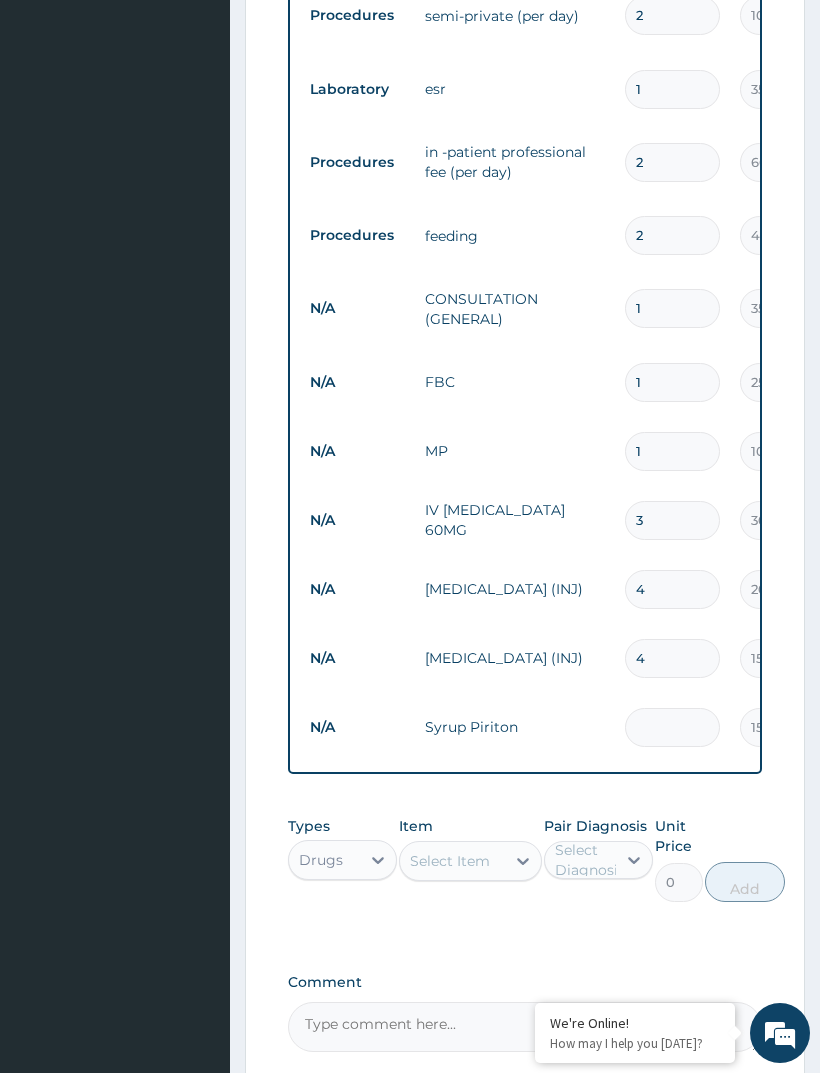 scroll, scrollTop: 0, scrollLeft: 0, axis: both 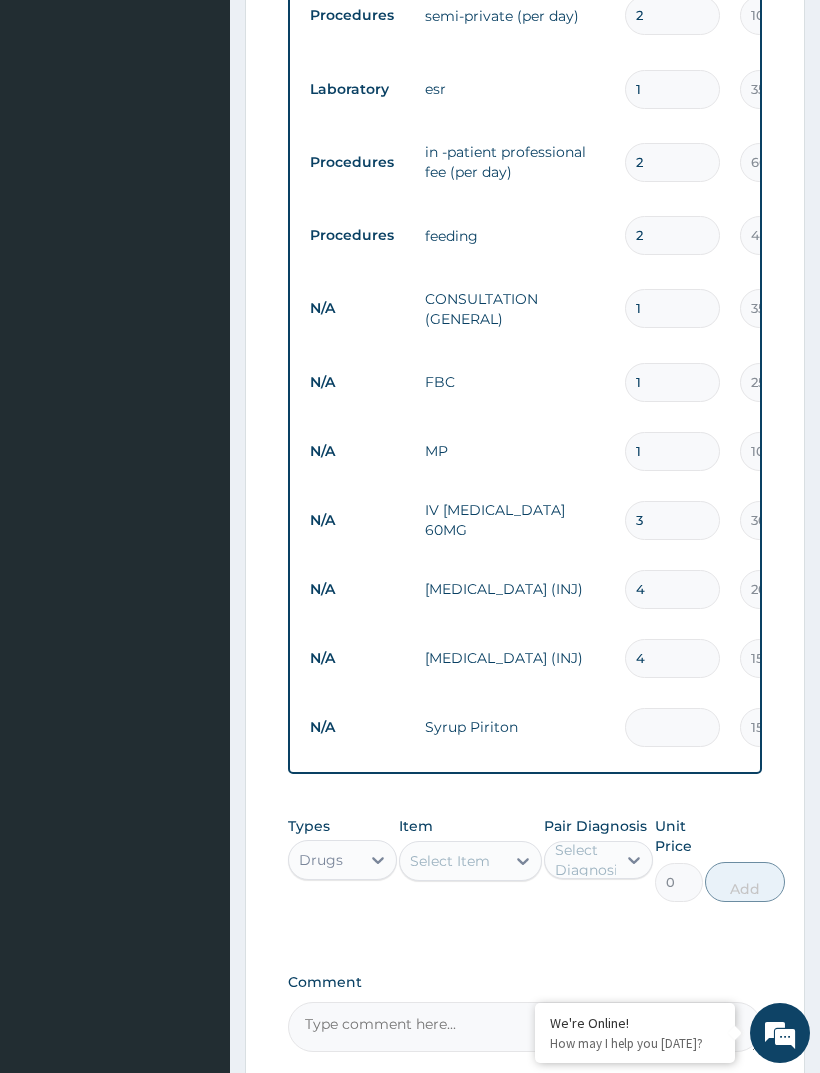 type on "1" 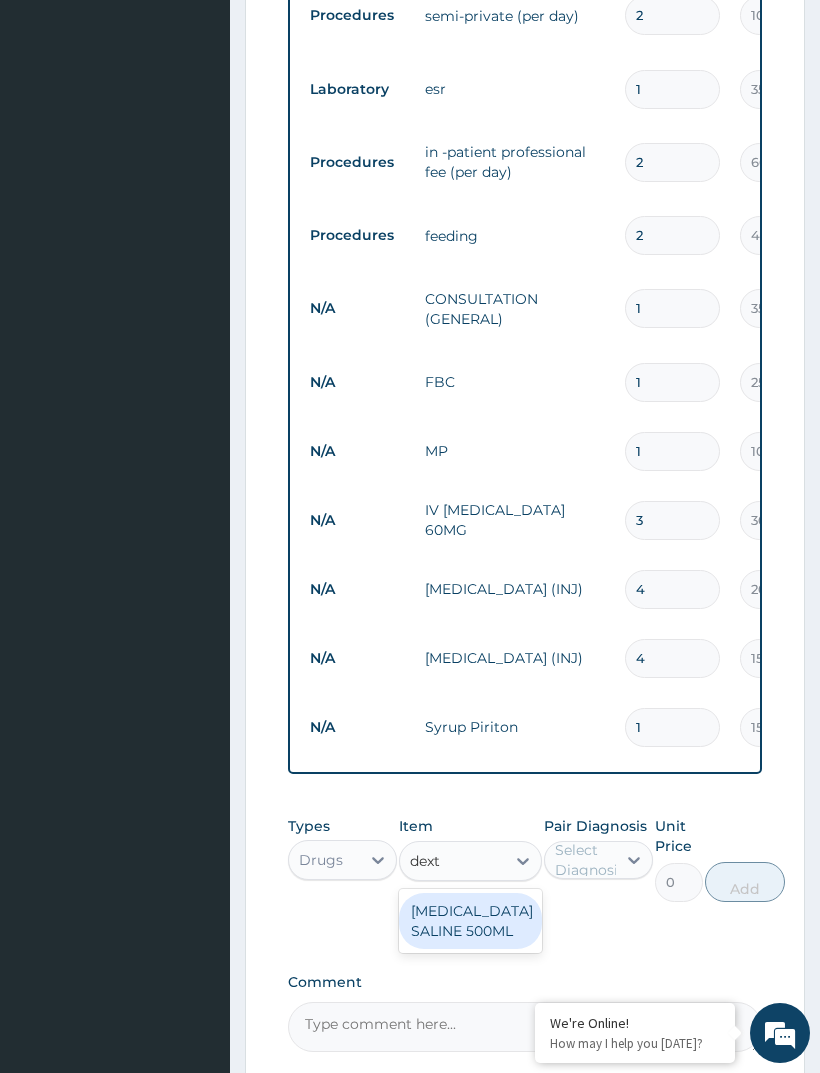 click on "DEXTROSE SALINE 500ML" at bounding box center [470, 921] 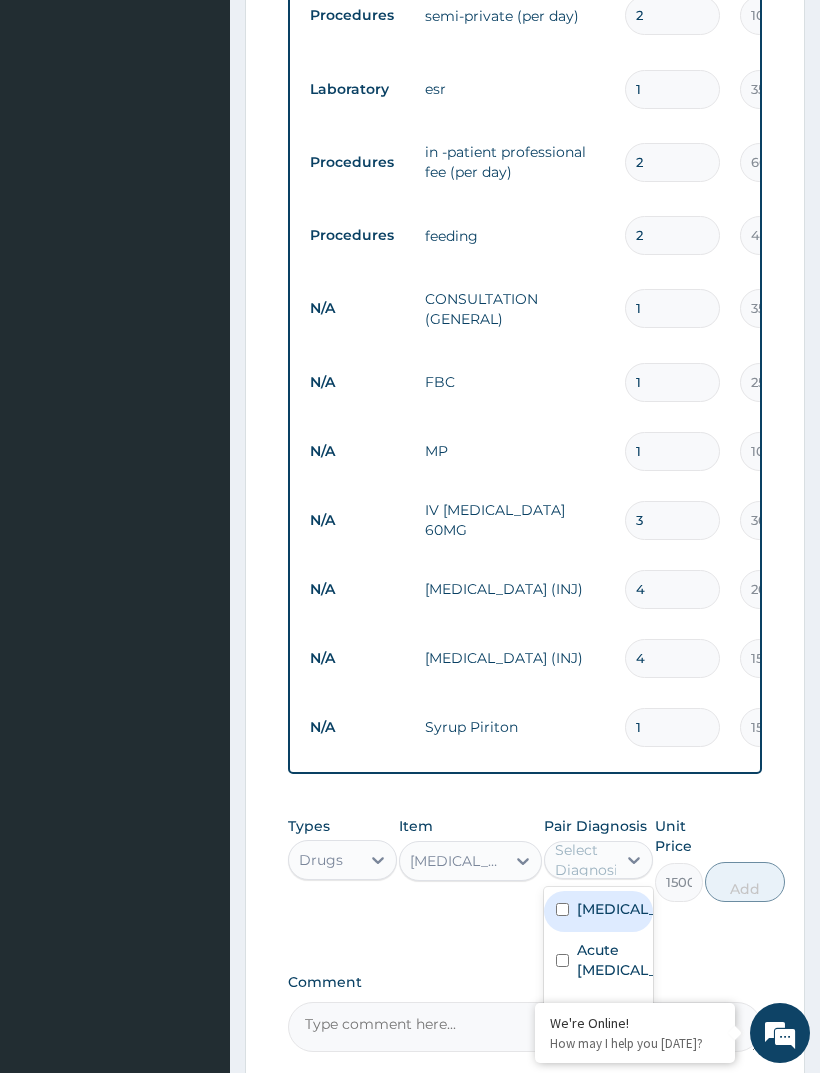 click on "Malaria" at bounding box center (619, 909) 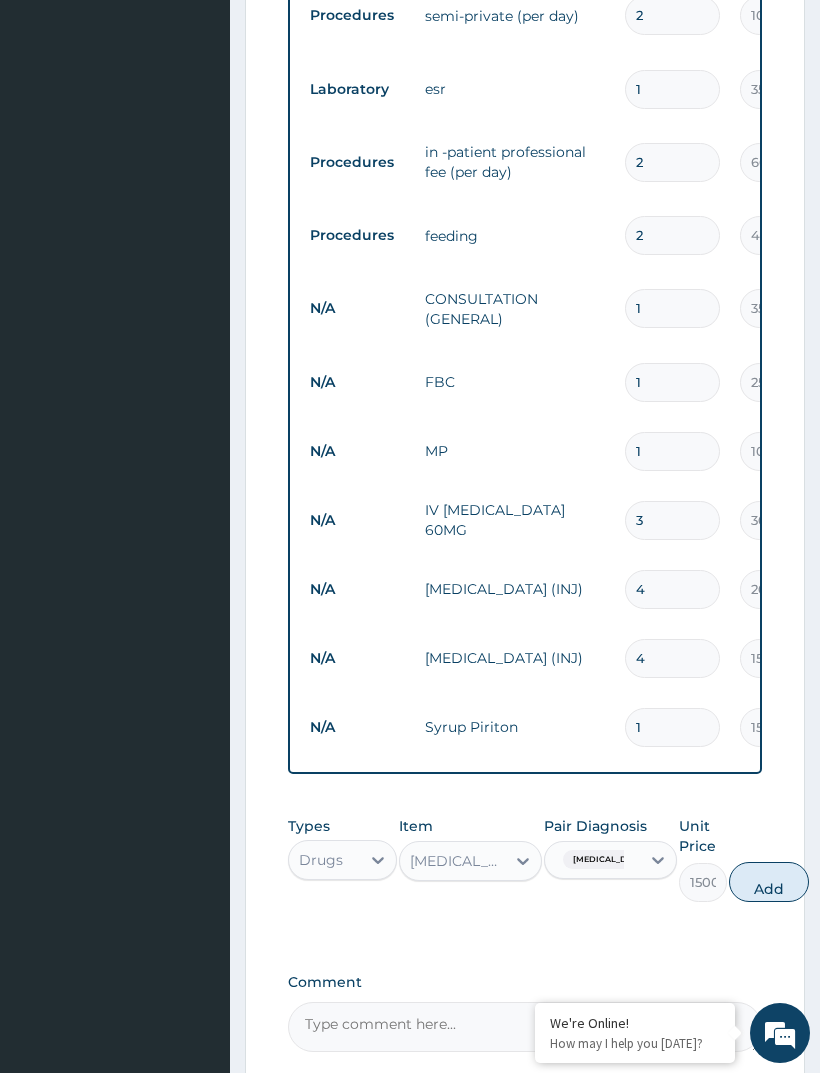 click on "Add" at bounding box center (769, 882) 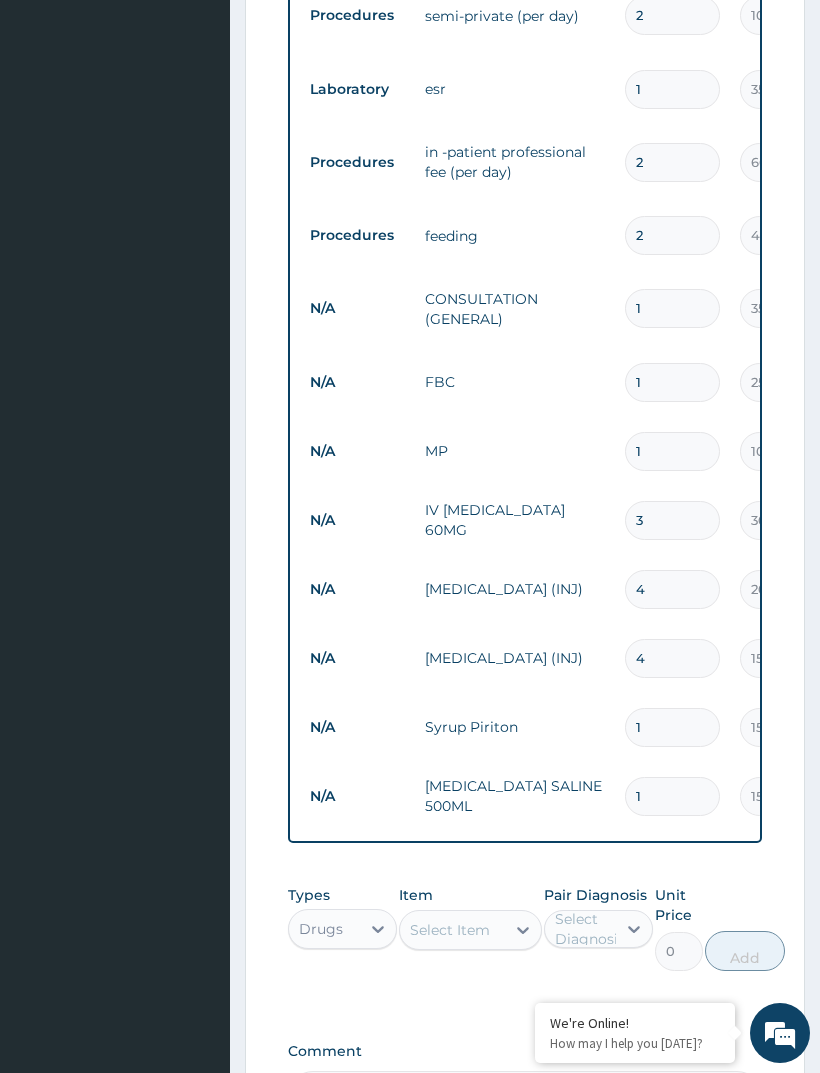 type 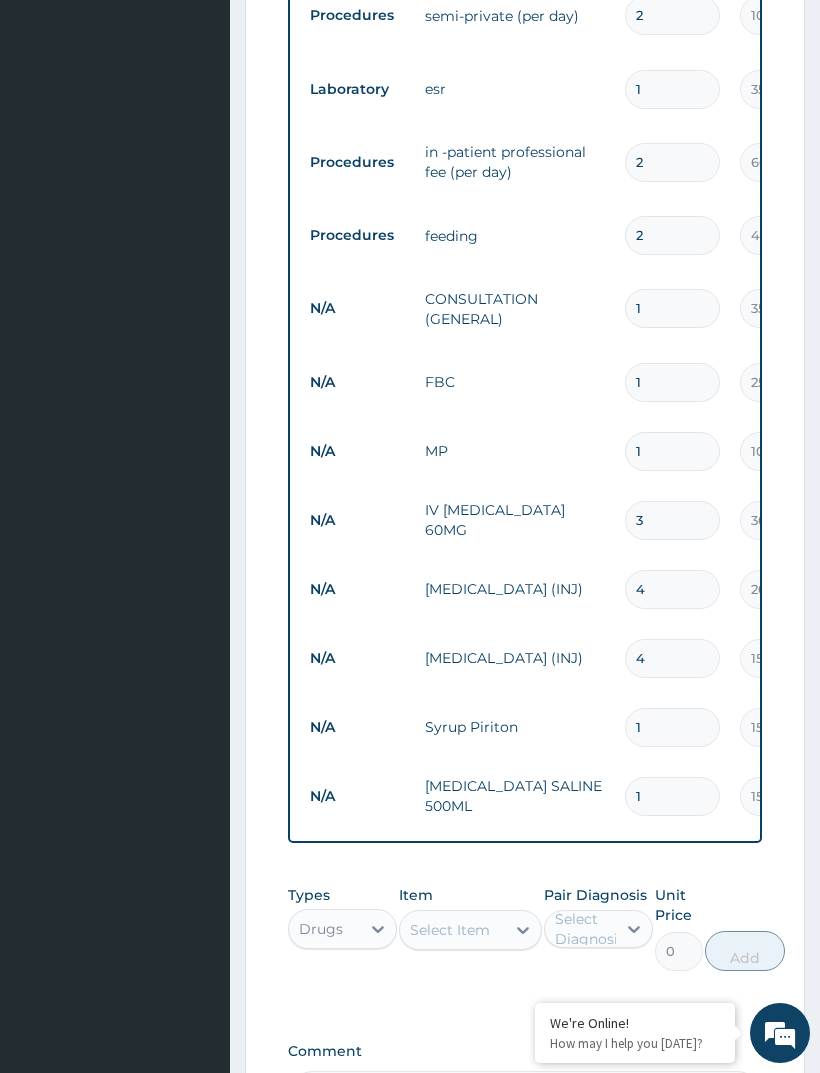 type on "0.00" 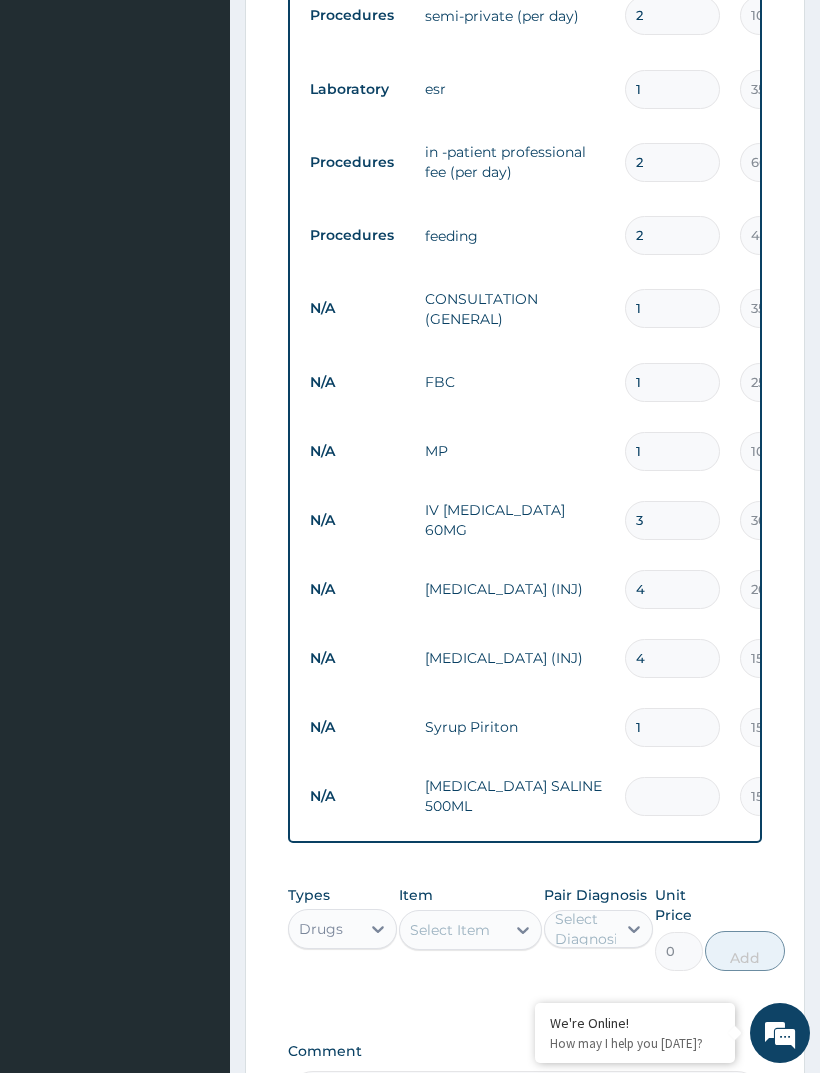 type on "2" 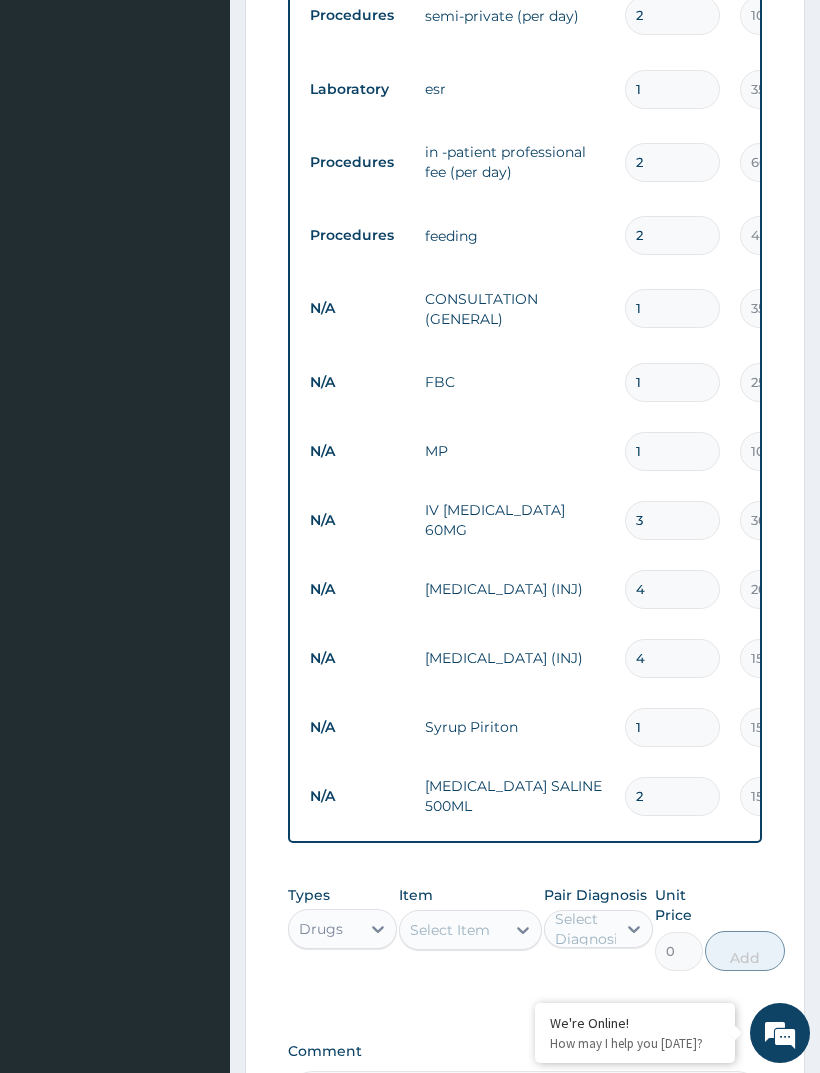 type on "3000.00" 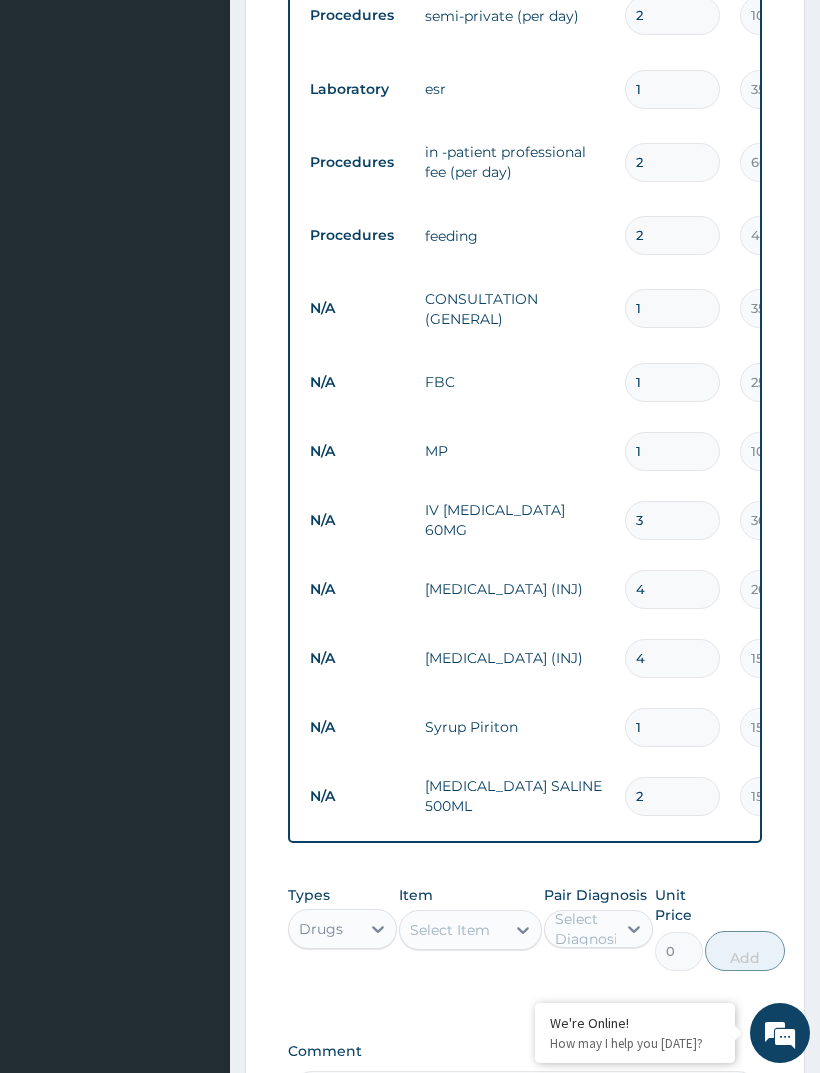 type on "2" 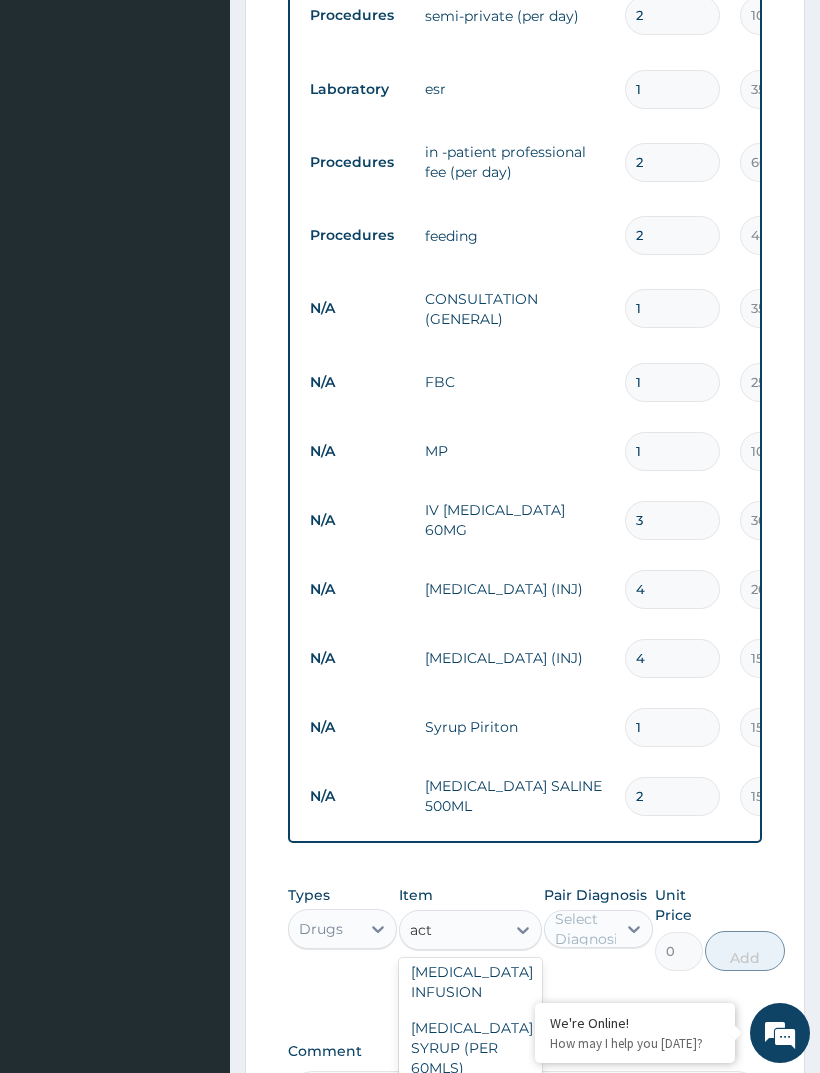 scroll, scrollTop: 120, scrollLeft: 0, axis: vertical 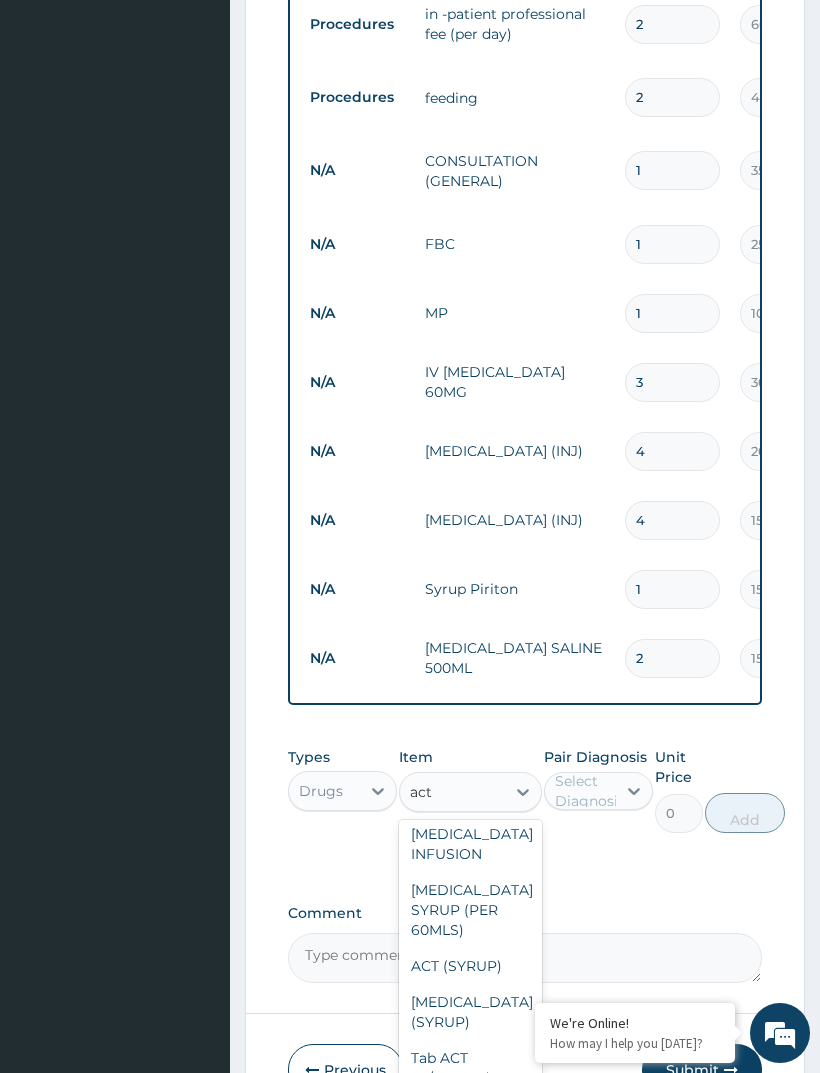 click on "Tab ACT 20/120mg (Per pack)" at bounding box center [470, 1078] 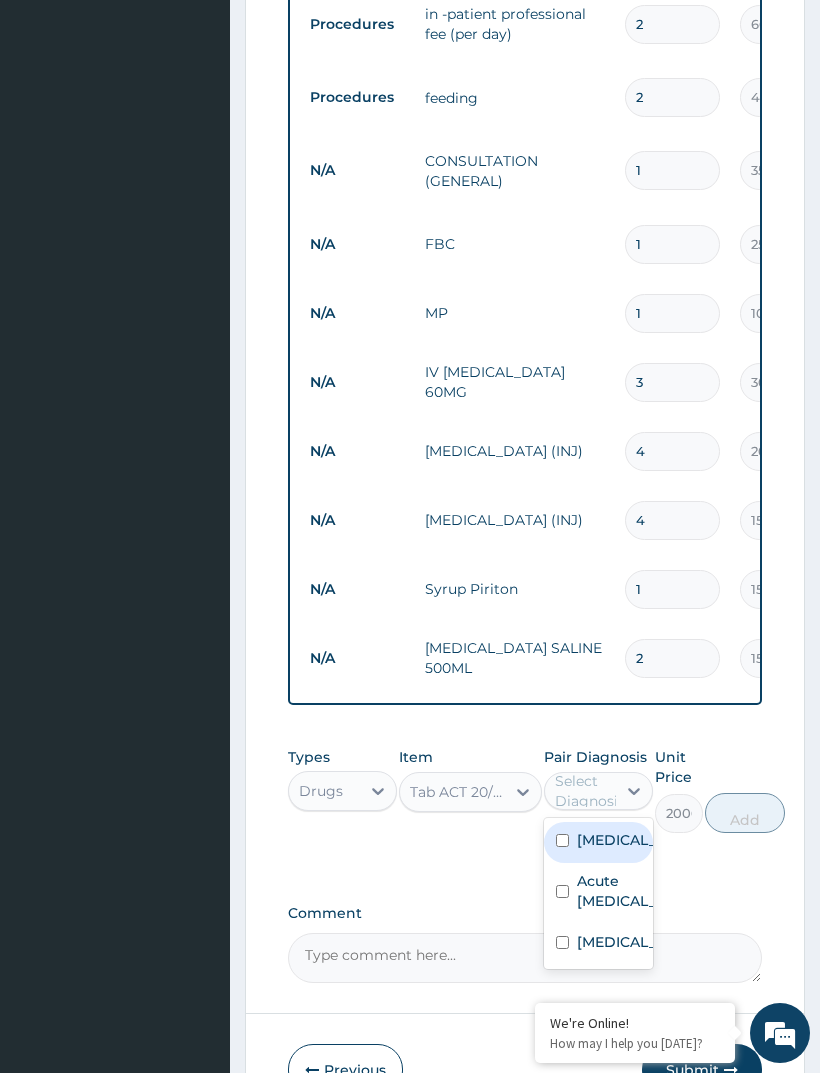 click on "Malaria" at bounding box center (619, 840) 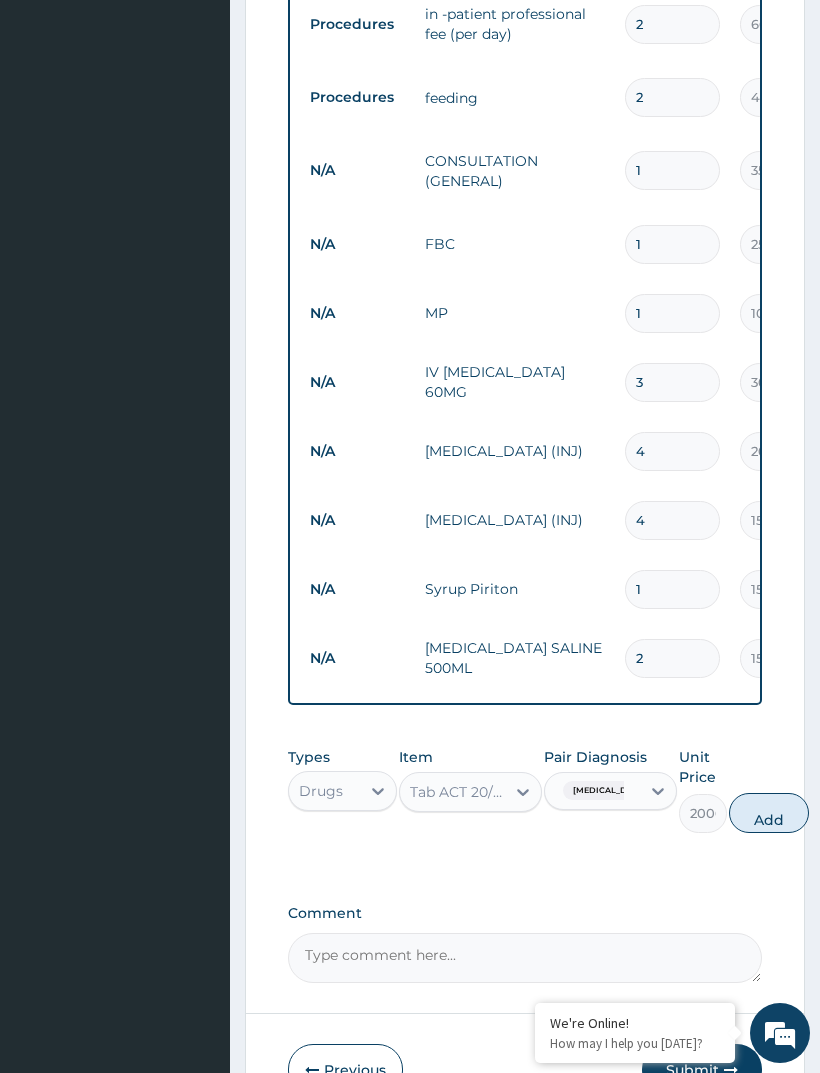 click on "Add" at bounding box center (769, 813) 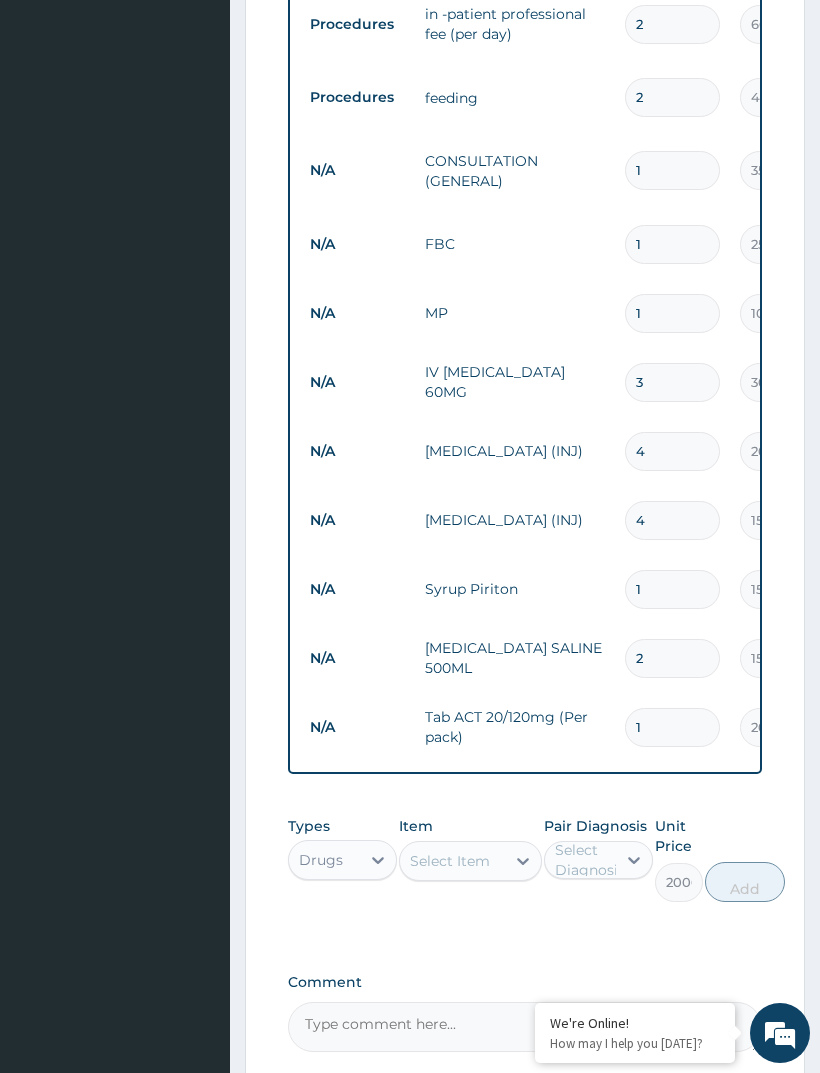 type on "0" 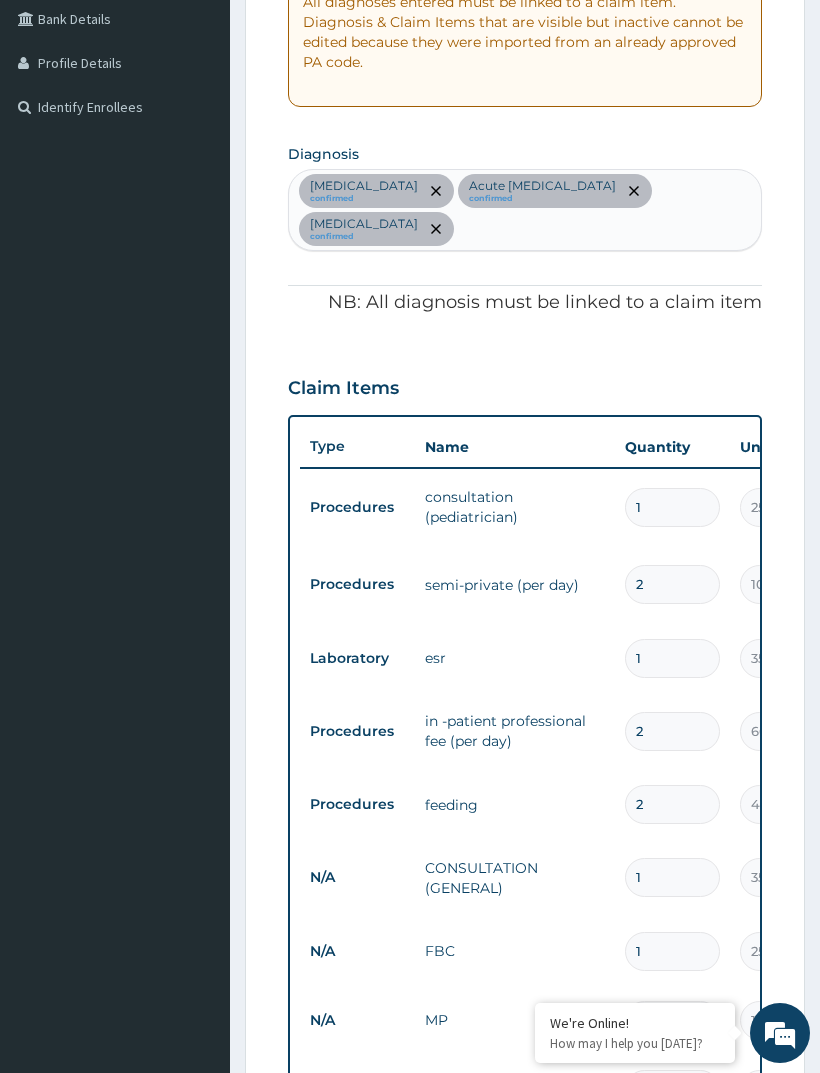 scroll, scrollTop: 462, scrollLeft: 0, axis: vertical 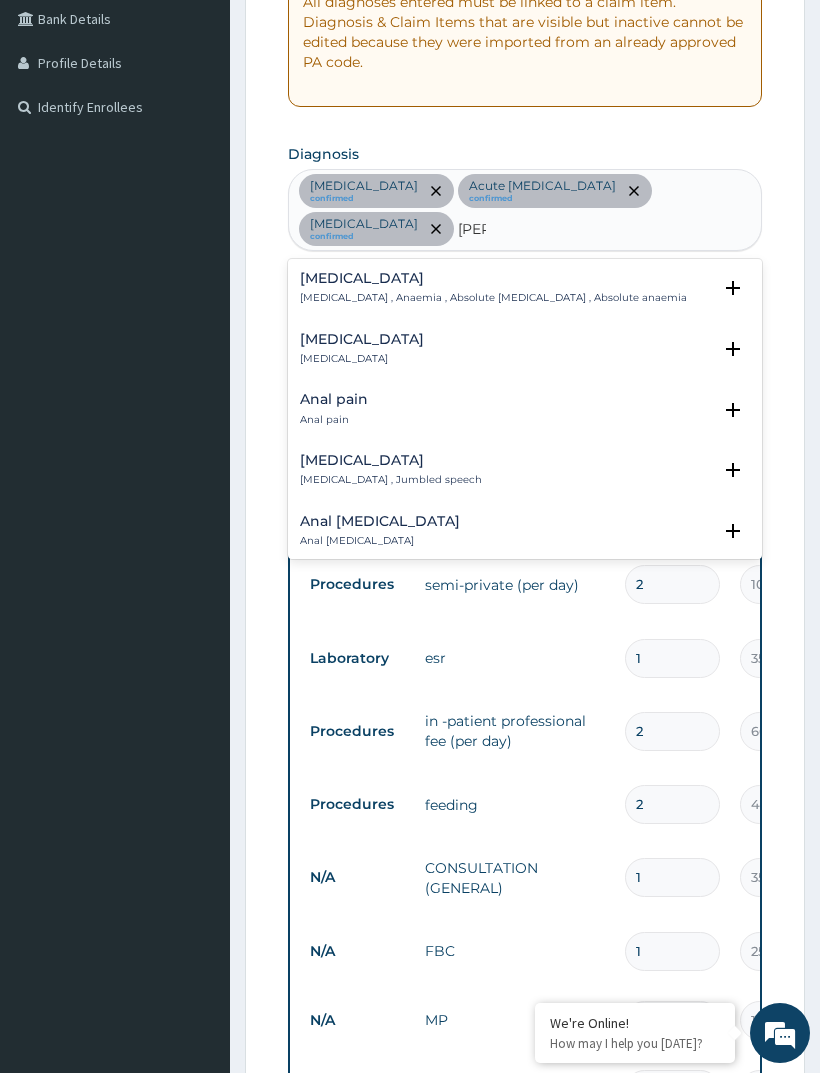 click on "Anemia" at bounding box center (493, 278) 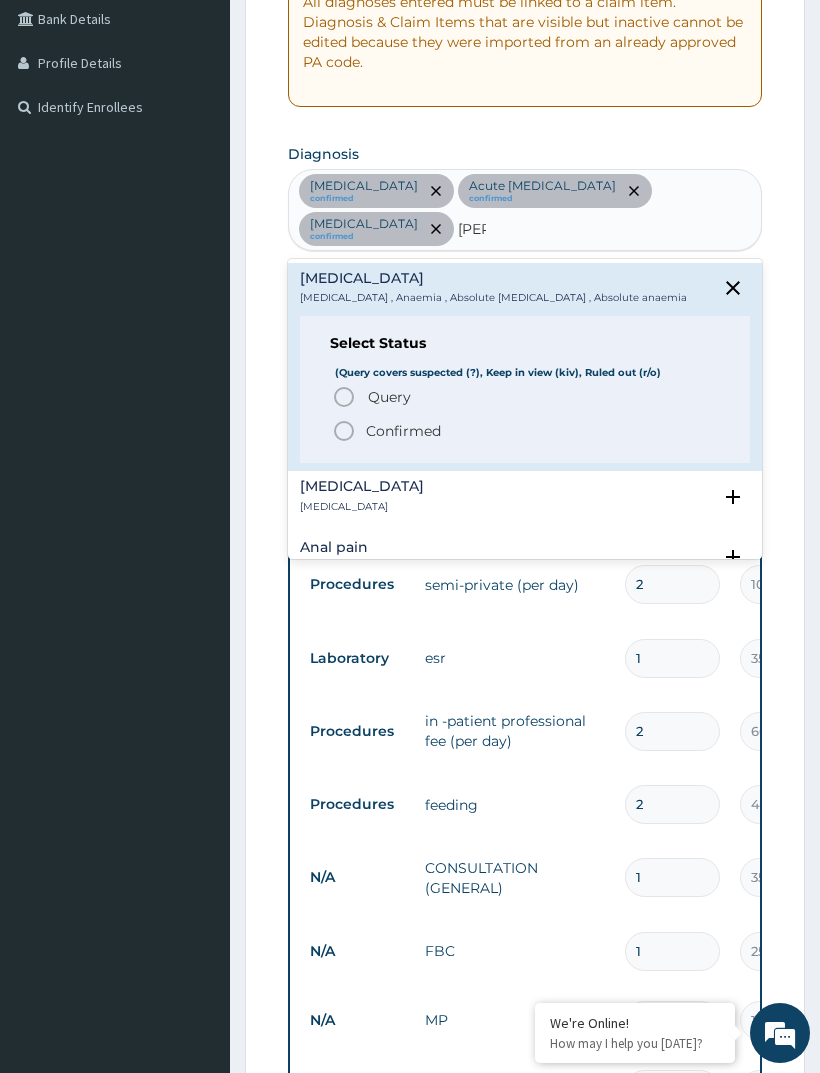 click on "Confirmed" at bounding box center (526, 431) 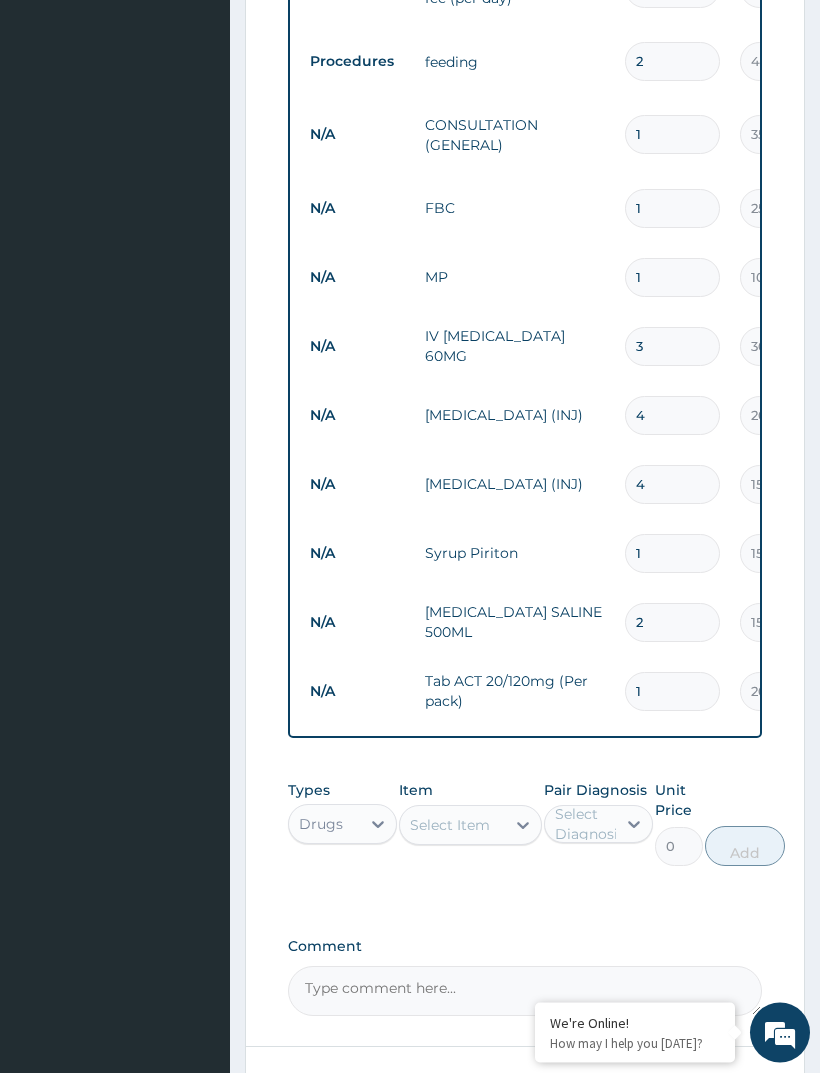 scroll, scrollTop: 1276, scrollLeft: 0, axis: vertical 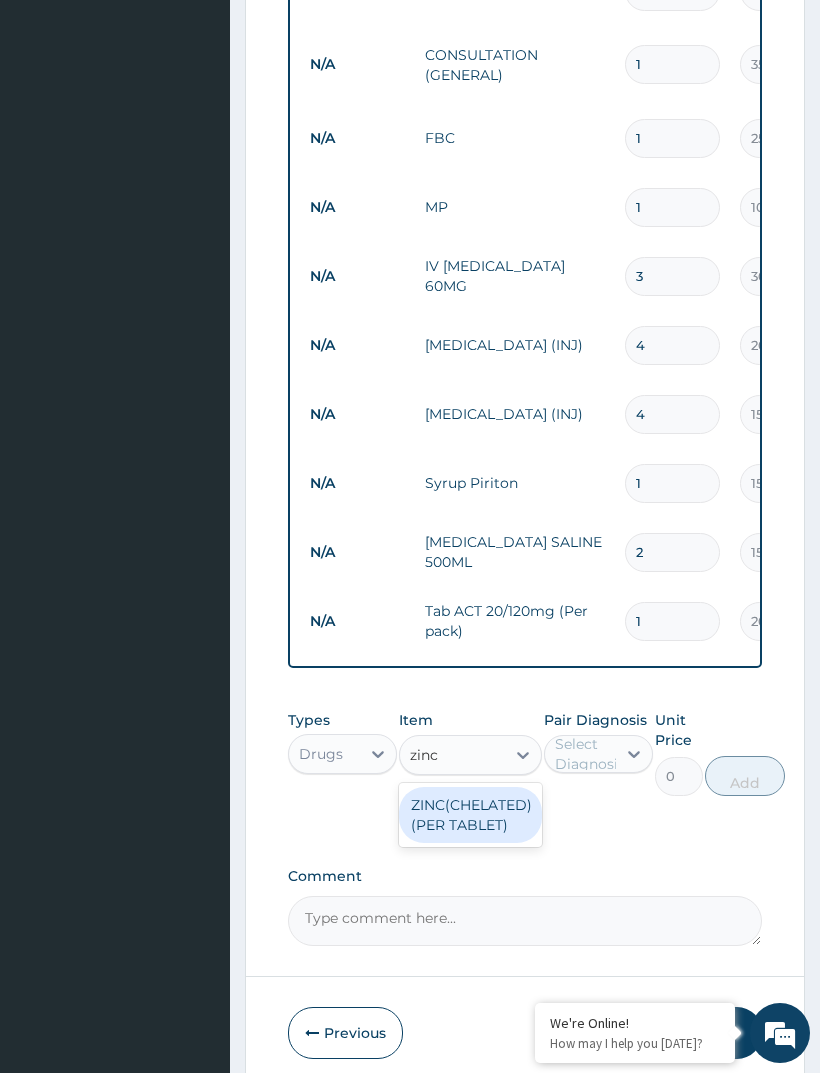 click on "ZINC(CHELATED) (PER TABLET)" at bounding box center [470, 815] 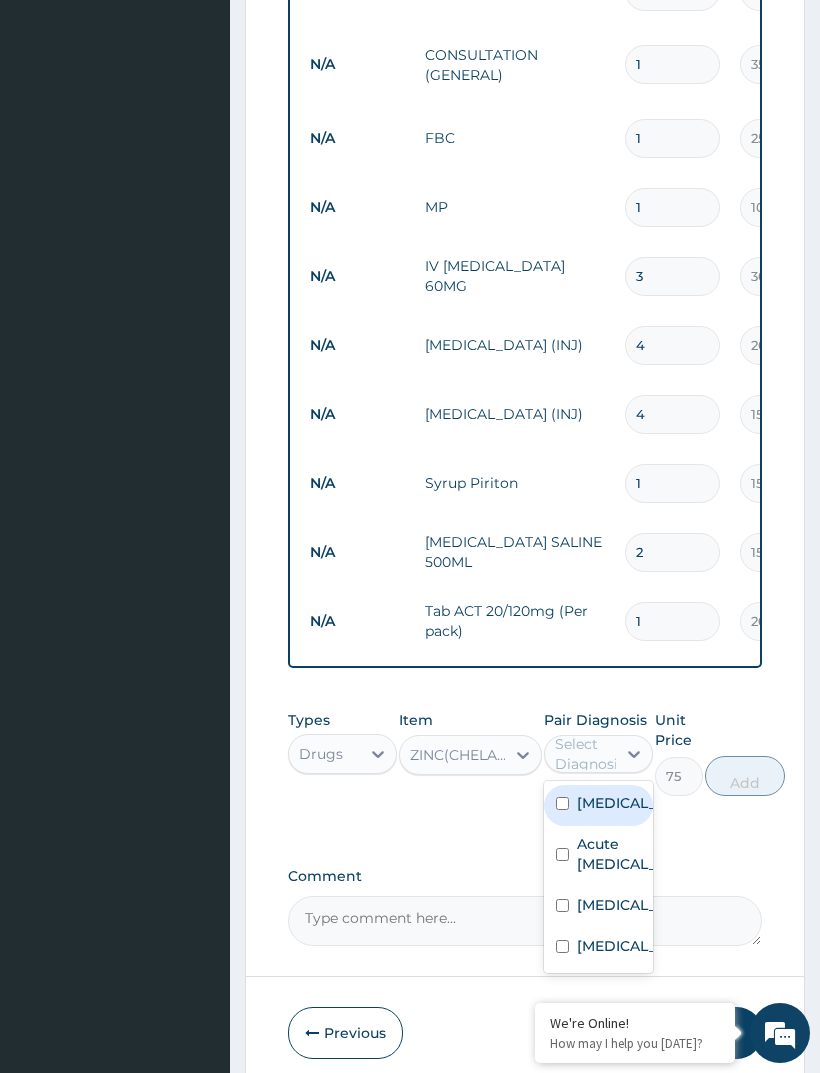 click on "Anemia" at bounding box center [619, 946] 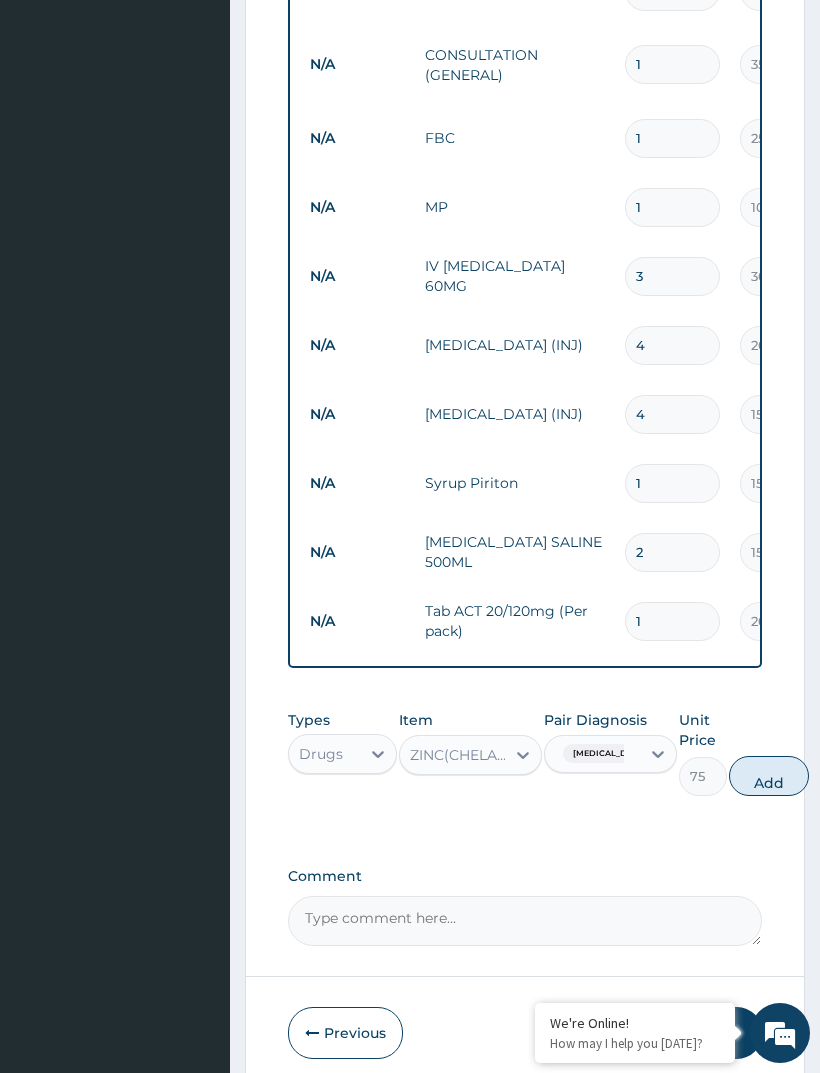 click on "Add" at bounding box center [769, 776] 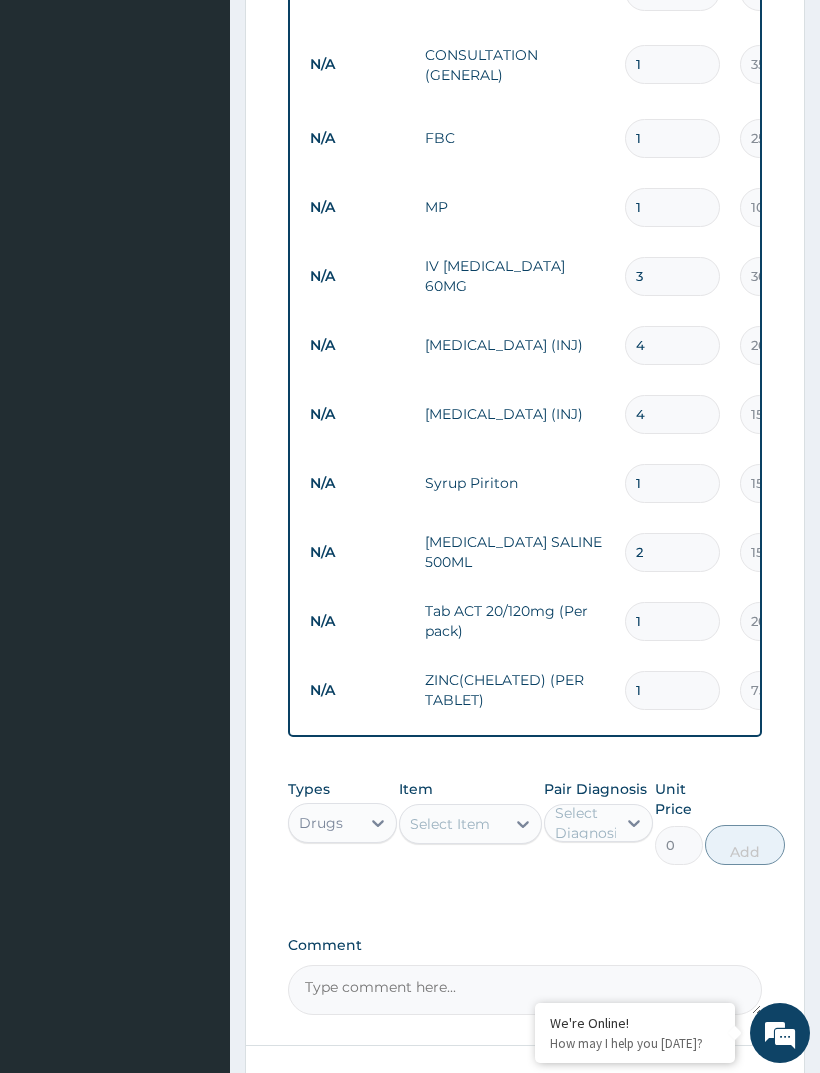 type on "10" 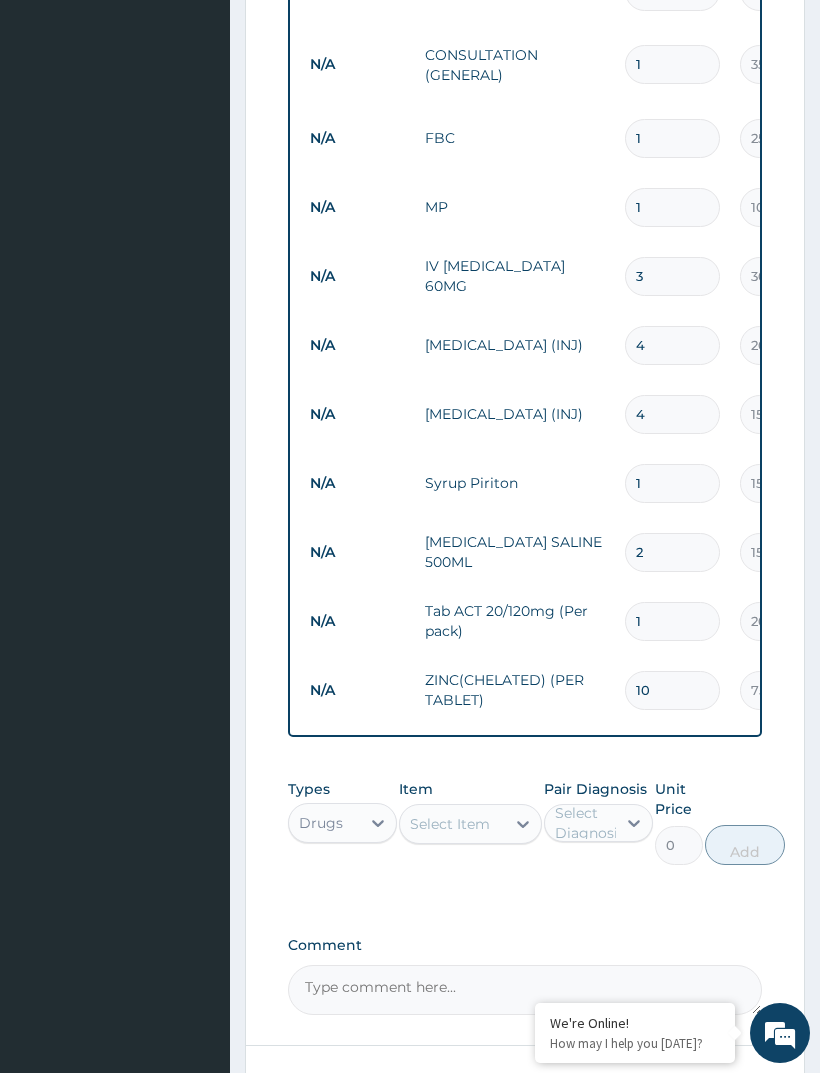 type on "750.00" 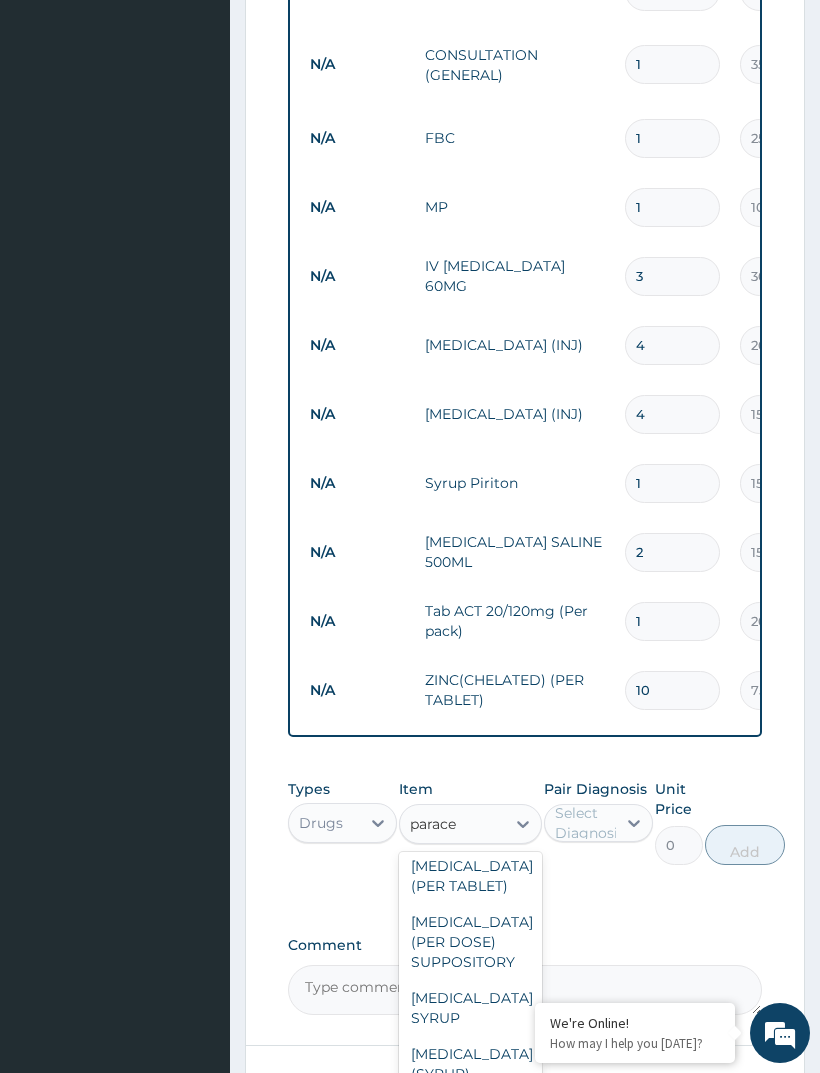 scroll, scrollTop: 64, scrollLeft: 0, axis: vertical 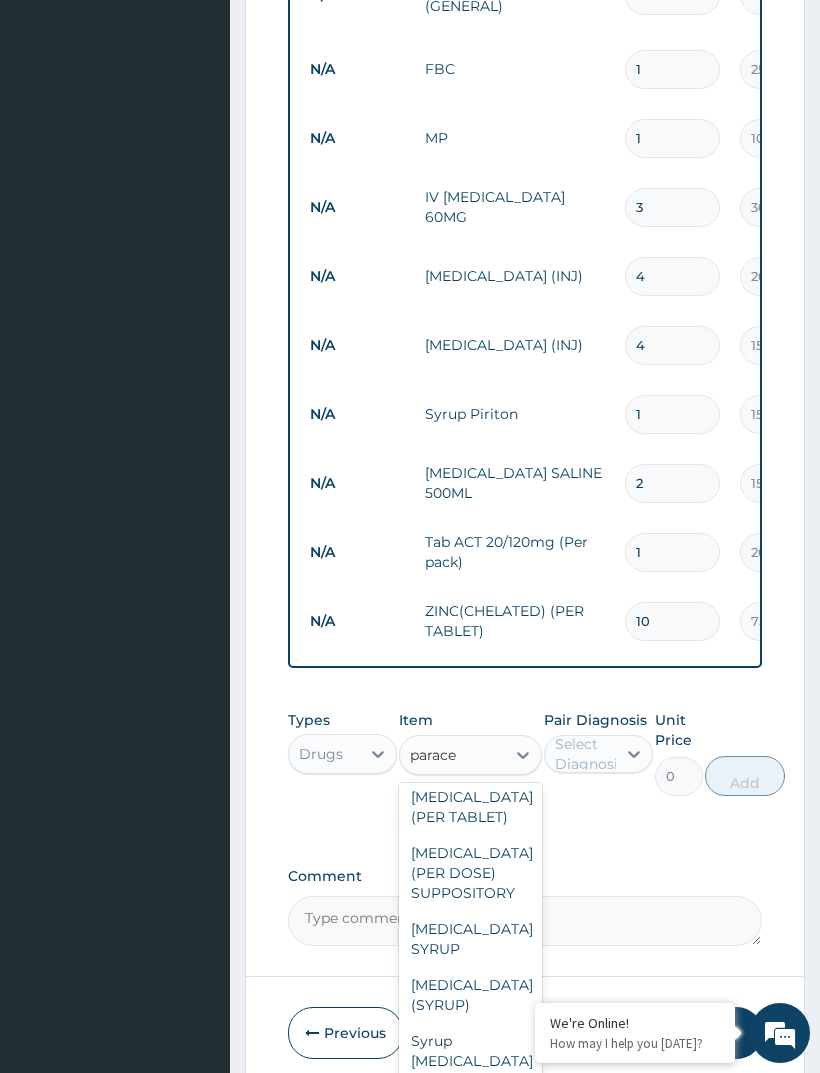 click on "Syrup Paracetamol" at bounding box center (470, 1051) 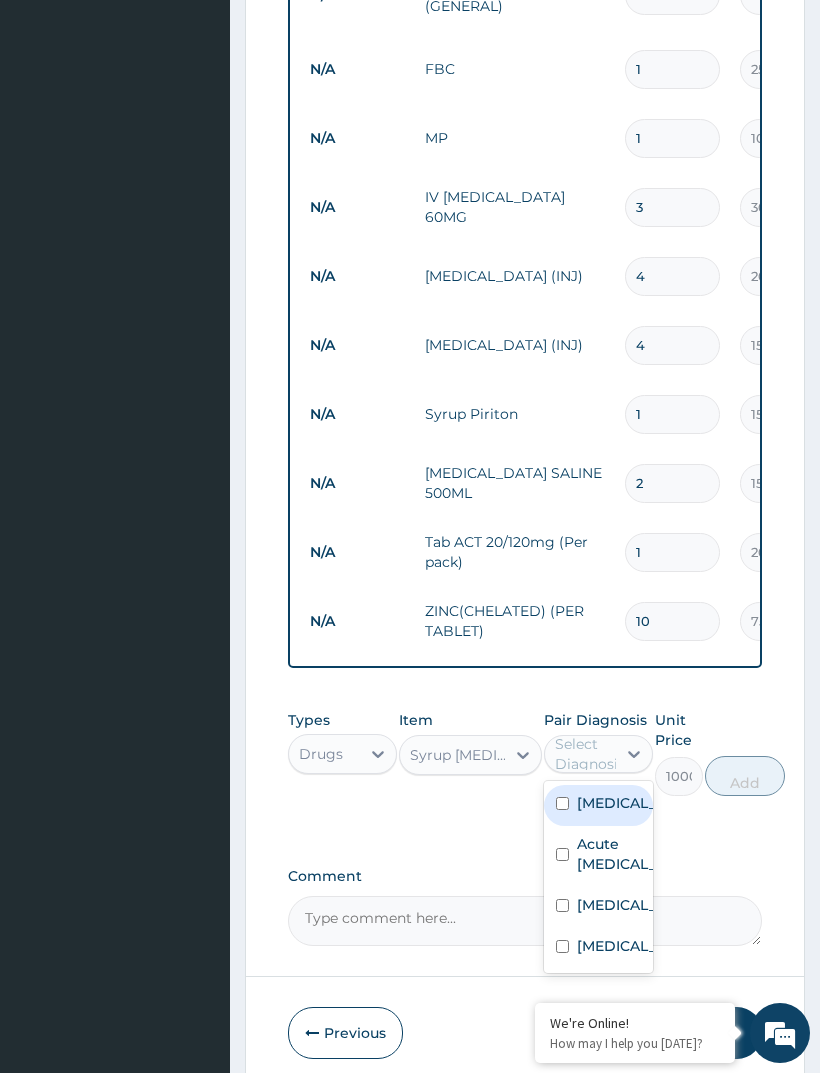 click on "Malaria" at bounding box center (619, 803) 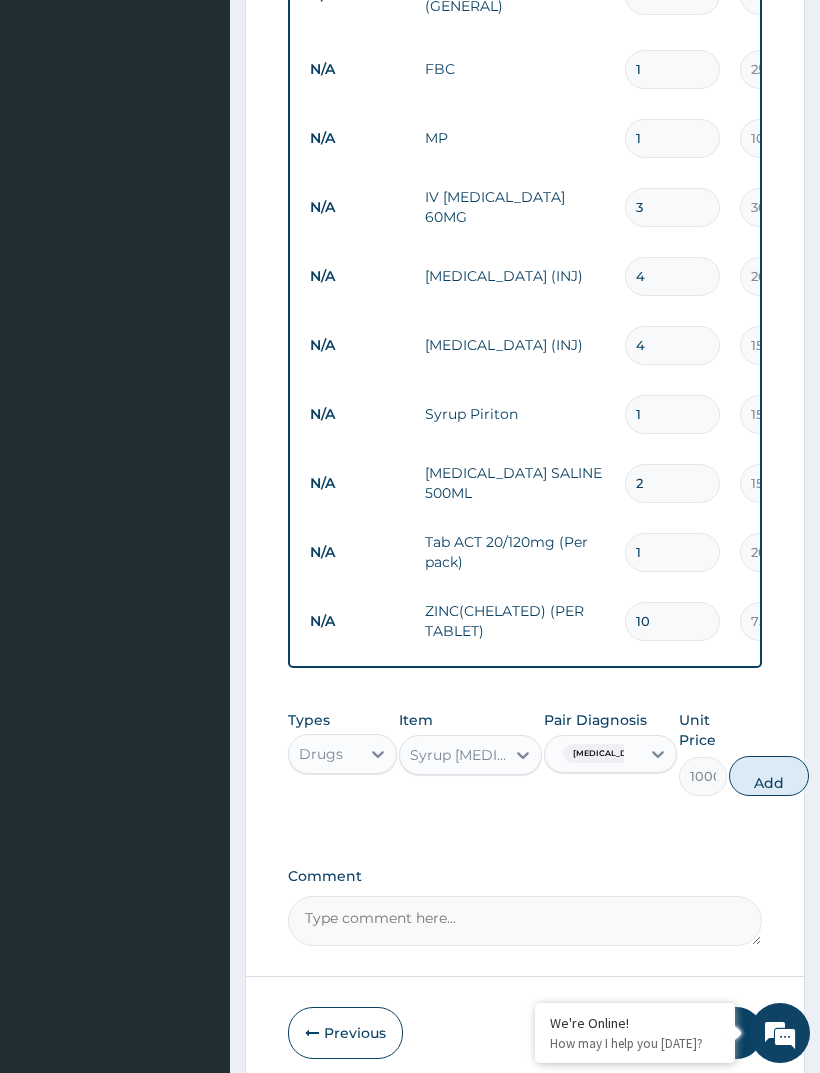 click on "Add" at bounding box center (769, 776) 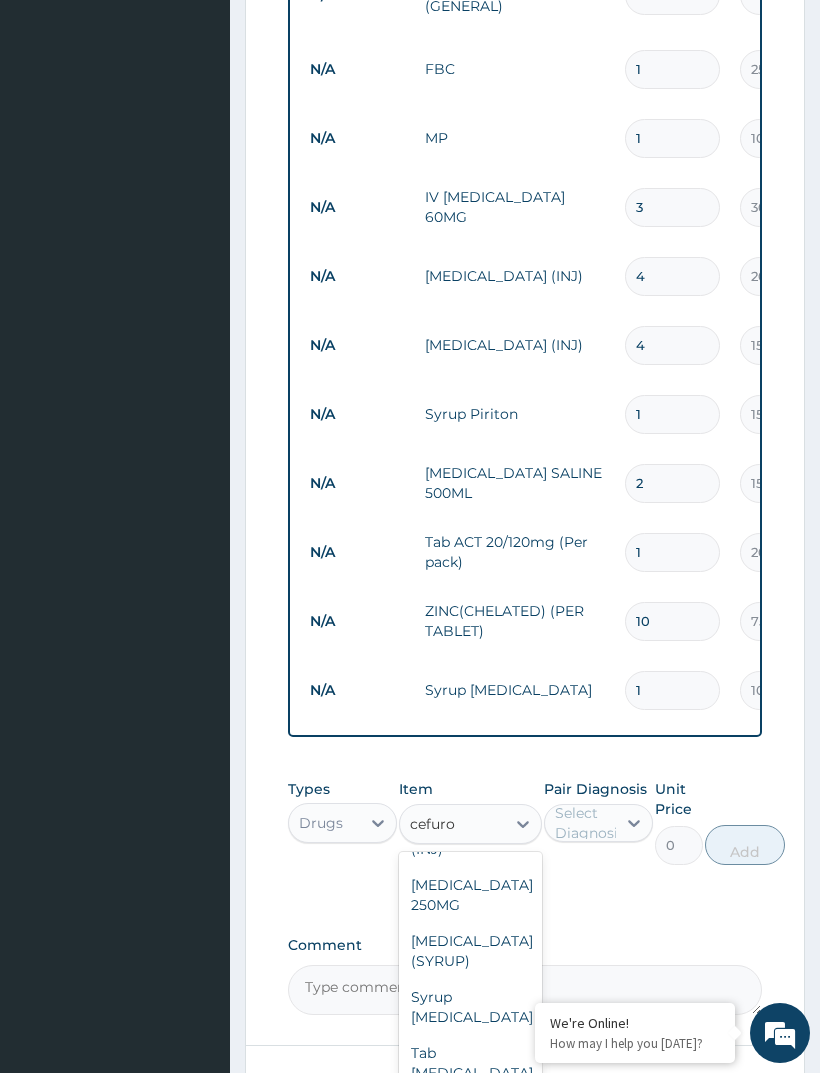 scroll, scrollTop: 100, scrollLeft: 0, axis: vertical 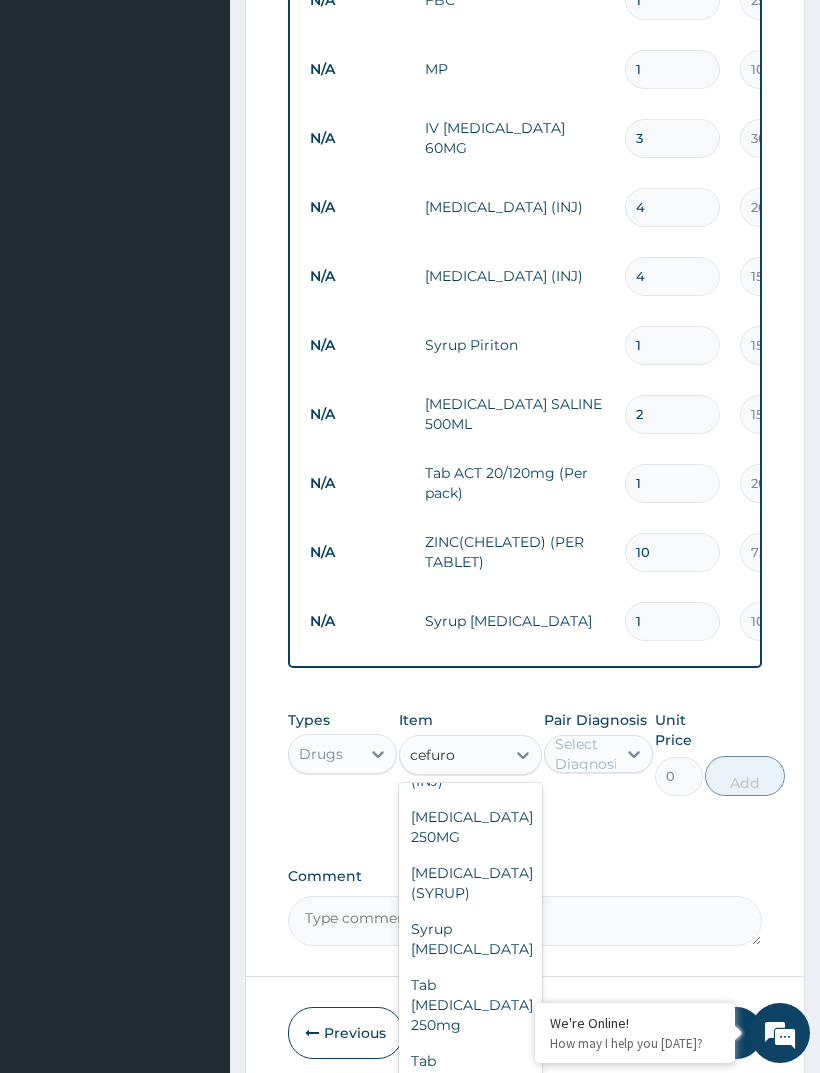click on "Syrup Cefuroxime" at bounding box center [470, 939] 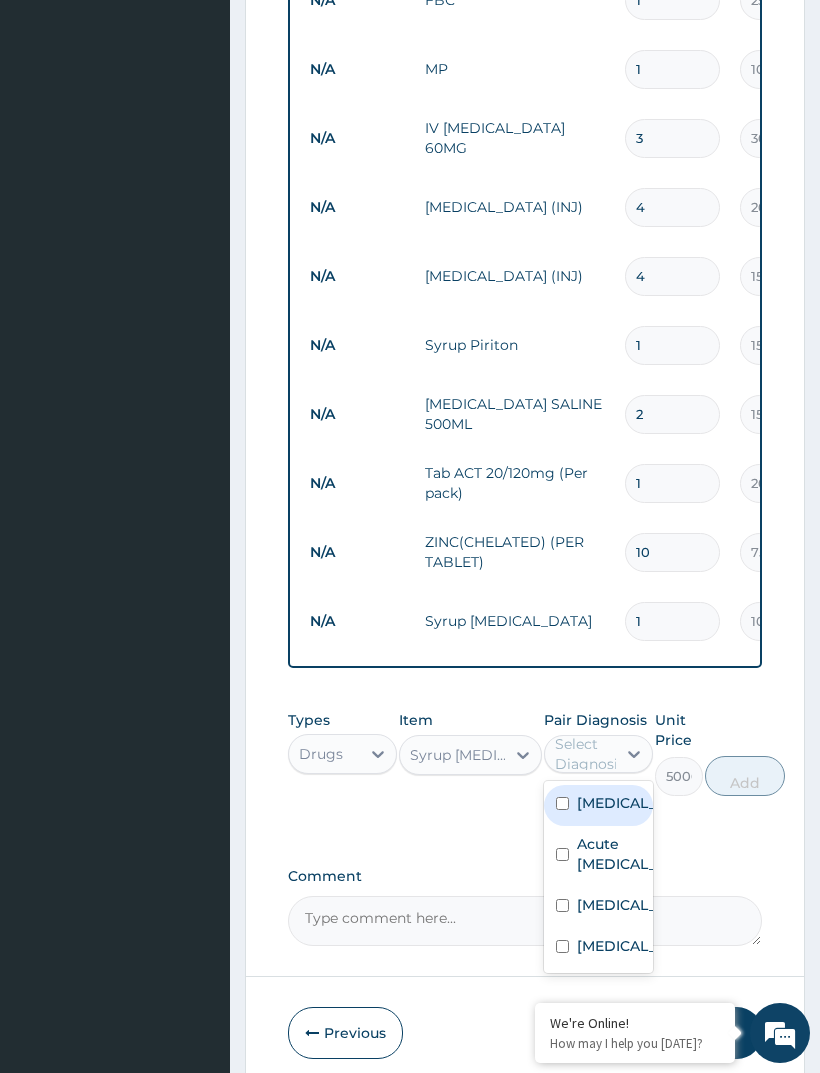 click at bounding box center (562, 905) 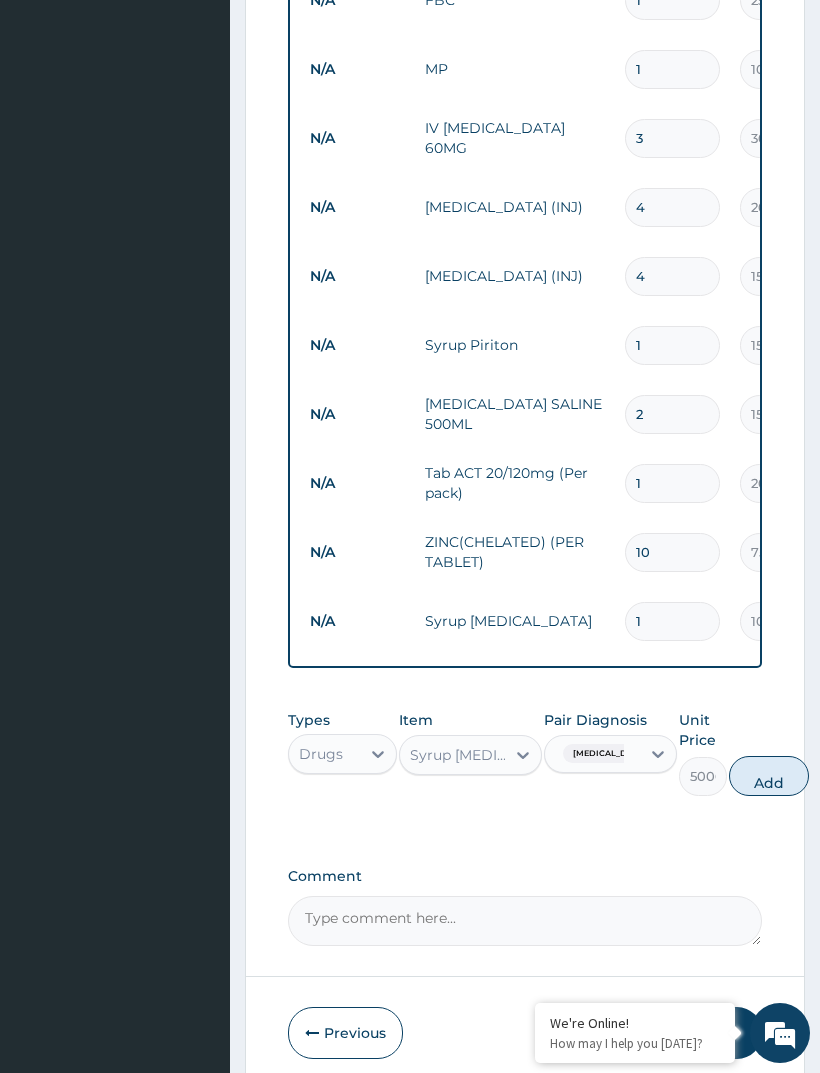 click on "Add" at bounding box center (769, 776) 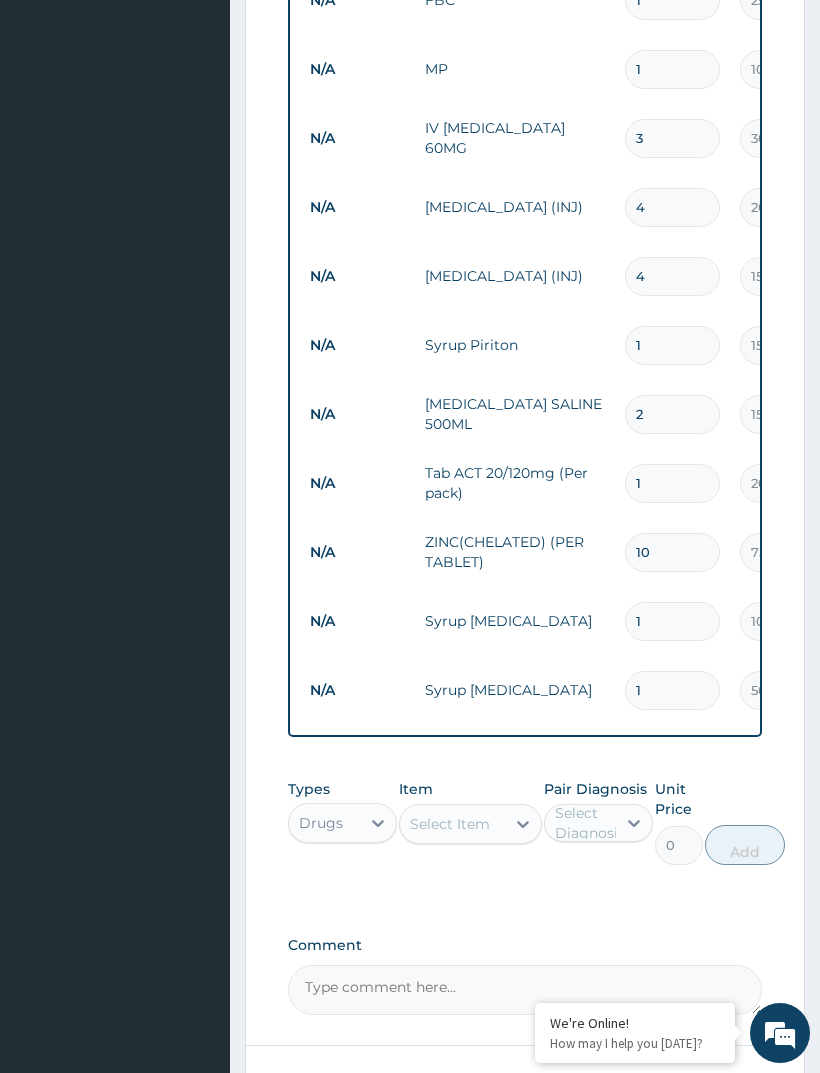 click 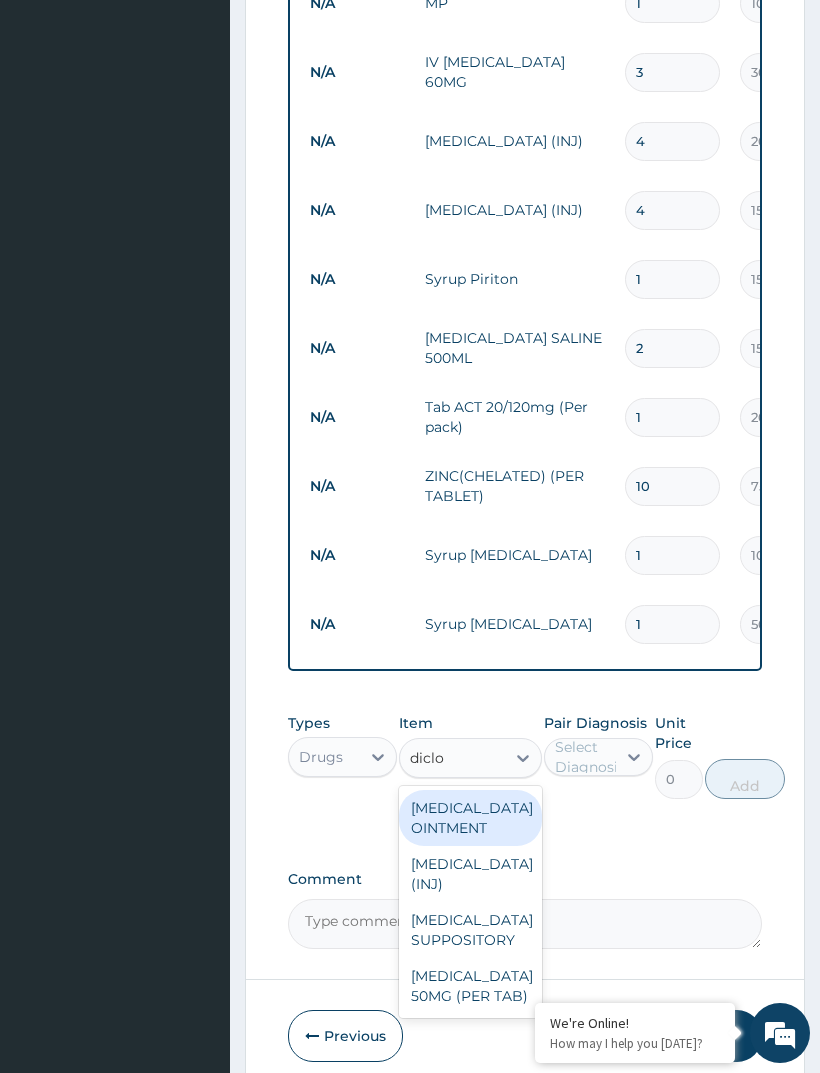 scroll, scrollTop: 1483, scrollLeft: 0, axis: vertical 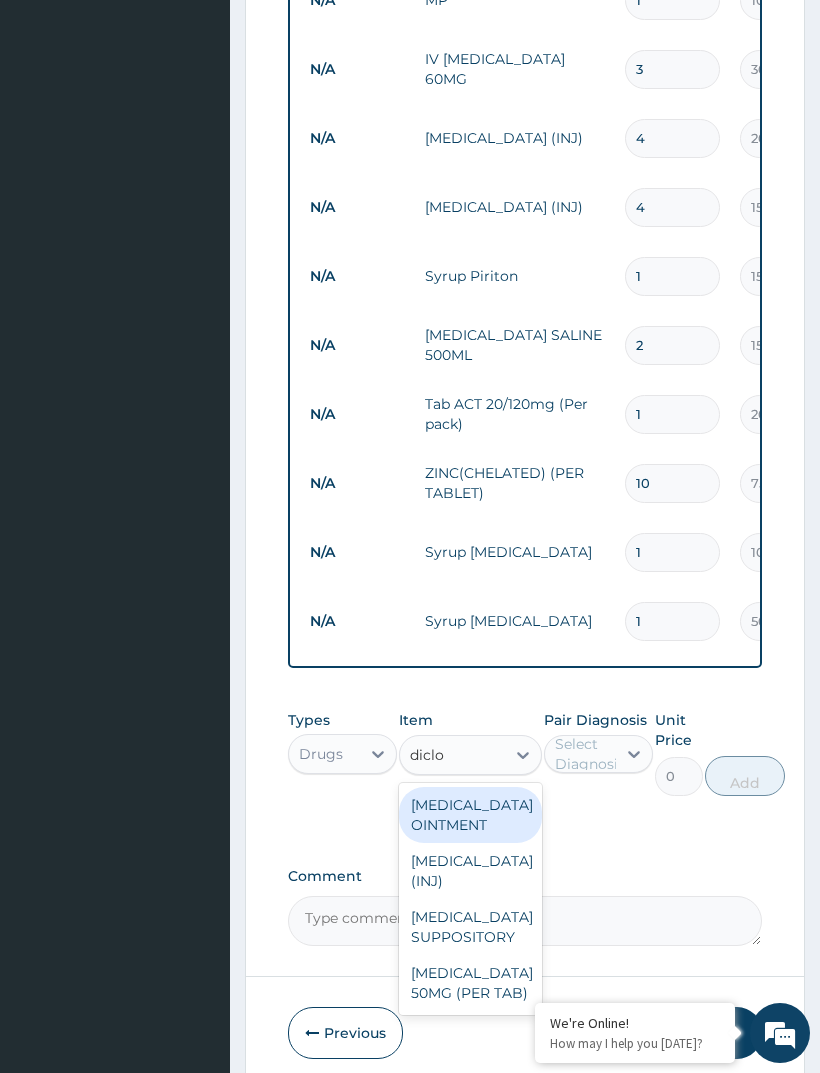 click on "DICLOFENAC (INJ)" at bounding box center (470, 871) 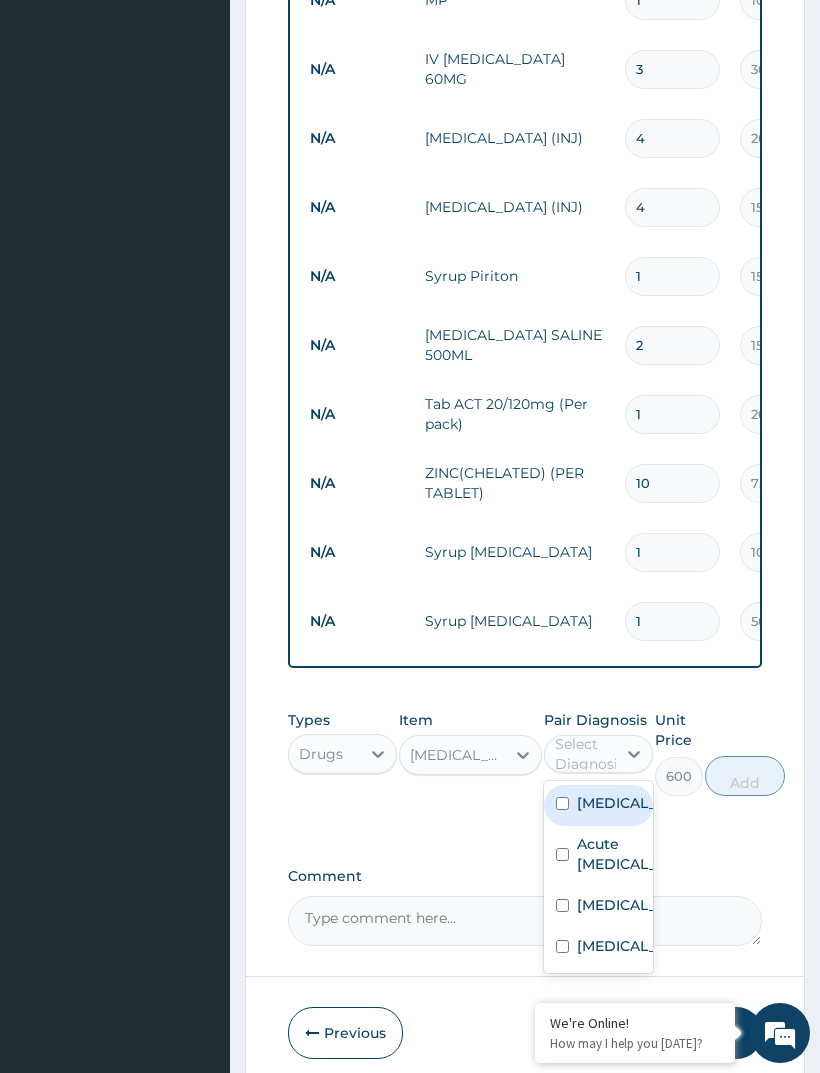 click on "Malaria" at bounding box center (619, 803) 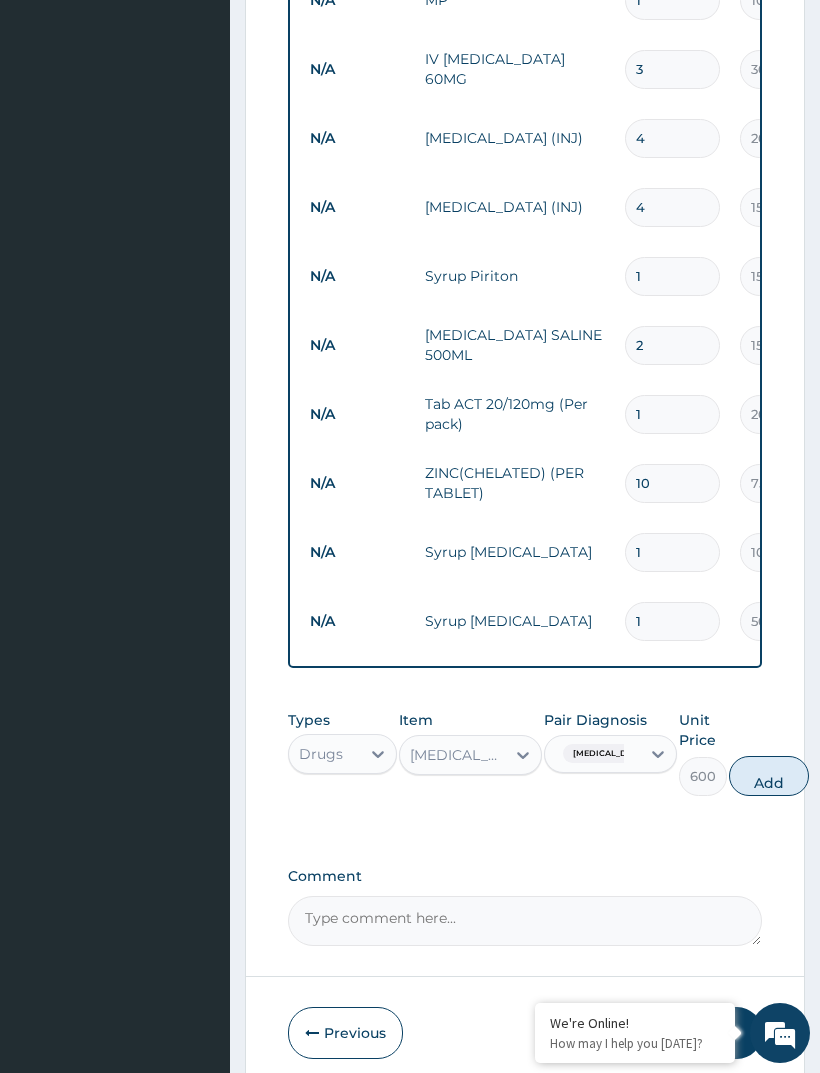 click on "Add" at bounding box center [769, 776] 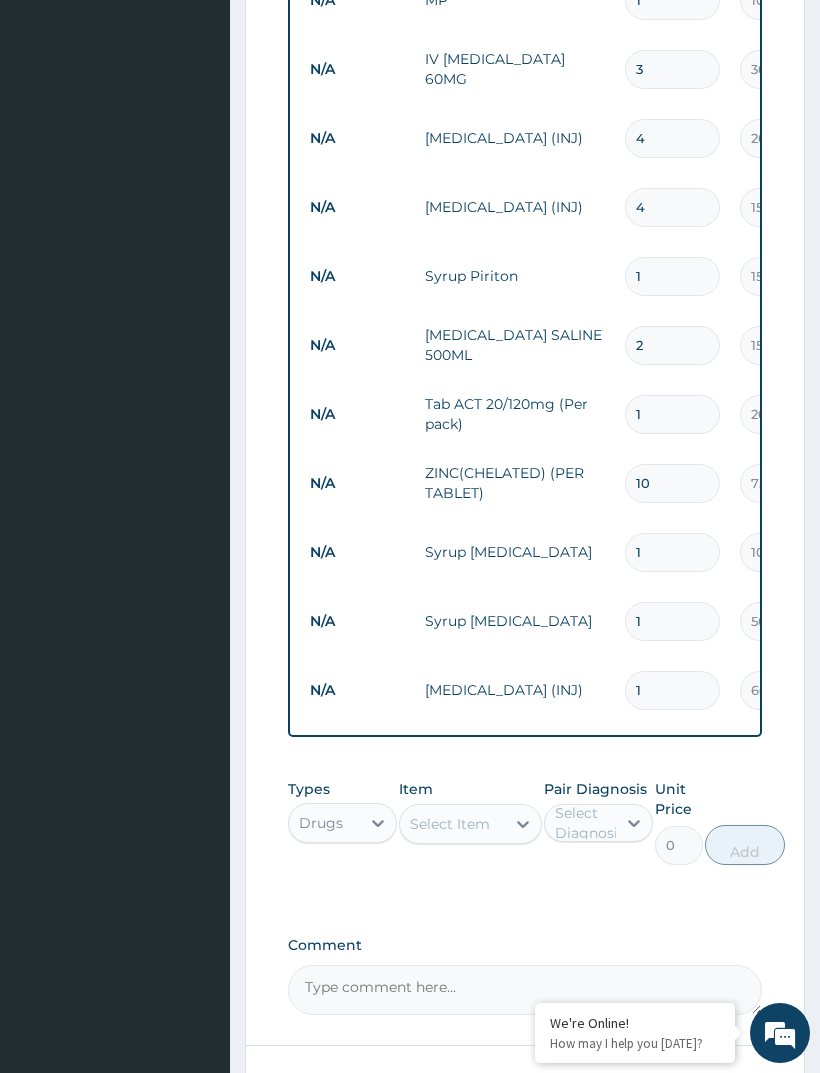 type on "1" 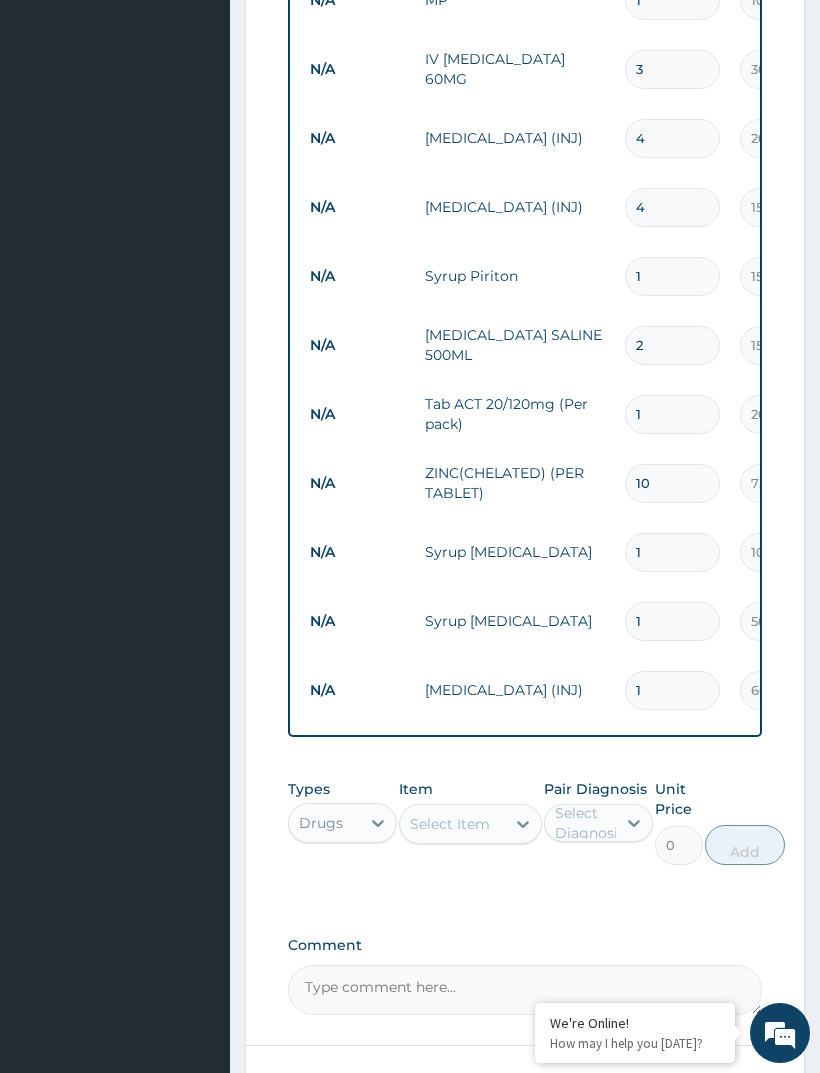 type 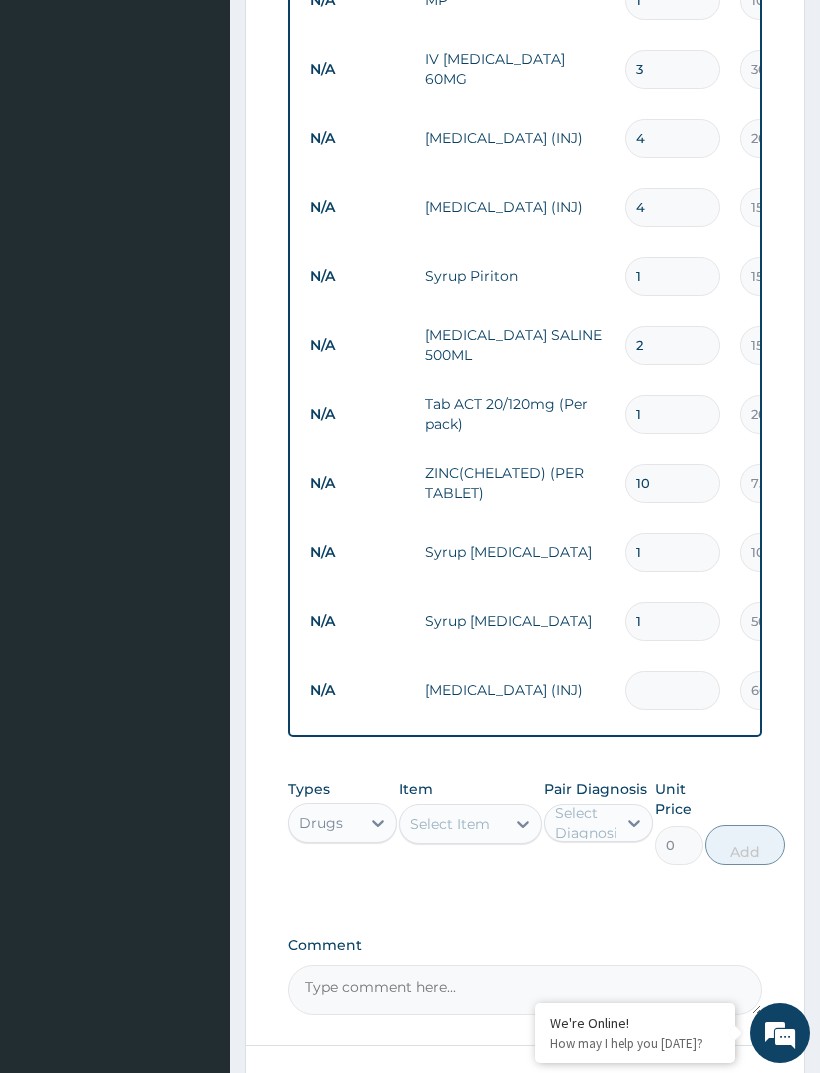 type on "0.00" 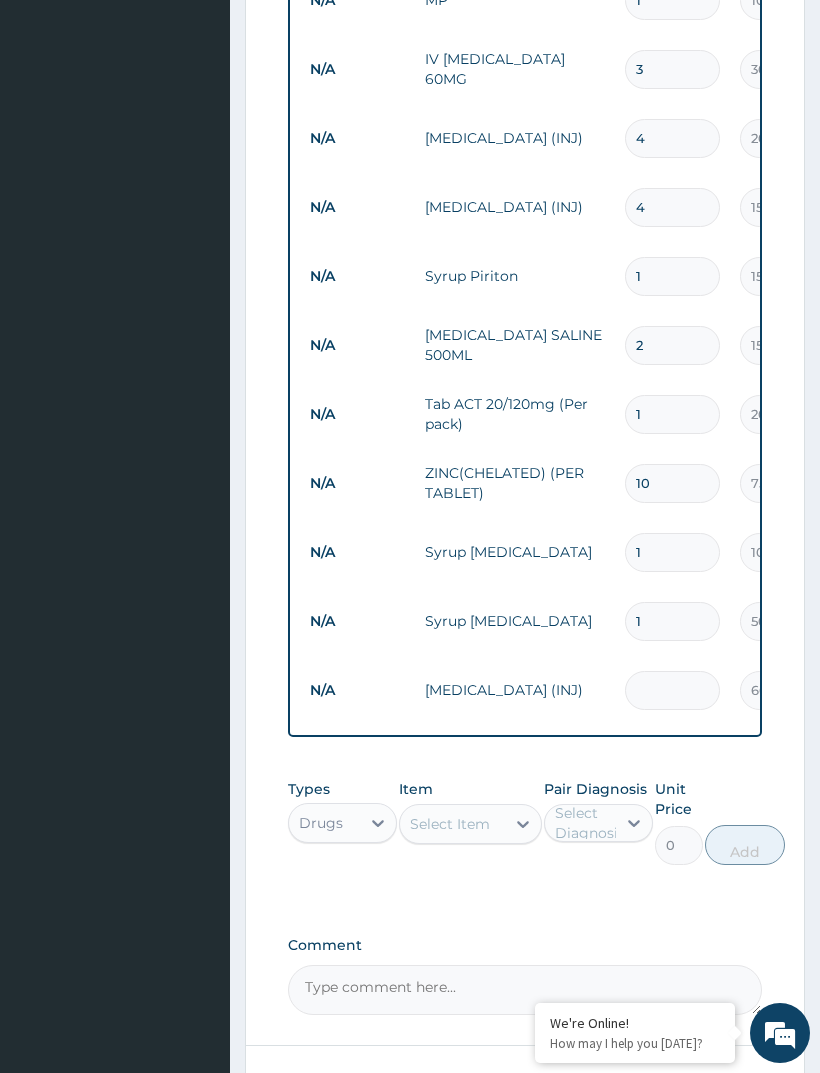 type on "1" 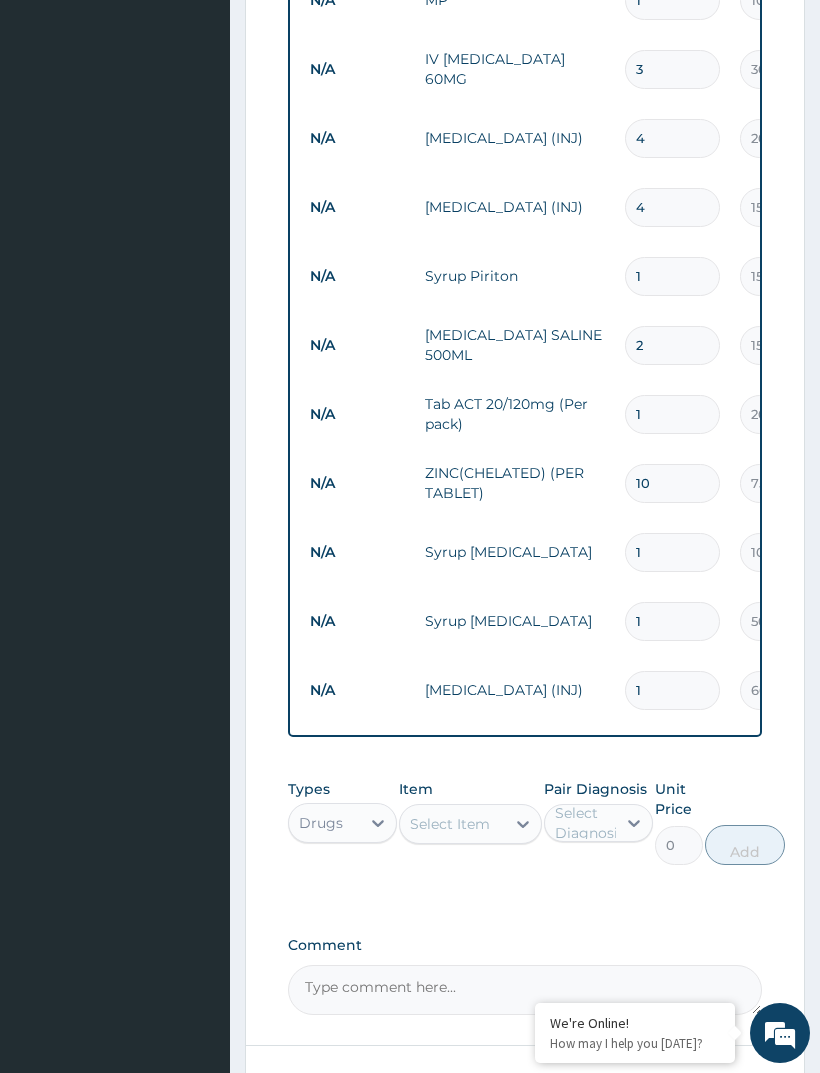 type on "600.00" 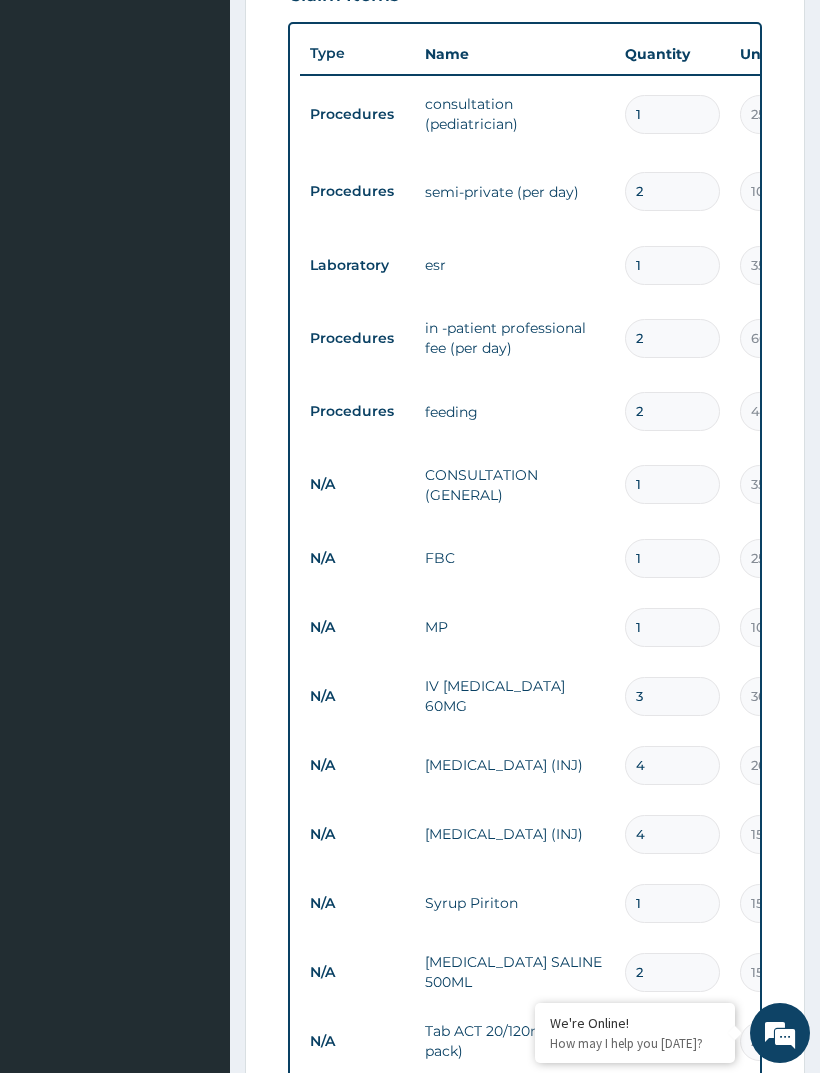 scroll, scrollTop: 858, scrollLeft: 0, axis: vertical 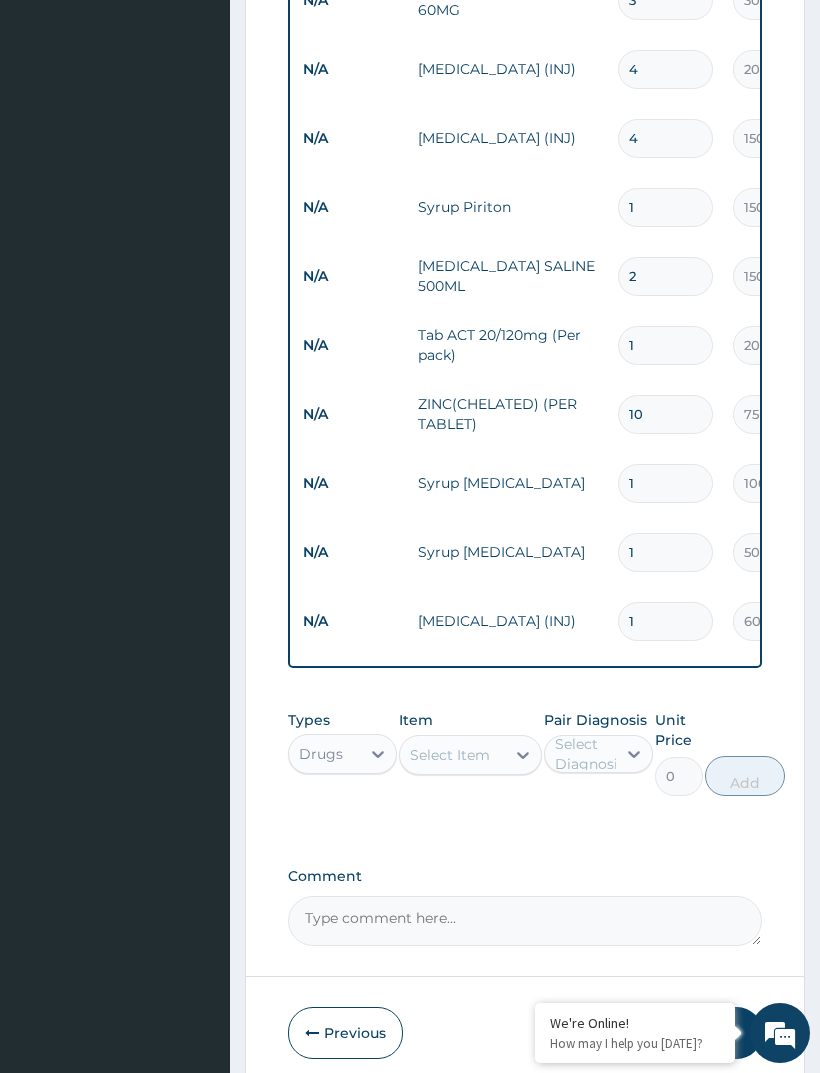 click on "Submit" at bounding box center (702, 1033) 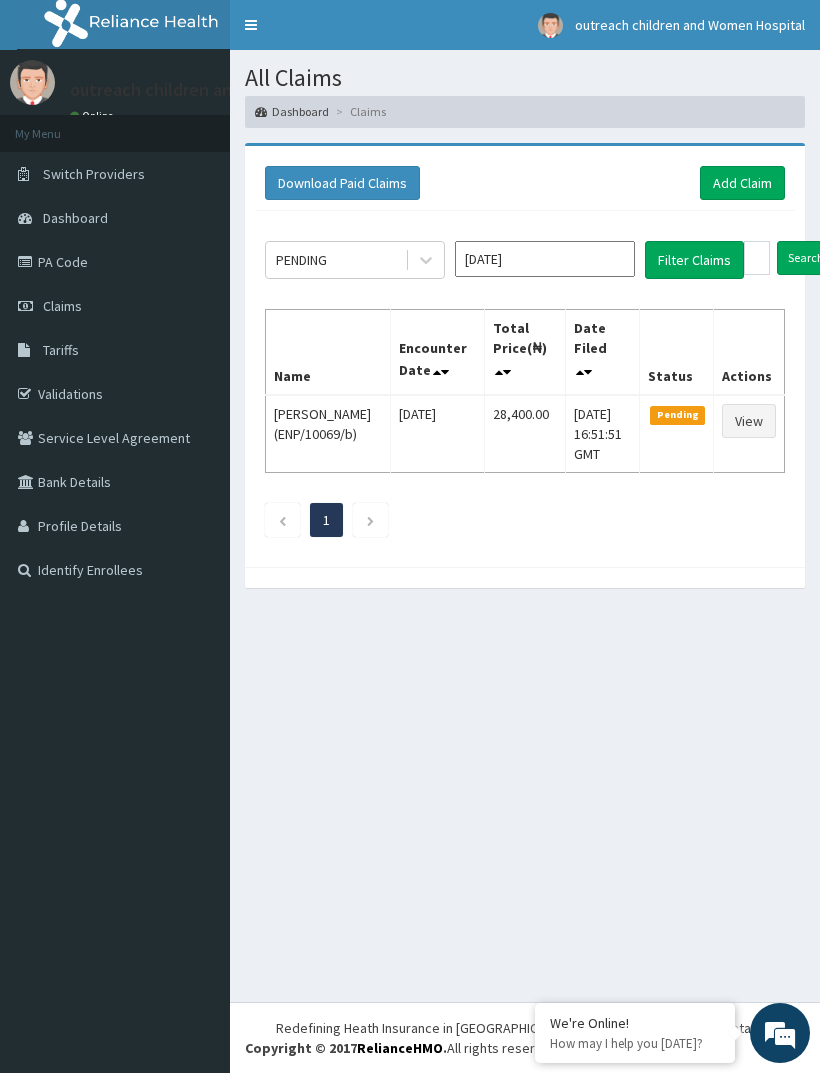 scroll, scrollTop: 0, scrollLeft: 0, axis: both 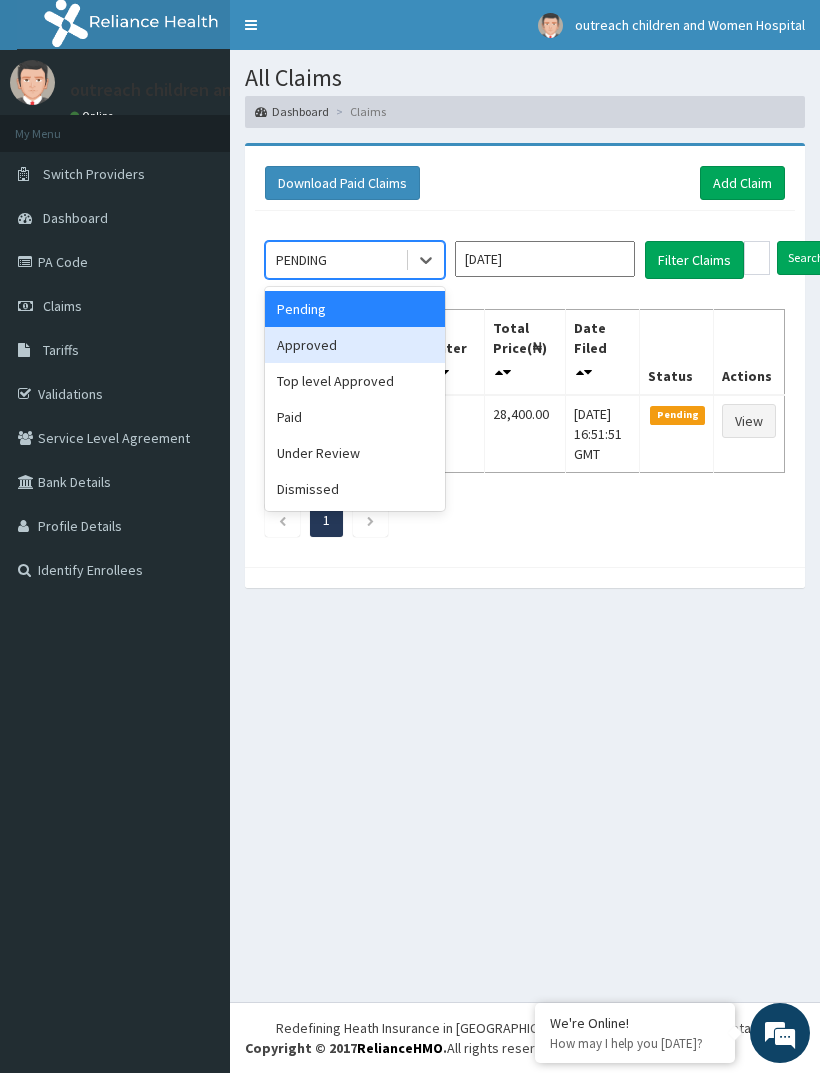 click on "Approved" at bounding box center [355, 345] 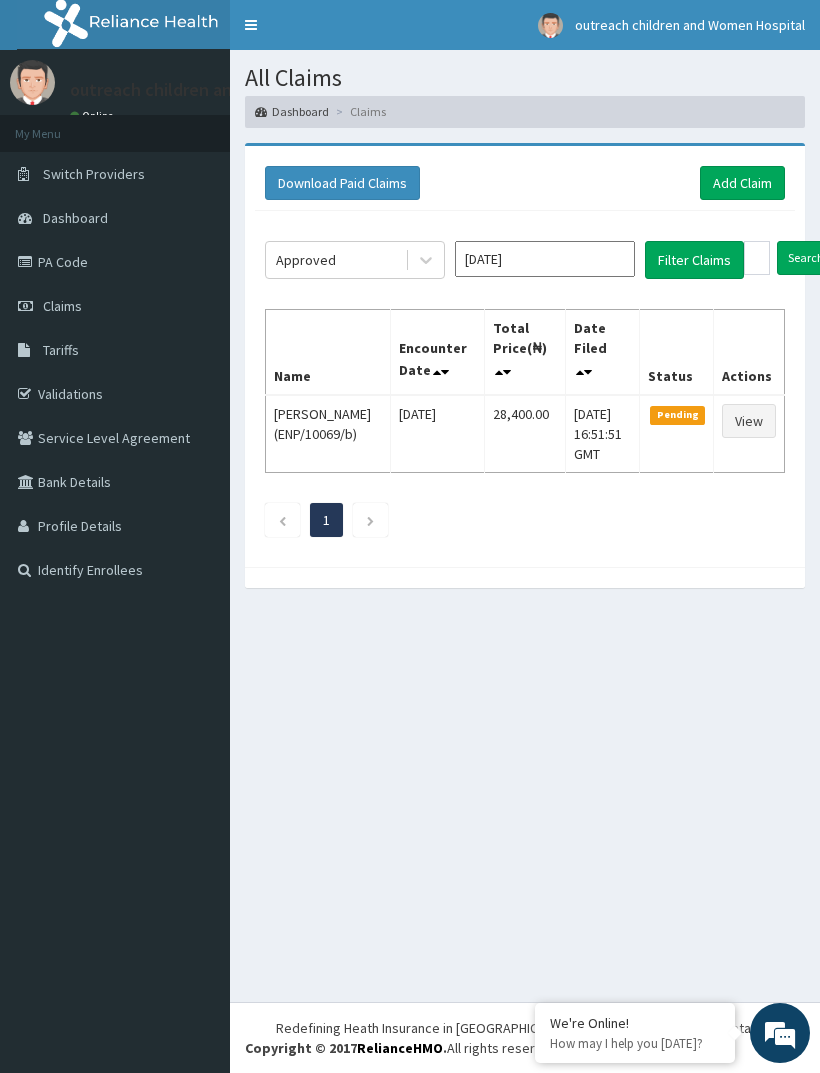 click on "Filter Claims" at bounding box center (694, 260) 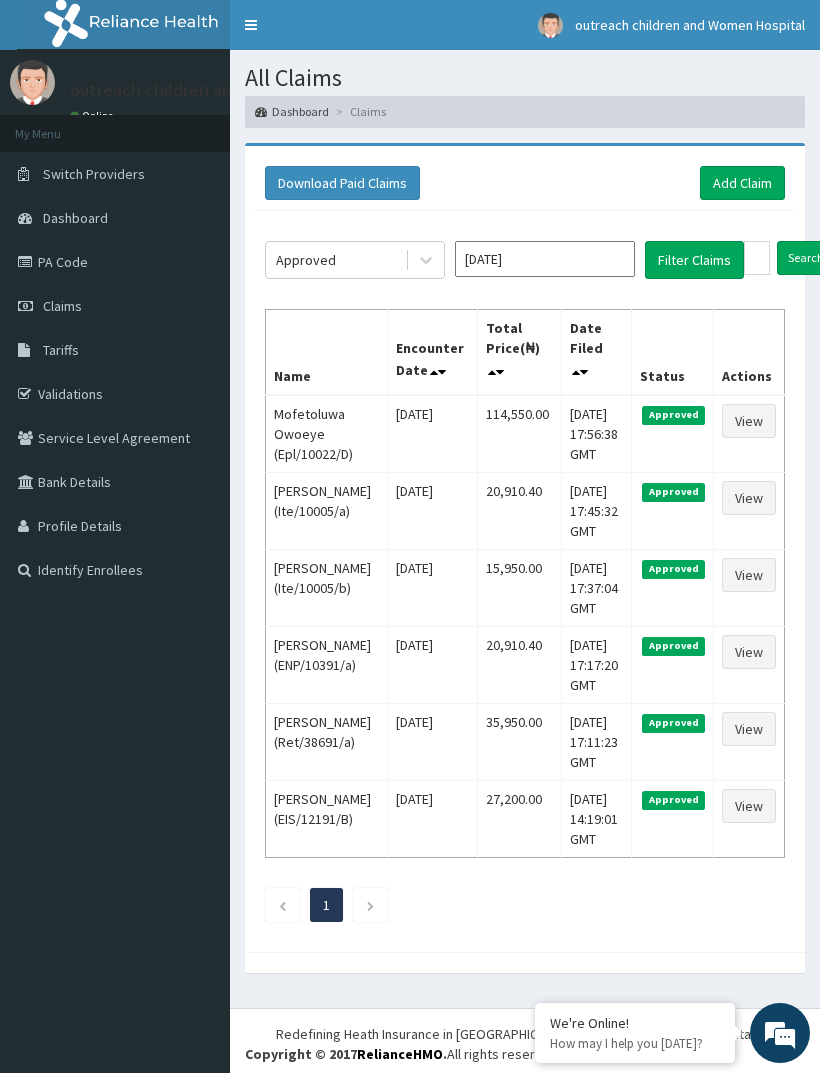 scroll, scrollTop: 0, scrollLeft: 0, axis: both 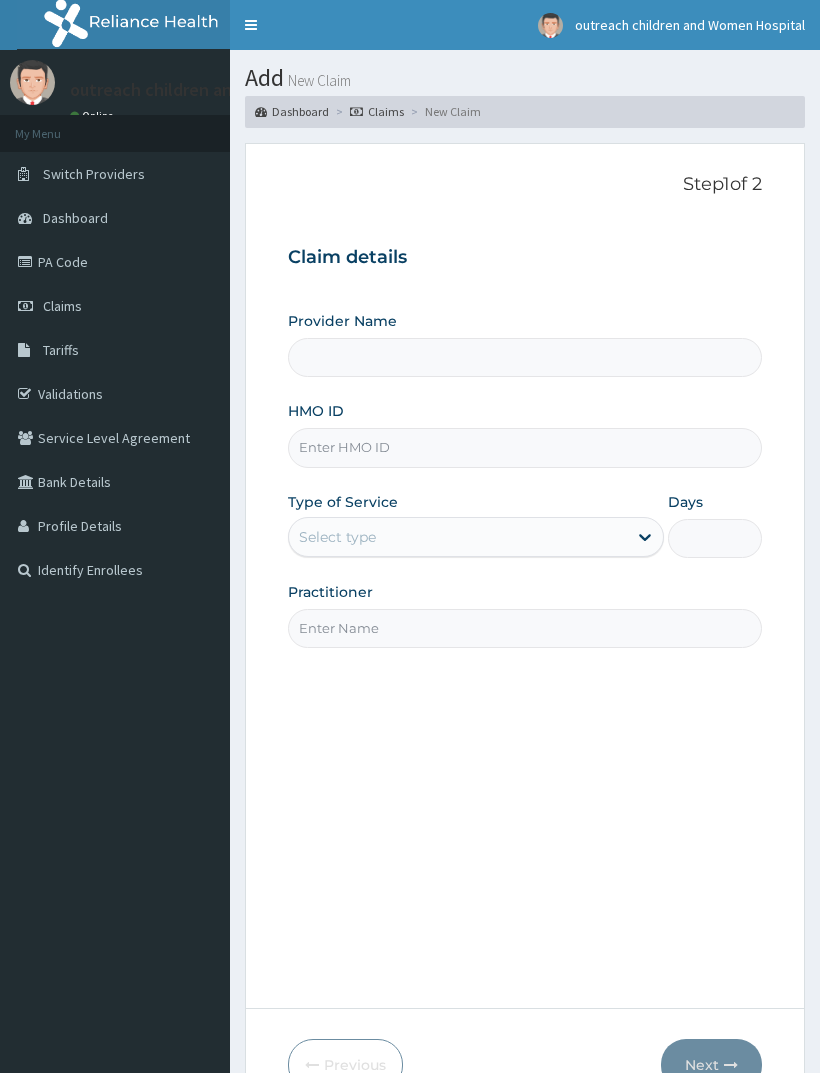 type on "Outreach Women & Children'S Hopital - Festac" 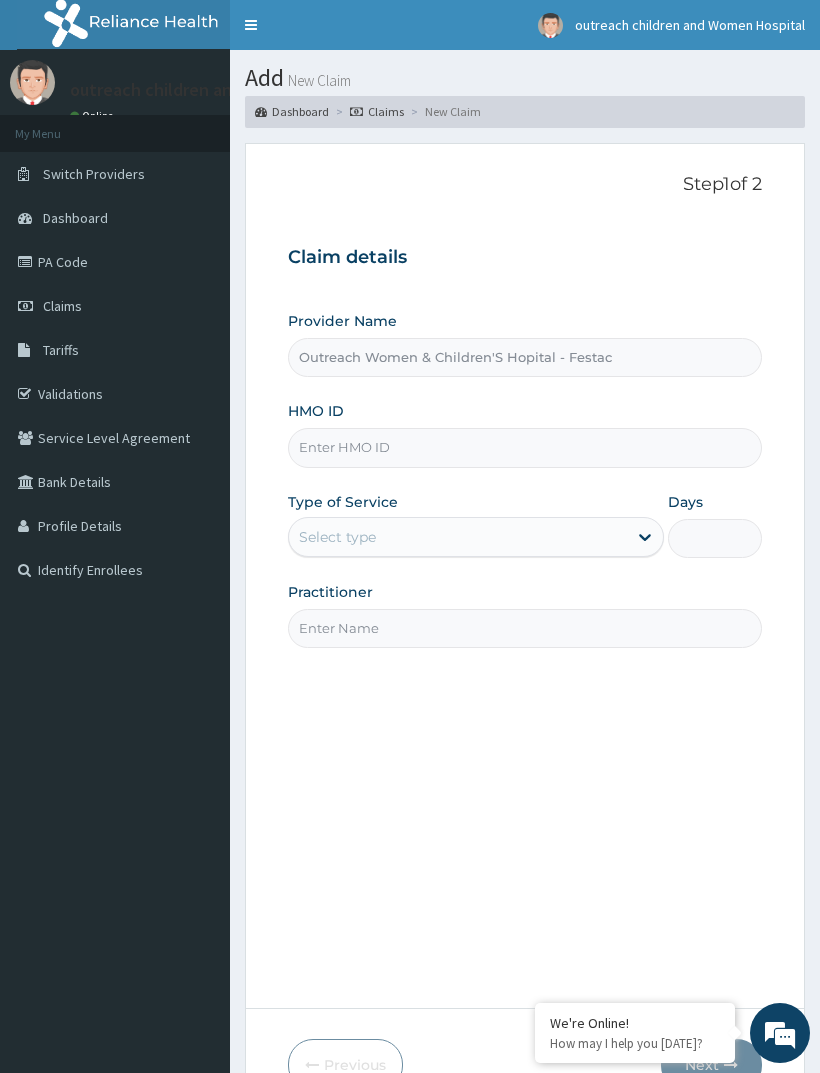 click on "HMO ID" at bounding box center (525, 447) 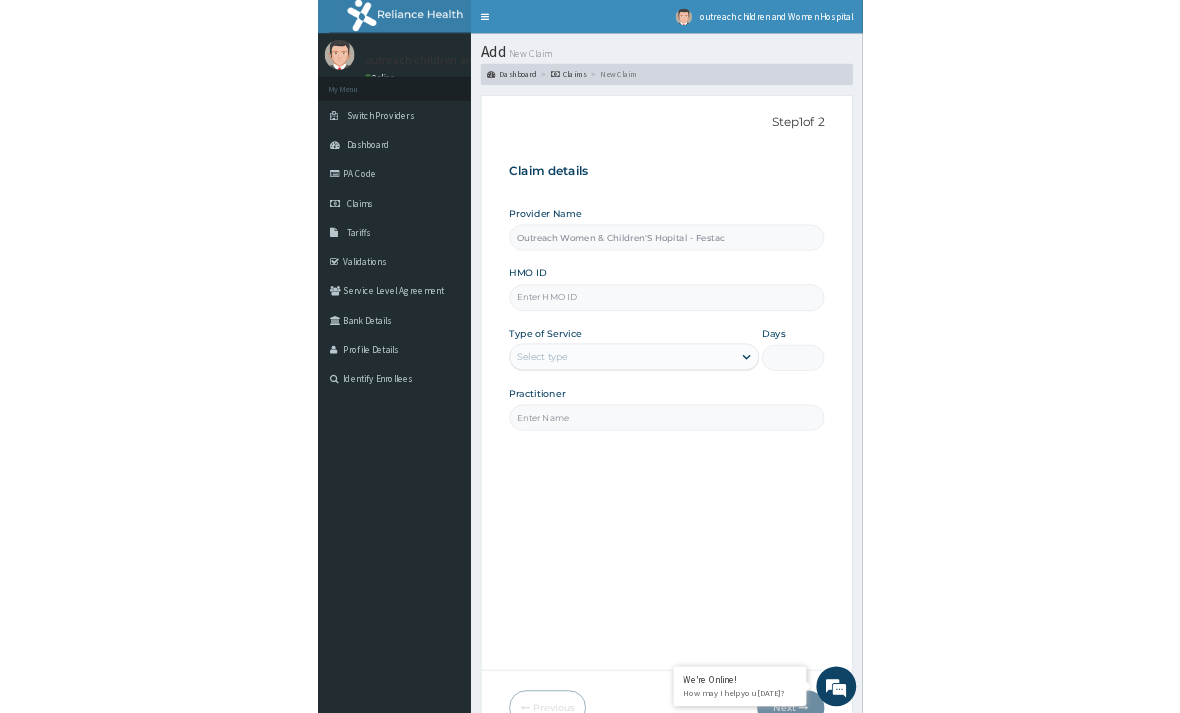 scroll, scrollTop: 0, scrollLeft: 0, axis: both 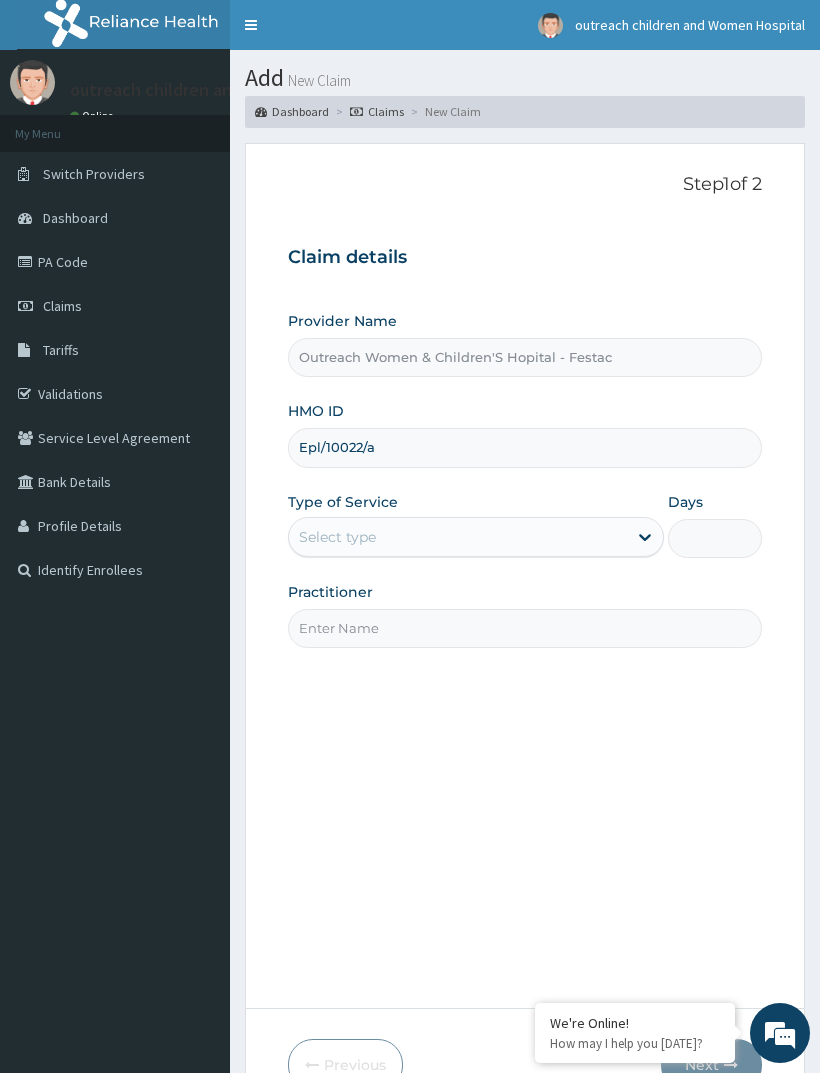 type on "Epl/10022/a" 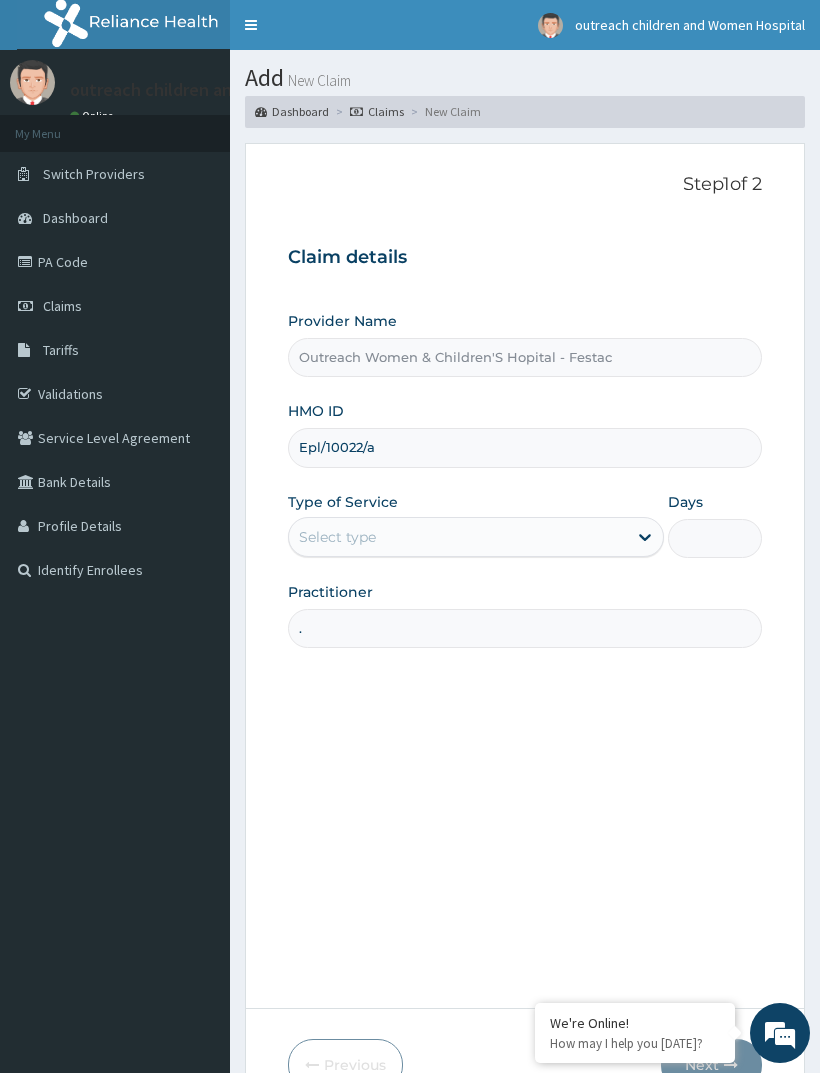 type on "." 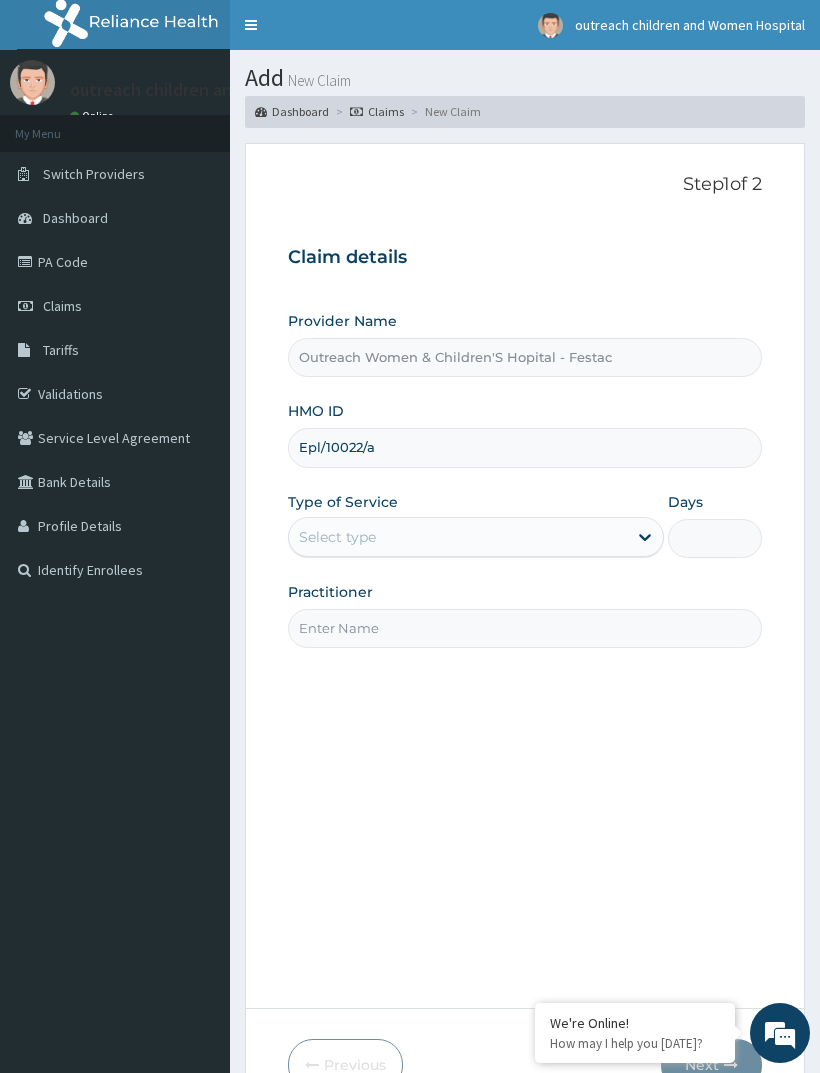 click 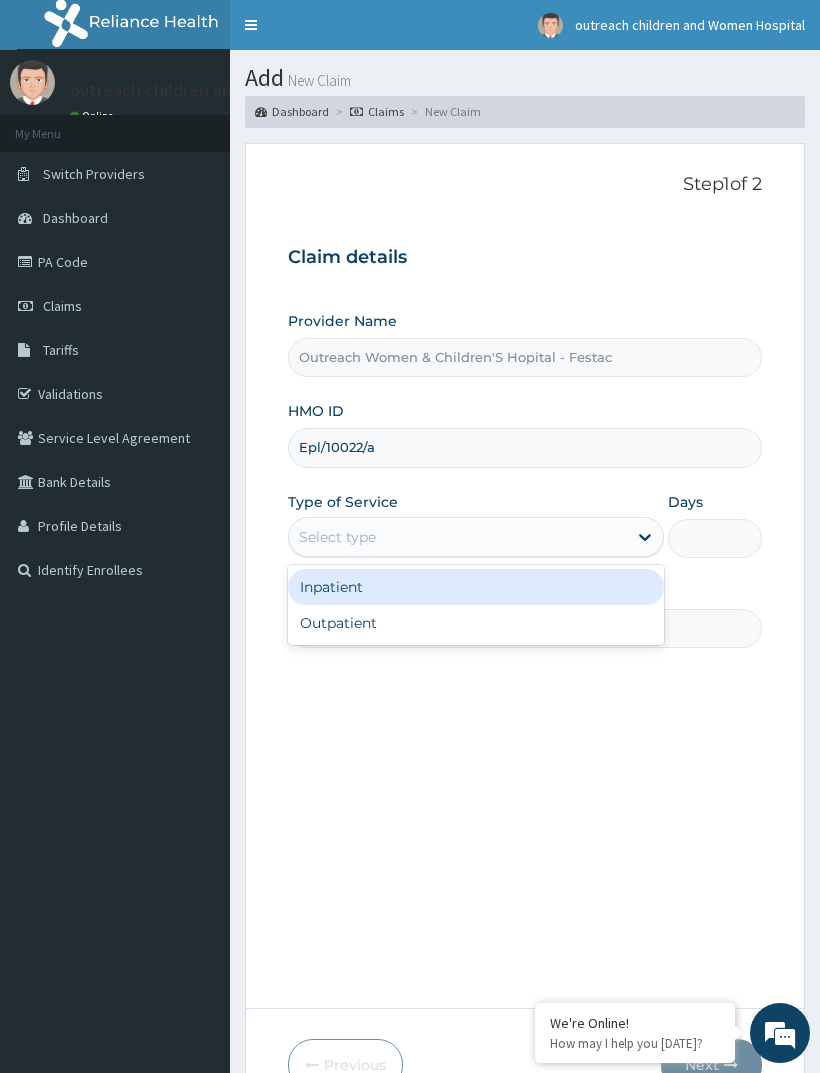 click on "Inpatient" at bounding box center (476, 587) 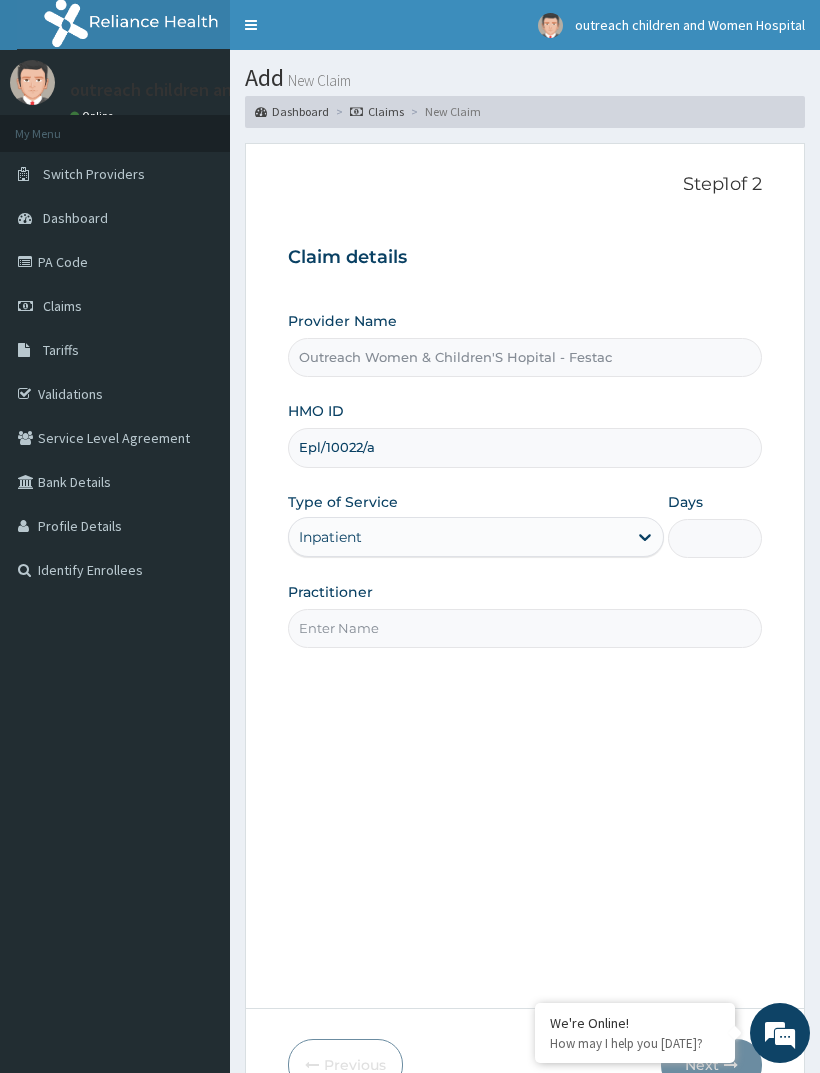 type on "." 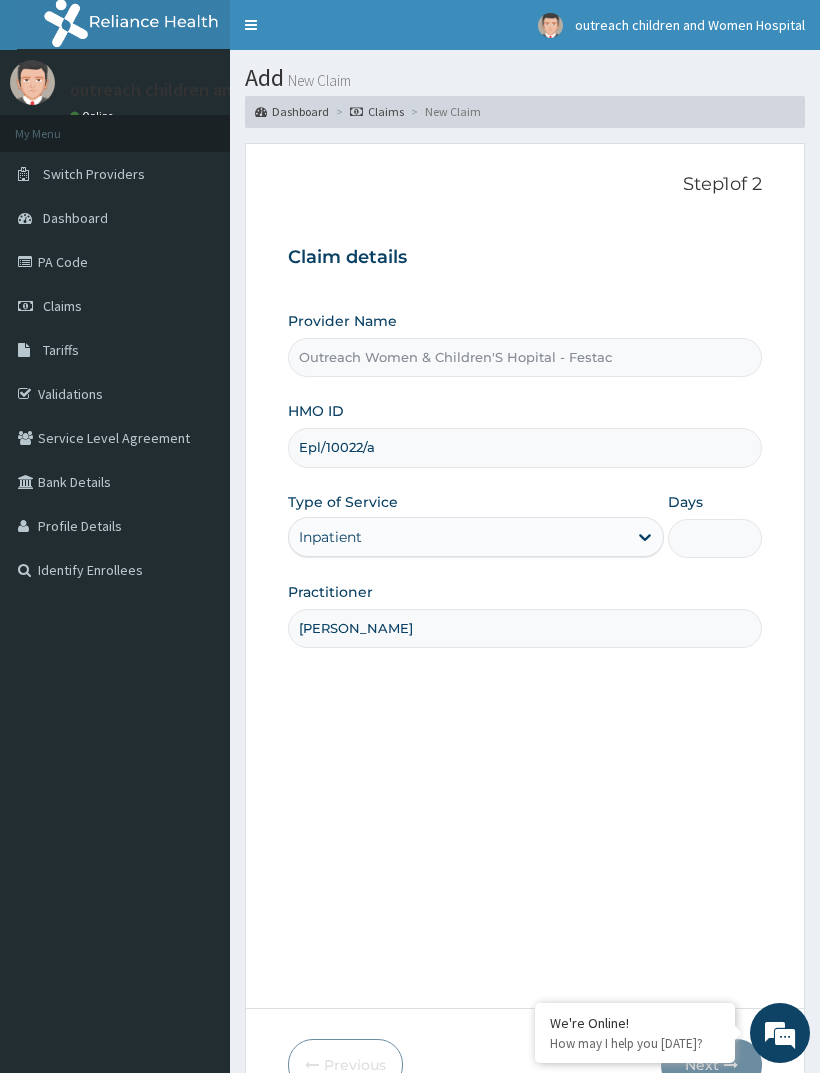 type on "[PERSON_NAME]" 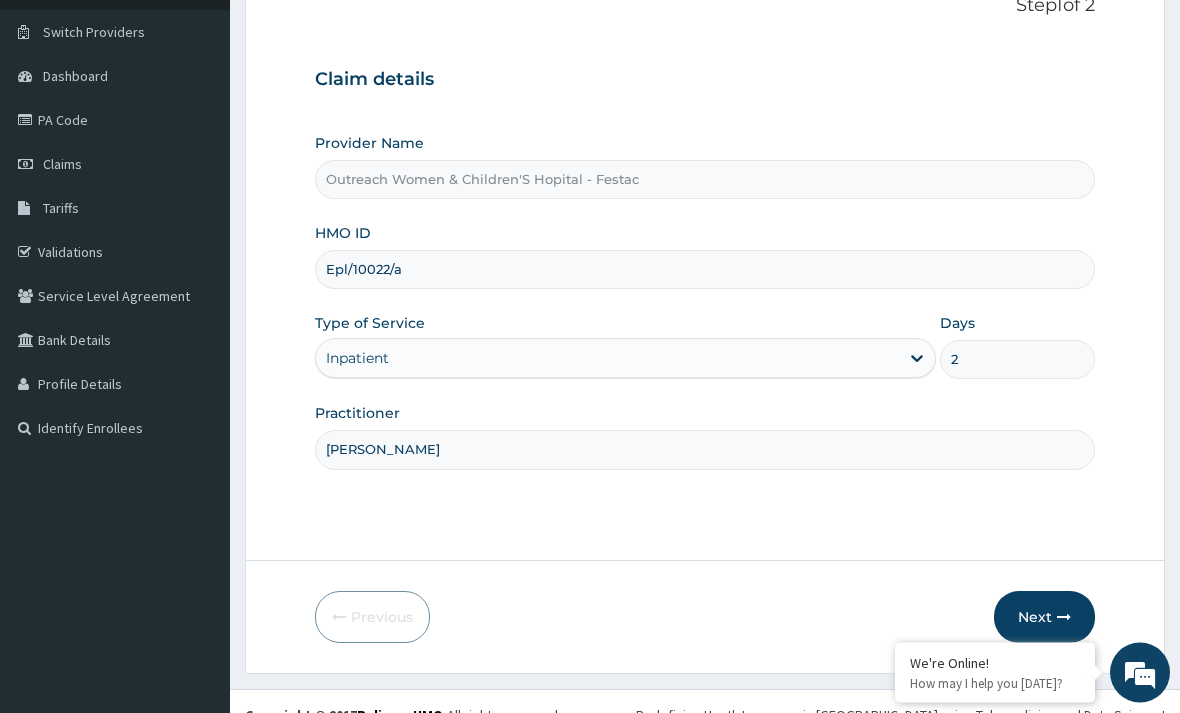 scroll, scrollTop: 153, scrollLeft: 0, axis: vertical 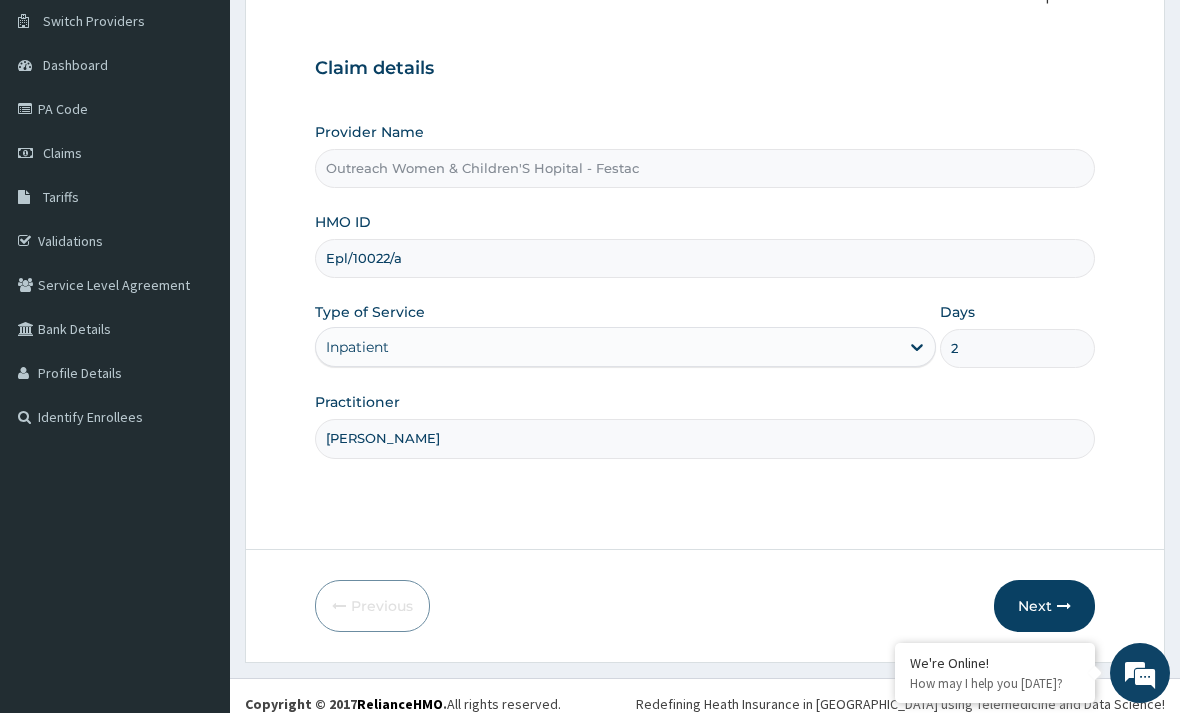 click on "Next" at bounding box center [1044, 606] 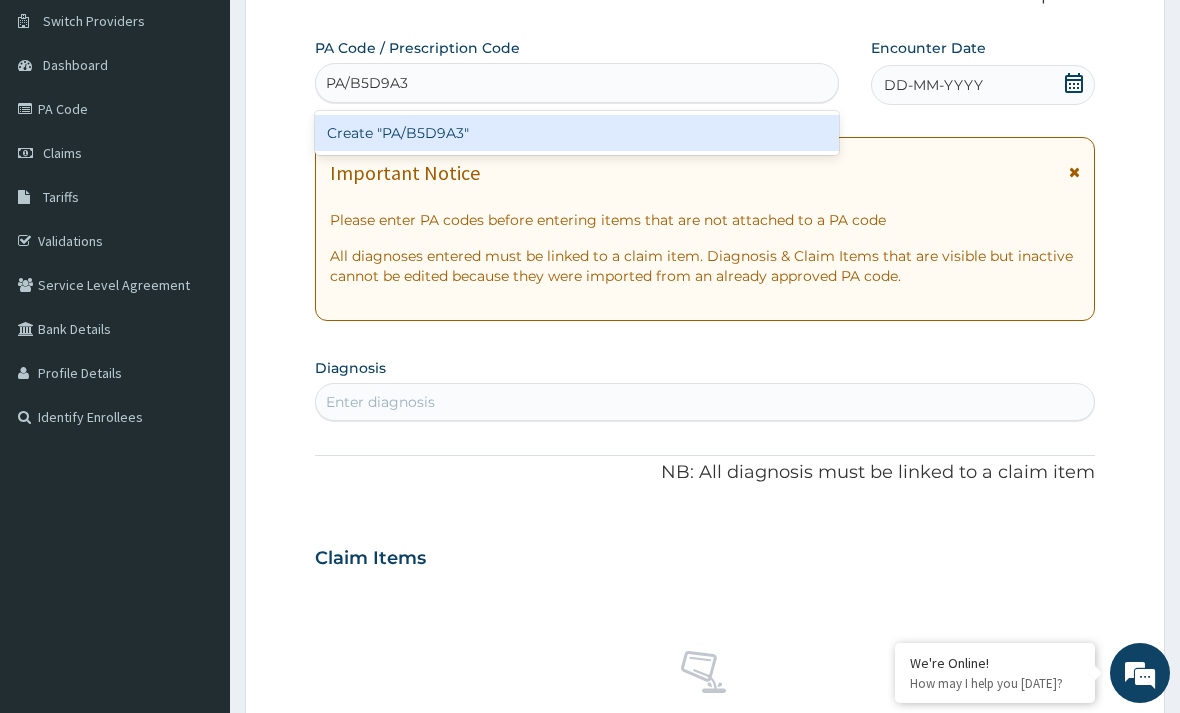 click on "Create "PA/B5D9A3"" at bounding box center (577, 133) 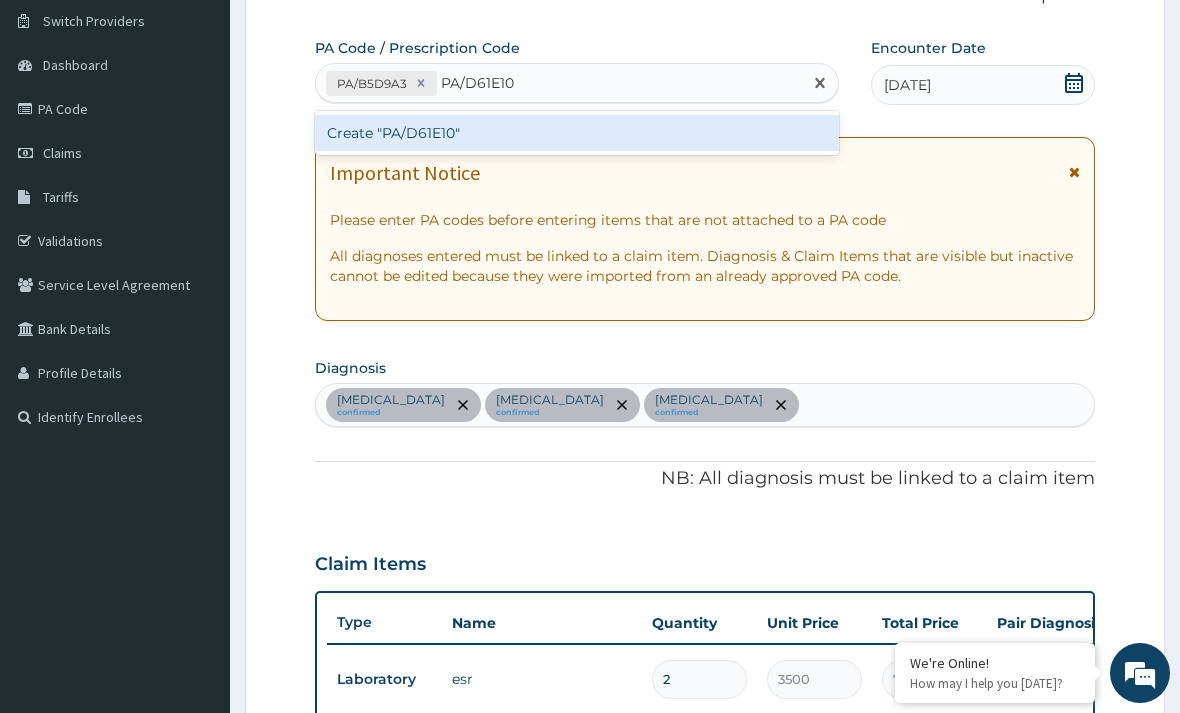 click on "Create "PA/D61E10"" at bounding box center (577, 133) 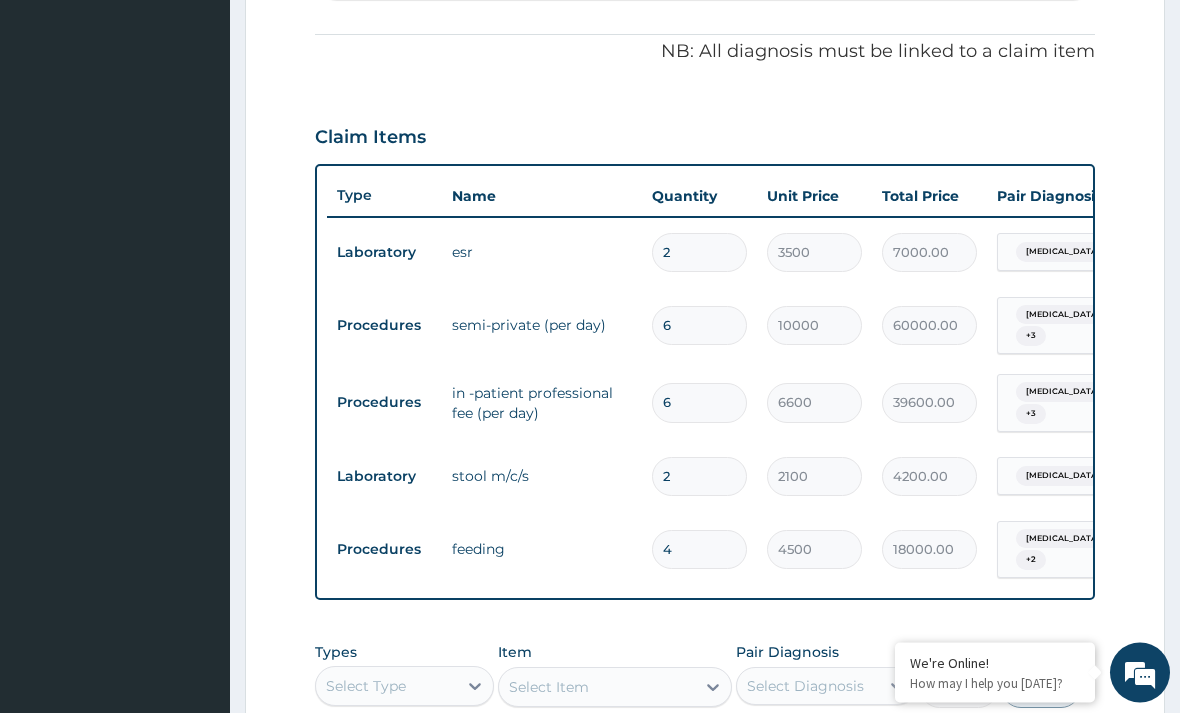 scroll, scrollTop: 580, scrollLeft: 0, axis: vertical 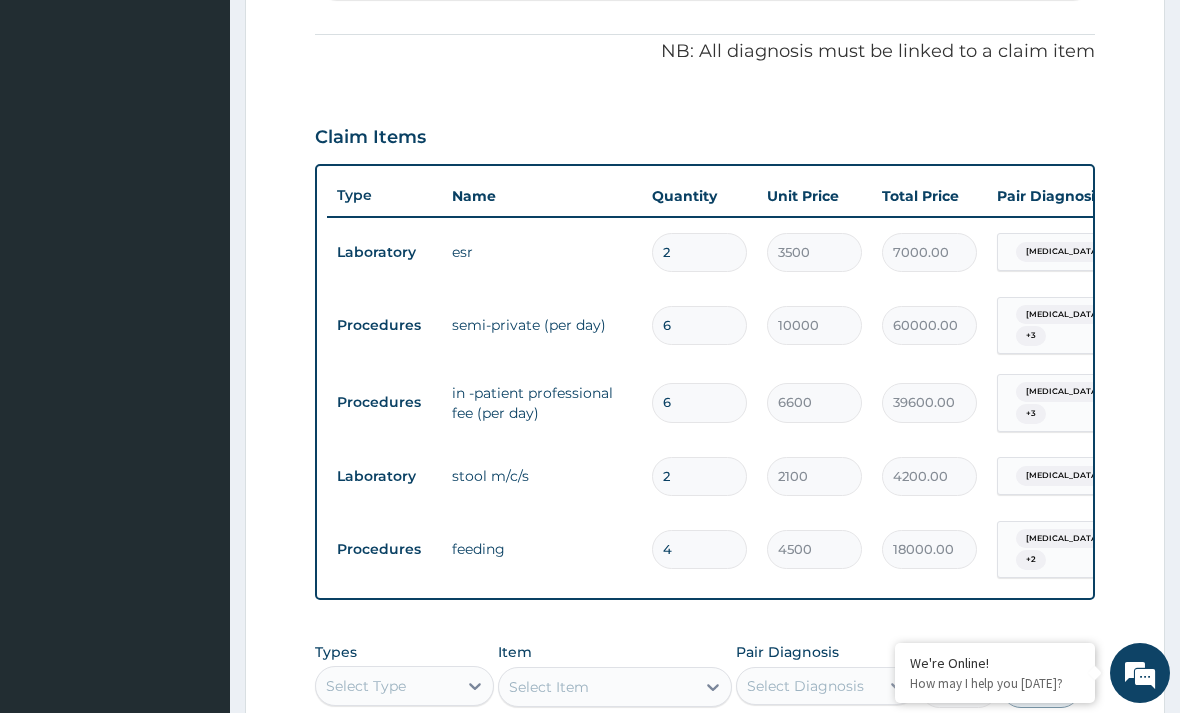 click on "2" at bounding box center (699, 252) 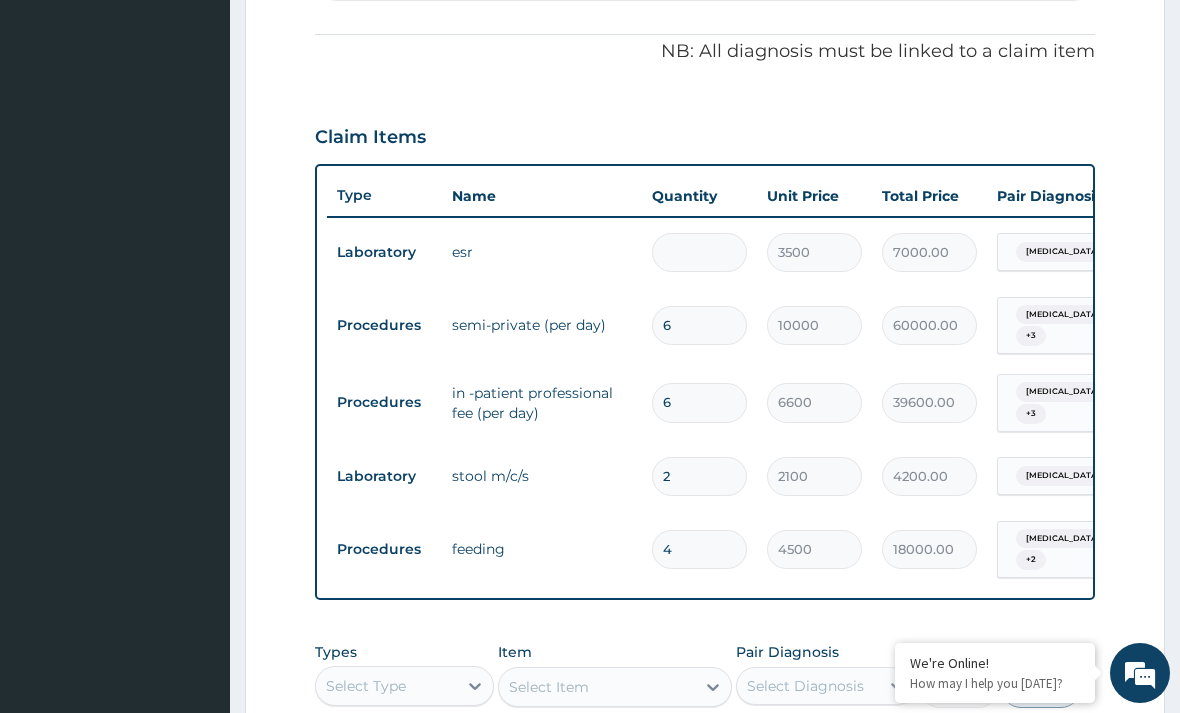 type on "0.00" 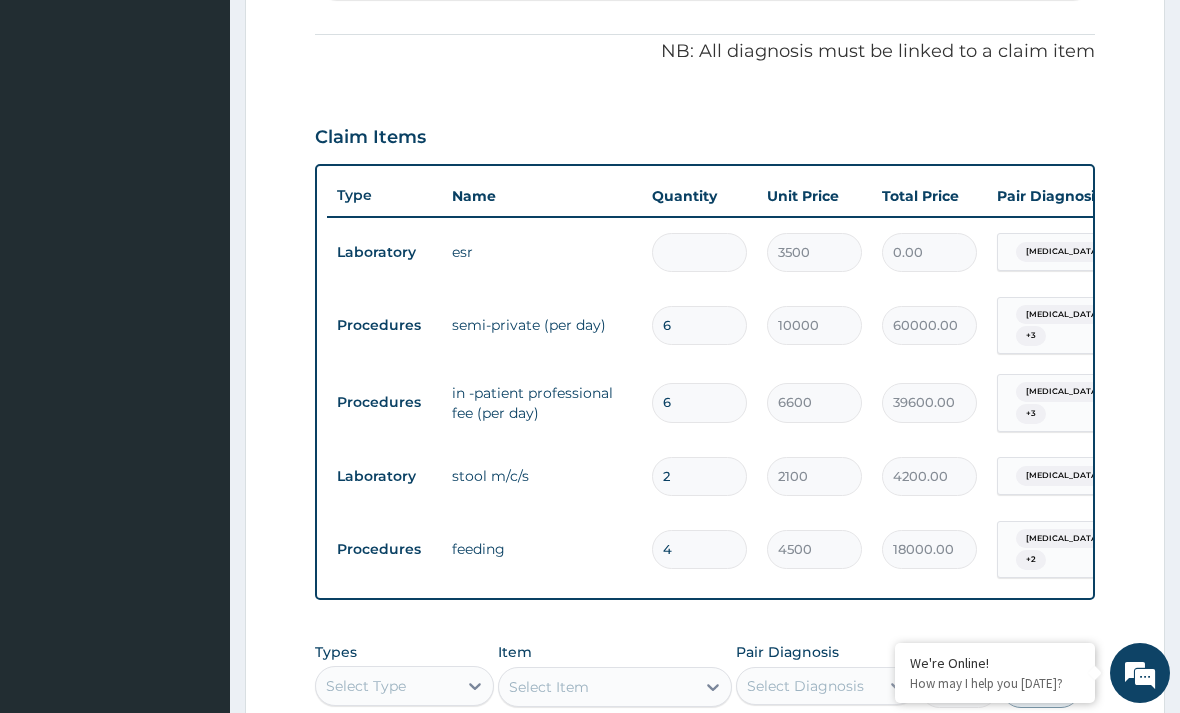 type on "1" 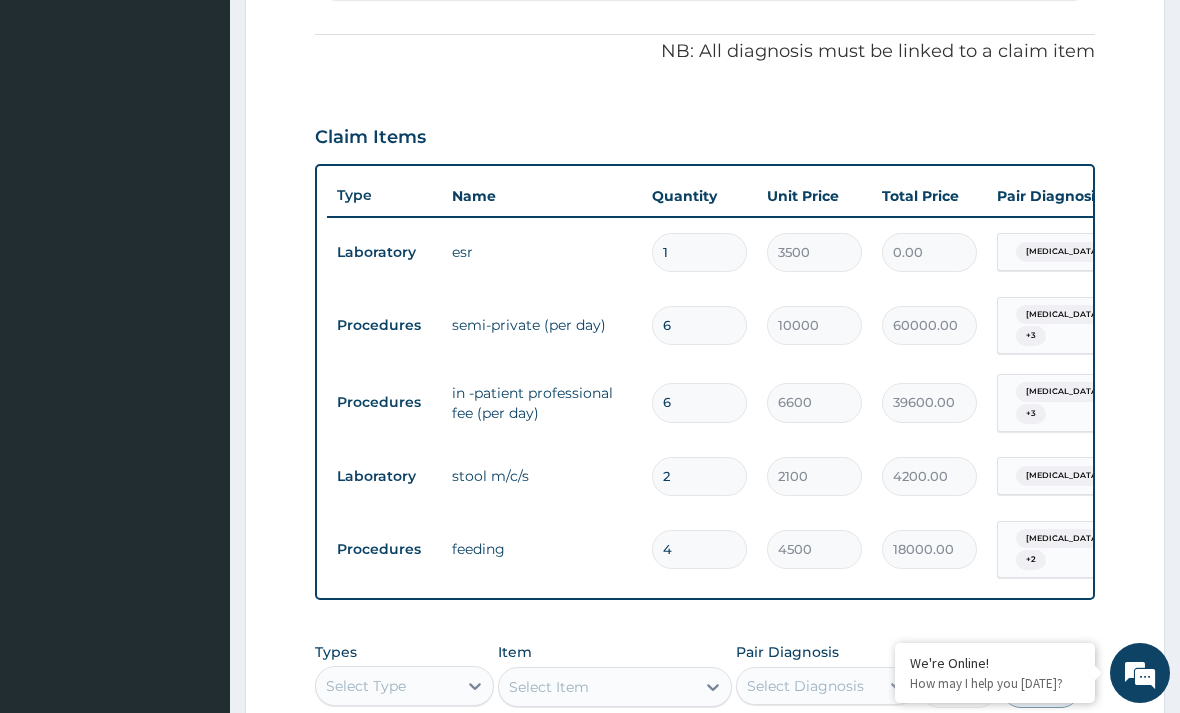 type on "3500.00" 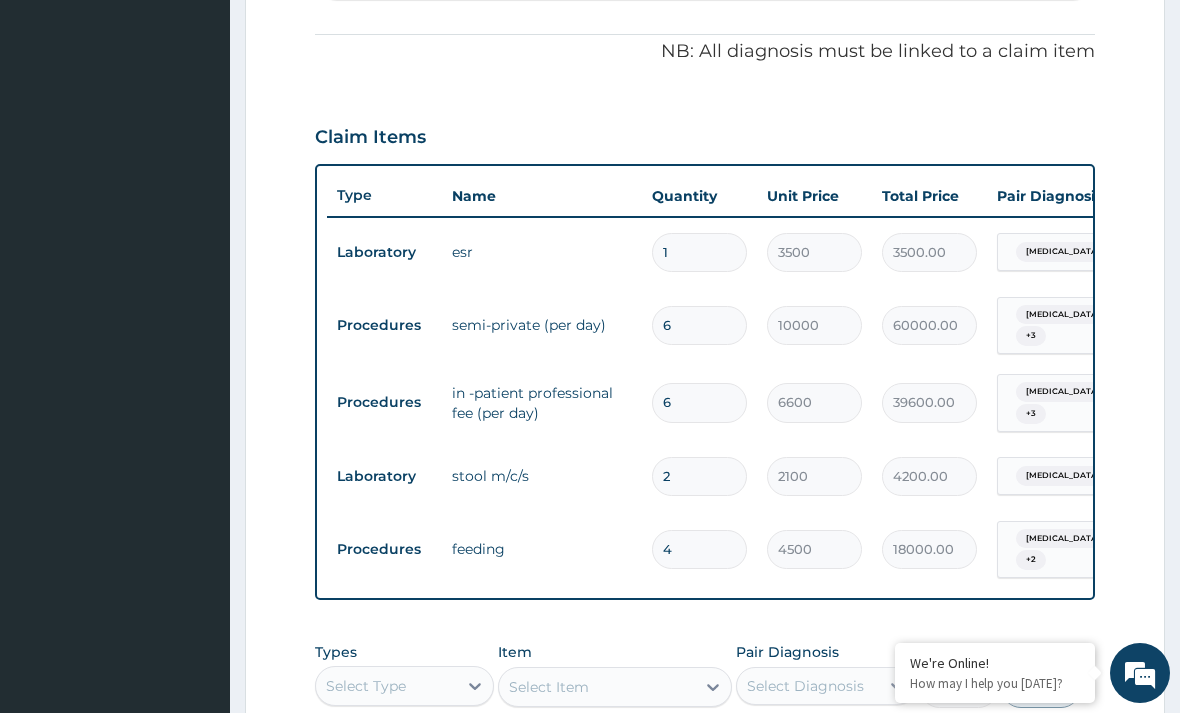type on "1" 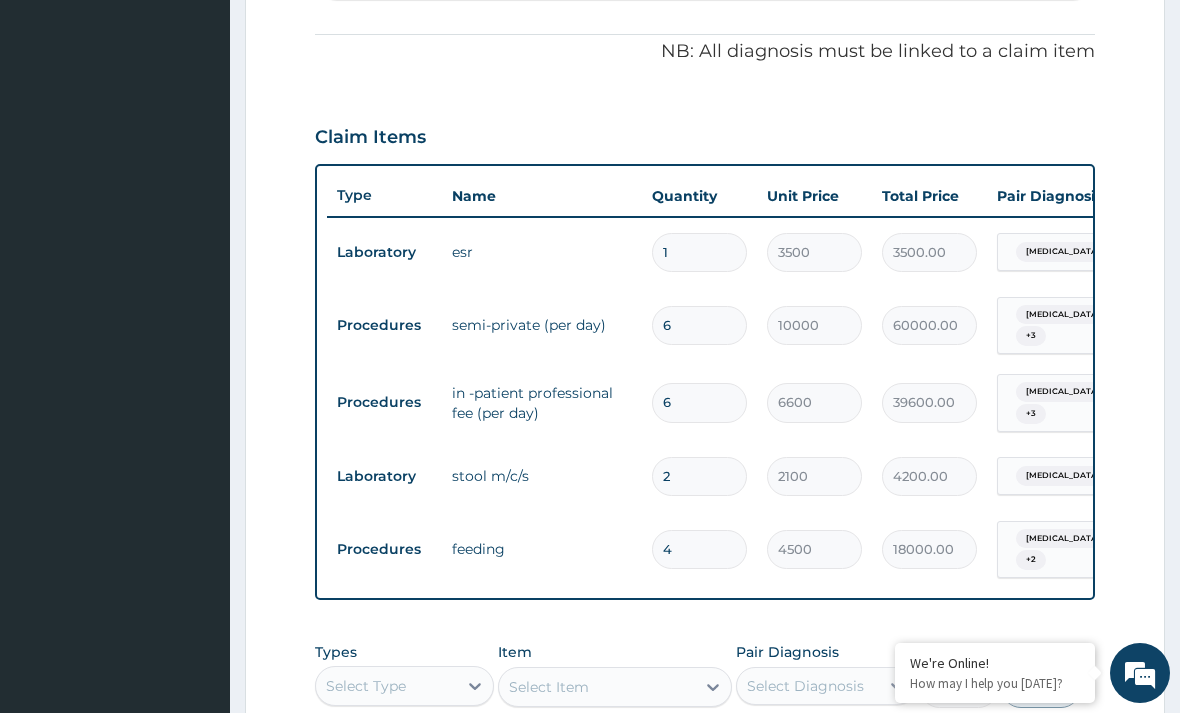 type 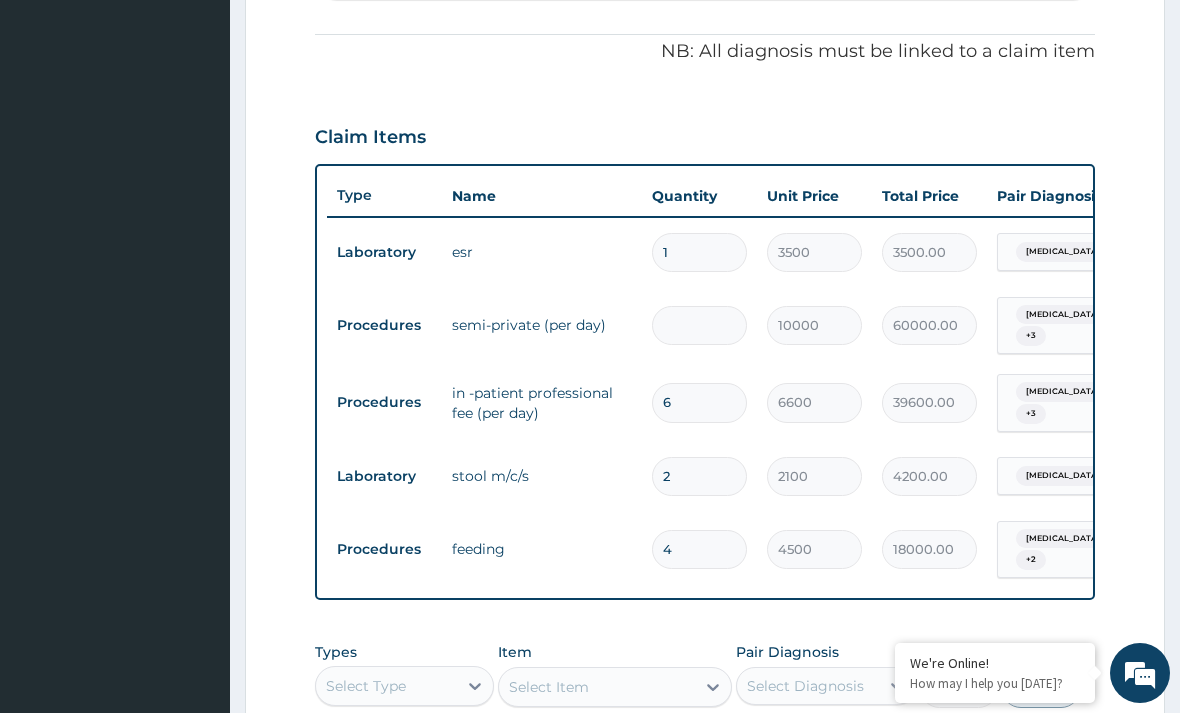 type on "0.00" 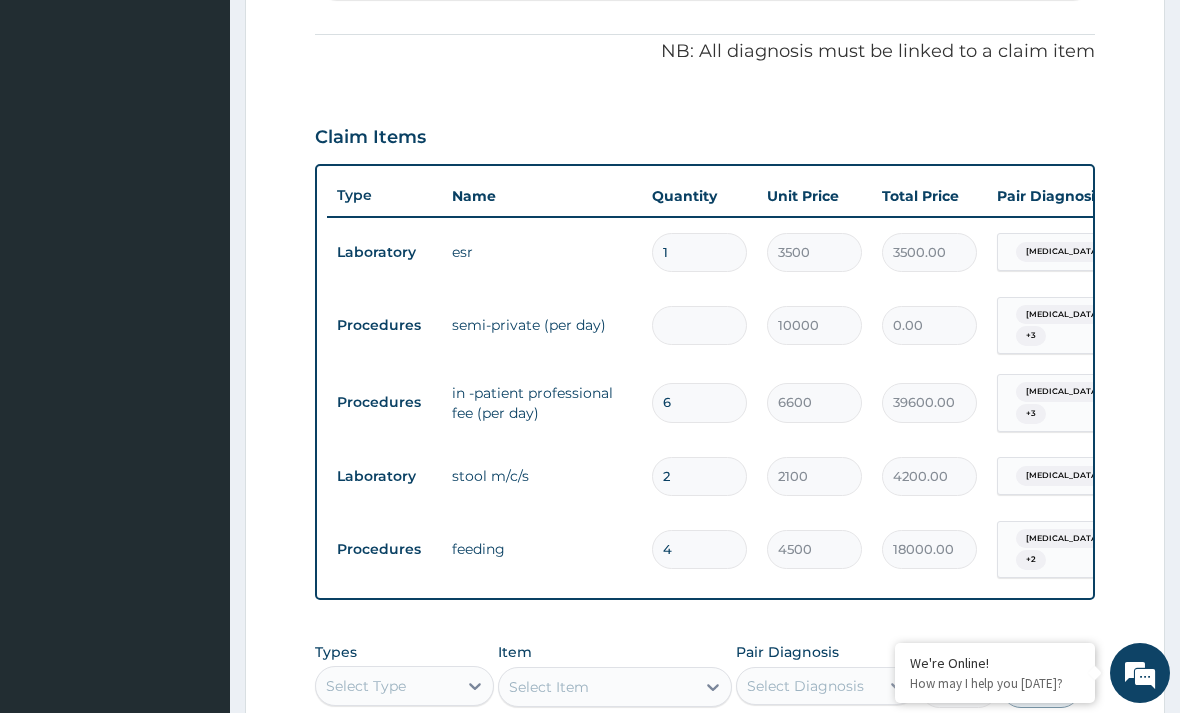 type on "2" 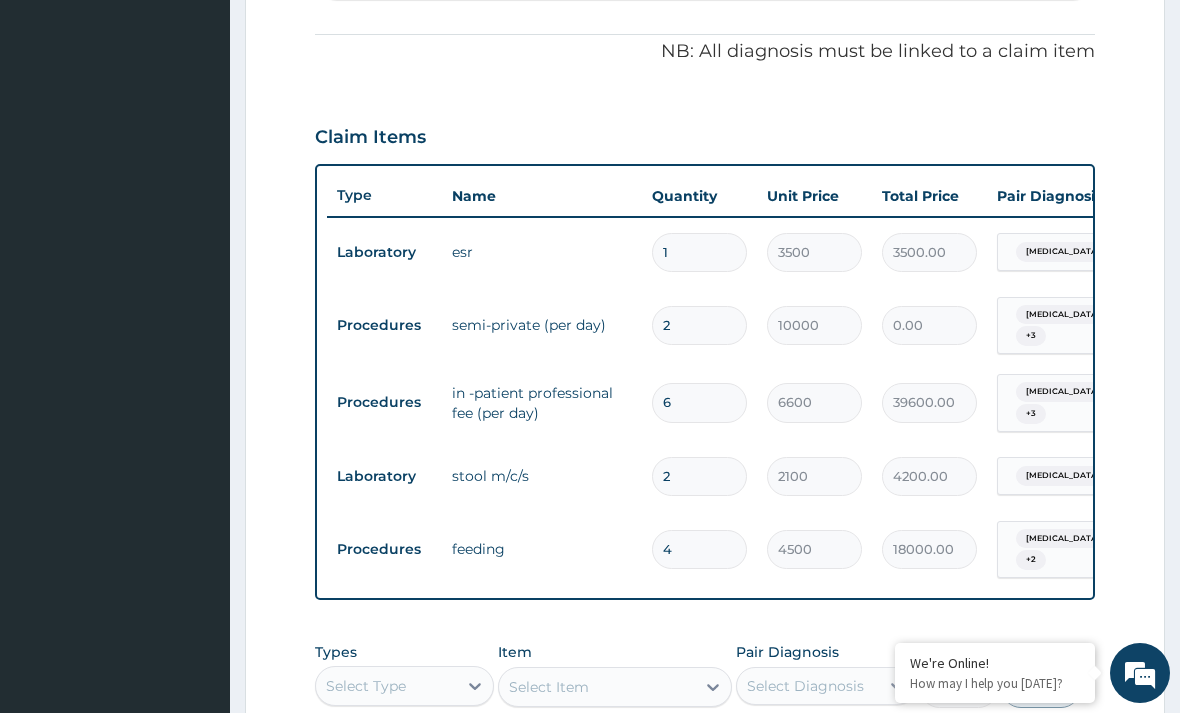 type on "20000.00" 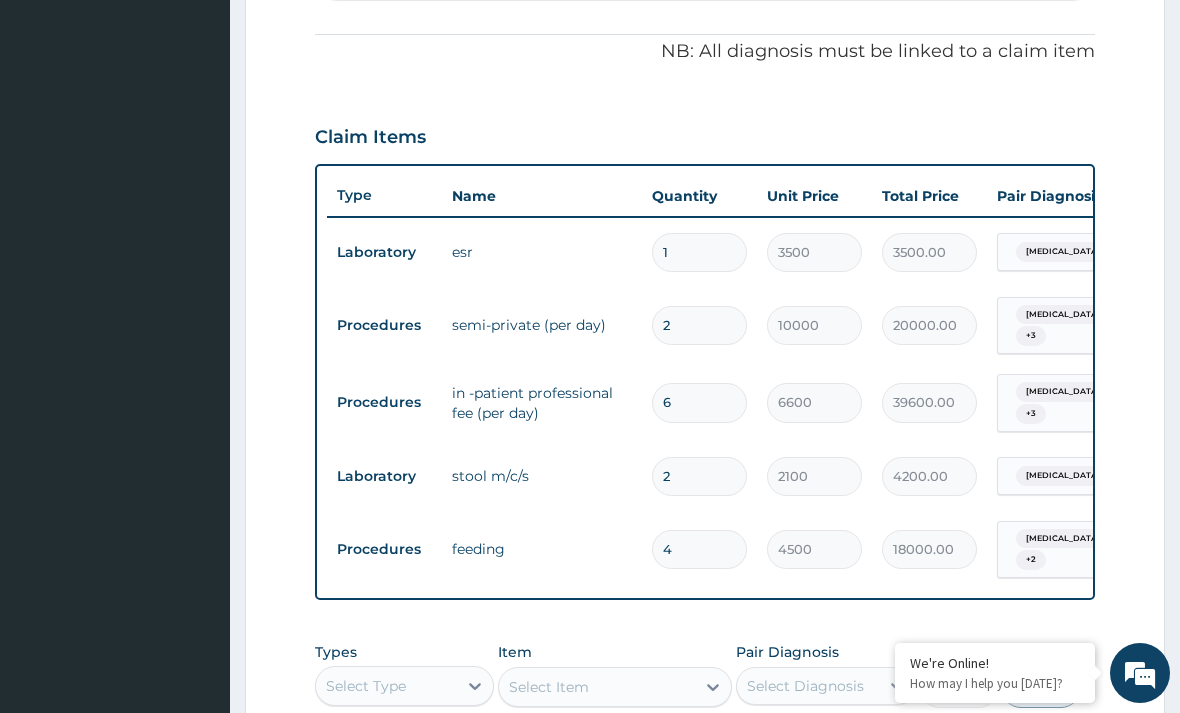 type on "2" 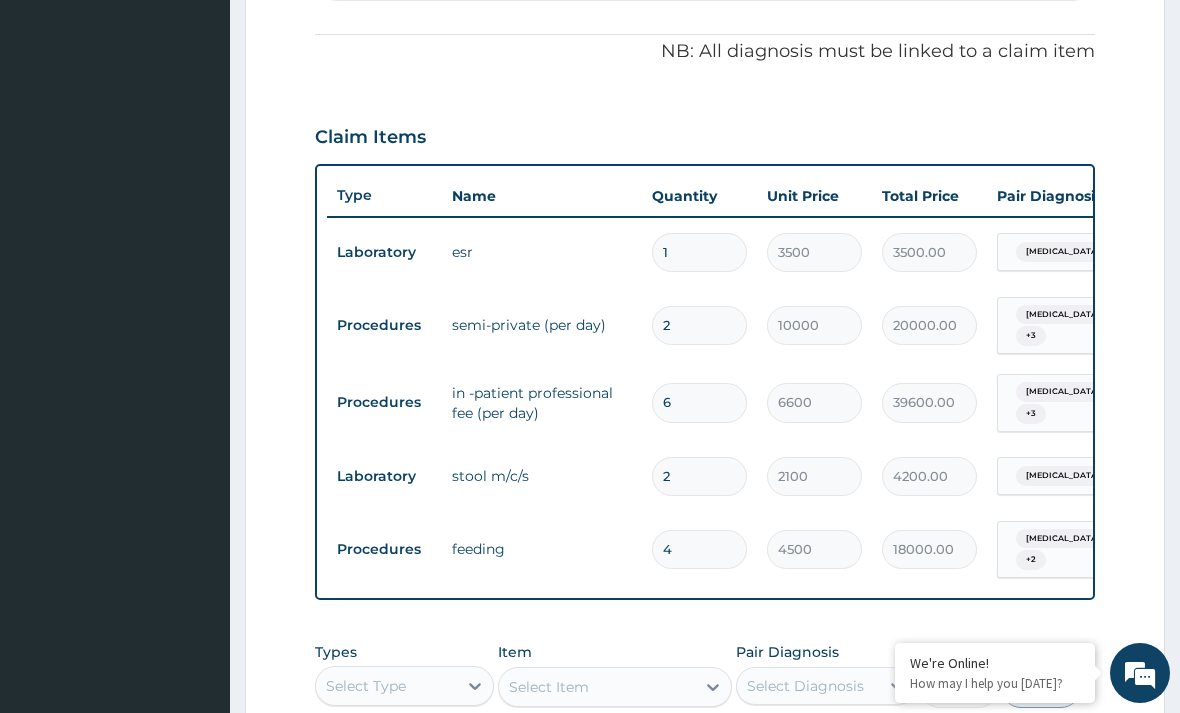 type 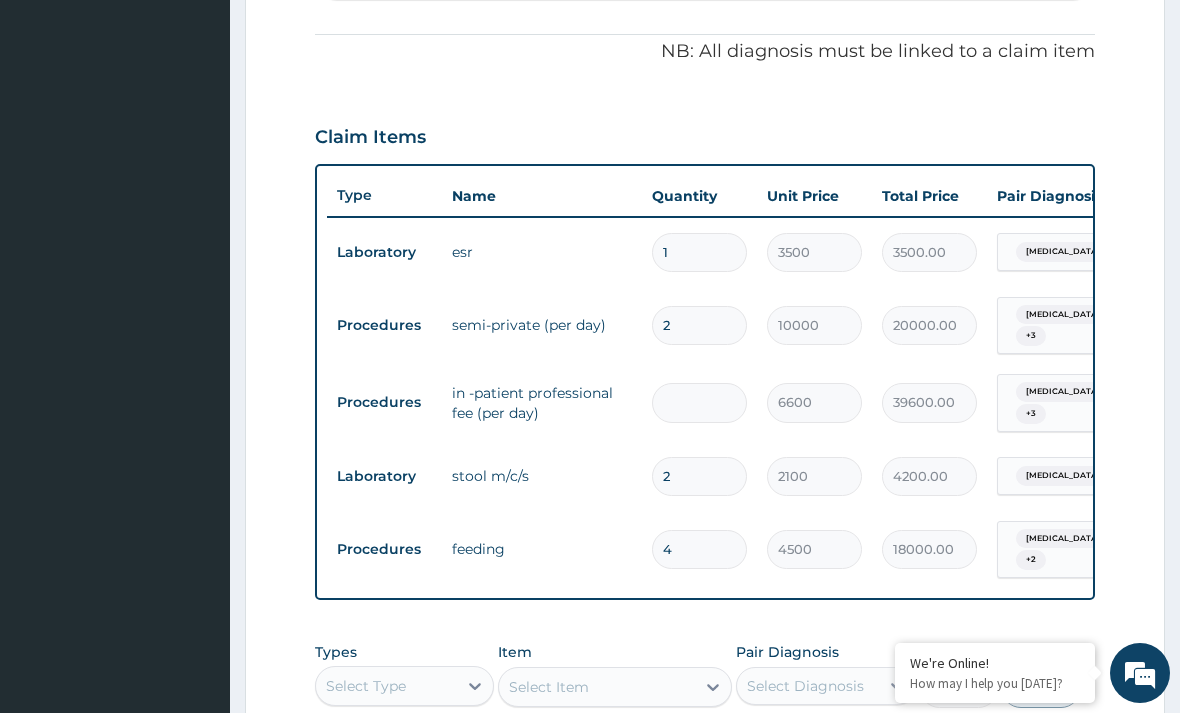type on "0.00" 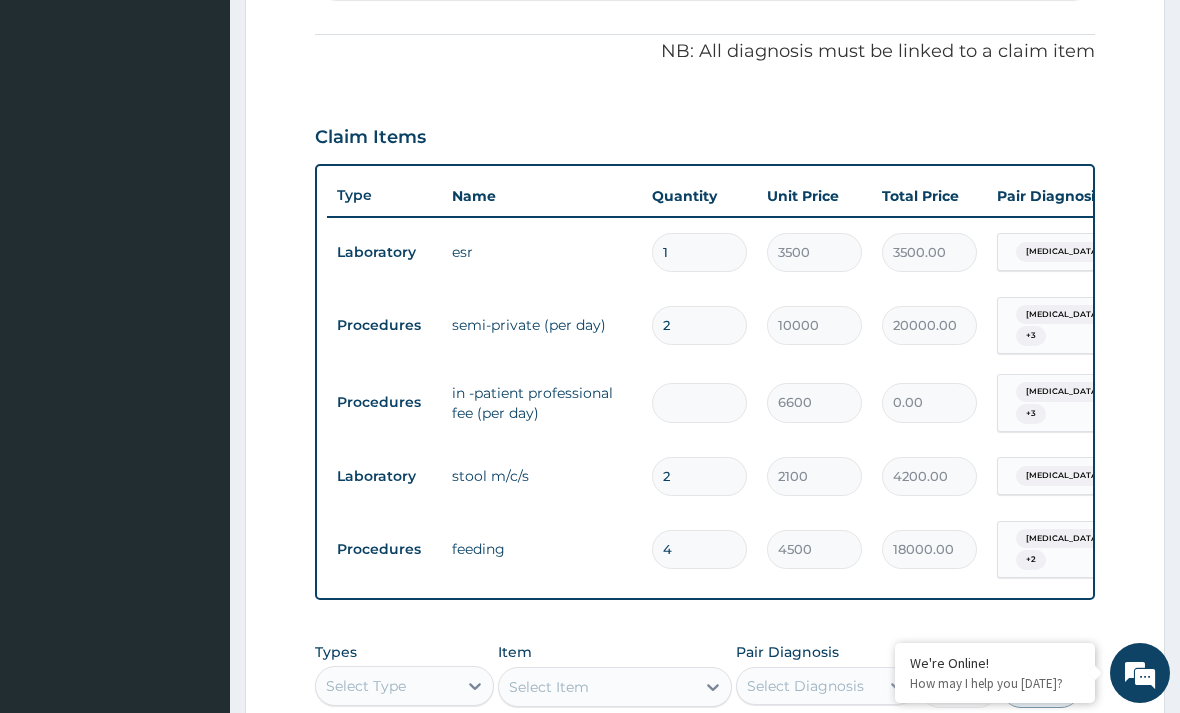 type on "2" 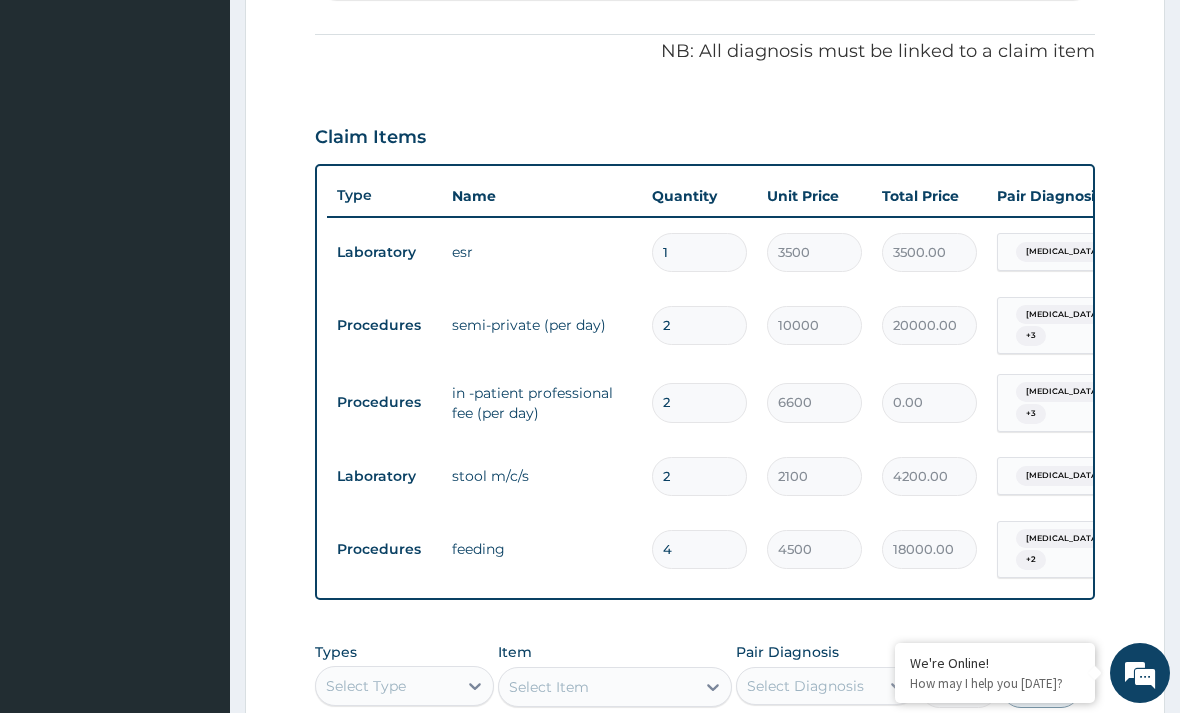 type on "13200.00" 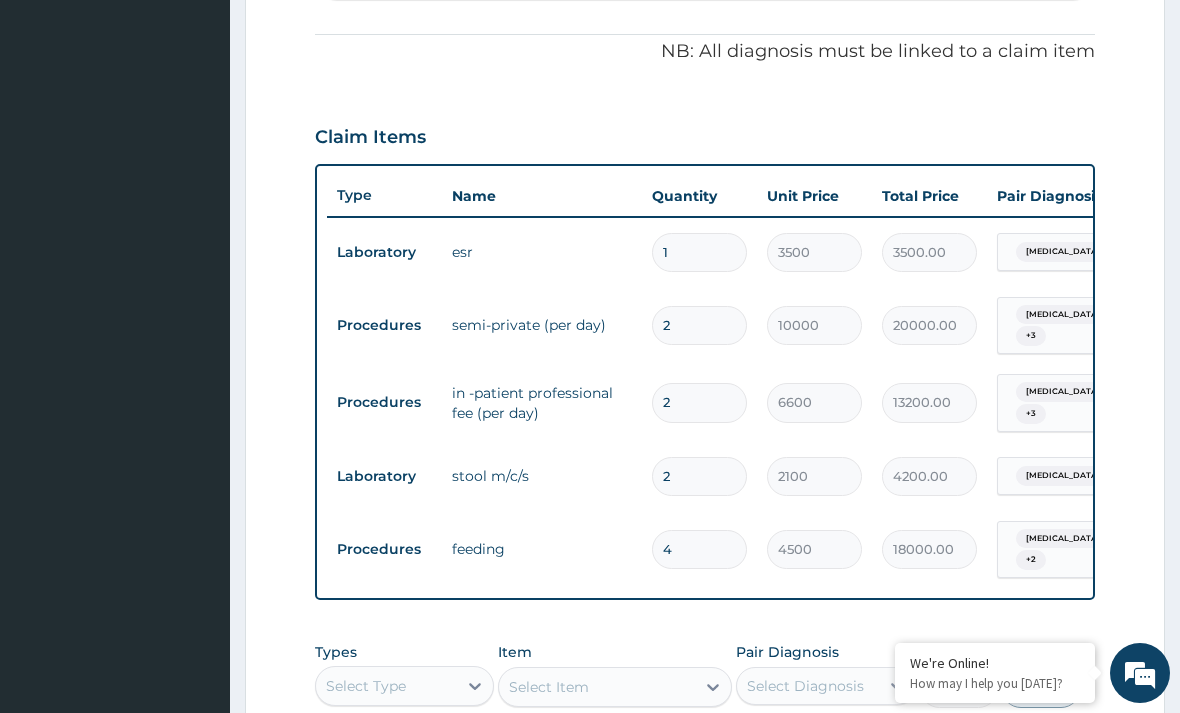 type on "2" 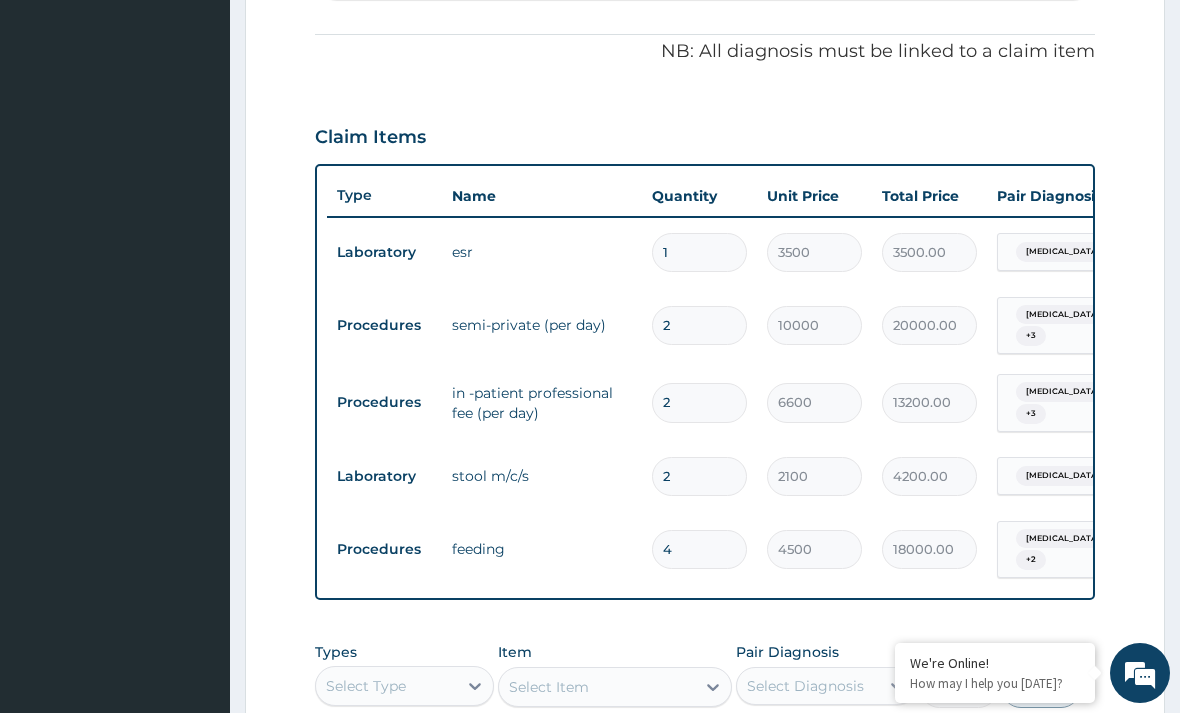 type 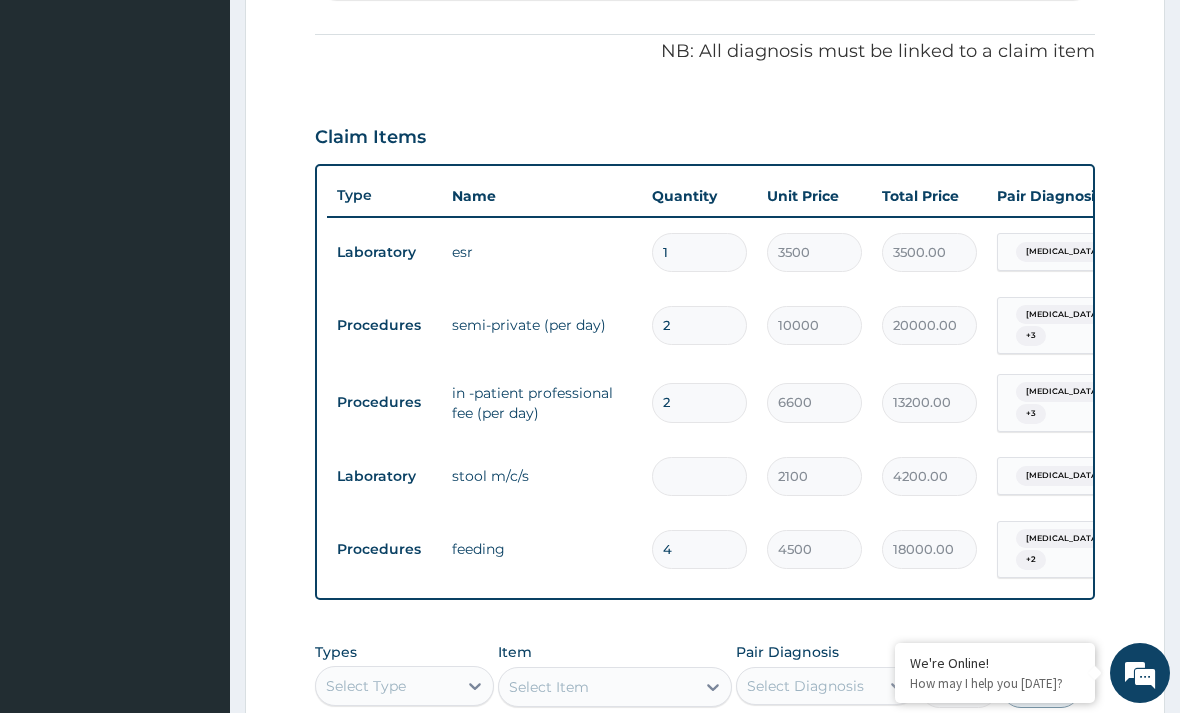 type on "0.00" 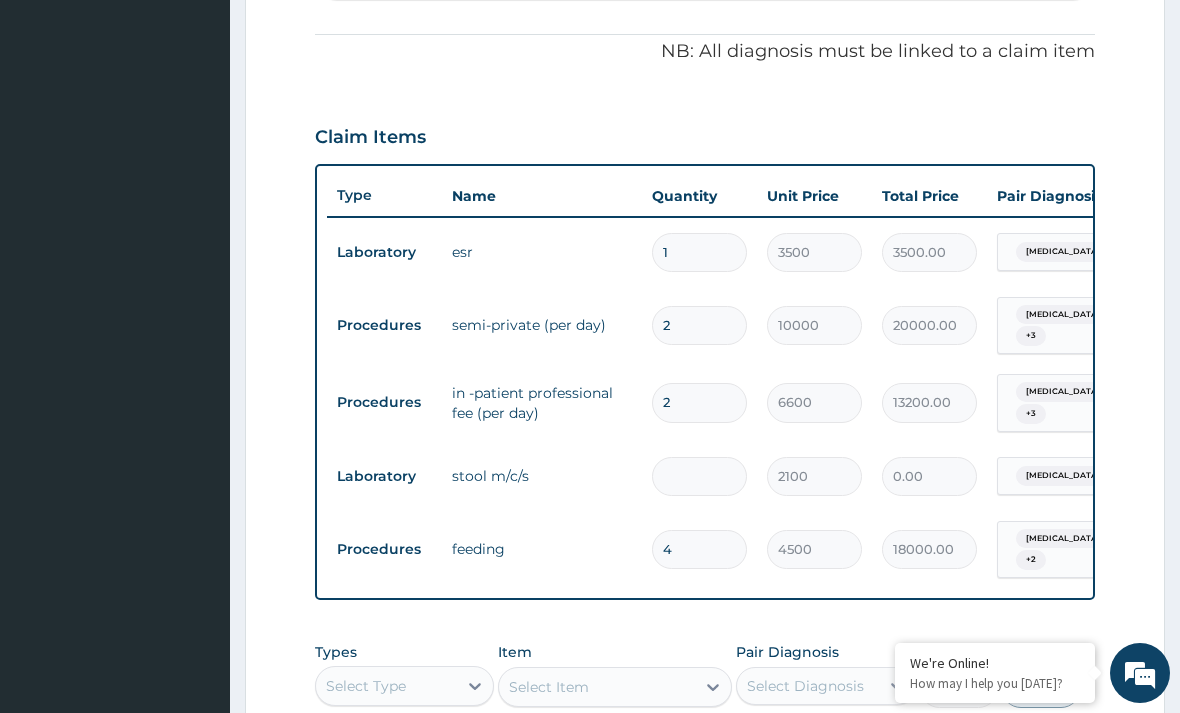 type on "1" 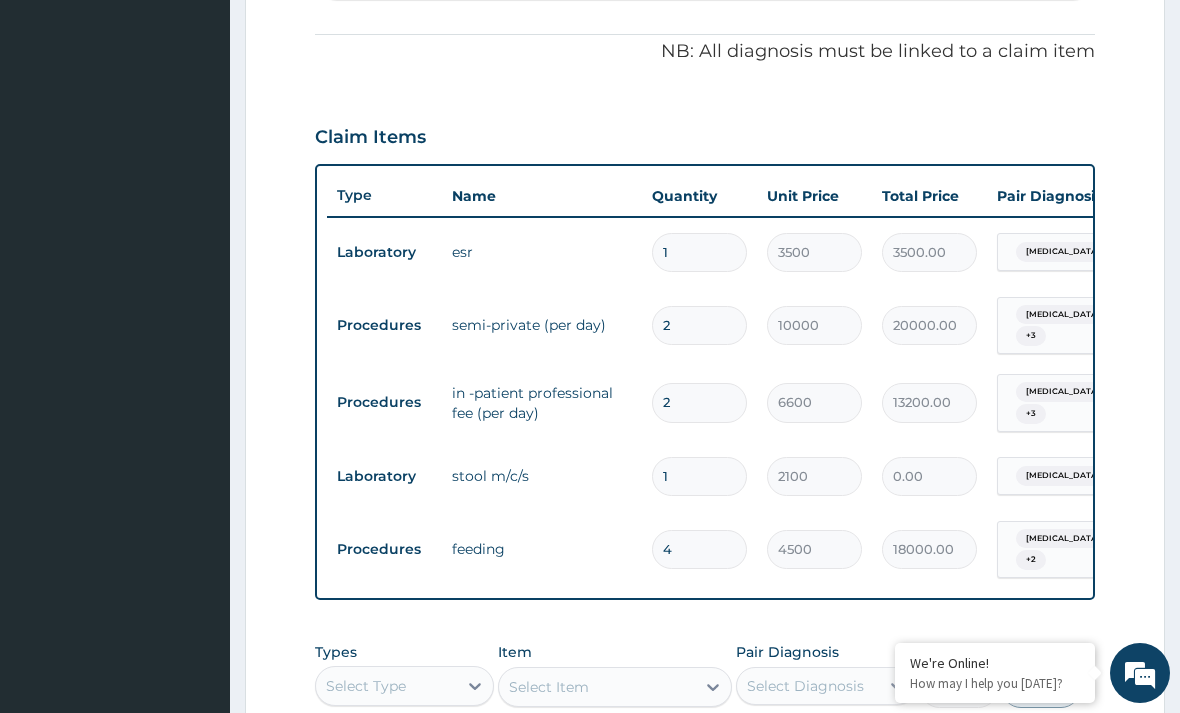type on "2100.00" 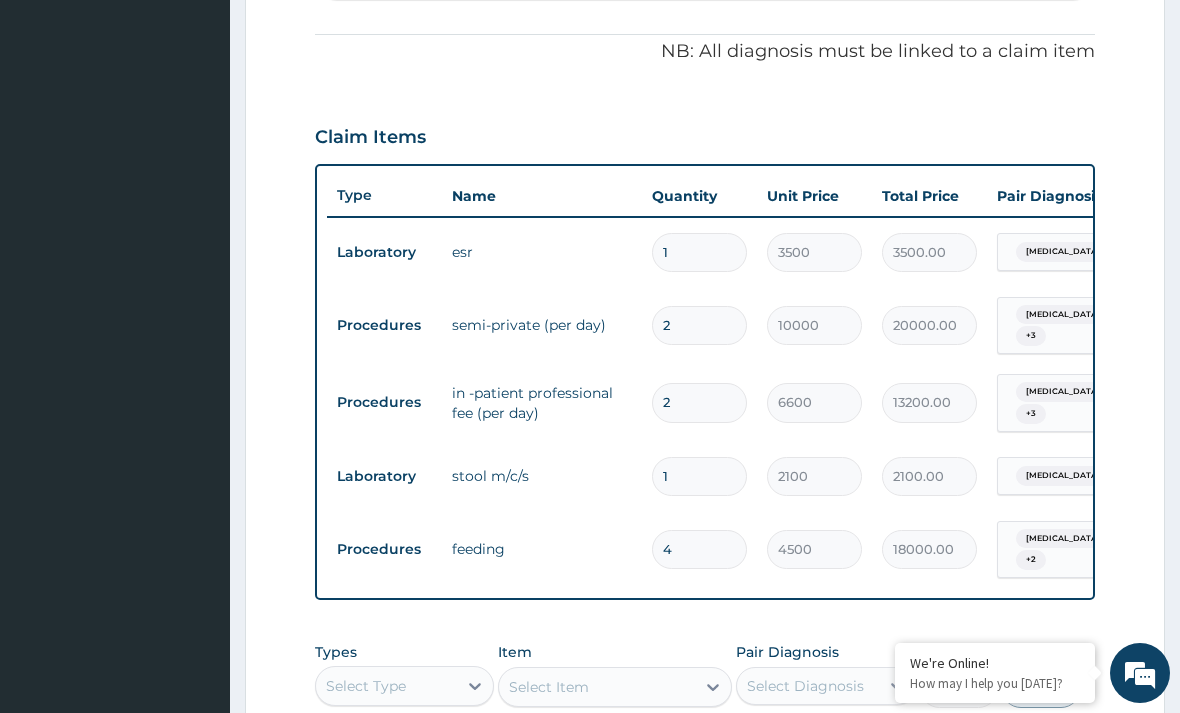 type on "1" 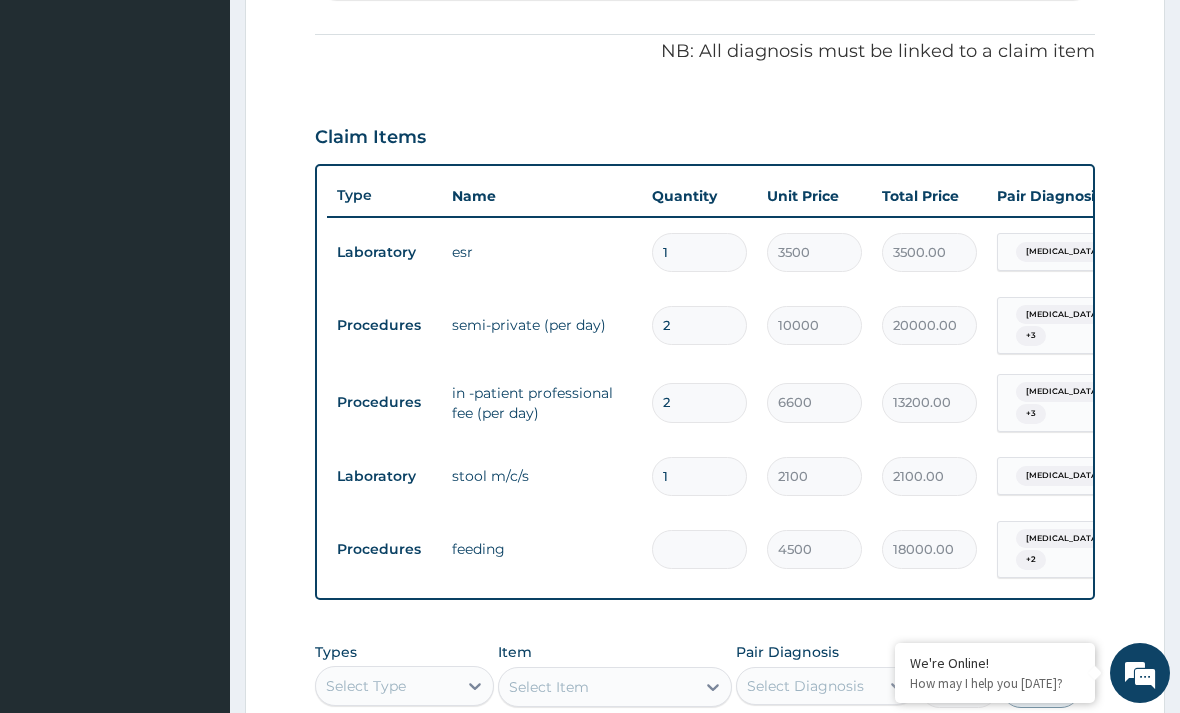 type on "0.00" 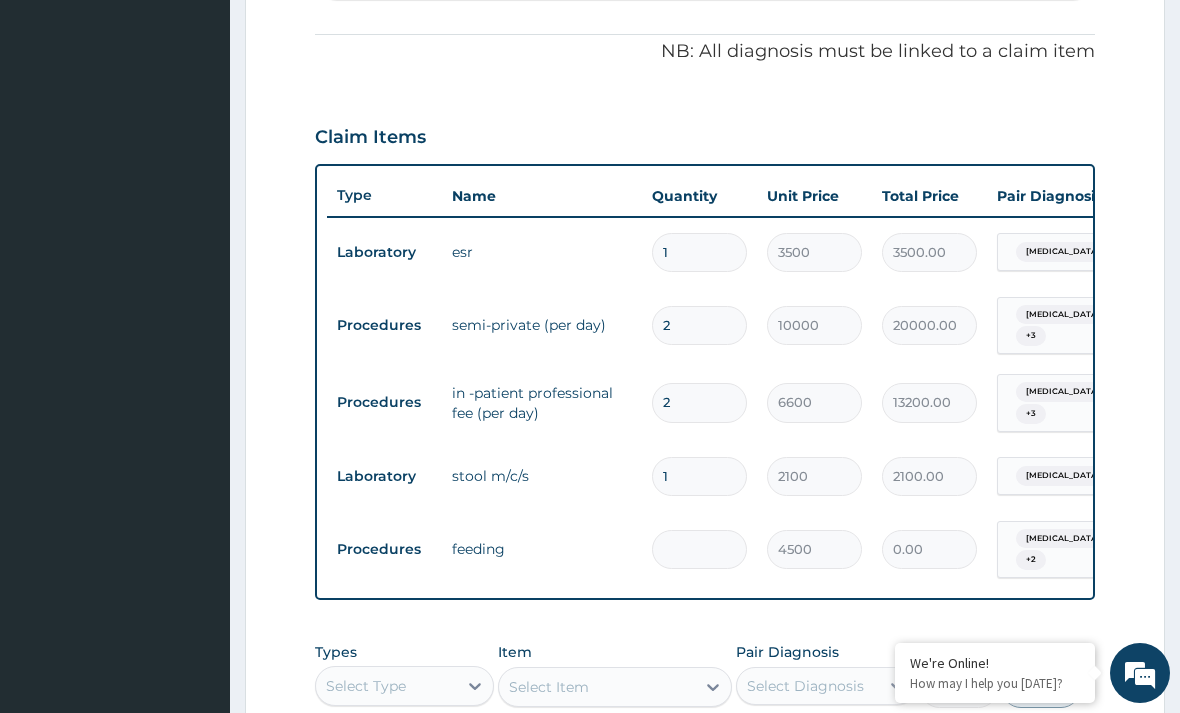 type on "2" 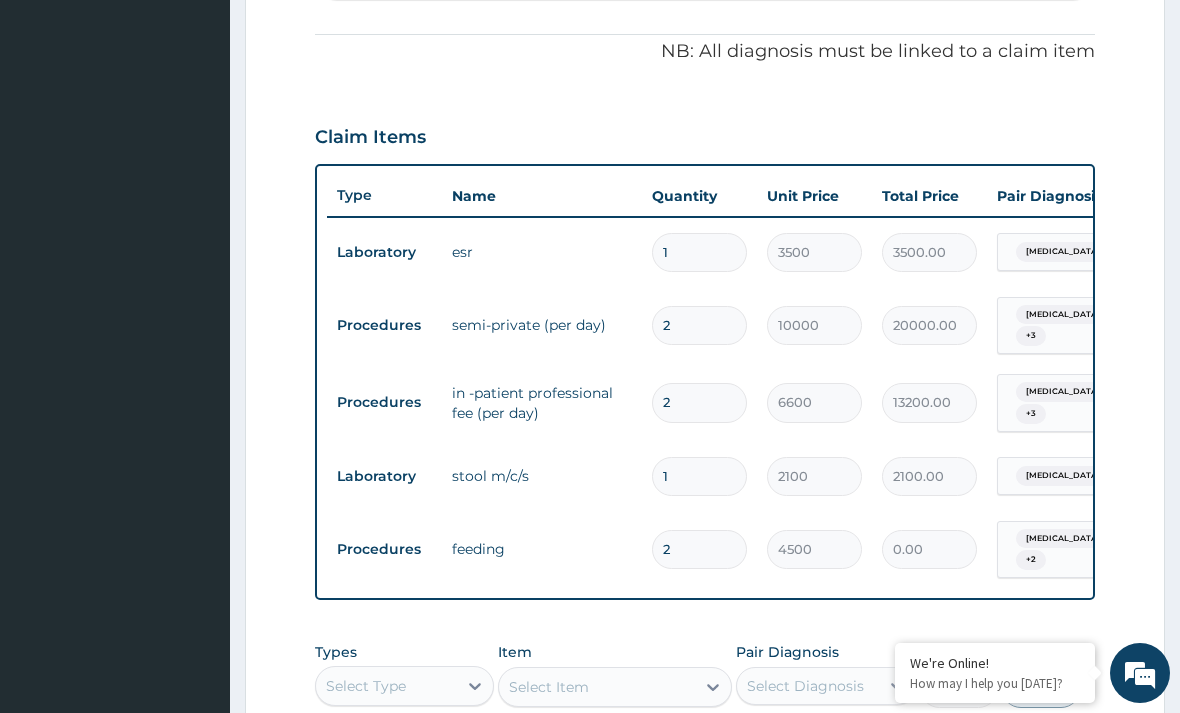 type on "9000.00" 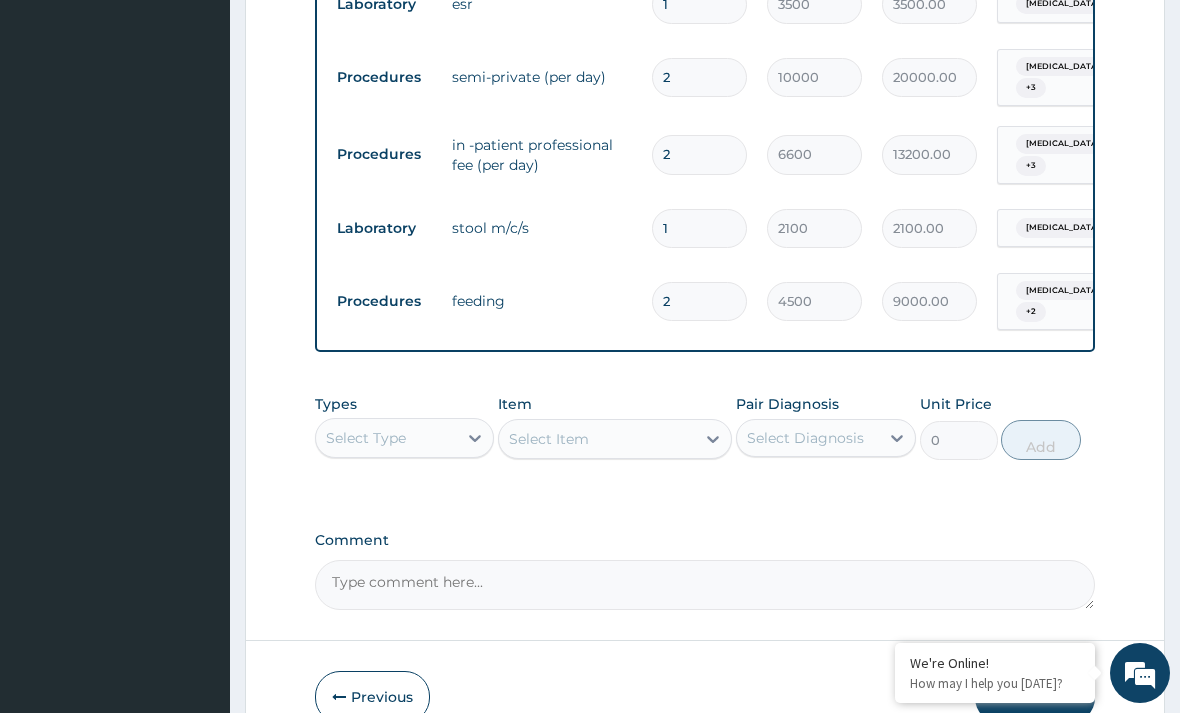 scroll, scrollTop: 829, scrollLeft: 0, axis: vertical 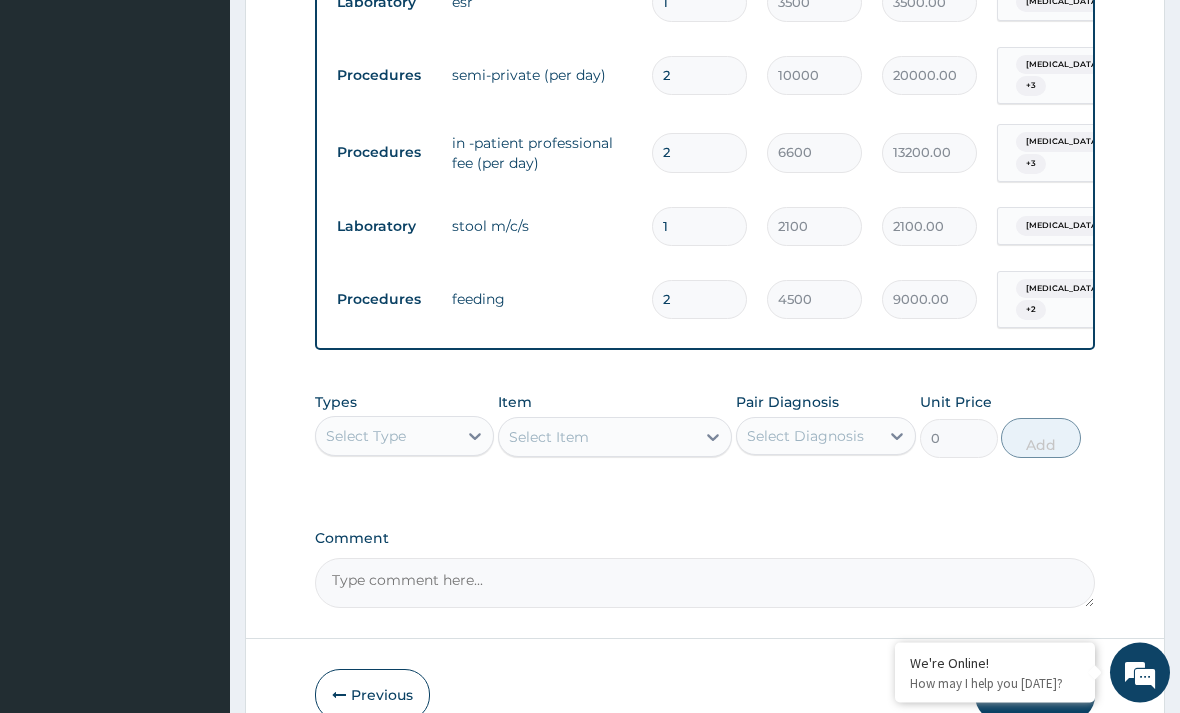 type on "2" 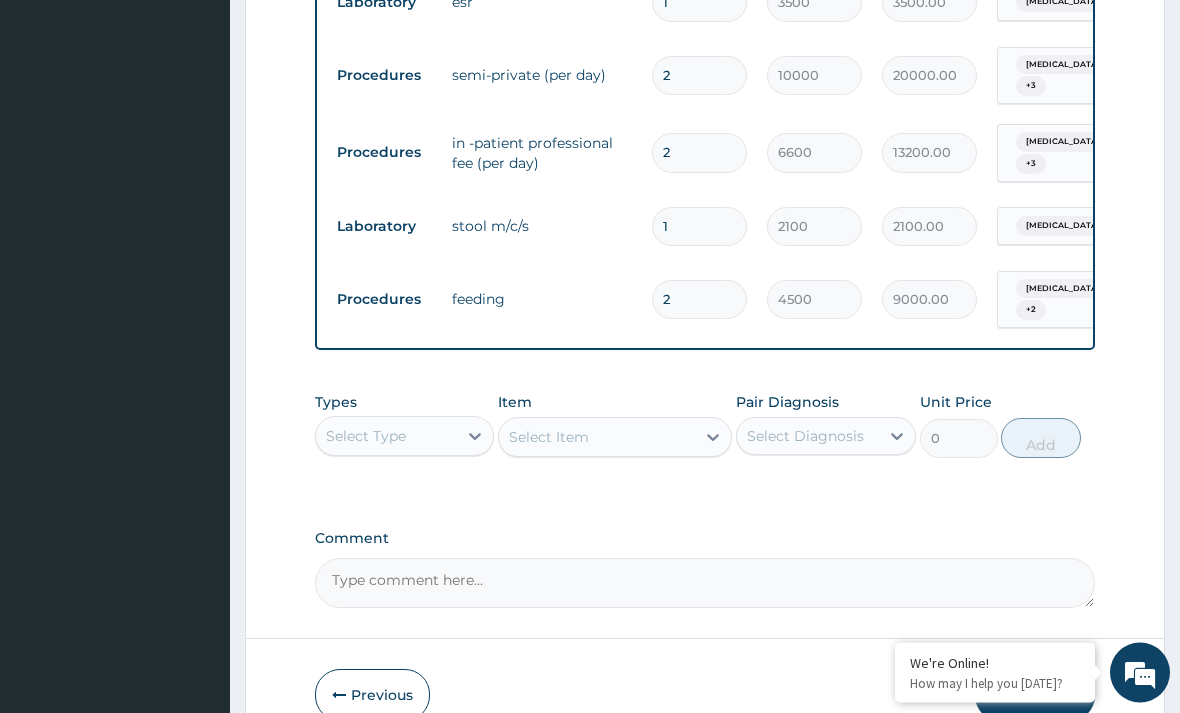 scroll, scrollTop: 830, scrollLeft: 0, axis: vertical 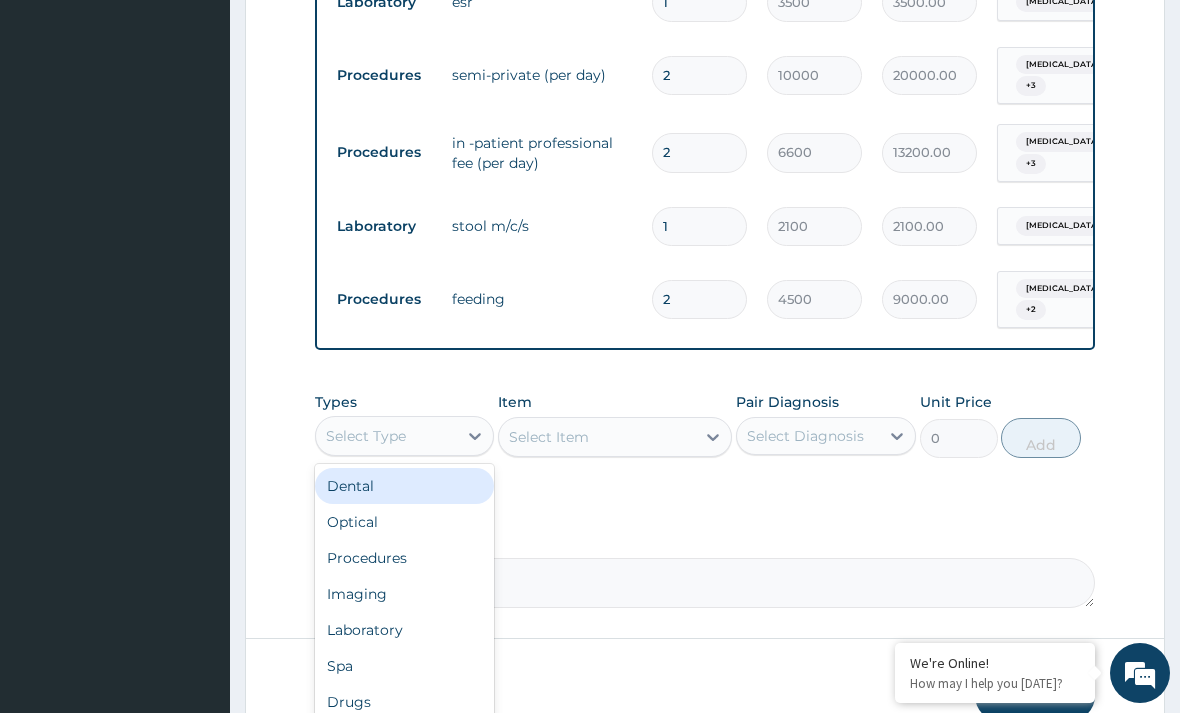 click on "Procedures" at bounding box center (404, 558) 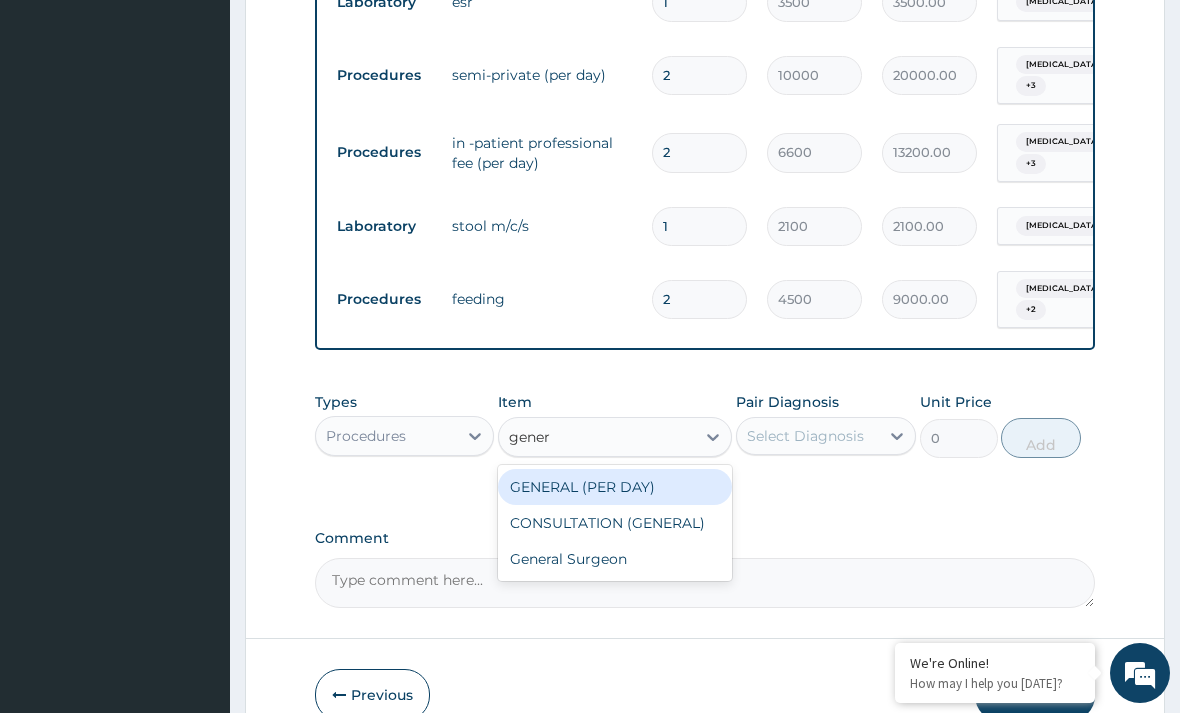 click on "CONSULTATION (GENERAL)" at bounding box center [615, 523] 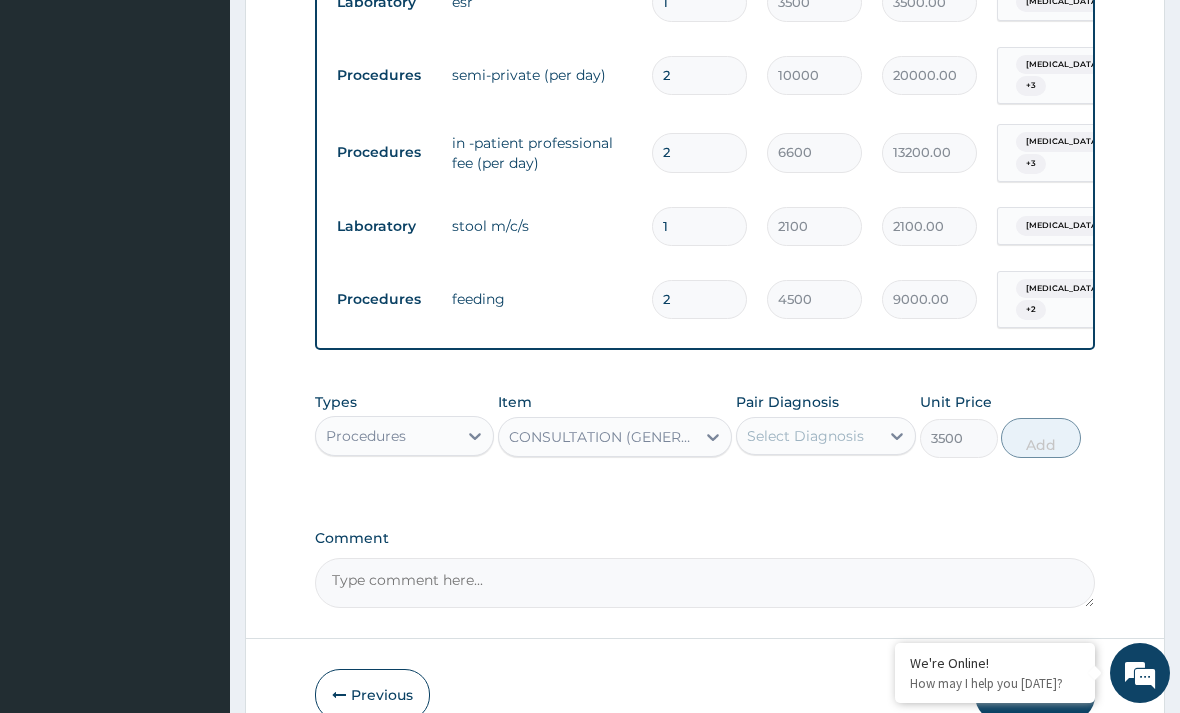 type 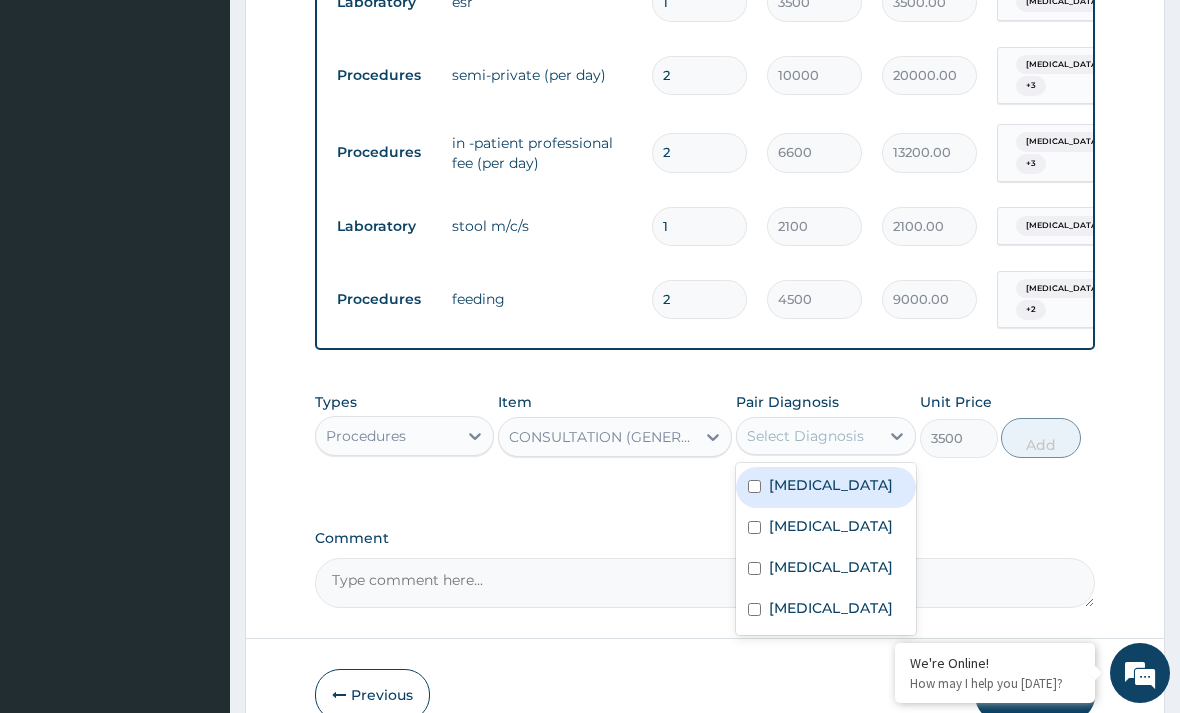 click at bounding box center [754, 486] 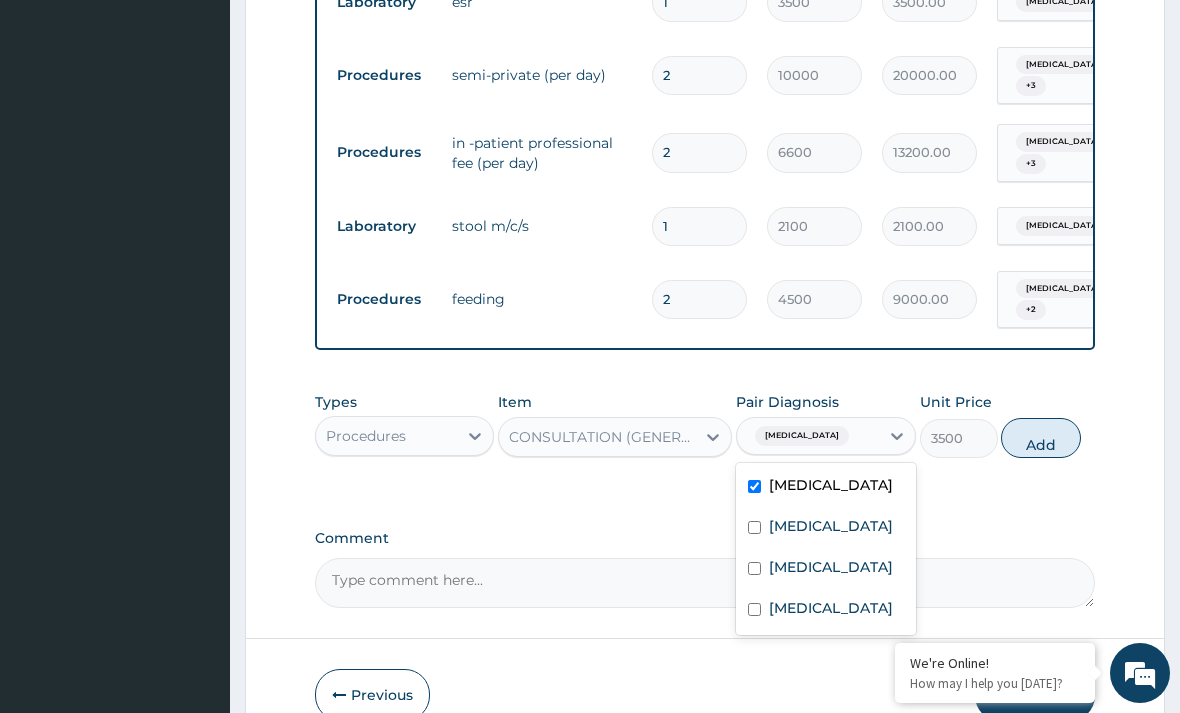 click at bounding box center [754, 527] 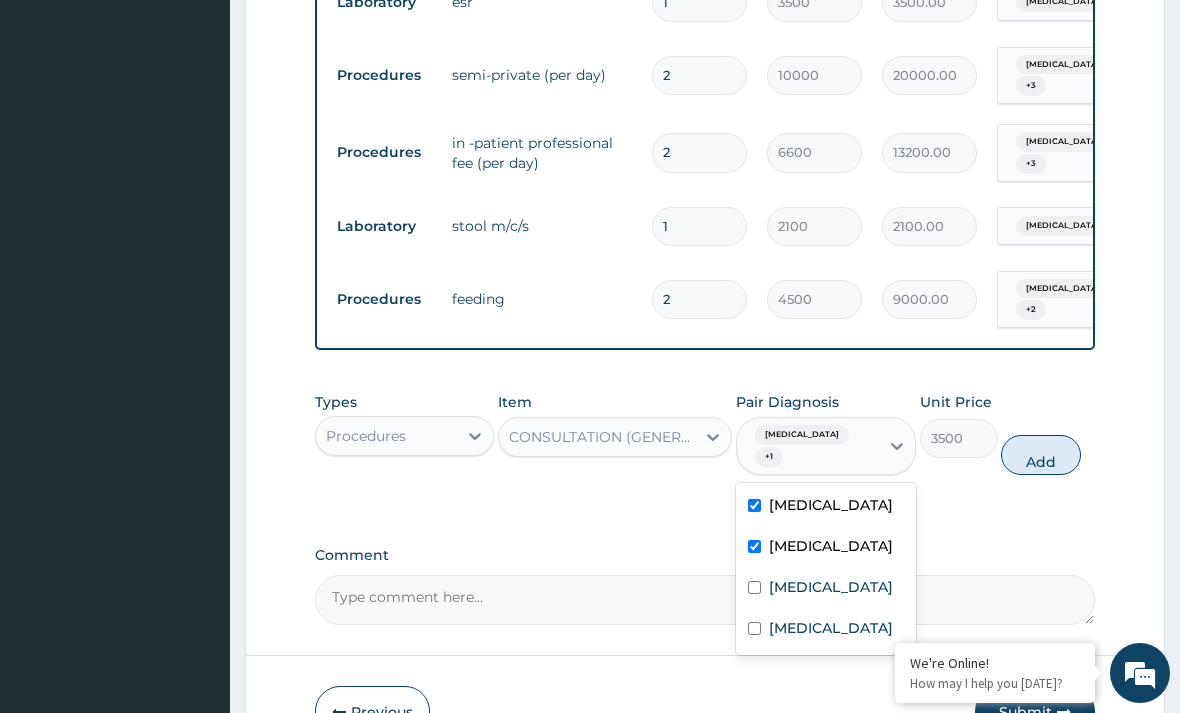 click at bounding box center (754, 587) 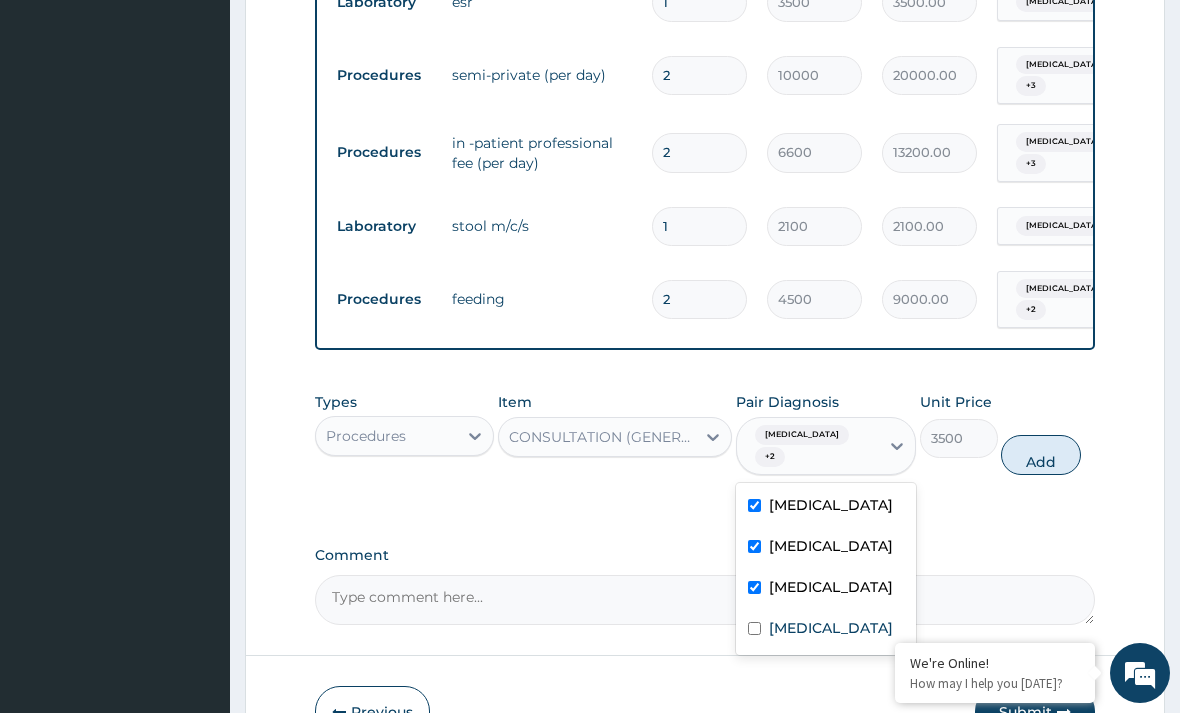 click at bounding box center (754, 628) 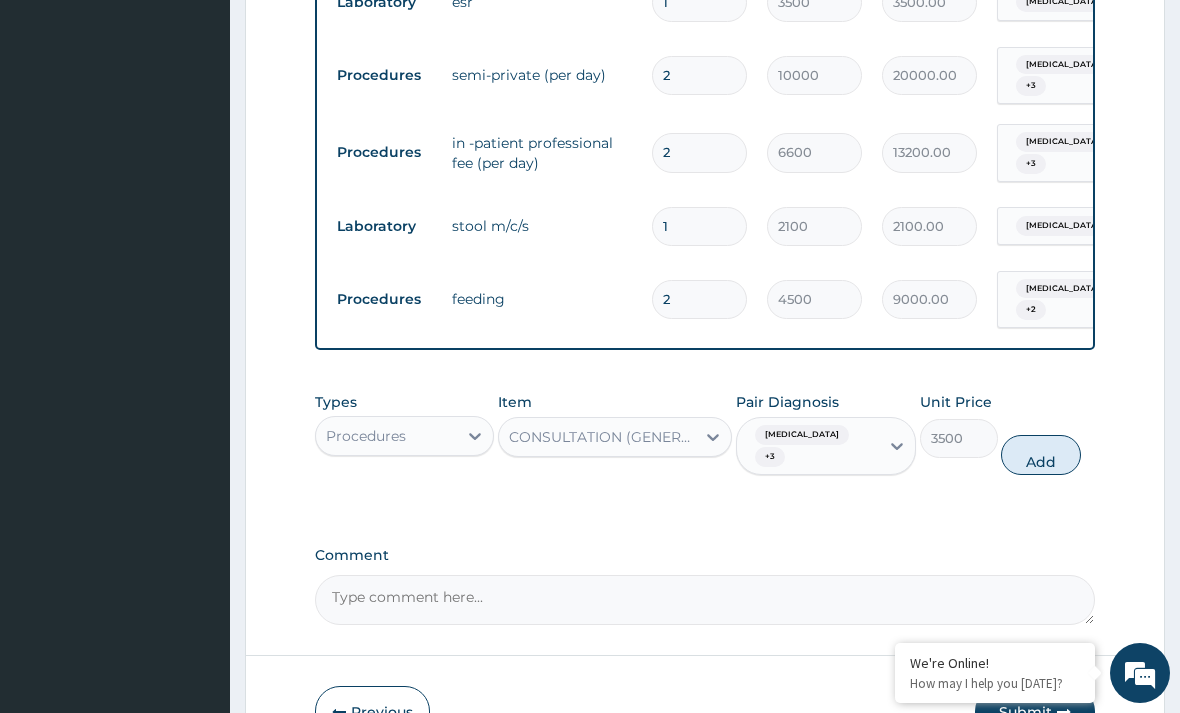 click on "Add" at bounding box center (1041, 455) 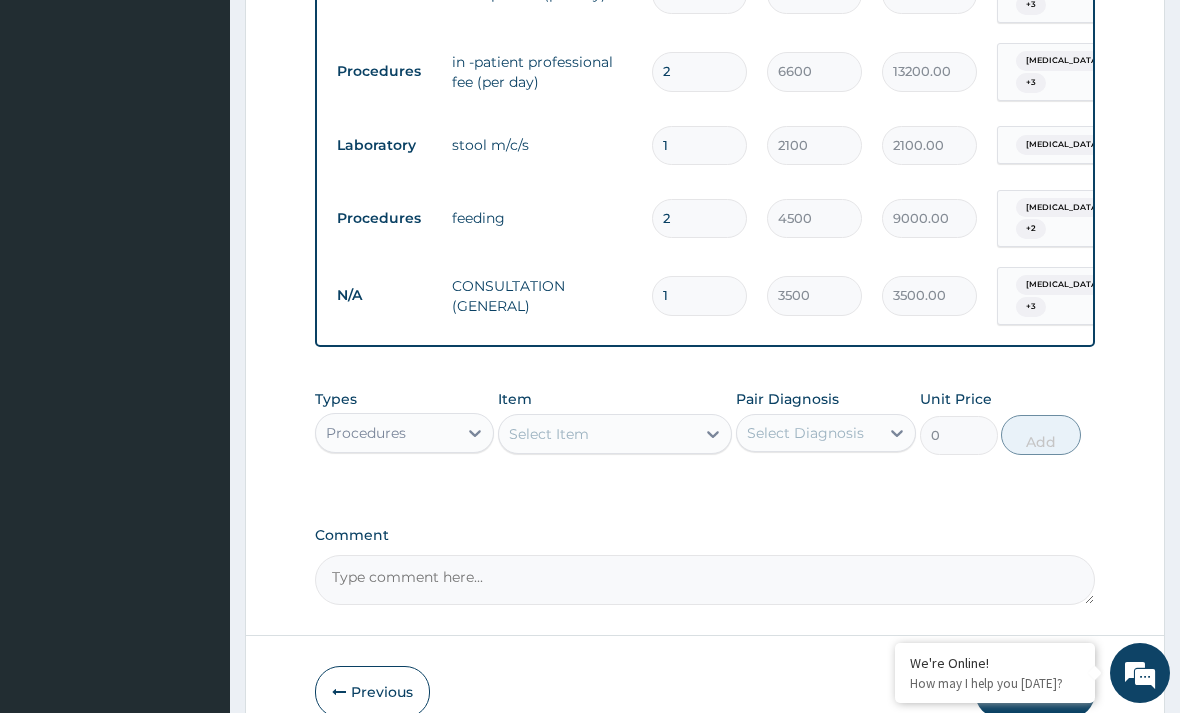 click on "Previous" at bounding box center (372, 692) 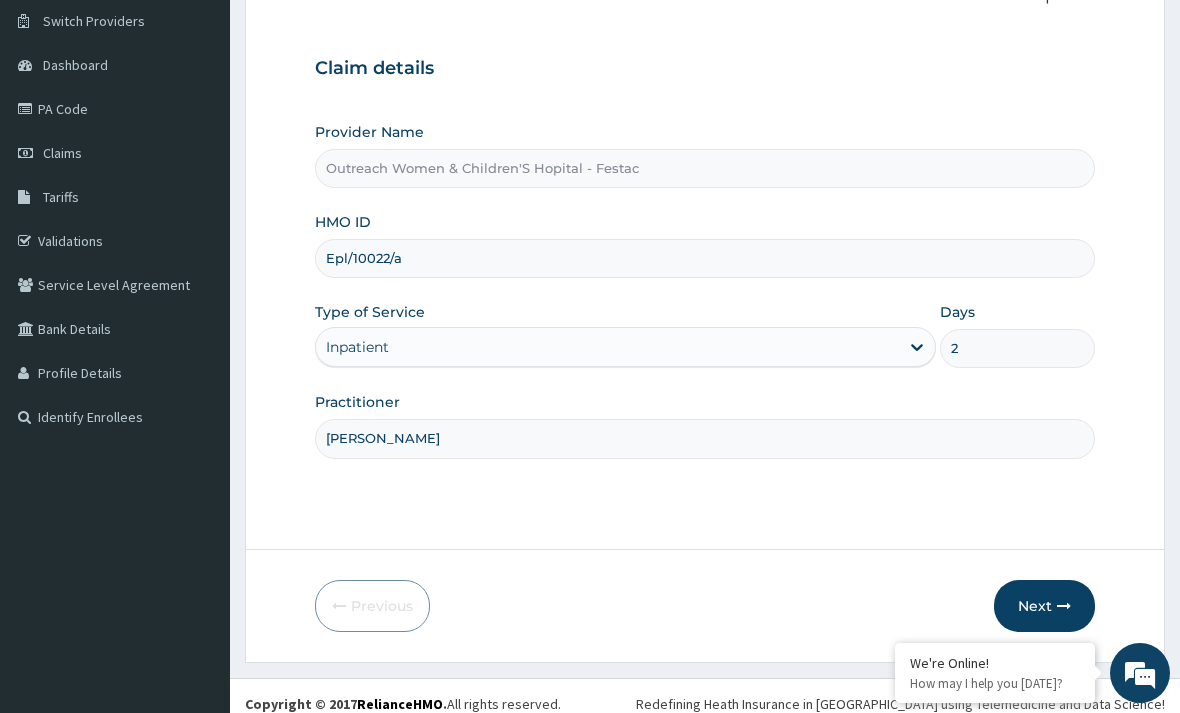 click on "Dr ogbonna" at bounding box center (705, 438) 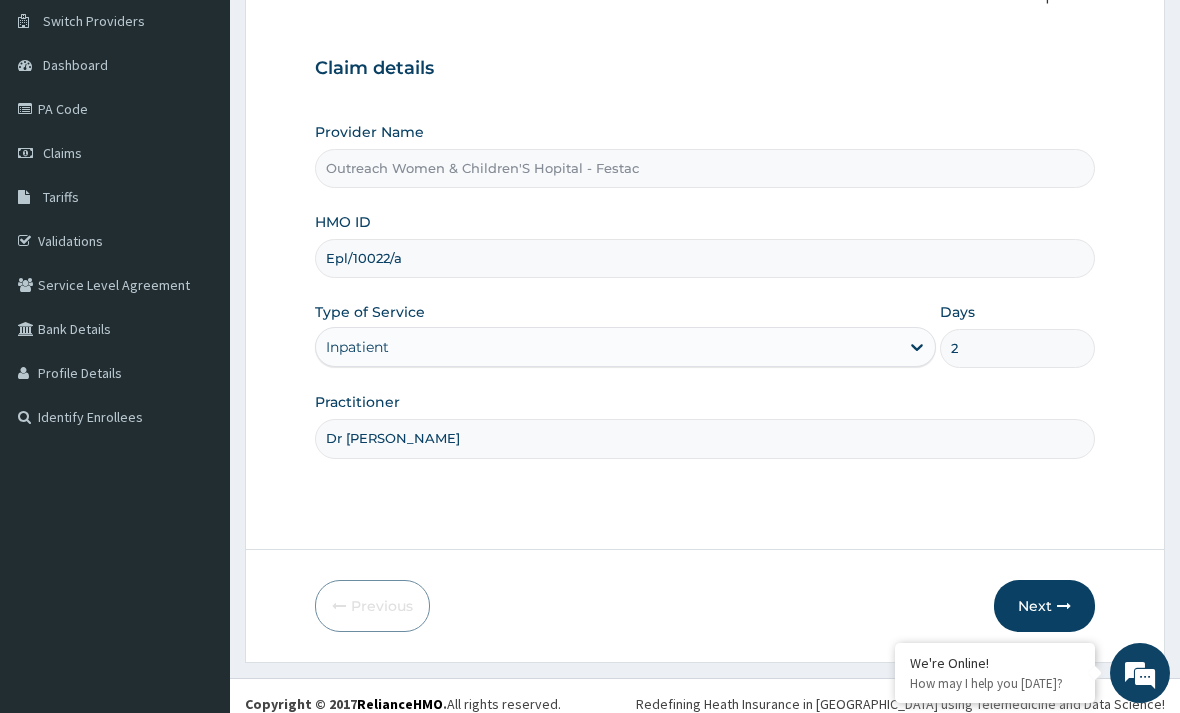 type on "Dr Oluseun" 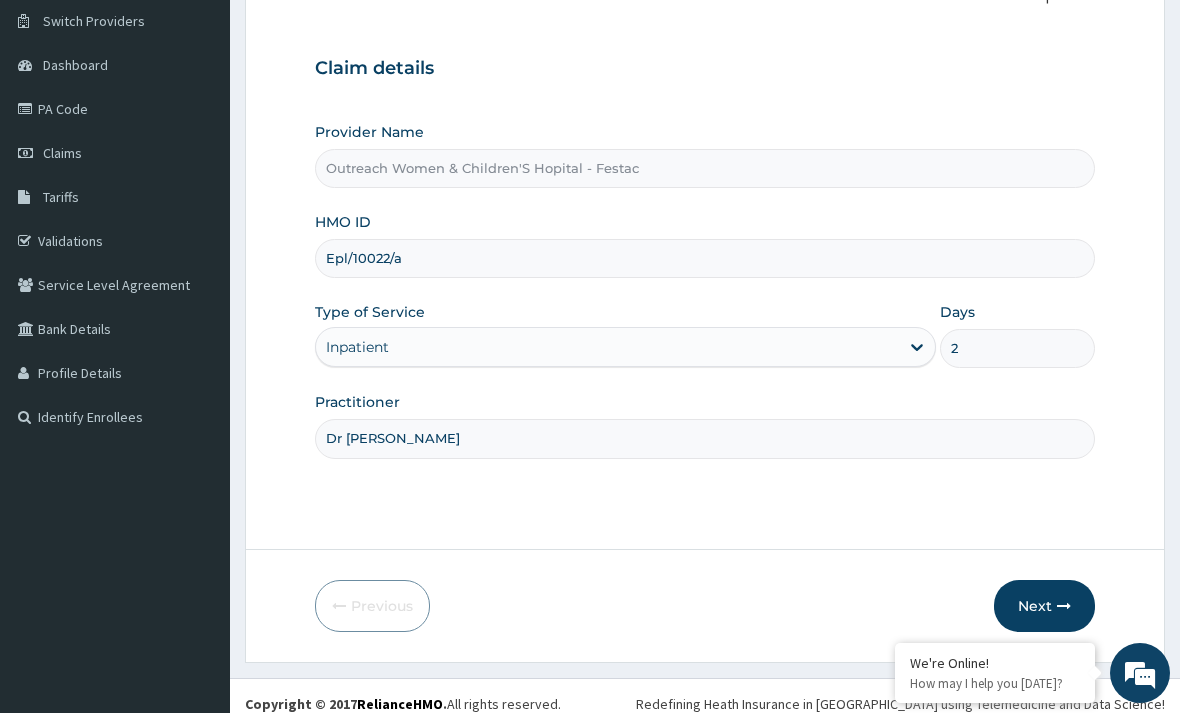 click at bounding box center [1064, 606] 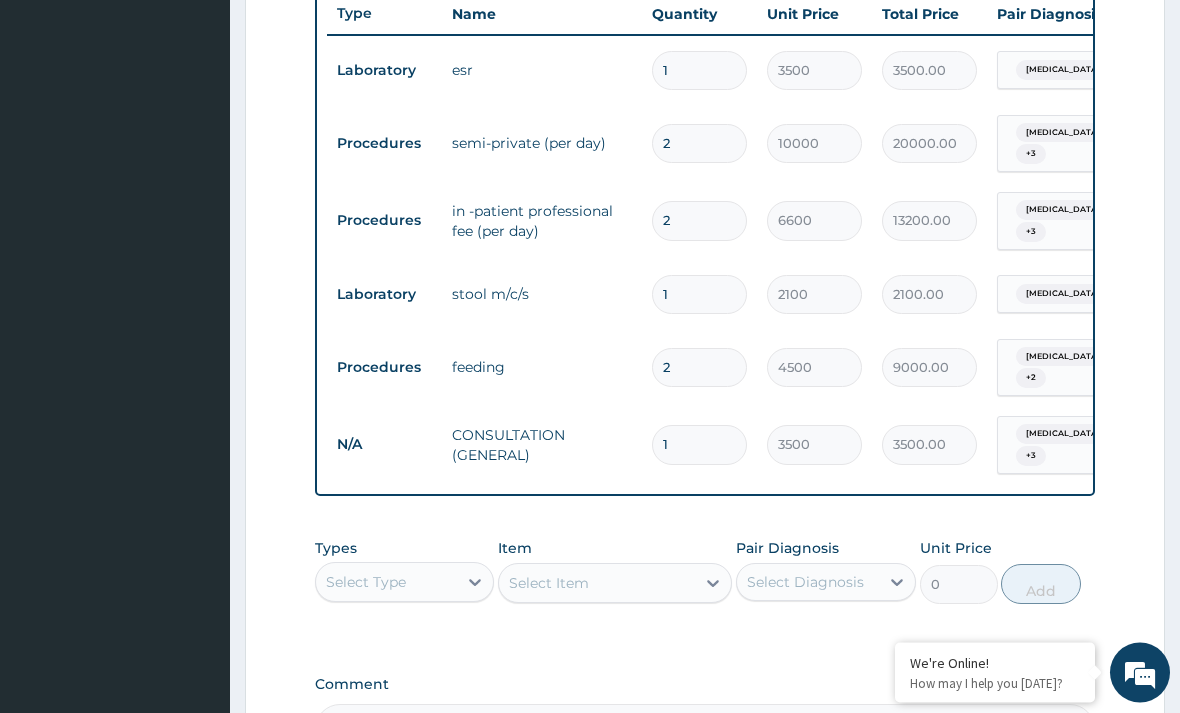 scroll, scrollTop: 762, scrollLeft: 0, axis: vertical 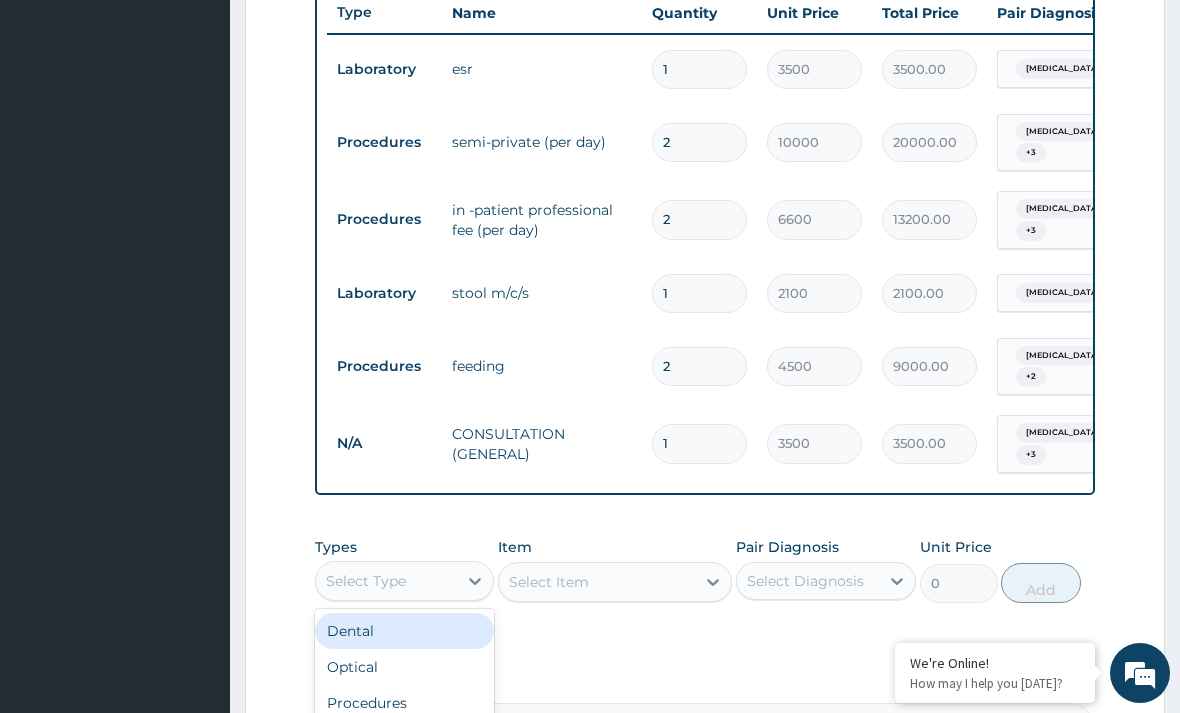 click on "Laboratory" at bounding box center [404, 775] 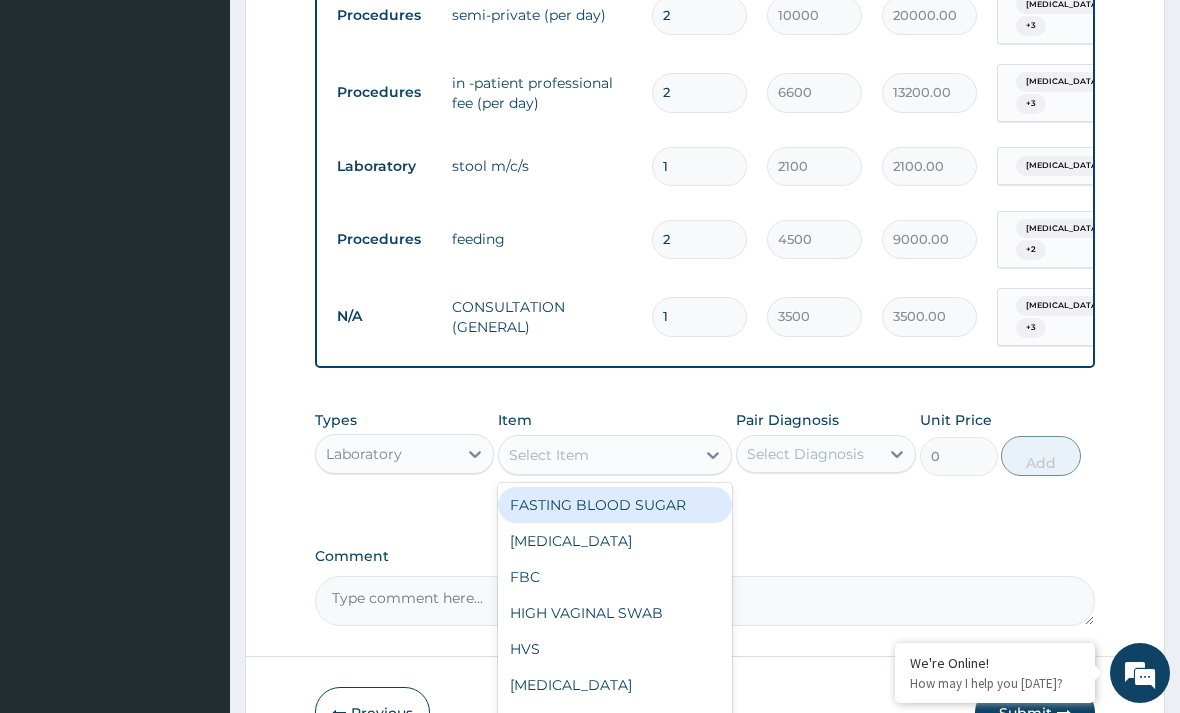scroll, scrollTop: 911, scrollLeft: 0, axis: vertical 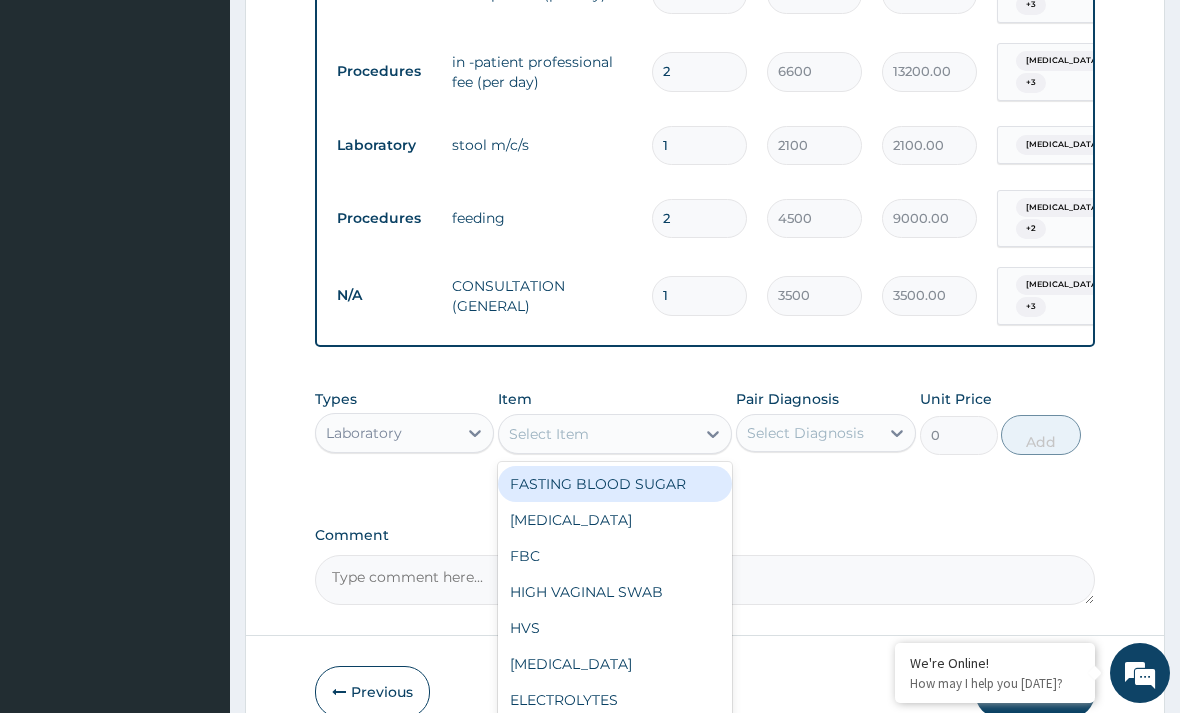 click on "2" at bounding box center [699, 71] 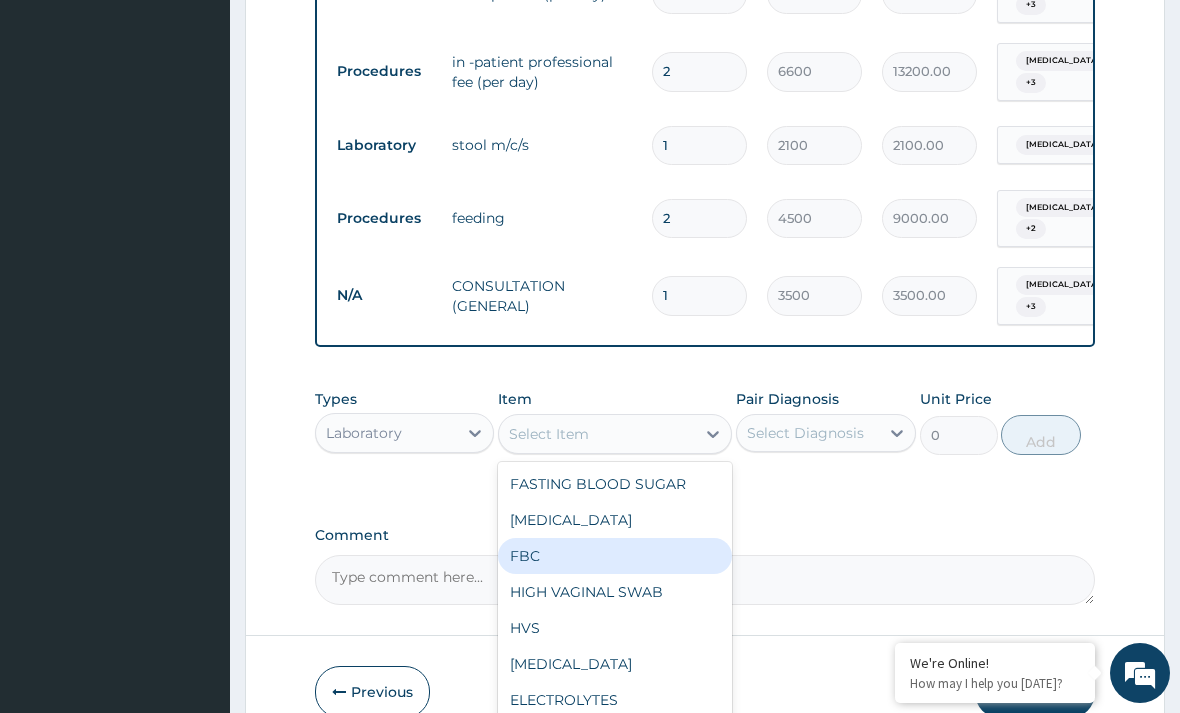 click on "FBC" at bounding box center (615, 556) 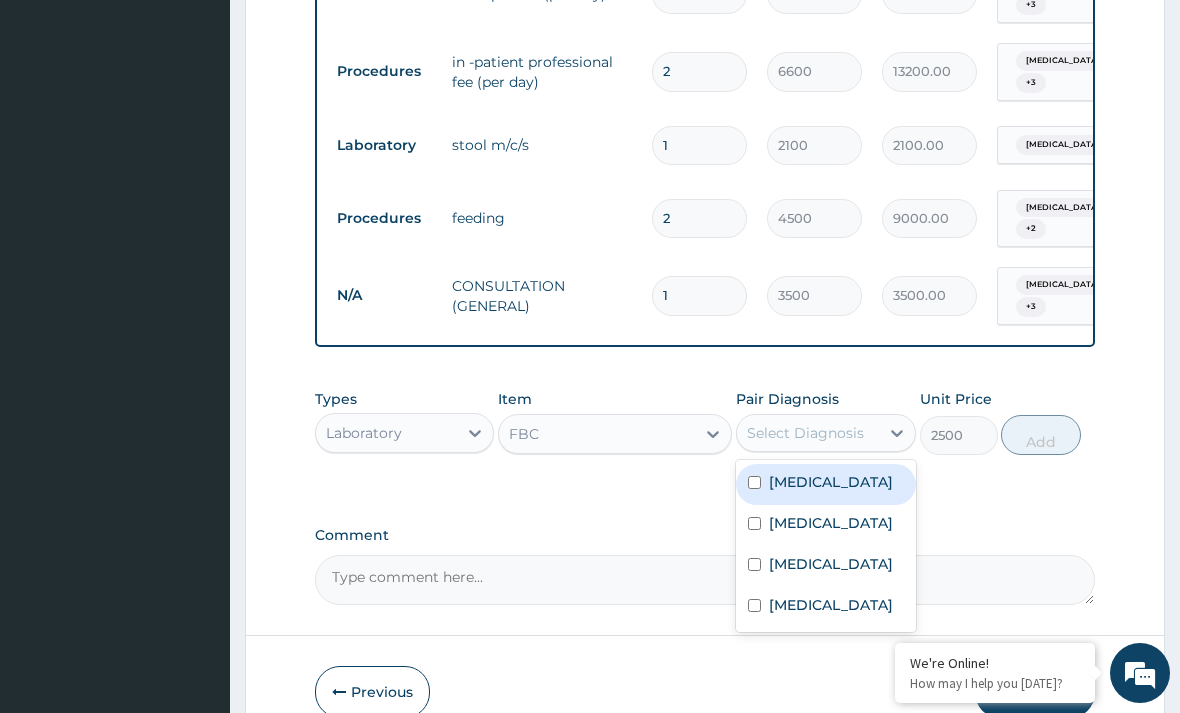 click on "Sepsis" at bounding box center [825, 484] 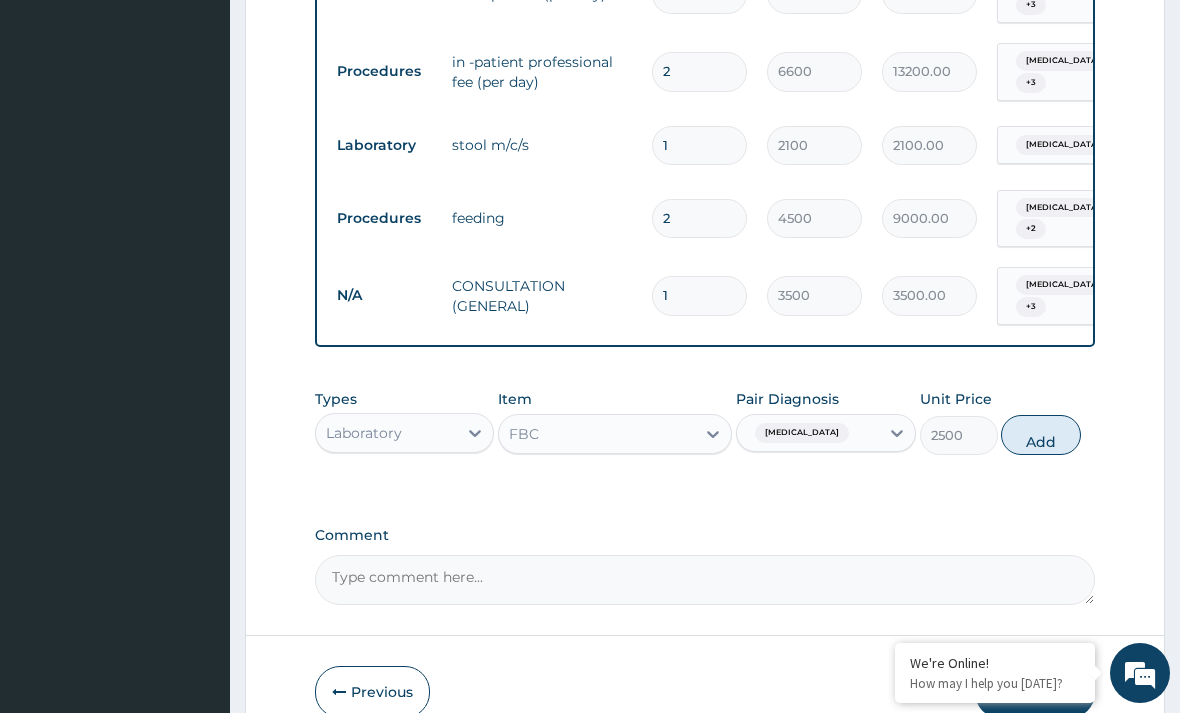 click on "Add" at bounding box center [1041, 435] 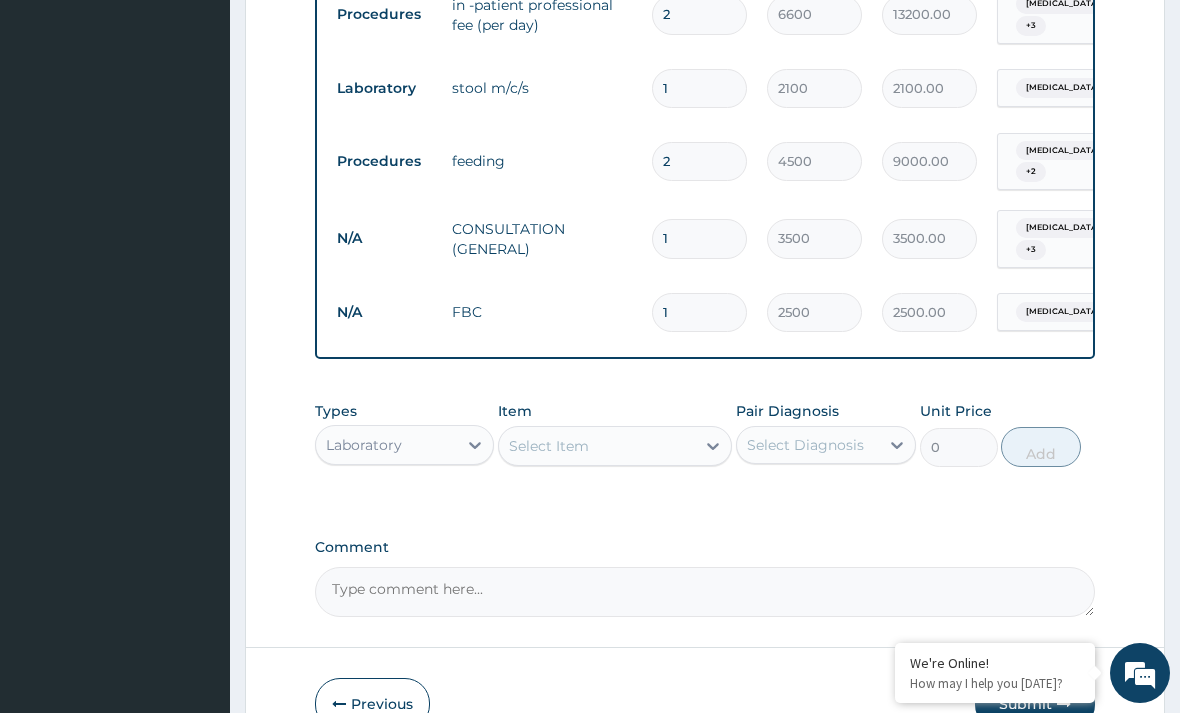 scroll, scrollTop: 980, scrollLeft: 0, axis: vertical 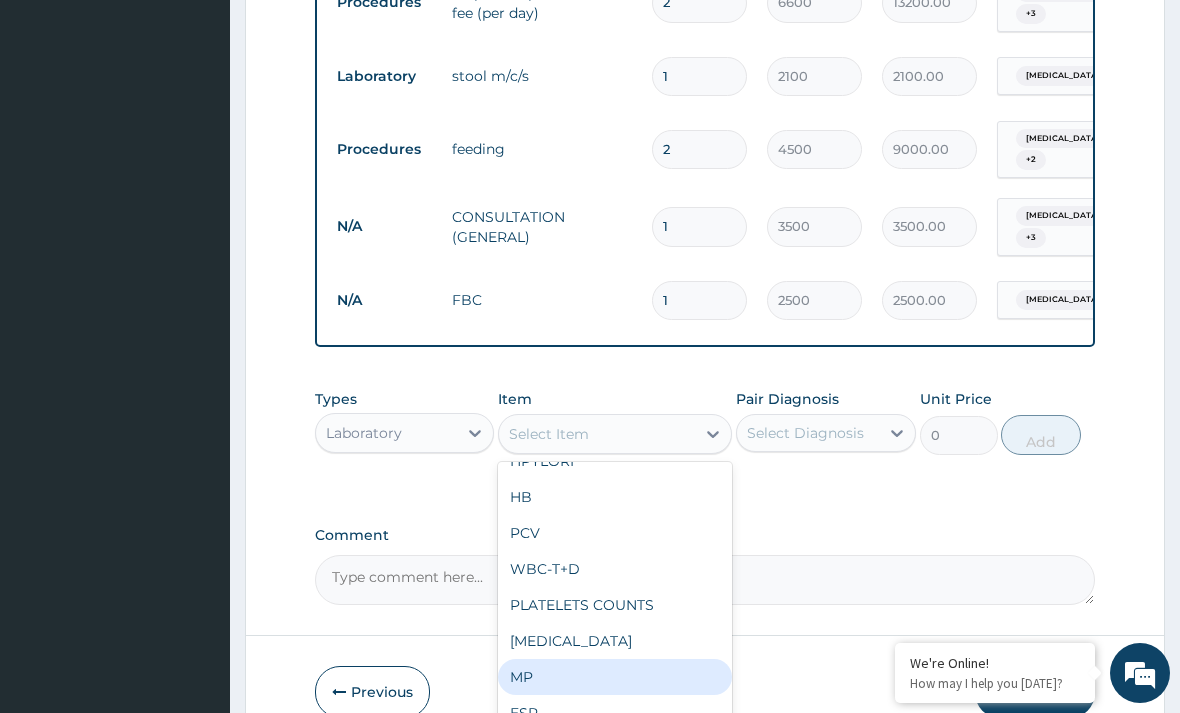 click on "MP" at bounding box center (615, 677) 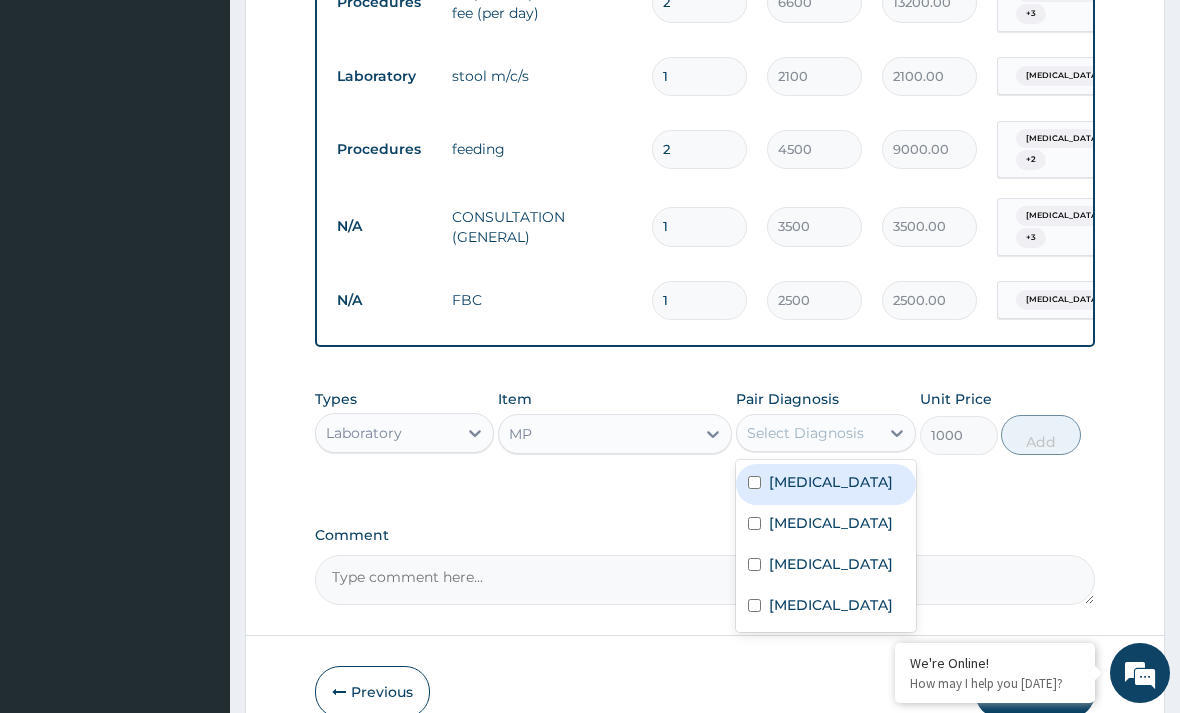 click on "Malaria" at bounding box center [825, 525] 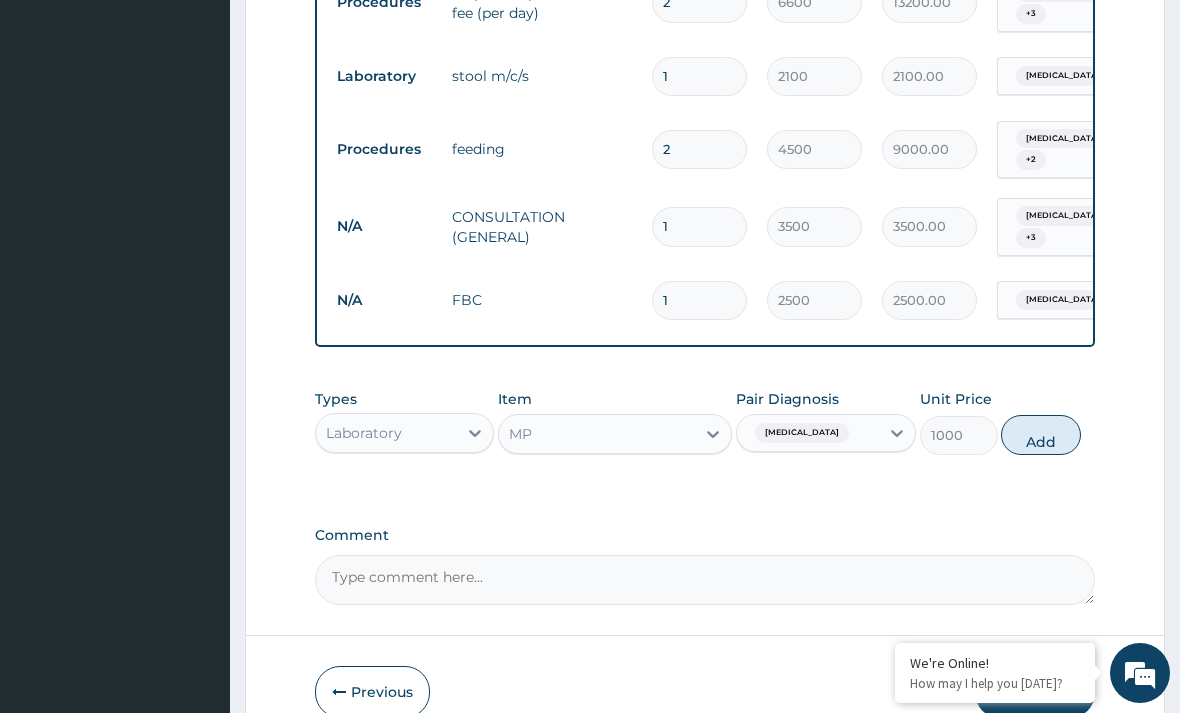 click on "Add" at bounding box center (1041, 435) 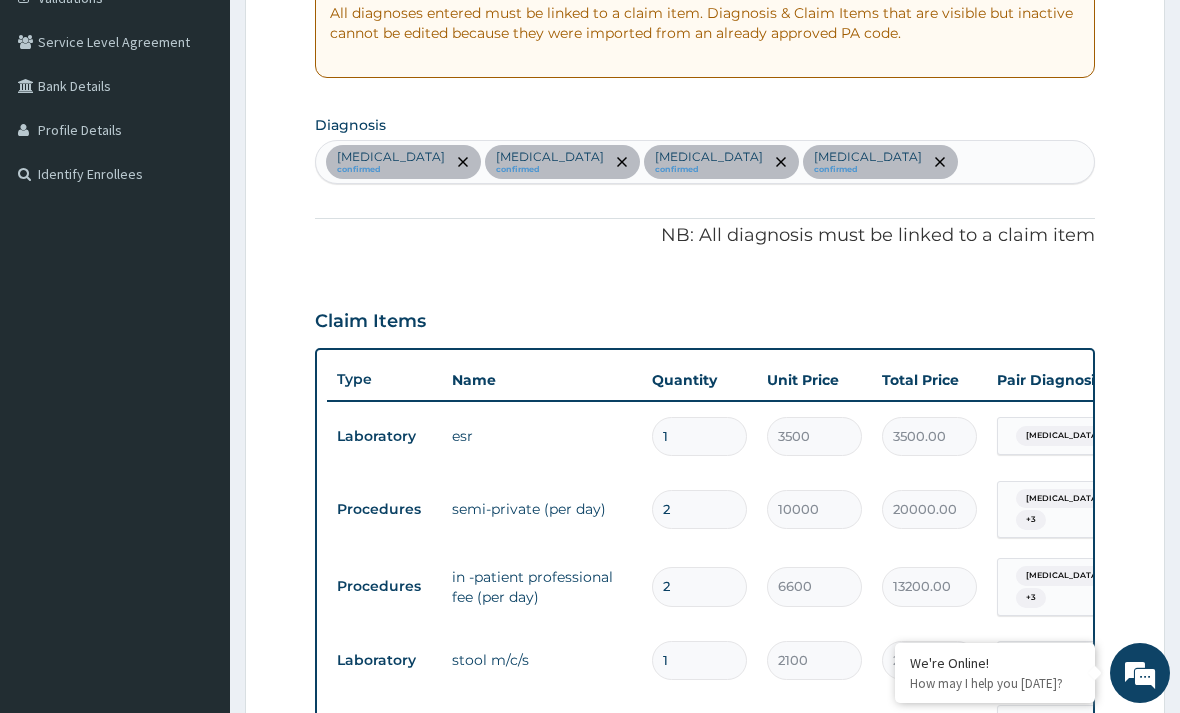 scroll, scrollTop: 395, scrollLeft: 0, axis: vertical 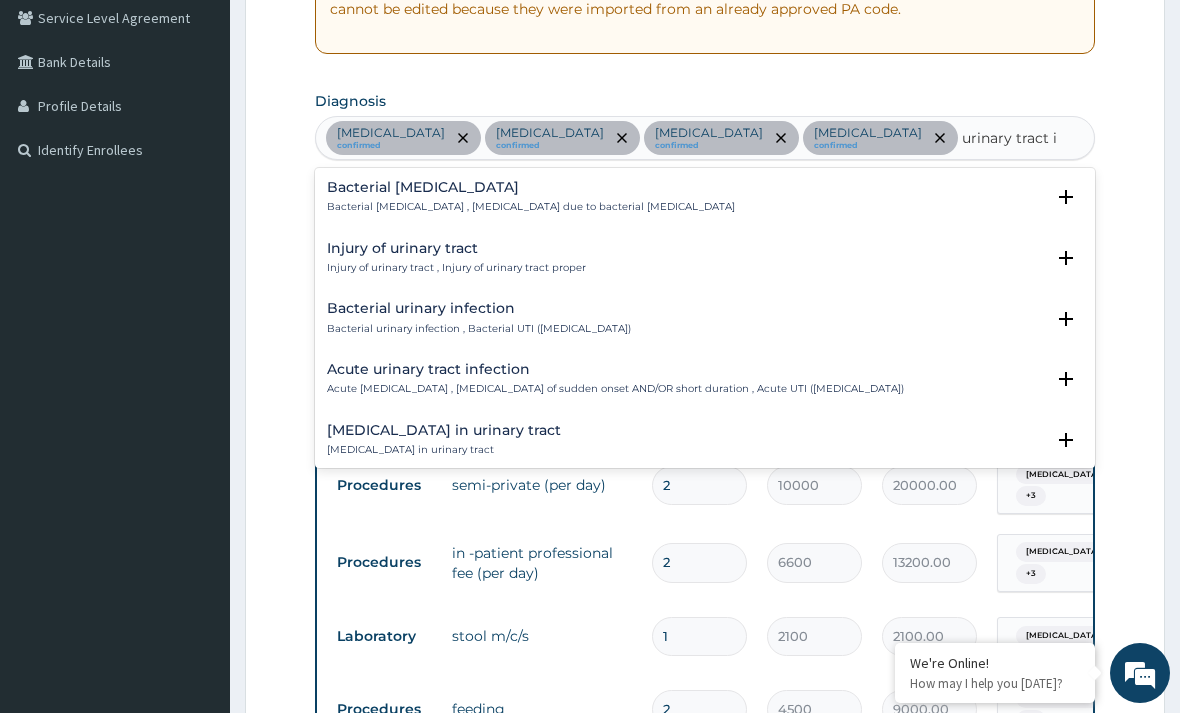 click on "Acute urinary tract infection , Urinary tract infection of sudden onset AND/OR short duration , Acute UTI (urinary tract infection)" at bounding box center (615, 389) 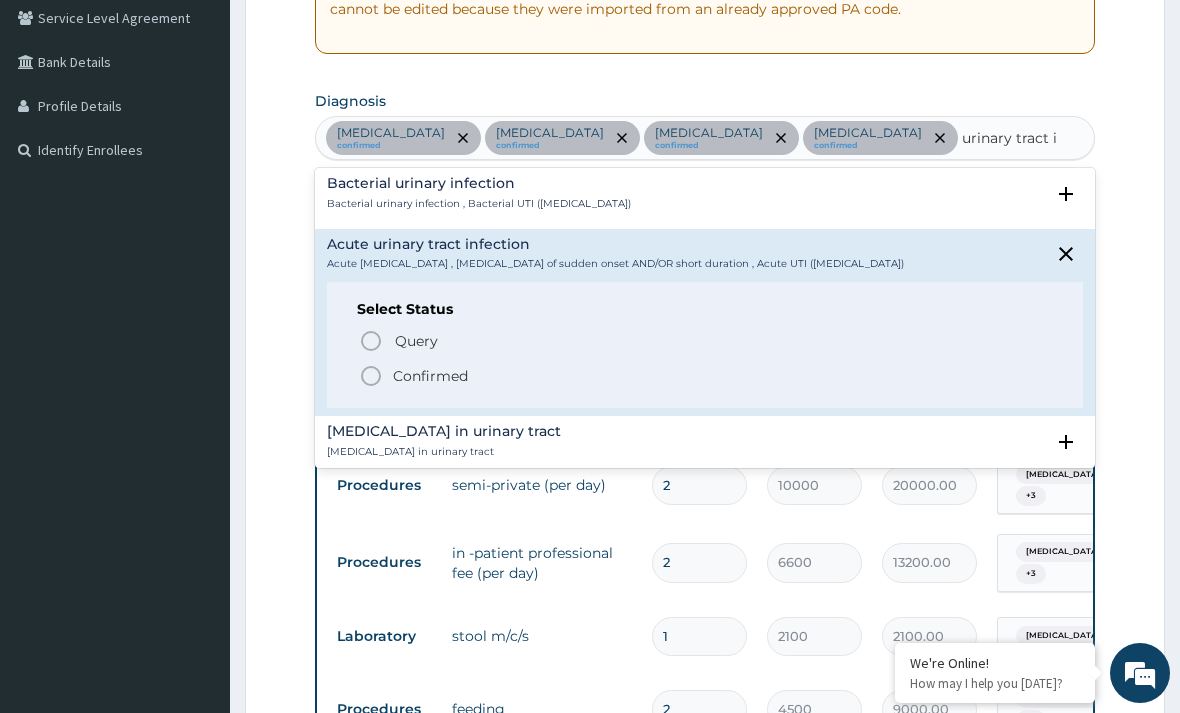 scroll, scrollTop: 126, scrollLeft: 0, axis: vertical 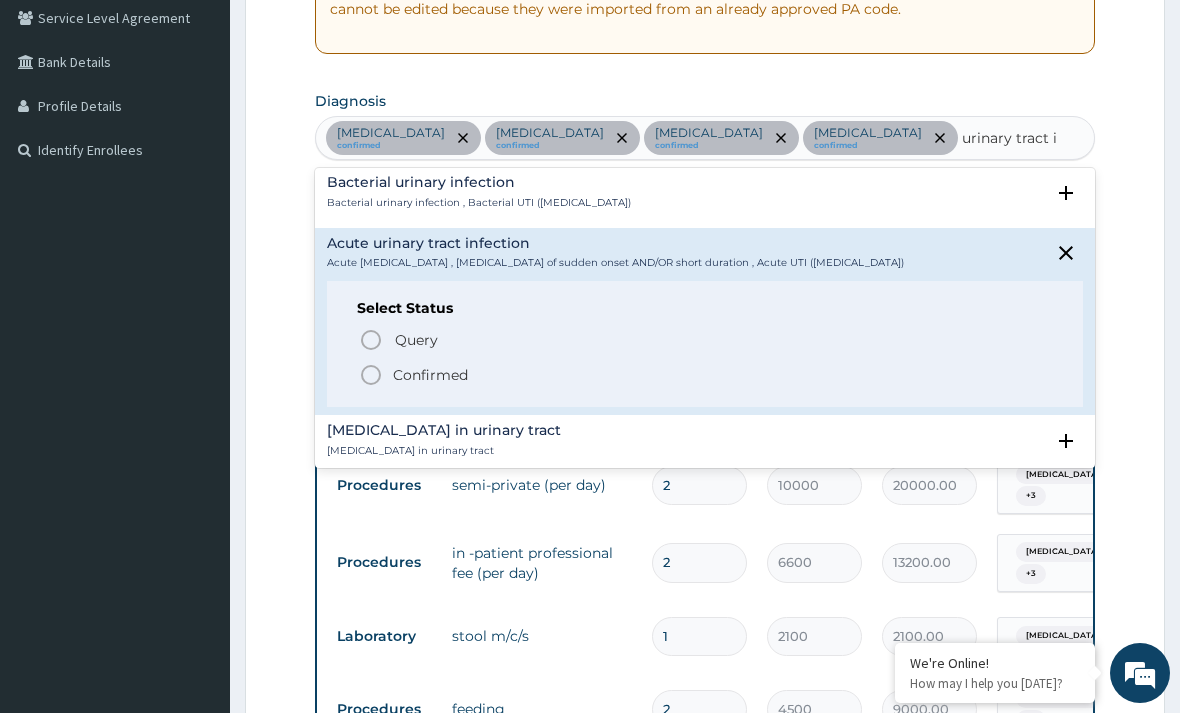 click 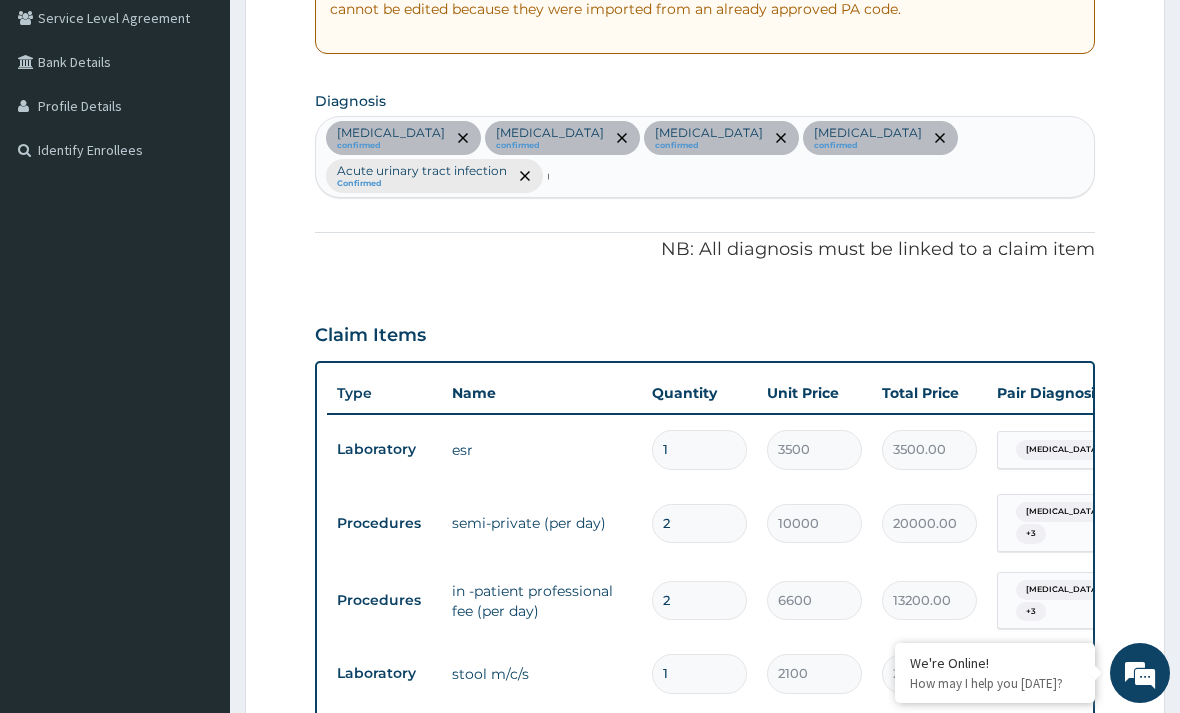 type 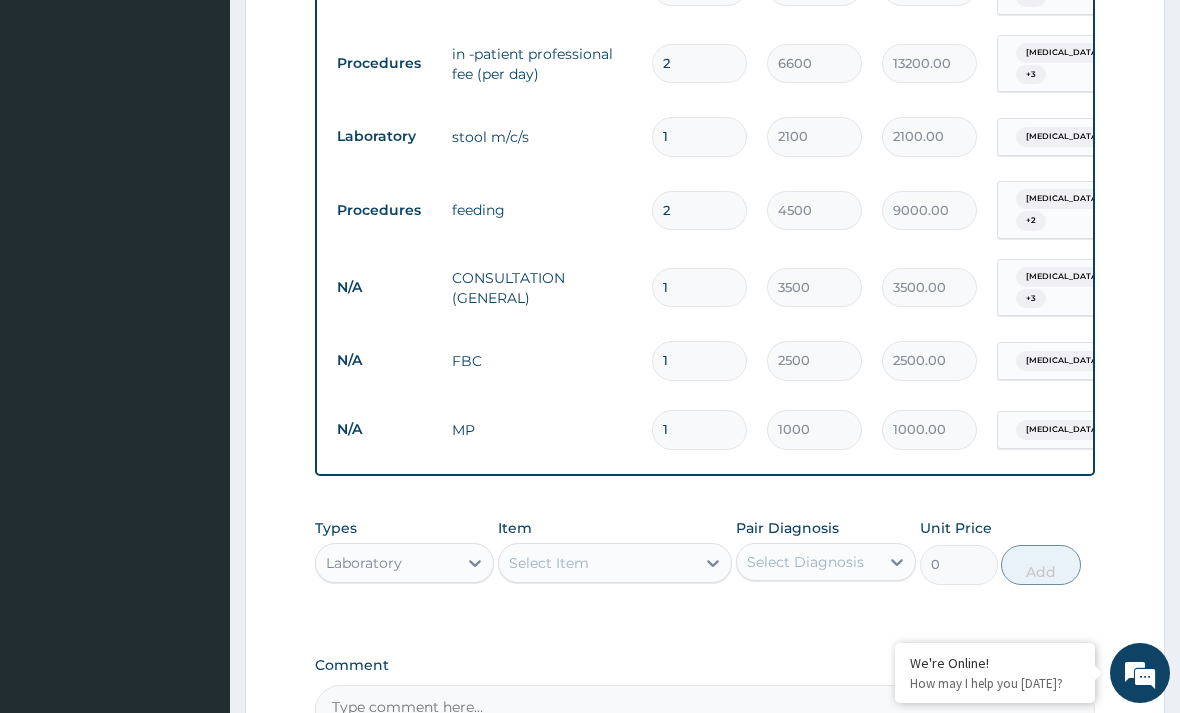 scroll, scrollTop: 1049, scrollLeft: 0, axis: vertical 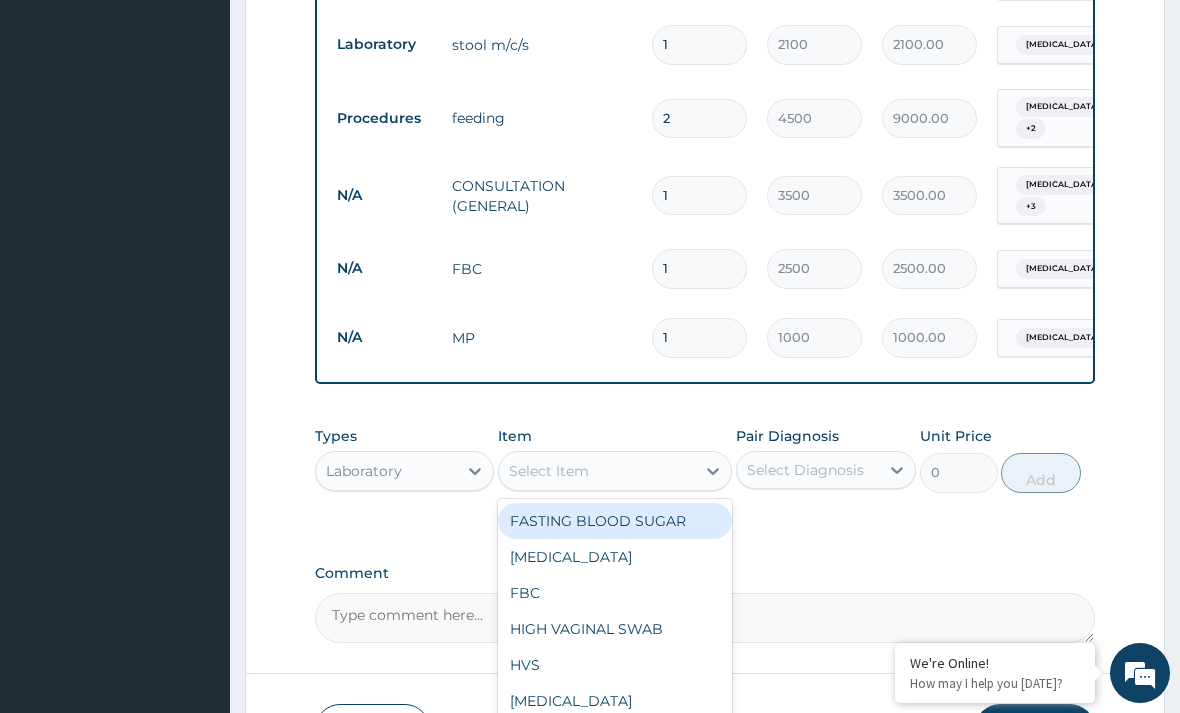 click on "URINALYSIS" at bounding box center (615, 701) 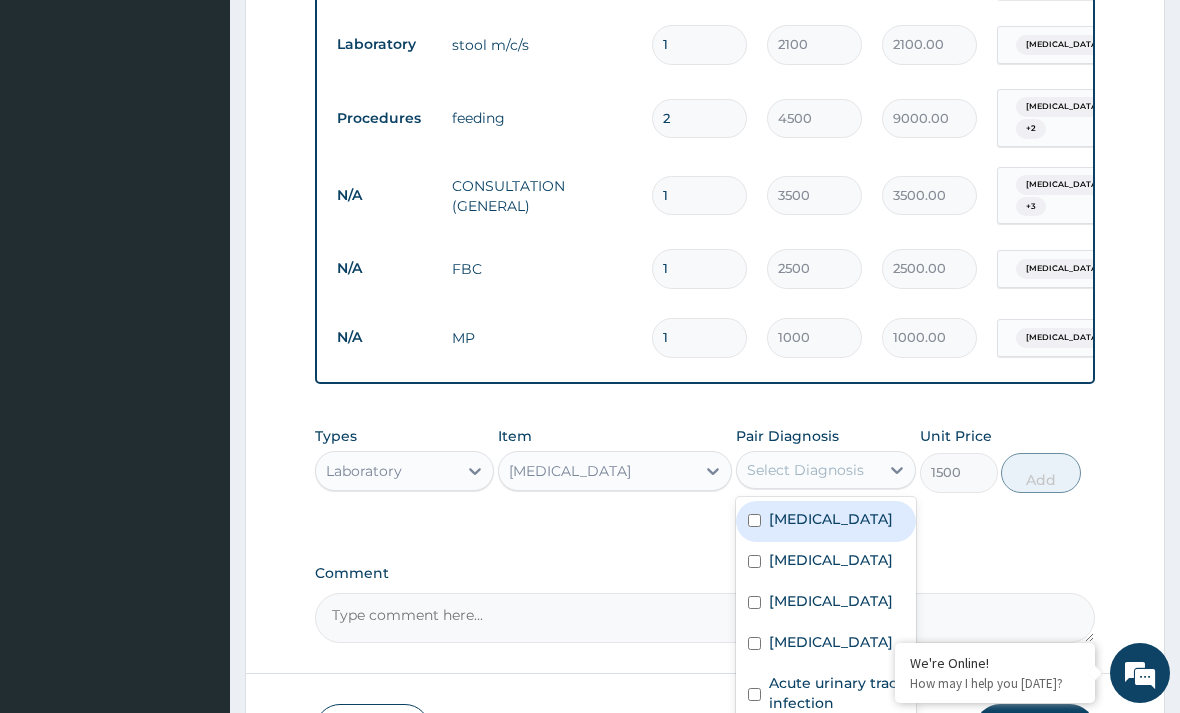 click on "Acute urinary tract infection" at bounding box center [836, 693] 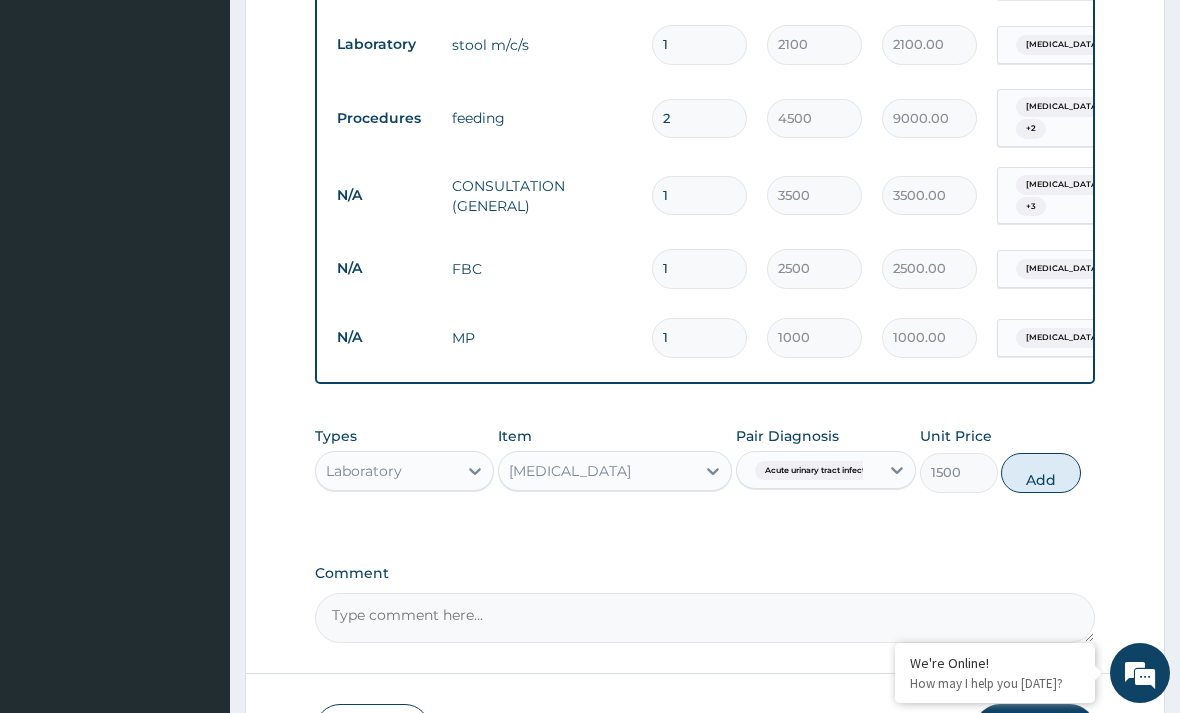 click on "Add" at bounding box center [1041, 473] 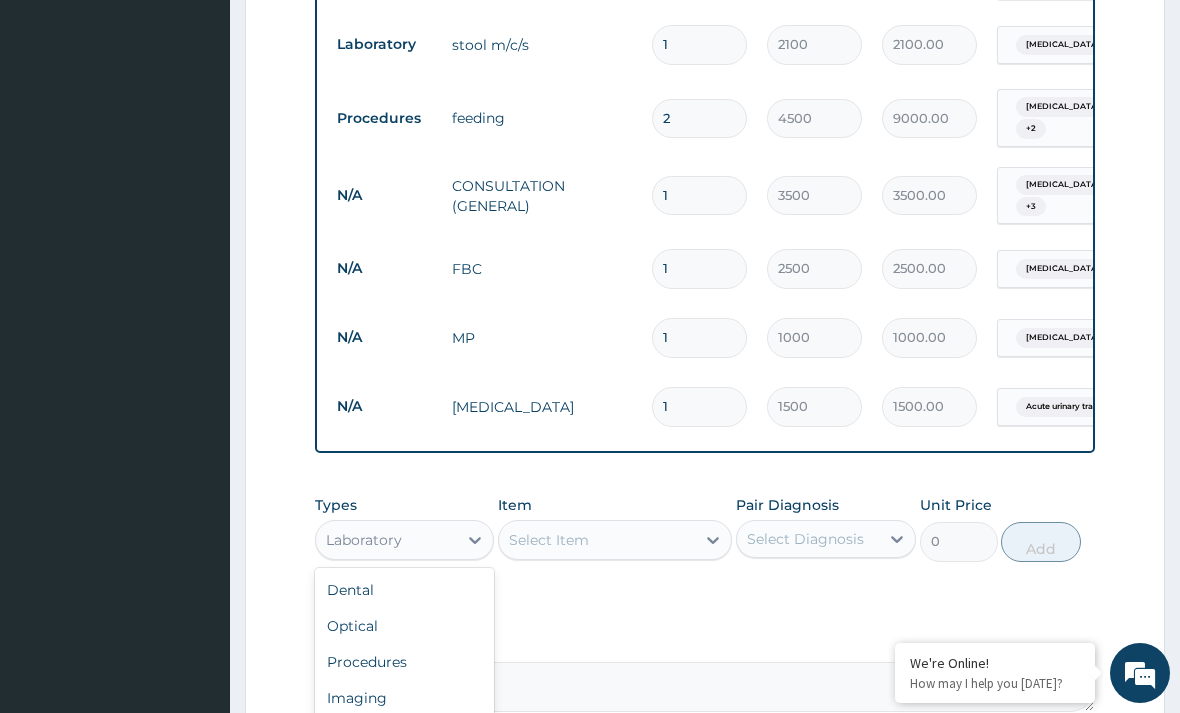 click on "Optical" at bounding box center [404, 626] 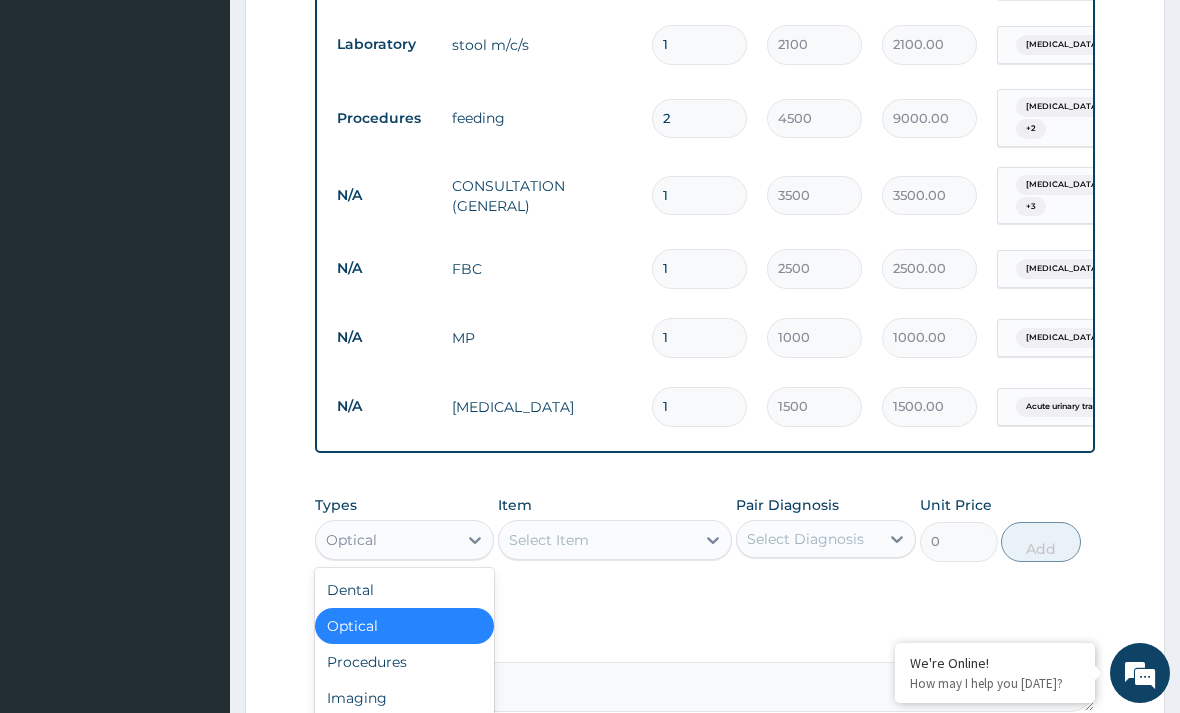 click on "Drugs" at bounding box center [404, 806] 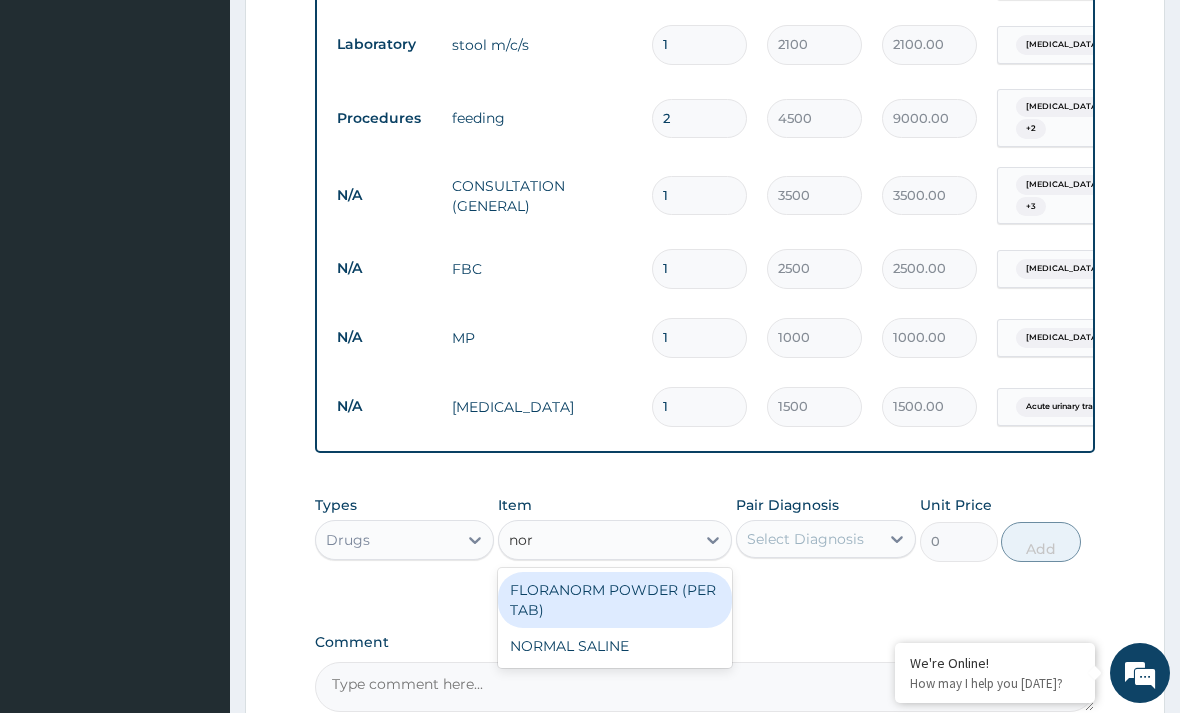 click on "NORMAL SALINE" at bounding box center (615, 646) 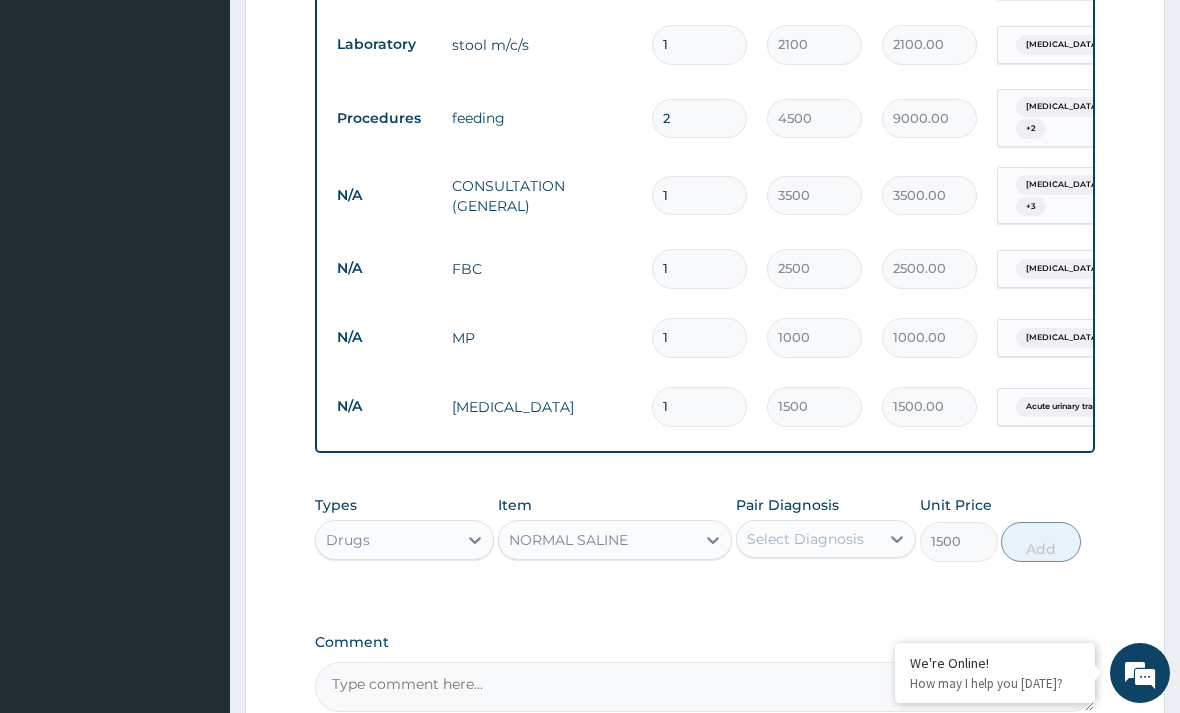 click on "Comment" at bounding box center [705, 642] 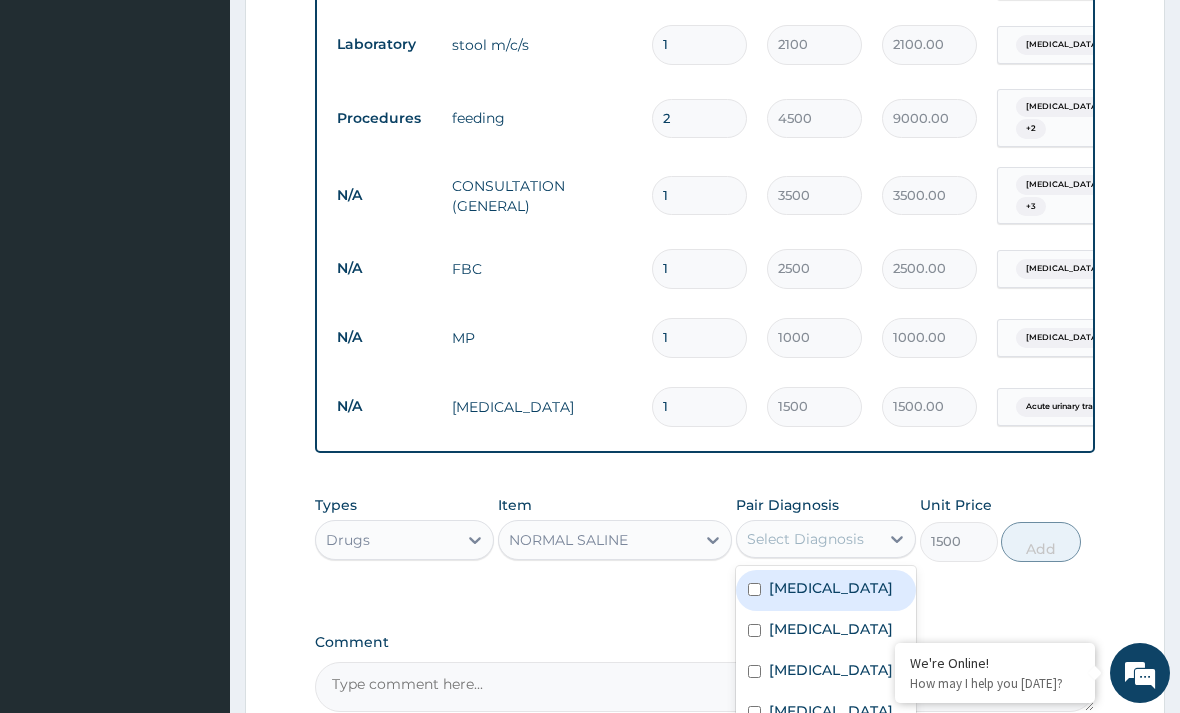 click on "Malaria" at bounding box center [831, 629] 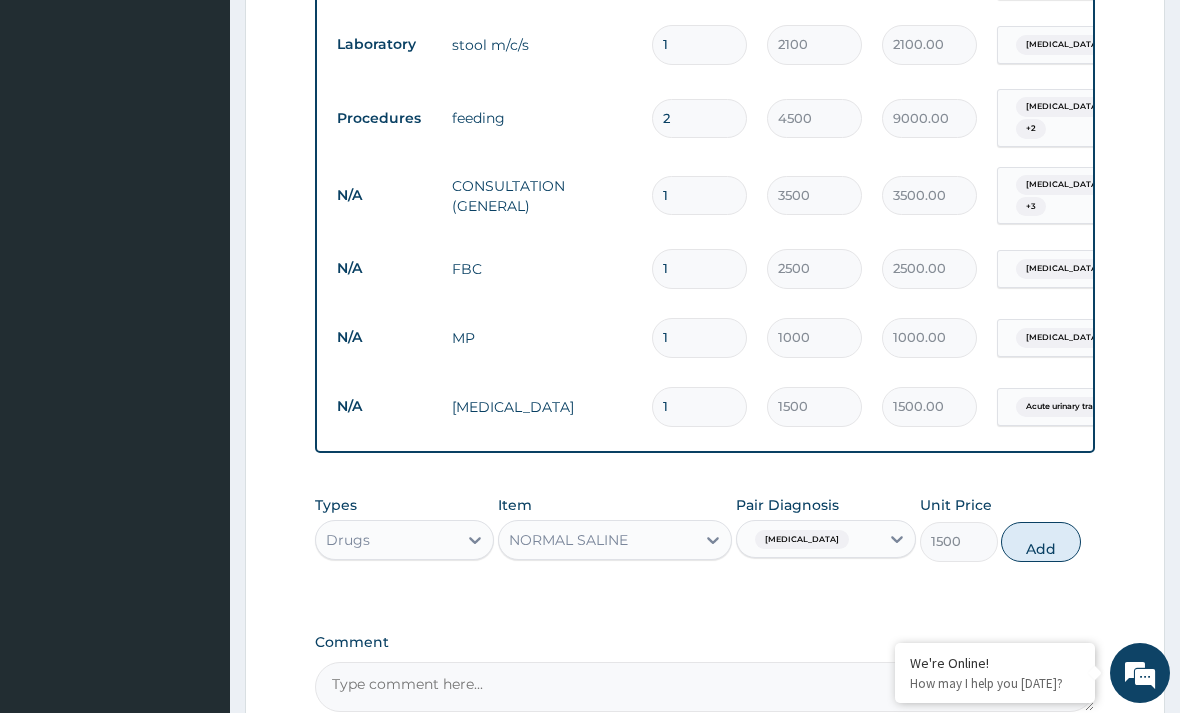 click on "Add" at bounding box center (1041, 542) 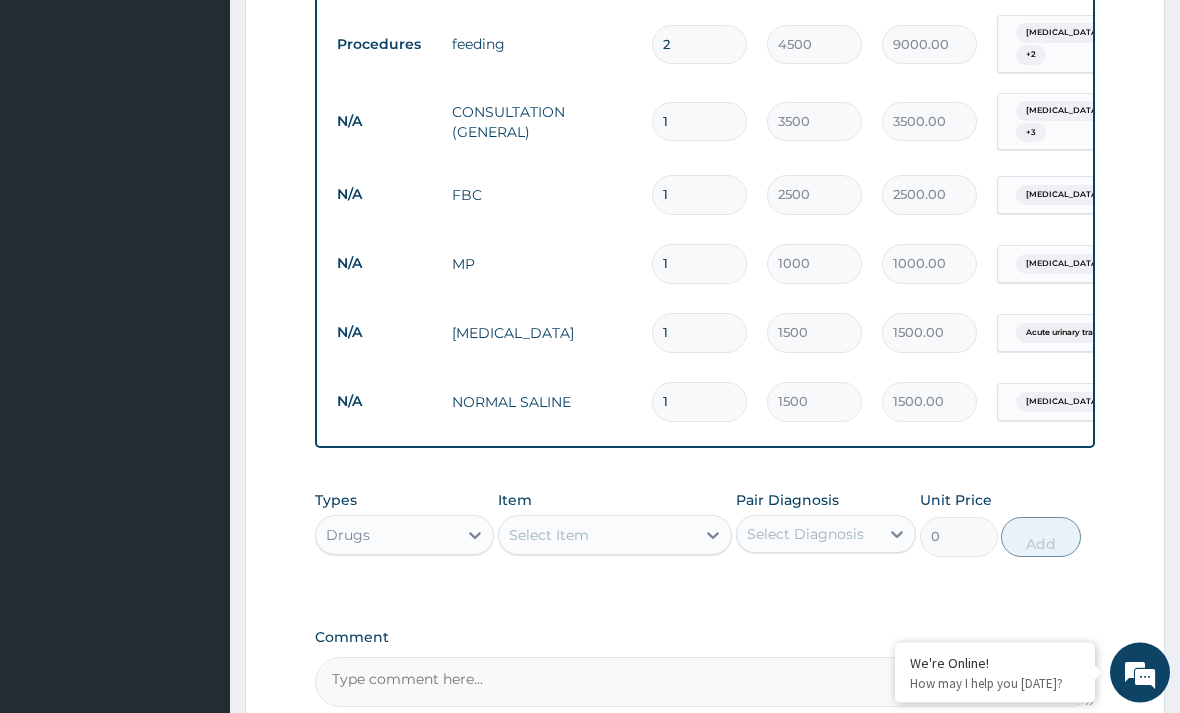 scroll, scrollTop: 1187, scrollLeft: 0, axis: vertical 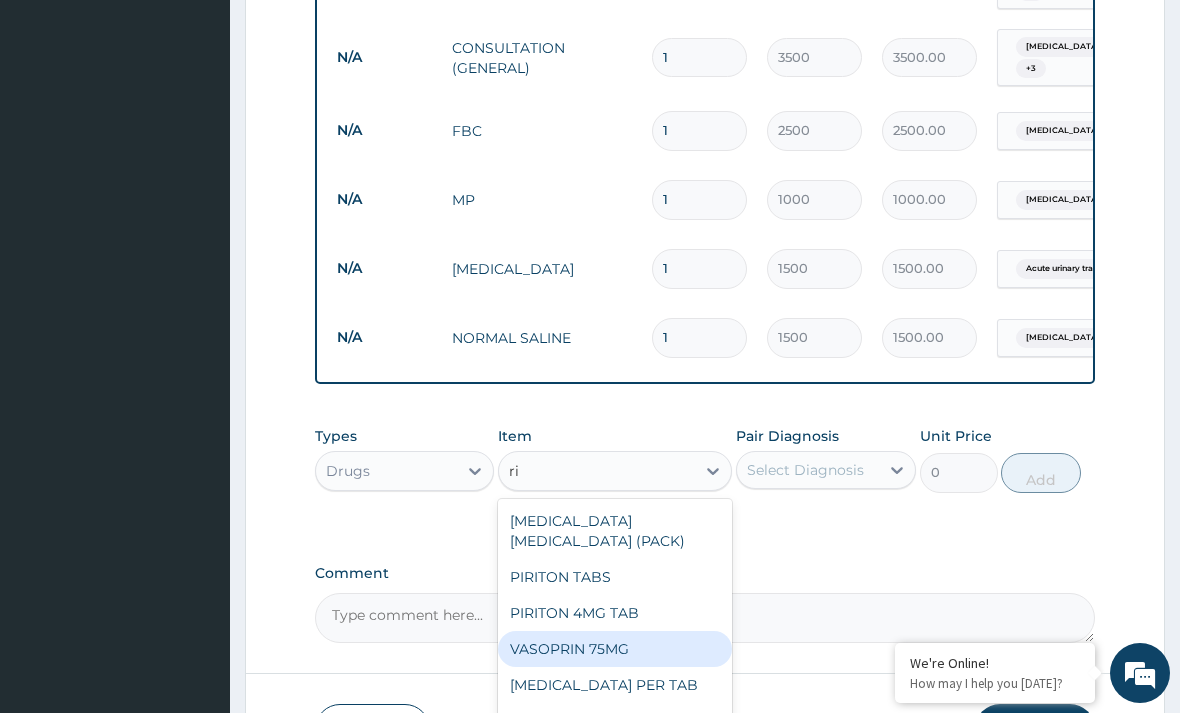 type on "r" 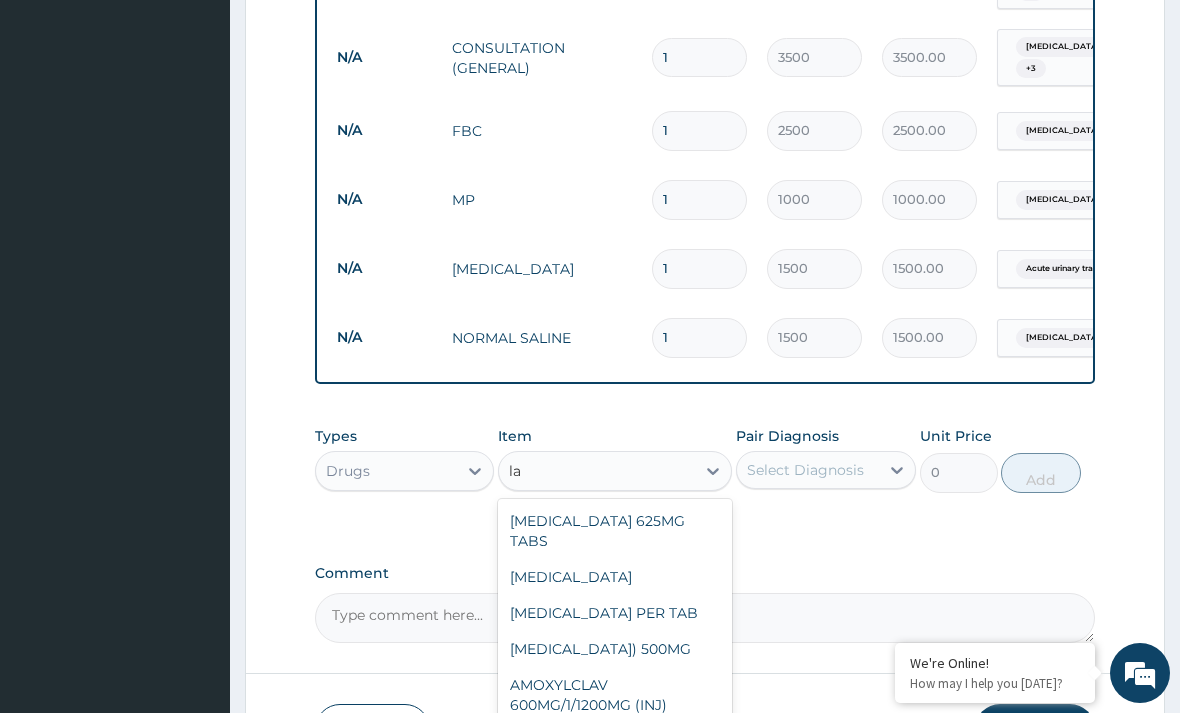 type on "l" 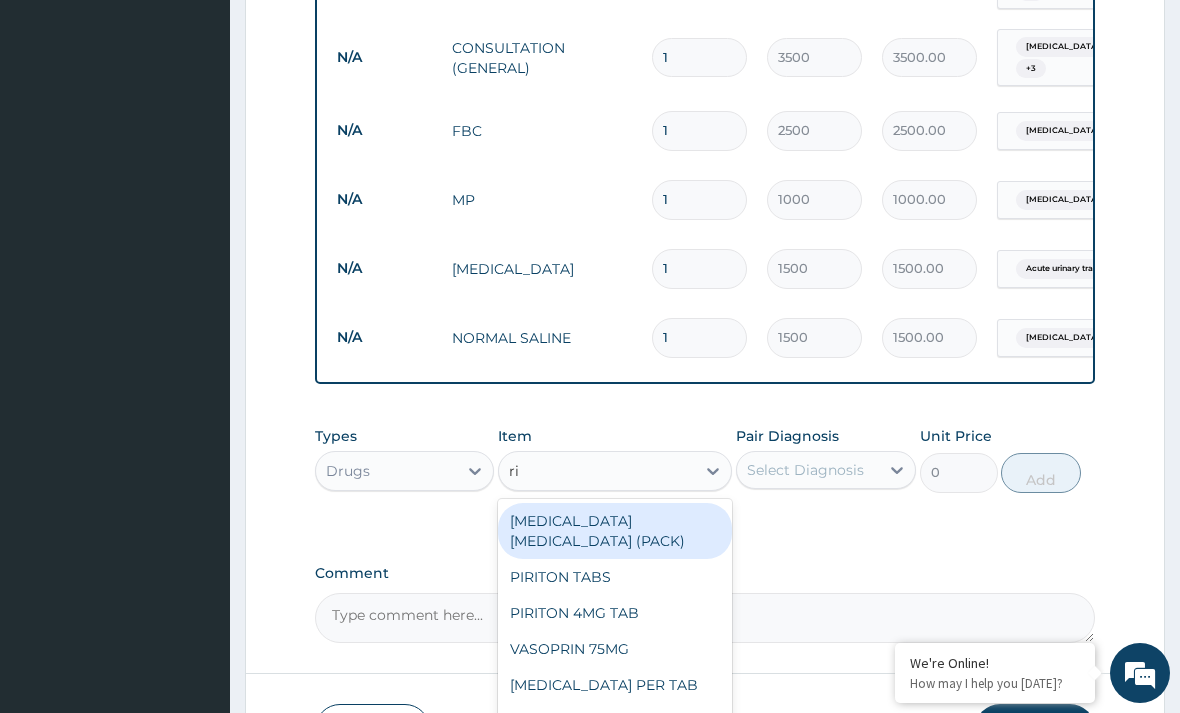 type on "rin" 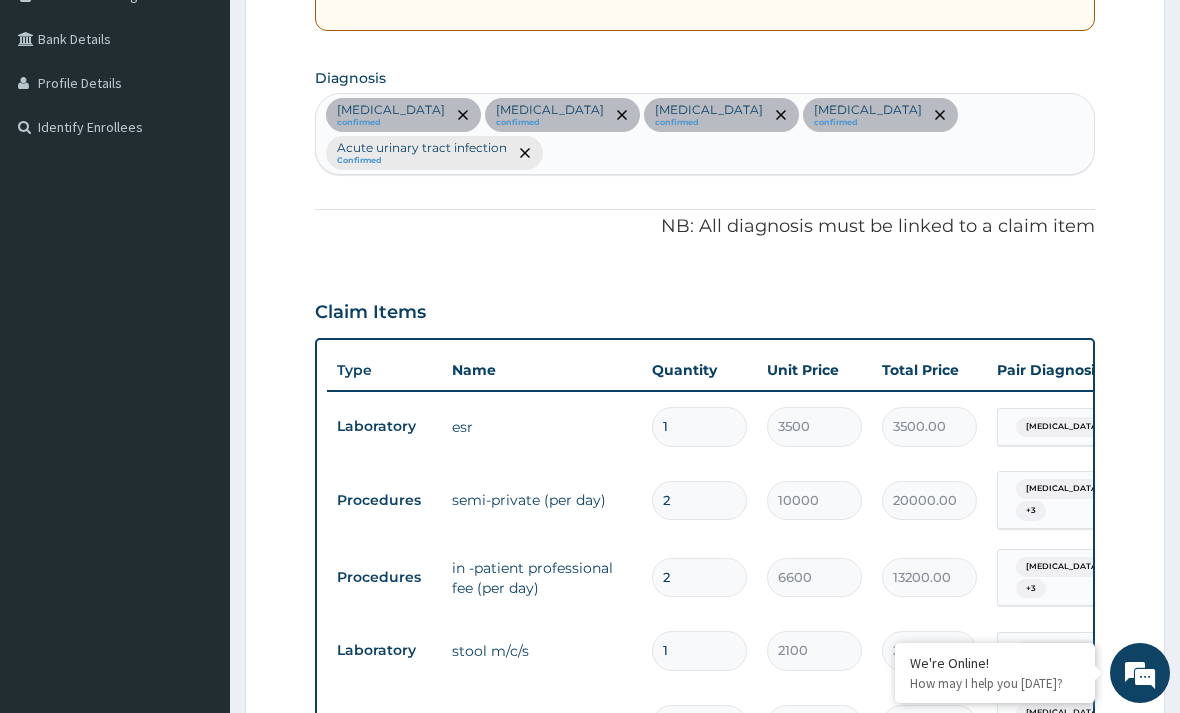 scroll, scrollTop: 435, scrollLeft: 0, axis: vertical 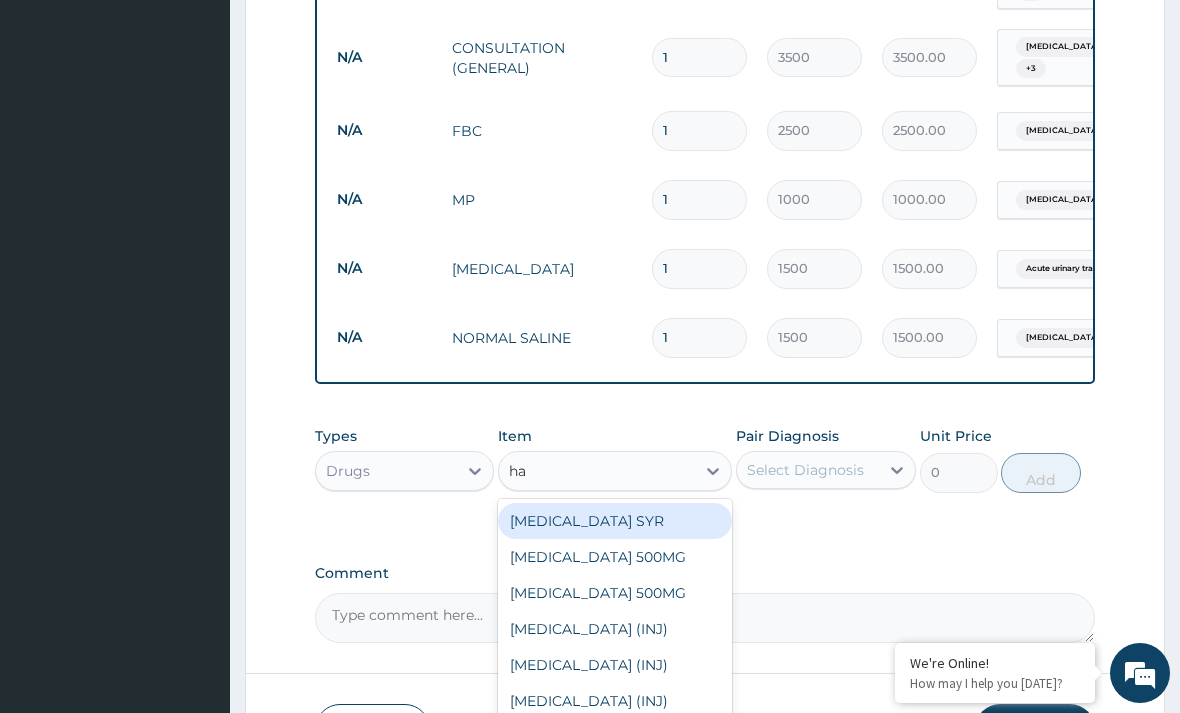 type on "har" 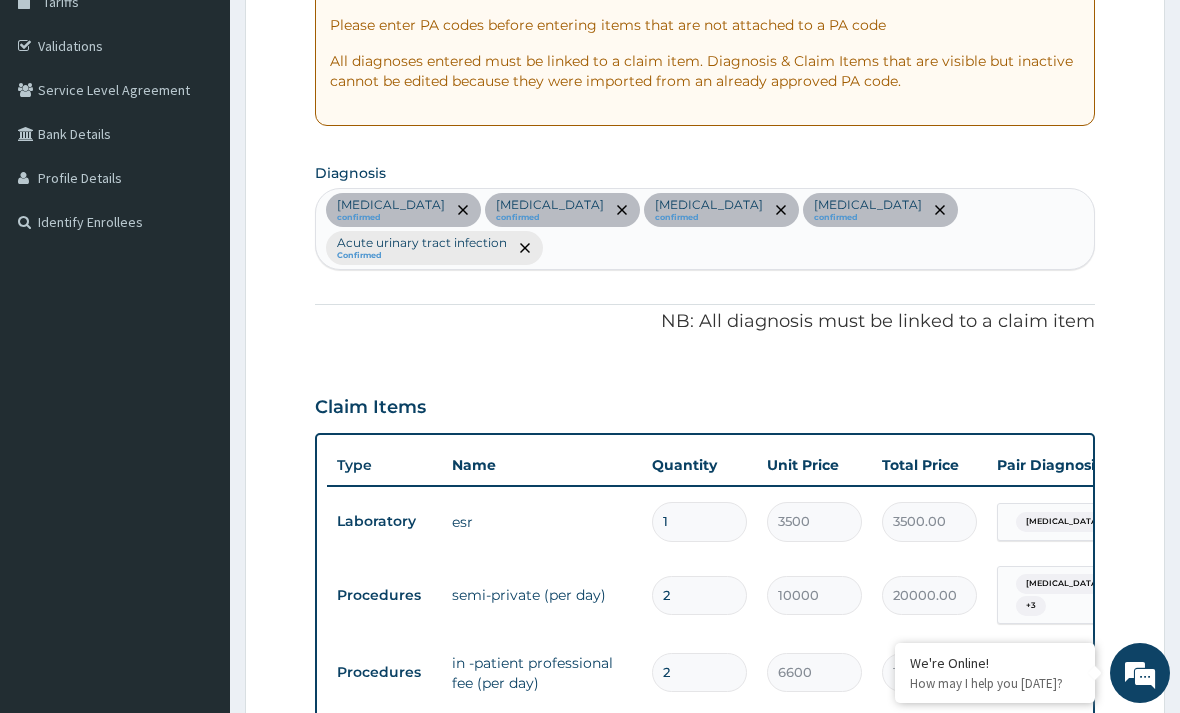 scroll, scrollTop: 344, scrollLeft: 0, axis: vertical 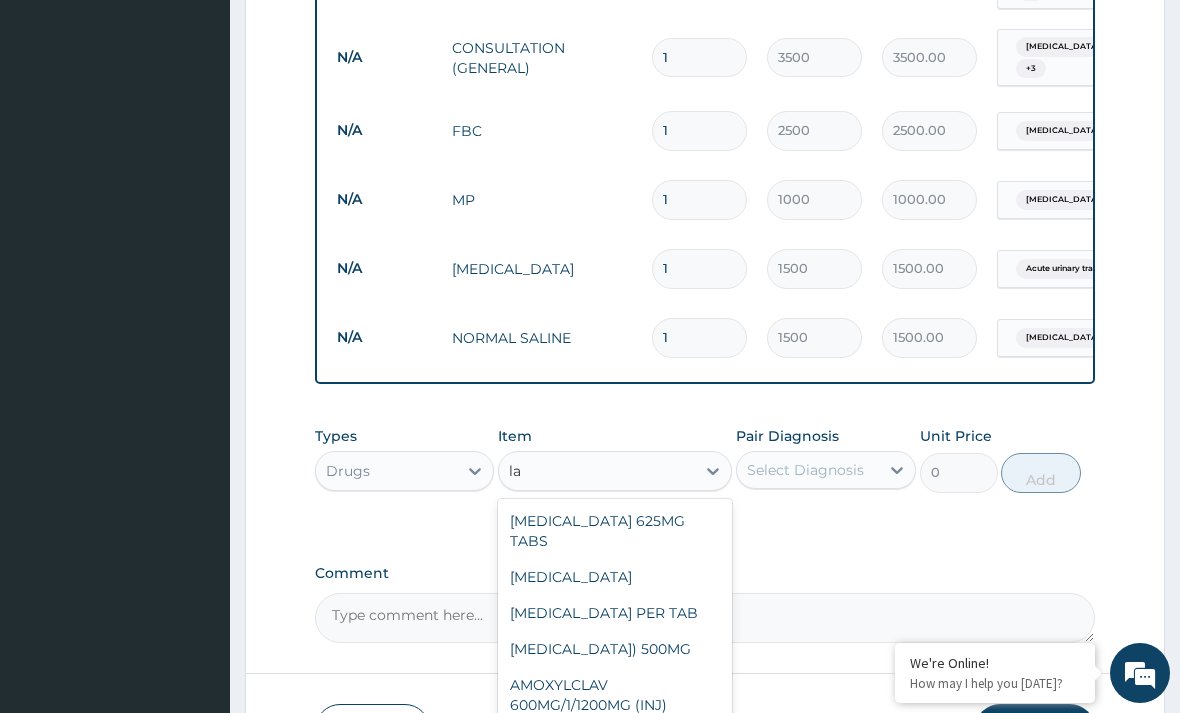 type on "l" 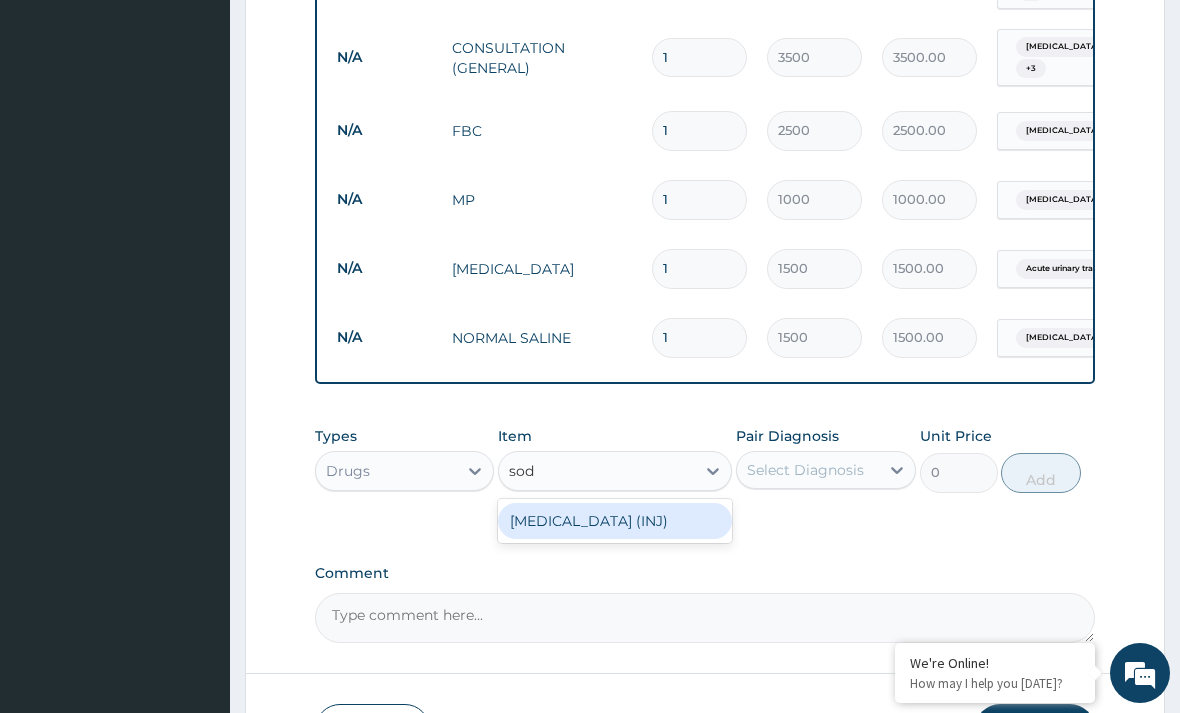 click on "SODIUM BICARBONATE (INJ)" at bounding box center [615, 521] 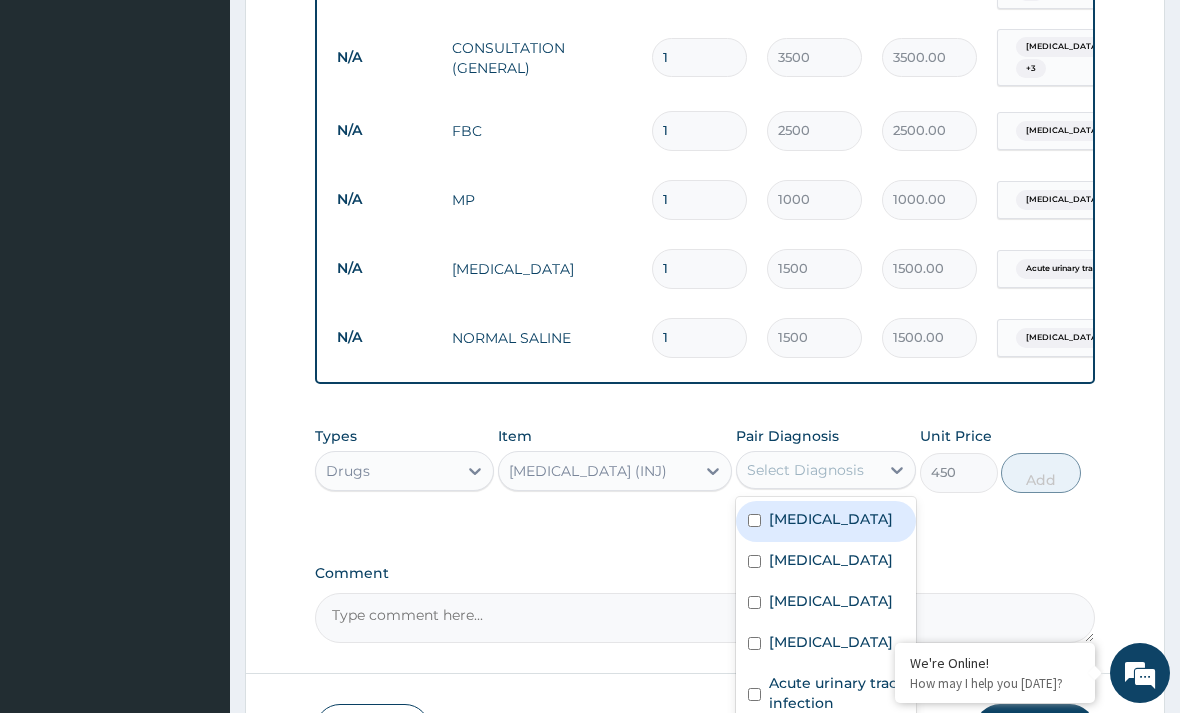 click at bounding box center [754, 561] 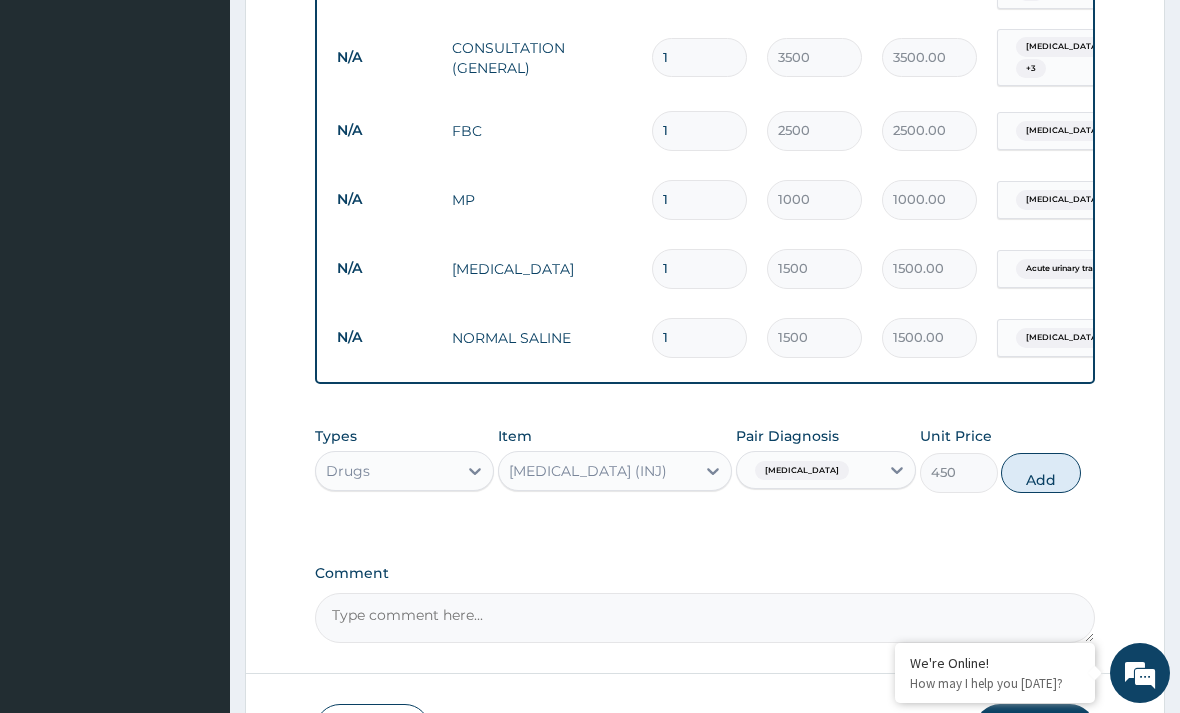 click on "Add" at bounding box center [1041, 473] 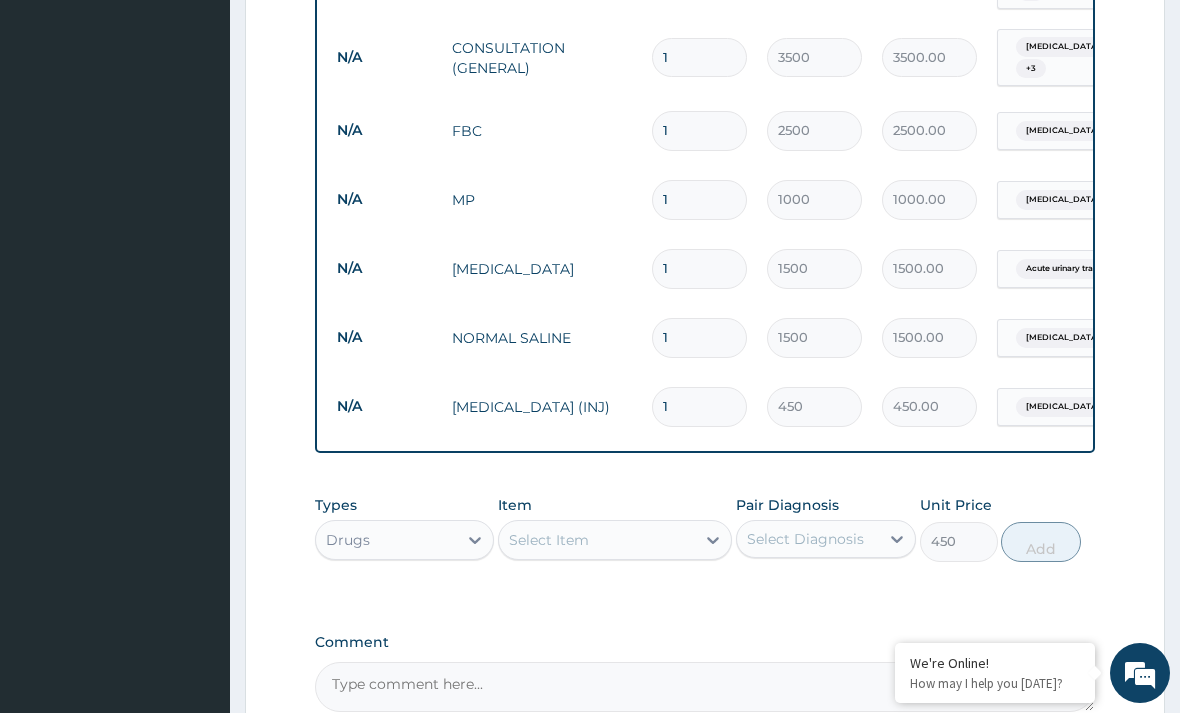 type on "0" 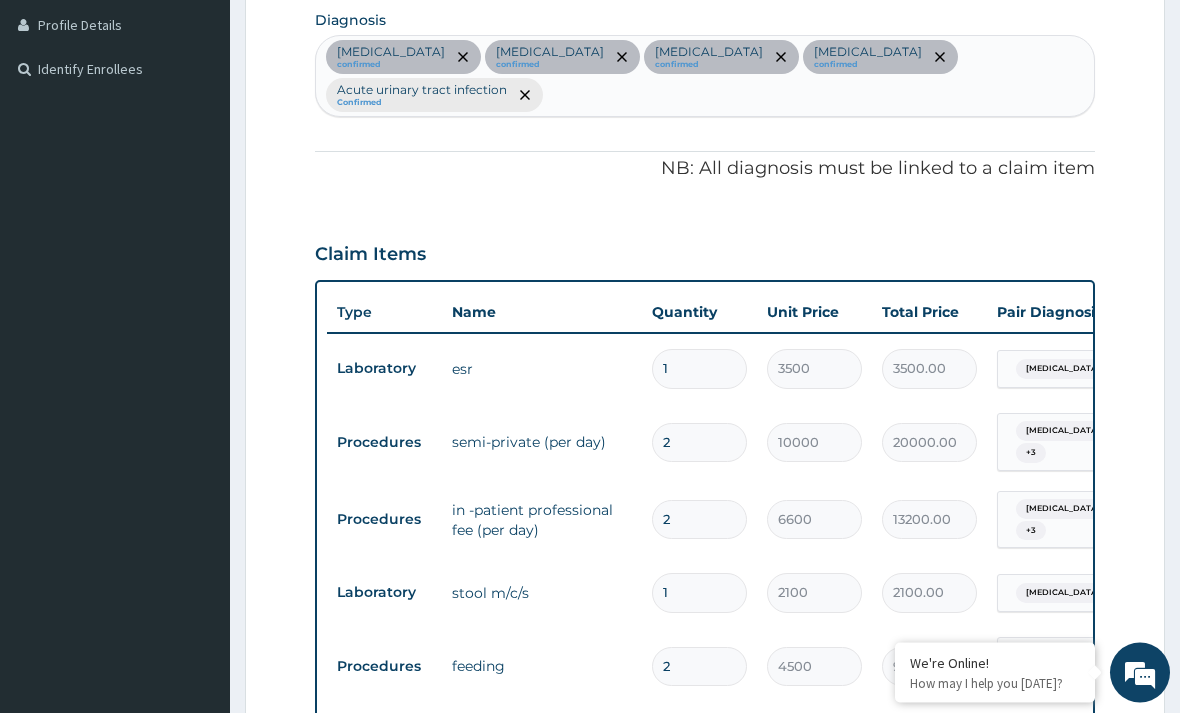 scroll, scrollTop: 492, scrollLeft: 0, axis: vertical 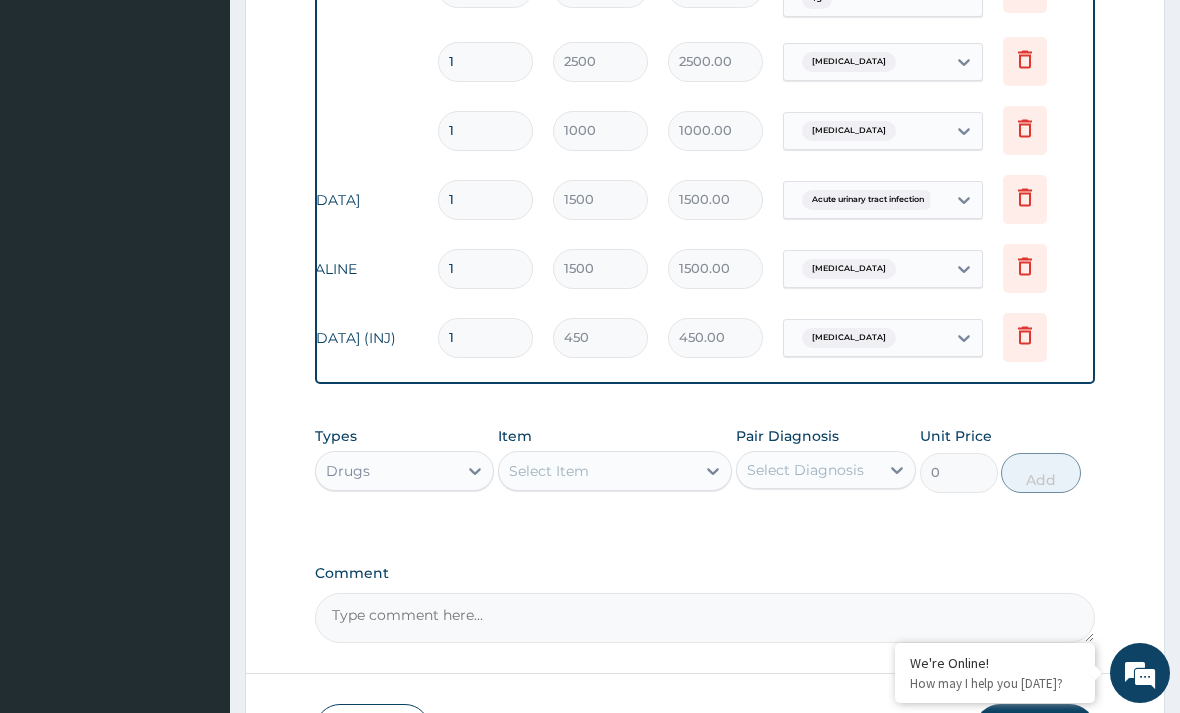 click 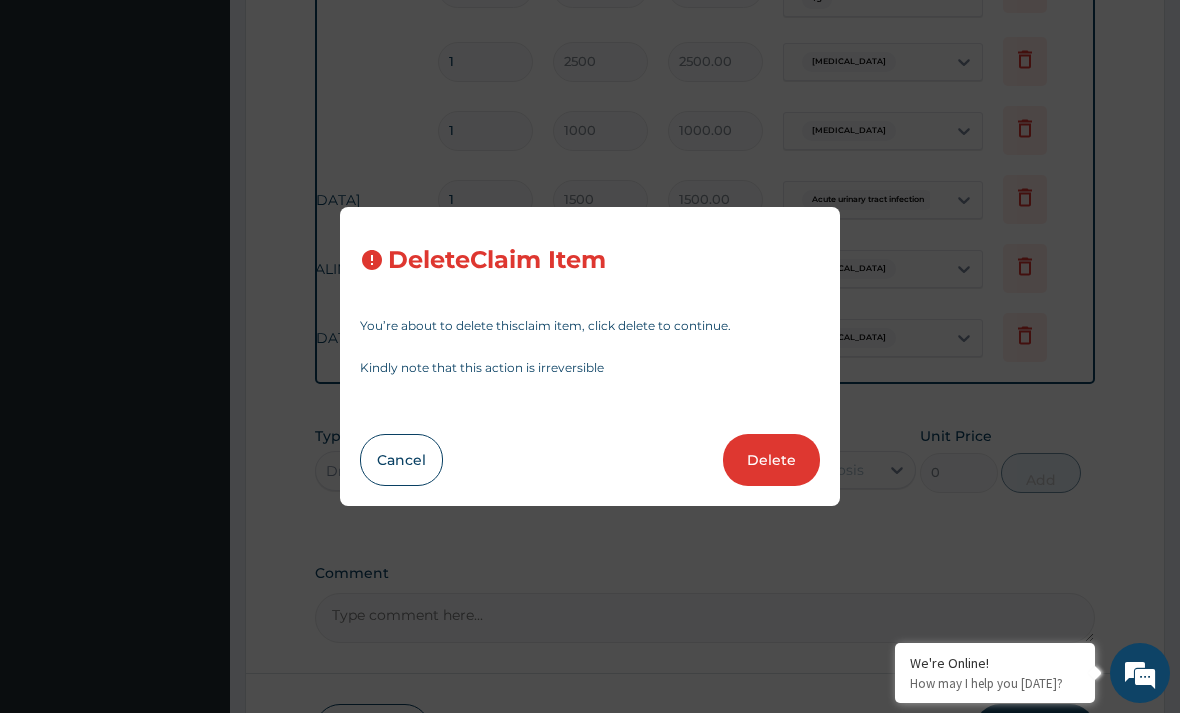 click on "Delete" at bounding box center [771, 460] 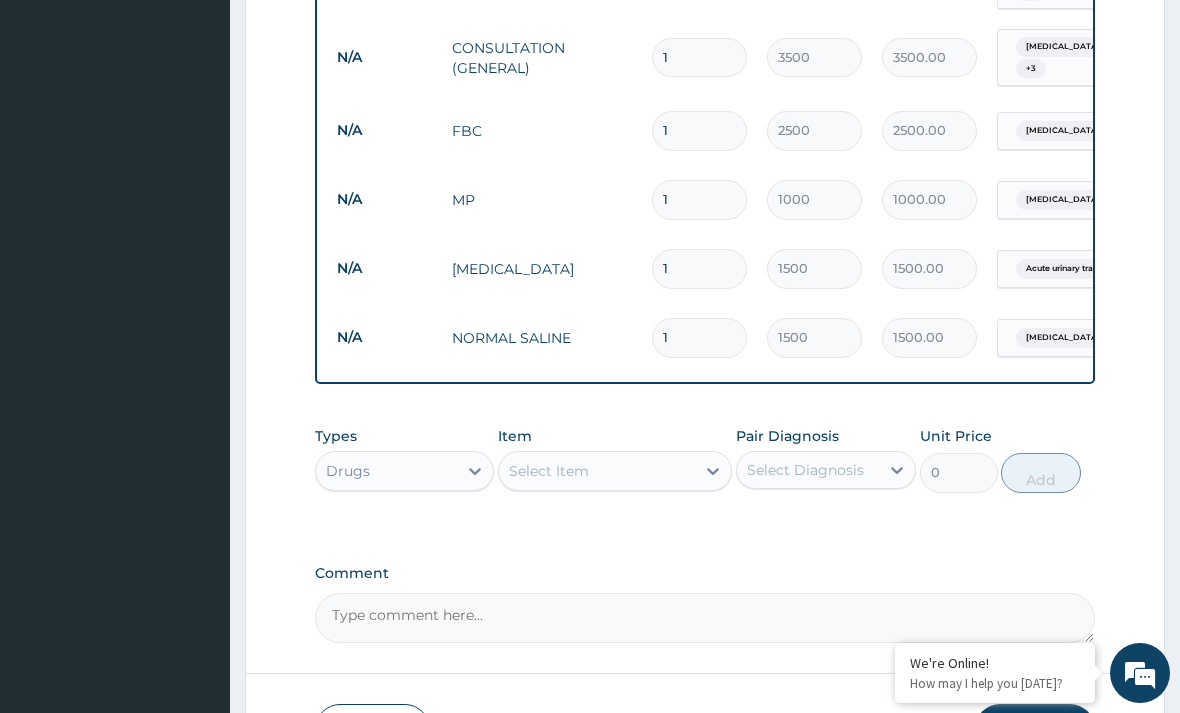 scroll, scrollTop: 0, scrollLeft: 0, axis: both 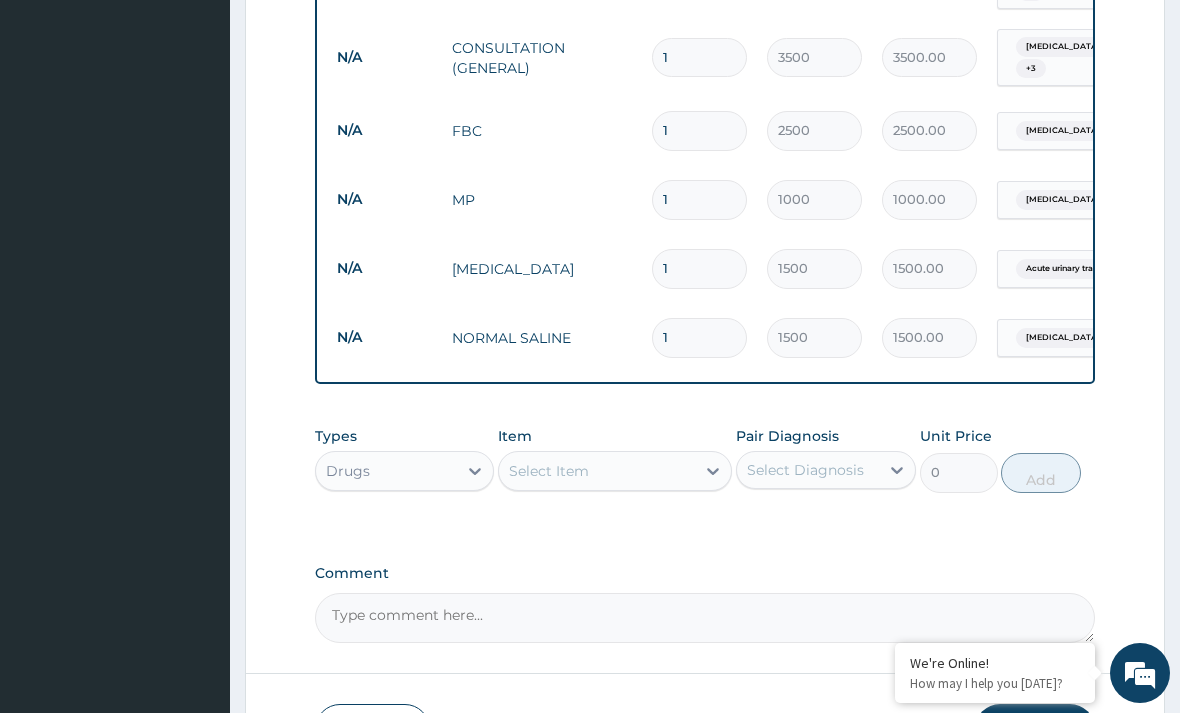 click 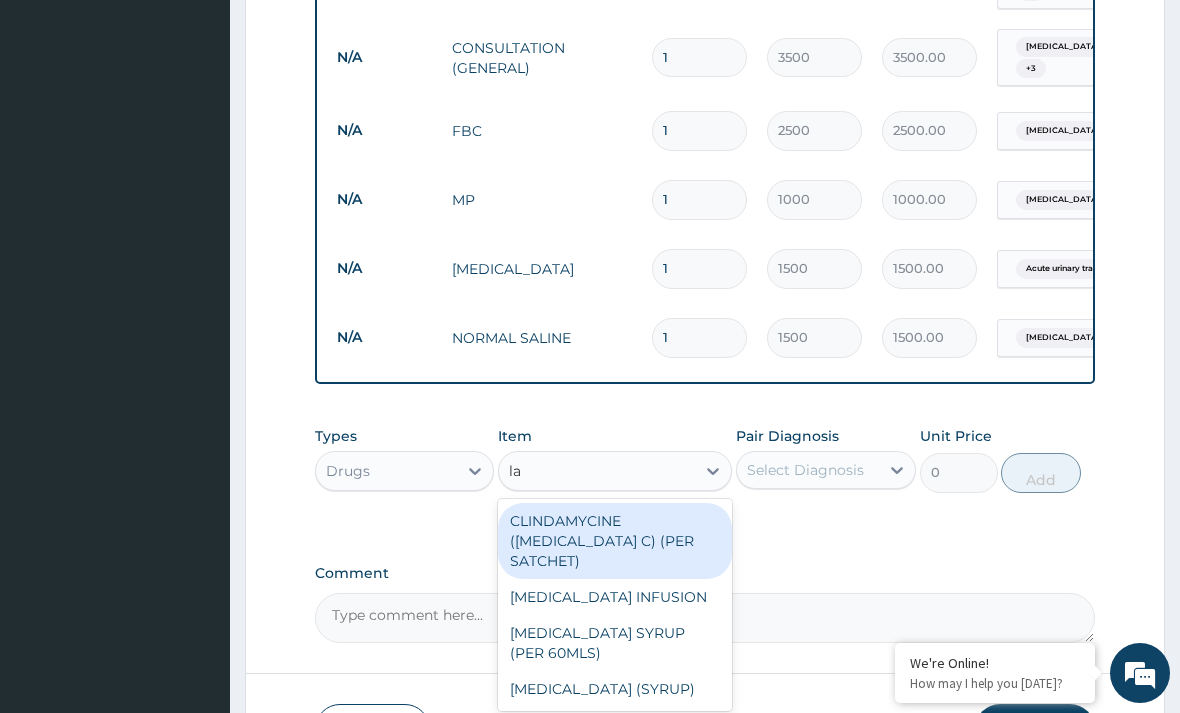 type on "l" 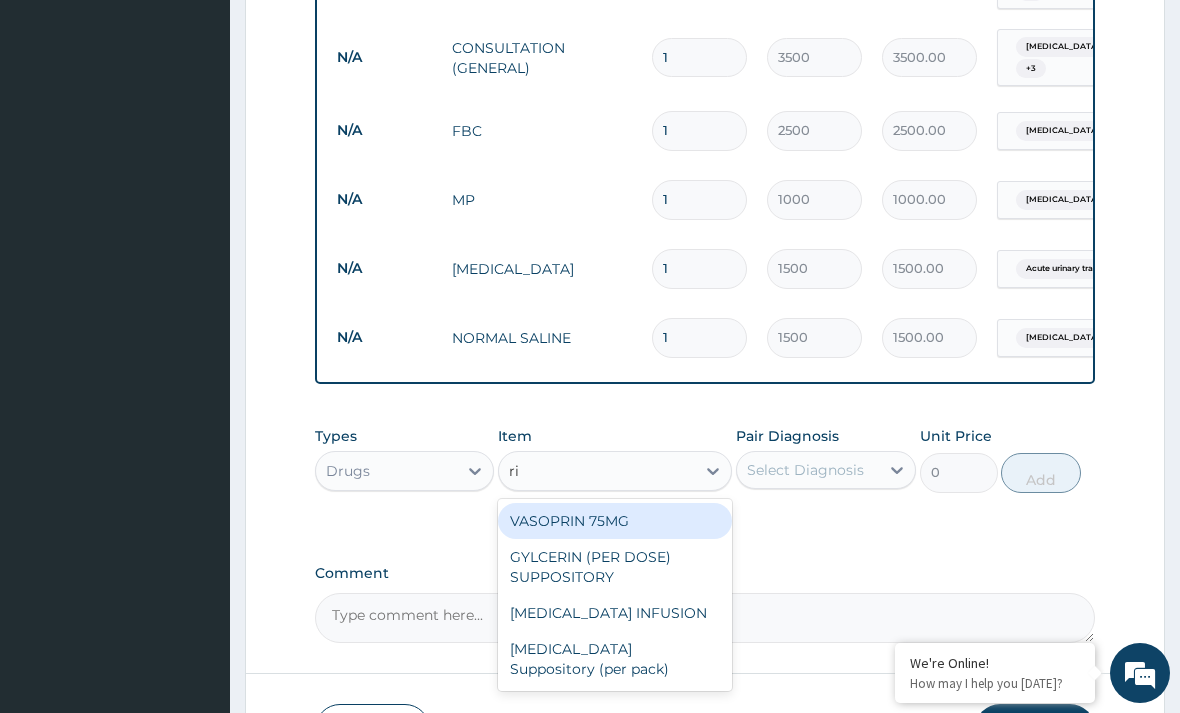 type on "r" 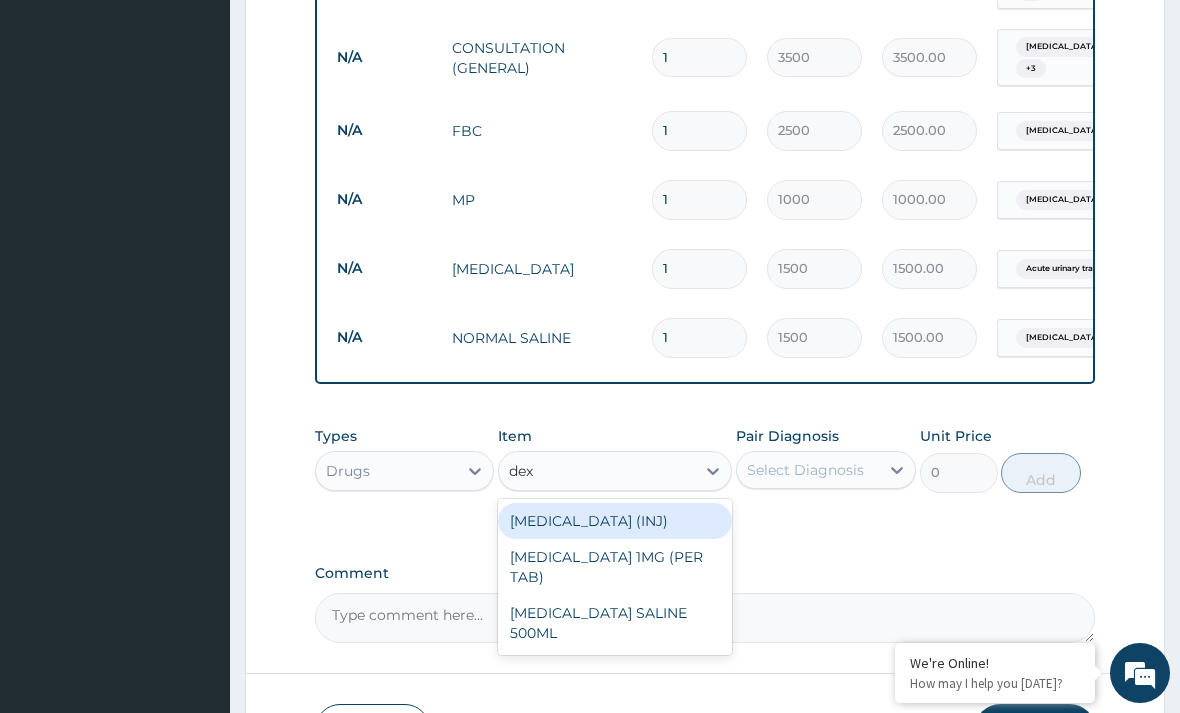 click on "DEXTROSE SALINE 500ML" at bounding box center (615, 623) 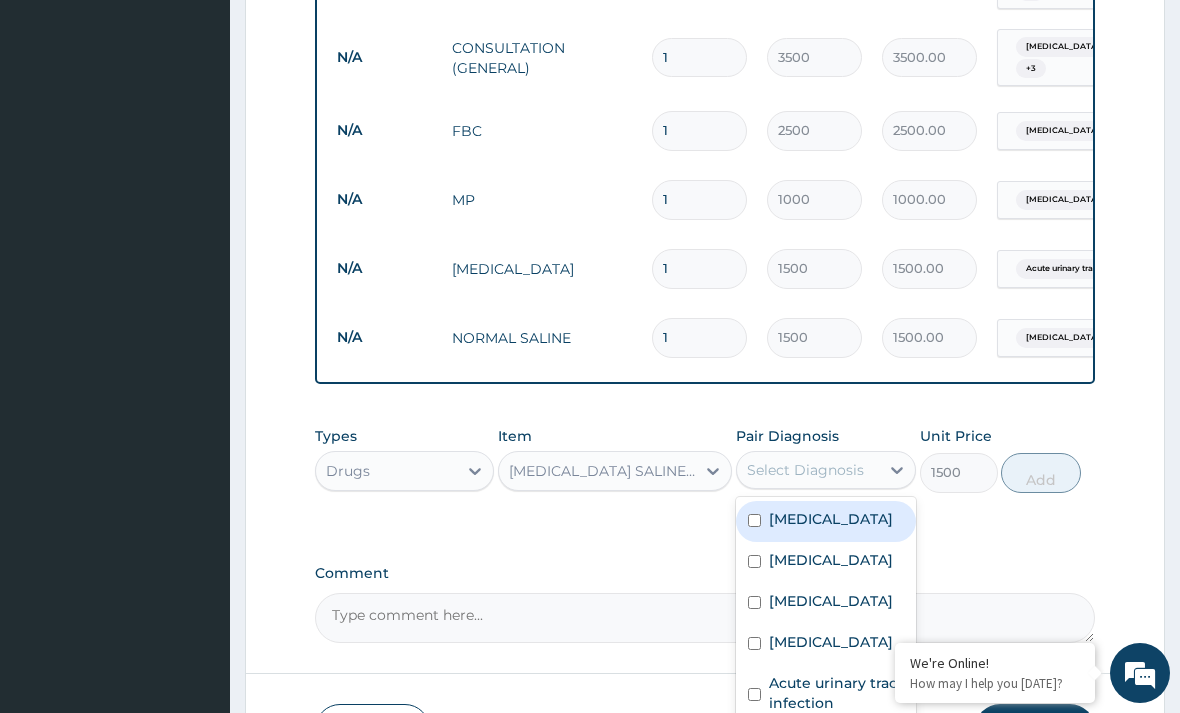 click on "Malaria" at bounding box center [831, 560] 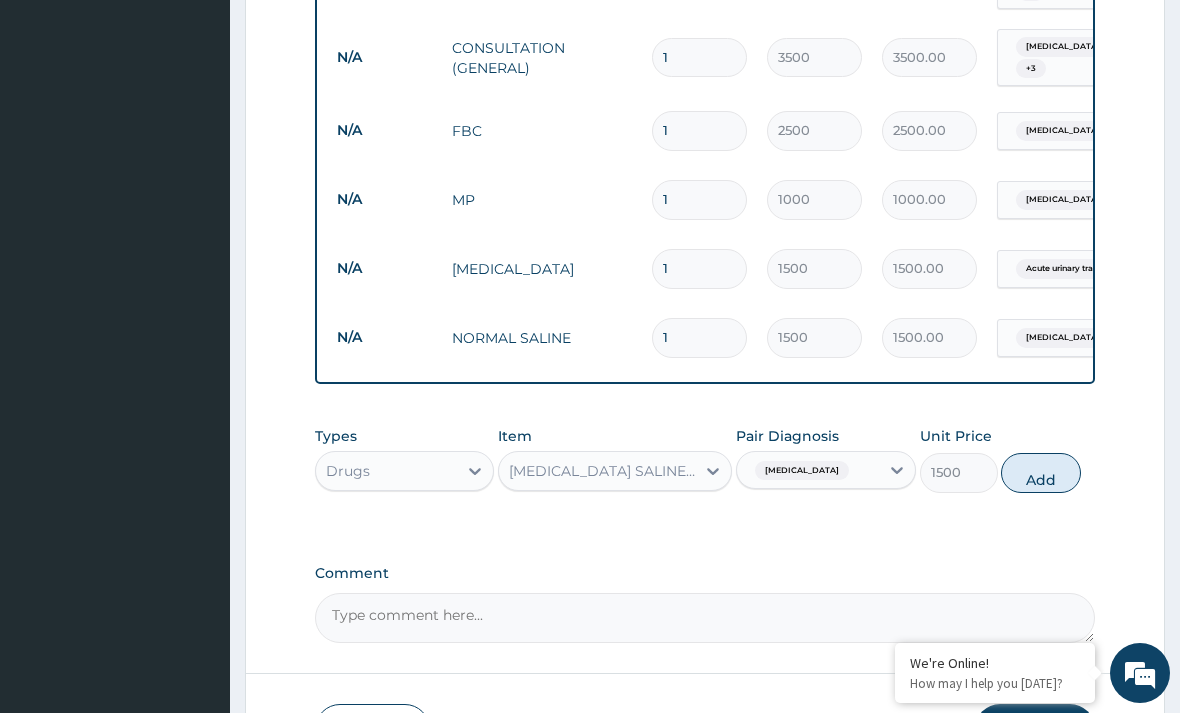 click on "Add" at bounding box center [1041, 473] 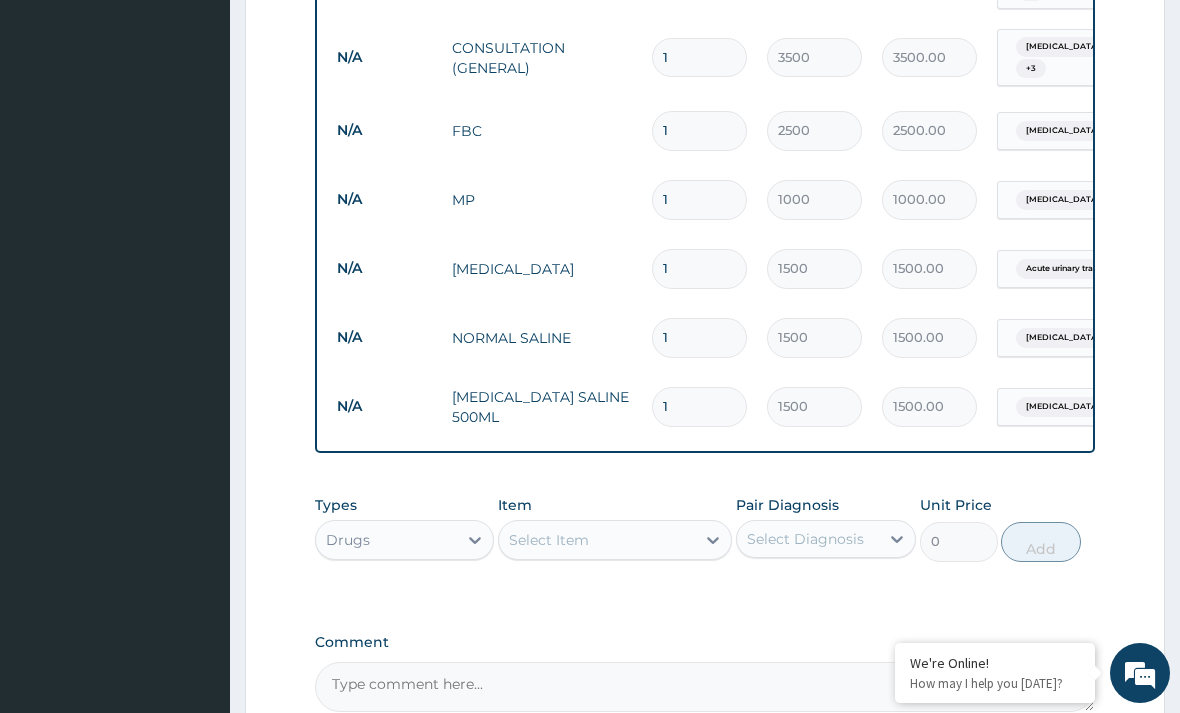 type on "14" 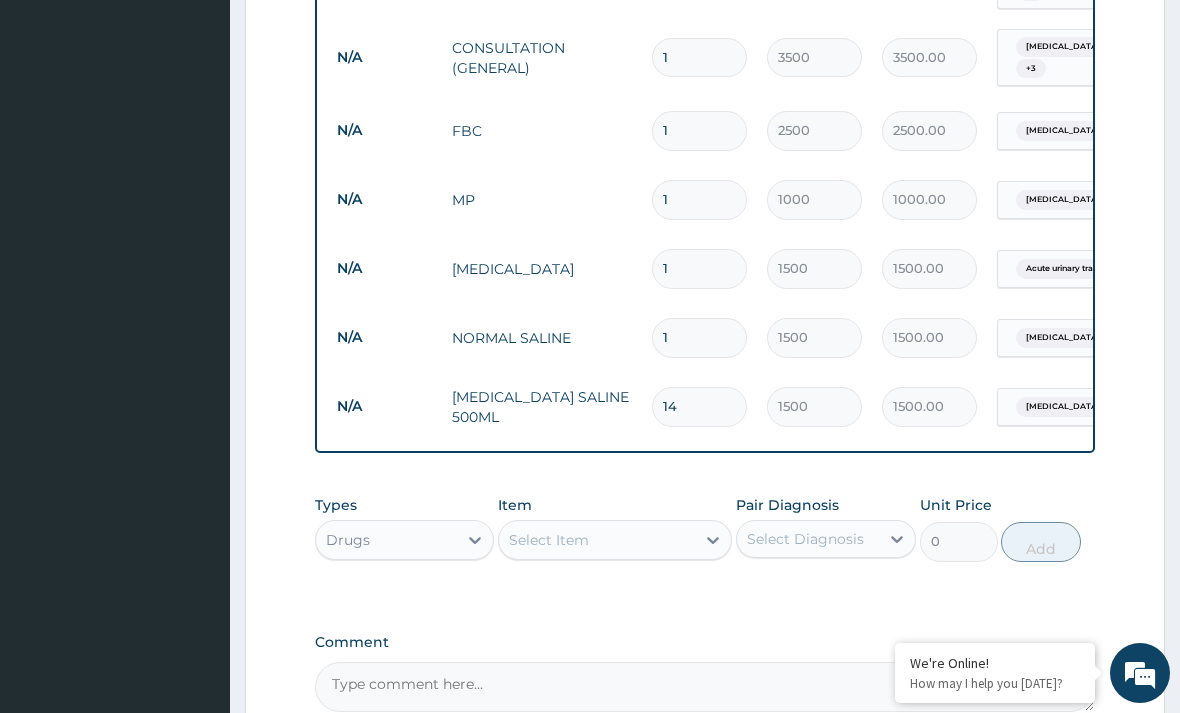 type on "21000.00" 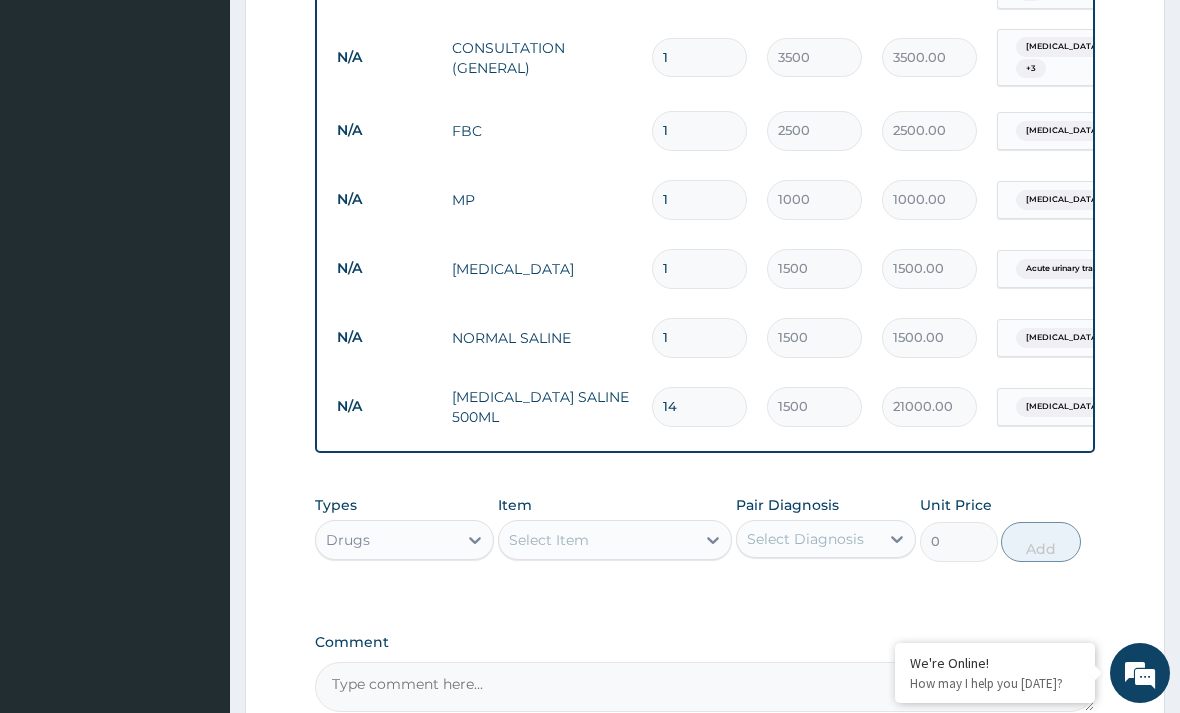 type on "1" 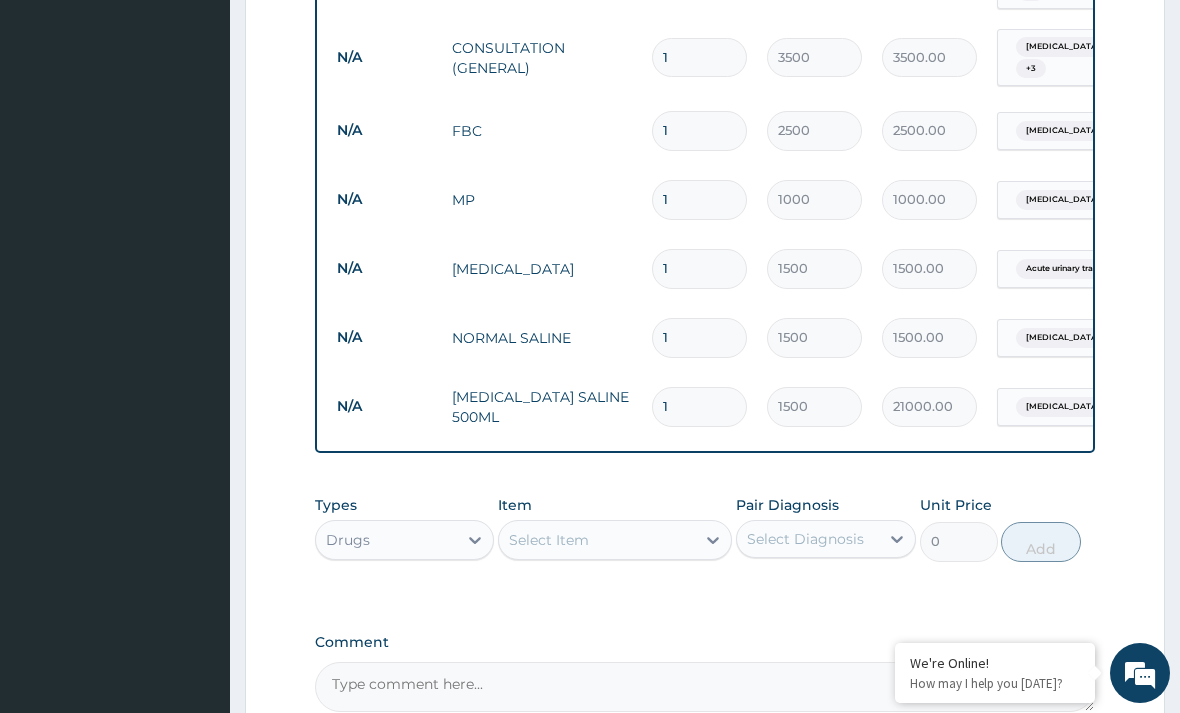 type on "1500.00" 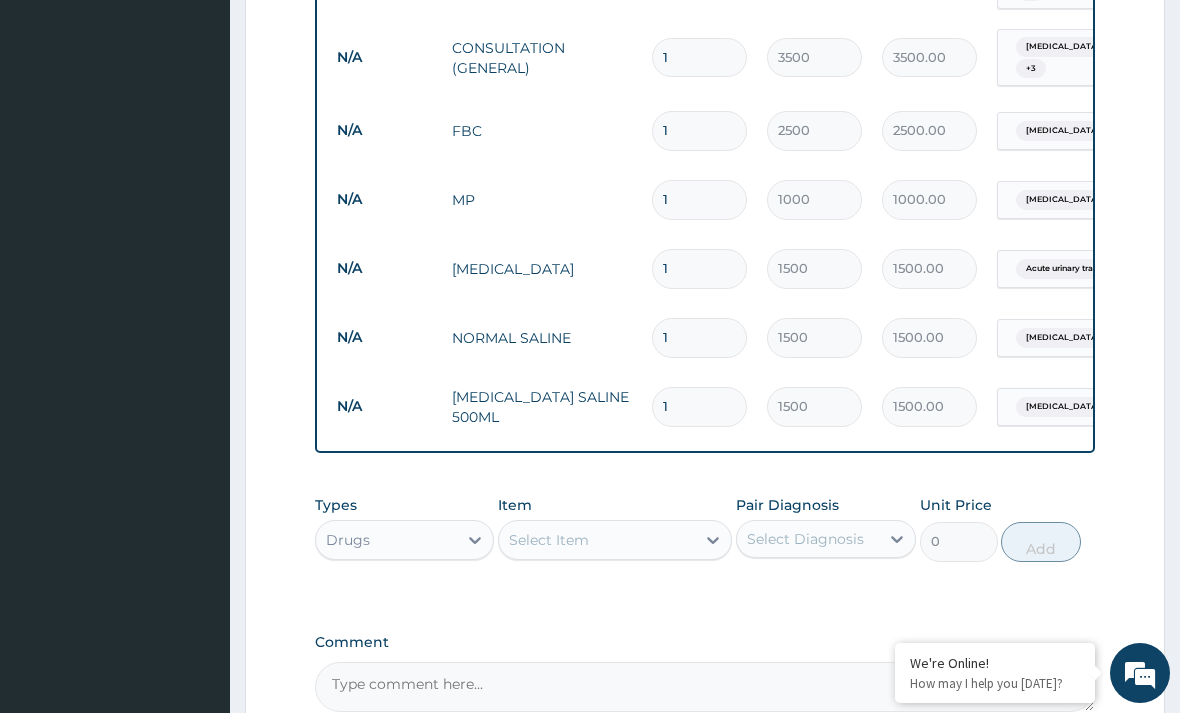 type 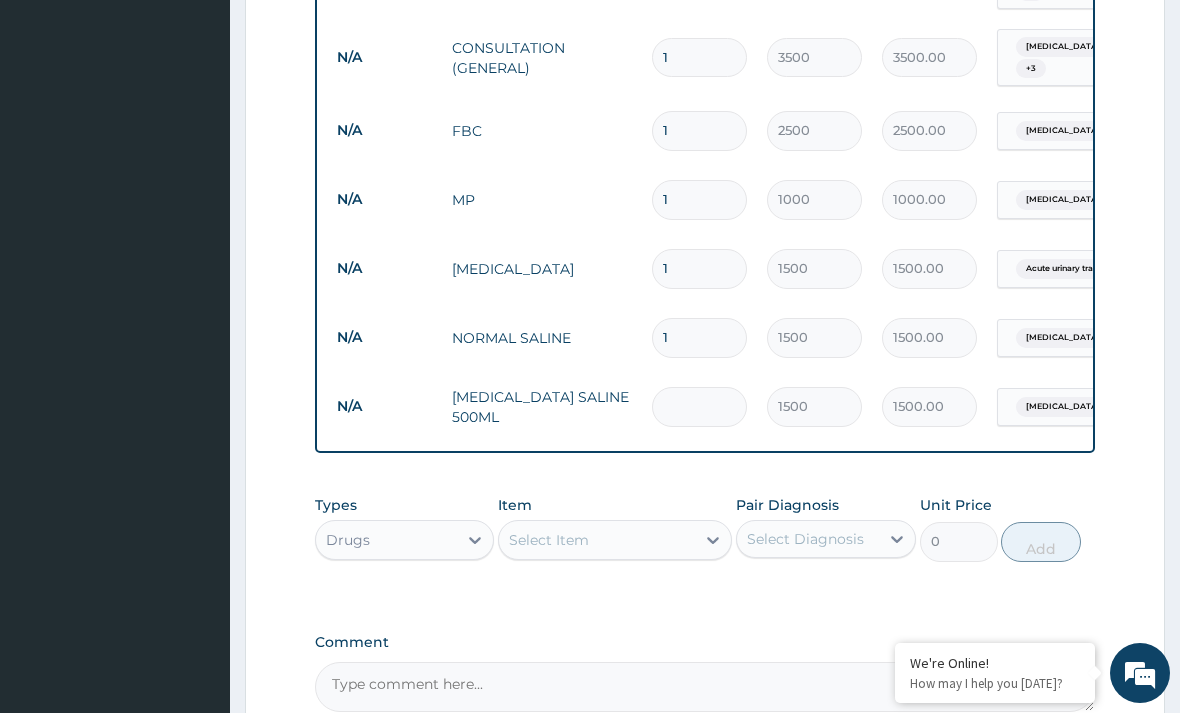 type on "0.00" 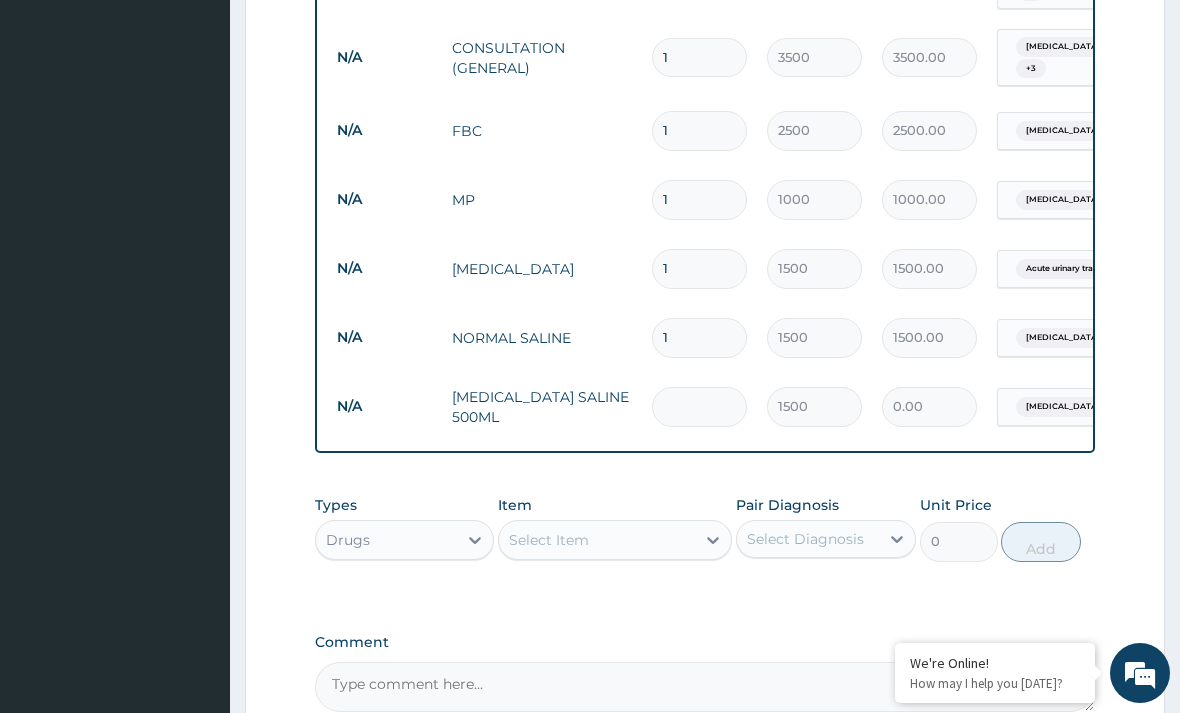 type on "4" 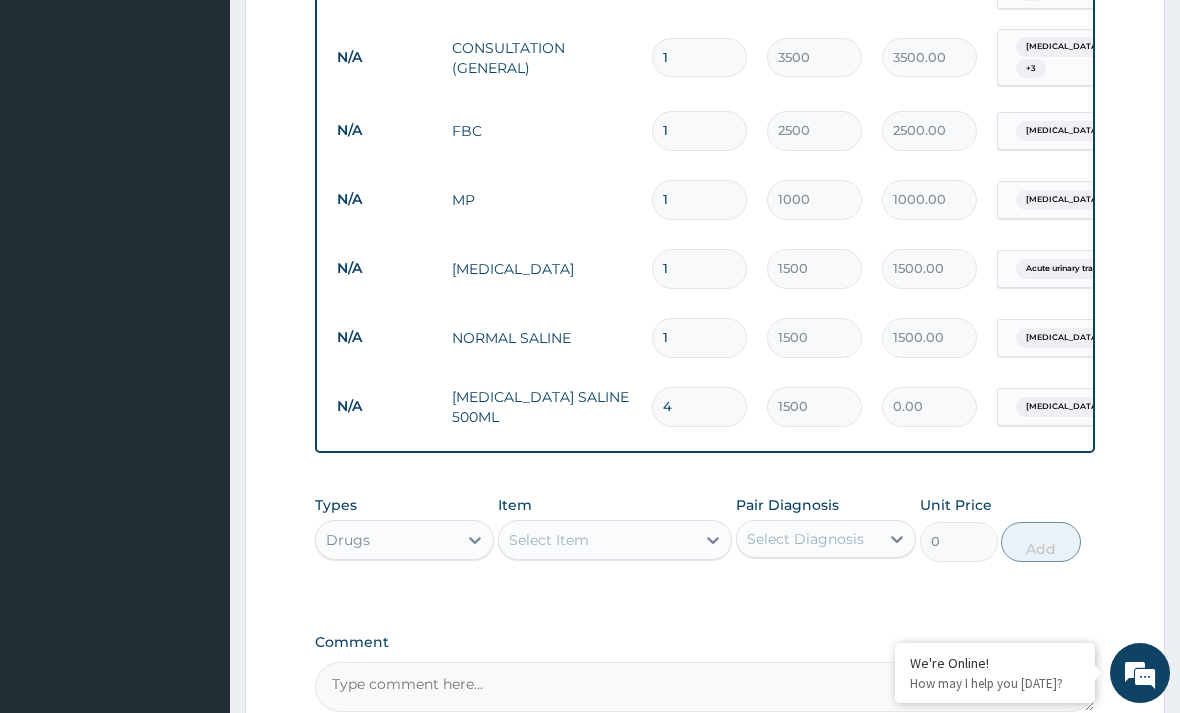 type on "6000.00" 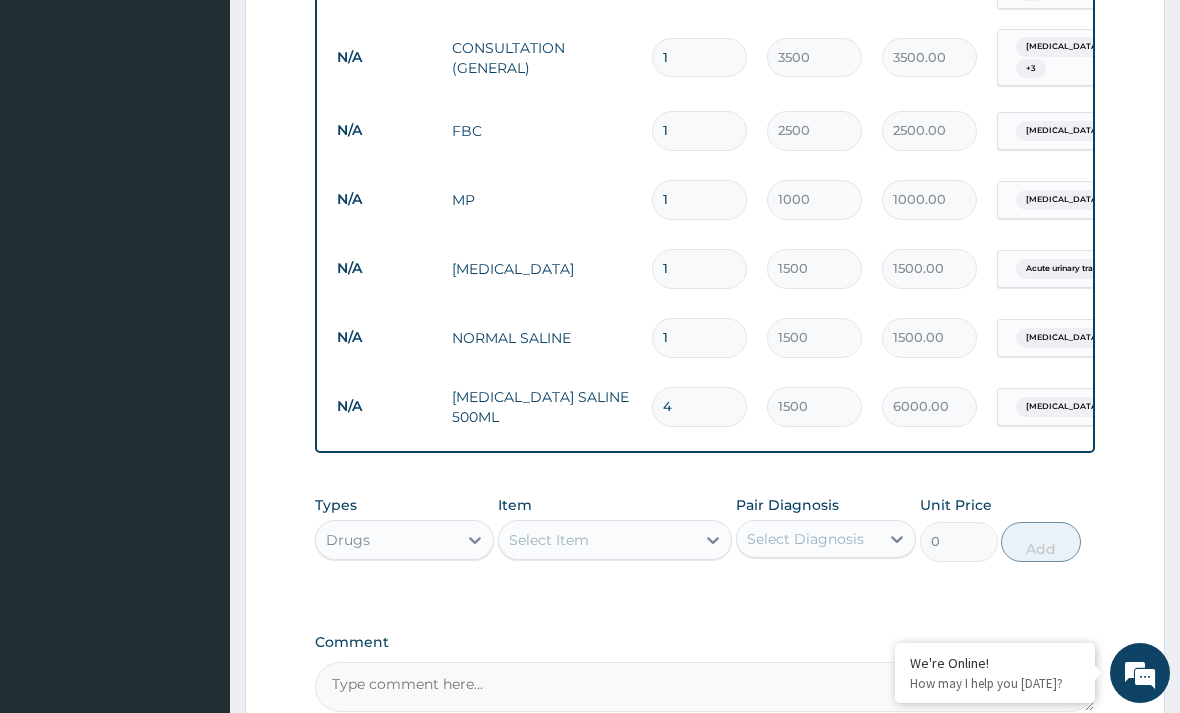 type on "4" 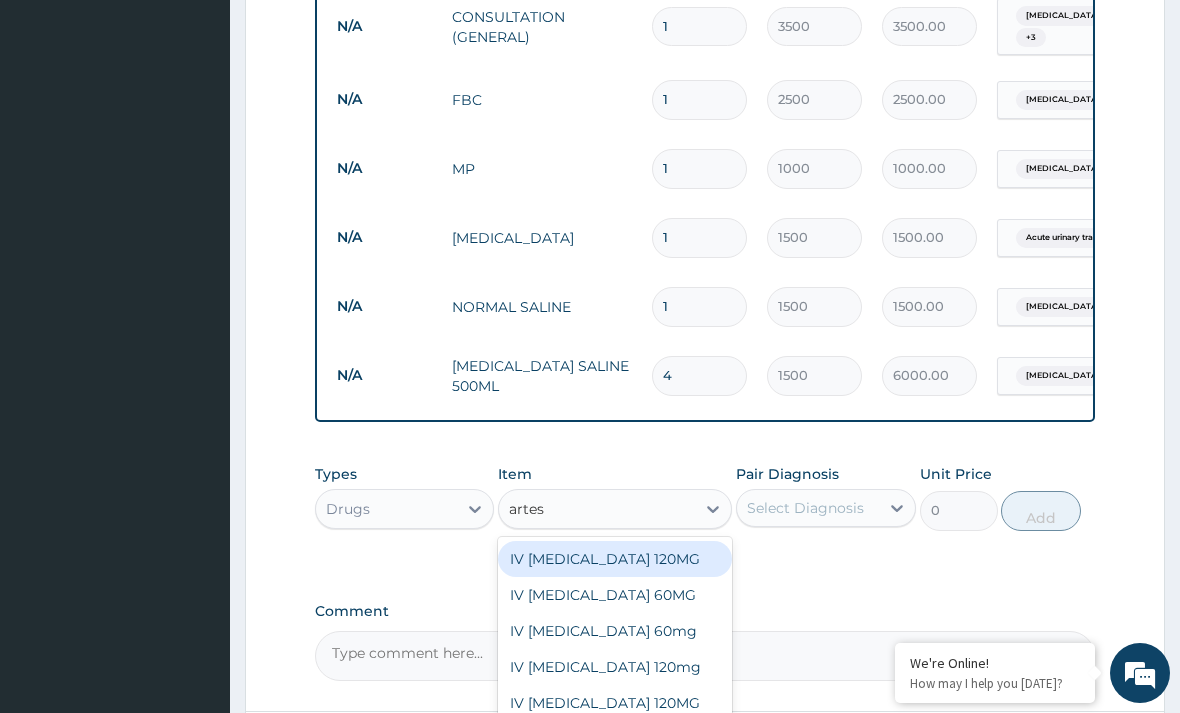 scroll, scrollTop: 1256, scrollLeft: 0, axis: vertical 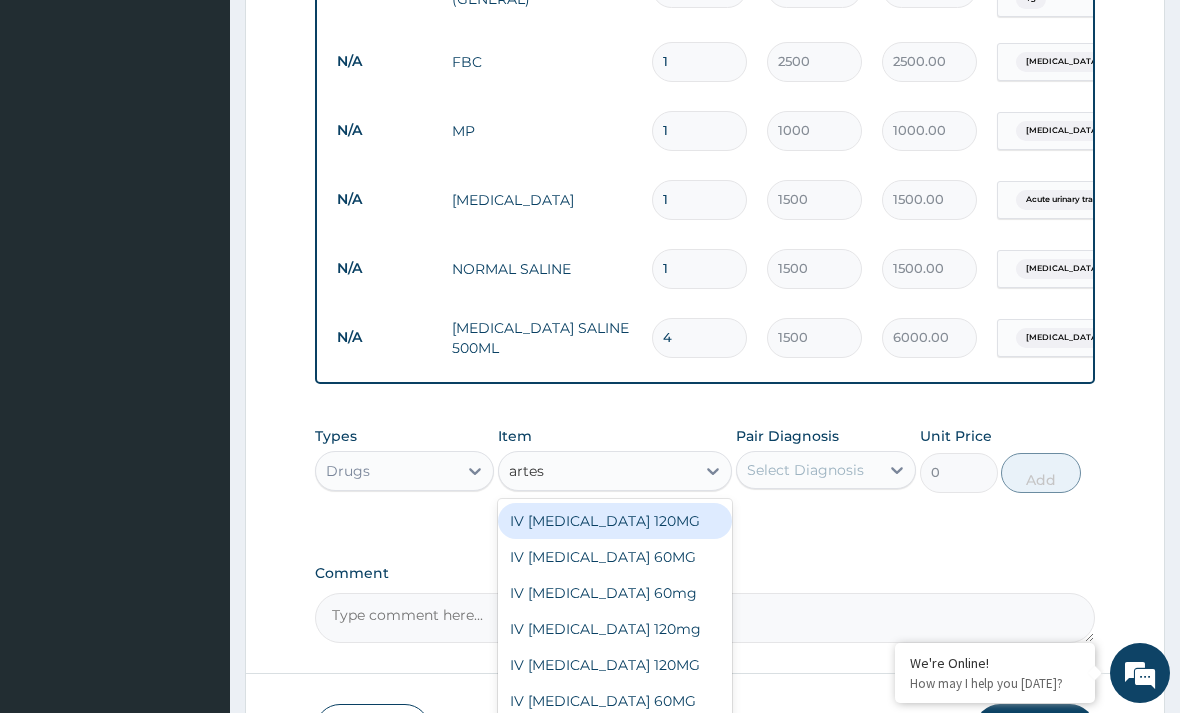 click on "IV ARTESUNATE 60MG" at bounding box center (615, 701) 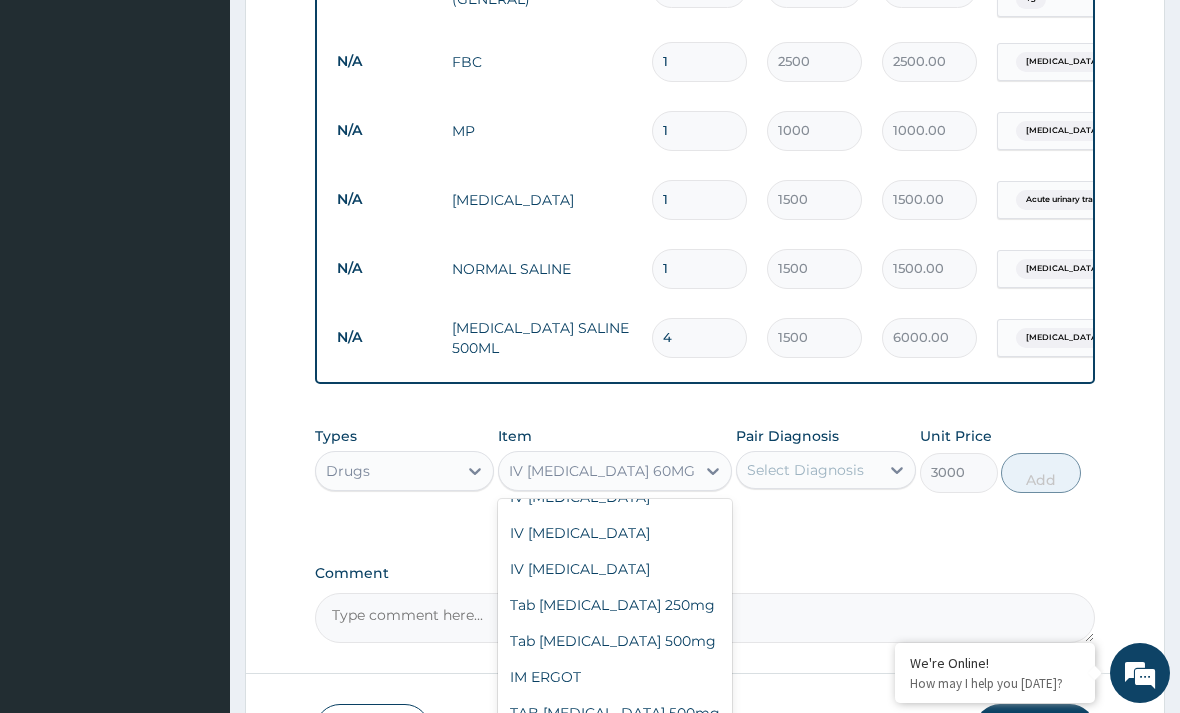 scroll, scrollTop: 14632, scrollLeft: 0, axis: vertical 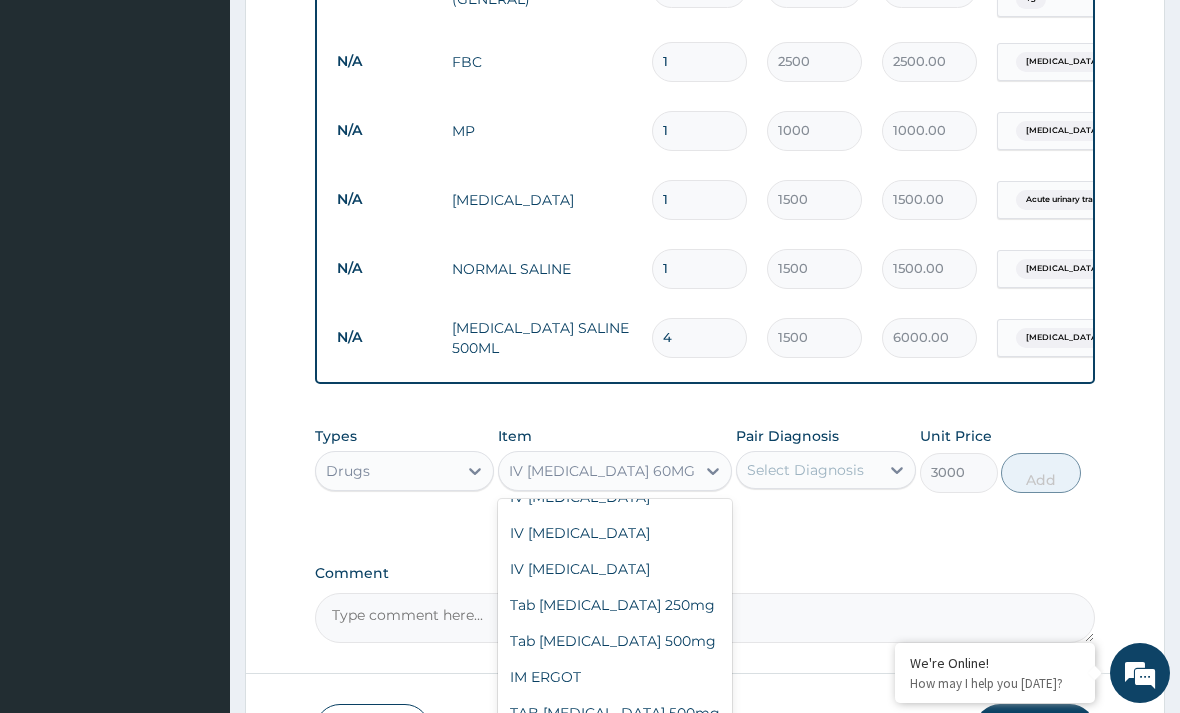 click on "IV ARTESUNATE 120MG" at bounding box center [615, 893] 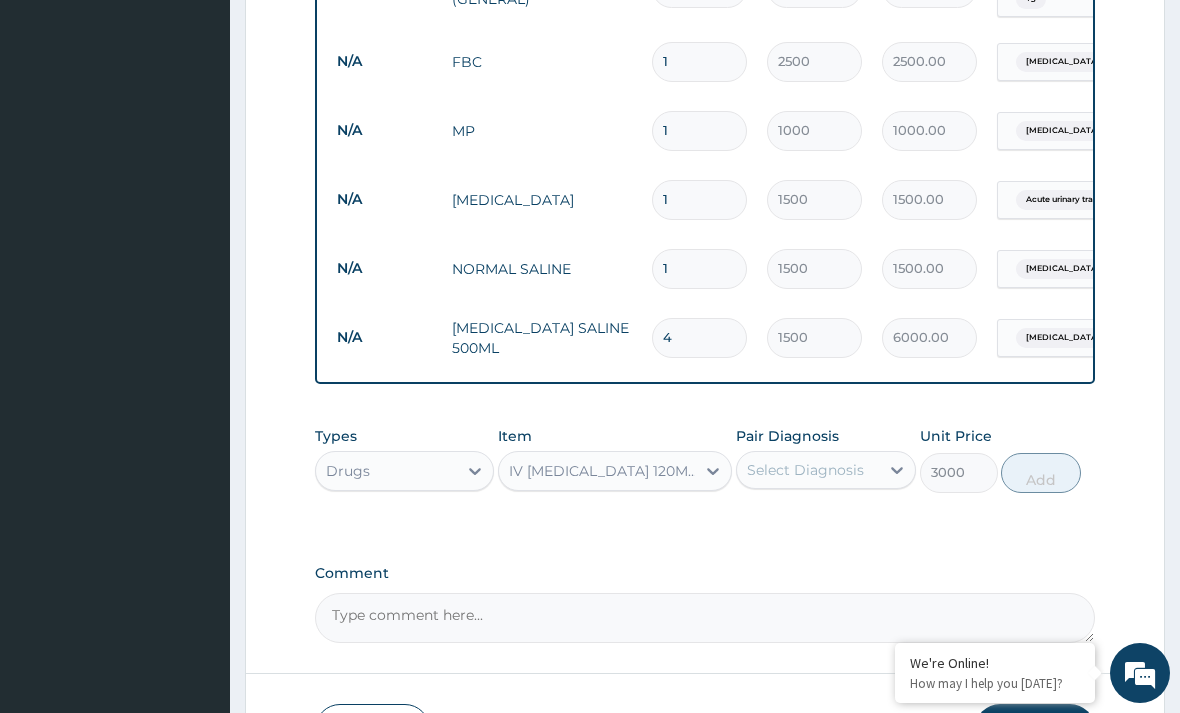 click 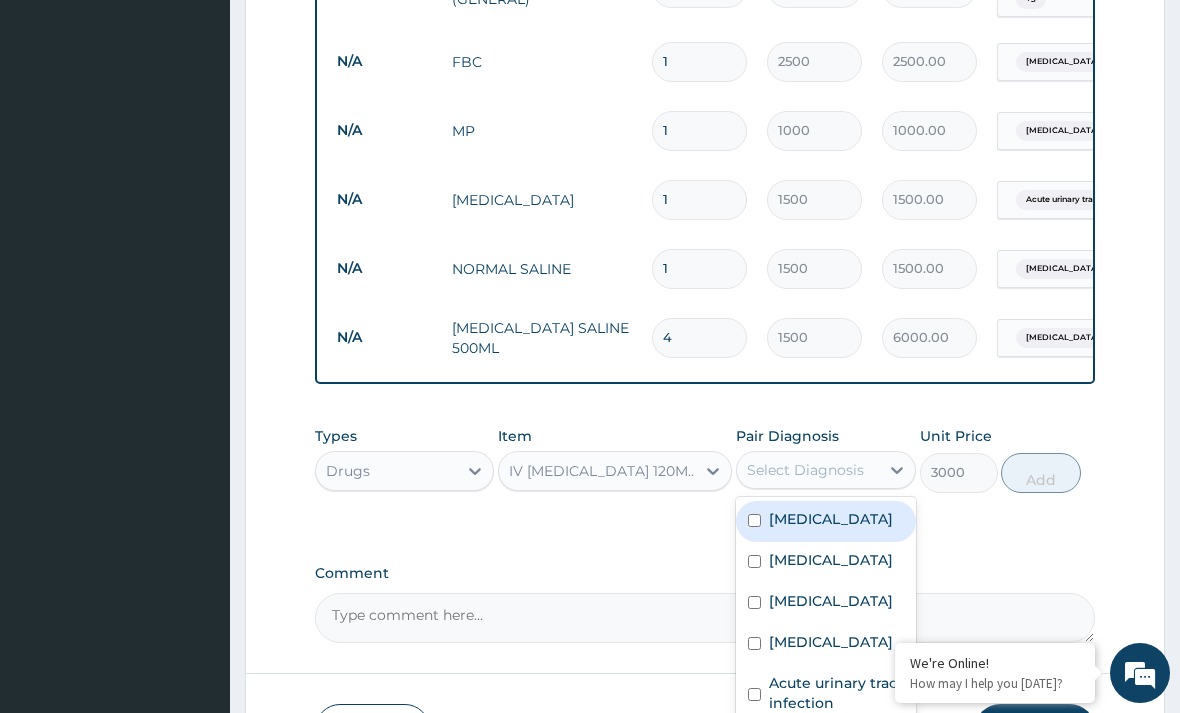 click on "Malaria" at bounding box center (831, 560) 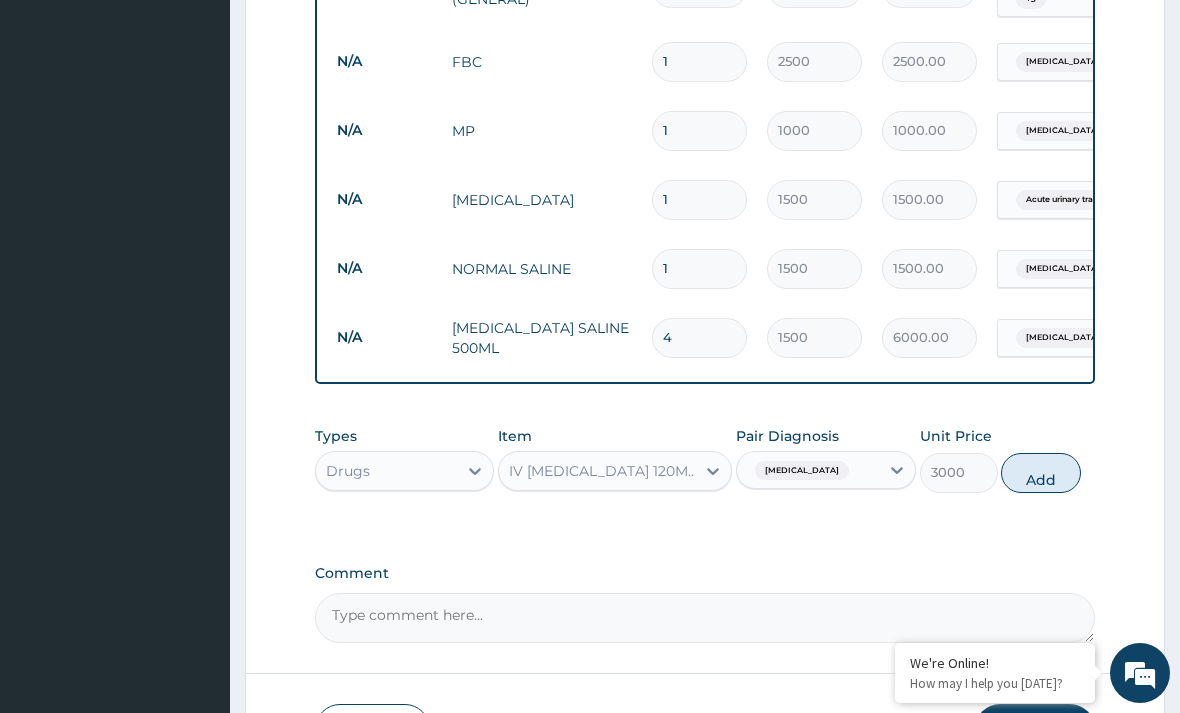 click on "Add" at bounding box center [1041, 473] 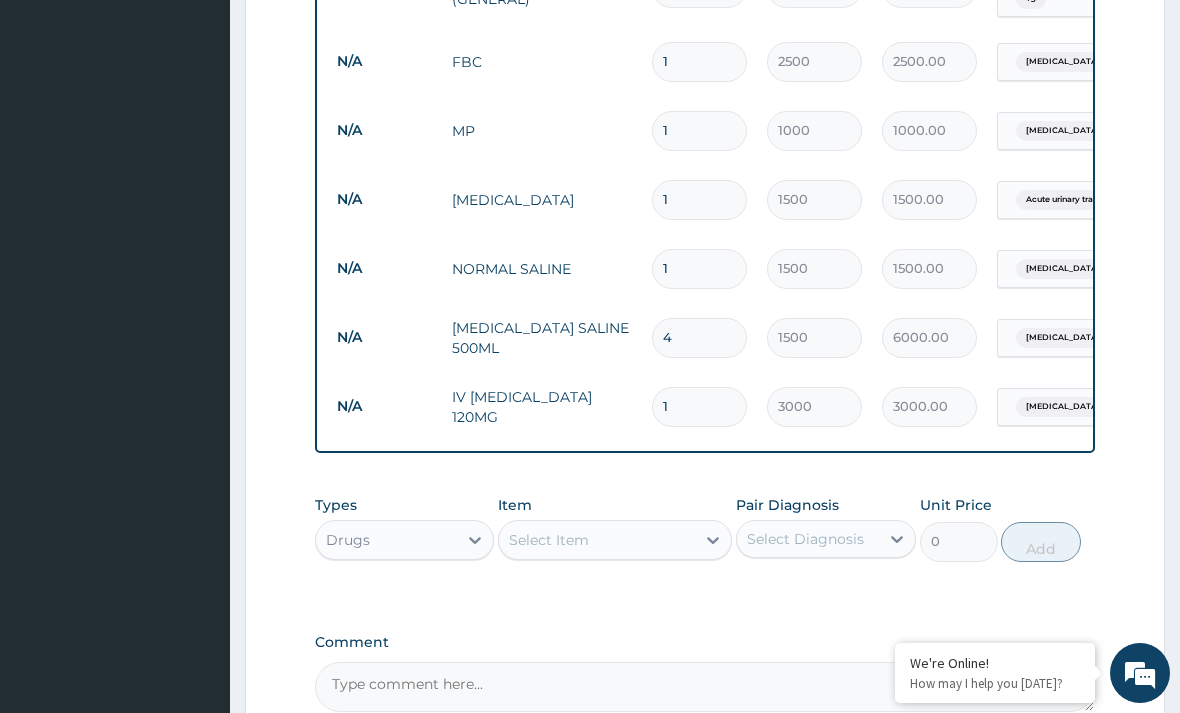type 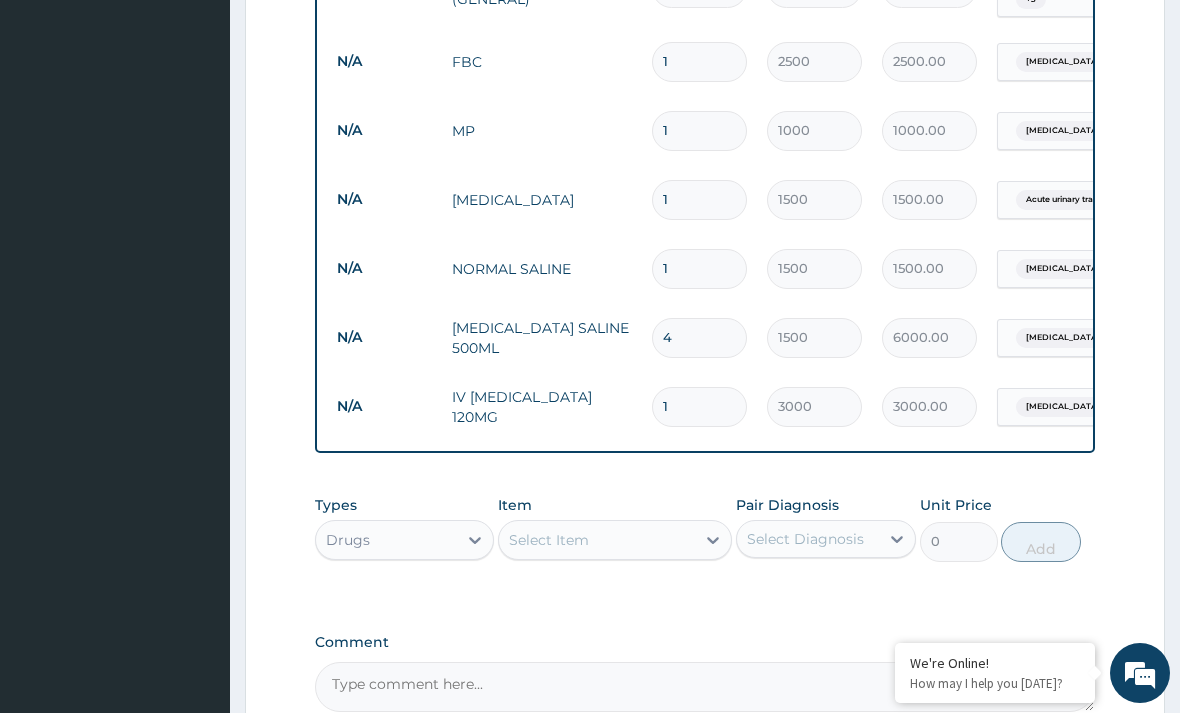 type on "0.00" 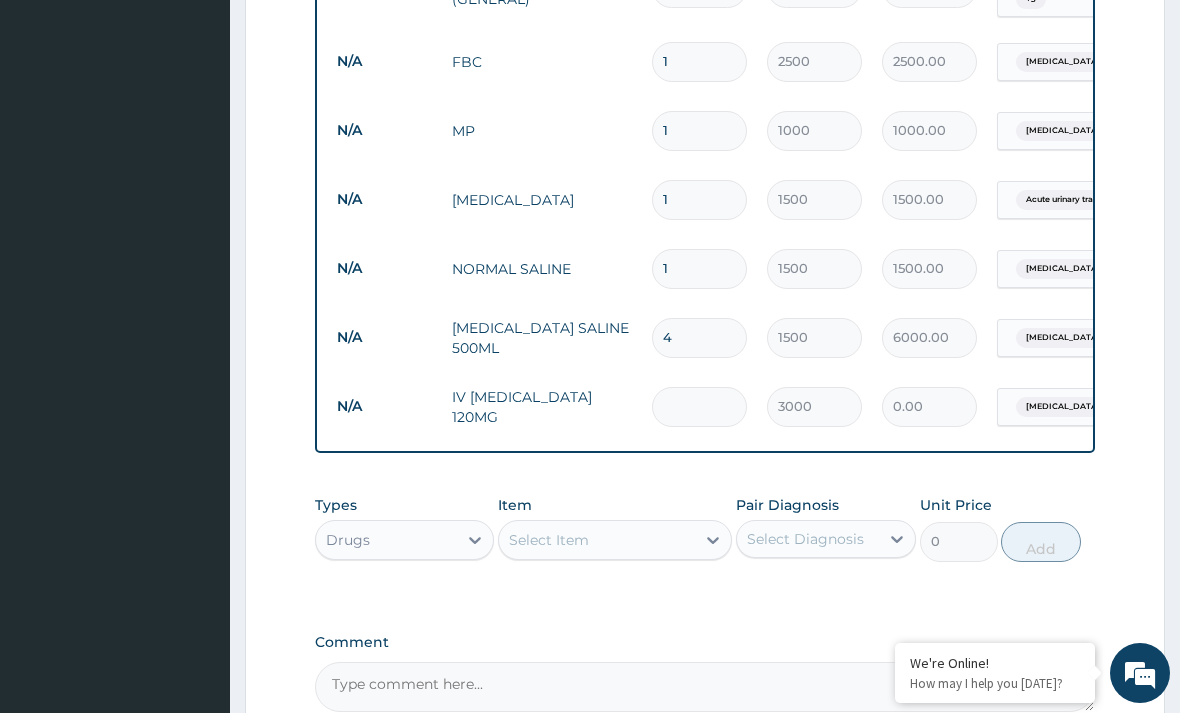 type on "3" 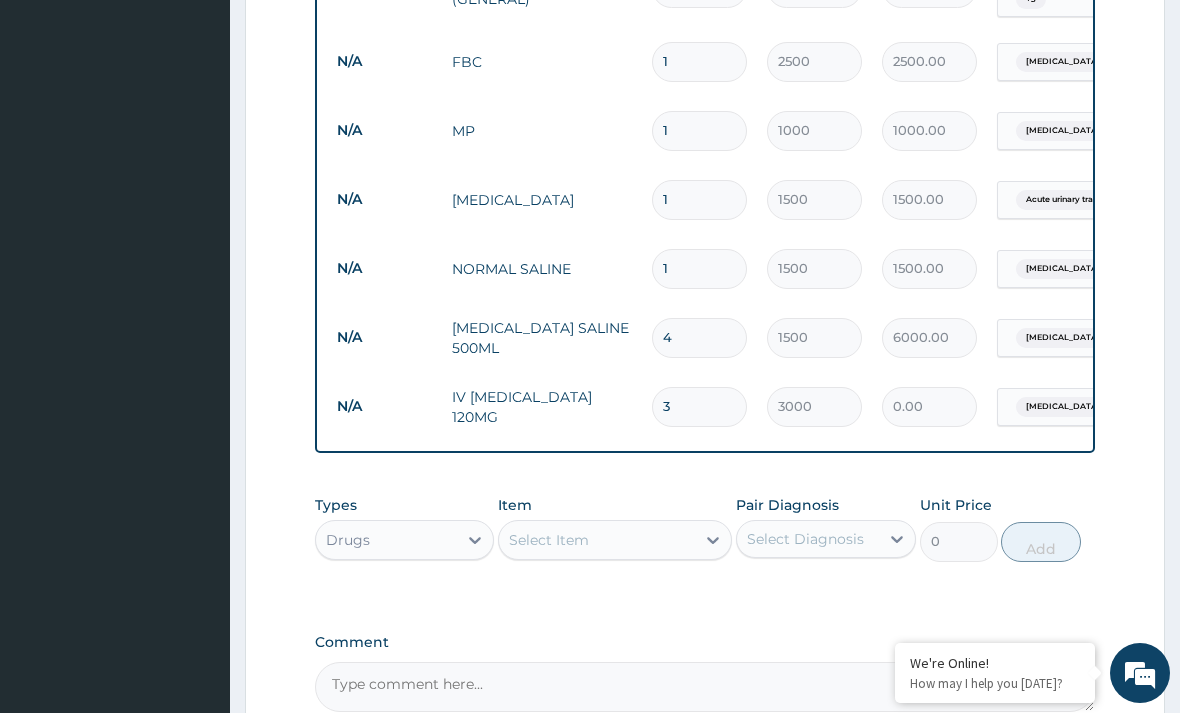 type on "9000.00" 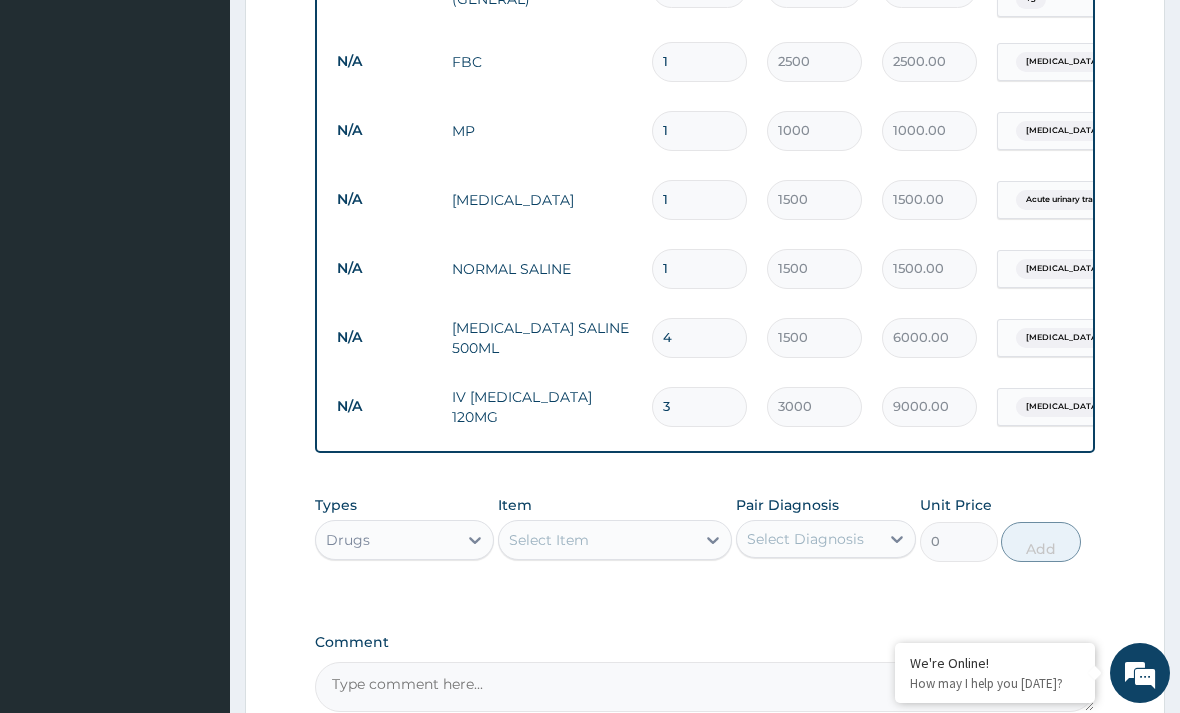 type on "3" 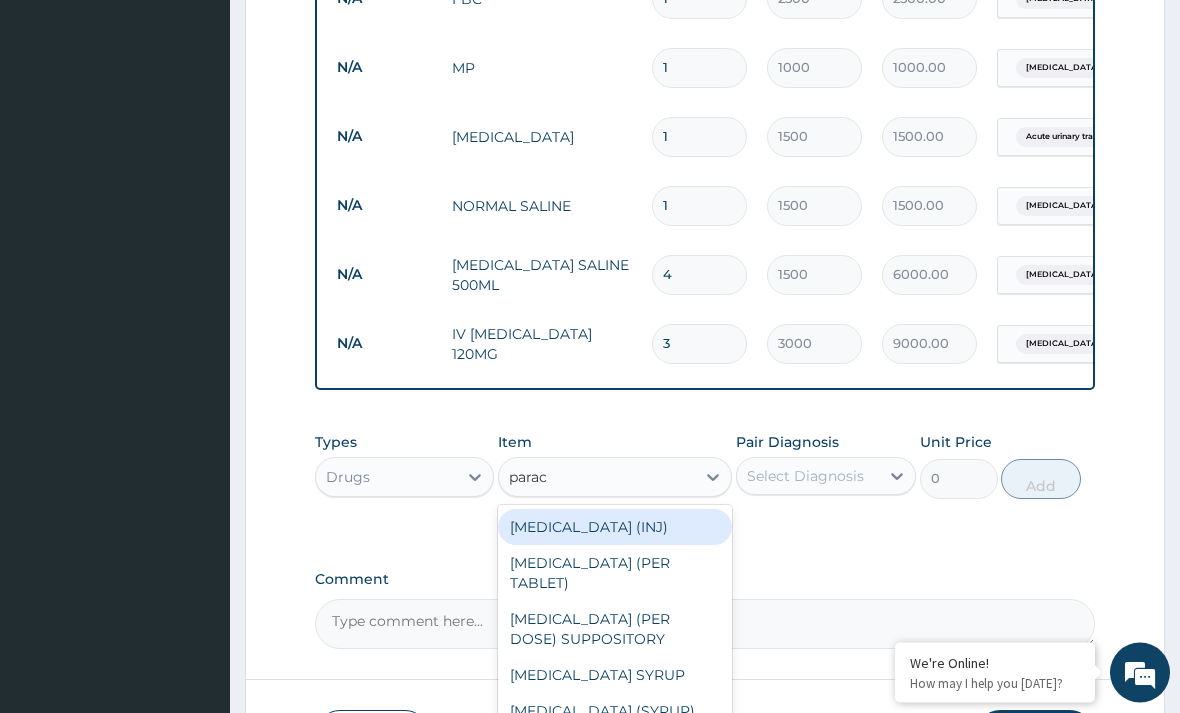 scroll, scrollTop: 1325, scrollLeft: 0, axis: vertical 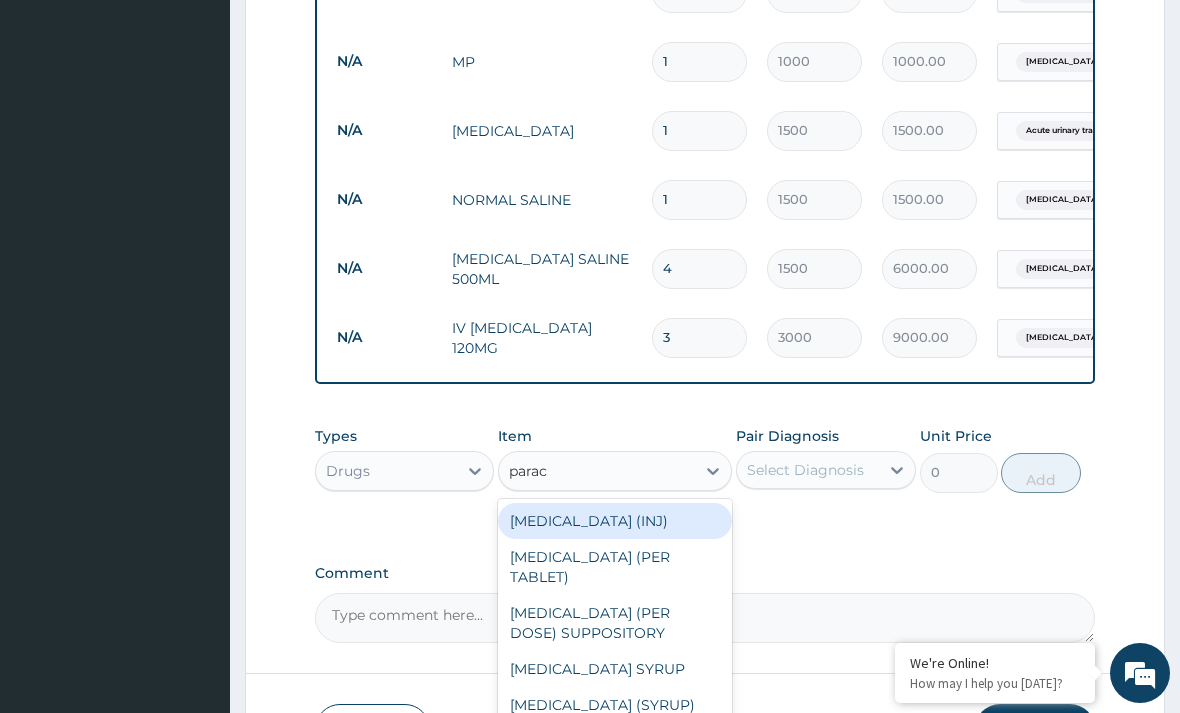 click on "PARACETAMOL (PER TABLET)" at bounding box center (615, 567) 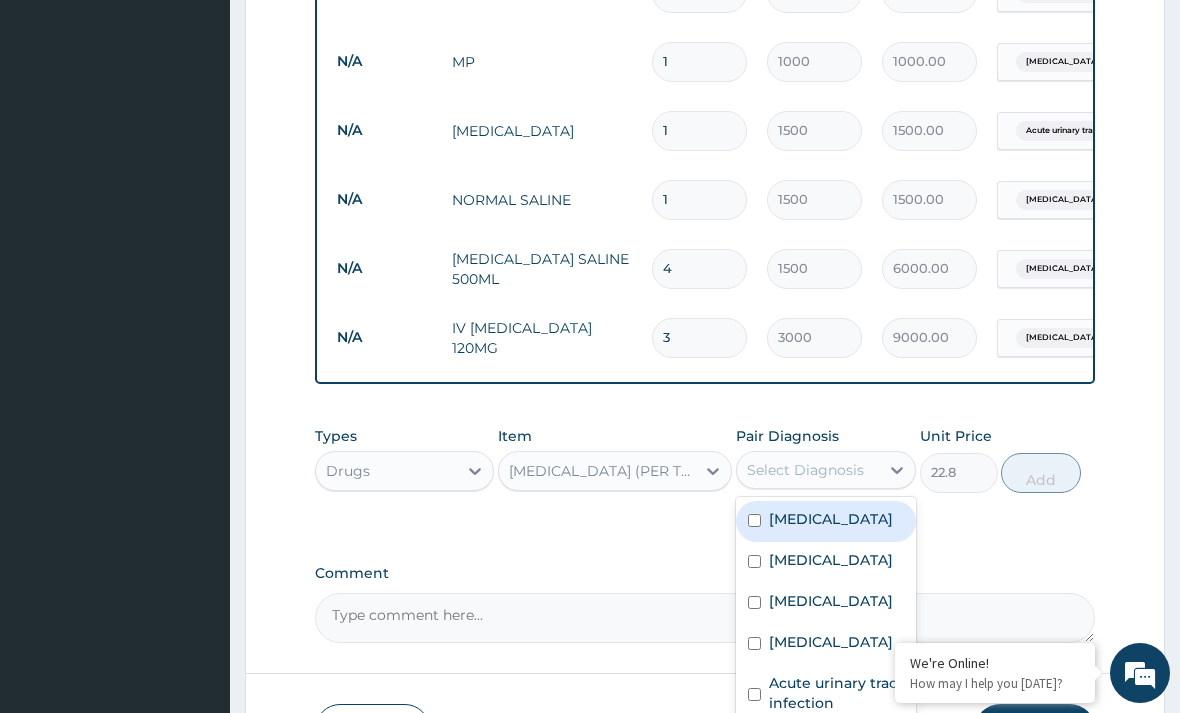 click on "Malaria" at bounding box center (831, 560) 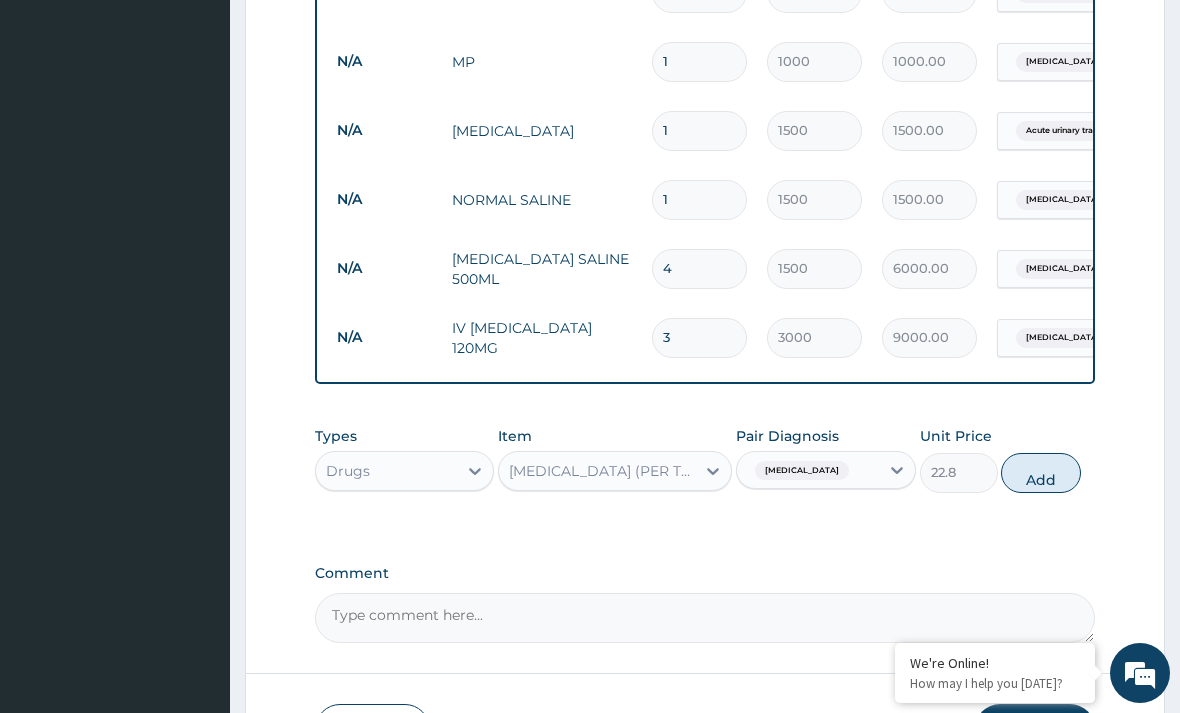 click on "Add" at bounding box center (1041, 473) 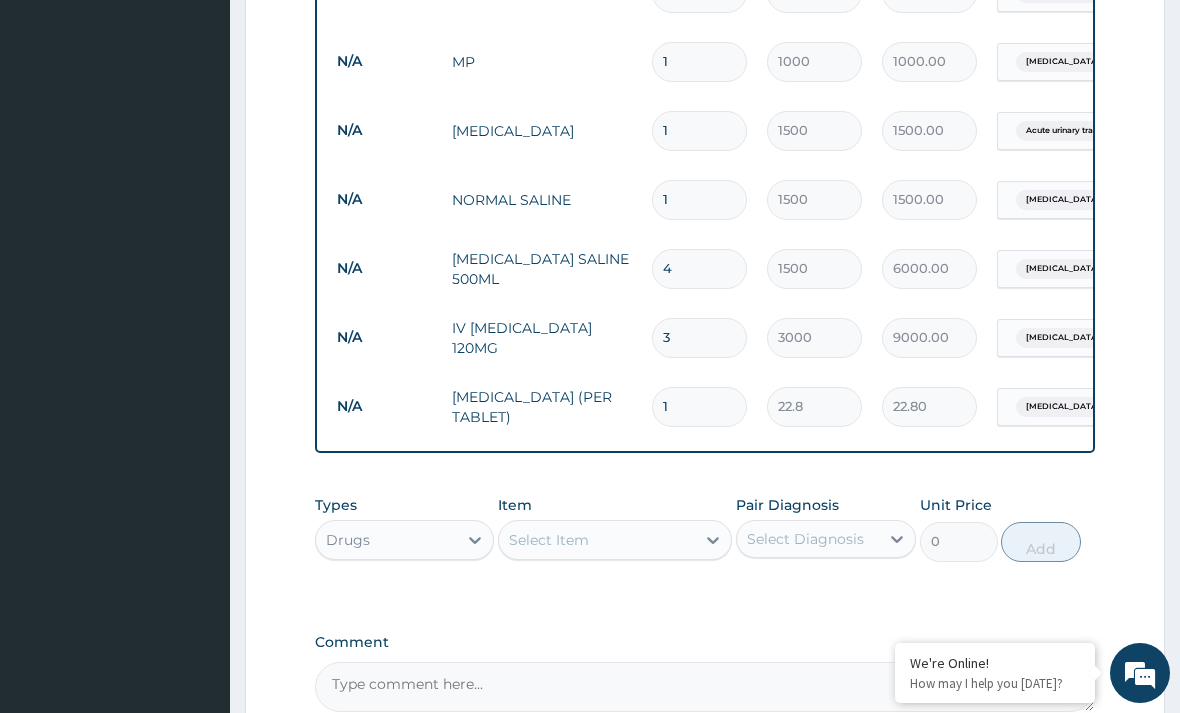 type on "18" 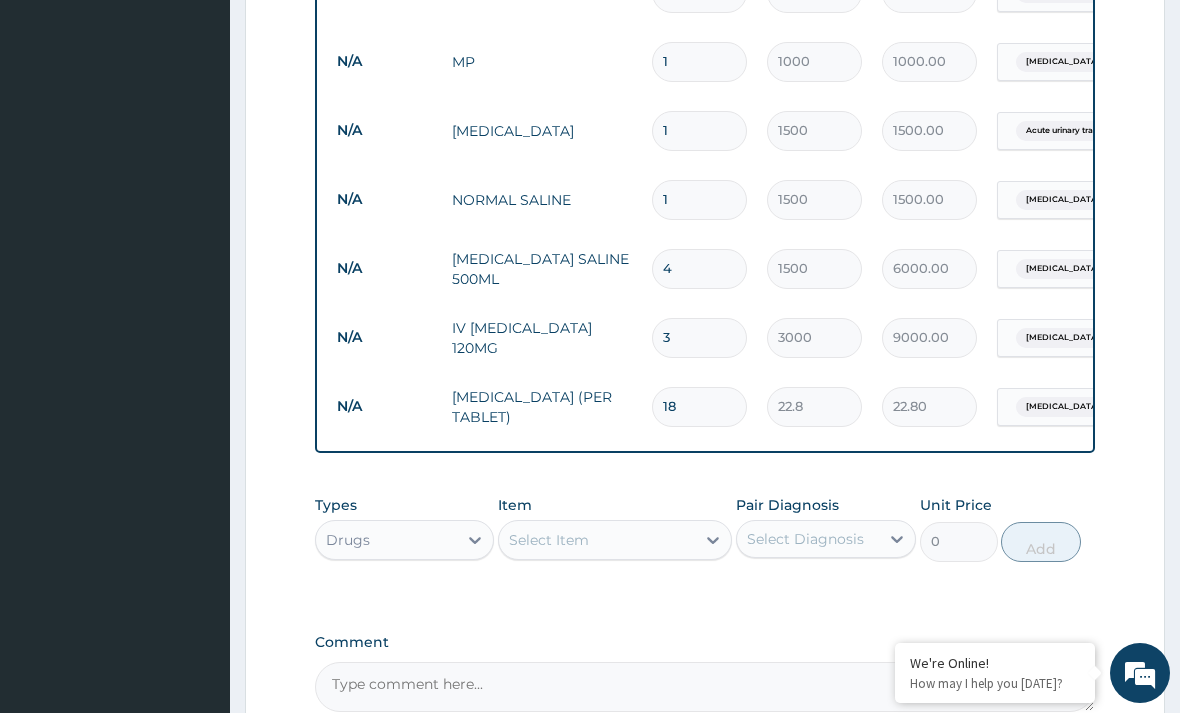 type on "410.40" 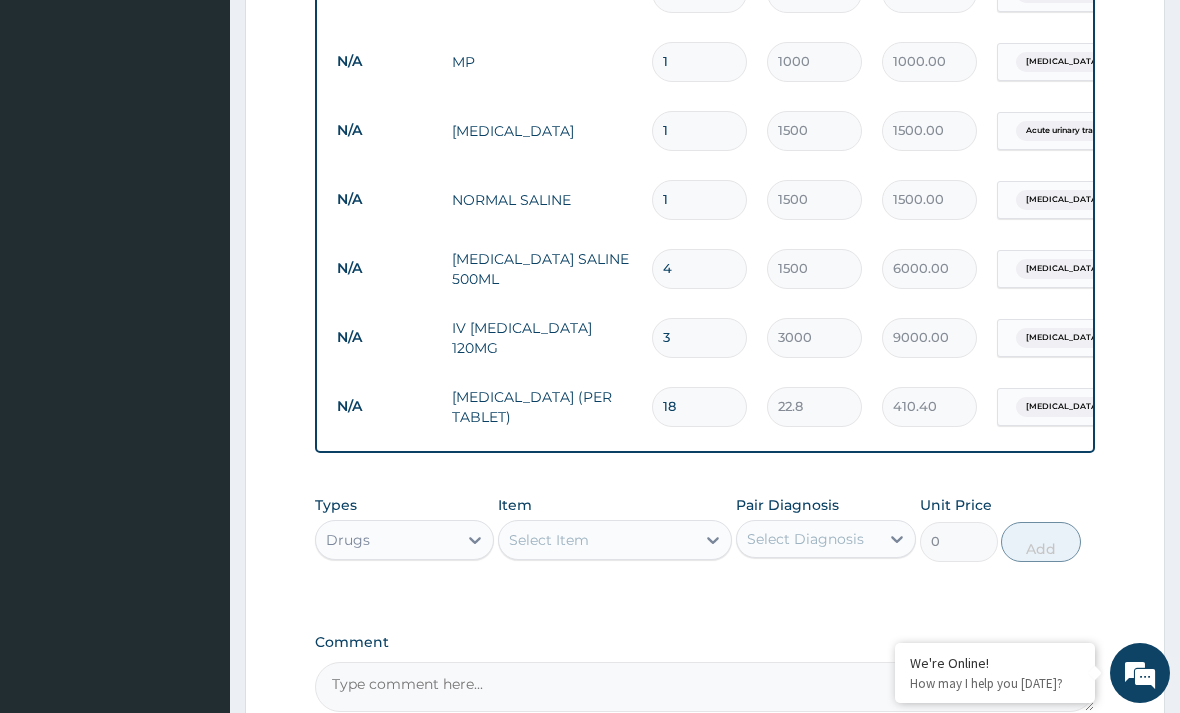 type on "18" 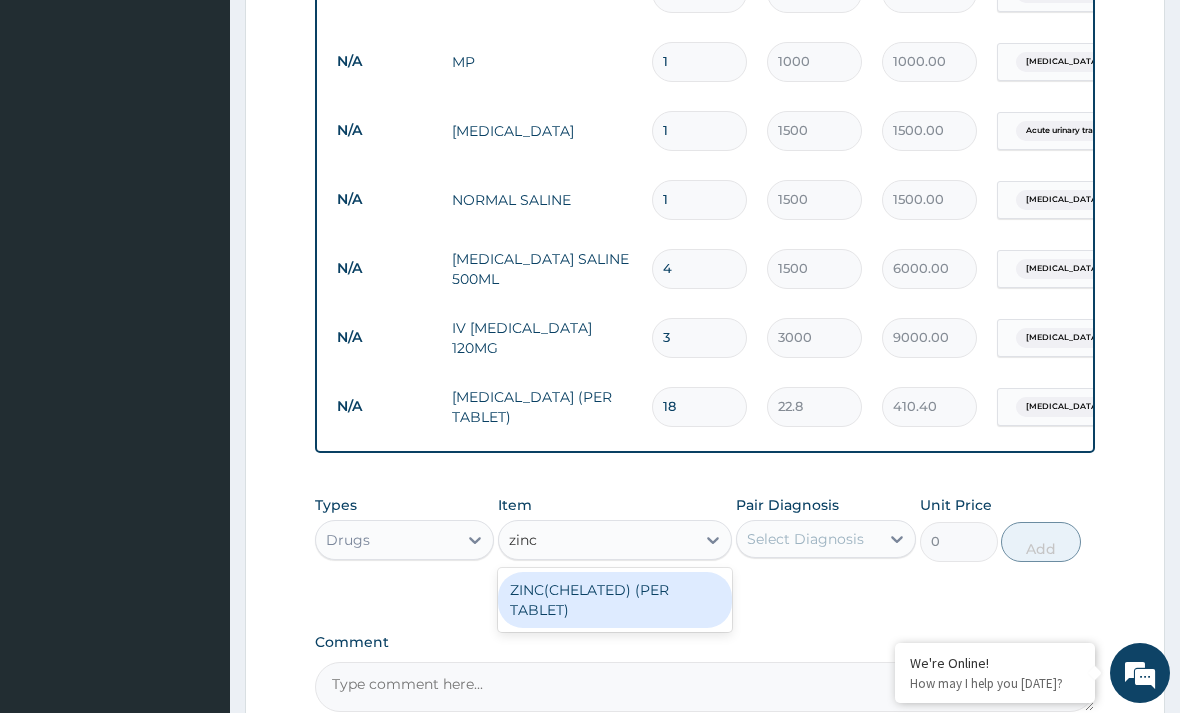click on "ZINC(CHELATED) (PER TABLET)" at bounding box center [615, 600] 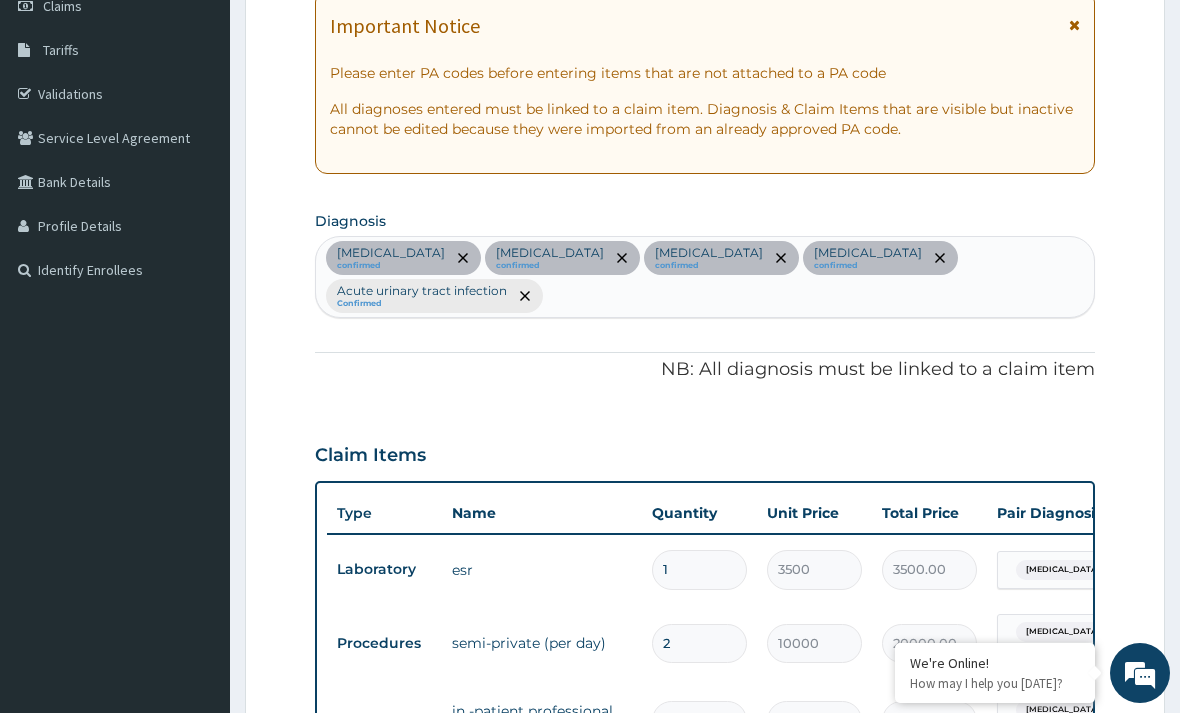 scroll, scrollTop: 314, scrollLeft: 0, axis: vertical 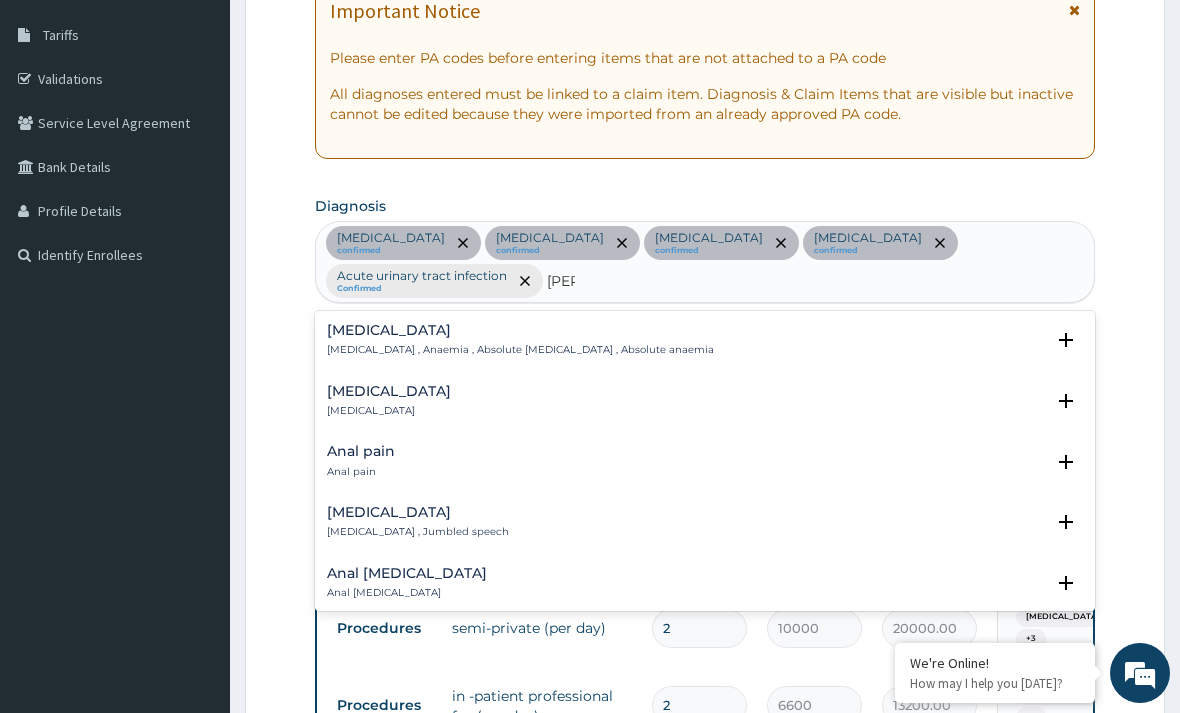 click on "Anemia Anemia , Anaemia , Absolute anemia , Absolute anaemia" at bounding box center [520, 340] 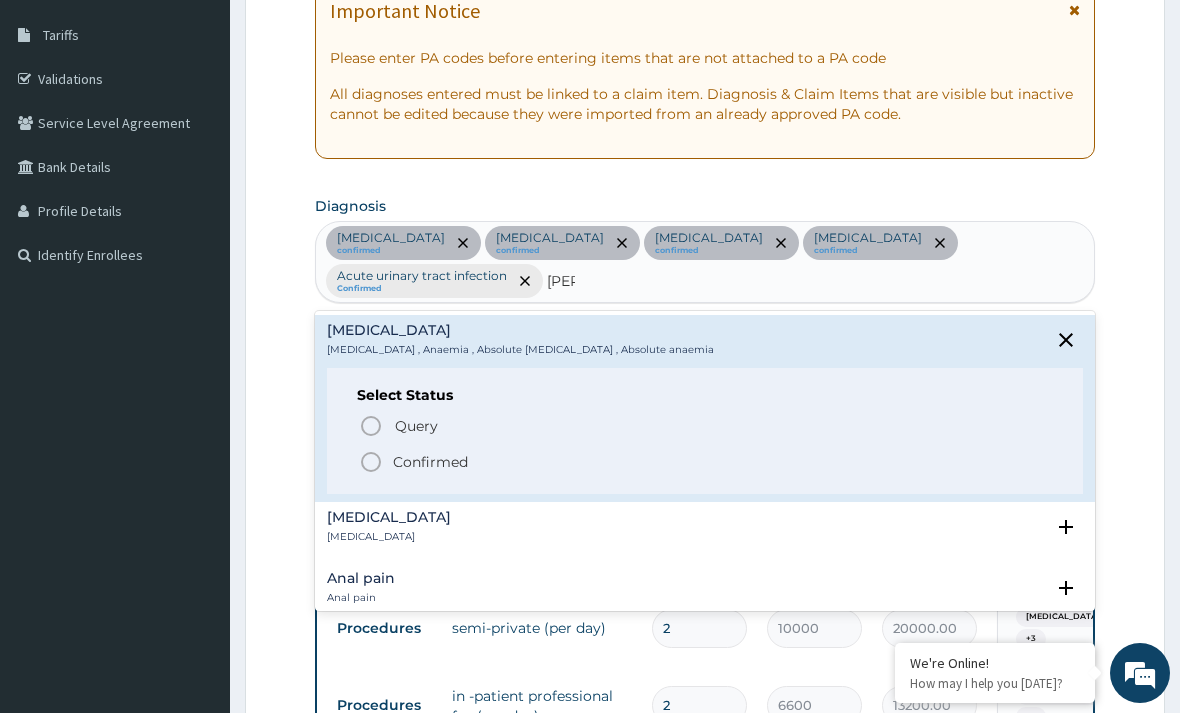 click 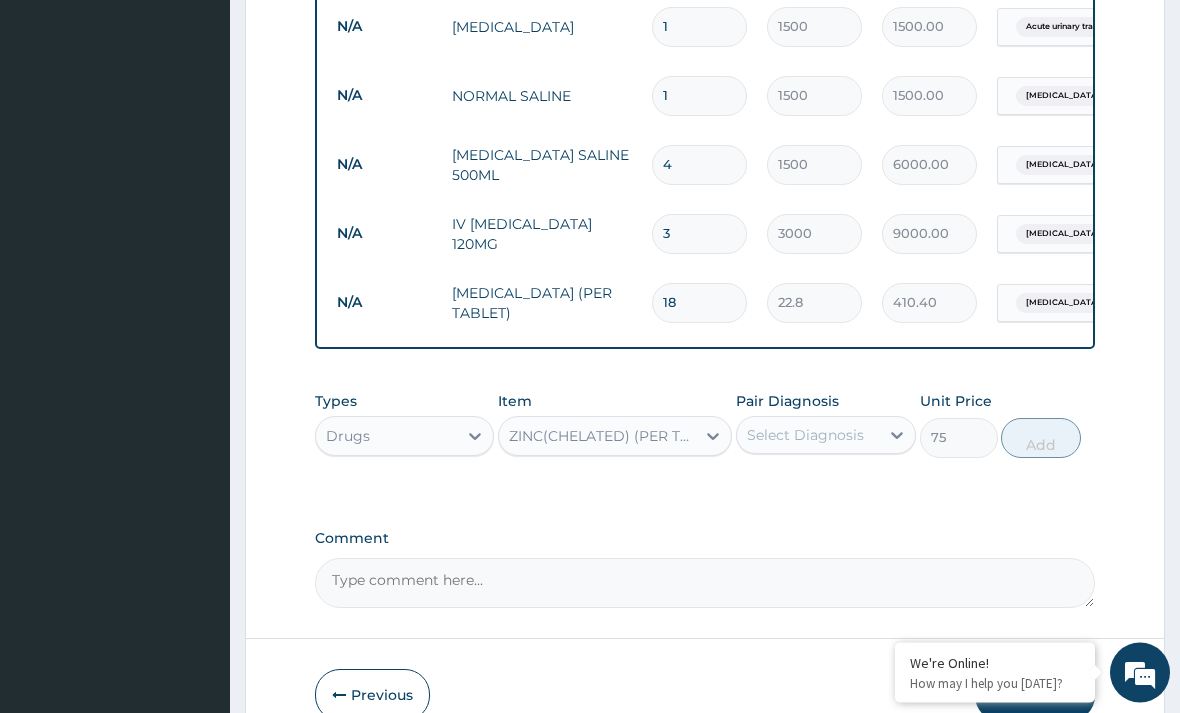 scroll, scrollTop: 1431, scrollLeft: 0, axis: vertical 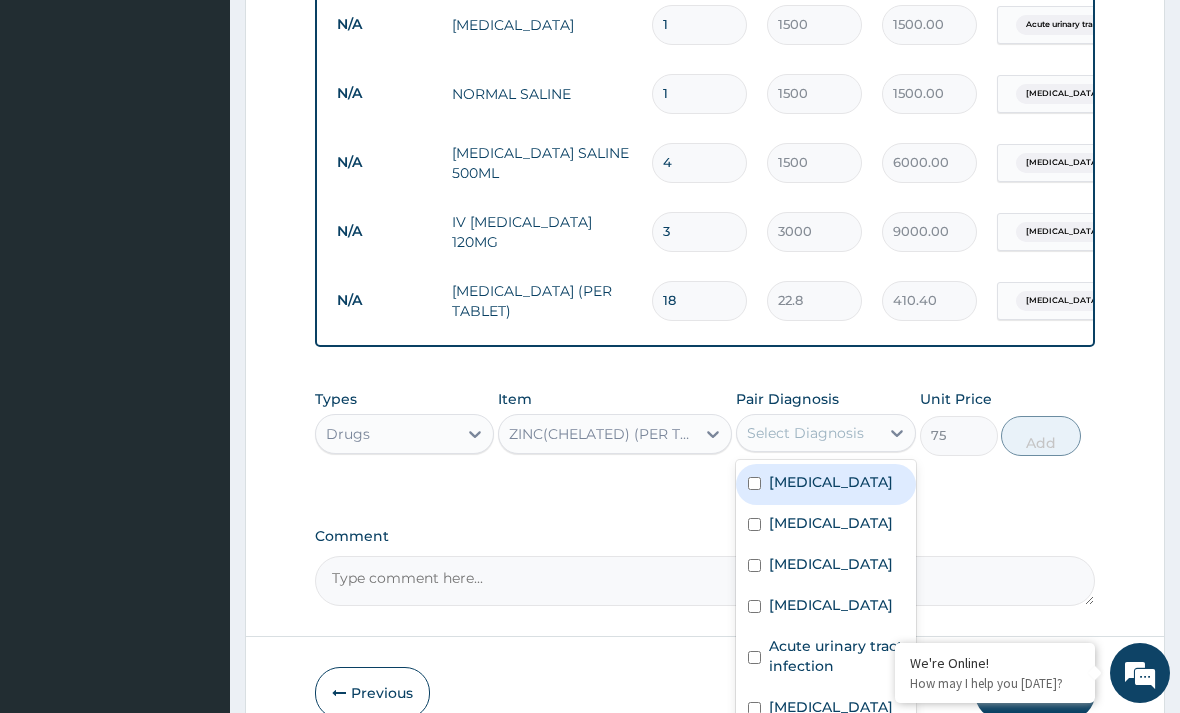 click at bounding box center [754, 708] 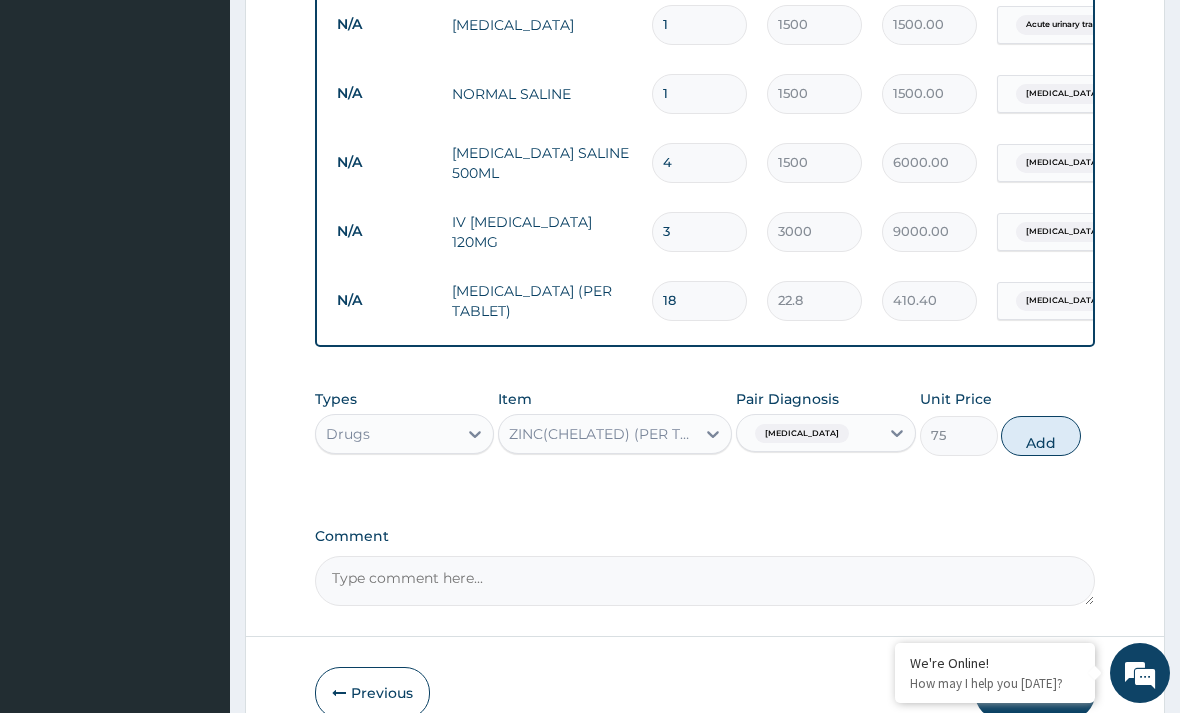 click on "Add" at bounding box center [1041, 436] 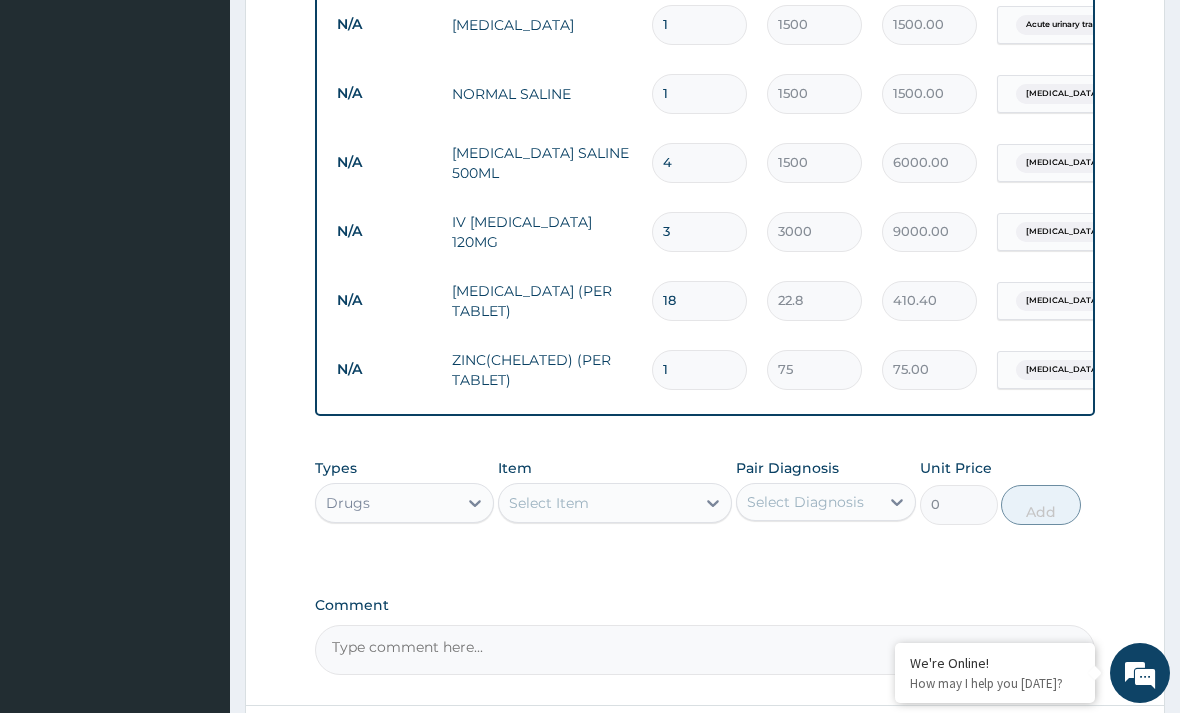 type on "10" 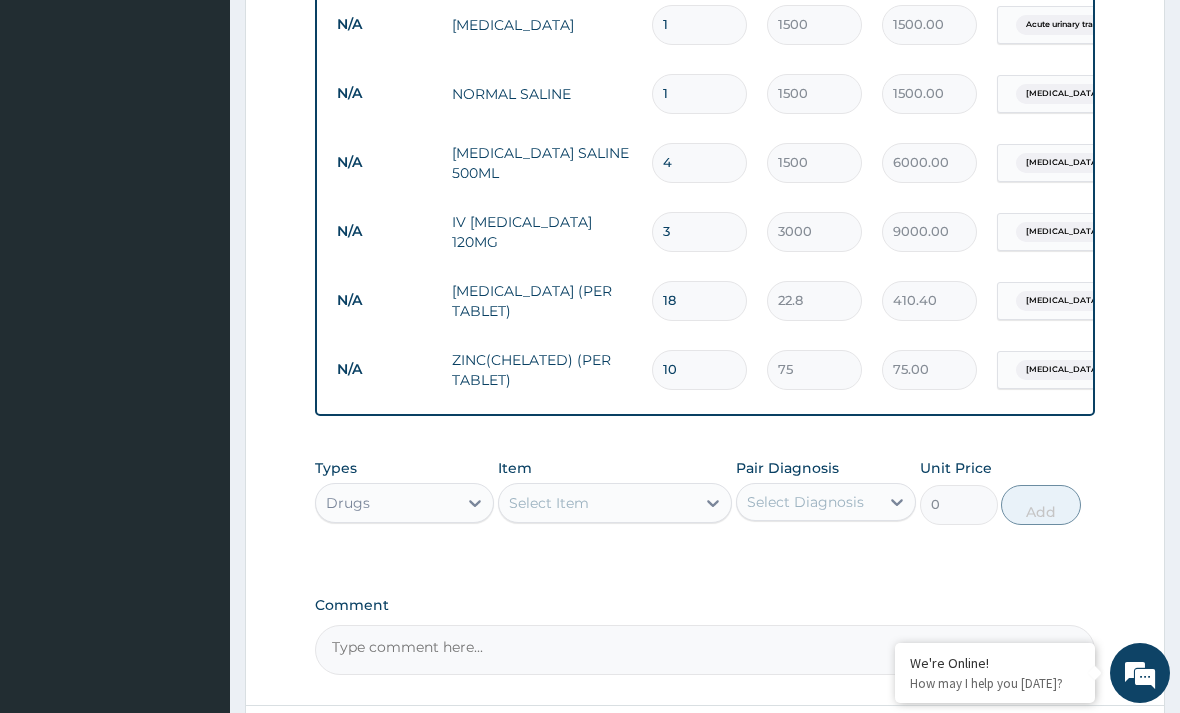 type on "750.00" 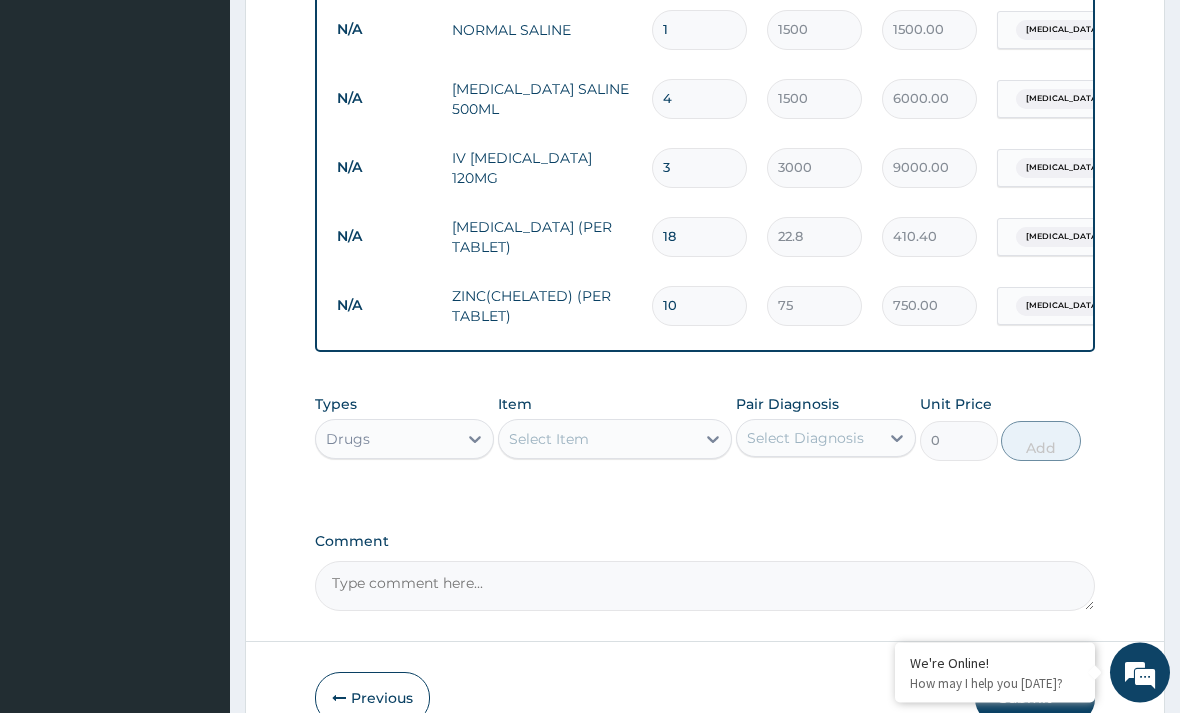 type on "10" 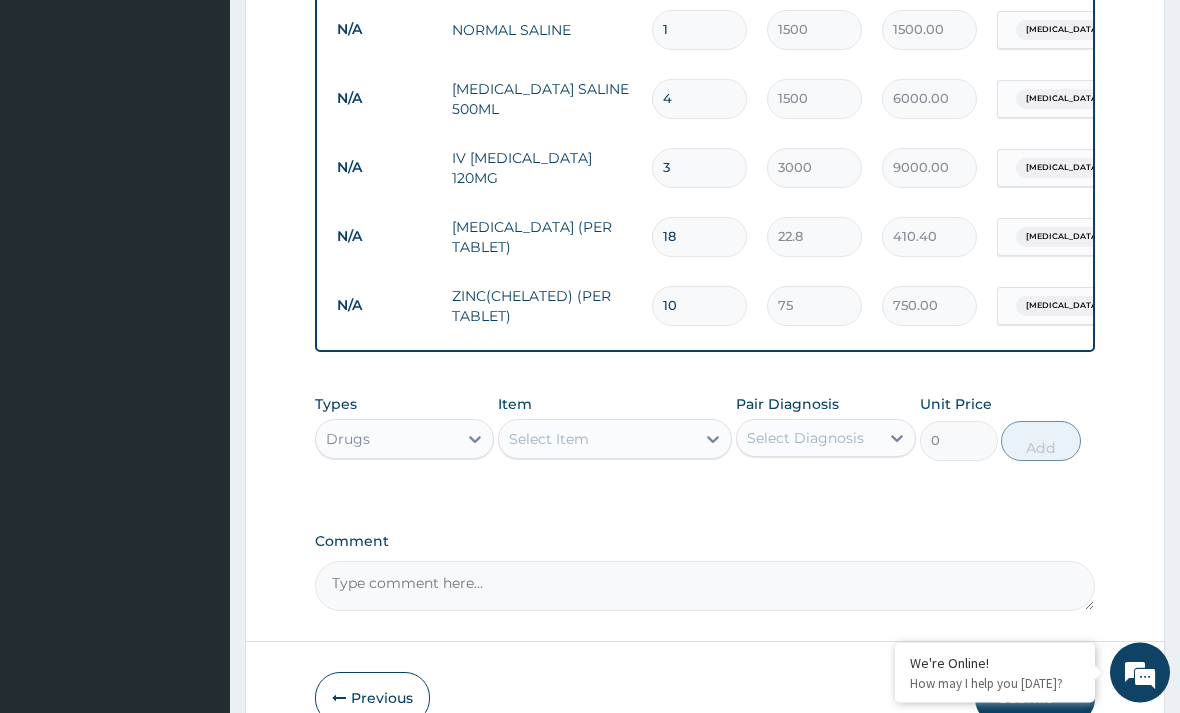 scroll, scrollTop: 1495, scrollLeft: 0, axis: vertical 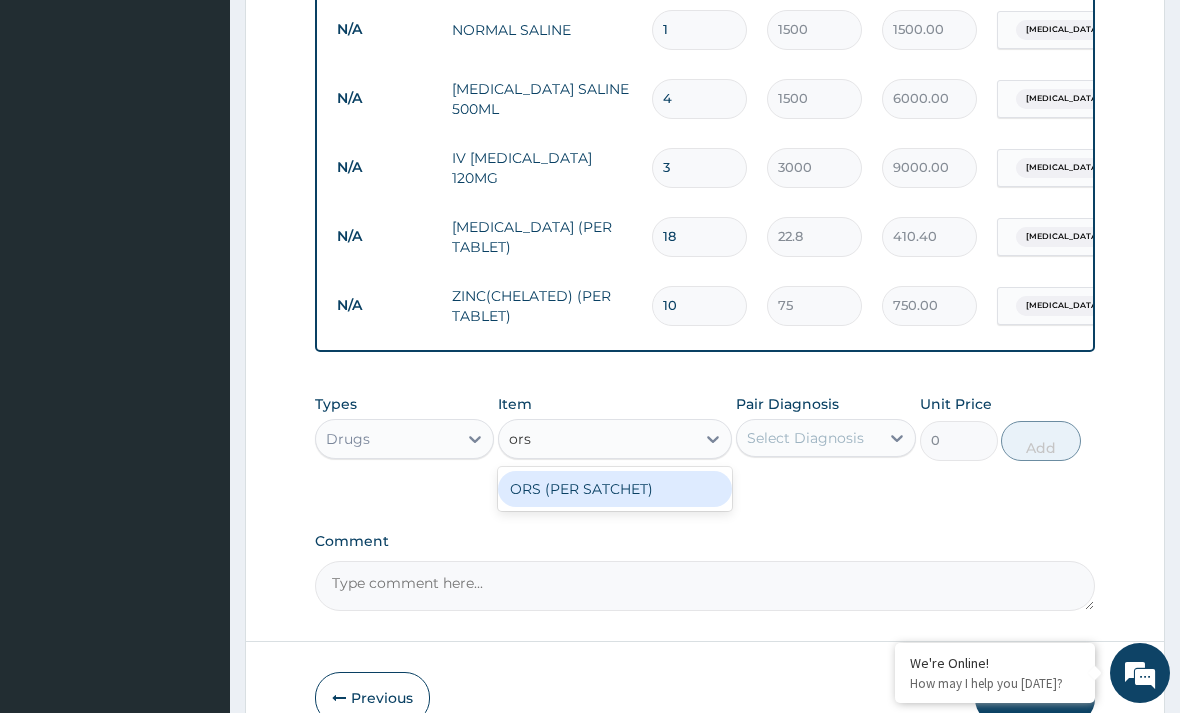 click on "ORS (PER SATCHET)" at bounding box center [615, 489] 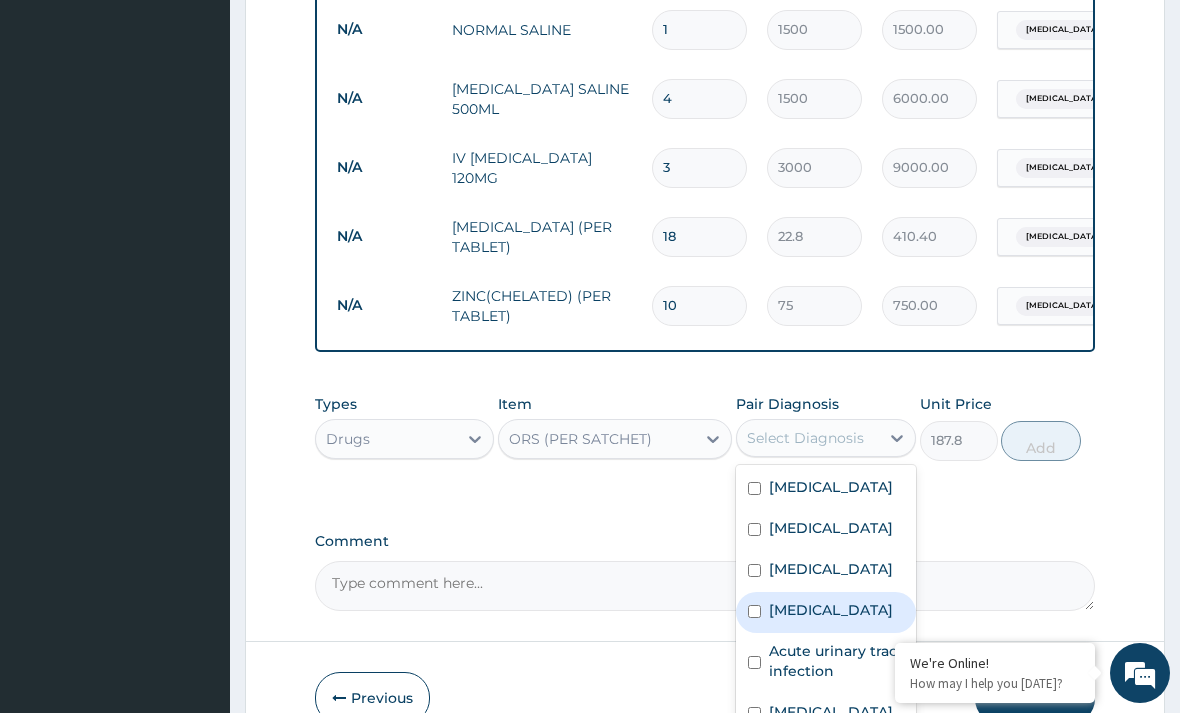 click on "Acute gastroenteritis" at bounding box center [831, 610] 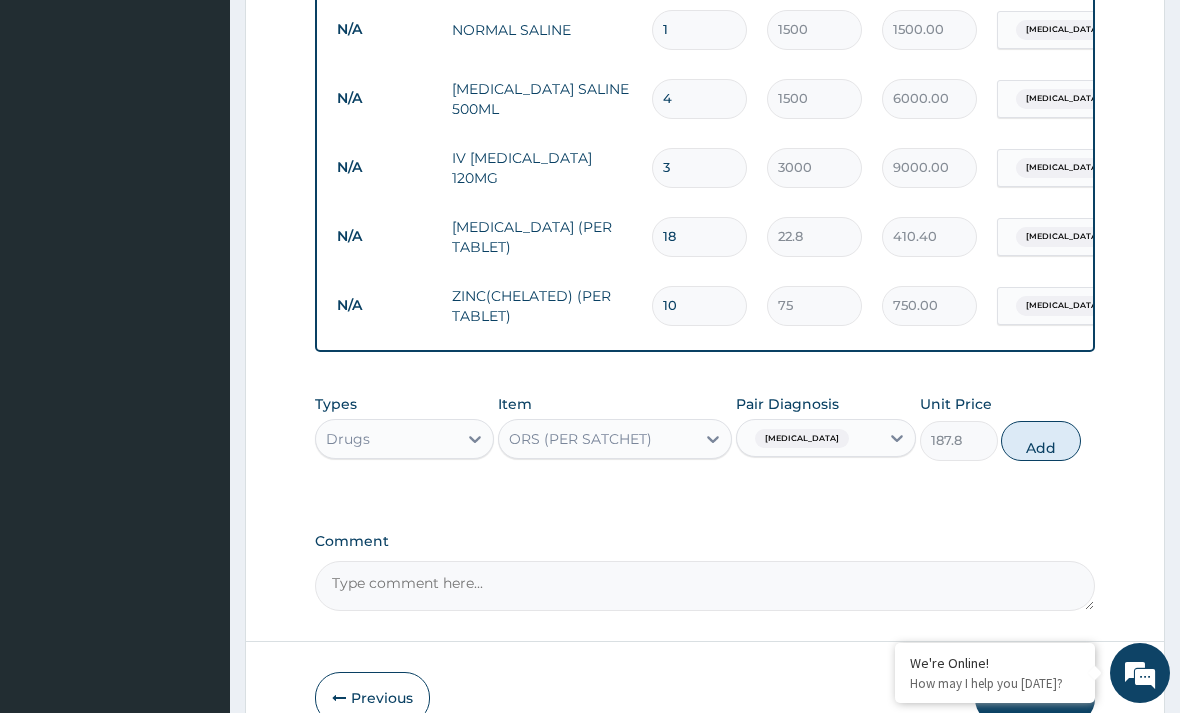 click on "Add" at bounding box center (1041, 441) 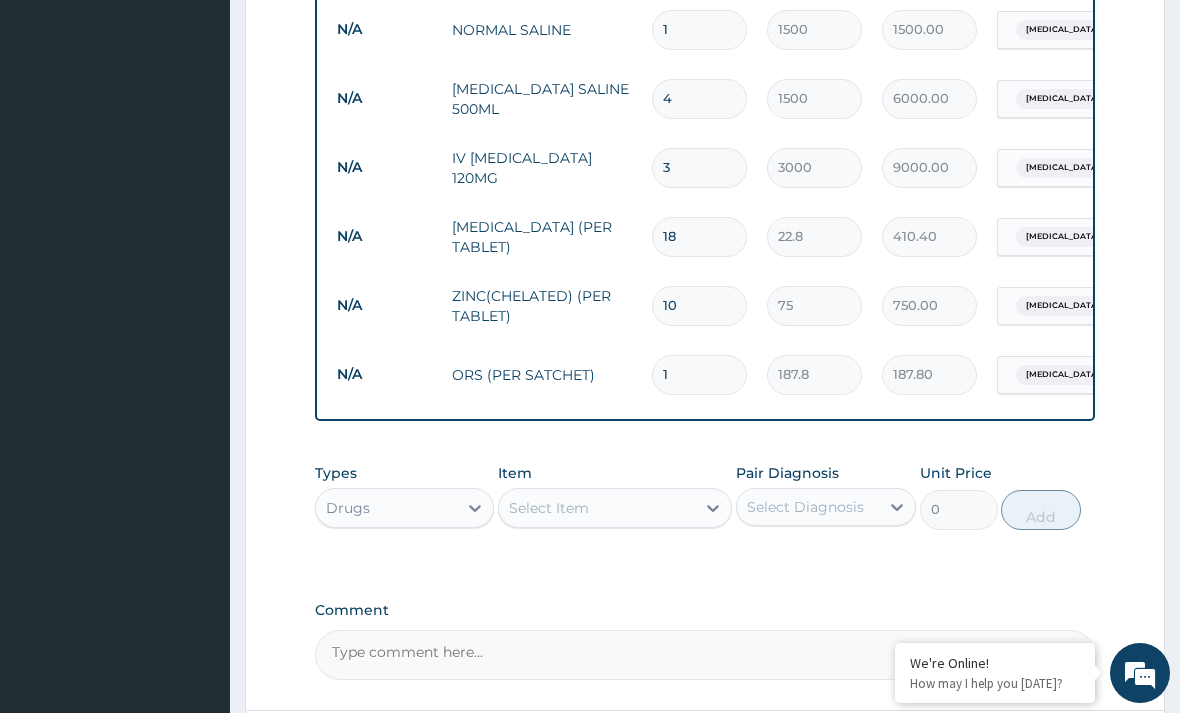type 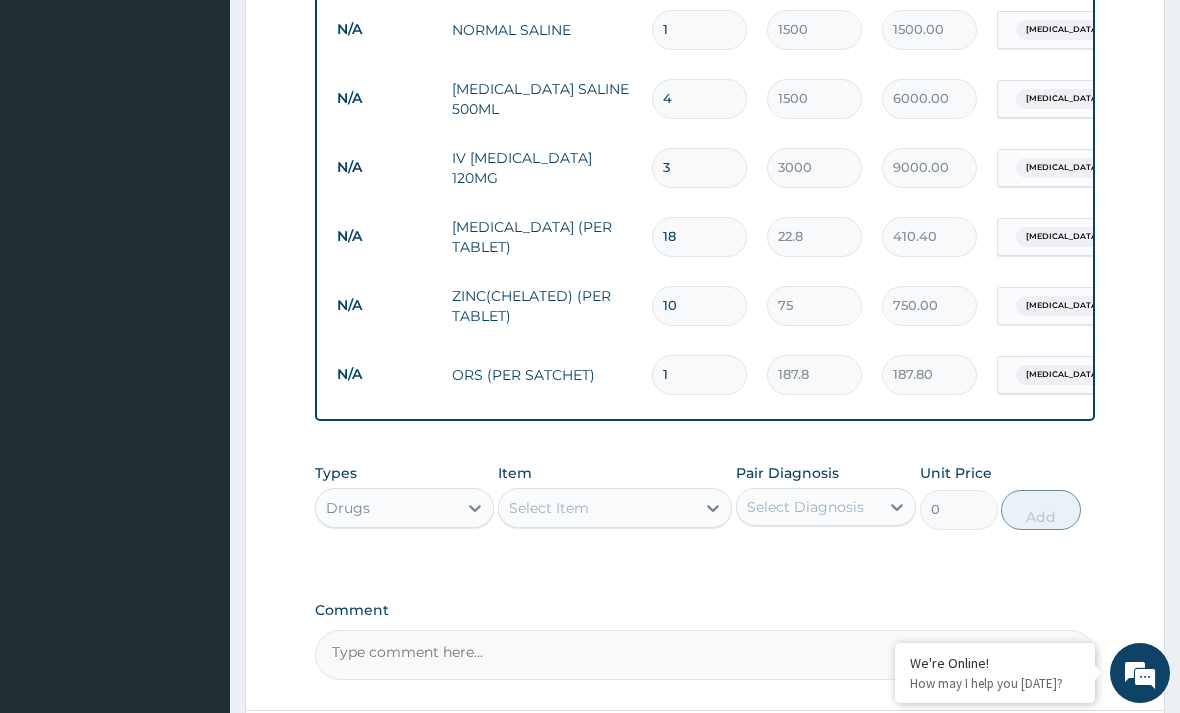 type on "0.00" 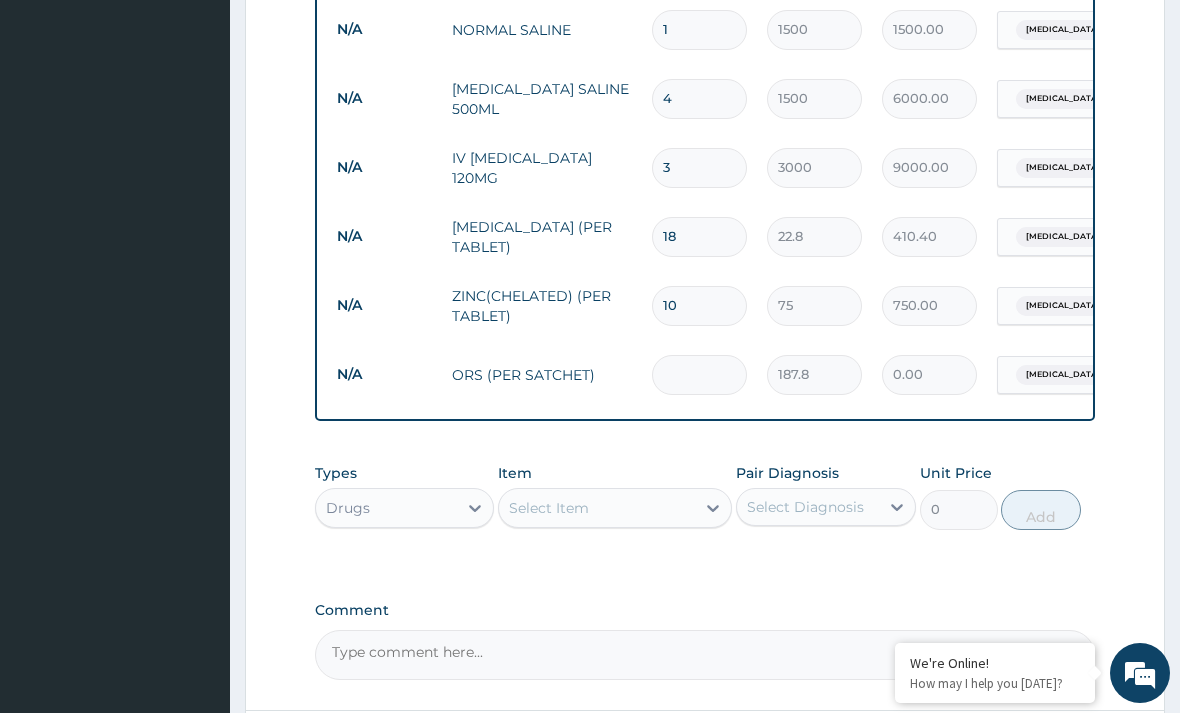 type on "2" 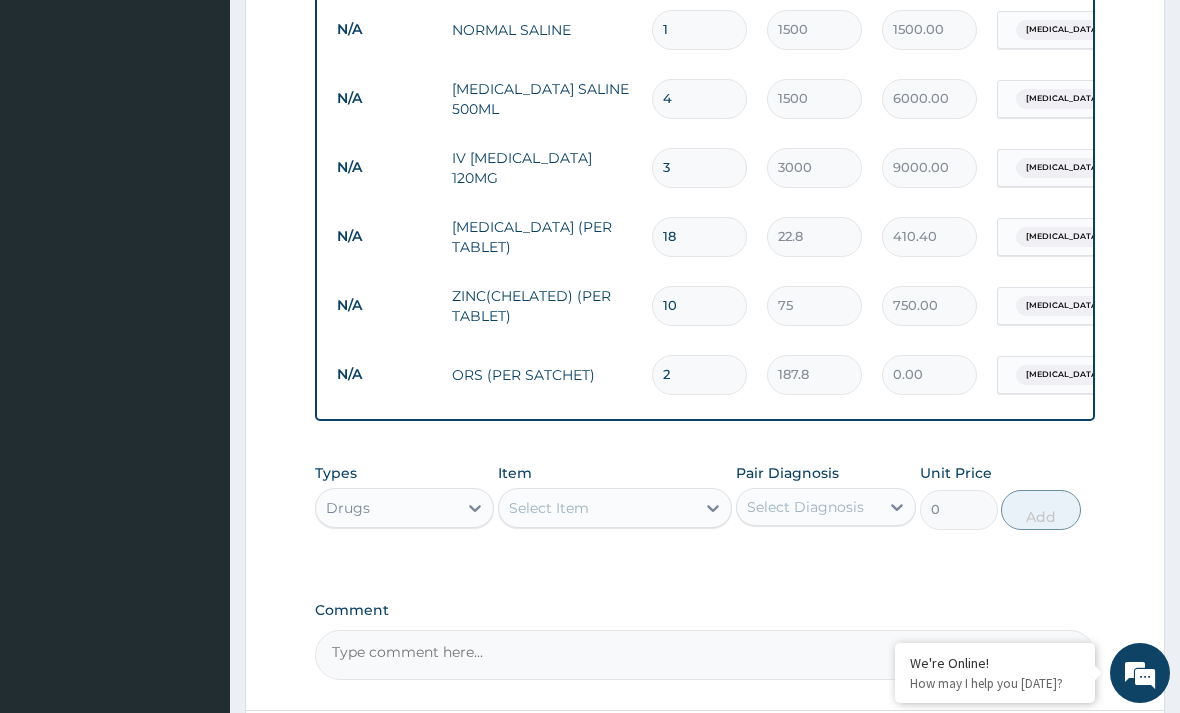 type on "375.60" 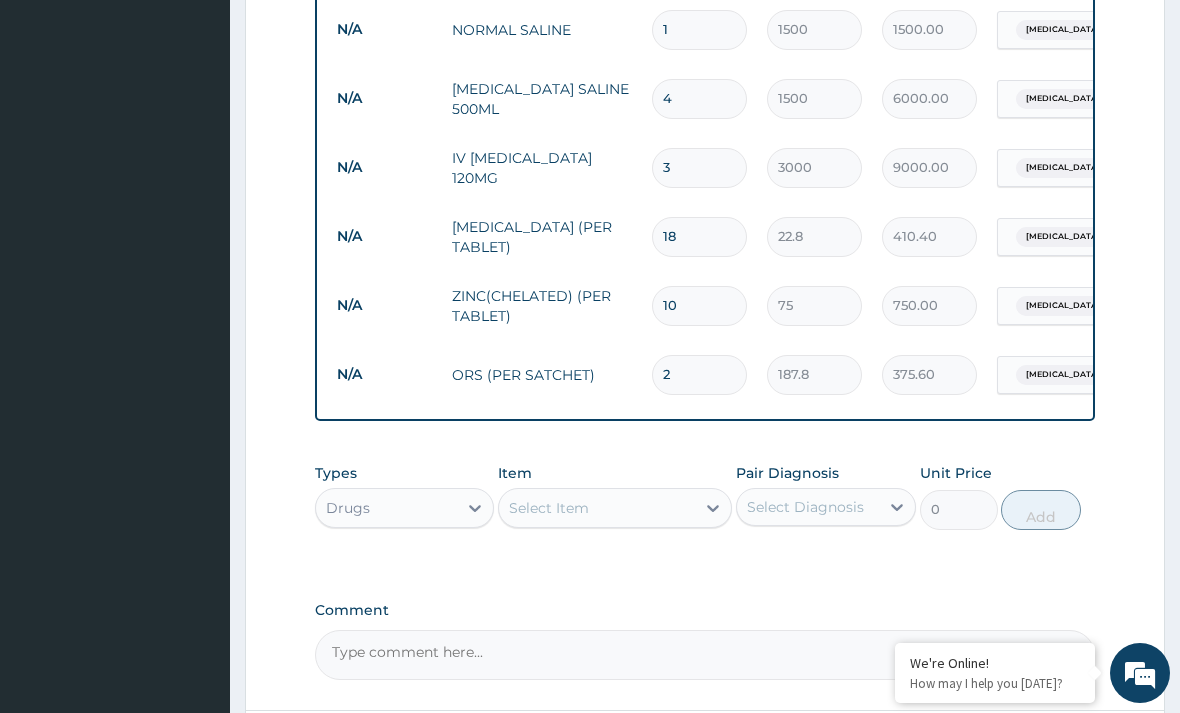 type on "2" 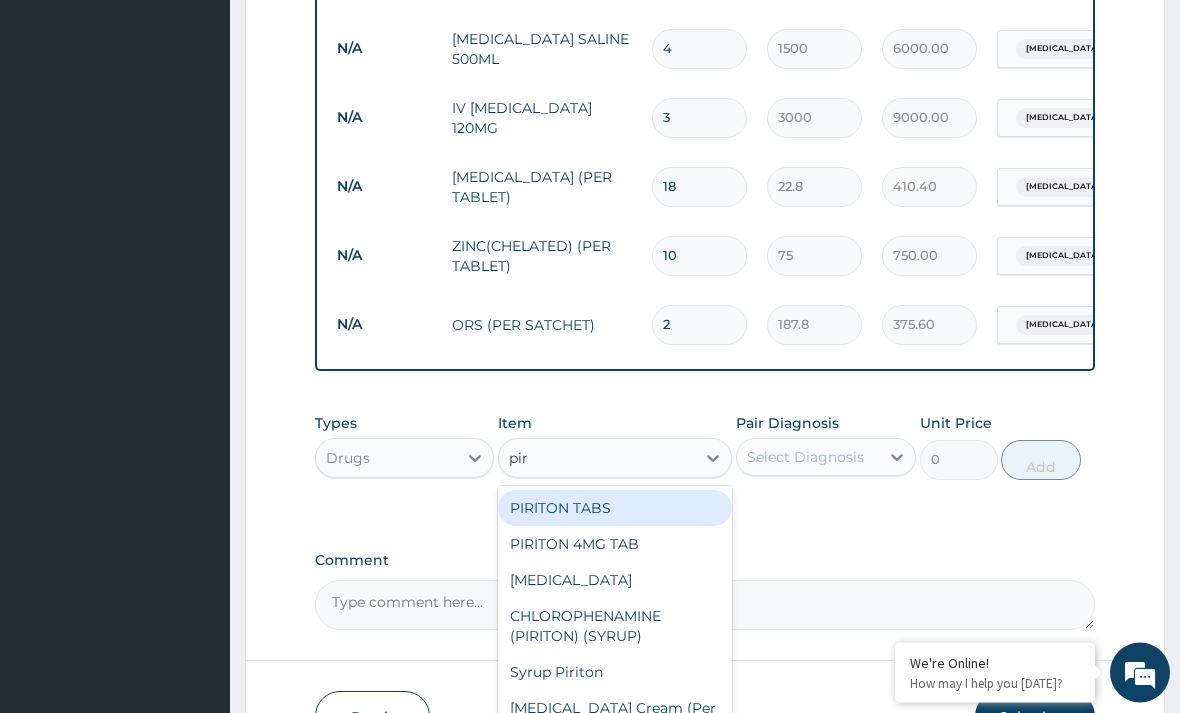 scroll, scrollTop: 1569, scrollLeft: 0, axis: vertical 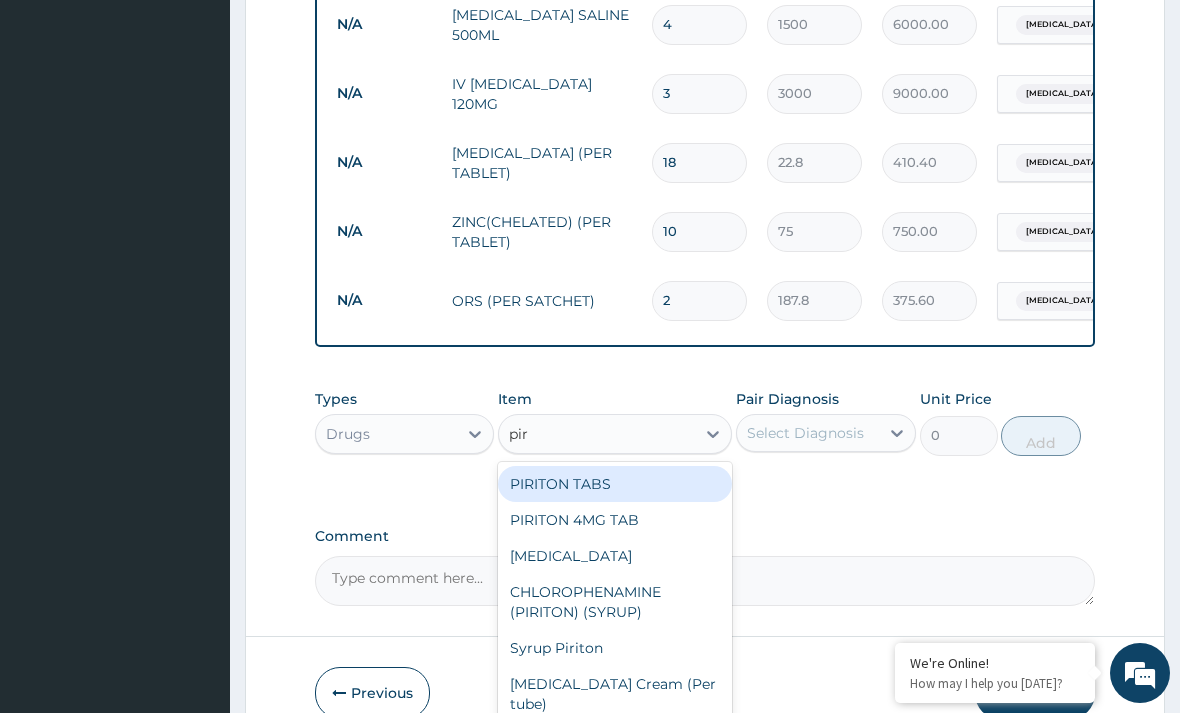 click on "PIRITON 4MG TAB" at bounding box center [615, 520] 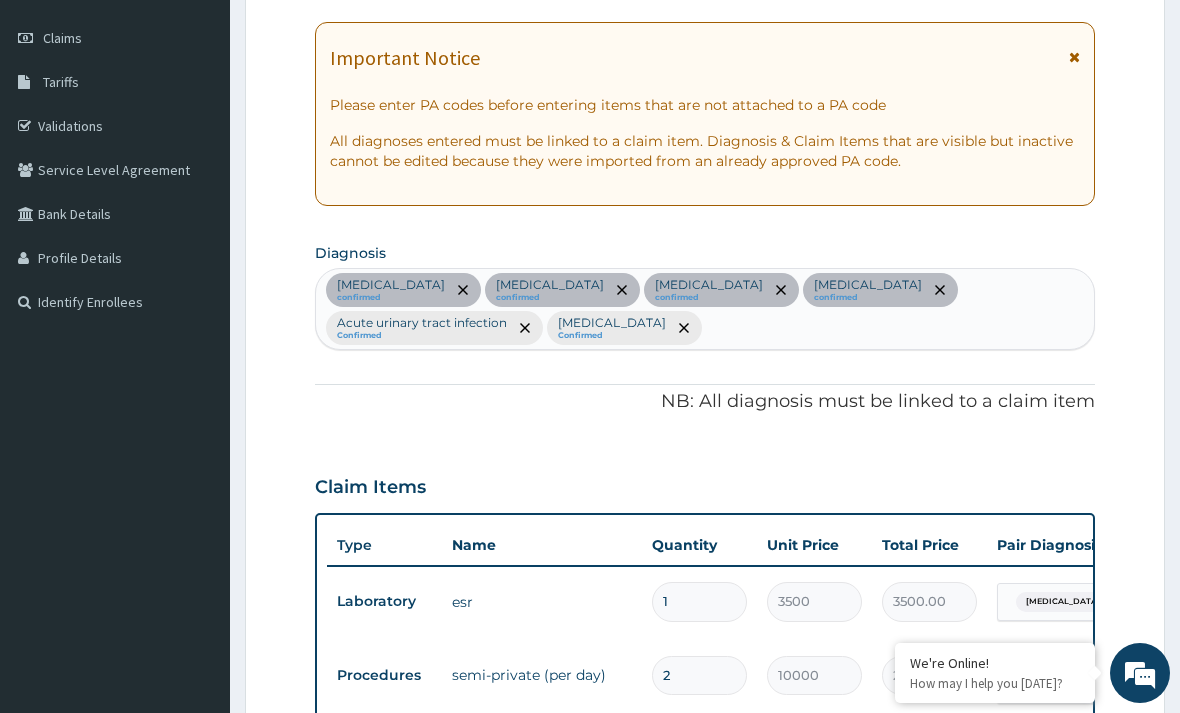 scroll, scrollTop: 271, scrollLeft: 0, axis: vertical 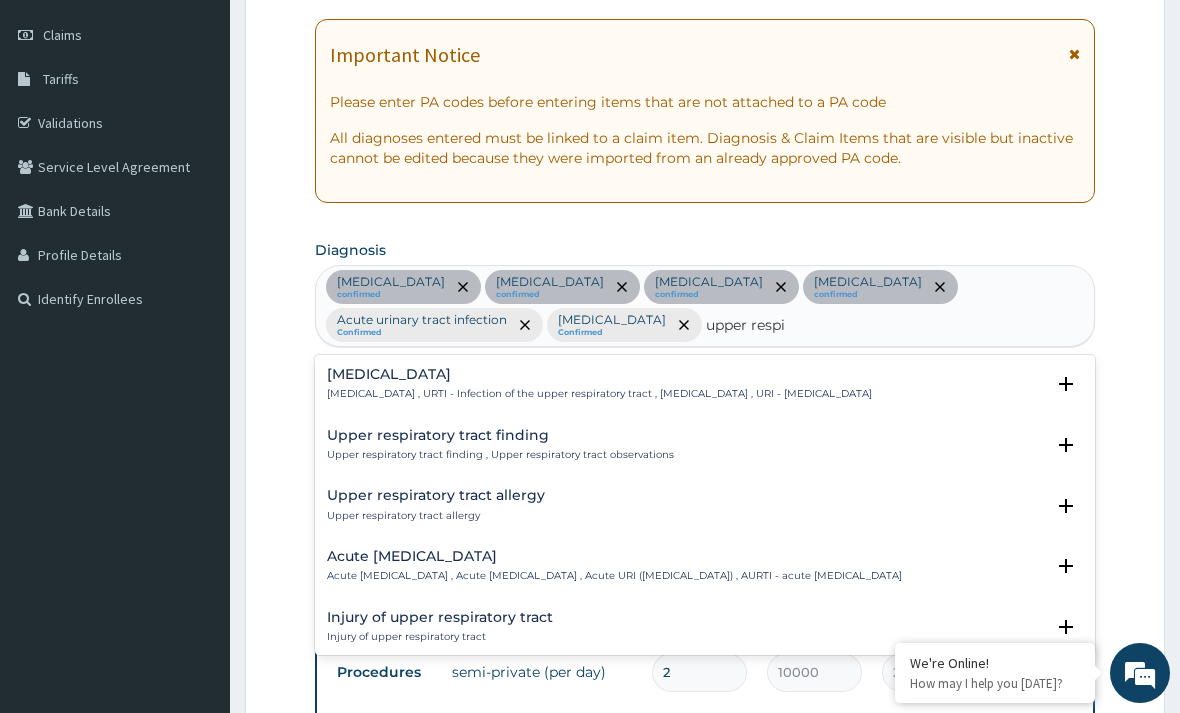 click on "Acute upper respiratory infection , Acute upper respiratory tract infection , Acute URI (upper respiratory infection) , AURTI - acute upper respiratory tract infection" at bounding box center (614, 576) 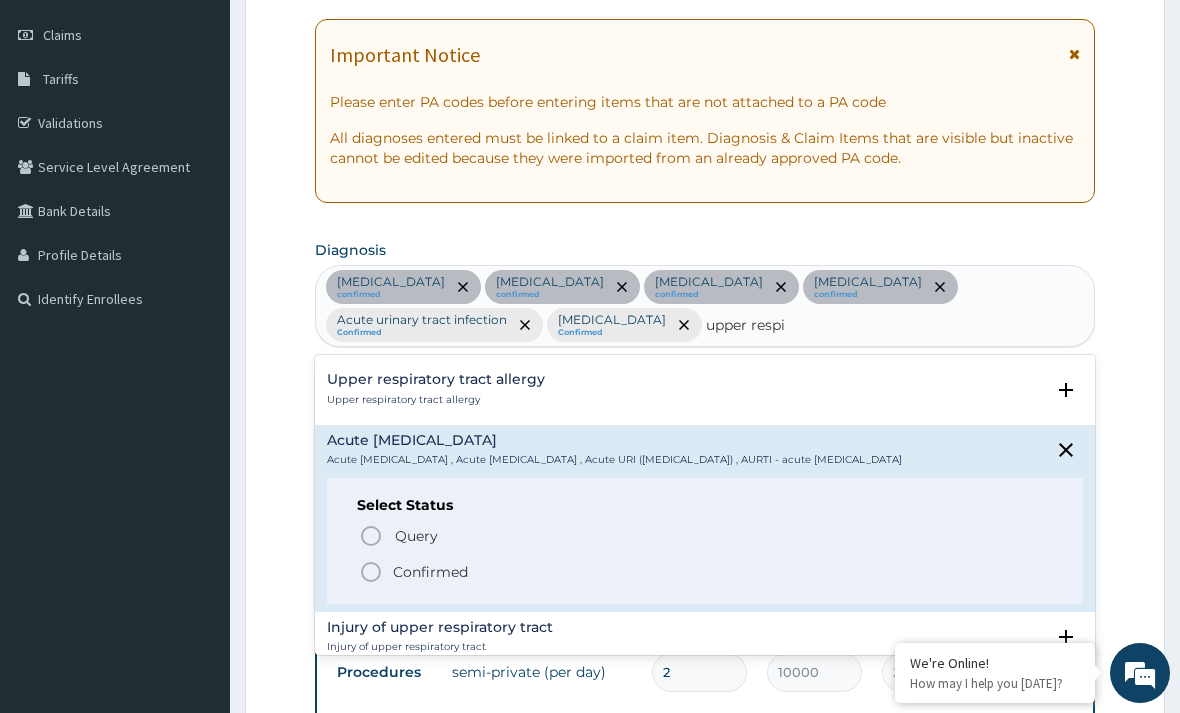 scroll, scrollTop: 116, scrollLeft: 0, axis: vertical 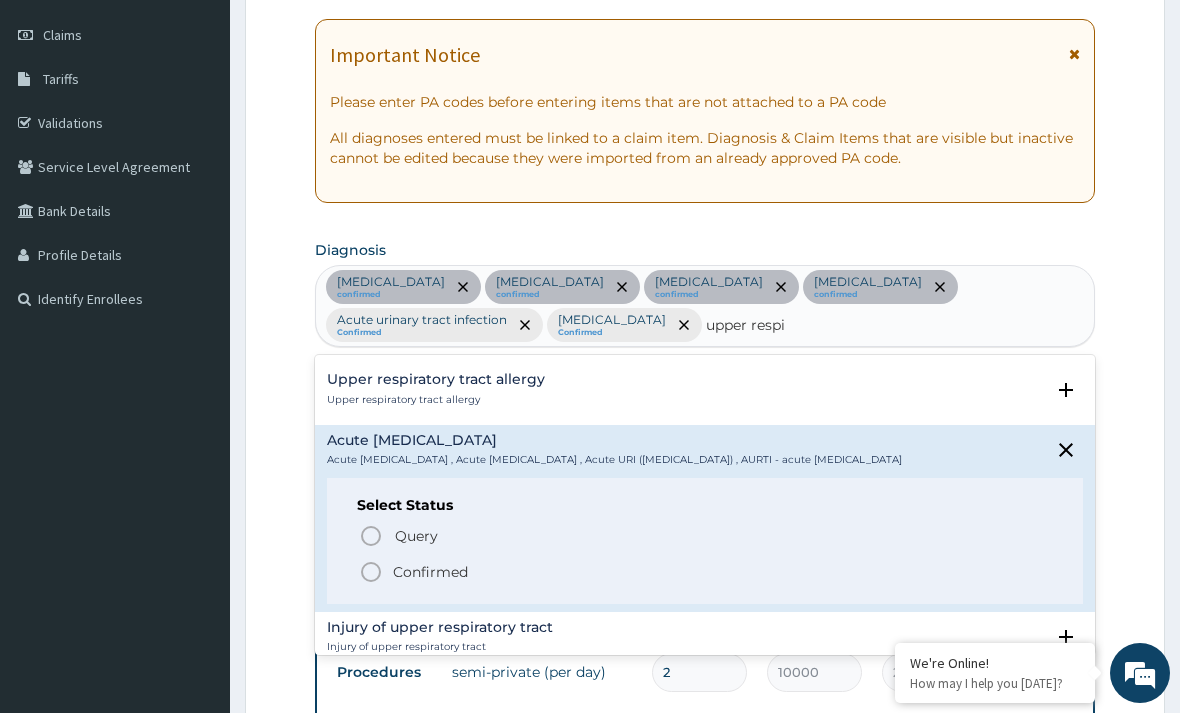 click 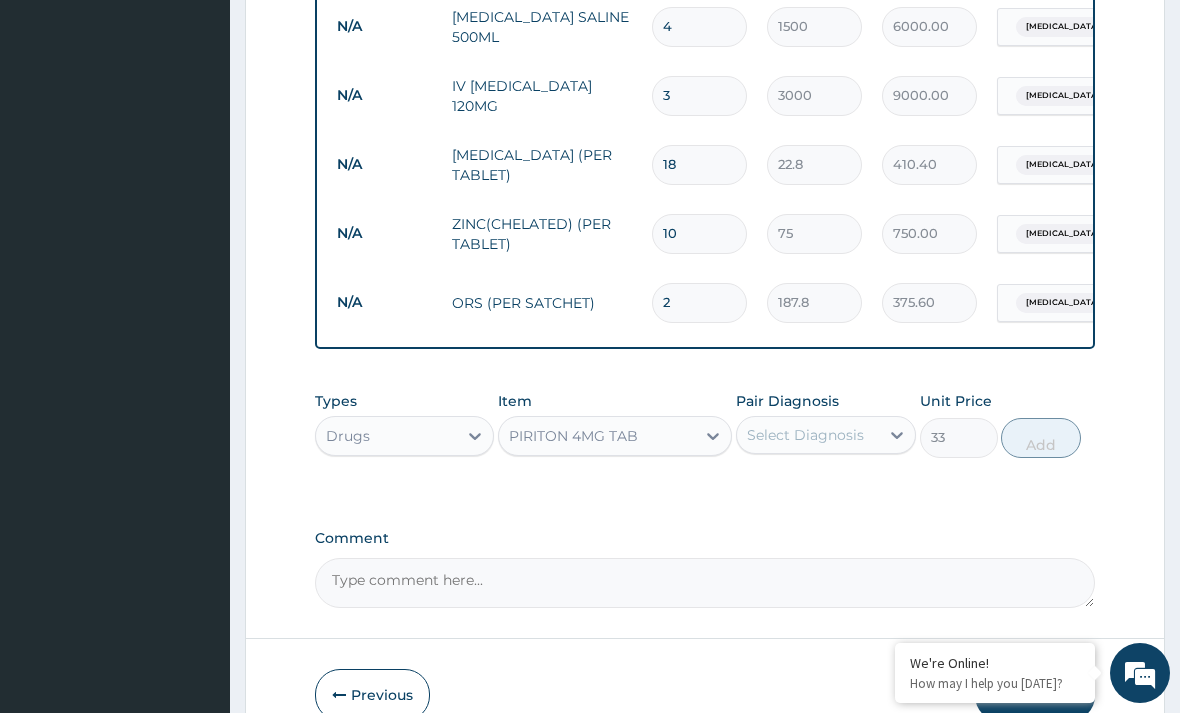 scroll, scrollTop: 1569, scrollLeft: 0, axis: vertical 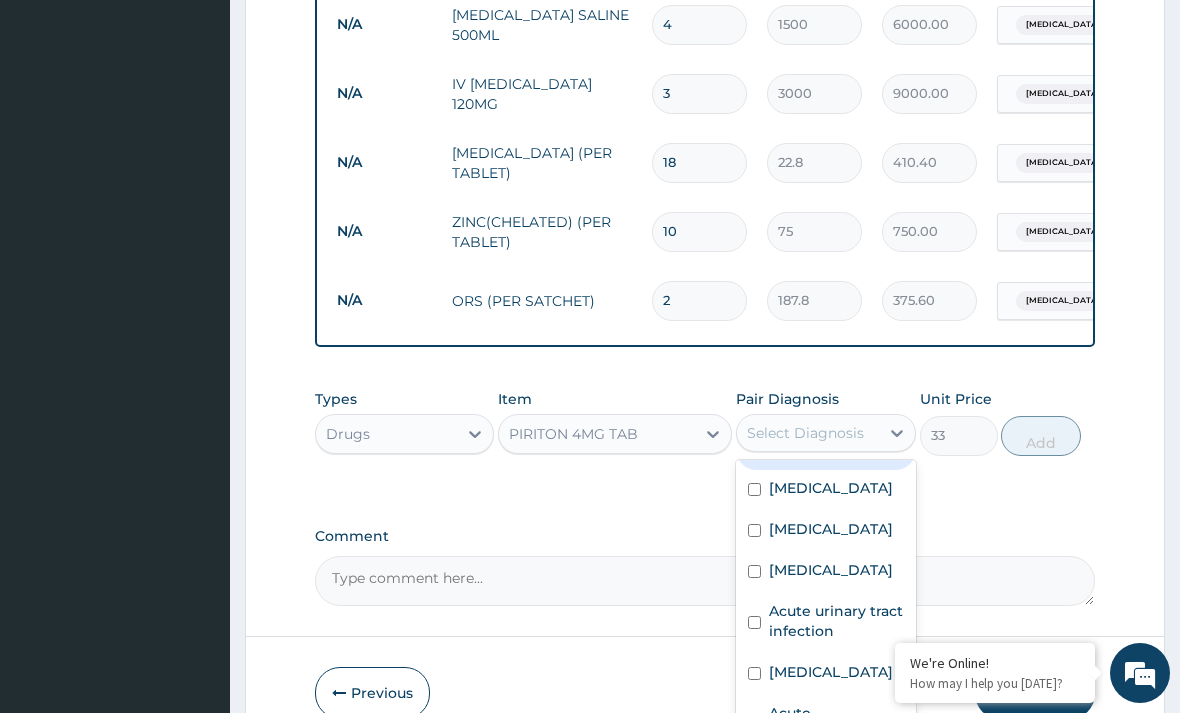 click at bounding box center [754, 724] 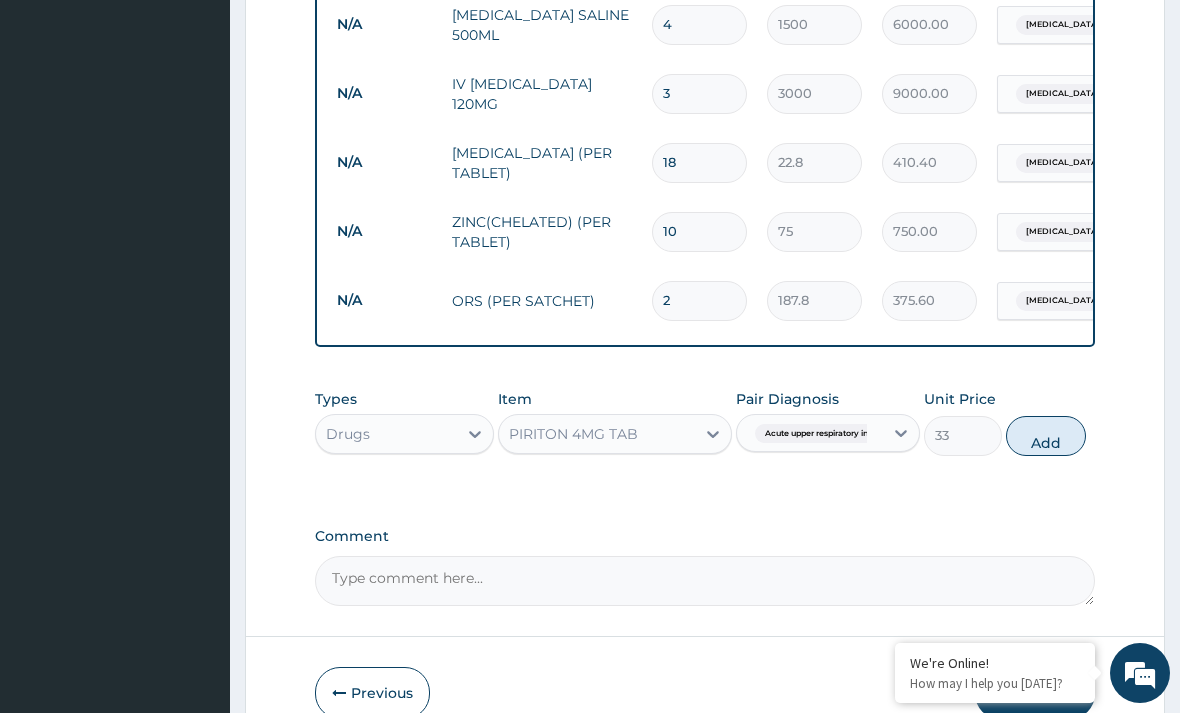 click on "Add" at bounding box center (1046, 436) 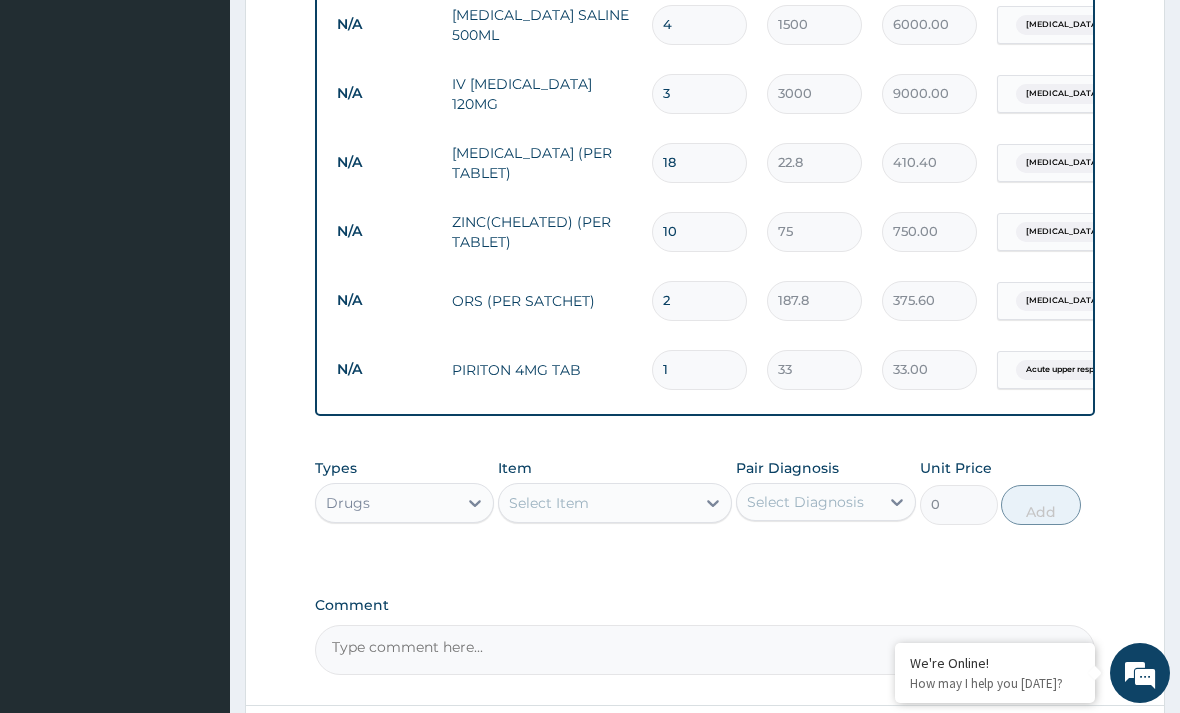 type 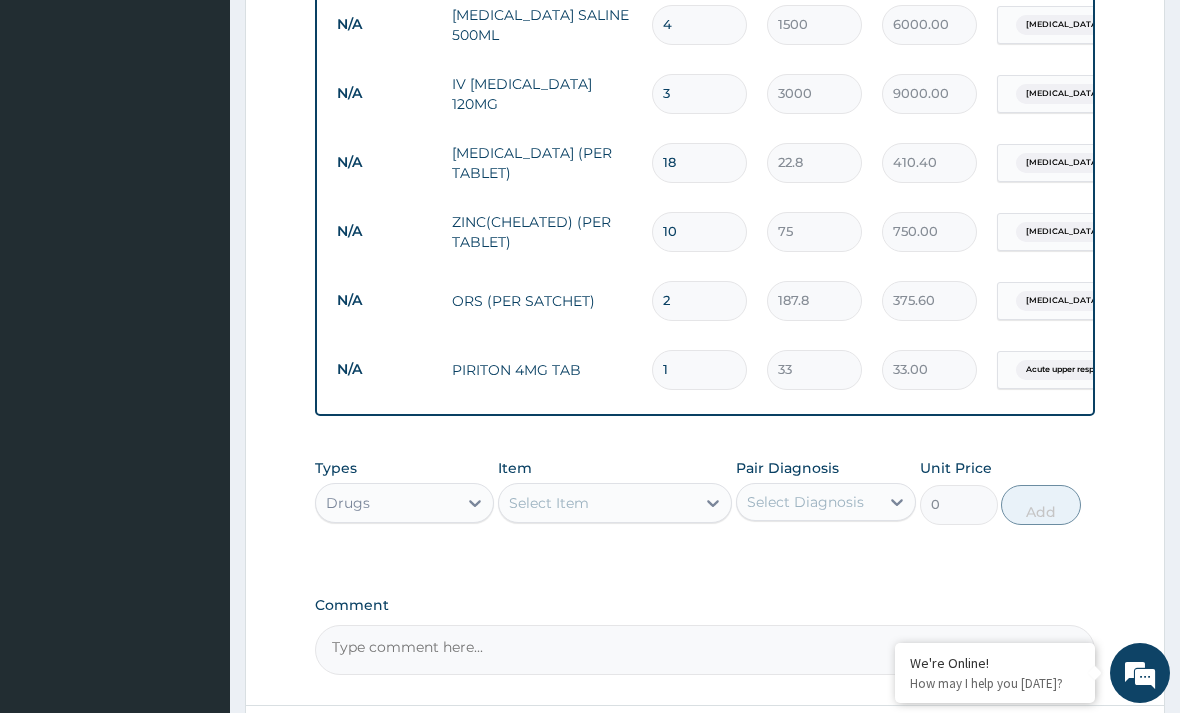 type on "0.00" 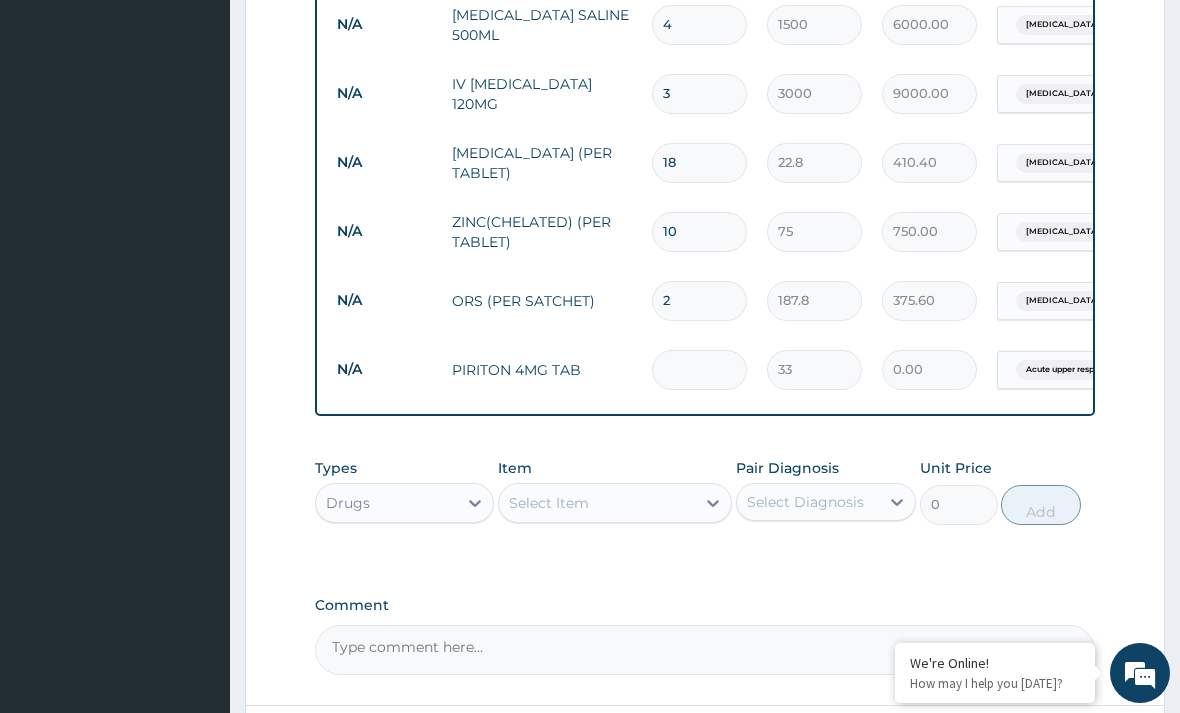 type on "6" 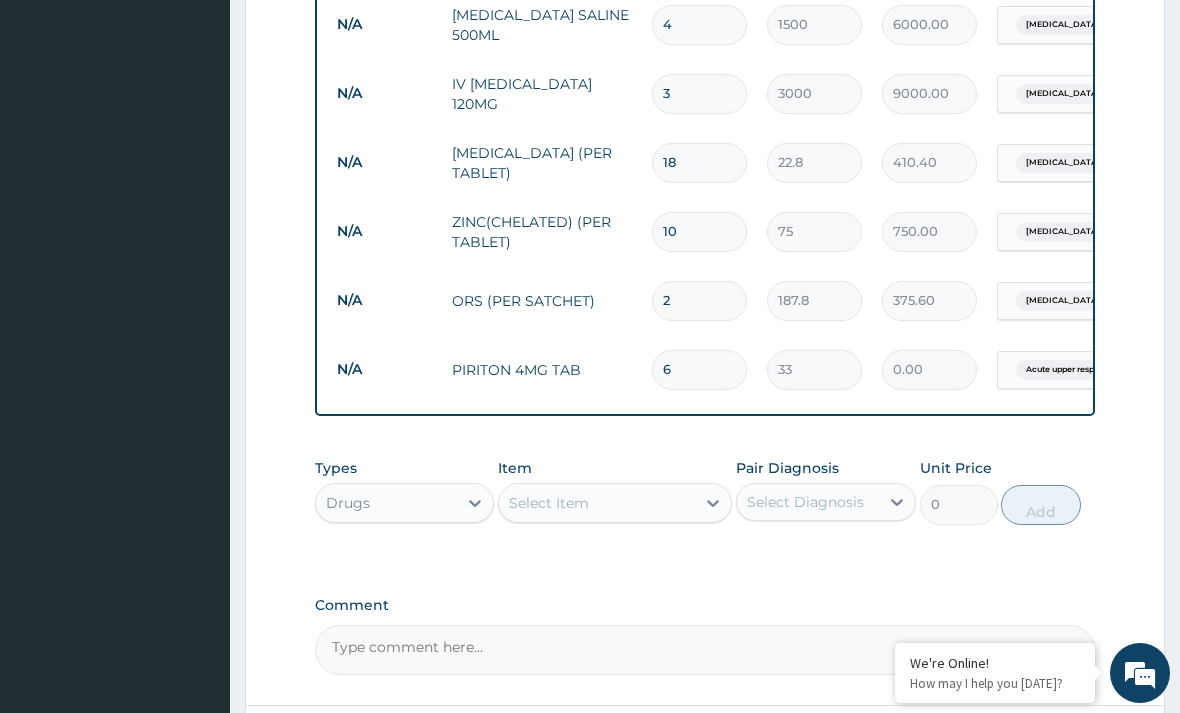 type on "198.00" 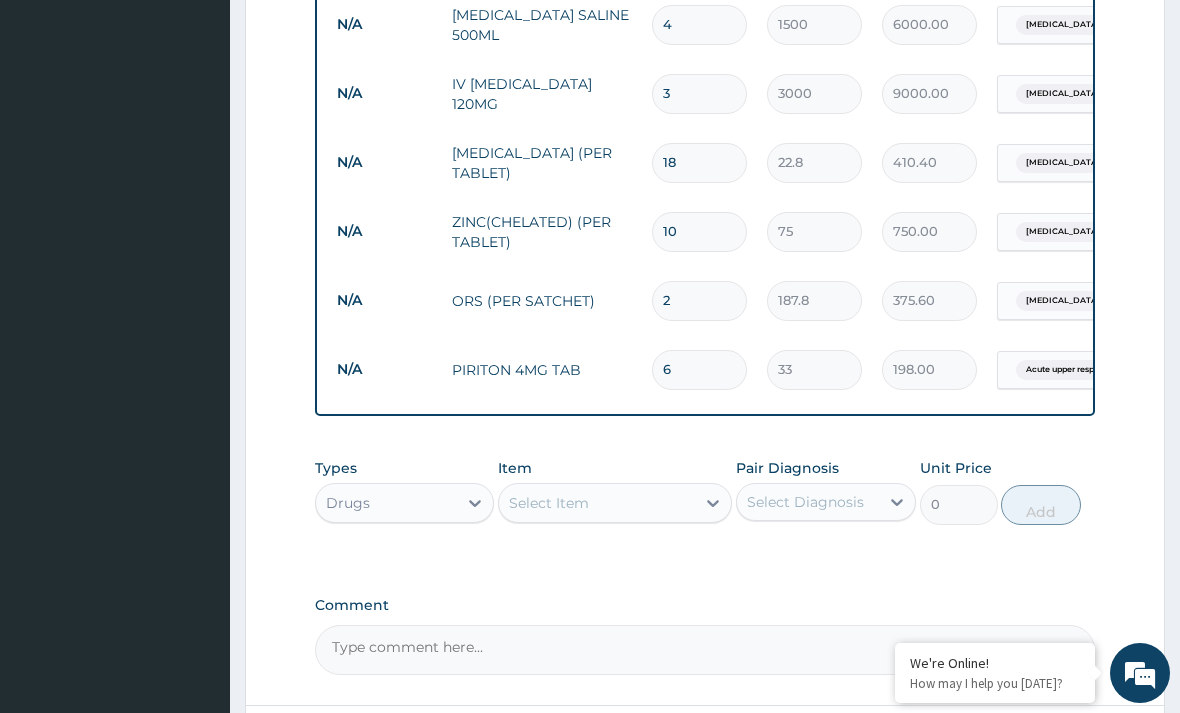 type on "6" 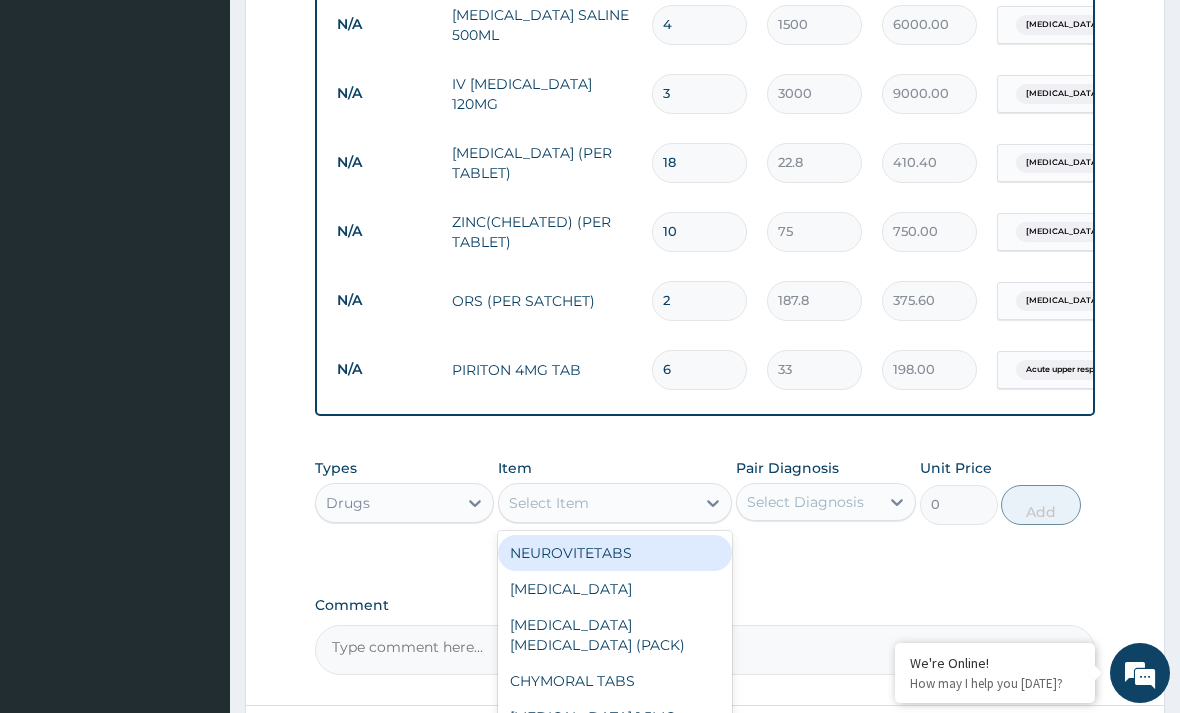 type on "r" 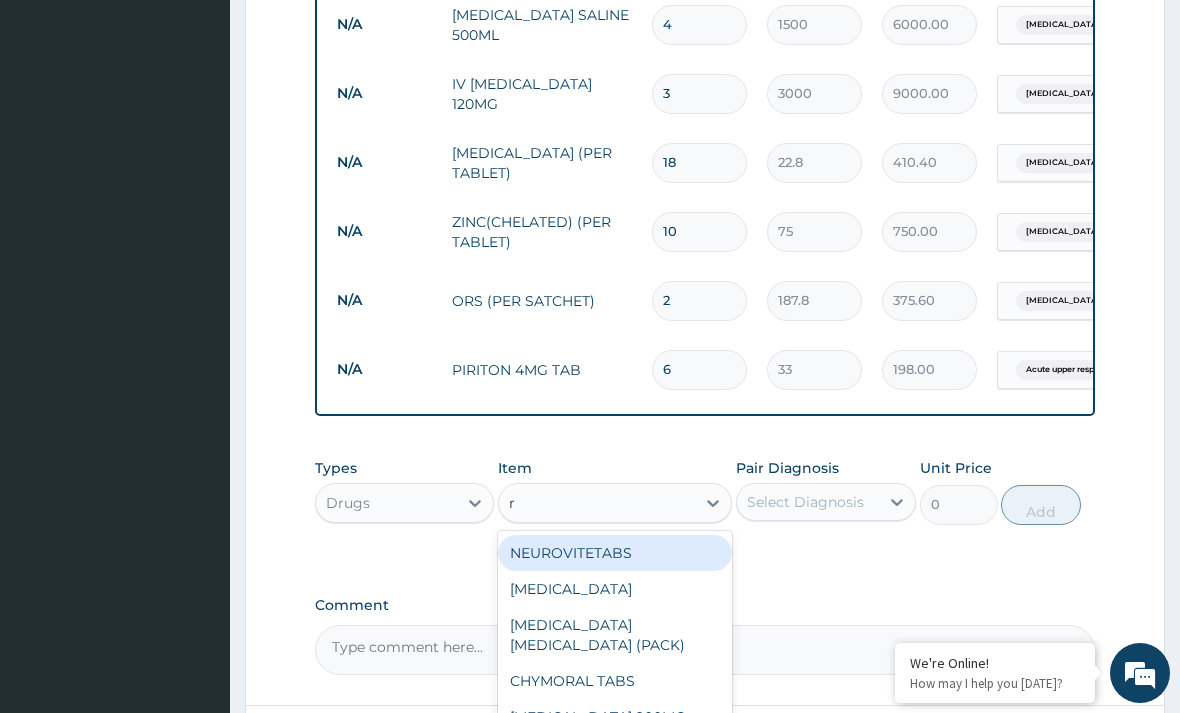 type 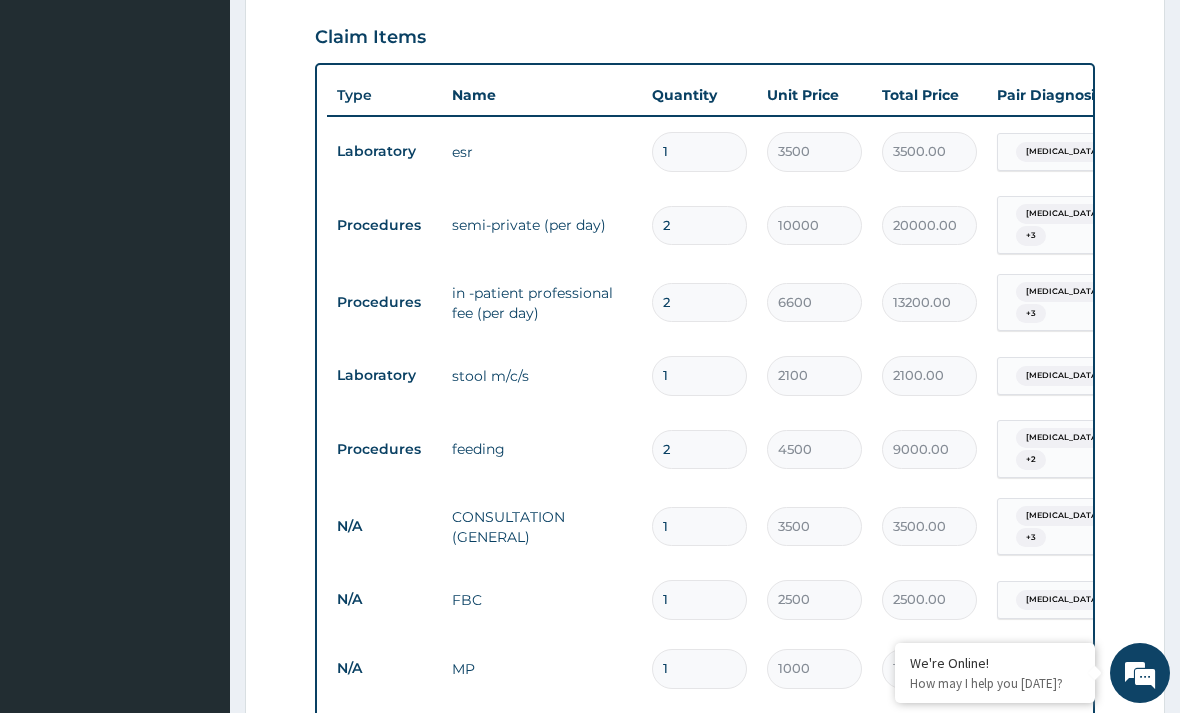 scroll, scrollTop: 717, scrollLeft: 0, axis: vertical 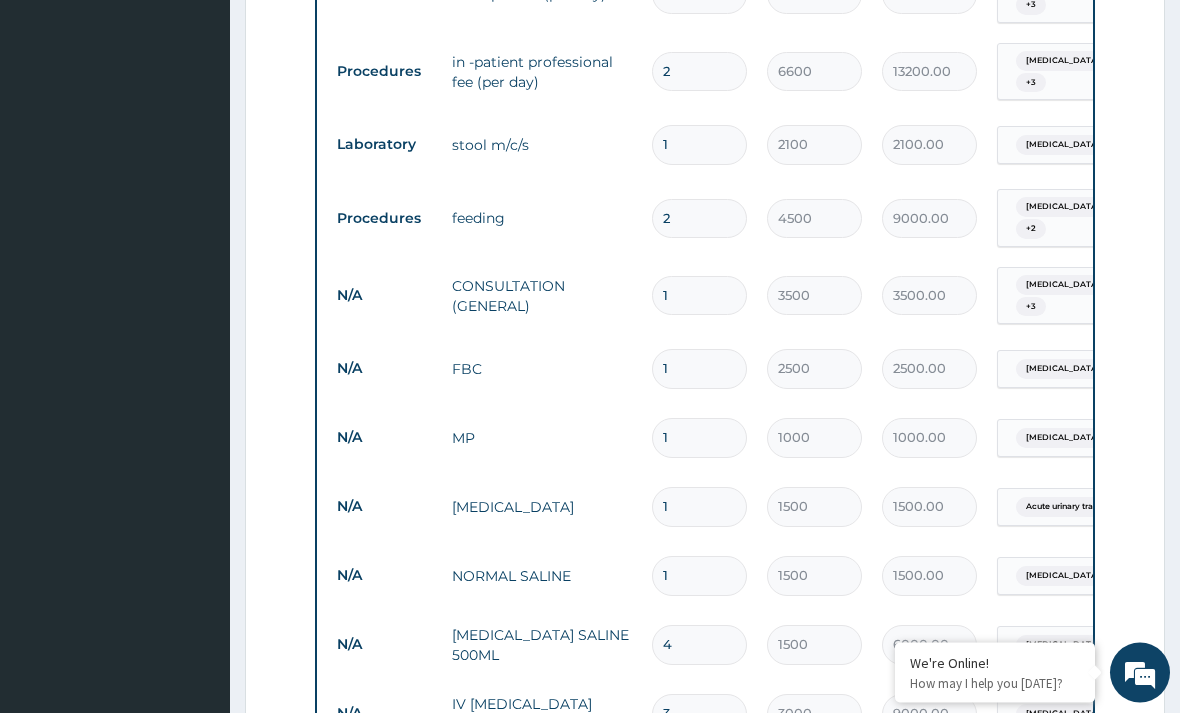 click on "1" at bounding box center [699, 576] 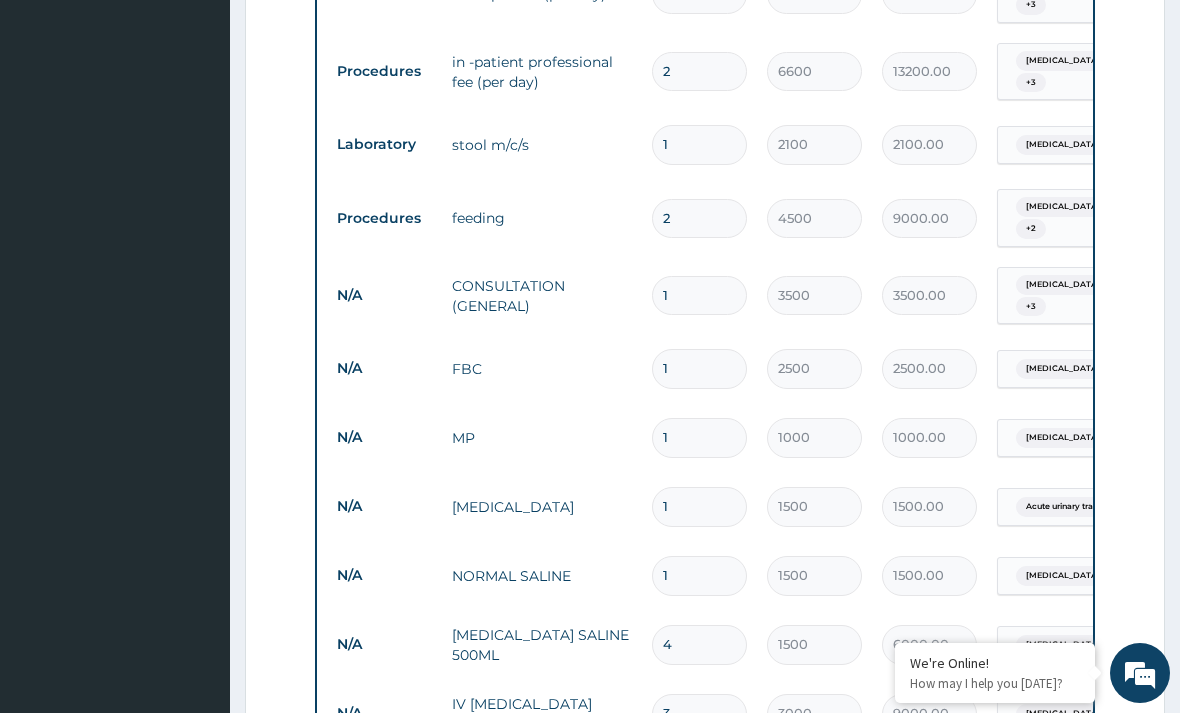 click on "1" at bounding box center (699, 575) 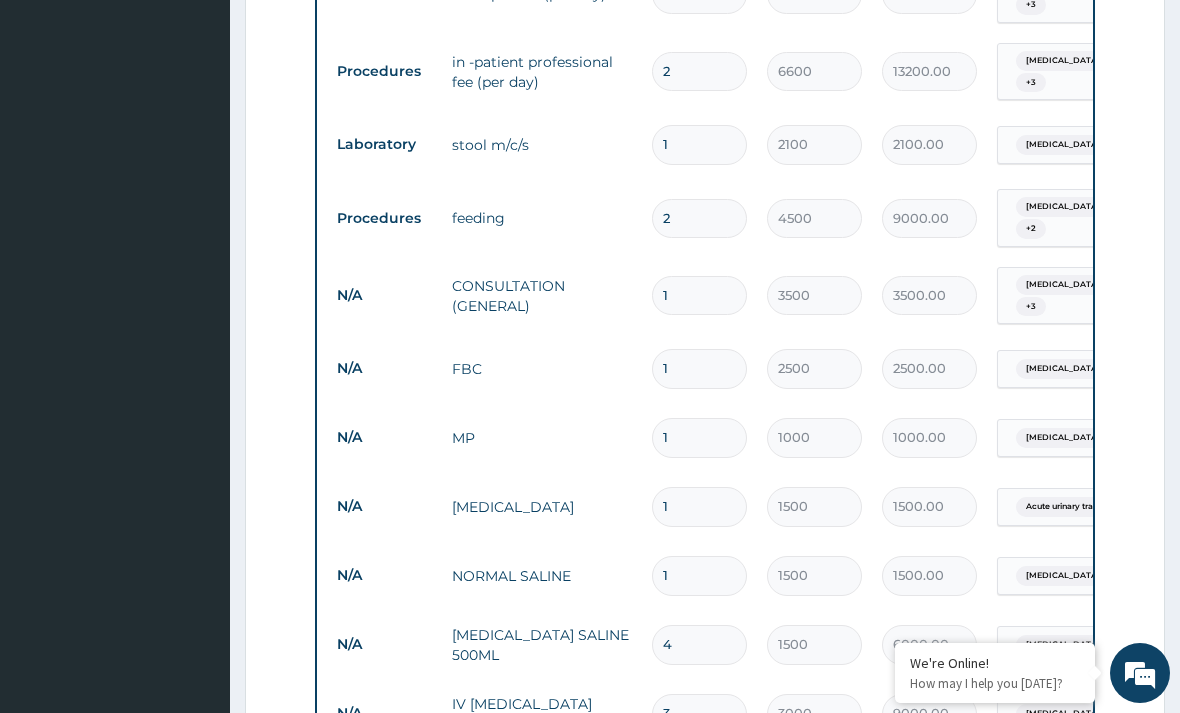 type 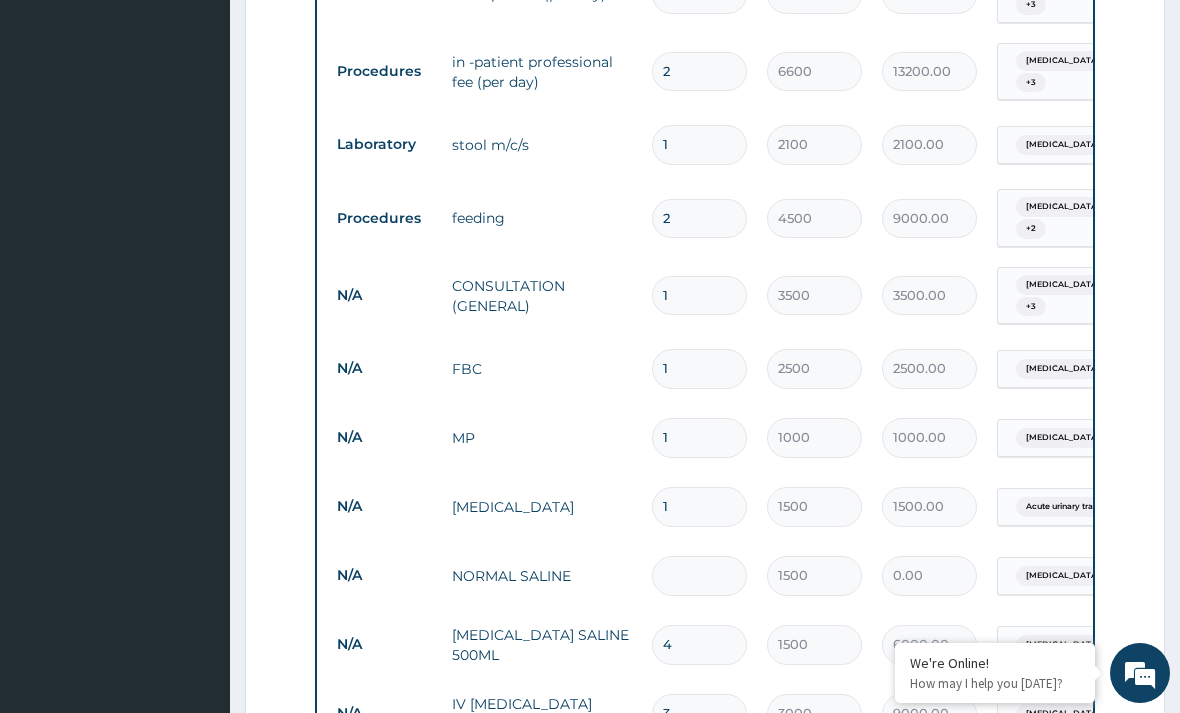 type on "0.00" 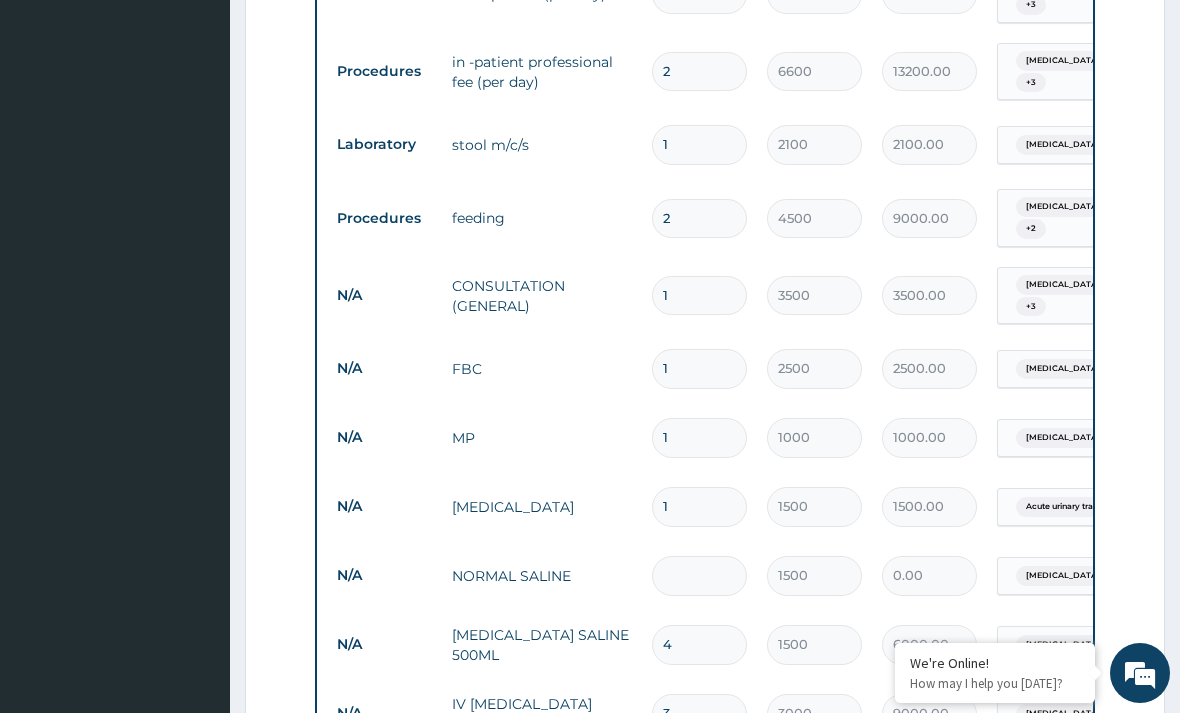 type on "3" 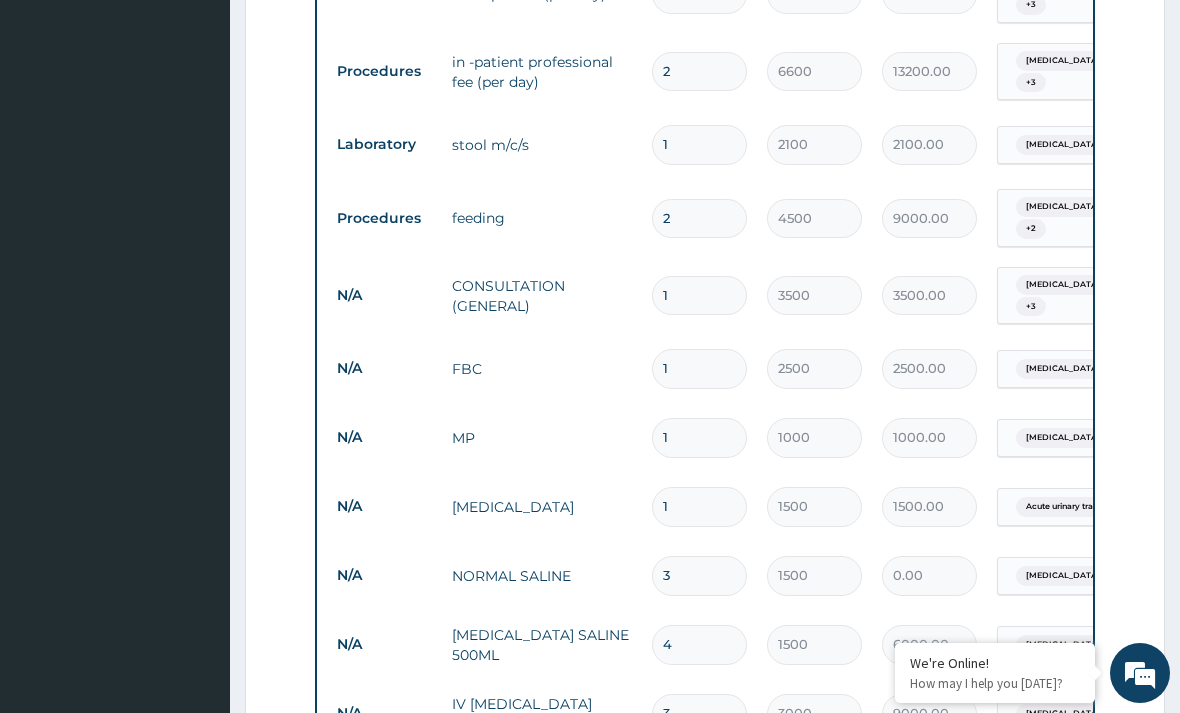 type on "4500.00" 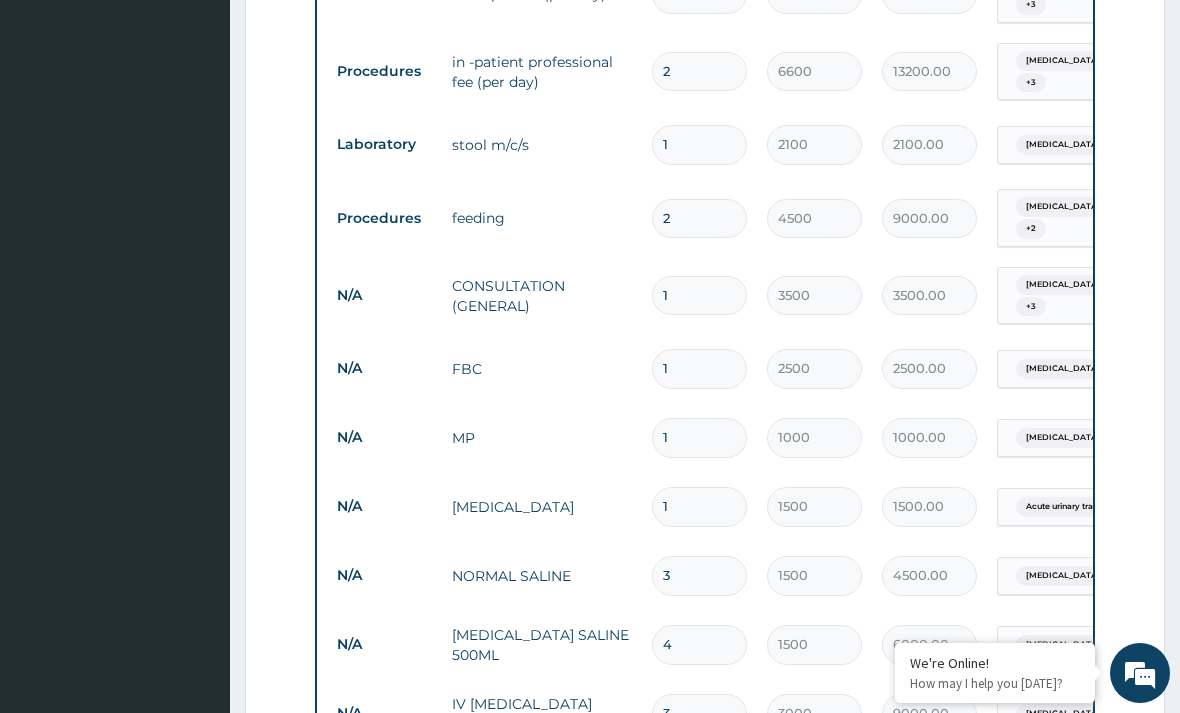 type 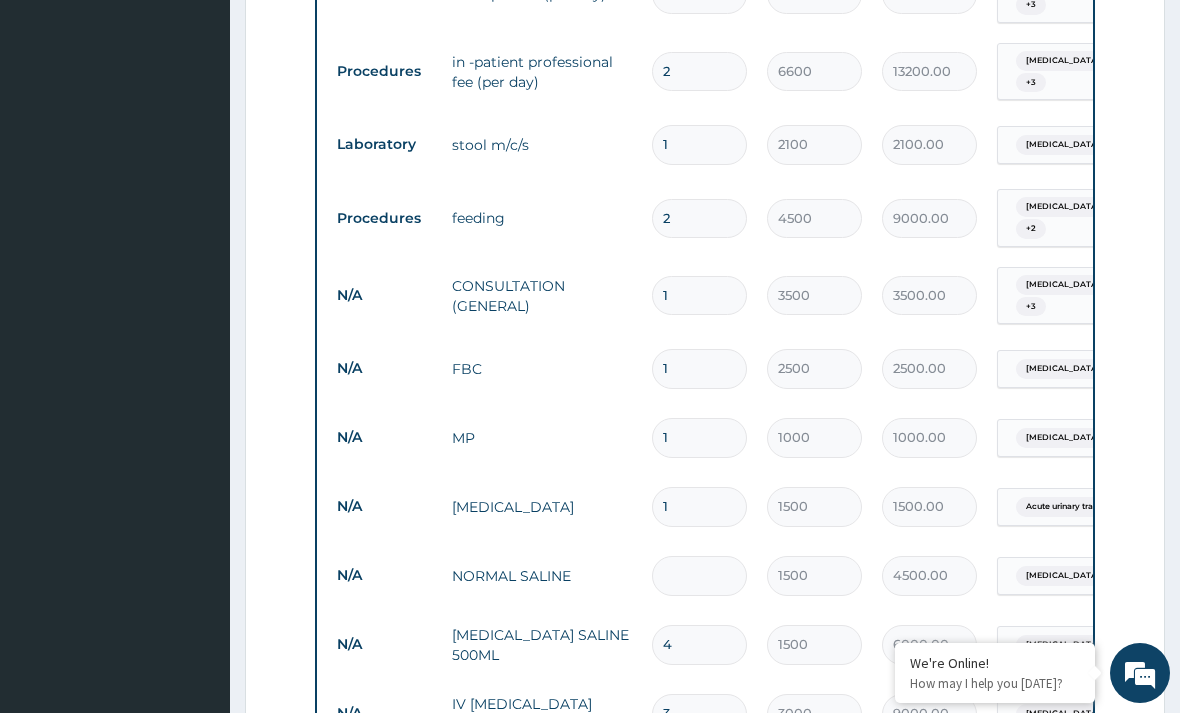 type on "0.00" 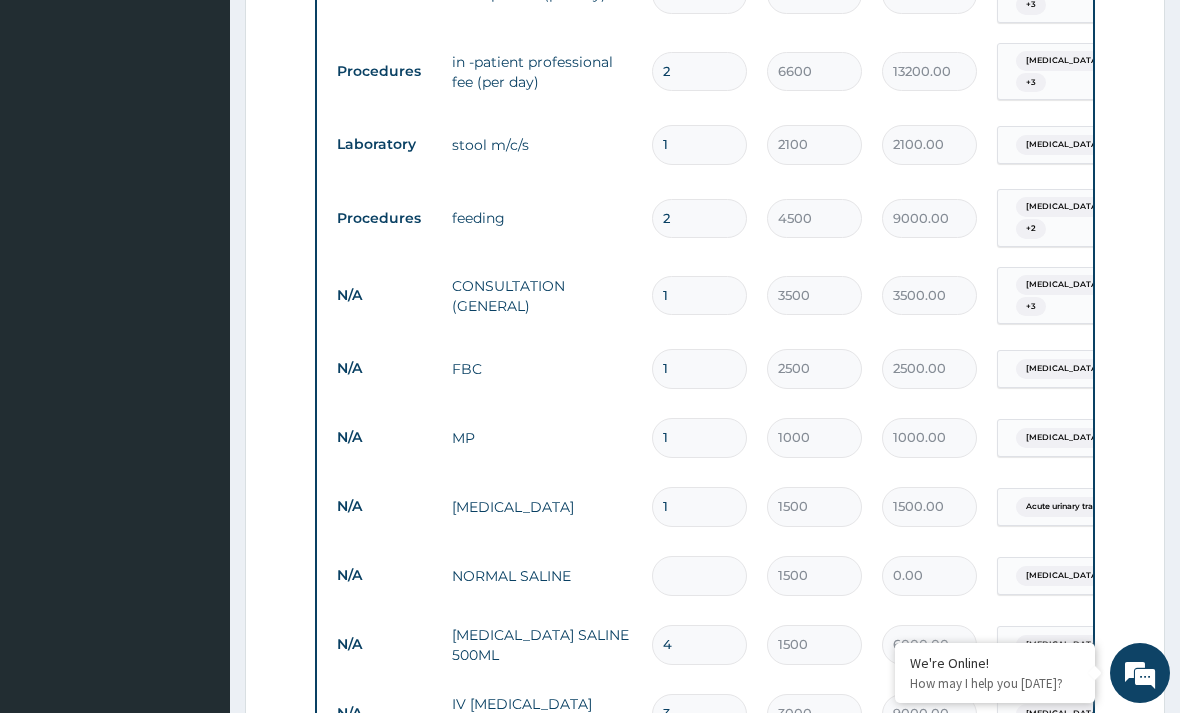 type on "2" 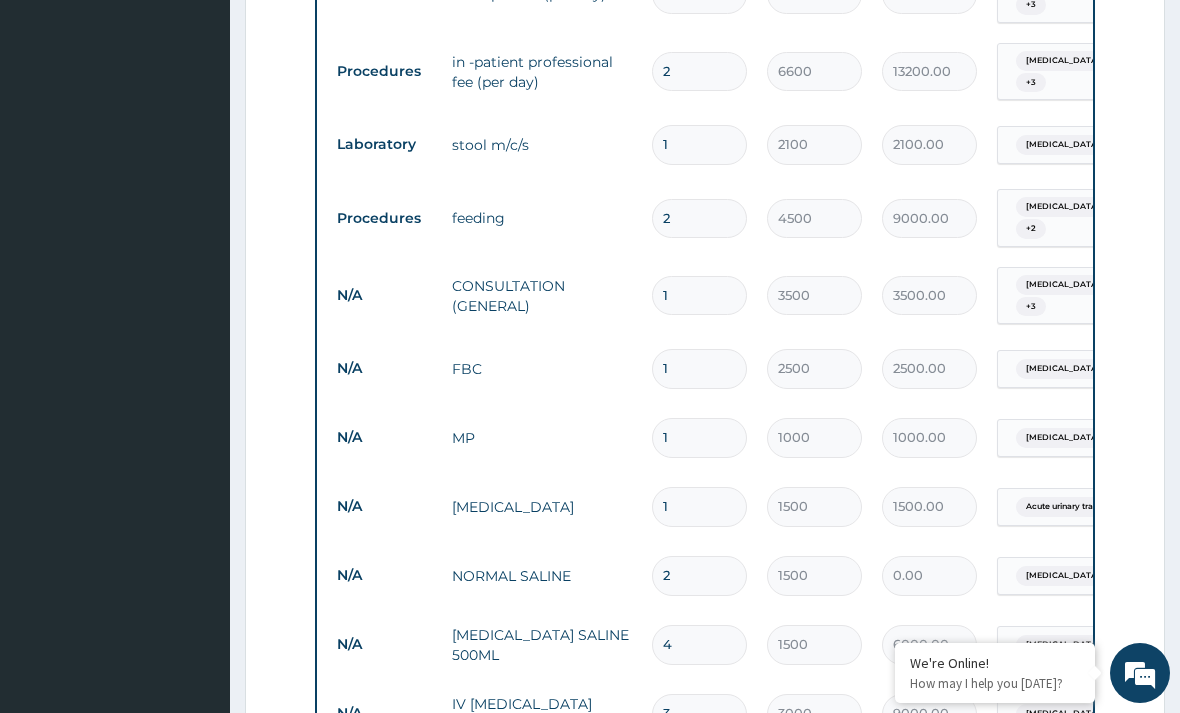 type on "3000.00" 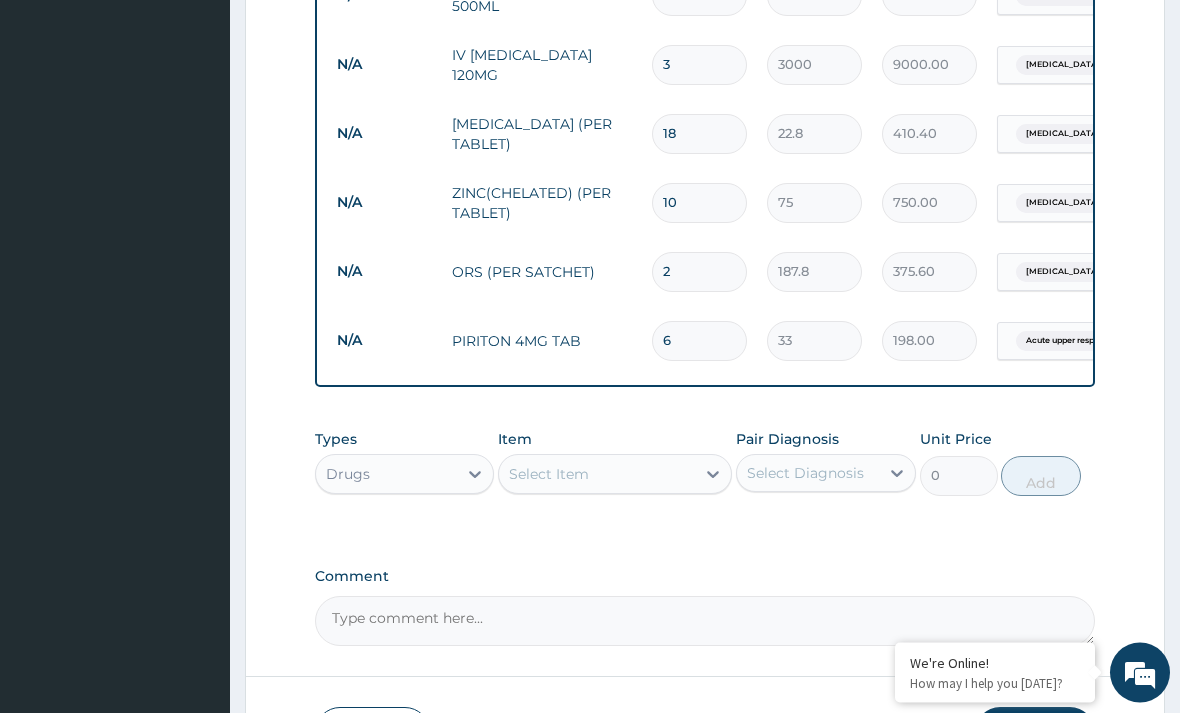 scroll, scrollTop: 1638, scrollLeft: 0, axis: vertical 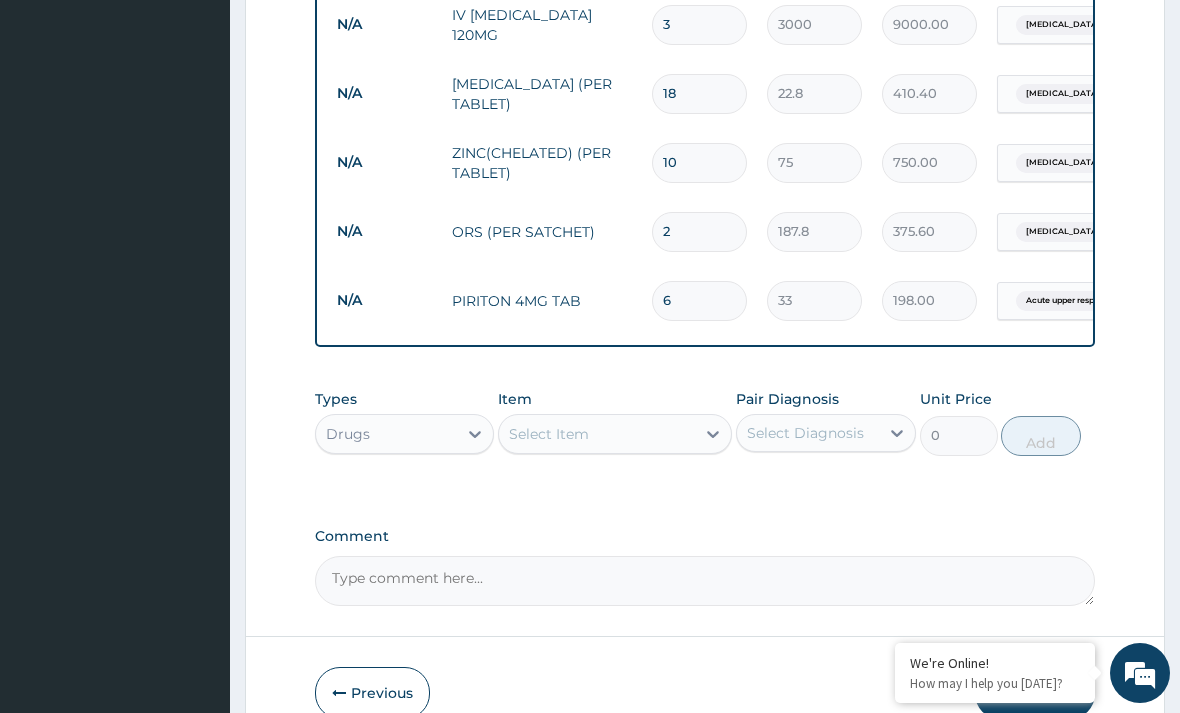 click on "Submit" at bounding box center (1035, 693) 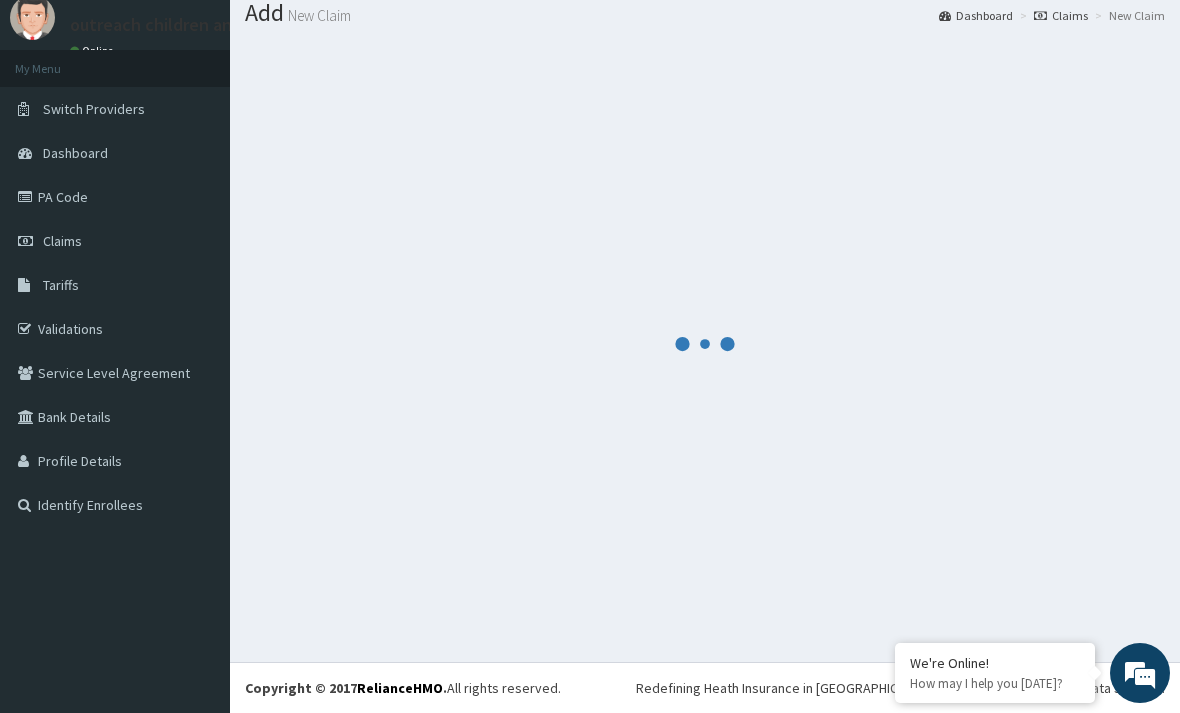 scroll, scrollTop: 55, scrollLeft: 0, axis: vertical 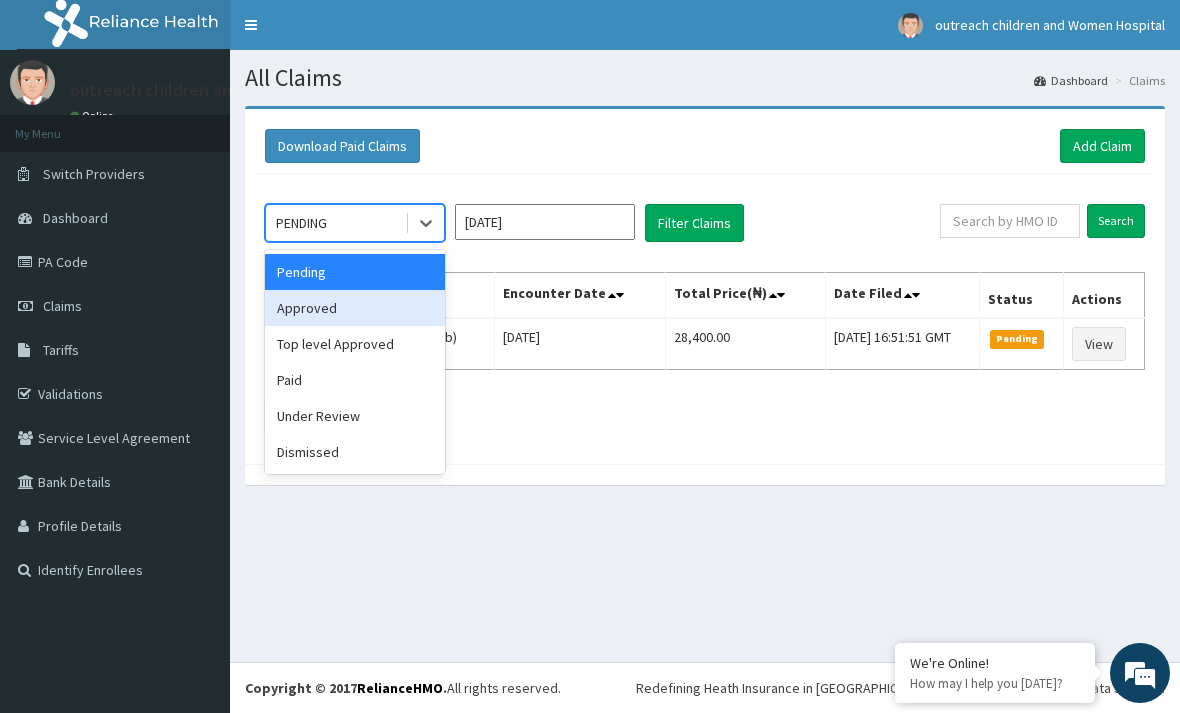 click on "Approved" at bounding box center [355, 308] 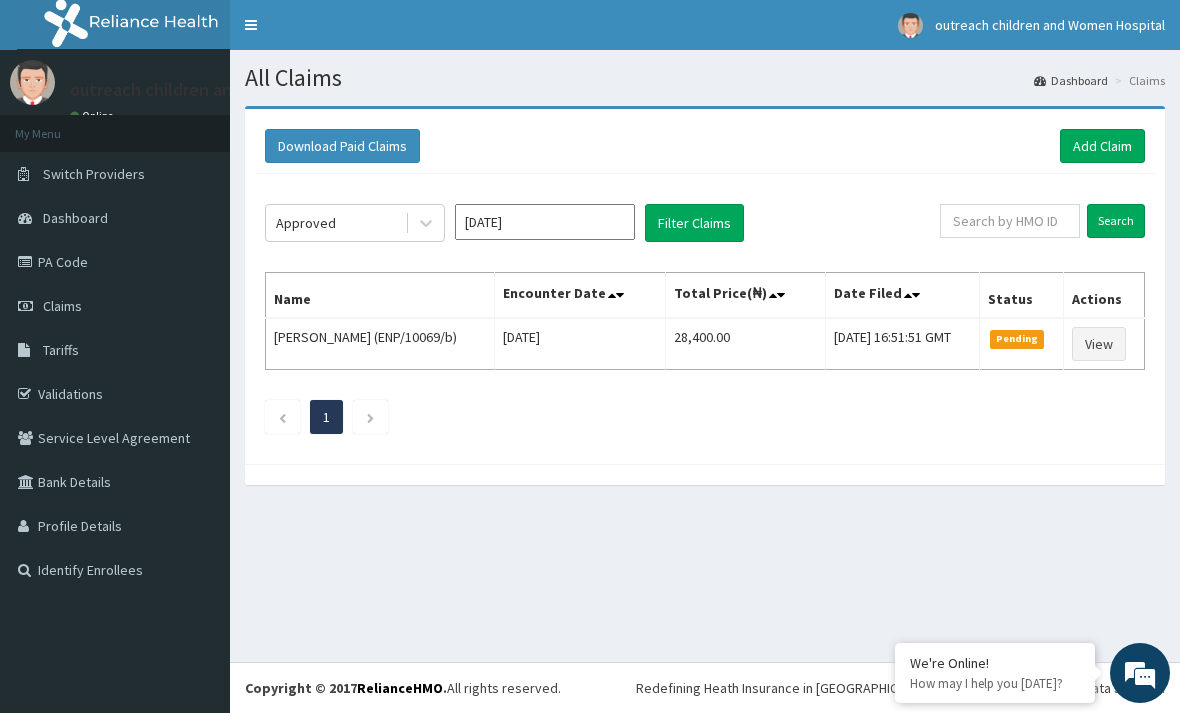 click on "Filter Claims" at bounding box center (694, 223) 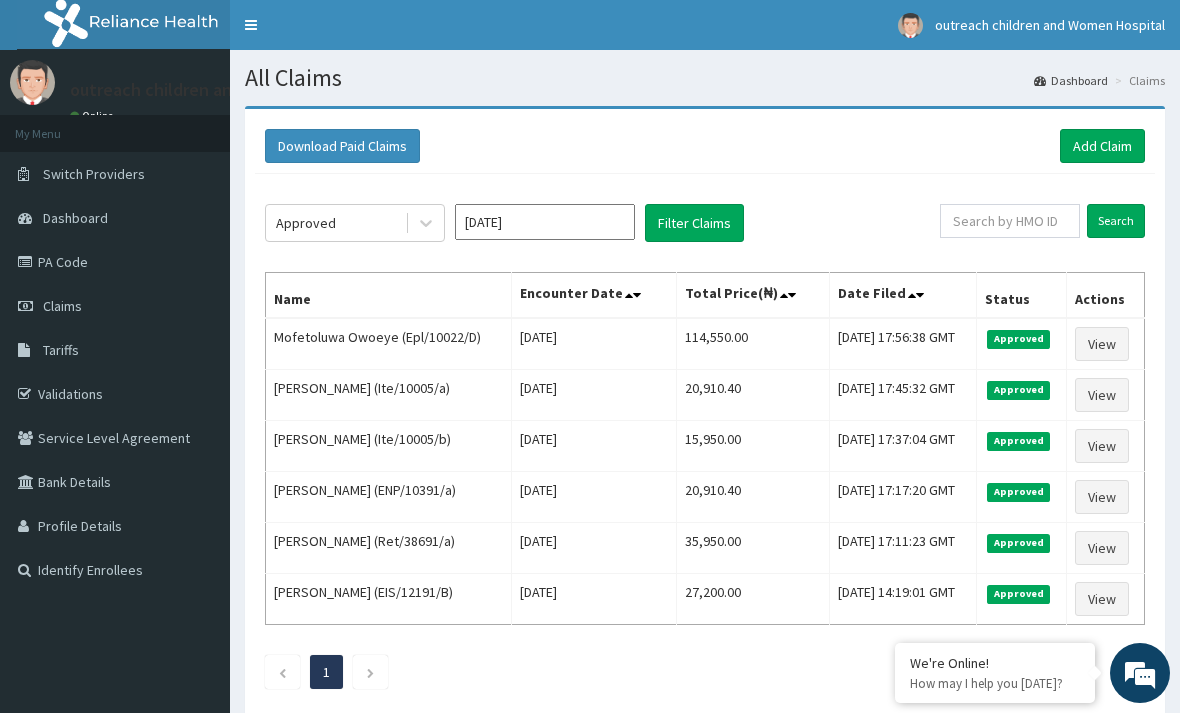 scroll, scrollTop: 0, scrollLeft: 0, axis: both 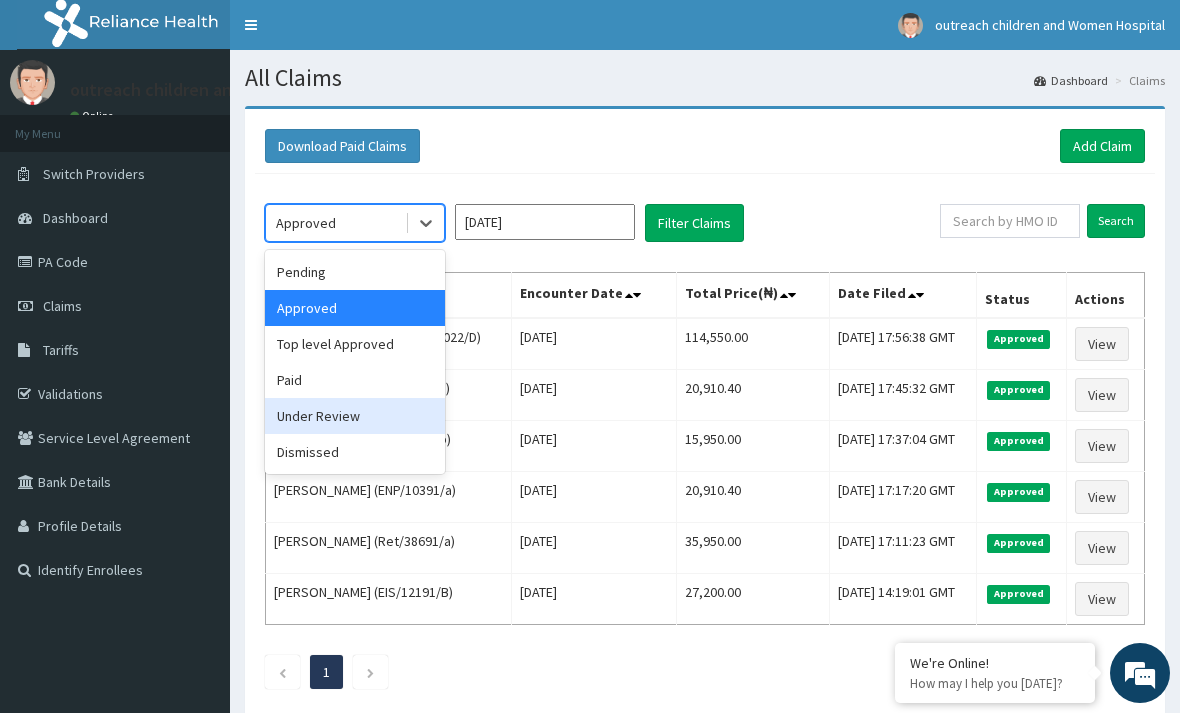 click on "Under Review" at bounding box center [355, 416] 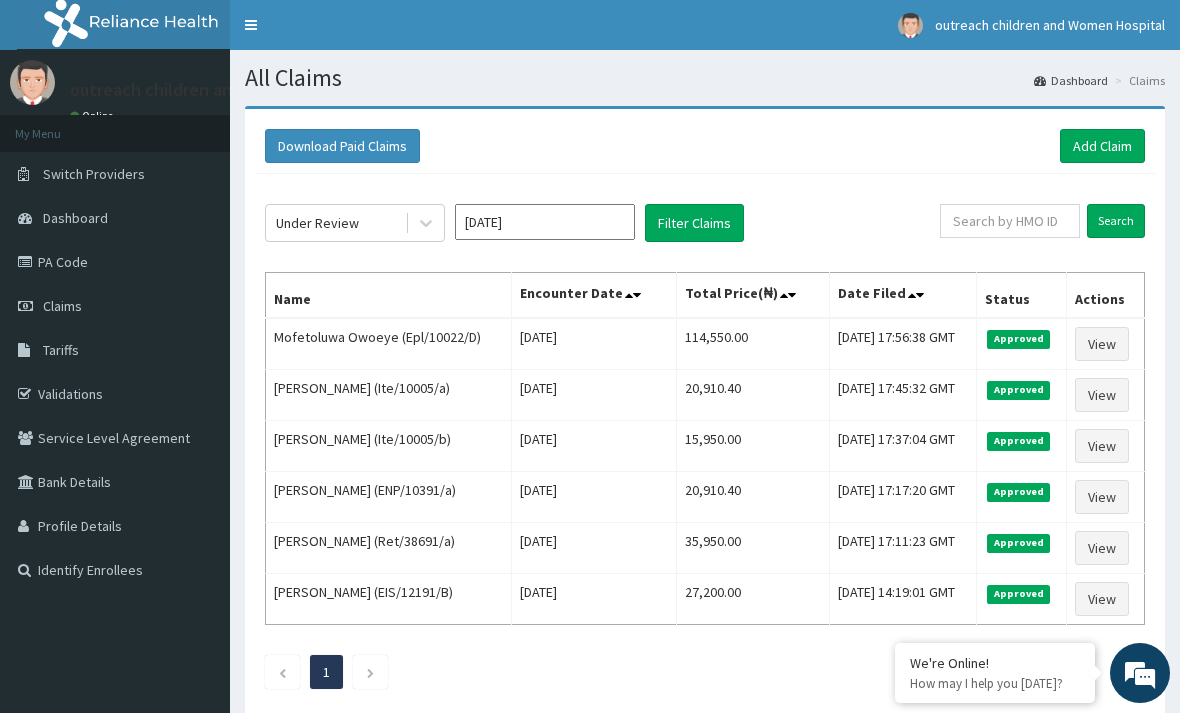 click on "Filter Claims" at bounding box center [694, 223] 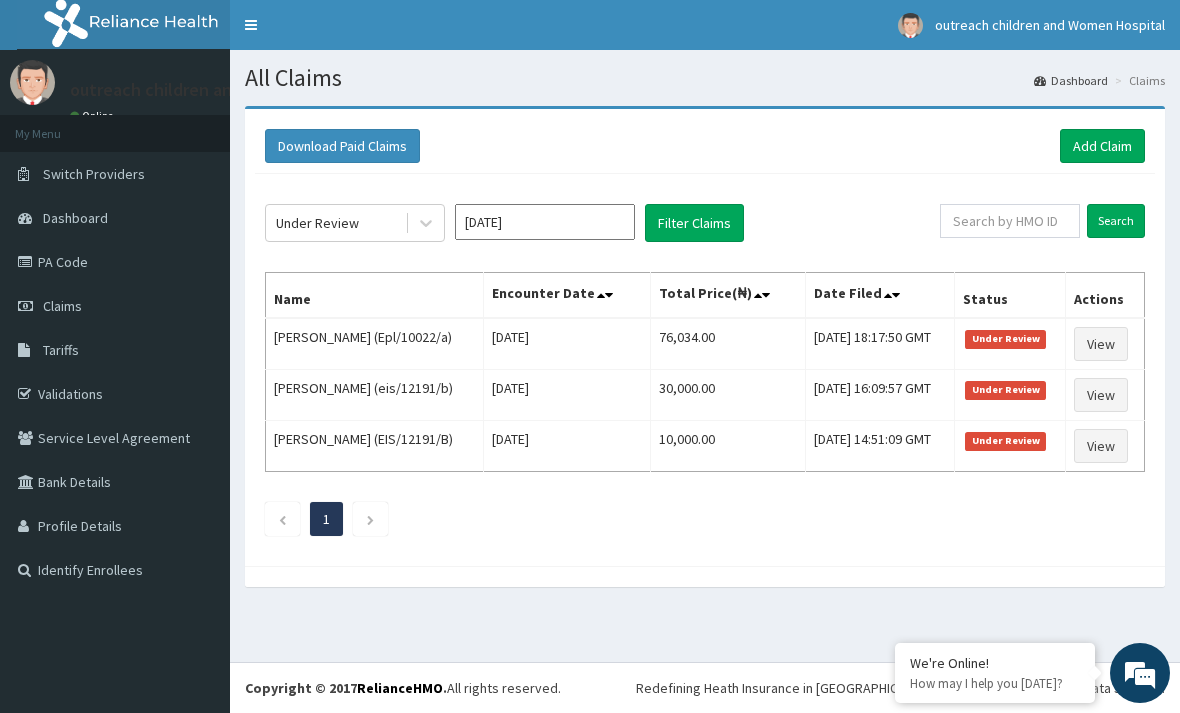 click on "View" at bounding box center [1101, 344] 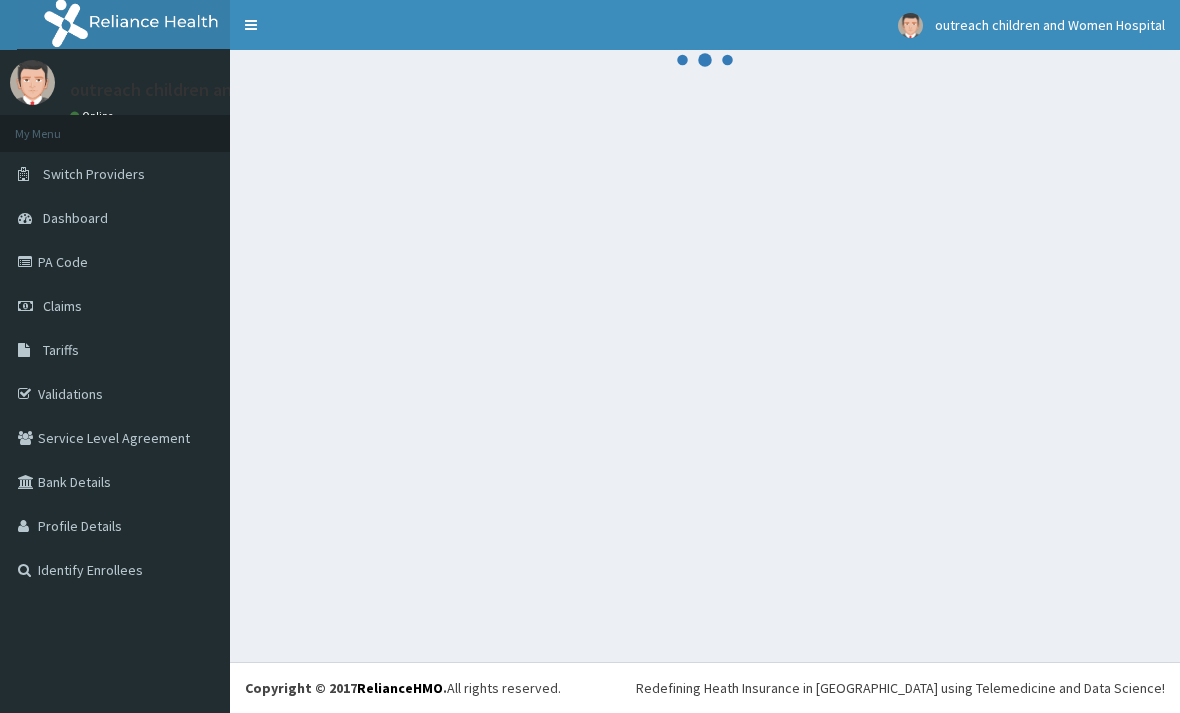 scroll, scrollTop: 0, scrollLeft: 0, axis: both 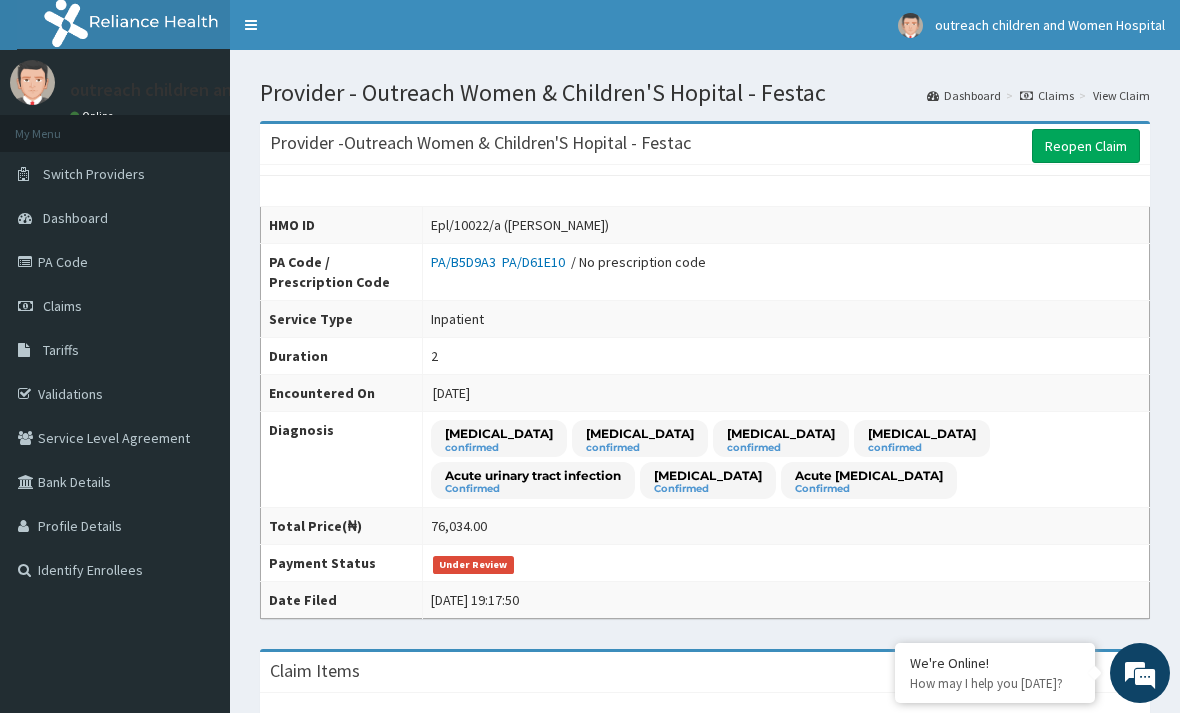 click on "Claims" at bounding box center [115, 306] 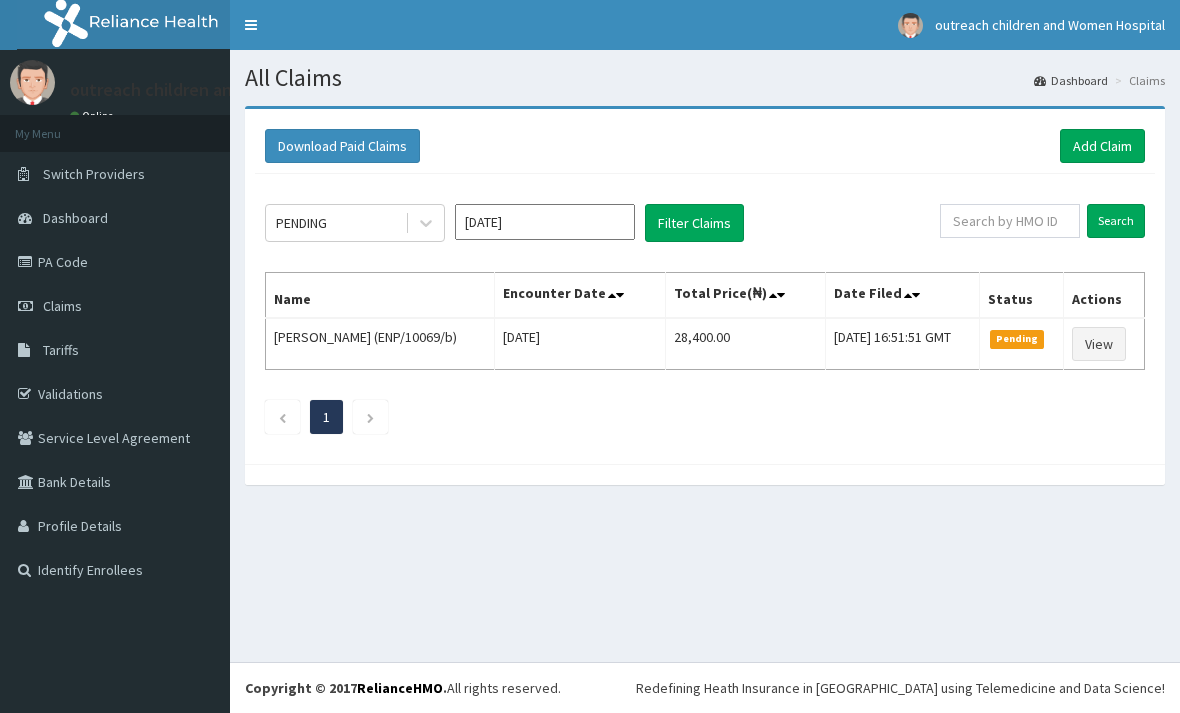 scroll, scrollTop: 0, scrollLeft: 0, axis: both 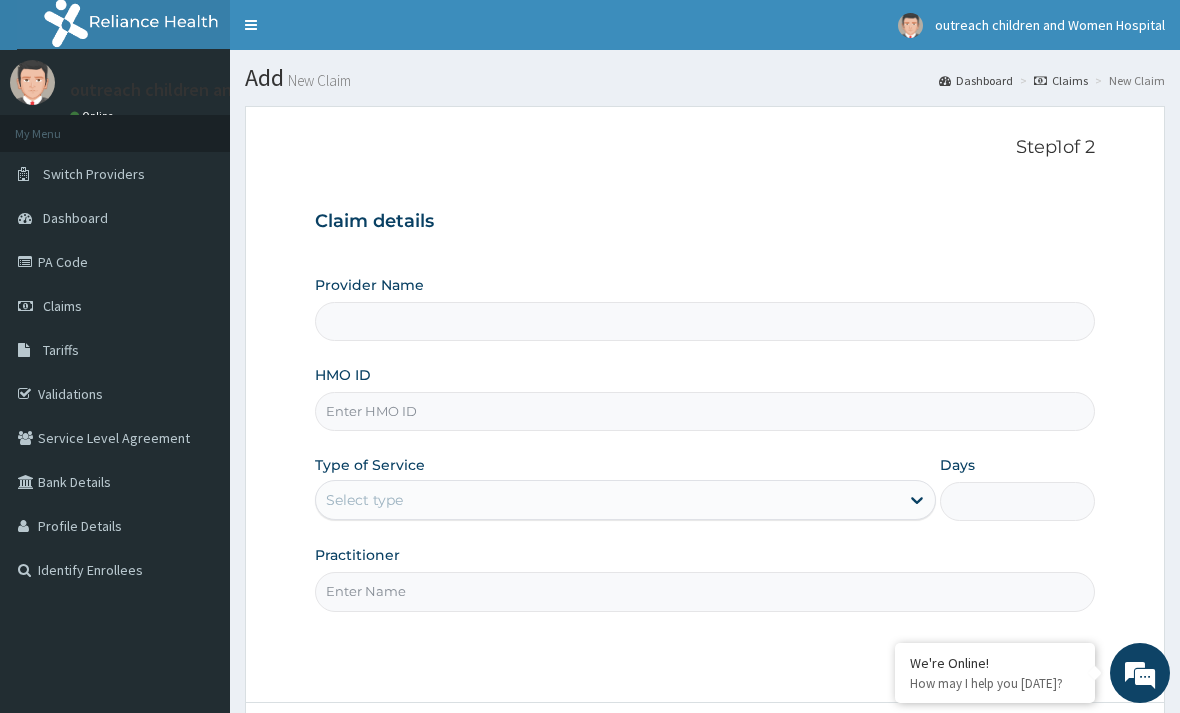 click on "HMO ID" at bounding box center [705, 411] 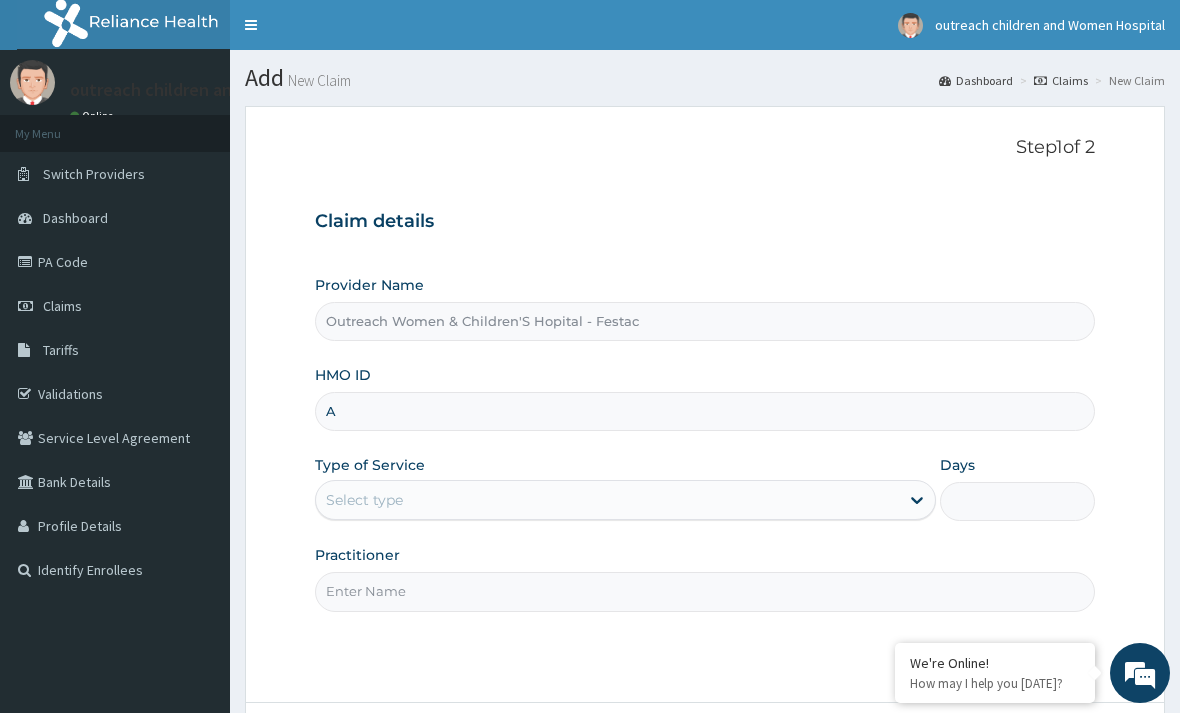 scroll, scrollTop: 0, scrollLeft: 0, axis: both 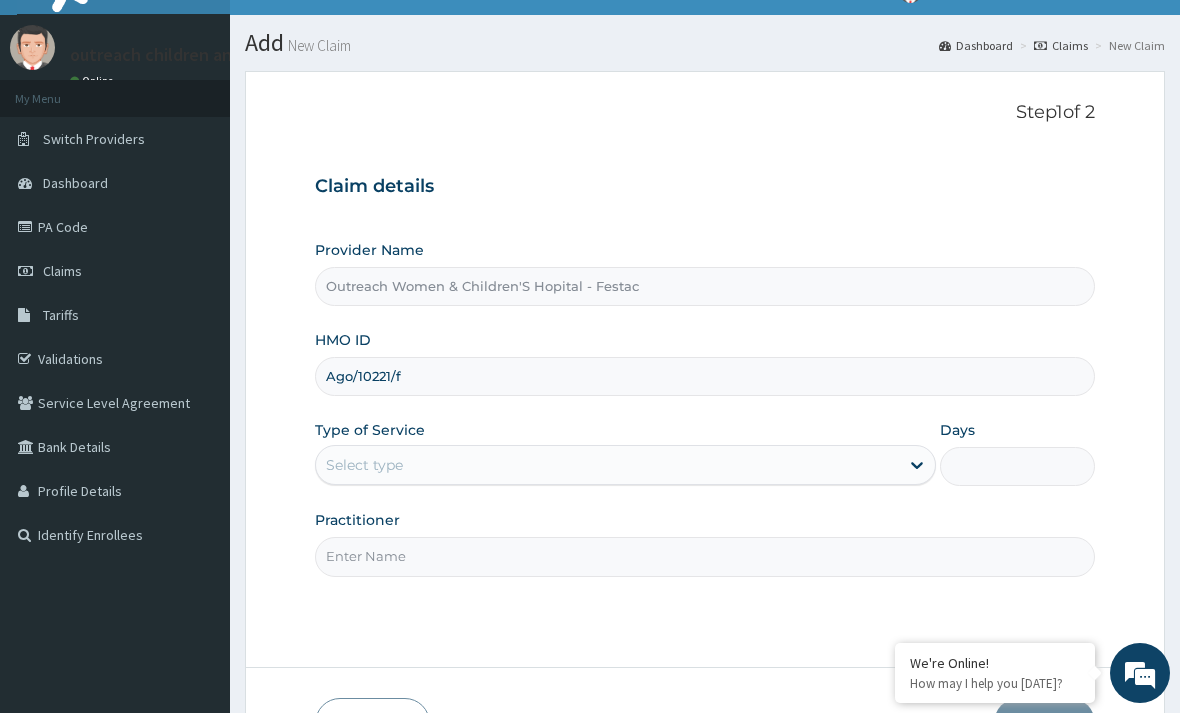 type on "Ago/10221/f" 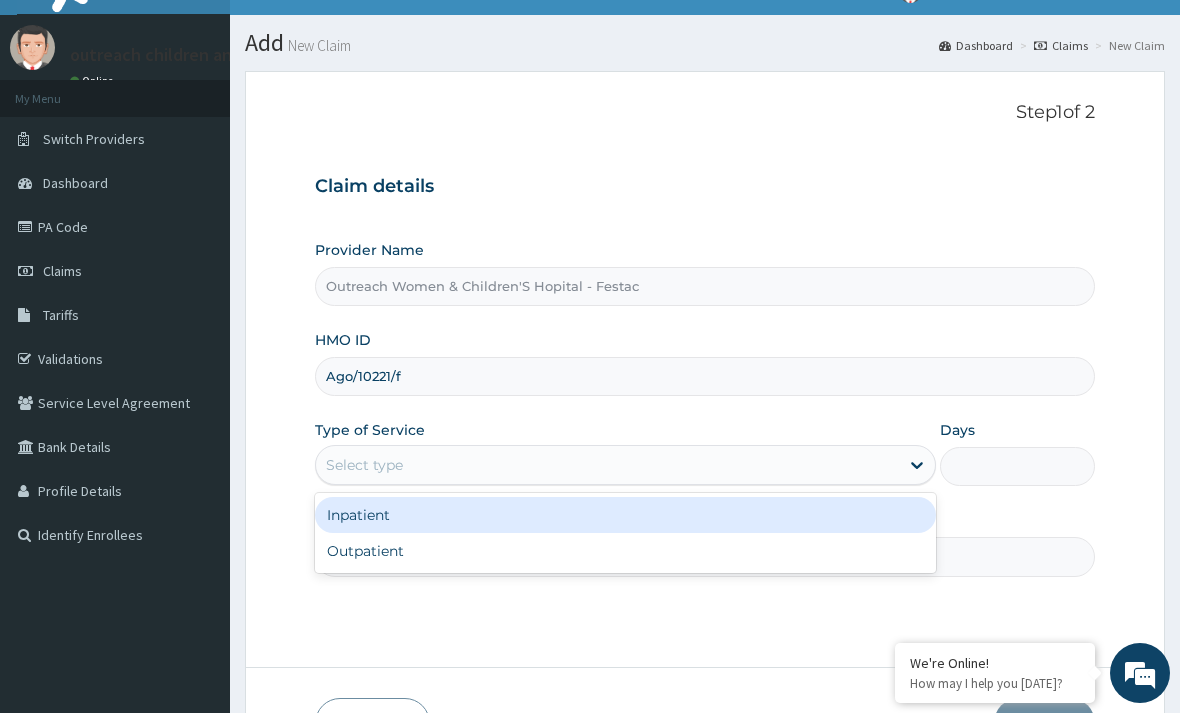 click on "Inpatient" at bounding box center [625, 515] 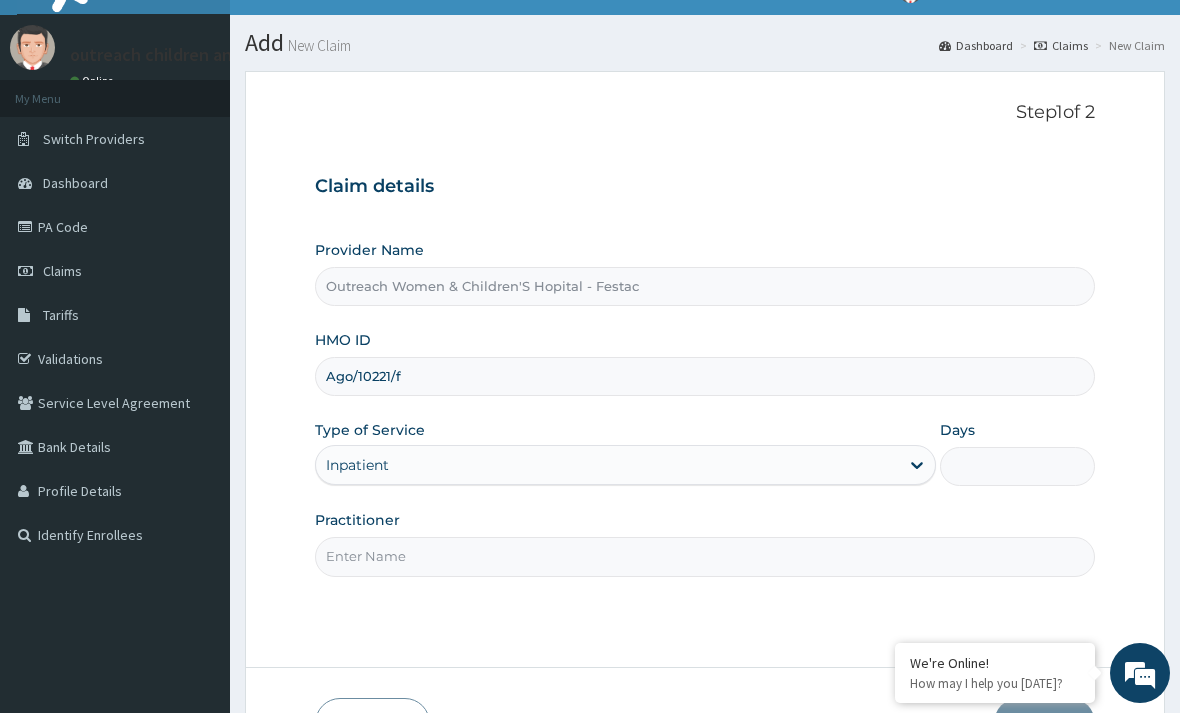 click on "Practitioner" at bounding box center (705, 543) 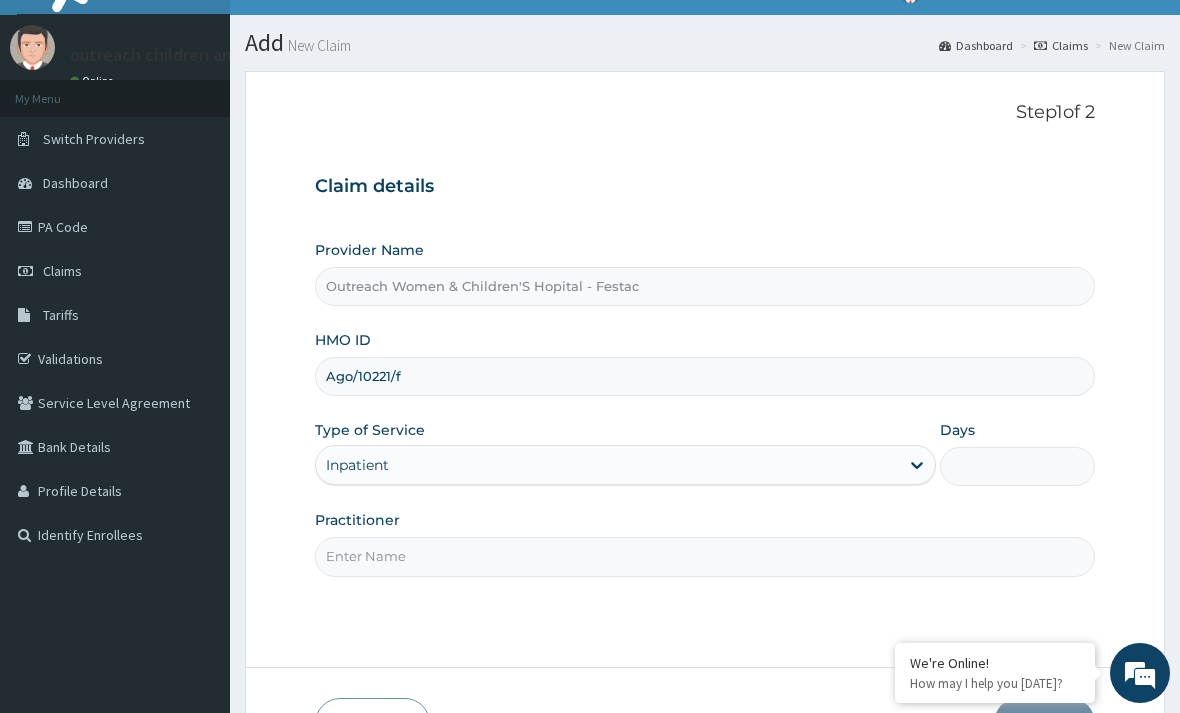 click on "Days" at bounding box center [1017, 466] 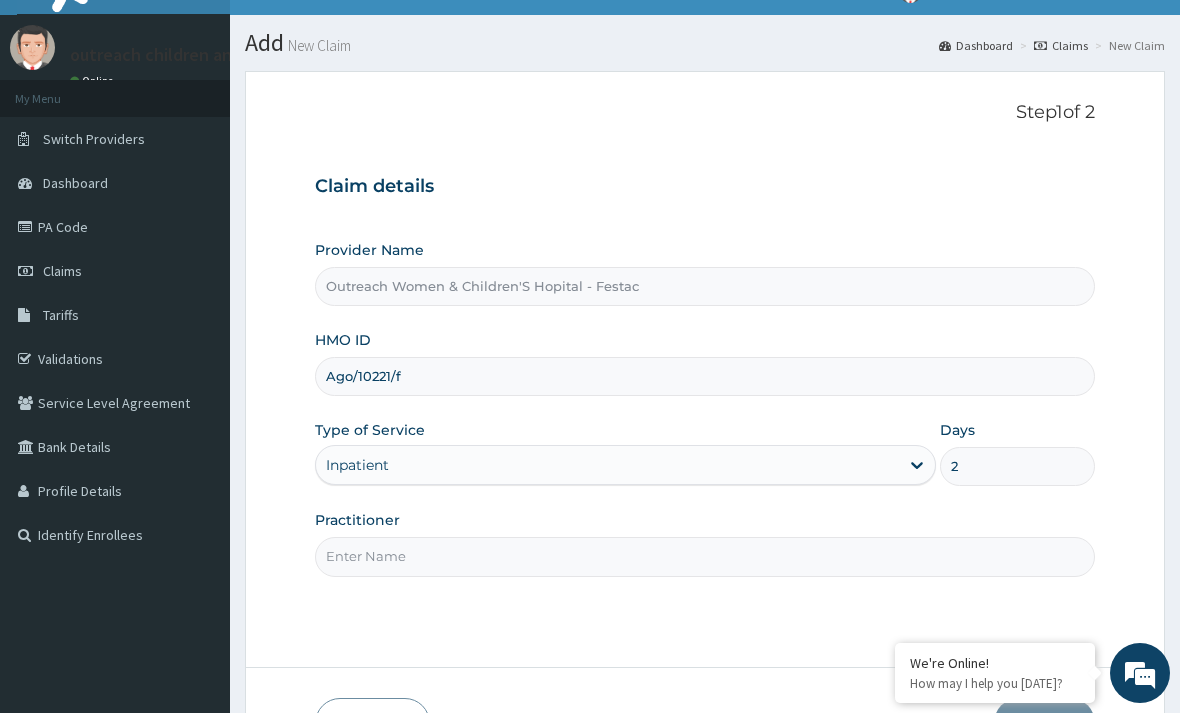 type on "2" 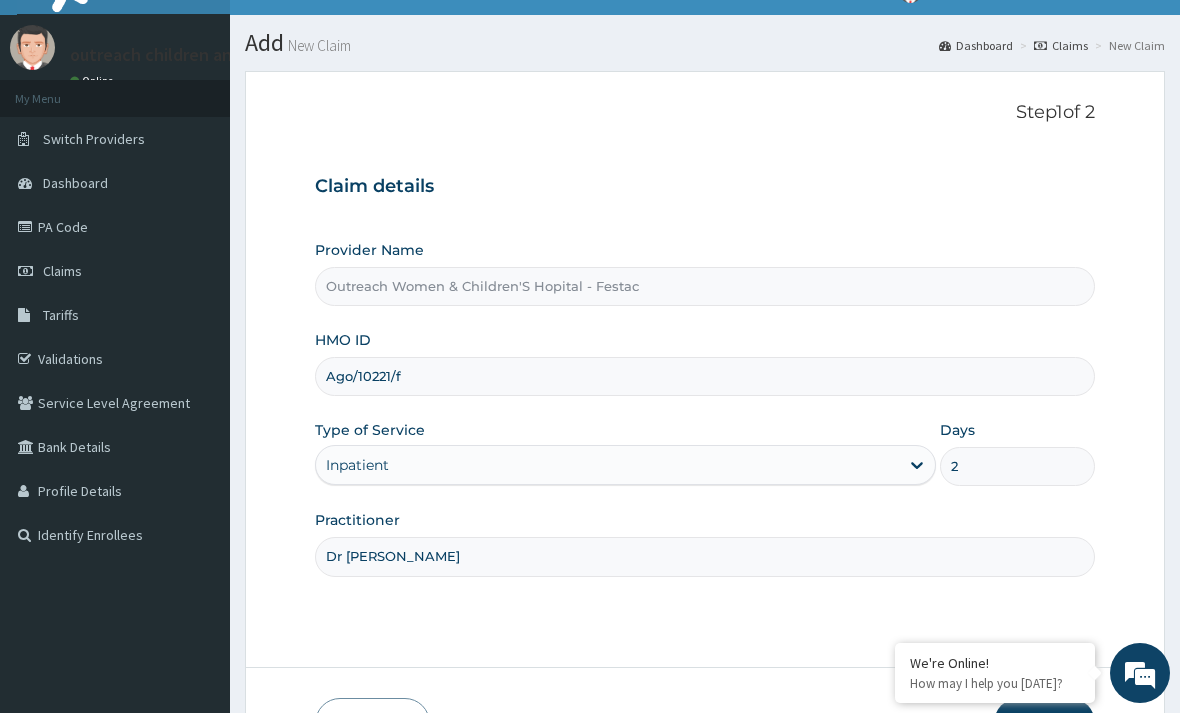 type on "Dr ogbonna" 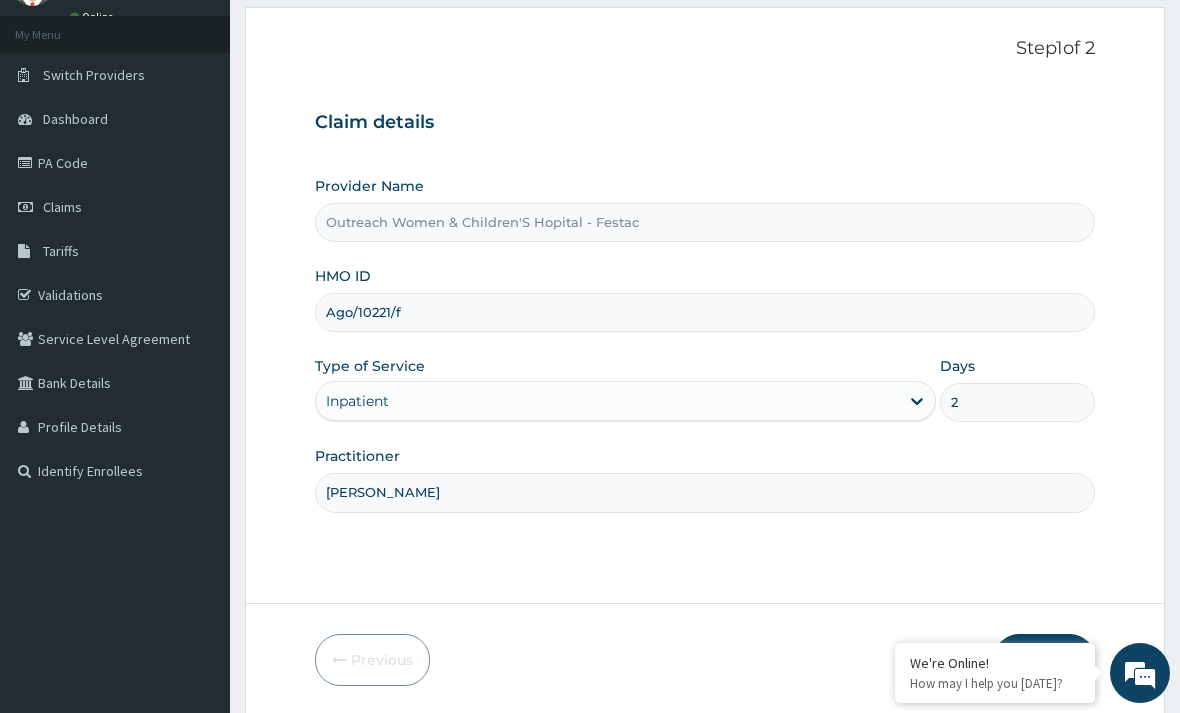 scroll, scrollTop: 153, scrollLeft: 0, axis: vertical 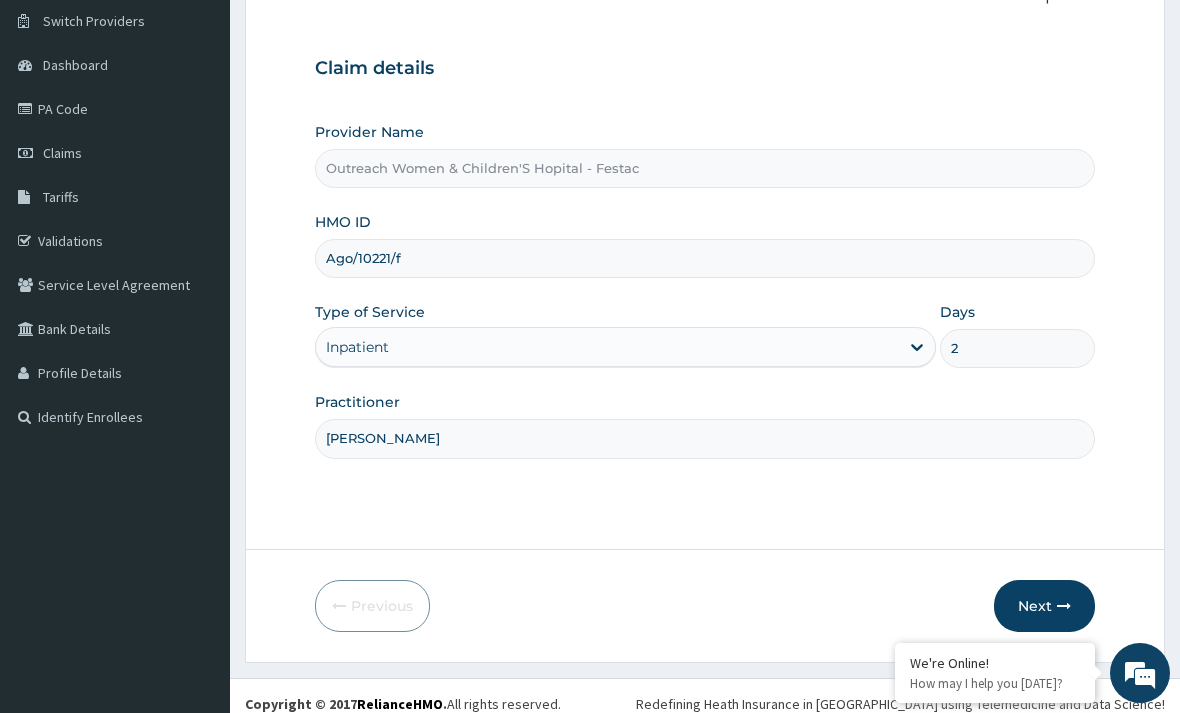 click on "Next" at bounding box center (1044, 606) 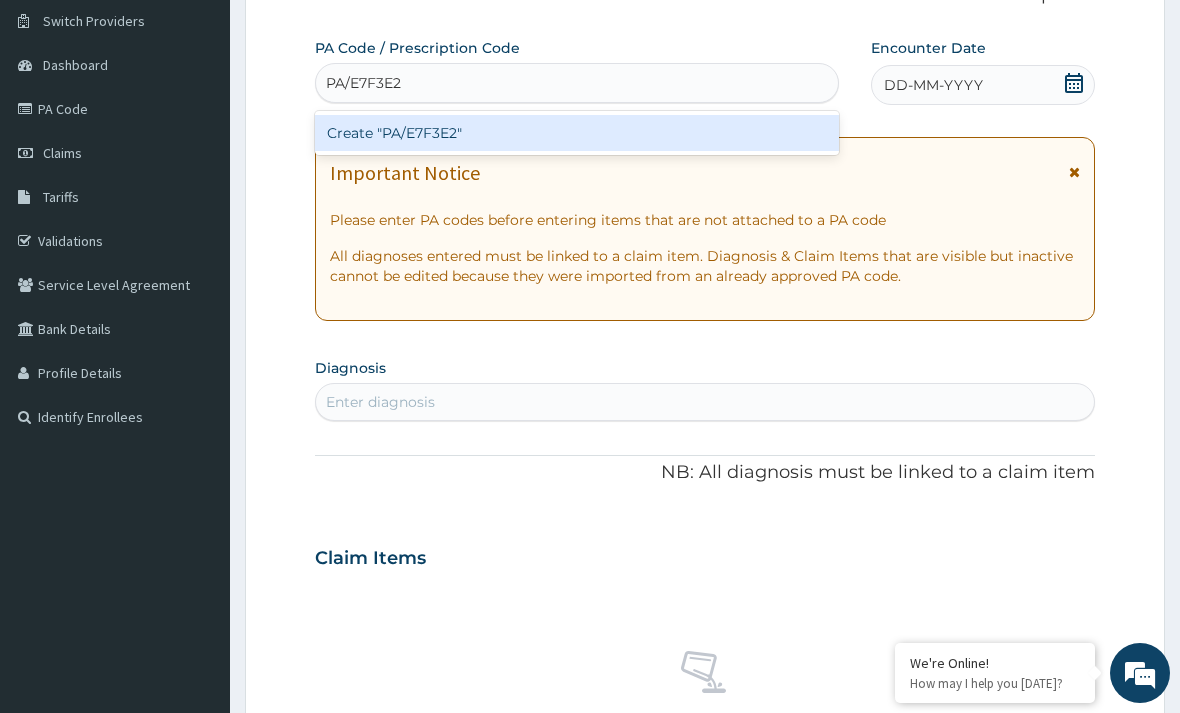 click on "Create "PA/E7F3E2"" at bounding box center (577, 133) 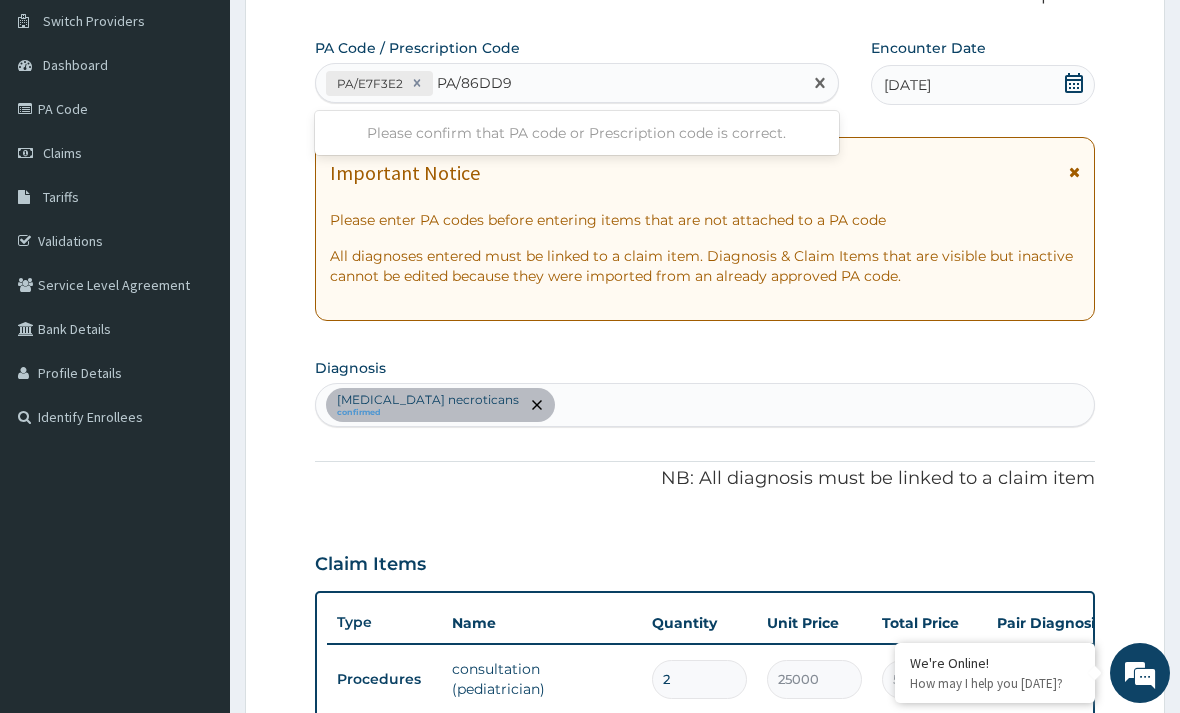 type on "PA/86DD9E" 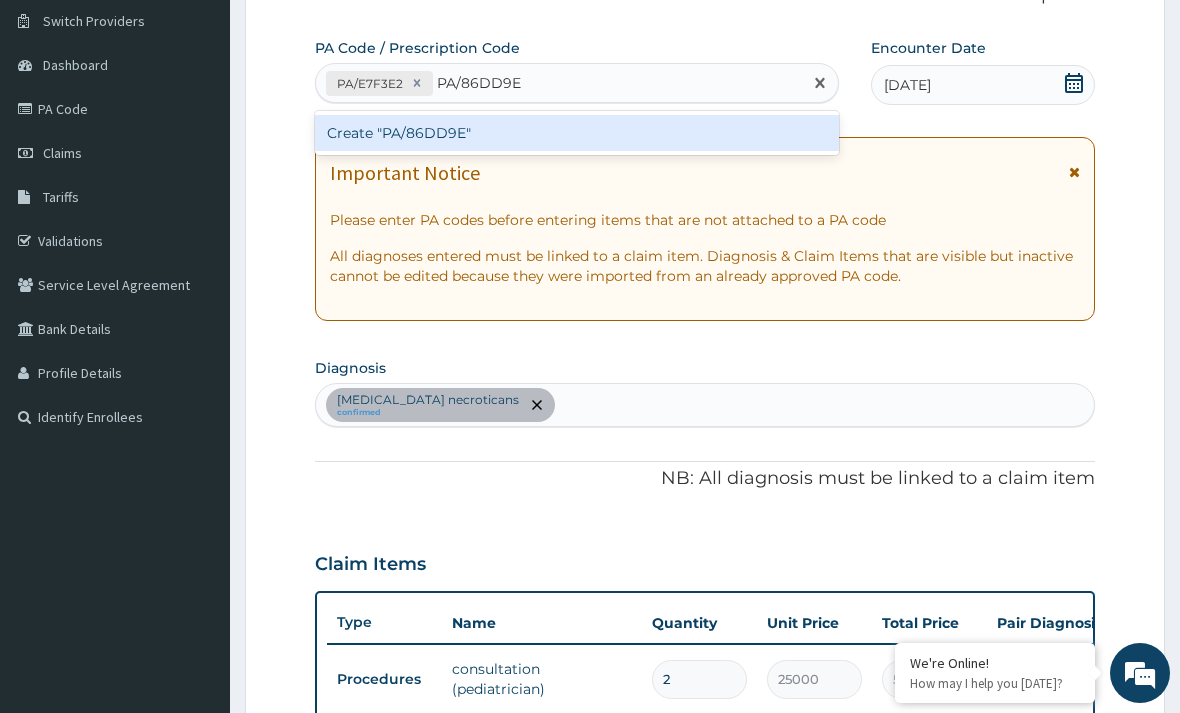 click on "Create "PA/86DD9E"" at bounding box center (577, 133) 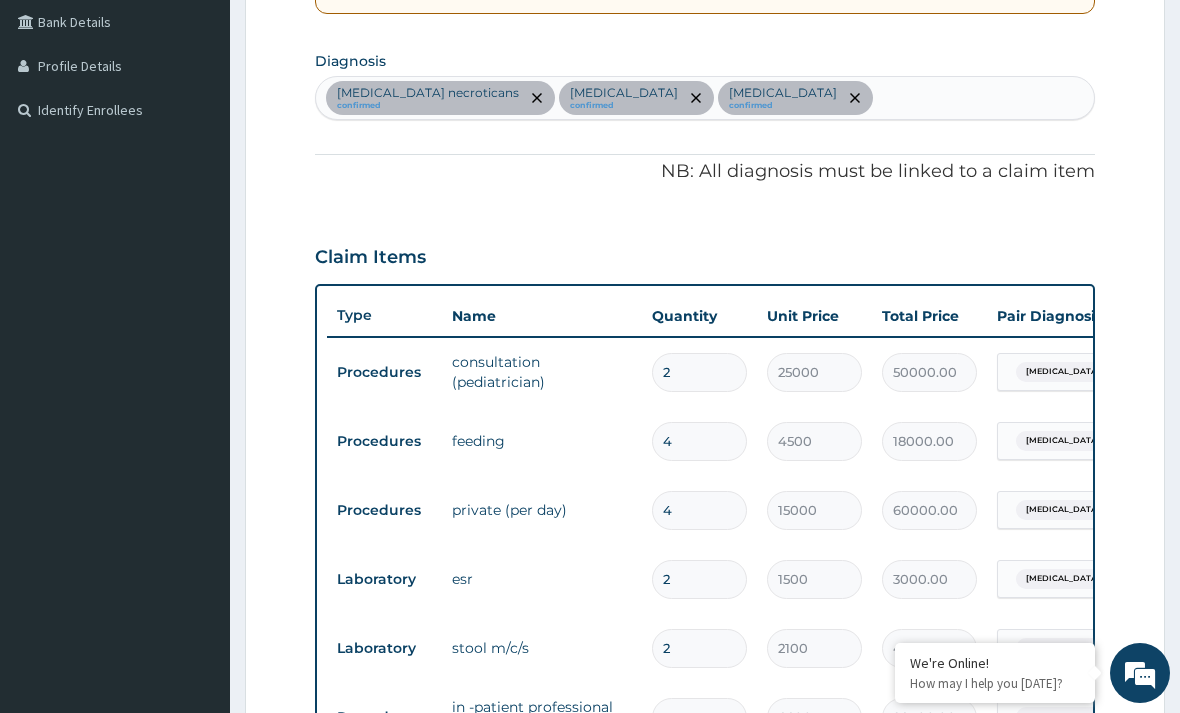 scroll, scrollTop: 459, scrollLeft: 0, axis: vertical 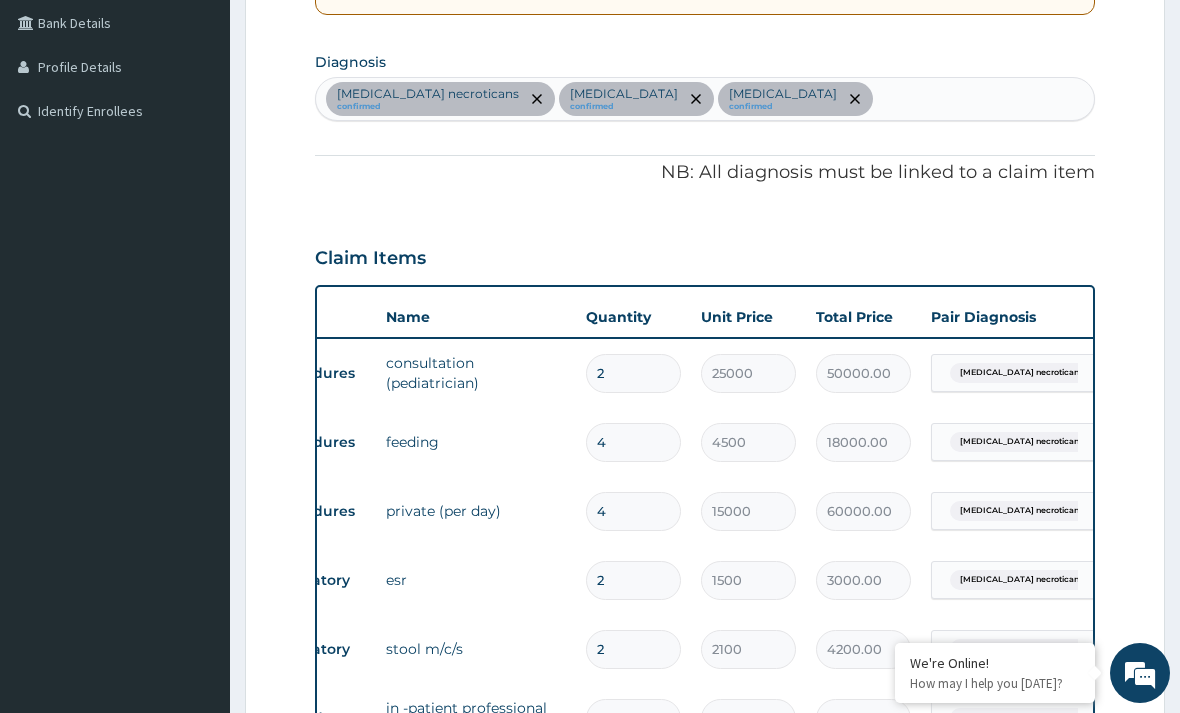 click on "2" at bounding box center (633, 373) 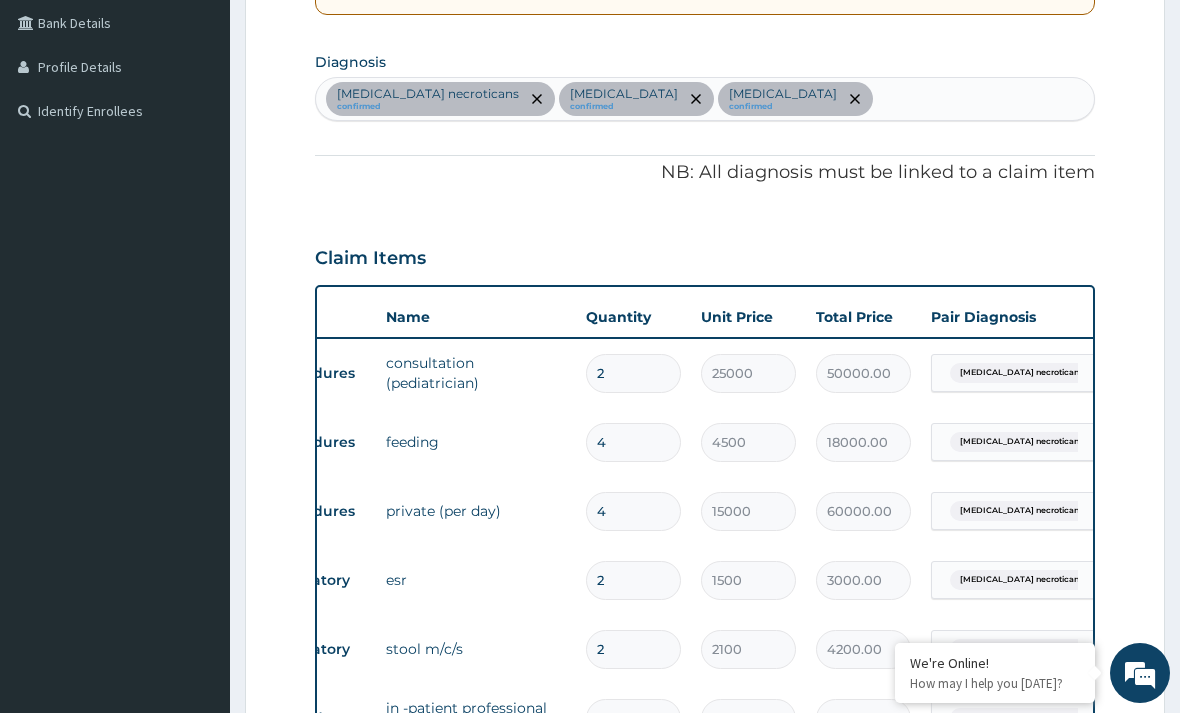 type 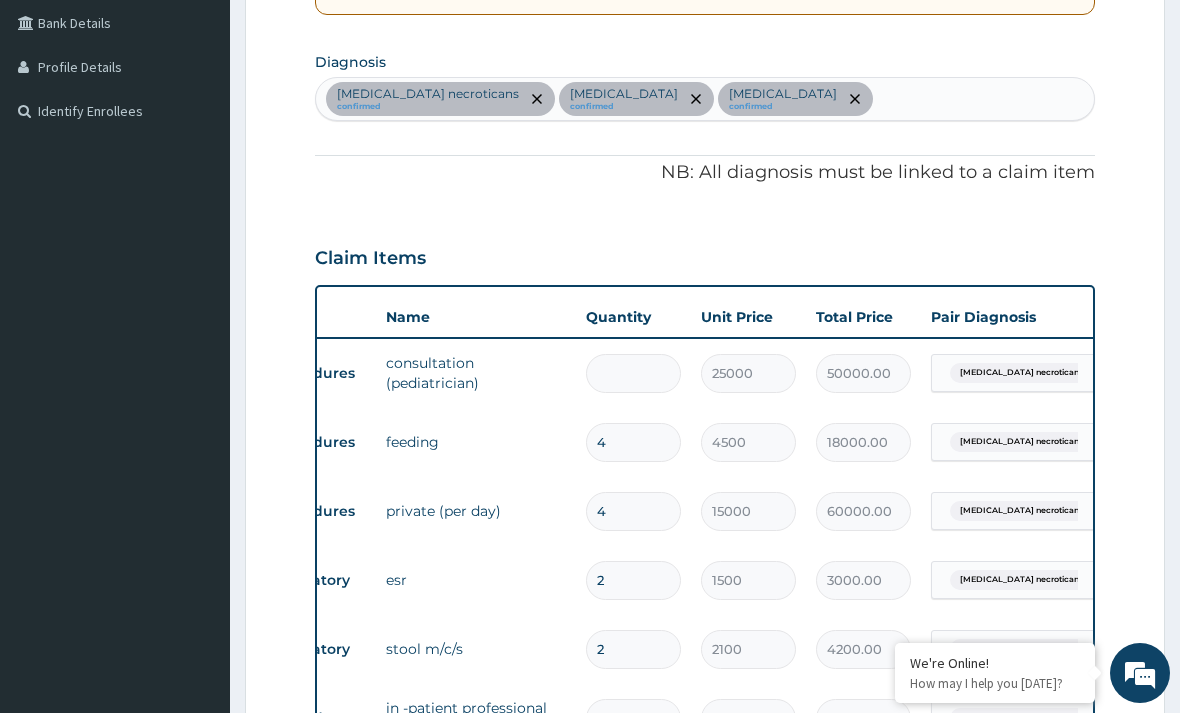 type on "0.00" 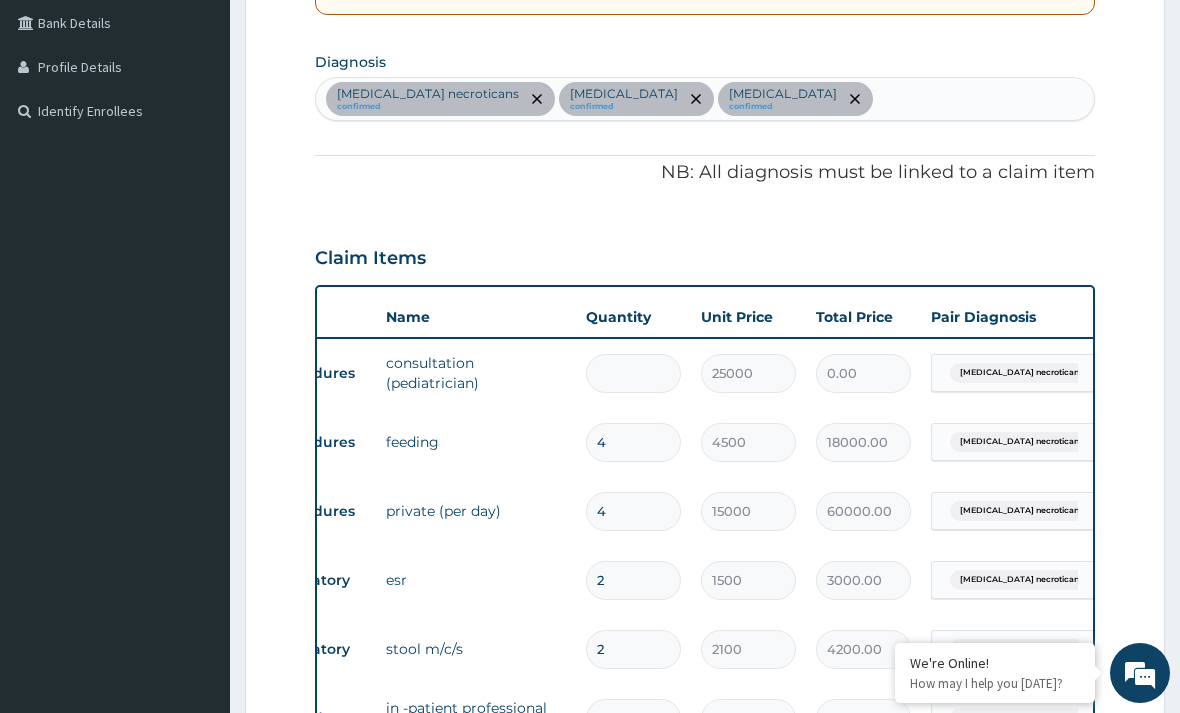 type on "1" 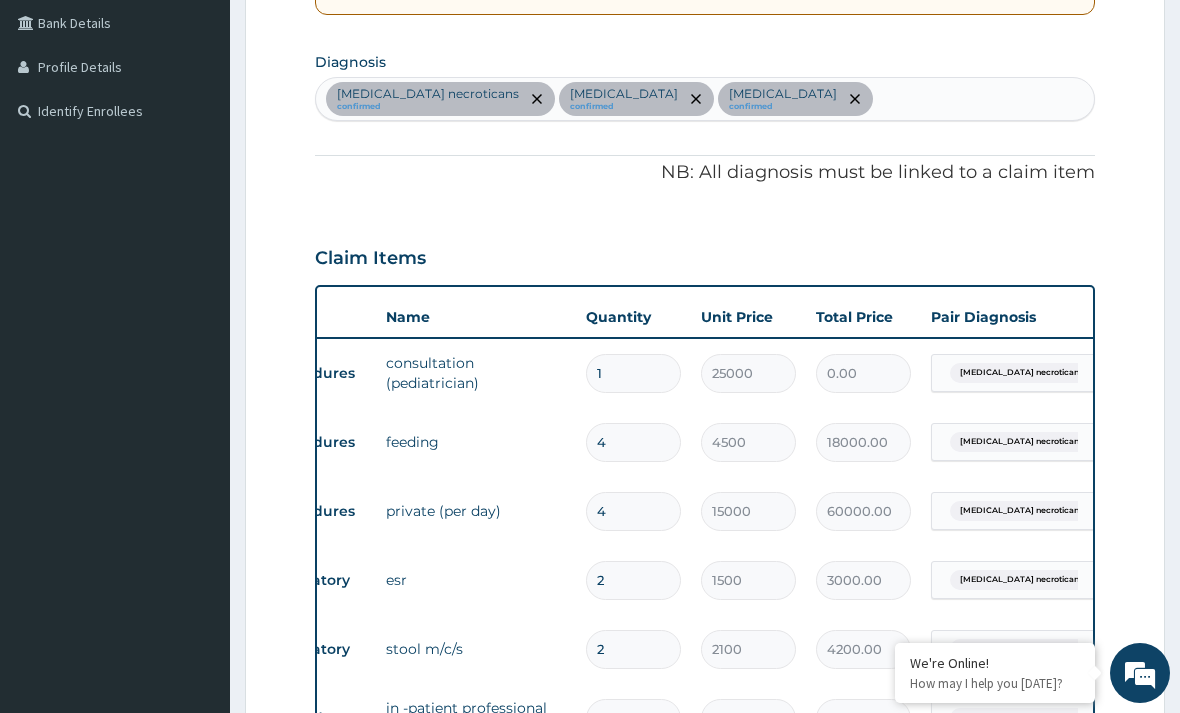type on "25000.00" 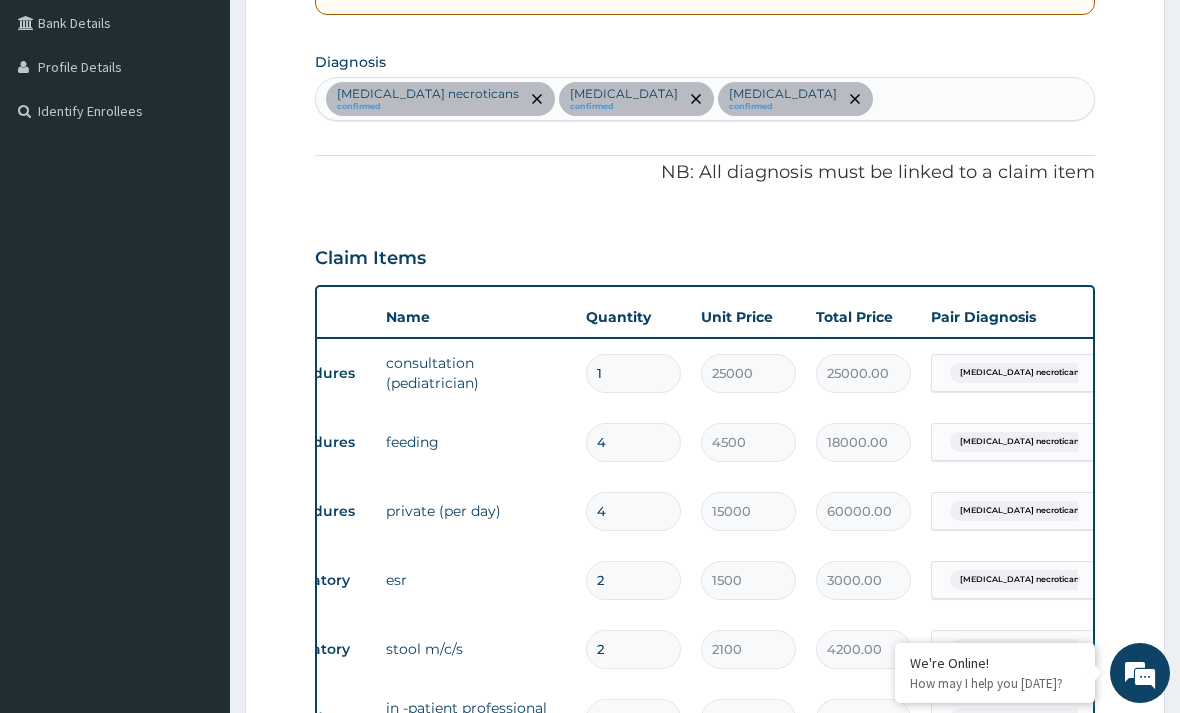 type on "1" 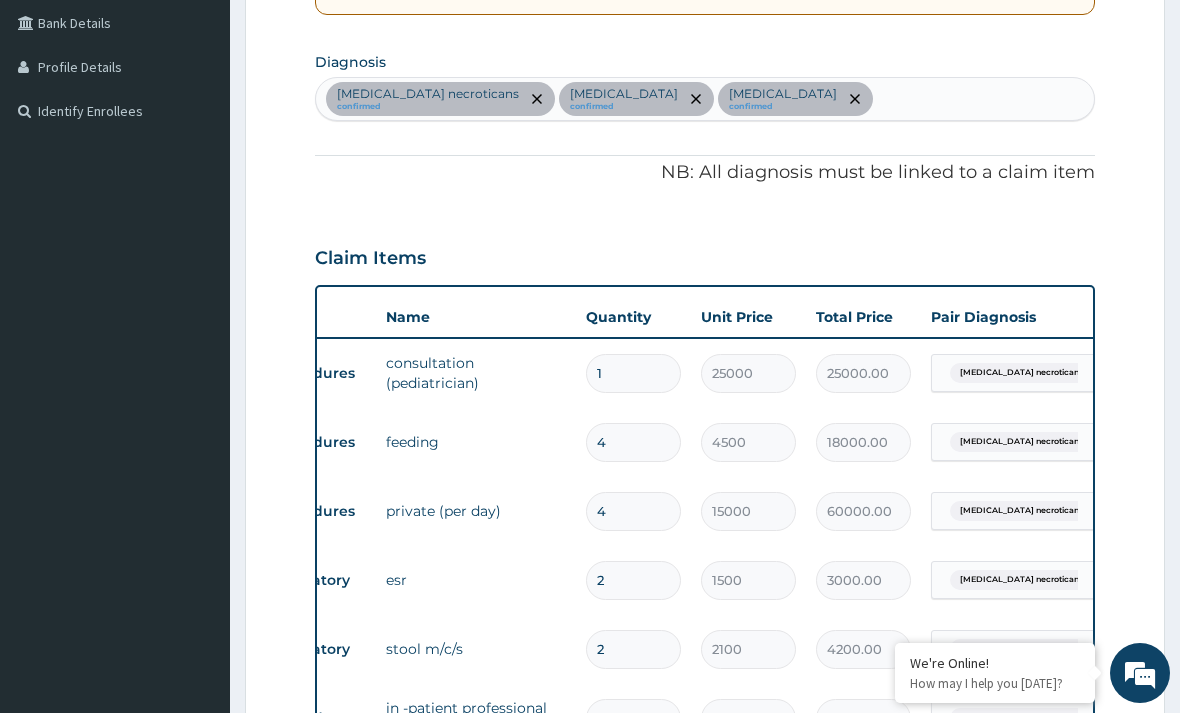type 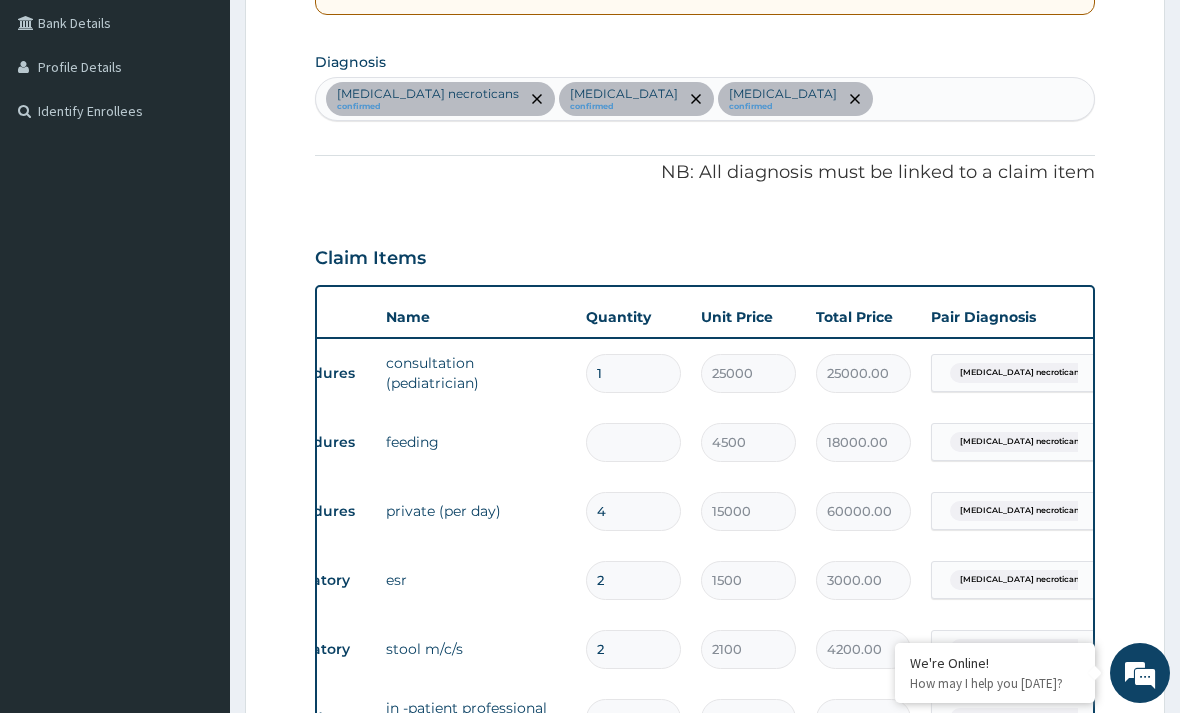 type on "0.00" 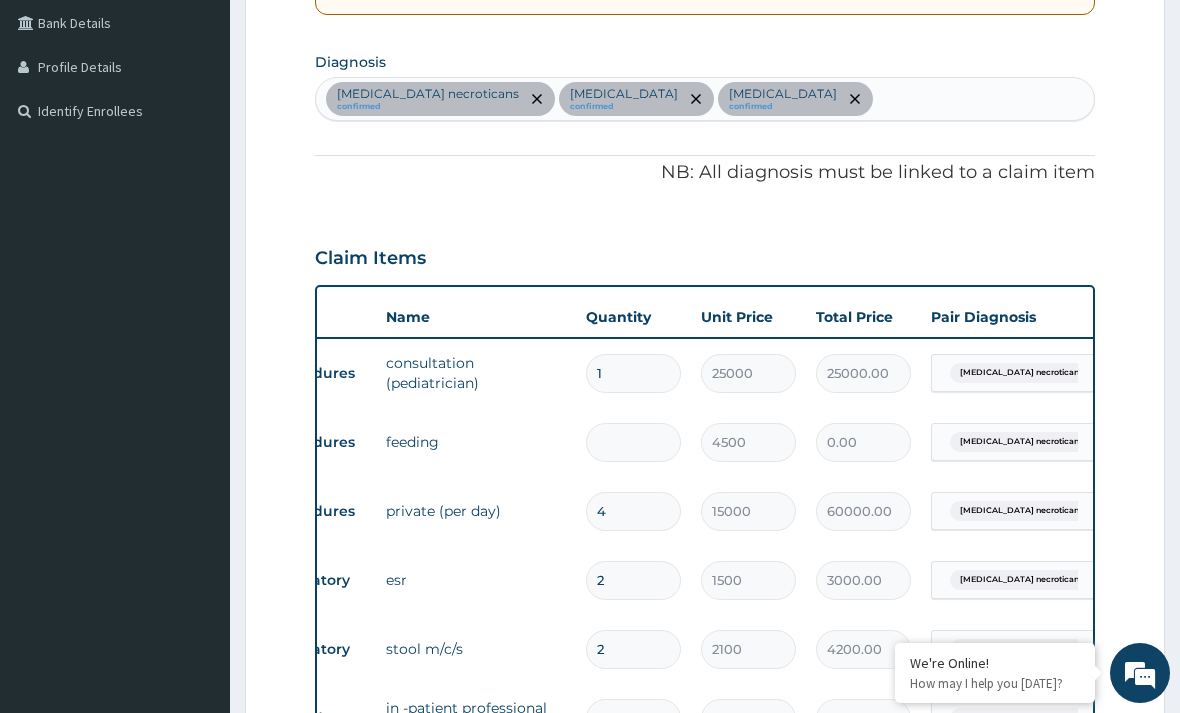type on "2" 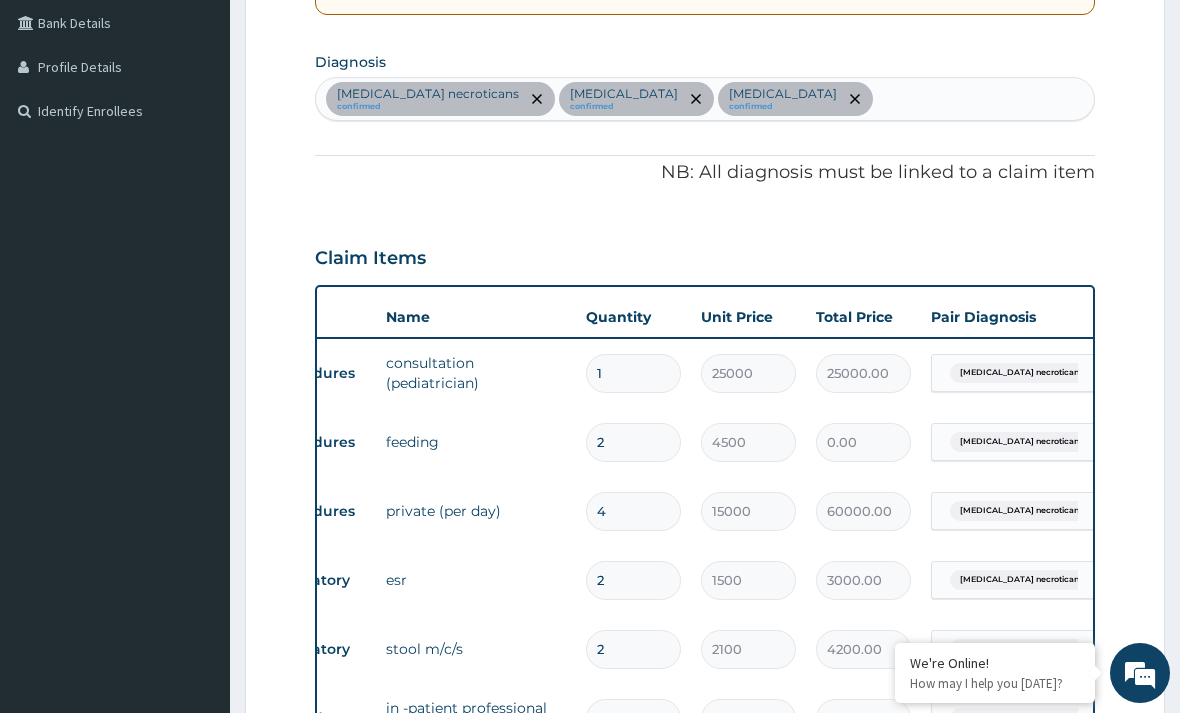 type on "9000.00" 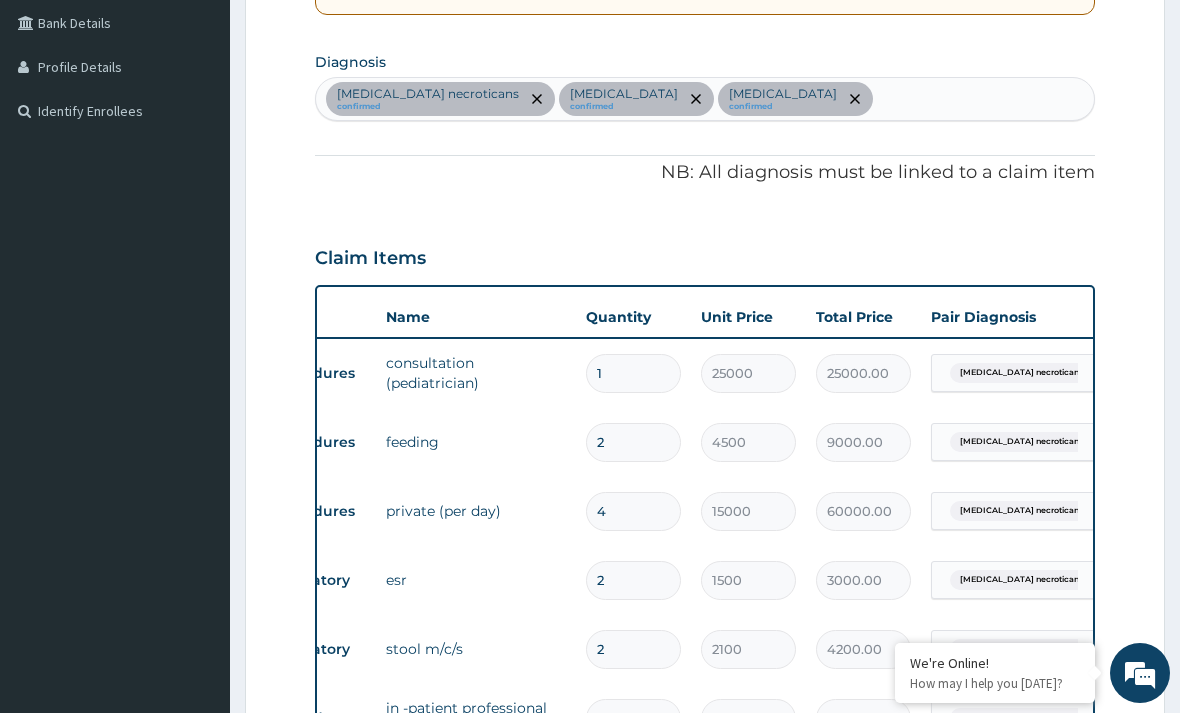 type on "2" 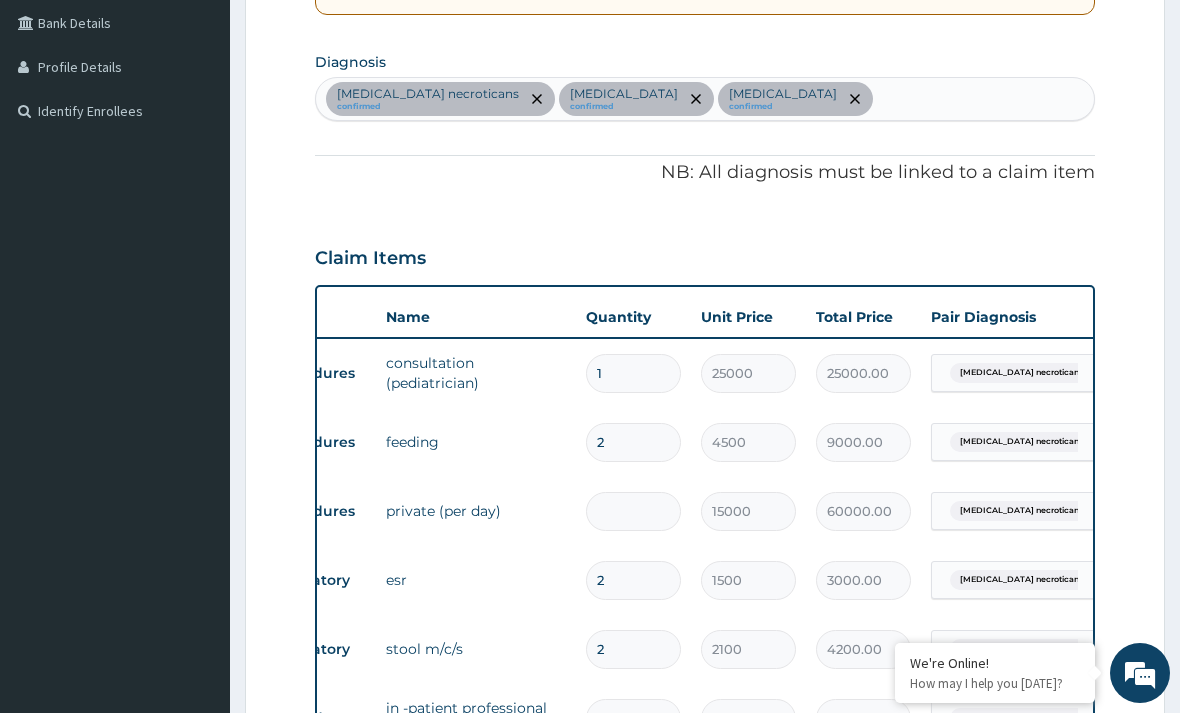type on "0.00" 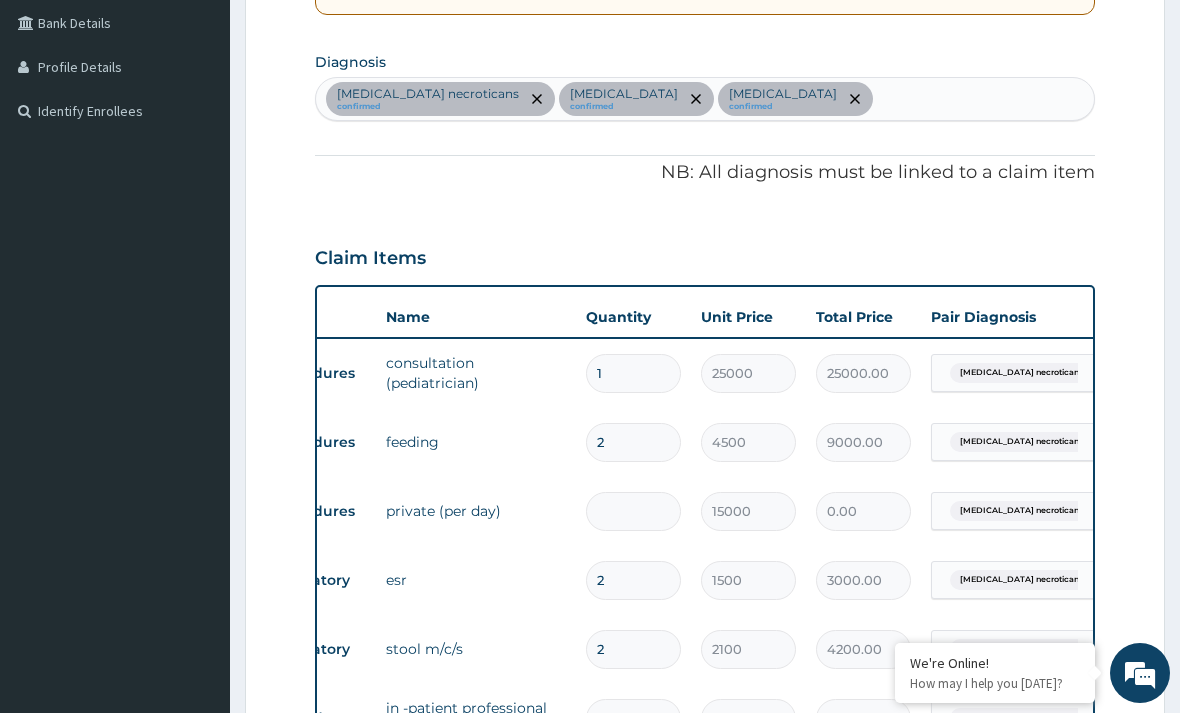 type on "2" 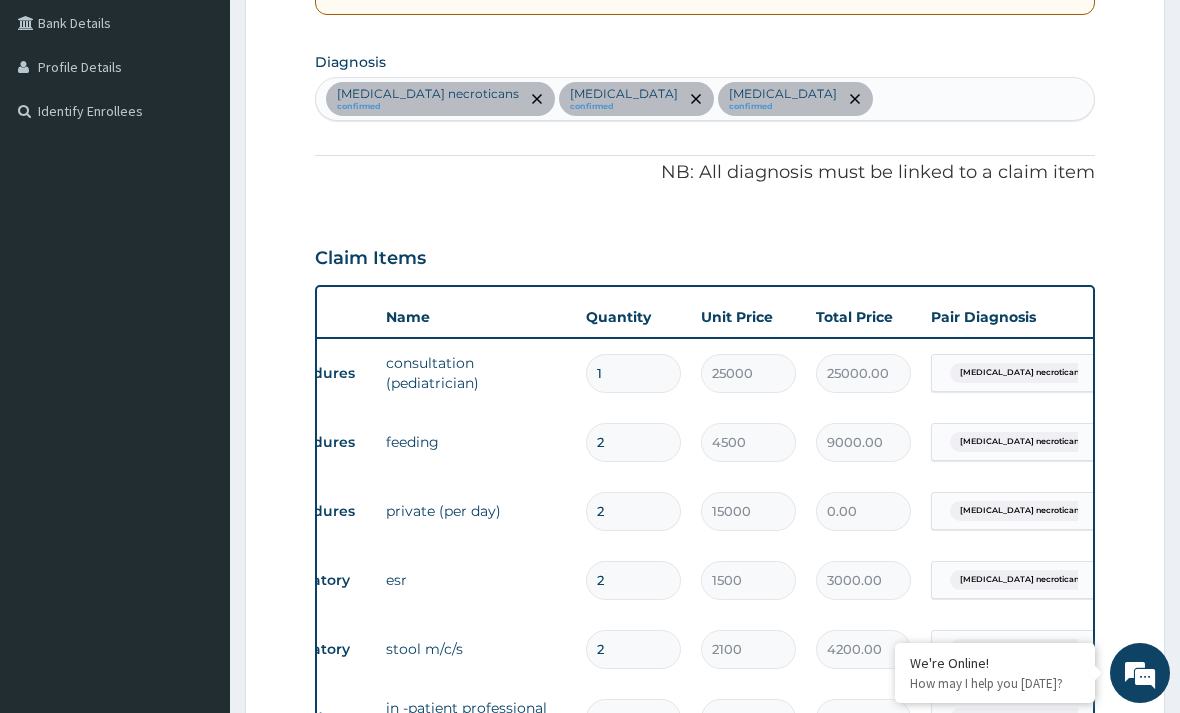 type on "30000.00" 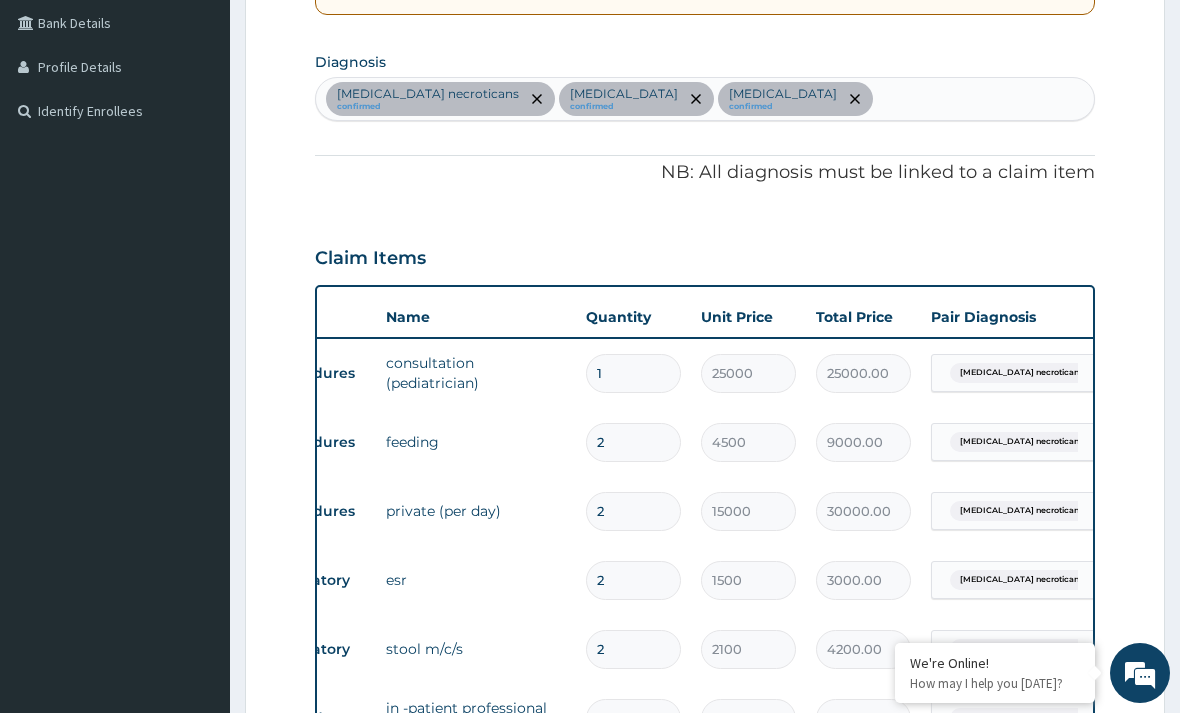 type on "2" 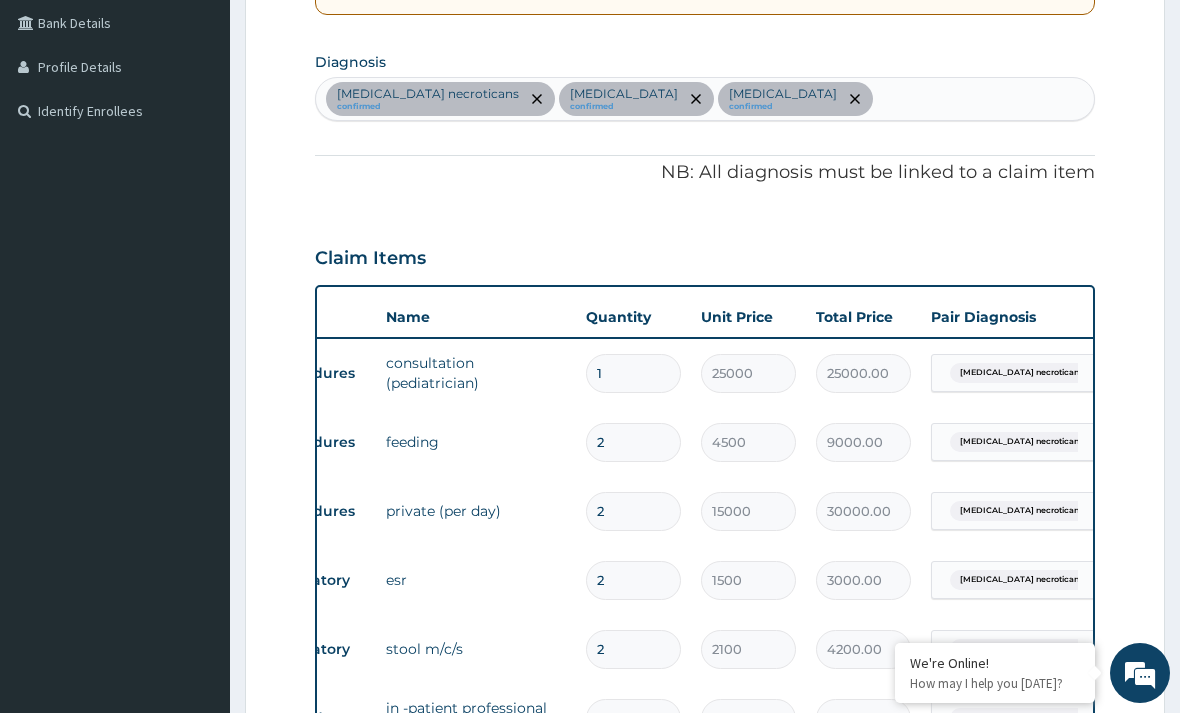 type 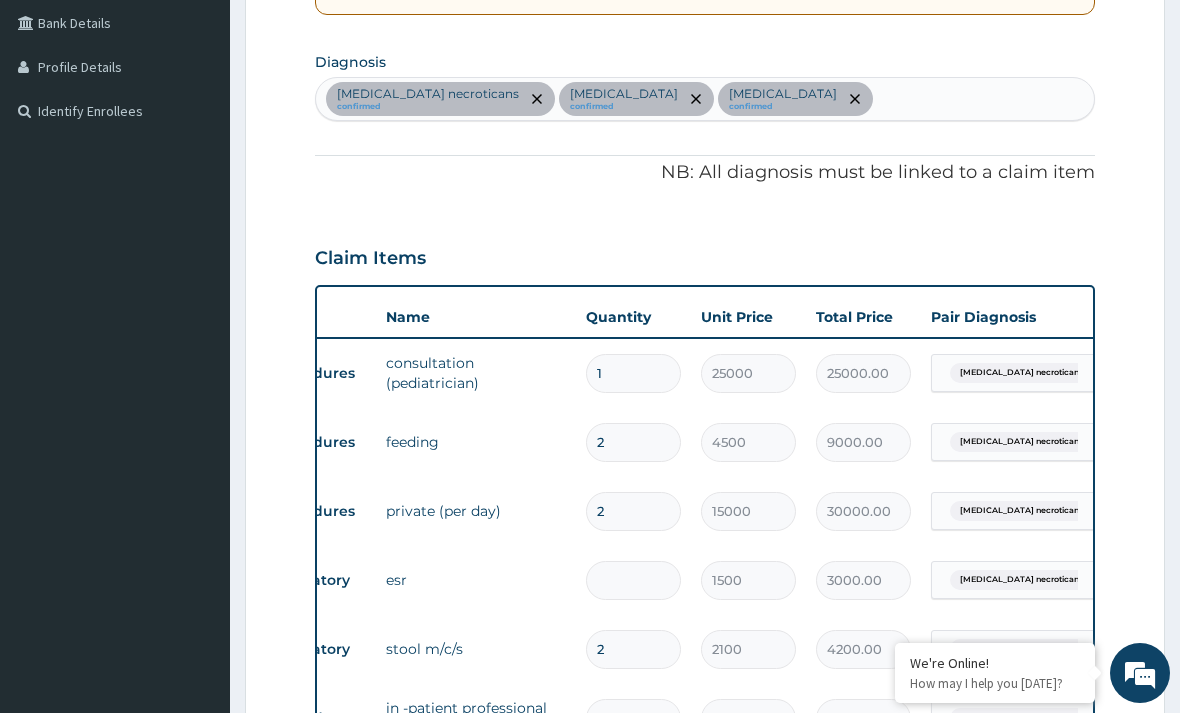 type on "0.00" 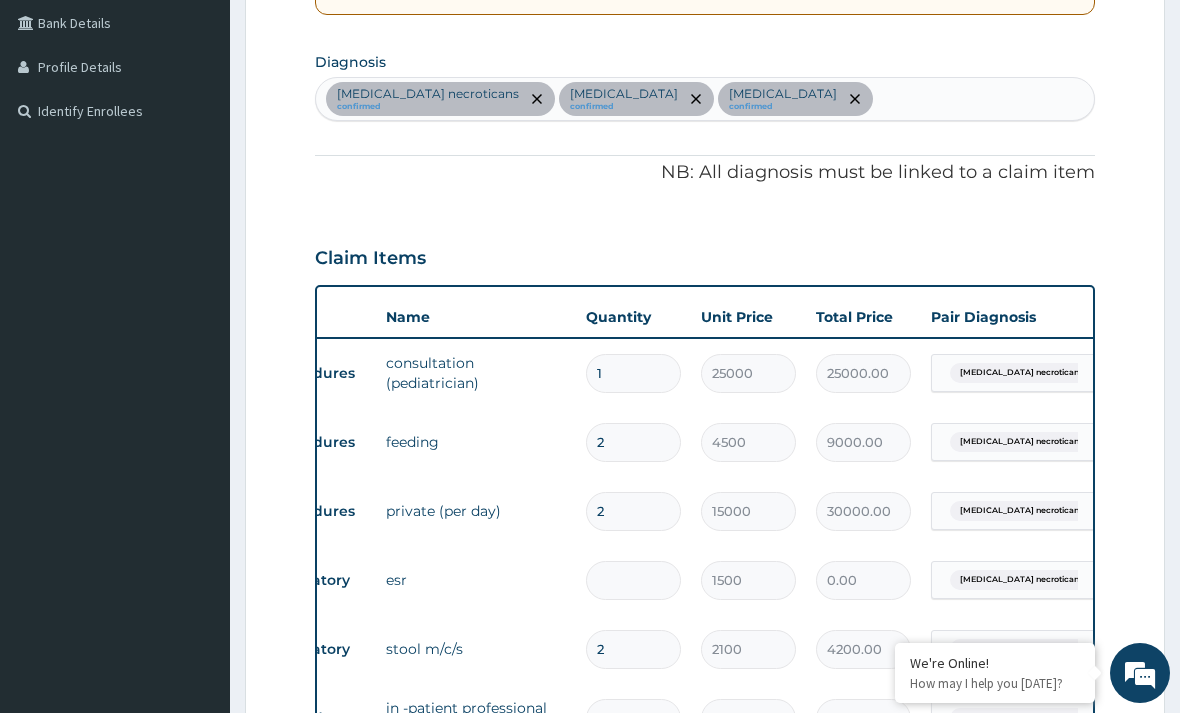 type on "1" 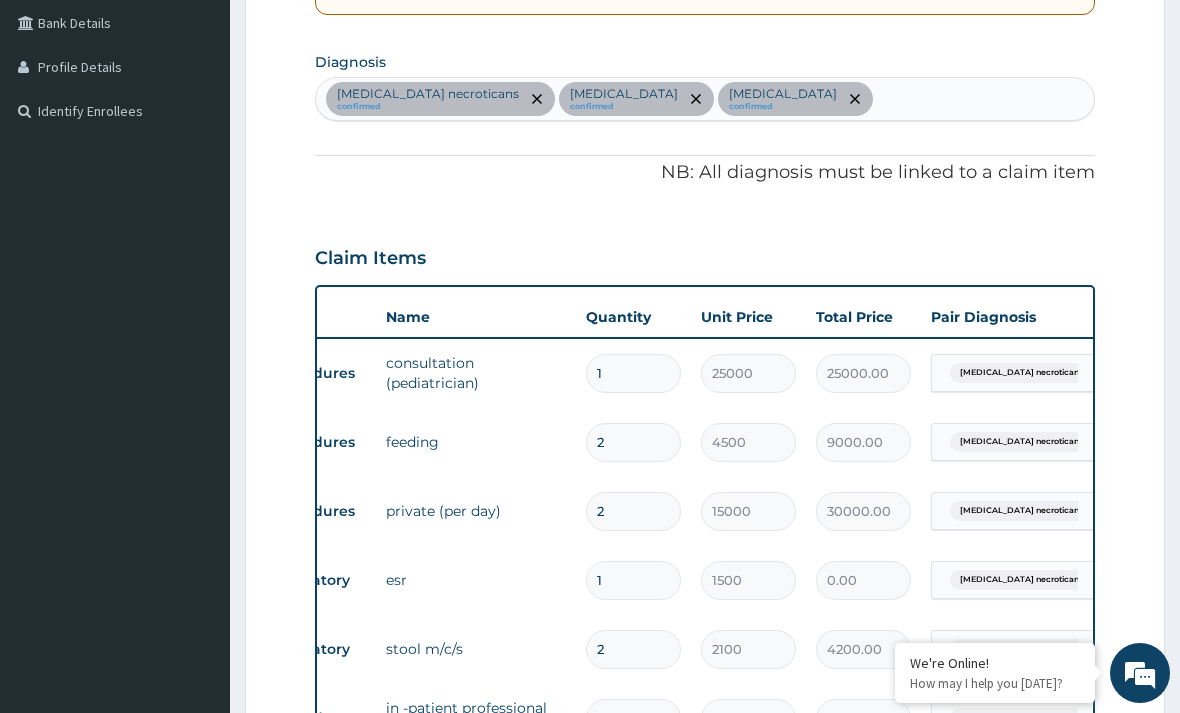 type on "1500.00" 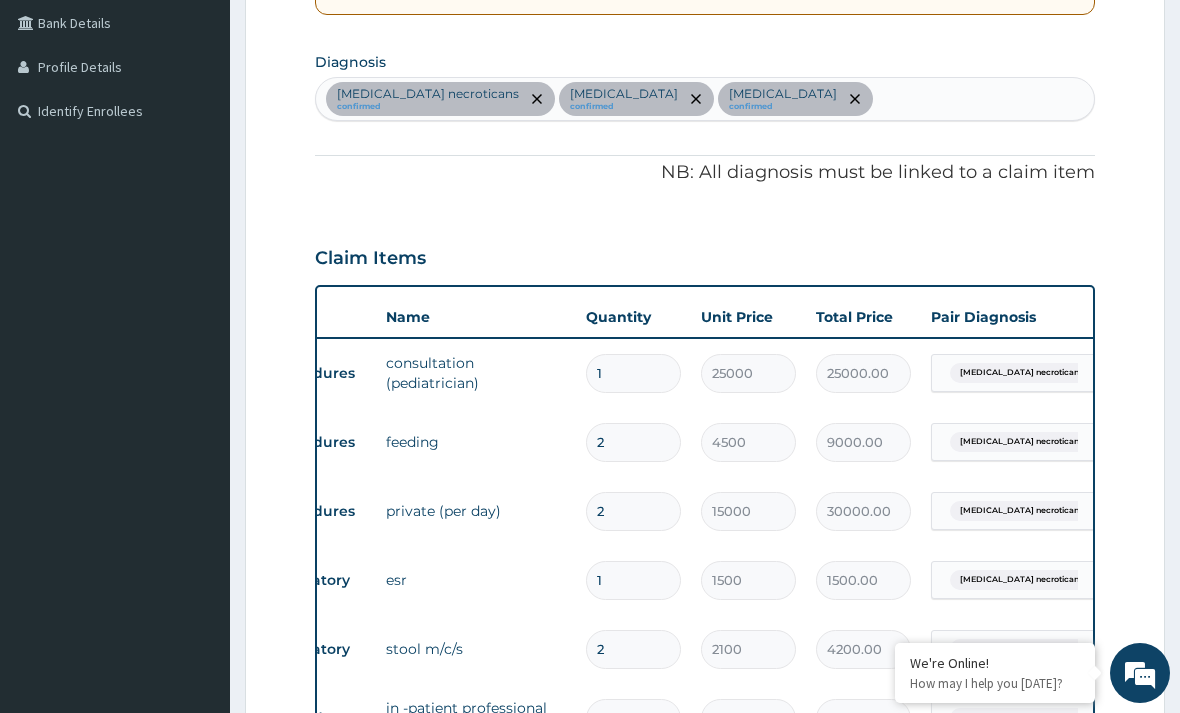 type on "1" 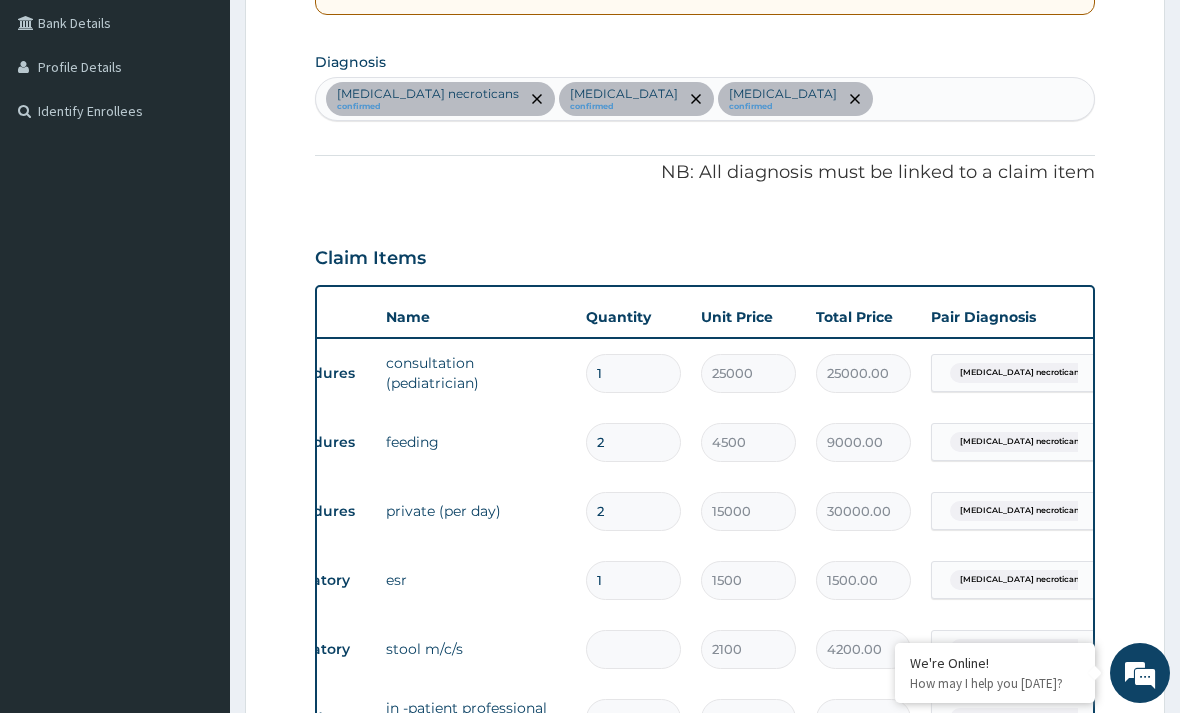 type on "0.00" 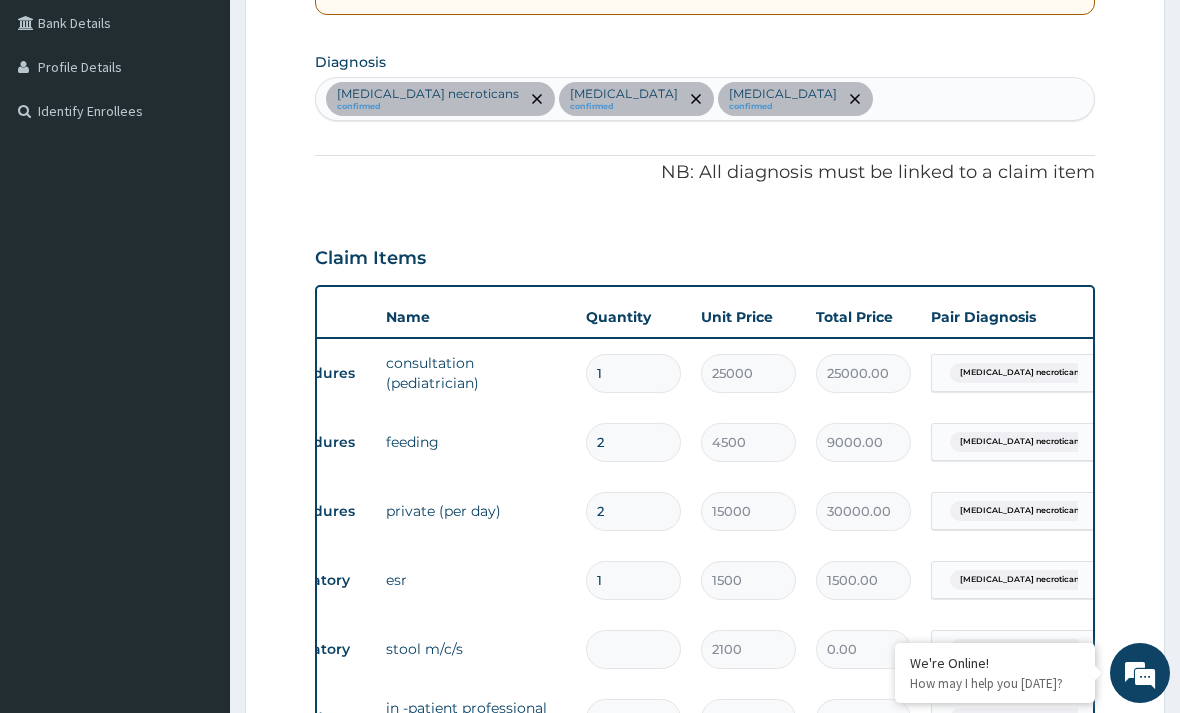 type on "2" 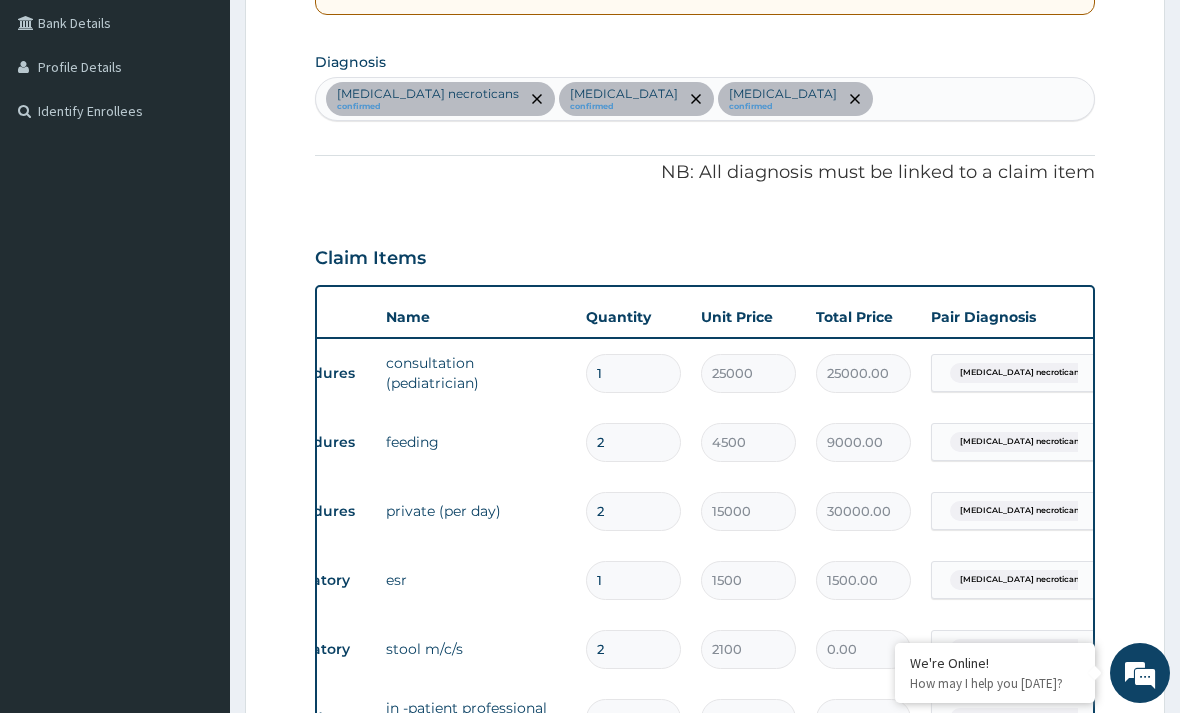 type on "4200.00" 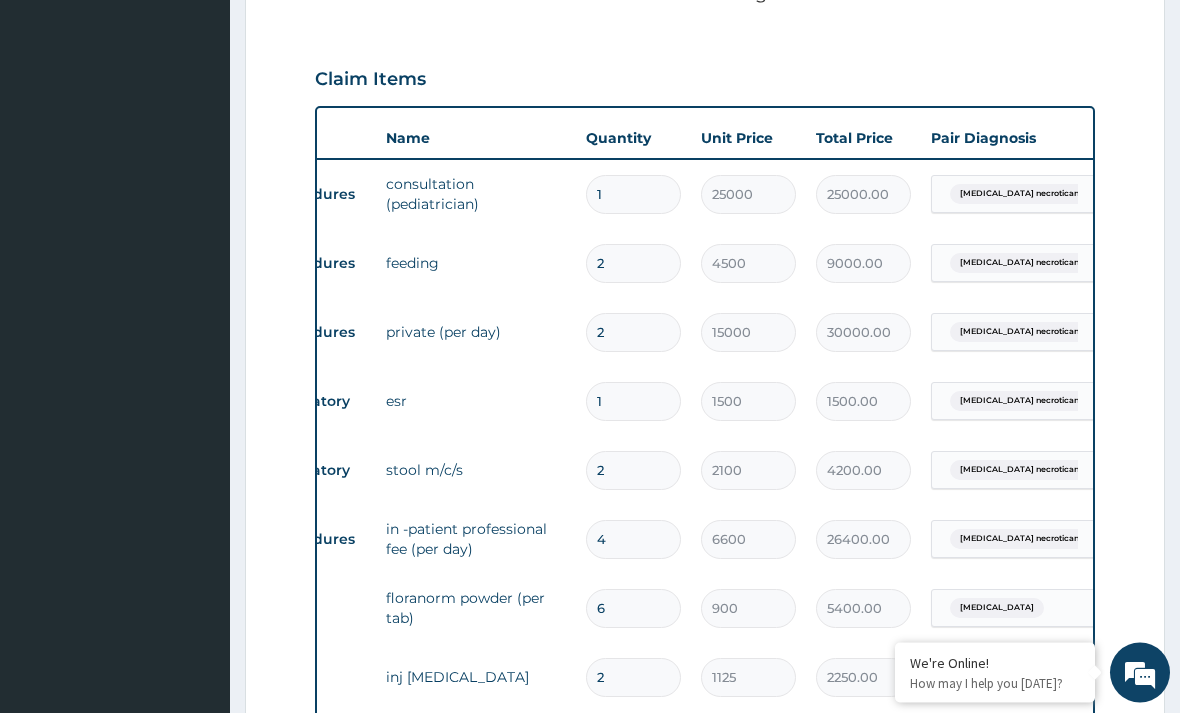 scroll, scrollTop: 667, scrollLeft: 0, axis: vertical 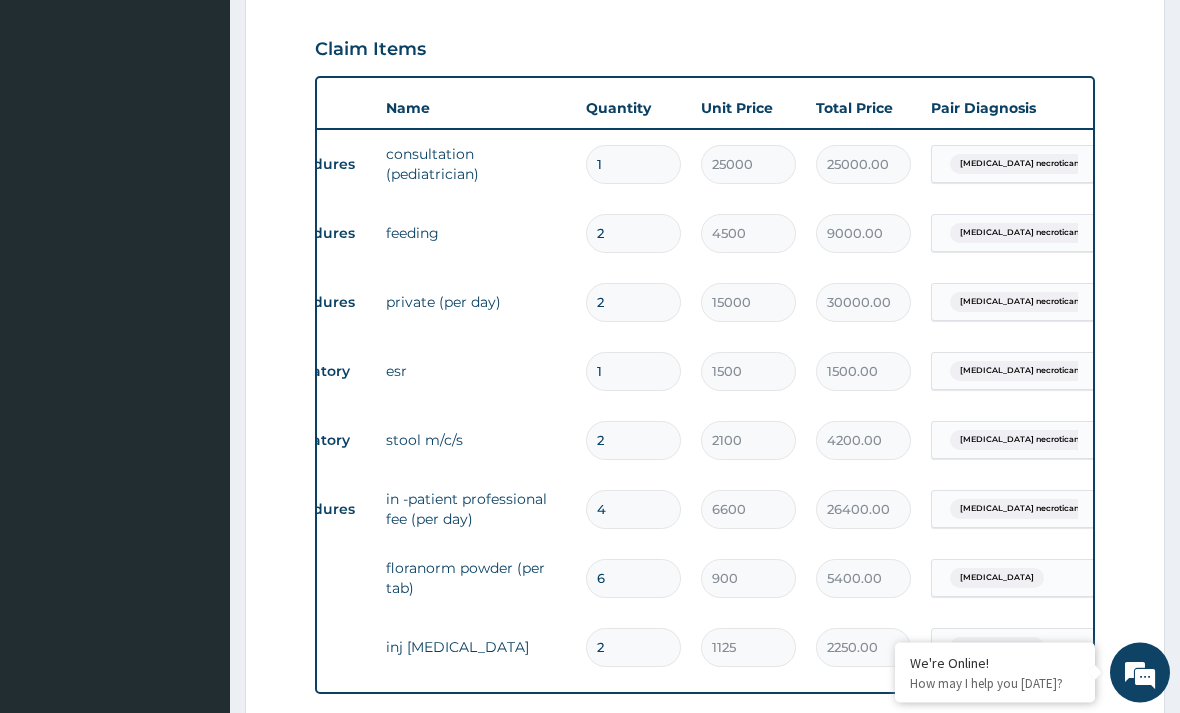 click on "4" at bounding box center [633, 510] 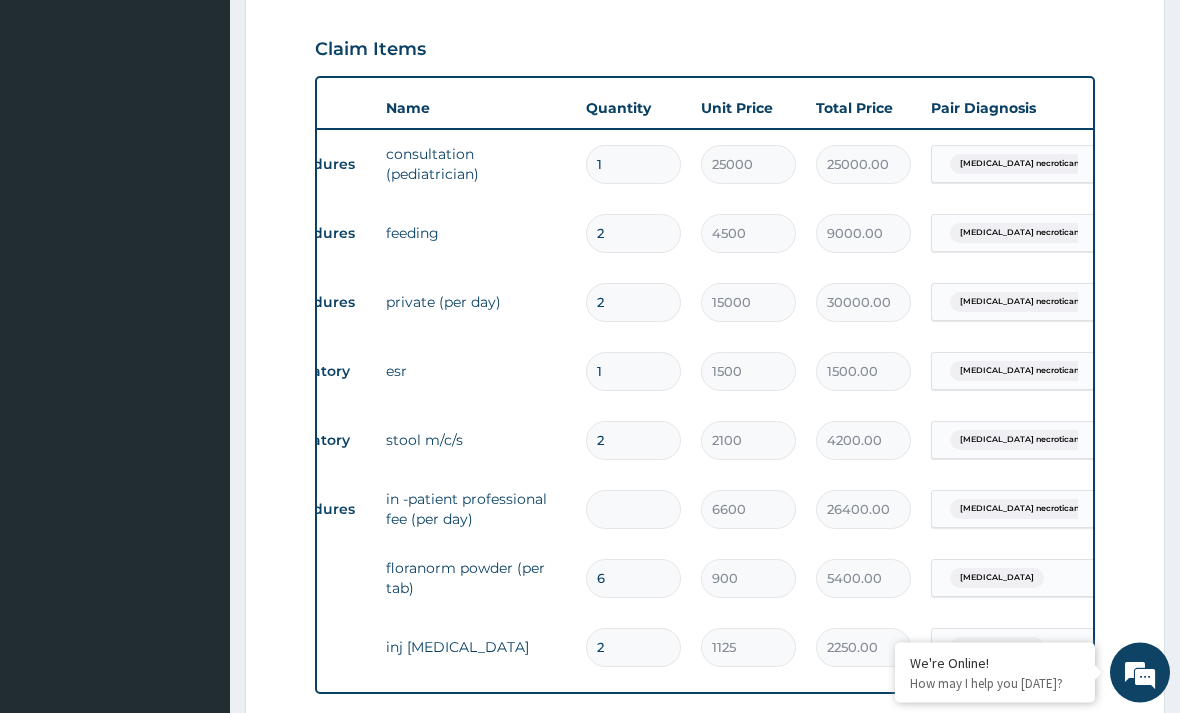 type on "0.00" 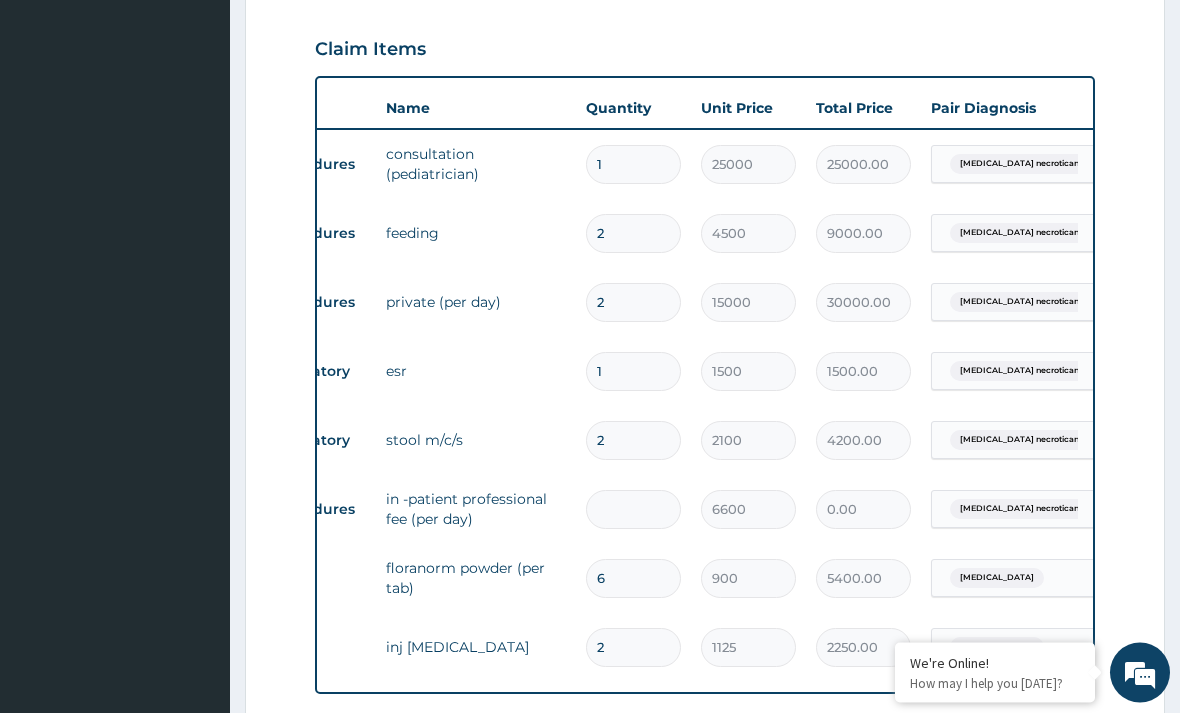 scroll, scrollTop: 668, scrollLeft: 0, axis: vertical 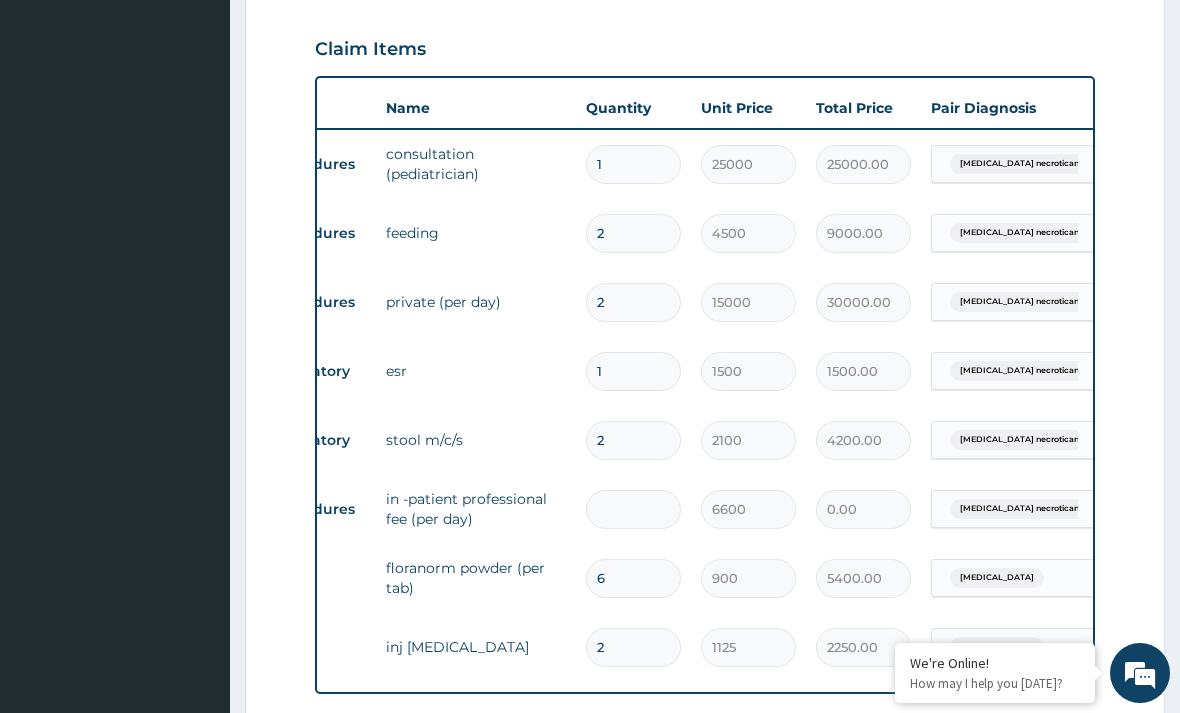 type on "2" 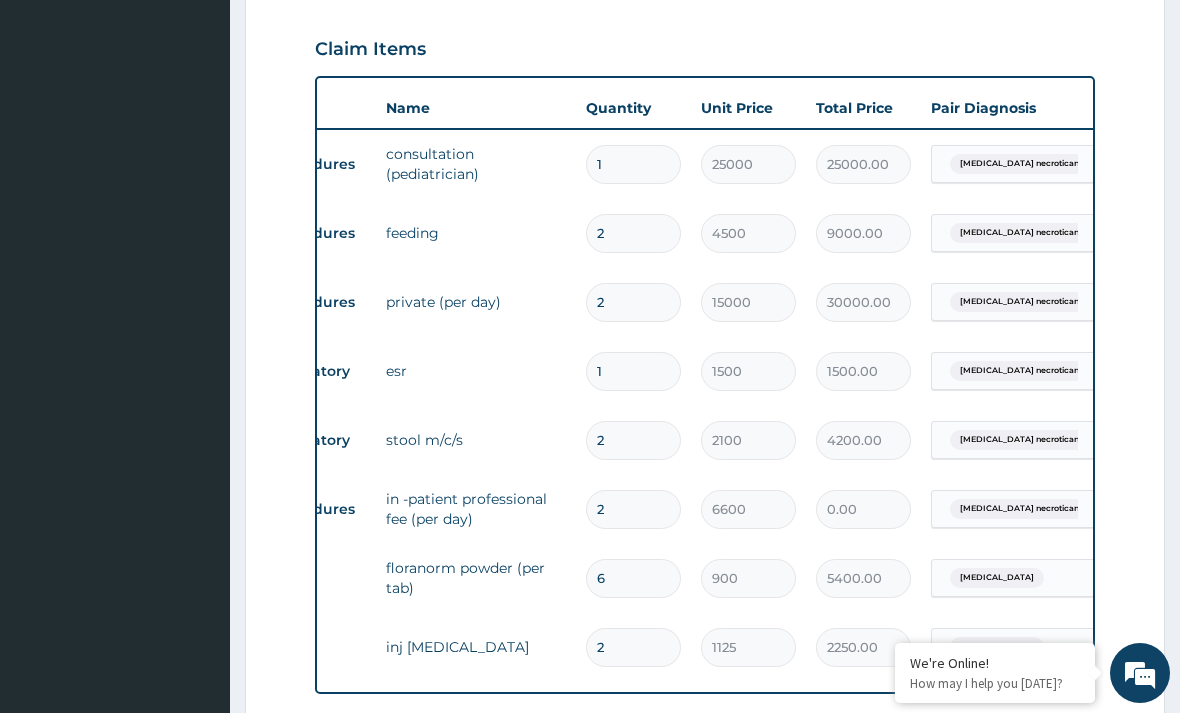 type on "13200.00" 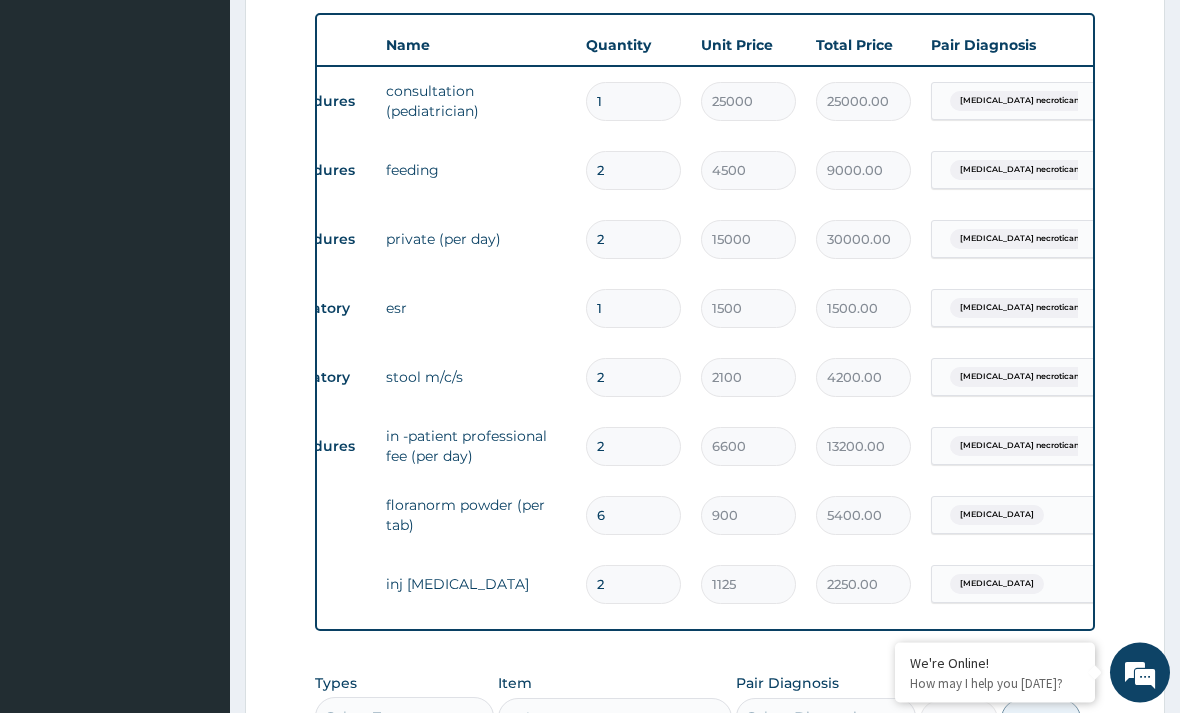 scroll, scrollTop: 731, scrollLeft: 0, axis: vertical 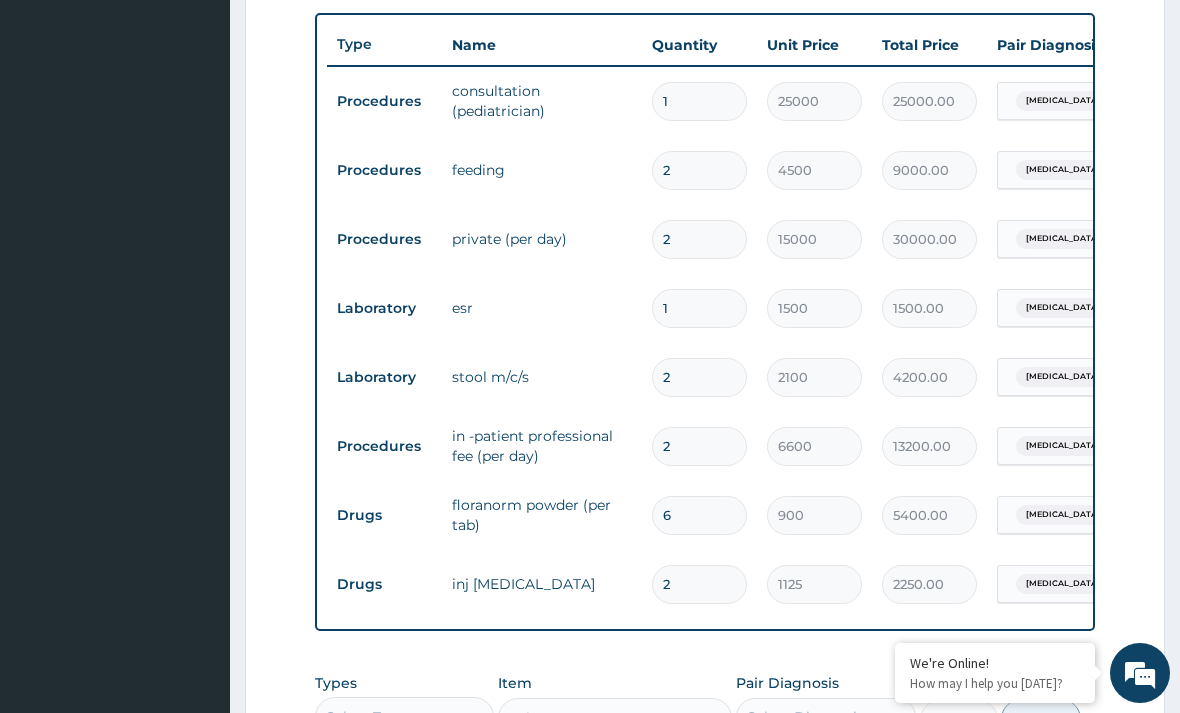 type on "2" 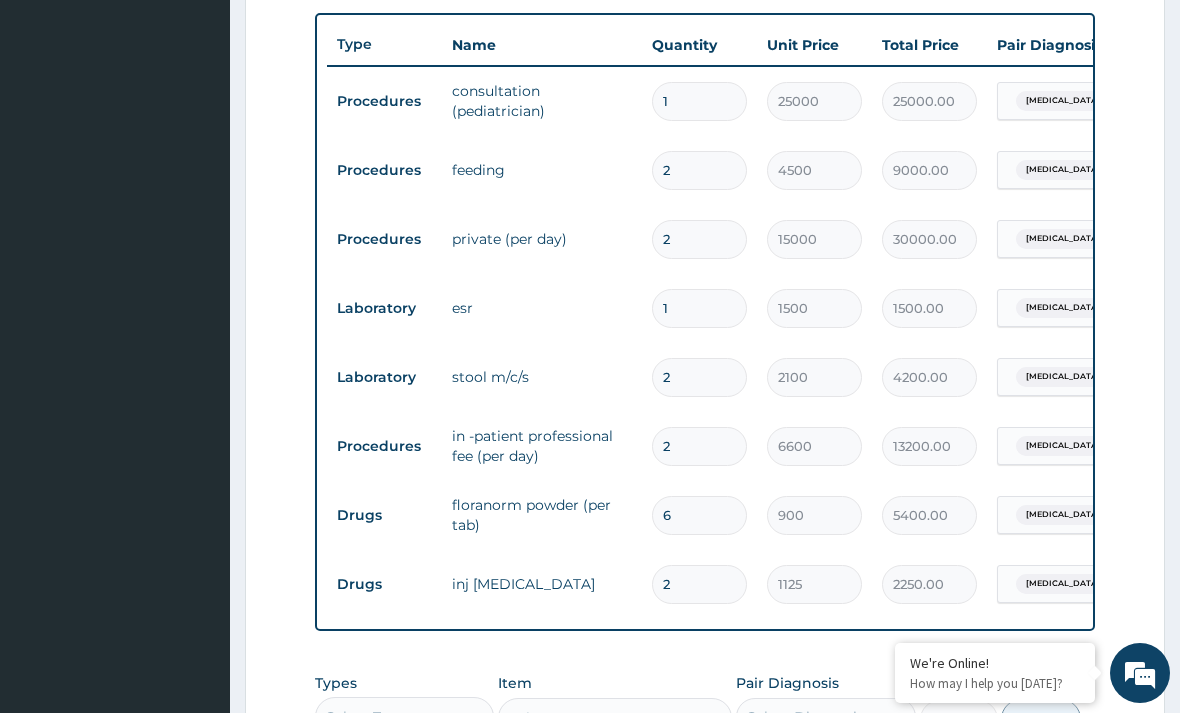 type 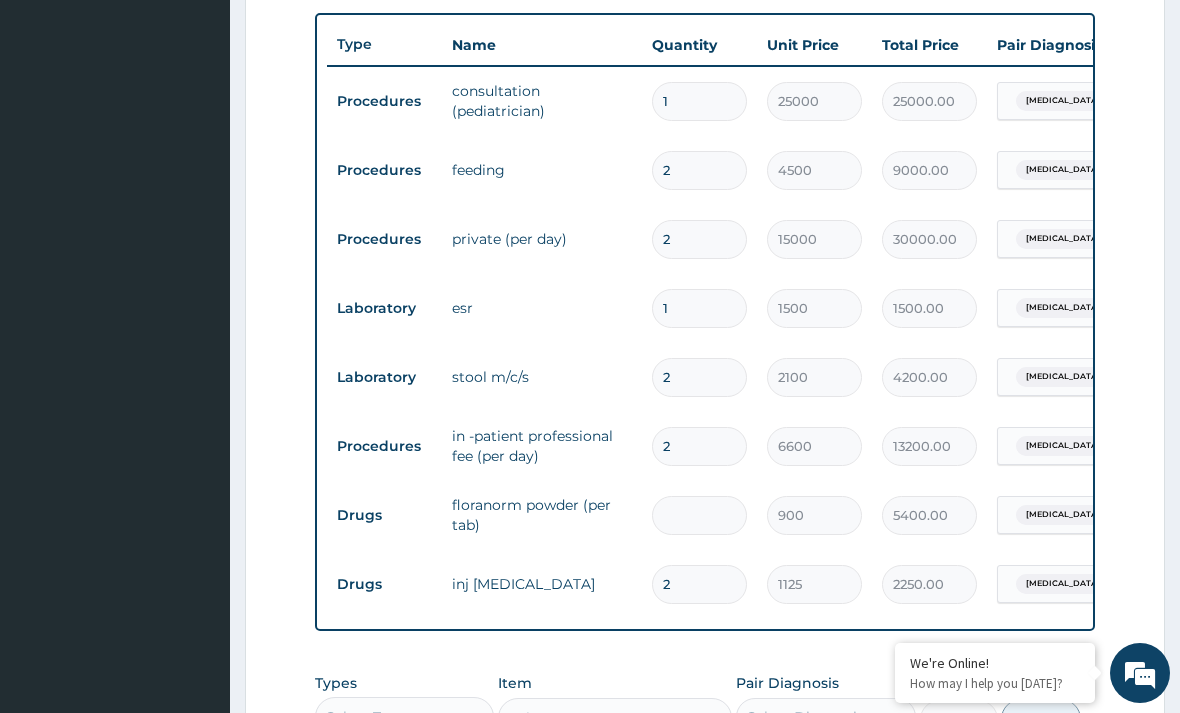 type on "0.00" 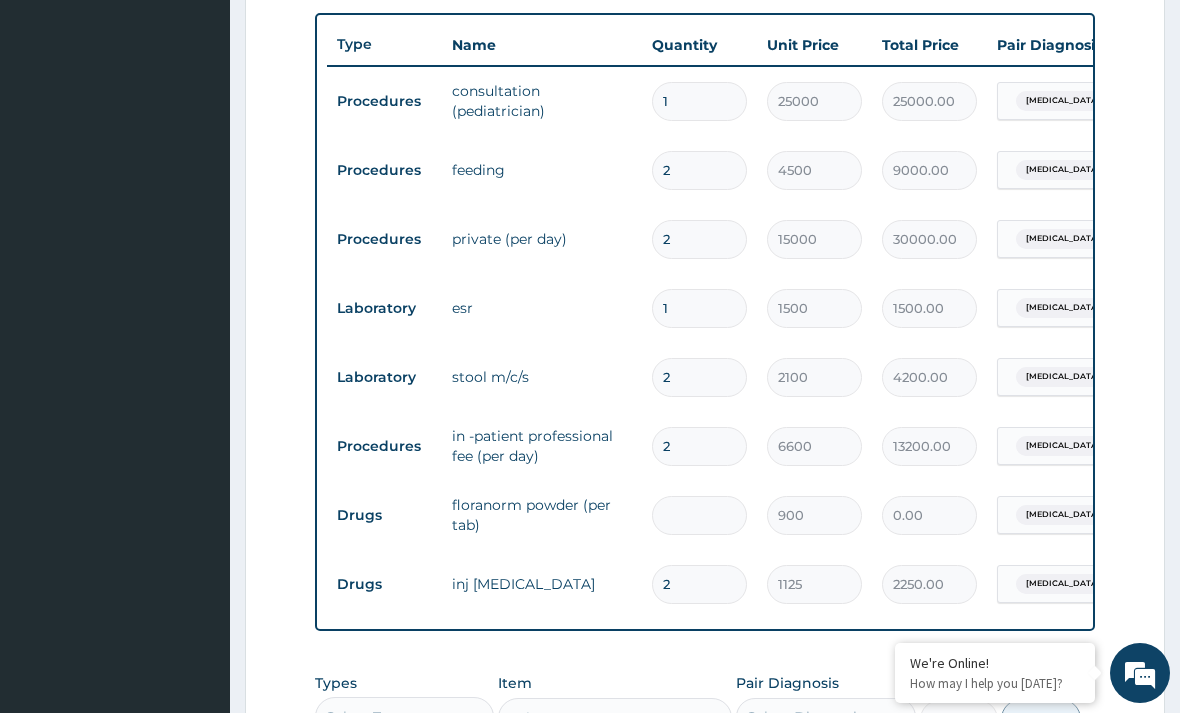 type on "3" 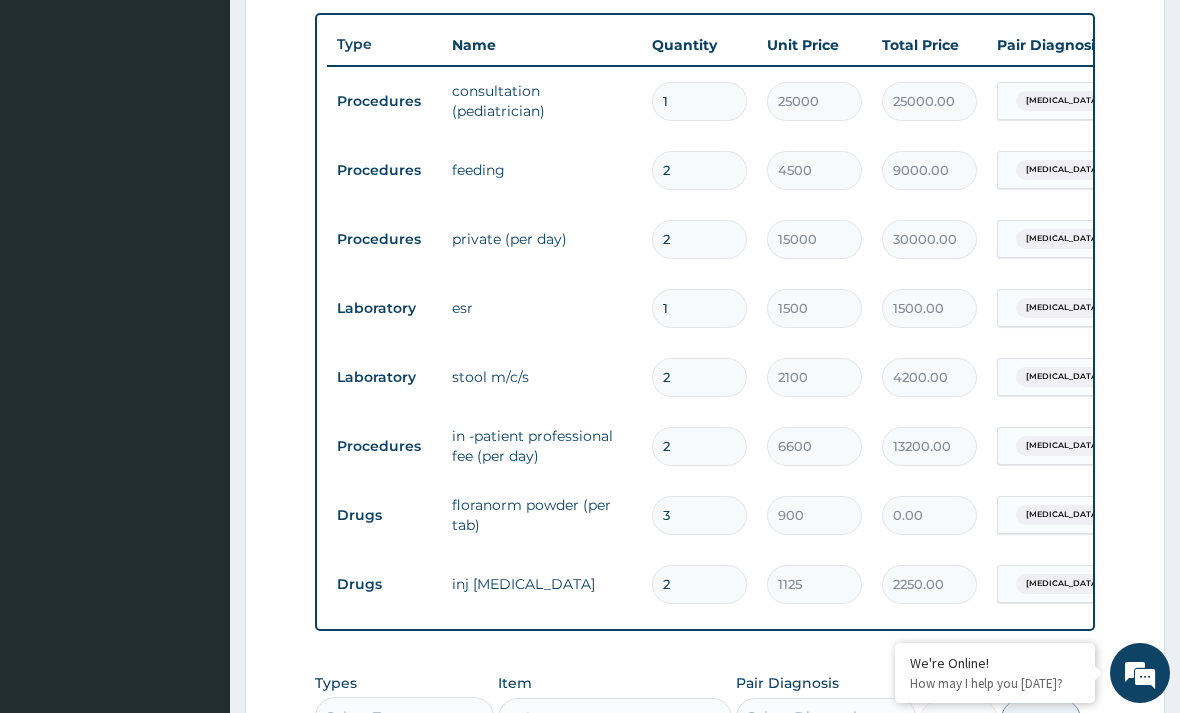 type on "2700.00" 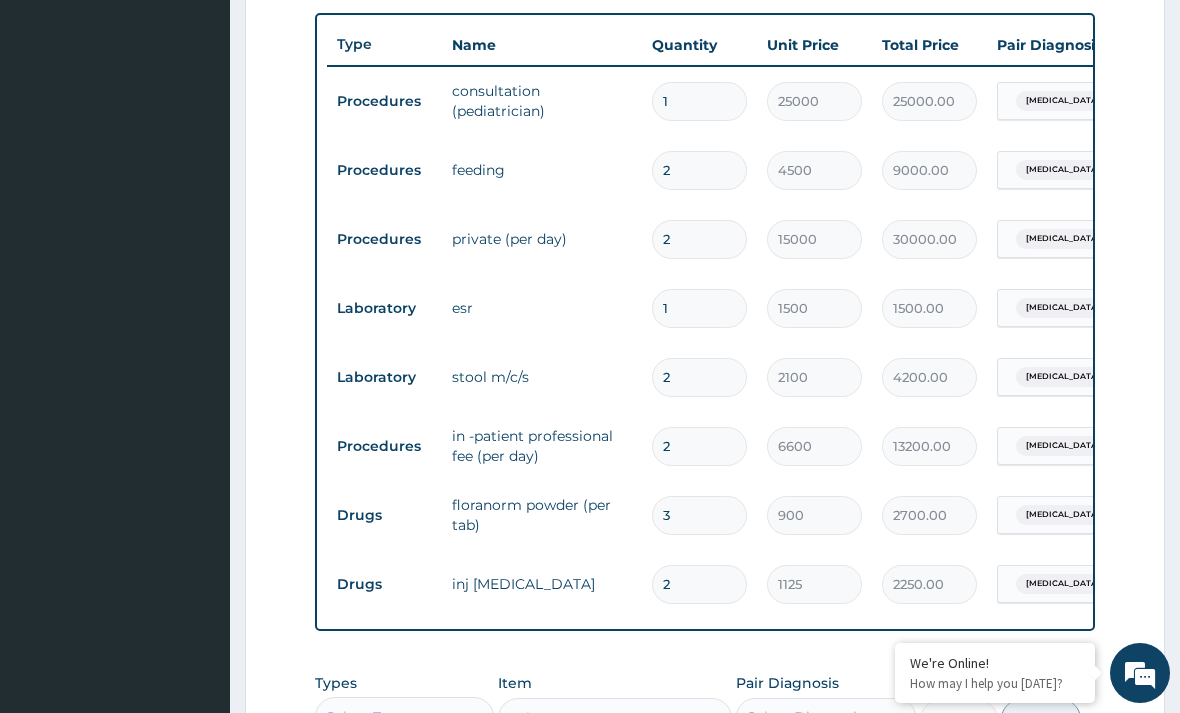 type on "3" 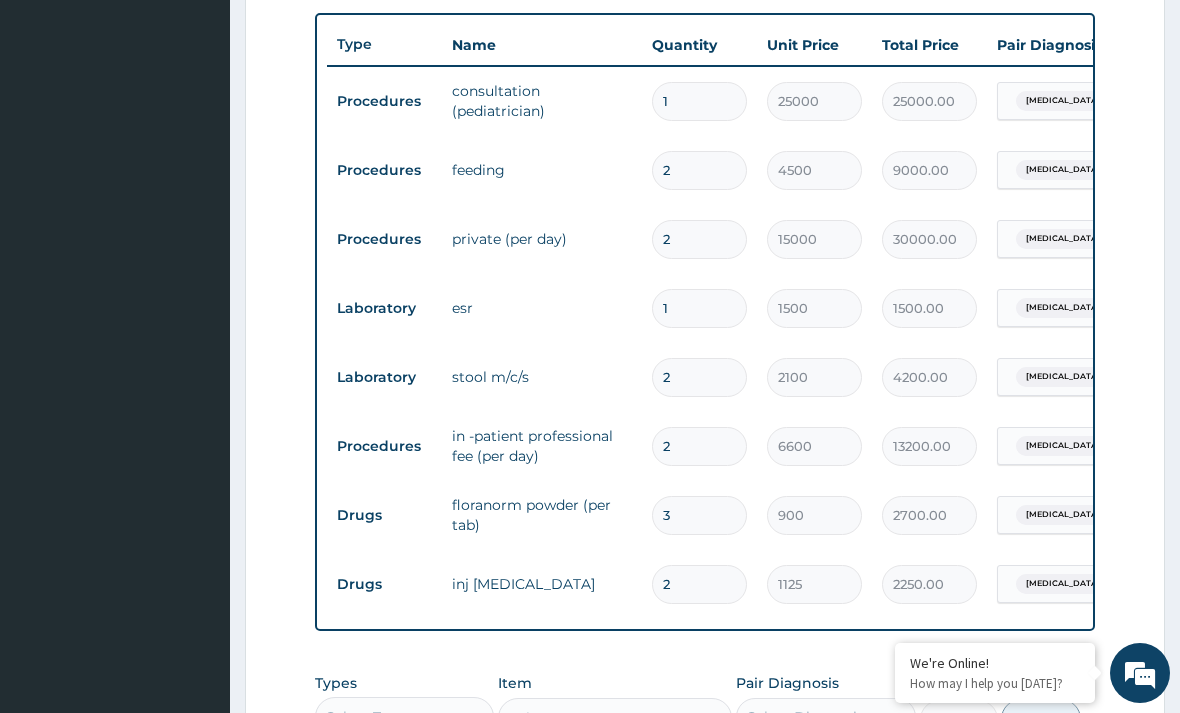 type 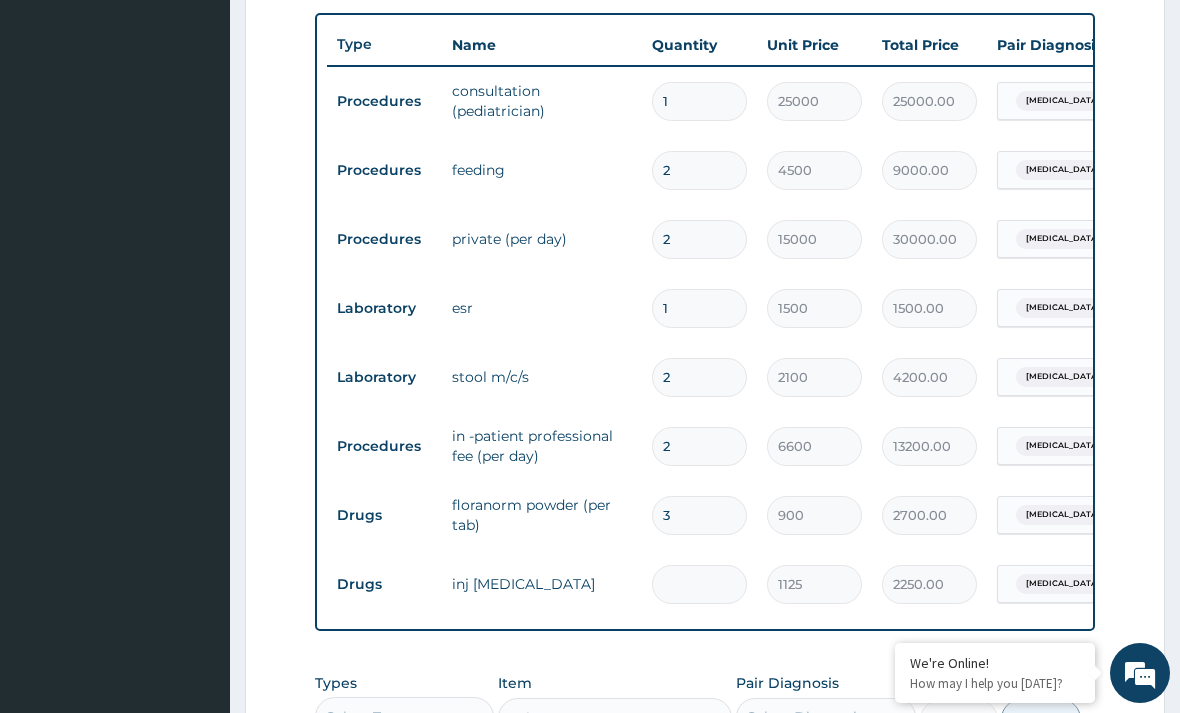 type on "0.00" 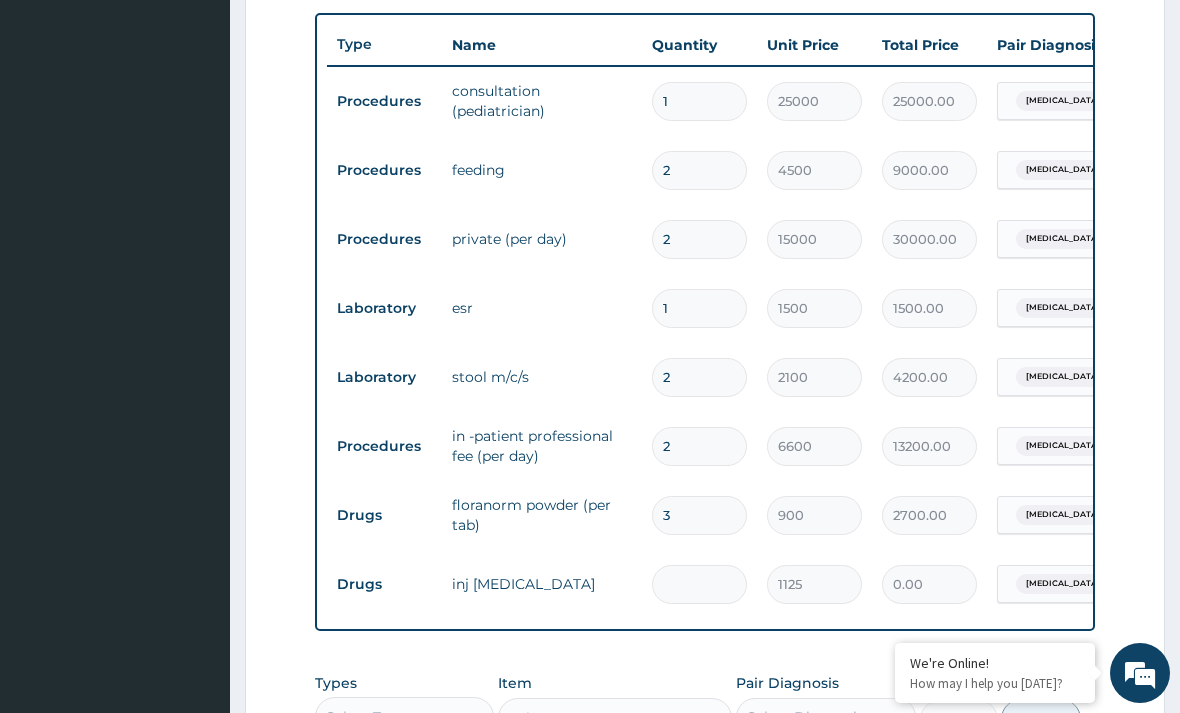 type on "1" 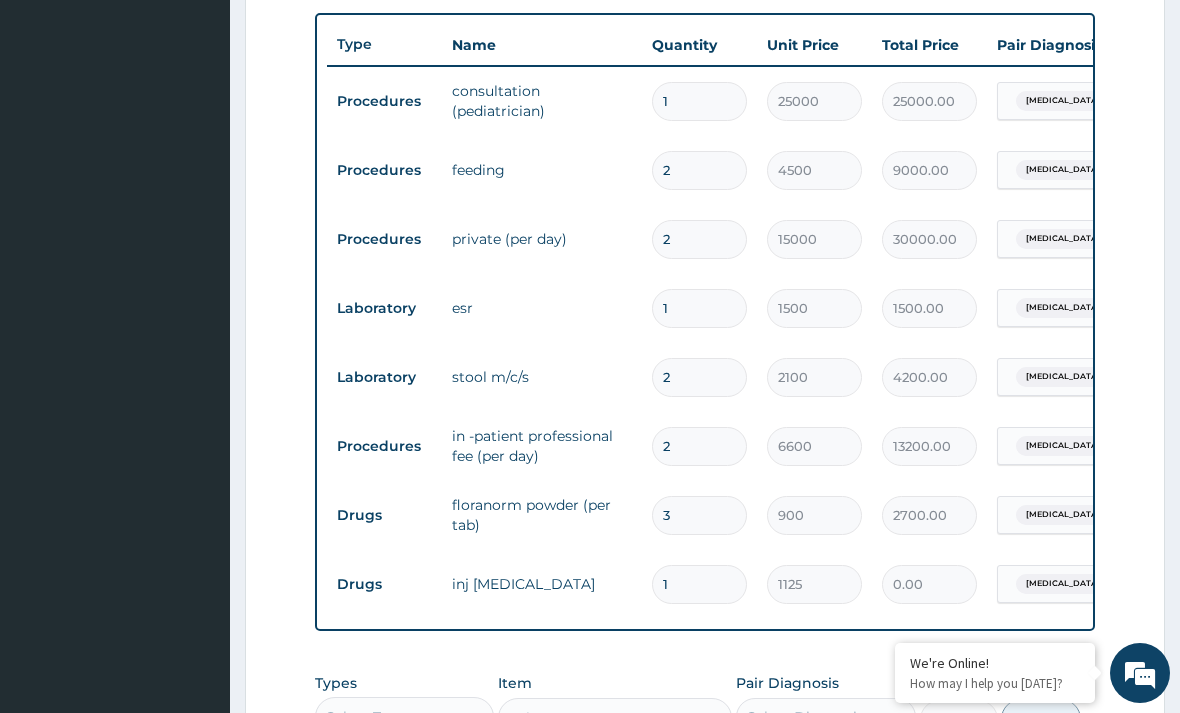 type on "1125.00" 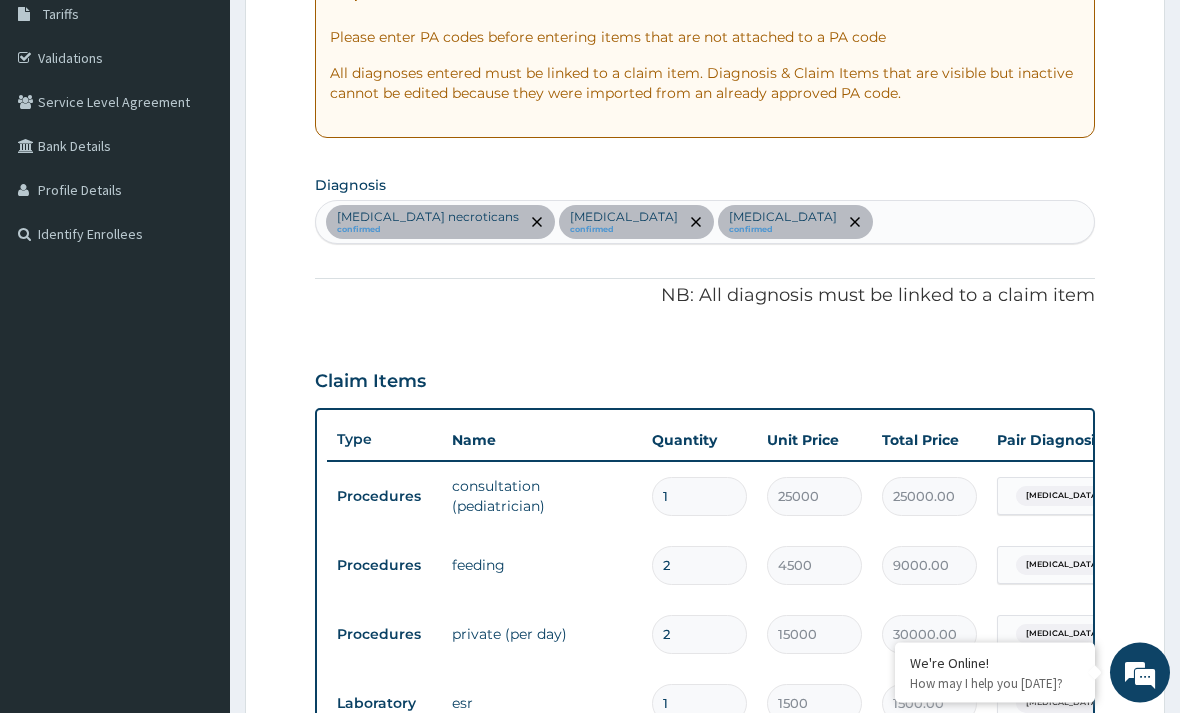 type on "1" 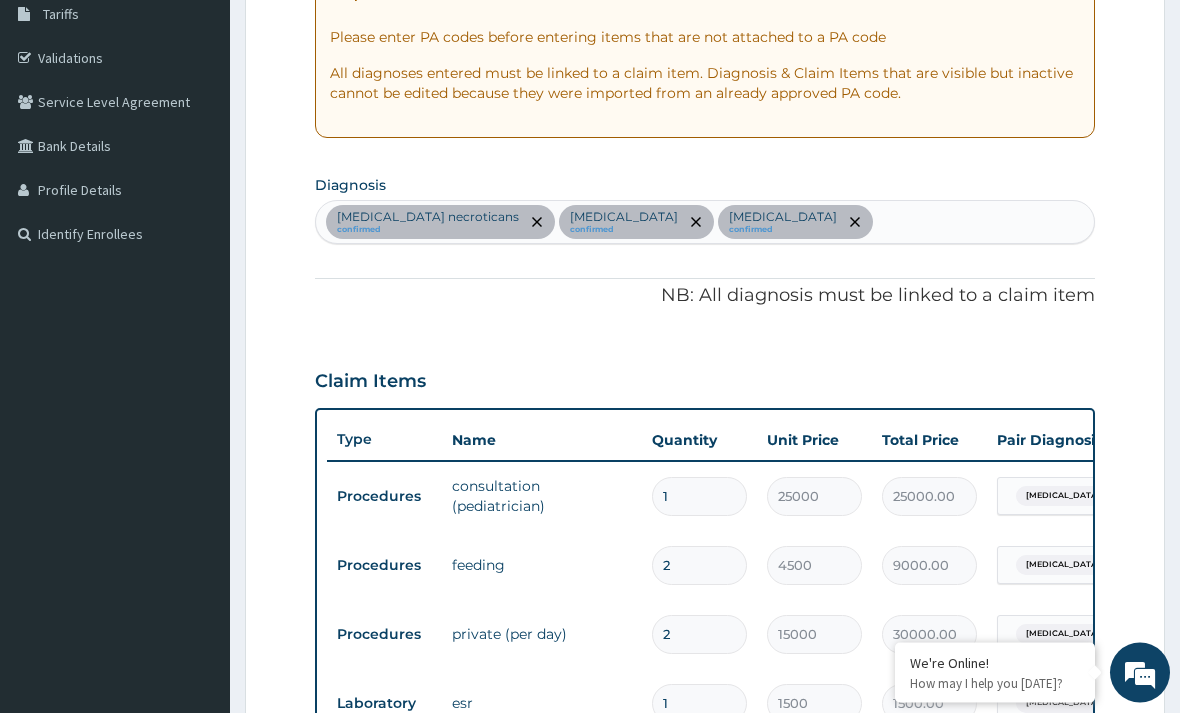 scroll, scrollTop: 336, scrollLeft: 0, axis: vertical 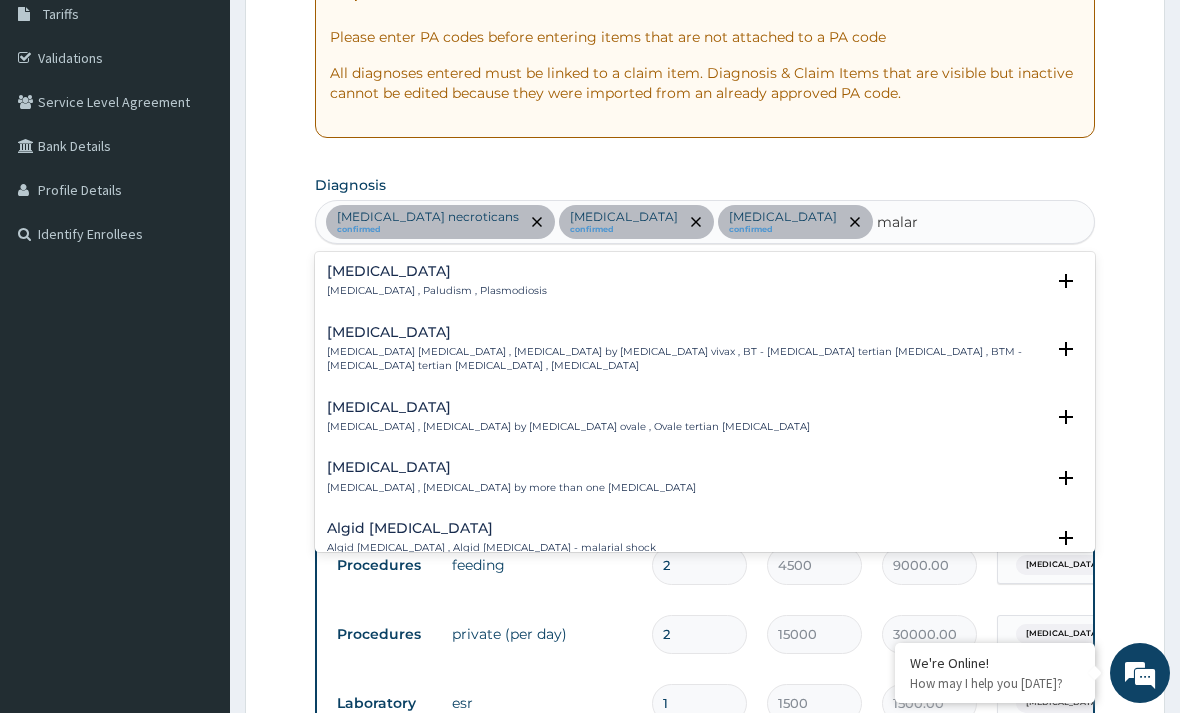 click on "Malaria Malaria , Paludism , Plasmodiosis" at bounding box center (437, 281) 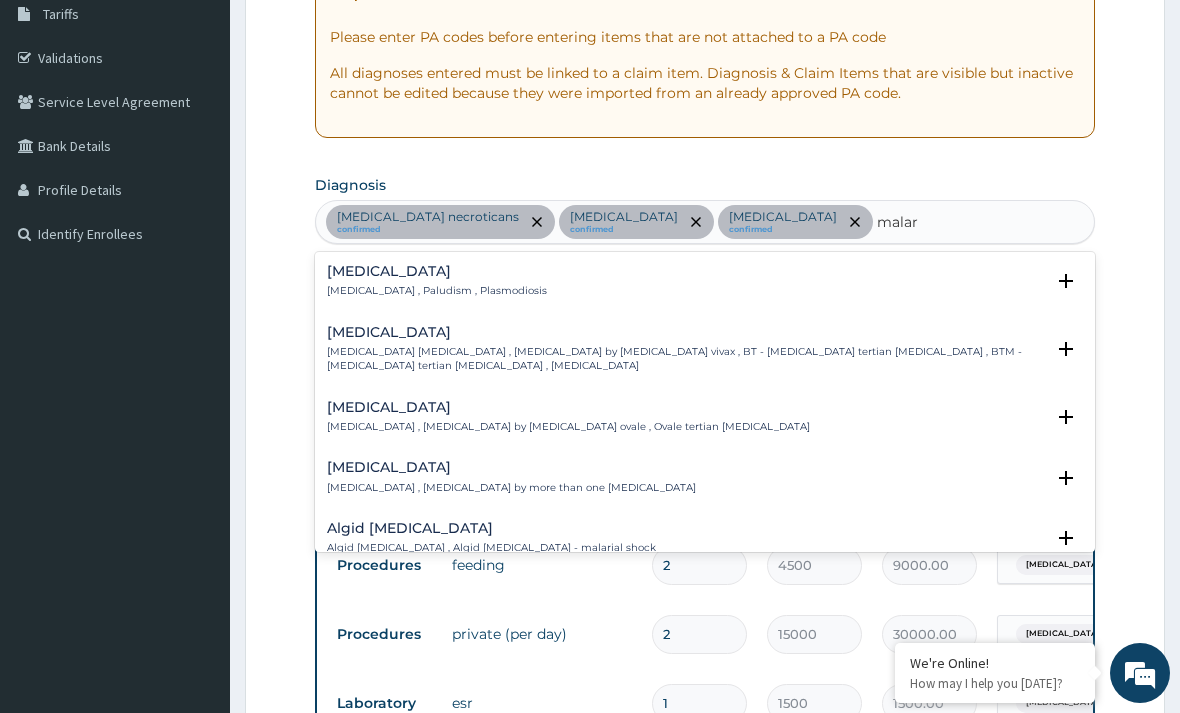 click on "Malaria , Paludism , Plasmodiosis" at bounding box center [437, 291] 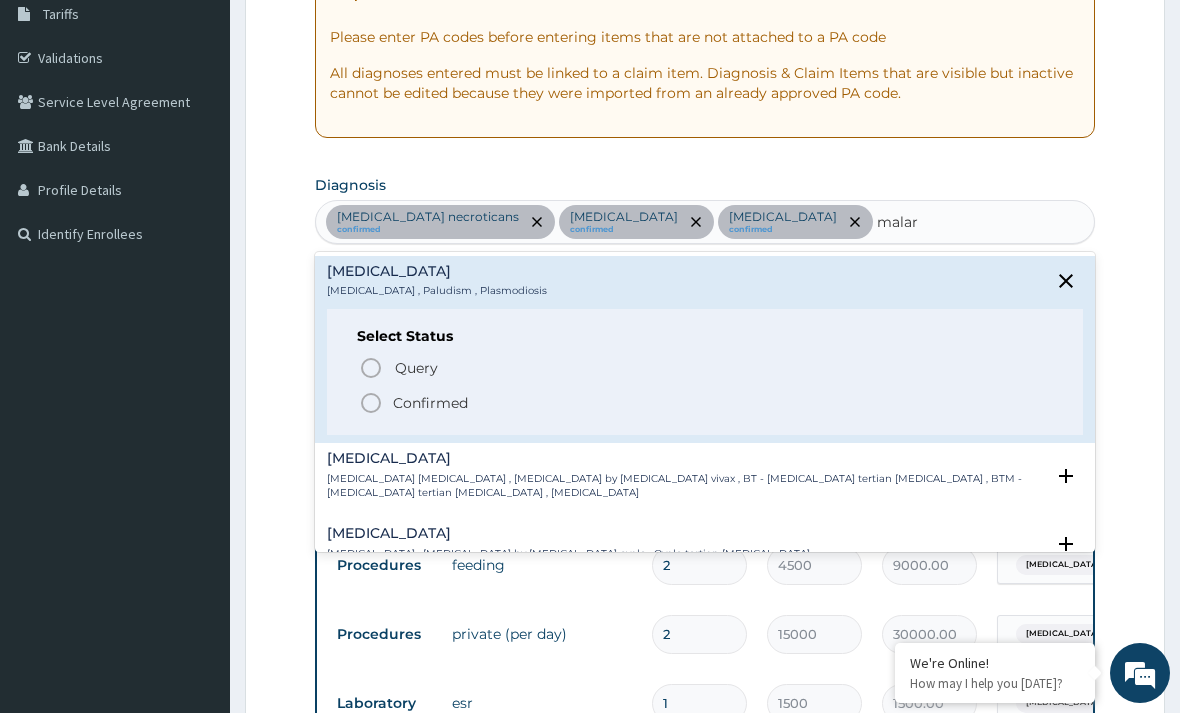 click 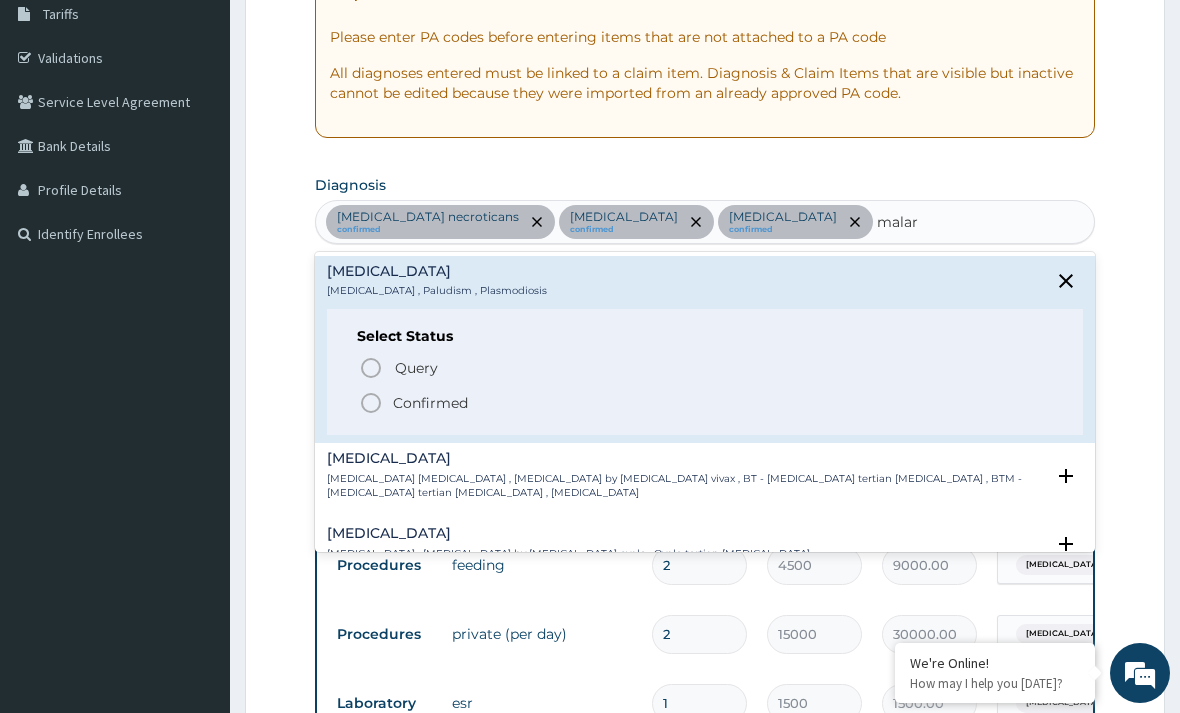 type on "malar" 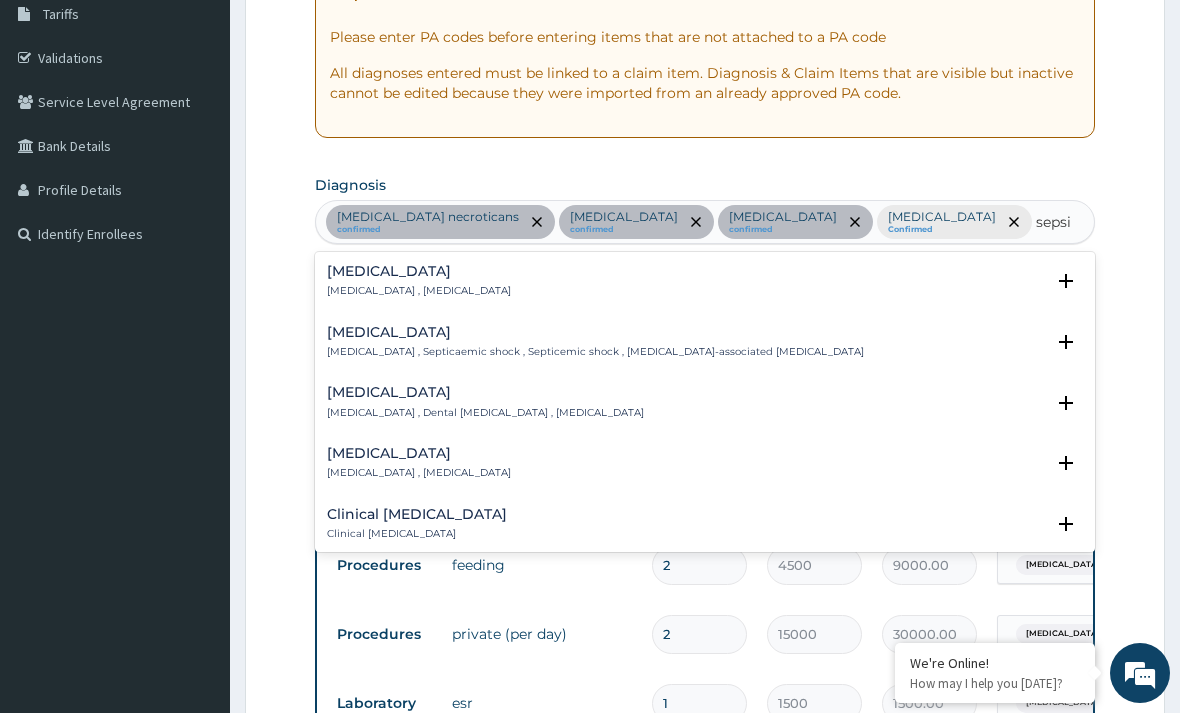 click on "Systemic infection , Sepsis" at bounding box center (419, 291) 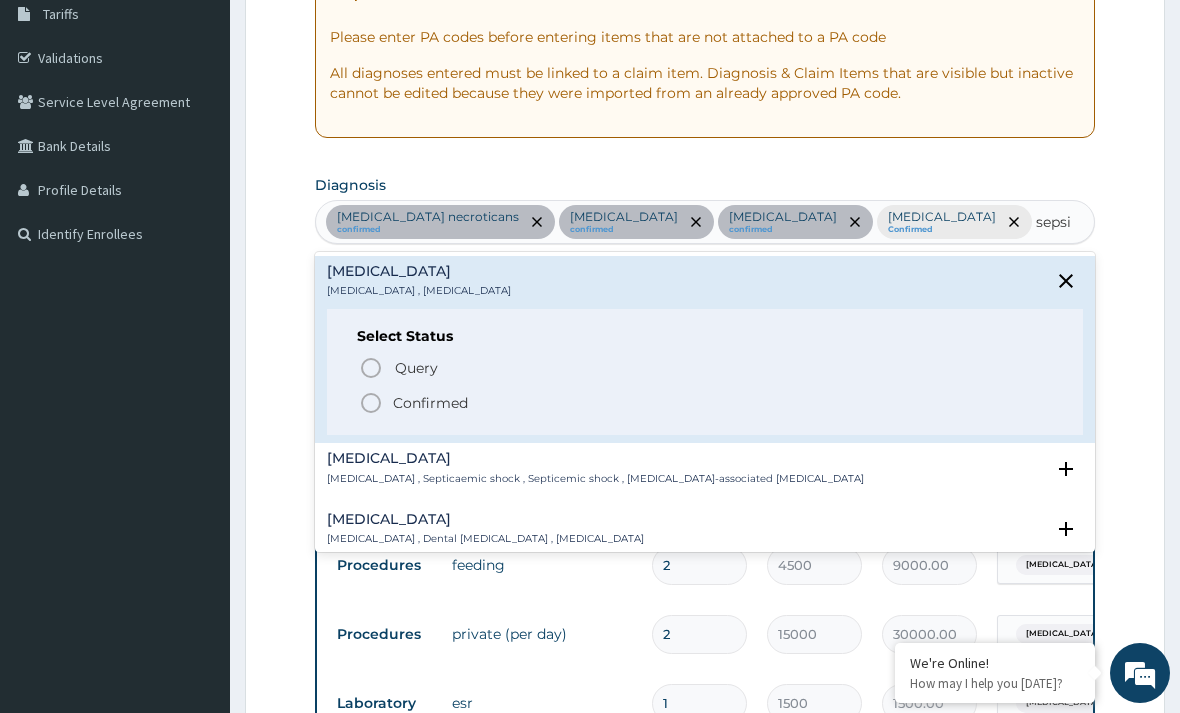 click 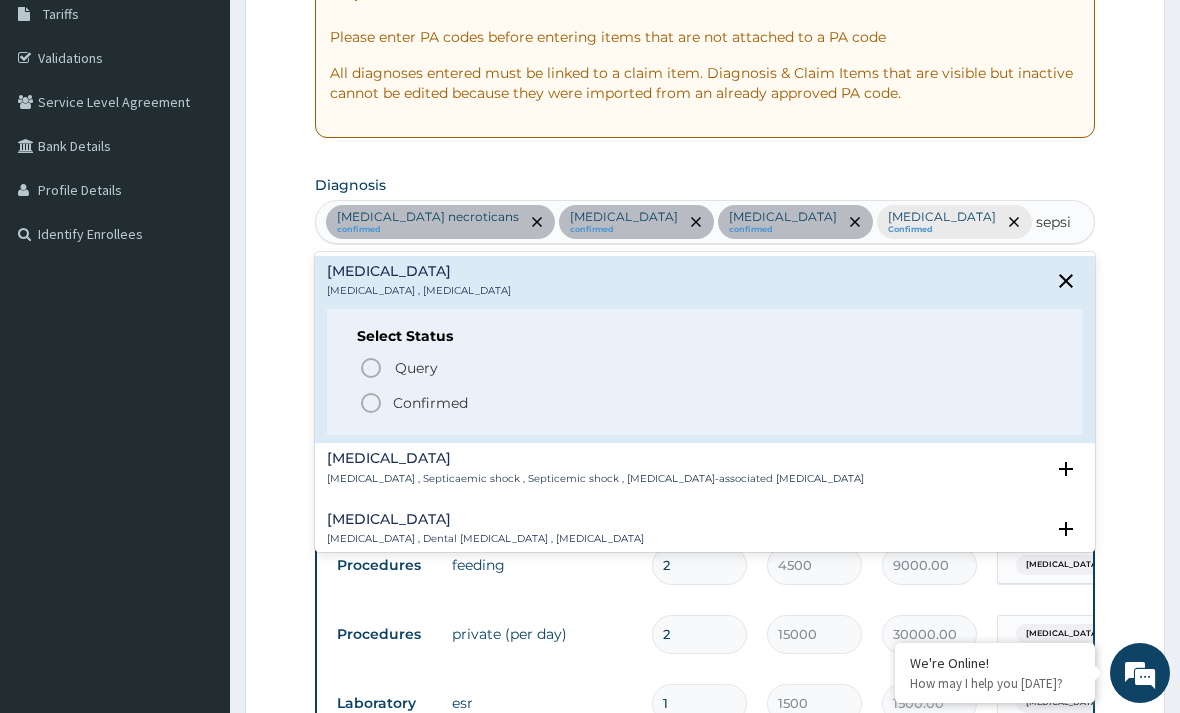 type on "sepsi" 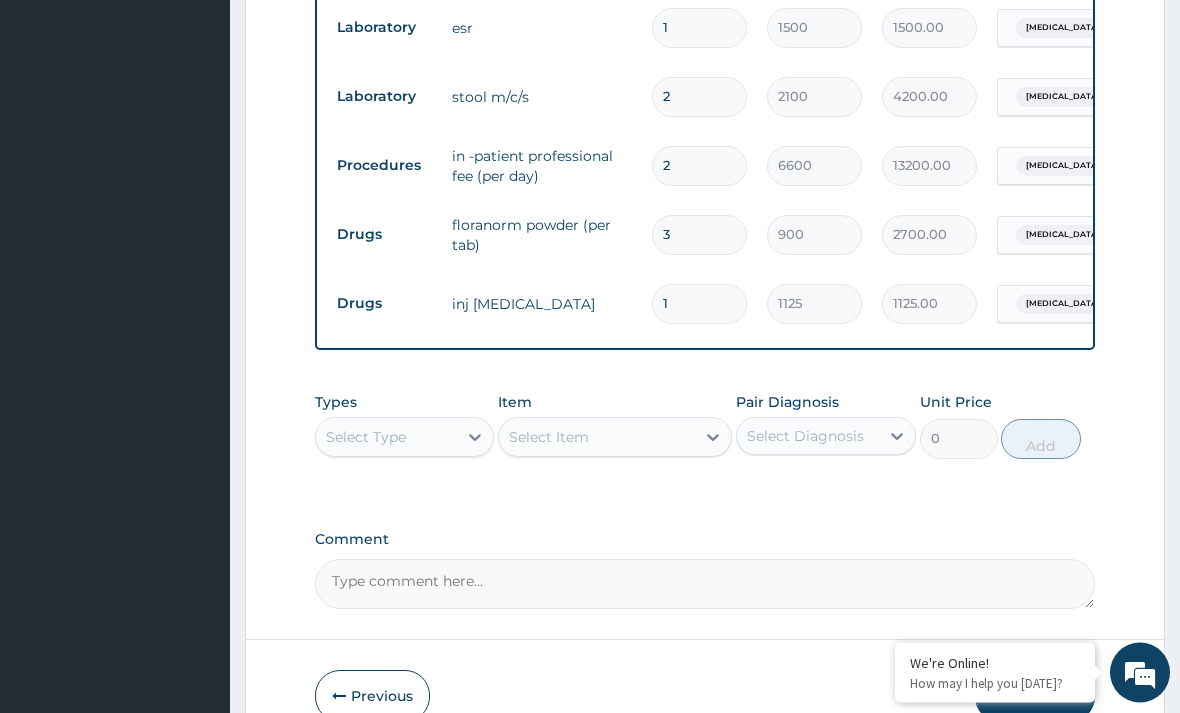 scroll, scrollTop: 1049, scrollLeft: 0, axis: vertical 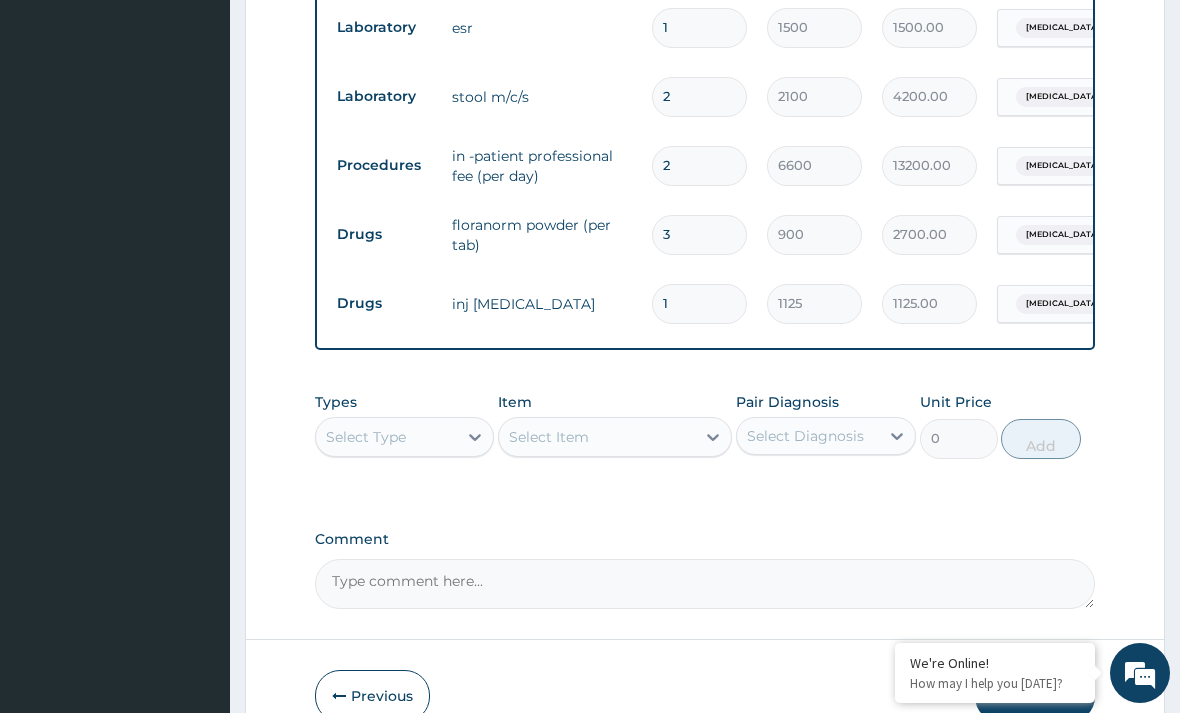 click 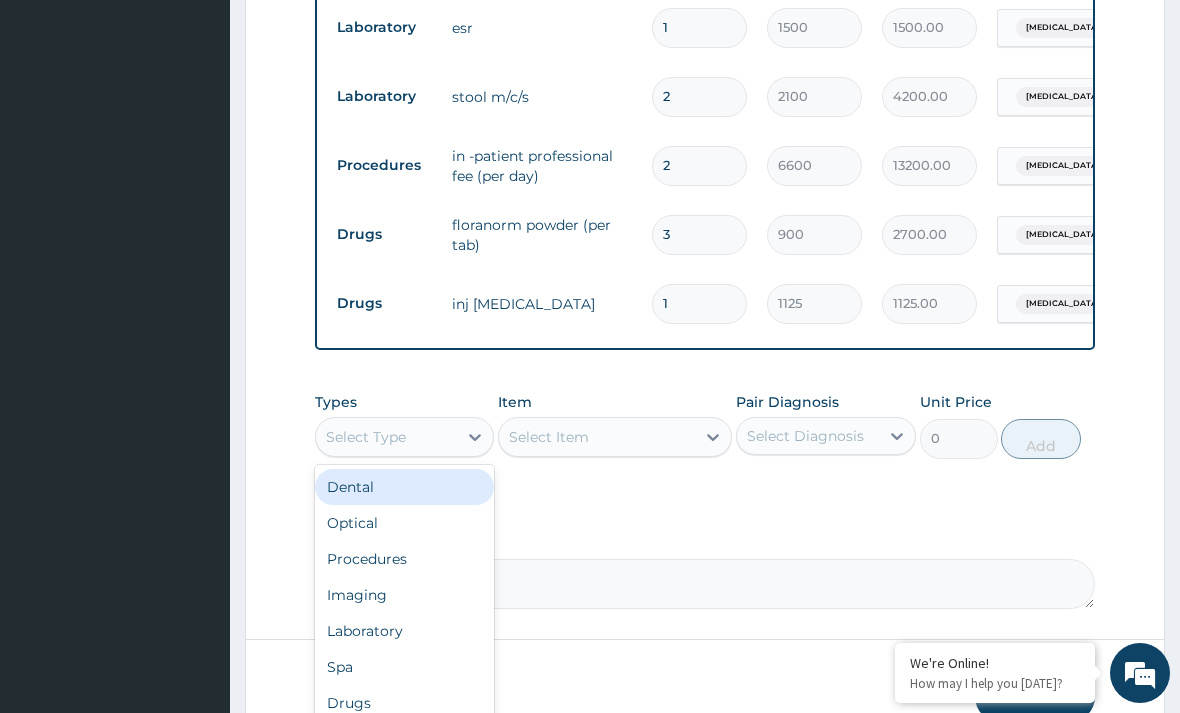 click on "Procedures" at bounding box center [404, 559] 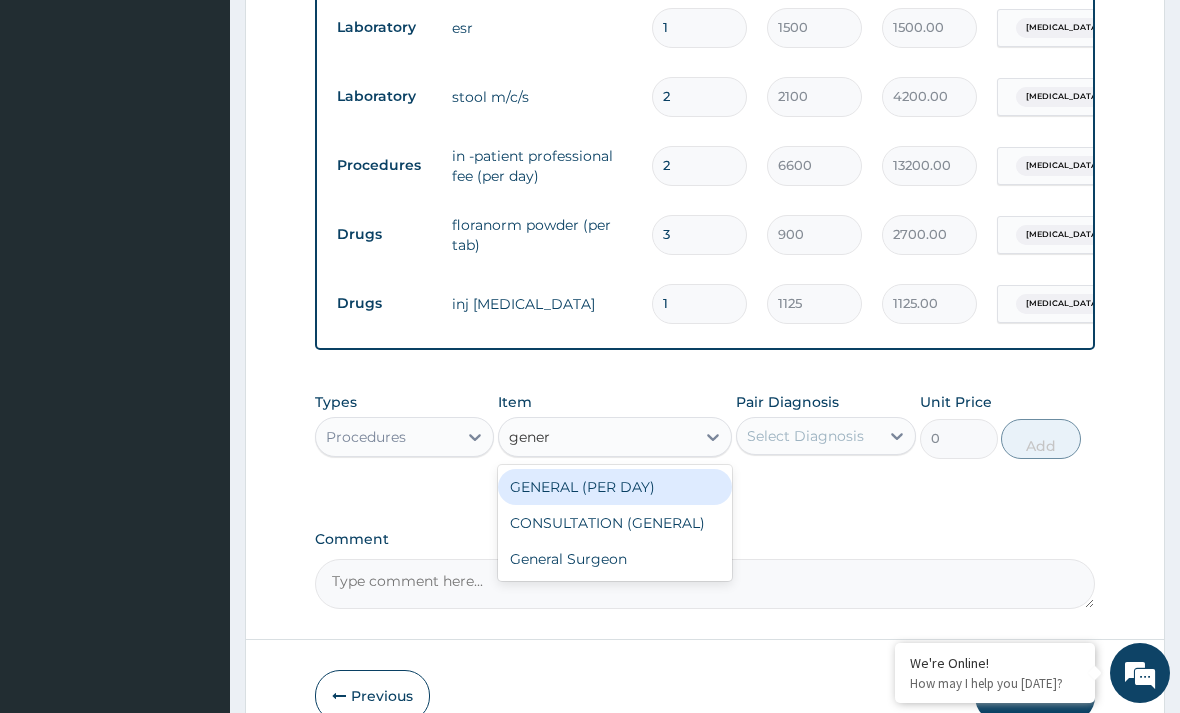 click on "CONSULTATION (GENERAL)" at bounding box center [615, 523] 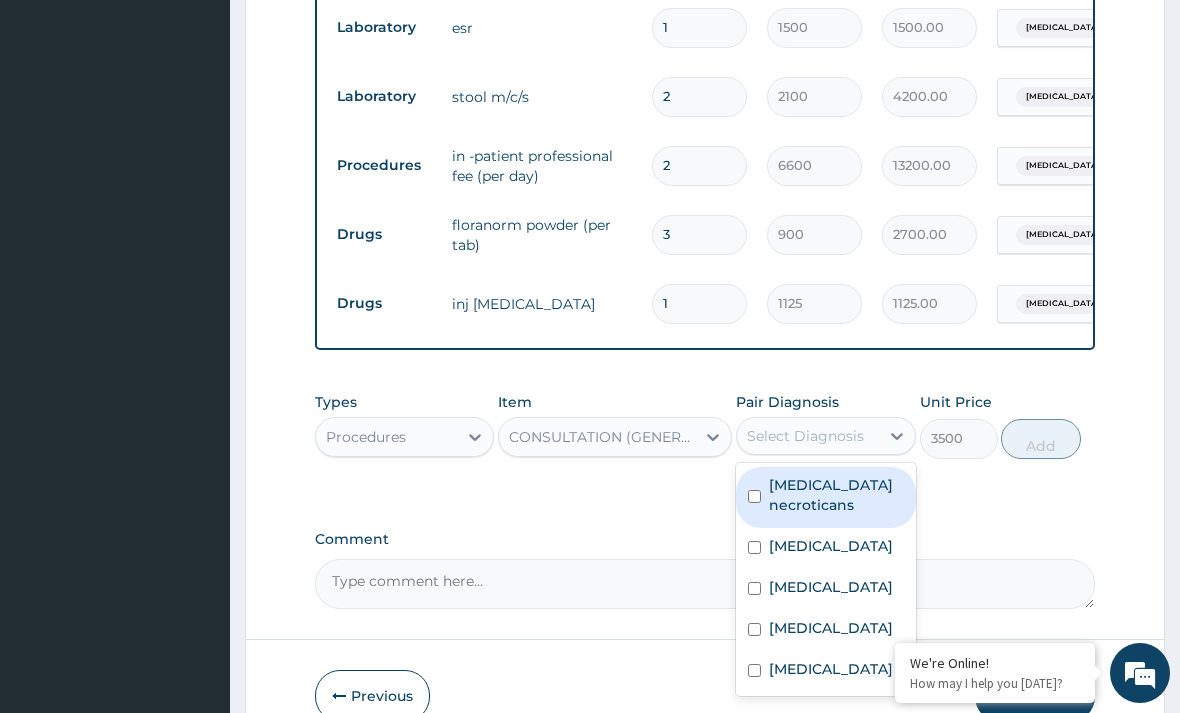 click at bounding box center [754, 496] 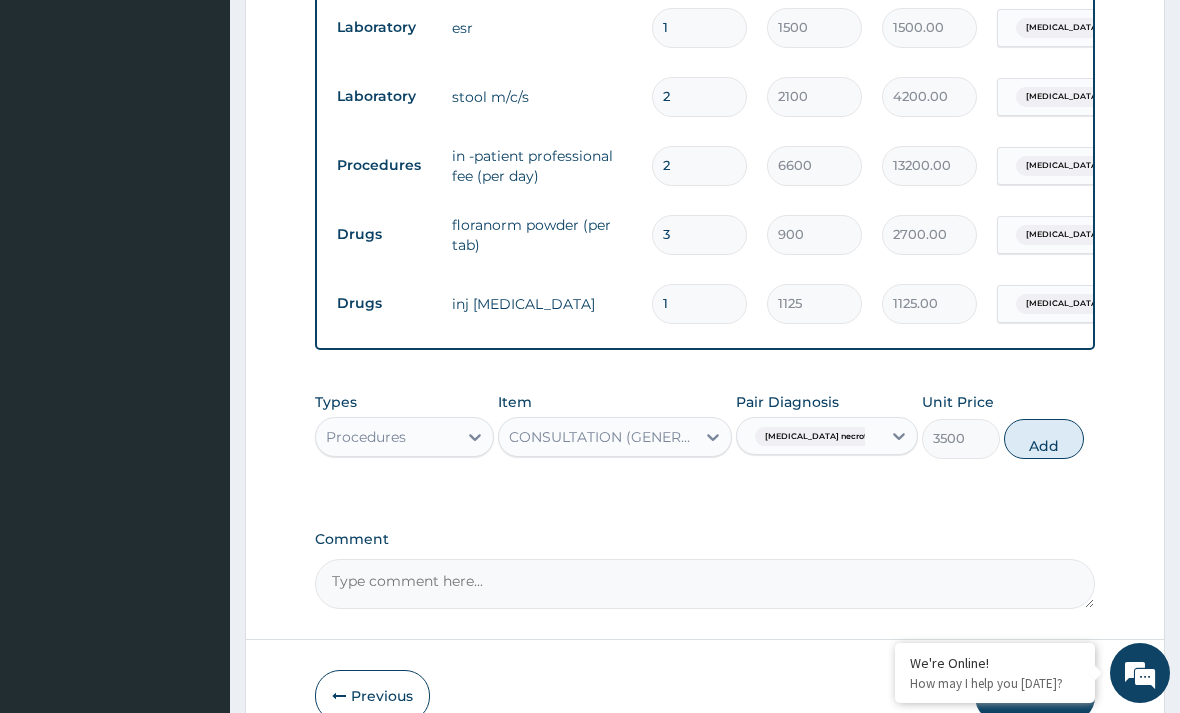 click on "Add" at bounding box center (1044, 439) 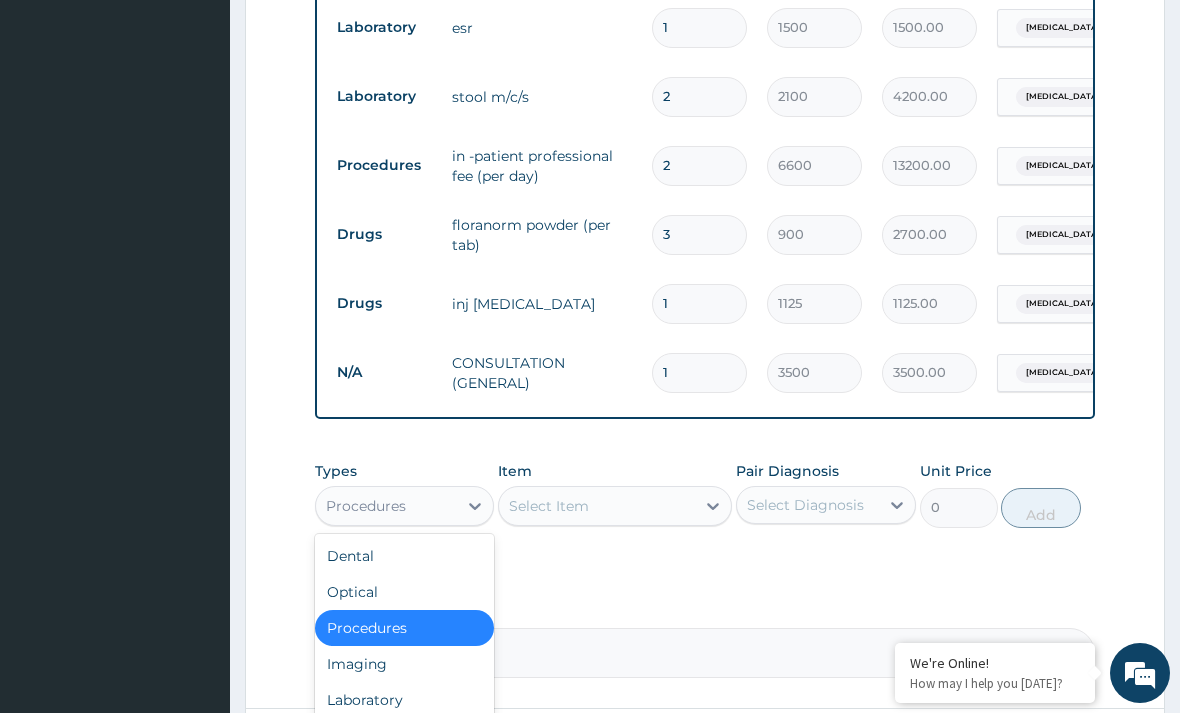 click on "Laboratory" at bounding box center [404, 700] 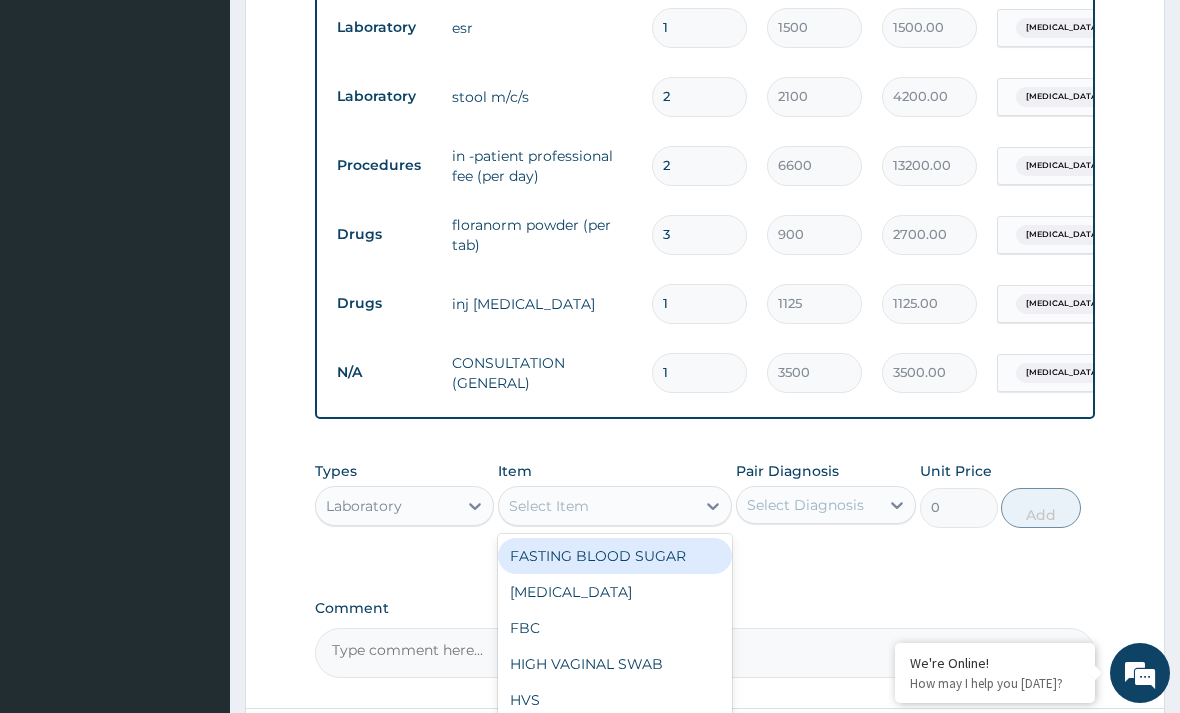 click on "FBC" at bounding box center [615, 628] 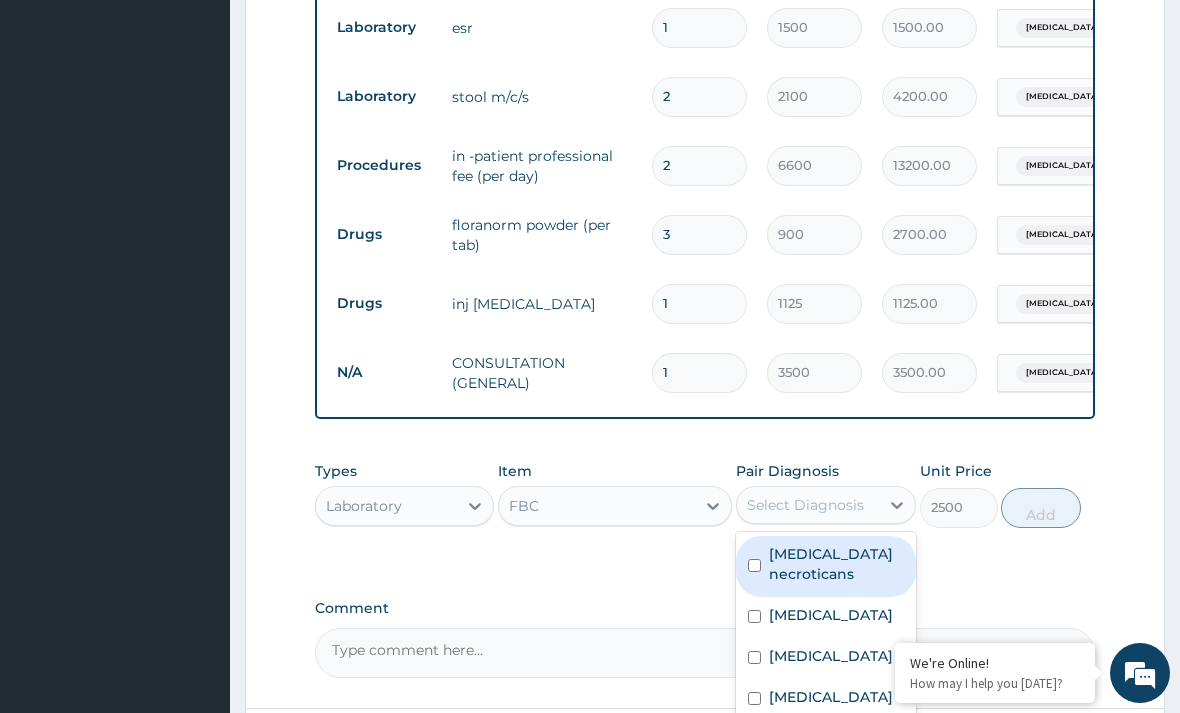 click on "Sepsis" at bounding box center (831, 738) 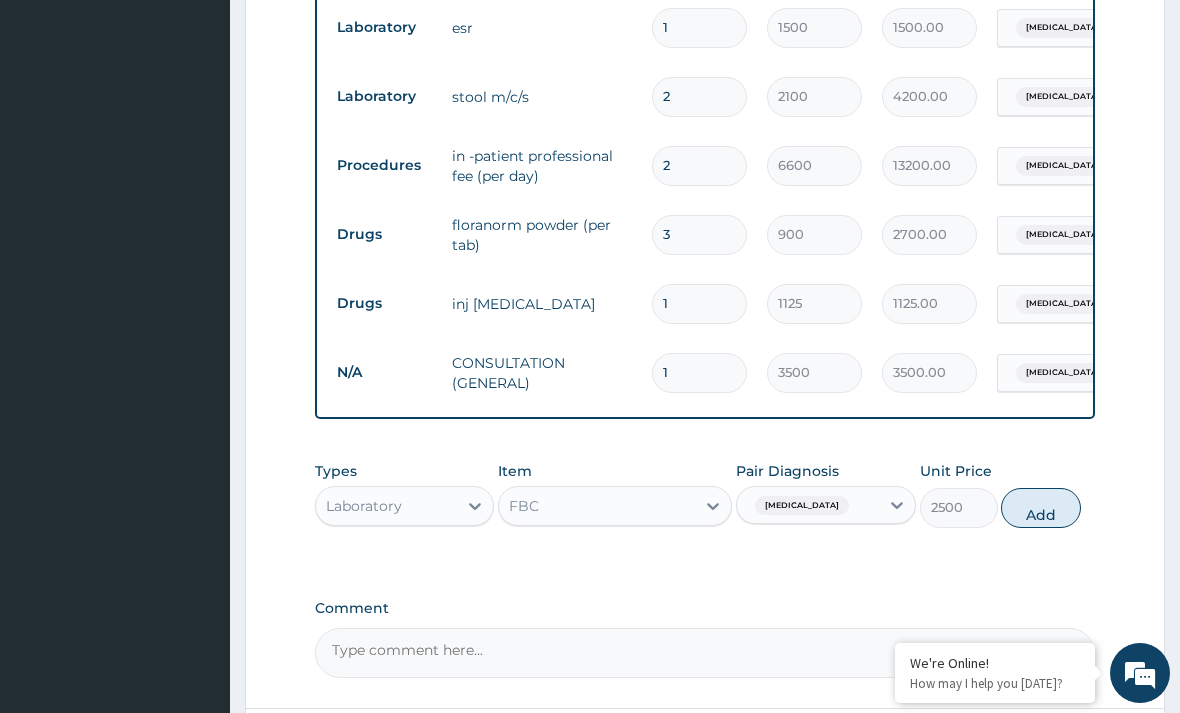 click on "Add" at bounding box center [1041, 508] 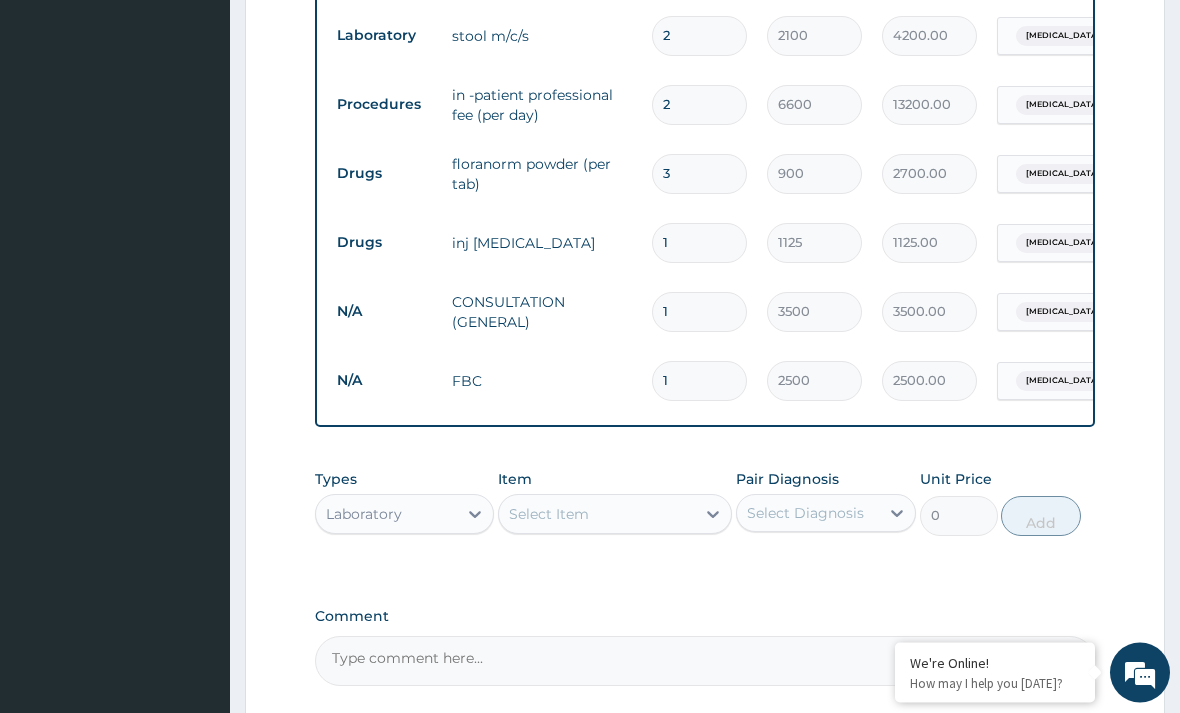 scroll, scrollTop: 1187, scrollLeft: 0, axis: vertical 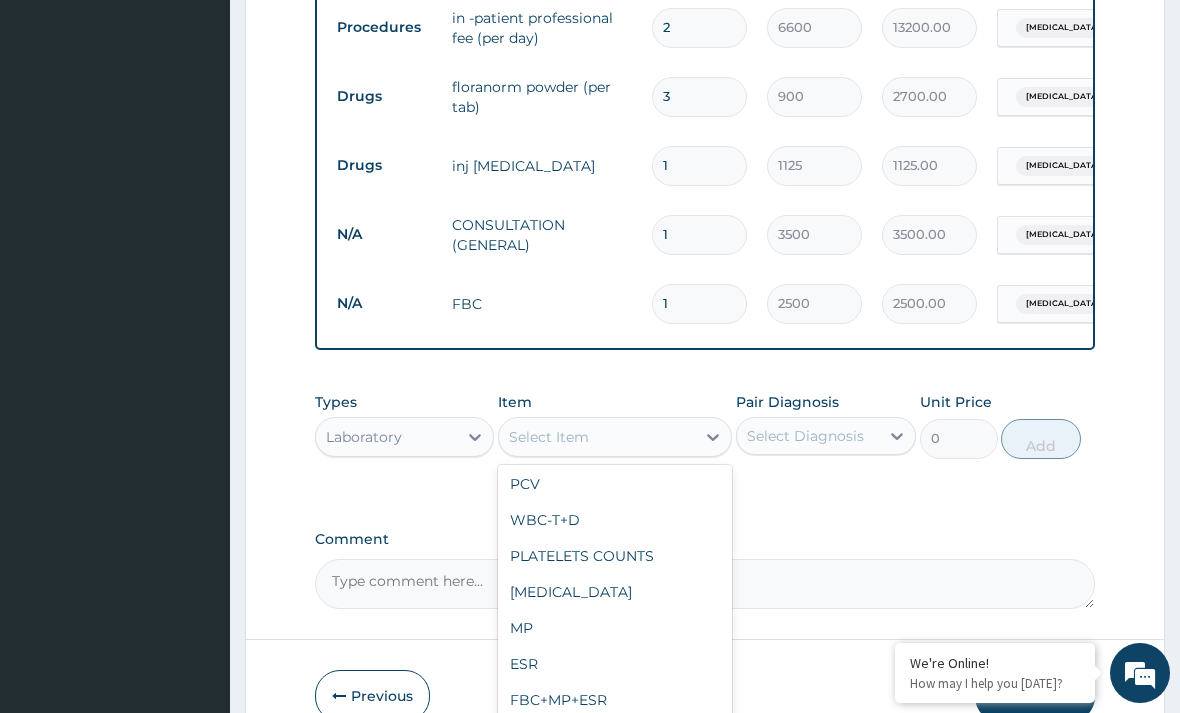 click on "MP" at bounding box center (615, 628) 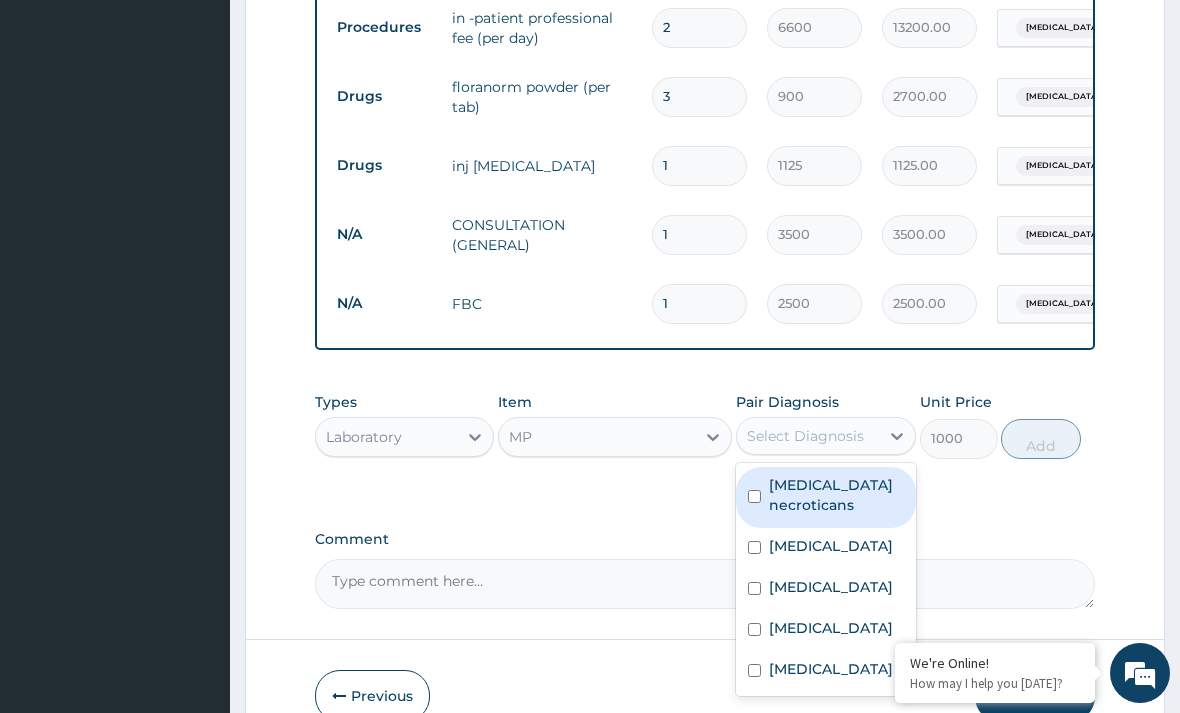 click at bounding box center (754, 629) 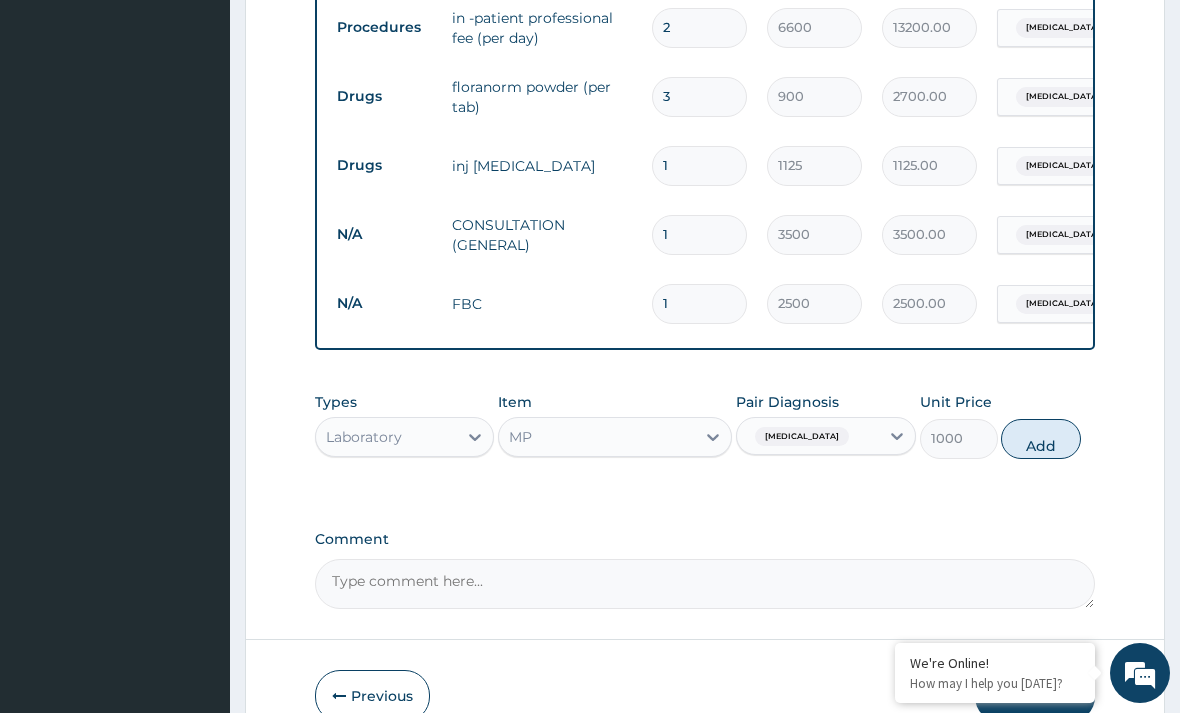 click on "Add" at bounding box center (1041, 439) 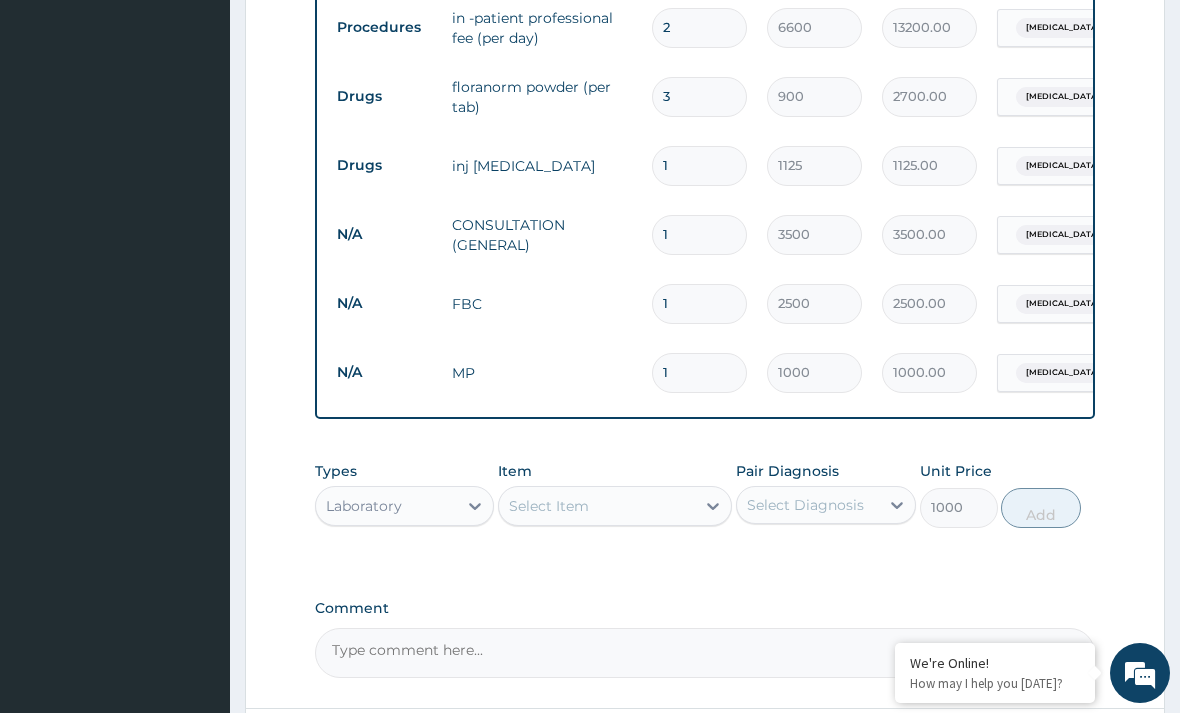 type on "0" 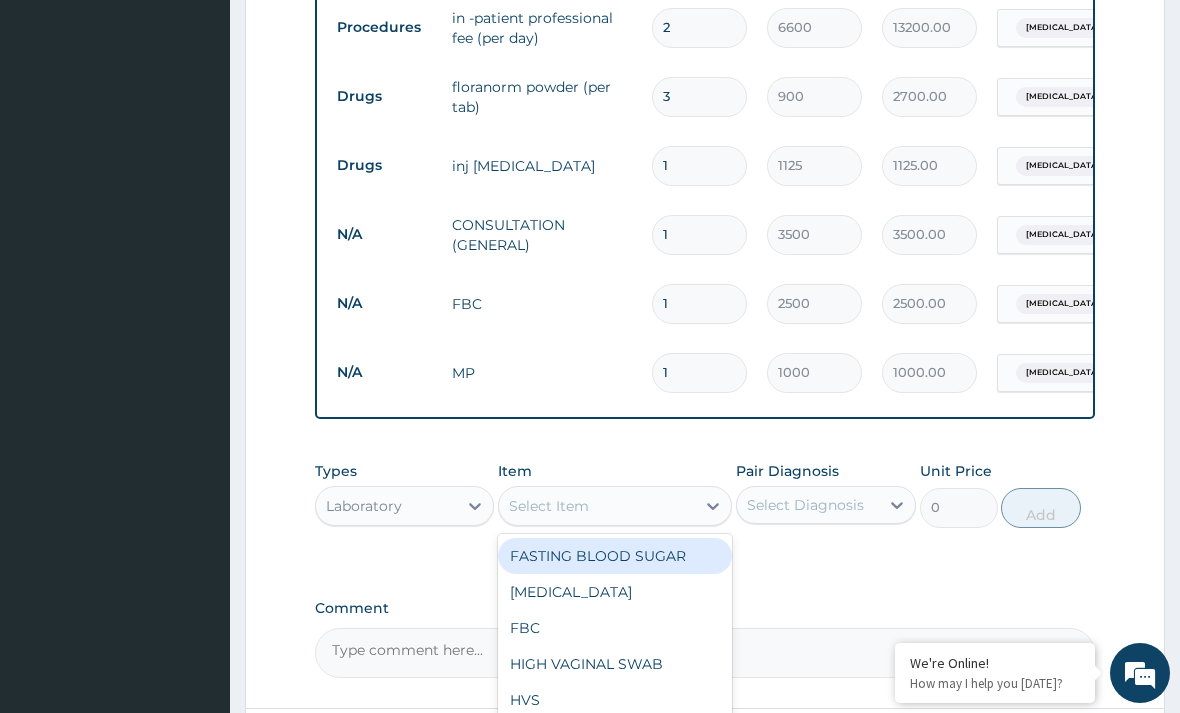 click at bounding box center (475, 506) 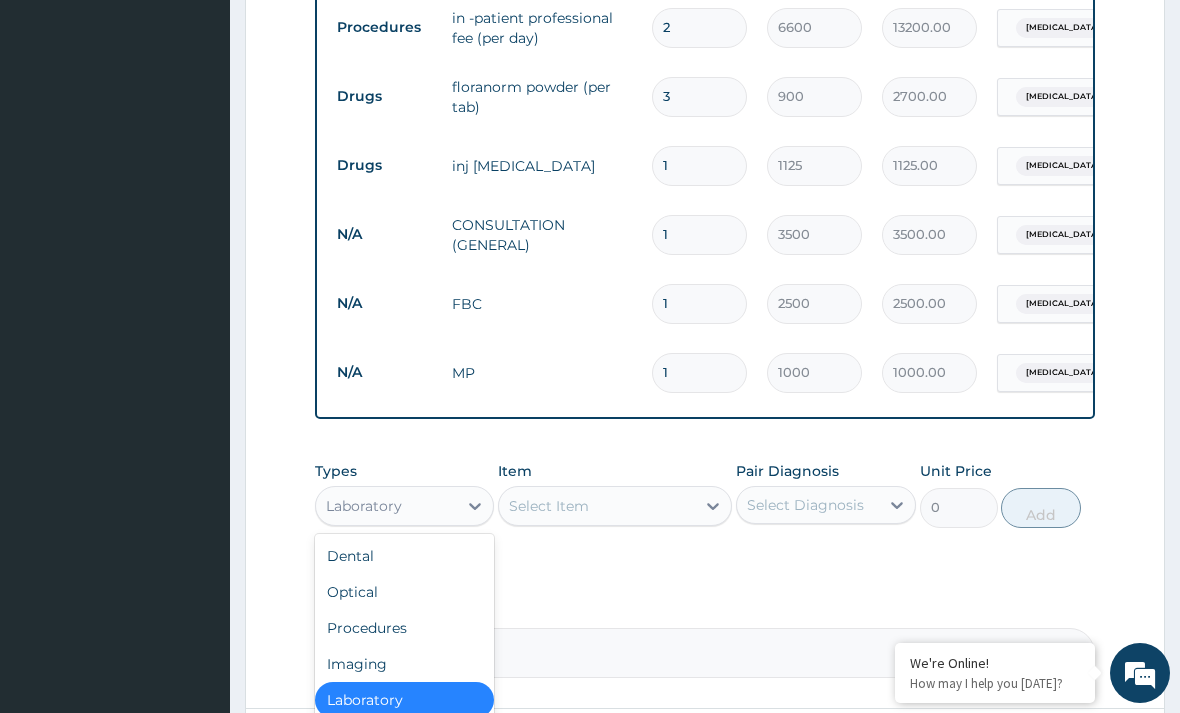 click on "Drugs" at bounding box center (404, 772) 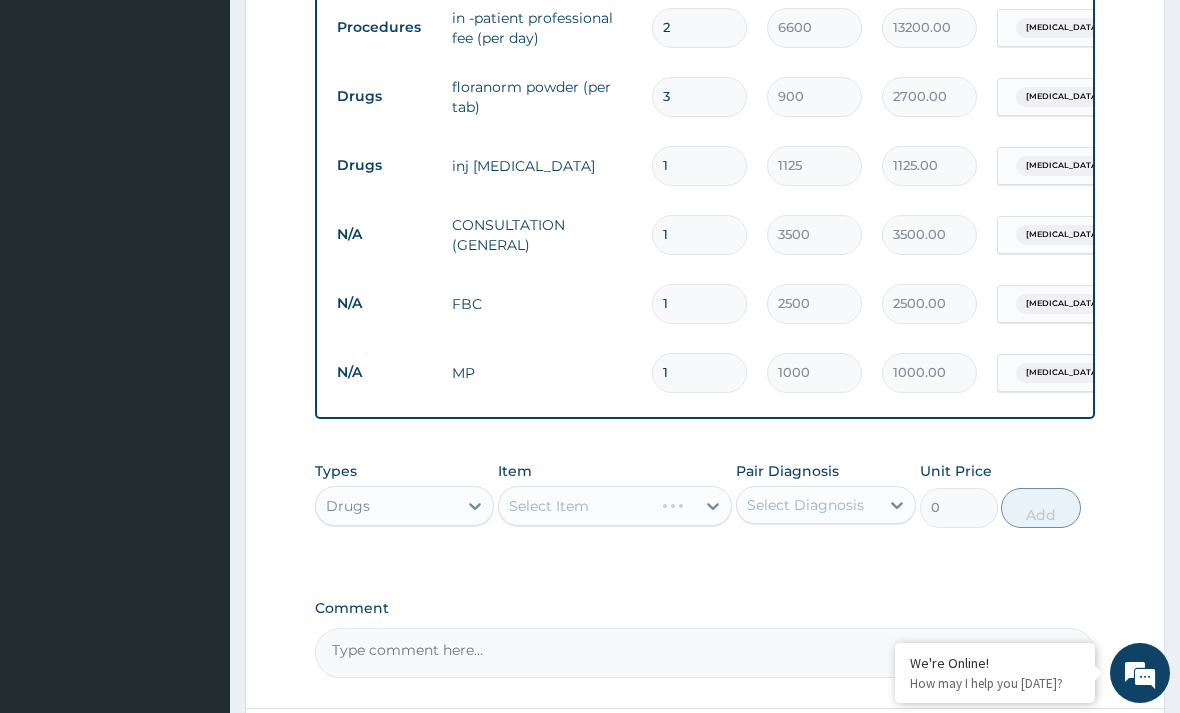 click on "Select Item" at bounding box center (615, 506) 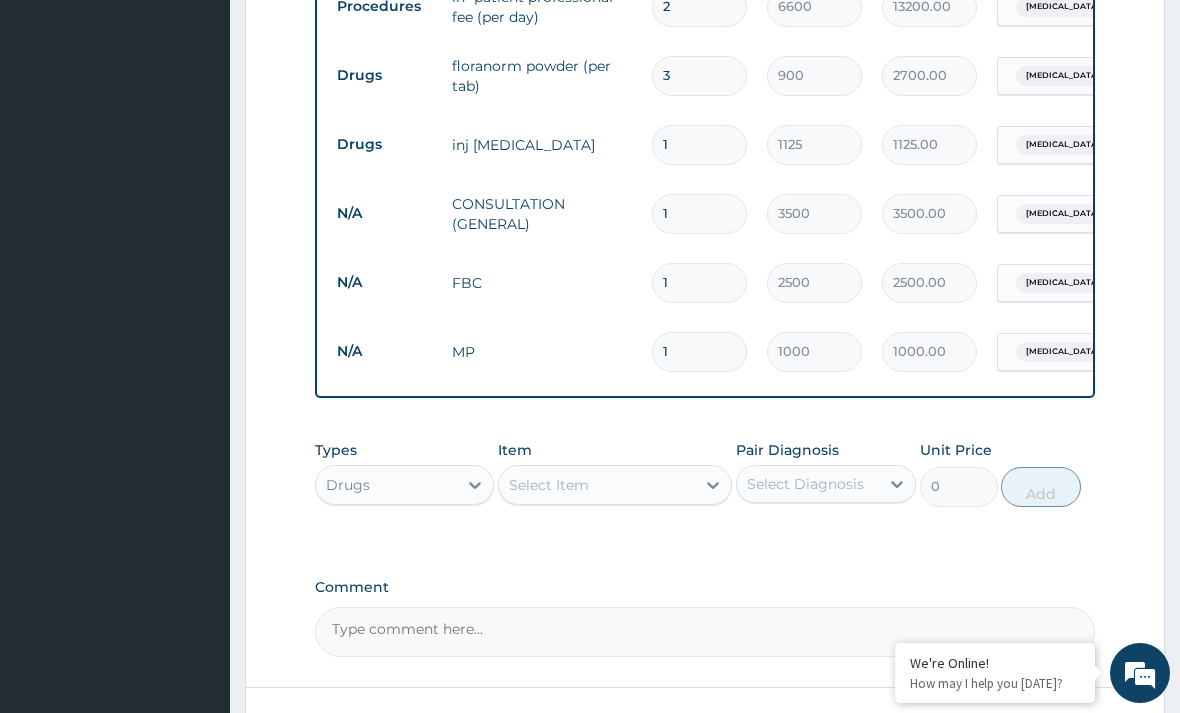 scroll, scrollTop: 1256, scrollLeft: 0, axis: vertical 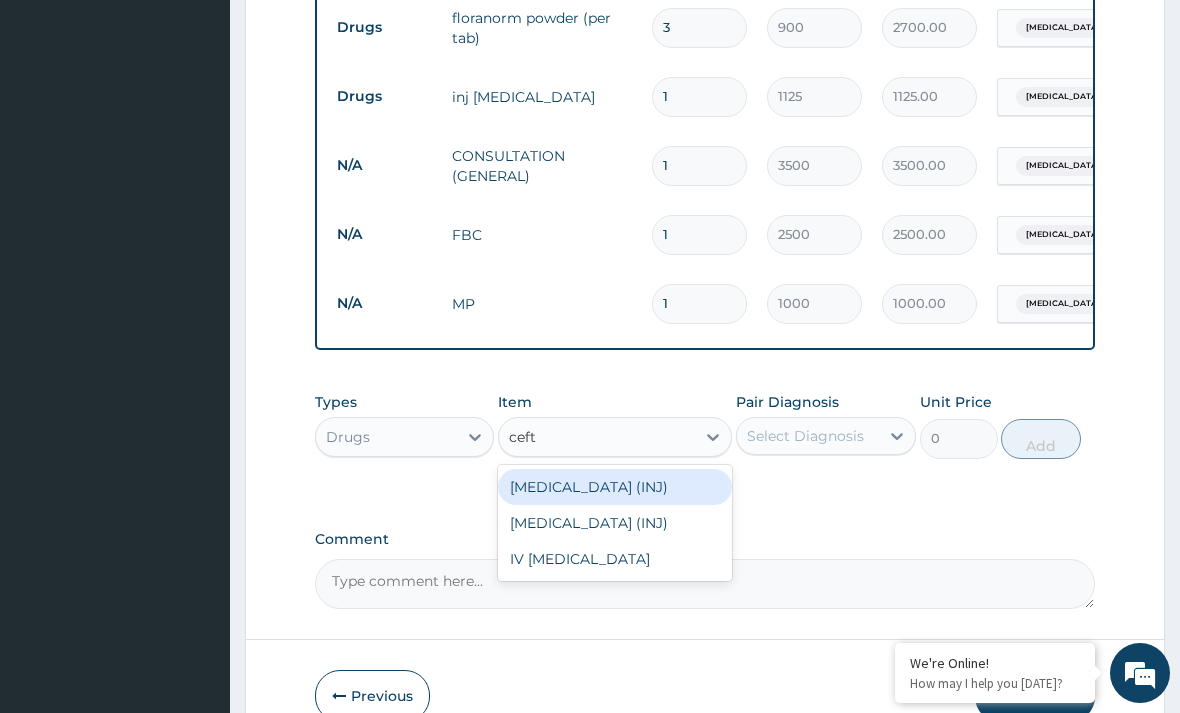 click on "CEFTRIAXONE (INJ)" at bounding box center [615, 523] 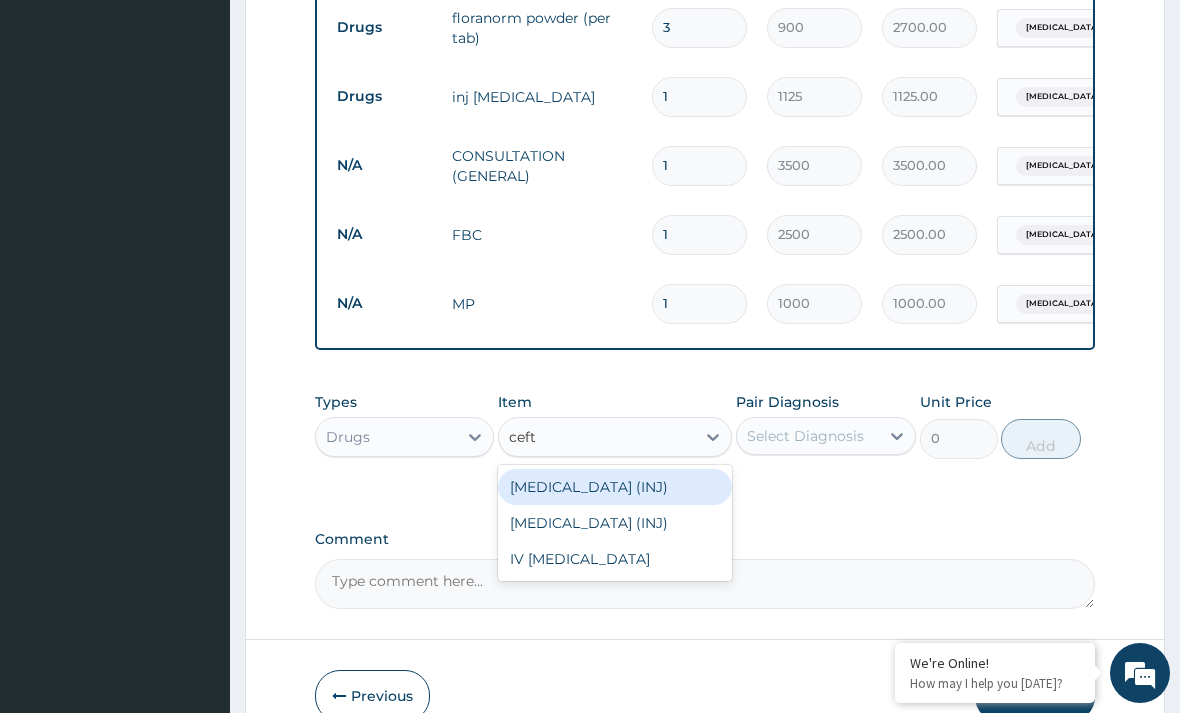type on "ceft" 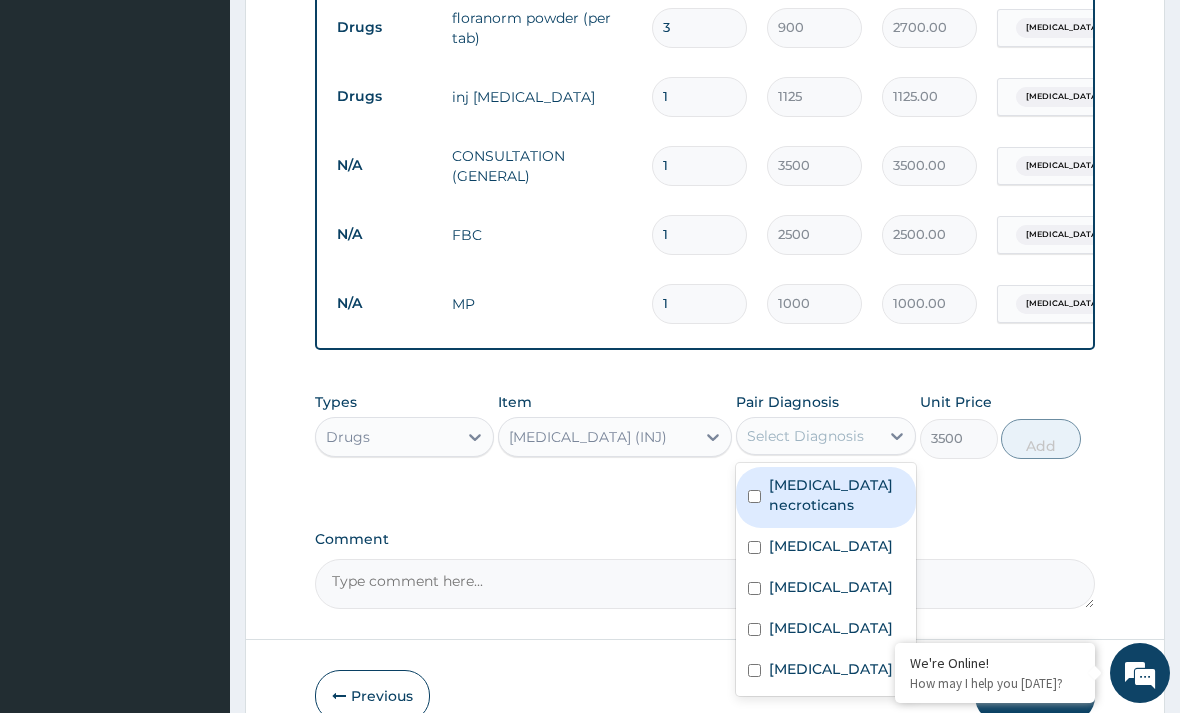 click at bounding box center [754, 670] 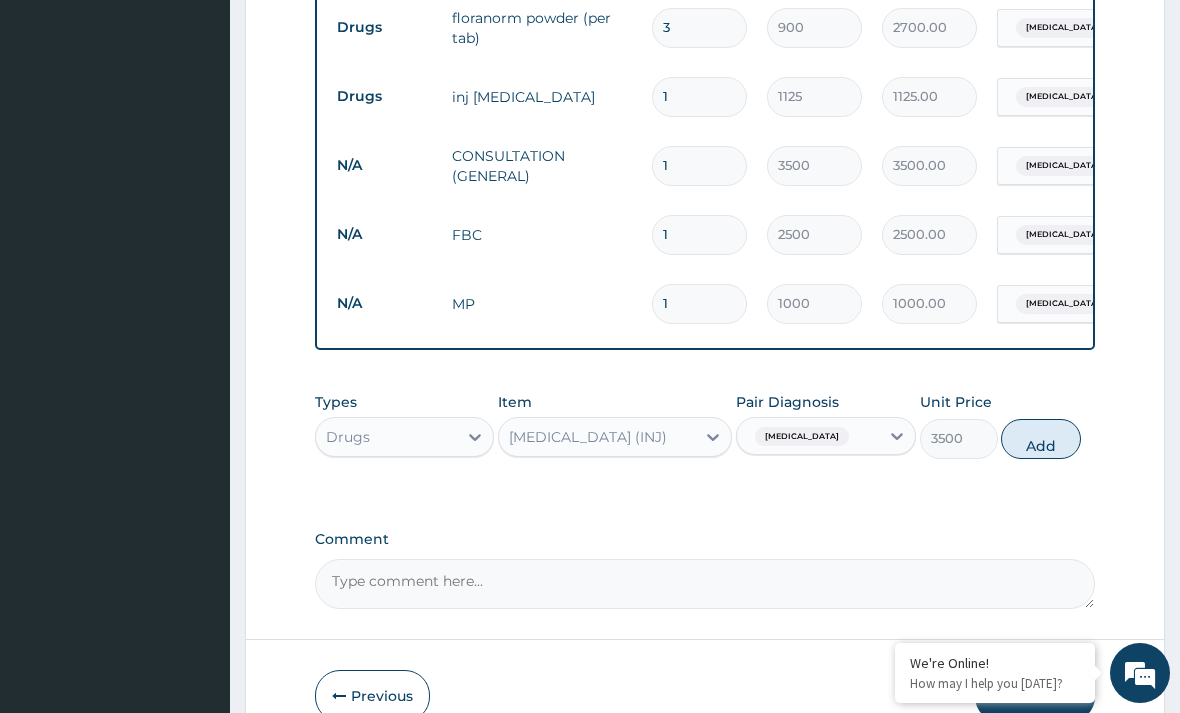 click on "Add" at bounding box center (1041, 439) 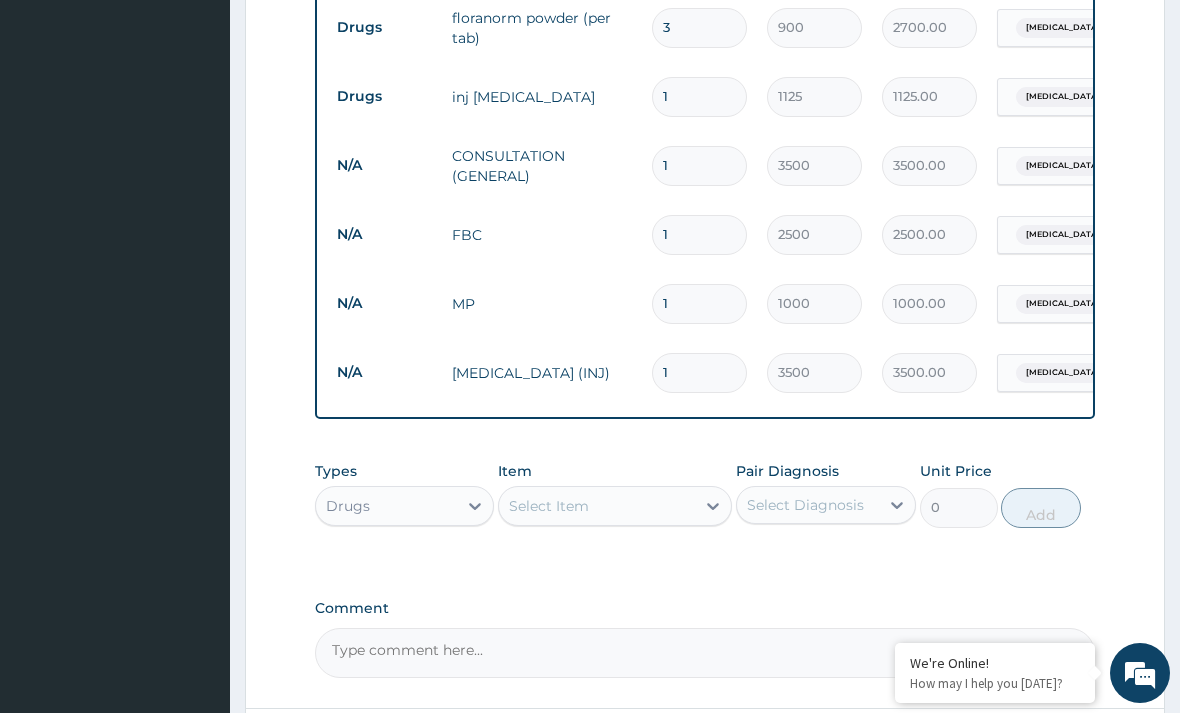 type 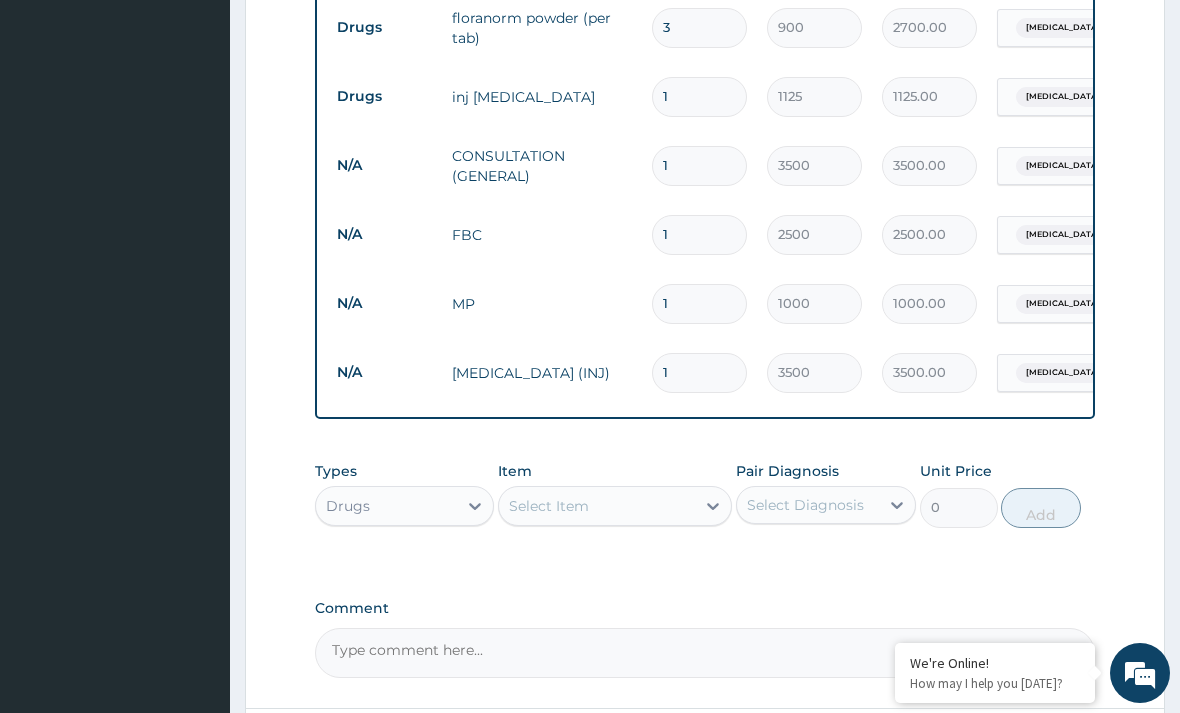 type on "0.00" 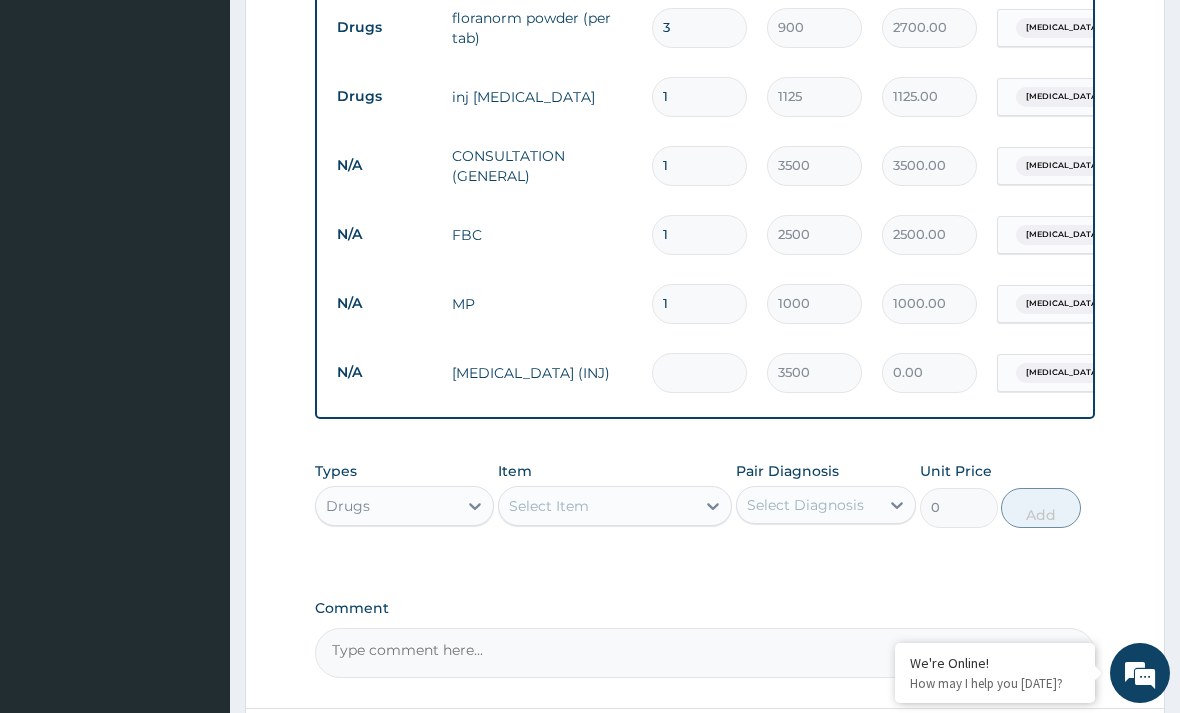 type on "4" 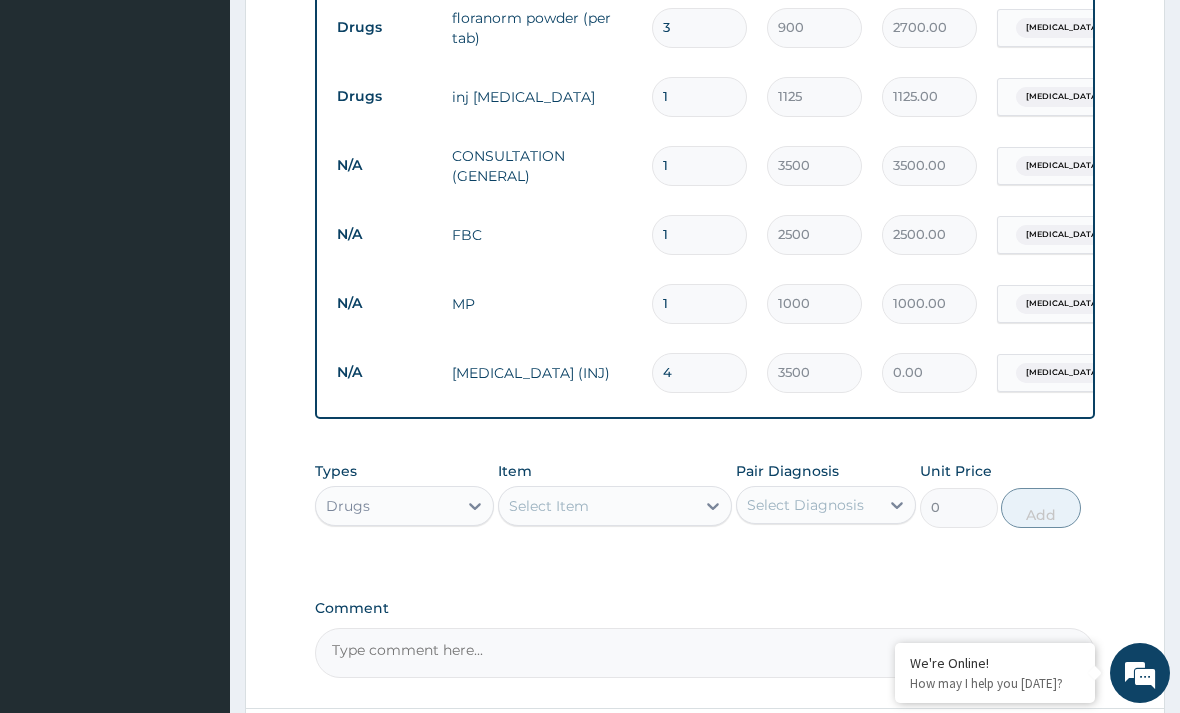 type on "14000.00" 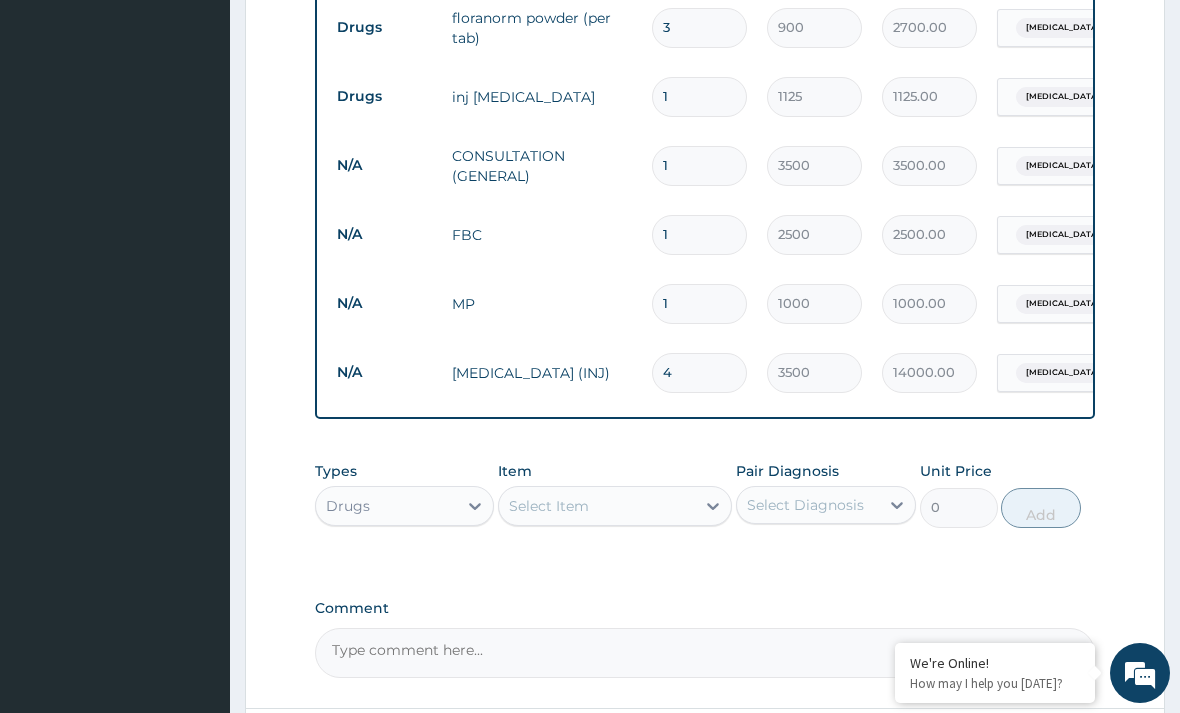 type on "4" 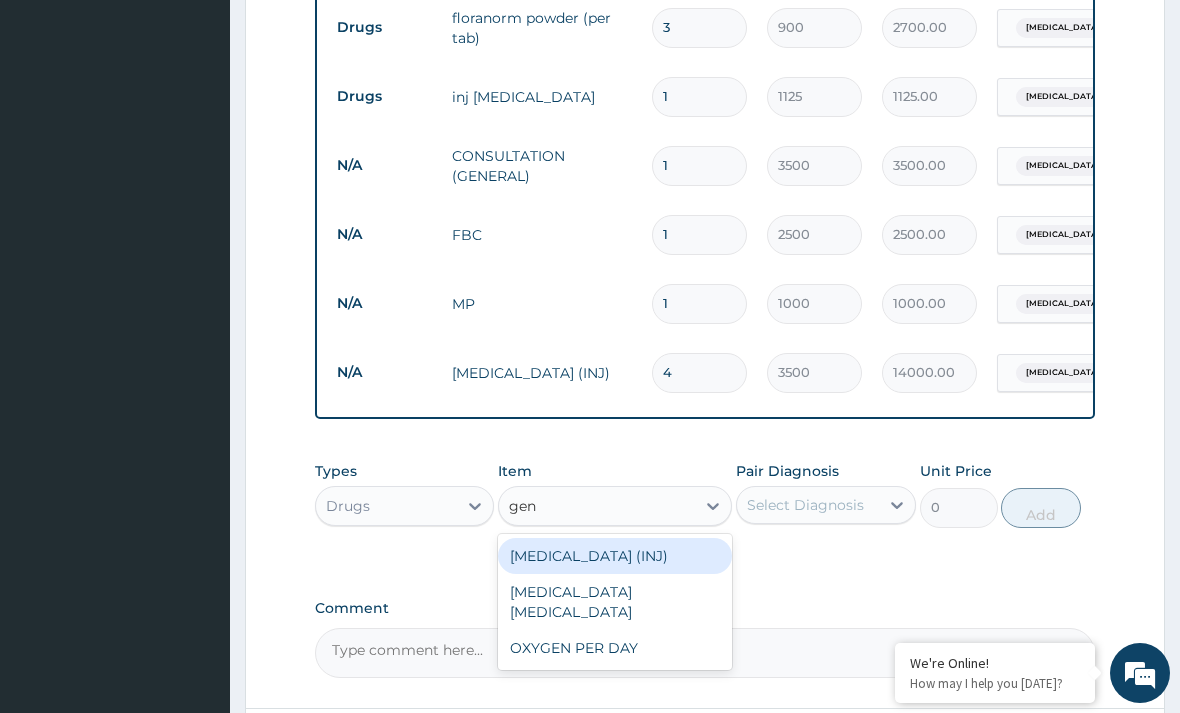 click on "GENTAMICIN (INJ)" at bounding box center (615, 556) 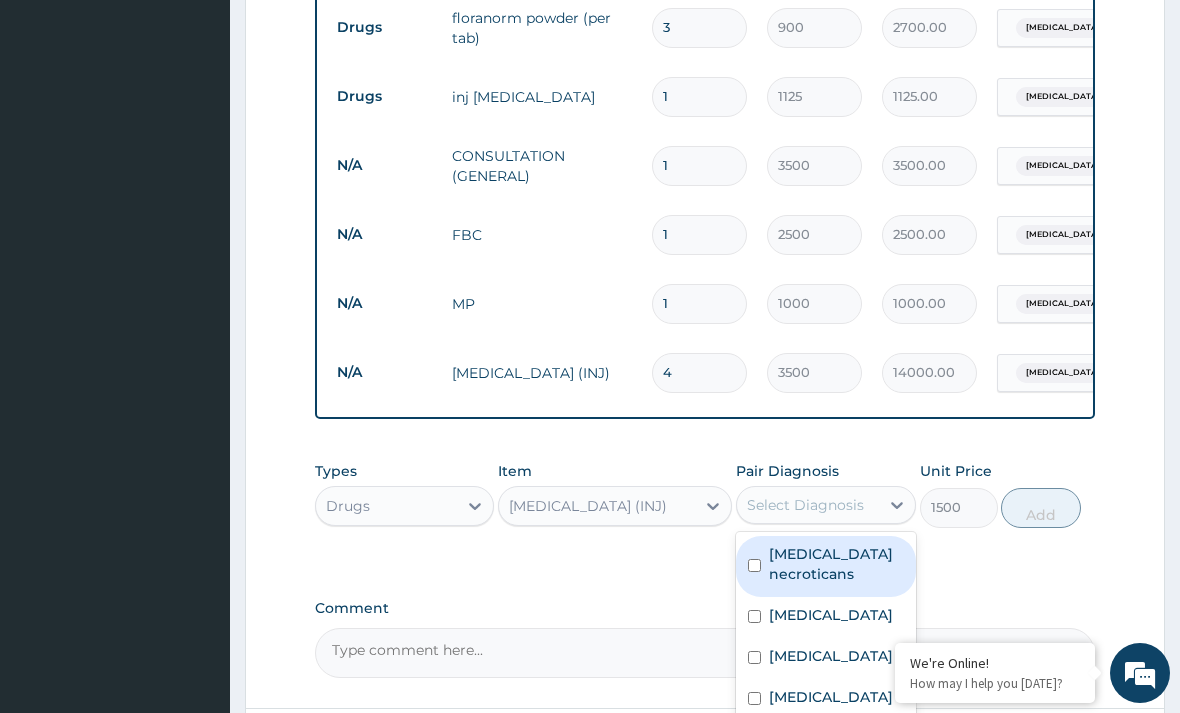 click on "Sepsis" at bounding box center [825, 740] 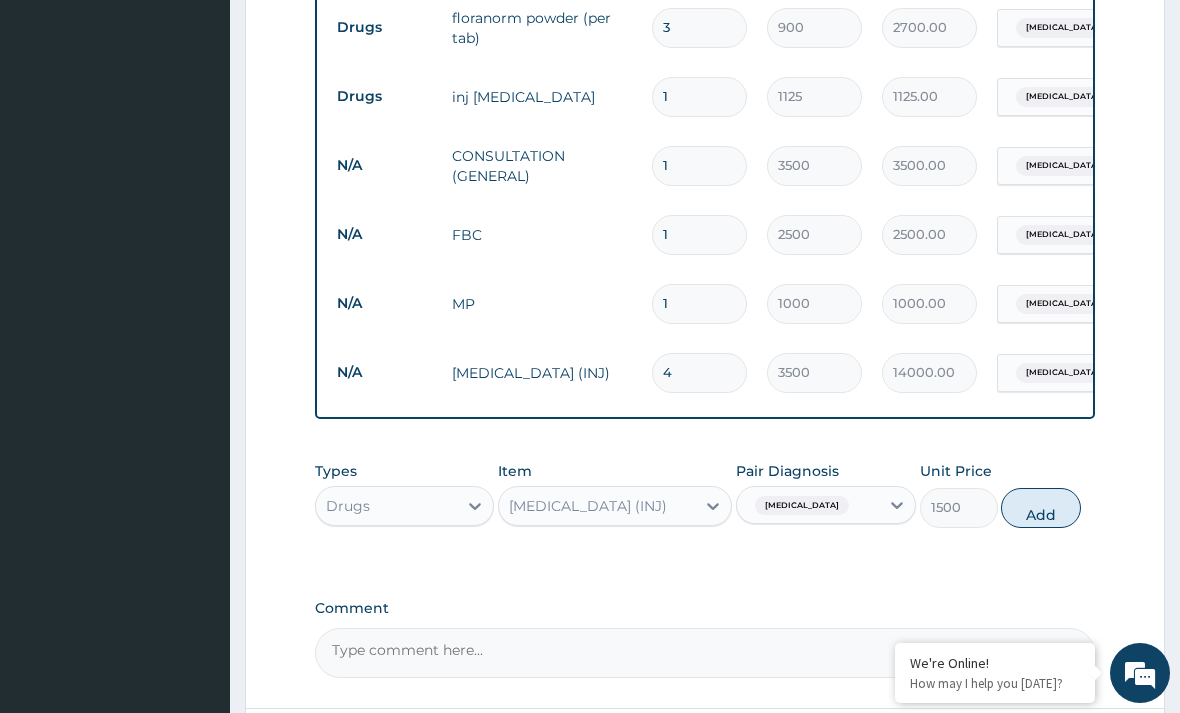 click on "Add" at bounding box center [1041, 508] 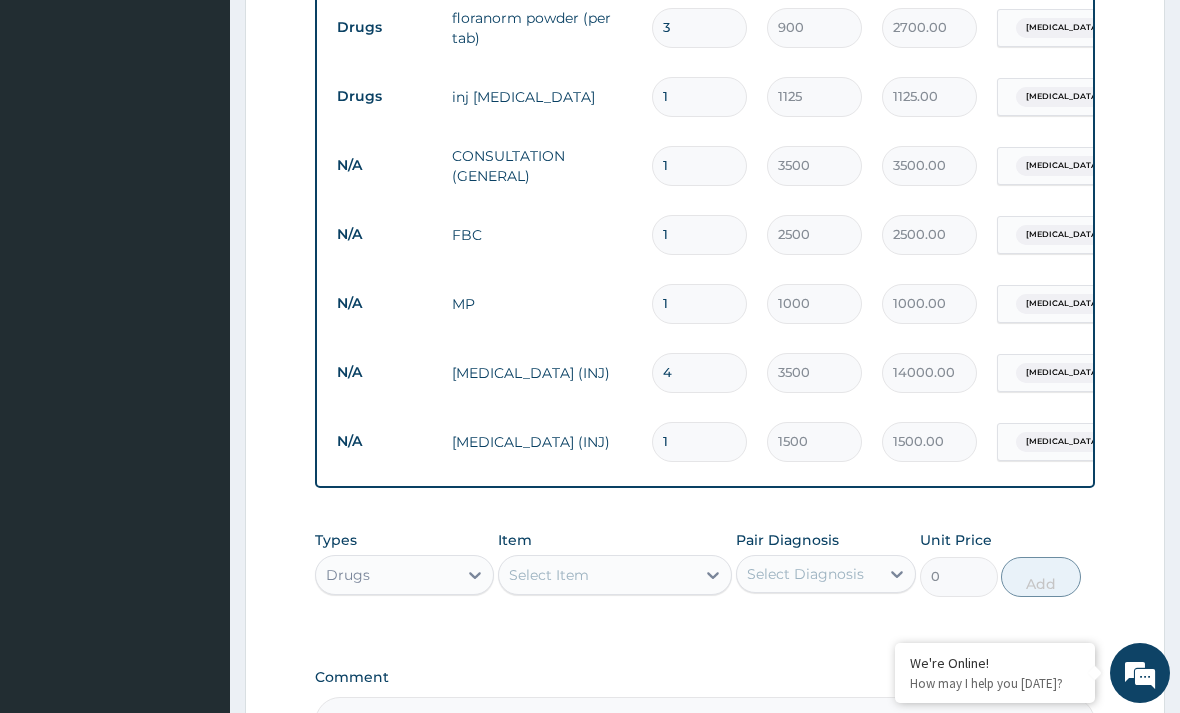 type 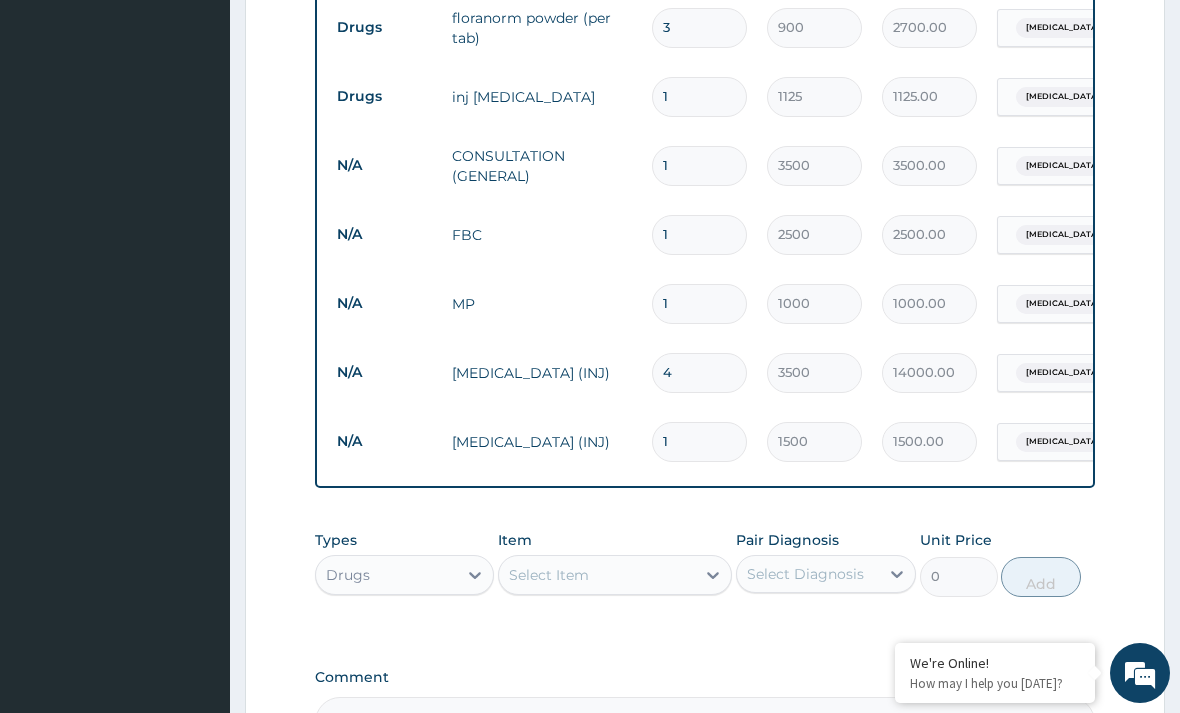 type on "0.00" 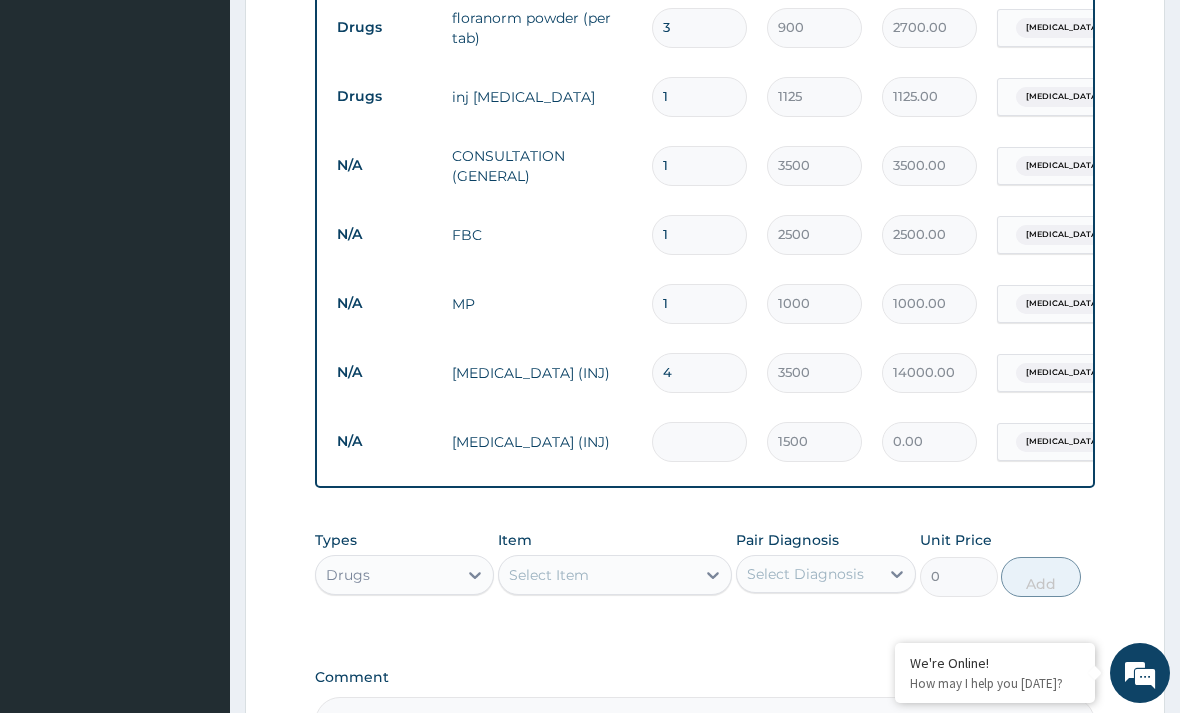 type on "4" 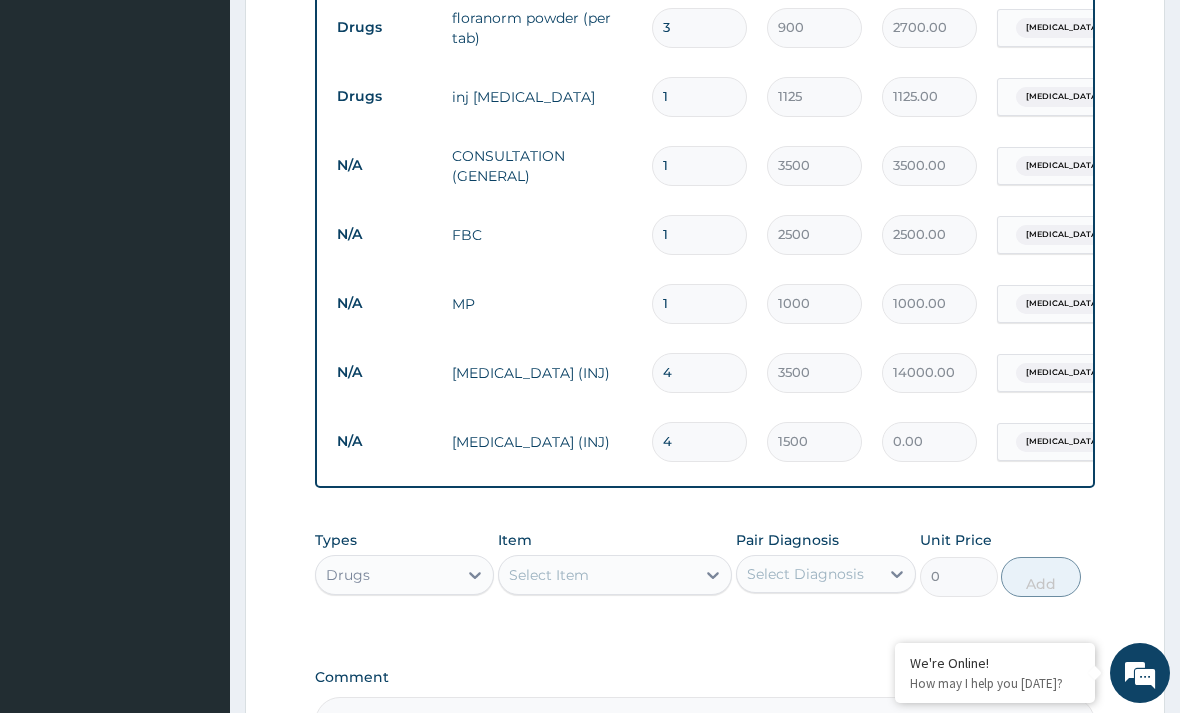 type on "6000.00" 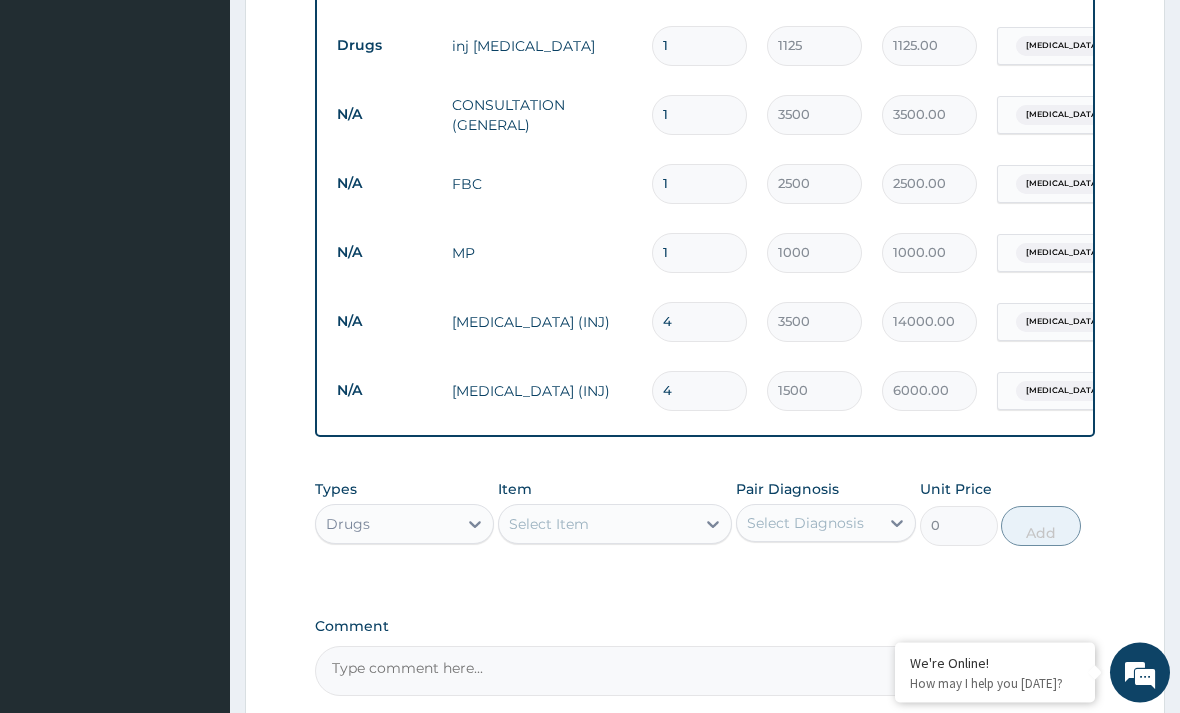 scroll, scrollTop: 1394, scrollLeft: 0, axis: vertical 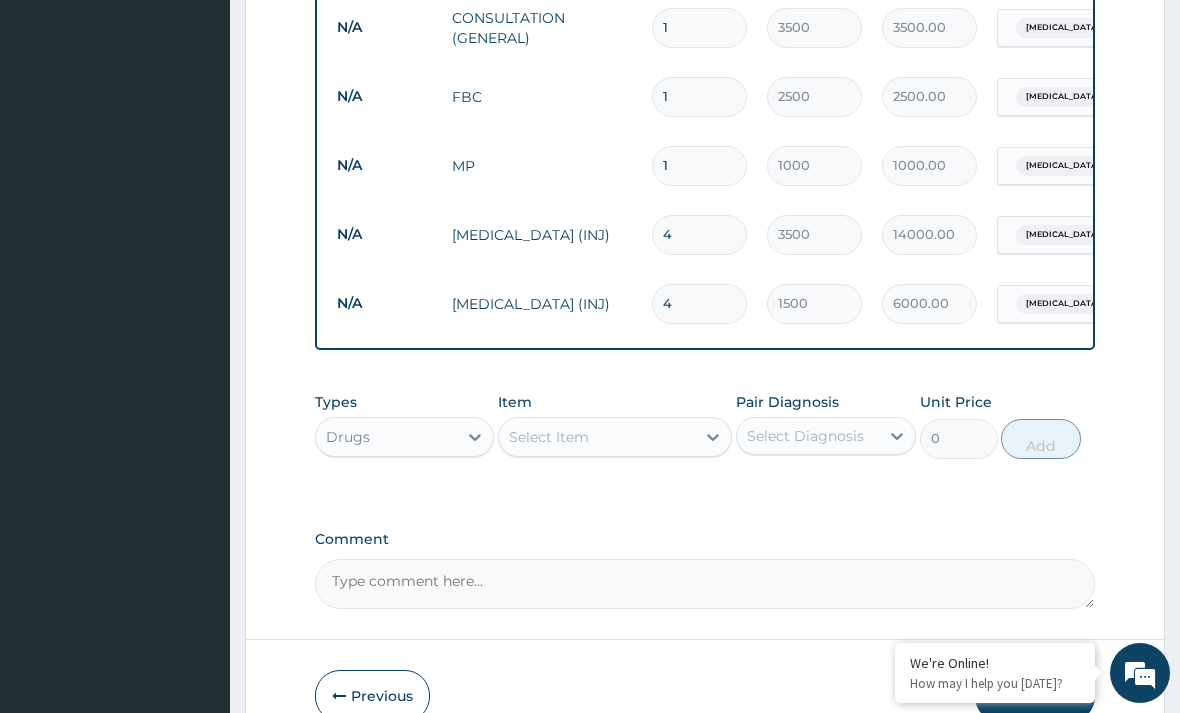 type on "4" 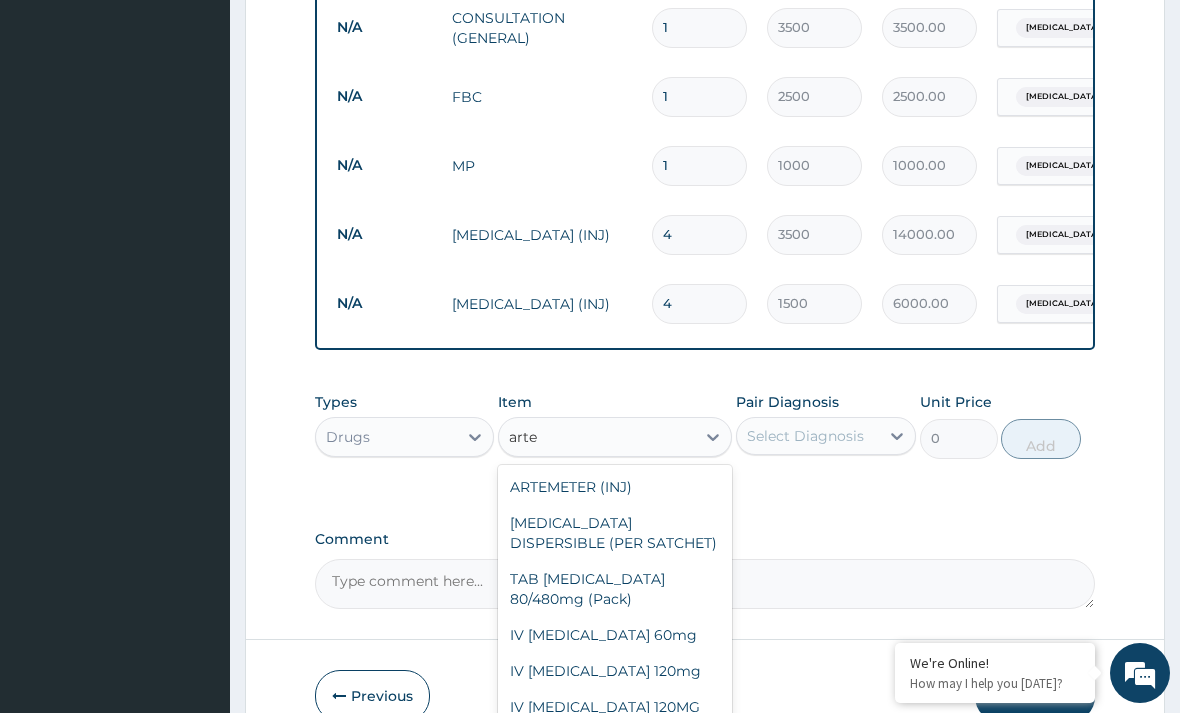 scroll, scrollTop: 108, scrollLeft: 0, axis: vertical 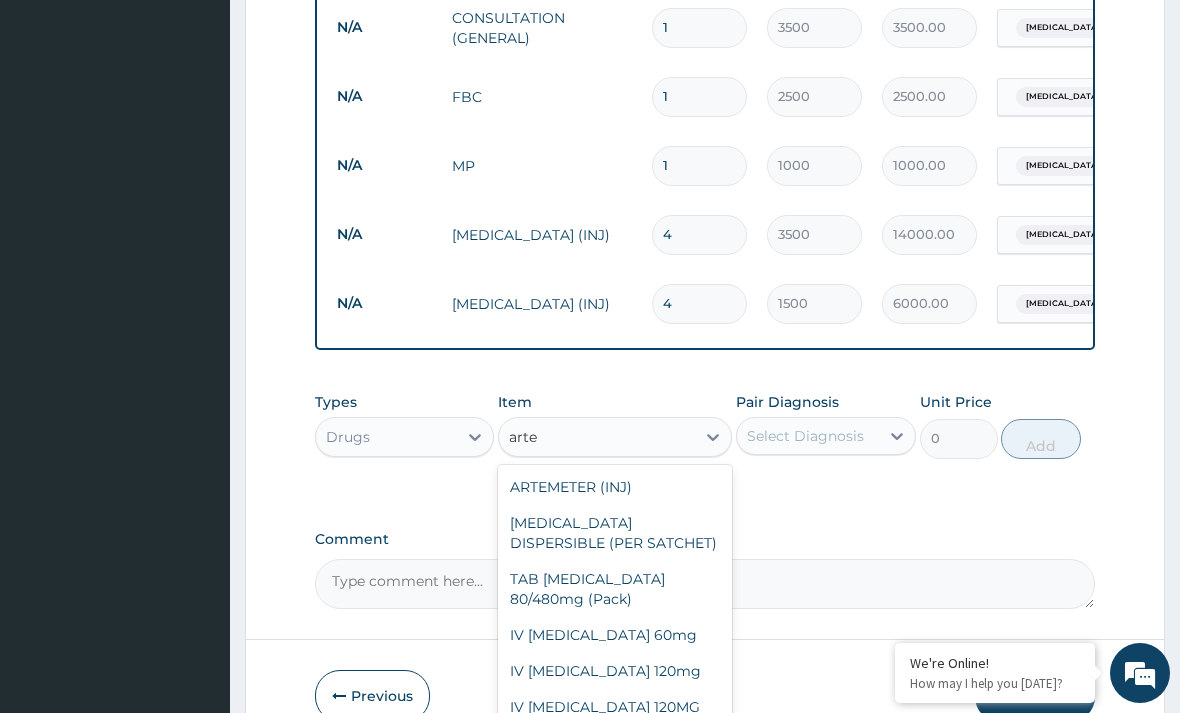 click on "IV ARTESUNATE 60MG" at bounding box center (615, 743) 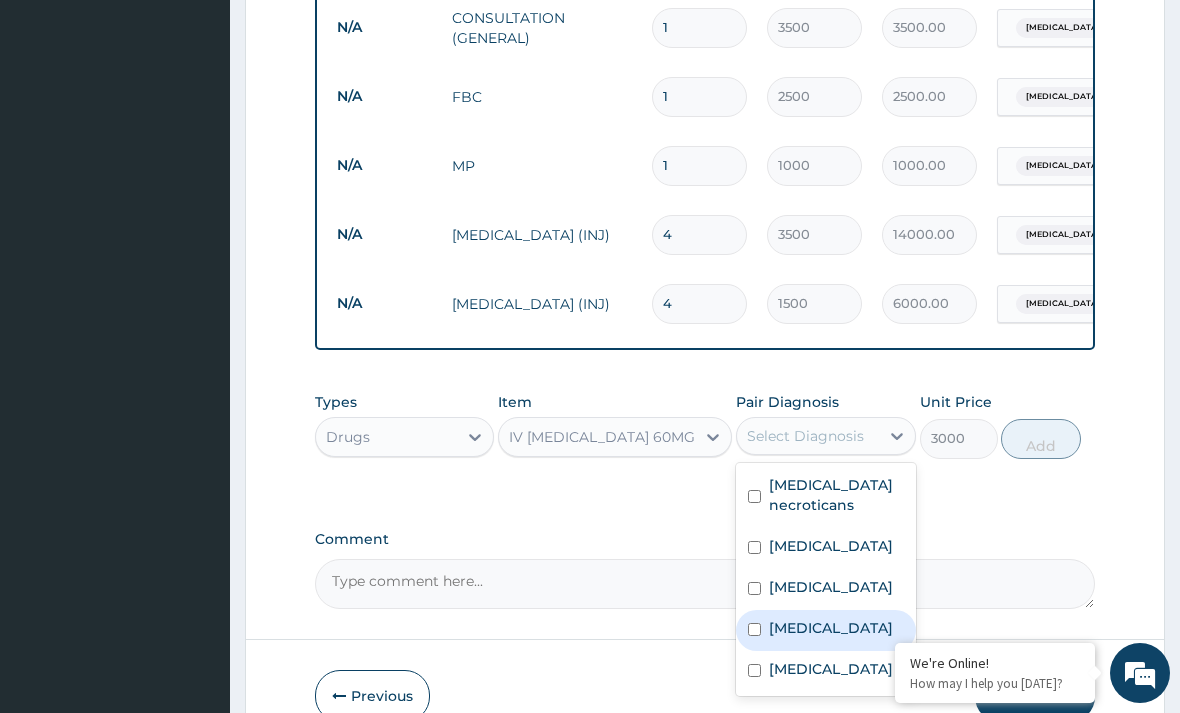 click at bounding box center (754, 629) 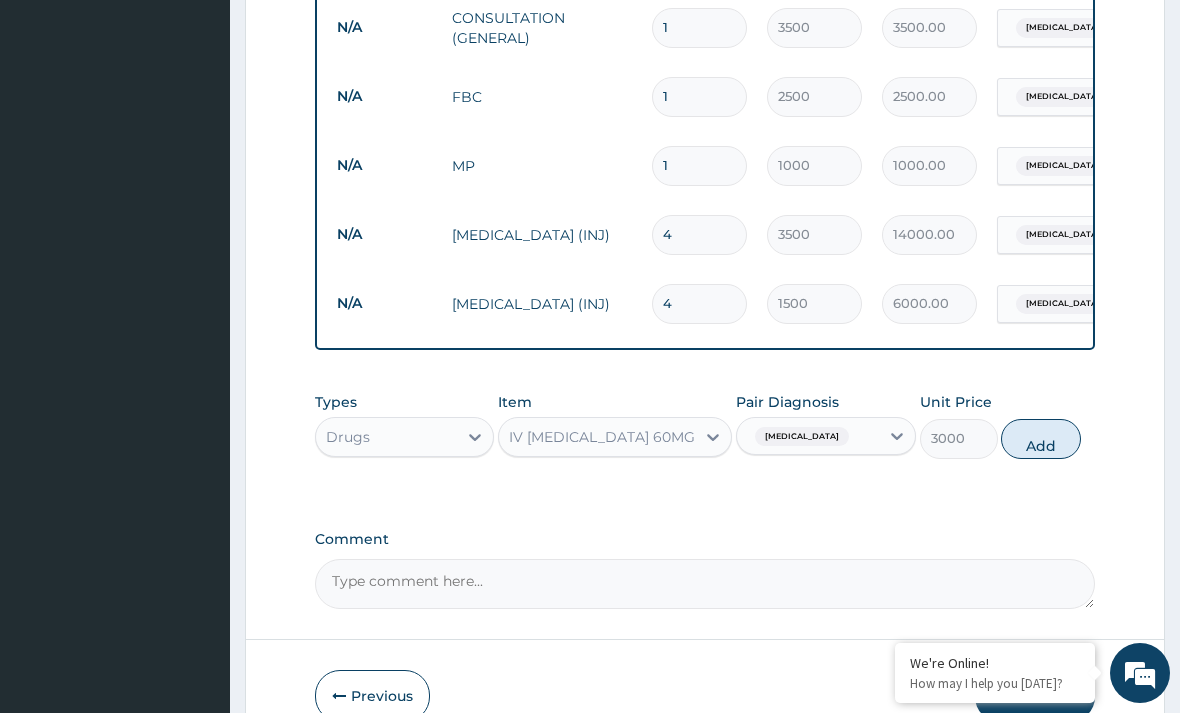 click on "Add" at bounding box center (1041, 439) 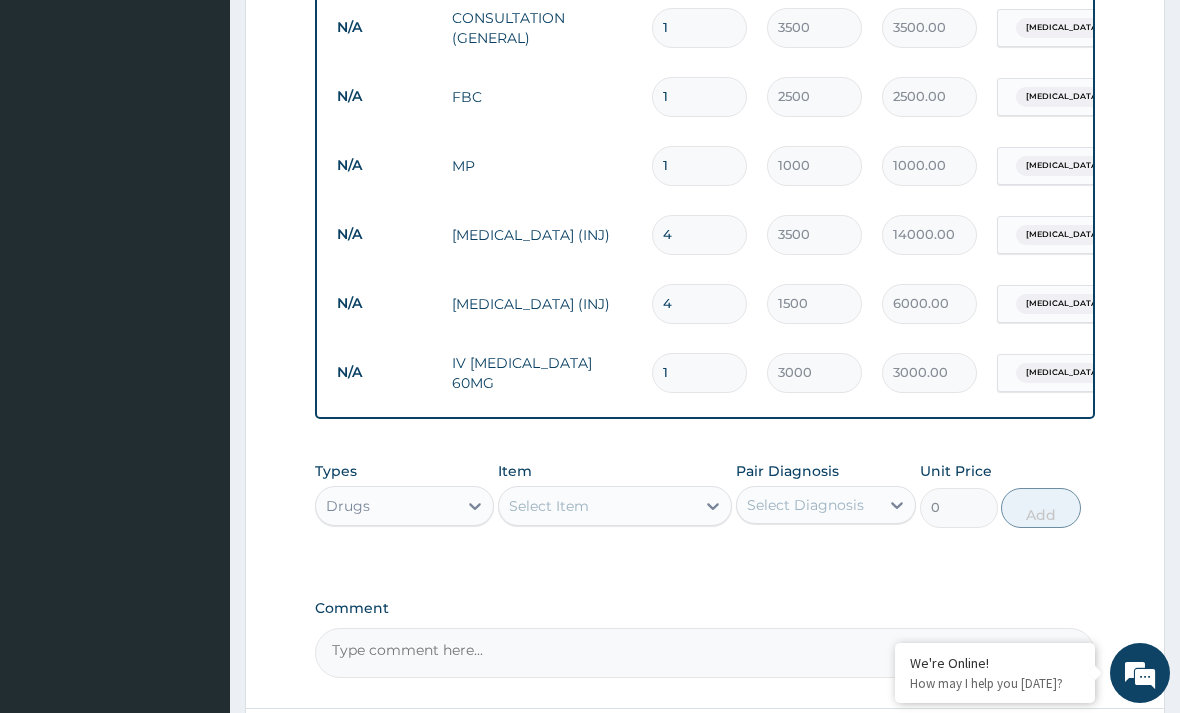 type 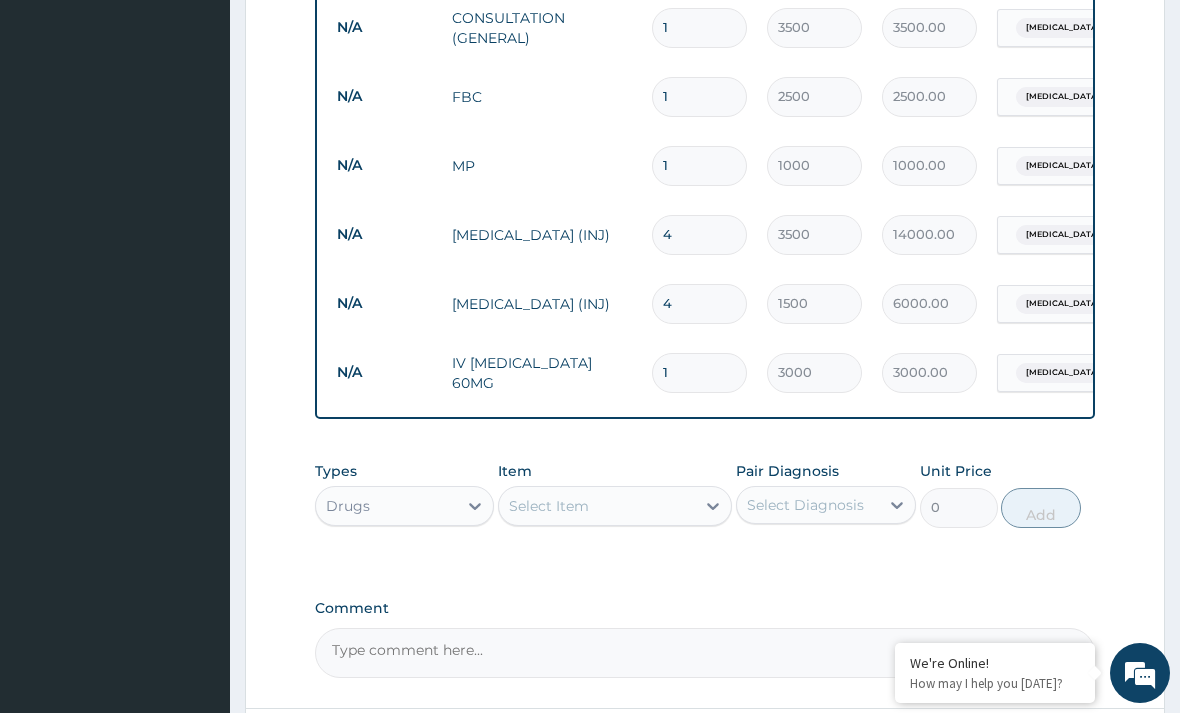 type on "0.00" 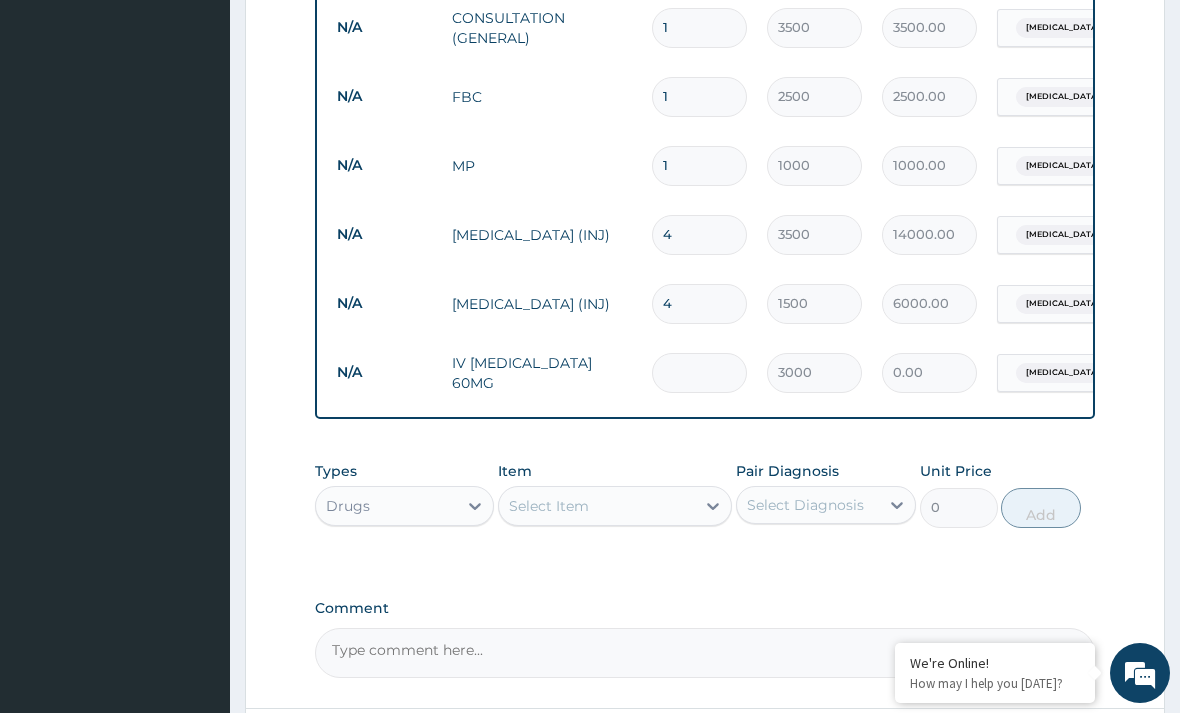 type on "3" 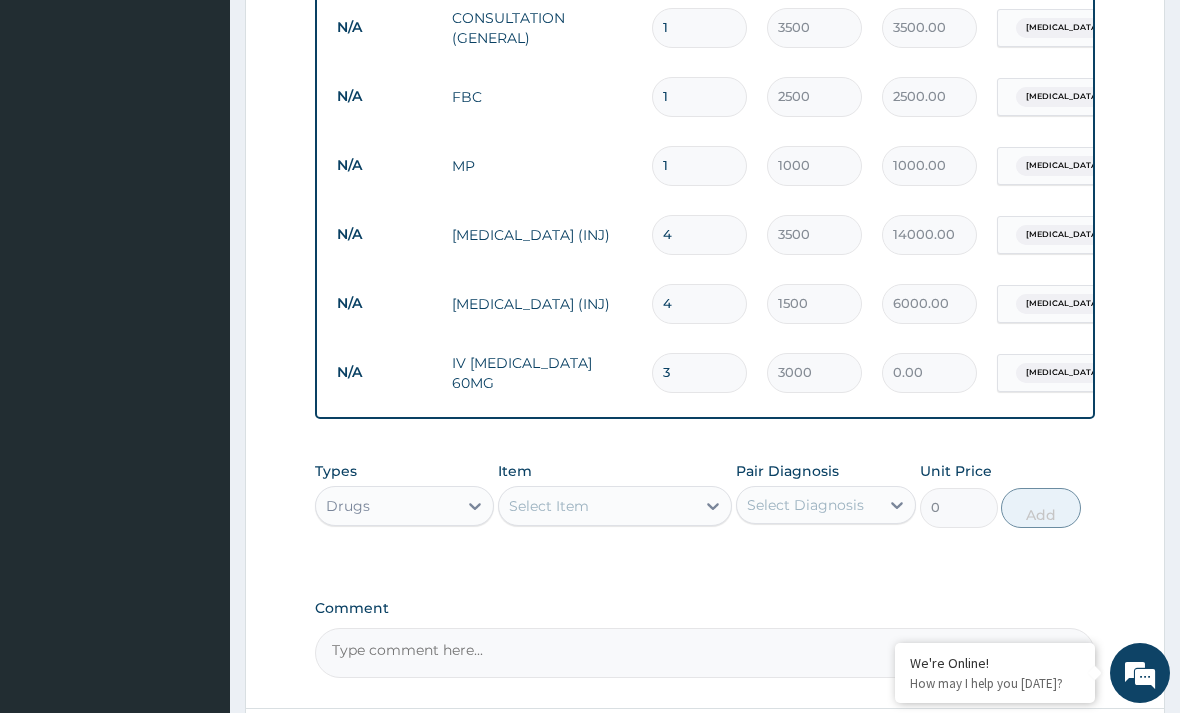 type on "9000.00" 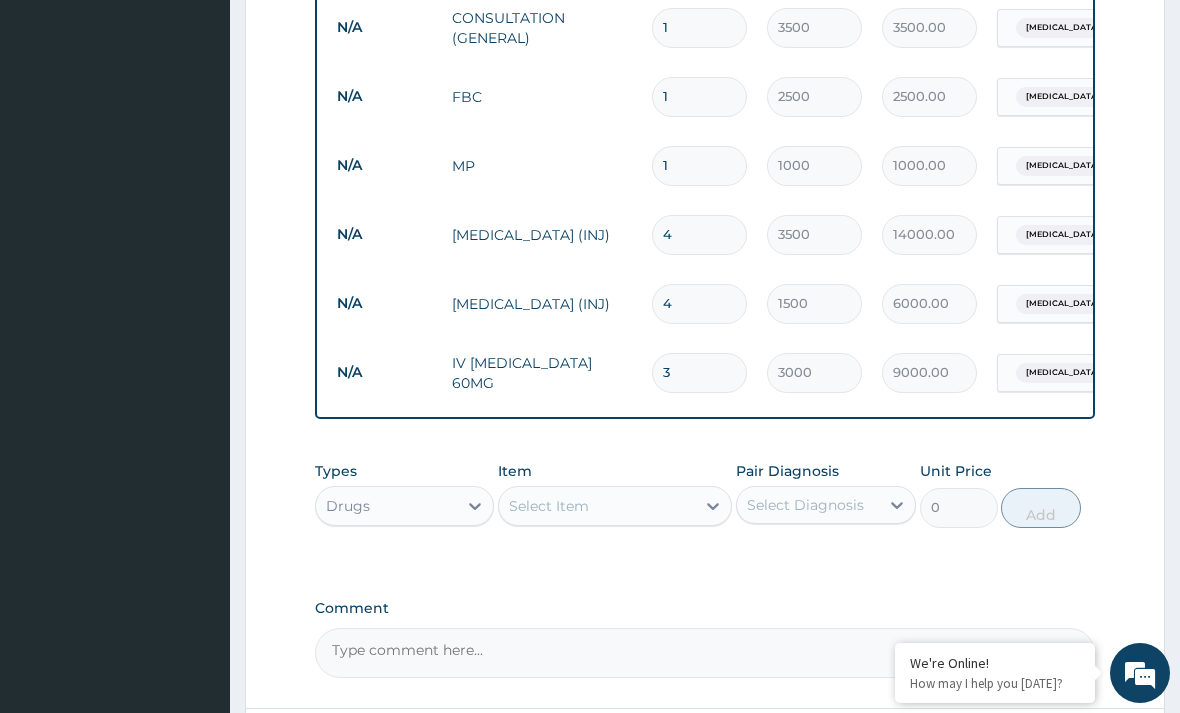 type on "3" 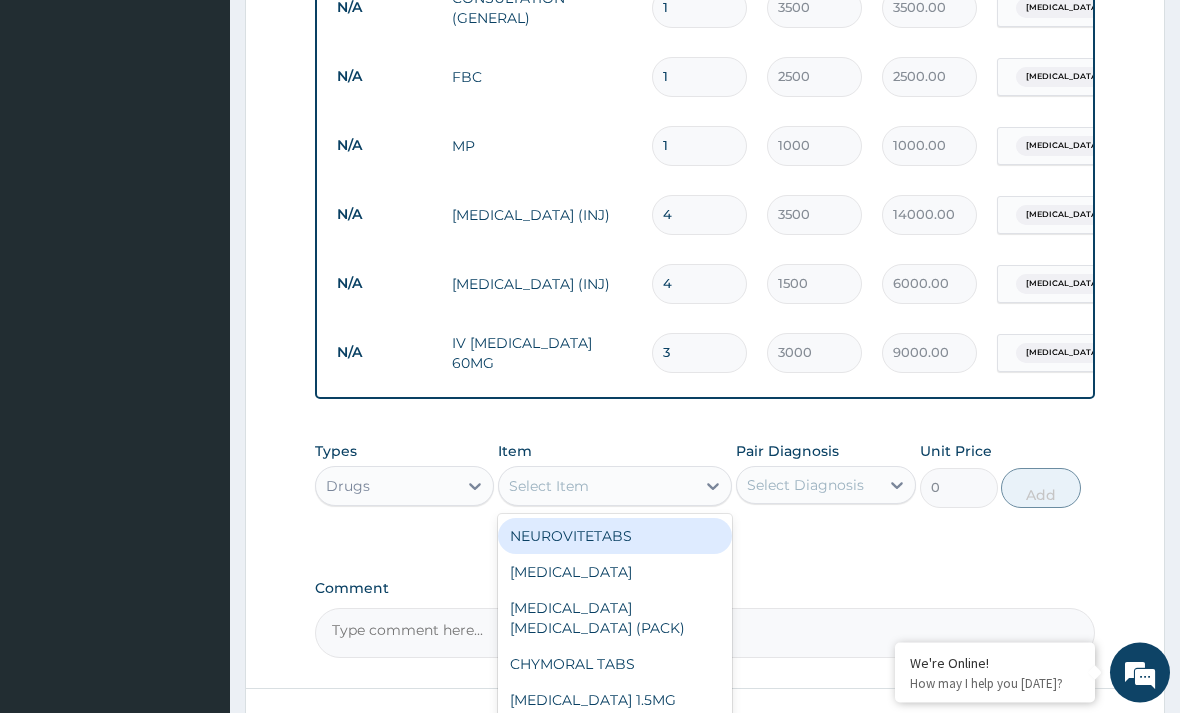scroll, scrollTop: 1463, scrollLeft: 0, axis: vertical 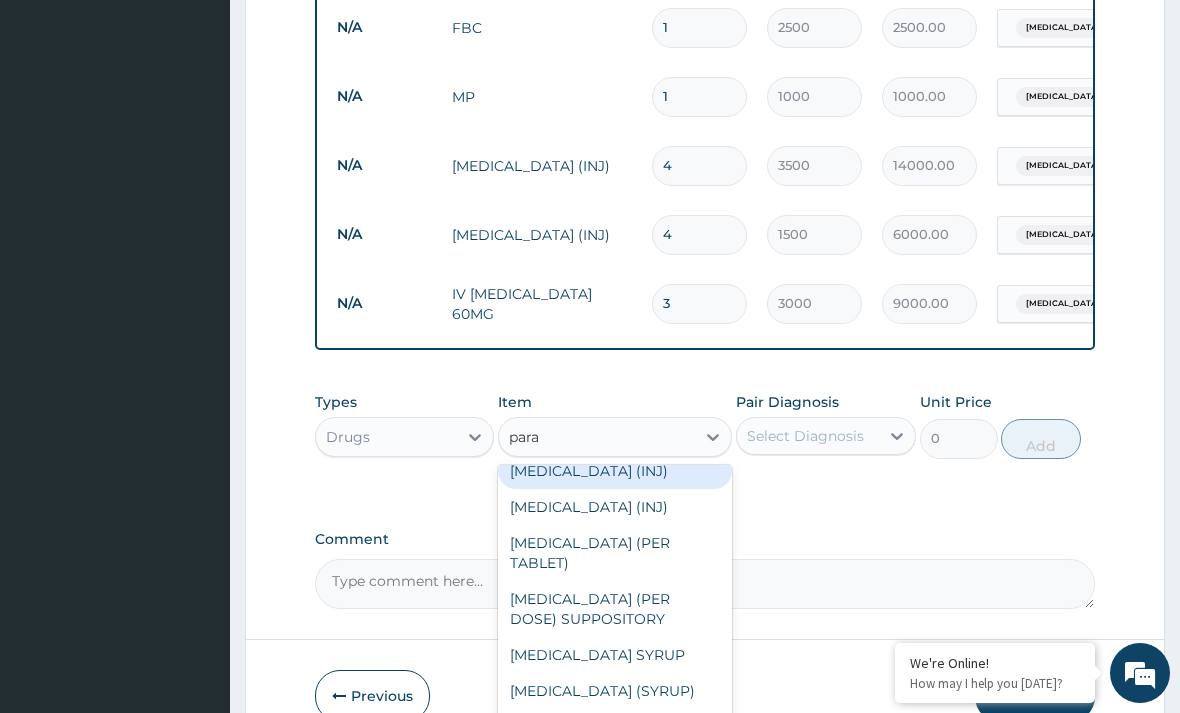 click on "PARACETAMOL (INJ)" at bounding box center (615, 507) 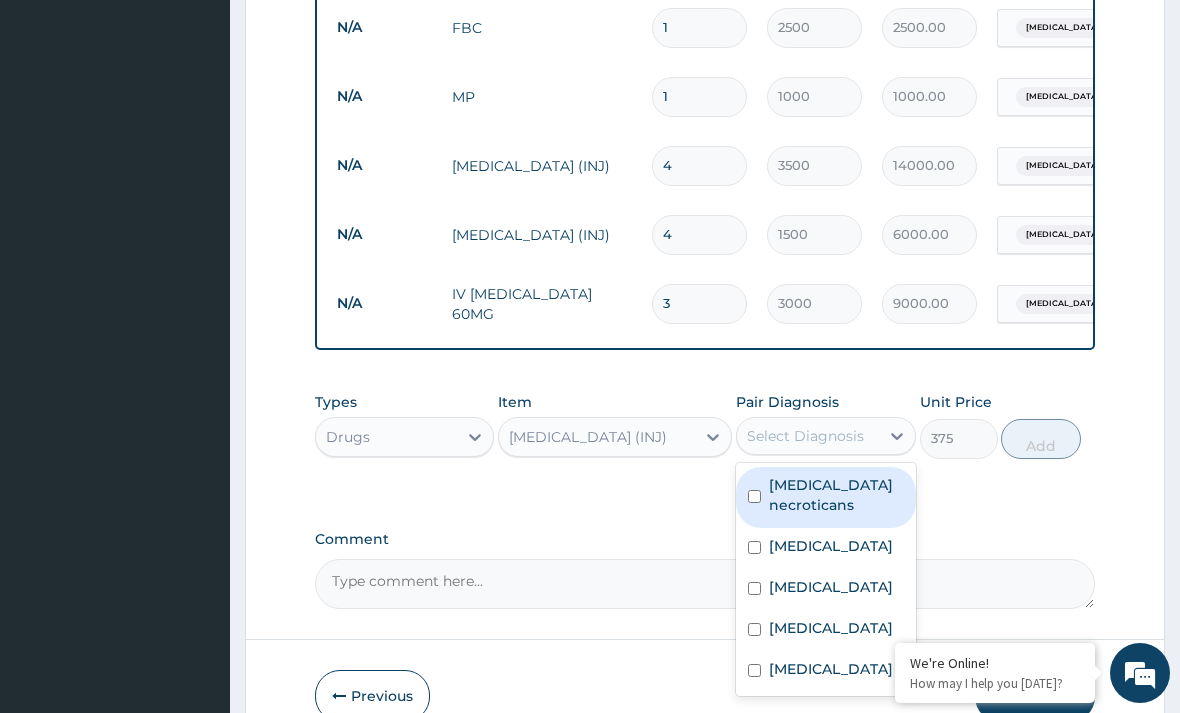 click at bounding box center (754, 629) 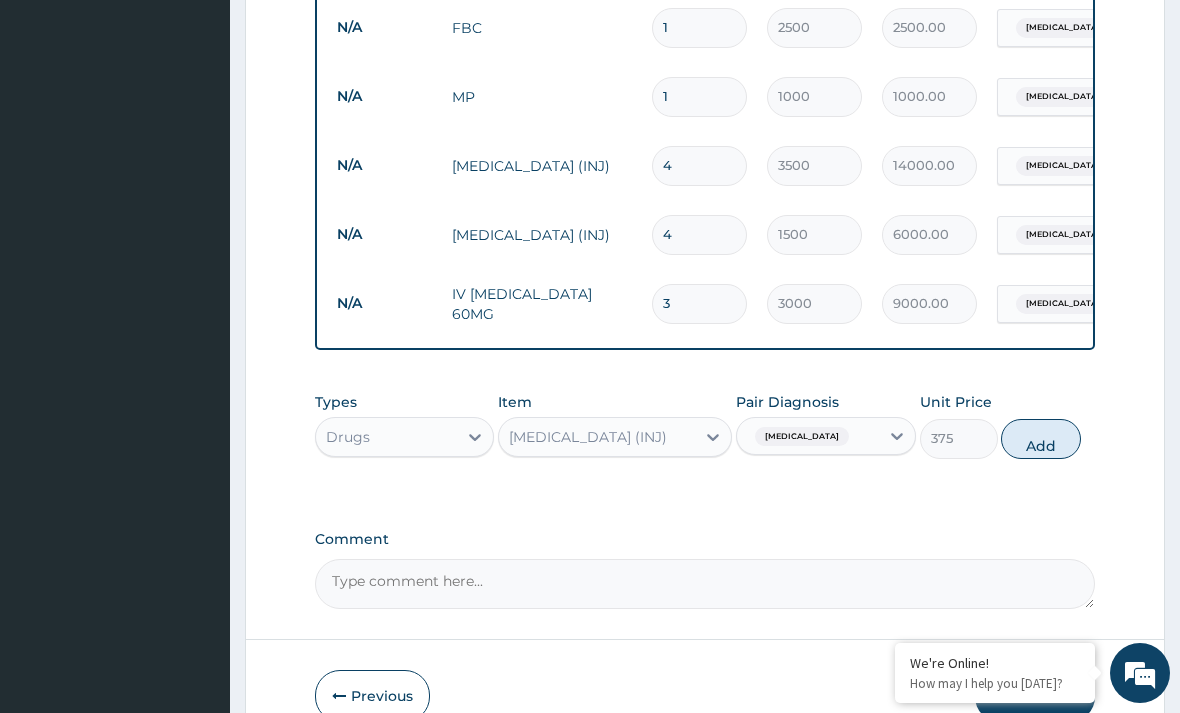 click on "Add" at bounding box center [1041, 439] 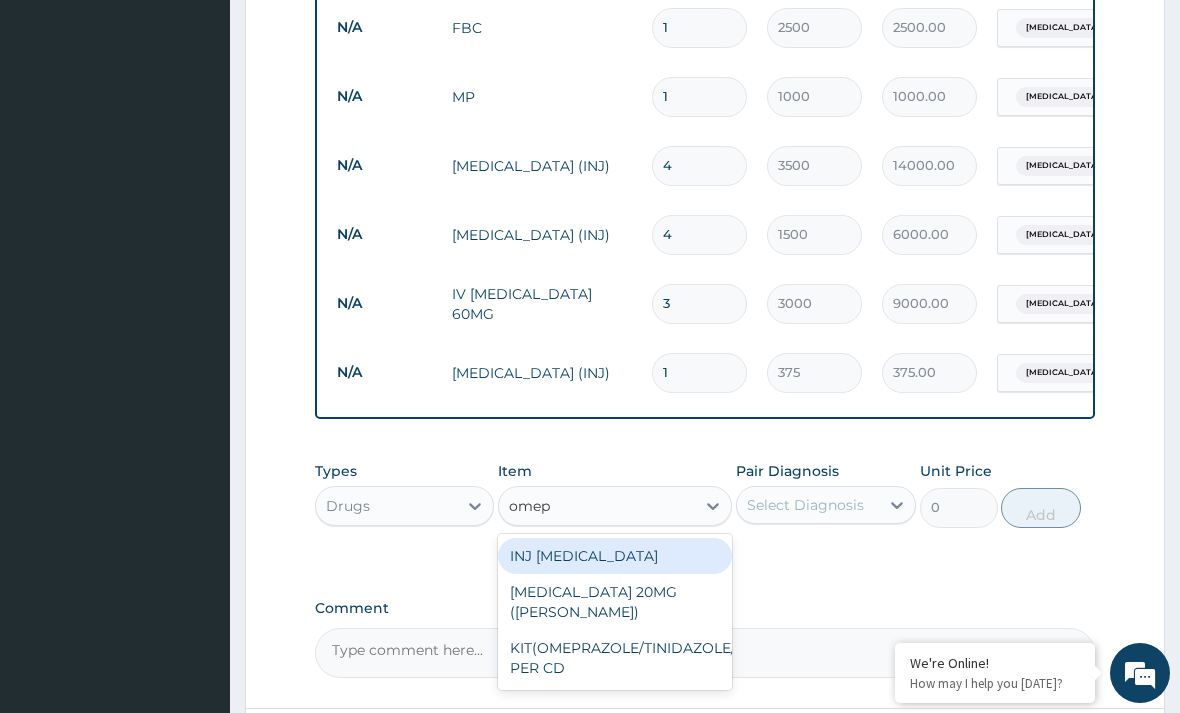 click on "INJ OMEPRAZOLE" at bounding box center (615, 556) 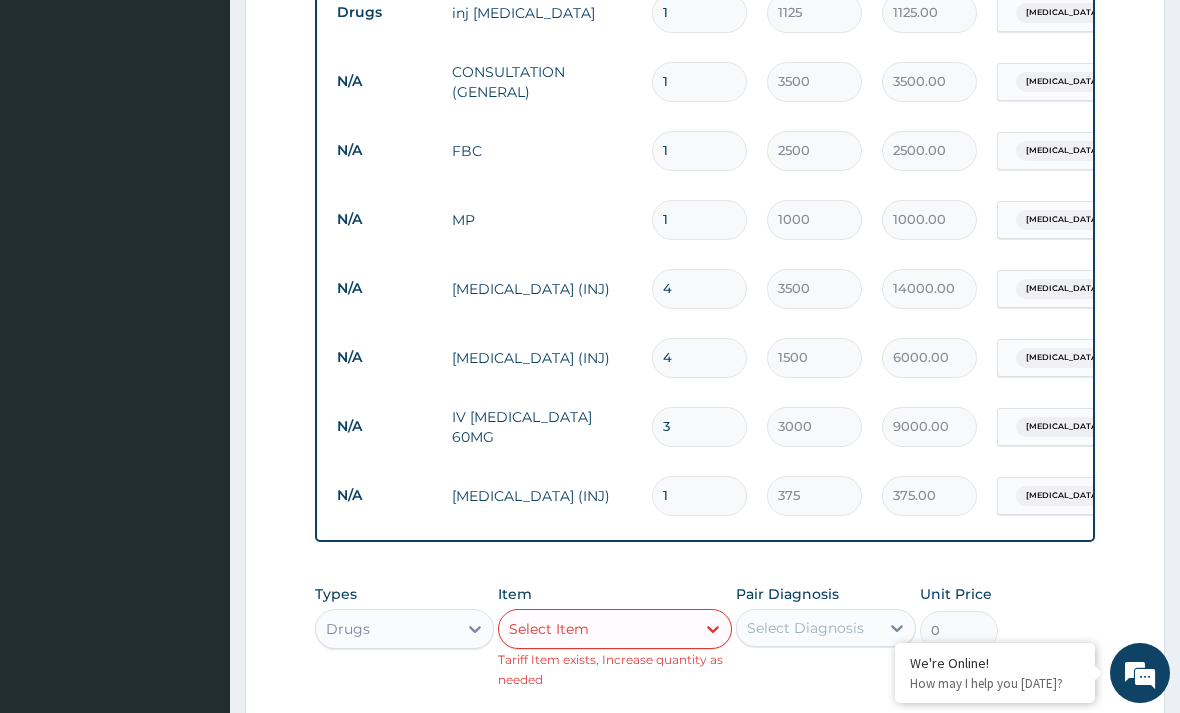 scroll, scrollTop: 1342, scrollLeft: 0, axis: vertical 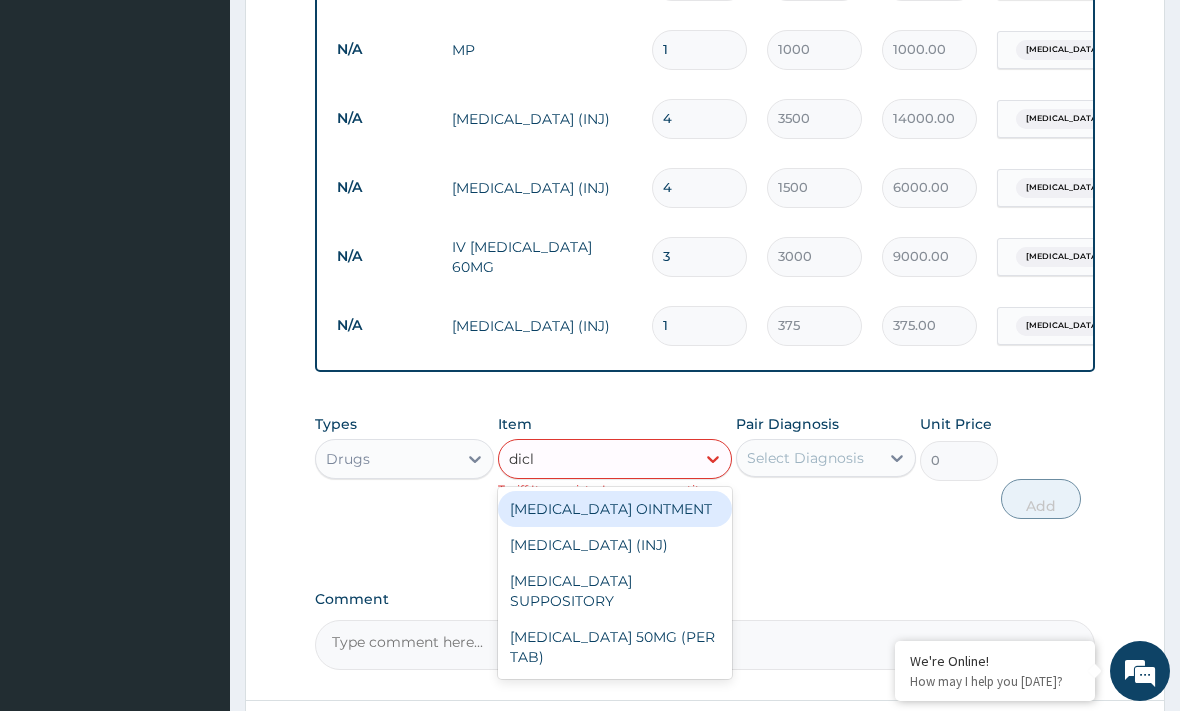 click on "DICLOFENAC (INJ)" at bounding box center [615, 547] 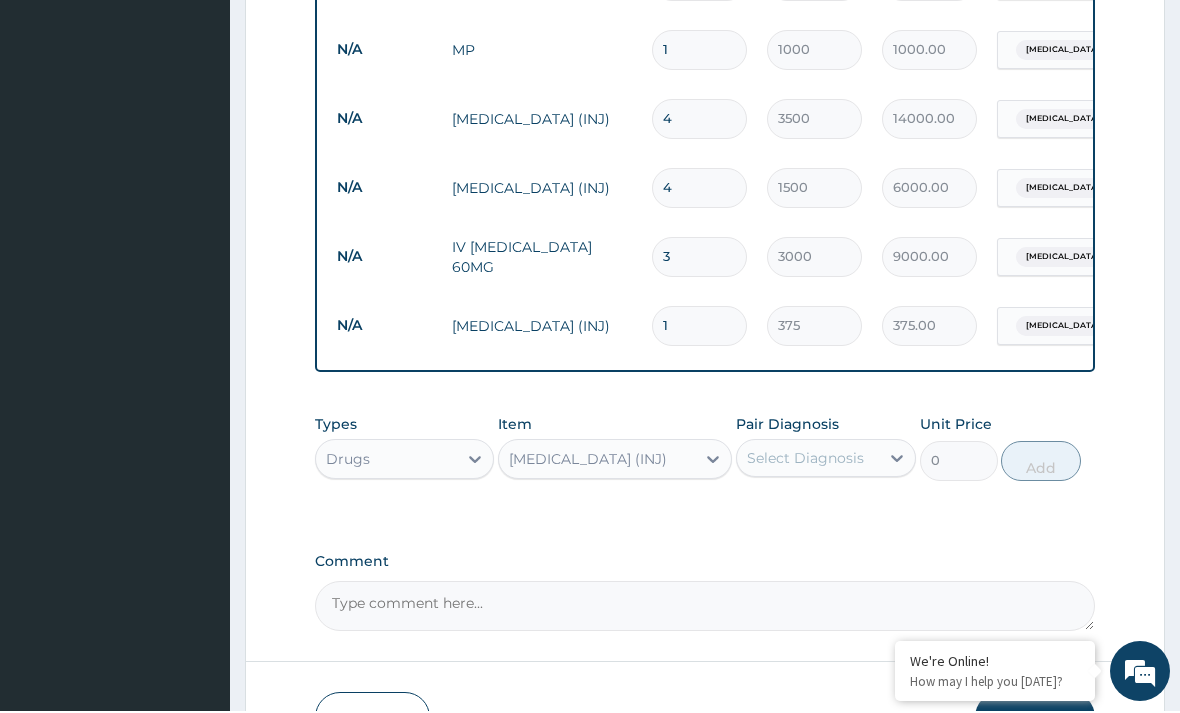 type 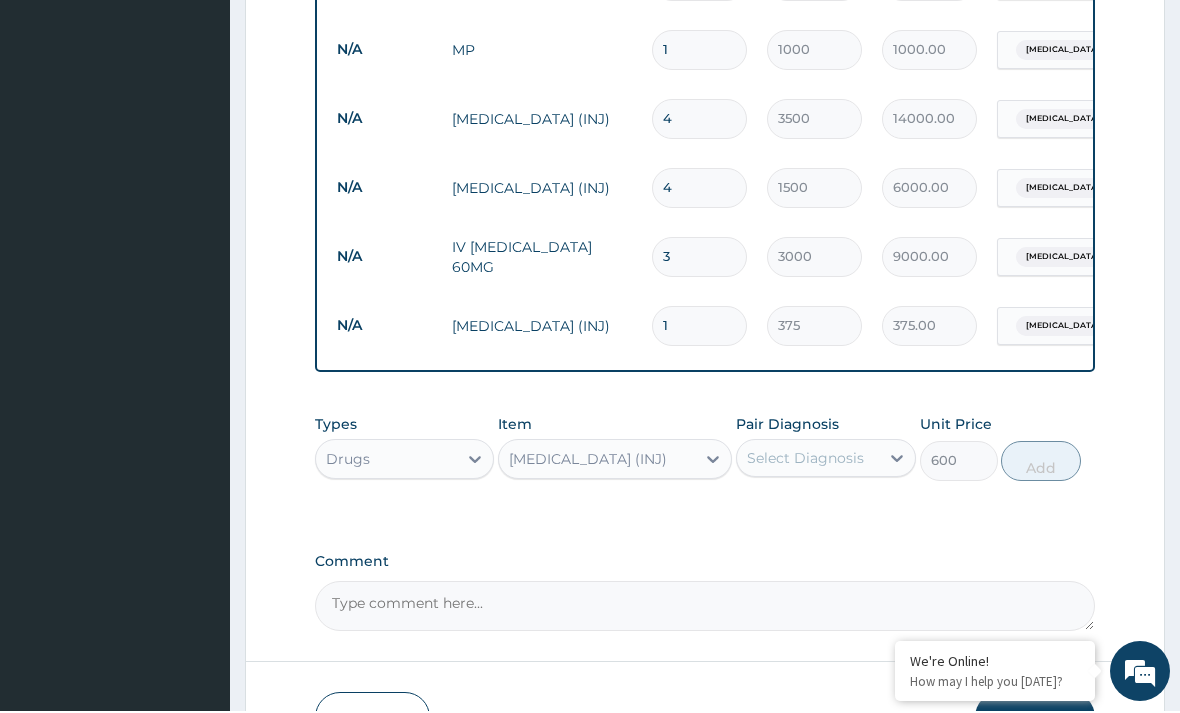 scroll, scrollTop: 1510, scrollLeft: 0, axis: vertical 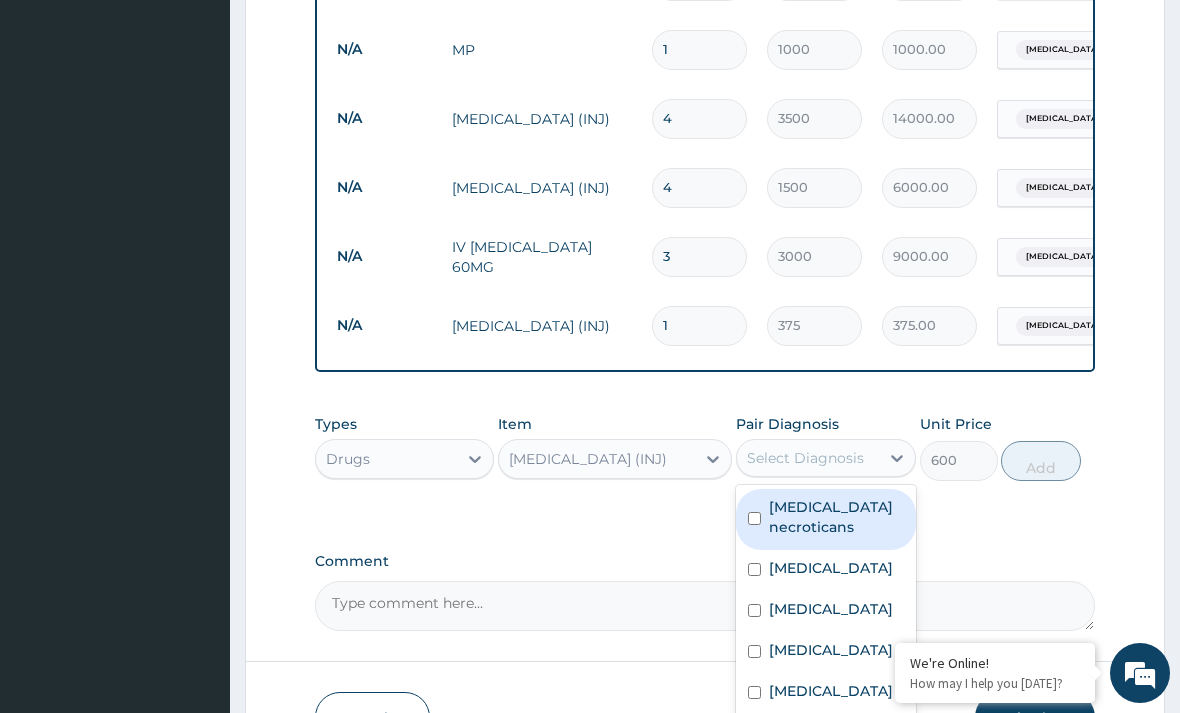 click on "Malaria" at bounding box center (831, 650) 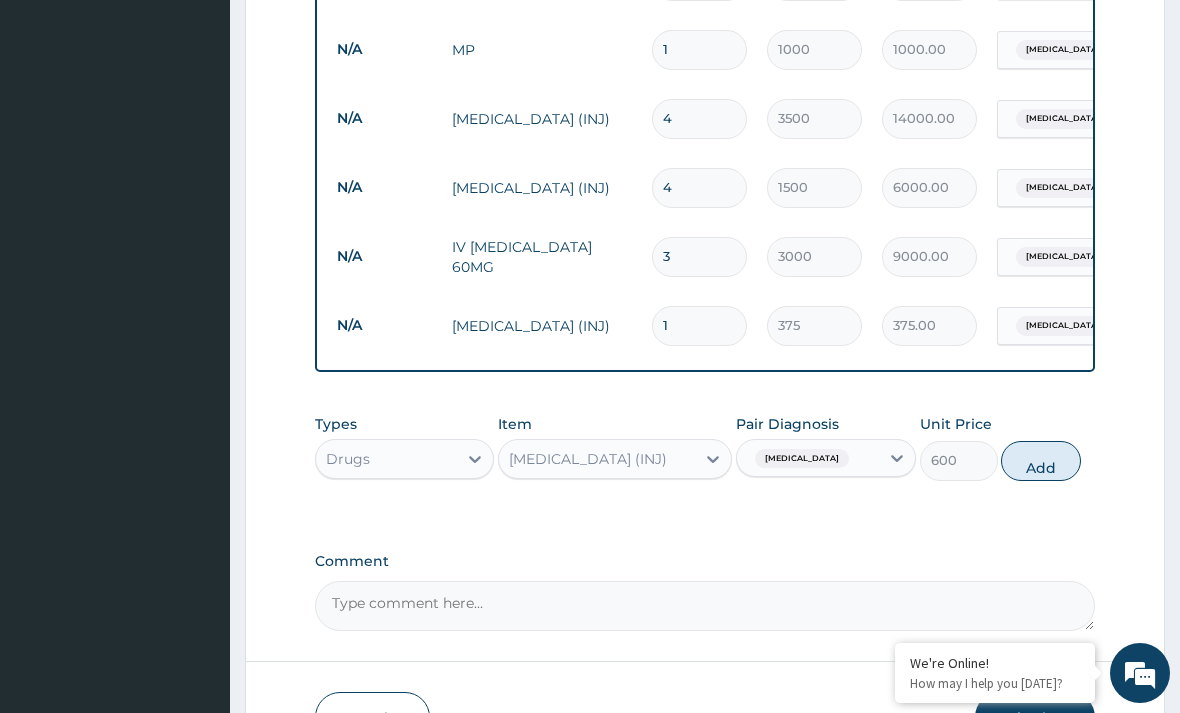 click on "Add" at bounding box center (1041, 461) 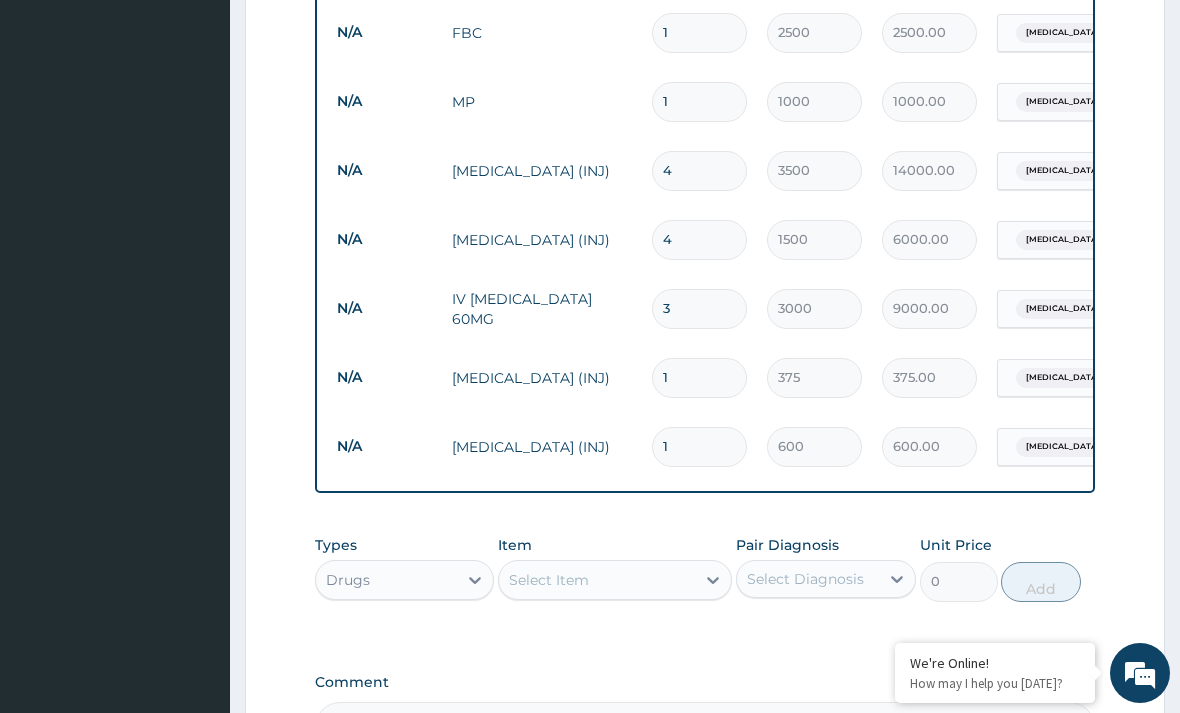 scroll, scrollTop: 1464, scrollLeft: 0, axis: vertical 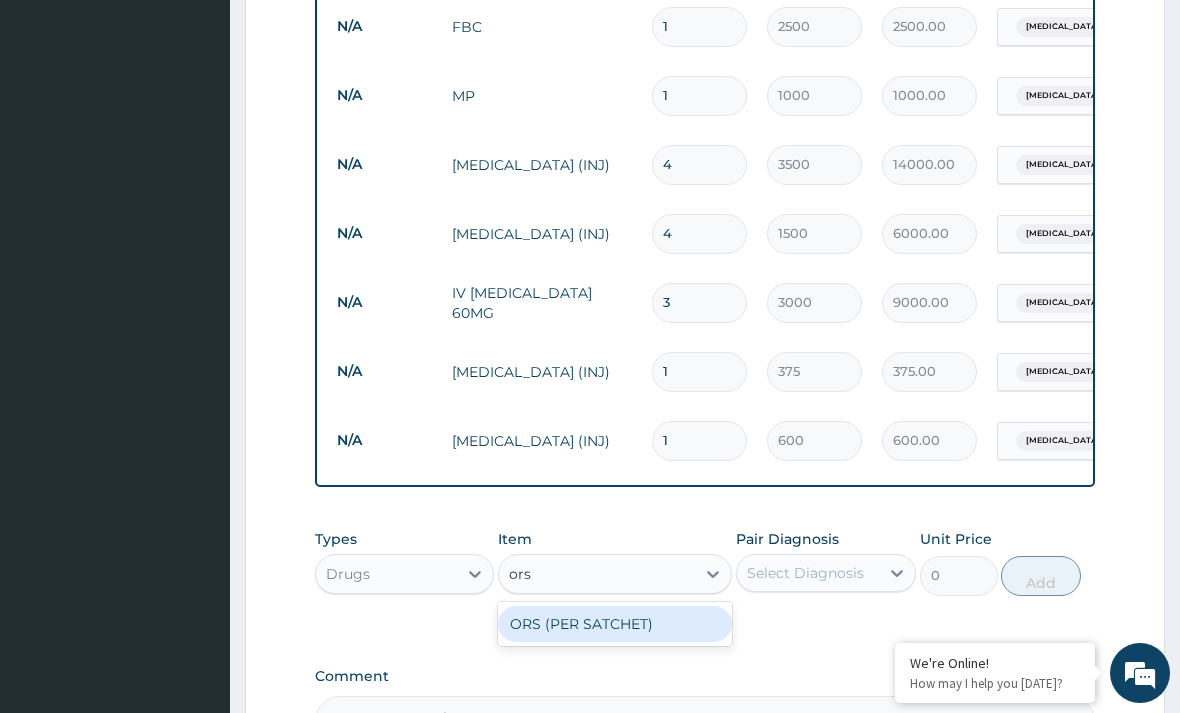 click on "ORS (PER SATCHET)" at bounding box center [615, 624] 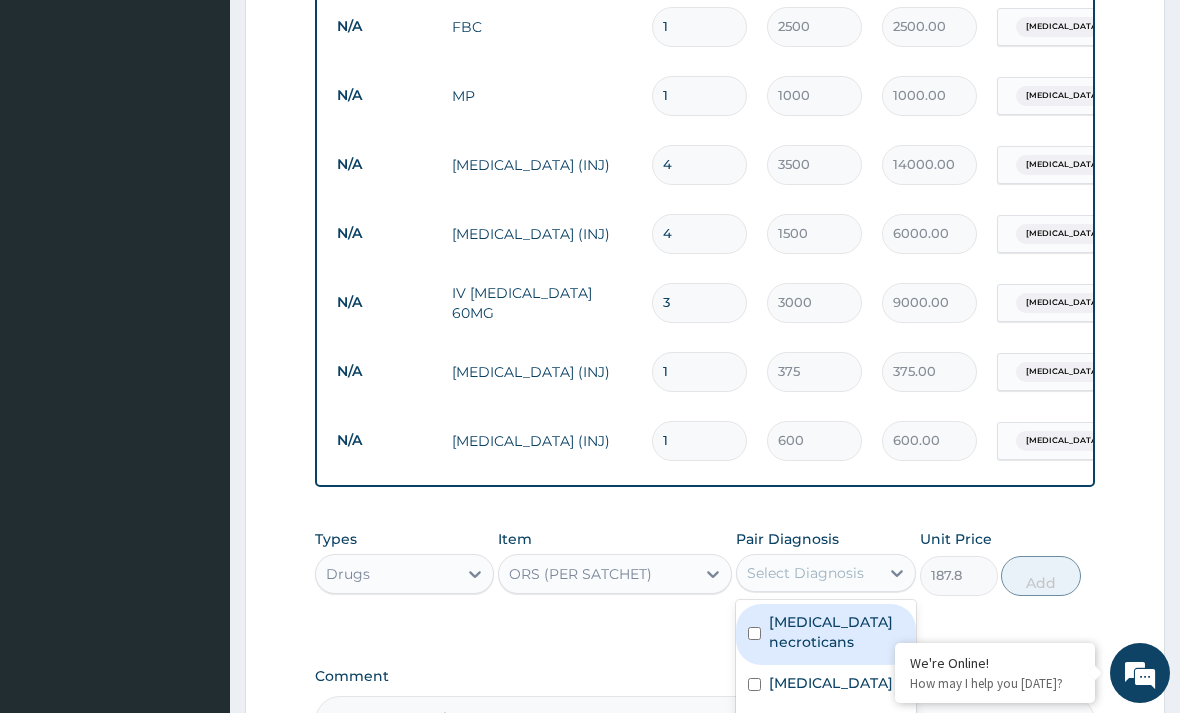 click on "Gastroenteritis" at bounding box center [831, 683] 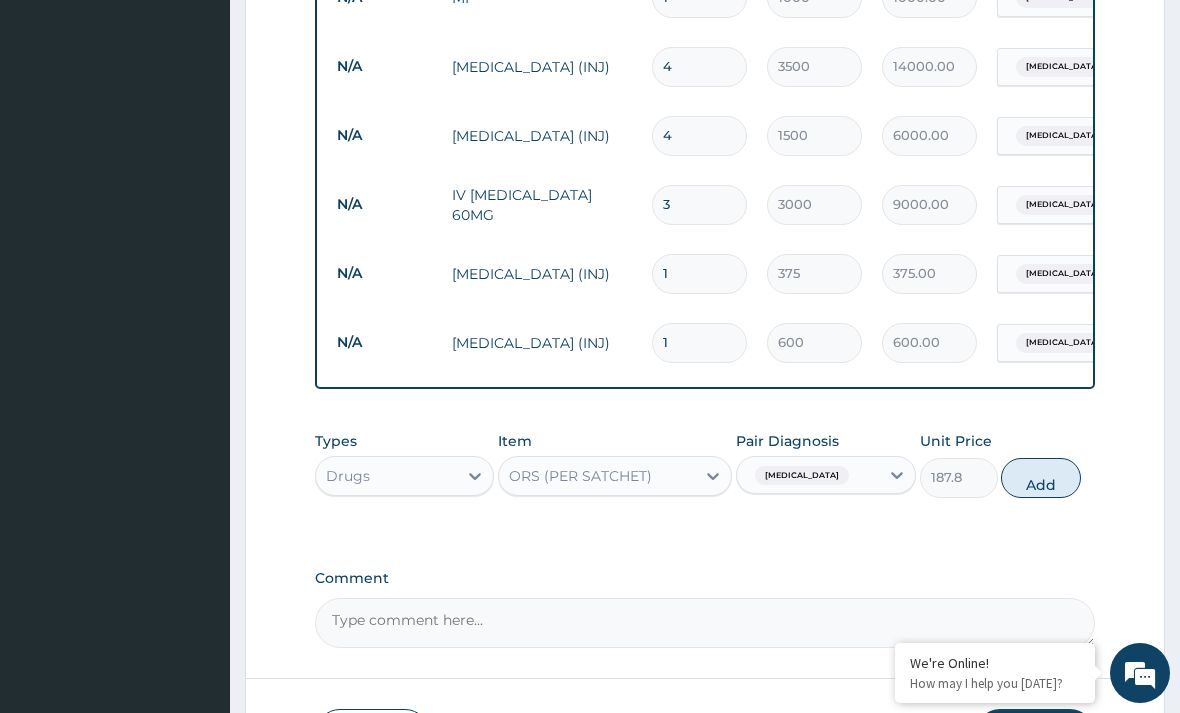 scroll, scrollTop: 1568, scrollLeft: 0, axis: vertical 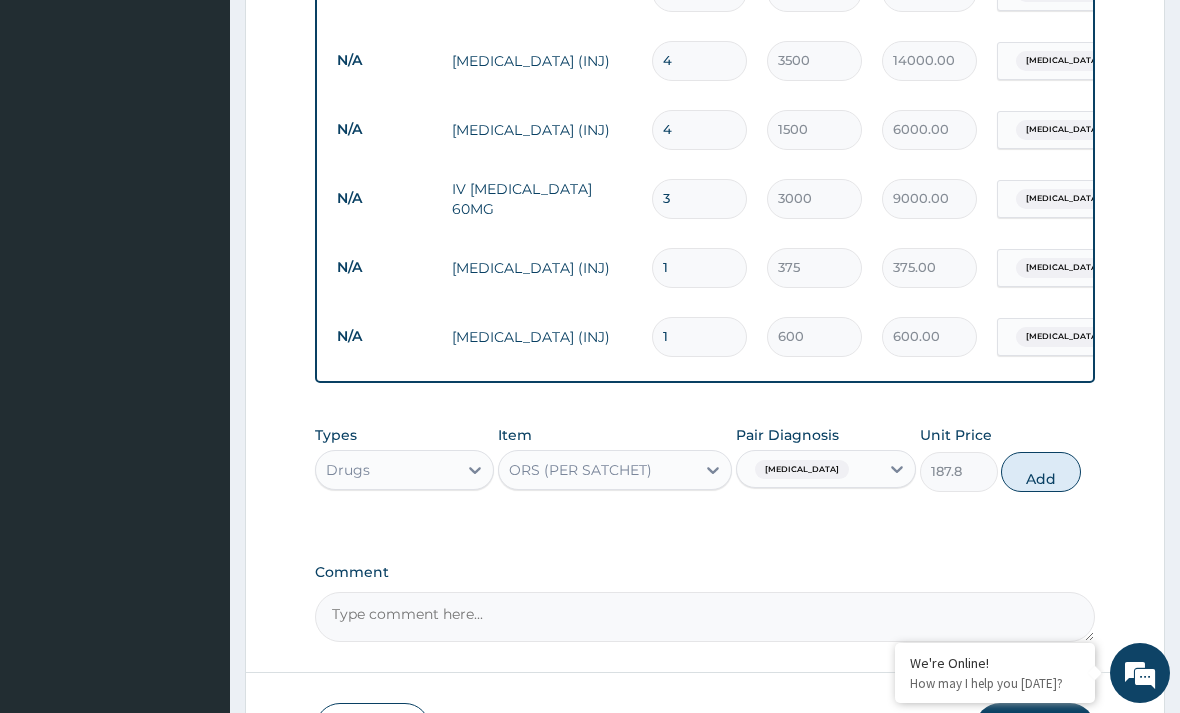 click on "Add" at bounding box center [1041, 472] 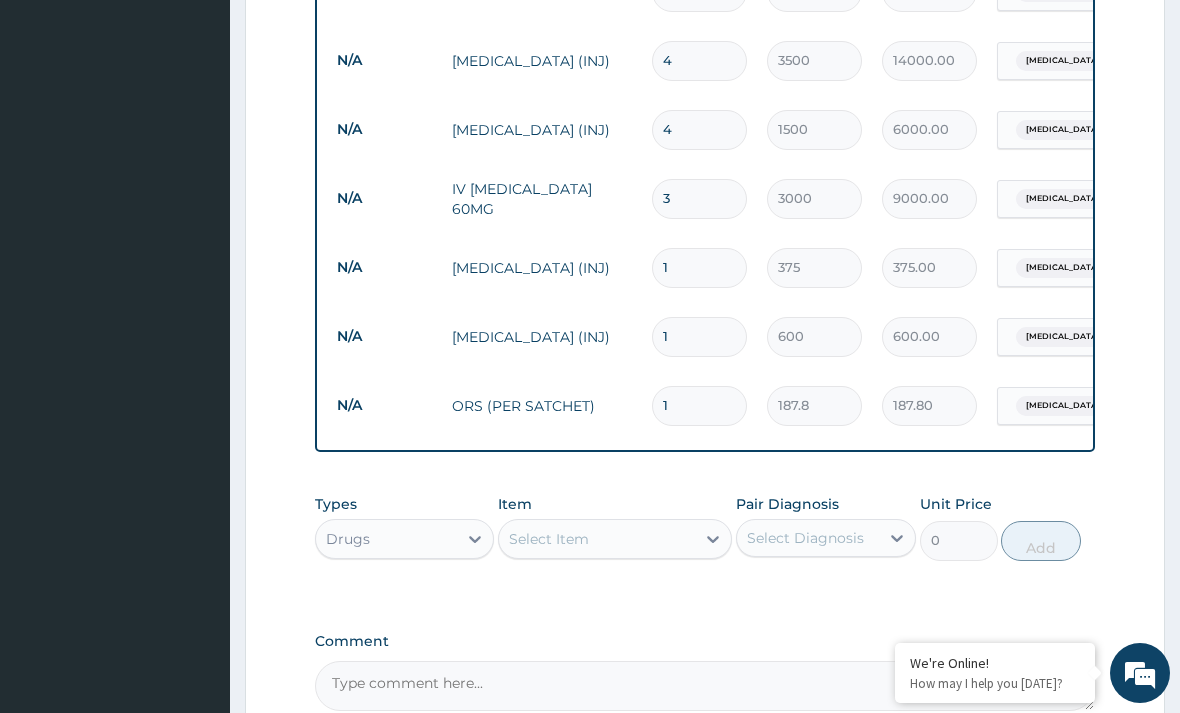 type 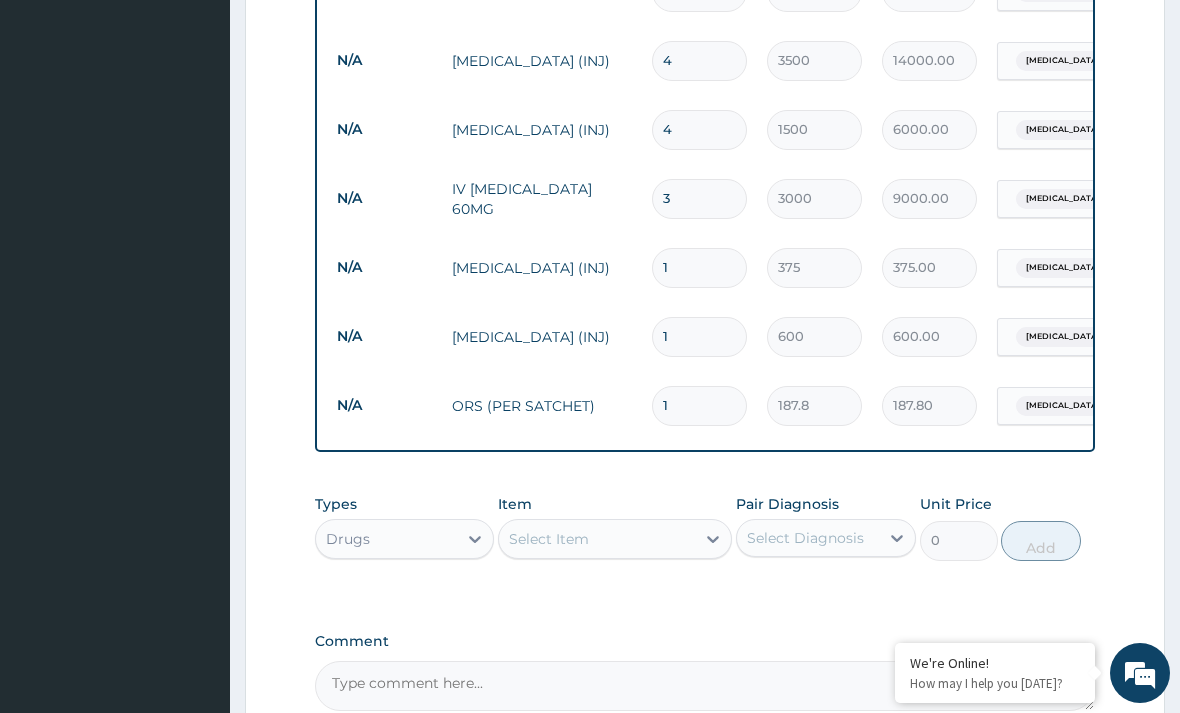 type on "0.00" 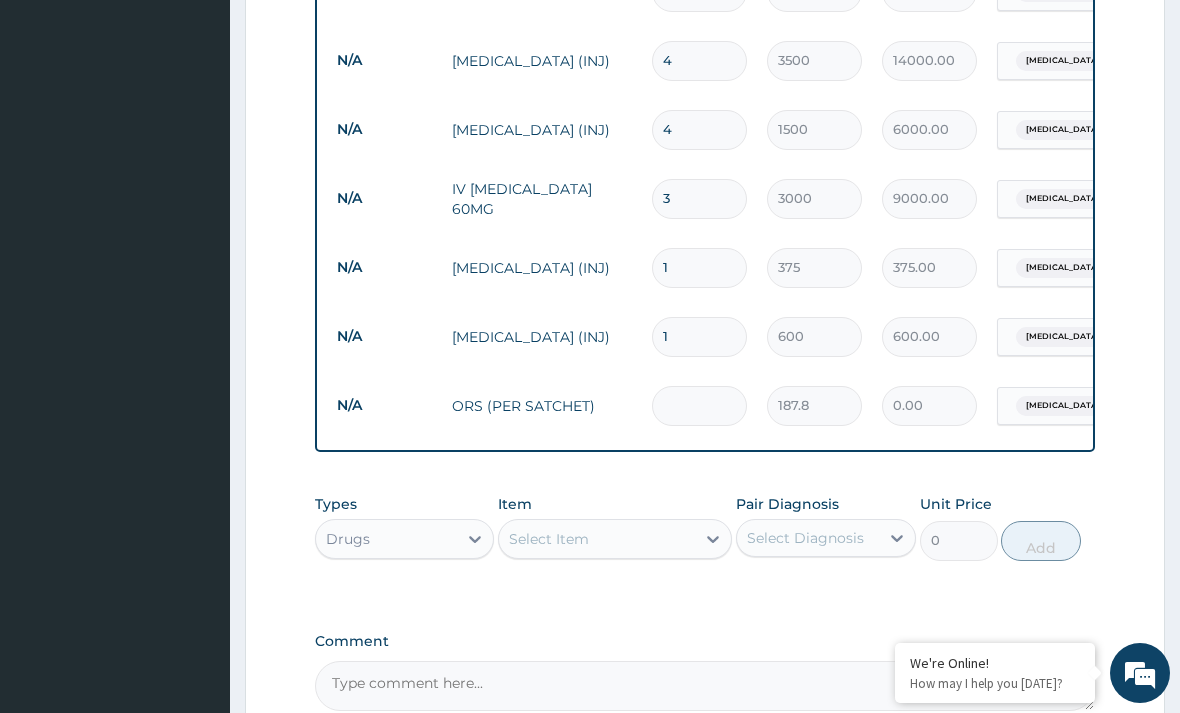 type on "2" 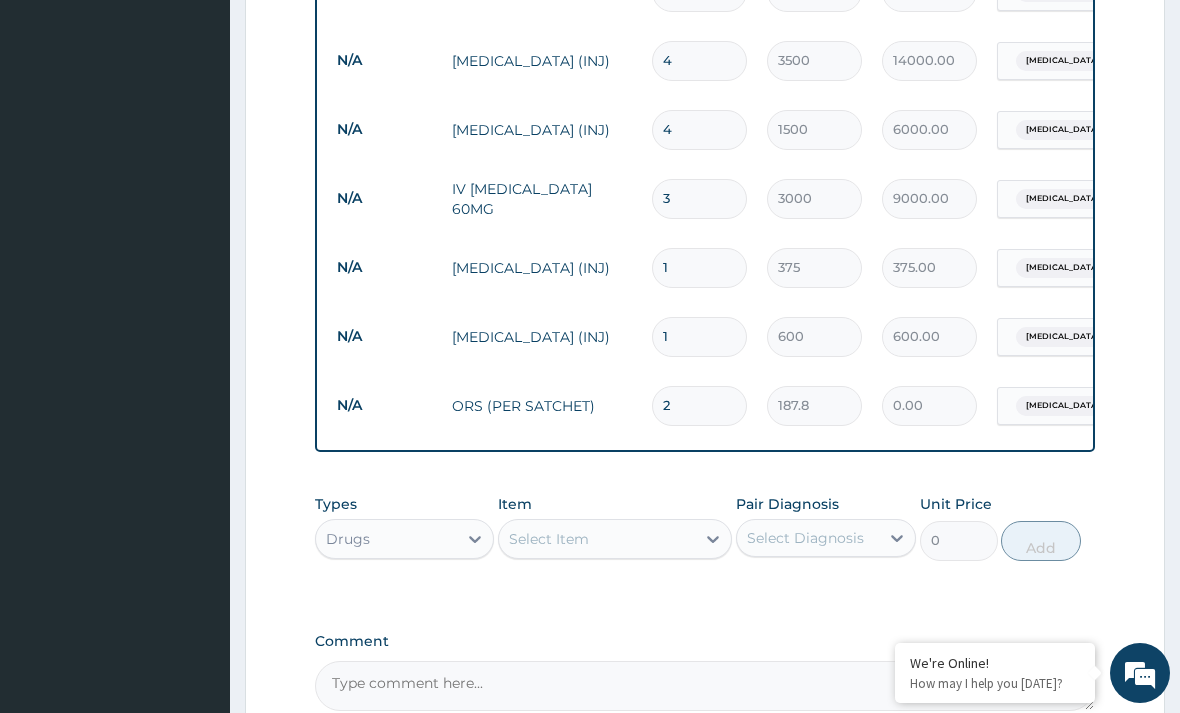 type on "375.60" 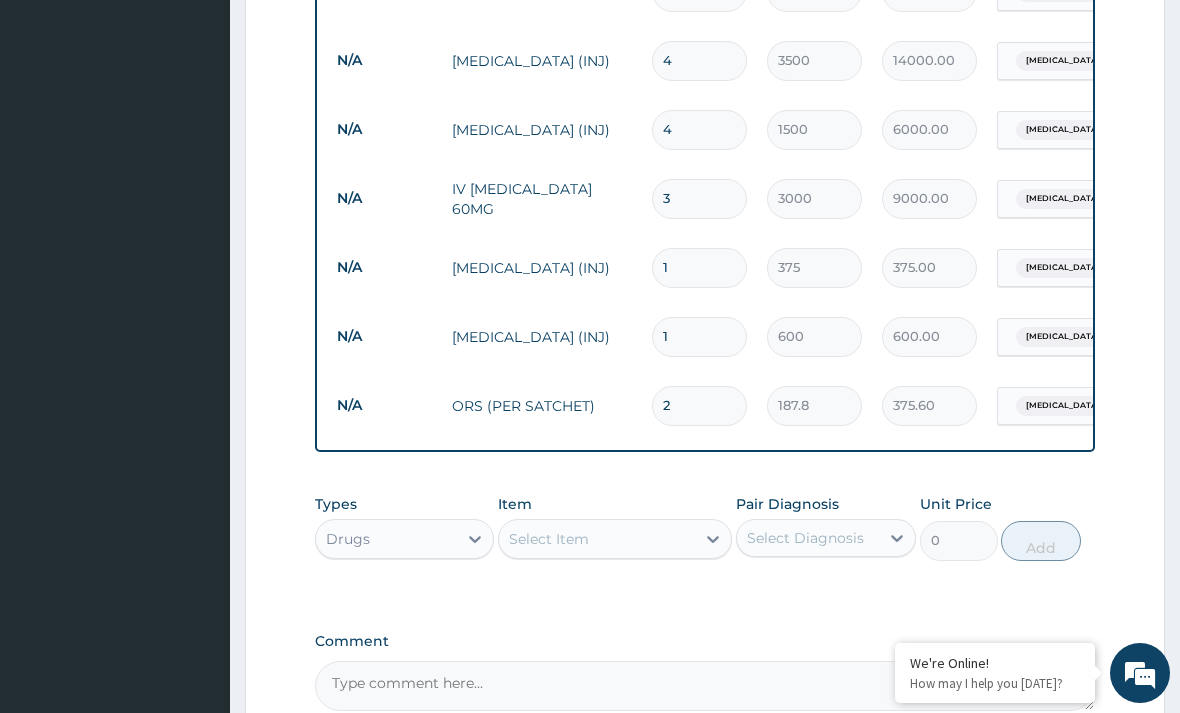 type on "2" 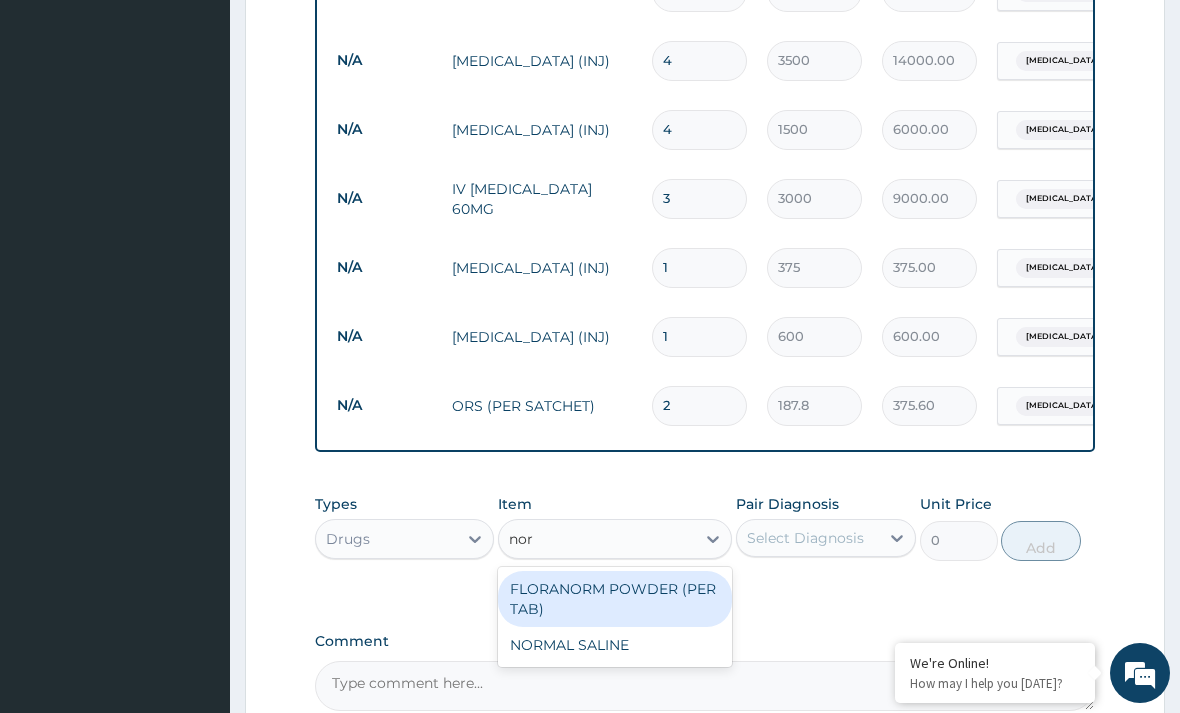 click on "NORMAL SALINE" at bounding box center (615, 645) 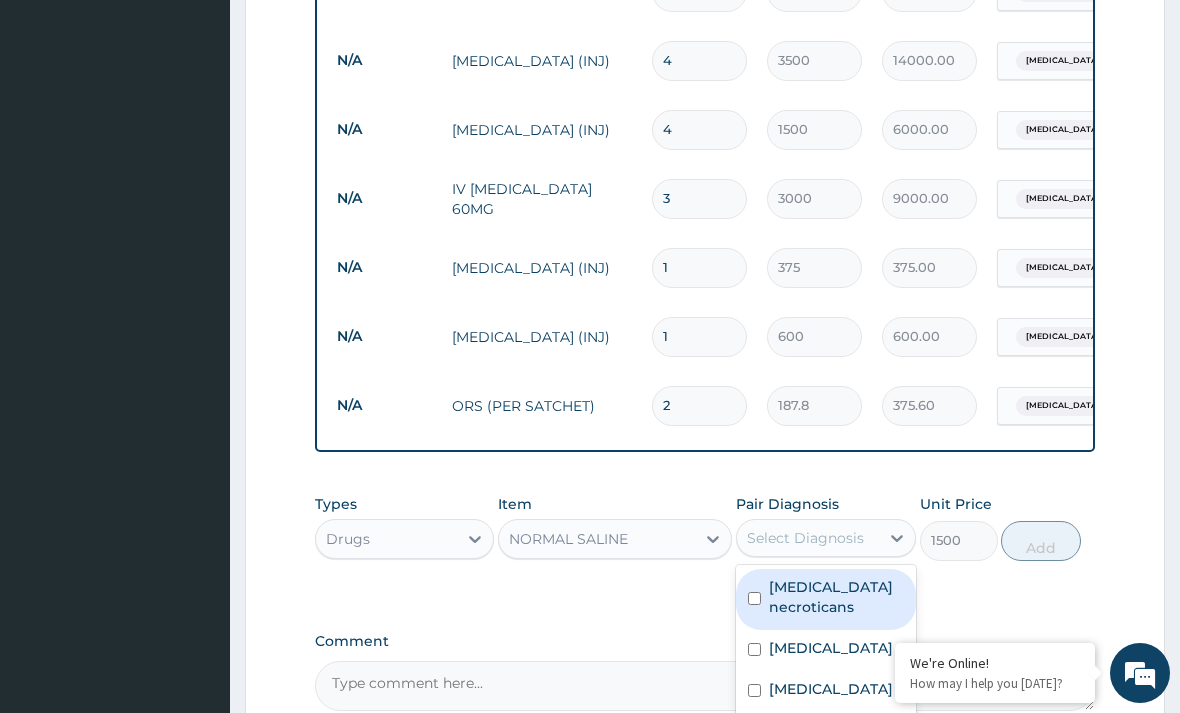 click at bounding box center (754, 731) 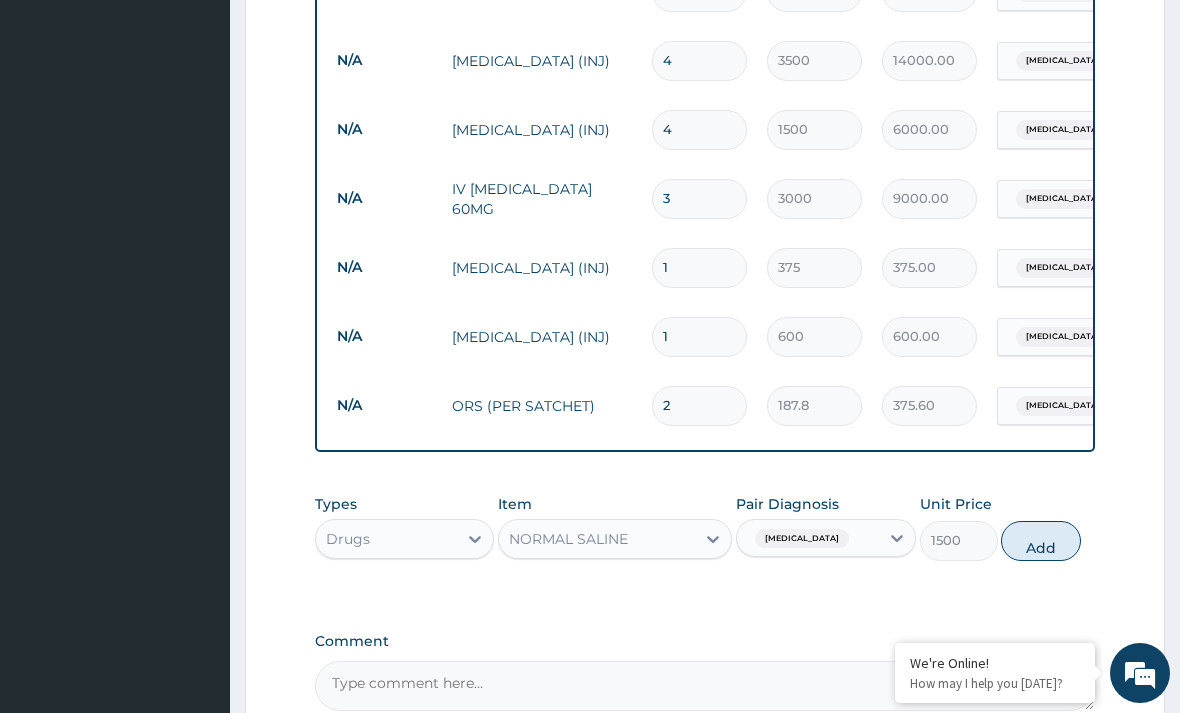 click on "Add" at bounding box center (1041, 541) 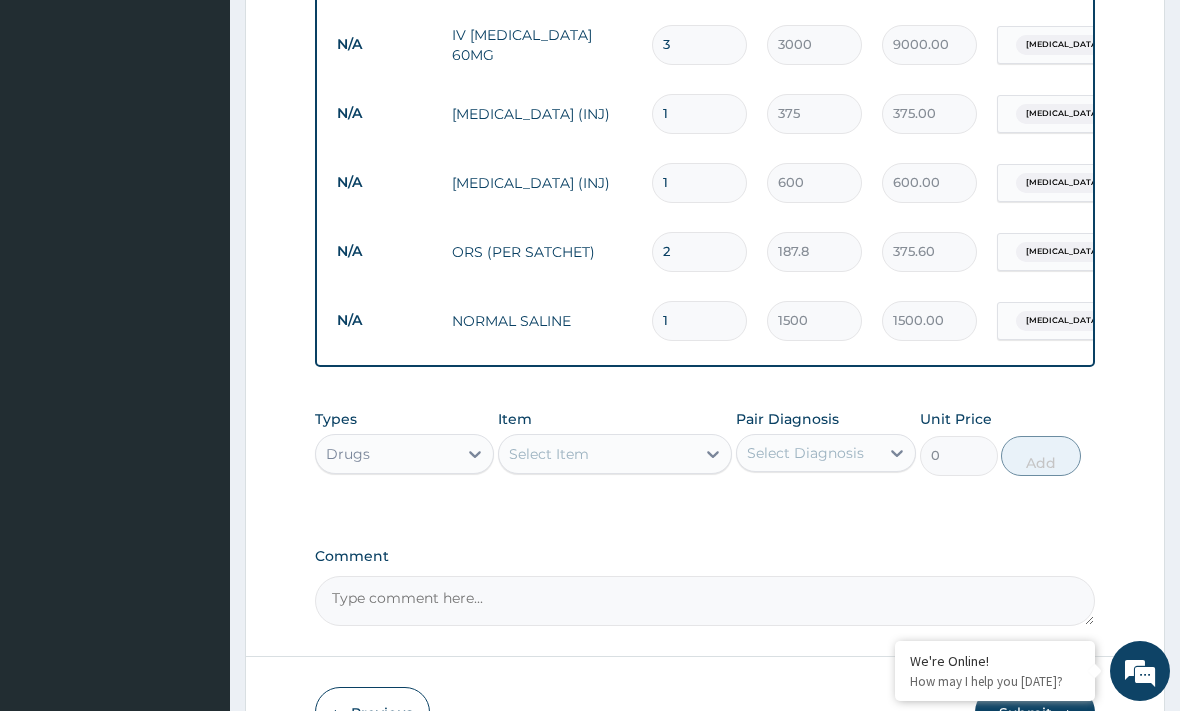 scroll, scrollTop: 1722, scrollLeft: 0, axis: vertical 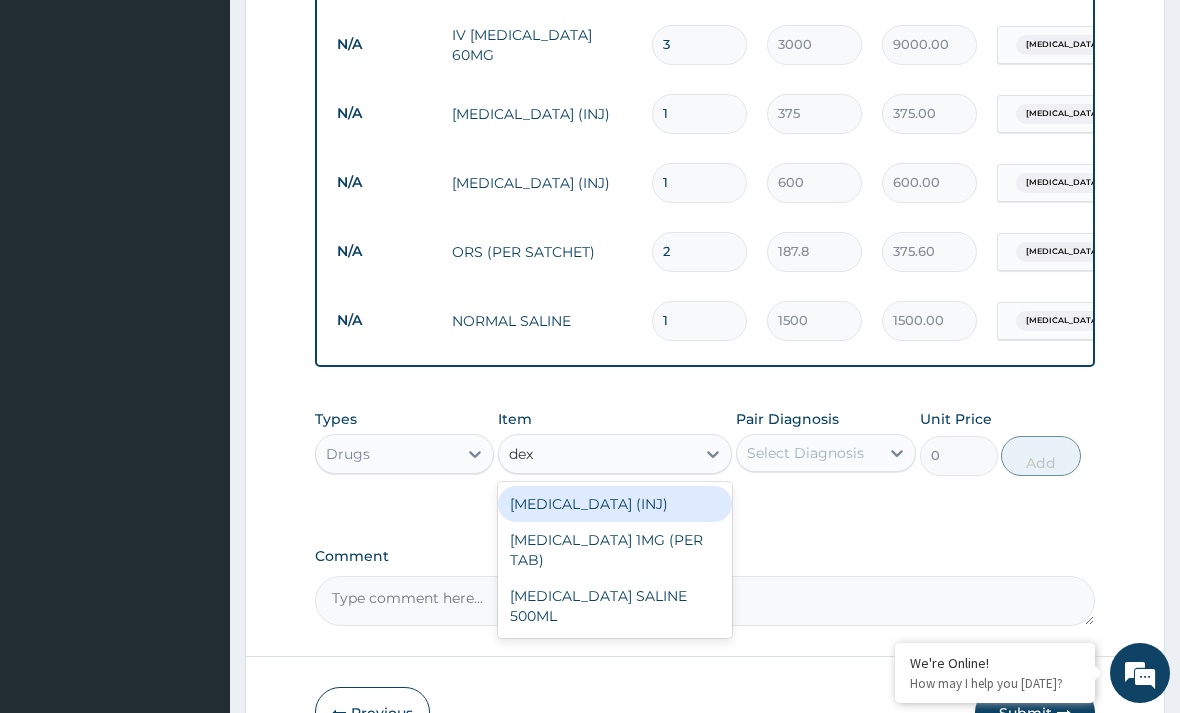 type on "dex" 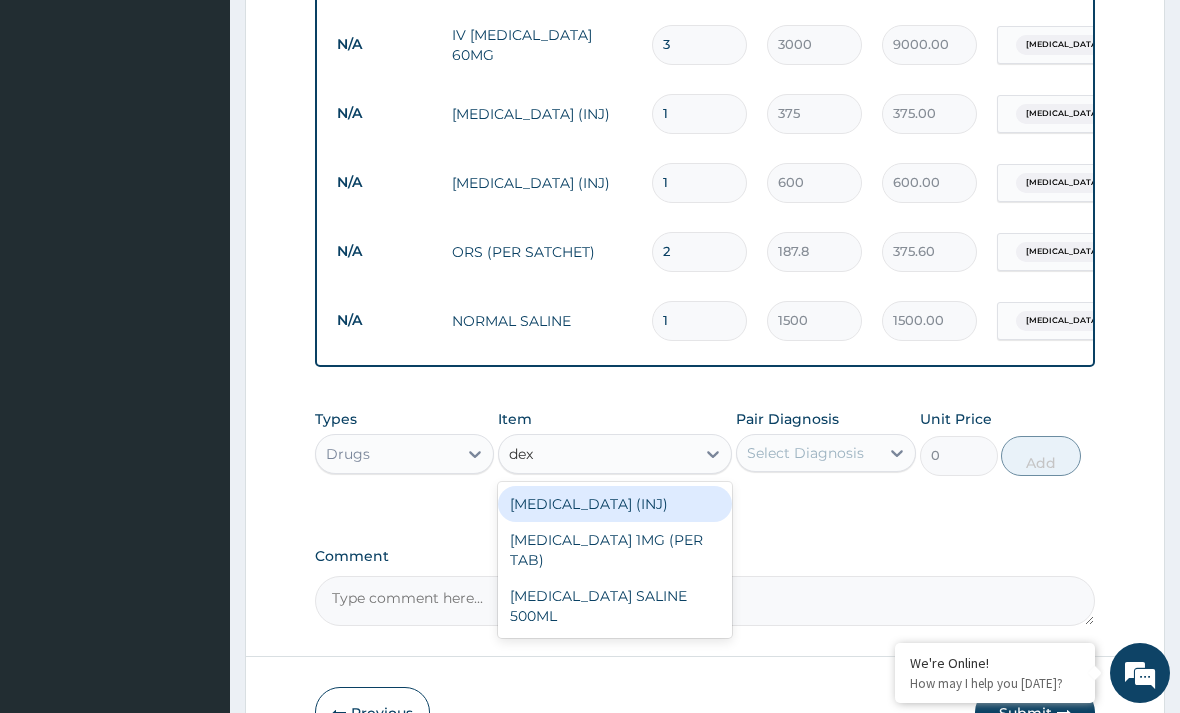 type 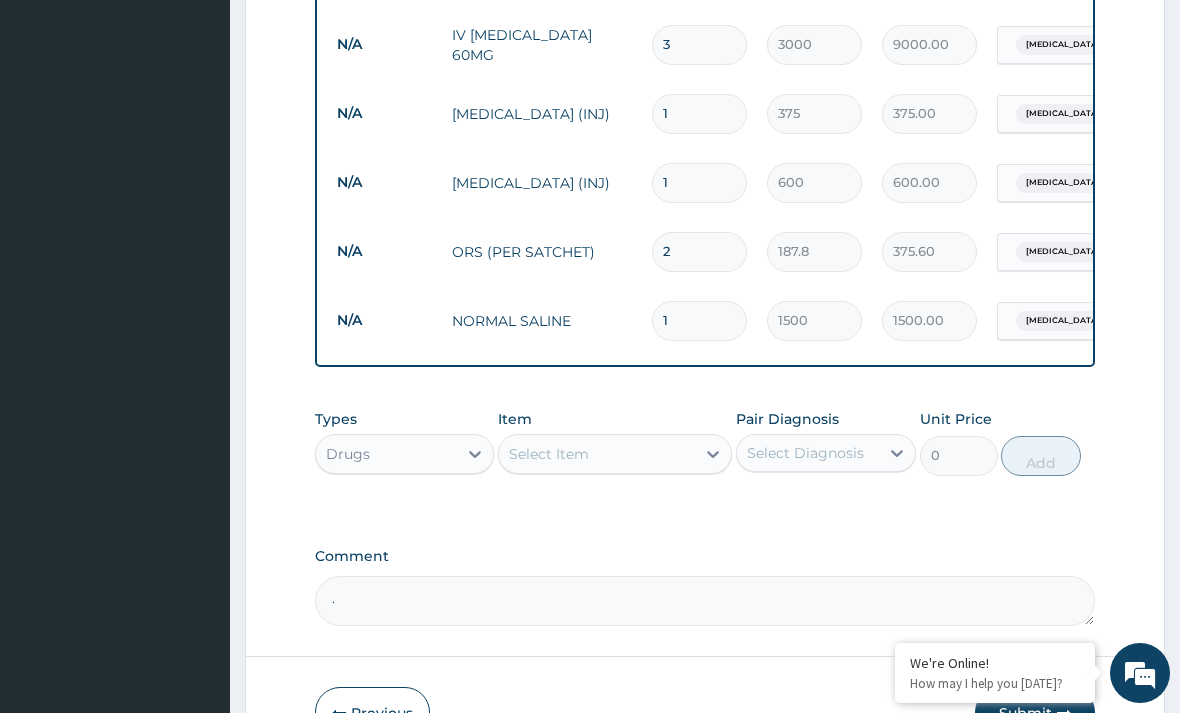 type on "." 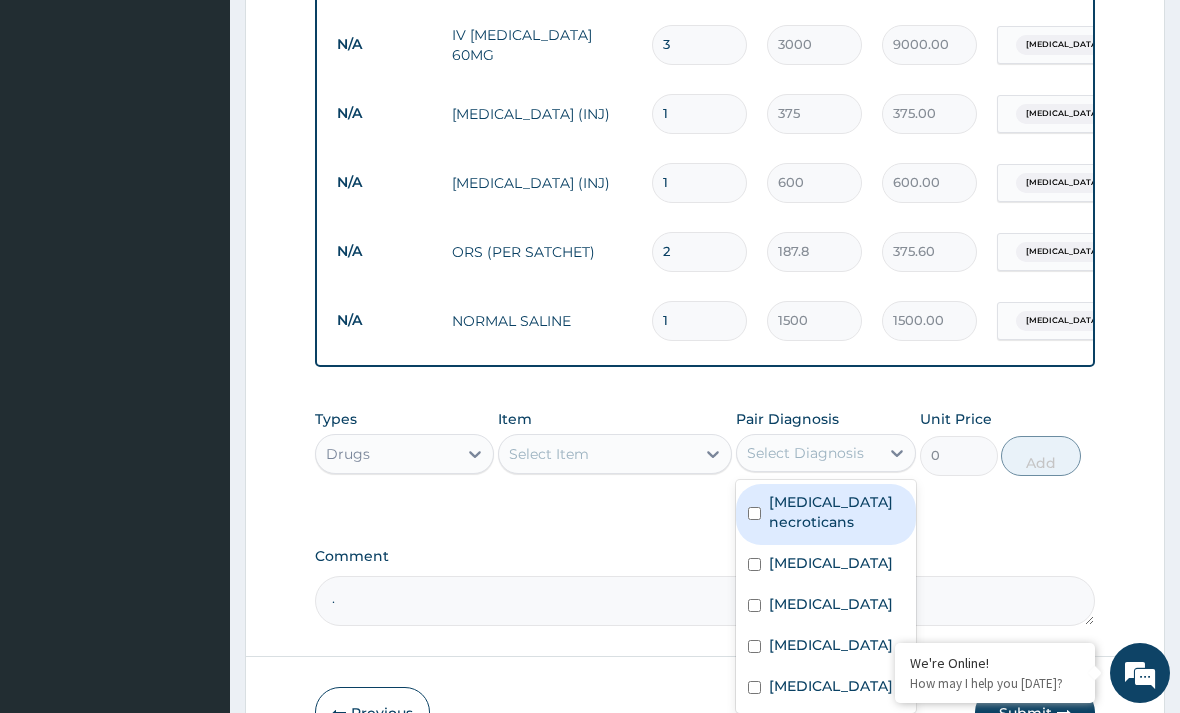 click on "." at bounding box center [705, 601] 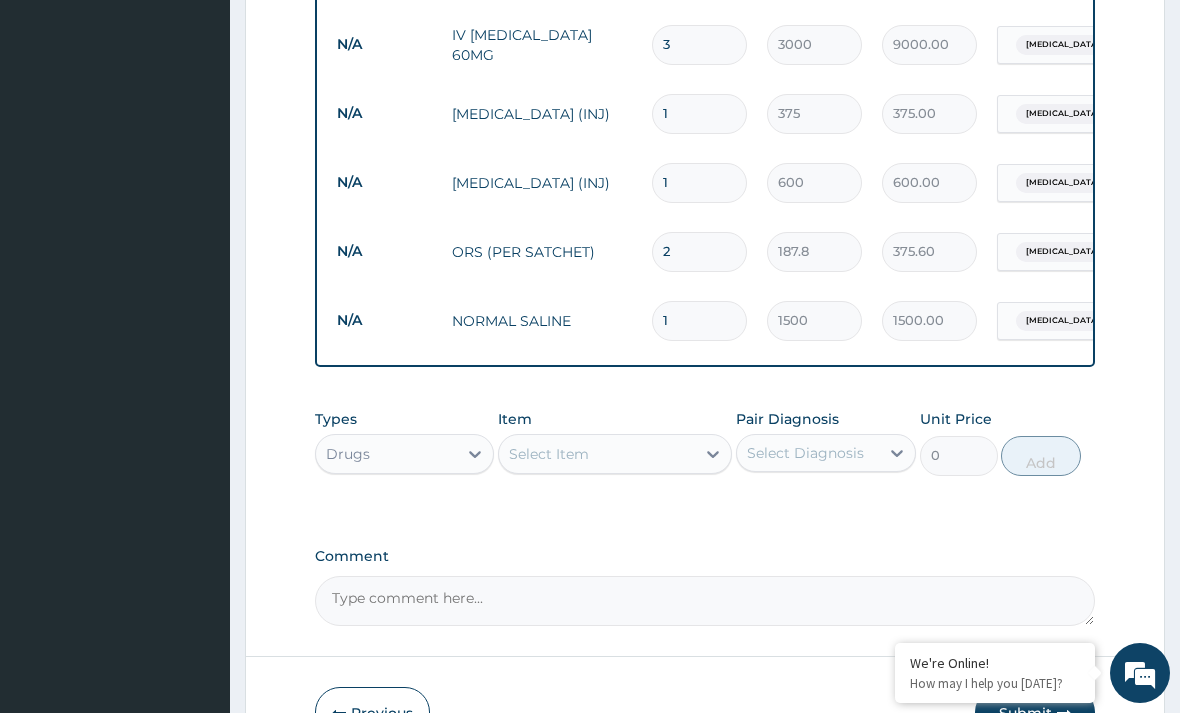 type 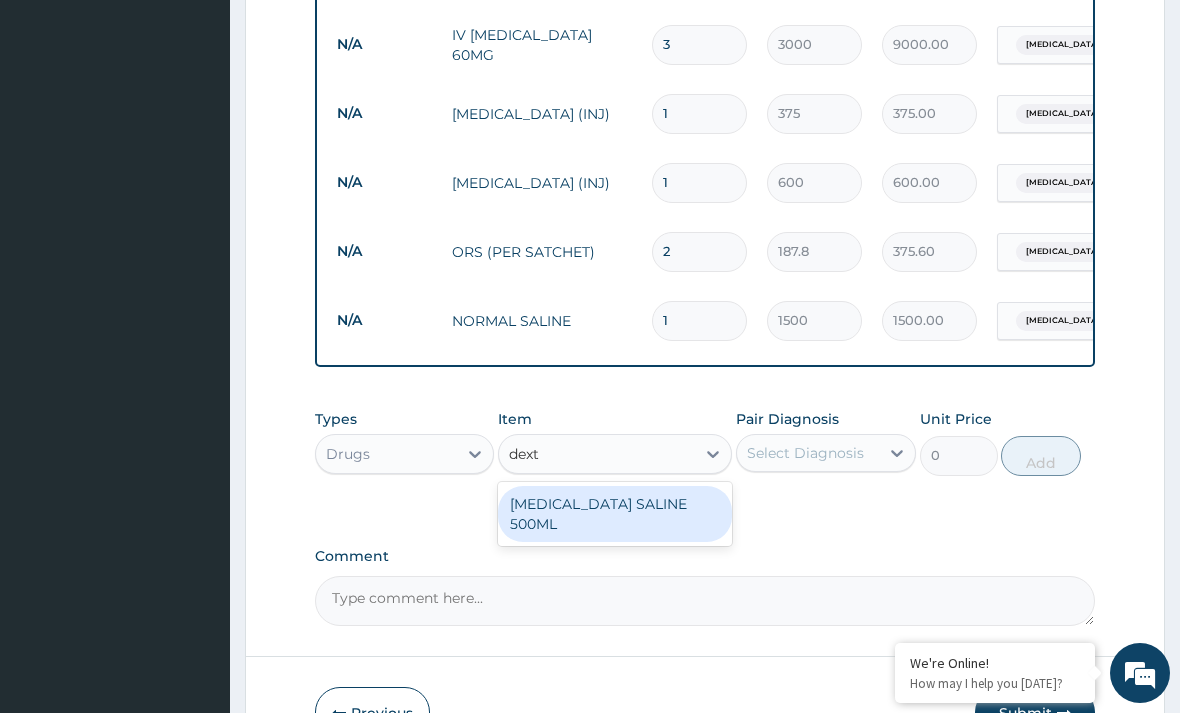 click on "DEXTROSE SALINE 500ML" at bounding box center (615, 514) 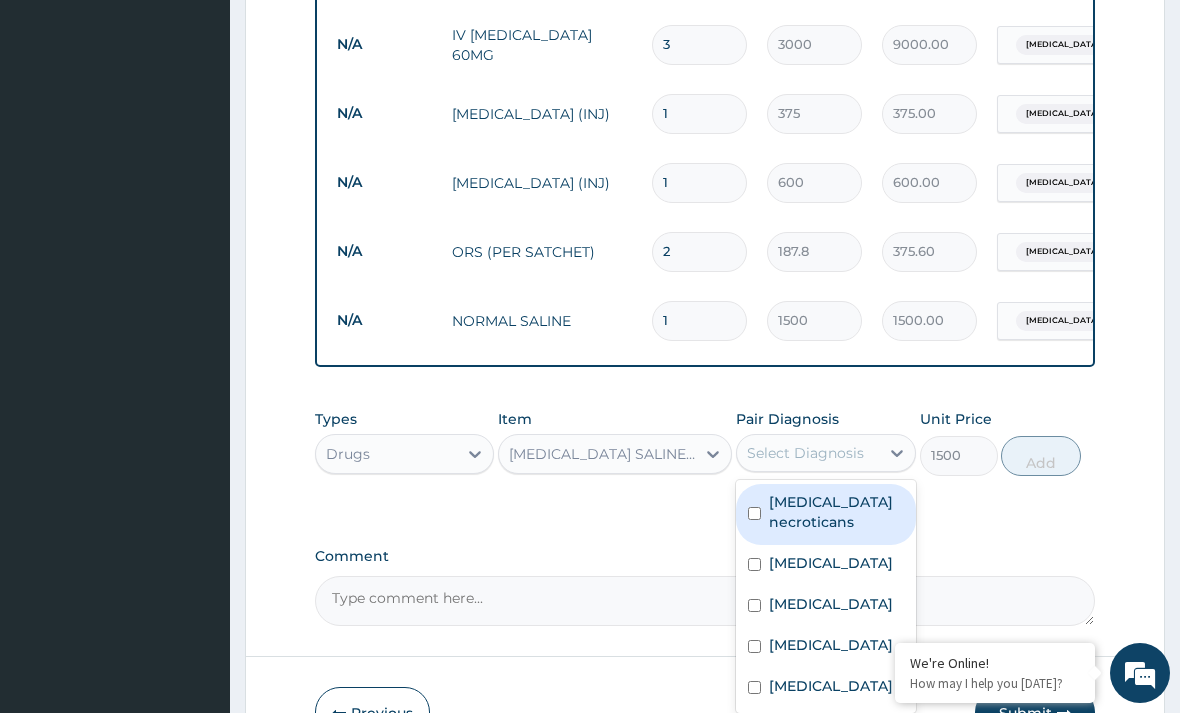 click at bounding box center (754, 646) 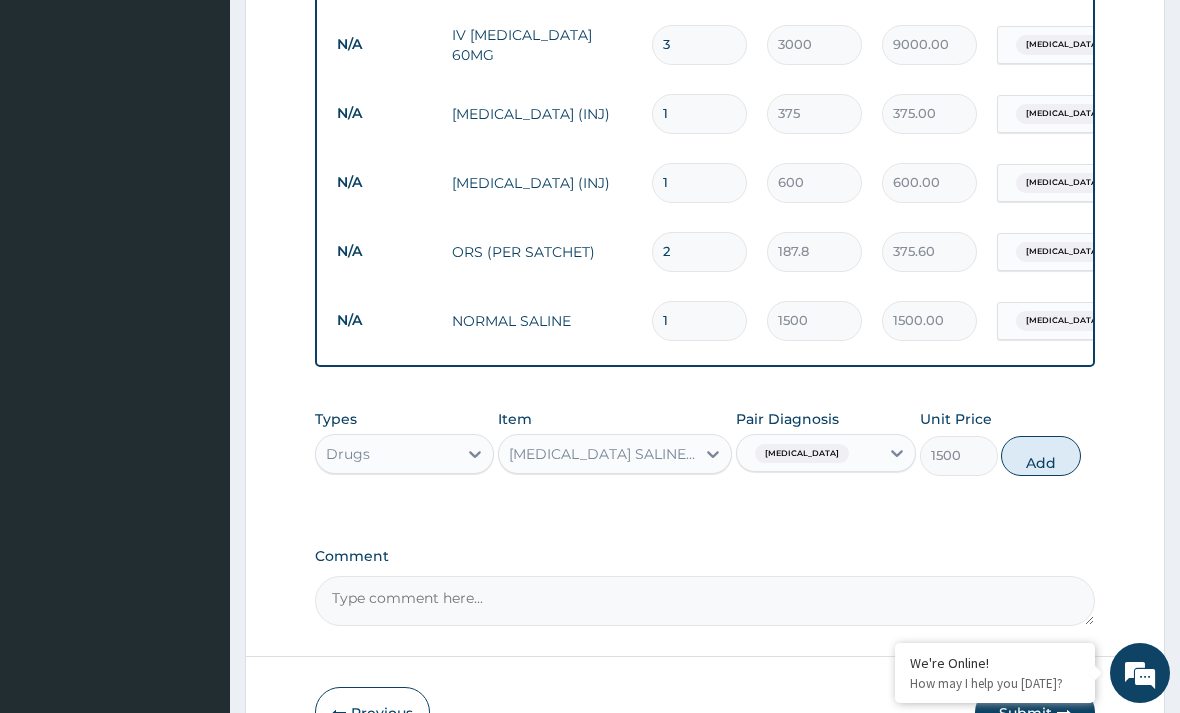 click on "Add" at bounding box center (1041, 456) 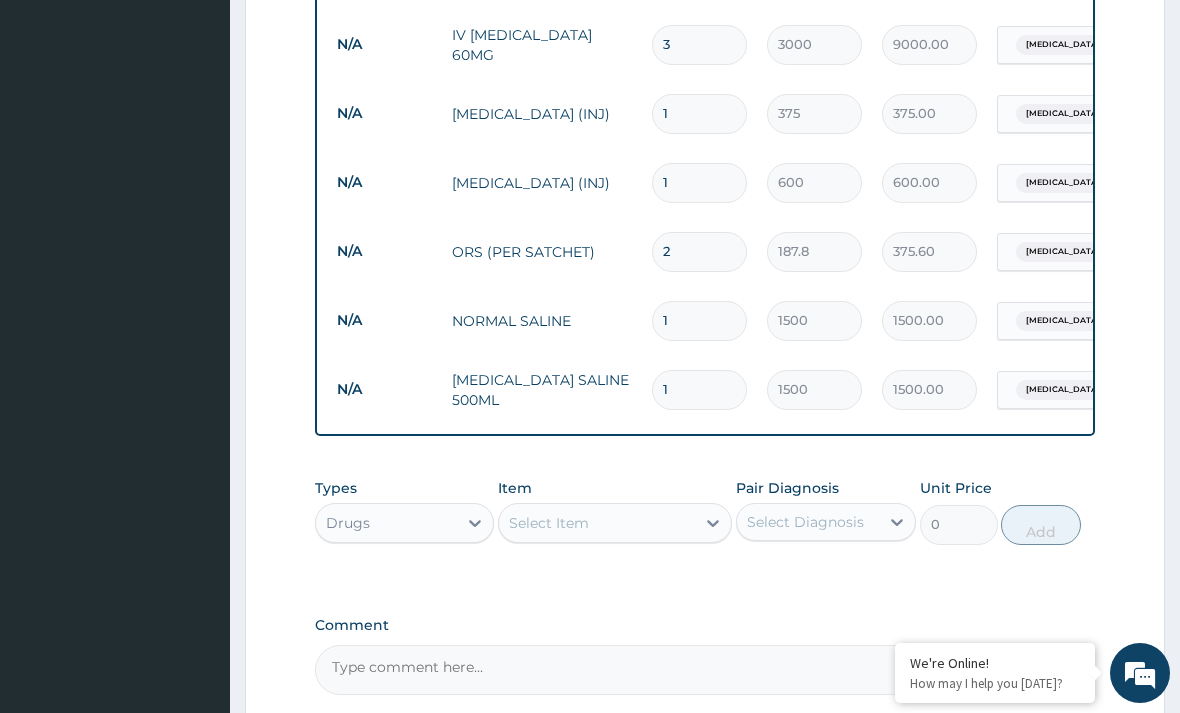 type 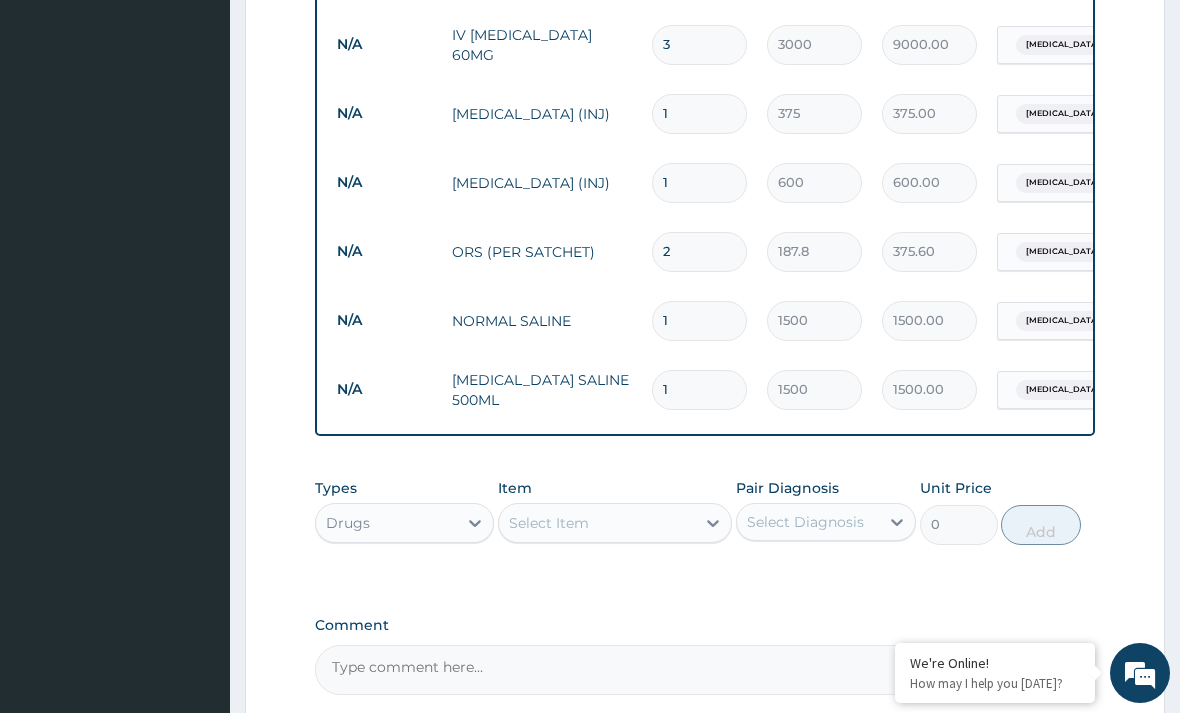 type on "0.00" 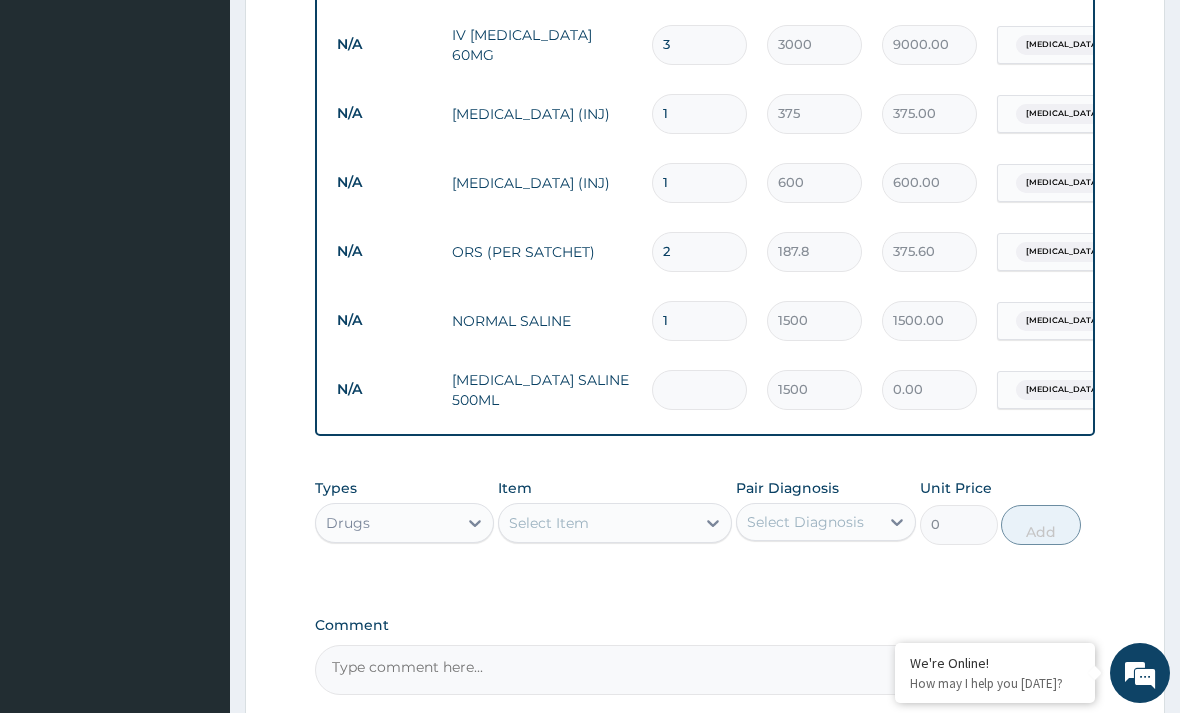 type on "2" 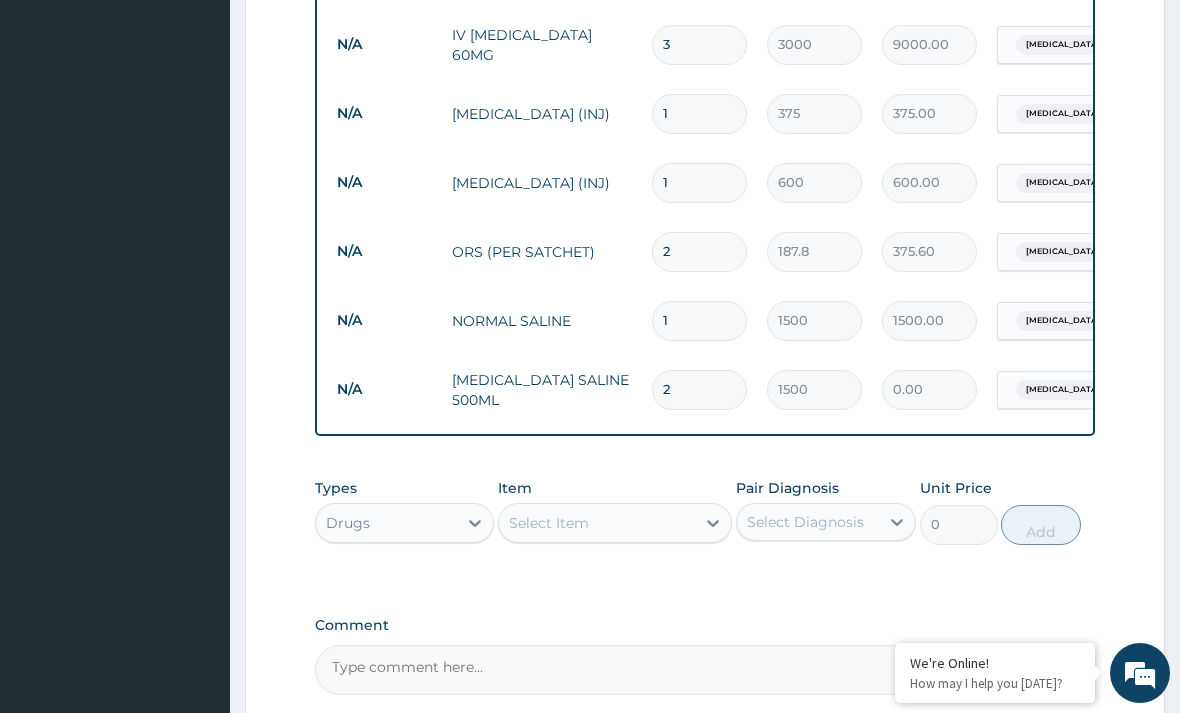 type on "3000.00" 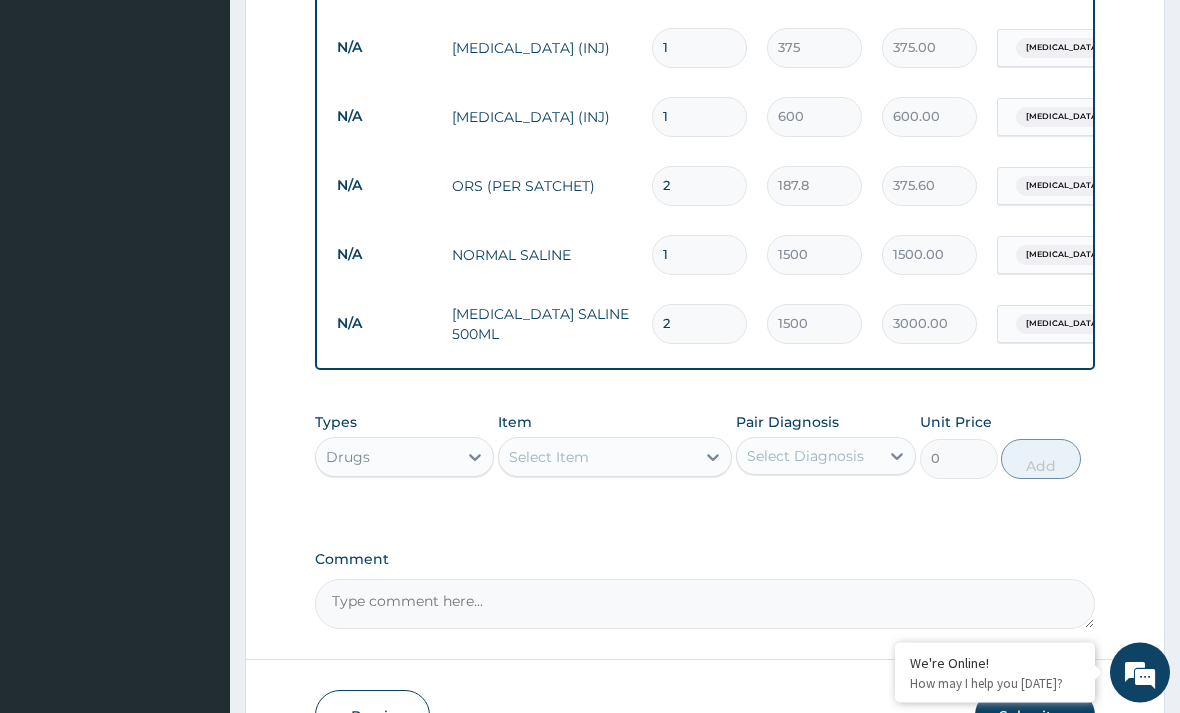 scroll, scrollTop: 1808, scrollLeft: 0, axis: vertical 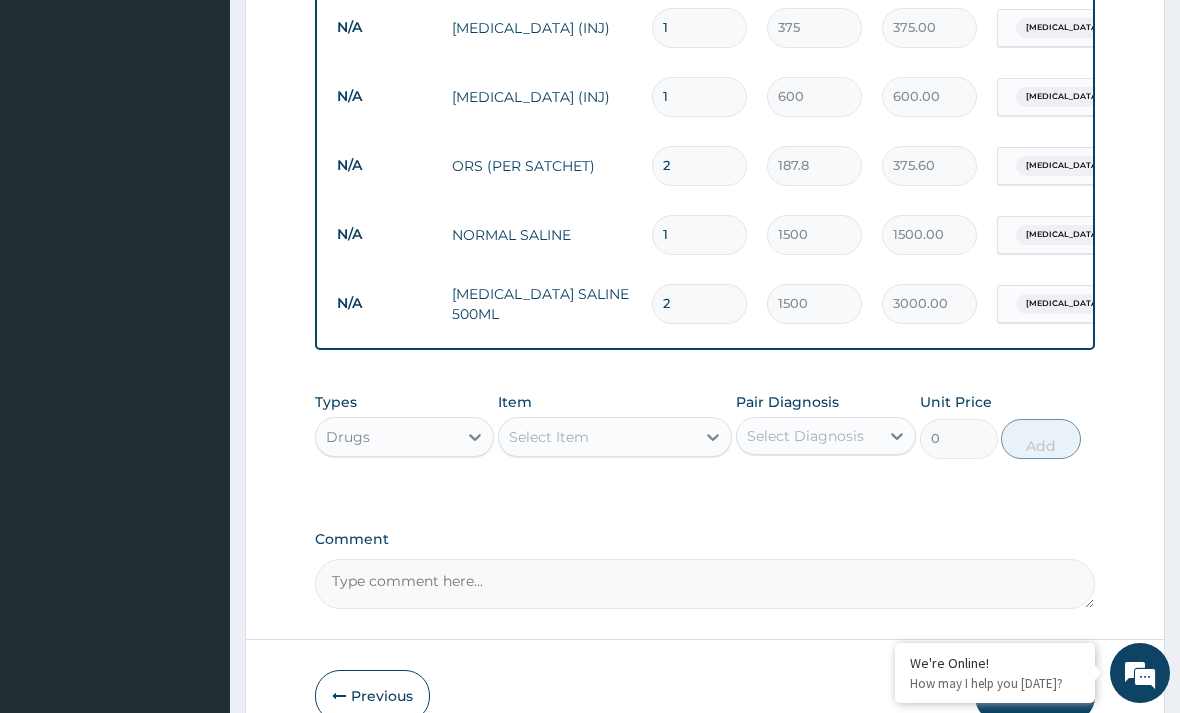 click on "Submit" at bounding box center [1035, 696] 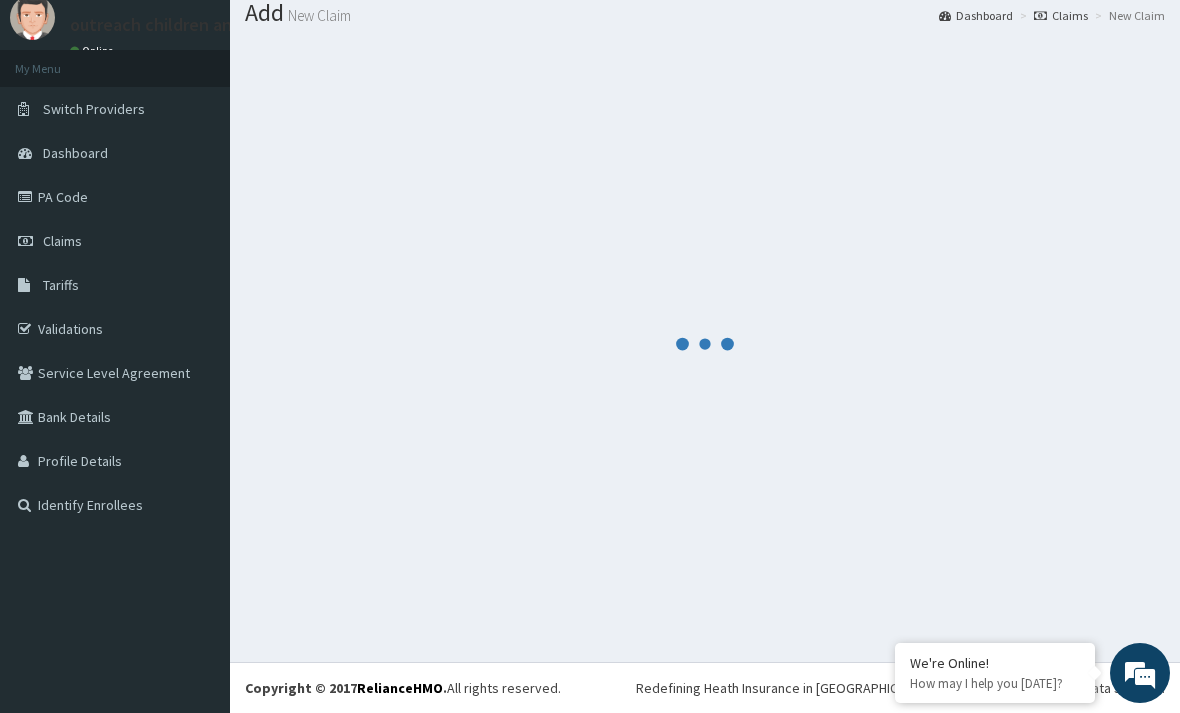 scroll, scrollTop: 55, scrollLeft: 0, axis: vertical 